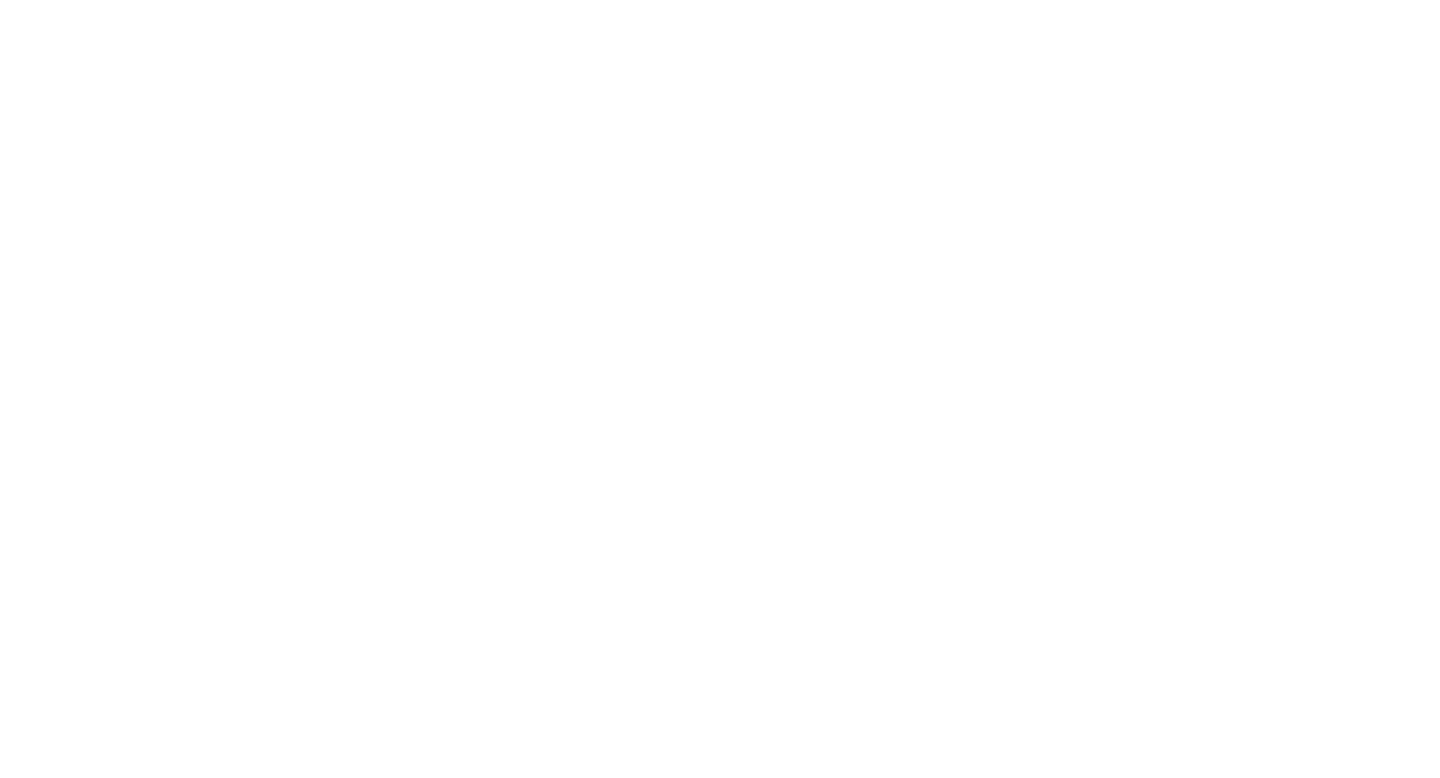 scroll, scrollTop: 0, scrollLeft: 0, axis: both 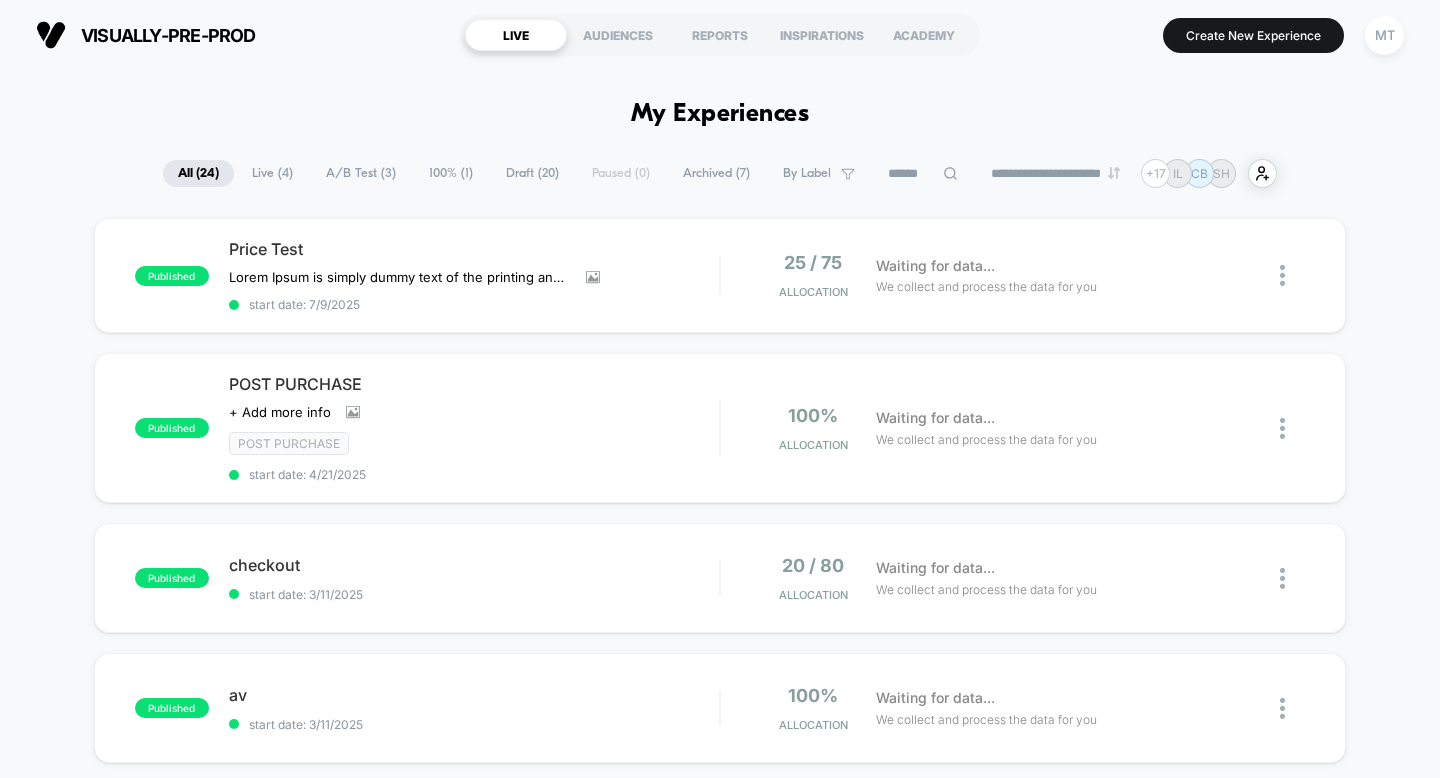 click on "Draft ( 20 )" at bounding box center (532, 173) 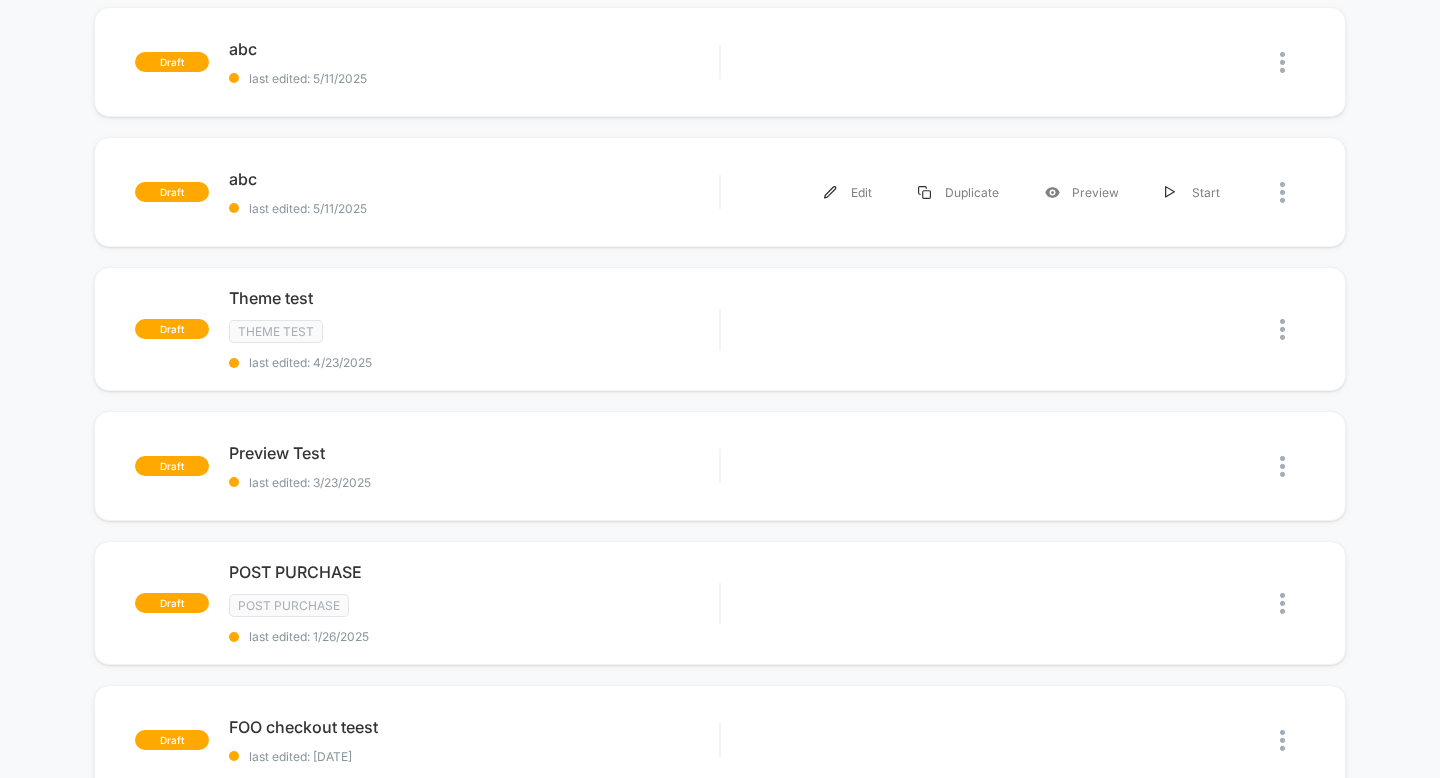 scroll, scrollTop: 0, scrollLeft: 0, axis: both 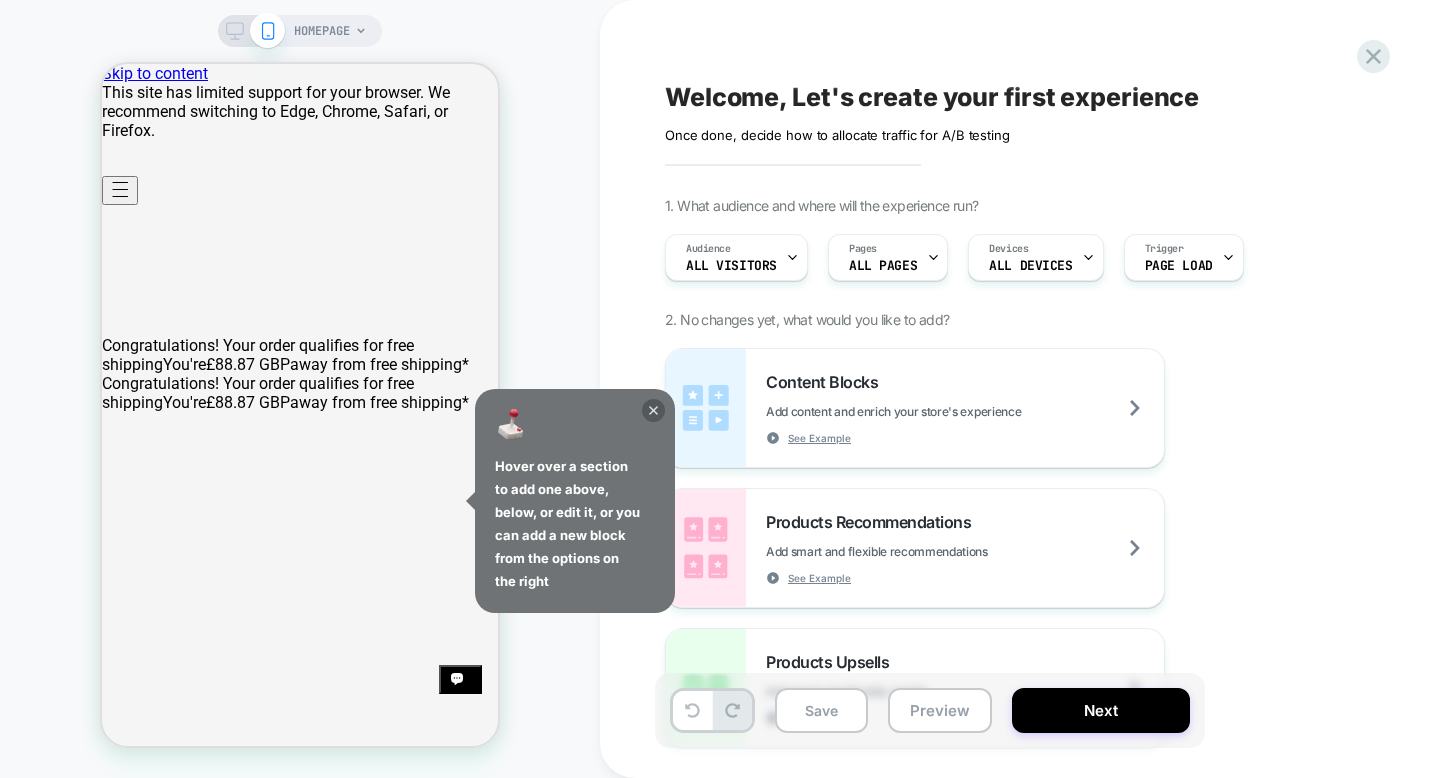 click 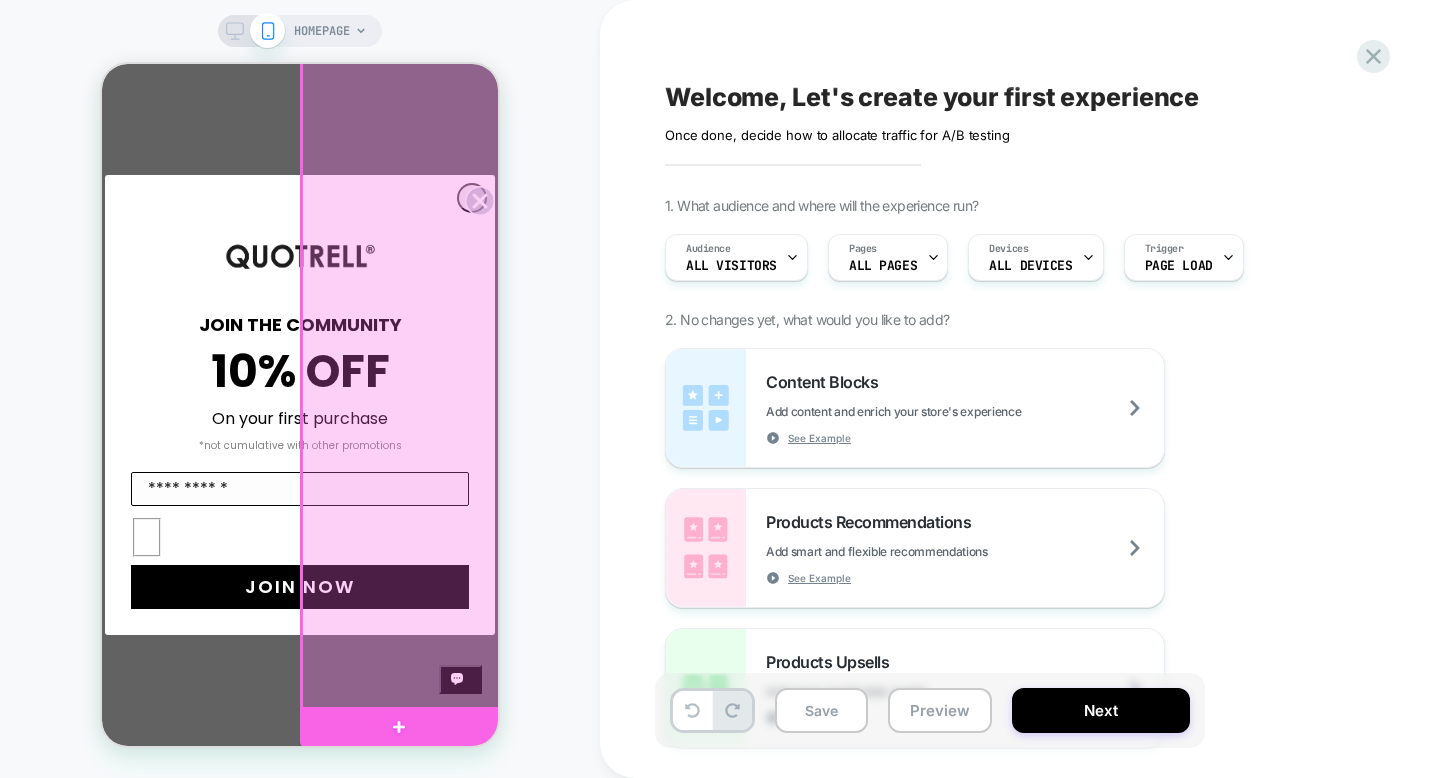 scroll, scrollTop: 472, scrollLeft: 0, axis: vertical 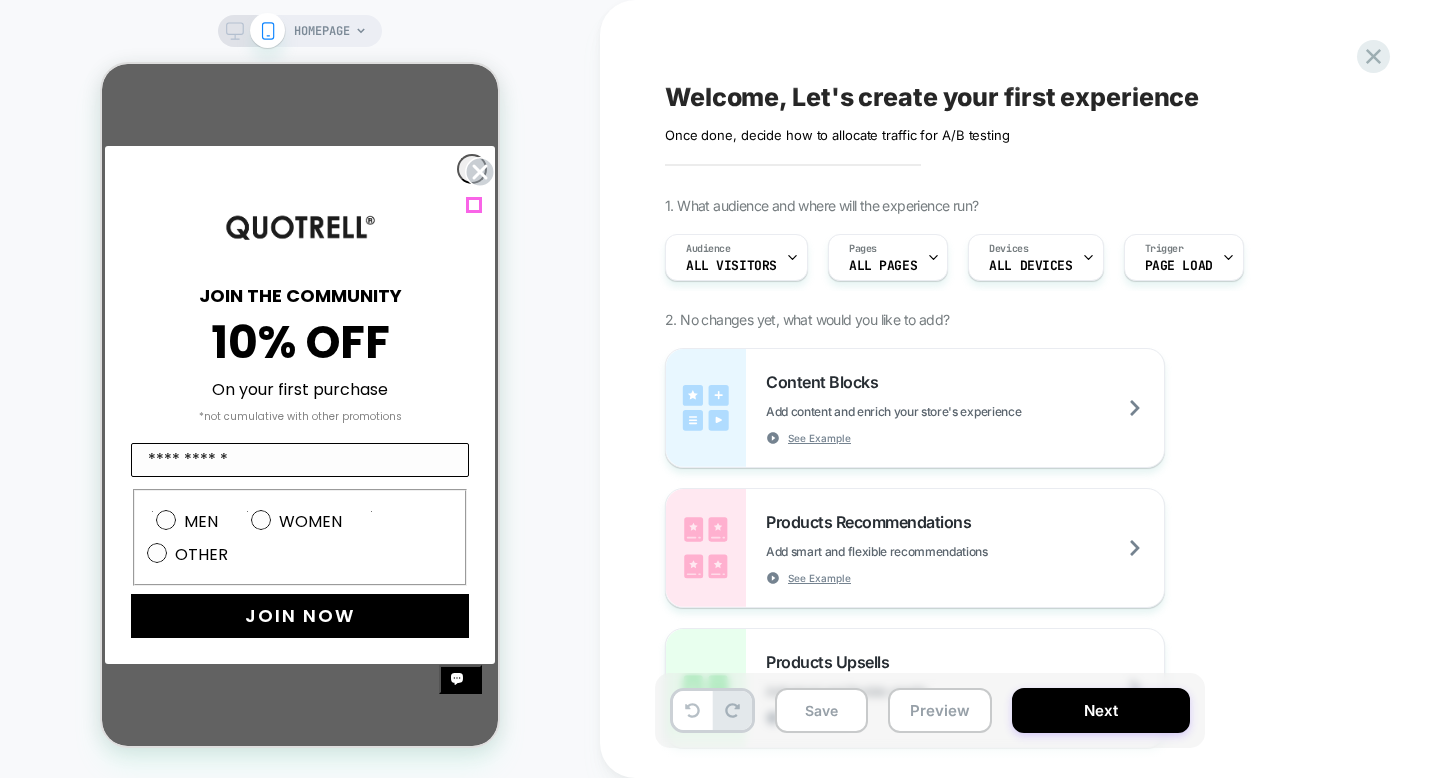 click 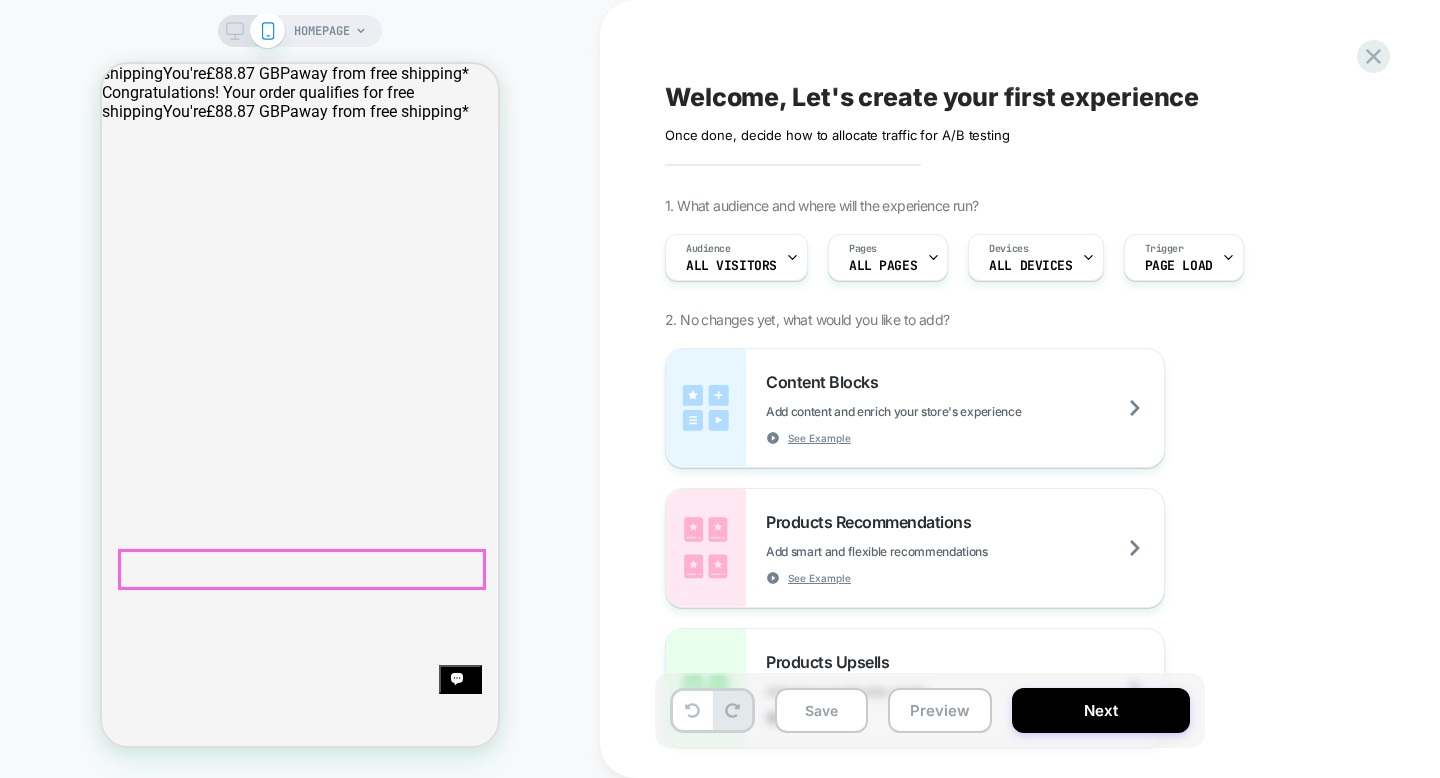 scroll, scrollTop: 0, scrollLeft: 0, axis: both 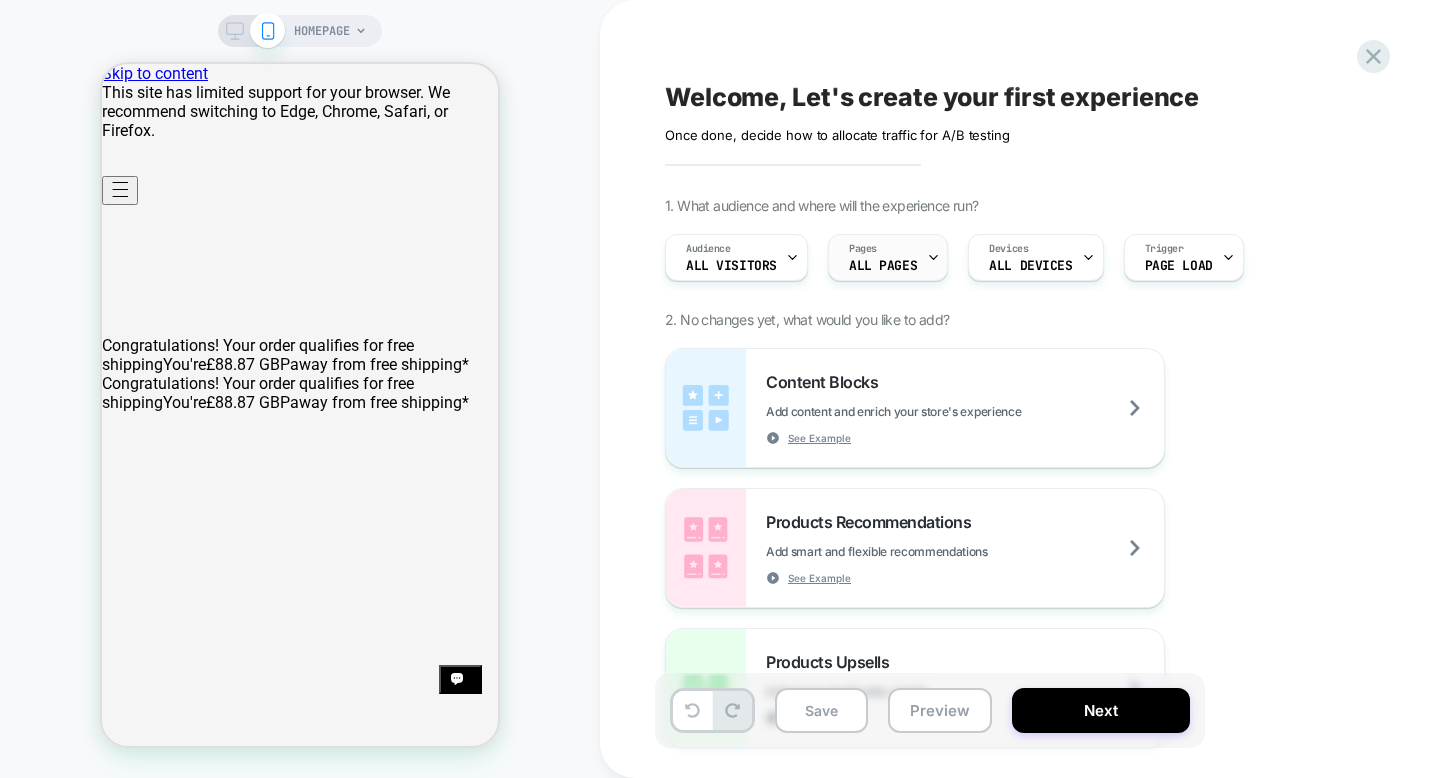 click on "ALL PAGES" at bounding box center (883, 266) 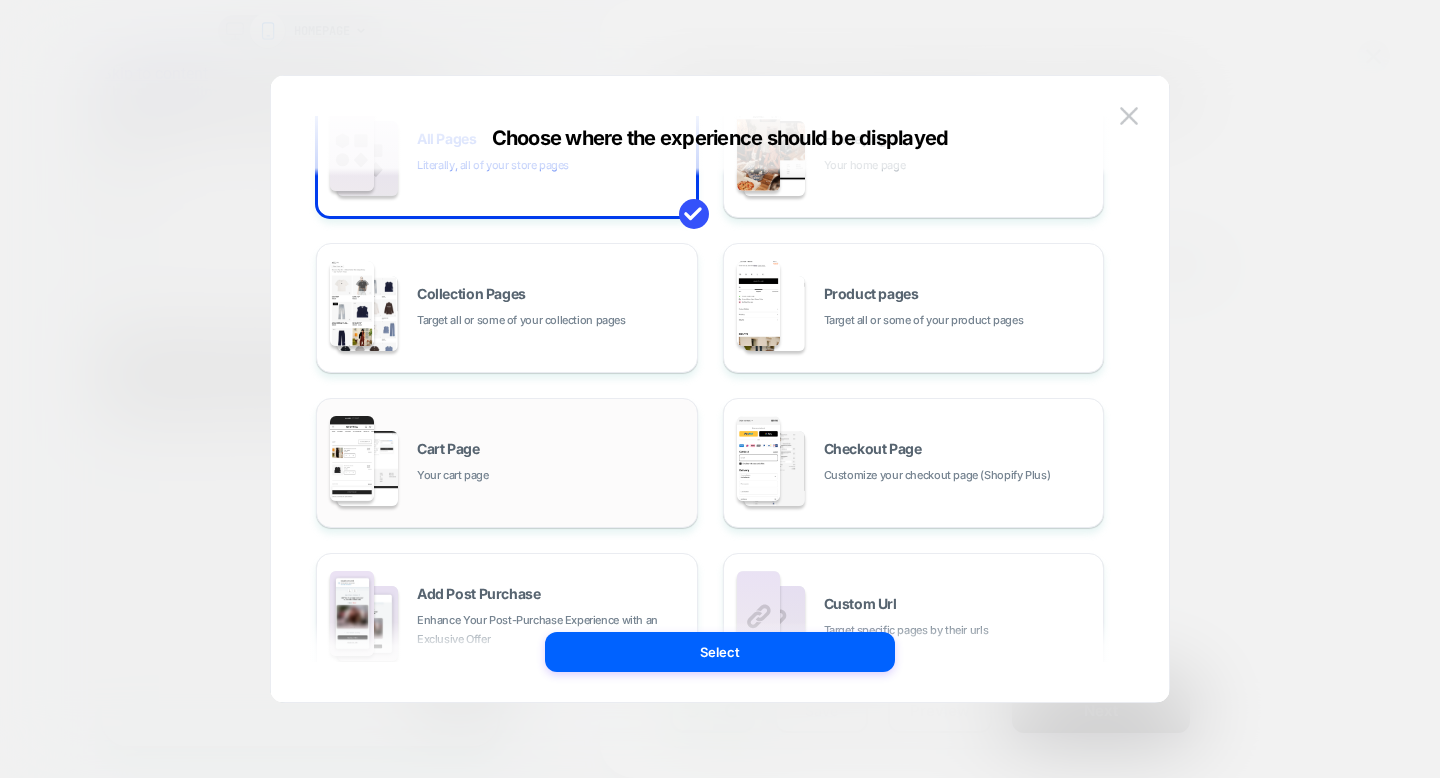 scroll, scrollTop: 194, scrollLeft: 0, axis: vertical 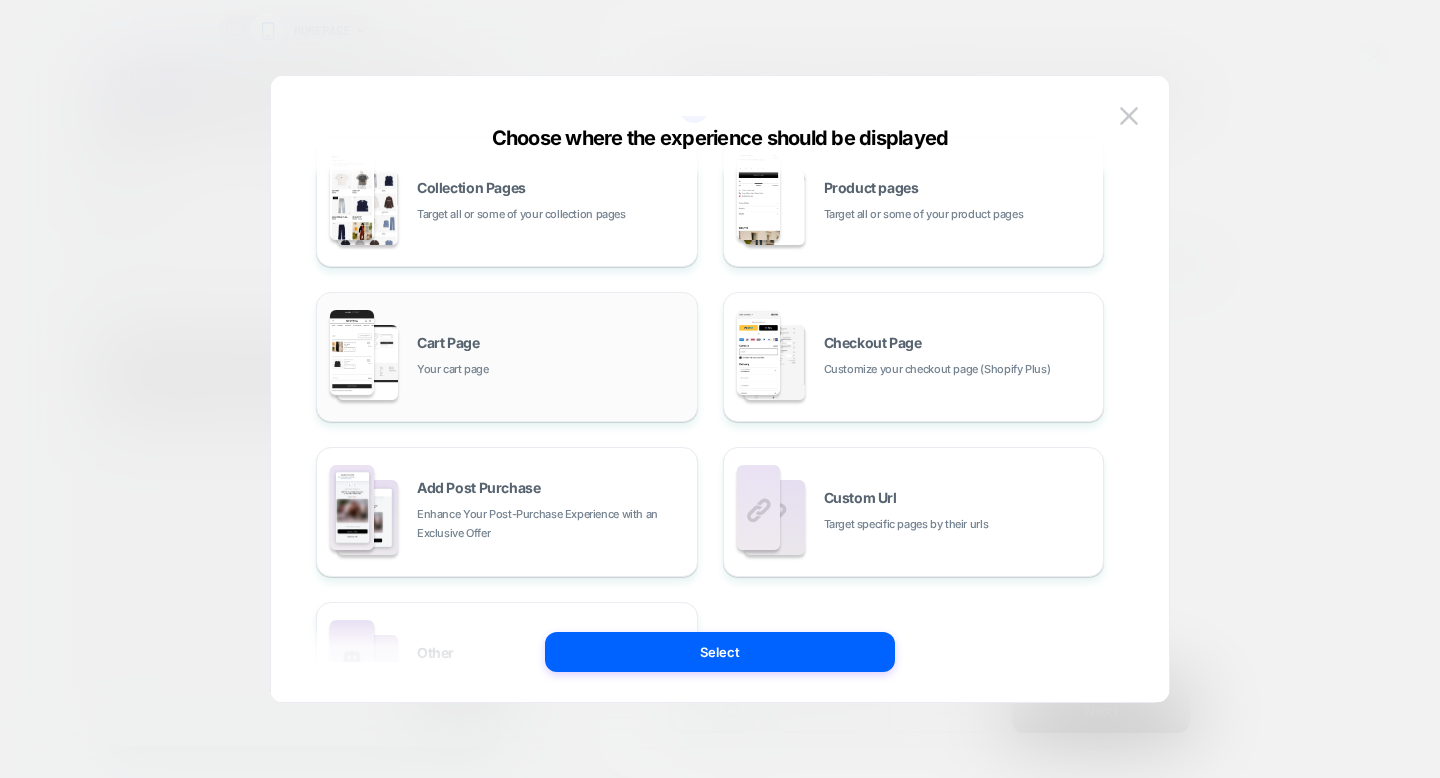 click on "Cart Page Your cart page" at bounding box center [552, 357] 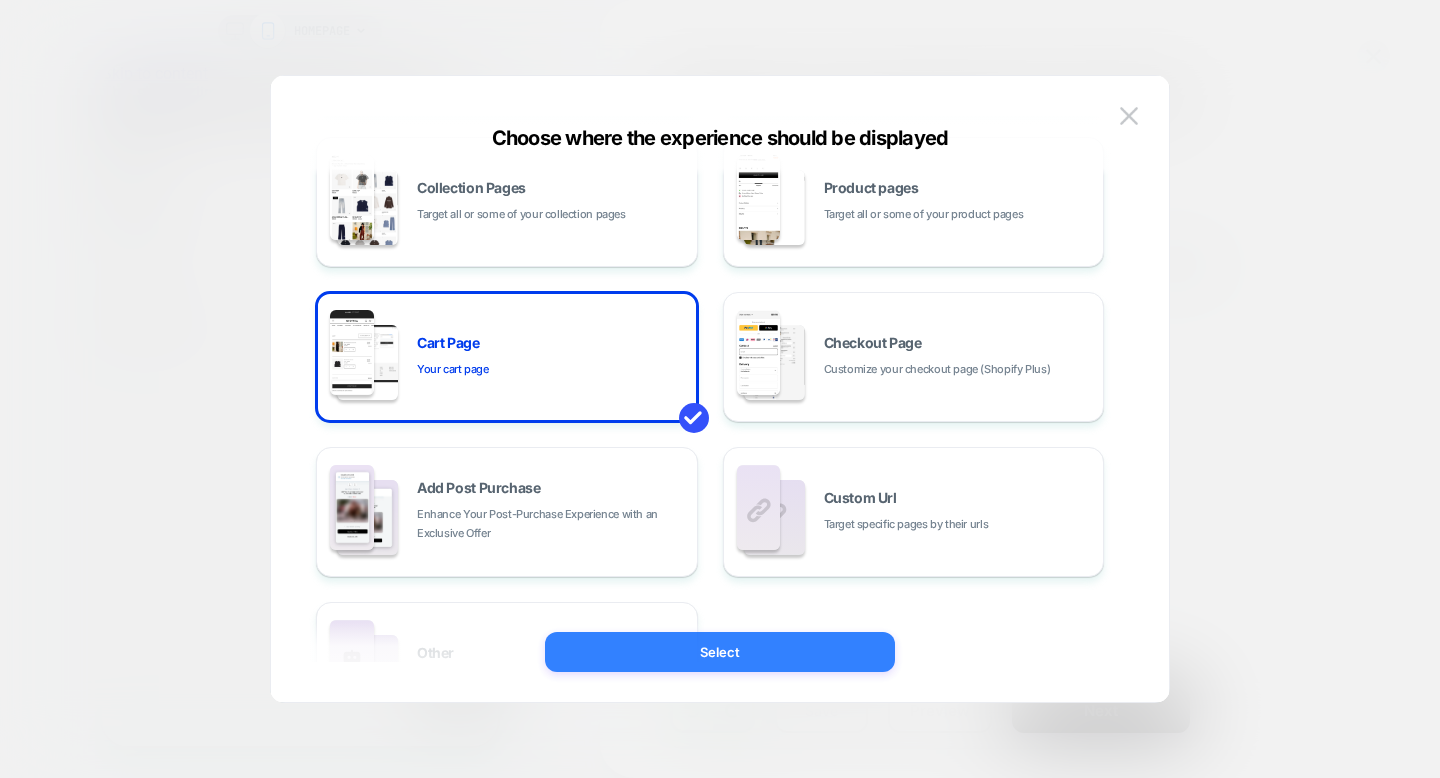 click on "Select" at bounding box center [720, 652] 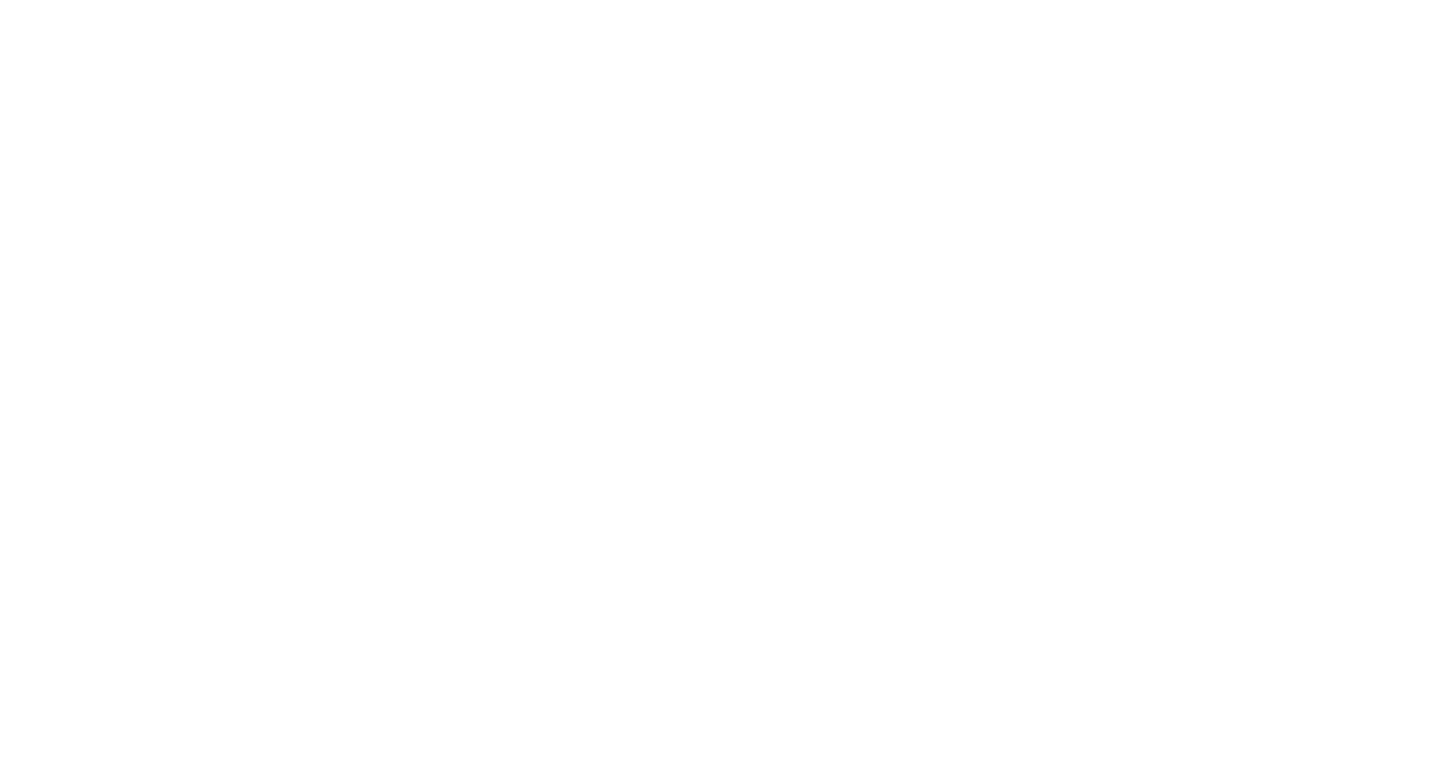 scroll, scrollTop: 0, scrollLeft: 0, axis: both 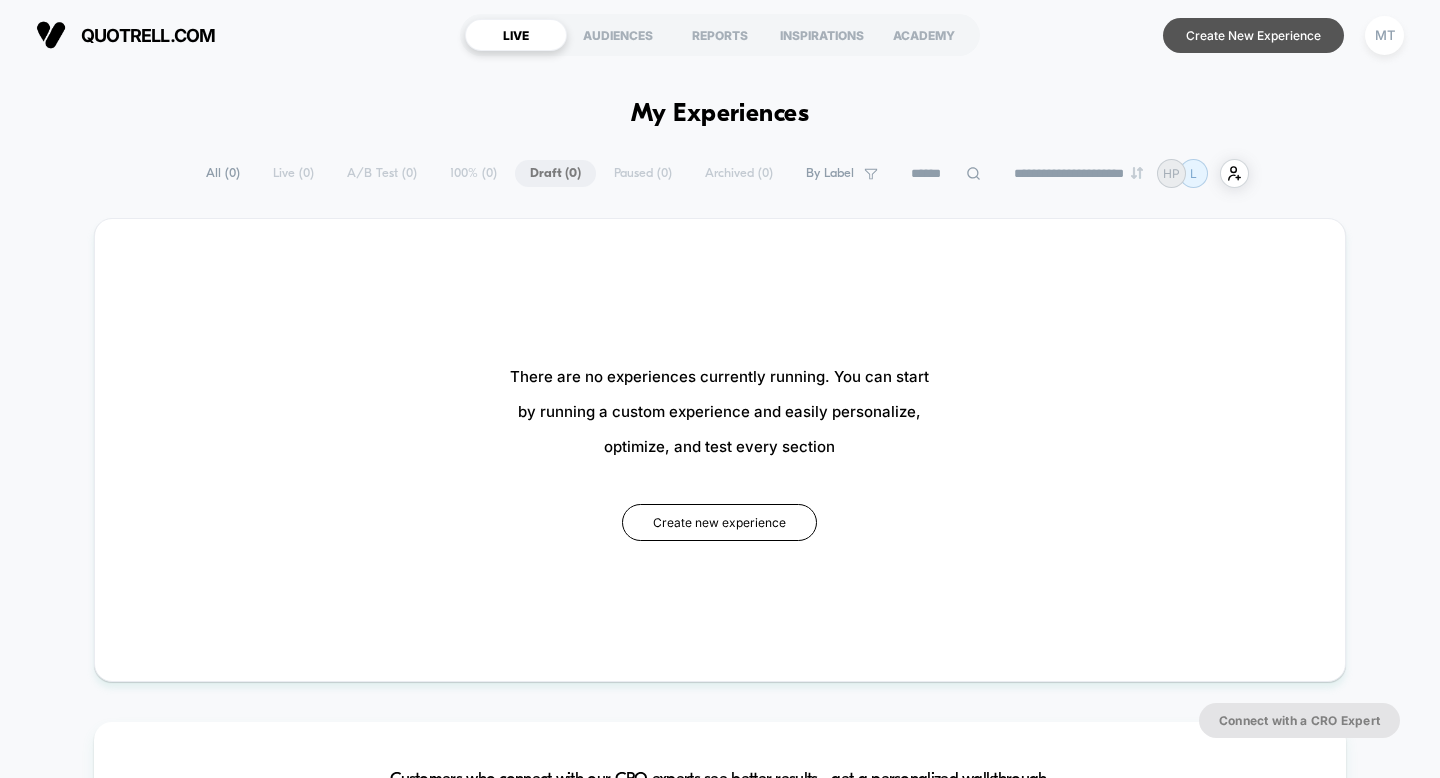 click on "Create New Experience" at bounding box center (1253, 35) 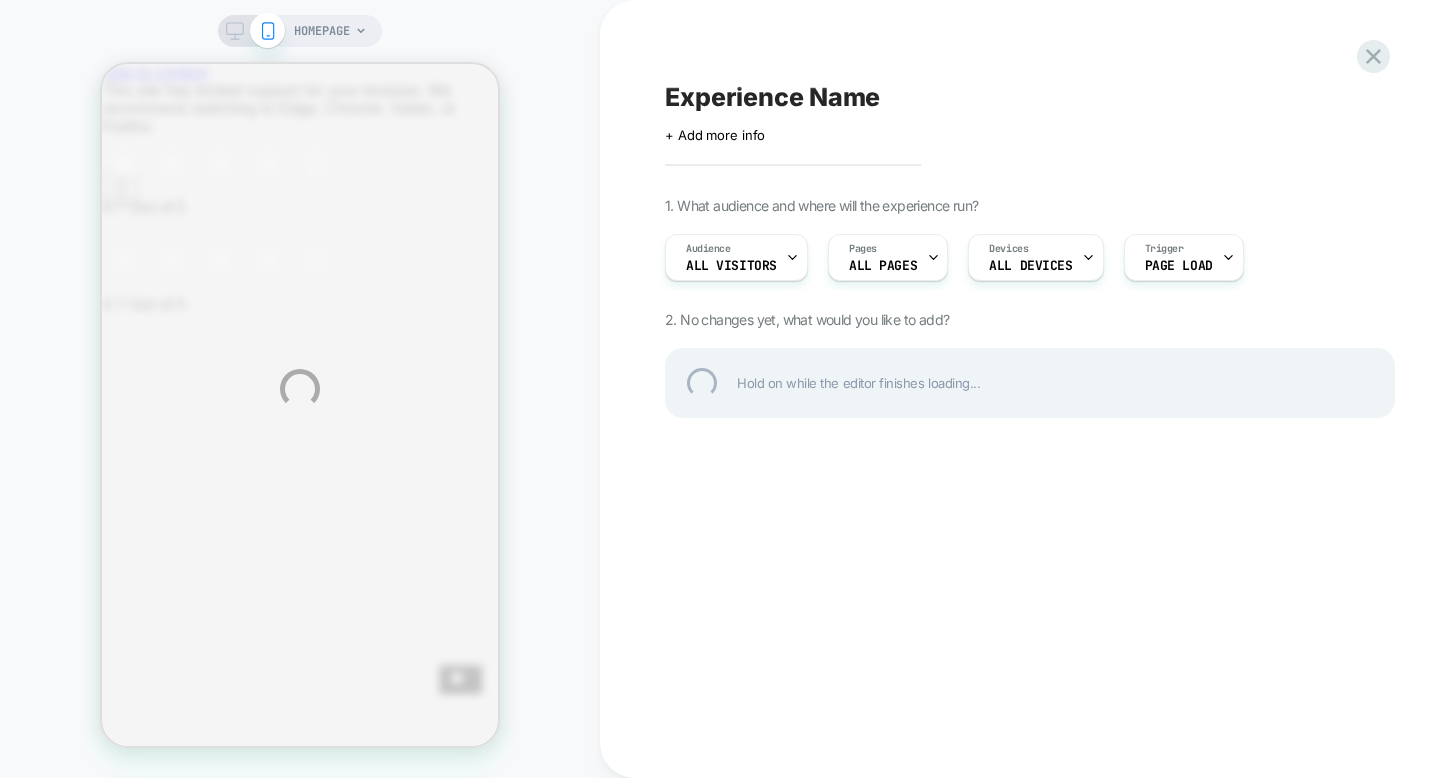 scroll, scrollTop: 0, scrollLeft: 0, axis: both 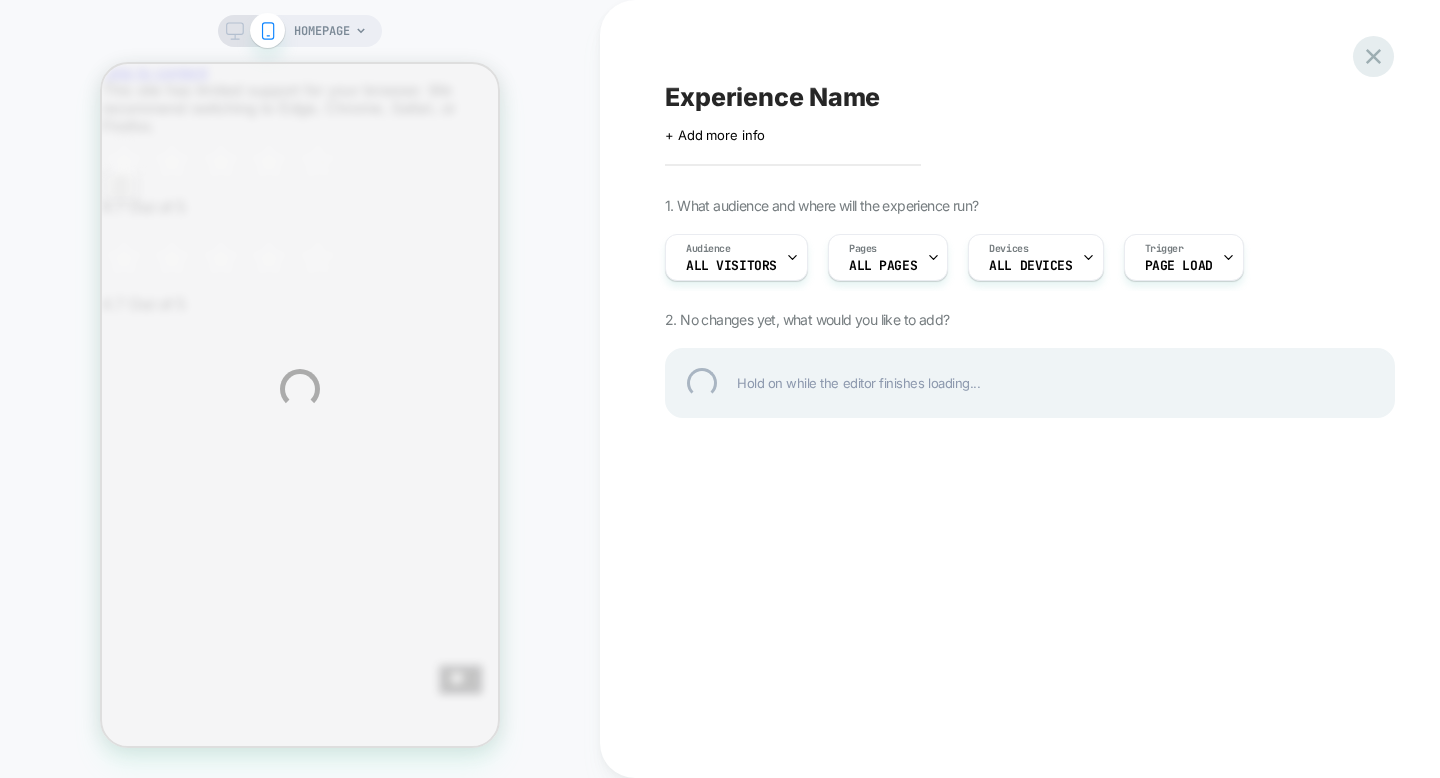 click at bounding box center (1373, 56) 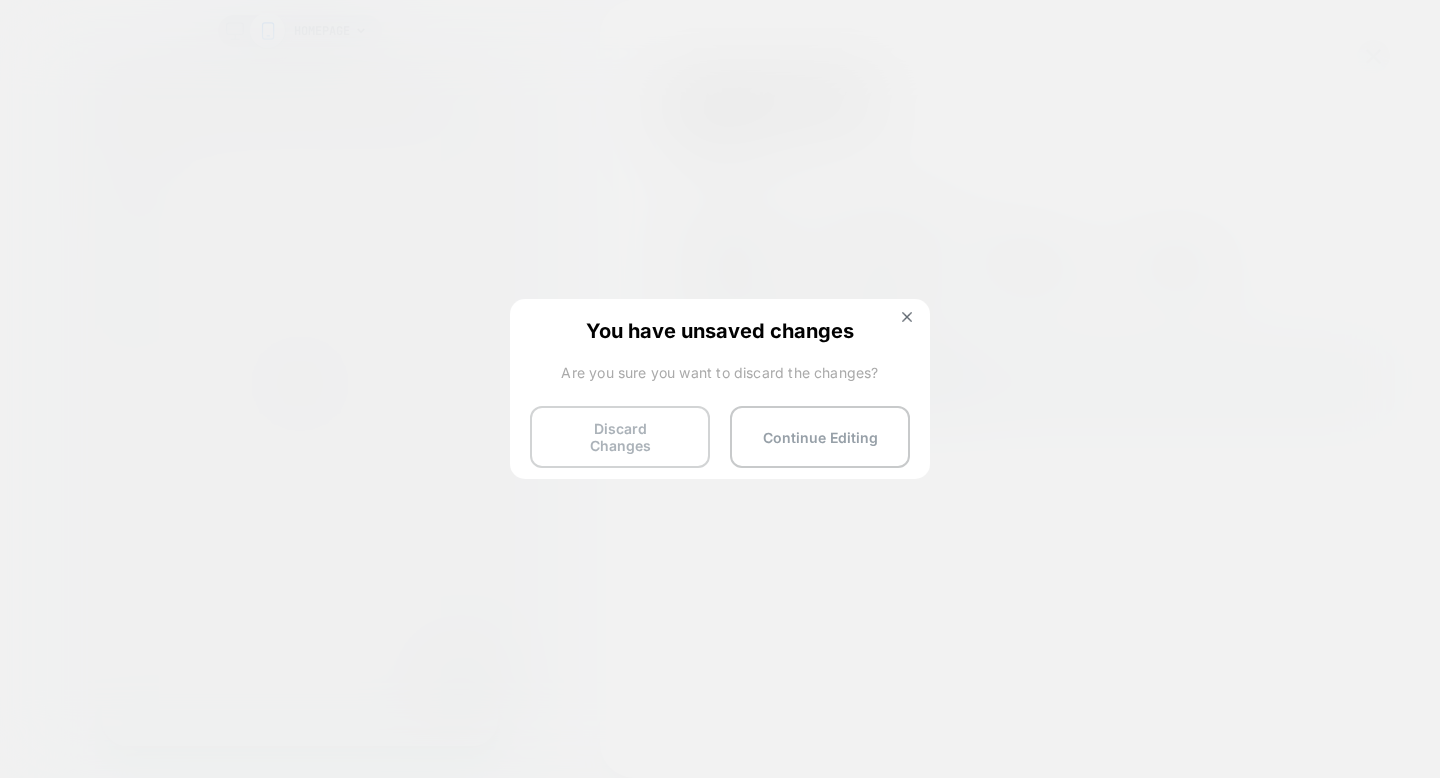 click on "Discard Changes" at bounding box center (620, 437) 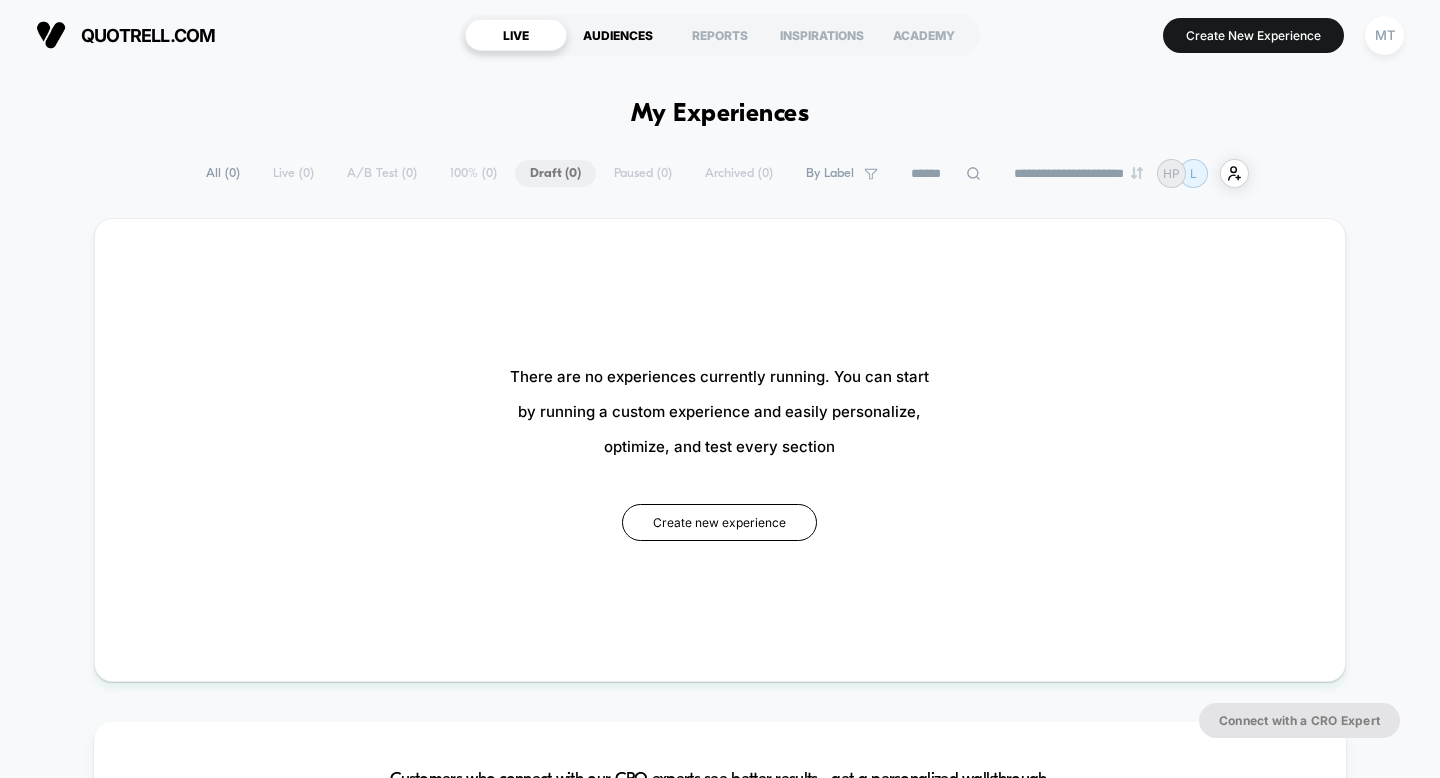 click on "AUDIENCES" at bounding box center (618, 35) 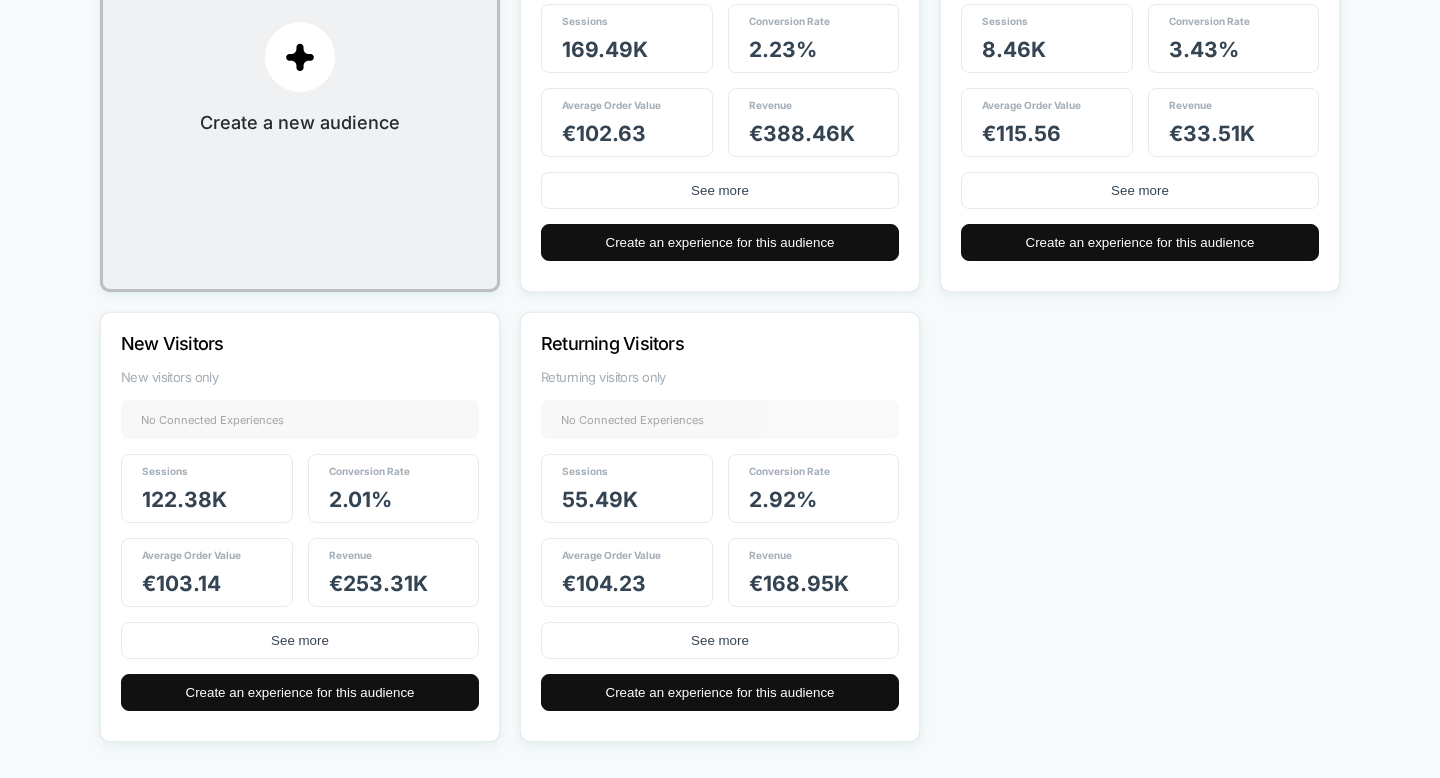 scroll, scrollTop: 431, scrollLeft: 0, axis: vertical 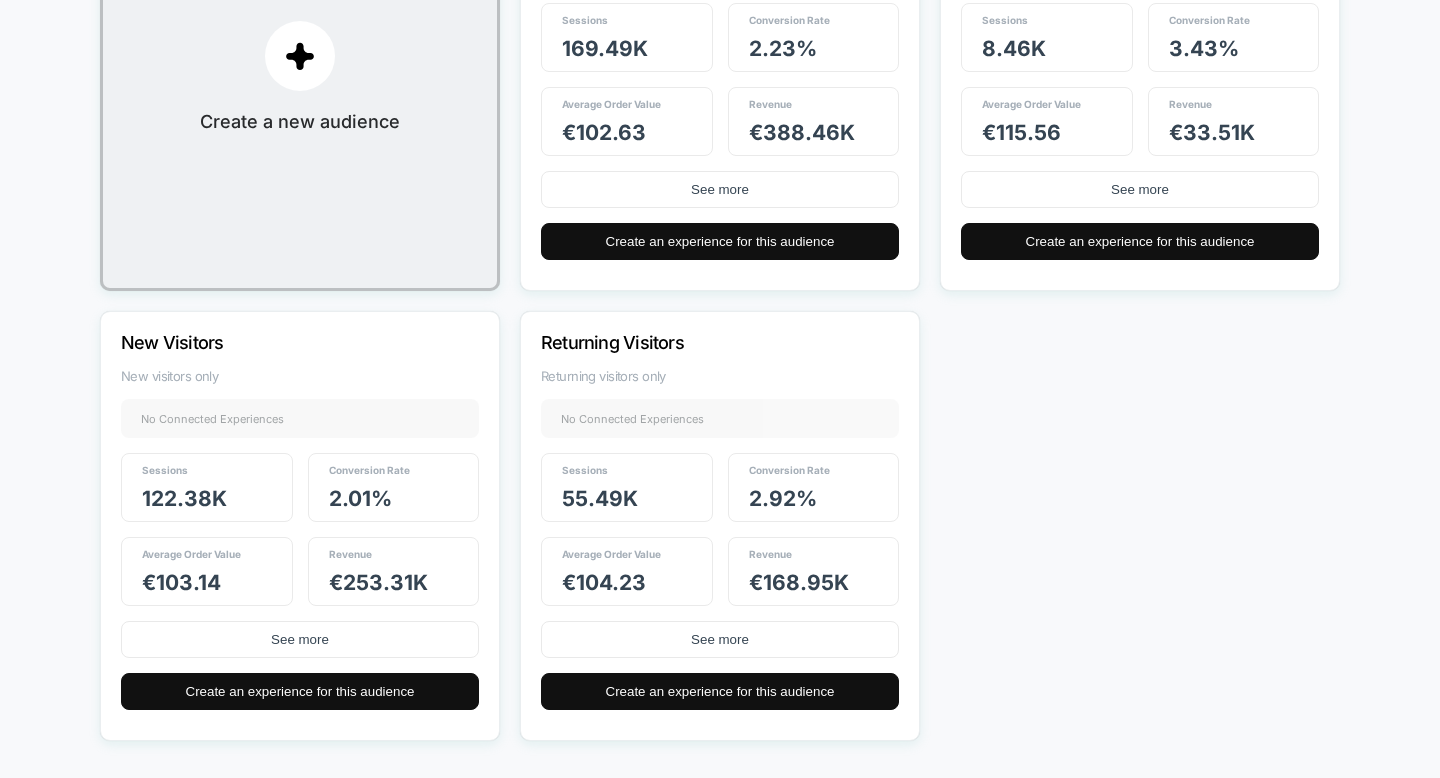 click on "Create a new audience Mobile Visitors Mobile visitors only   No   Connected Experiences + Sessions 169.49k Conversion Rate 2.23 % Average Order Value € 102.63 Revenue € 388.46k See more Create an experience for this audience Desktop Visitors Desktop visitors only   No   Connected Experiences + Sessions 8.46k Conversion Rate 3.43 % Average Order Value € 115.56 Revenue € 33.51k See more Create an experience for this audience New Visitors New visitors only   No   Connected Experiences + Sessions 122.38k Conversion Rate 2.01 % Average Order Value € 103.14 Revenue € 253.31k See more Create an experience for this audience Returning Visitors Returning visitors only   No   Connected Experiences + Sessions 55.49k Conversion Rate 2.92 % Average Order Value € 104.23 Revenue € 168.95k See more Create an experience for this audience" at bounding box center [720, 301] 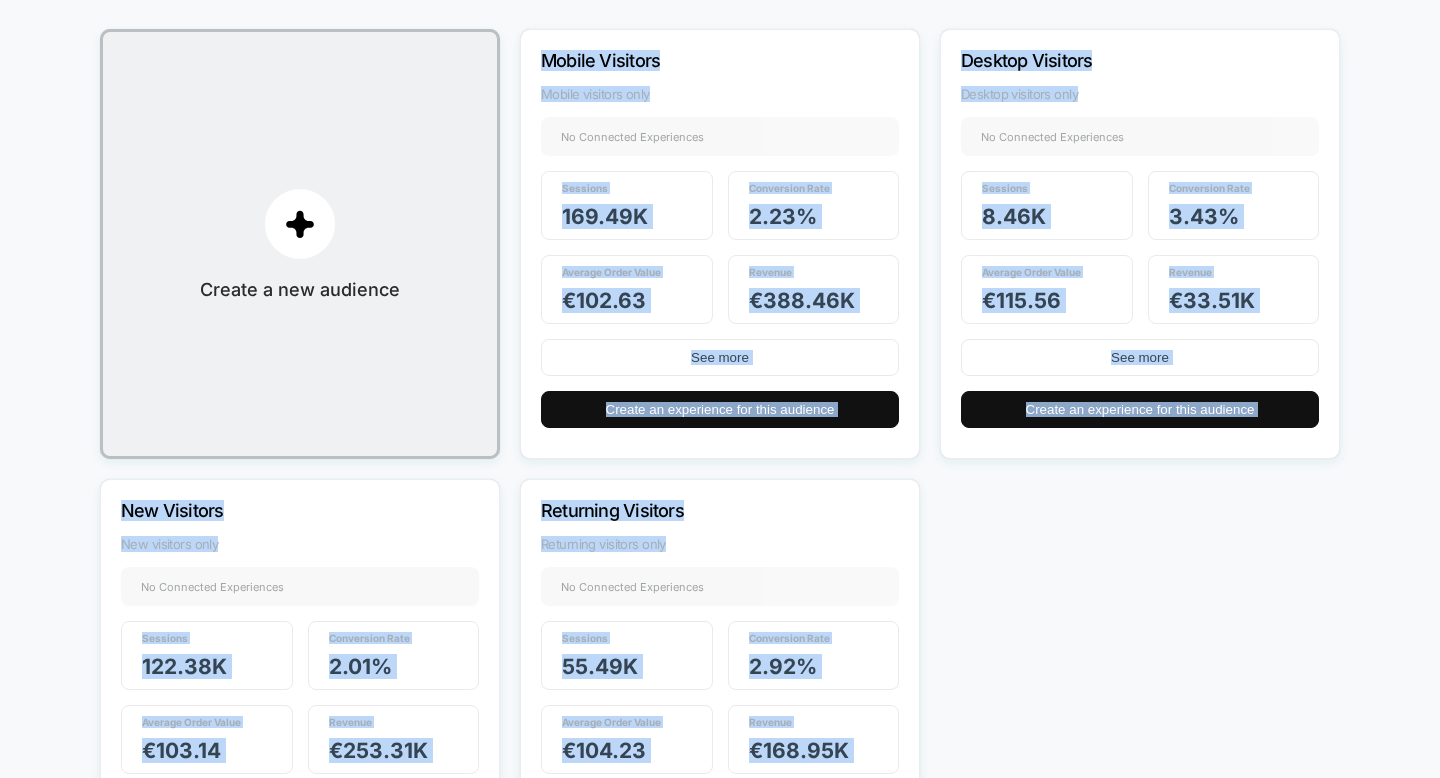 scroll, scrollTop: 168, scrollLeft: 0, axis: vertical 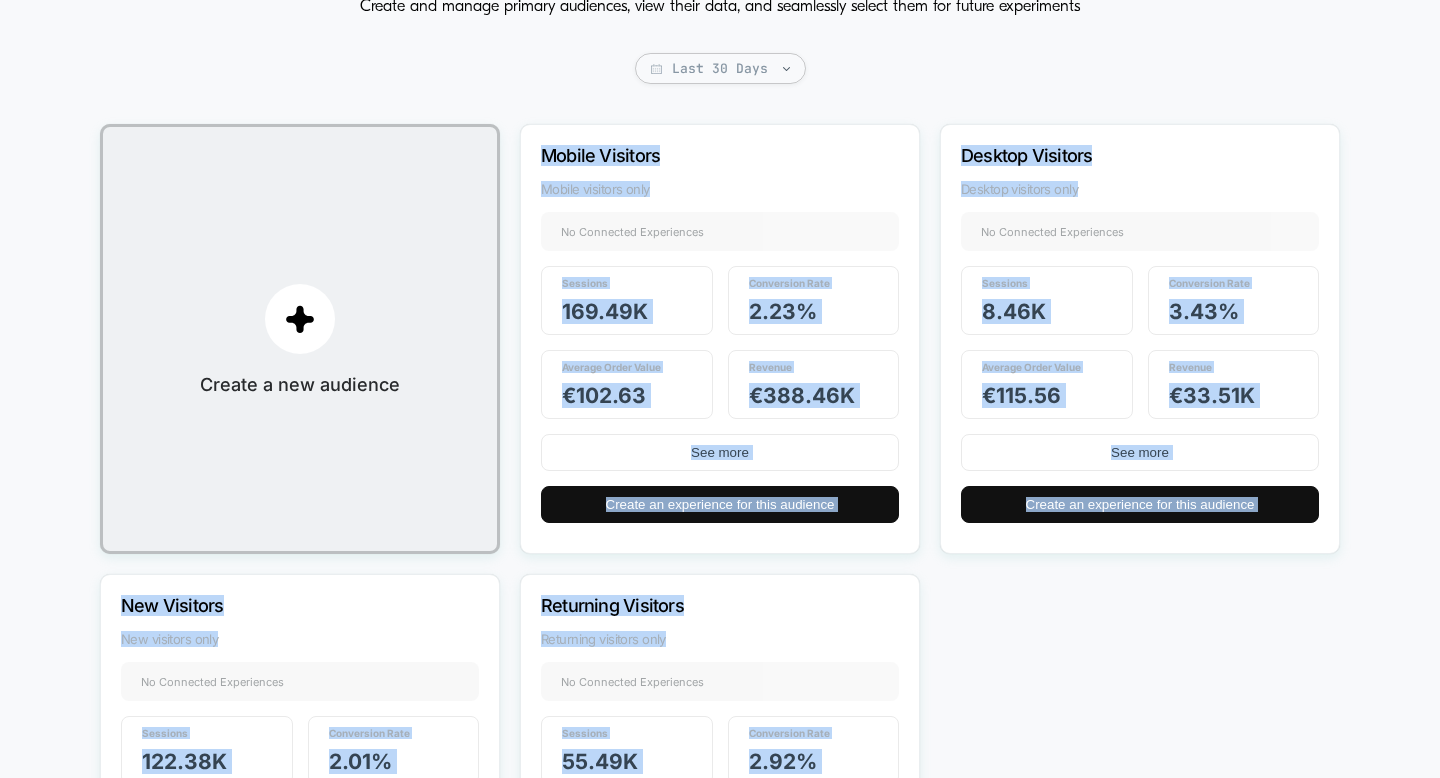 drag, startPoint x: 1010, startPoint y: 686, endPoint x: 579, endPoint y: 143, distance: 693.26044 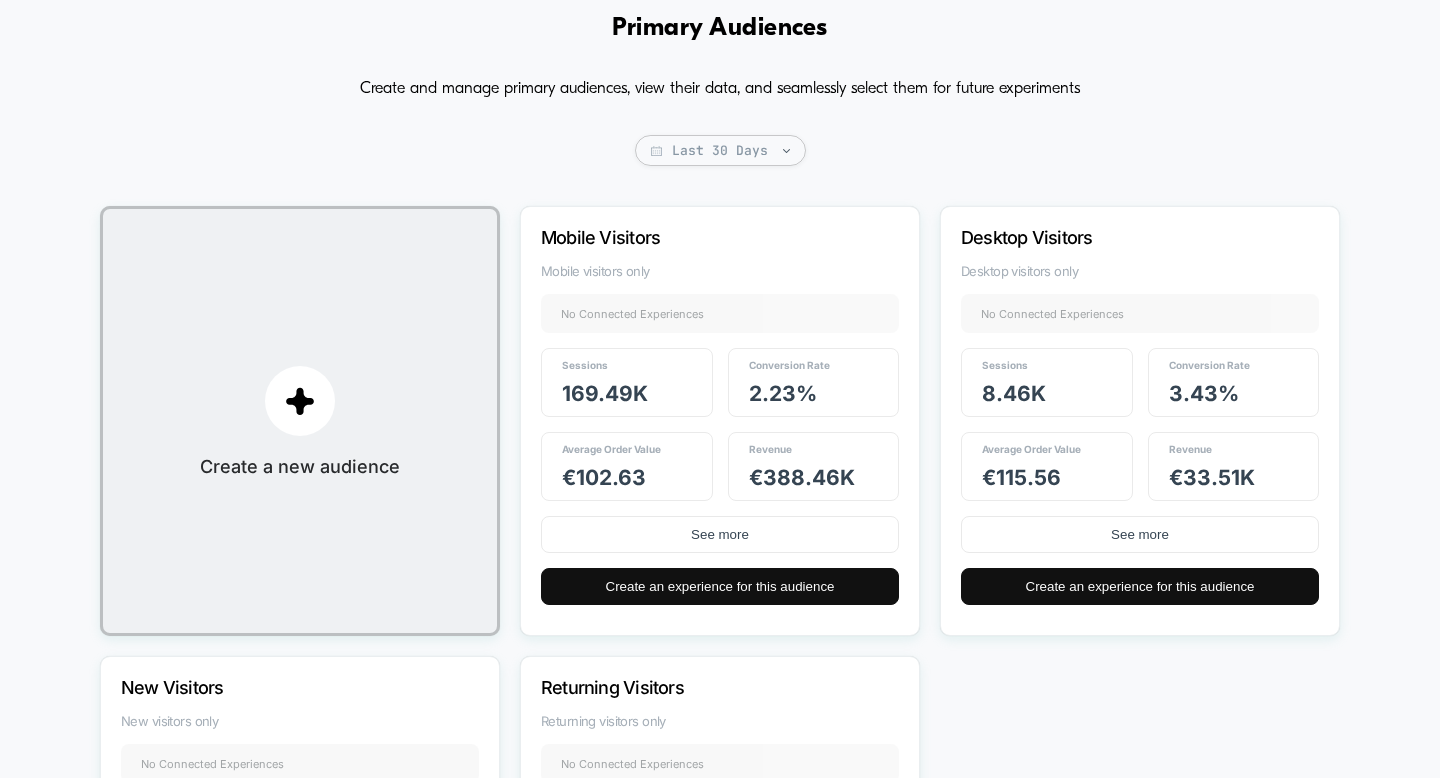 scroll, scrollTop: 0, scrollLeft: 0, axis: both 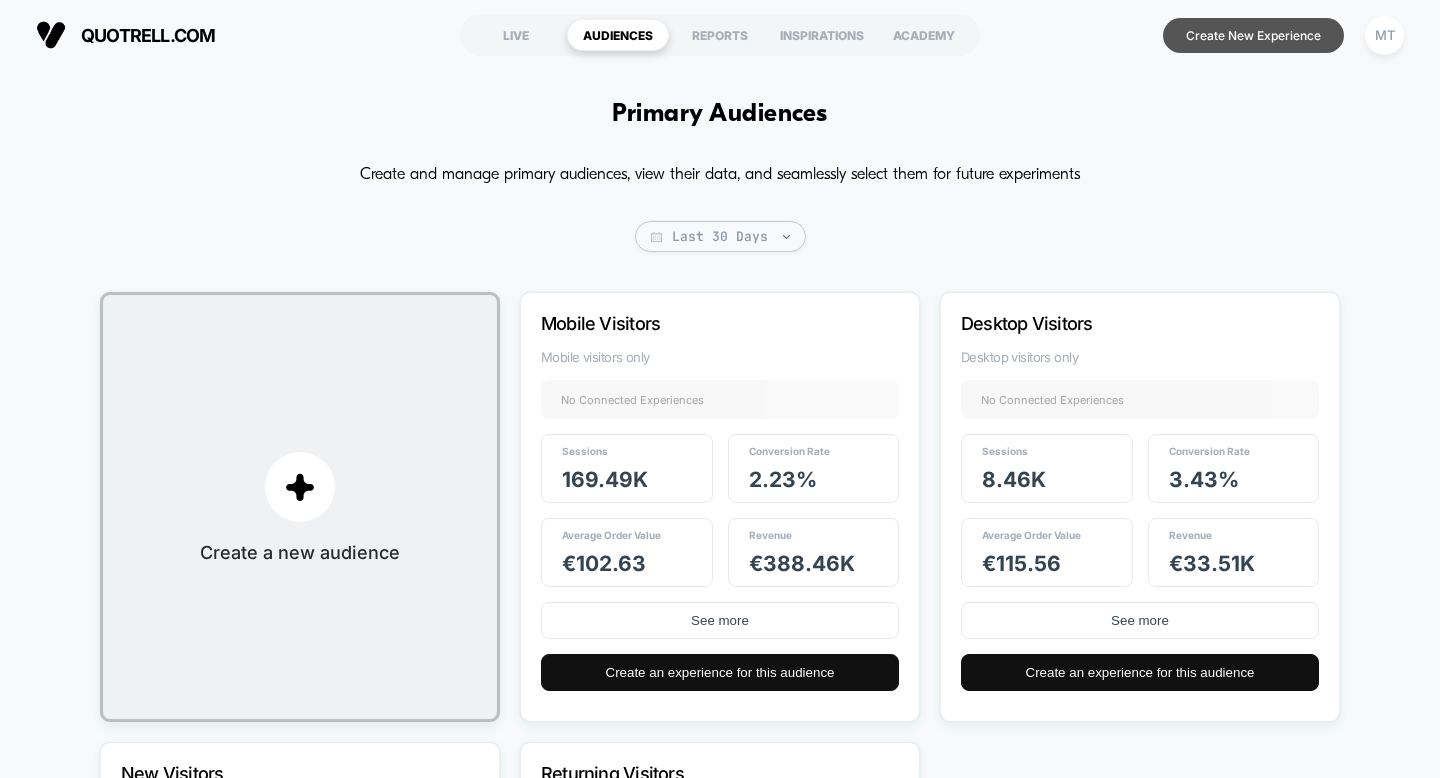 click on "Create New Experience" at bounding box center [1253, 35] 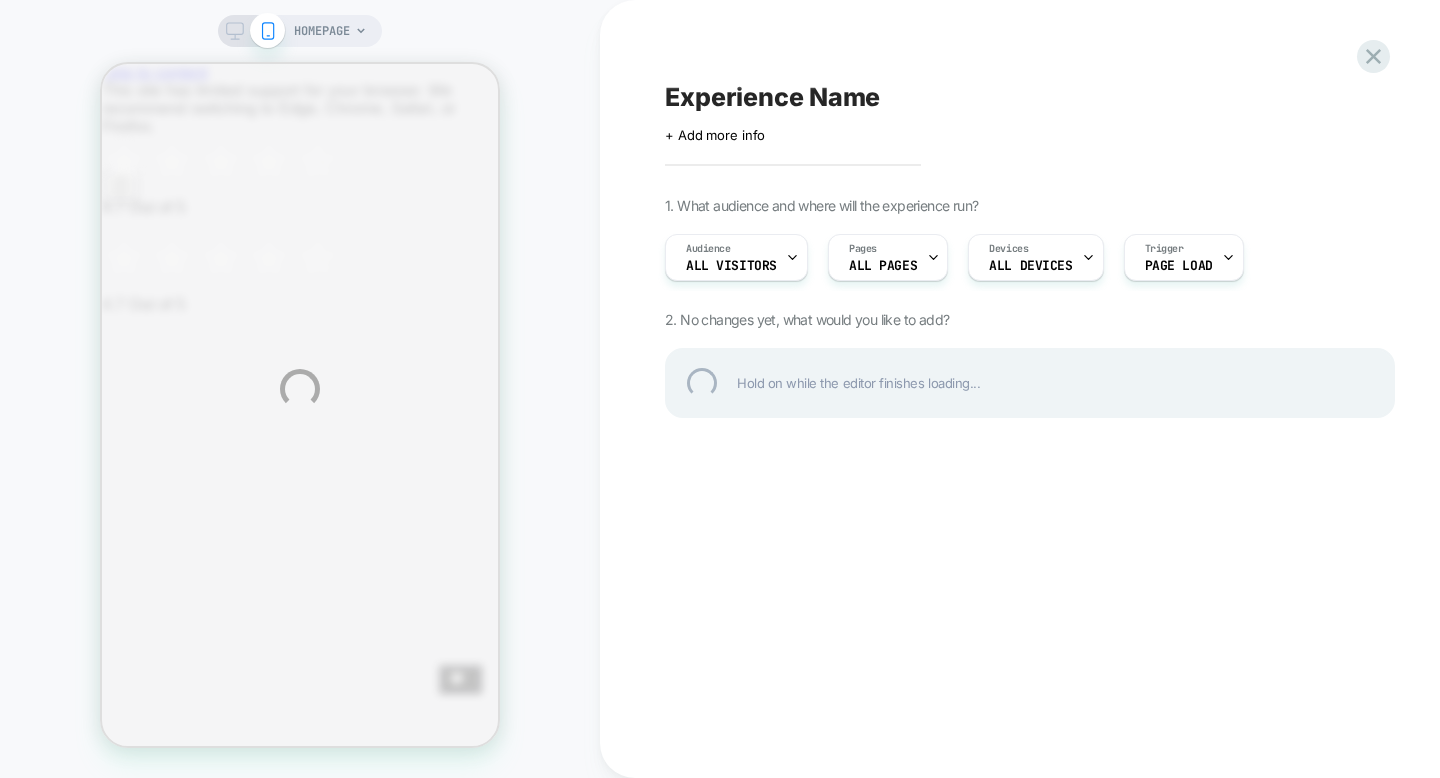 scroll, scrollTop: 0, scrollLeft: 0, axis: both 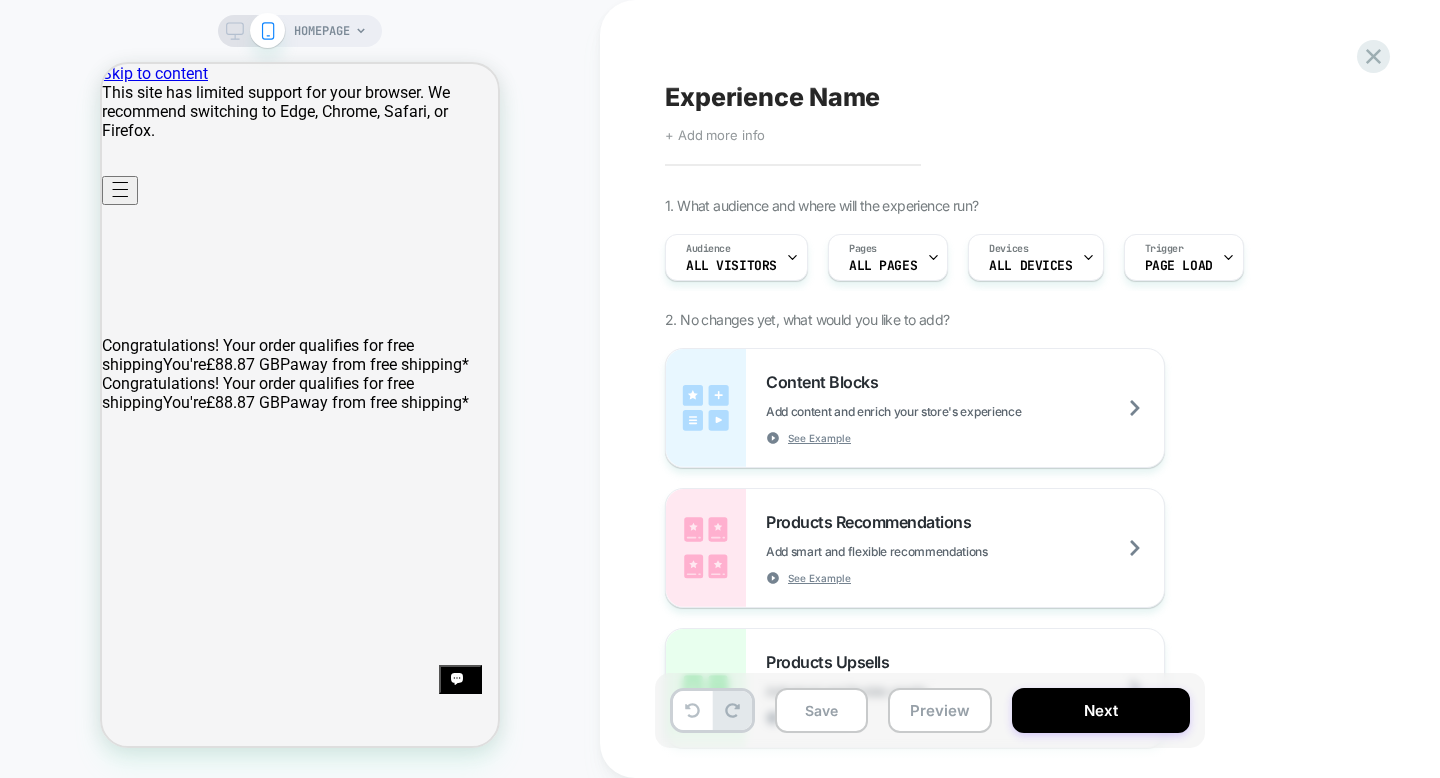 click on "+ Add more info" at bounding box center (715, 135) 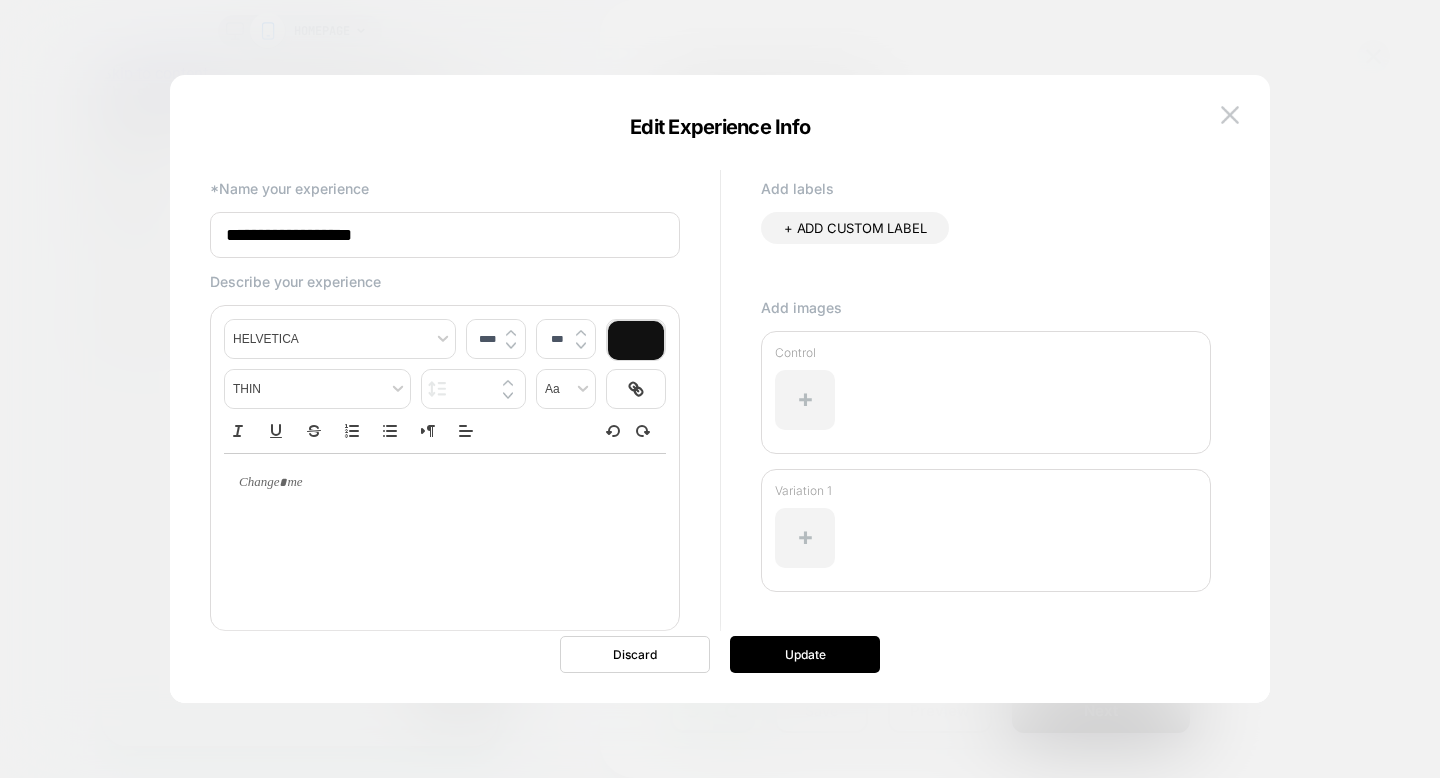 click on "**********" at bounding box center [445, 235] 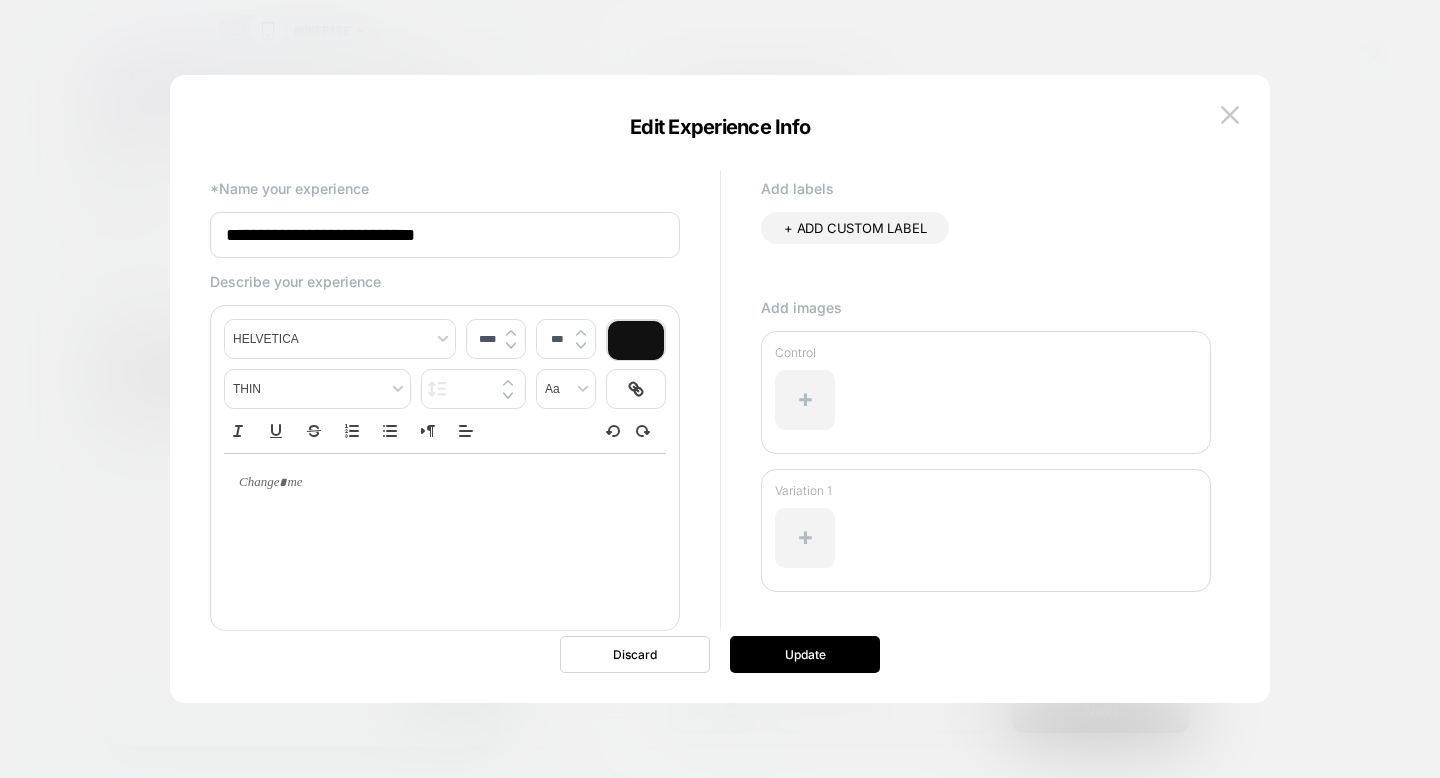 click on "**********" at bounding box center (445, 235) 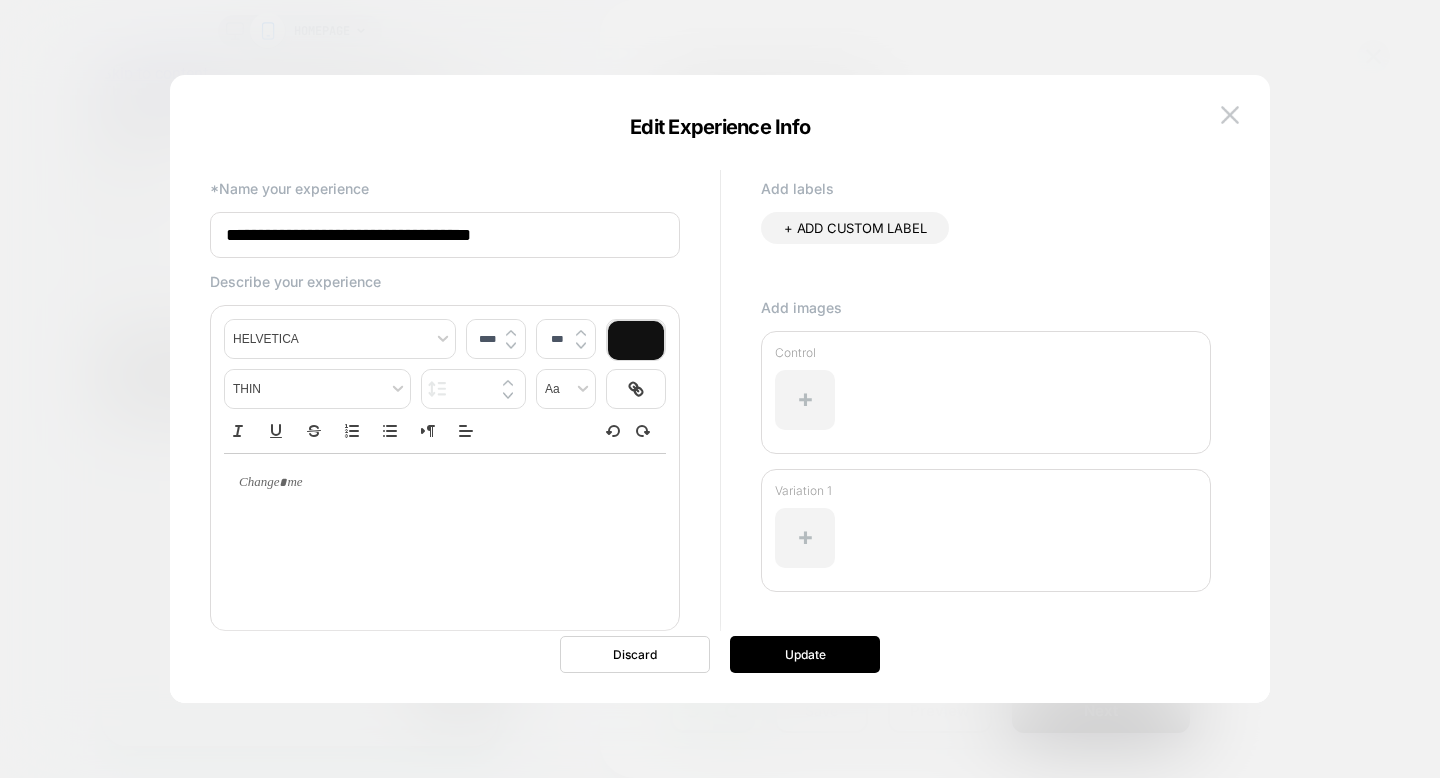 click on "**********" at bounding box center (445, 235) 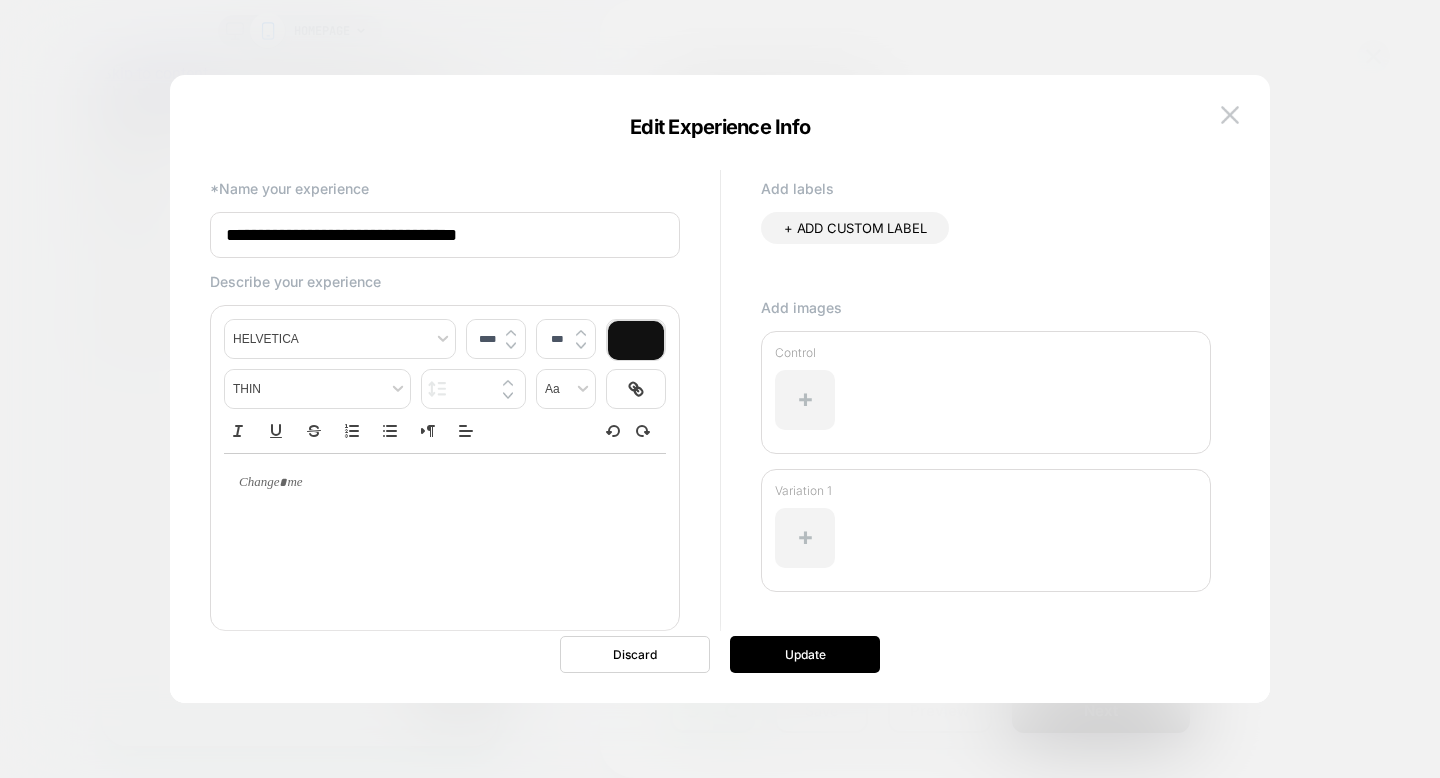 click on "**********" at bounding box center [445, 235] 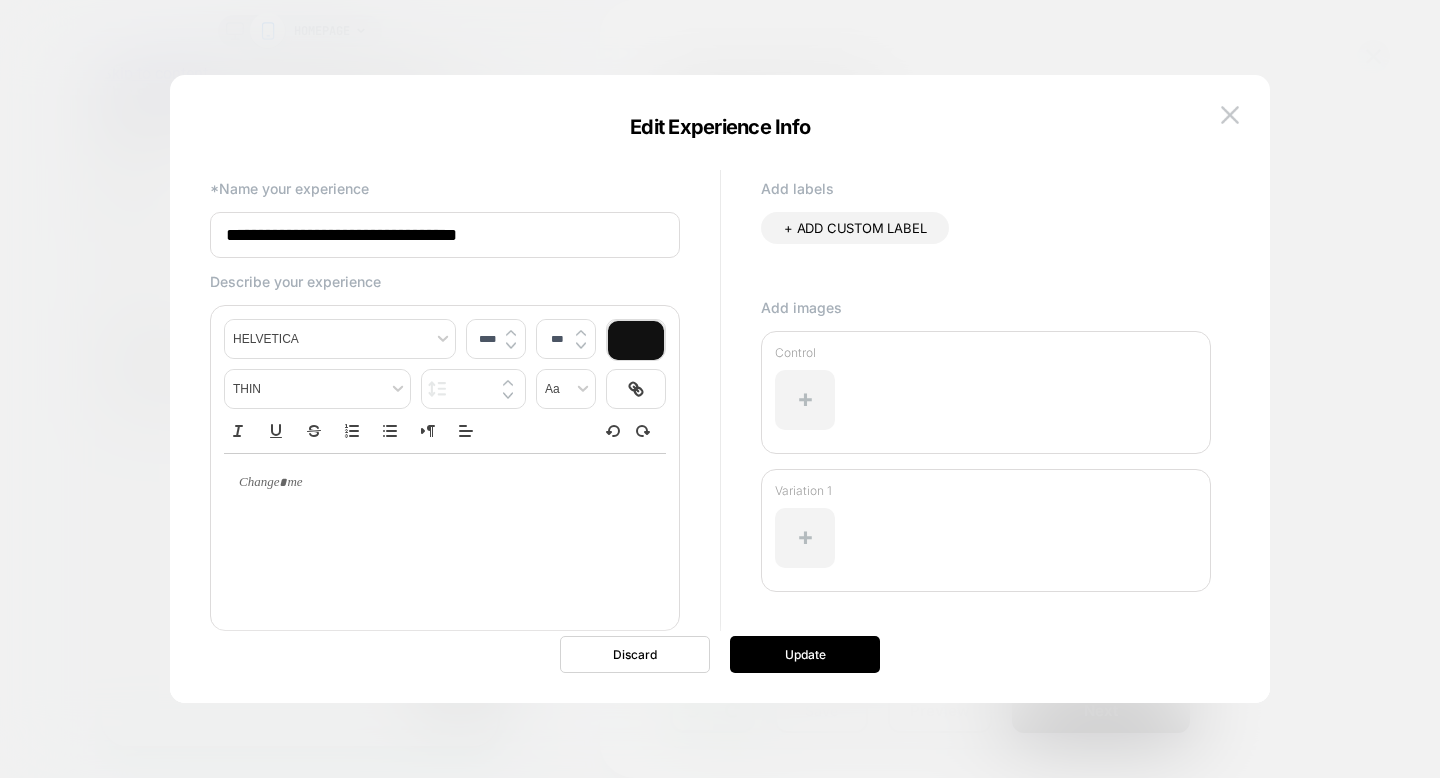 type on "**********" 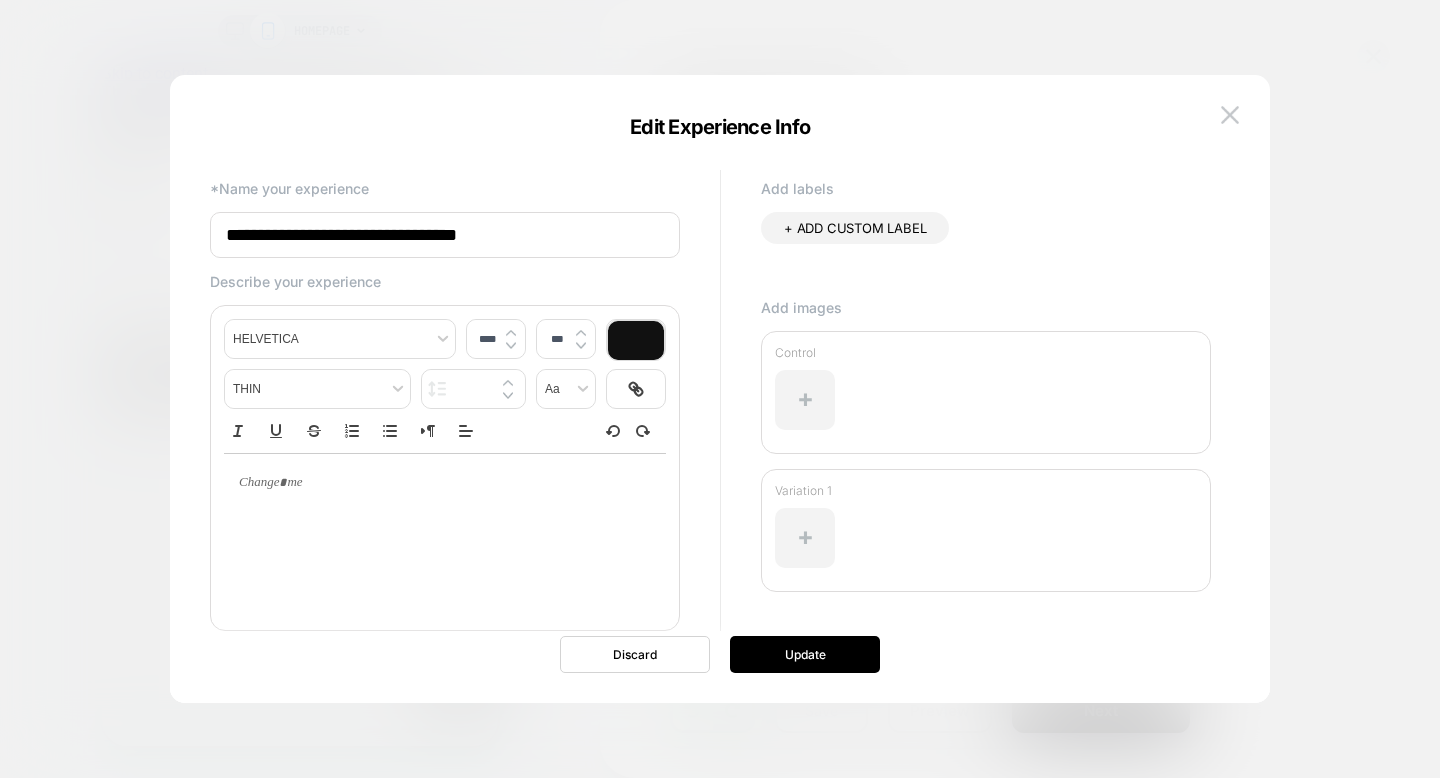 click at bounding box center (445, 483) 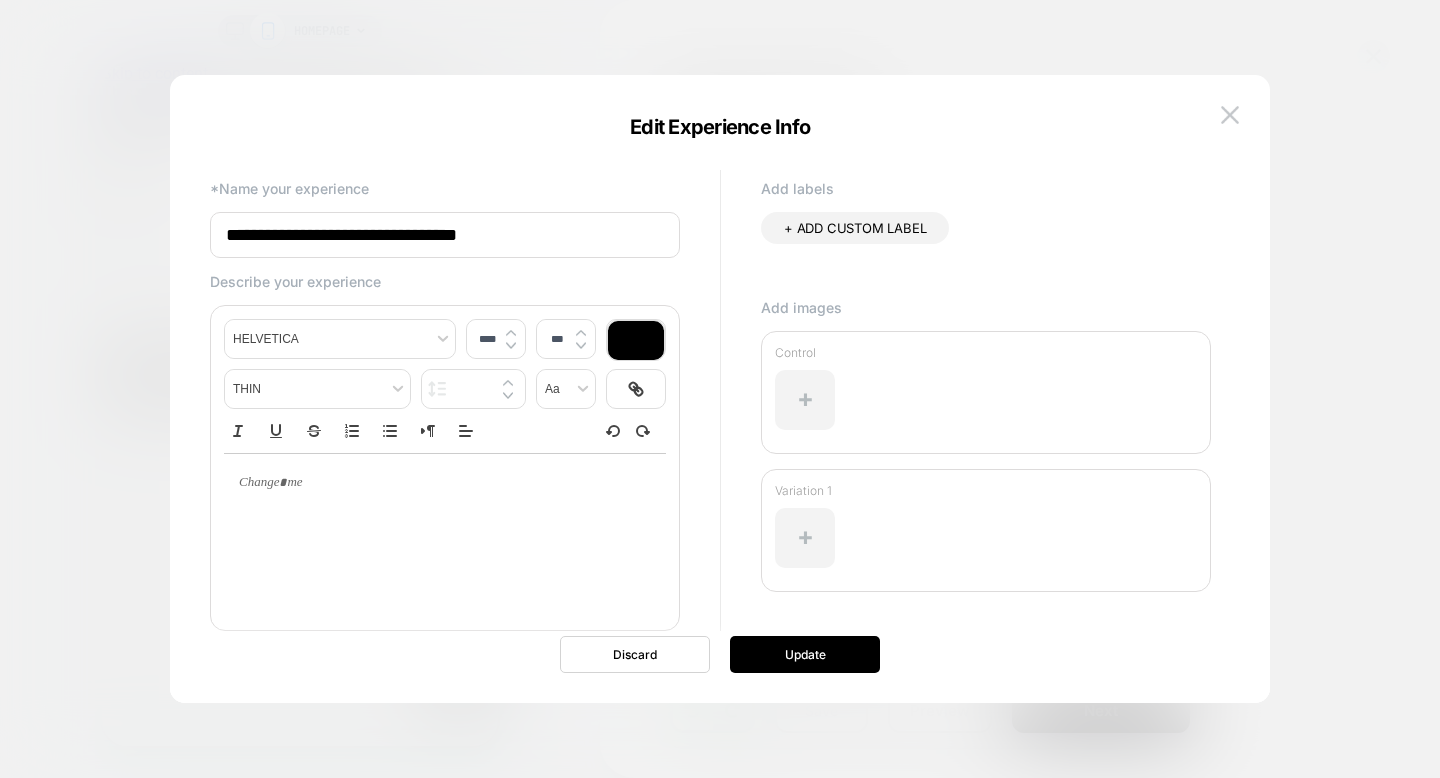 type 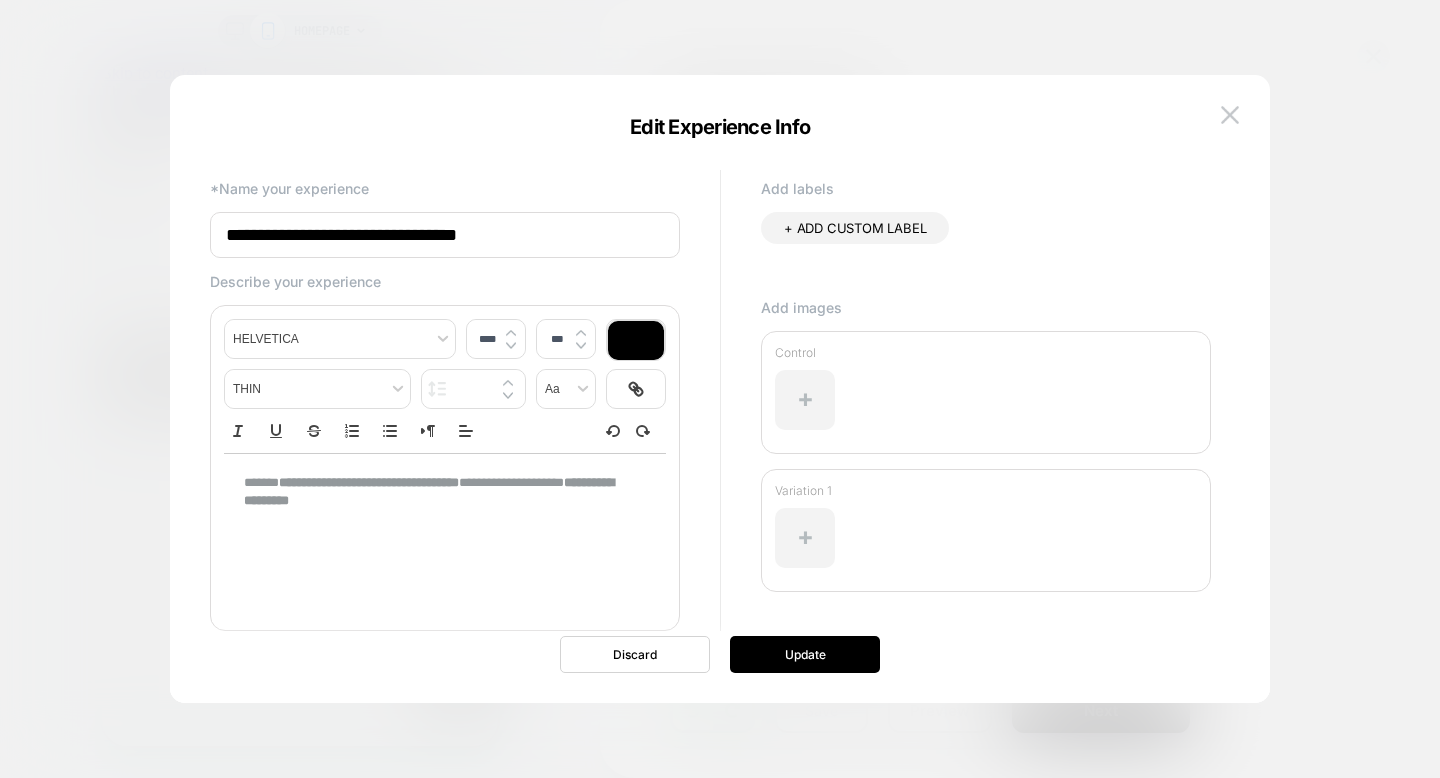 drag, startPoint x: 284, startPoint y: 488, endPoint x: 204, endPoint y: 485, distance: 80.05623 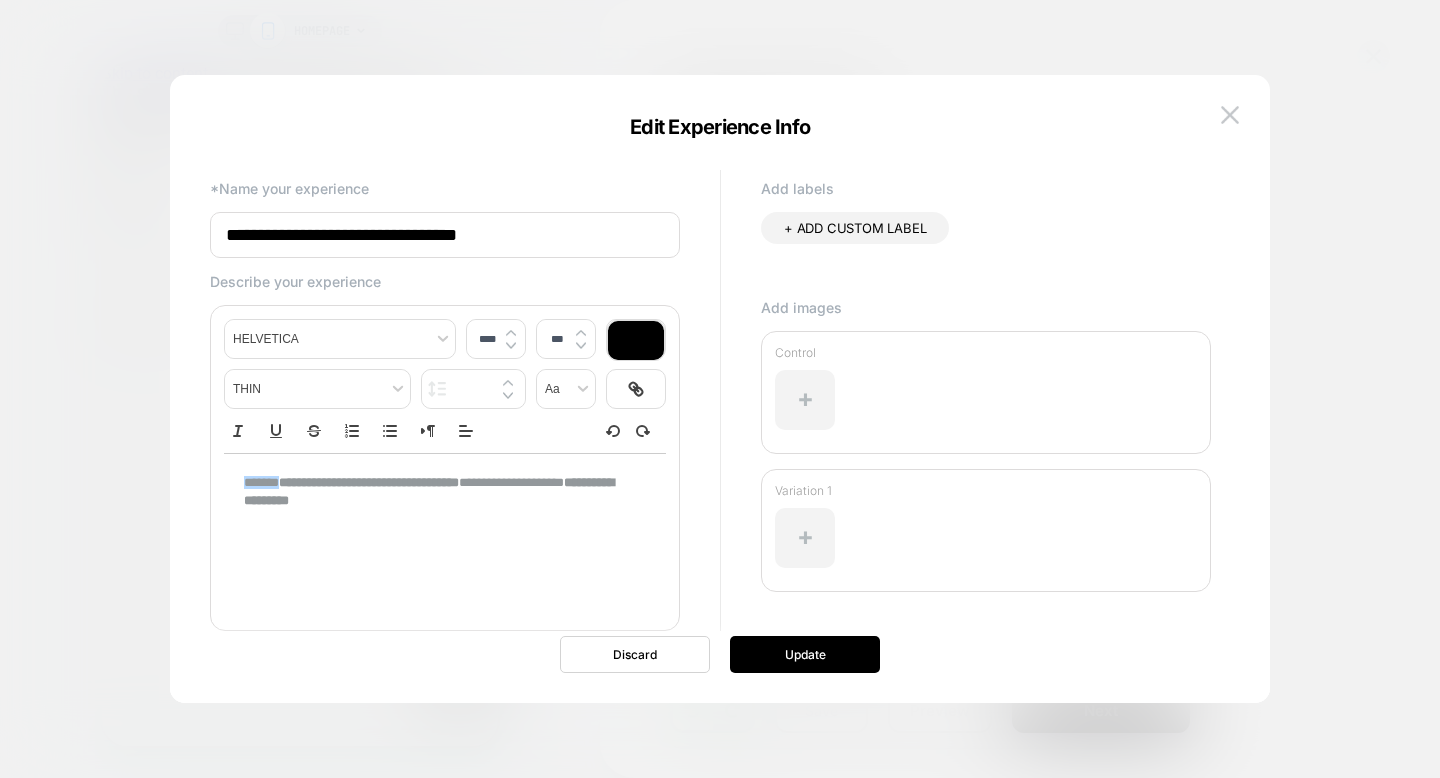 click on "**********" at bounding box center (369, 482) 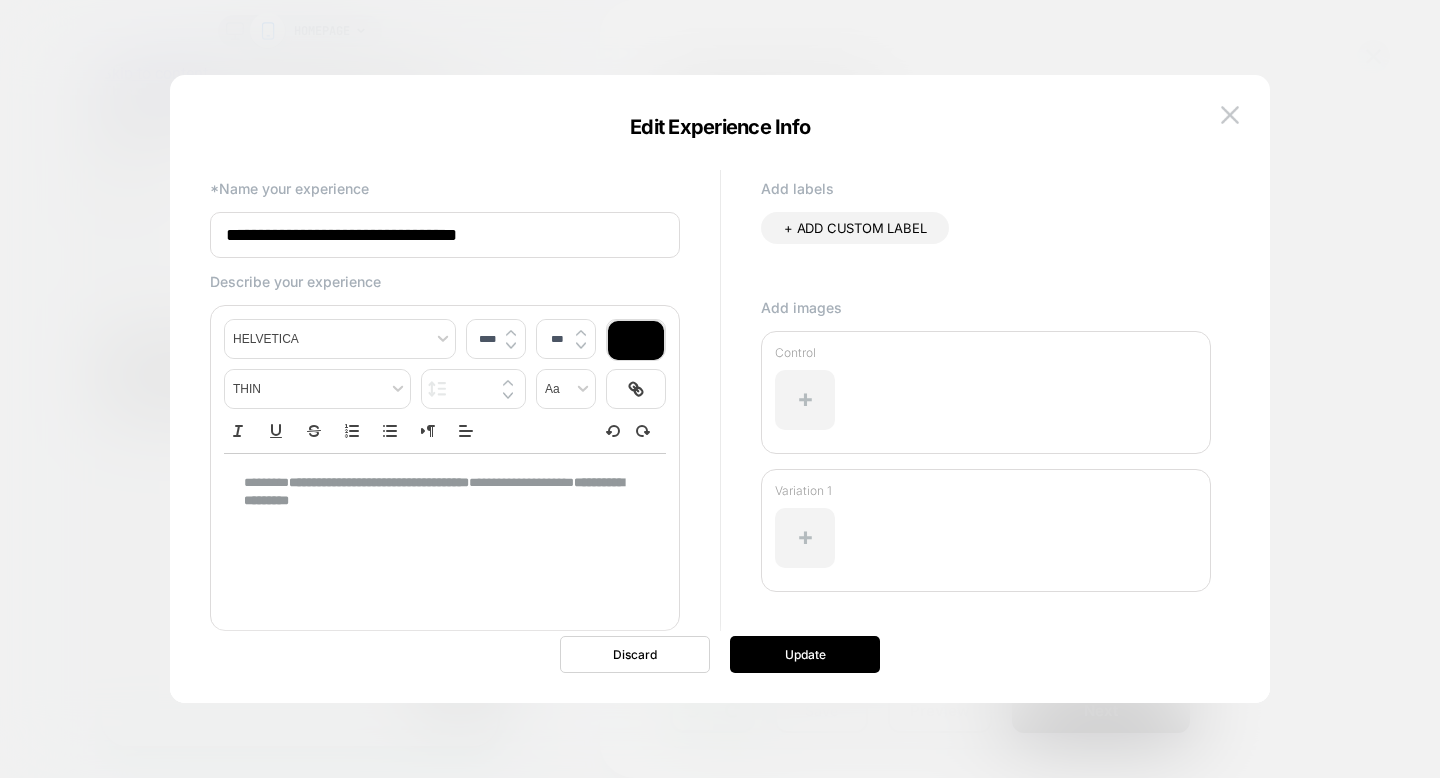 click on "**********" at bounding box center [437, 492] 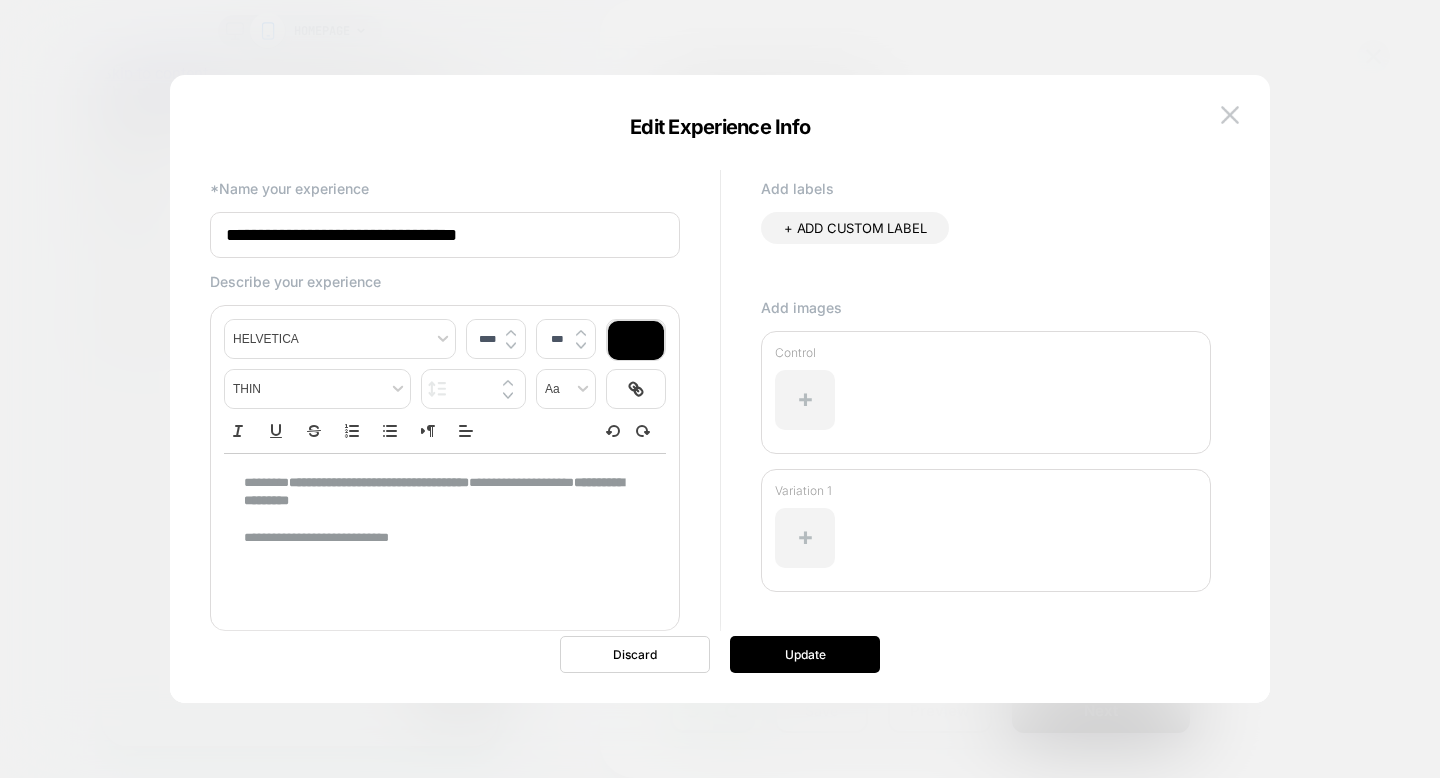 click on "**********" at bounding box center [437, 538] 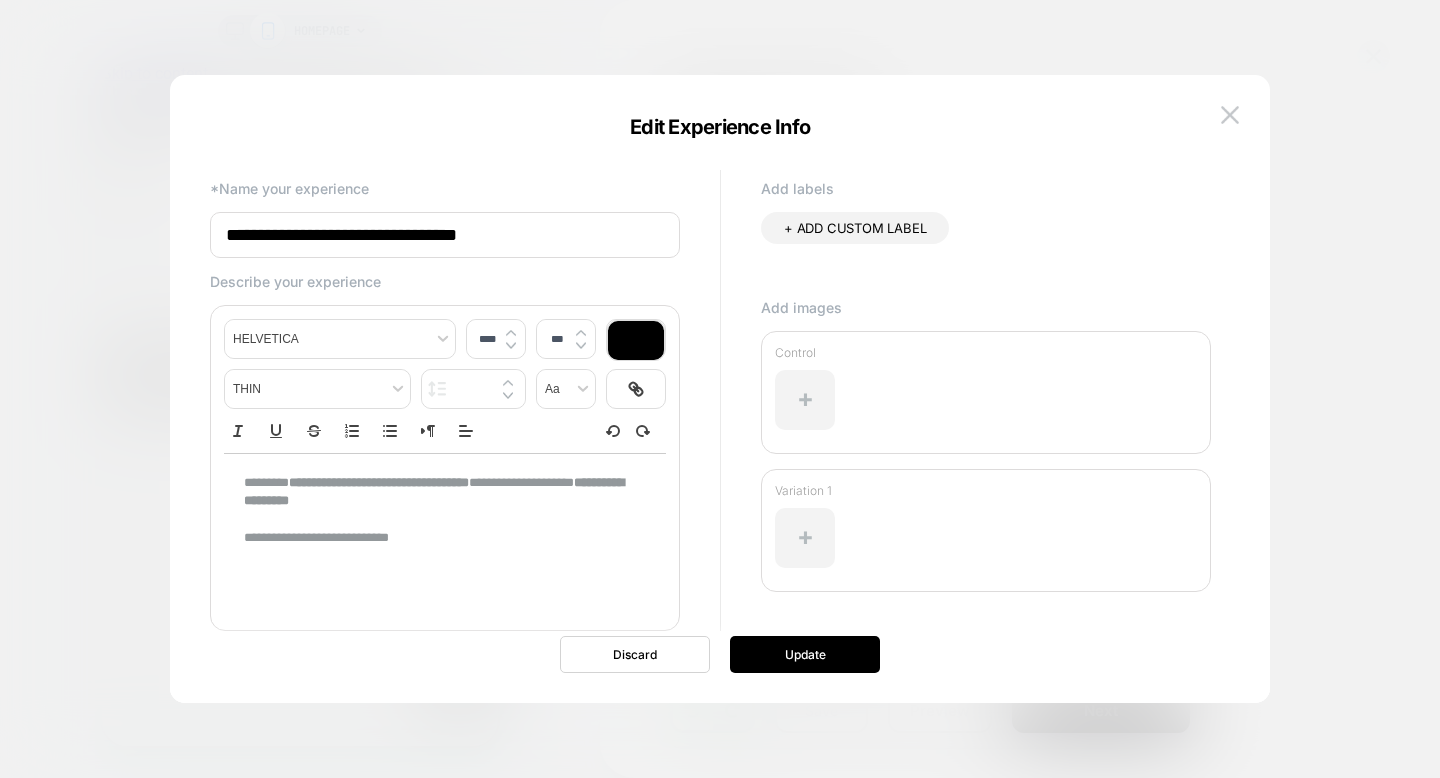 click on "**********" at bounding box center (437, 538) 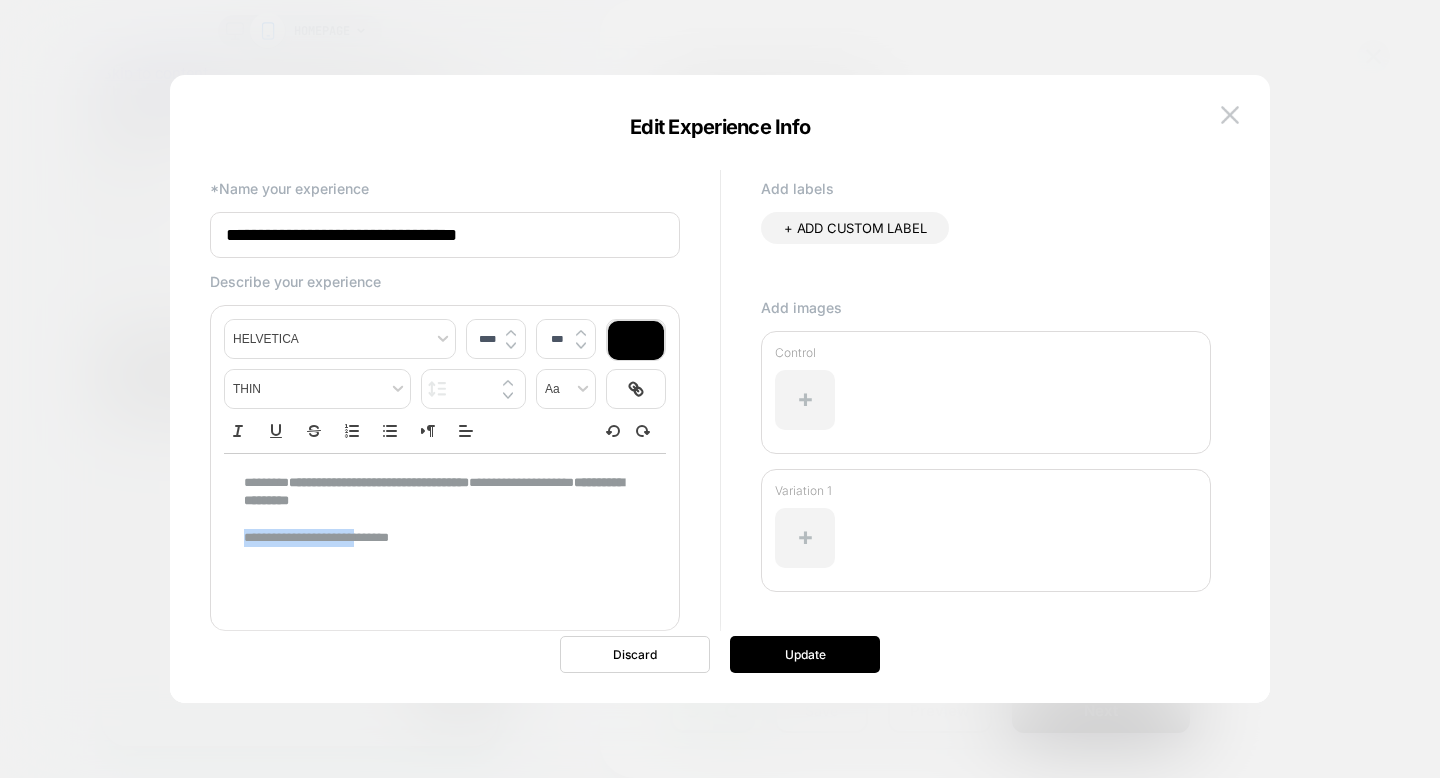 click on "**********" at bounding box center [437, 538] 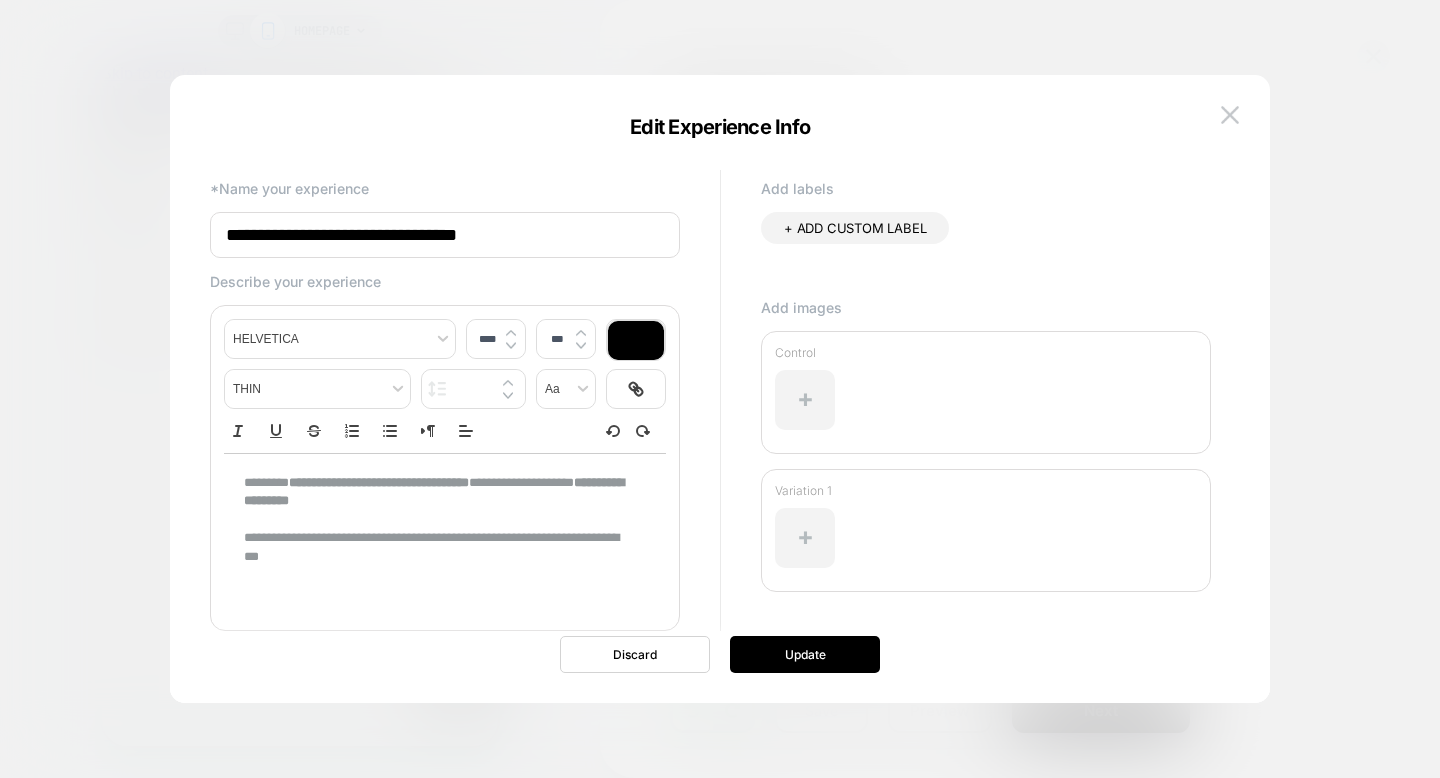 click on "**********" at bounding box center [437, 547] 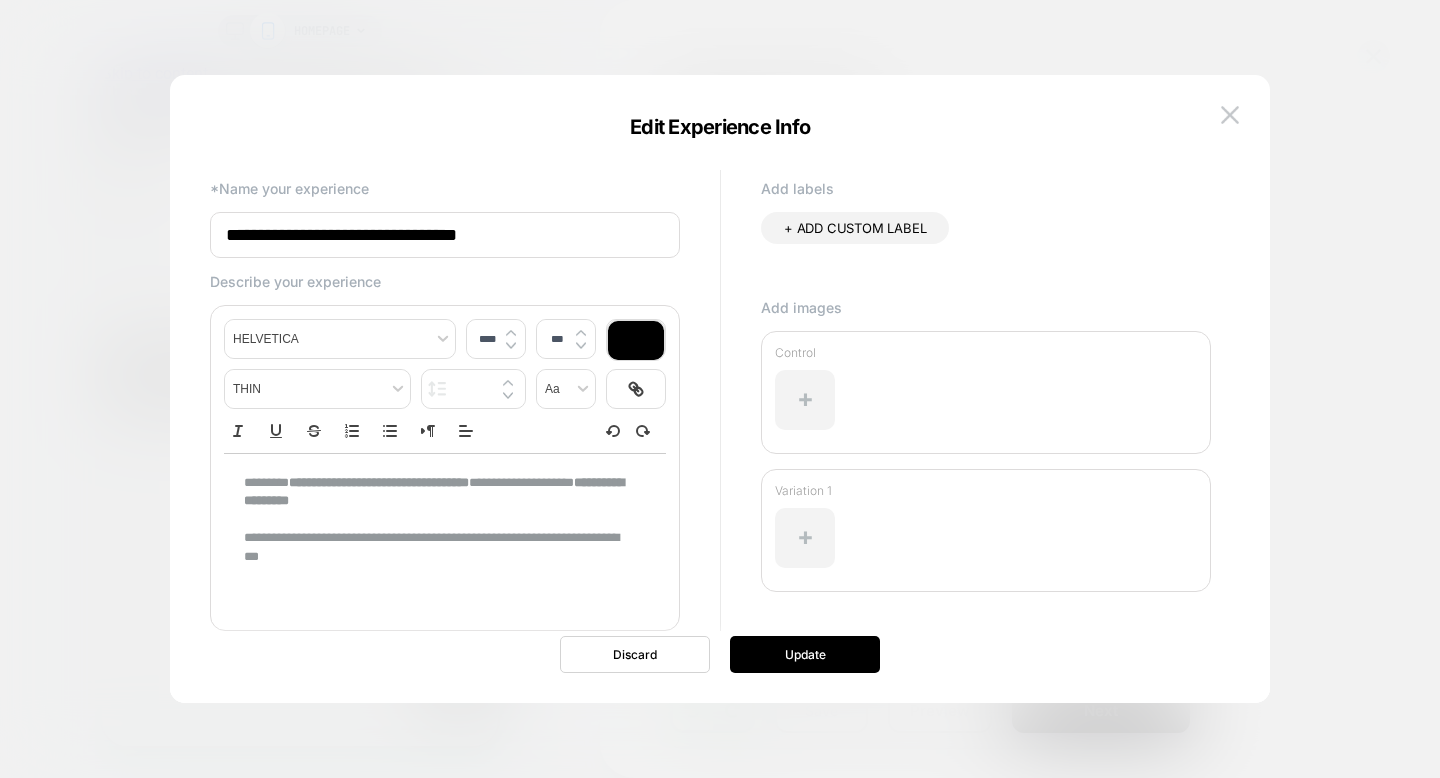 click on "**********" at bounding box center [437, 547] 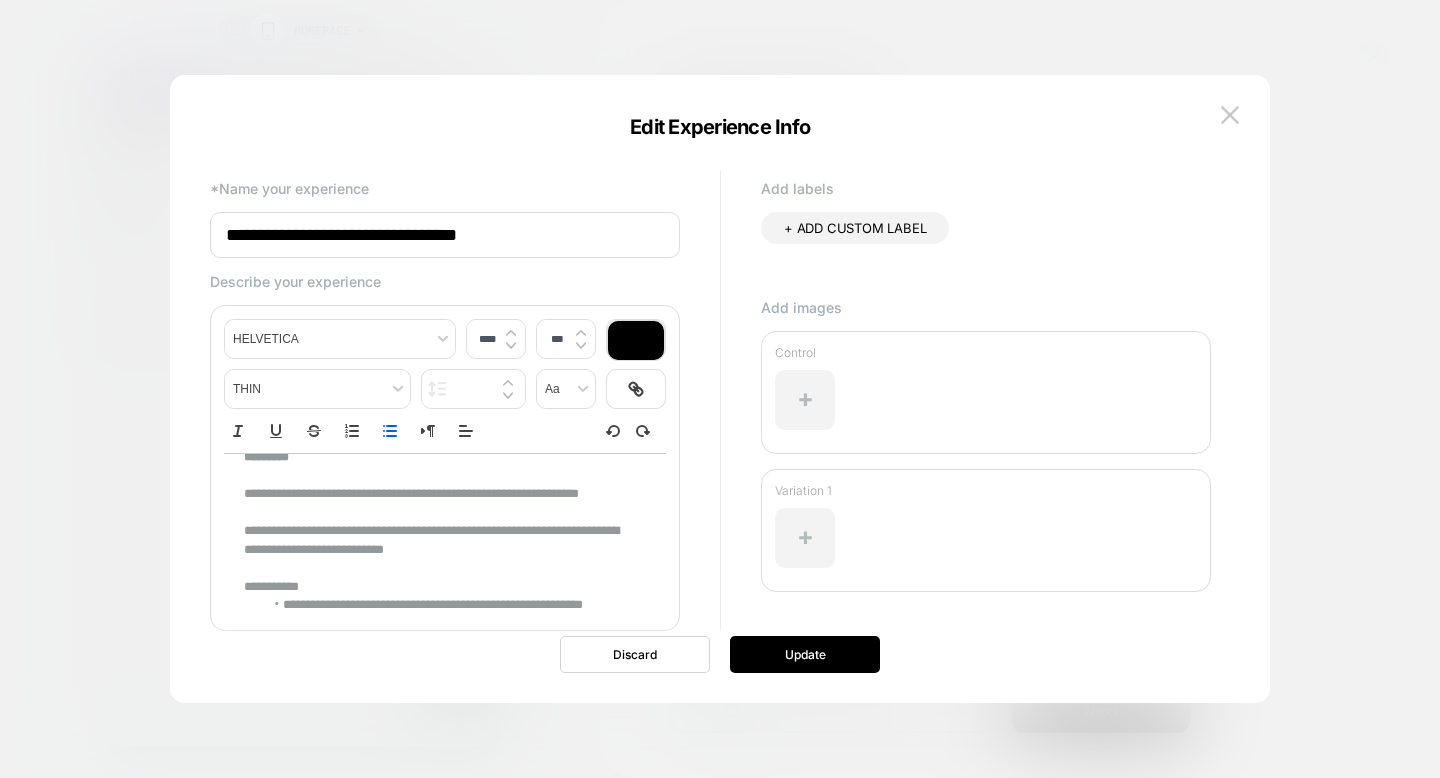 scroll, scrollTop: 62, scrollLeft: 0, axis: vertical 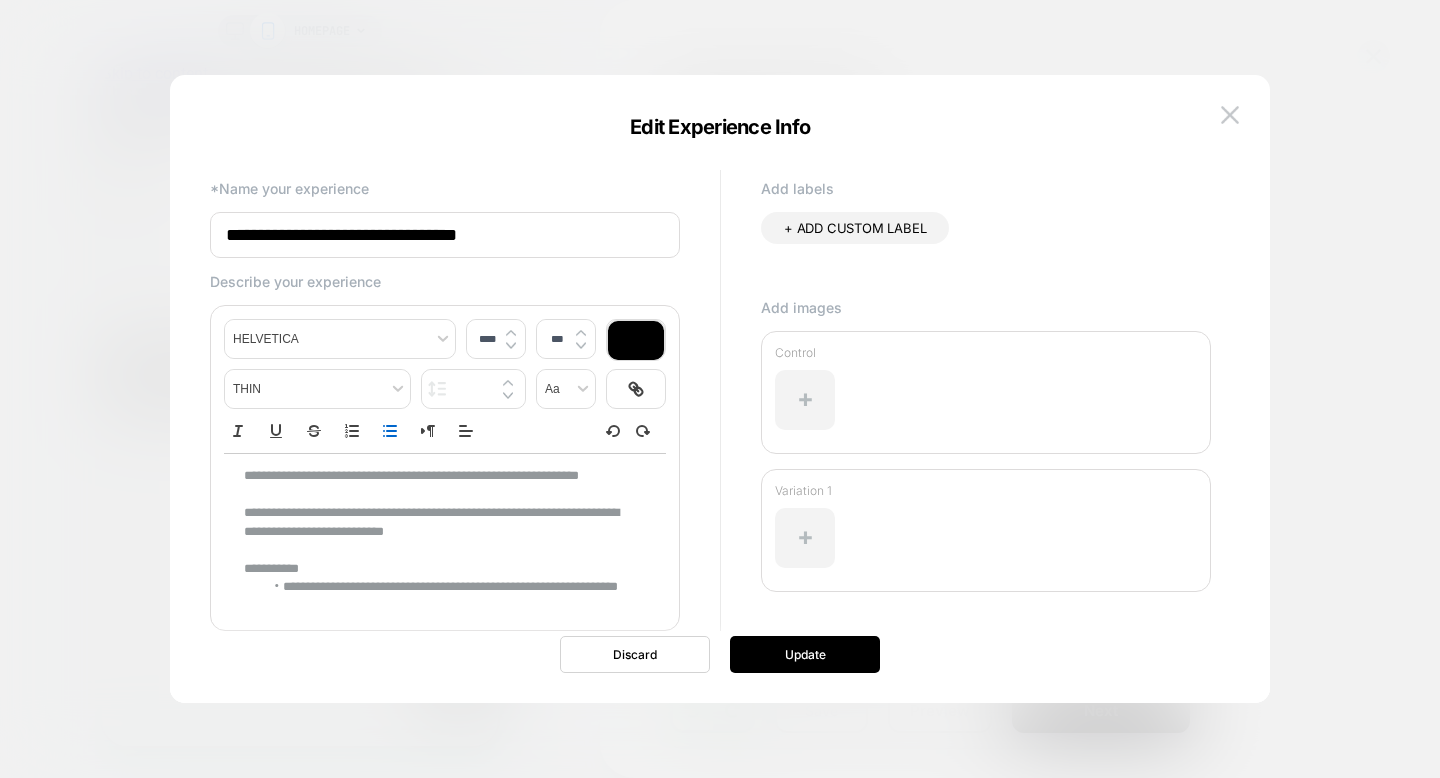 click on "**********" at bounding box center [448, 596] 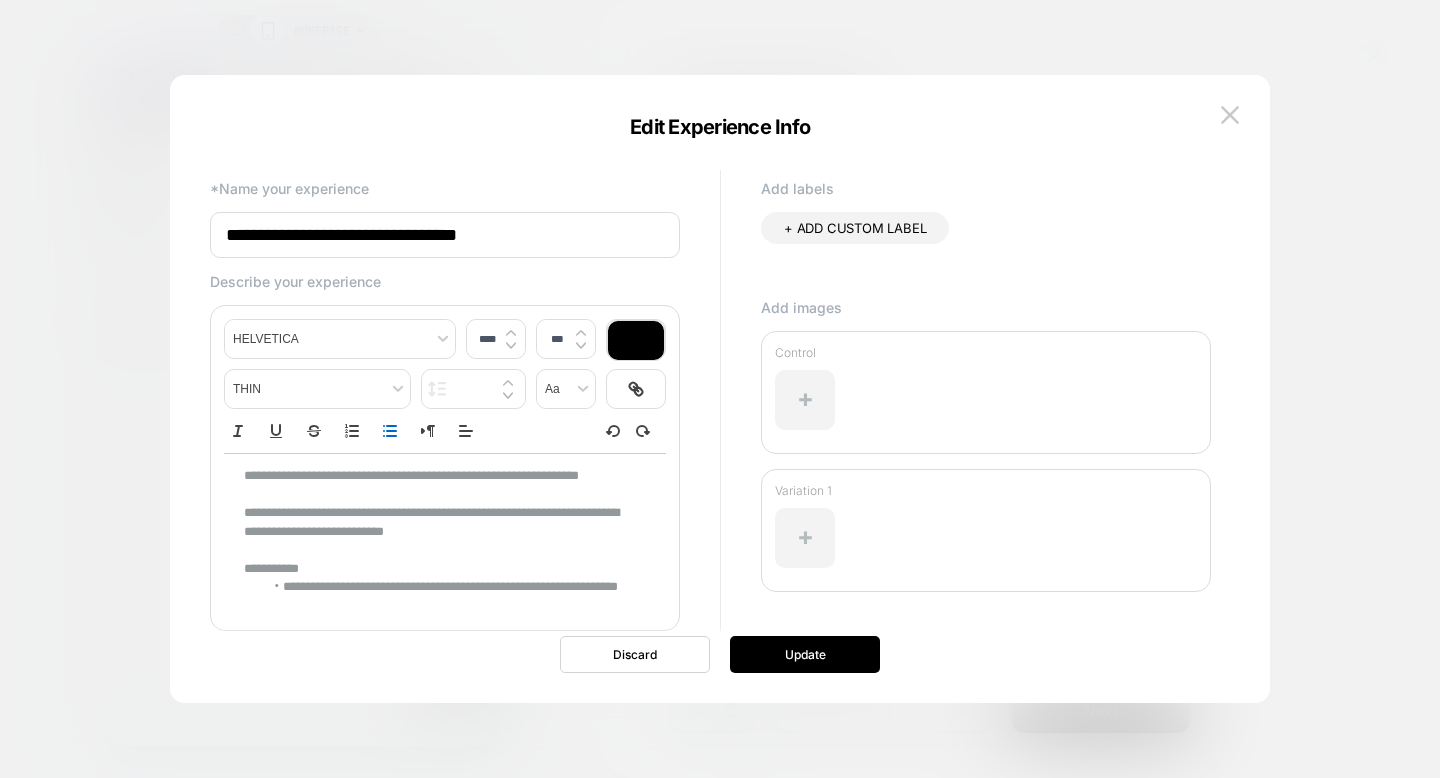 click on "**********" at bounding box center (448, 596) 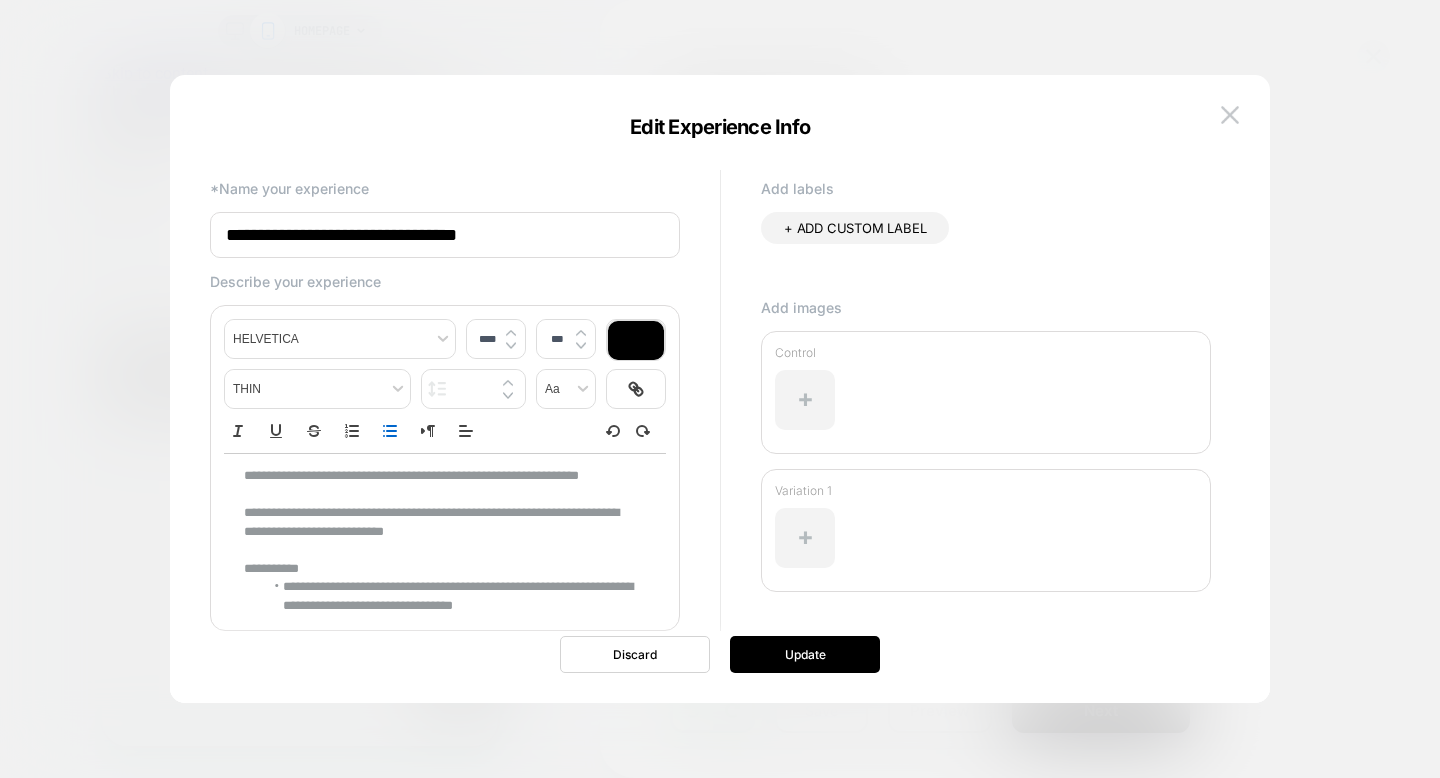scroll, scrollTop: 102, scrollLeft: 0, axis: vertical 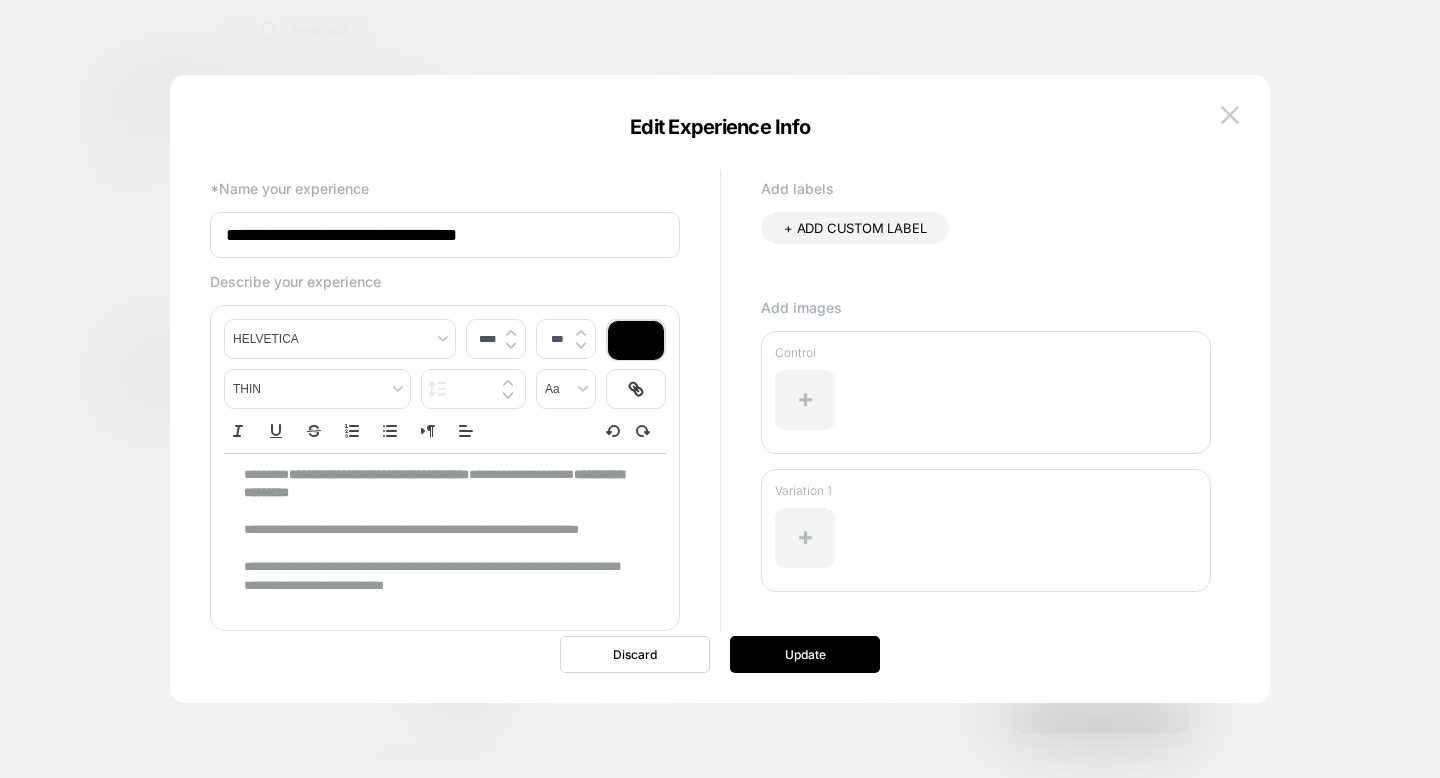 click on "**********" at bounding box center (445, 586) 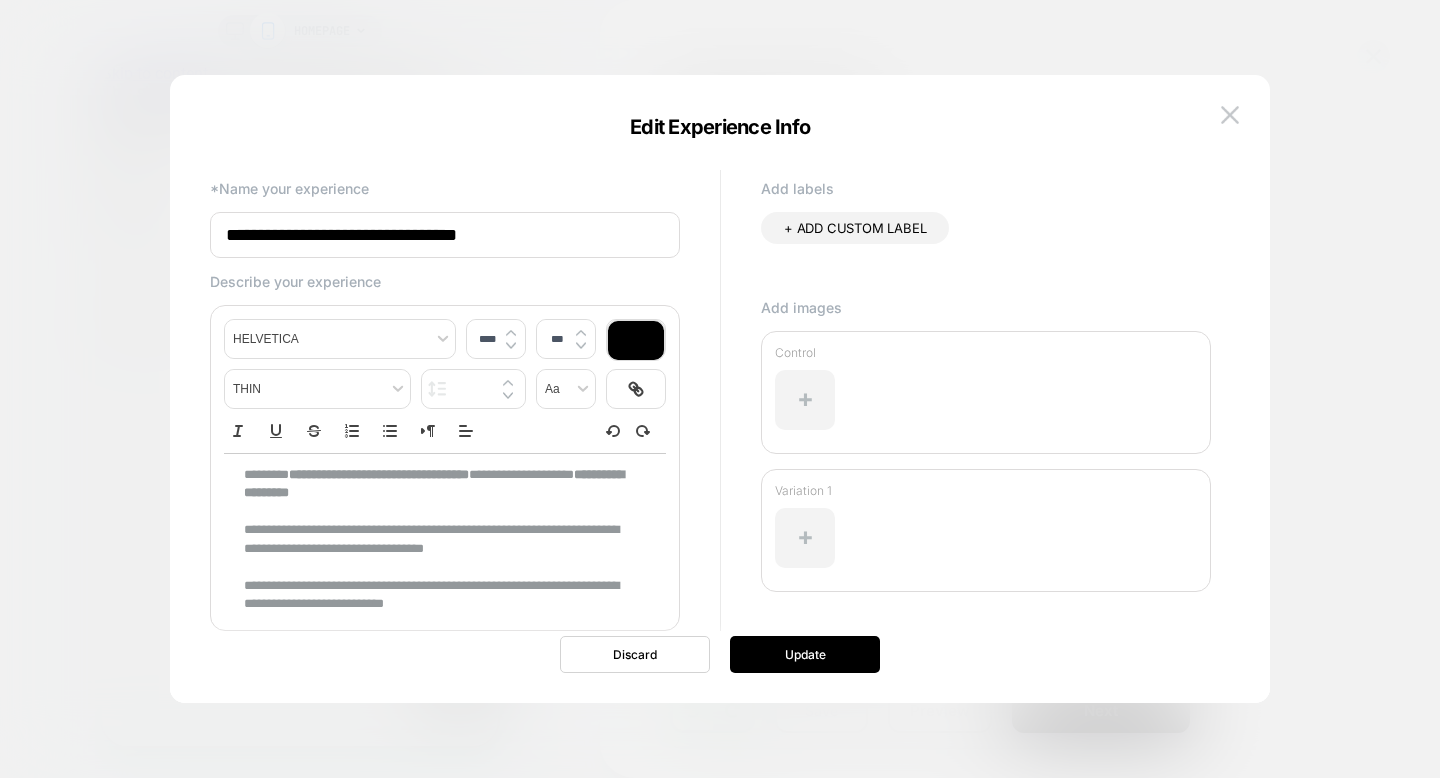 click on "**********" at bounding box center [437, 539] 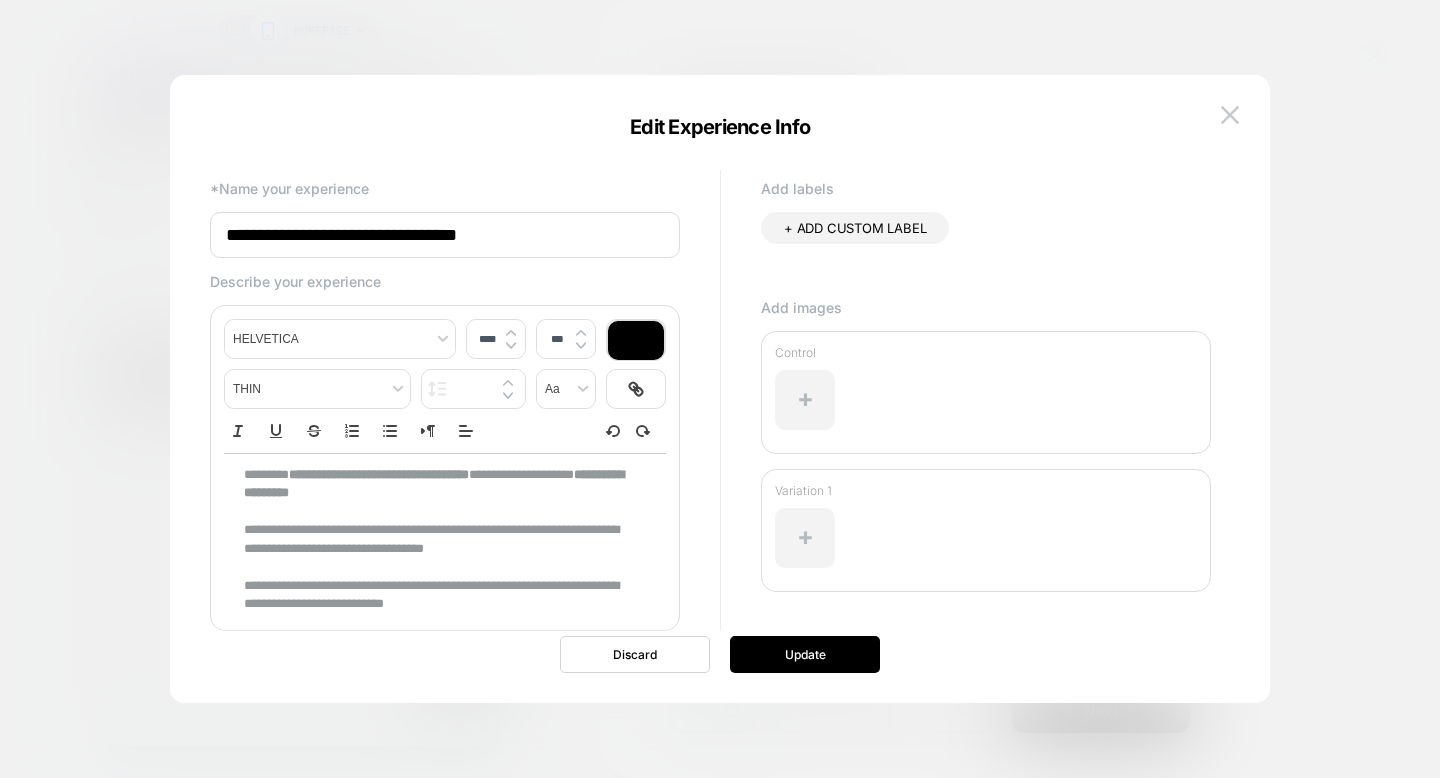 click on "**********" at bounding box center (437, 539) 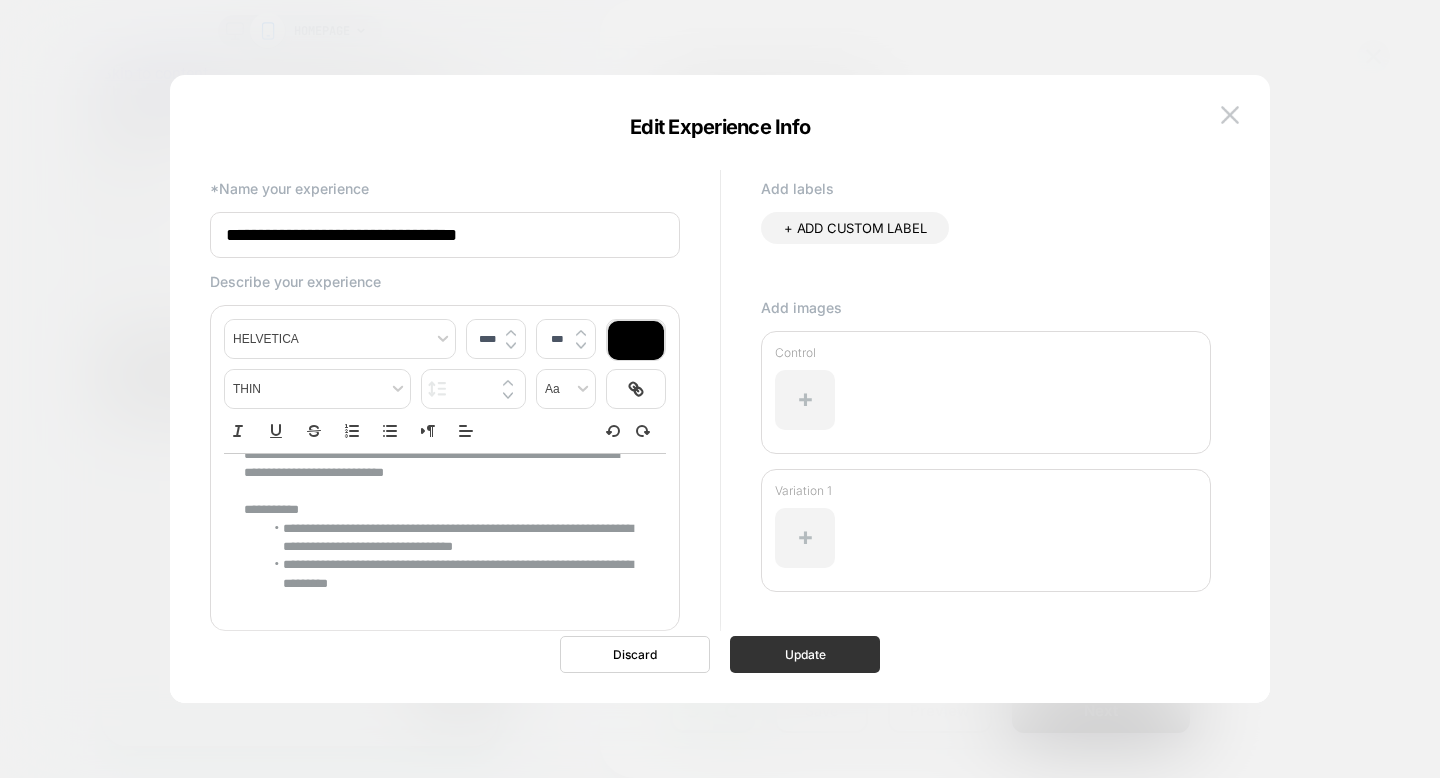 click on "Update" at bounding box center (805, 654) 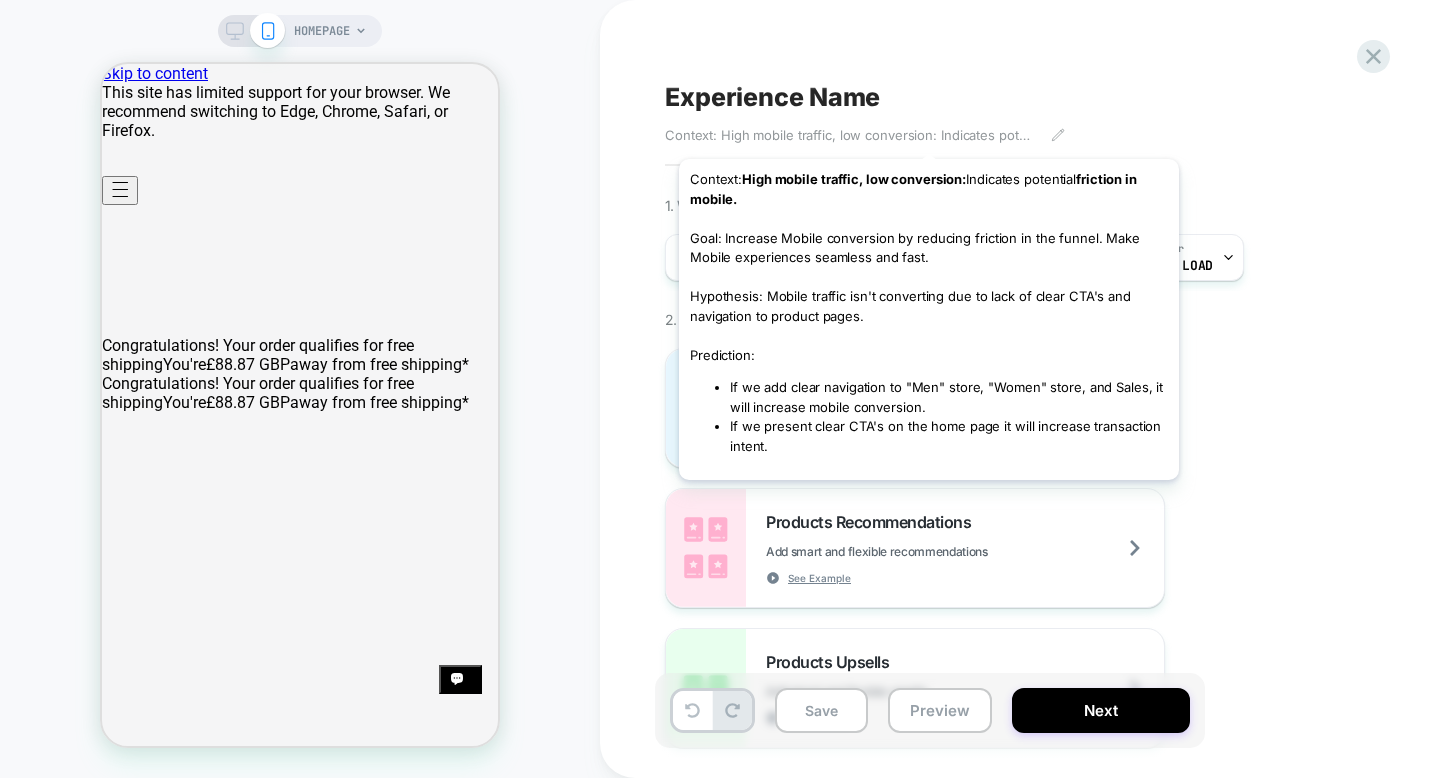 click on "Context: High mobile traffic, low conversion: Indicates potential friction in mobile.Goal: Increase Mobile conversion by reducing friction in the funnel. Make Mobile experiences seamless and fast.Hypothesis: Mobile traffic isn't converting due to lack of clear CTA's and navigation to product pages.Prediction:If we add clear navigation to "Men" store, "Women" store, and Sales, it will increase mobile conversion.If we present clear CTA's on the home page it will increase transaction intent." at bounding box center [850, 135] 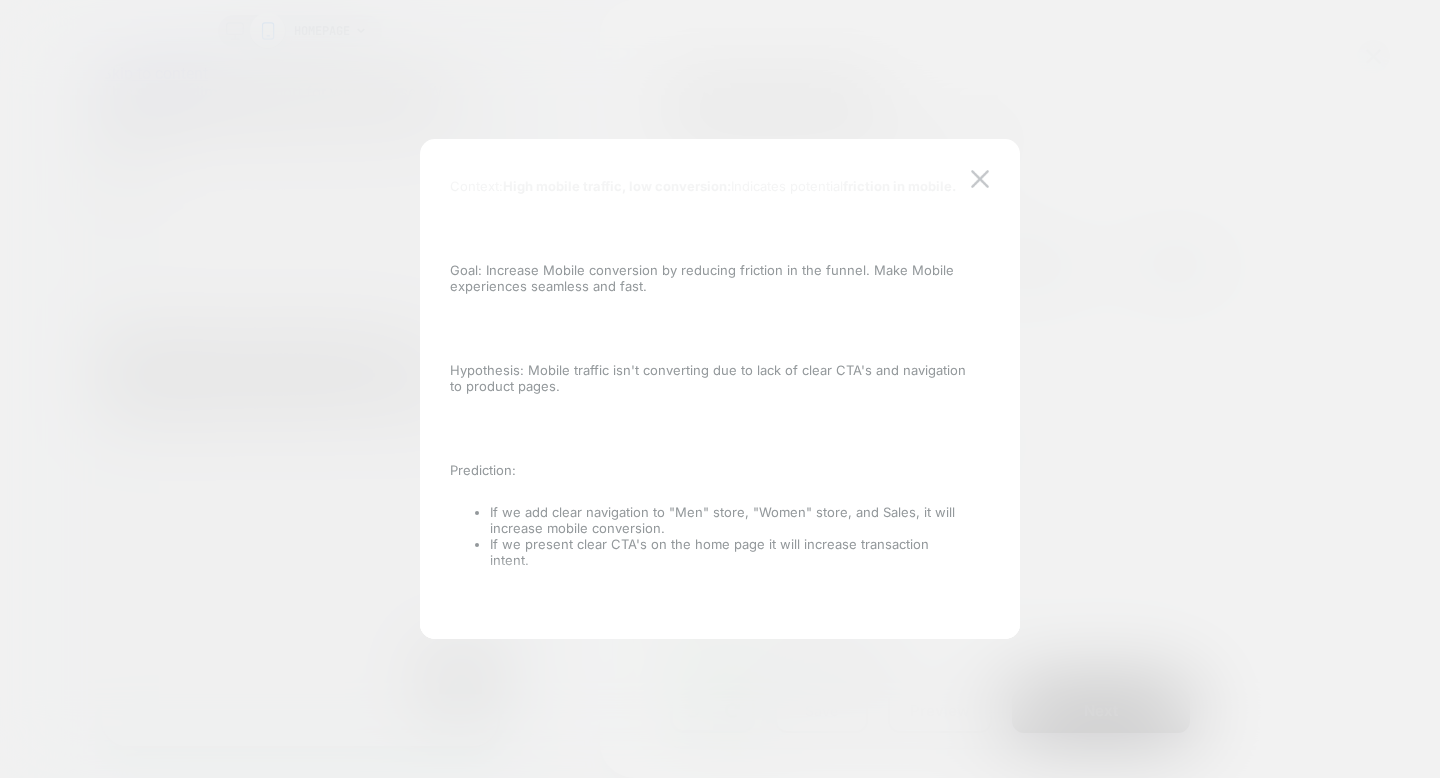 scroll, scrollTop: 0, scrollLeft: 0, axis: both 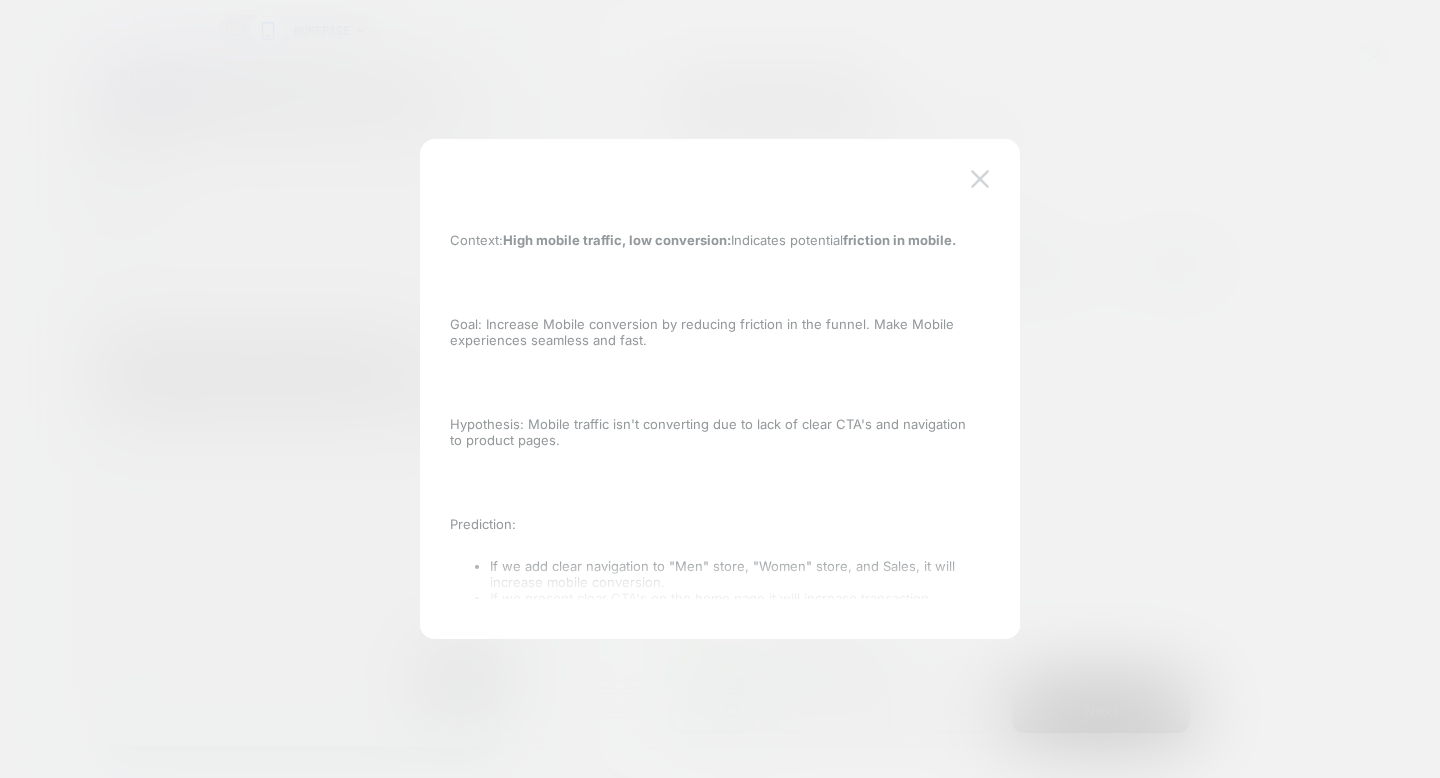 click at bounding box center [980, 179] 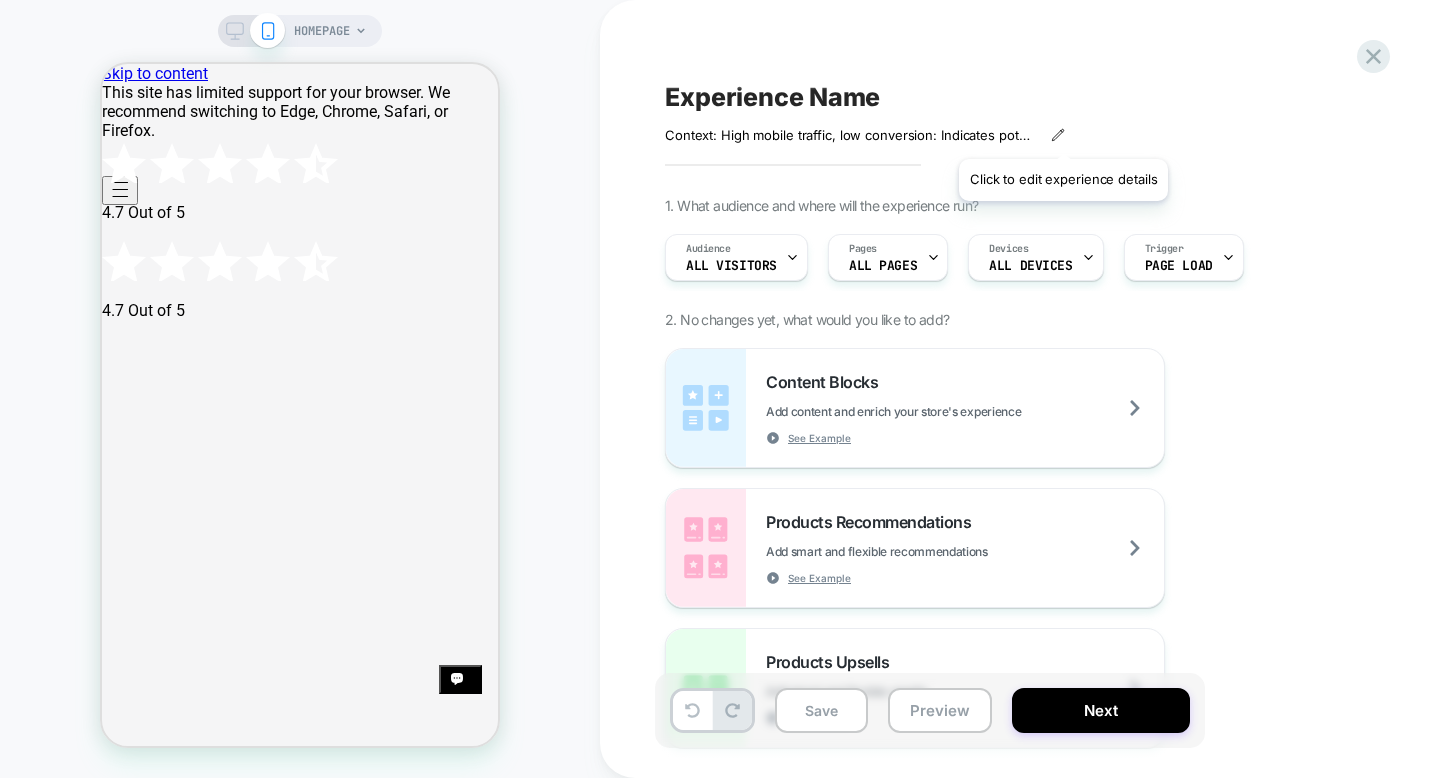 click 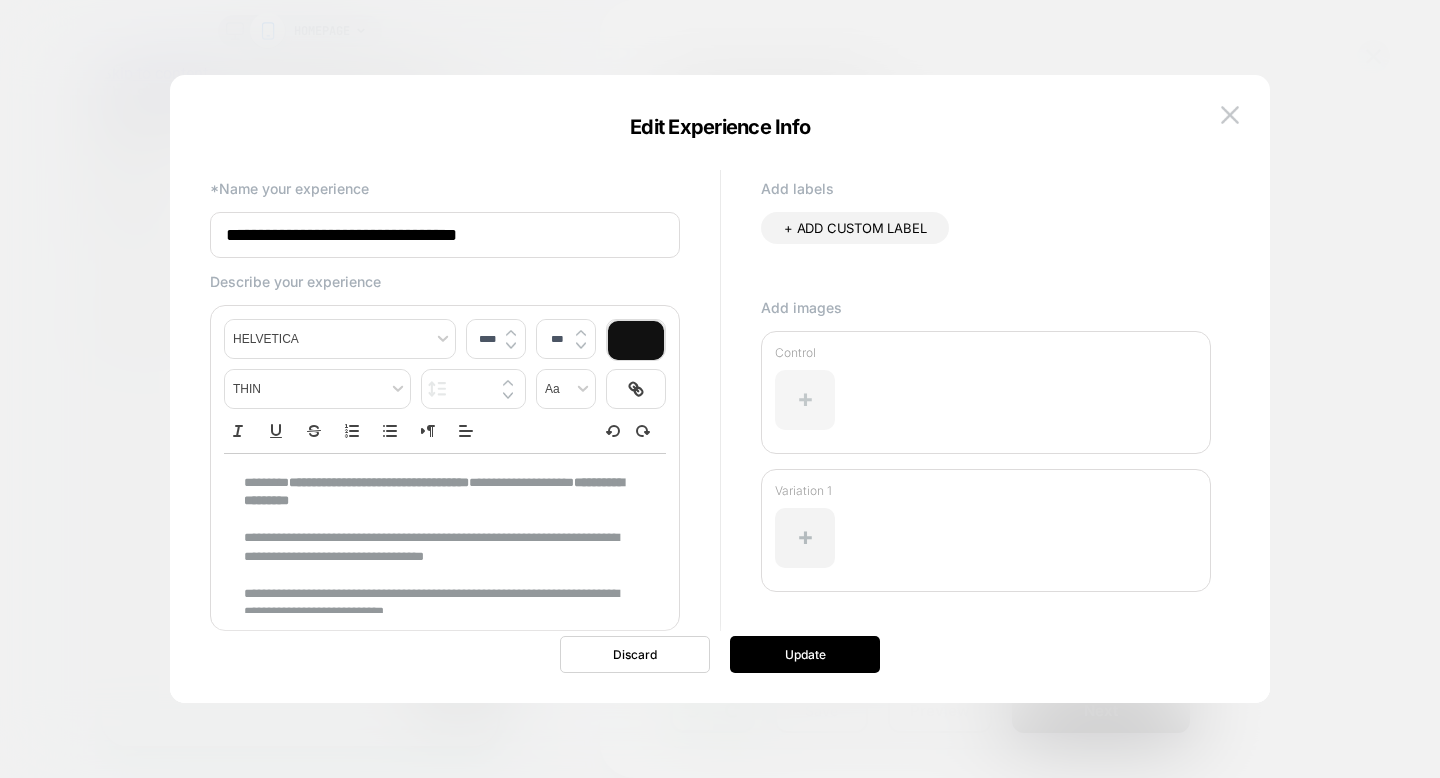 click at bounding box center [805, 400] 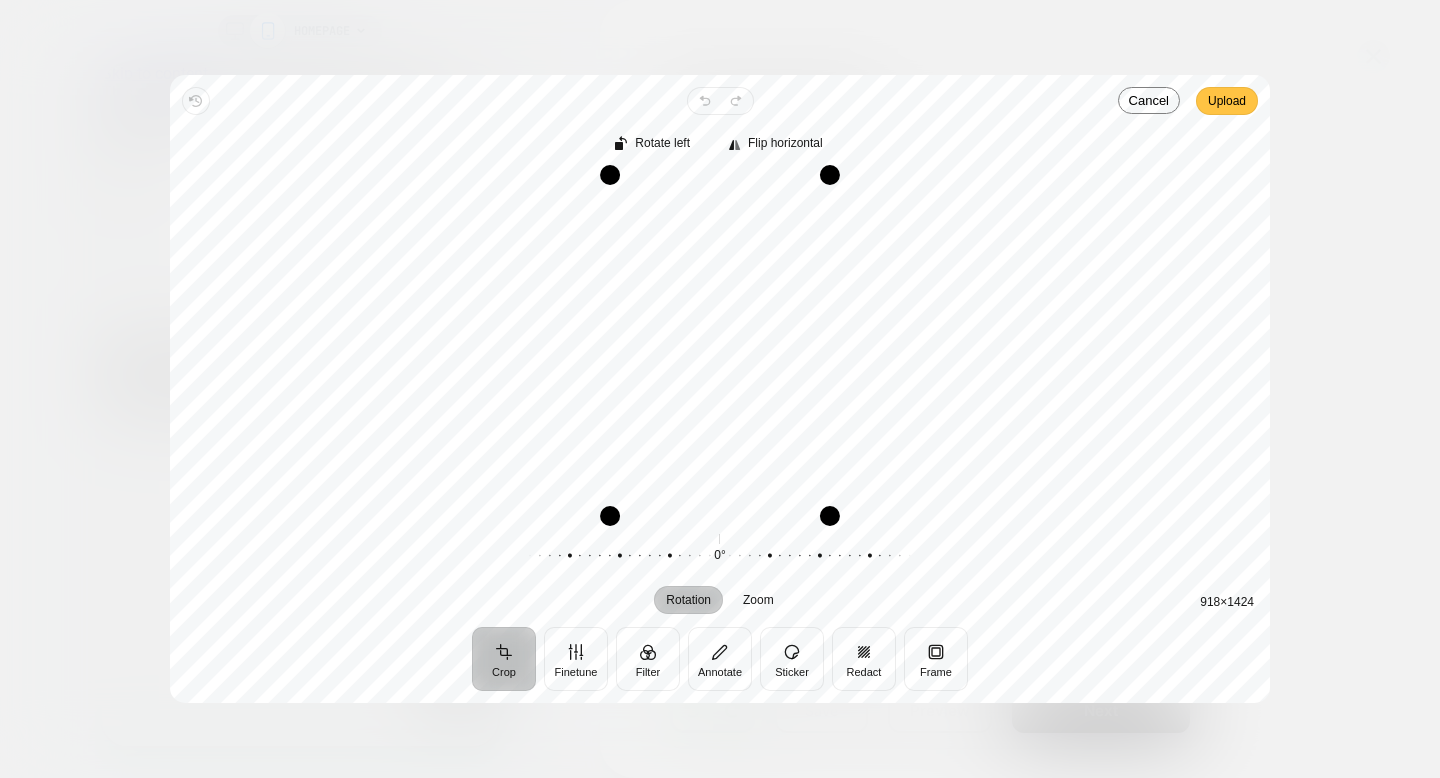 click on "Upload" at bounding box center [1227, 101] 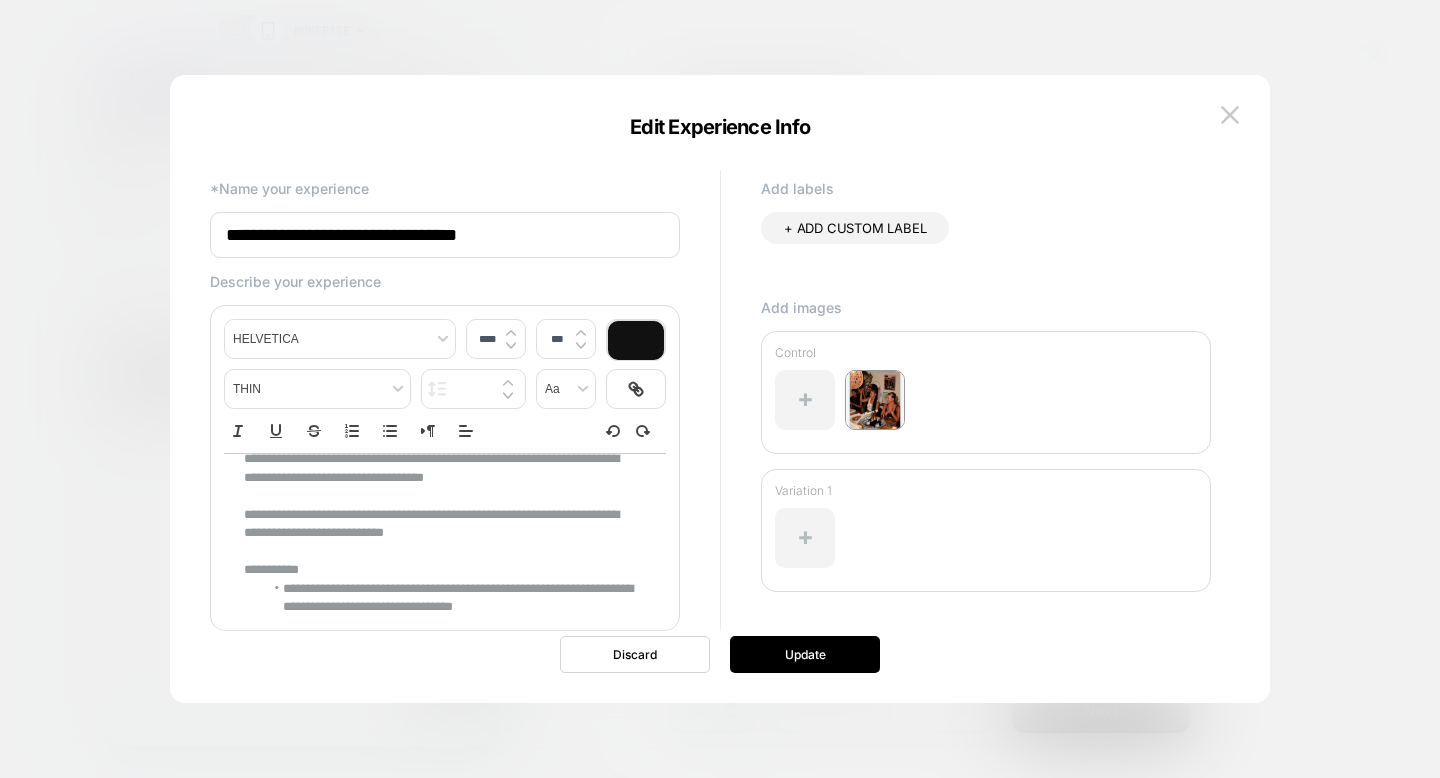 scroll, scrollTop: 139, scrollLeft: 0, axis: vertical 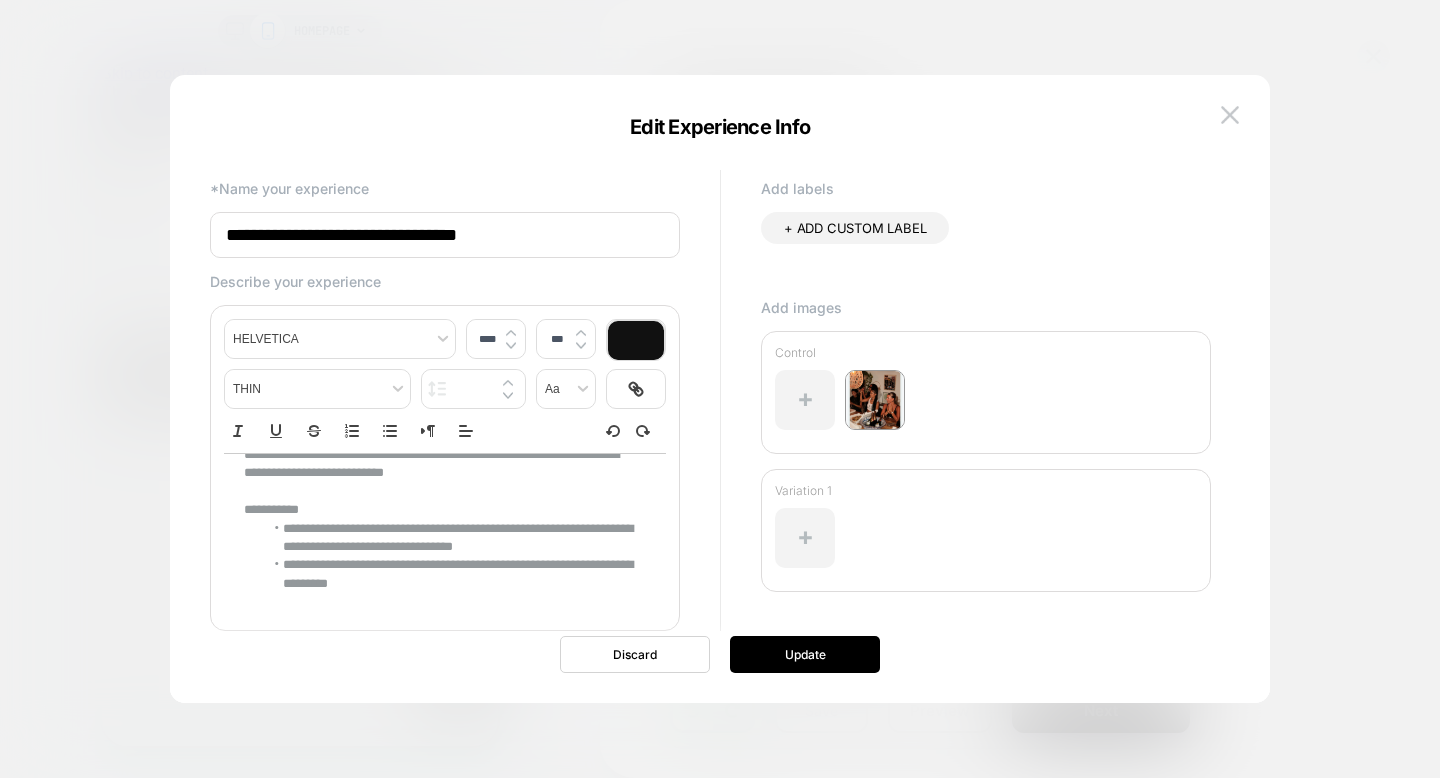 type on "****" 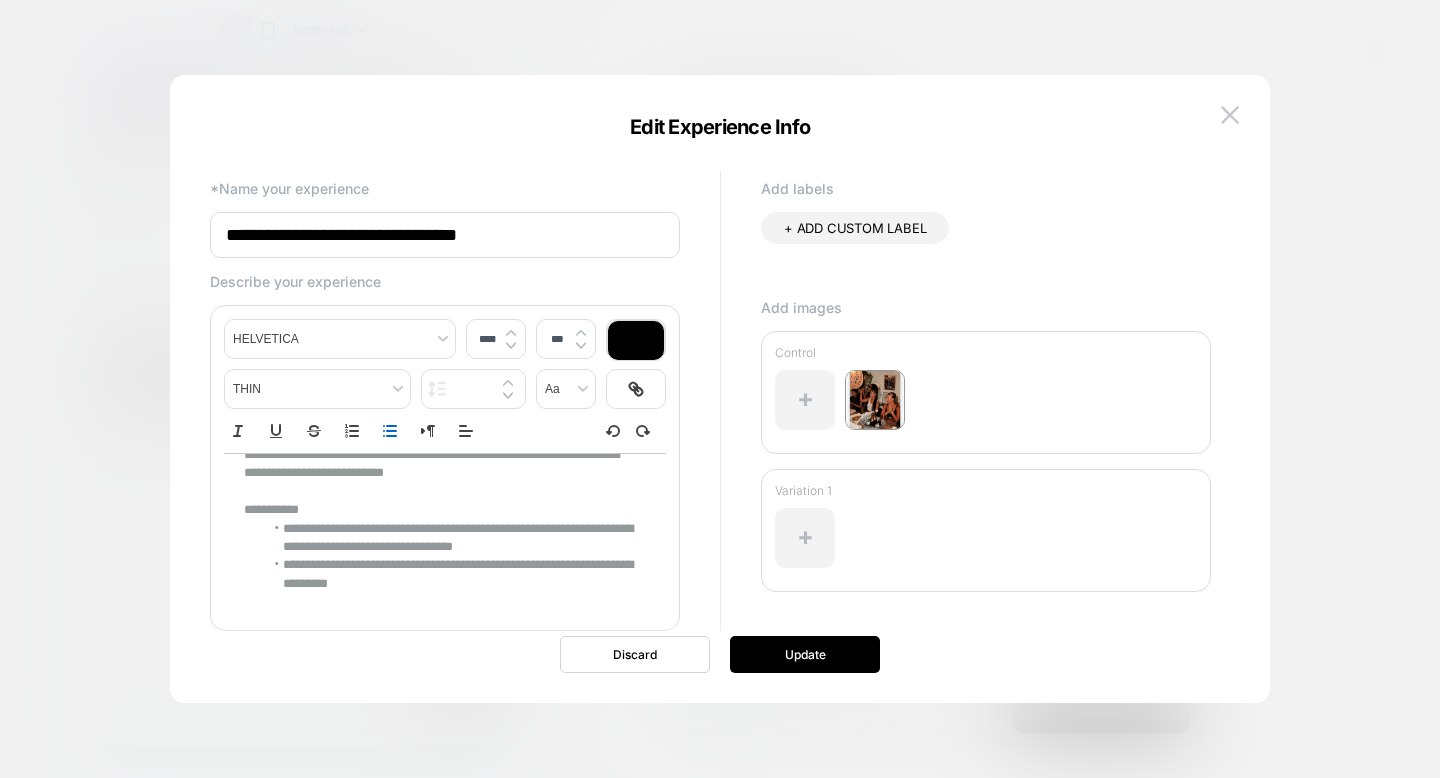 drag, startPoint x: 389, startPoint y: 580, endPoint x: 316, endPoint y: 571, distance: 73.552704 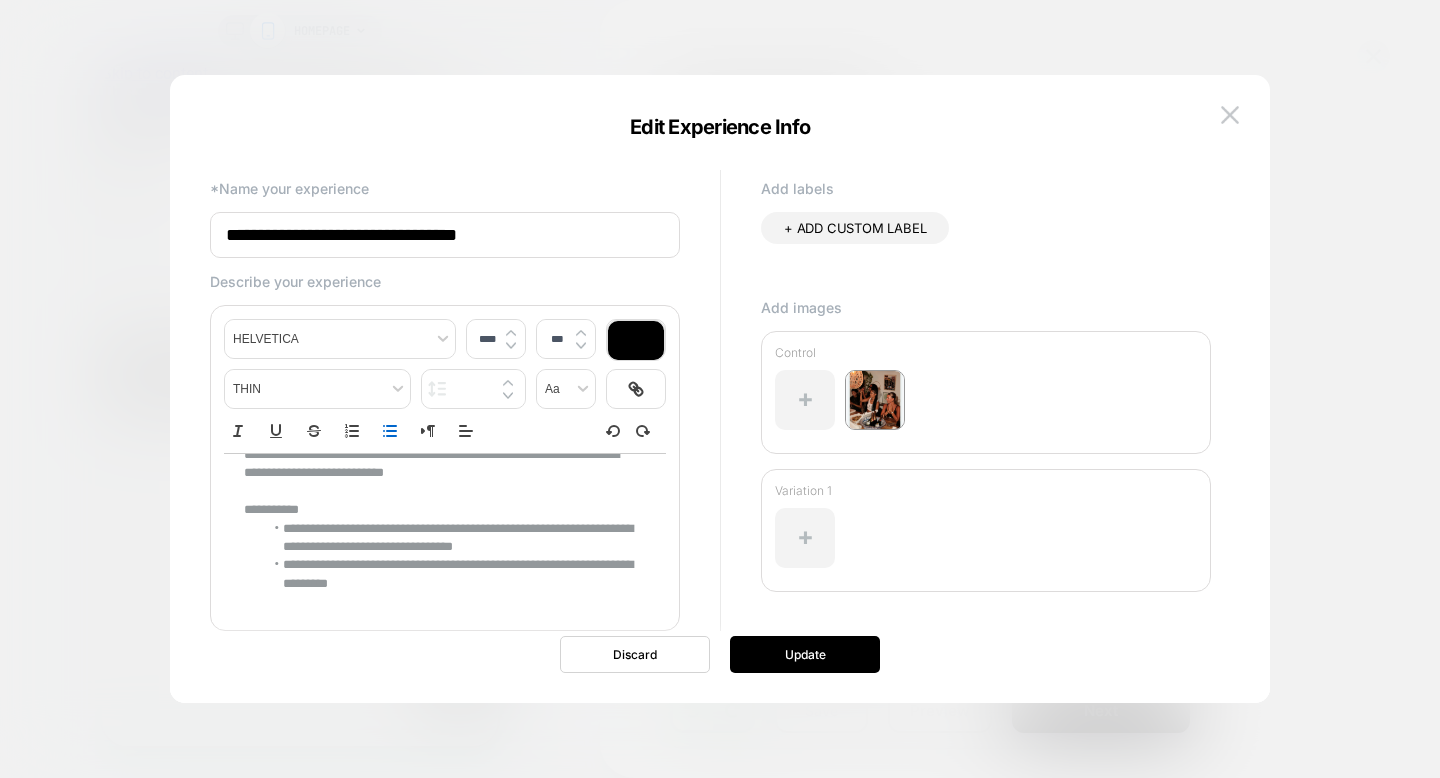 click on "**********" at bounding box center [448, 574] 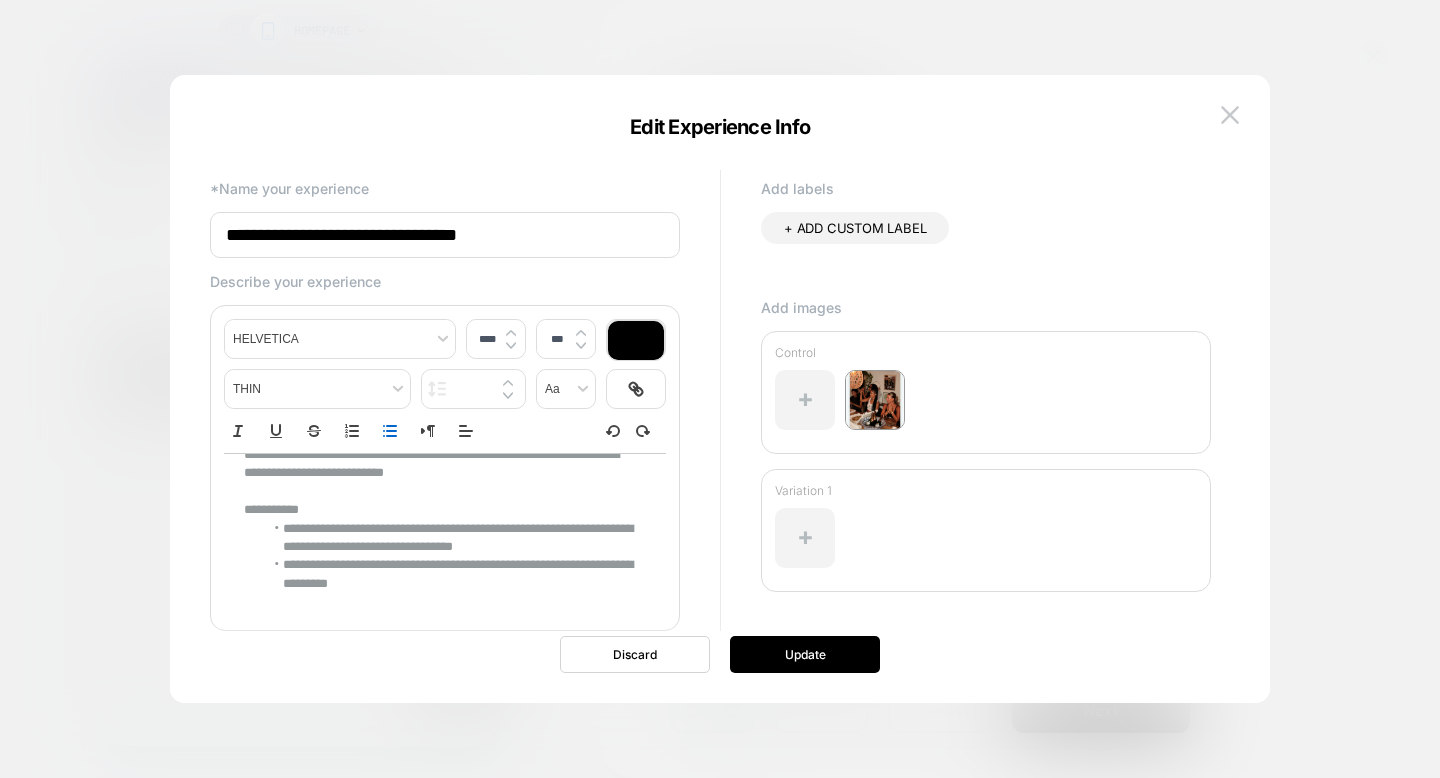 type 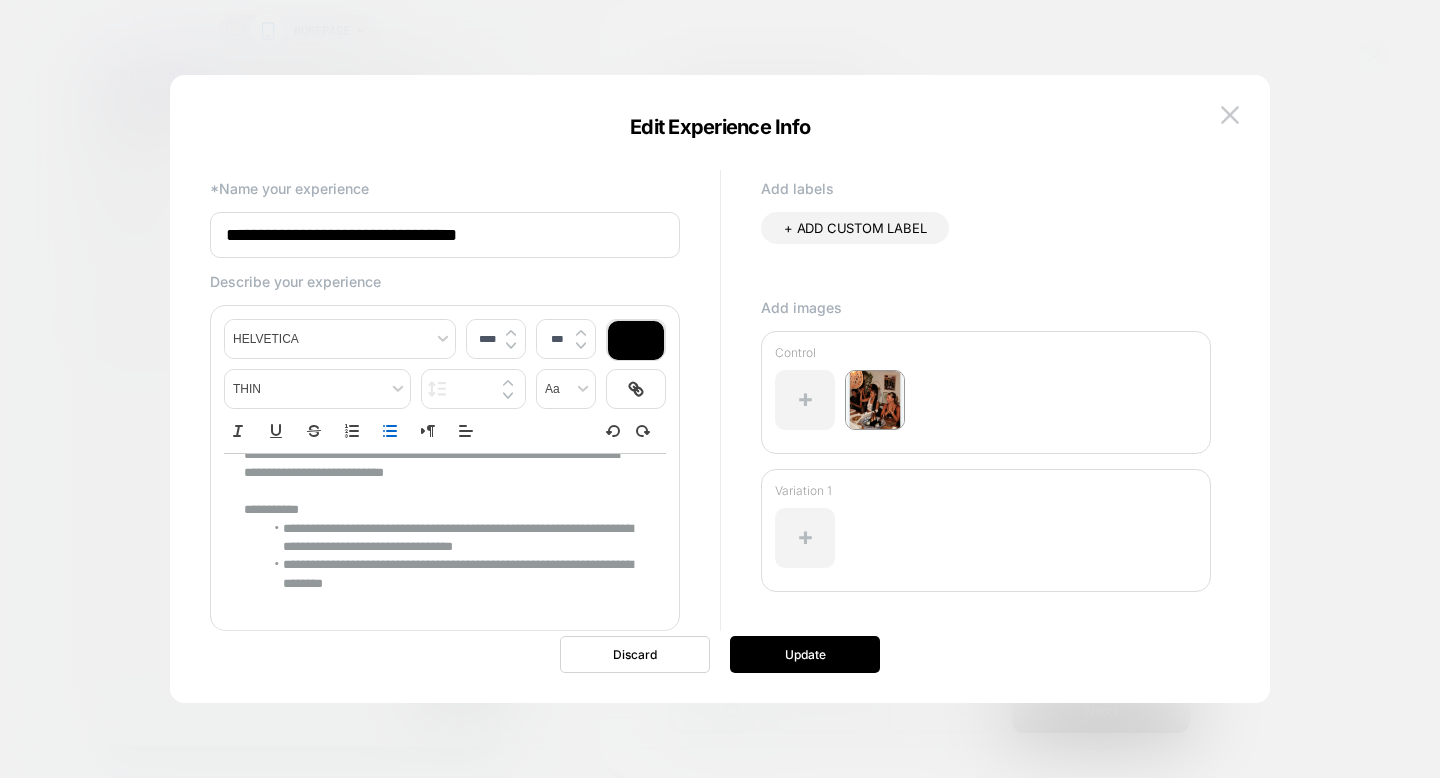 click on "**********" at bounding box center (448, 574) 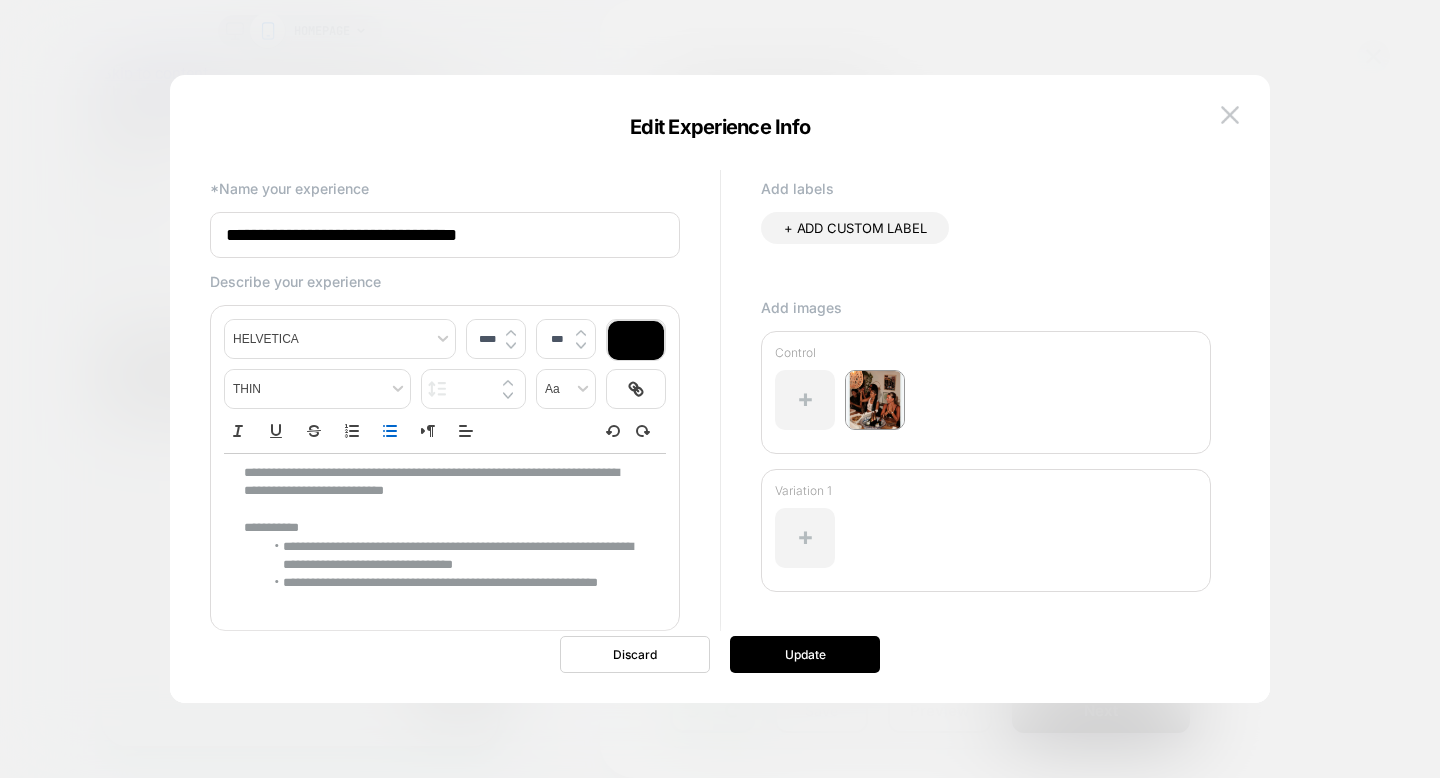 scroll, scrollTop: 139, scrollLeft: 0, axis: vertical 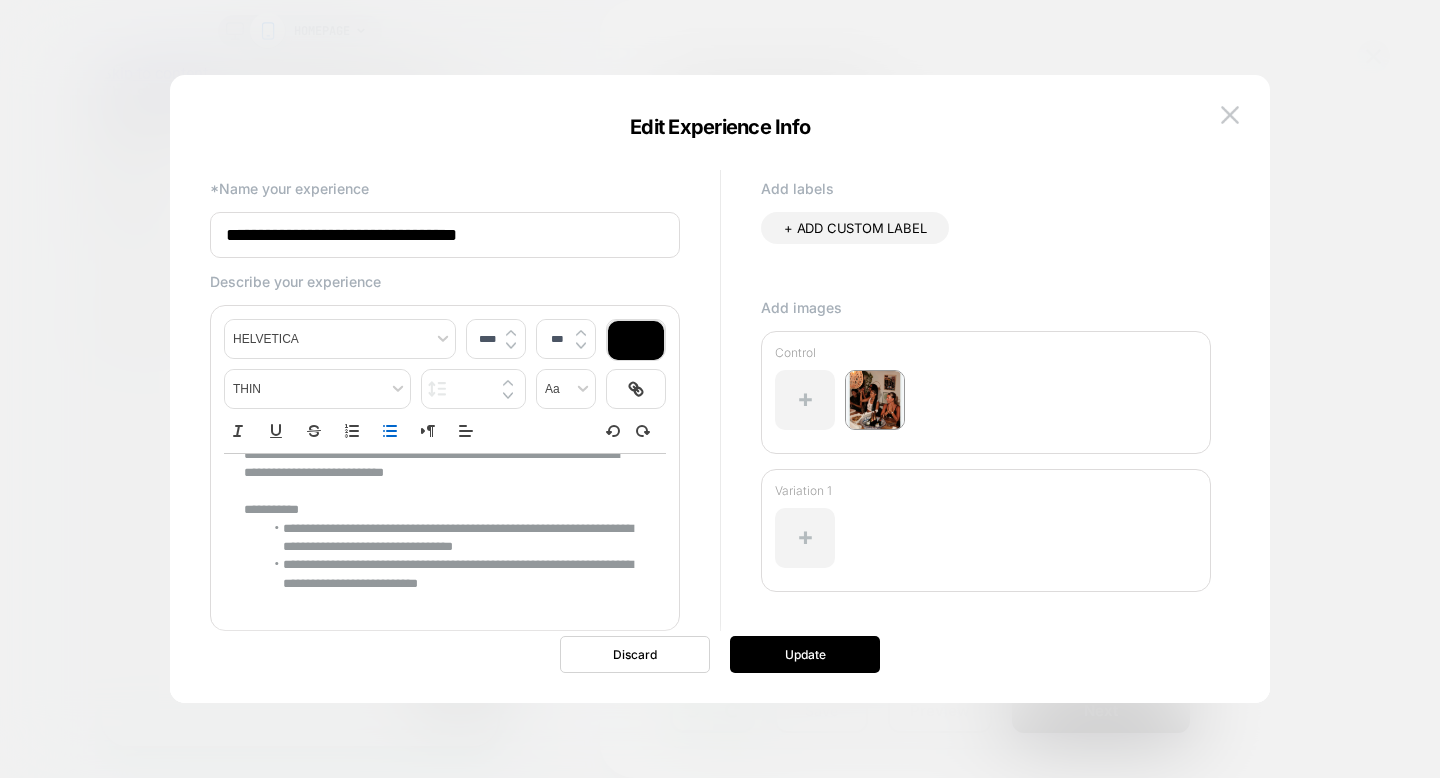 click on "**********" at bounding box center [448, 574] 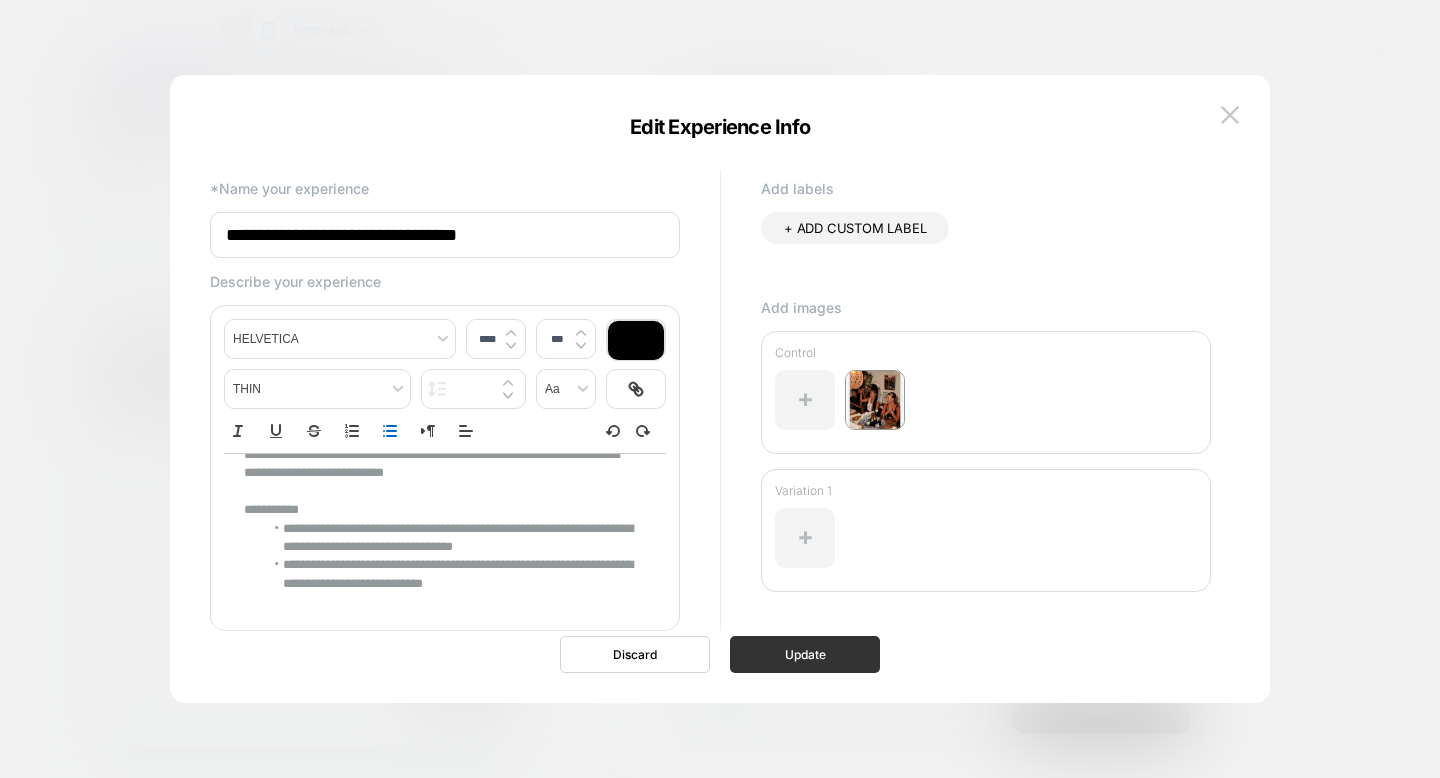 click on "Update" at bounding box center [805, 654] 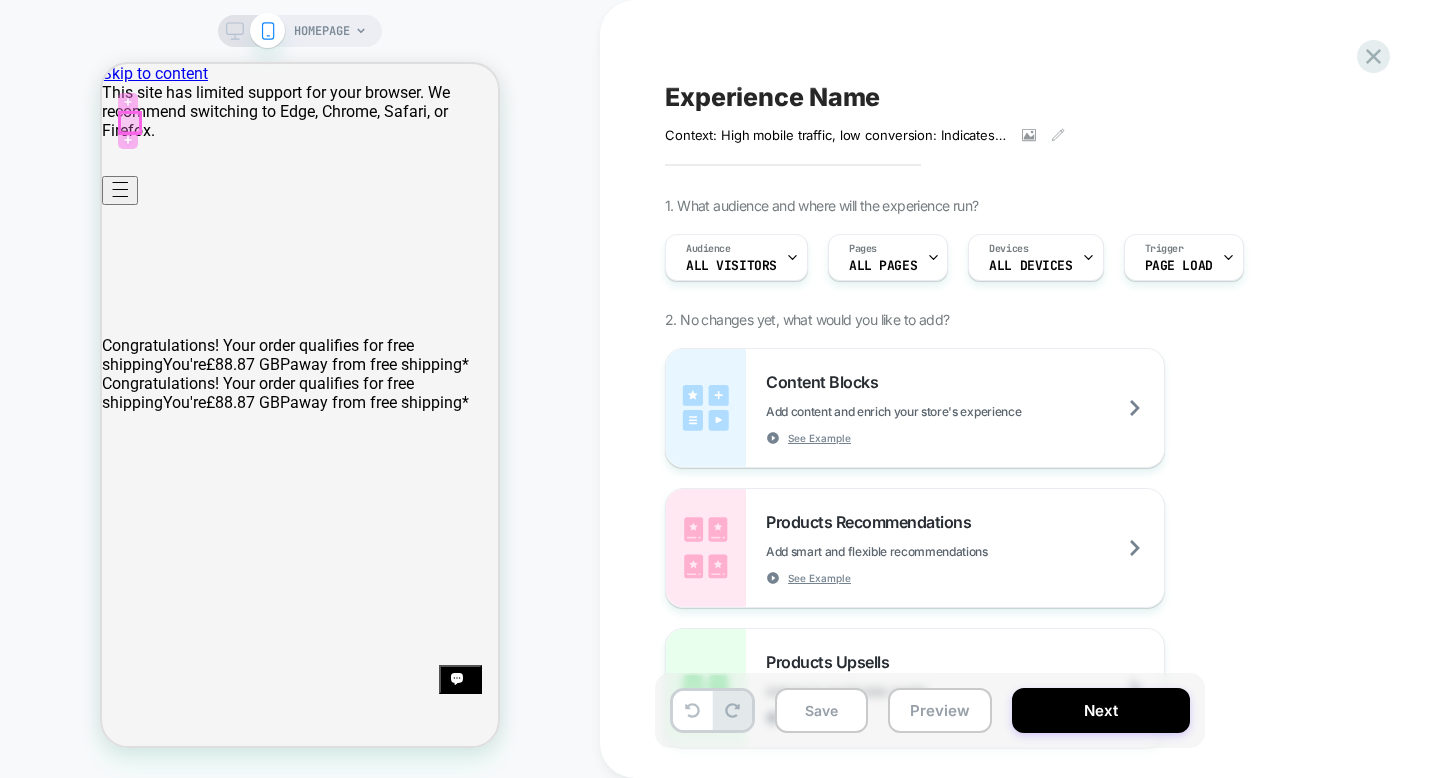 click at bounding box center [130, 123] 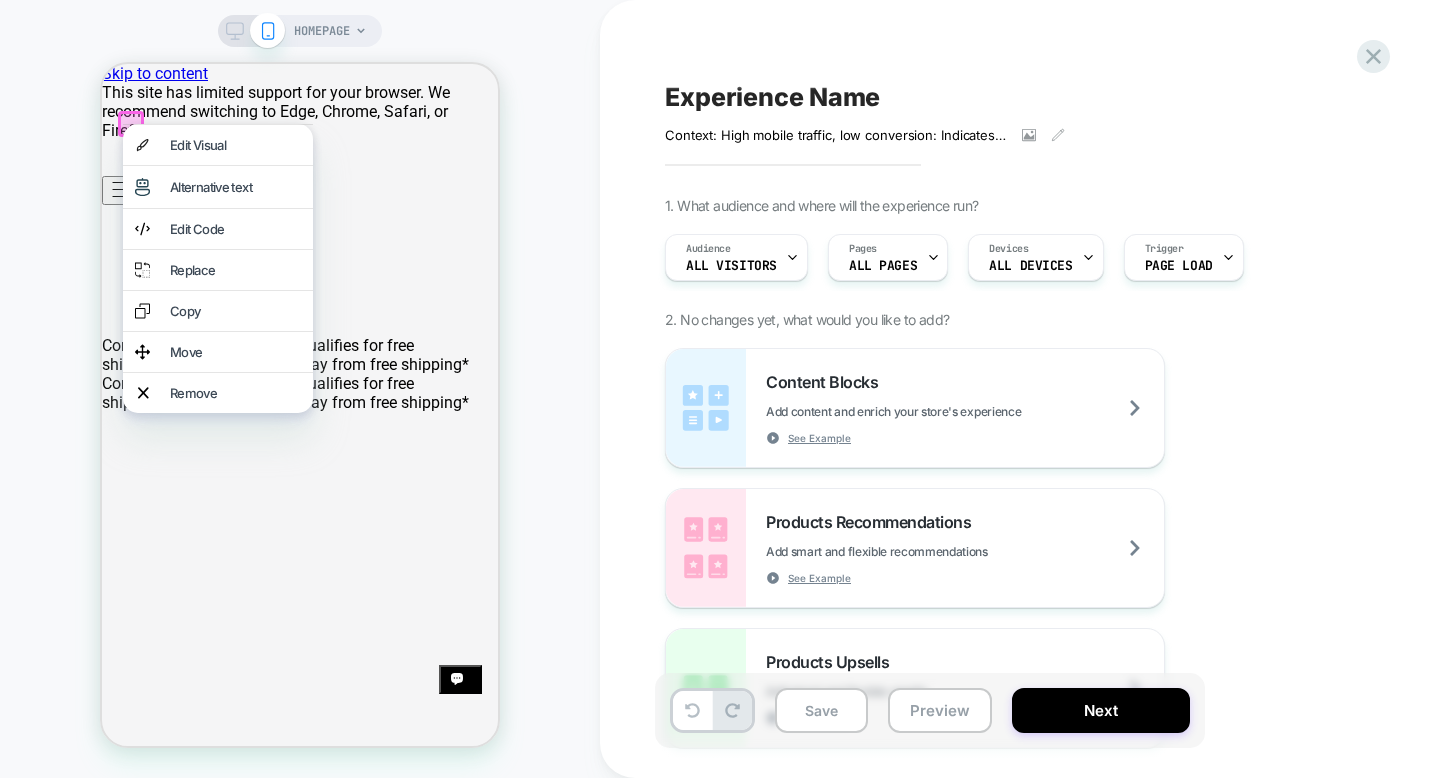 click at bounding box center [218, 124] 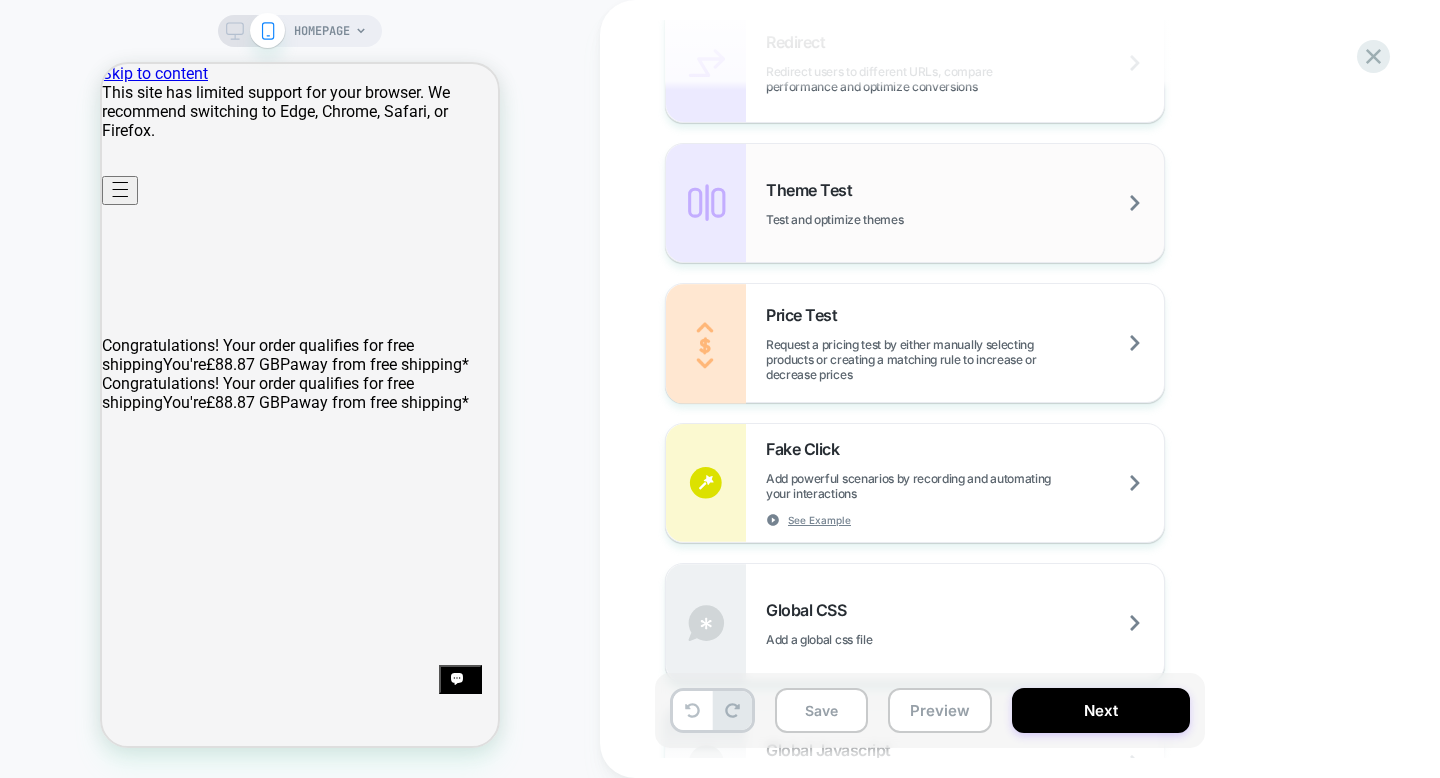 scroll, scrollTop: 954, scrollLeft: 0, axis: vertical 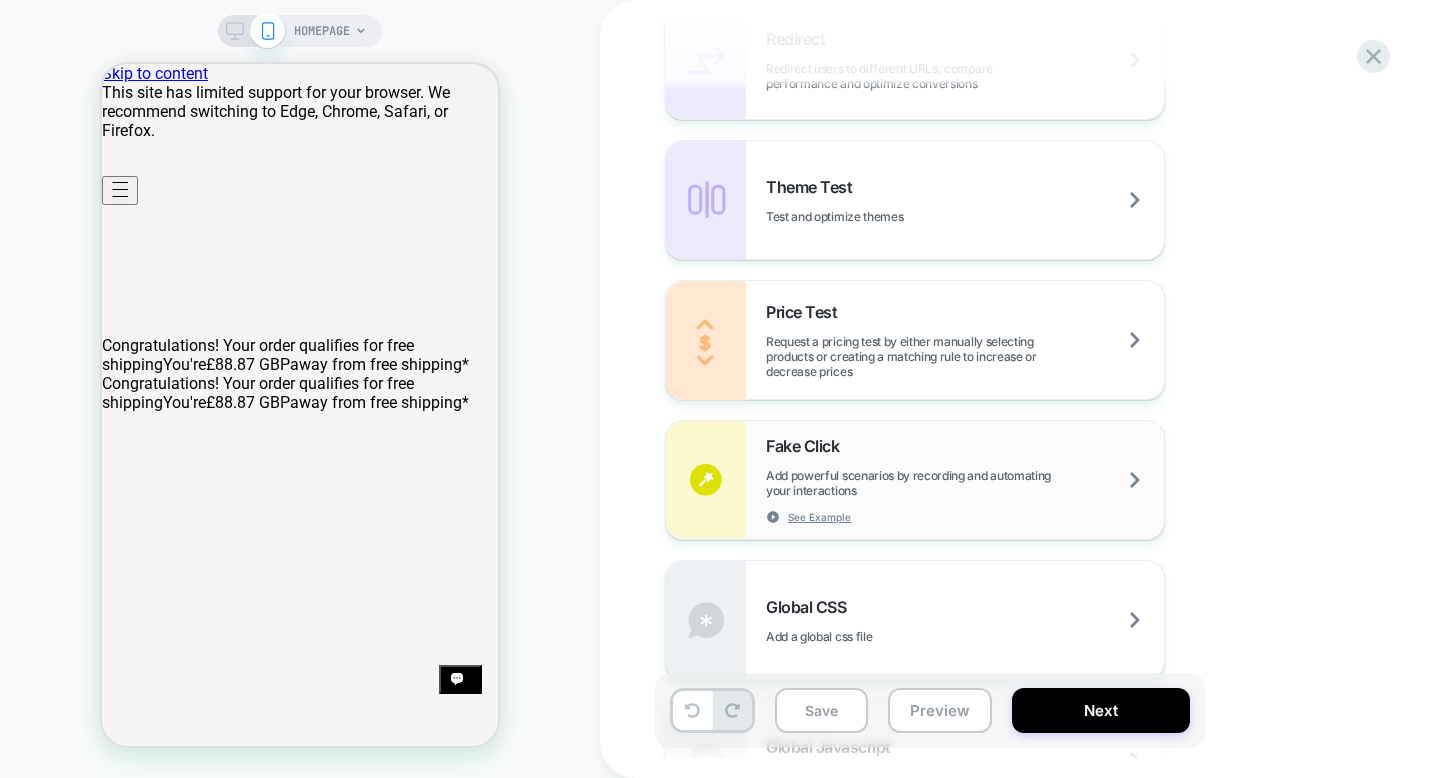 click on "Fake Click Add powerful scenarios  by recording and automating your interactions See Example" at bounding box center (965, 480) 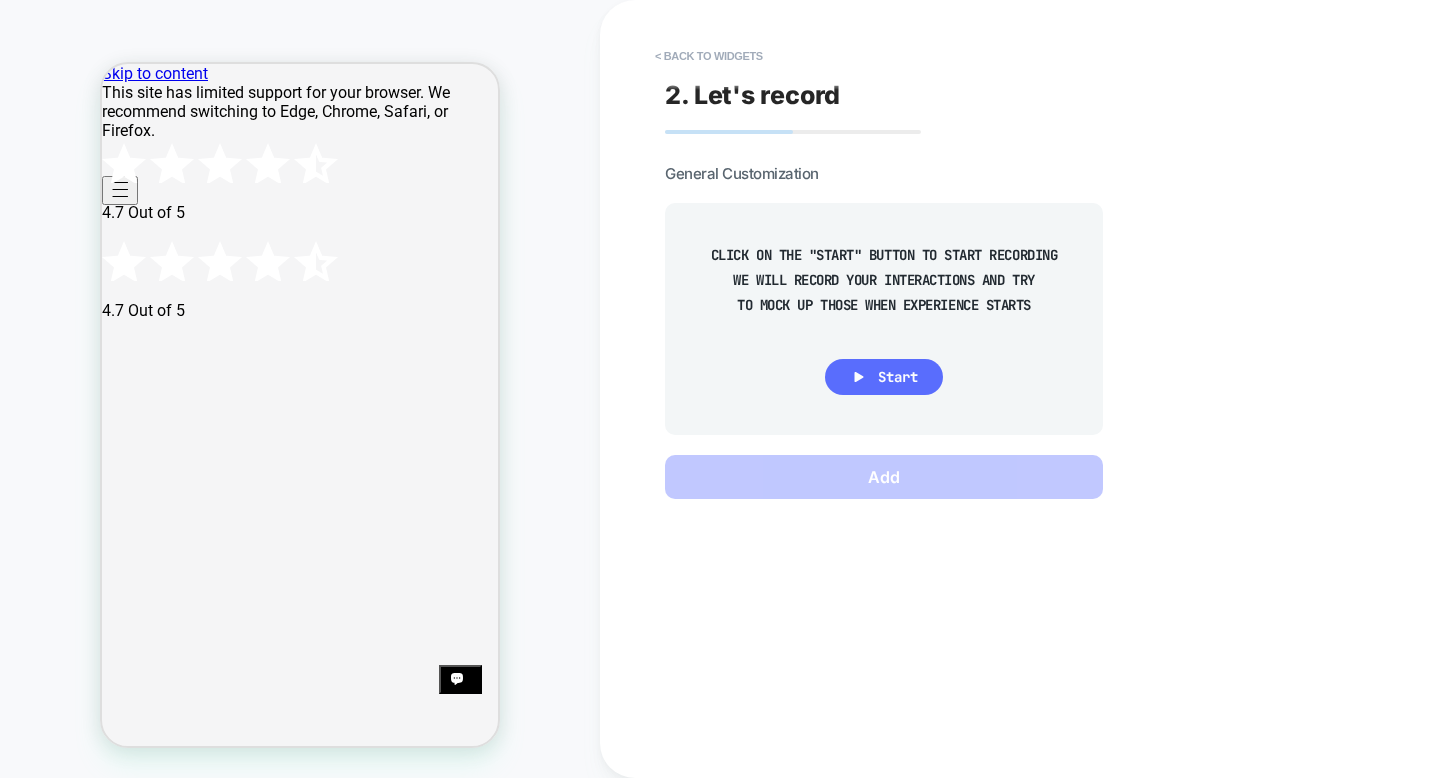 click on "Start" at bounding box center [898, 377] 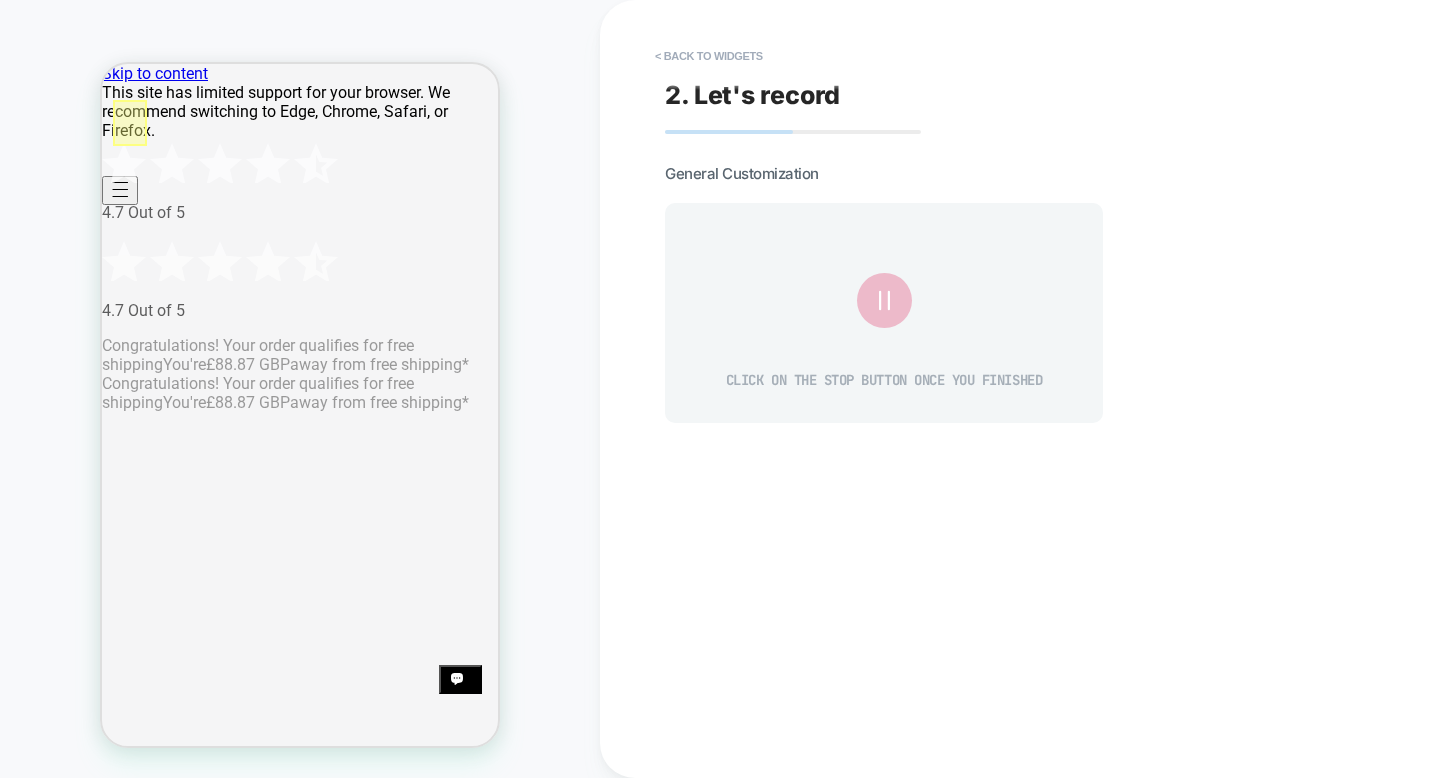 click at bounding box center (130, 123) 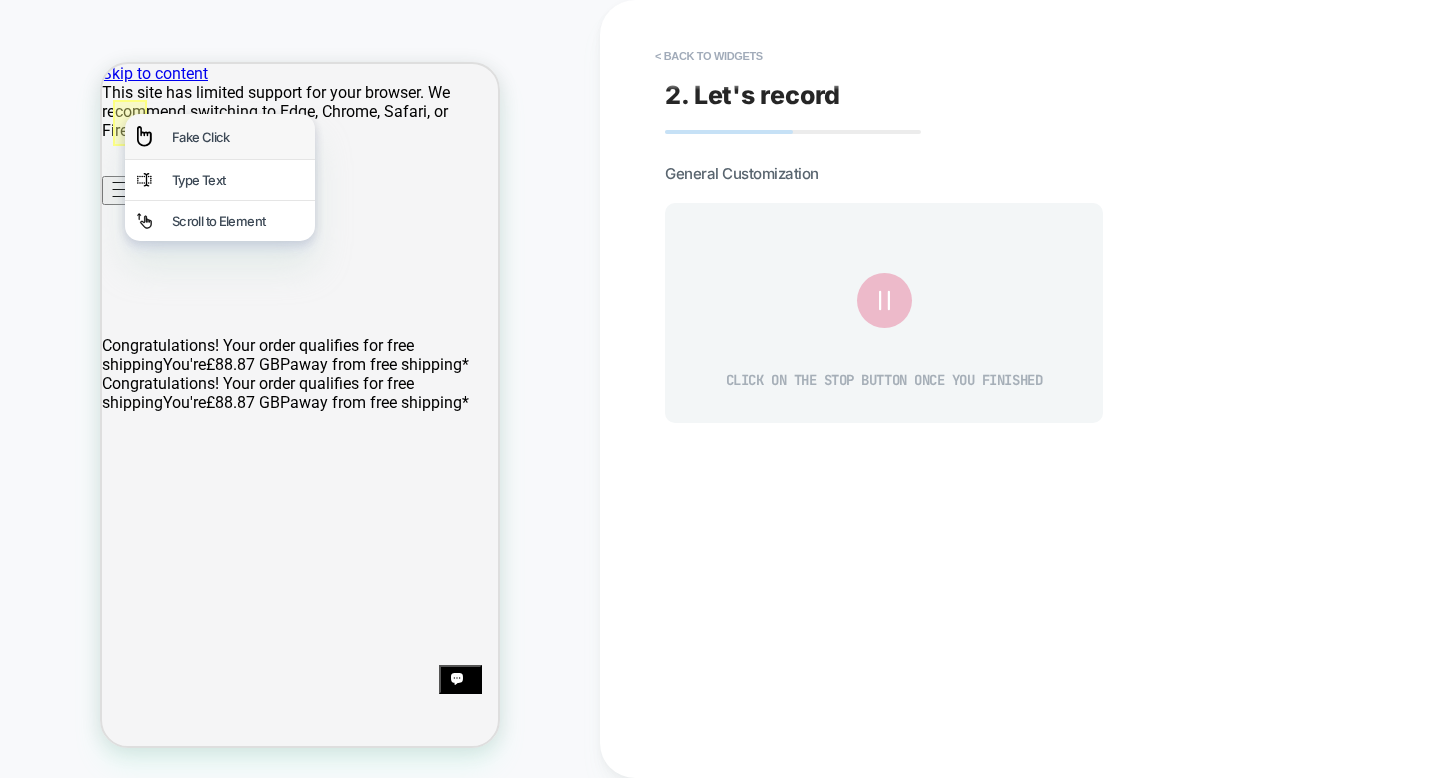 click on "Fake Click" at bounding box center (237, 137) 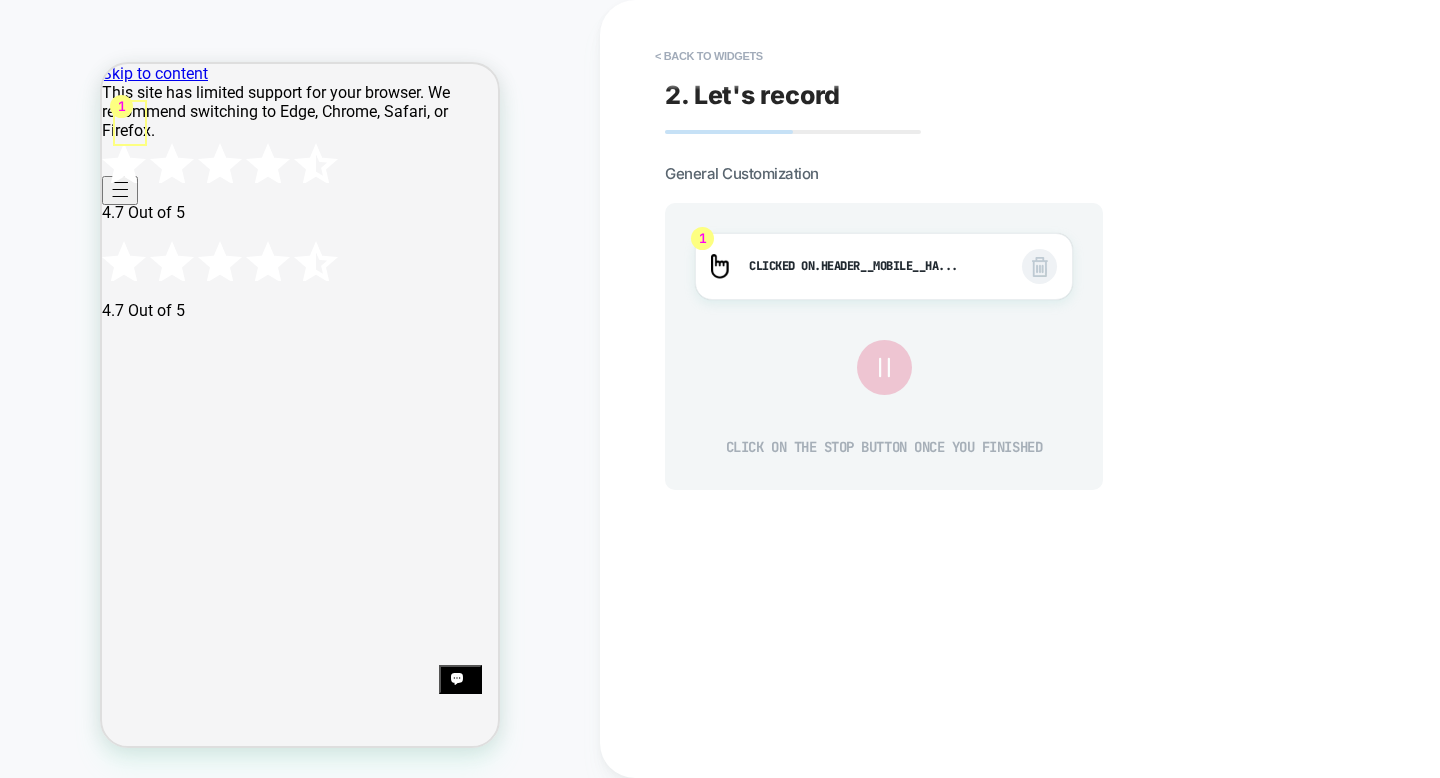 click 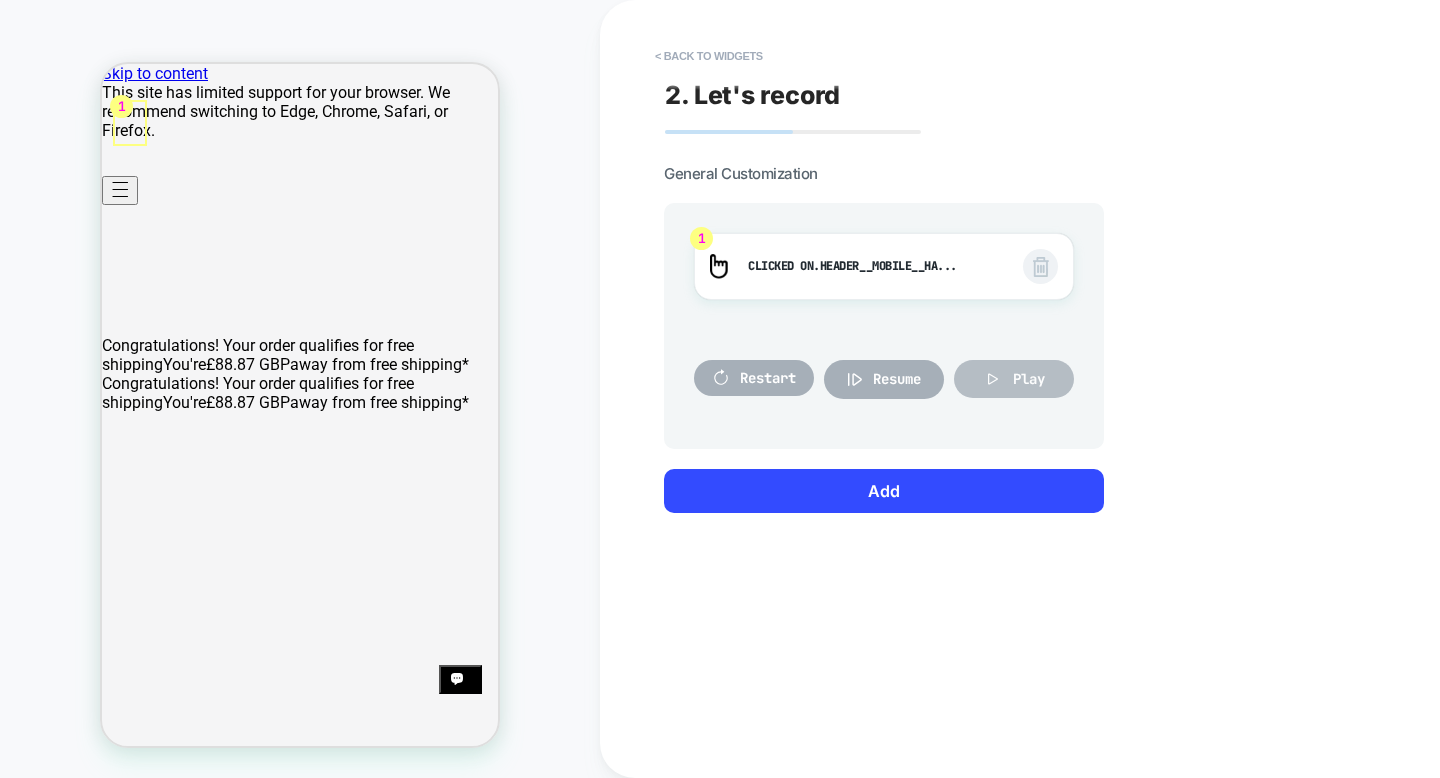click on "Play" at bounding box center (1029, 379) 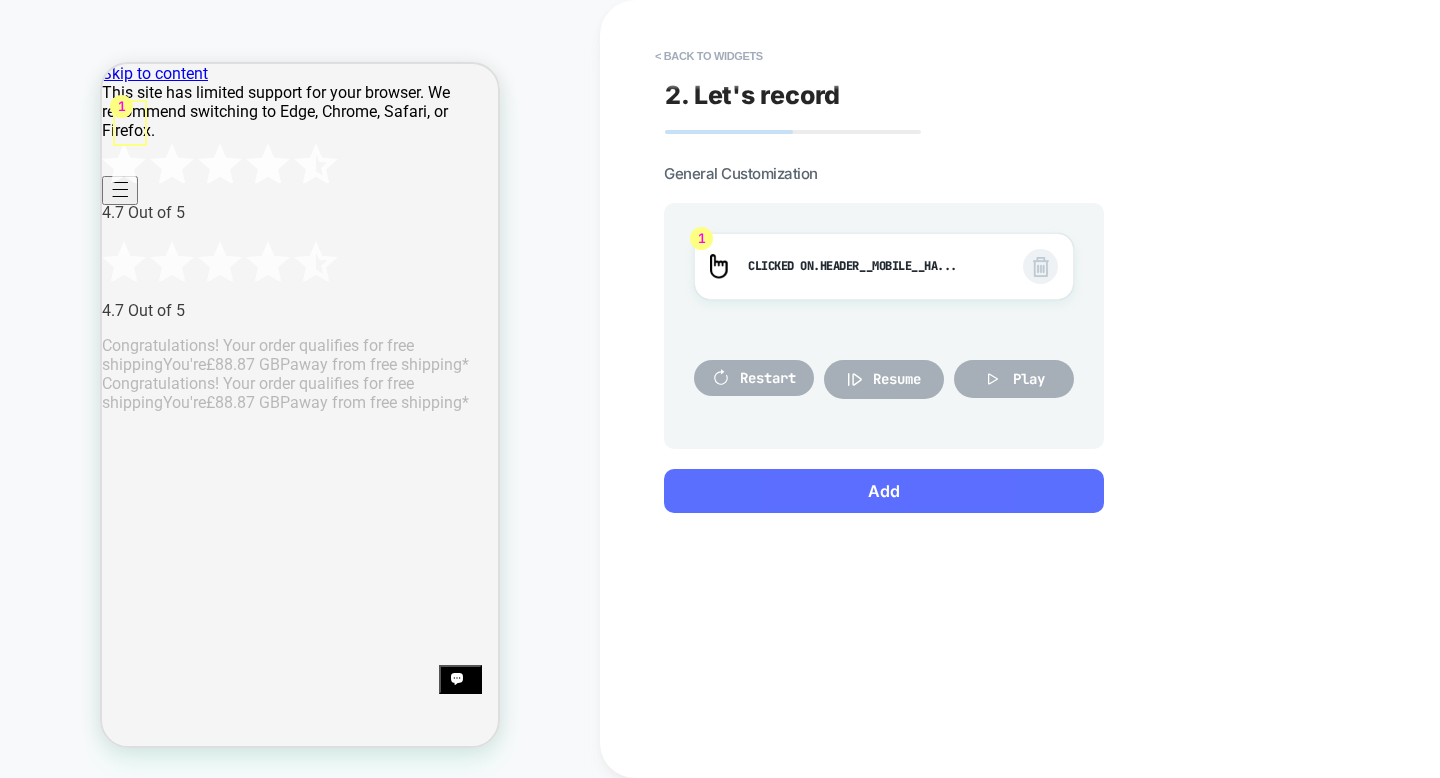 click on "Add" at bounding box center [884, 491] 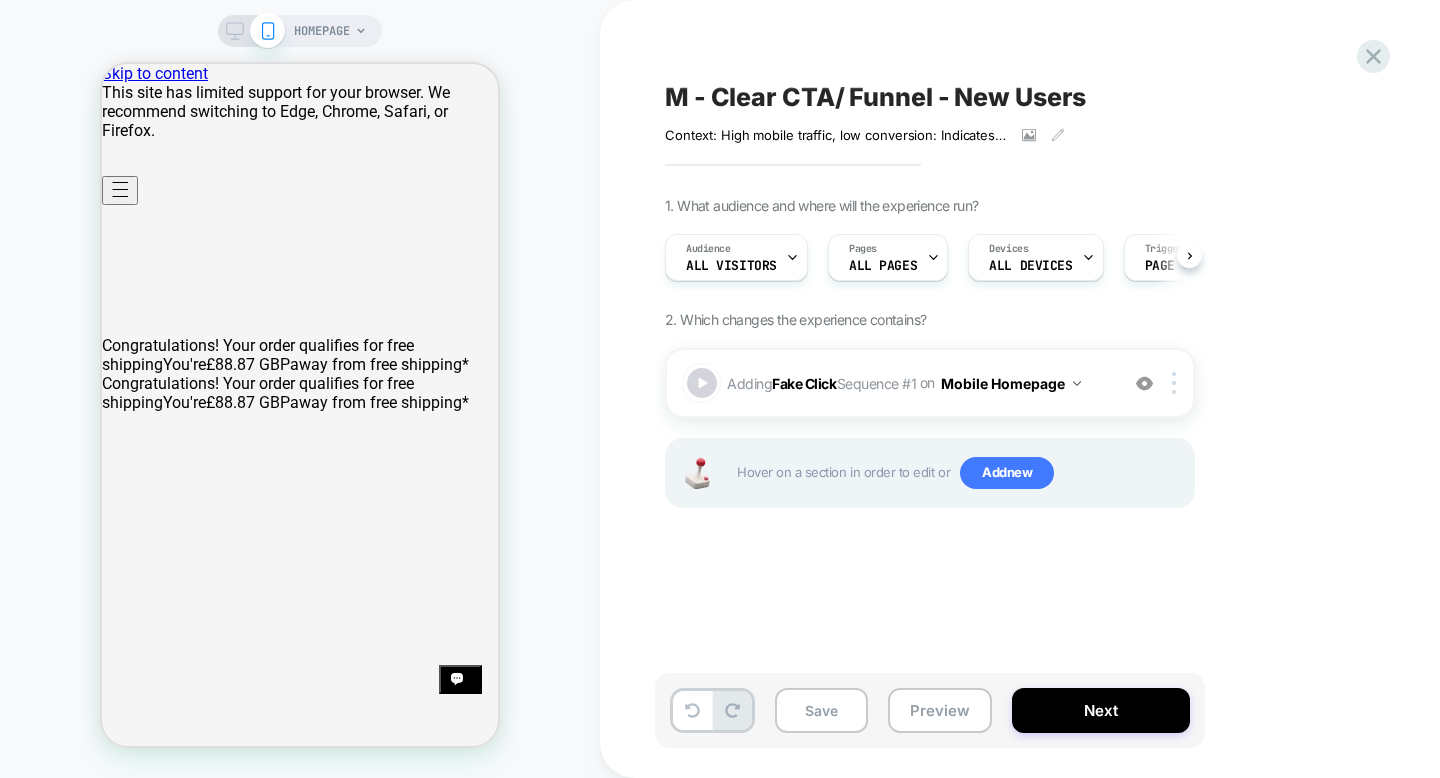 scroll, scrollTop: 0, scrollLeft: 1, axis: horizontal 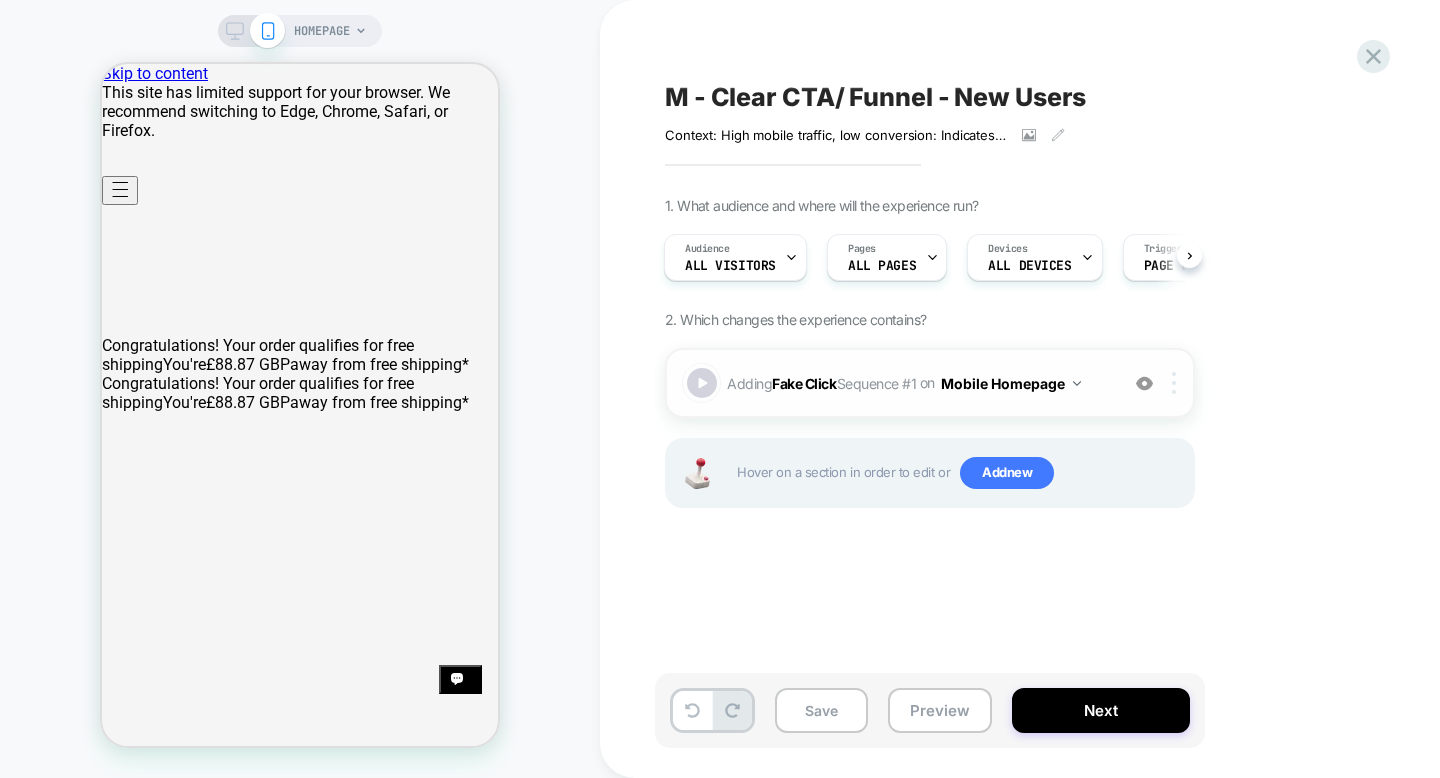 click at bounding box center (1177, 383) 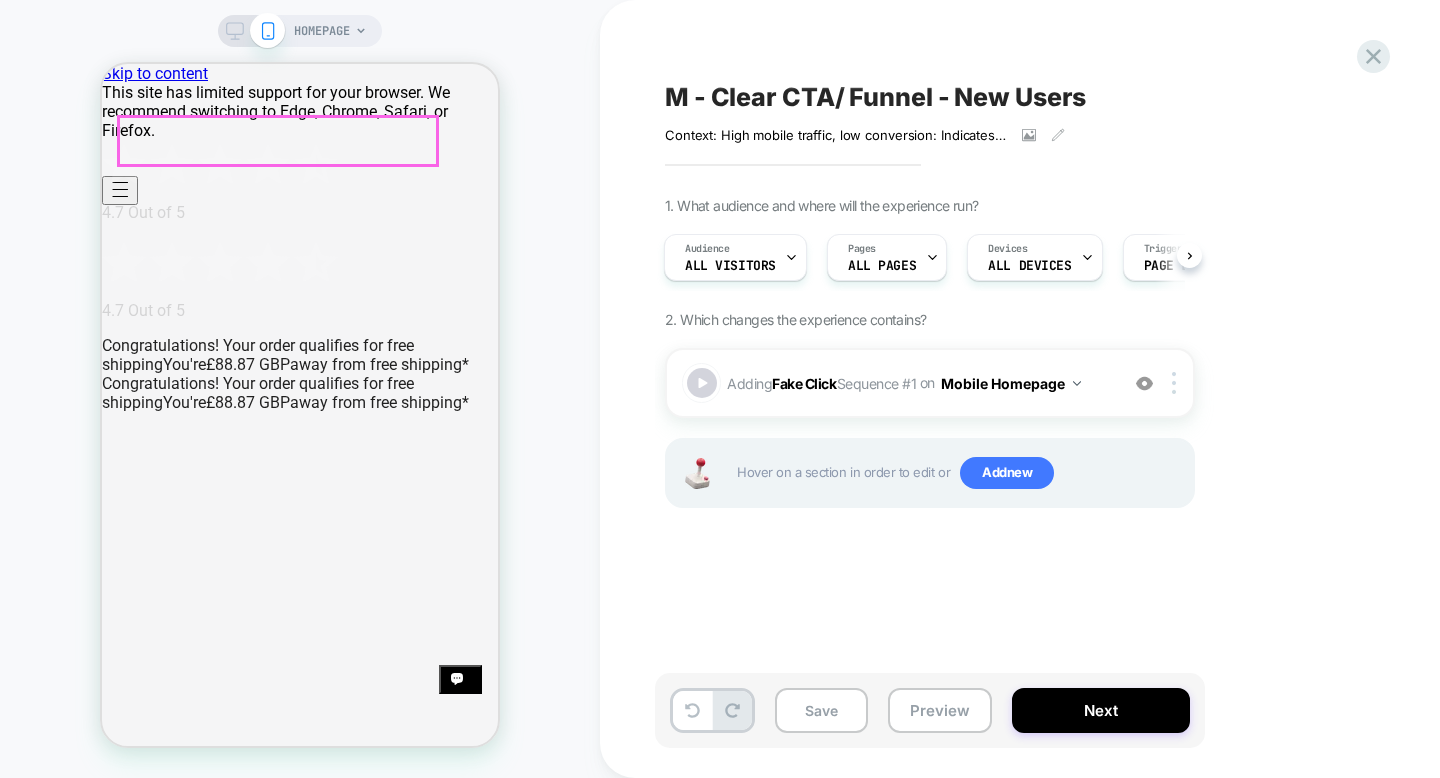 click on "MEN" at bounding box center (124, 26808) 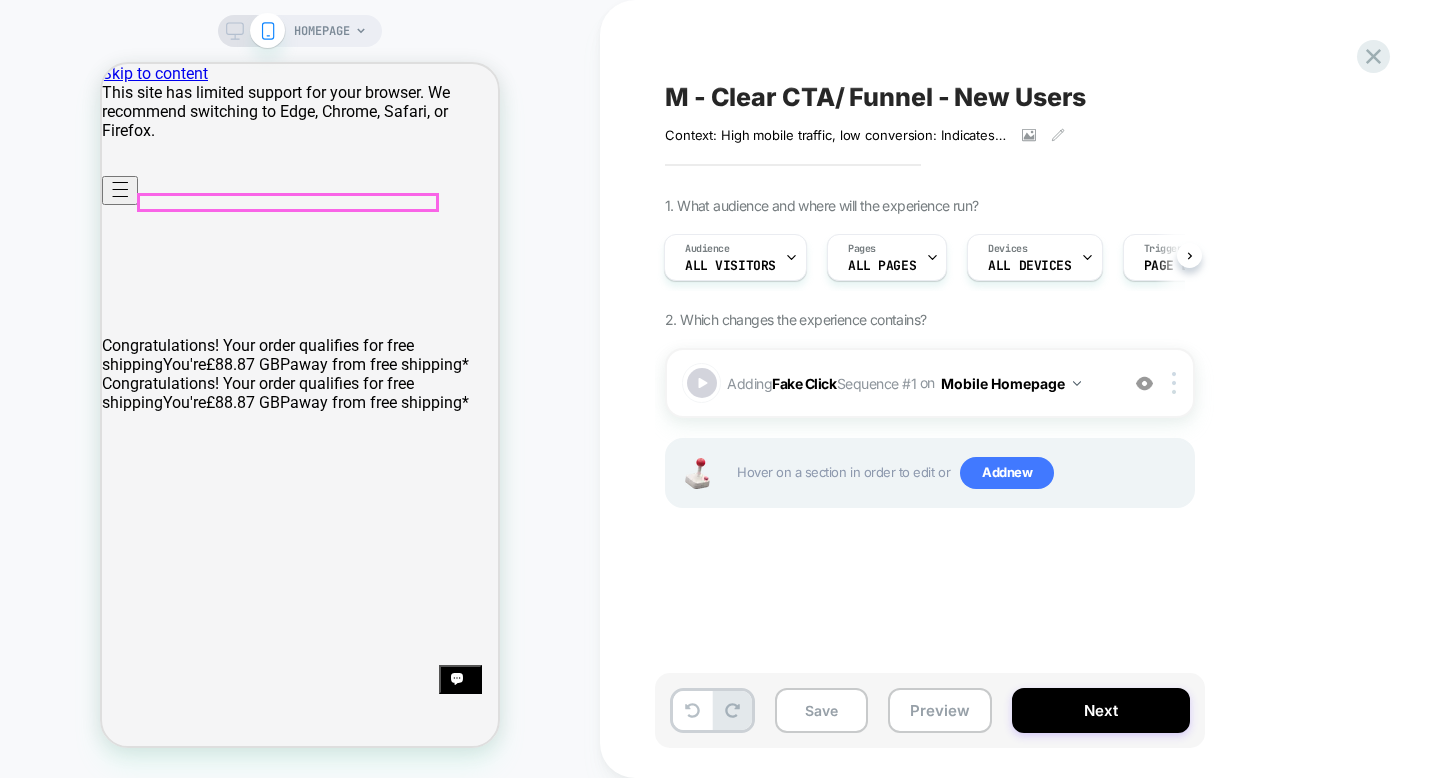 click on "SALE" at bounding box center [320, 26862] 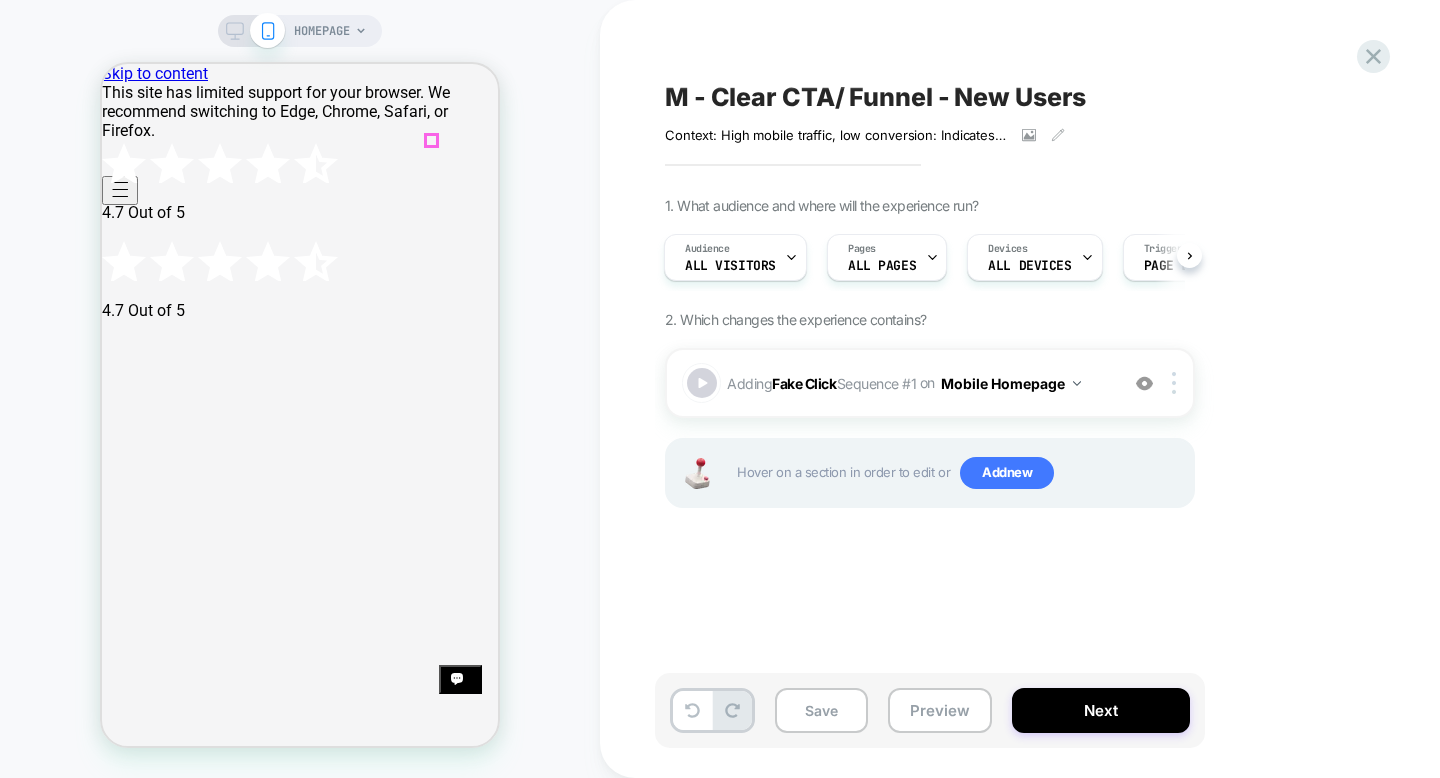 click at bounding box center (141, 26808) 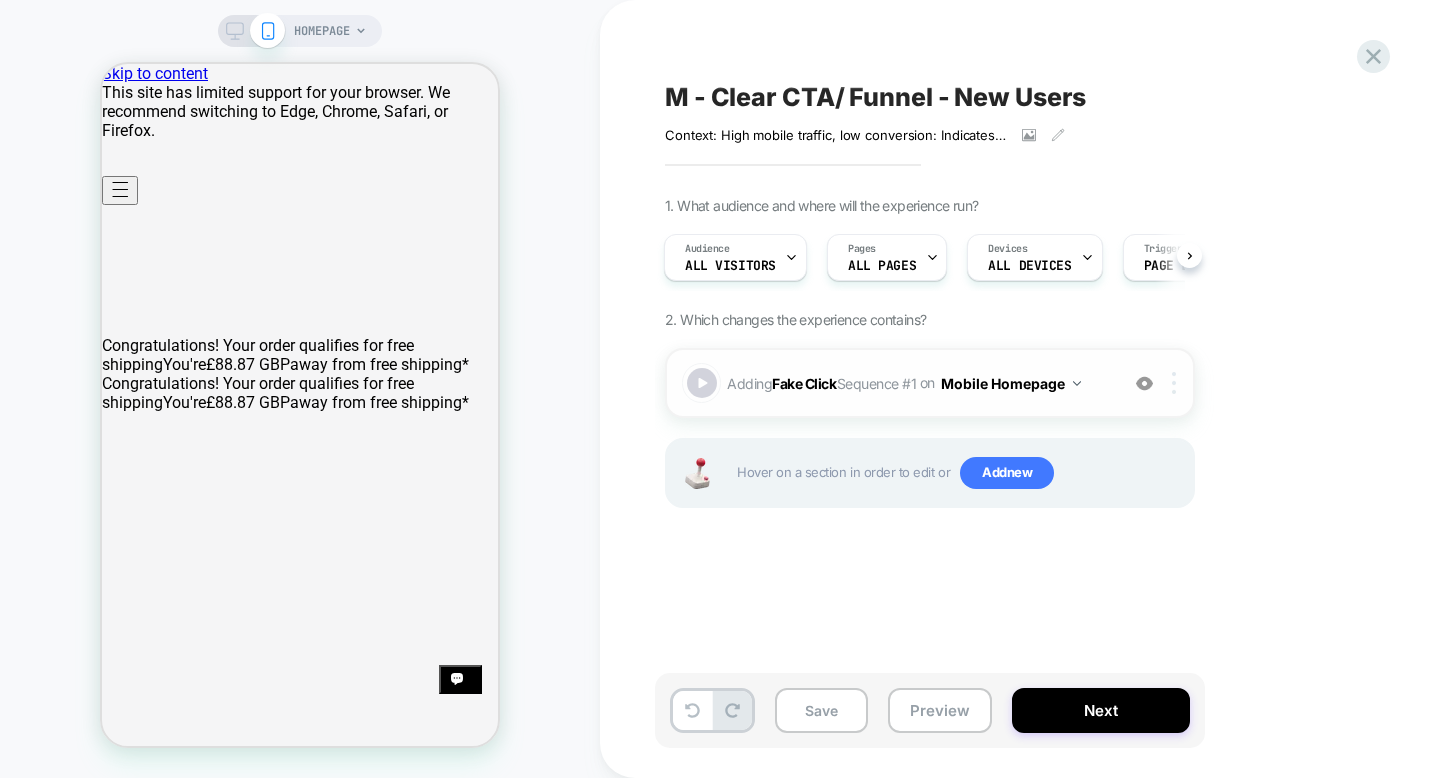 click at bounding box center (1177, 383) 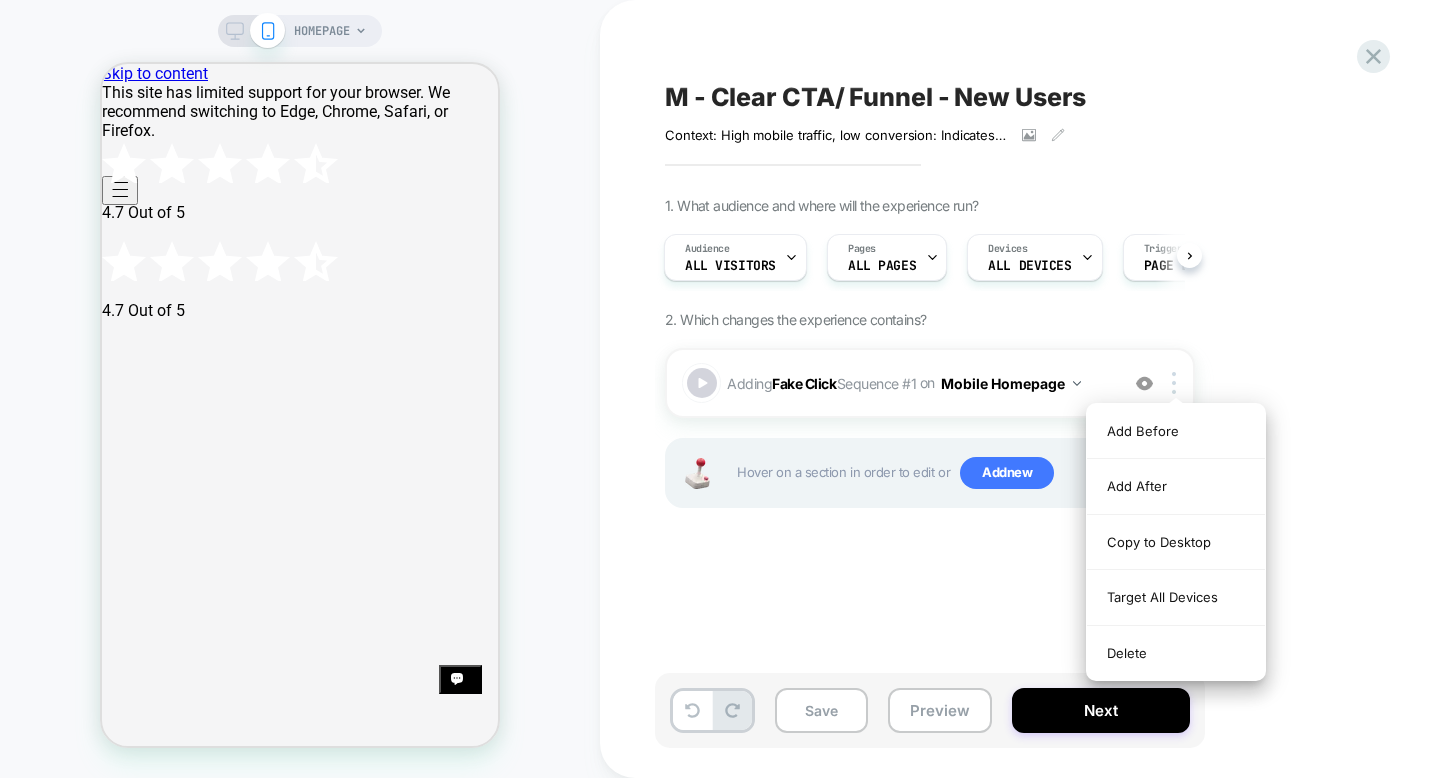 click on "1. What audience and where will the experience run? Audience All Visitors Pages ALL PAGES Devices ALL DEVICES Trigger Page Load 2. Which changes the experience contains? Adding  Fake Click  Sequence # 1   on Mobile Homepage Add Before Add After Copy to   Desktop Target   All Devices Delete Hover on a section in order to edit or  Add  new" at bounding box center [1030, 377] 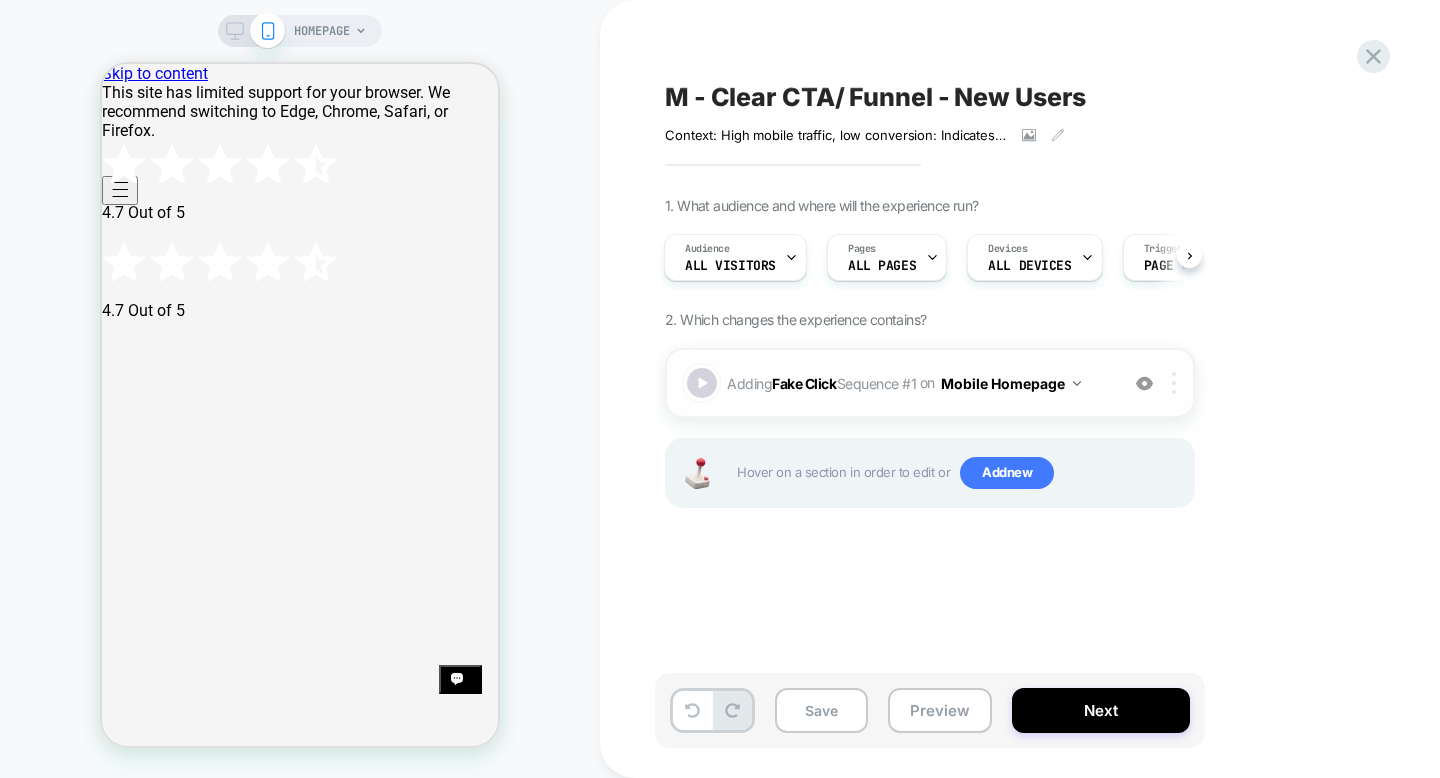 click at bounding box center [1177, 383] 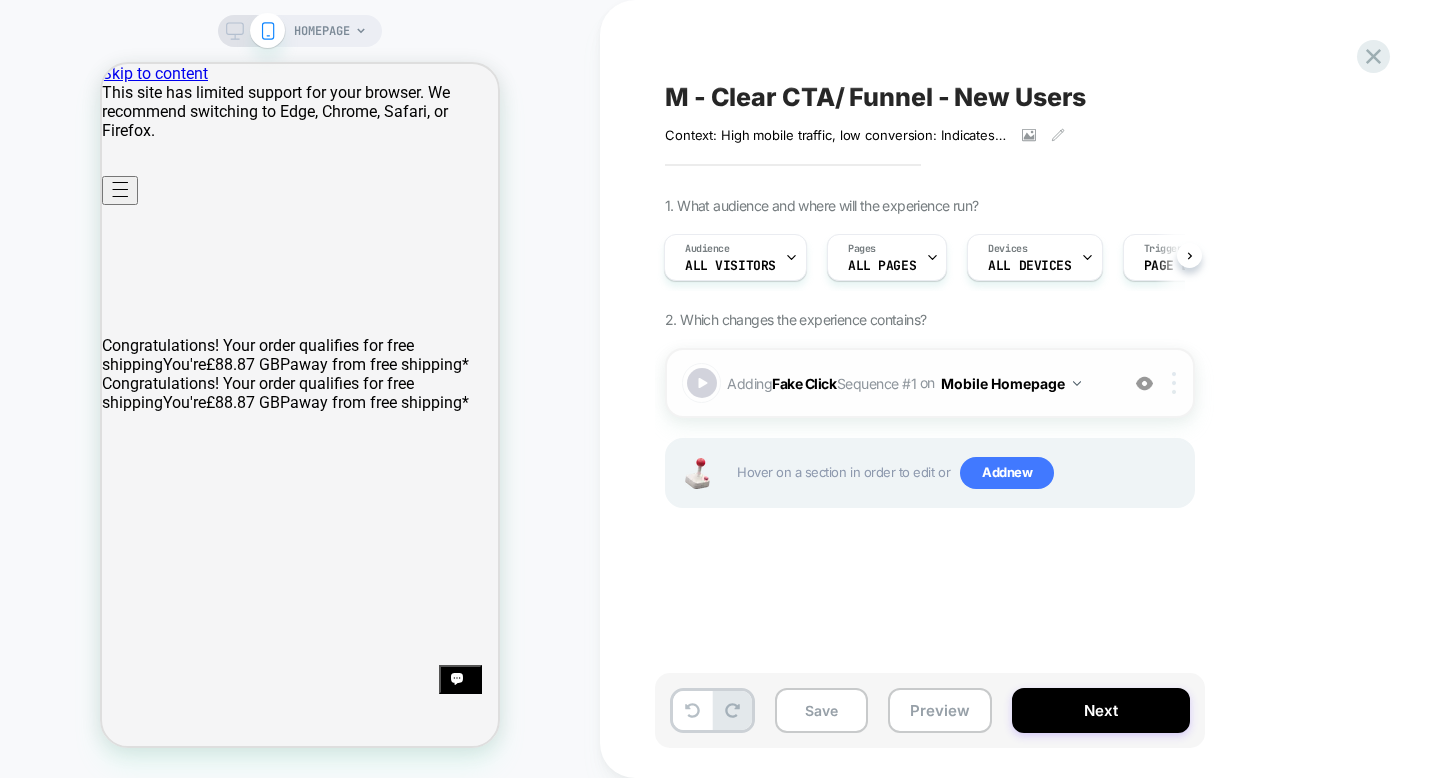 click at bounding box center [1174, 383] 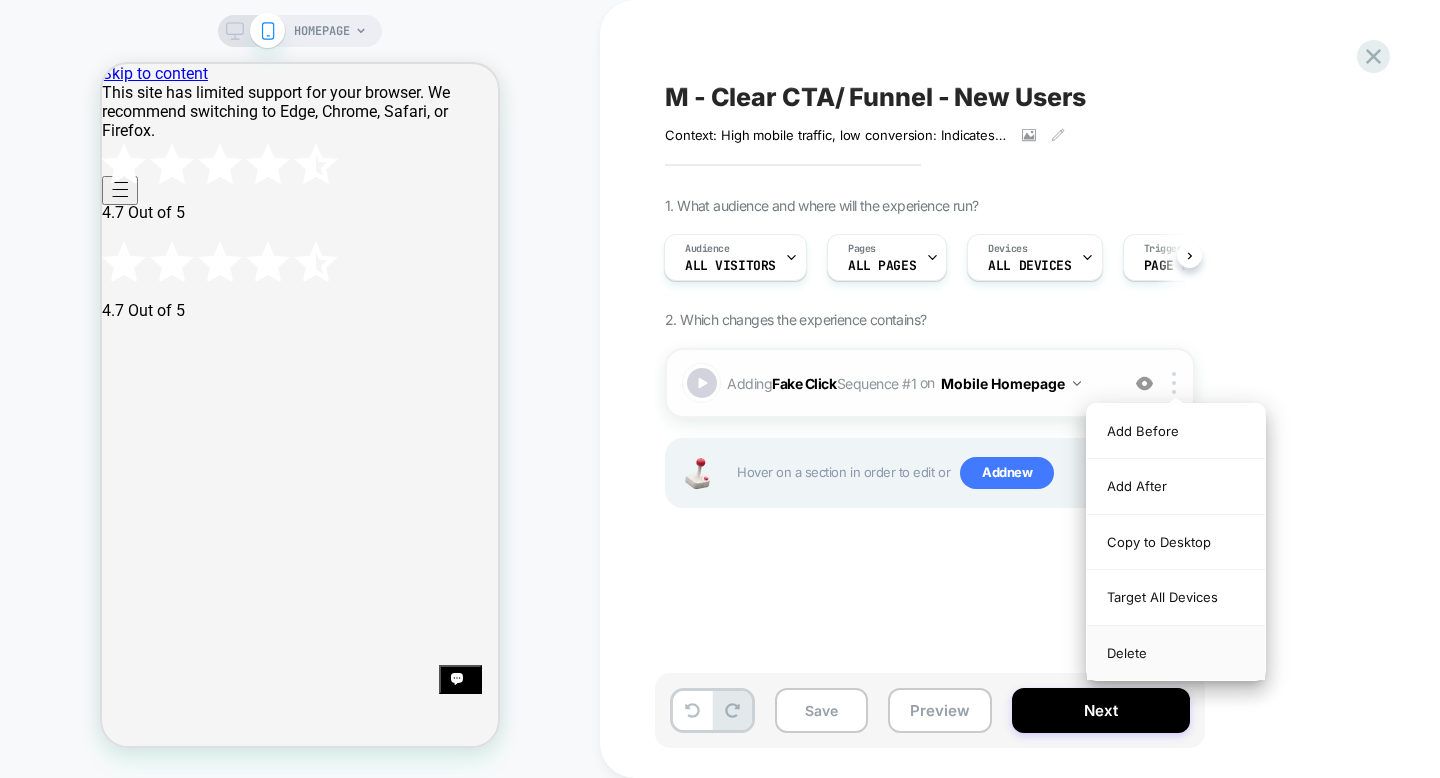 click on "Delete" at bounding box center [1176, 653] 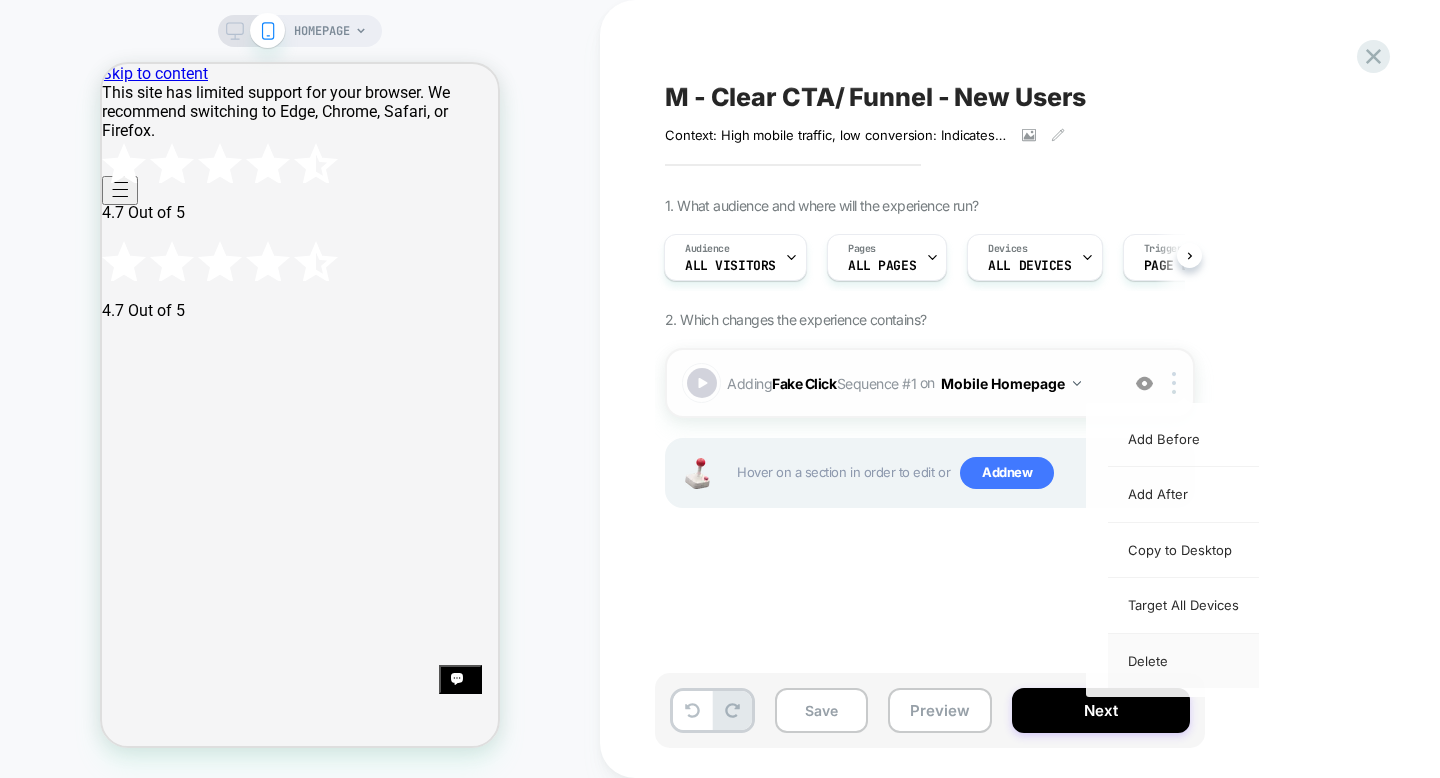 scroll, scrollTop: 0, scrollLeft: 0, axis: both 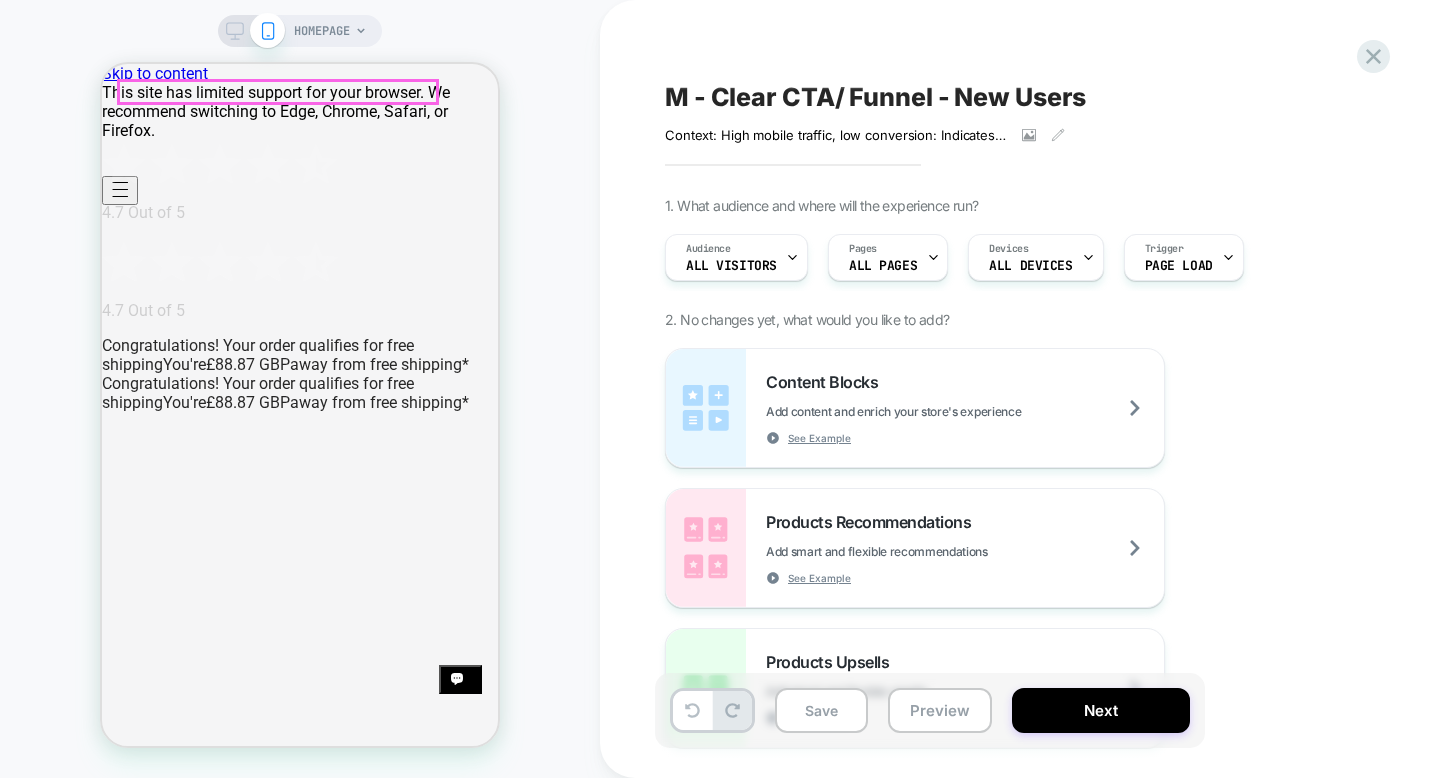 click at bounding box center [3150, 22038] 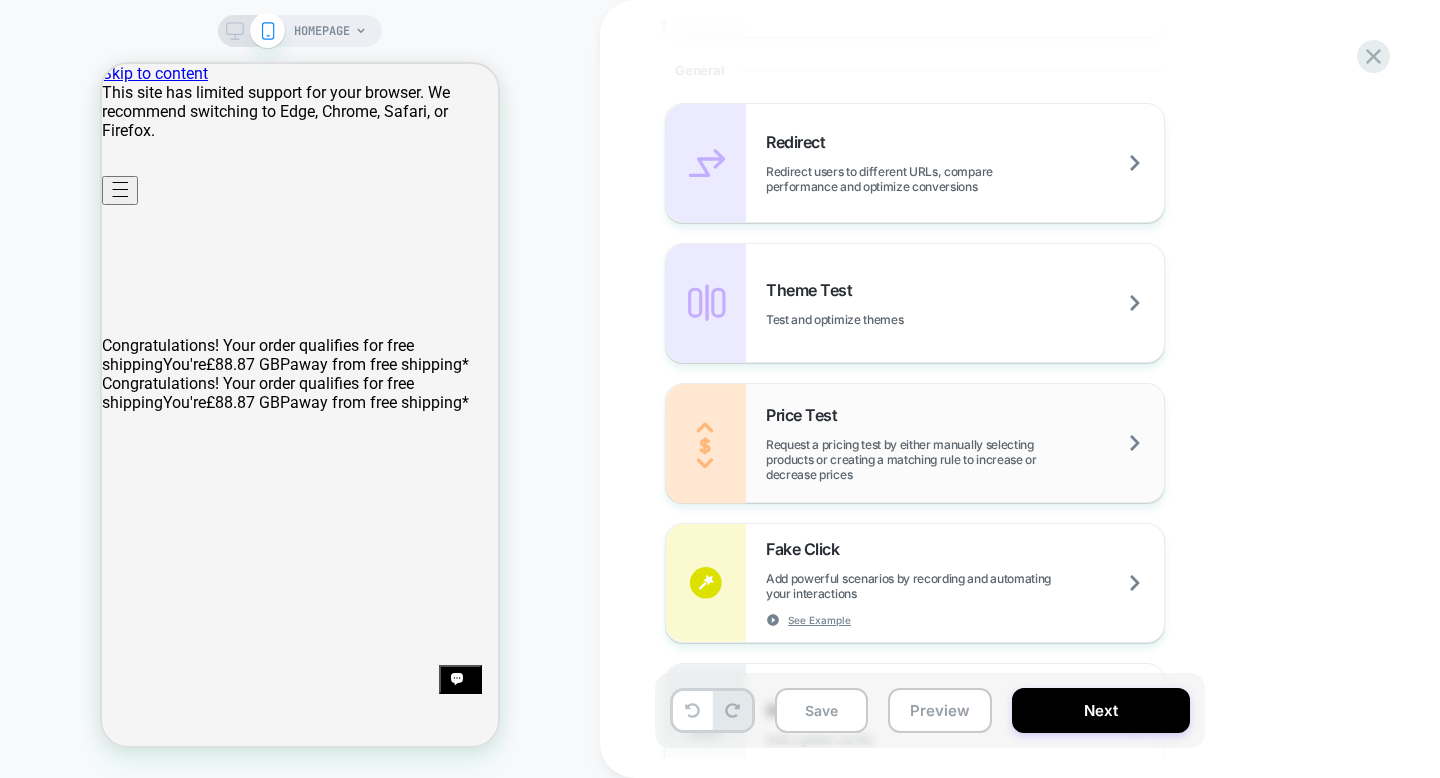 scroll, scrollTop: 858, scrollLeft: 0, axis: vertical 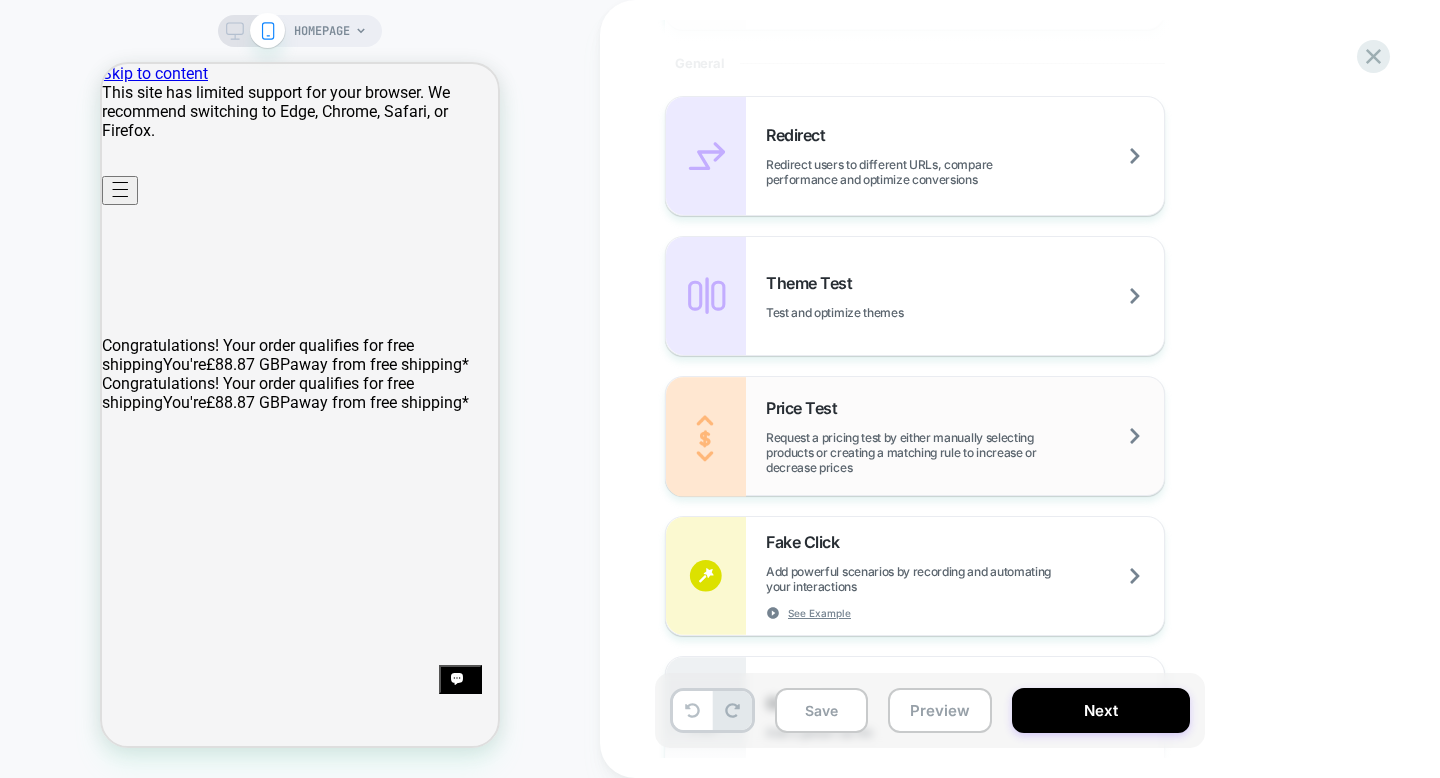click on "Add powerful scenarios  by recording and automating your interactions" at bounding box center (965, 579) 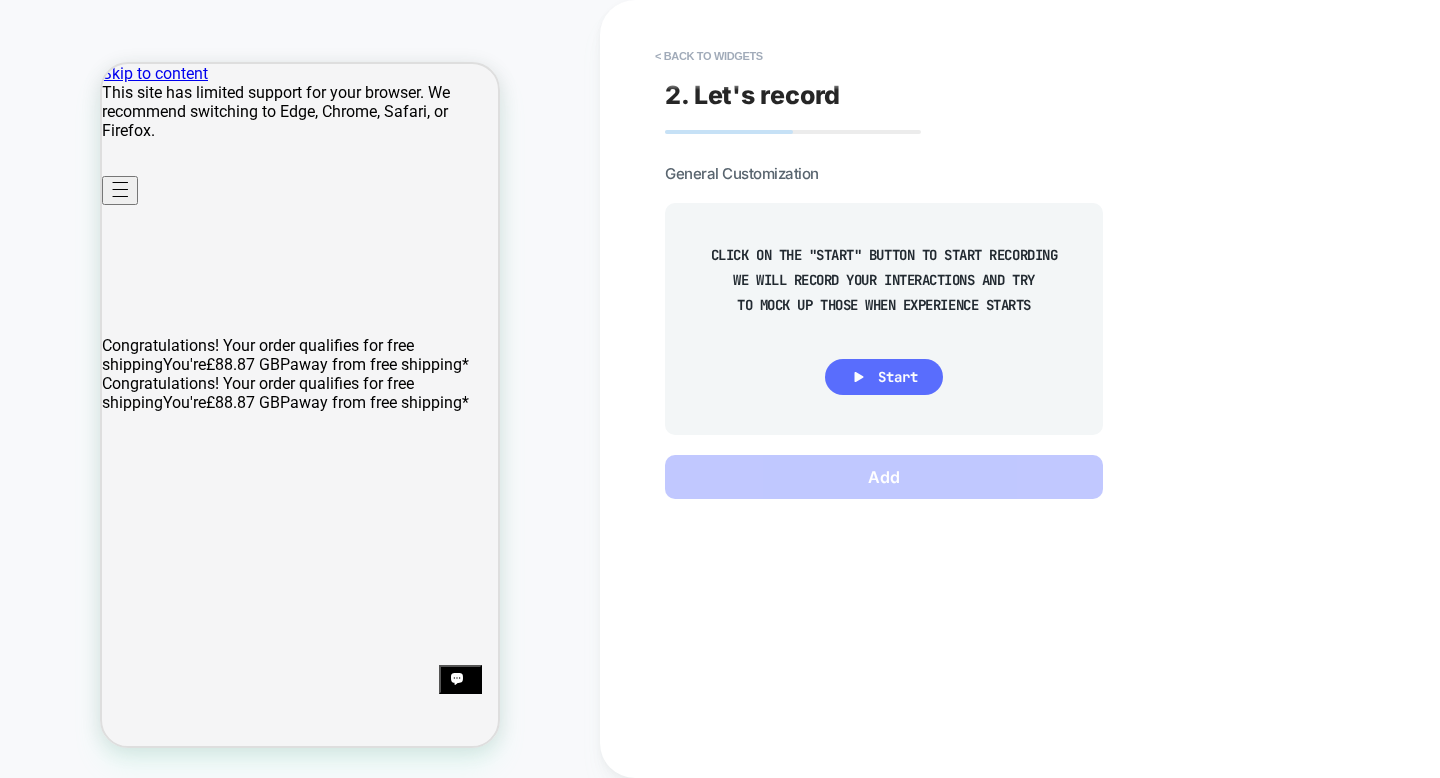 click on "Start" at bounding box center [884, 377] 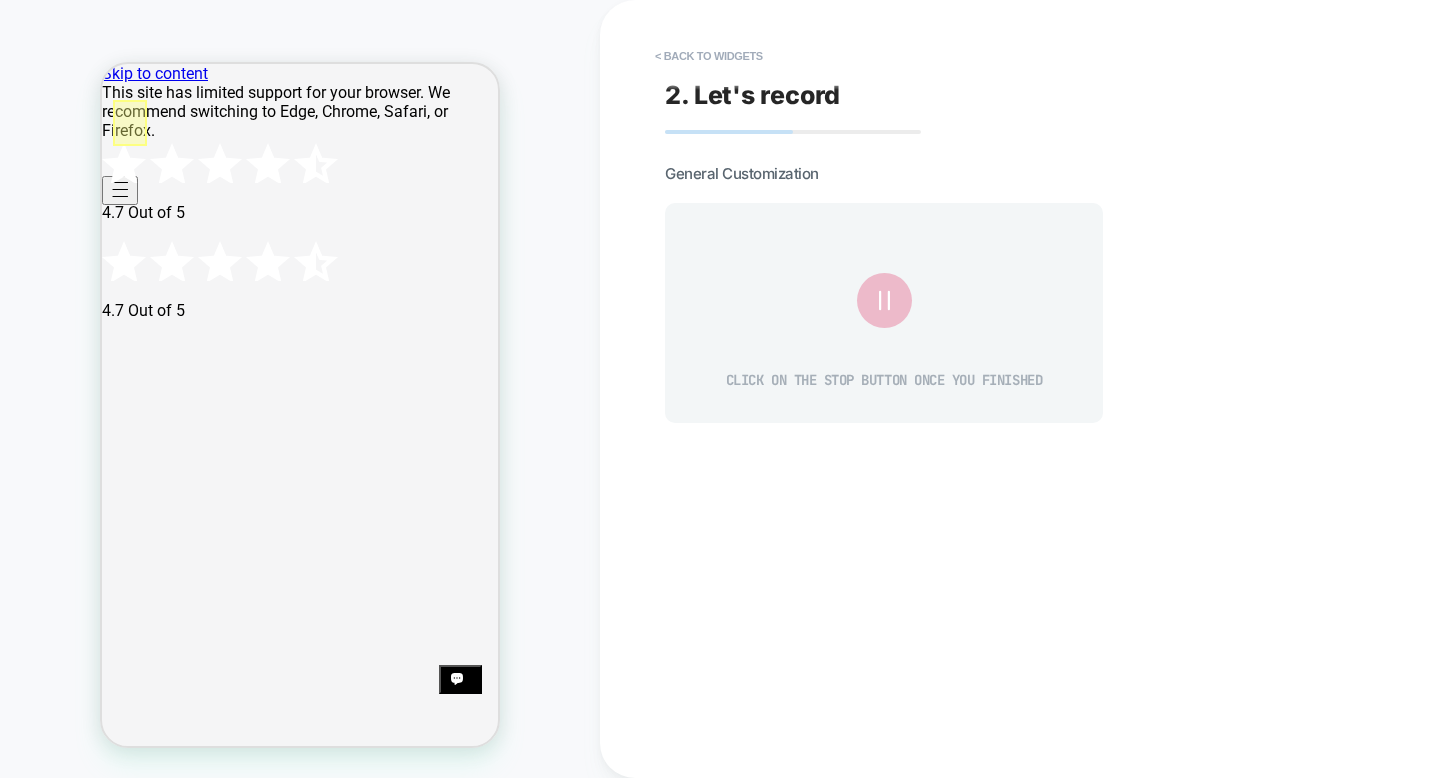 click at bounding box center [130, 123] 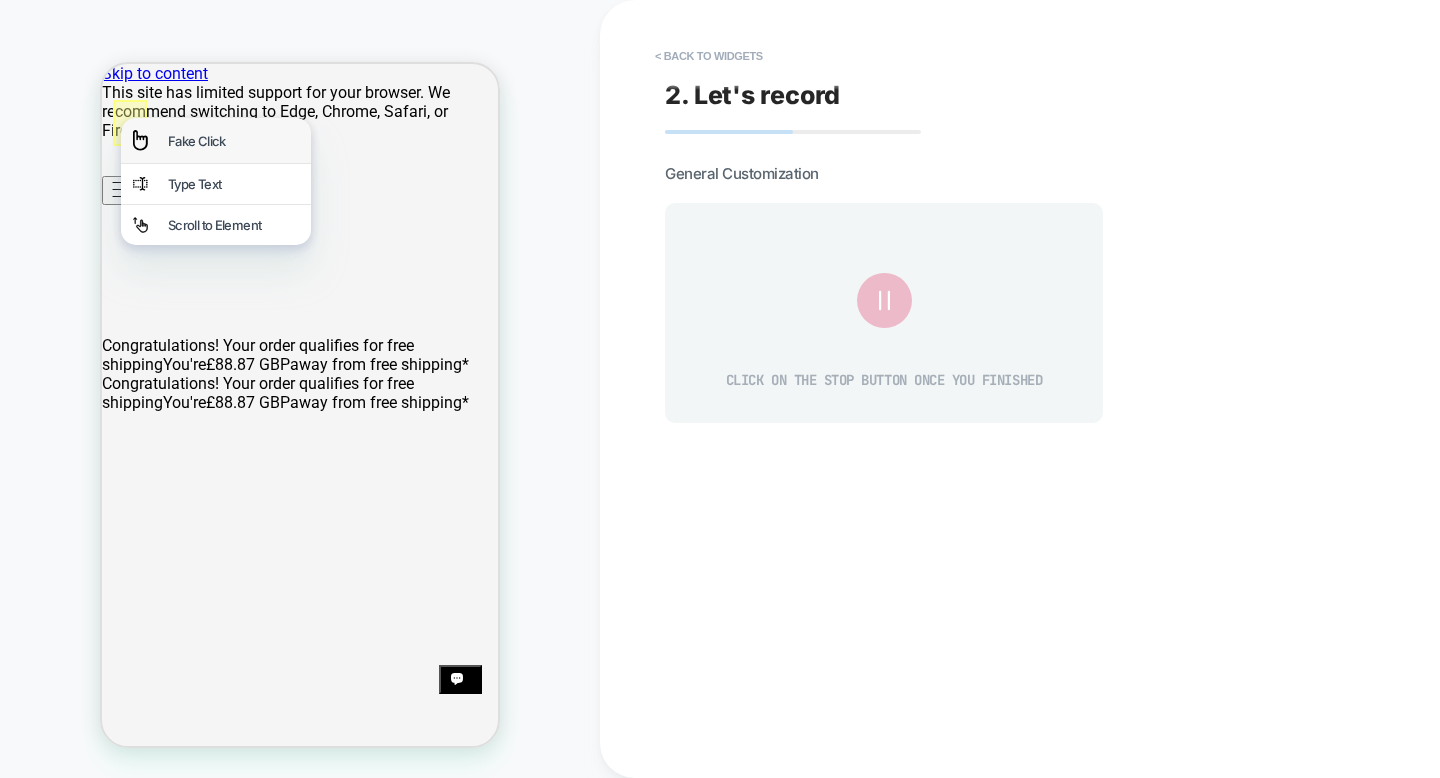 click on "Fake Click" at bounding box center (216, 140) 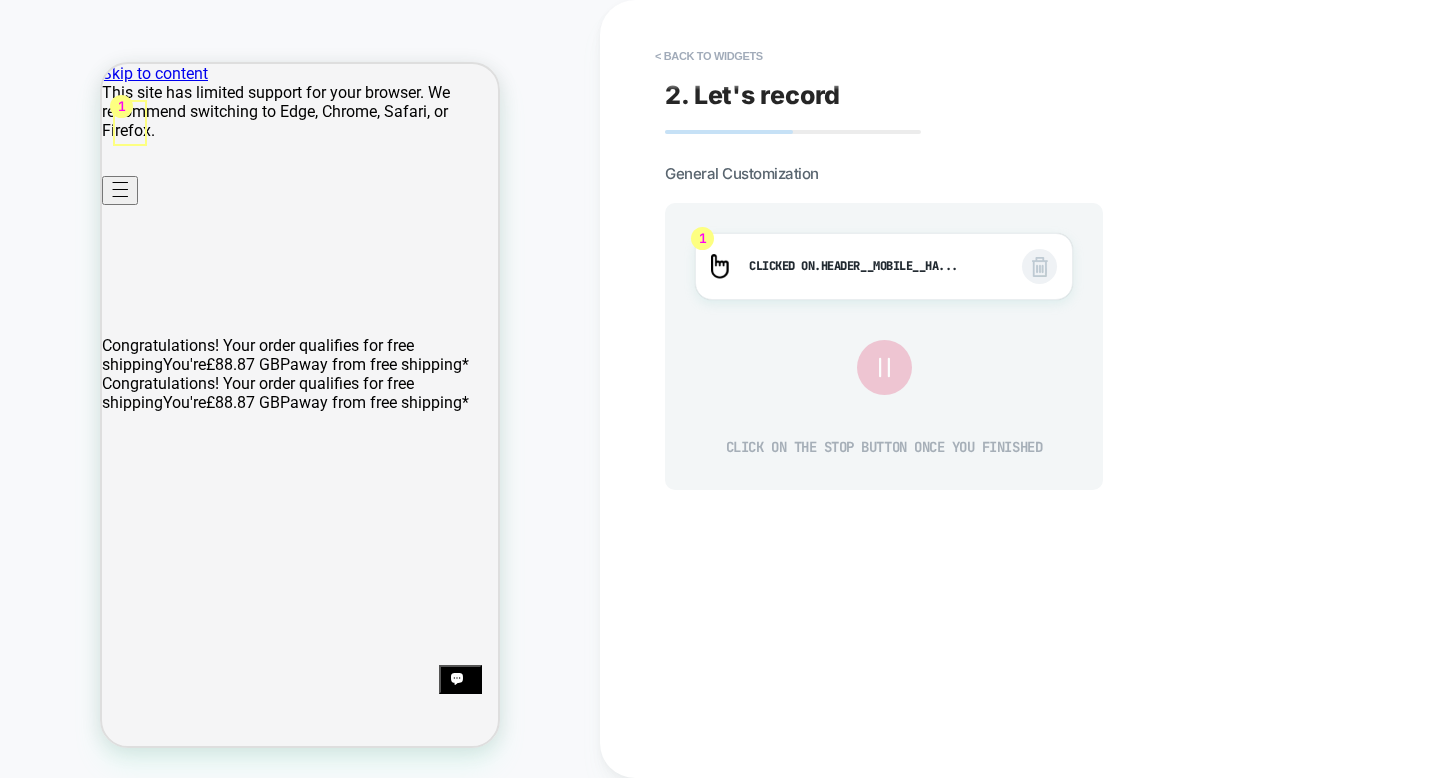 click 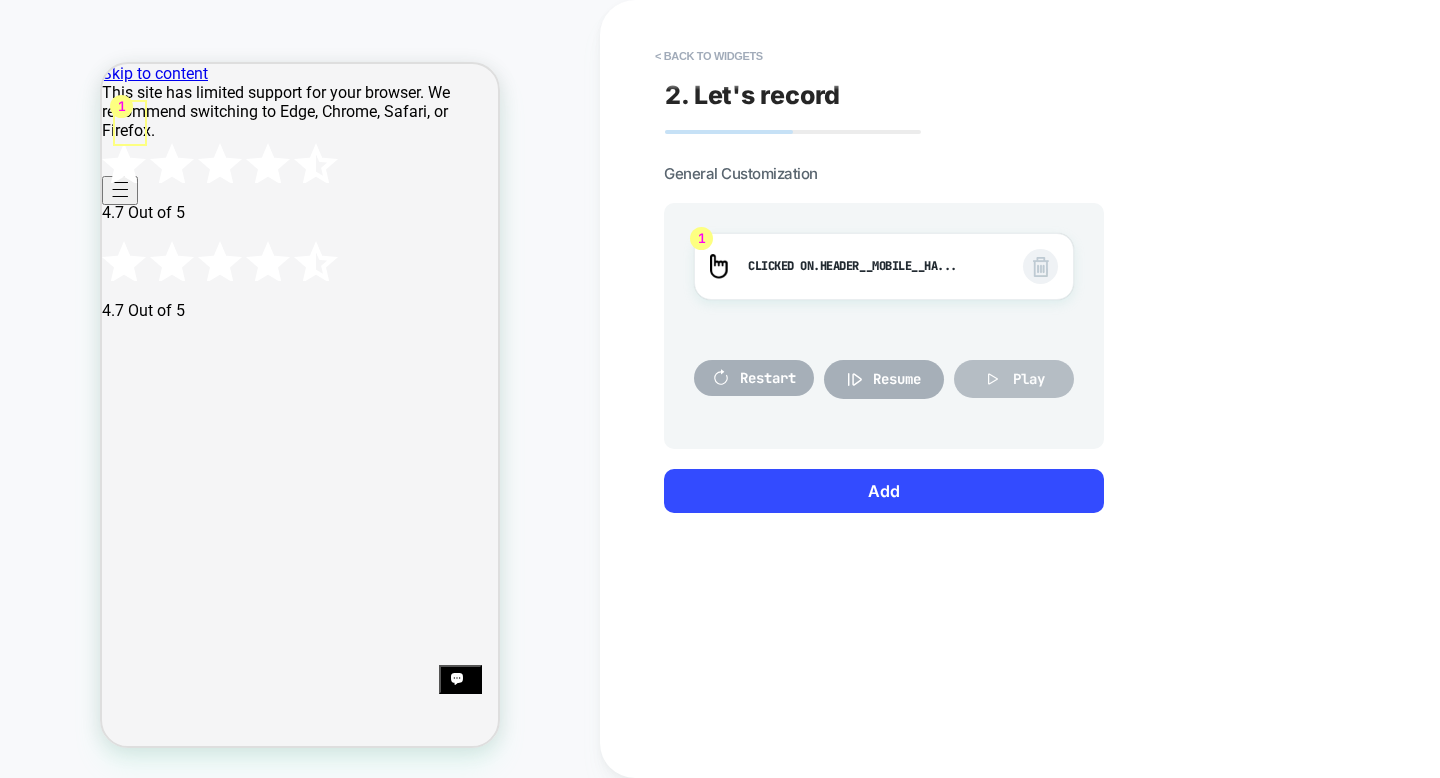 click on "Play" at bounding box center (1014, 379) 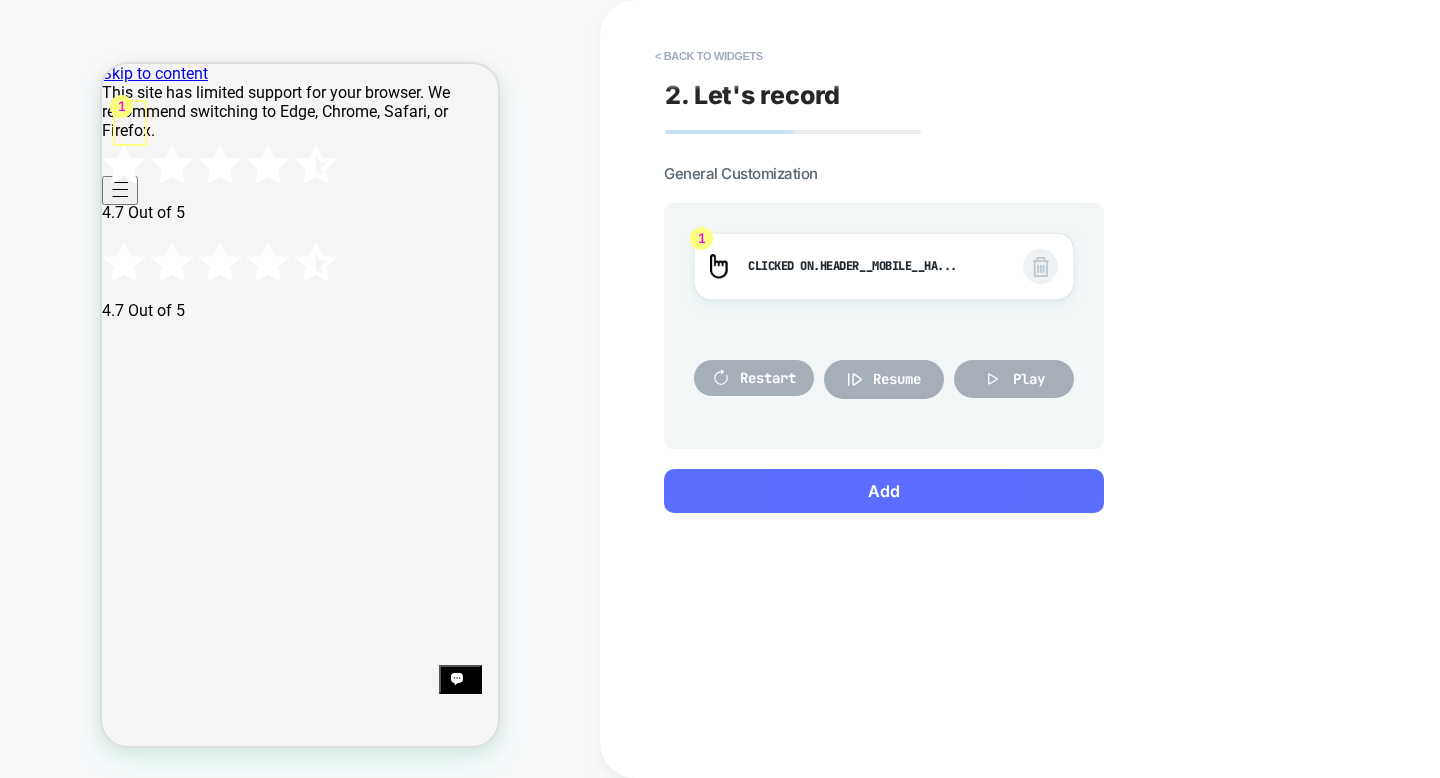 click on "Add" at bounding box center (884, 491) 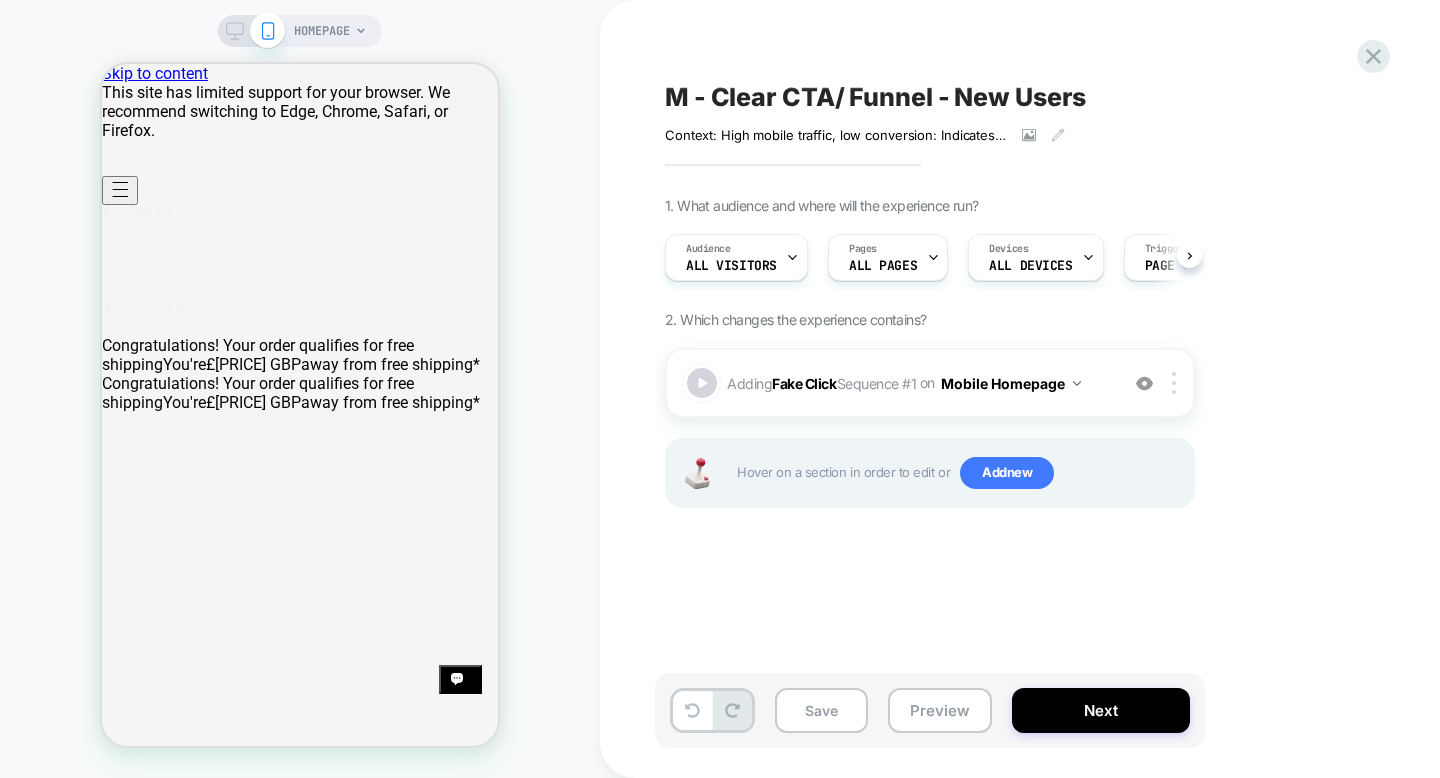 scroll, scrollTop: 0, scrollLeft: 1, axis: horizontal 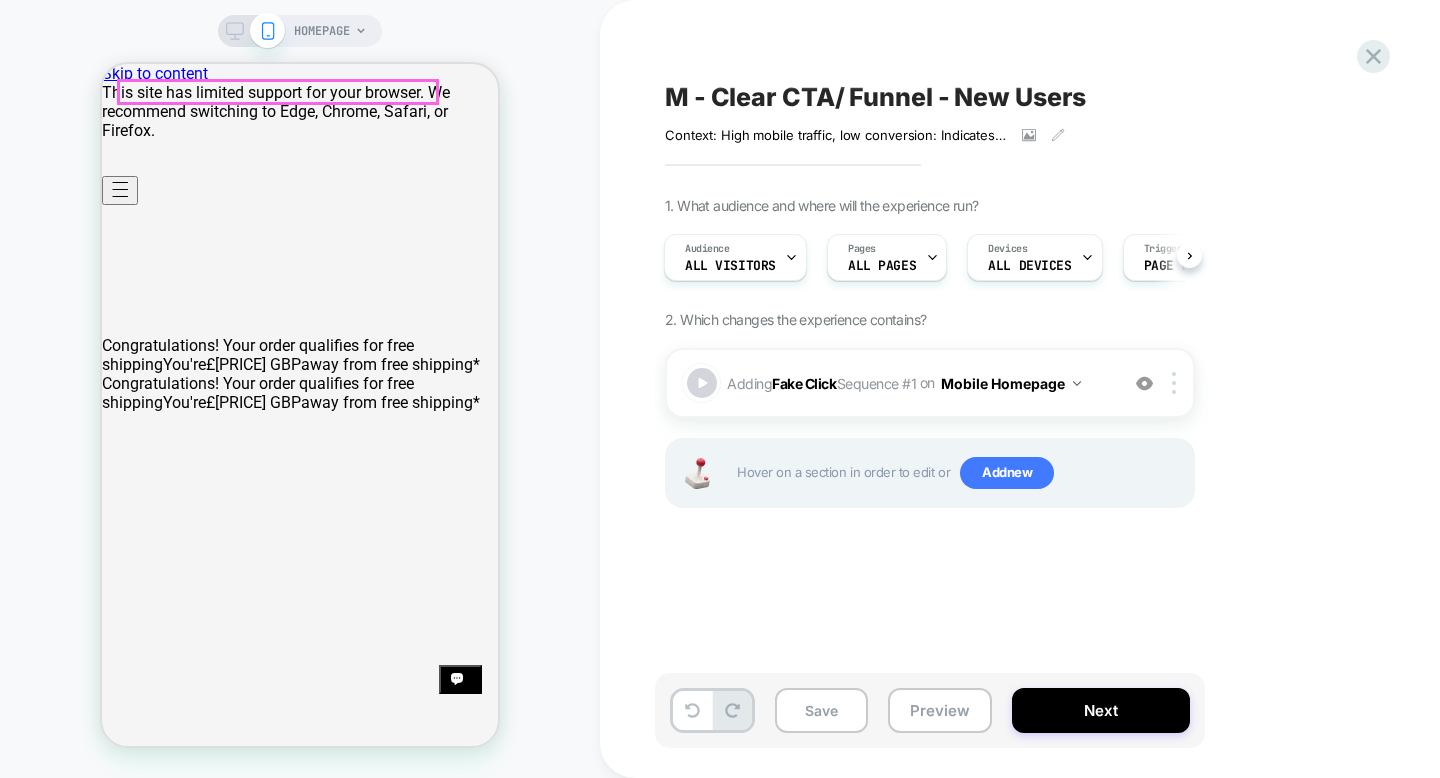 click at bounding box center (3150, 22038) 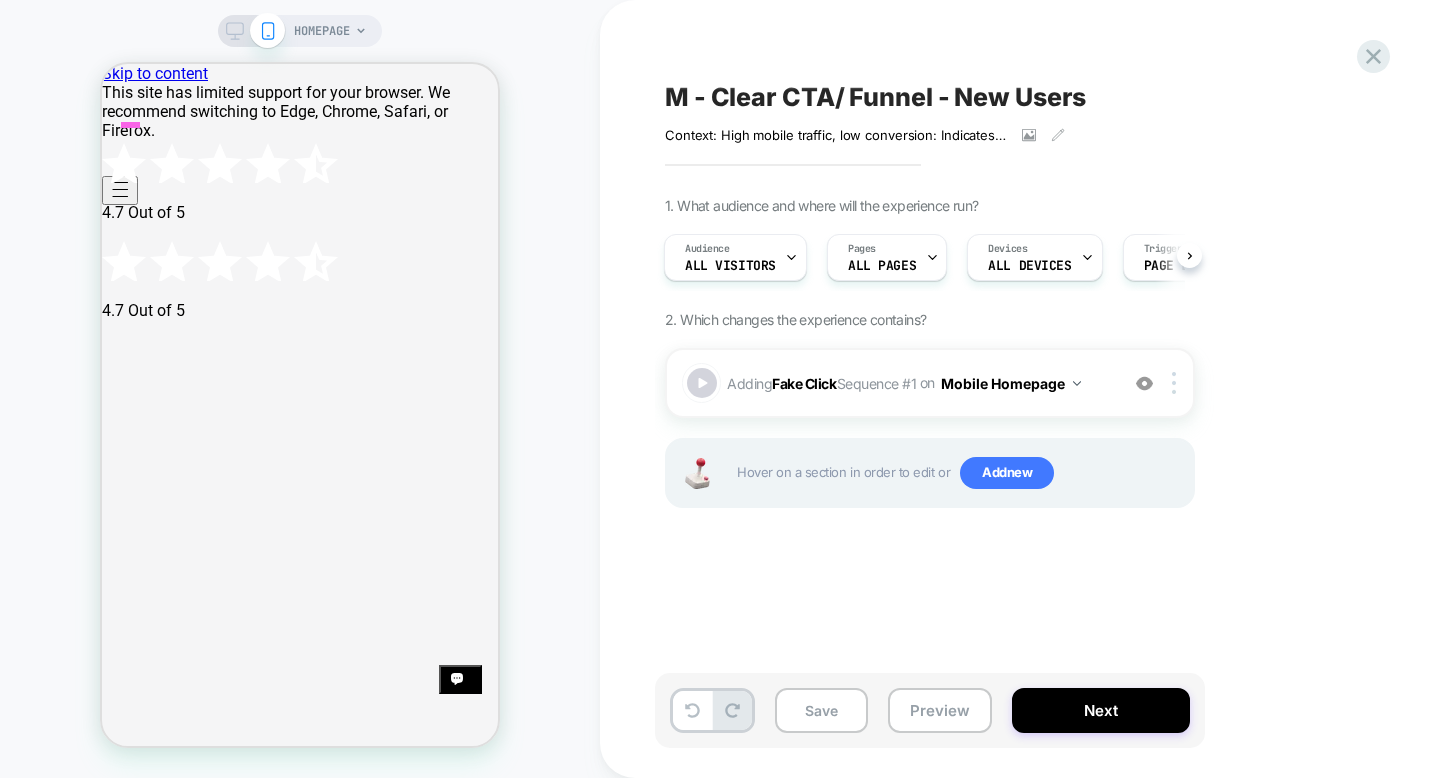 click 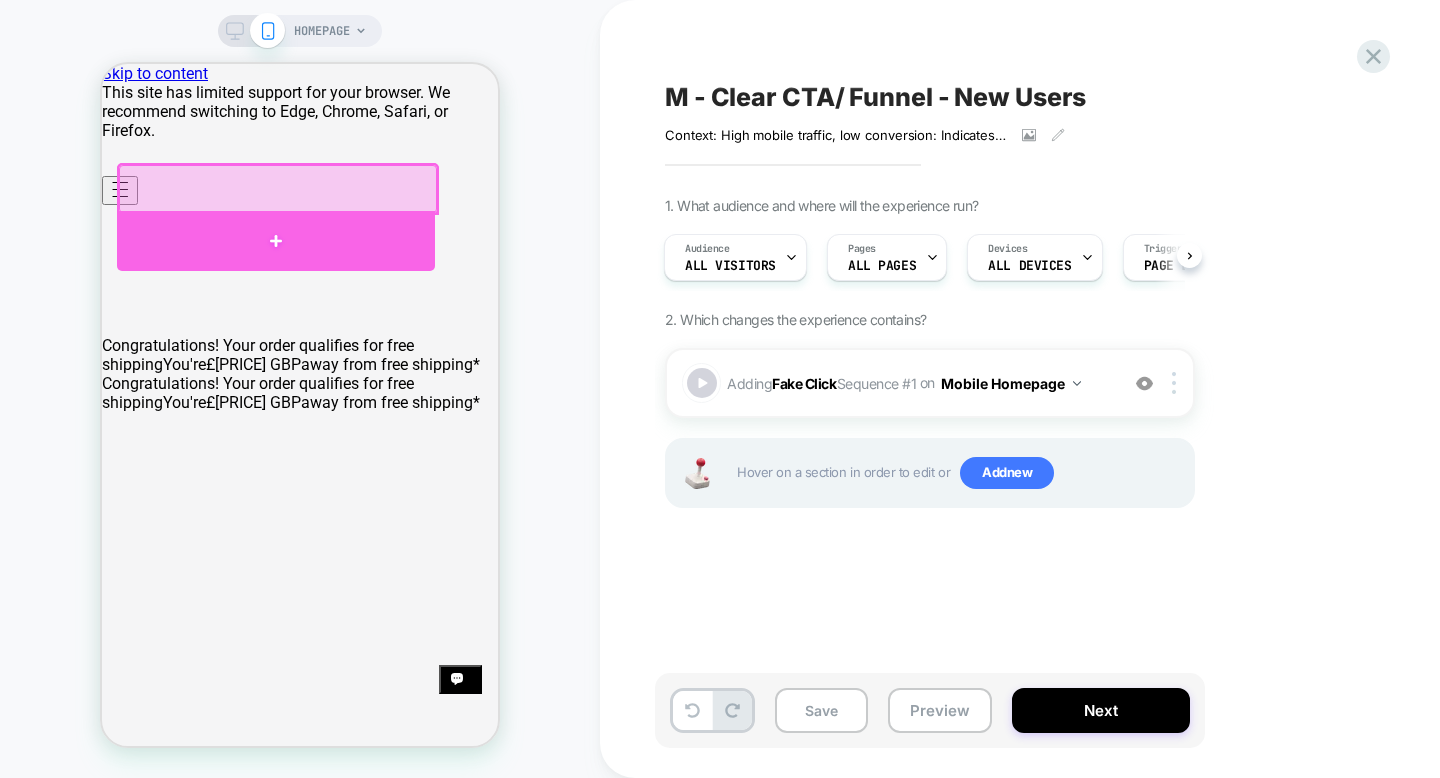 click at bounding box center (276, 241) 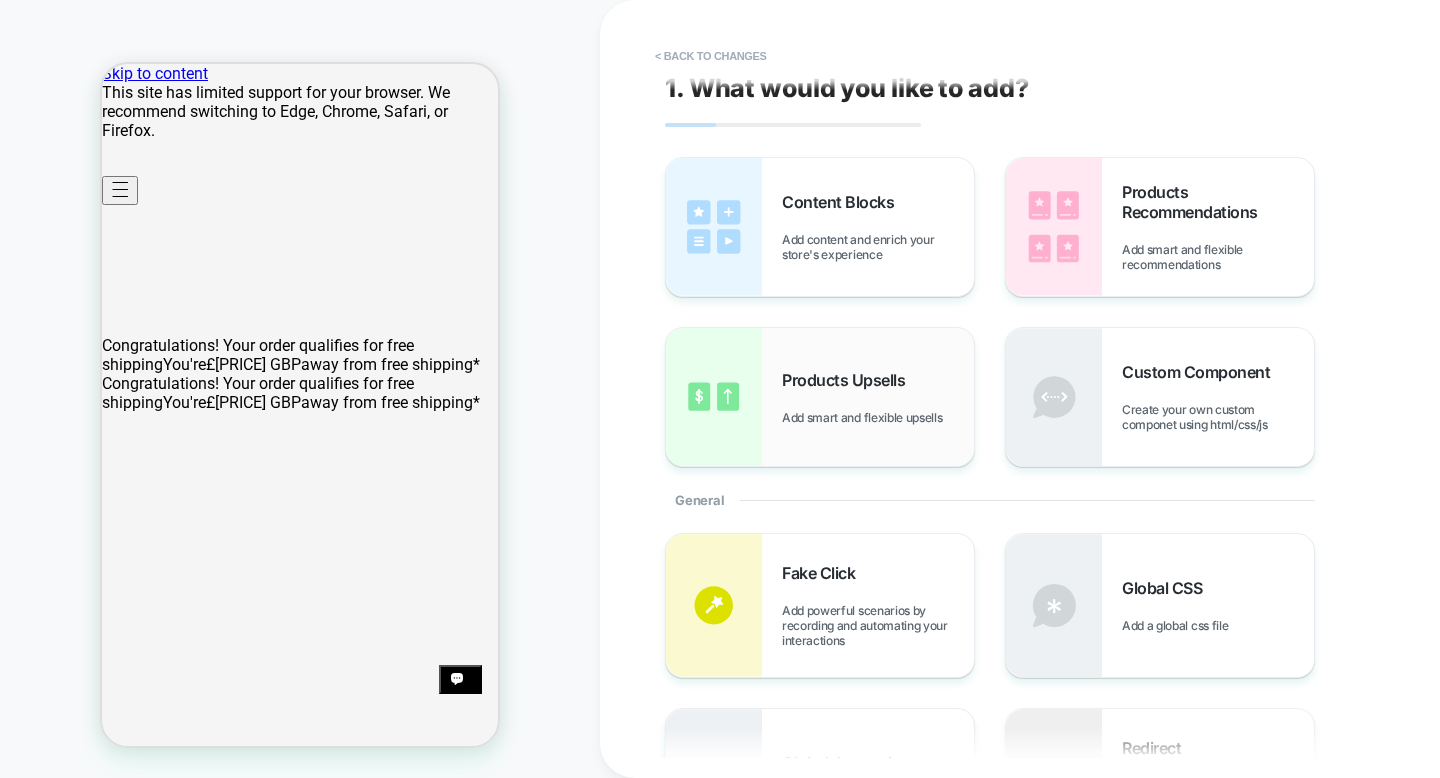 scroll, scrollTop: 0, scrollLeft: 0, axis: both 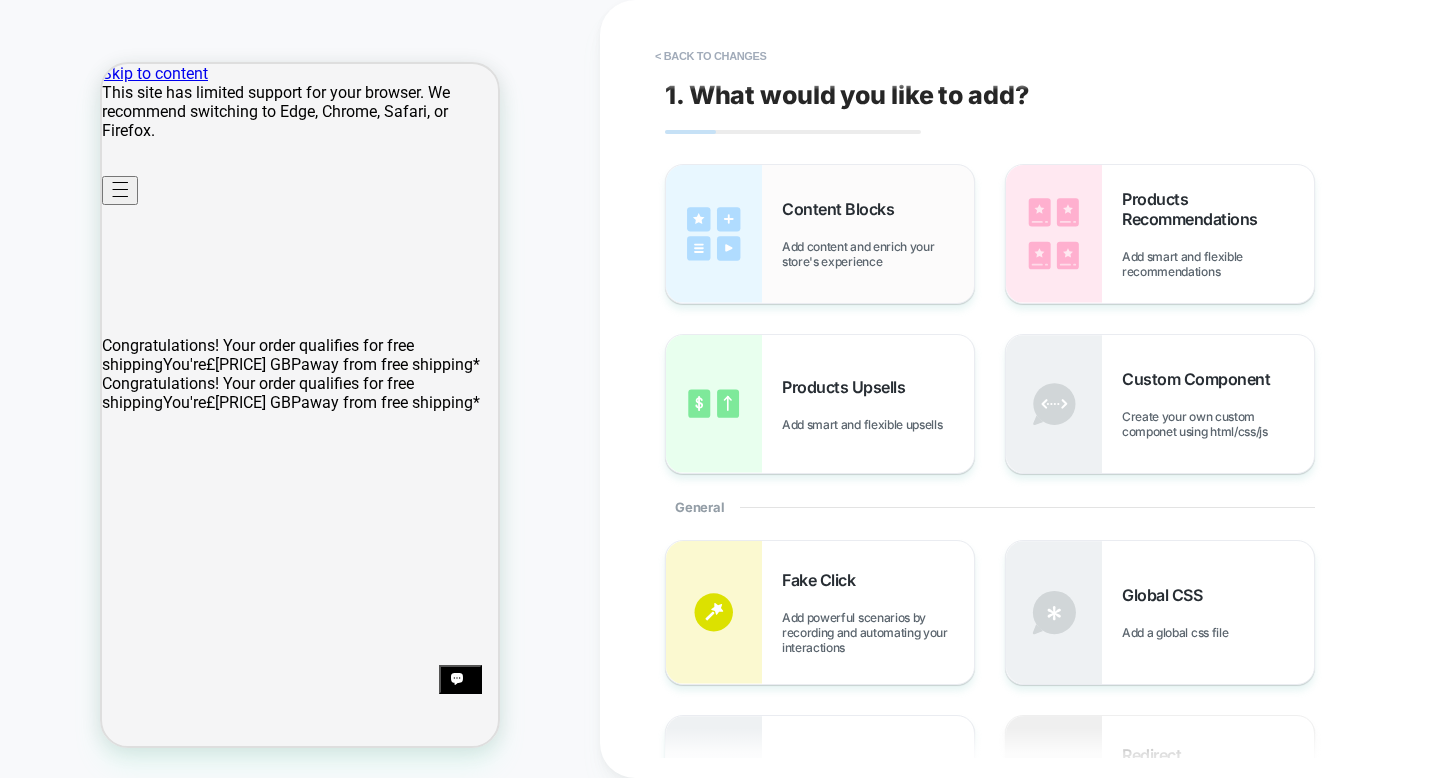 click on "Content Blocks Add content and enrich your store's experience" at bounding box center [820, 234] 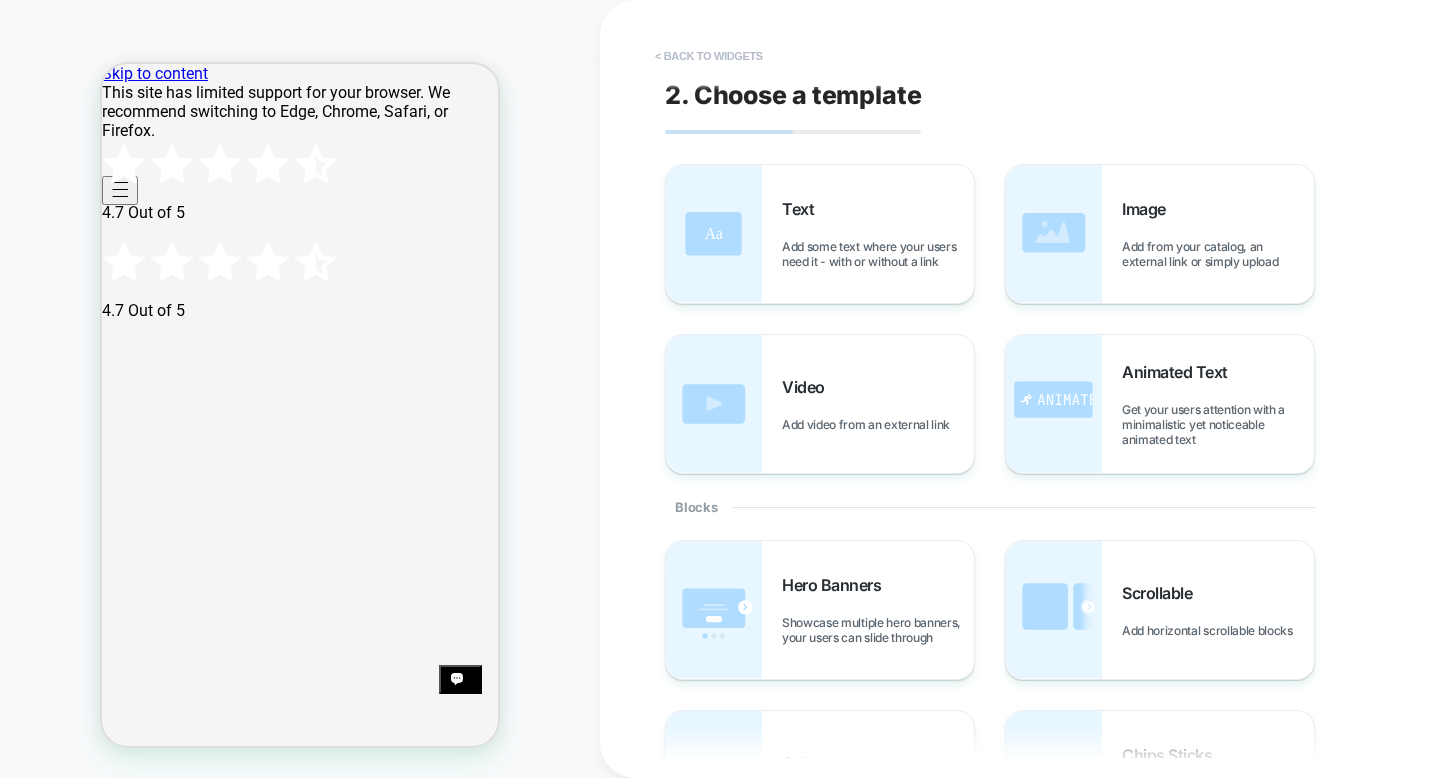 click on "< Back to widgets" at bounding box center [709, 56] 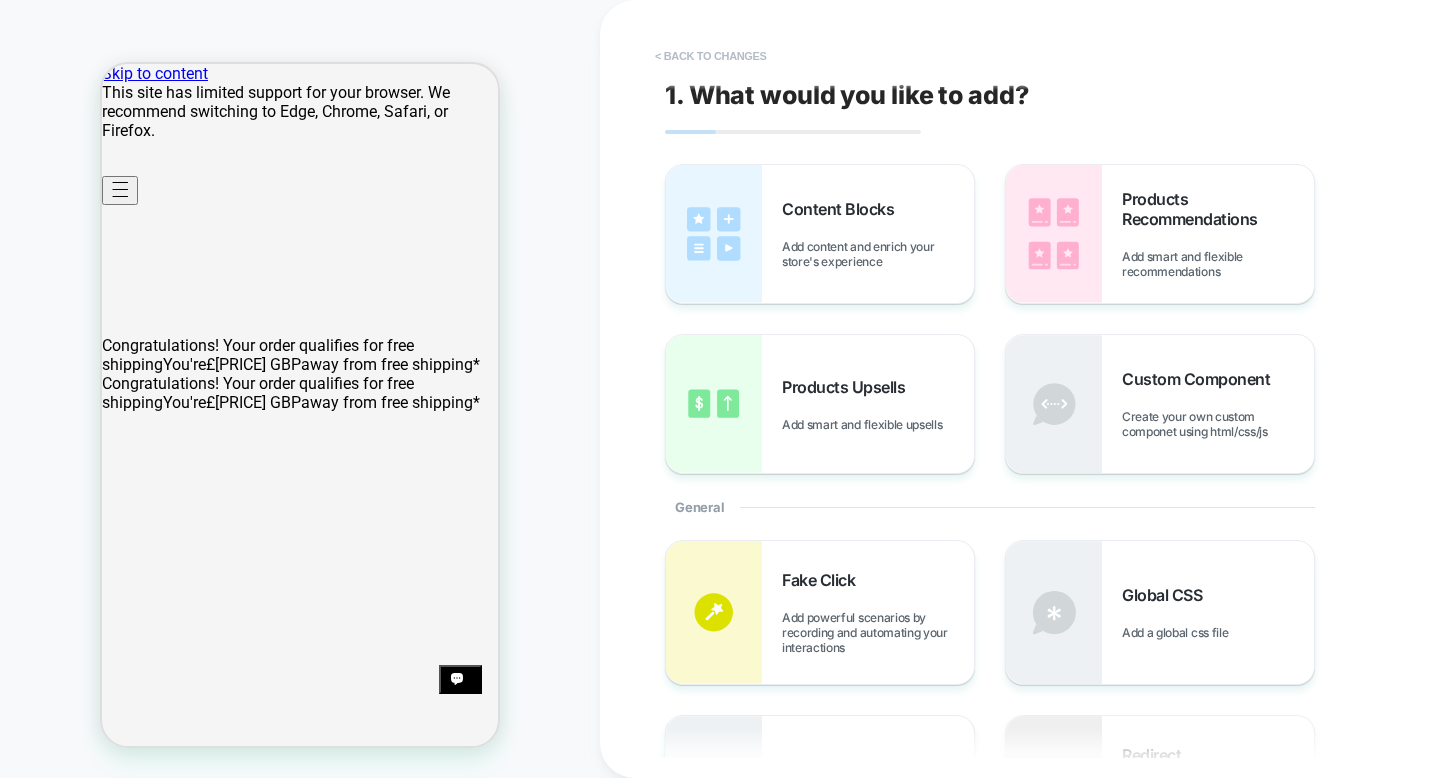 click on "< Back to changes" at bounding box center [711, 56] 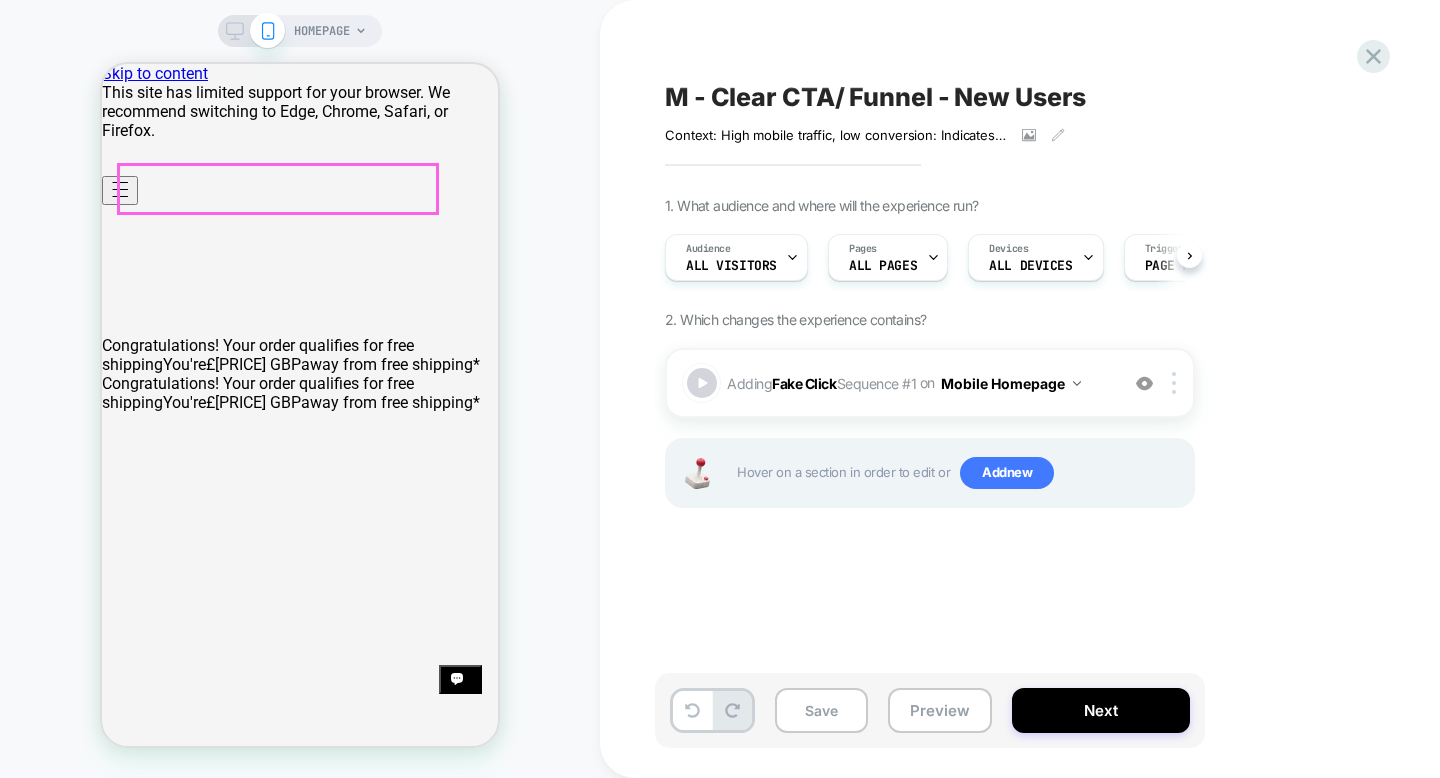 scroll, scrollTop: 0, scrollLeft: 1, axis: horizontal 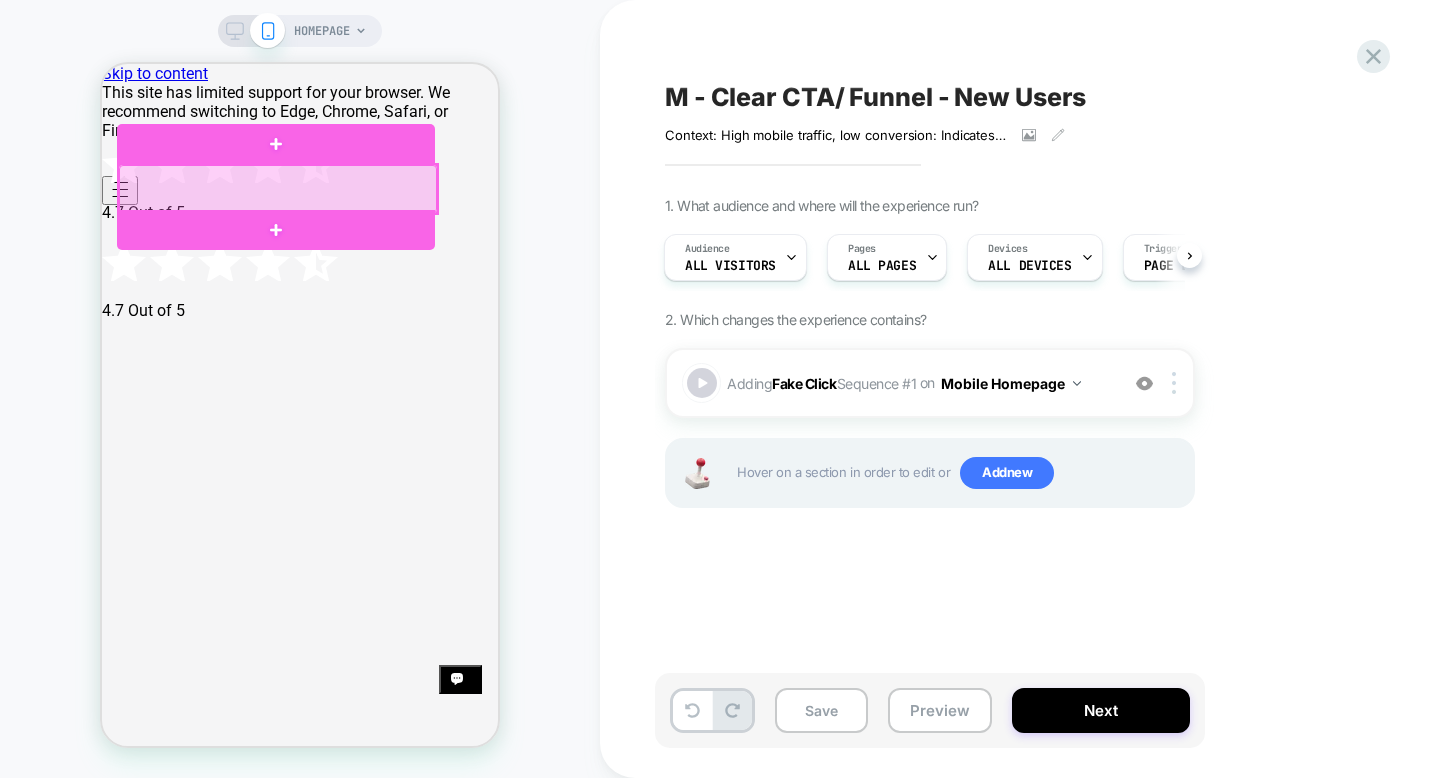 click at bounding box center [278, 189] 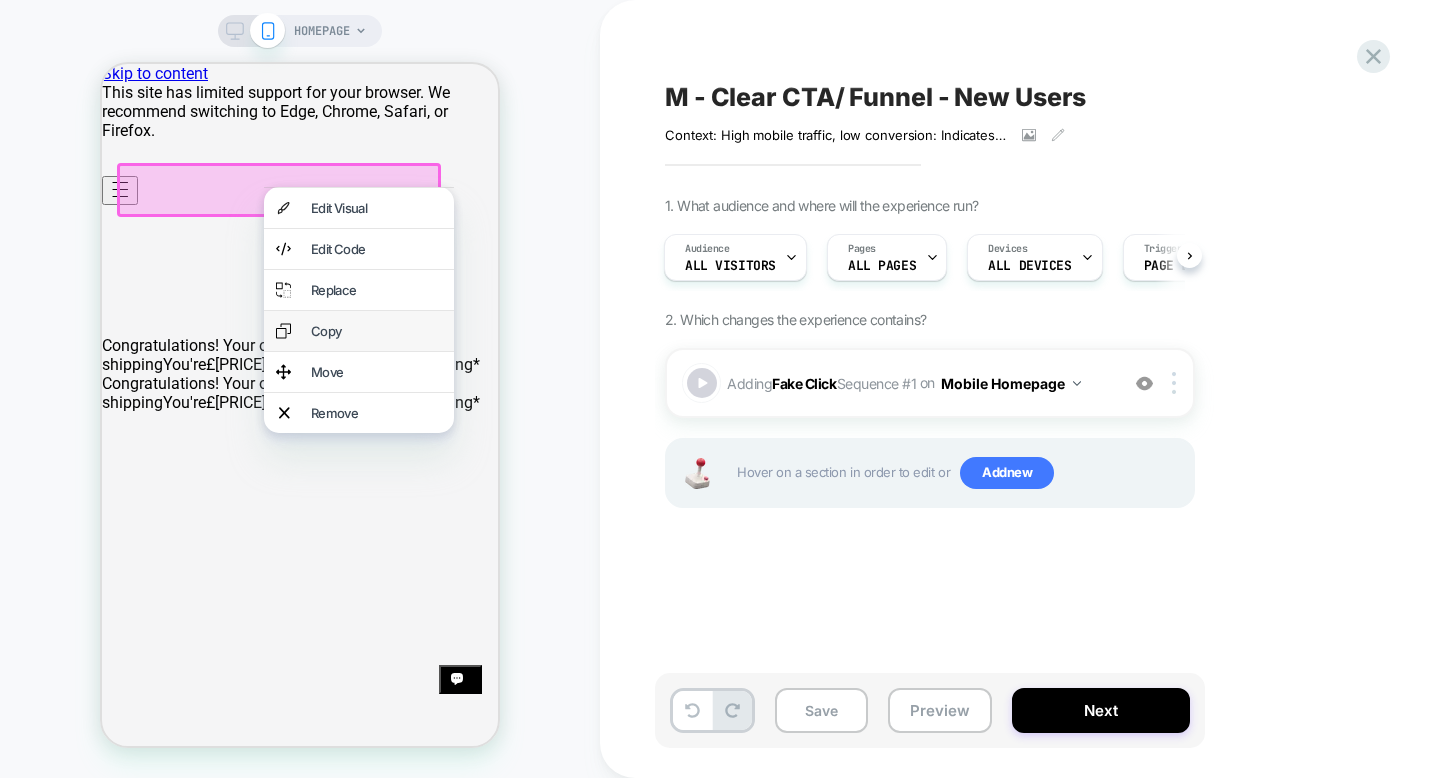 click on "Copy" at bounding box center [376, 331] 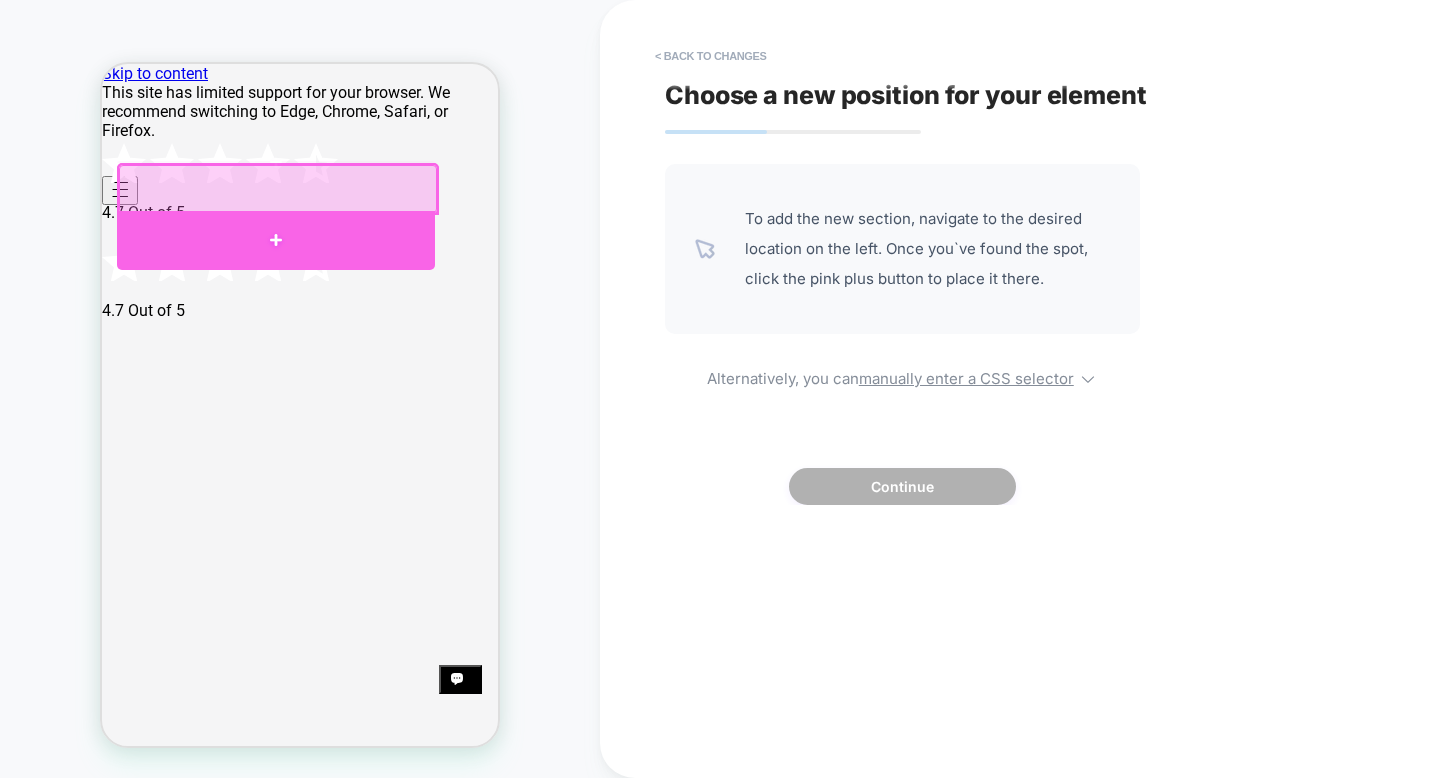 click at bounding box center [276, 240] 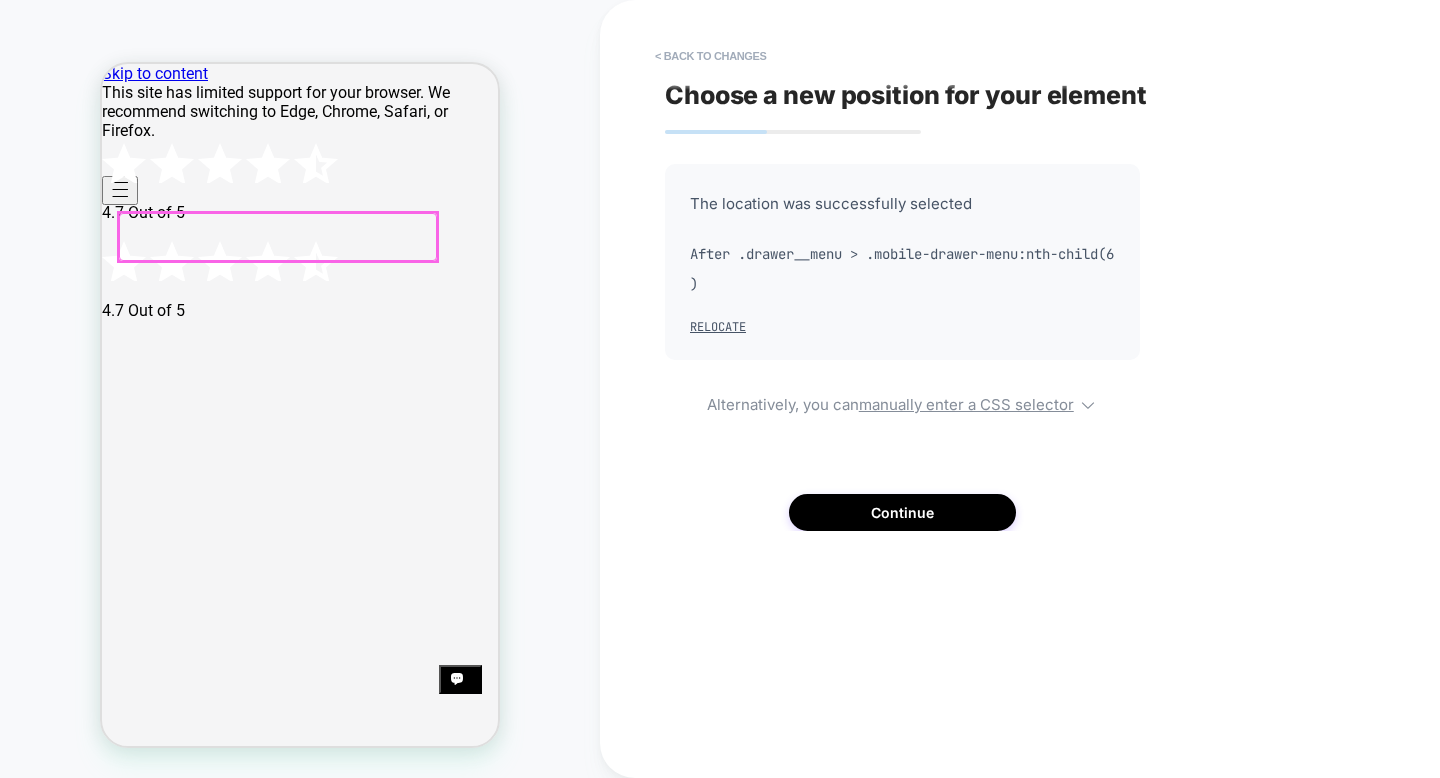 click at bounding box center (278, 237) 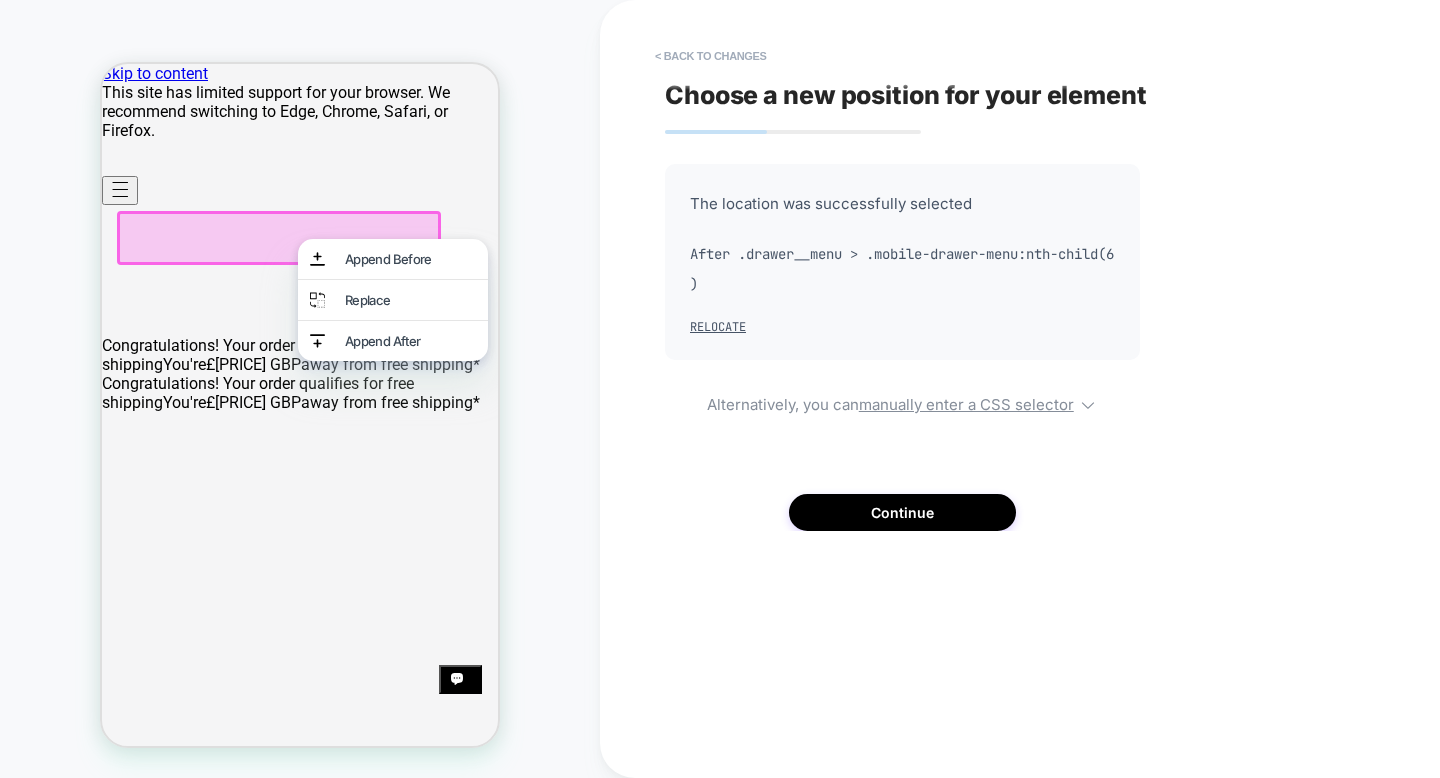 click on "The location was successfully selected After   .drawer__menu > .mobile-drawer-menu:nth-child(6) Relocate" at bounding box center (902, 262) 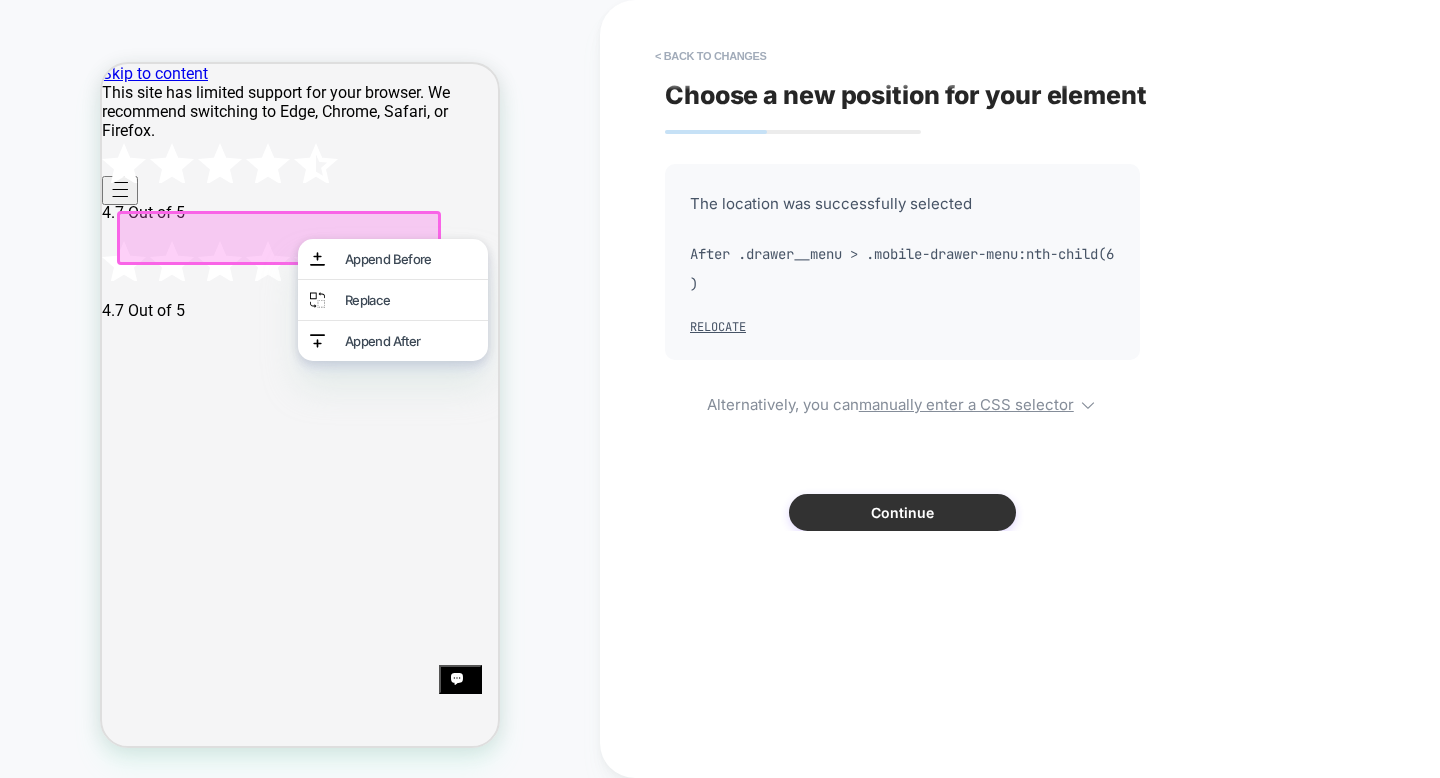 click on "Continue" at bounding box center [902, 512] 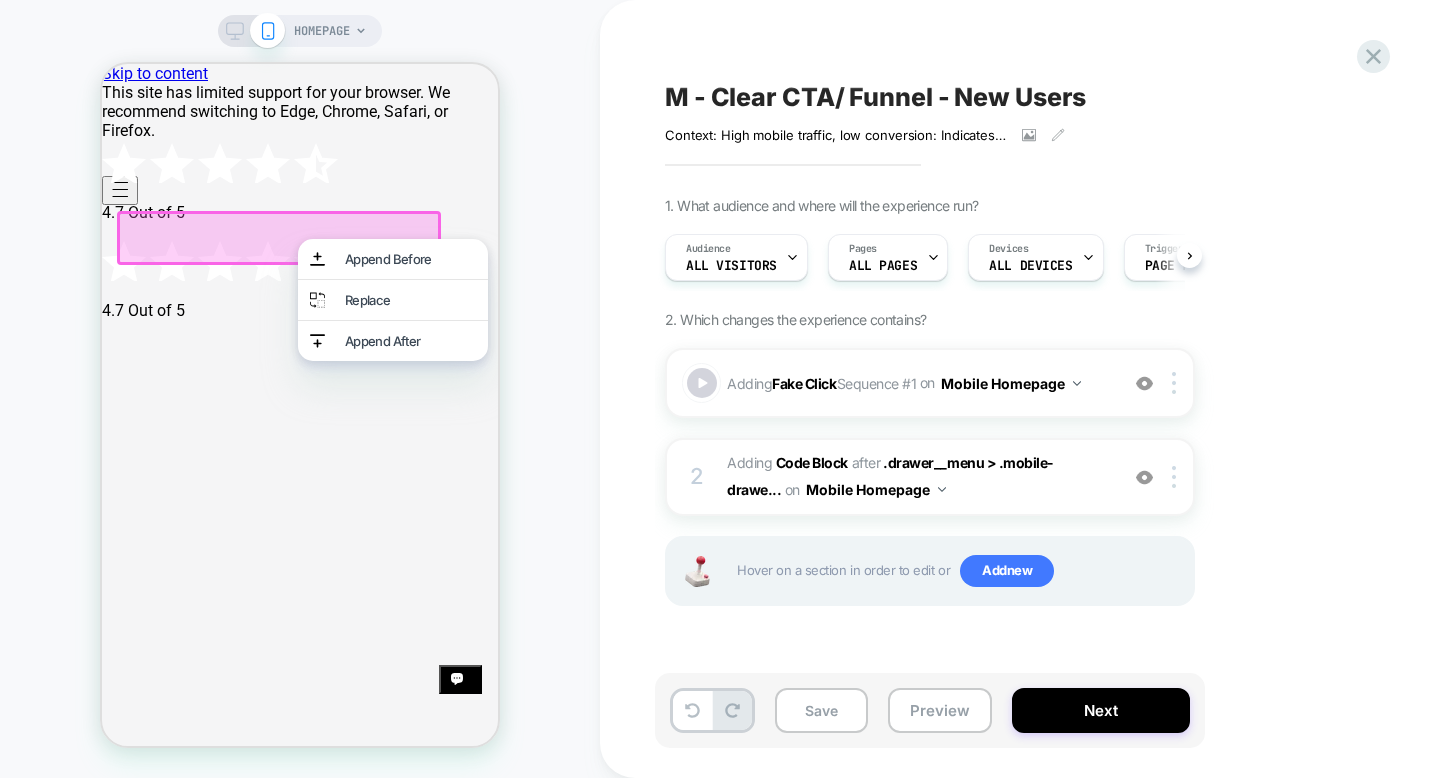 scroll, scrollTop: 0, scrollLeft: 1, axis: horizontal 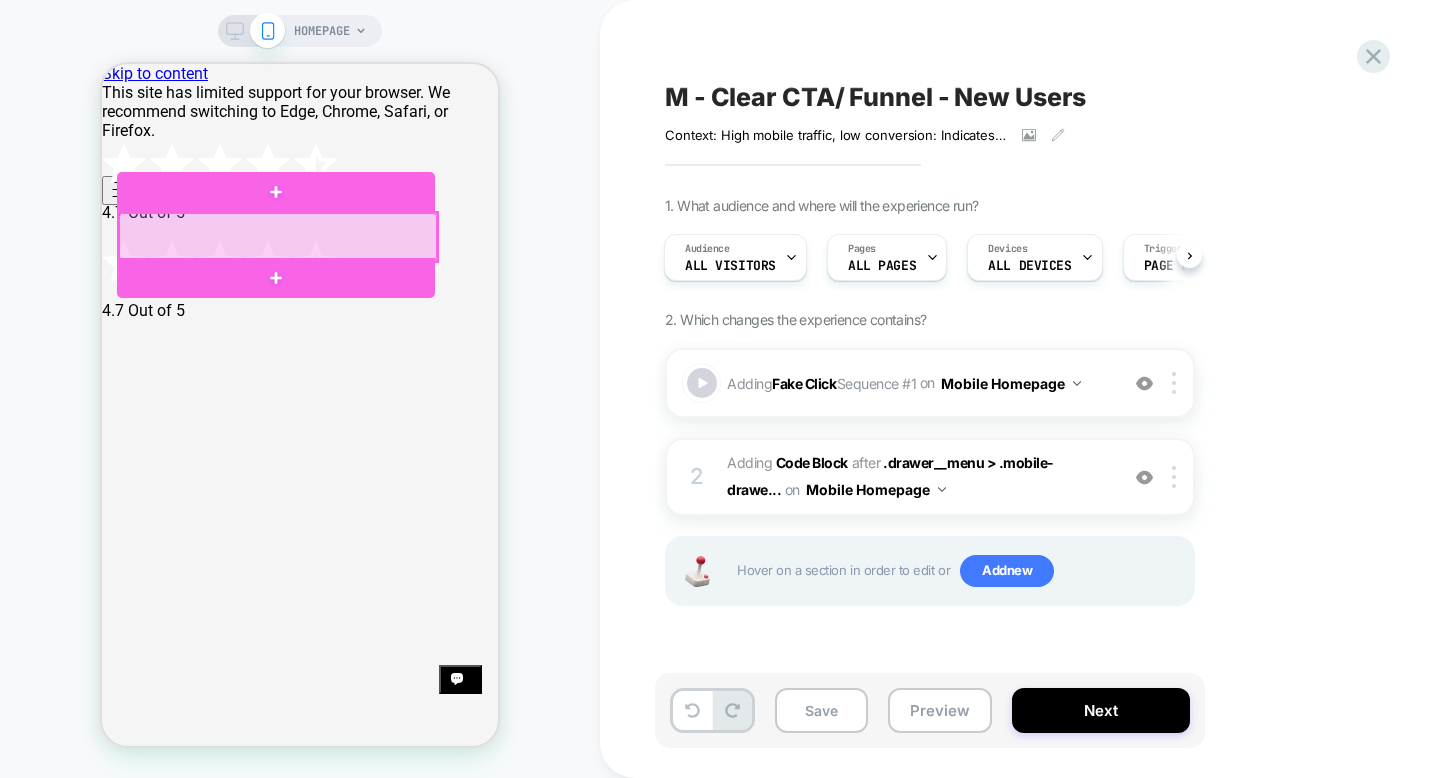 click at bounding box center [278, 237] 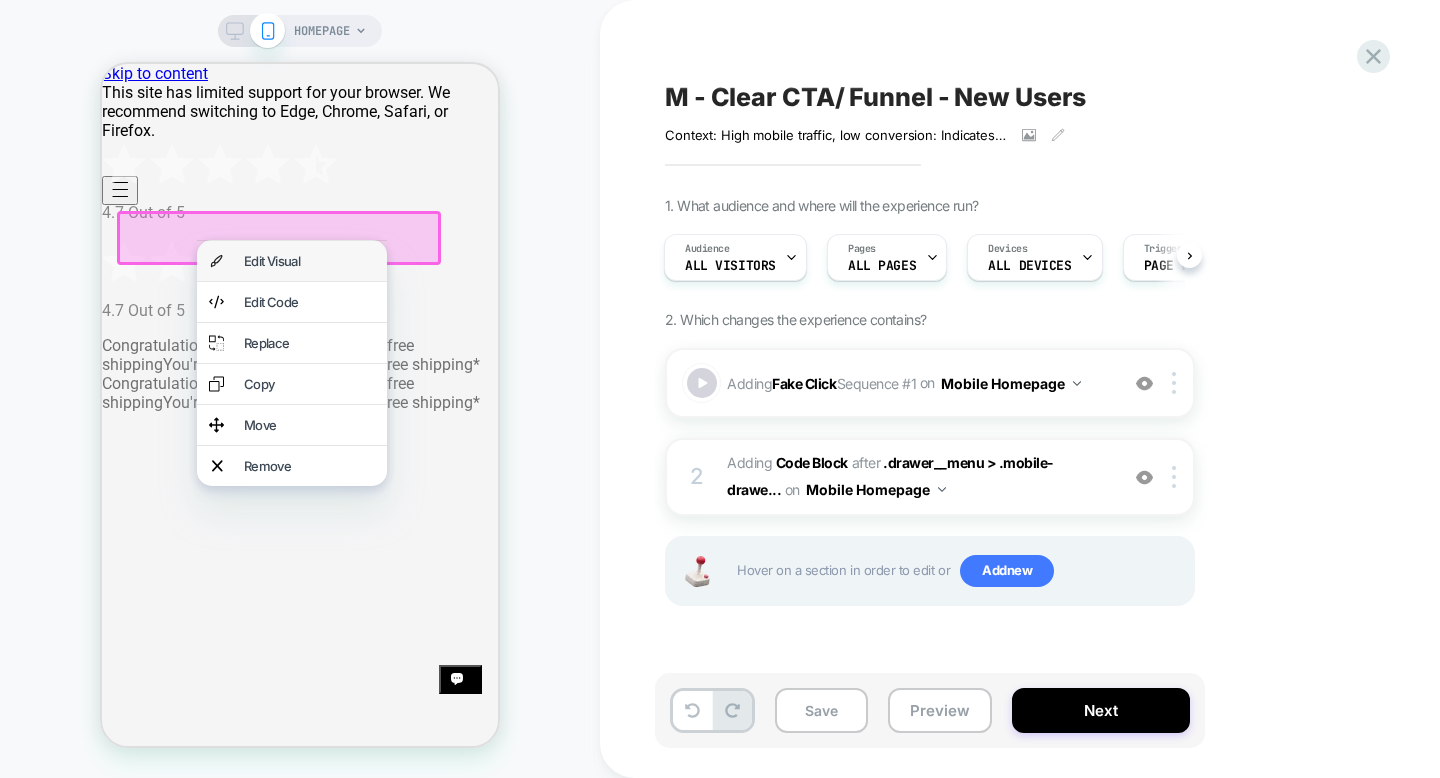 drag, startPoint x: 265, startPoint y: 258, endPoint x: 653, endPoint y: 325, distance: 393.7423 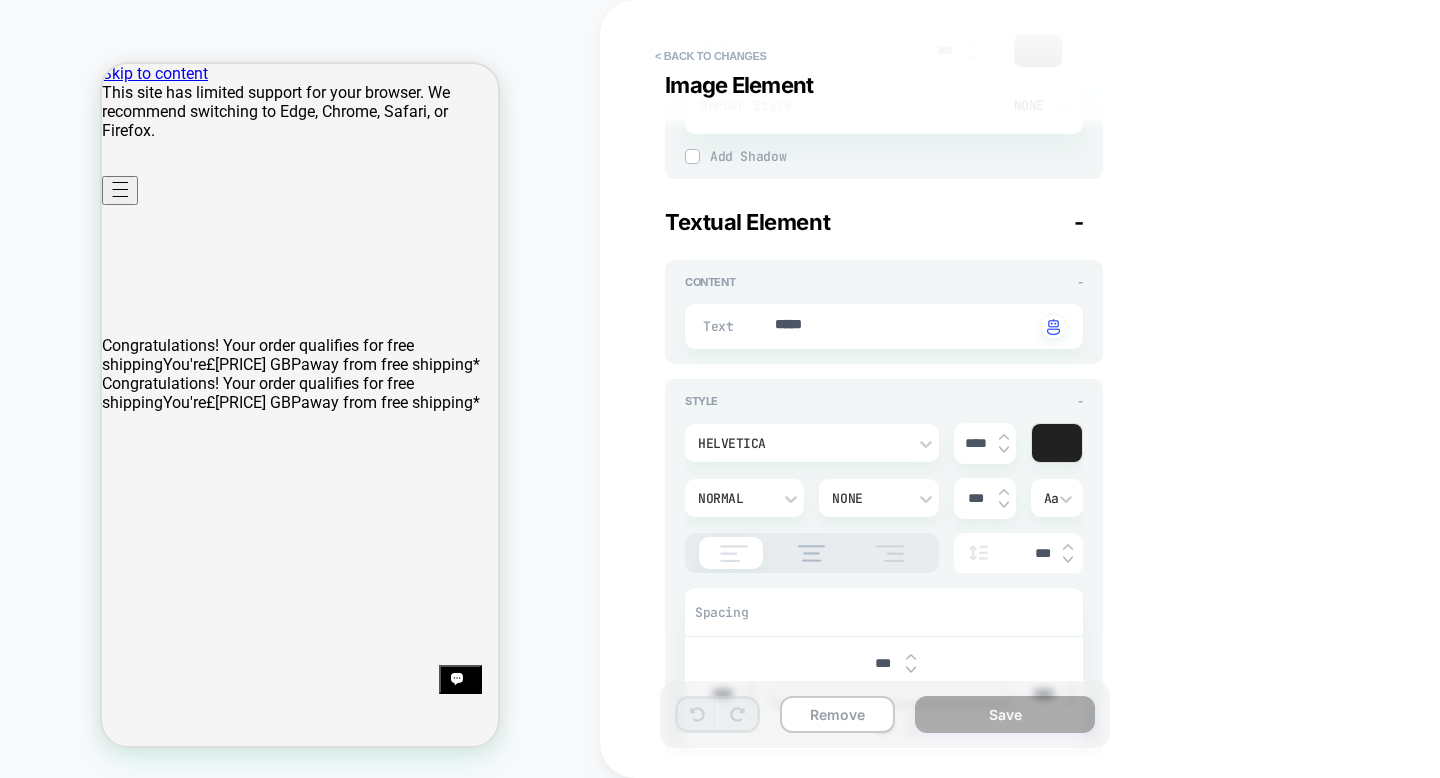 scroll, scrollTop: 937, scrollLeft: 0, axis: vertical 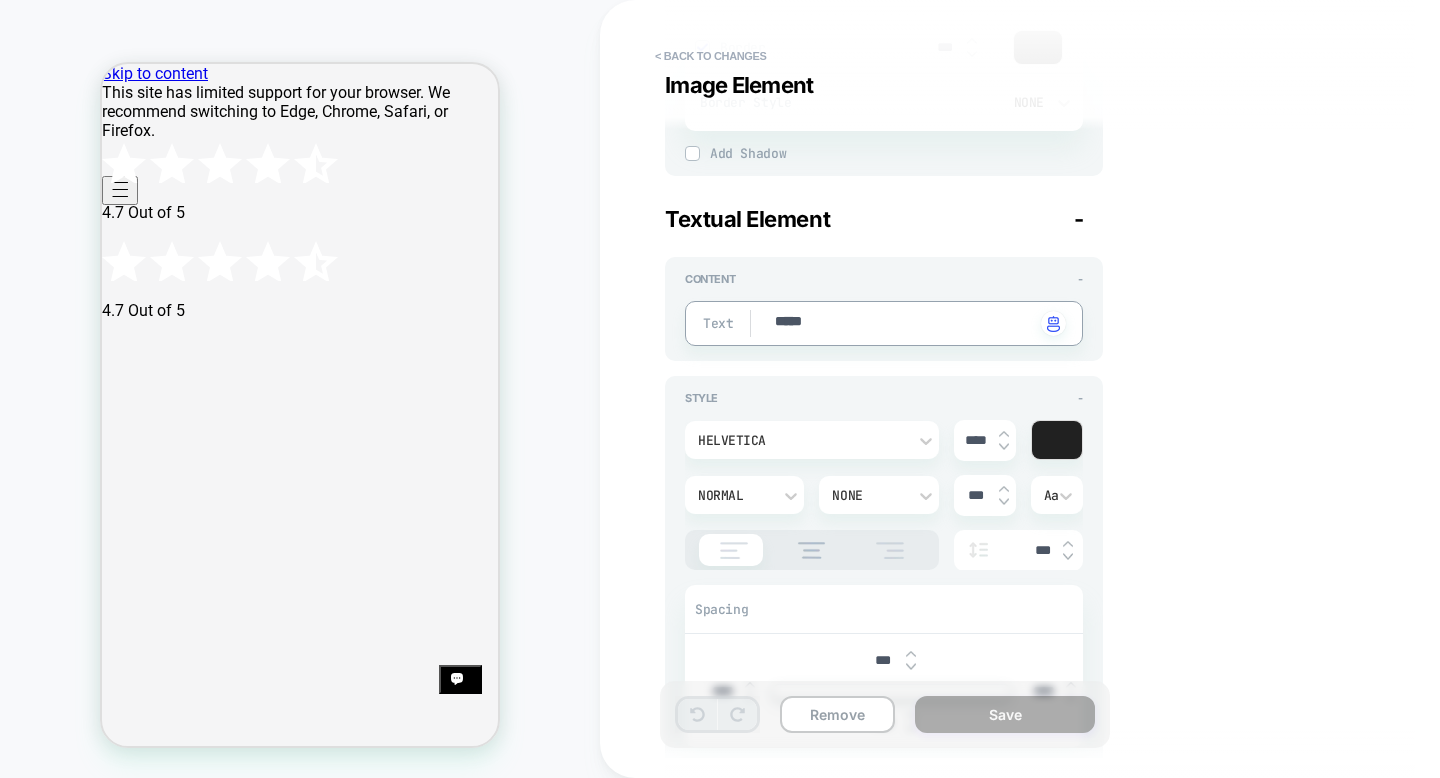 click on "*****" at bounding box center (904, 323) 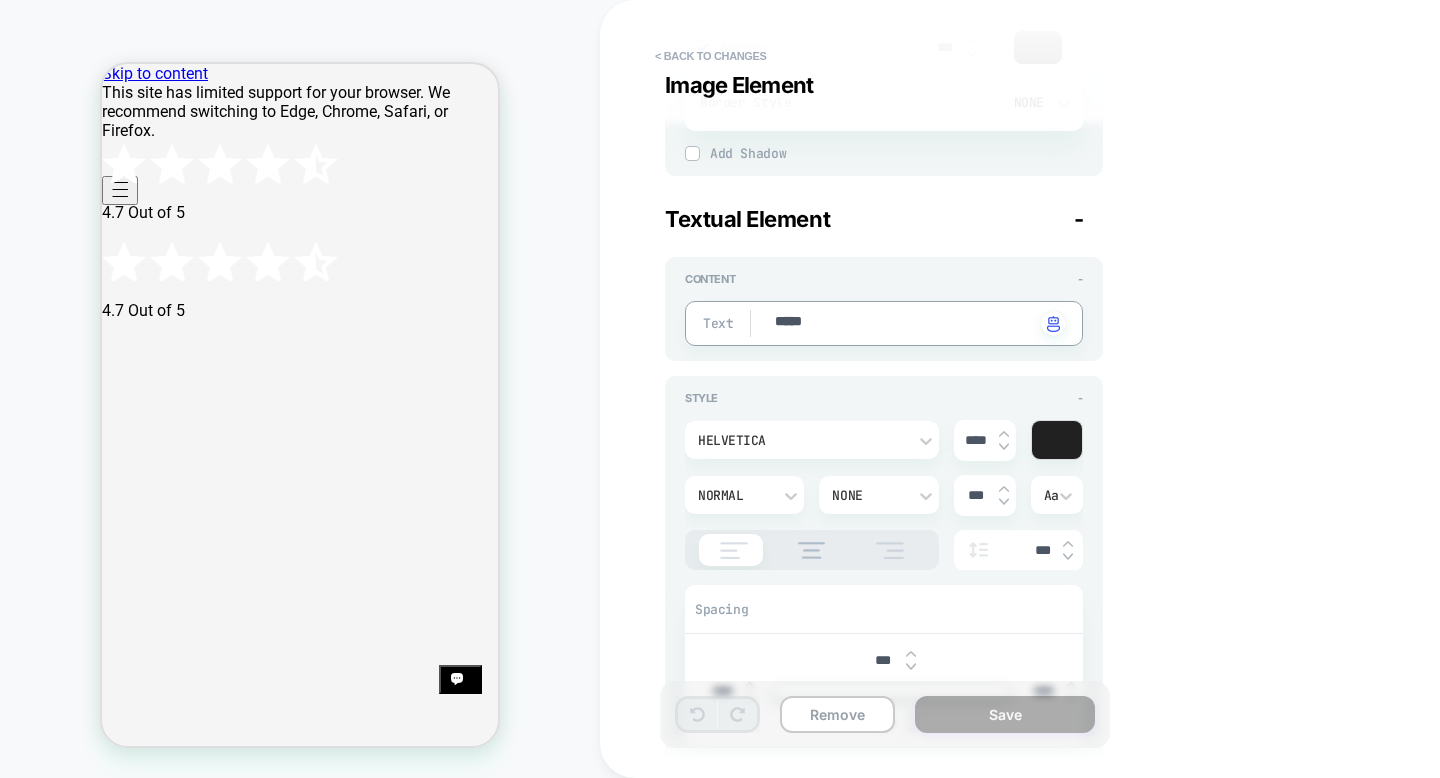 click on "*****" at bounding box center [904, 323] 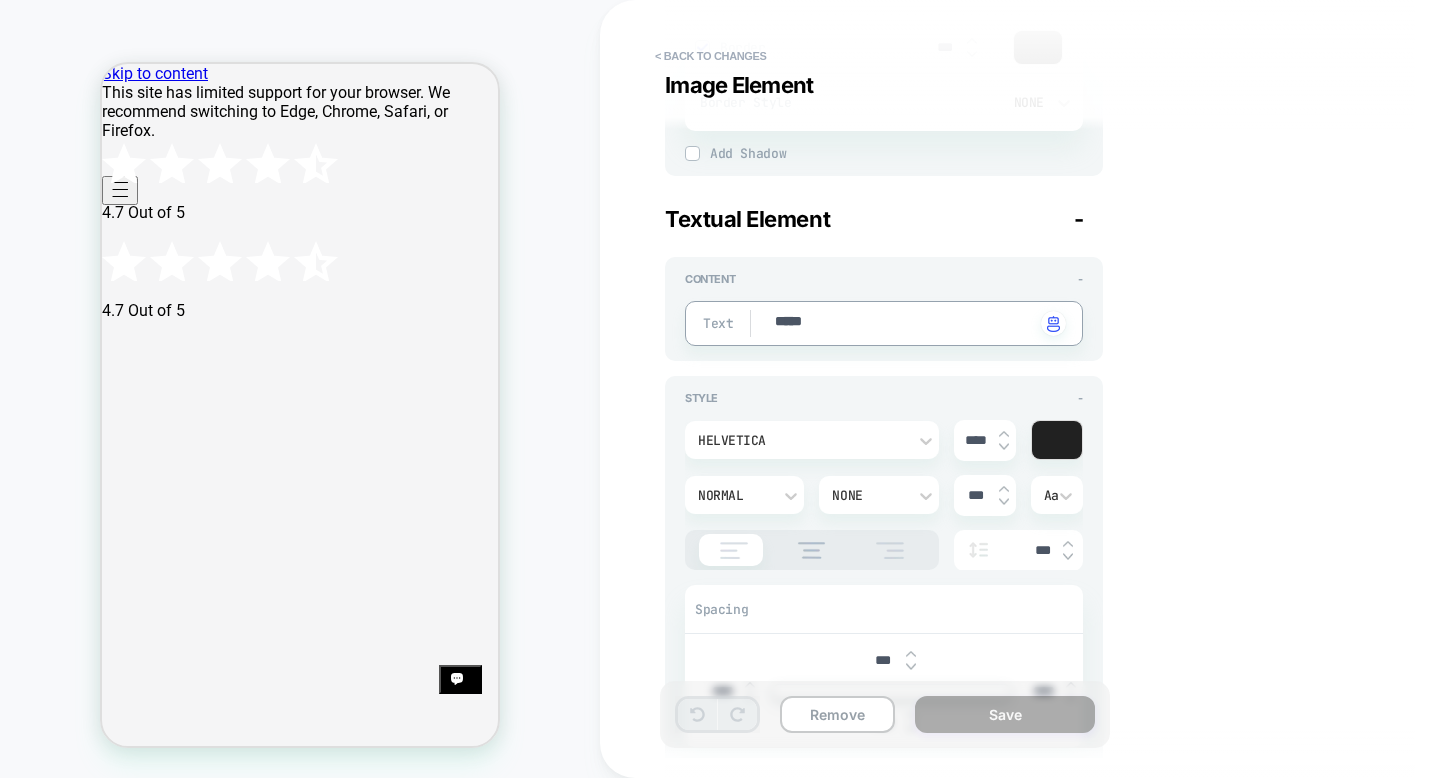type on "*" 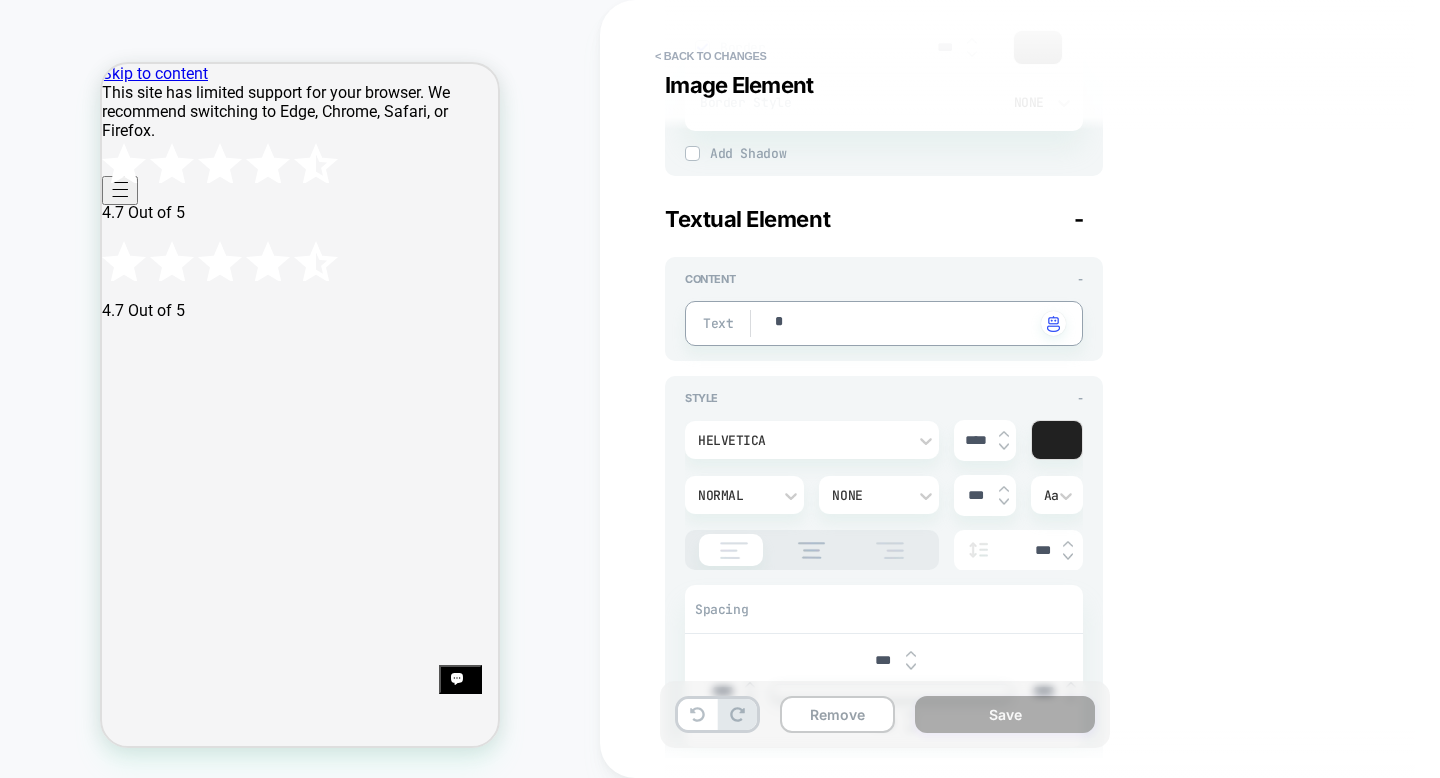 type on "*" 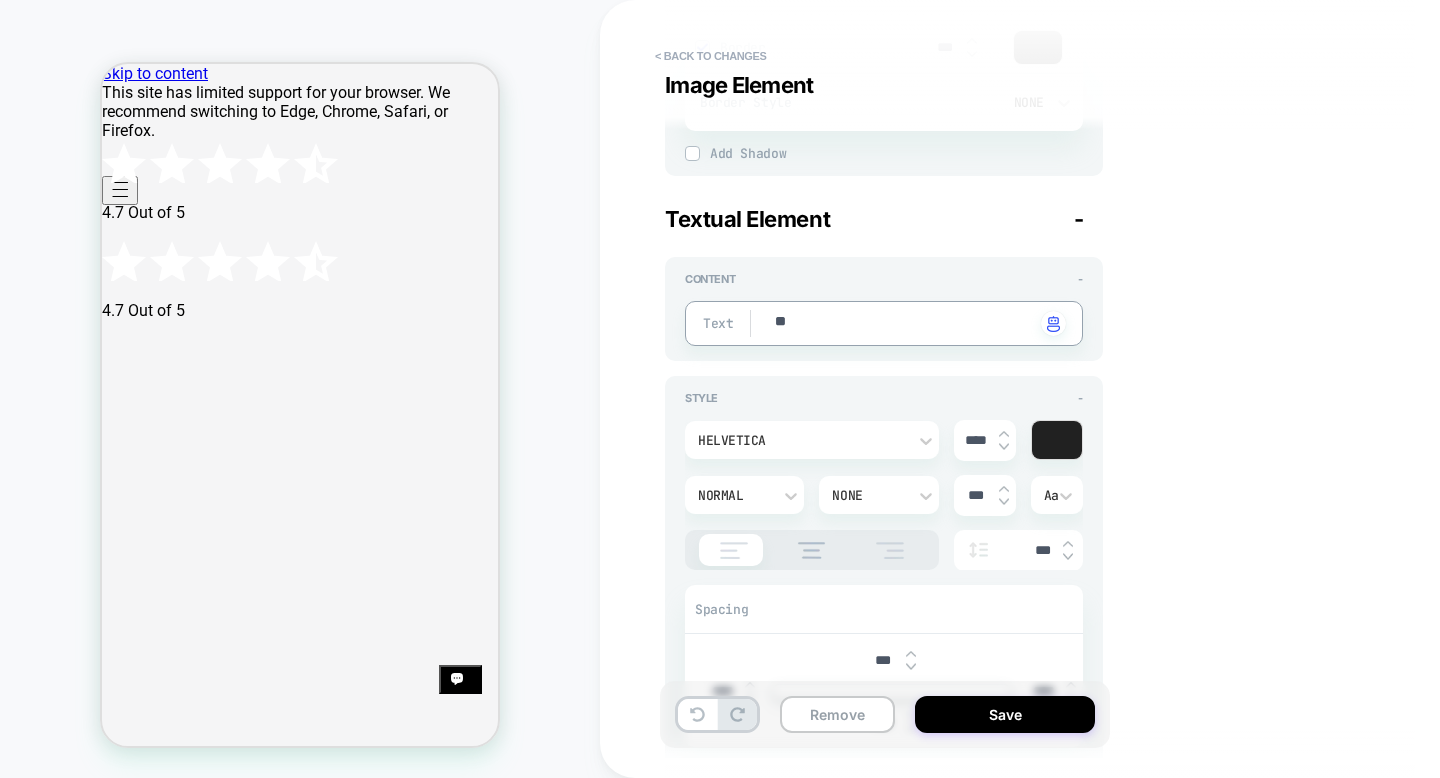 type on "***" 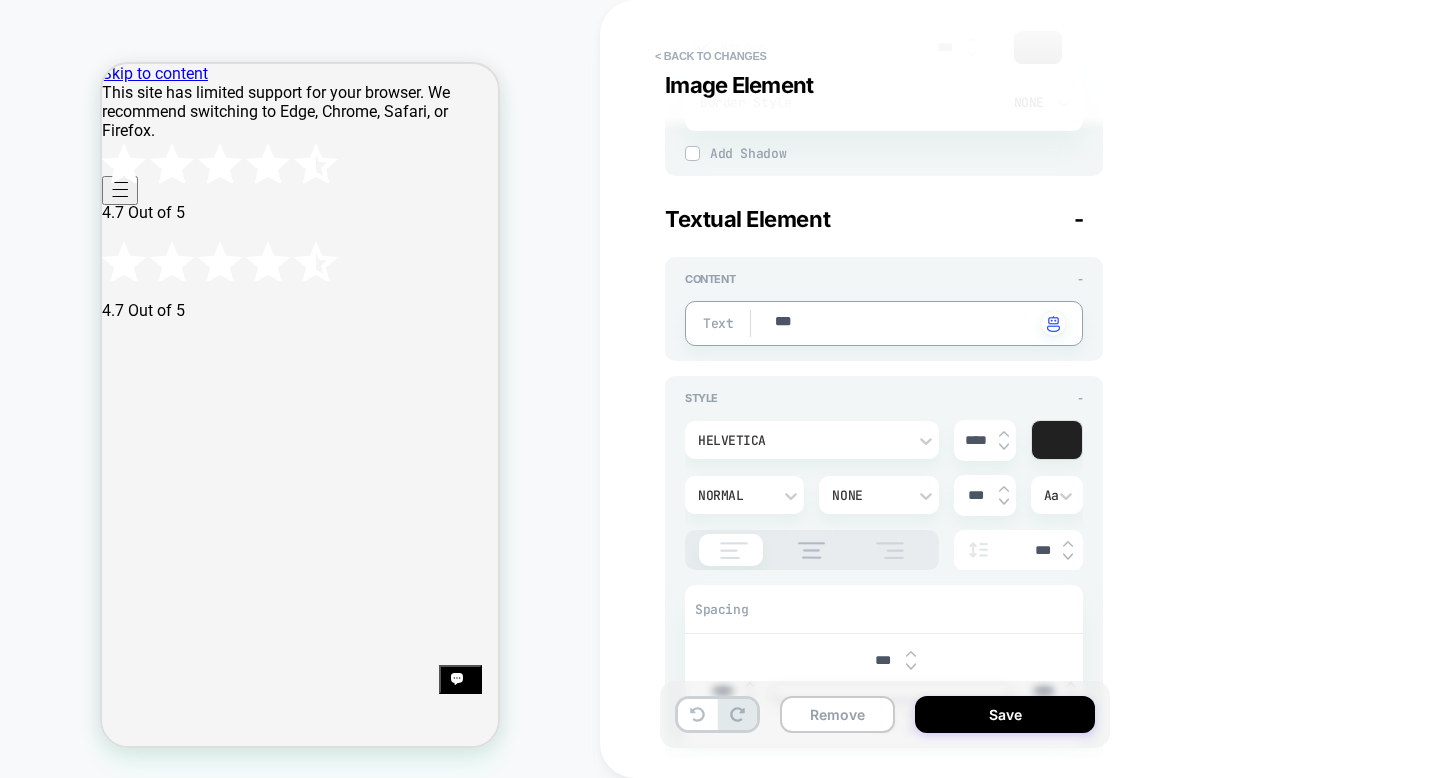 type on "*" 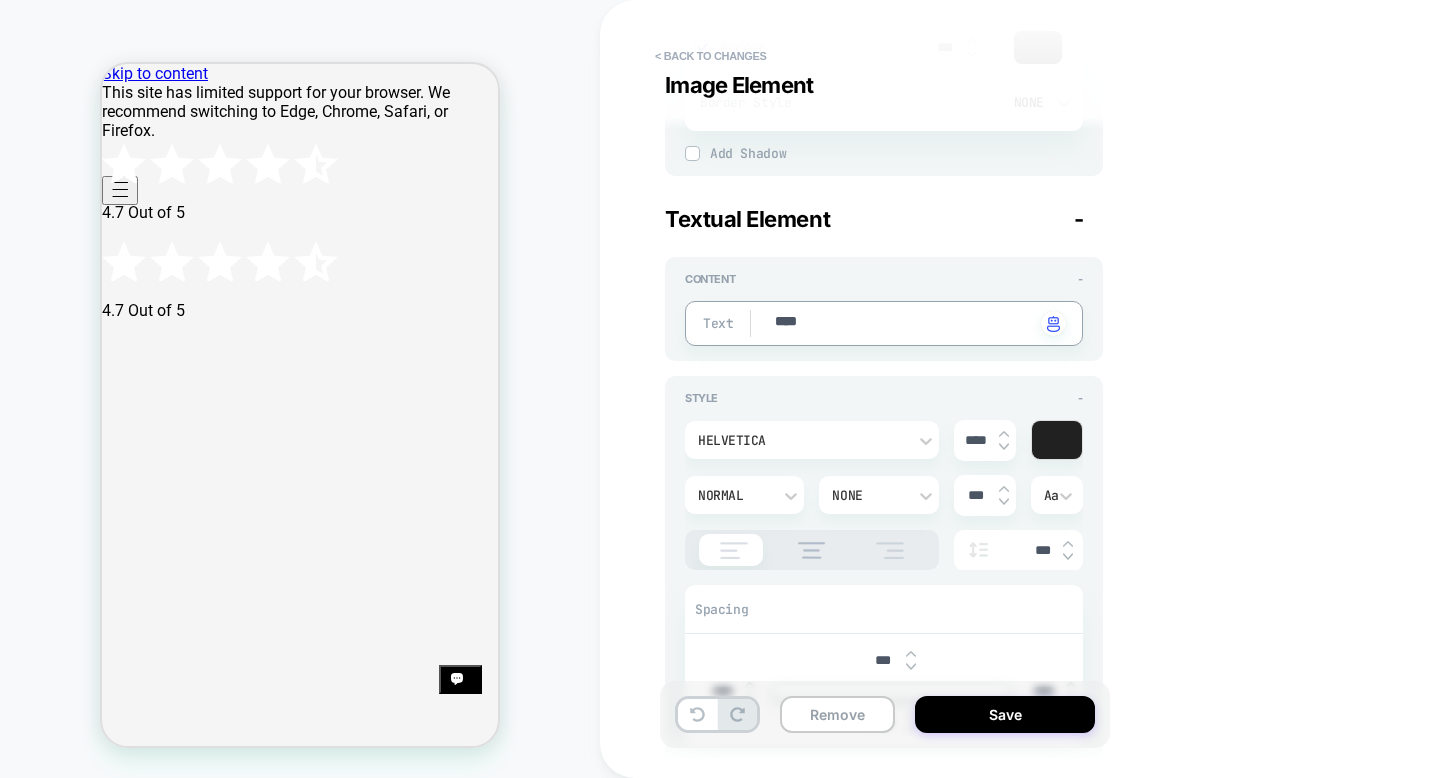 type on "*" 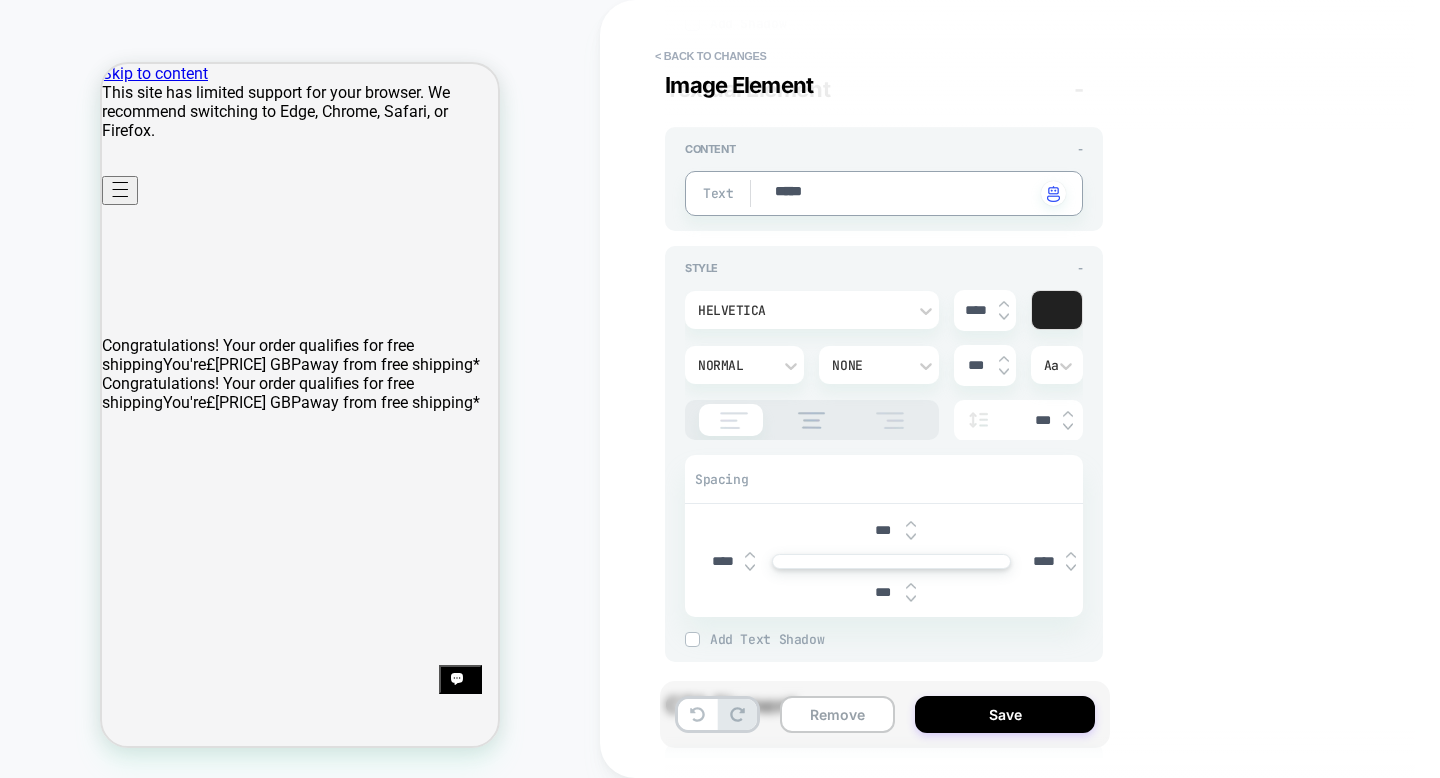 type on "*" 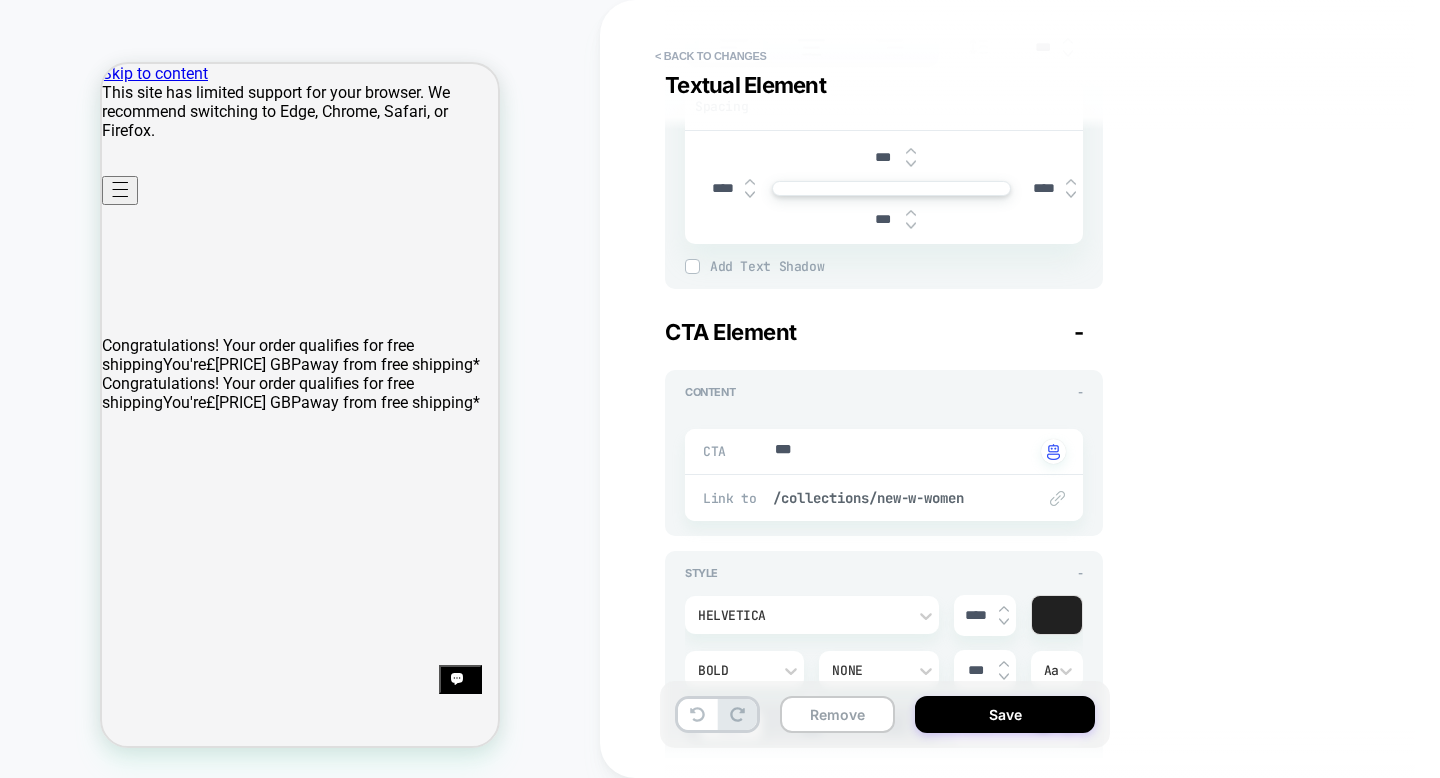 scroll, scrollTop: 1505, scrollLeft: 0, axis: vertical 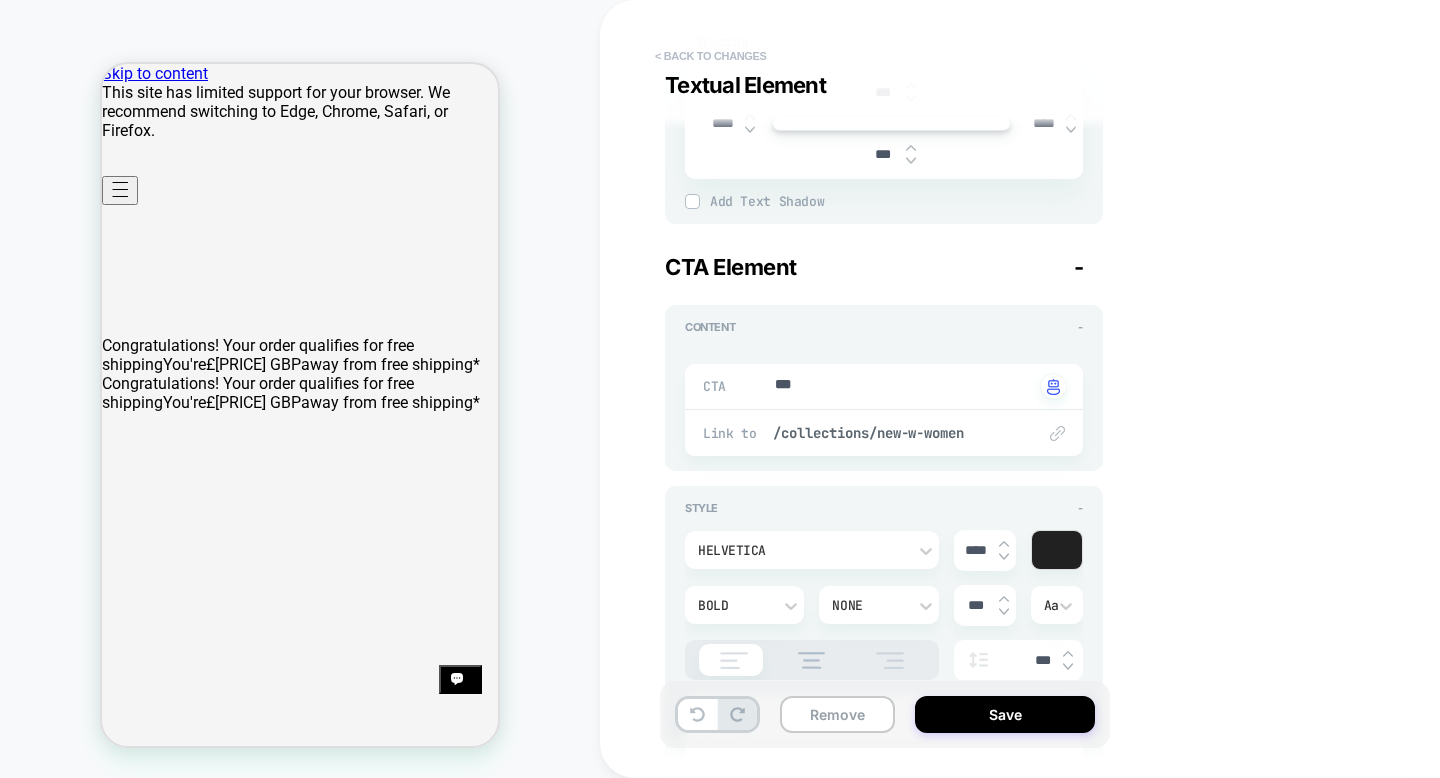 type on "*****" 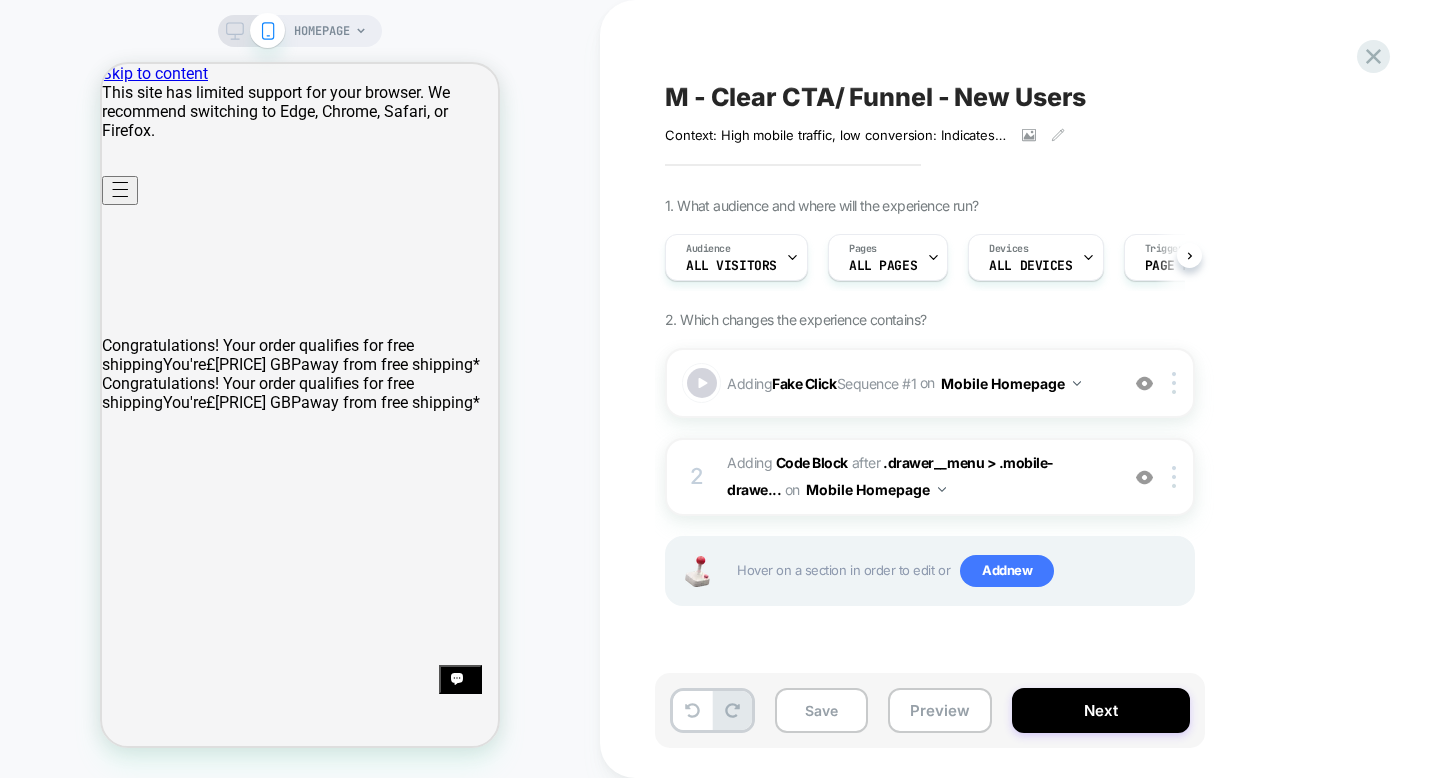 scroll, scrollTop: 0, scrollLeft: 1, axis: horizontal 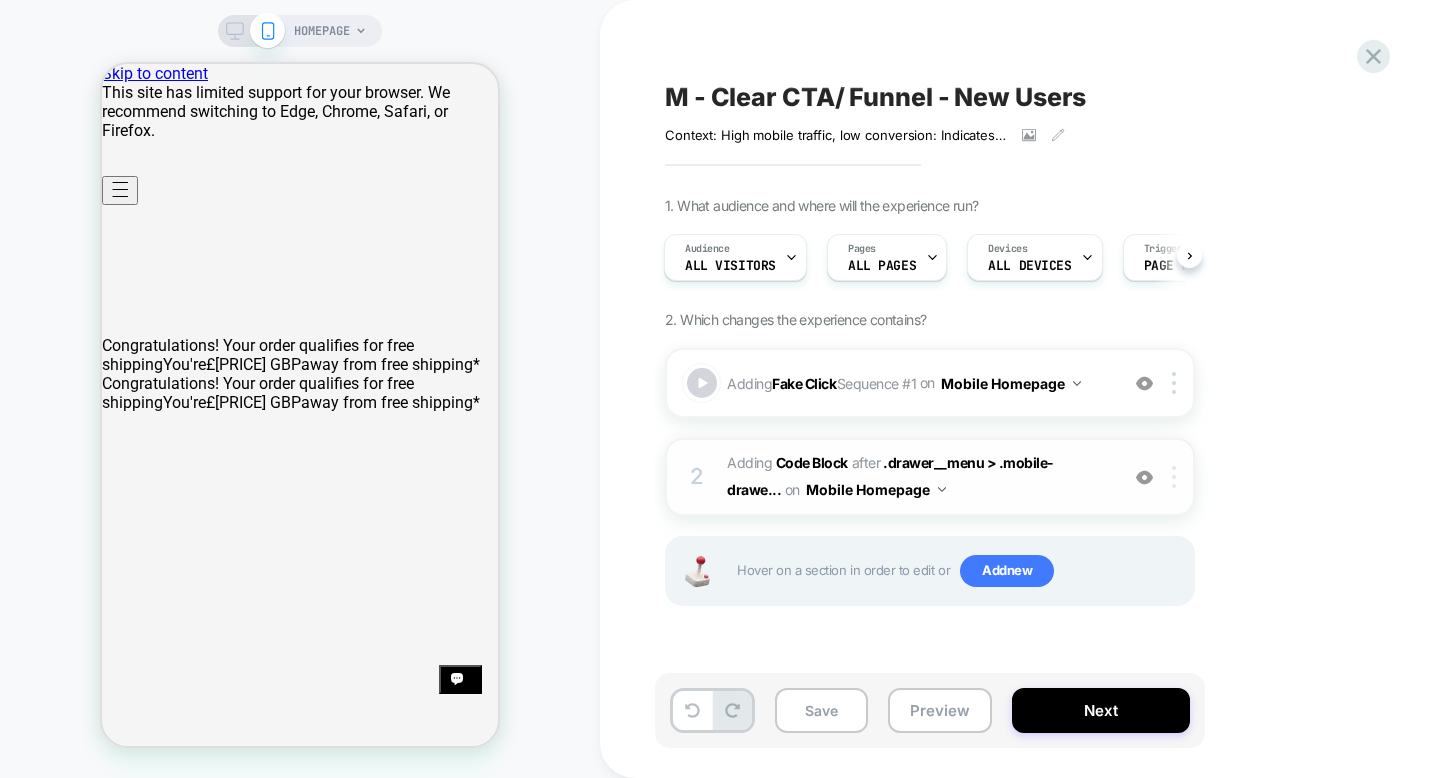 click at bounding box center [1177, 477] 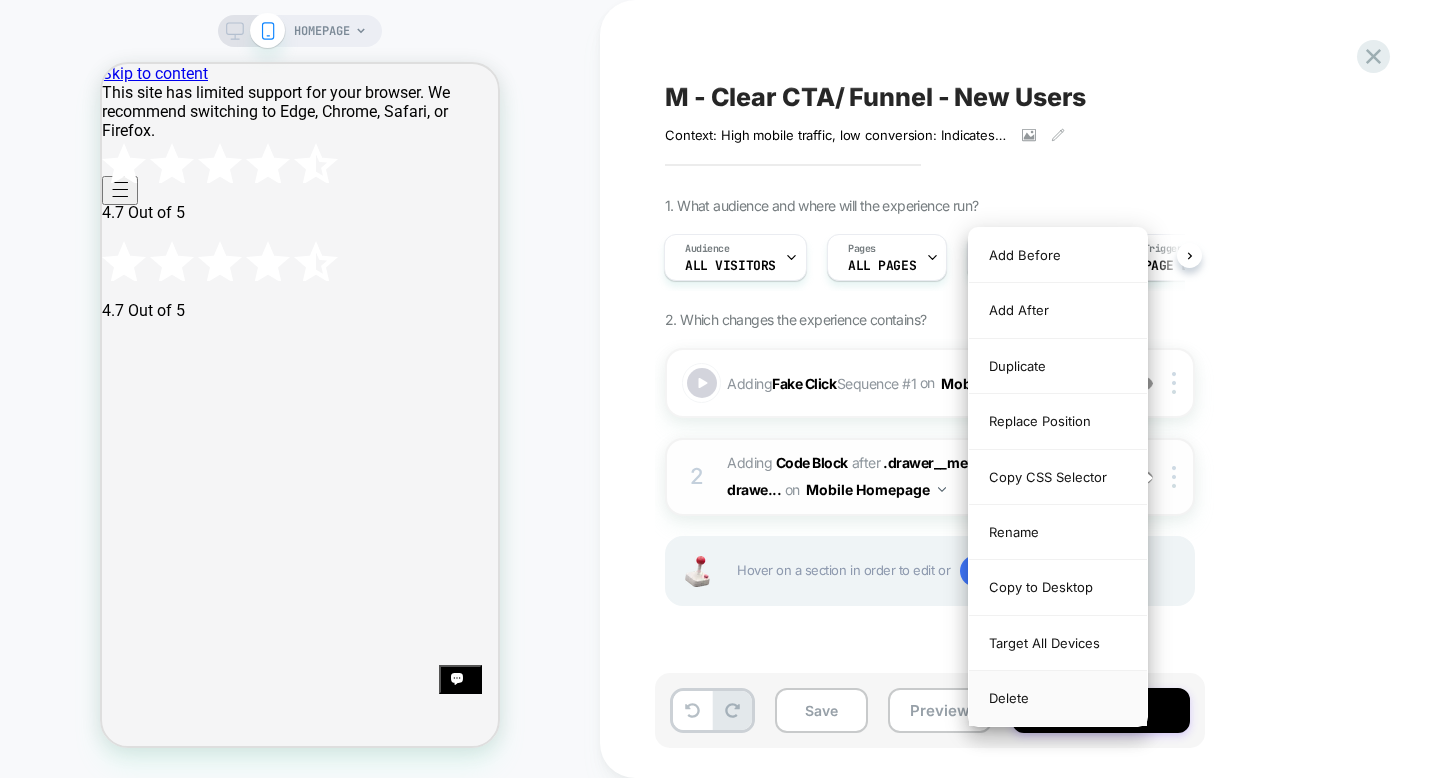 click on "Delete" at bounding box center (1058, 698) 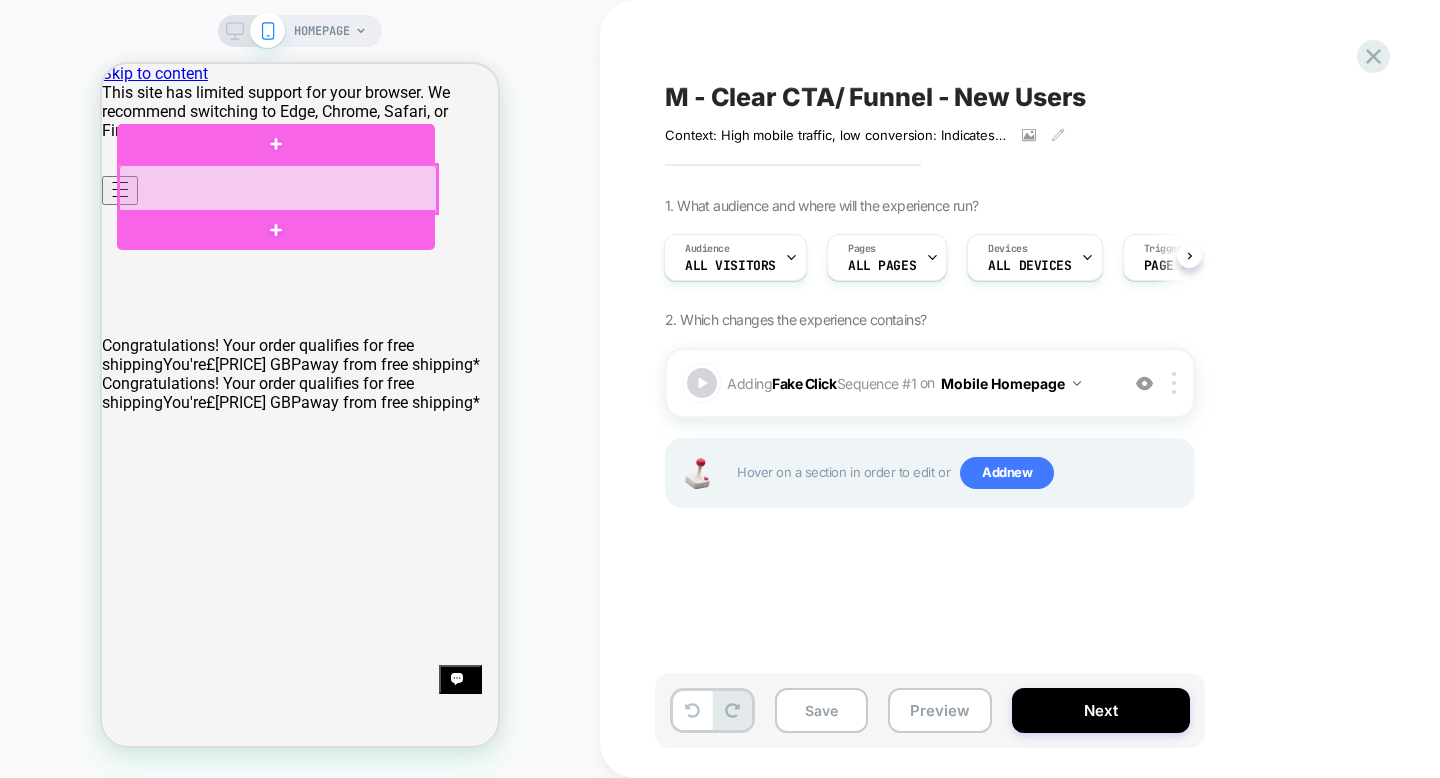 click at bounding box center (278, 189) 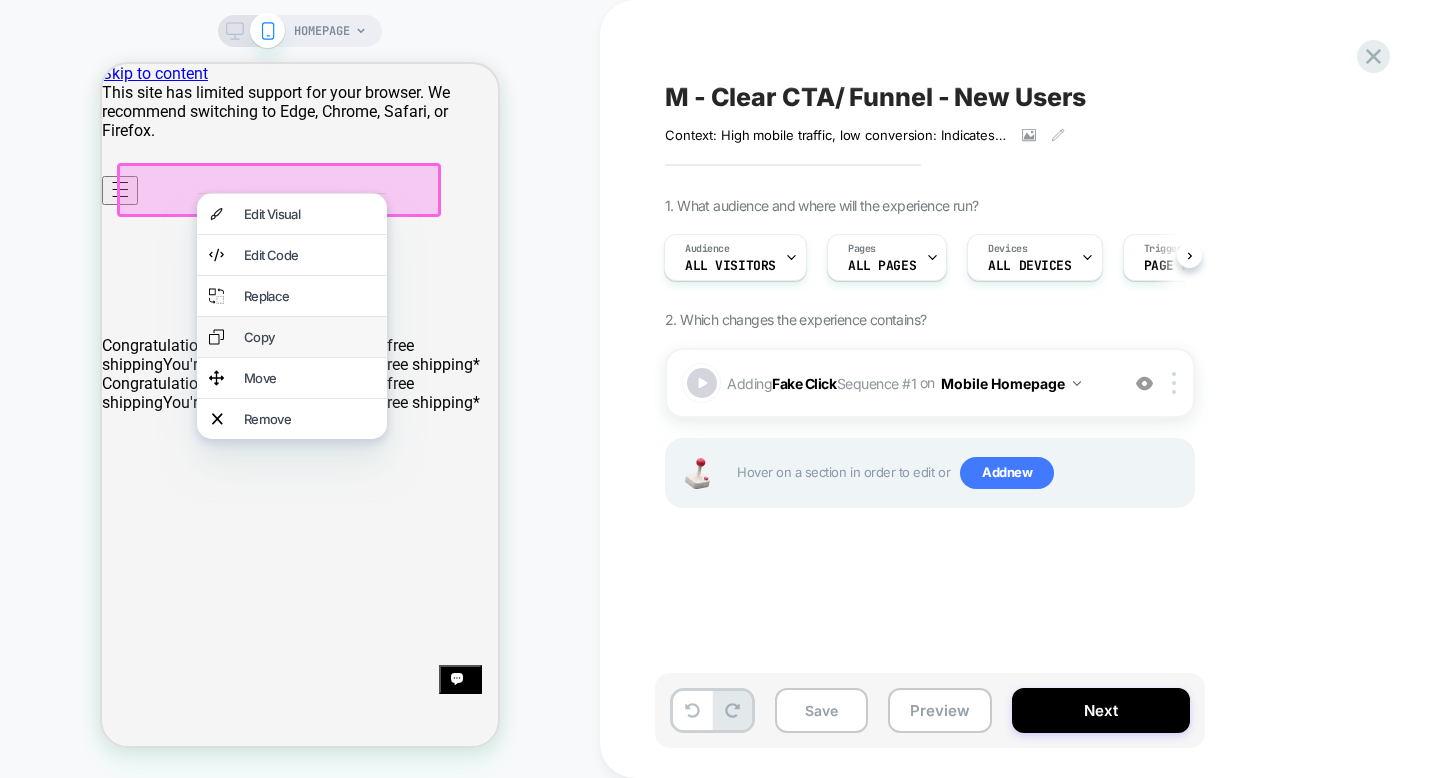 click on "Copy" at bounding box center (309, 337) 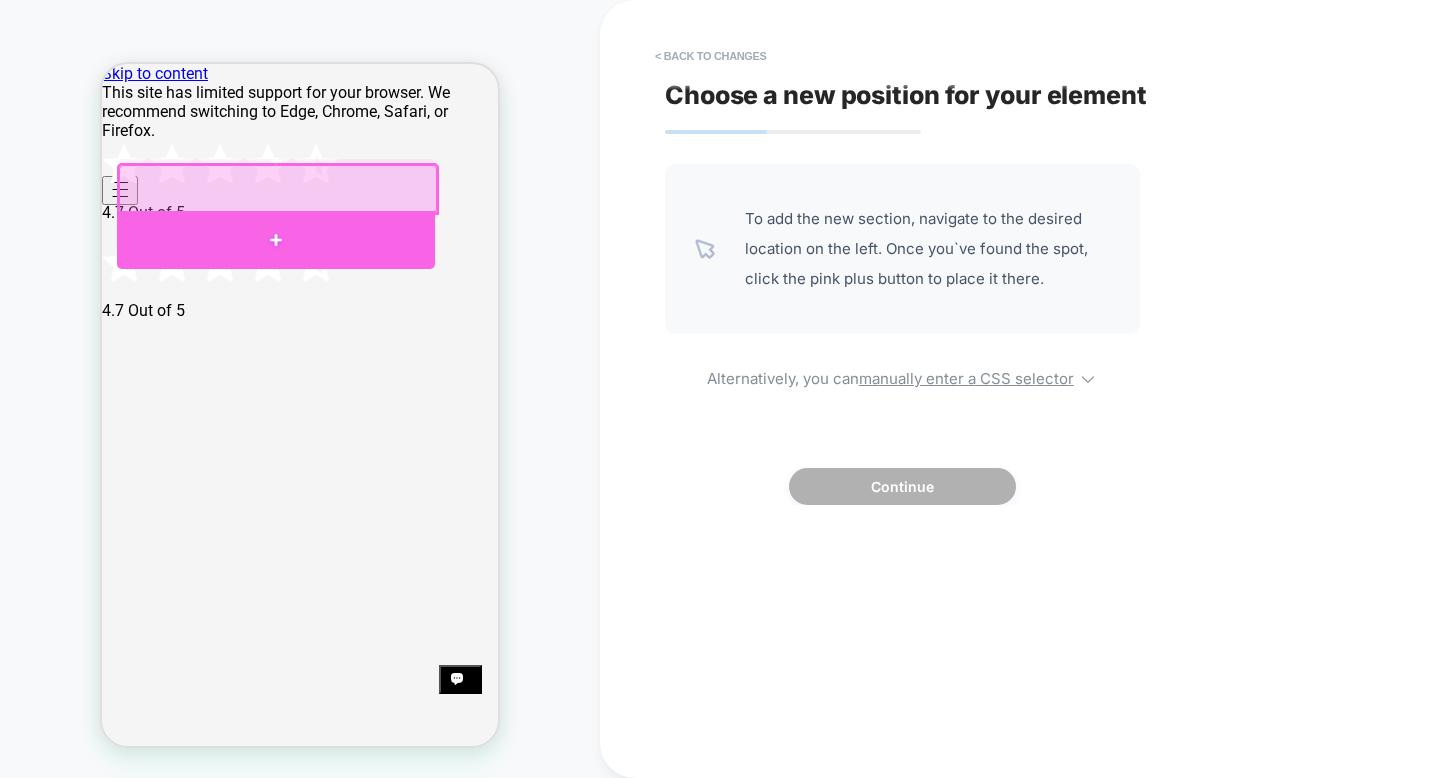 click at bounding box center (276, 240) 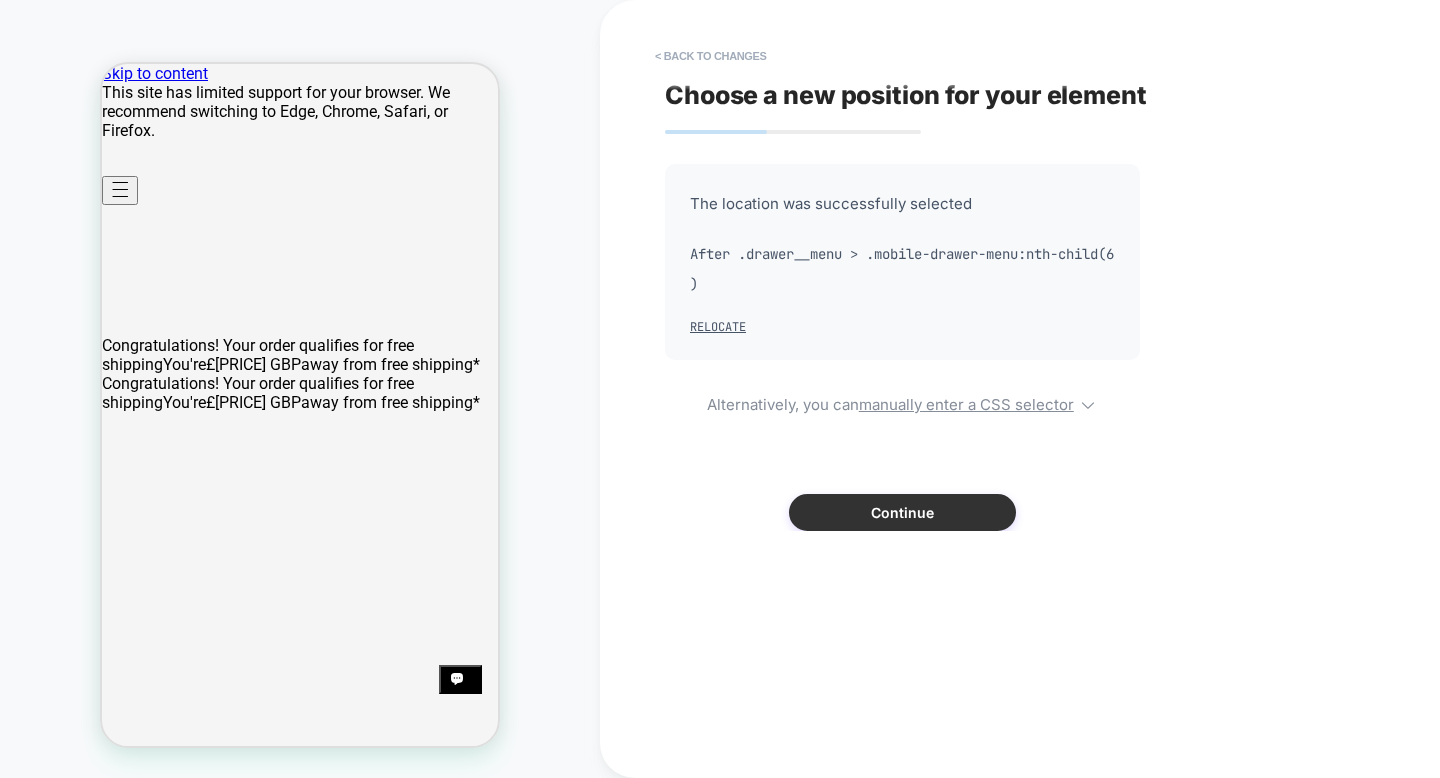 click on "Continue" at bounding box center (902, 512) 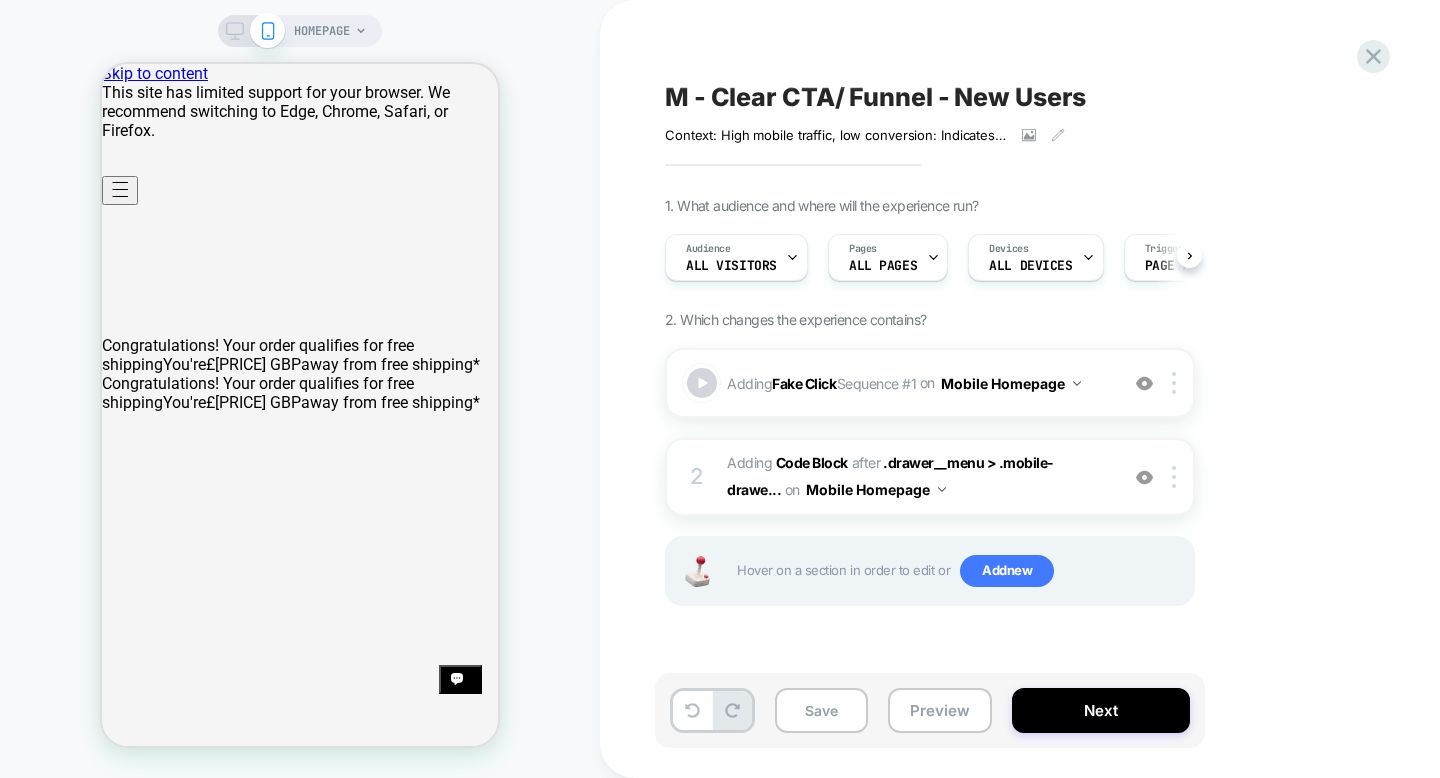 scroll, scrollTop: 0, scrollLeft: 1, axis: horizontal 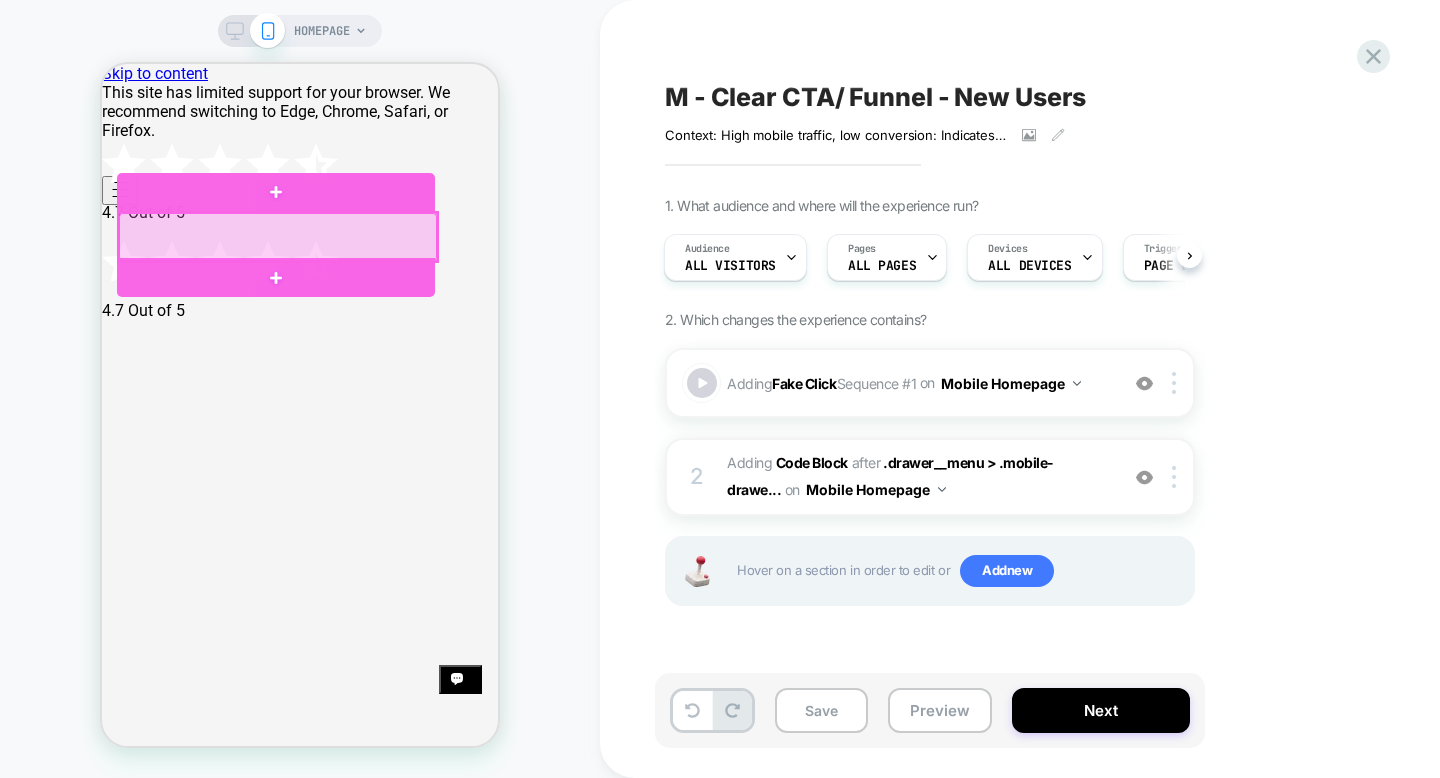 click at bounding box center (278, 237) 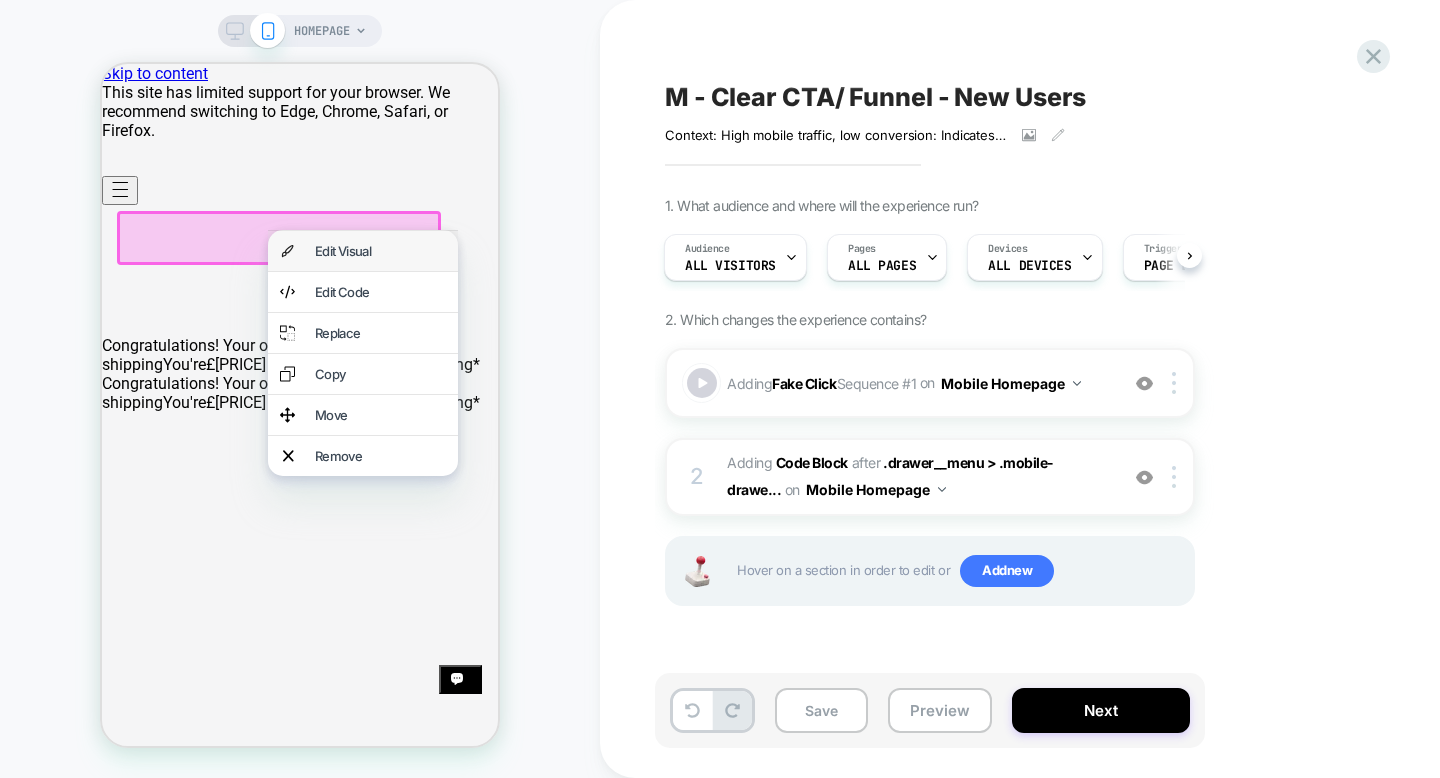 click on "Edit Visual" at bounding box center [380, 251] 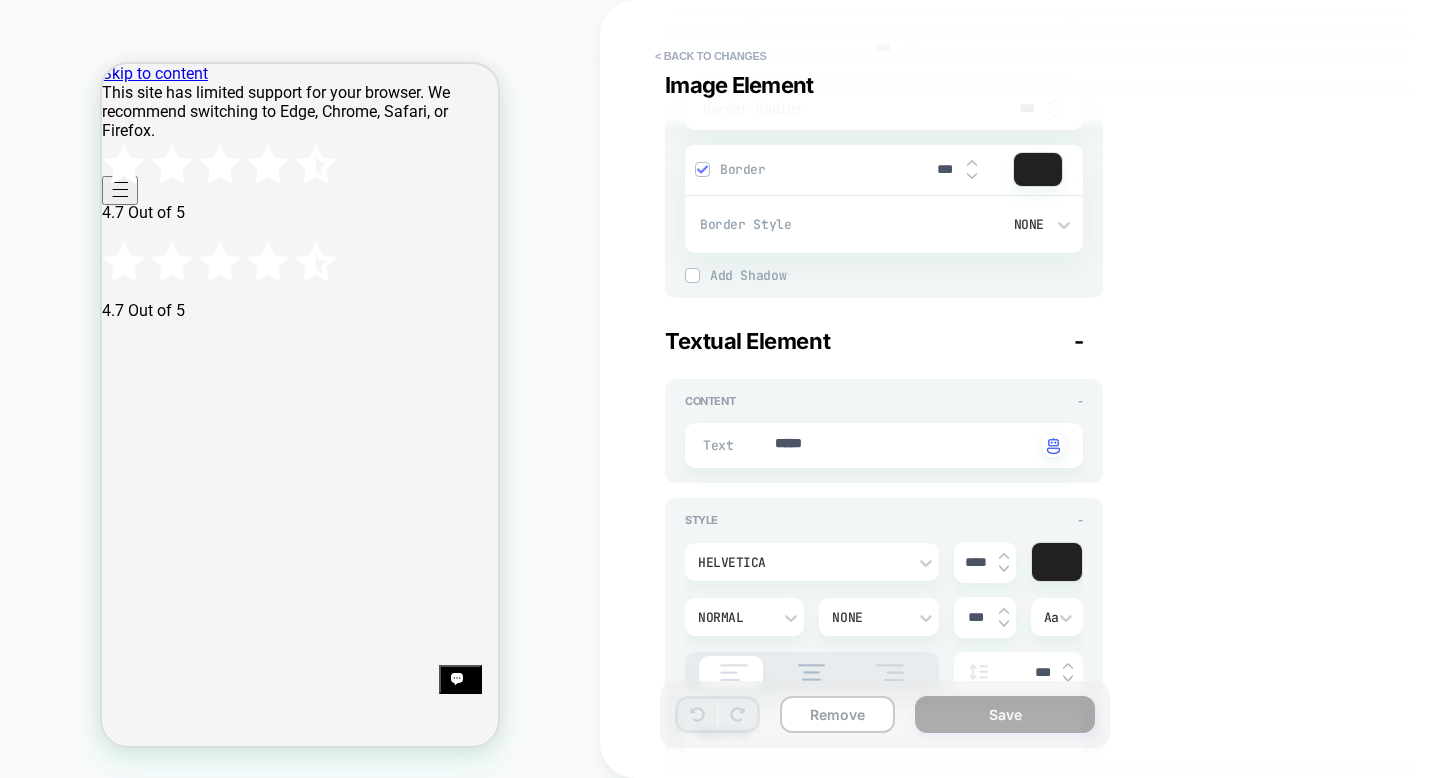 scroll, scrollTop: 846, scrollLeft: 0, axis: vertical 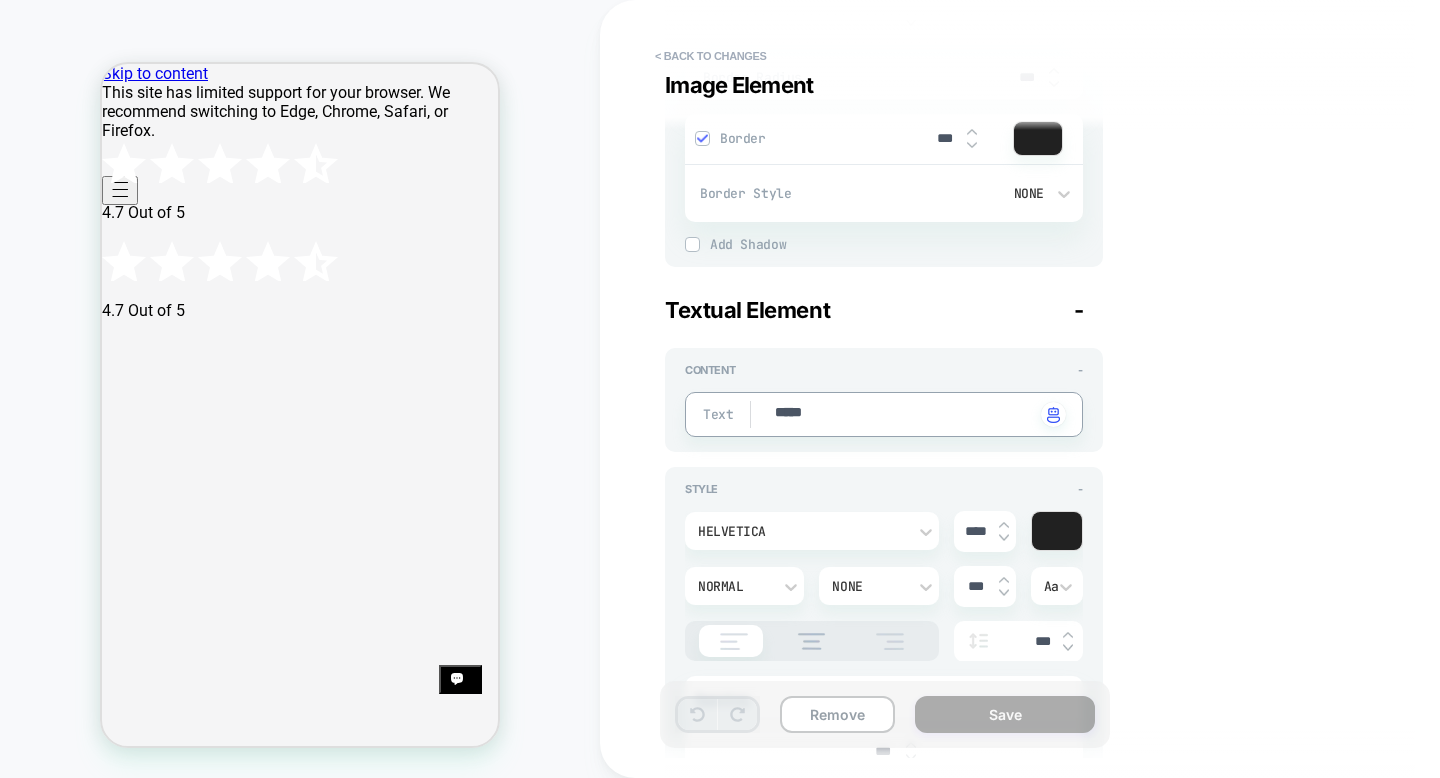click on "*****" at bounding box center [904, 414] 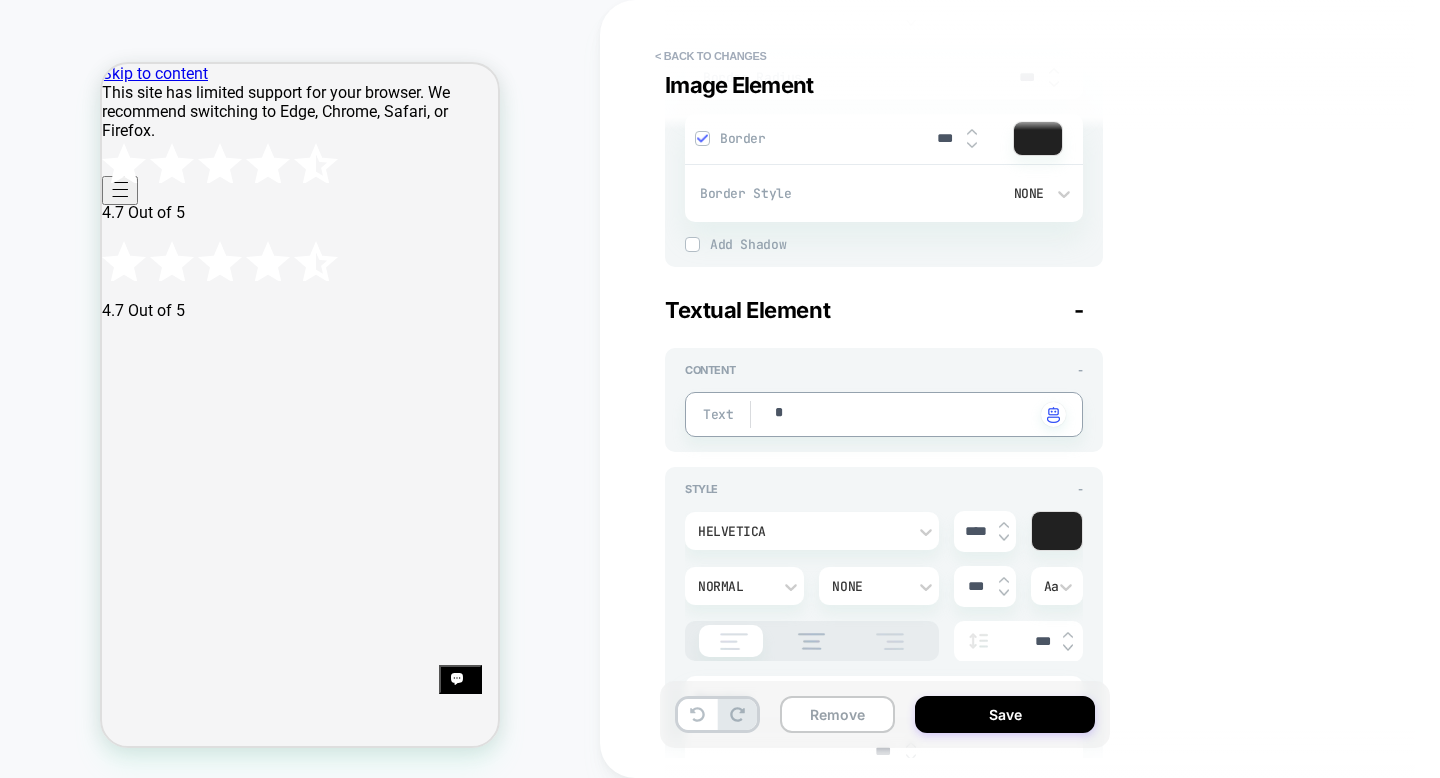 type on "*" 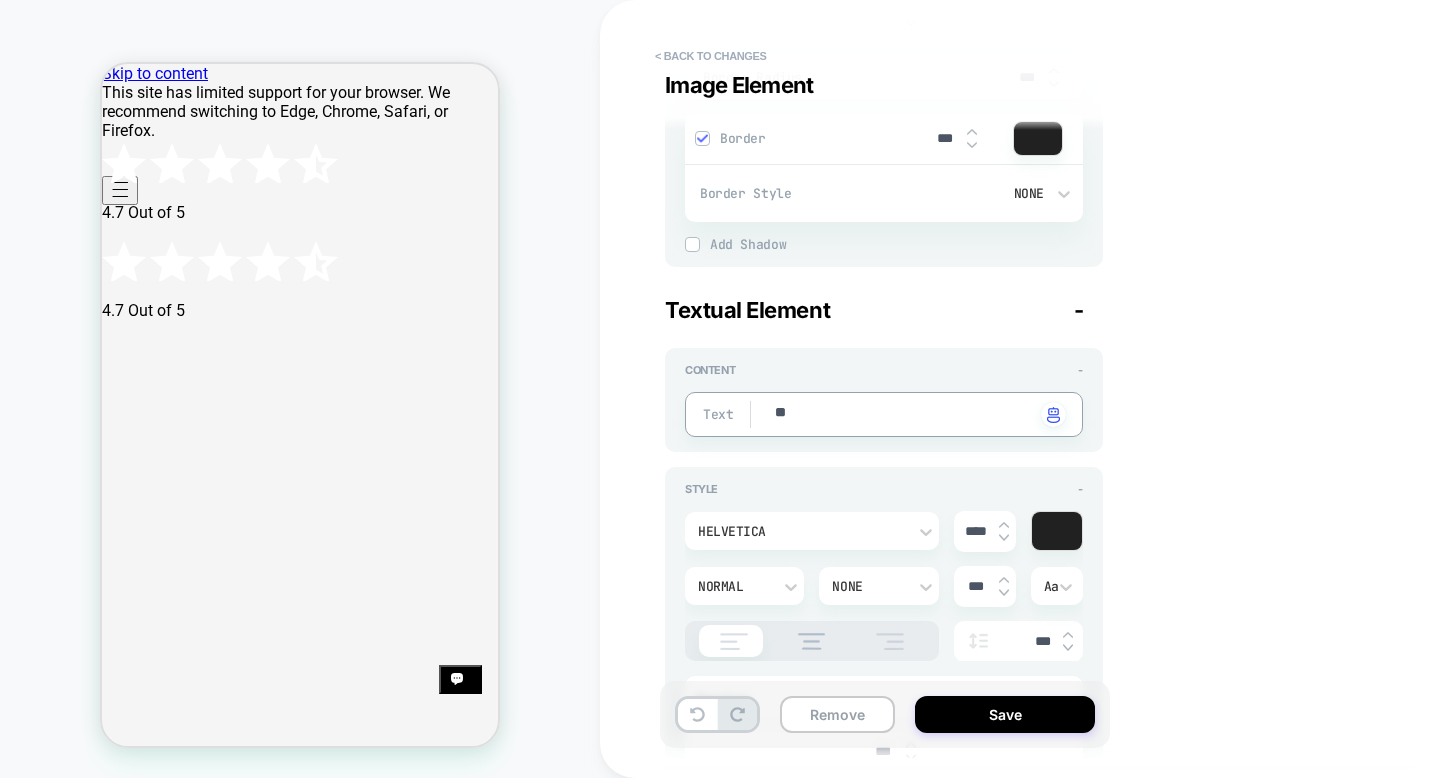type on "***" 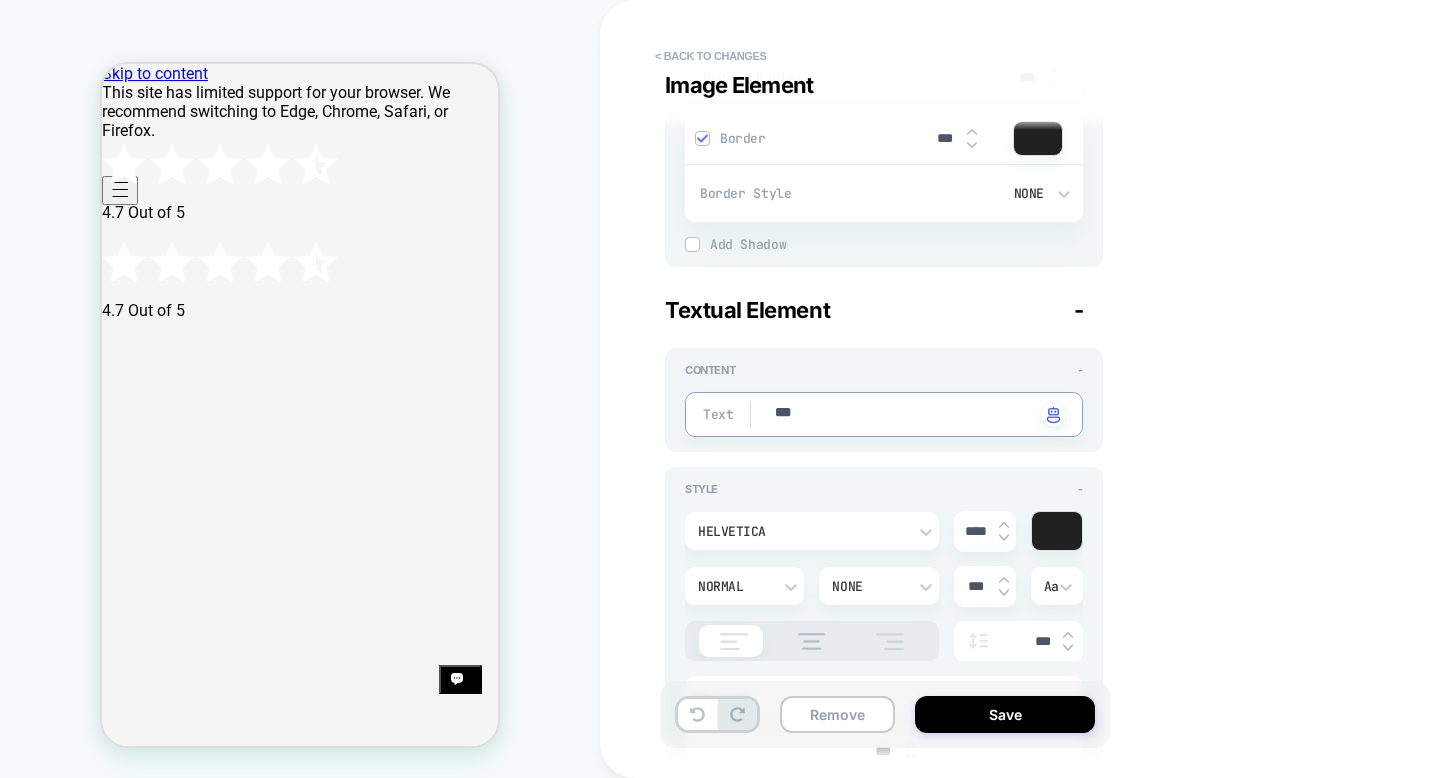 type on "*" 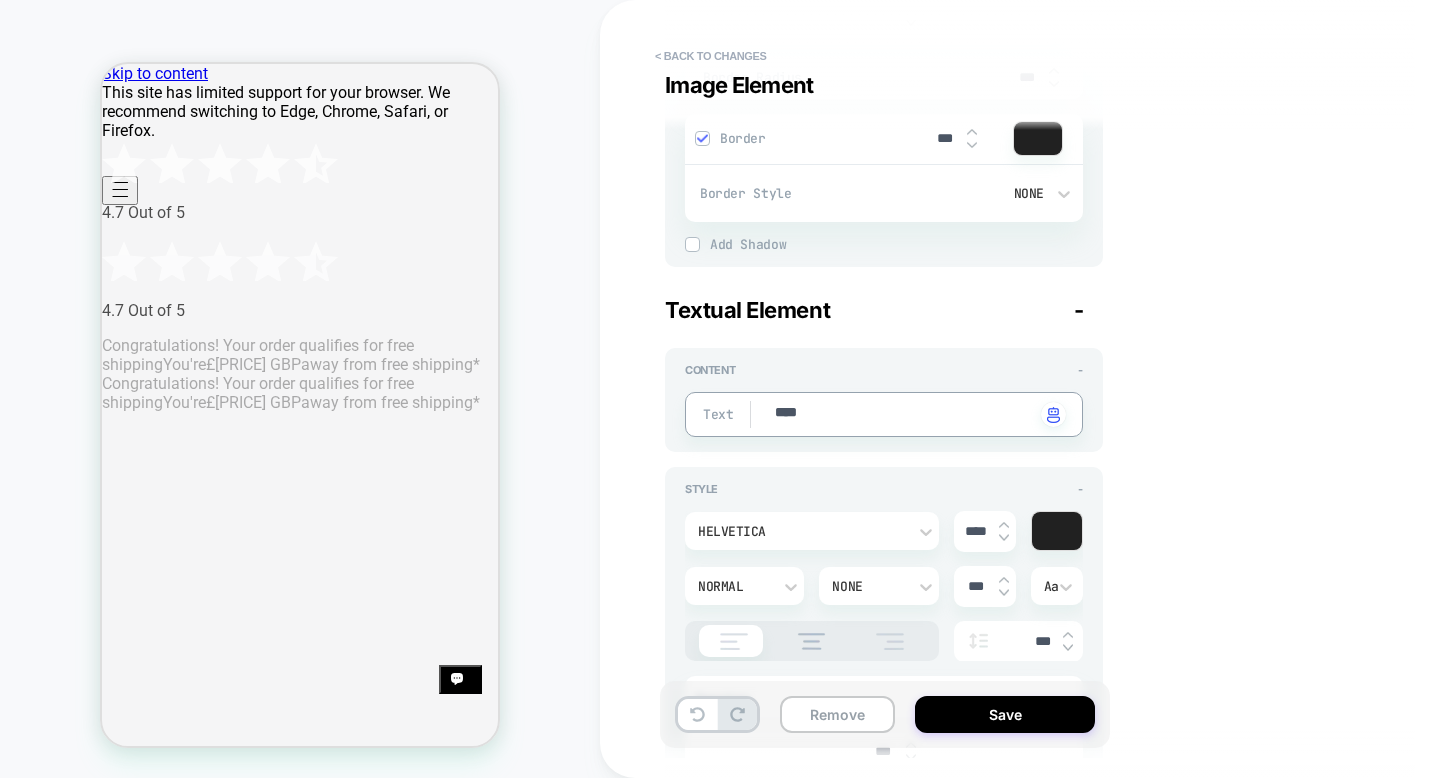 type on "*****" 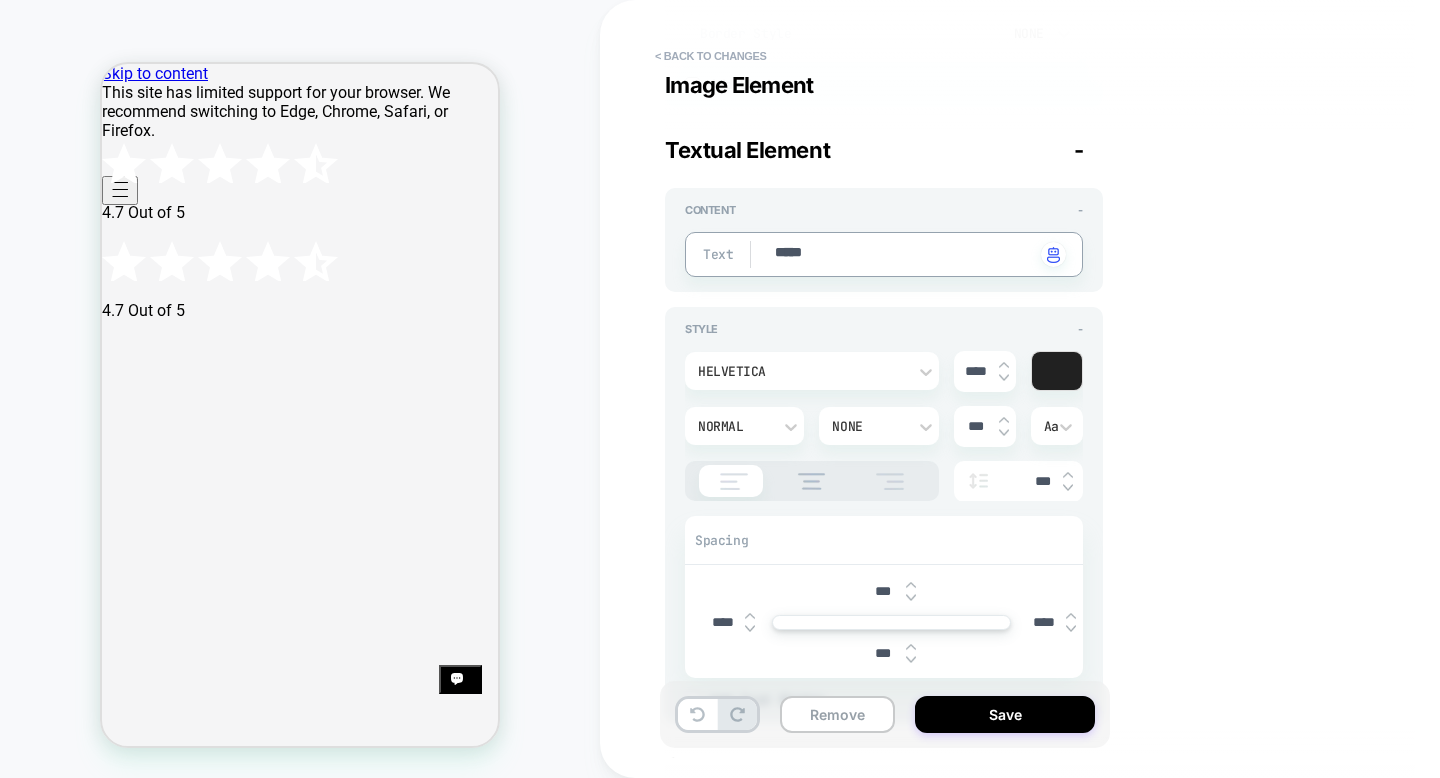 type on "*" 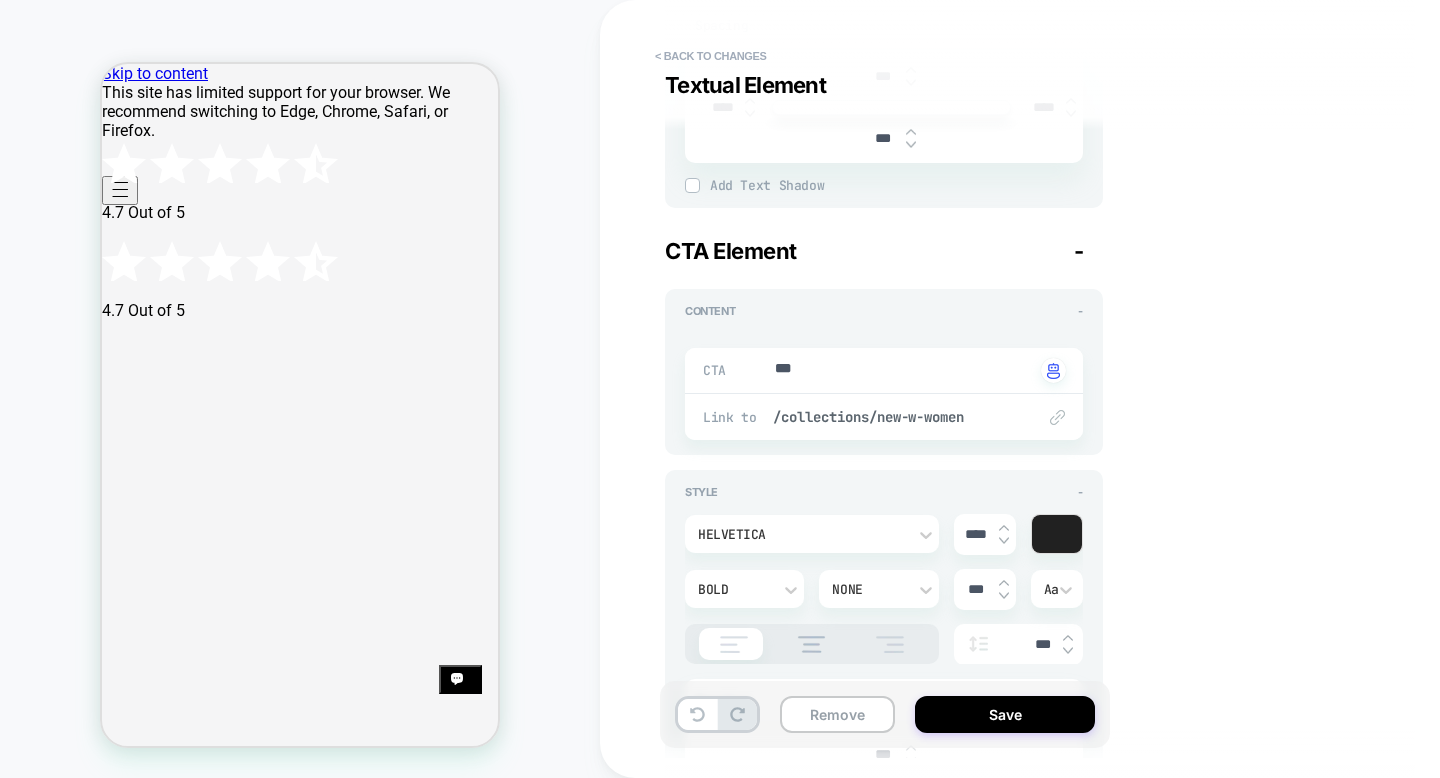 scroll, scrollTop: 1531, scrollLeft: 0, axis: vertical 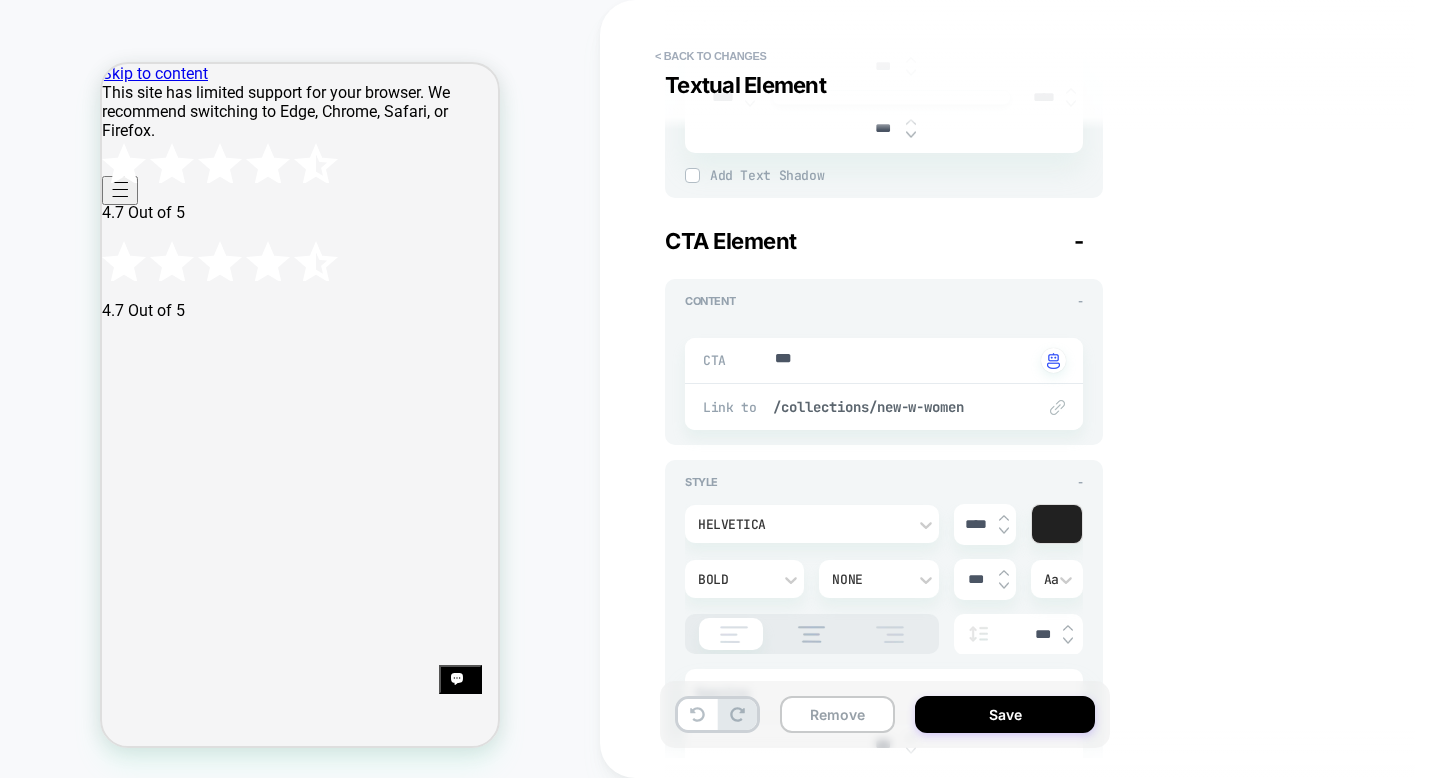 type on "*****" 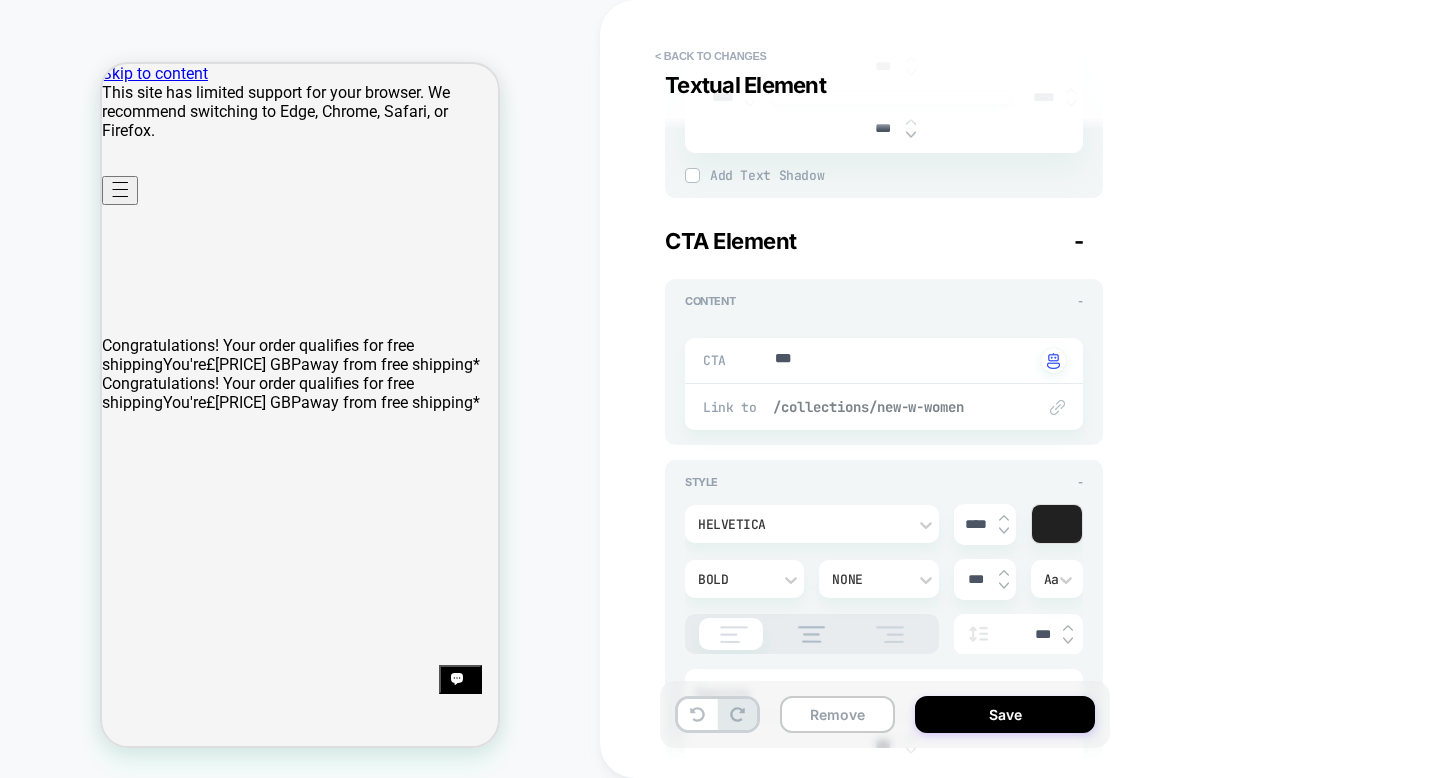 click on "/collections/new-w-women" at bounding box center [894, 407] 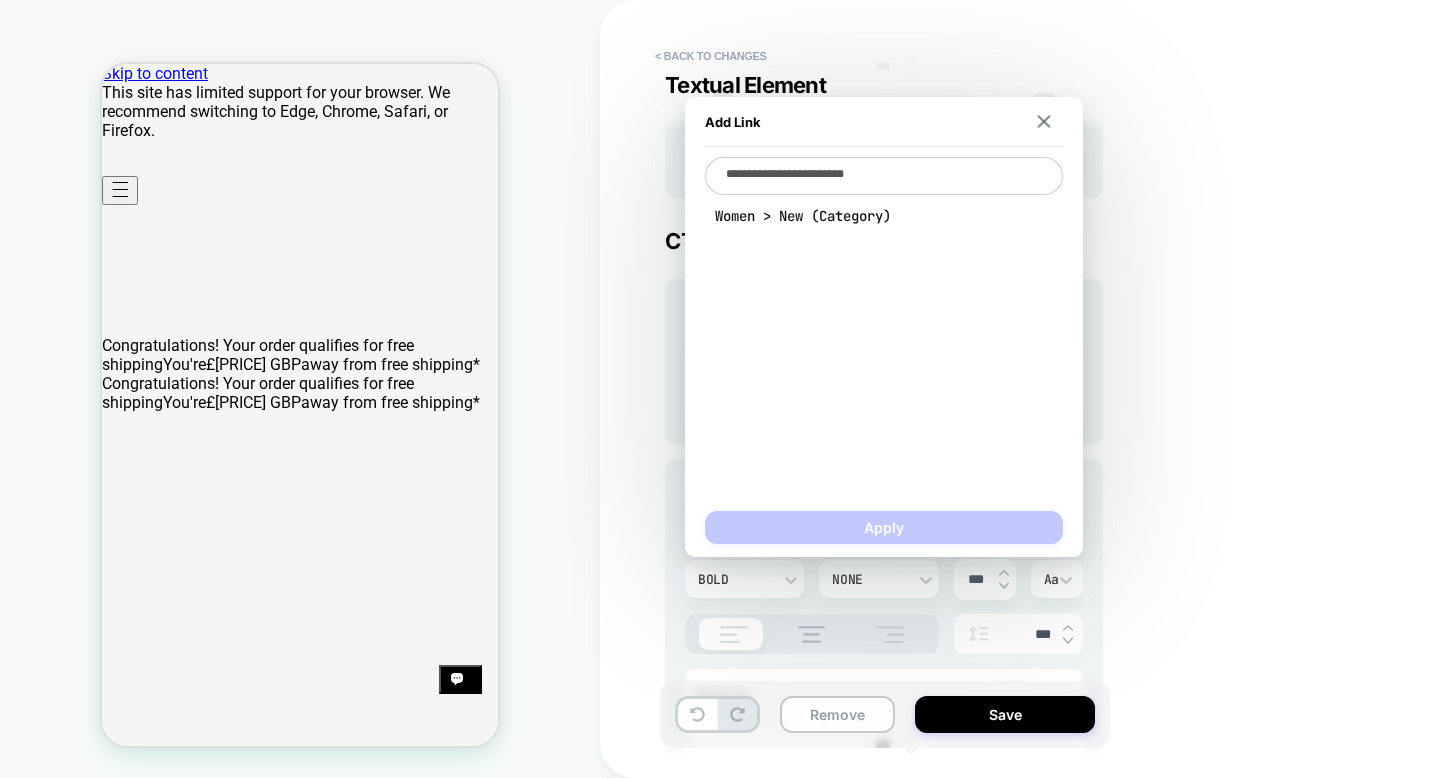 click on "**********" at bounding box center (884, 176) 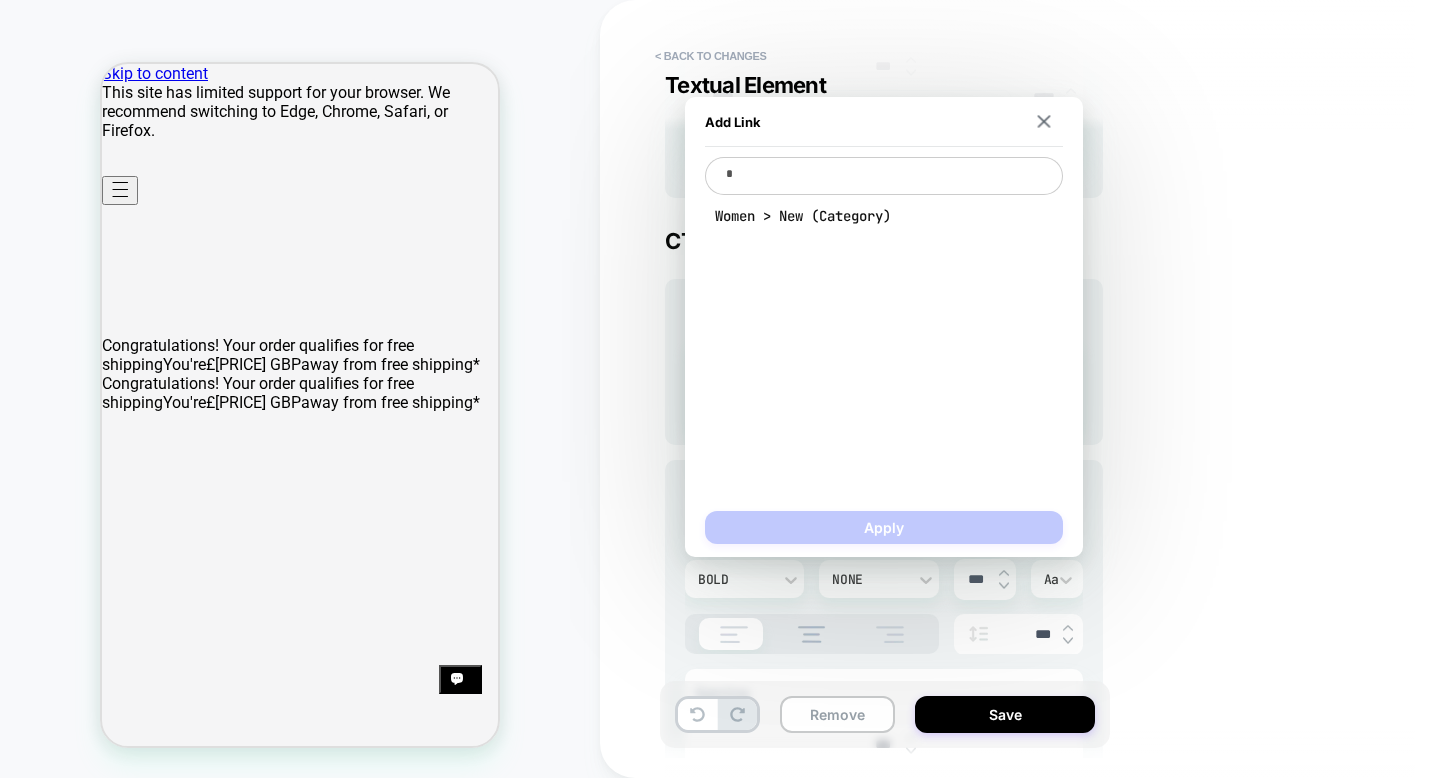 type on "*" 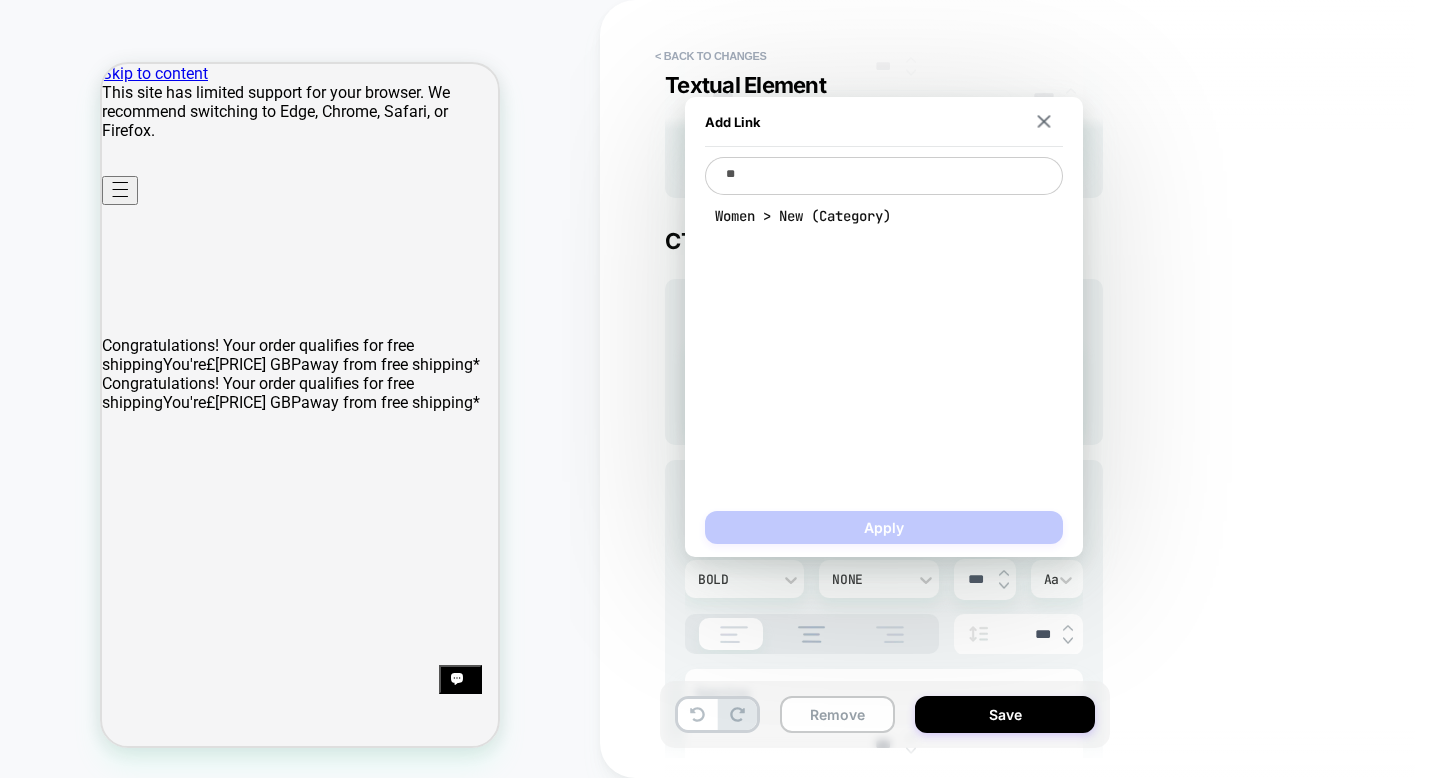 type on "***" 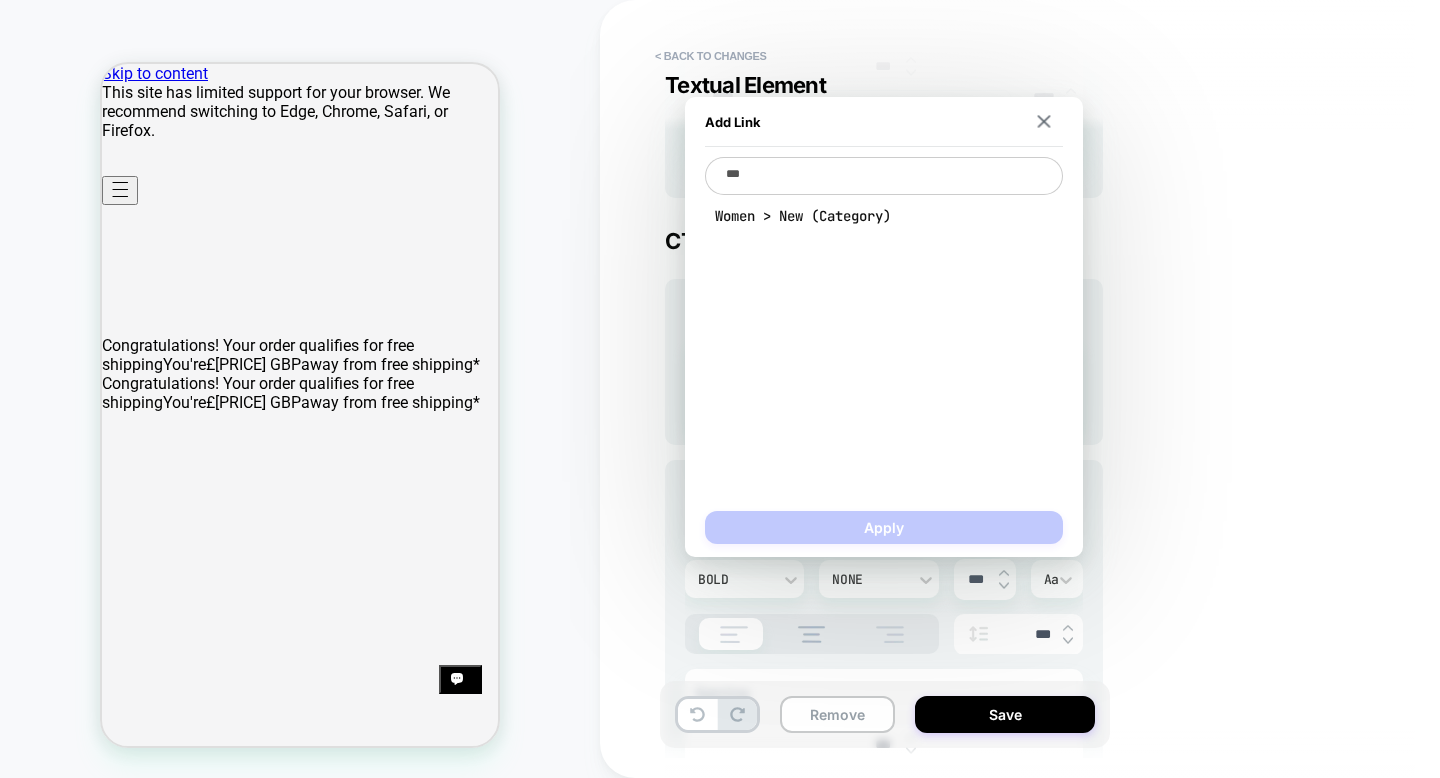 type on "*" 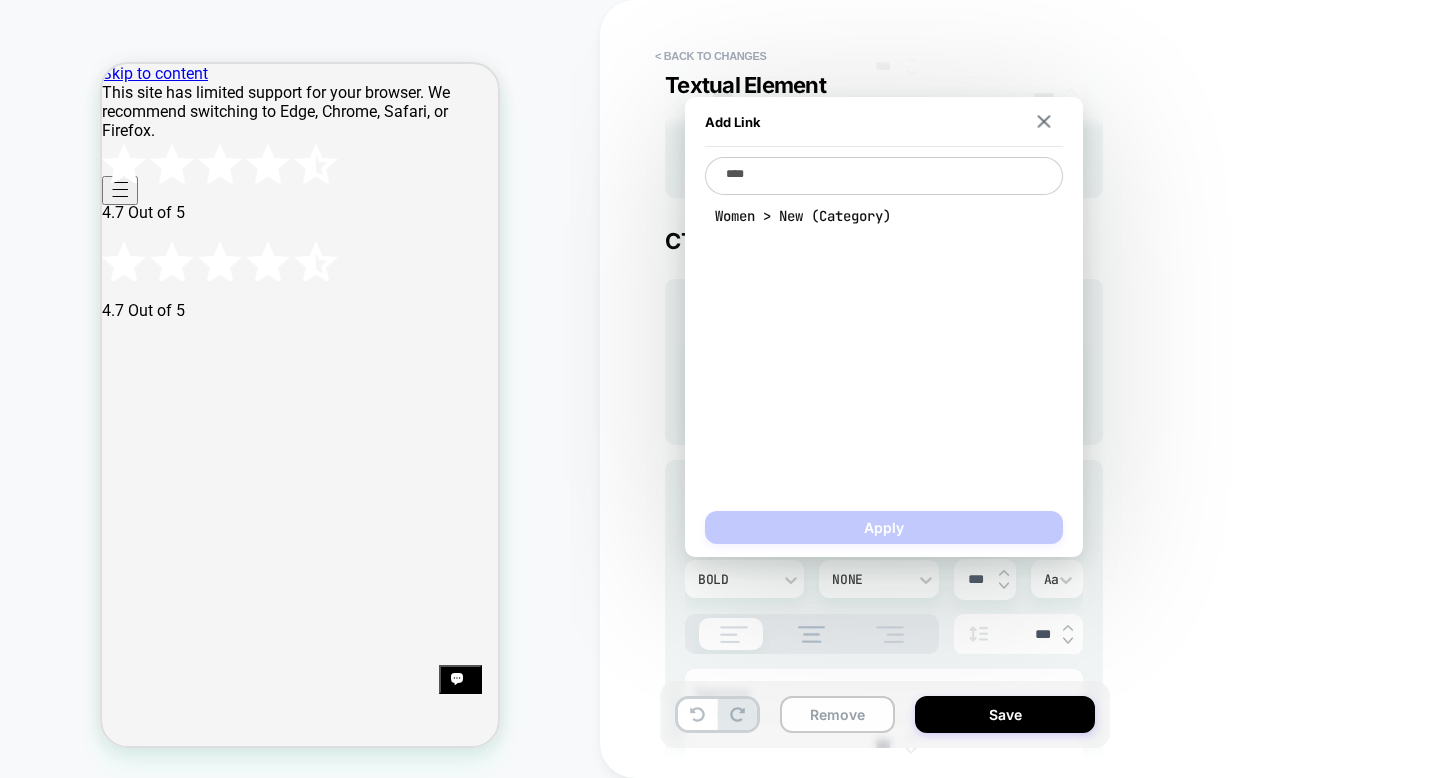 type on "*" 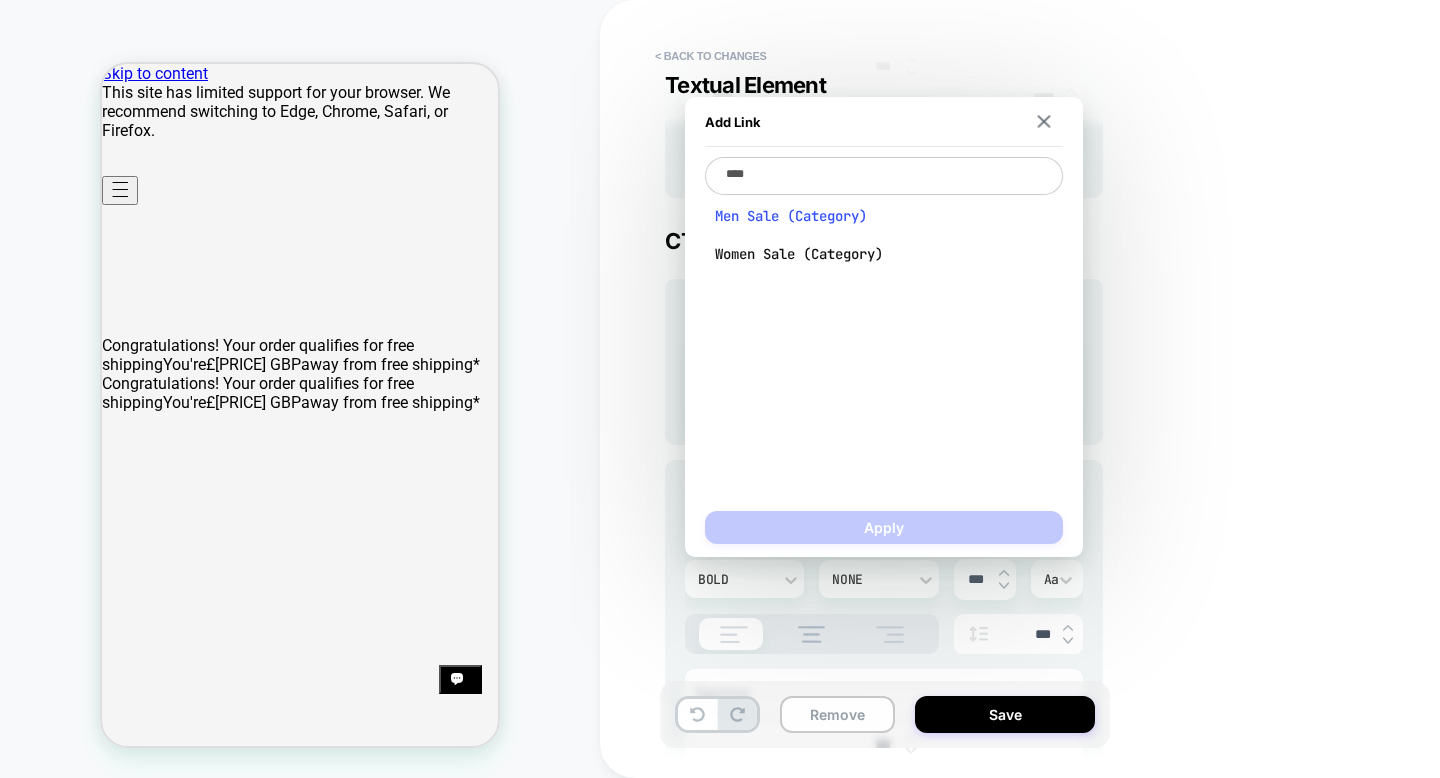 type on "****" 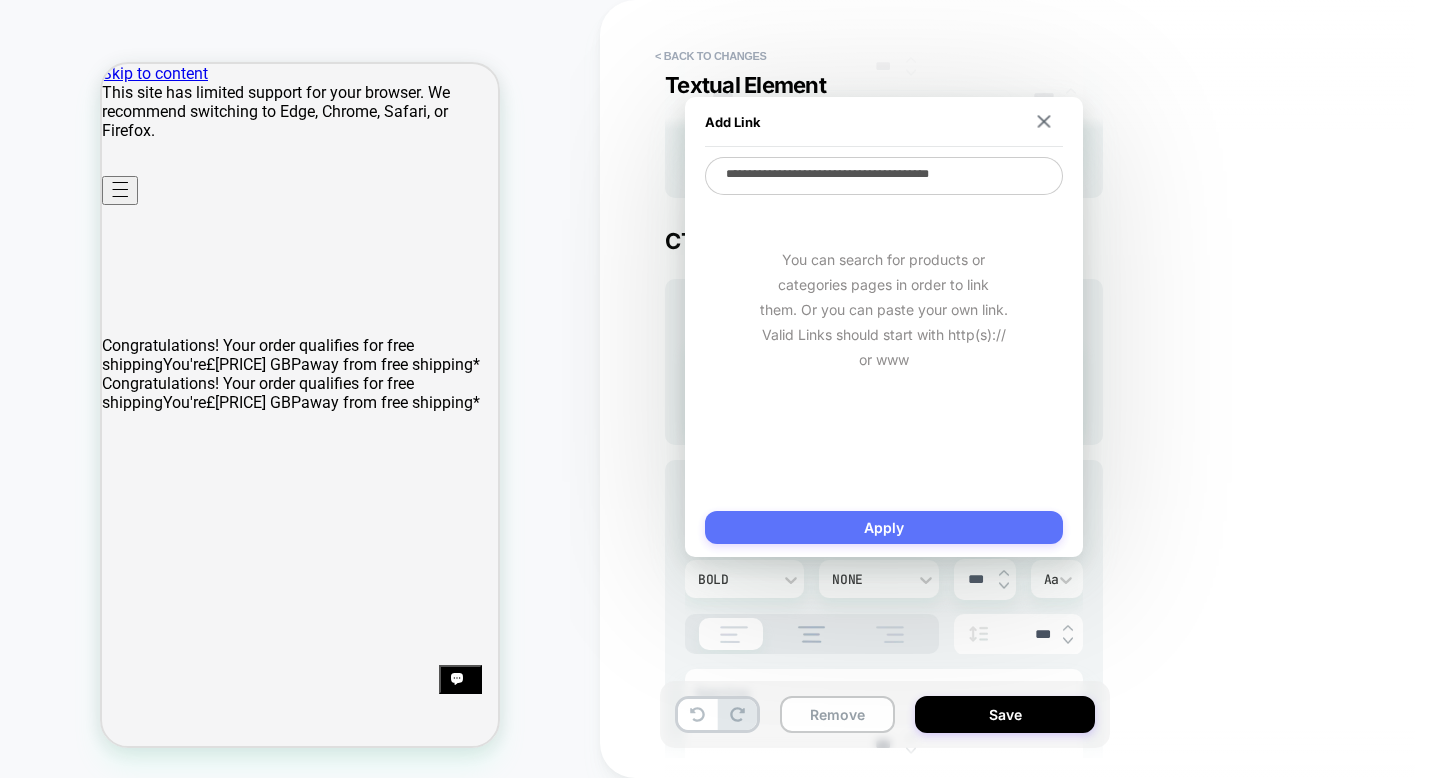click on "Apply" at bounding box center [884, 527] 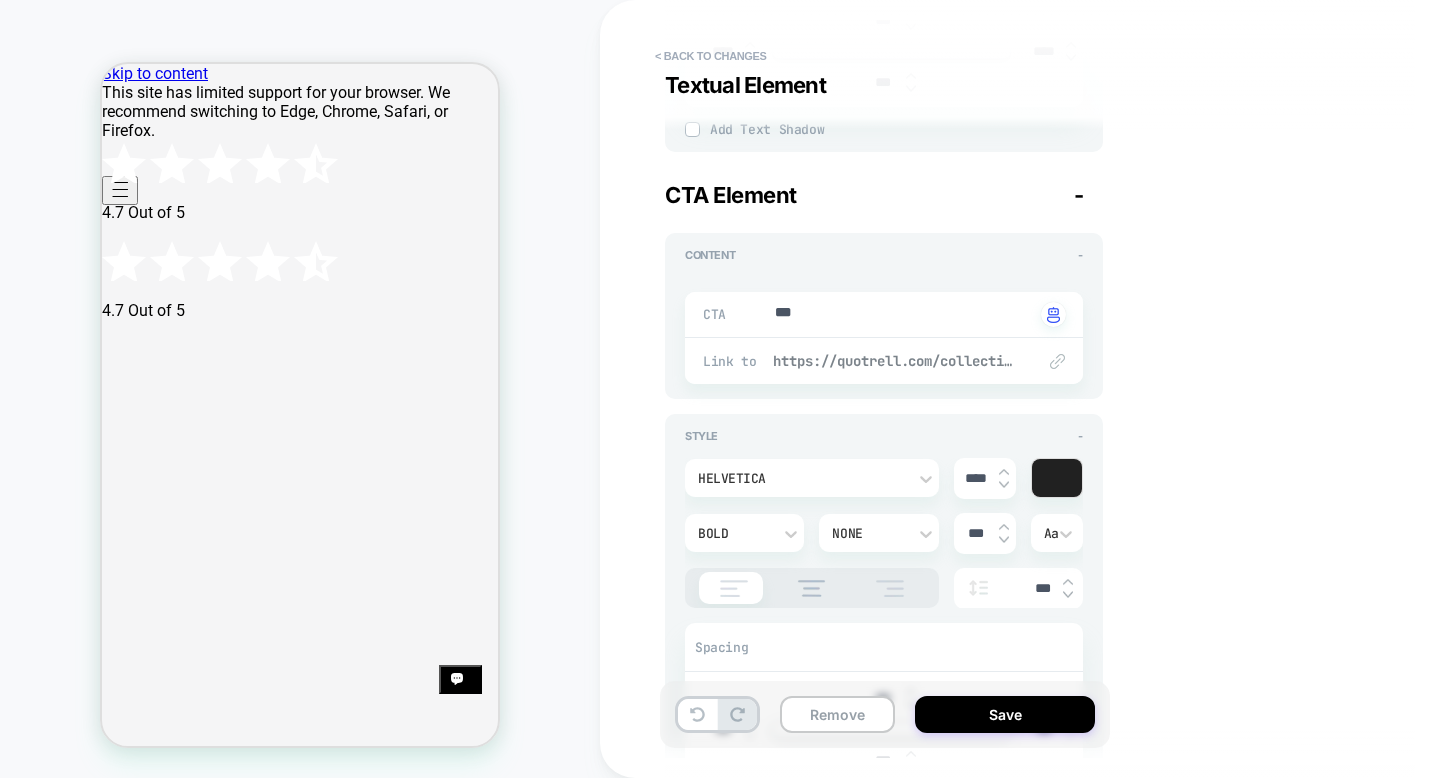 scroll, scrollTop: 1578, scrollLeft: 0, axis: vertical 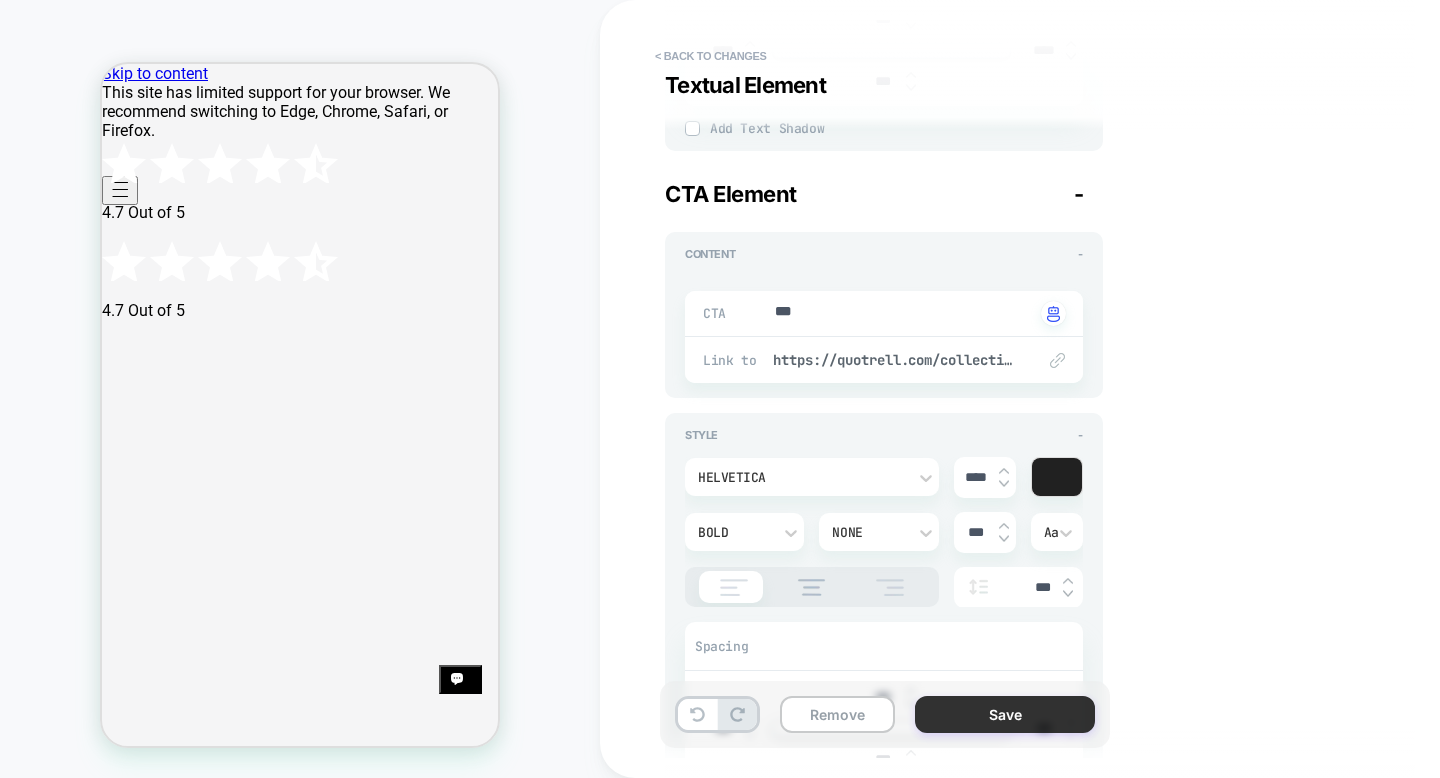 click on "Save" at bounding box center (1005, 714) 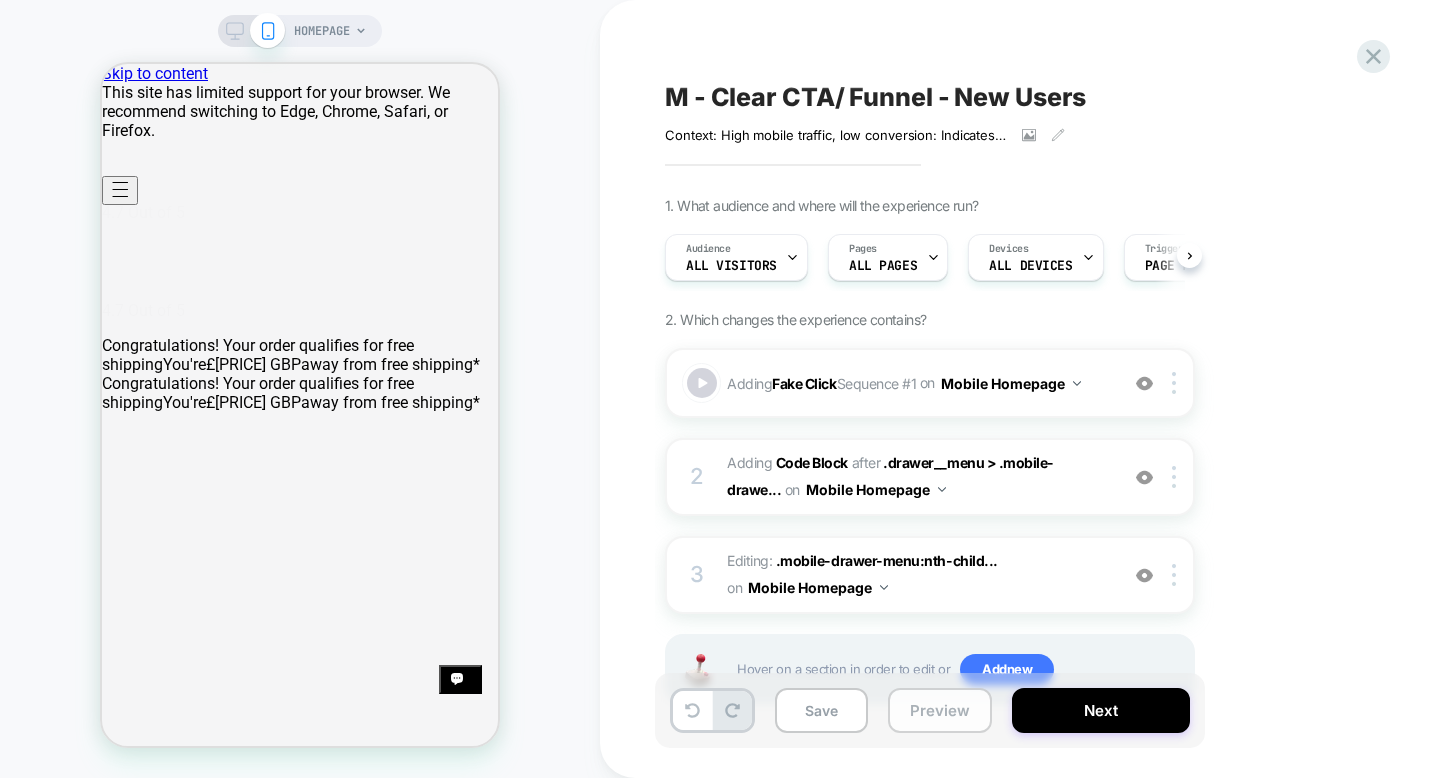scroll, scrollTop: 0, scrollLeft: 1, axis: horizontal 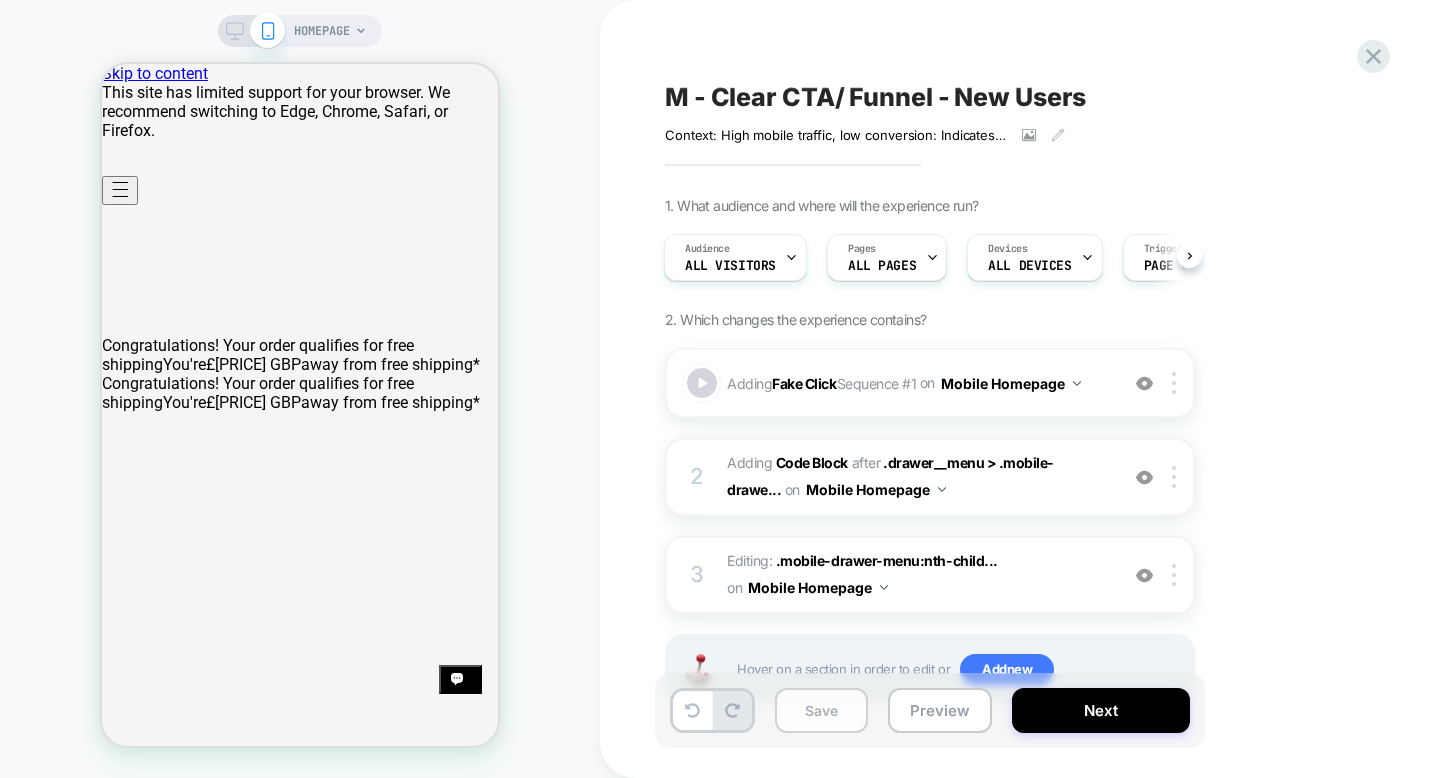 click on "Save" at bounding box center [821, 710] 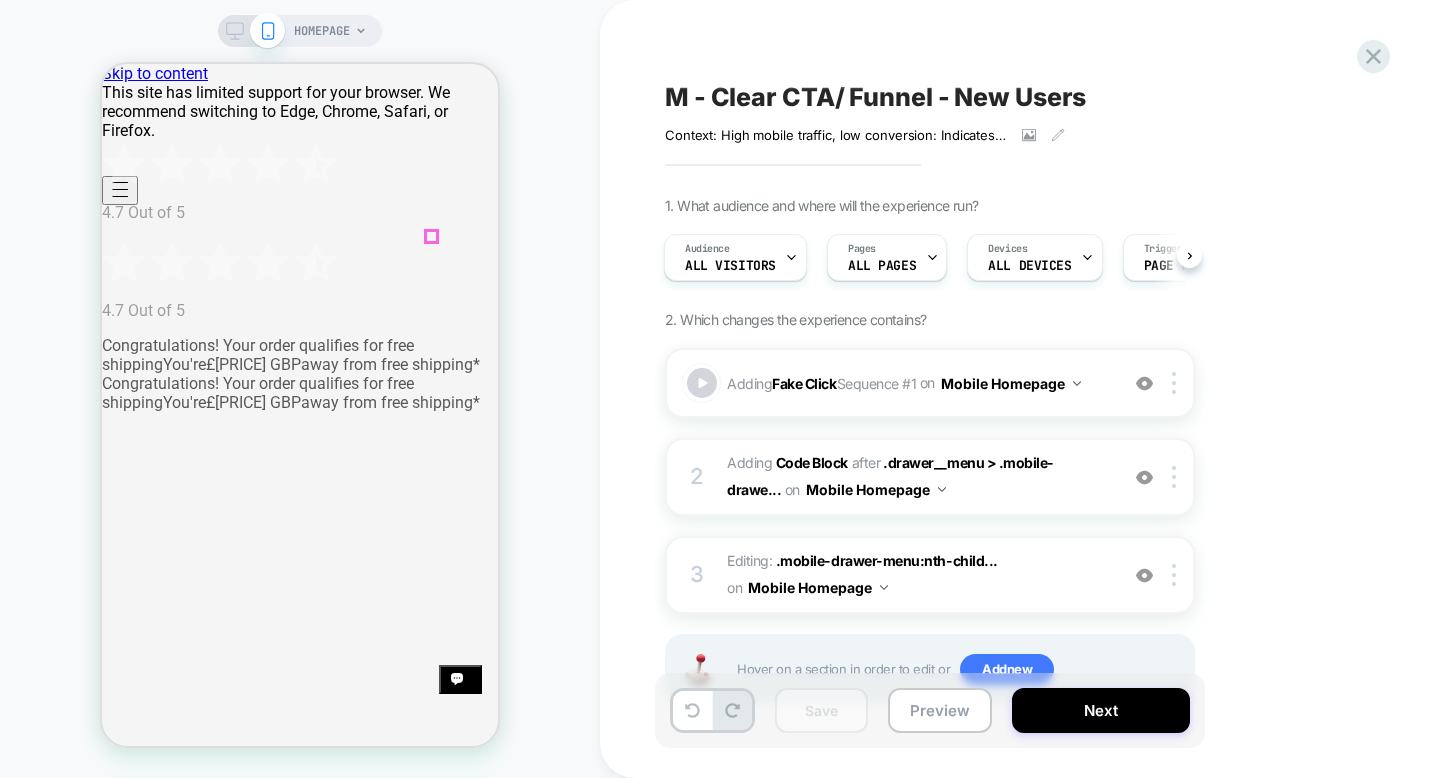 click at bounding box center [146, 27593] 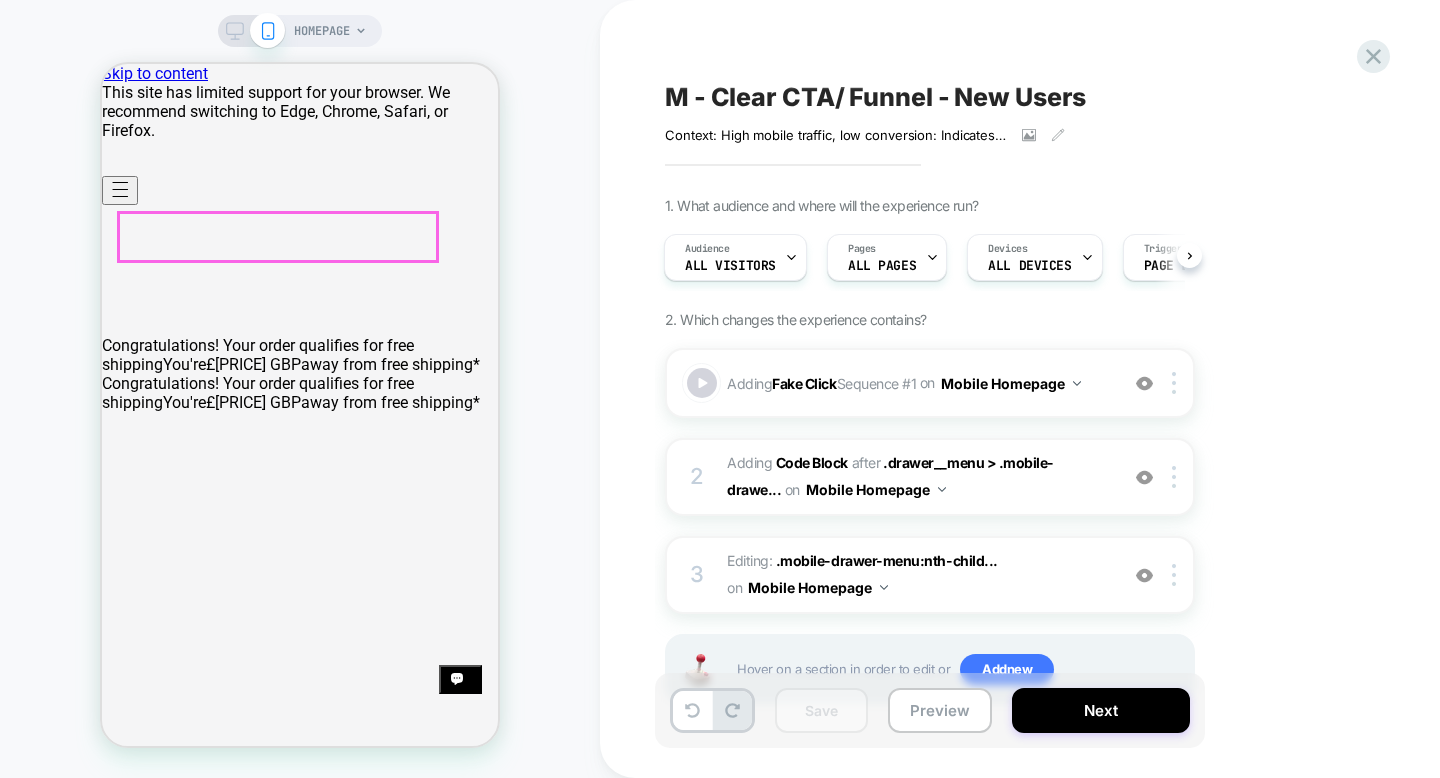 click on "Sales" at bounding box center [127, 27593] 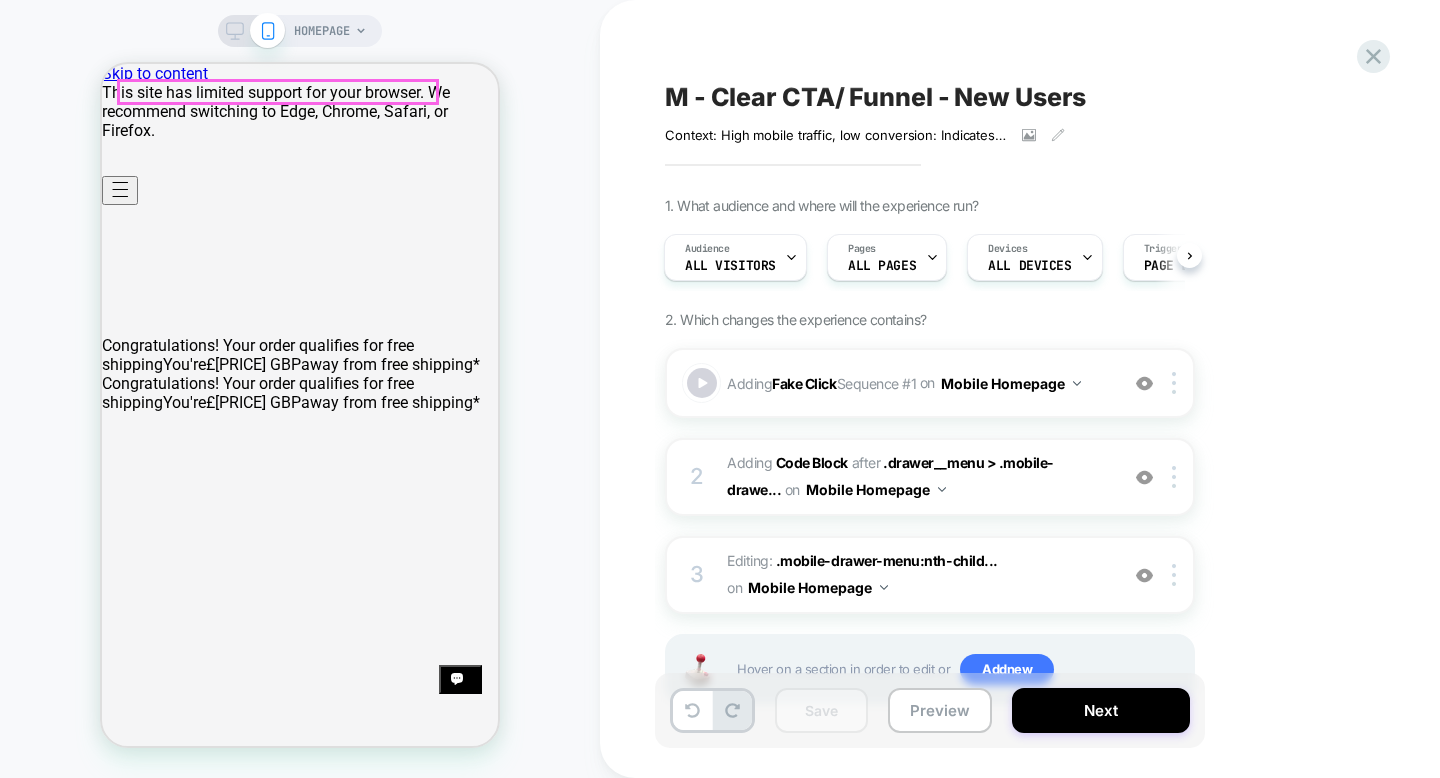 click at bounding box center (3150, 22038) 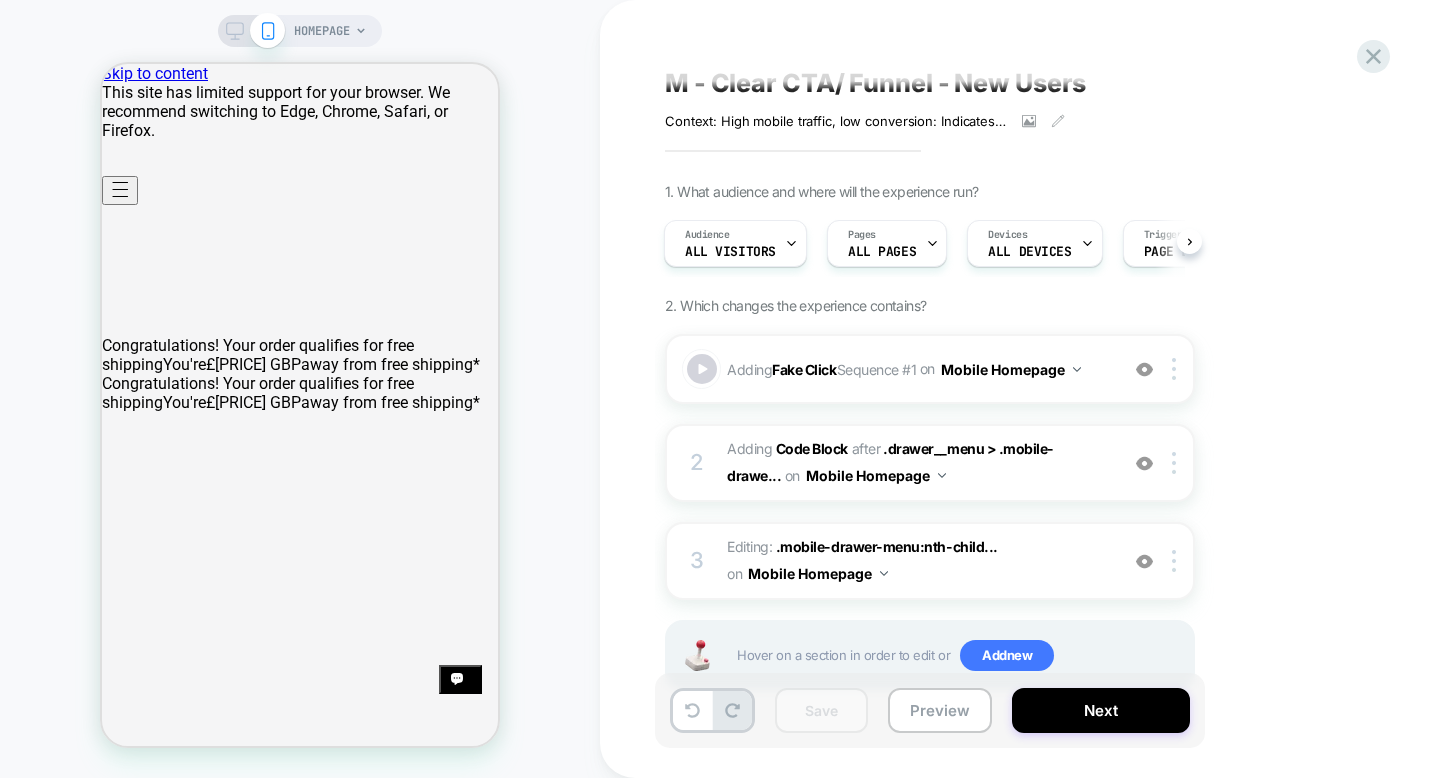 scroll, scrollTop: 76, scrollLeft: 0, axis: vertical 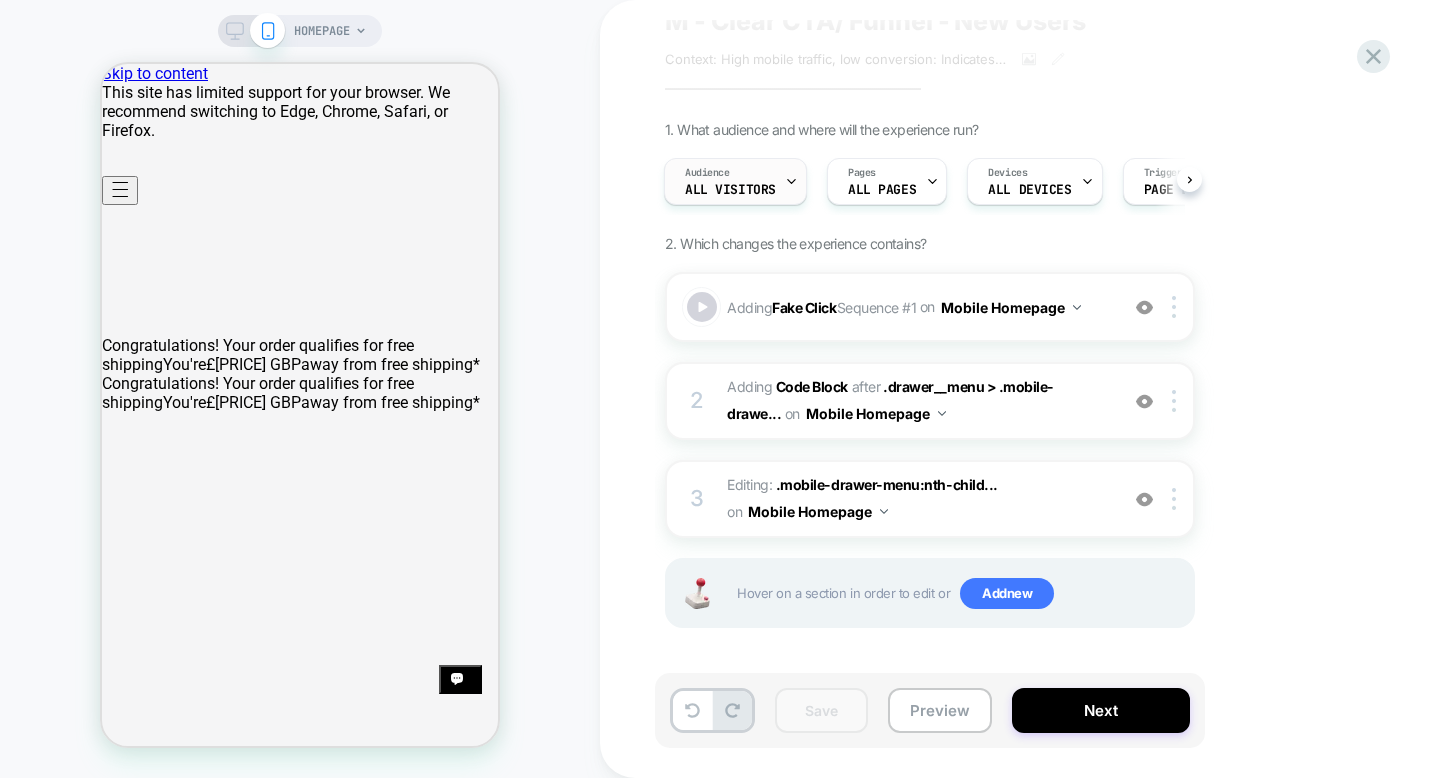 click on "Audience All Visitors" at bounding box center (730, 181) 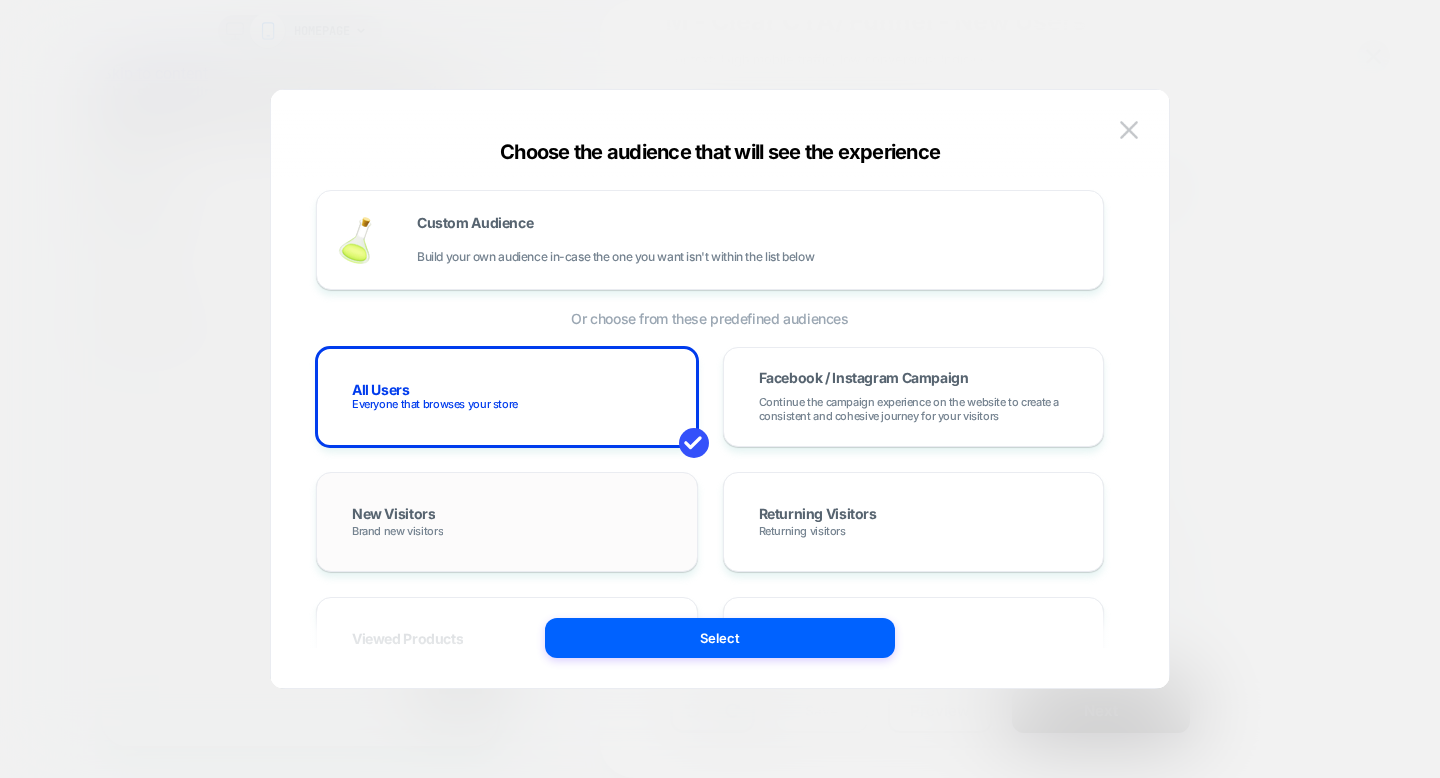 click on "New Visitors Brand new visitors" at bounding box center [507, 522] 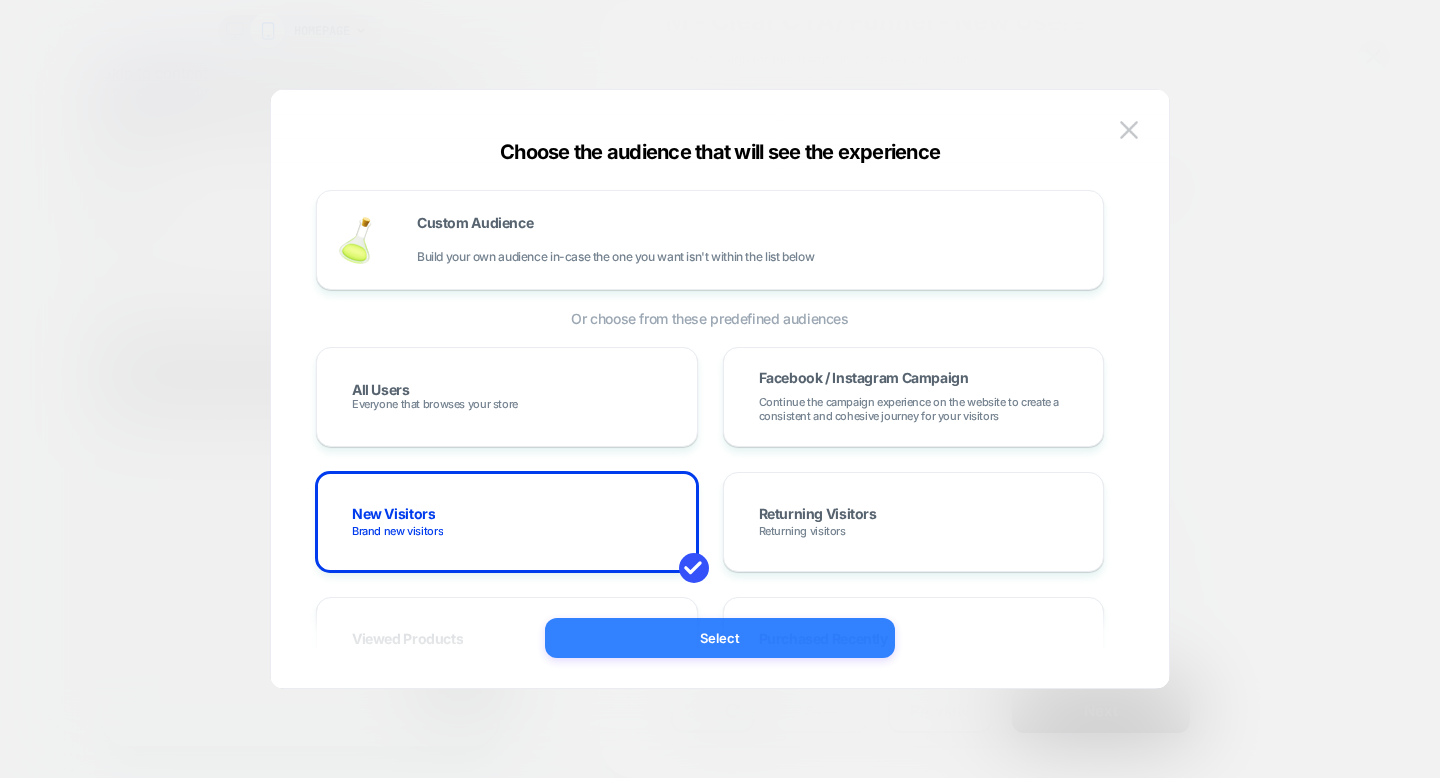 click on "Select" at bounding box center [720, 638] 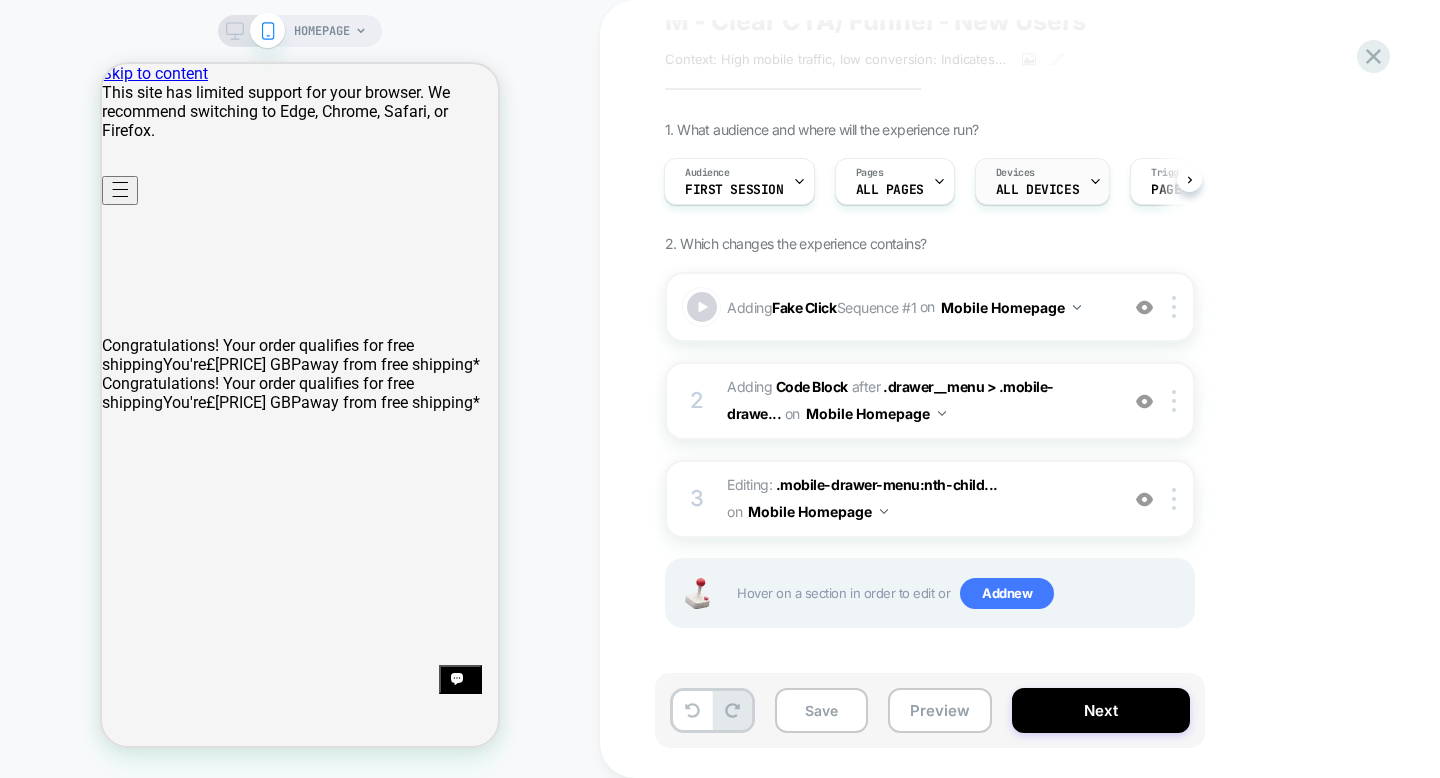 click on "Devices ALL DEVICES" at bounding box center [1037, 181] 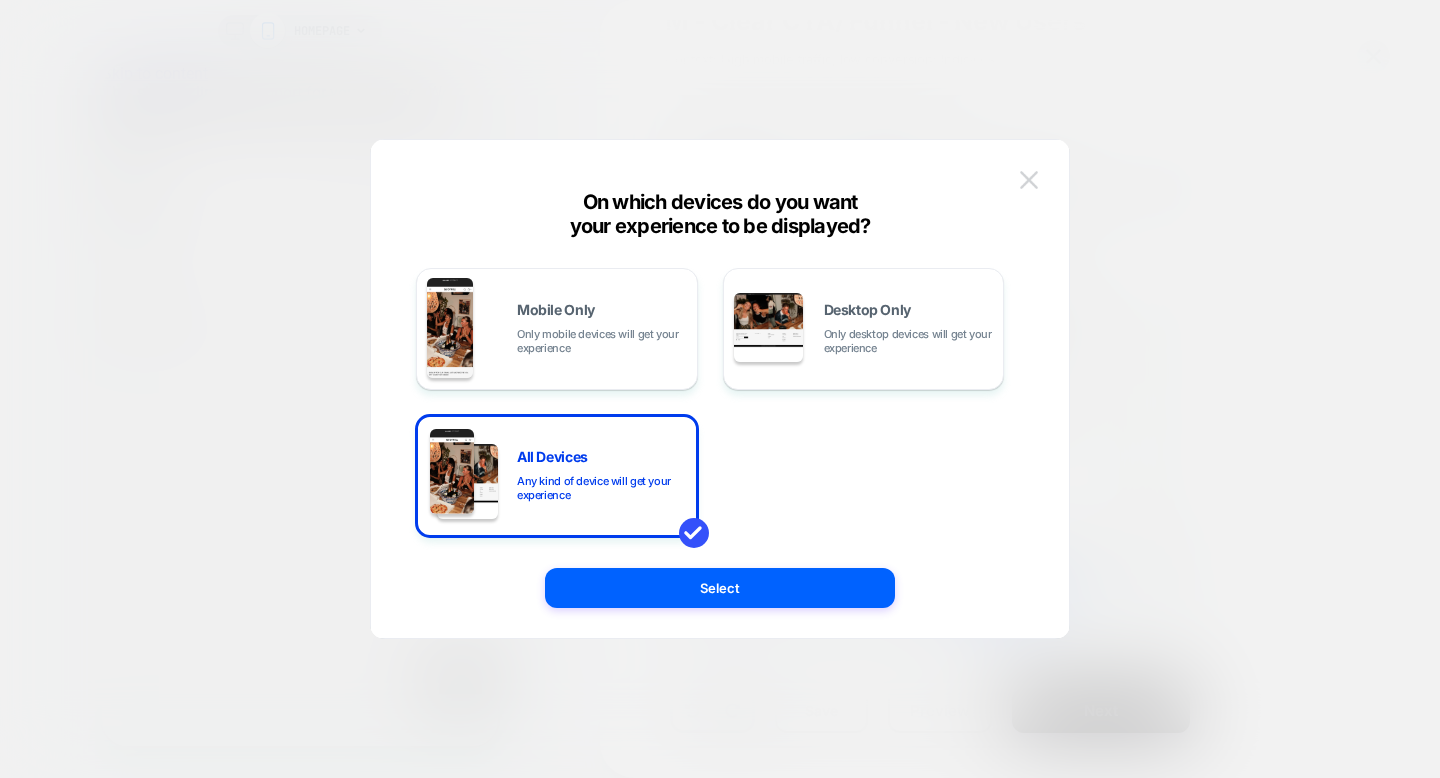 click at bounding box center (1029, 179) 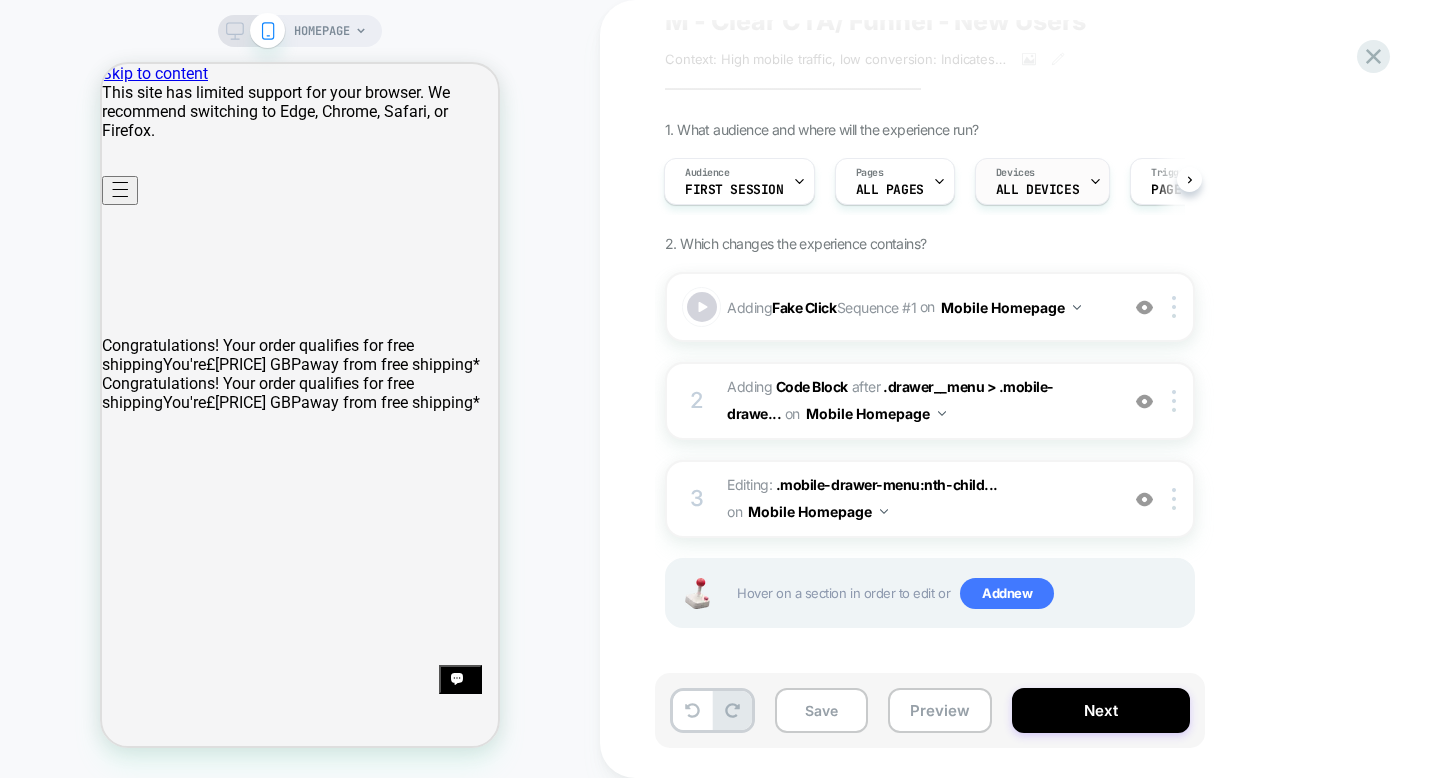 click on "Devices" at bounding box center [1015, 173] 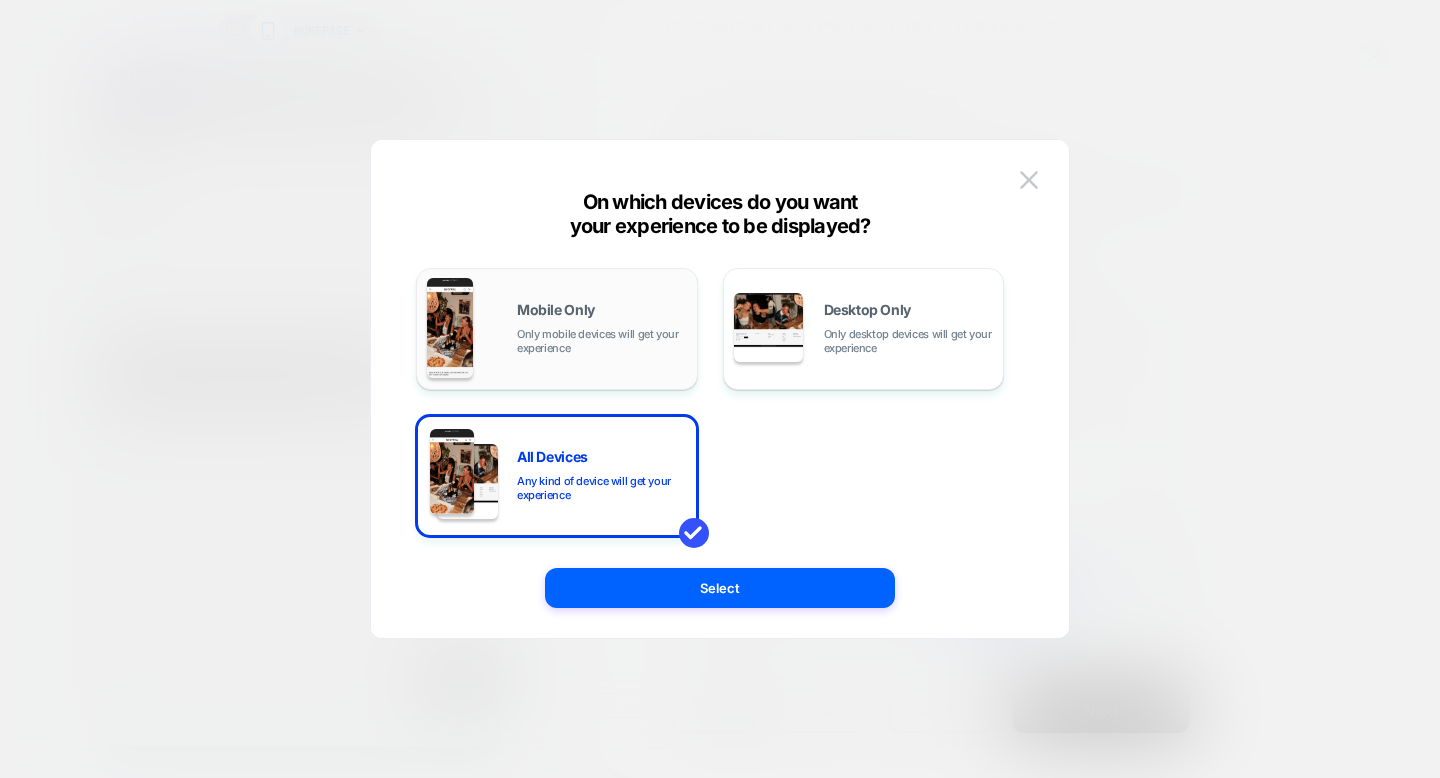 click on "Only mobile devices will get your experience" at bounding box center (602, 341) 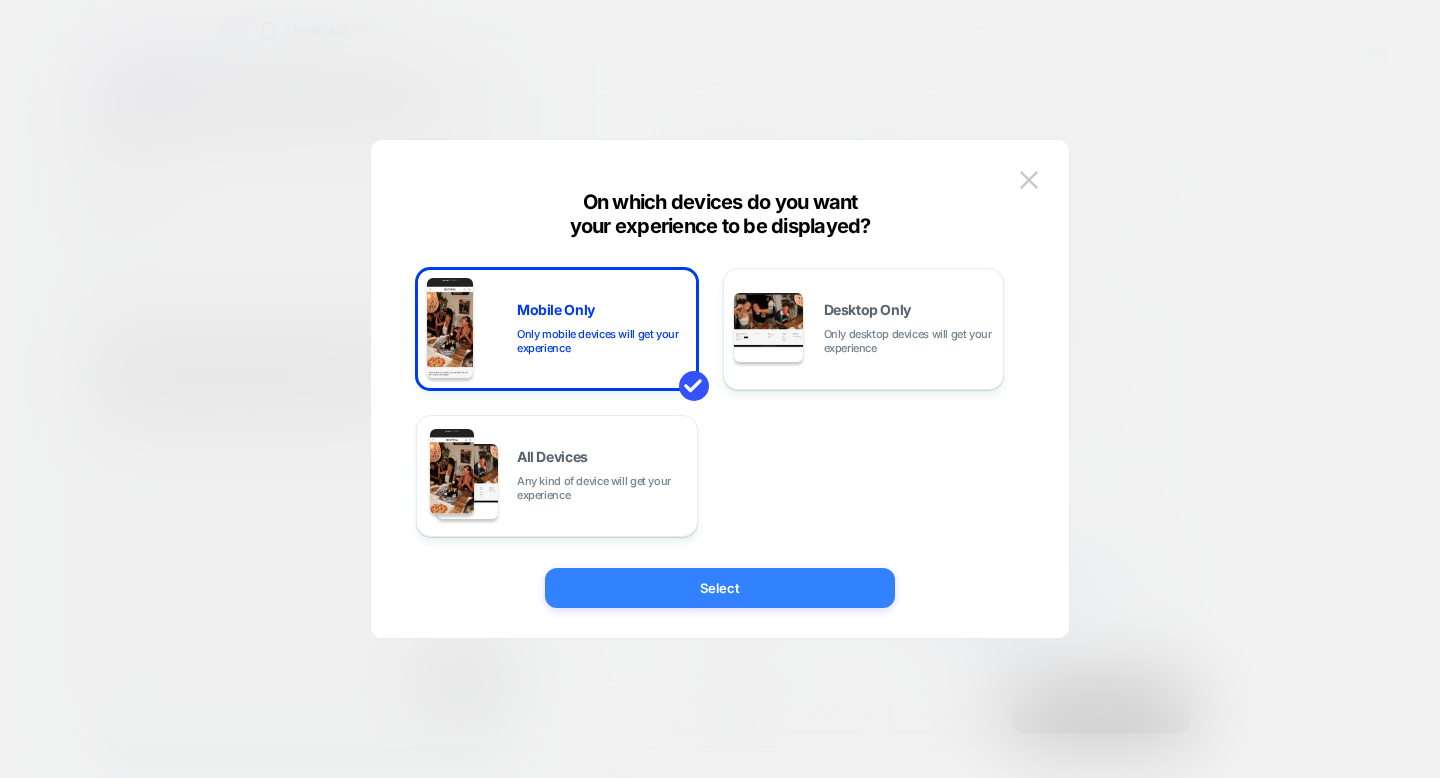 click on "Select" at bounding box center (720, 588) 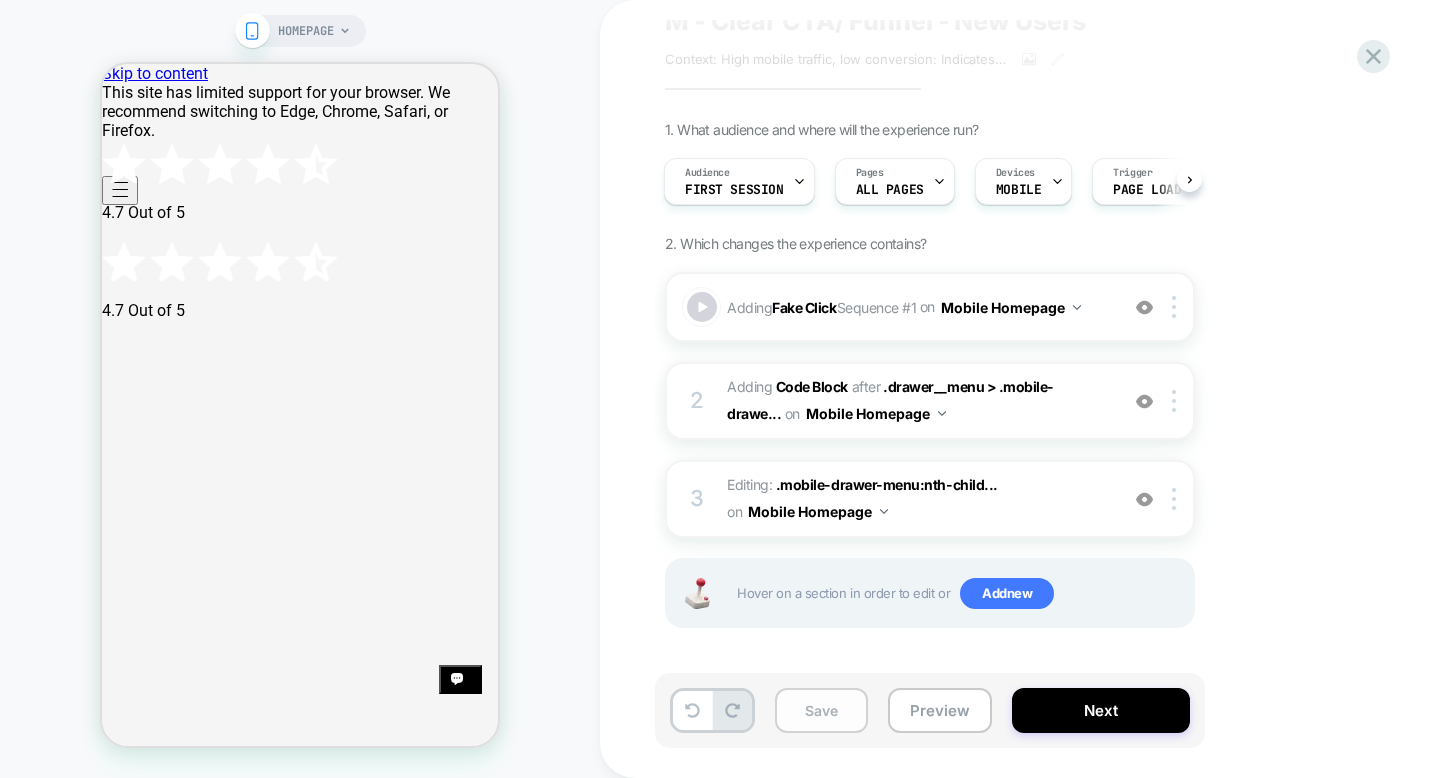 click on "Save" at bounding box center [821, 710] 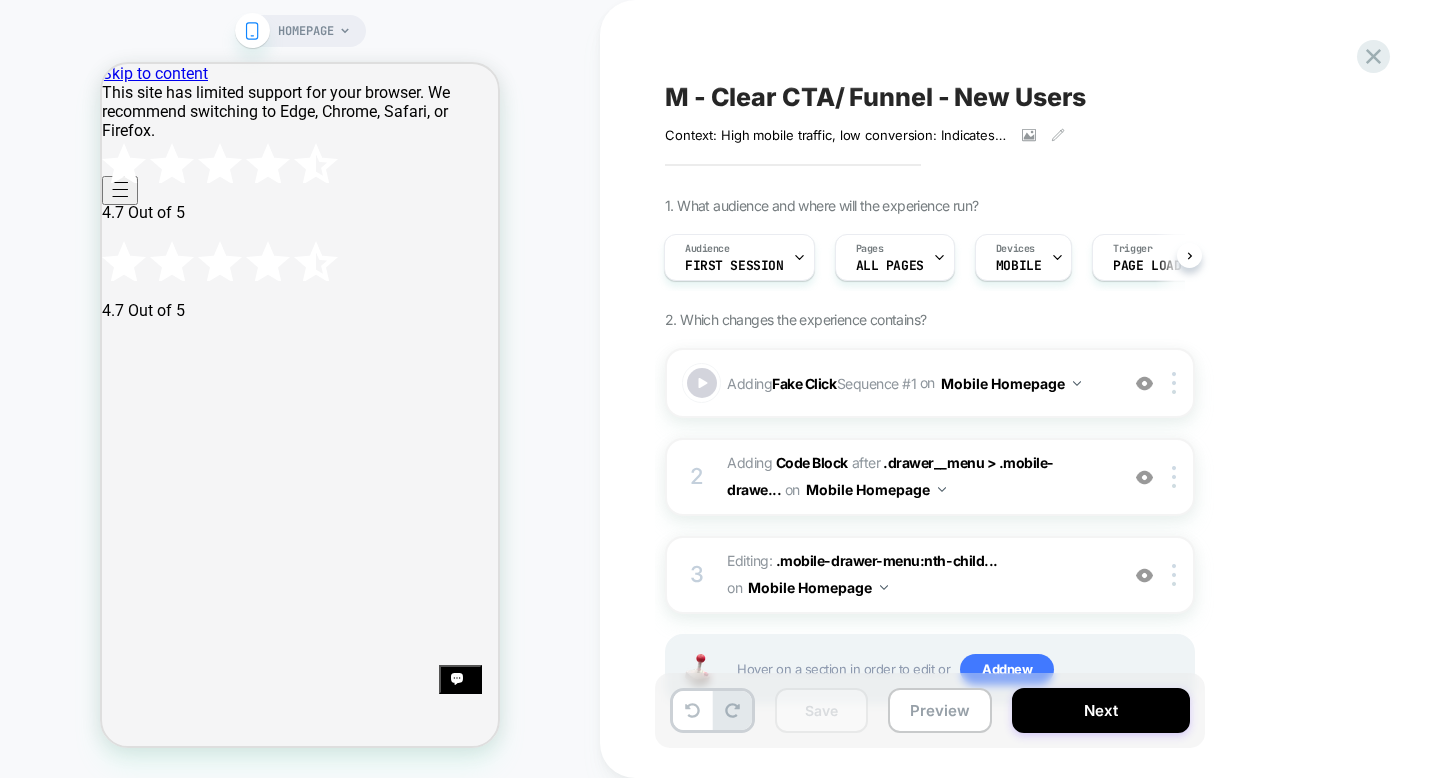 scroll, scrollTop: 76, scrollLeft: 0, axis: vertical 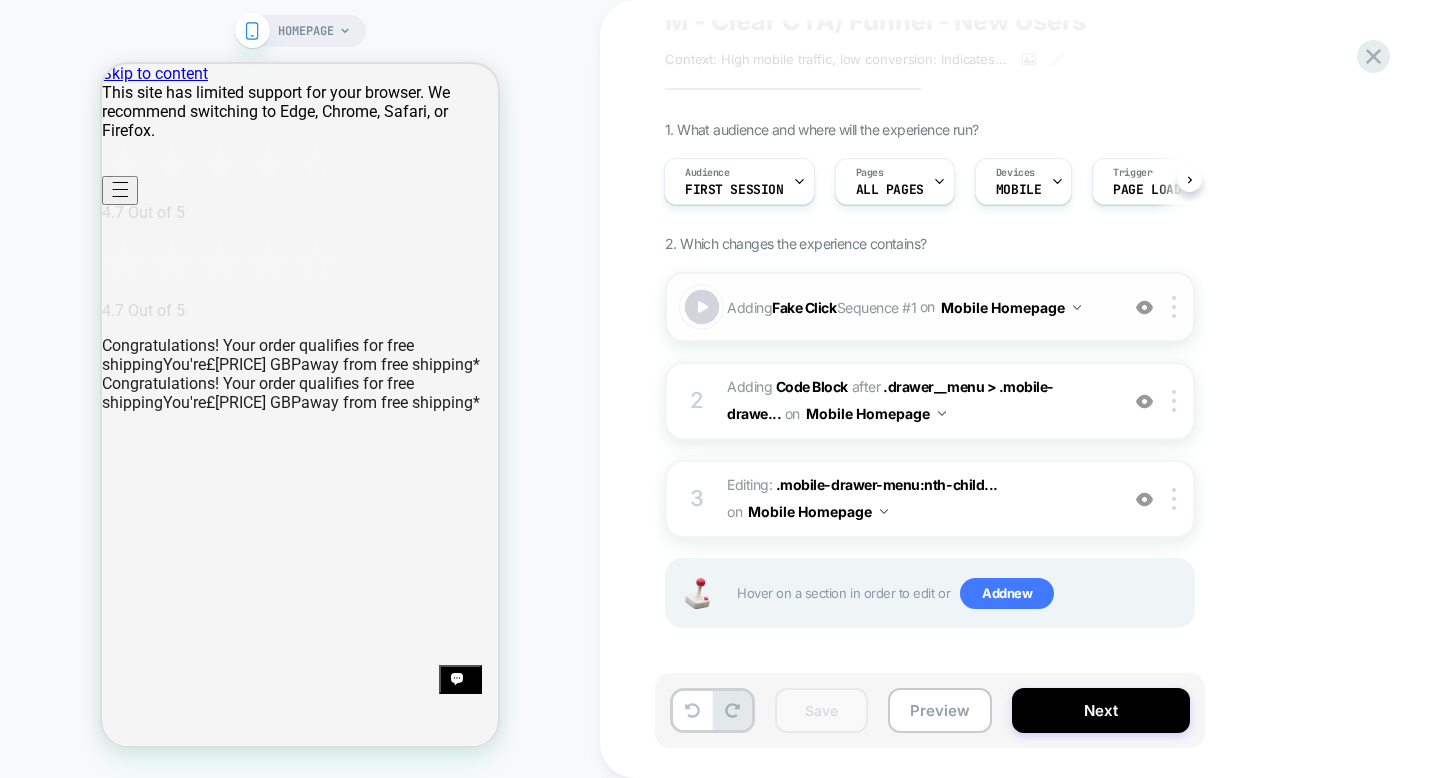 click at bounding box center [702, 307] 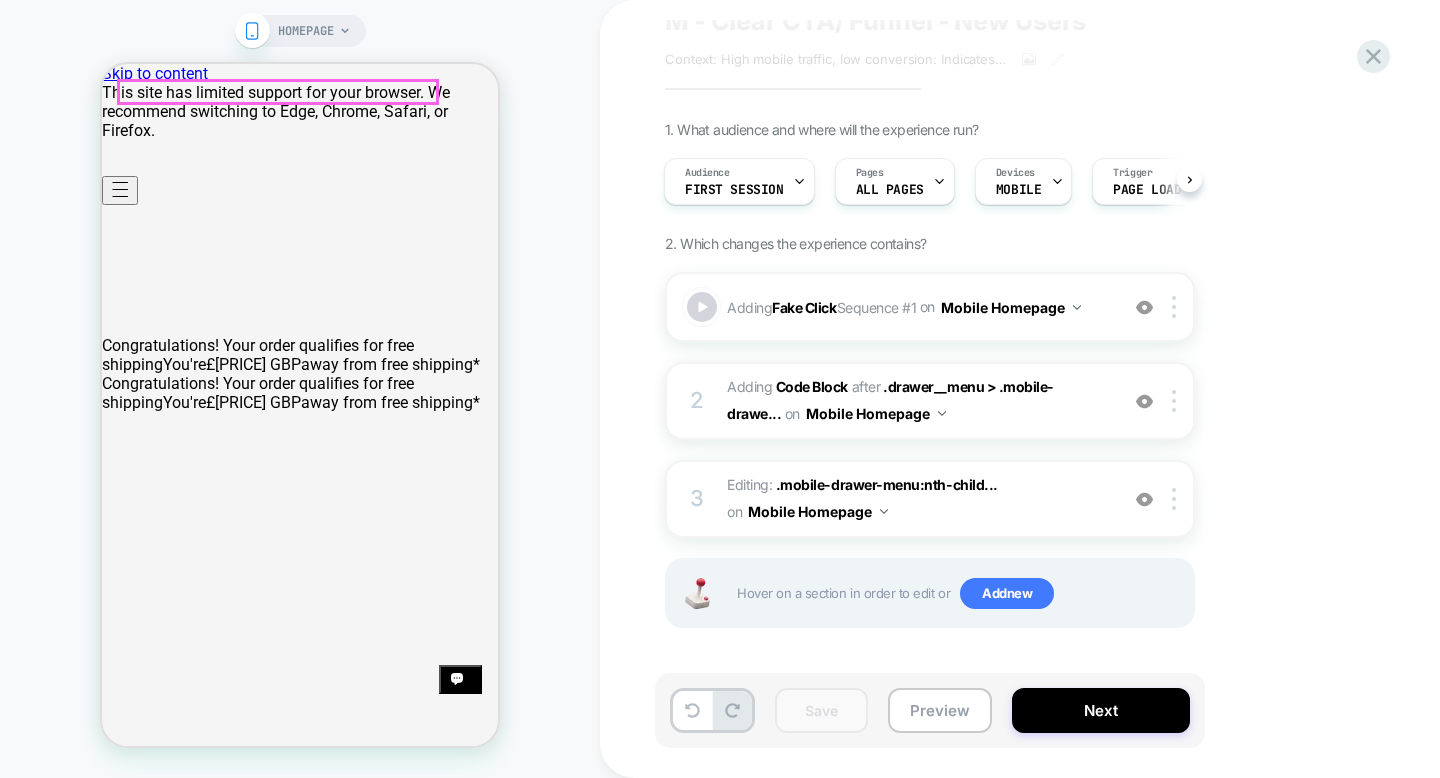 click at bounding box center (3150, 22038) 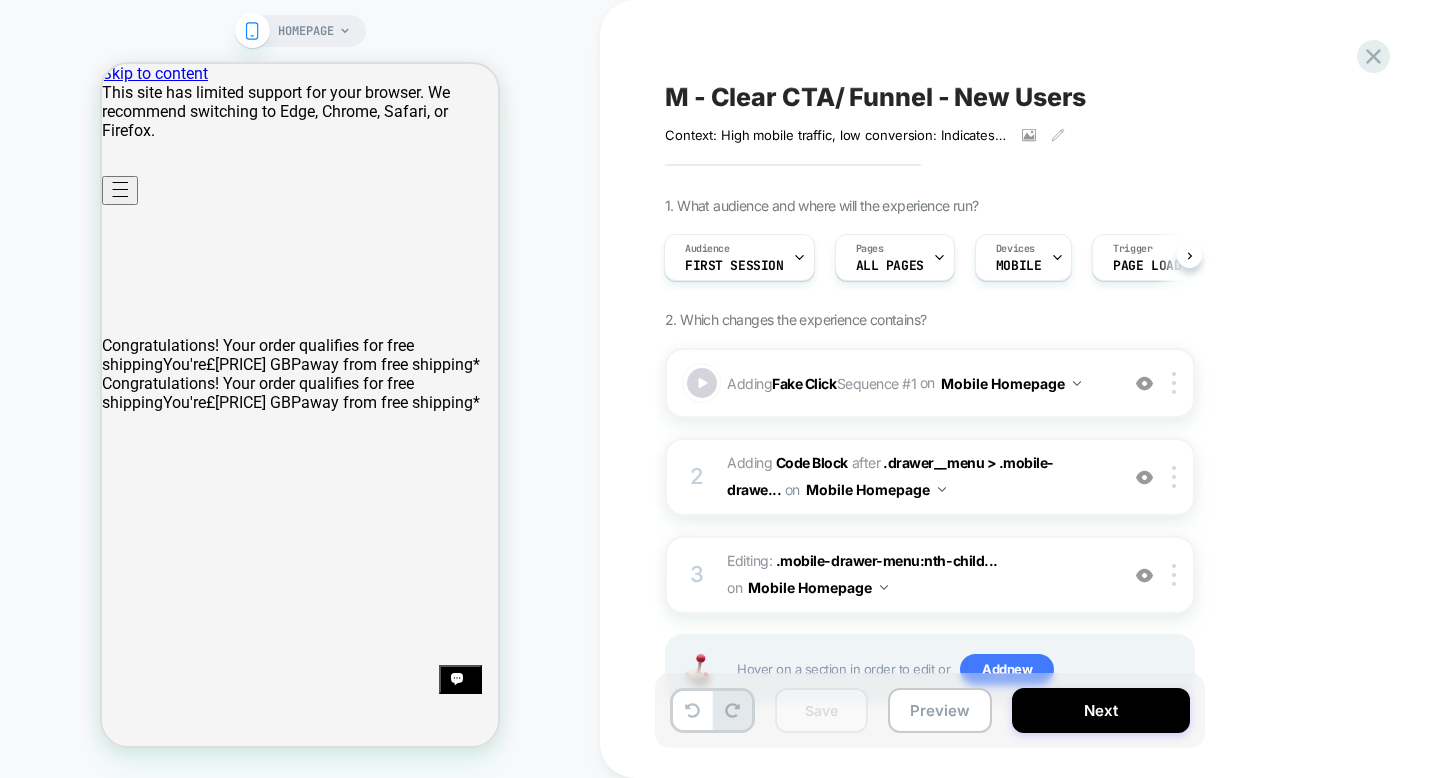 scroll, scrollTop: 1, scrollLeft: 0, axis: vertical 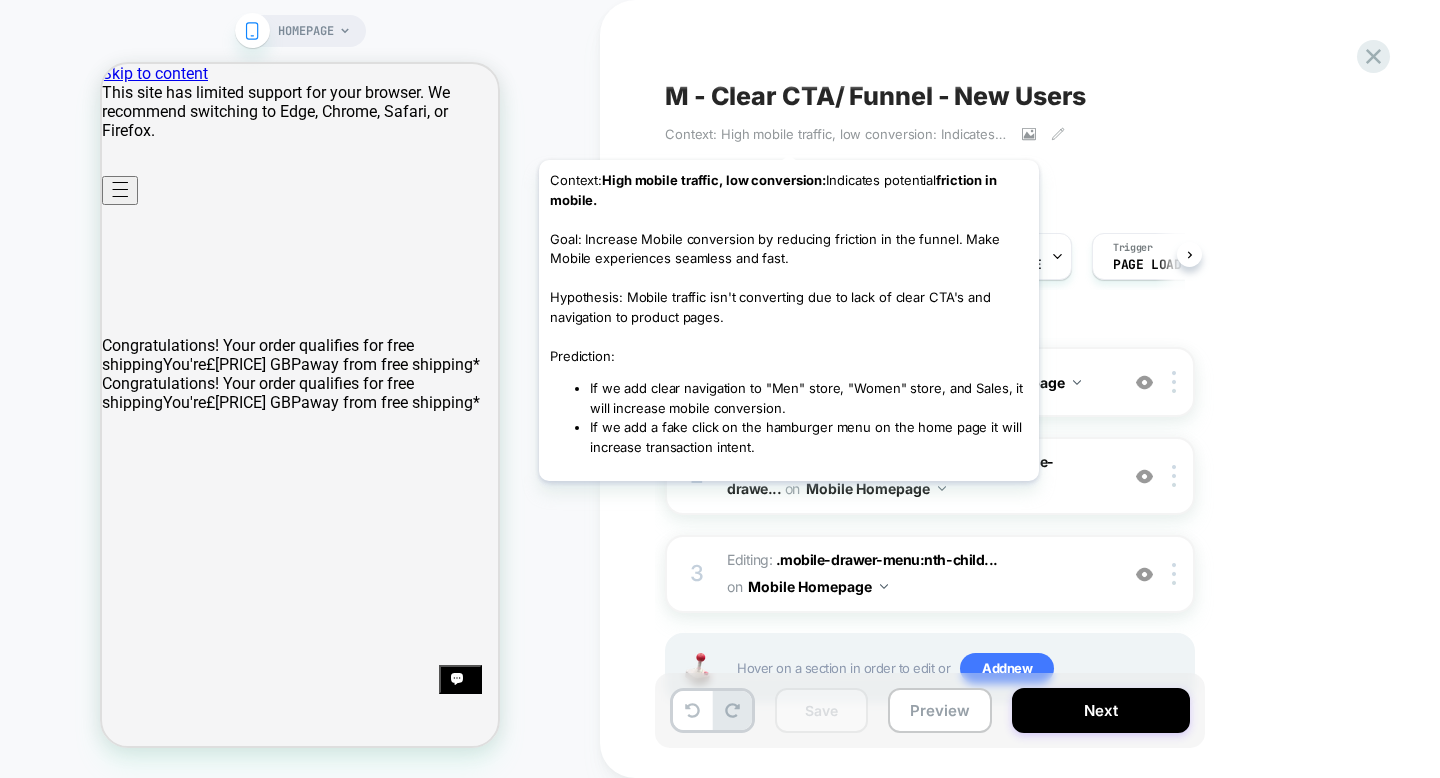 click on "Context: High mobile traffic, low conversion: Indicates potential friction in mobile.Goal: Increase Mobile conversion by reducing friction in the funnel. Make Mobile experiences seamless and fast.Hypothesis: Mobile traffic isn't converting due to lack of clear CTA's and navigation to product pages.Prediction:If we add clear navigation to "Men" store, "Women" store, and Sales, it will increase mobile conversion.If we add a fake click on the hamburger menu on the home page it will increase transaction intent." at bounding box center [836, 134] 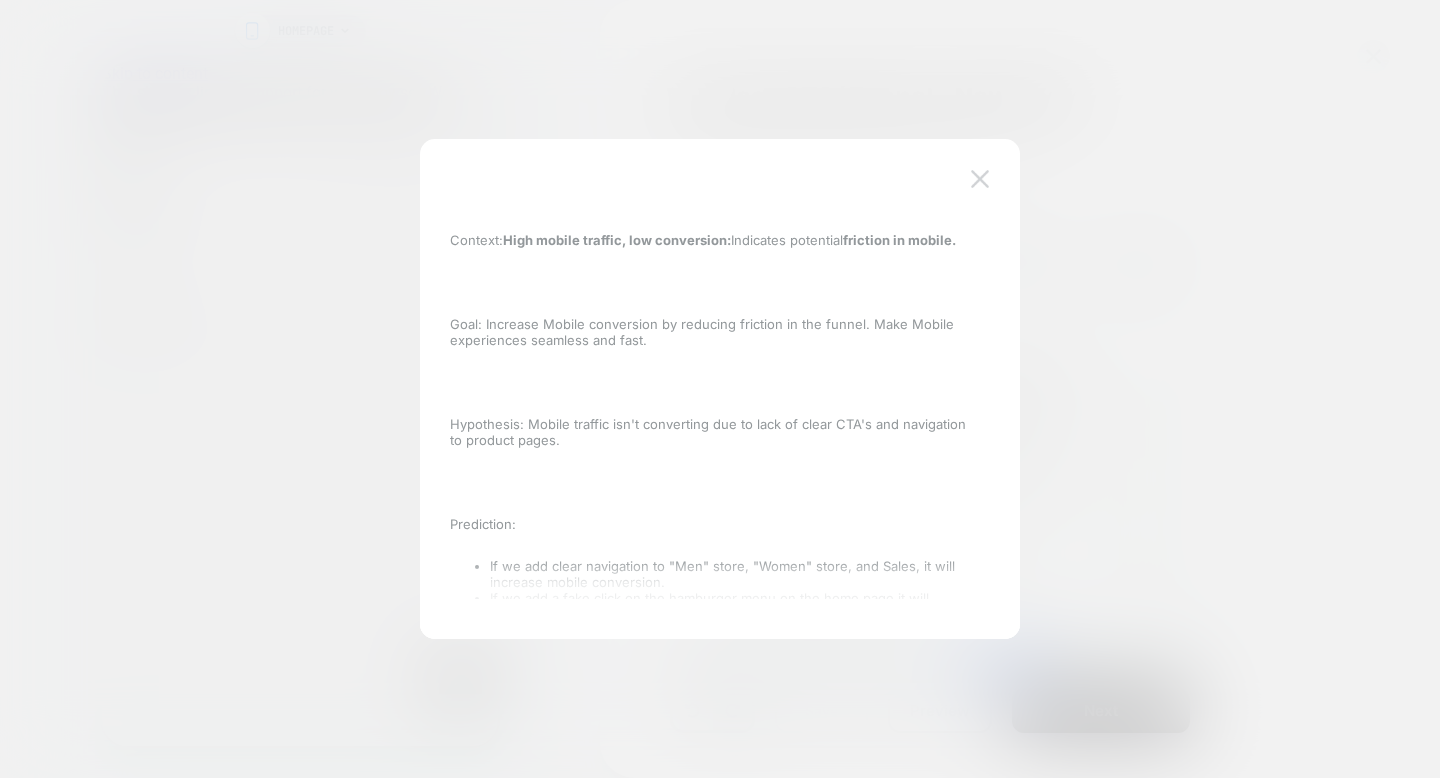 click at bounding box center [980, 178] 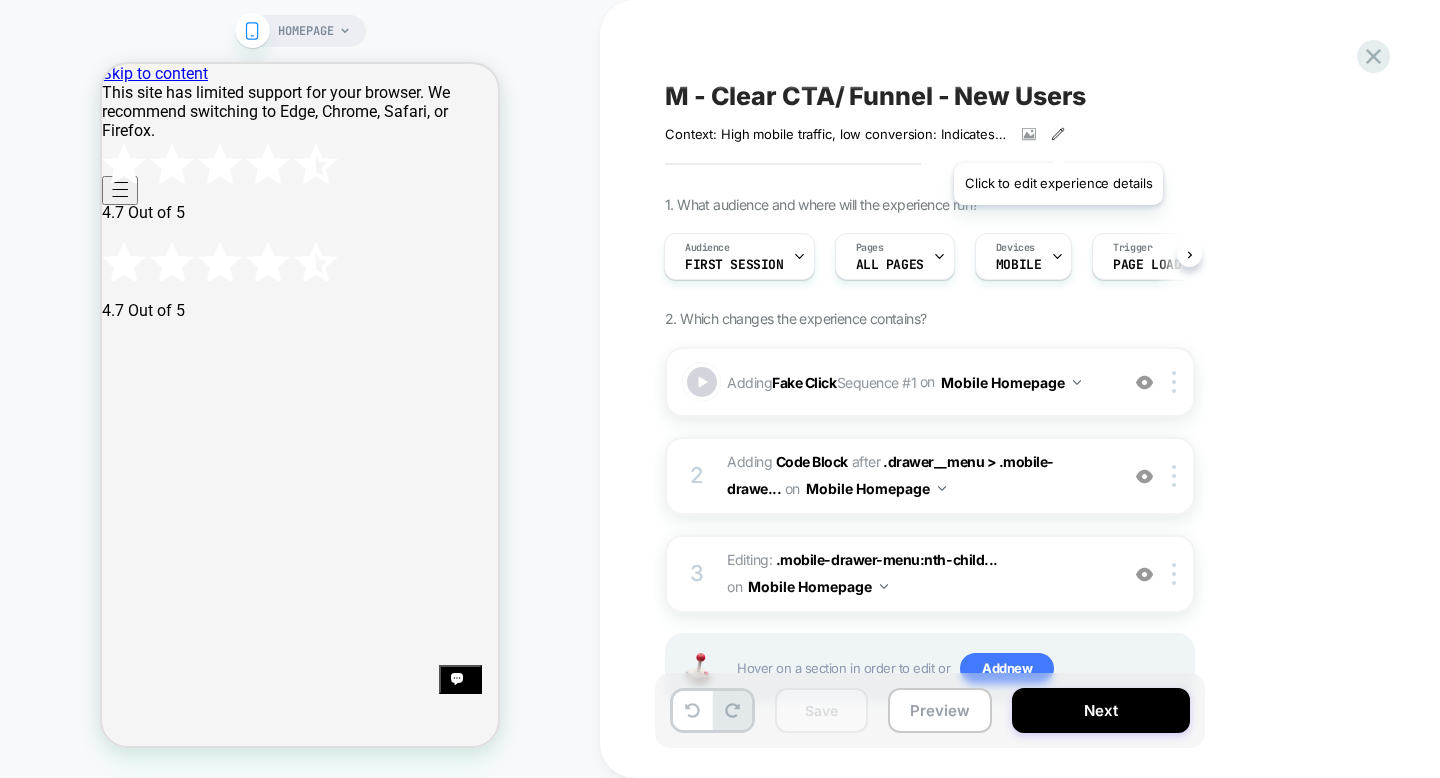 click 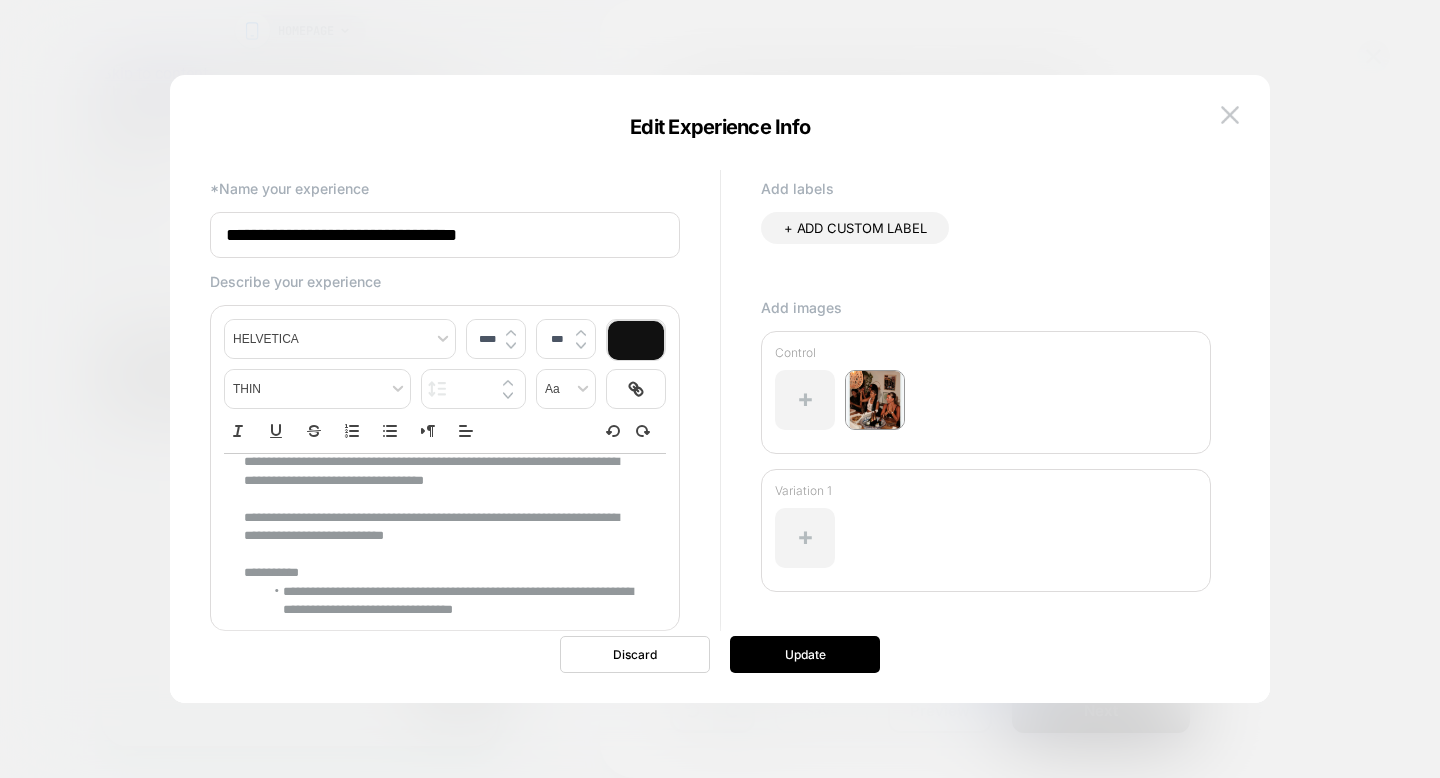 scroll, scrollTop: 139, scrollLeft: 0, axis: vertical 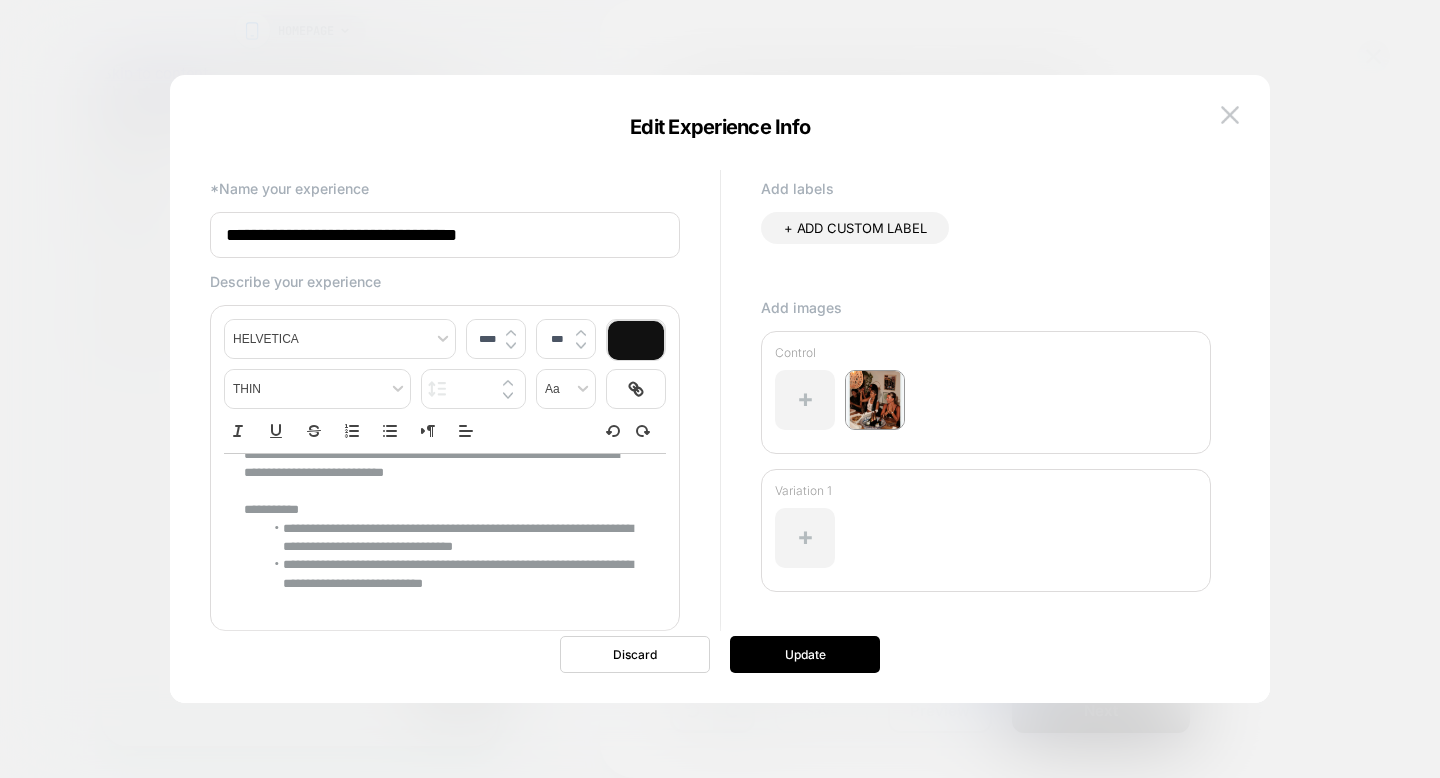 type on "****" 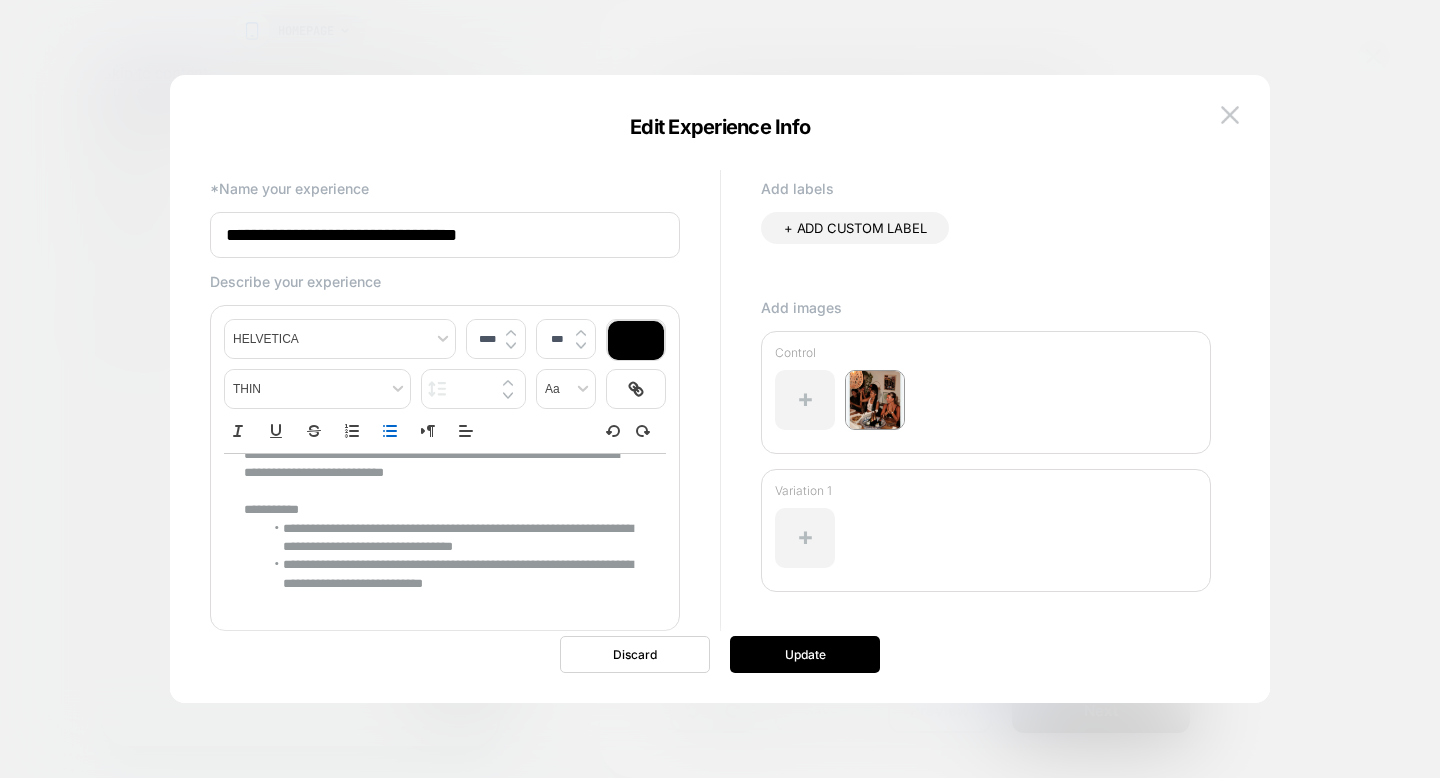 click on "**********" at bounding box center (448, 538) 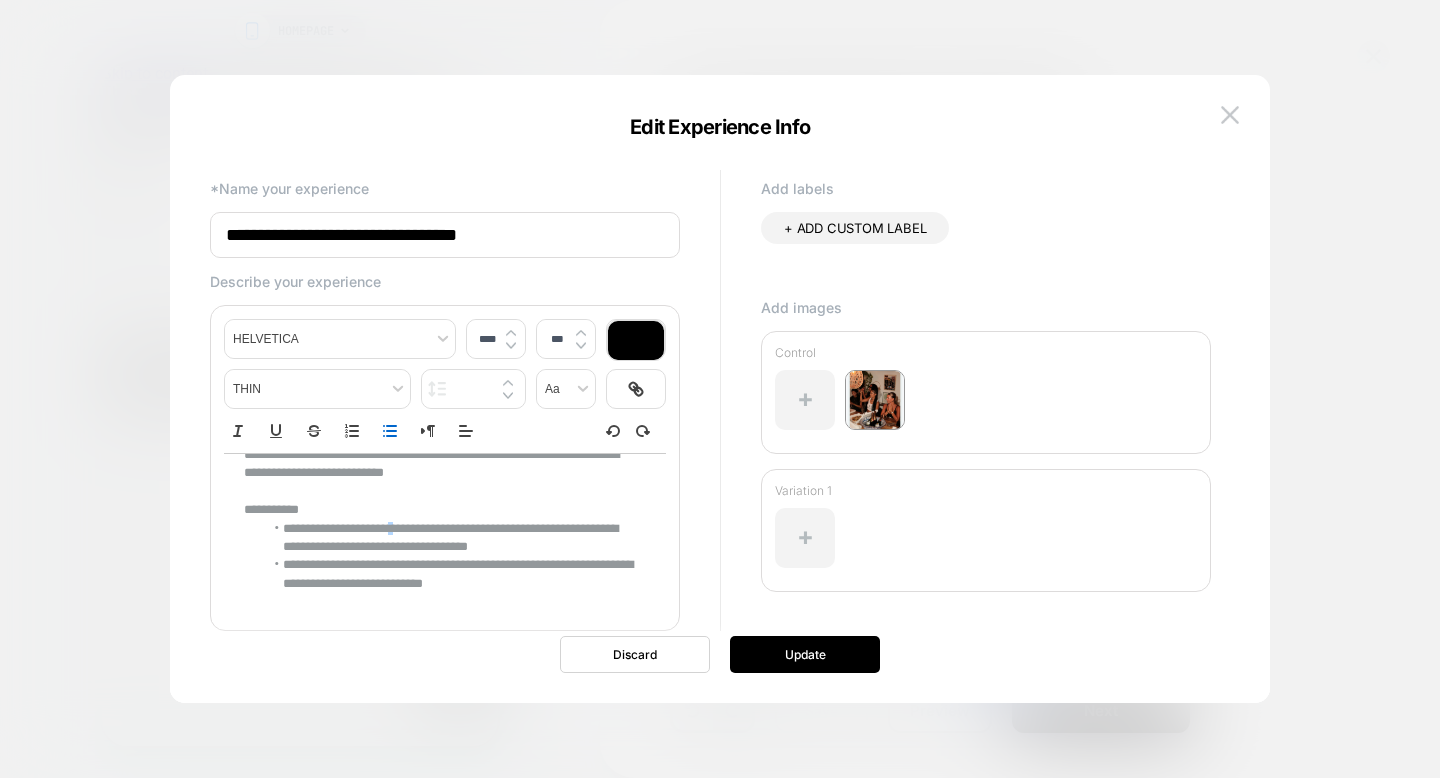 drag, startPoint x: 614, startPoint y: 525, endPoint x: 399, endPoint y: 526, distance: 215.00232 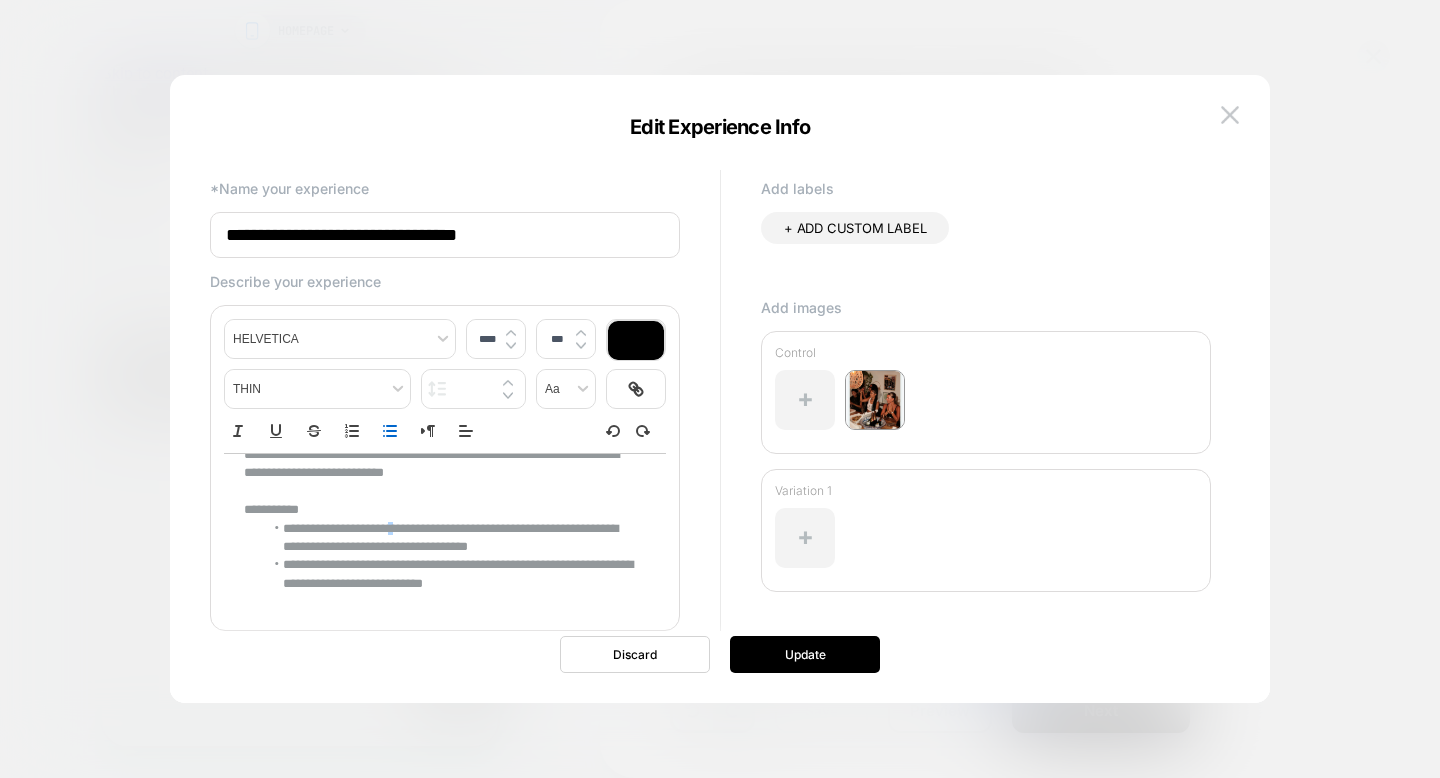 click on "**********" at bounding box center [448, 538] 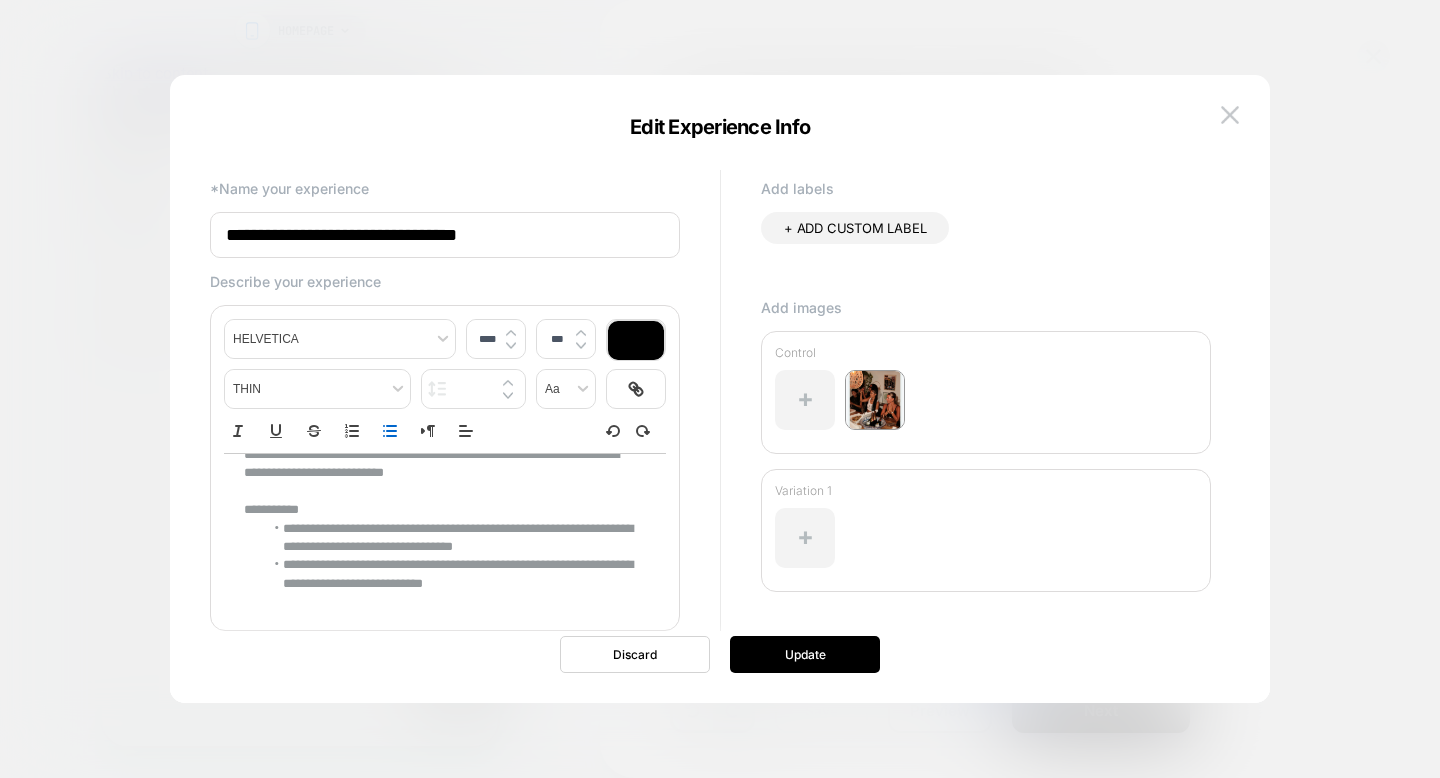click on "**********" at bounding box center (448, 538) 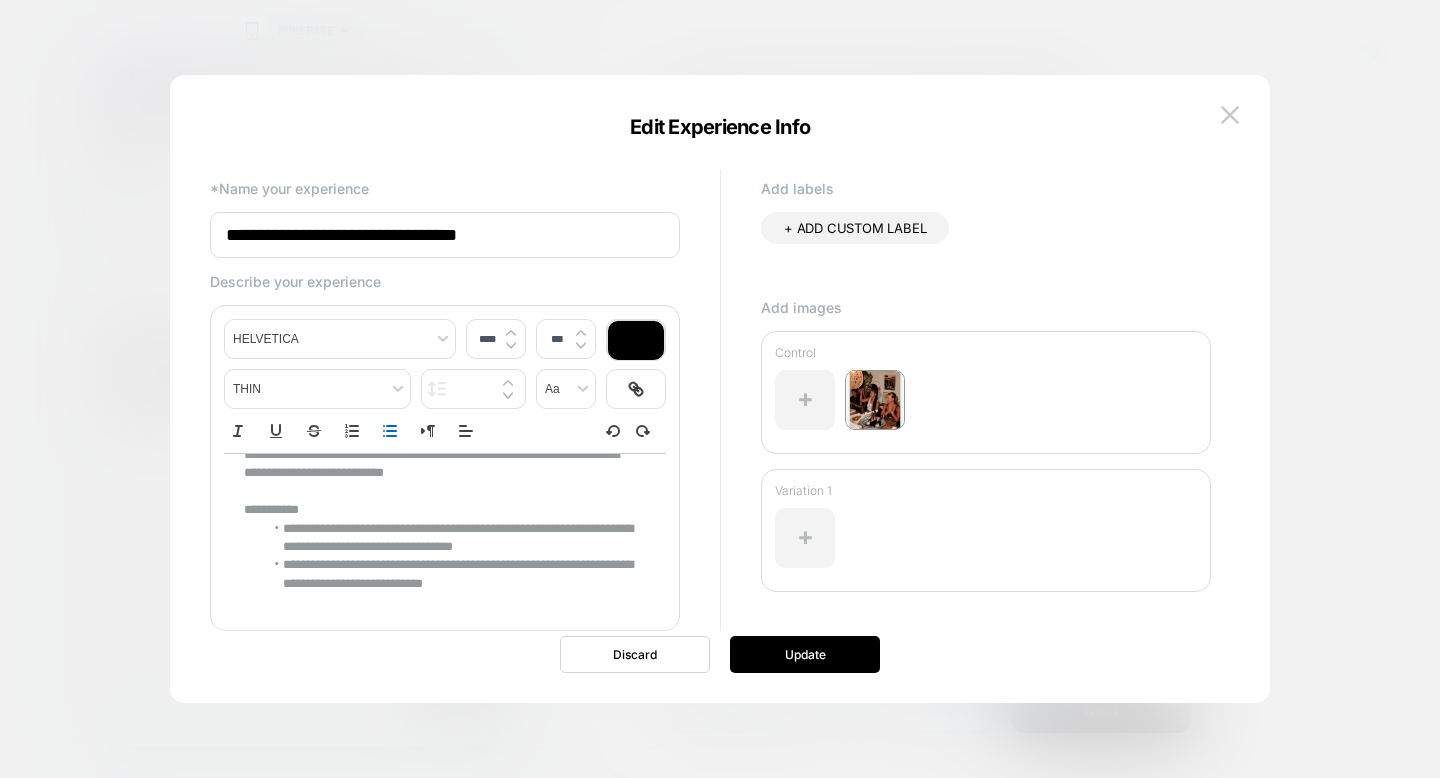 click on "**********" at bounding box center [448, 538] 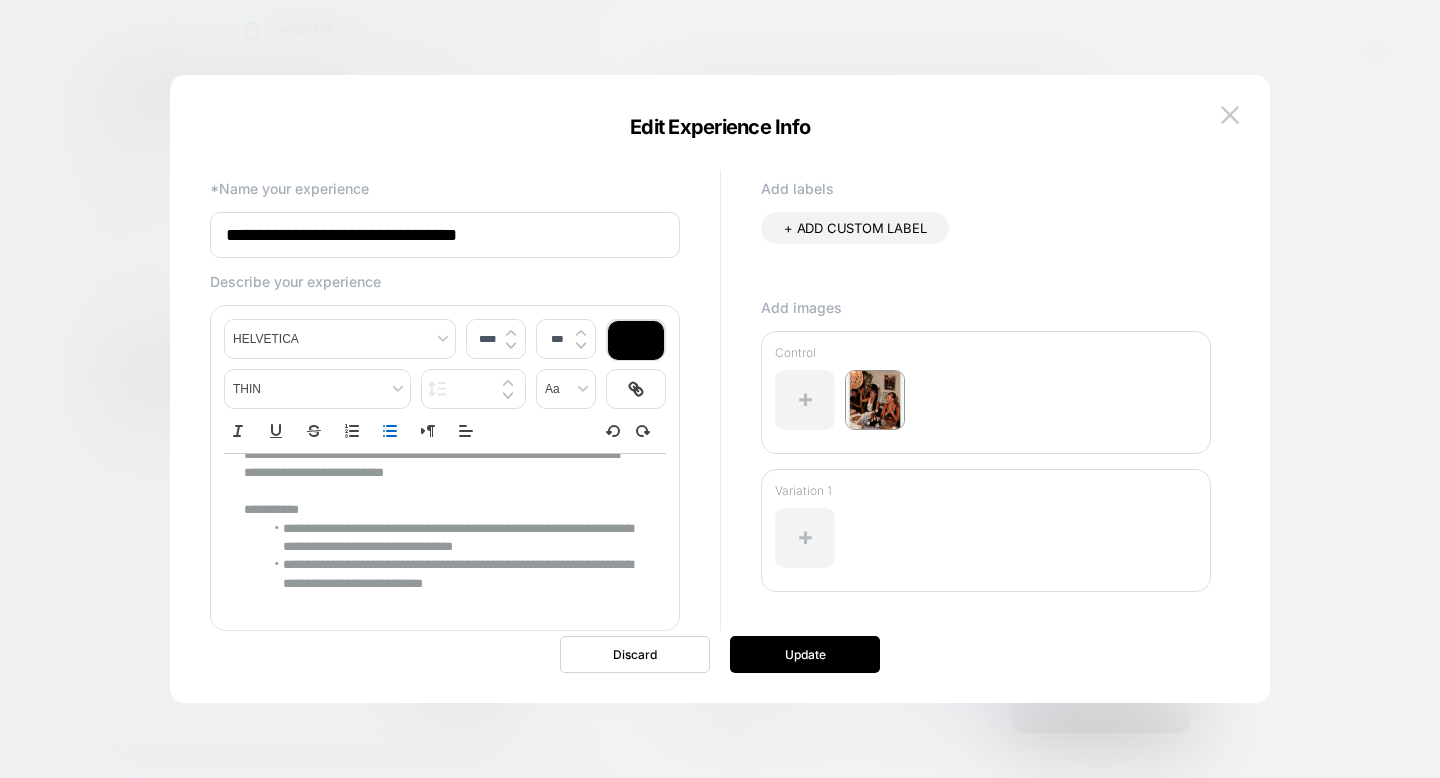 type 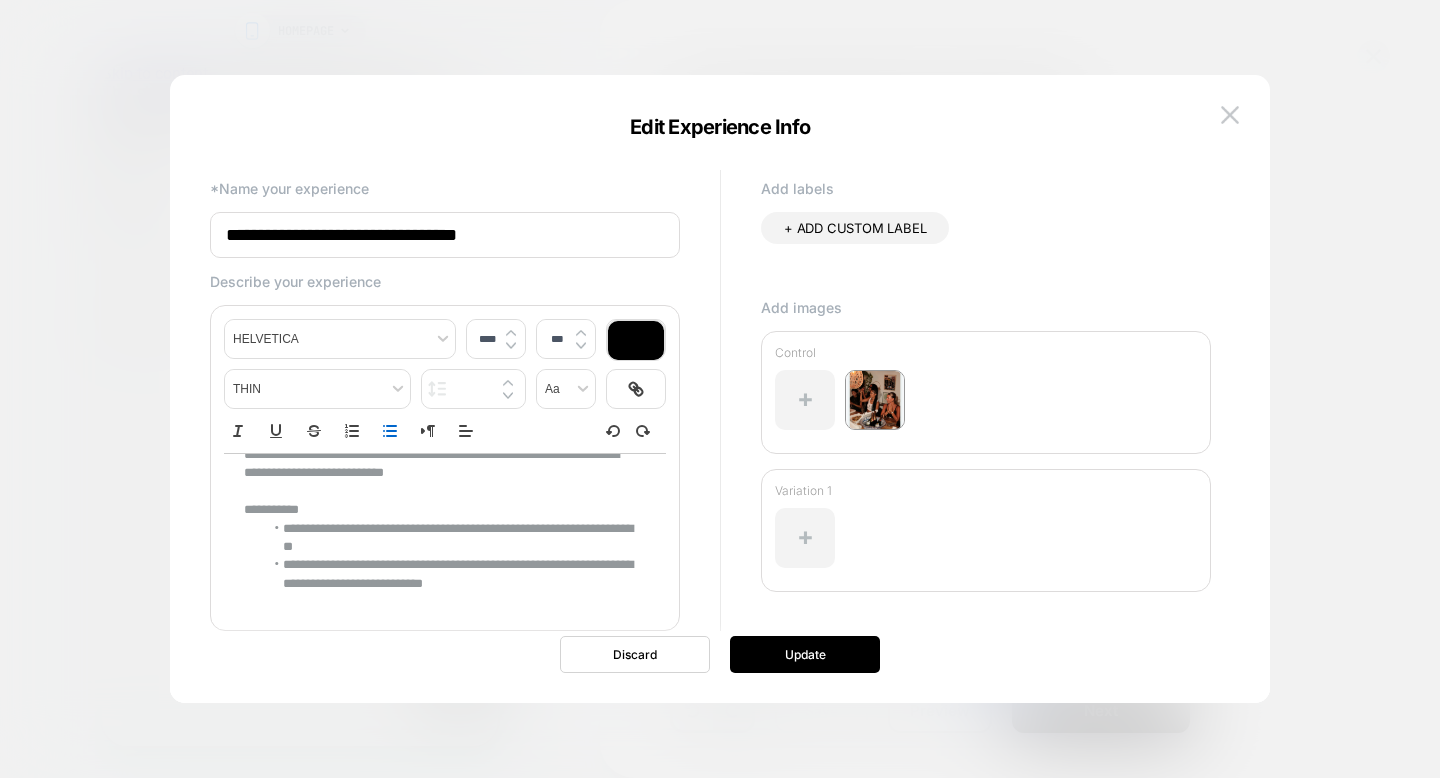 click on "**********" at bounding box center (448, 574) 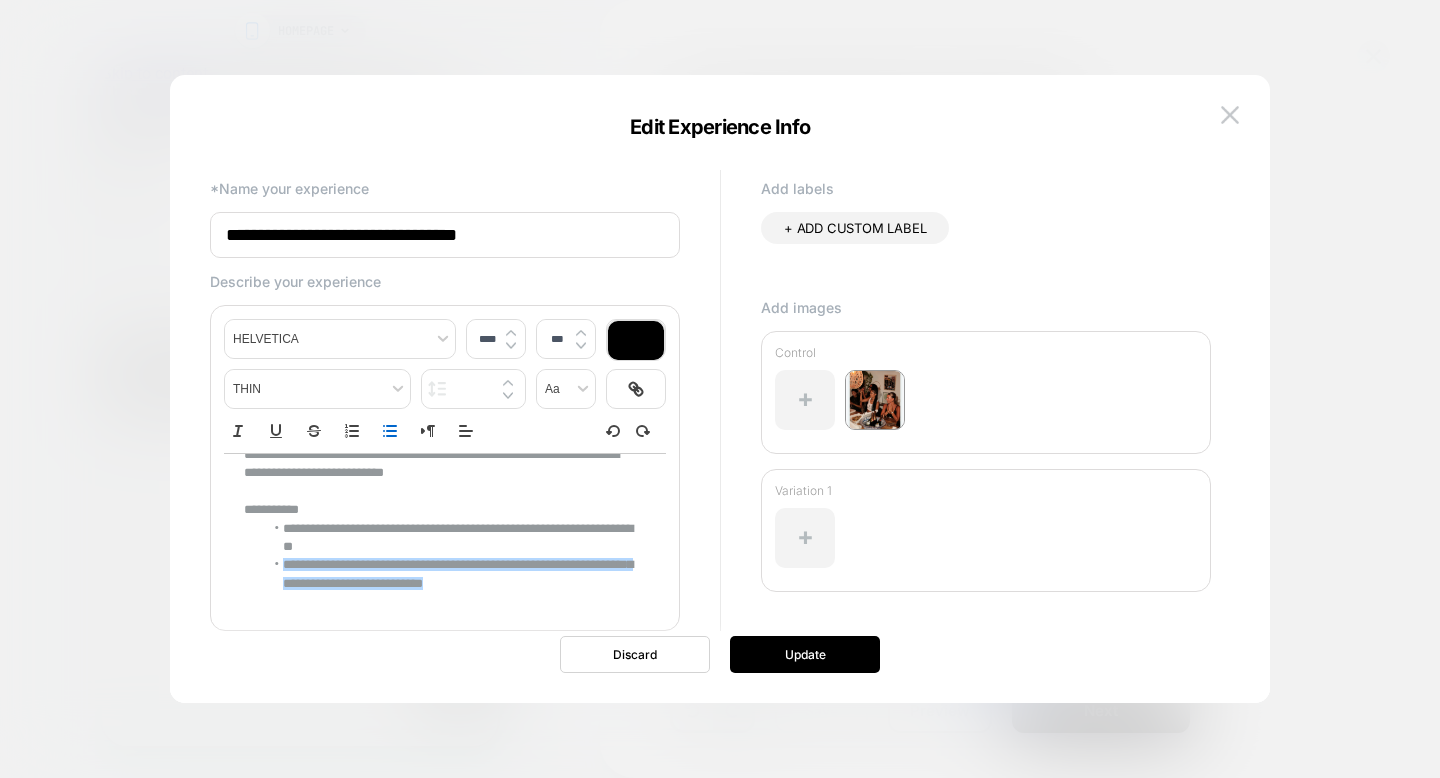 drag, startPoint x: 538, startPoint y: 588, endPoint x: 404, endPoint y: 608, distance: 135.48431 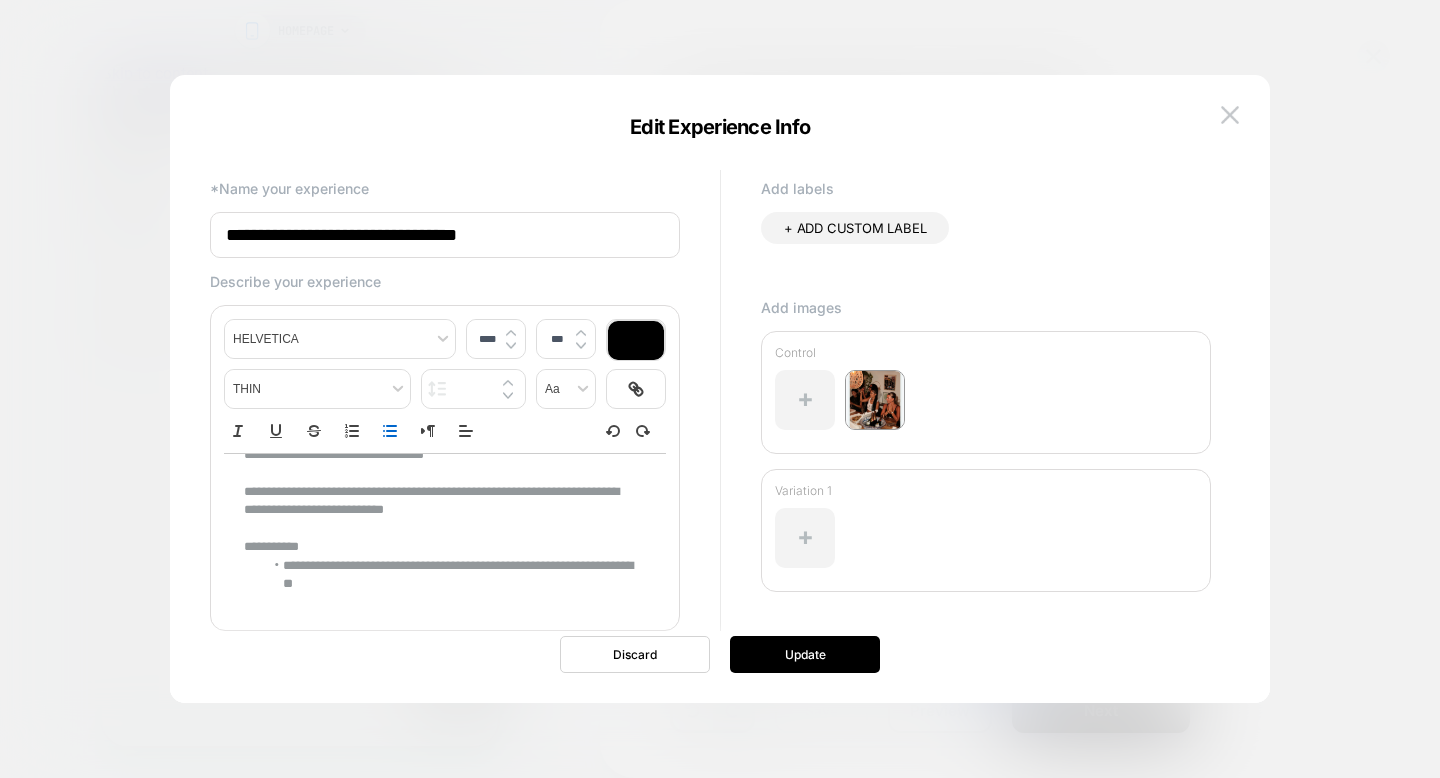 scroll, scrollTop: 102, scrollLeft: 0, axis: vertical 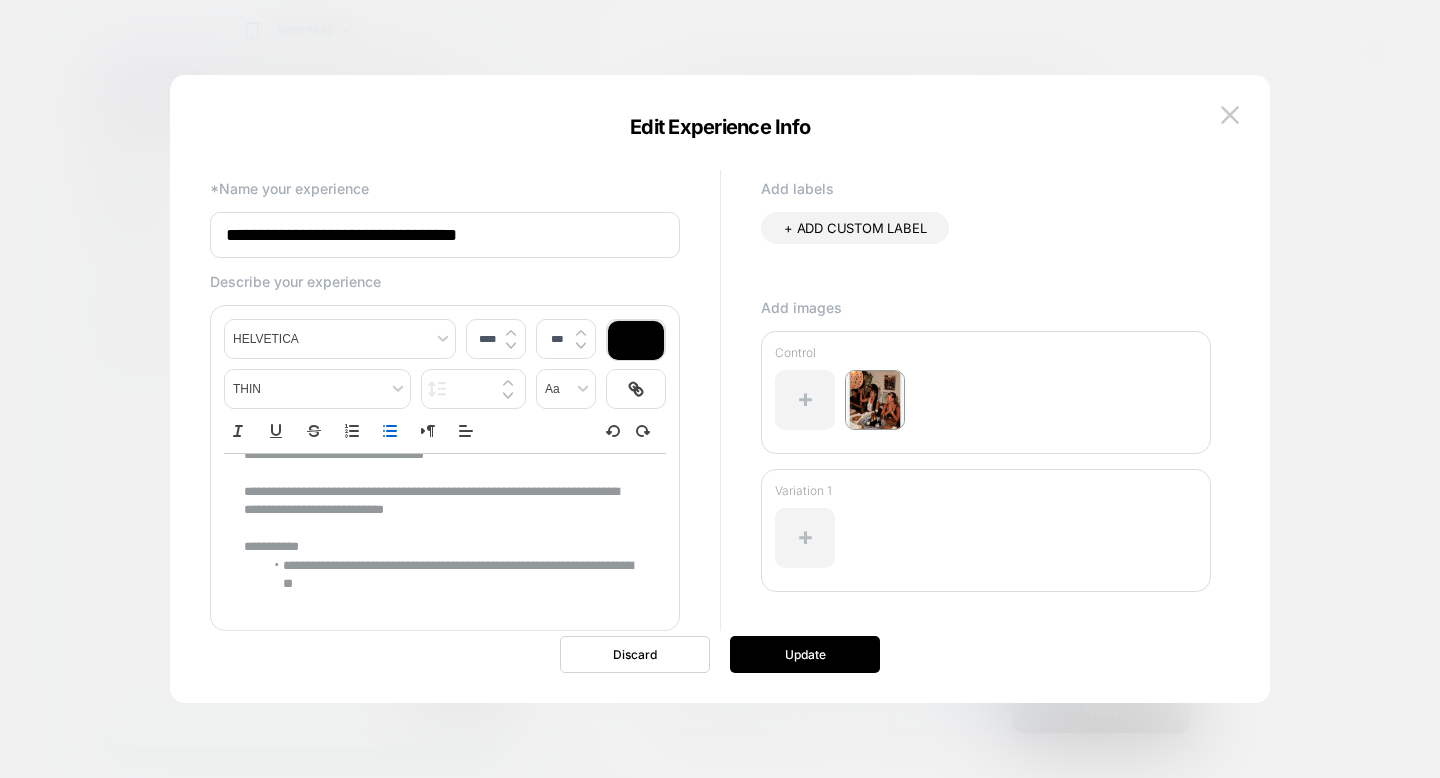 click on "**********" at bounding box center [437, 547] 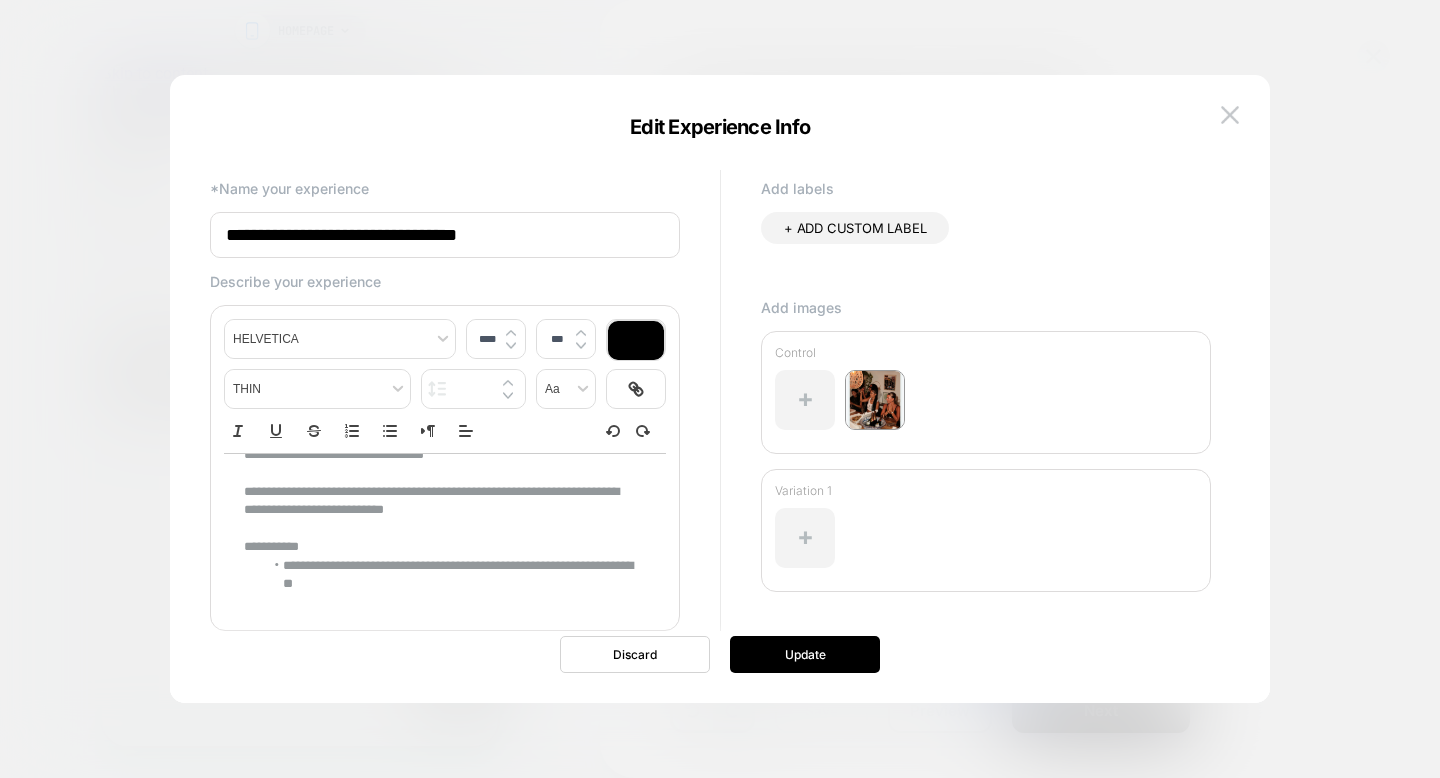scroll, scrollTop: 121, scrollLeft: 0, axis: vertical 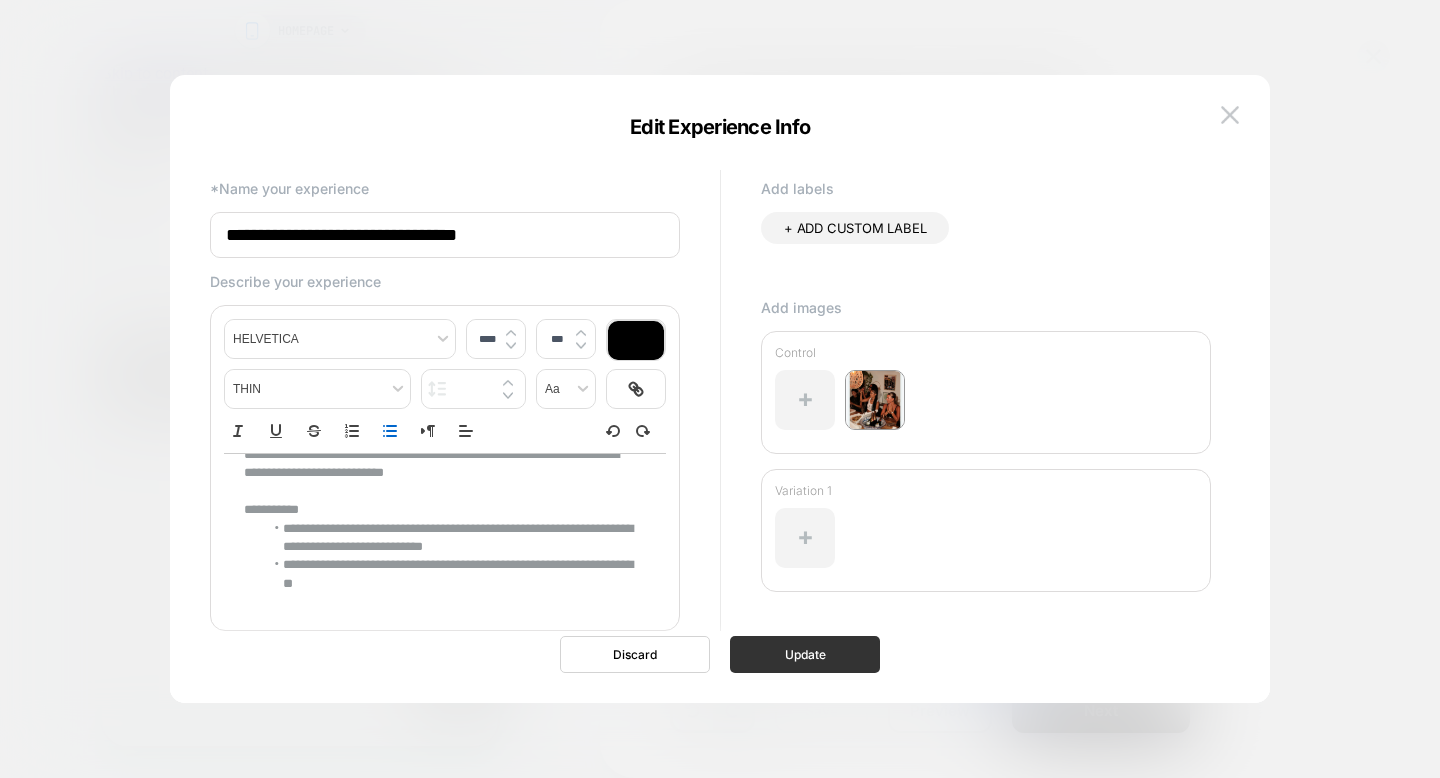 click on "Update" at bounding box center (805, 654) 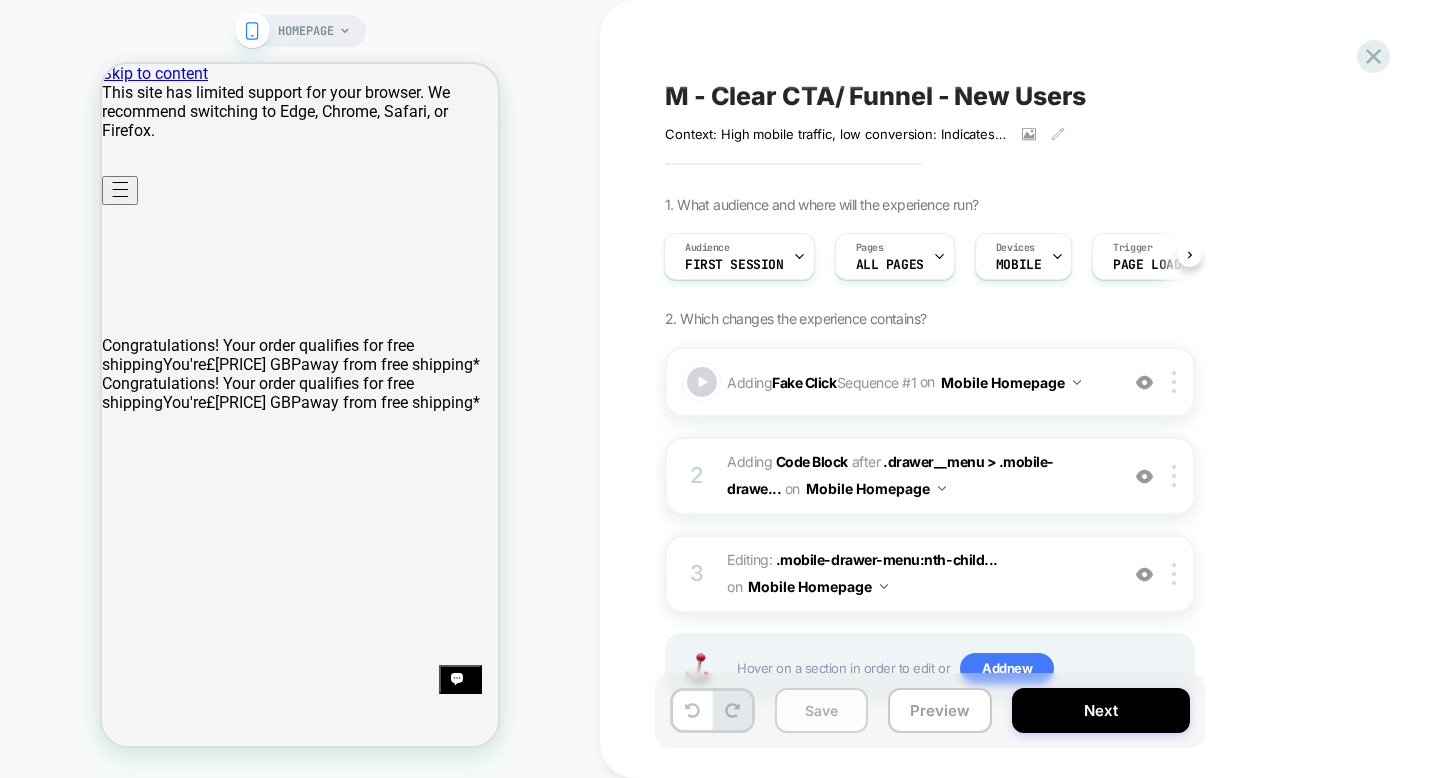 click on "Save" at bounding box center (821, 710) 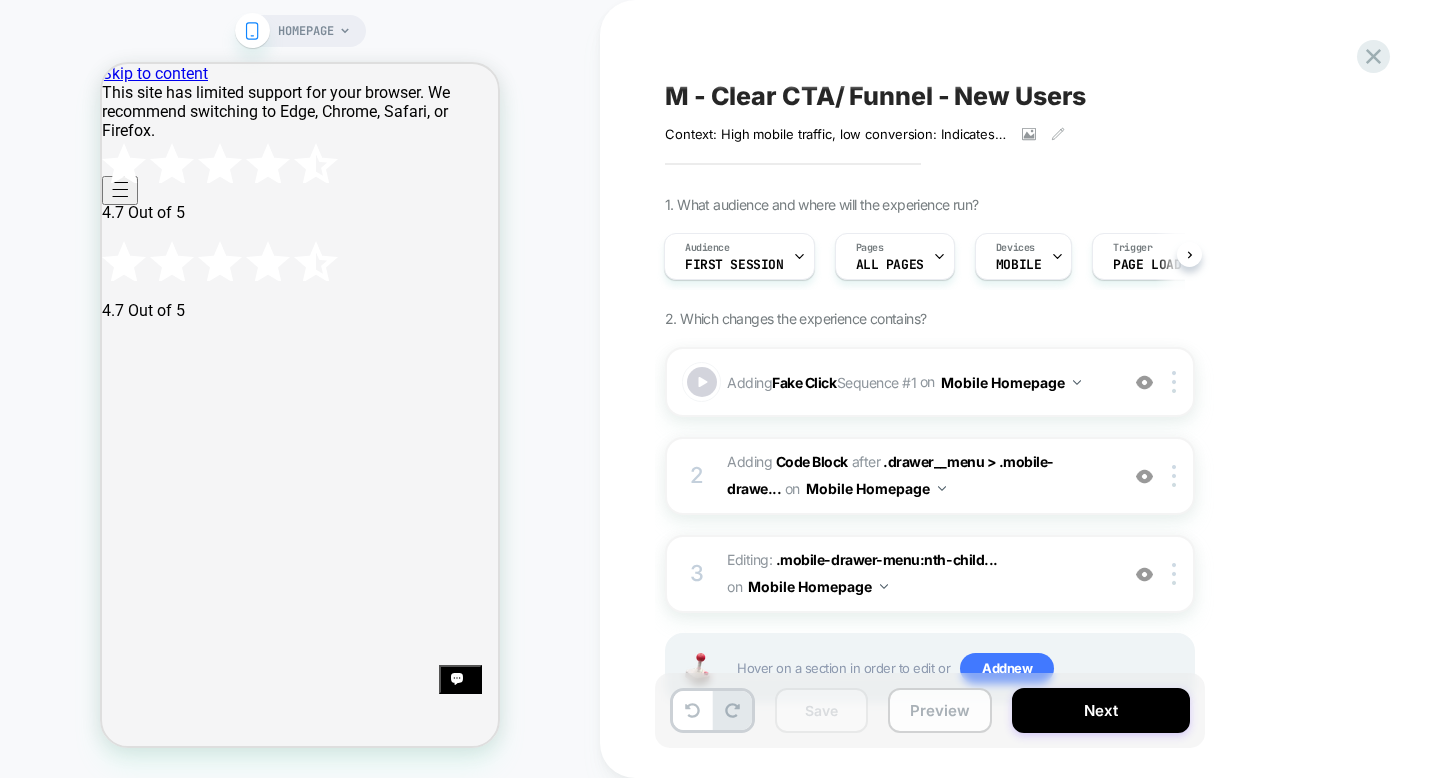 click on "Preview" at bounding box center (940, 710) 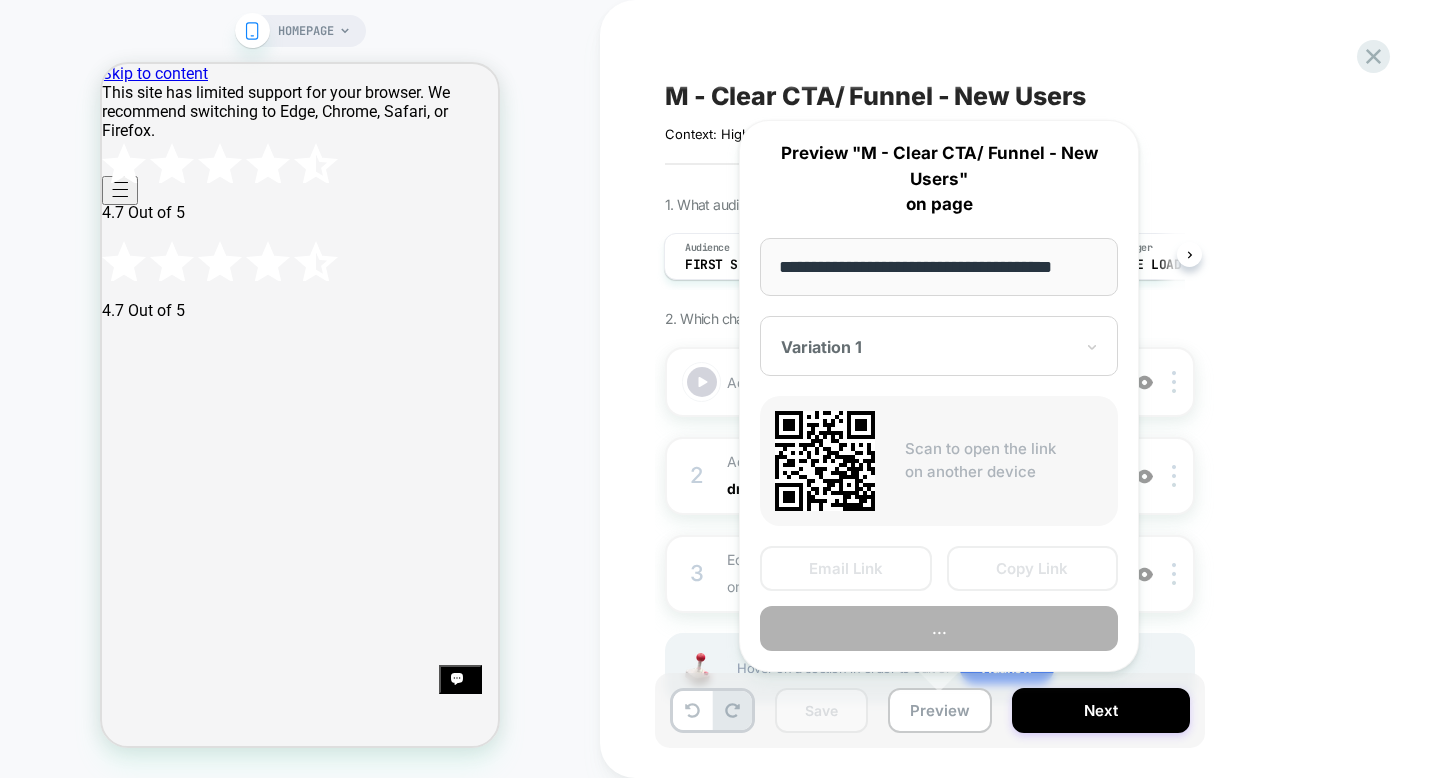 scroll, scrollTop: 0, scrollLeft: 2, axis: horizontal 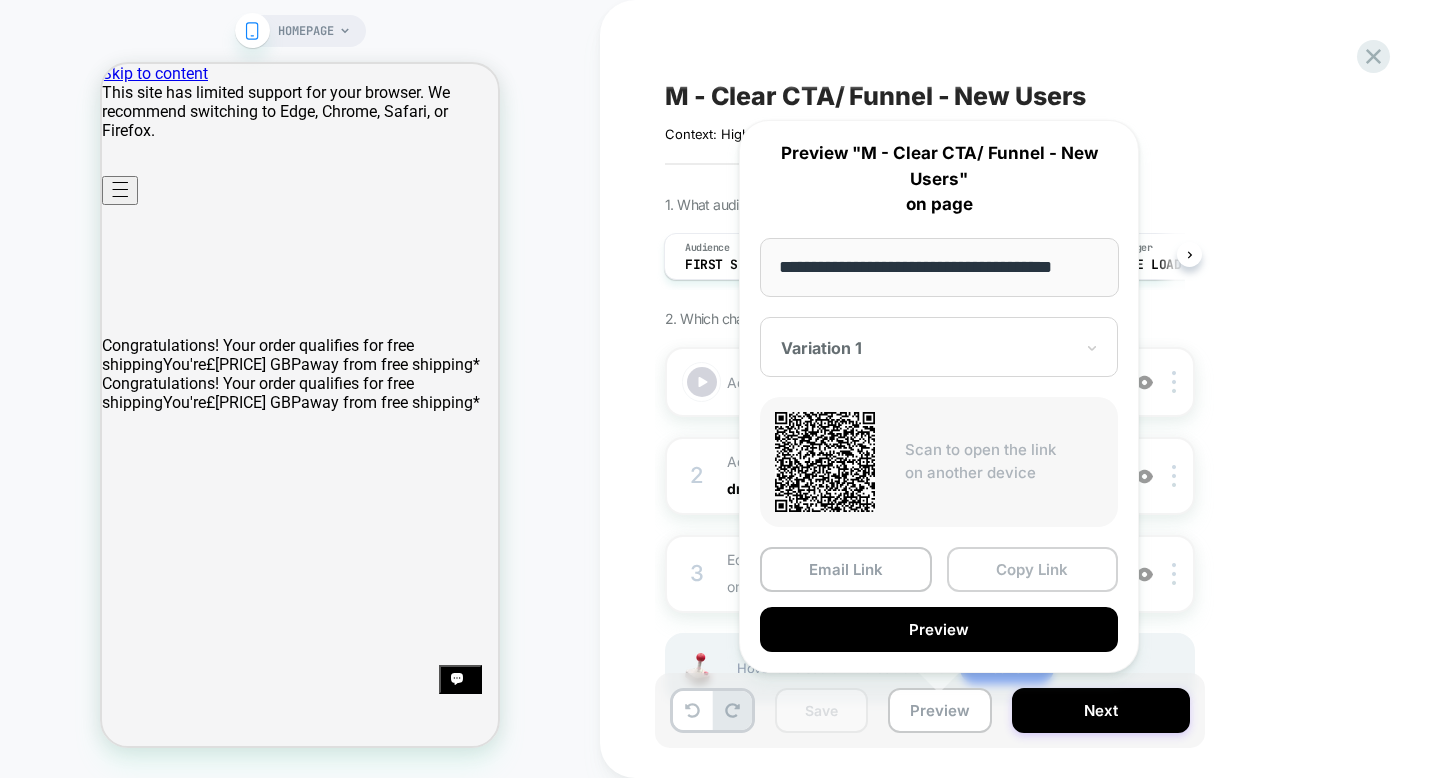 click on "Copy Link" at bounding box center [1033, 569] 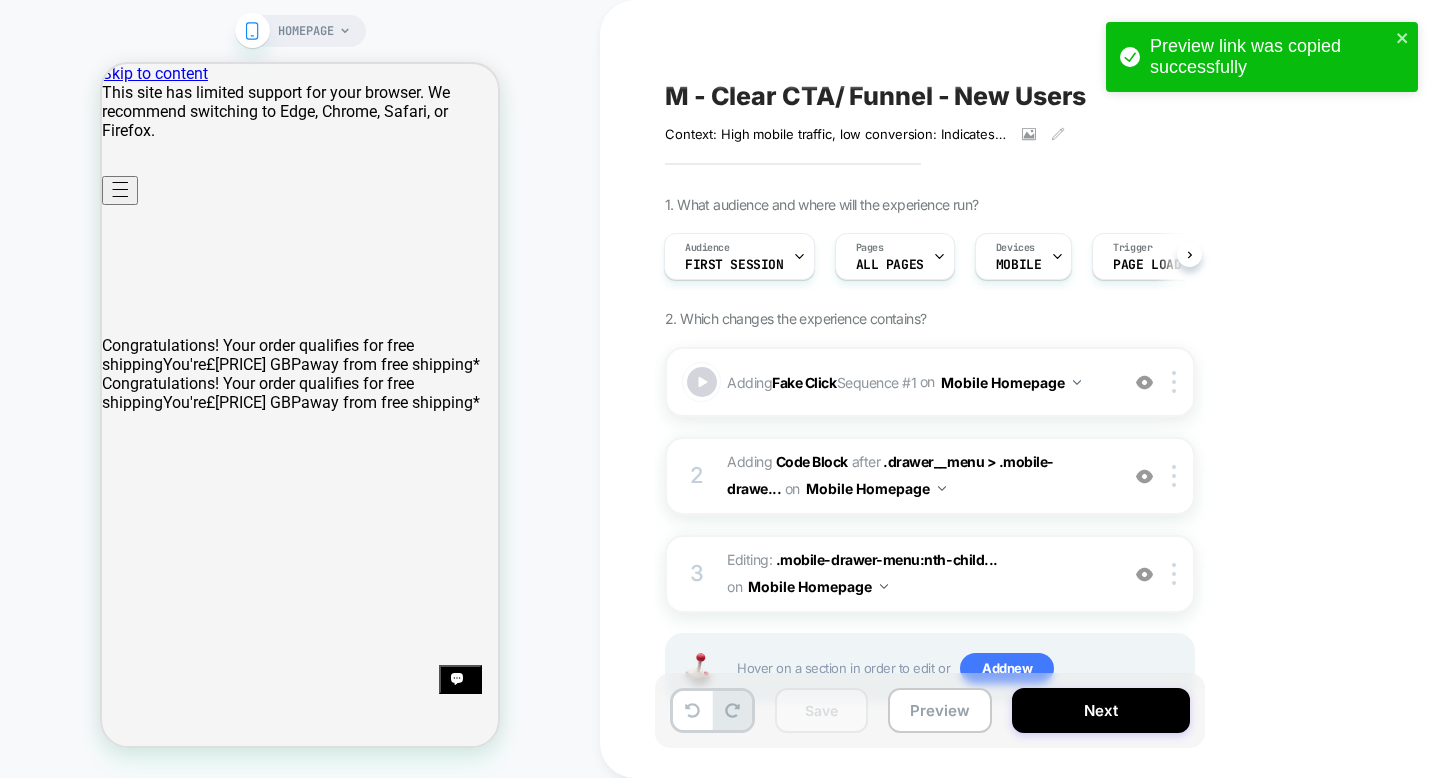 scroll, scrollTop: 0, scrollLeft: 5, axis: horizontal 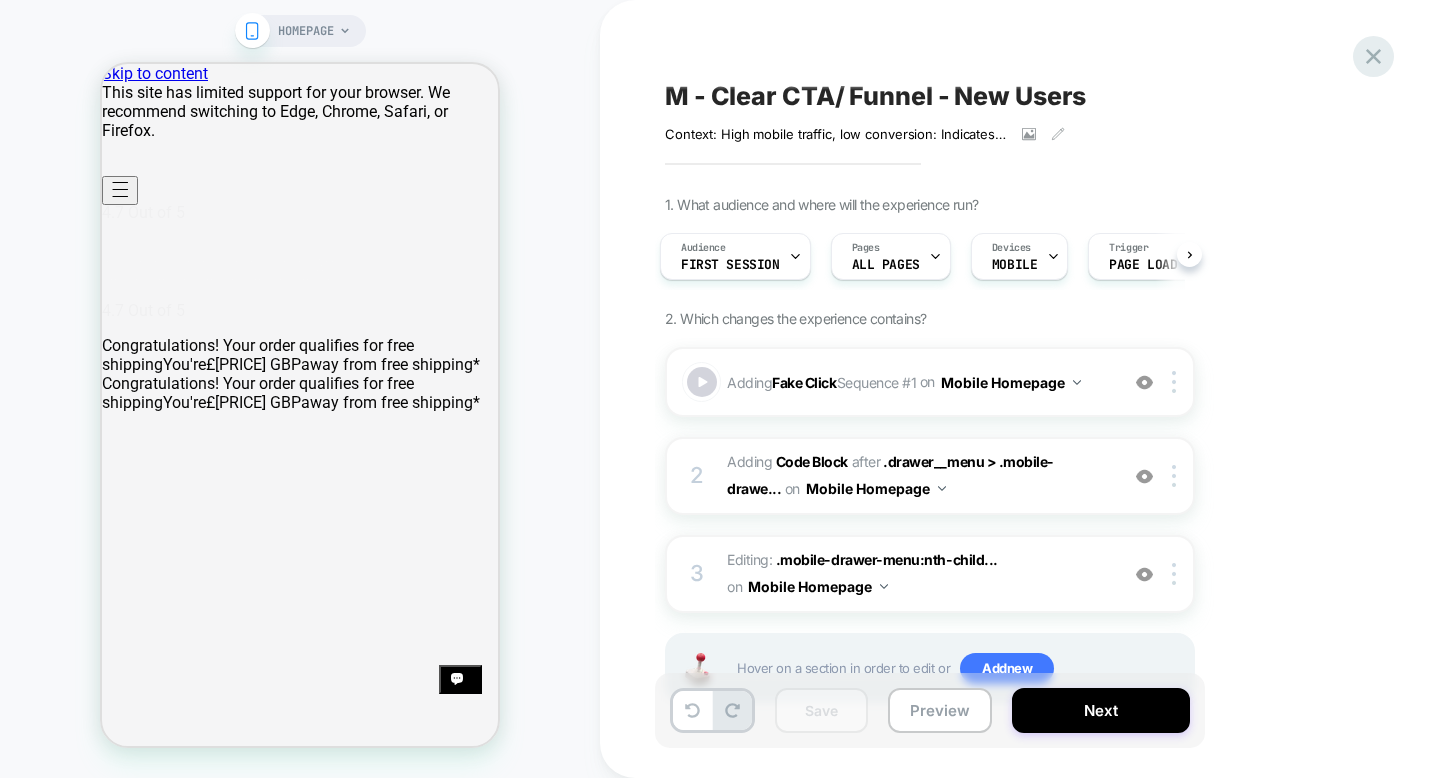 click 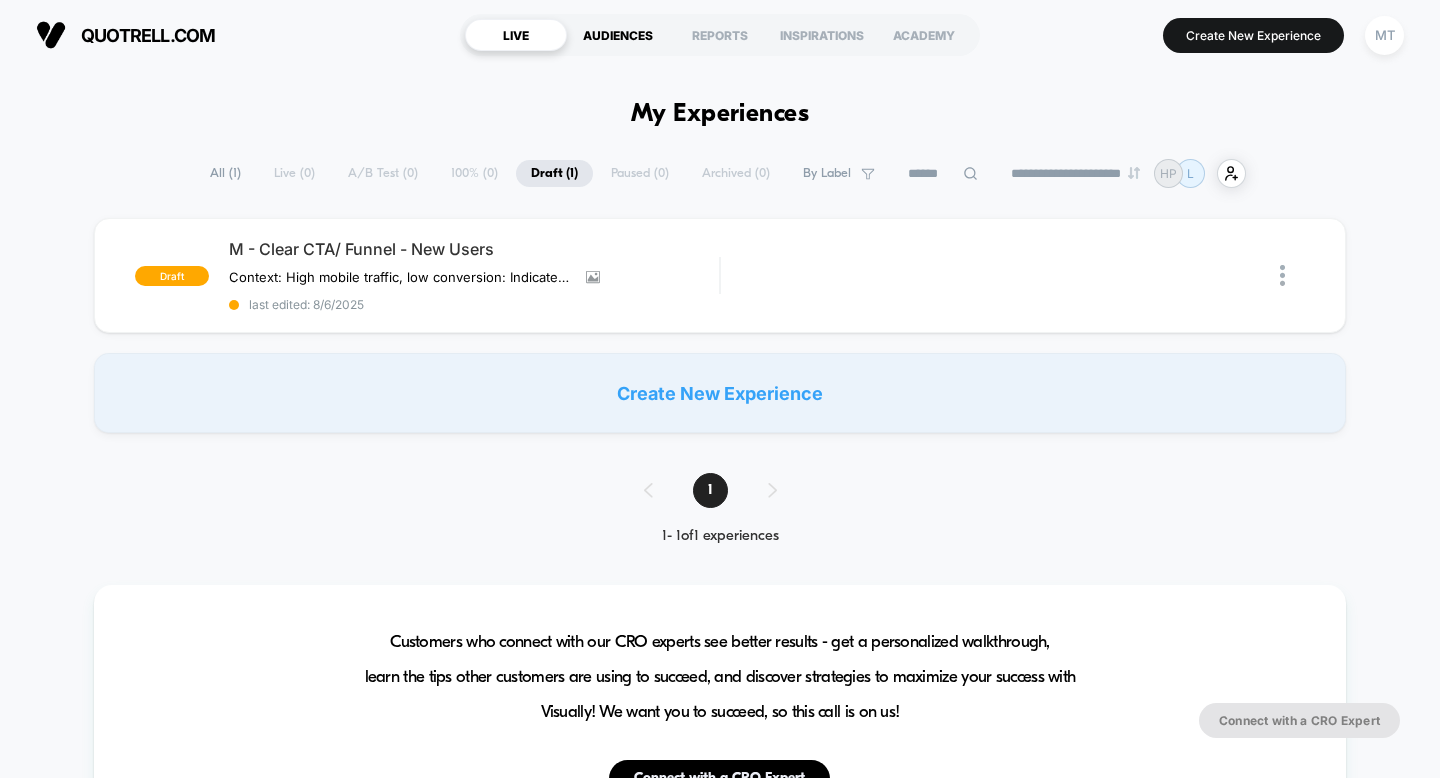 click on "AUDIENCES" at bounding box center (618, 35) 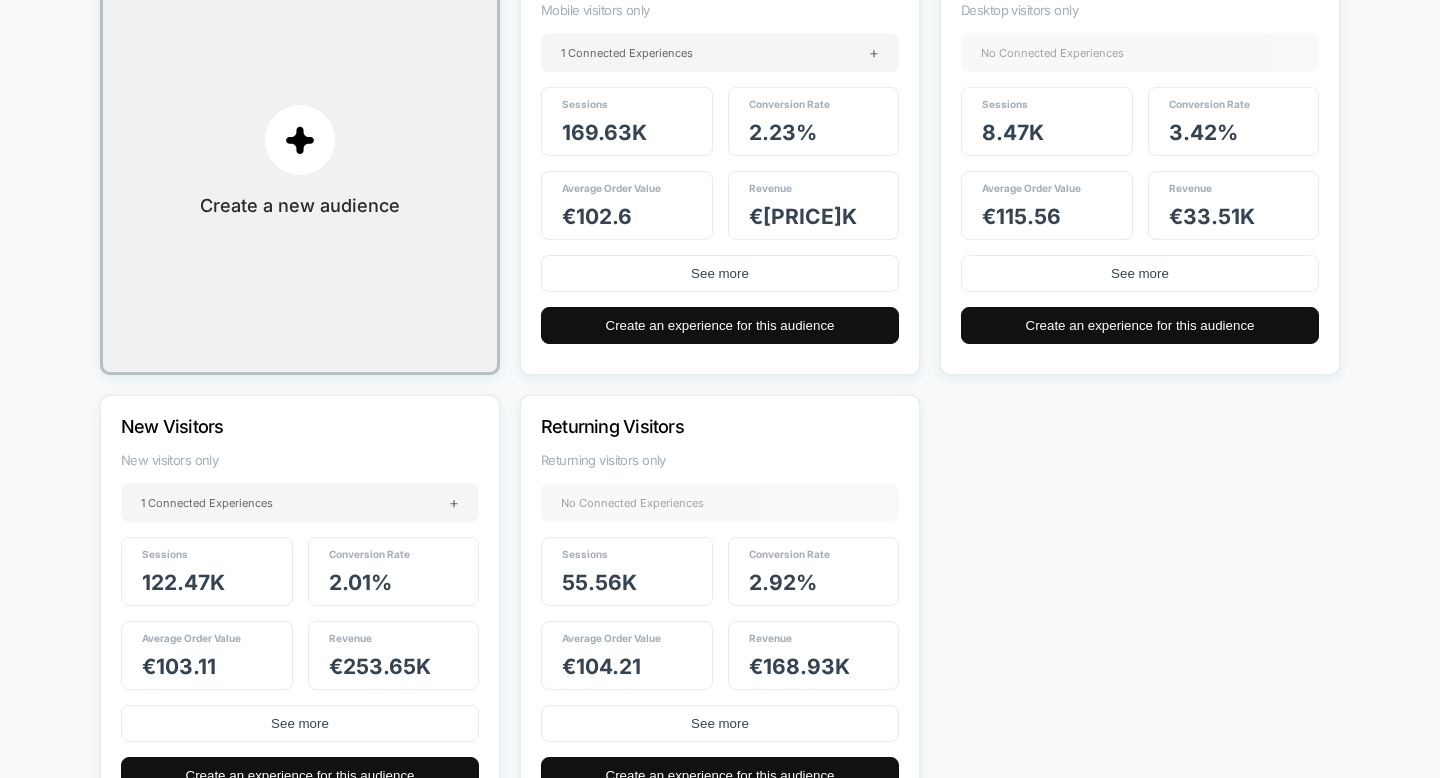 scroll, scrollTop: 342, scrollLeft: 0, axis: vertical 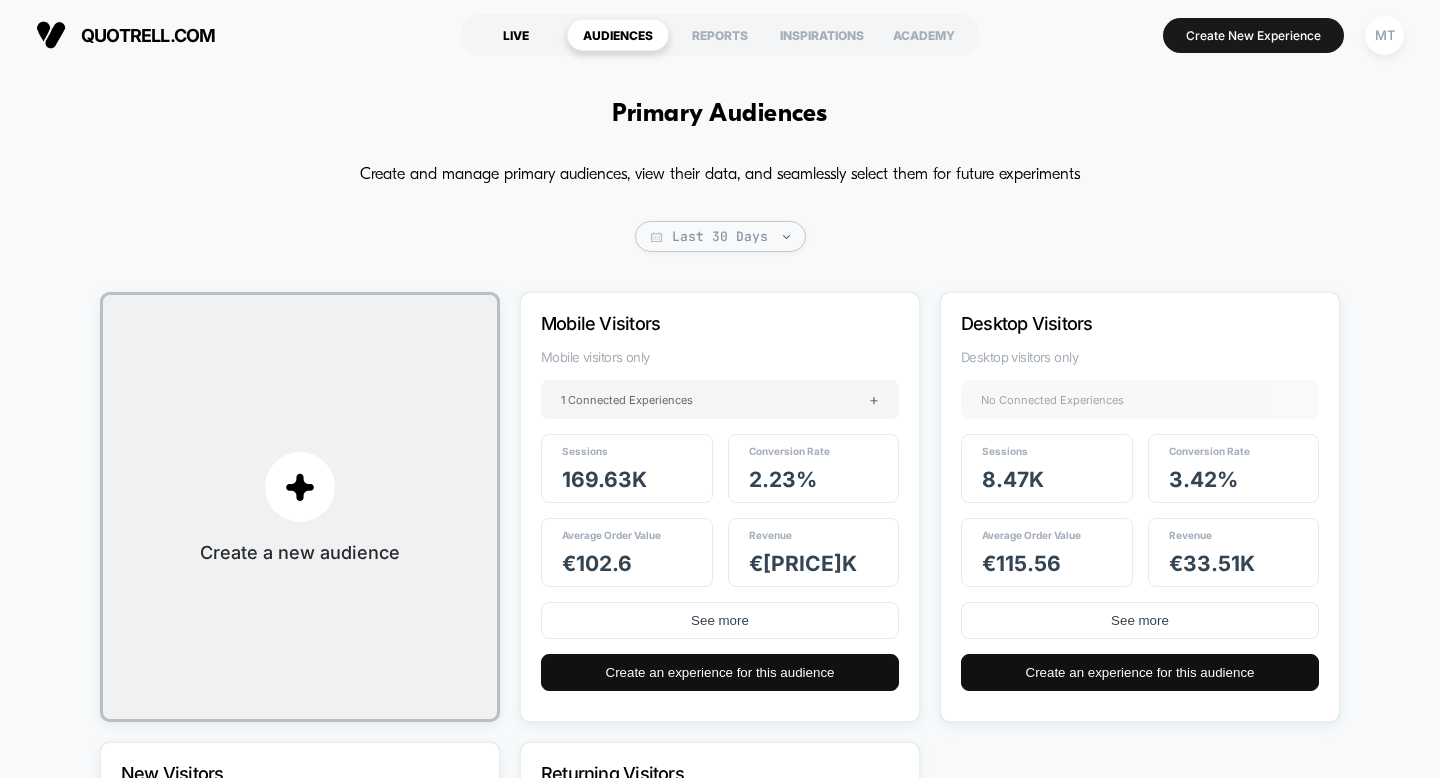 click on "LIVE" at bounding box center [516, 35] 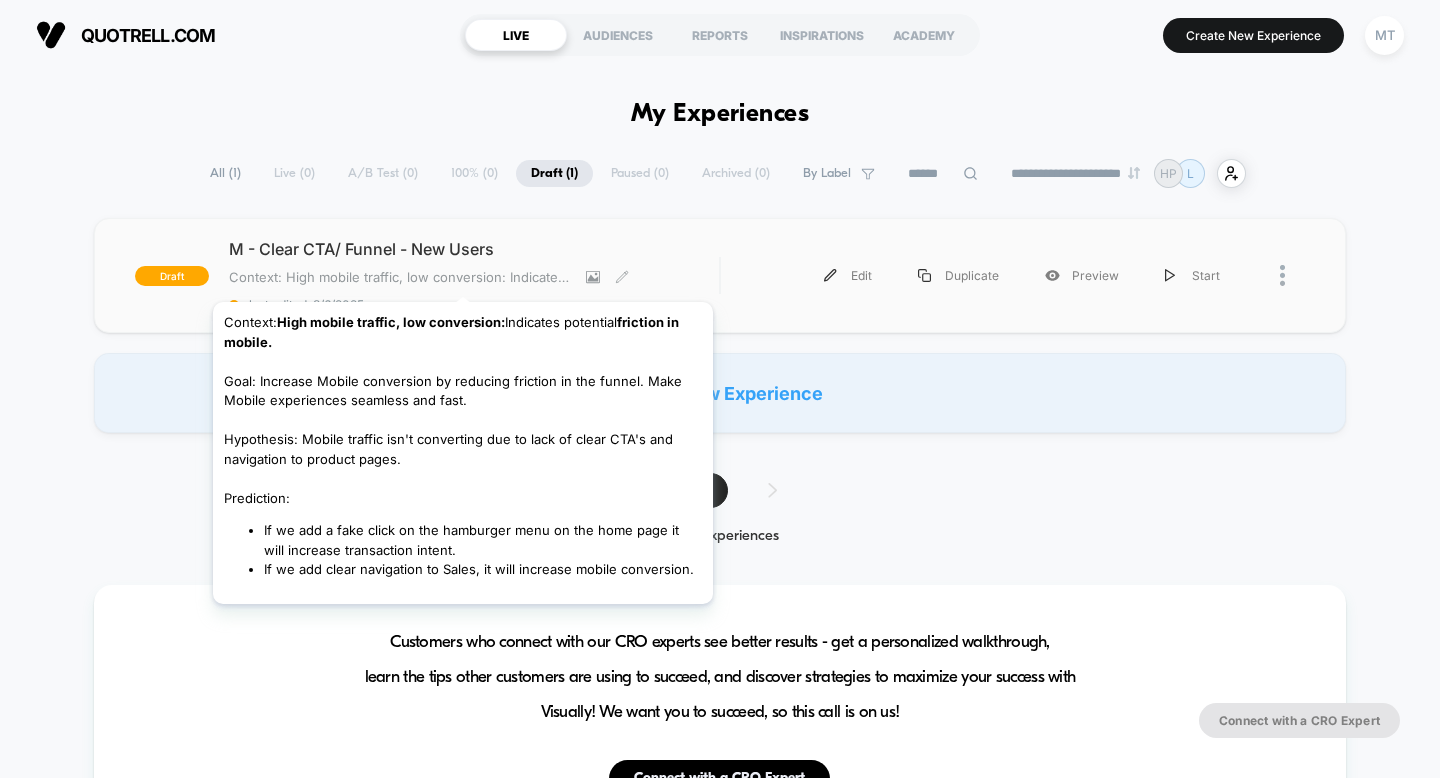 click on "Context: High mobile traffic, low conversion: Indicates potential friction in mobile.Goal: Increase Mobile conversion by reducing friction in the funnel. Make Mobile experiences seamless and fast.Hypothesis: Mobile traffic isn't converting due to lack of clear CTA's and navigation to product pages.Prediction:If we add a fake click on the hamburger menu on the home page it will increase transaction intent.If we add clear navigation to Sales, it will increase mobile conversion." at bounding box center (400, 277) 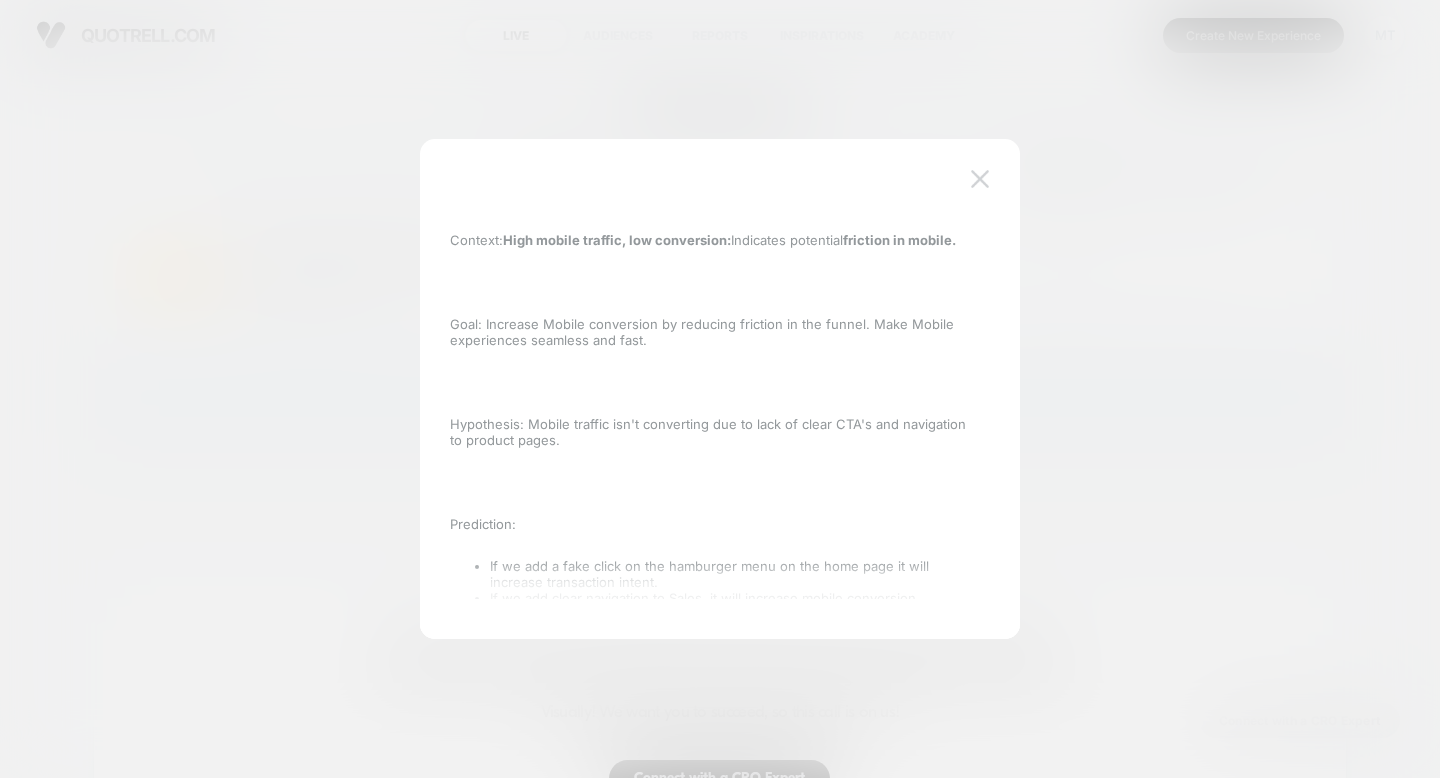 click at bounding box center (980, 179) 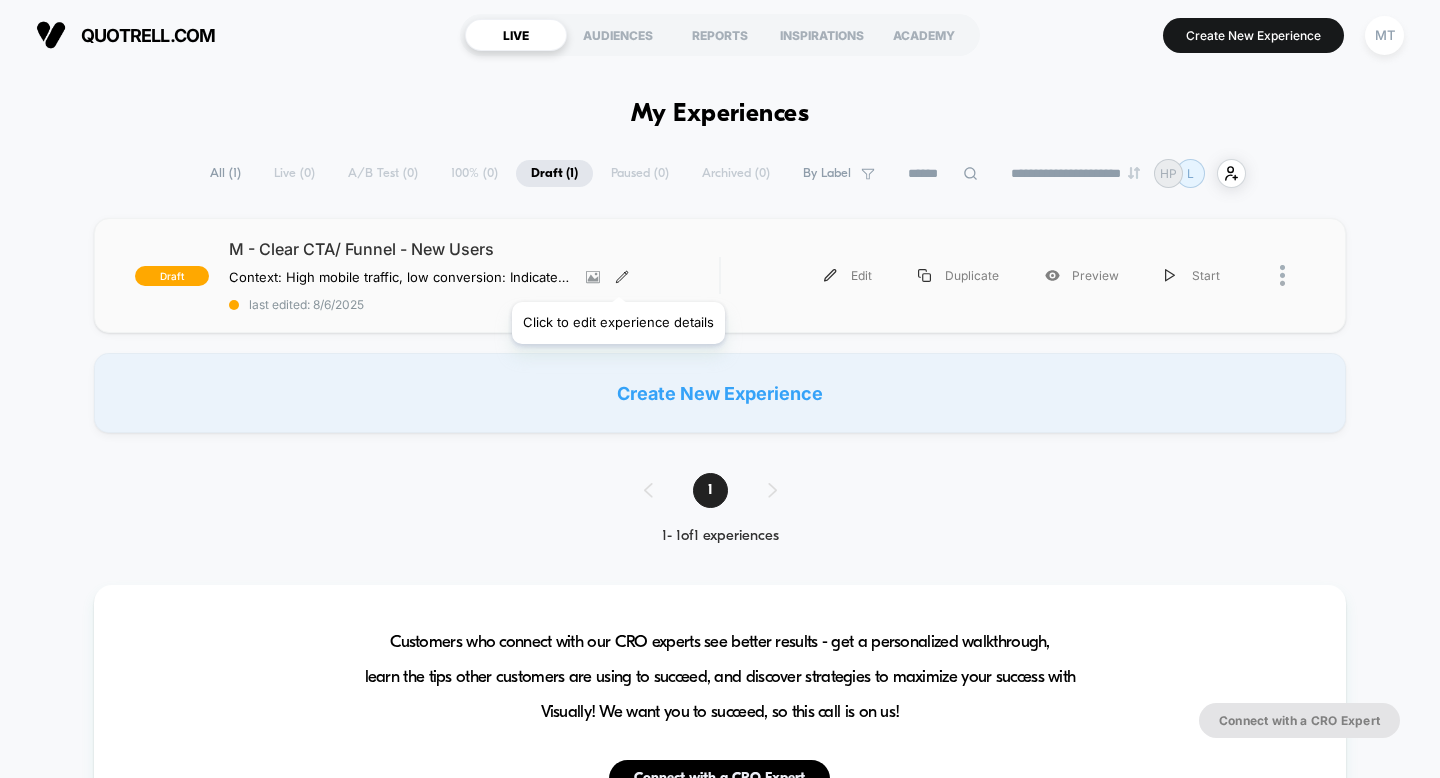 click 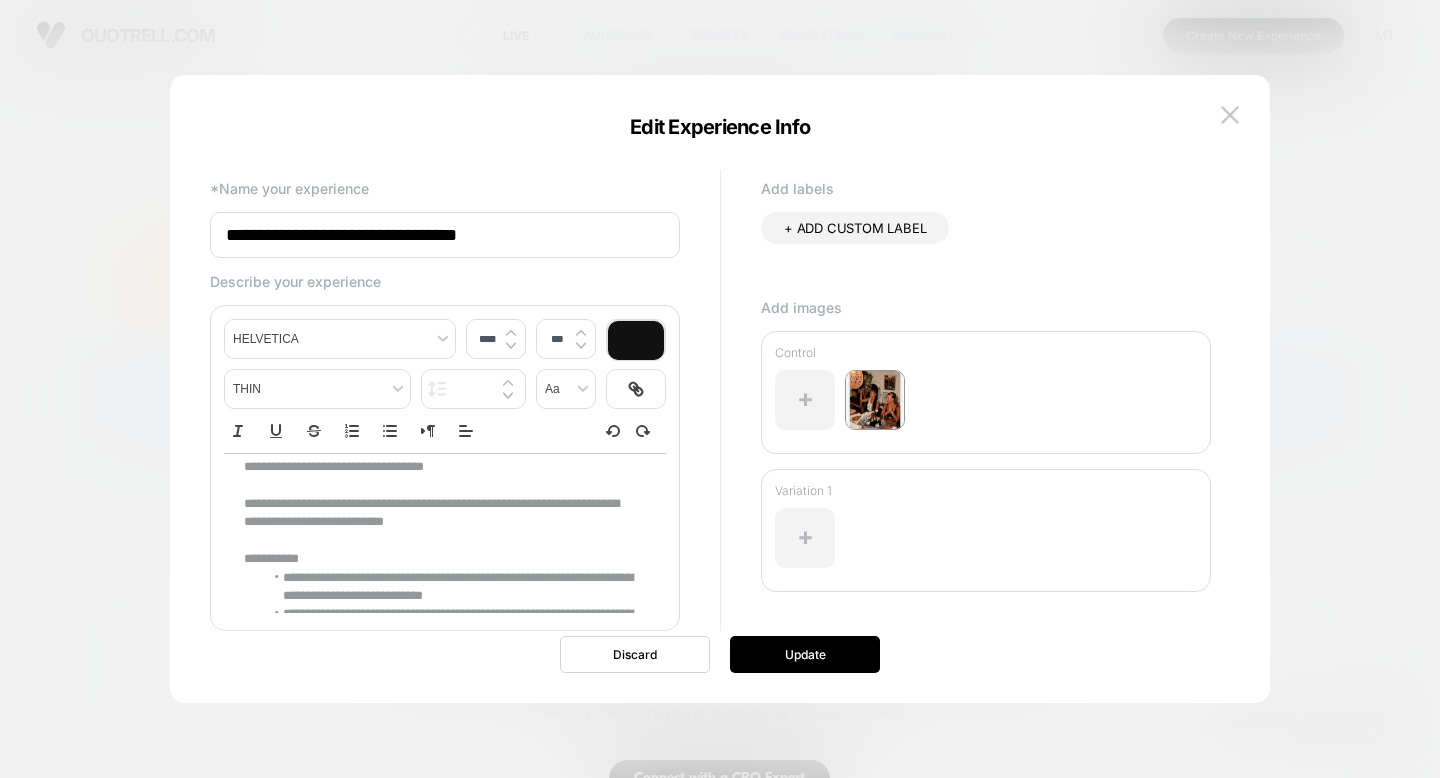 scroll, scrollTop: 91, scrollLeft: 0, axis: vertical 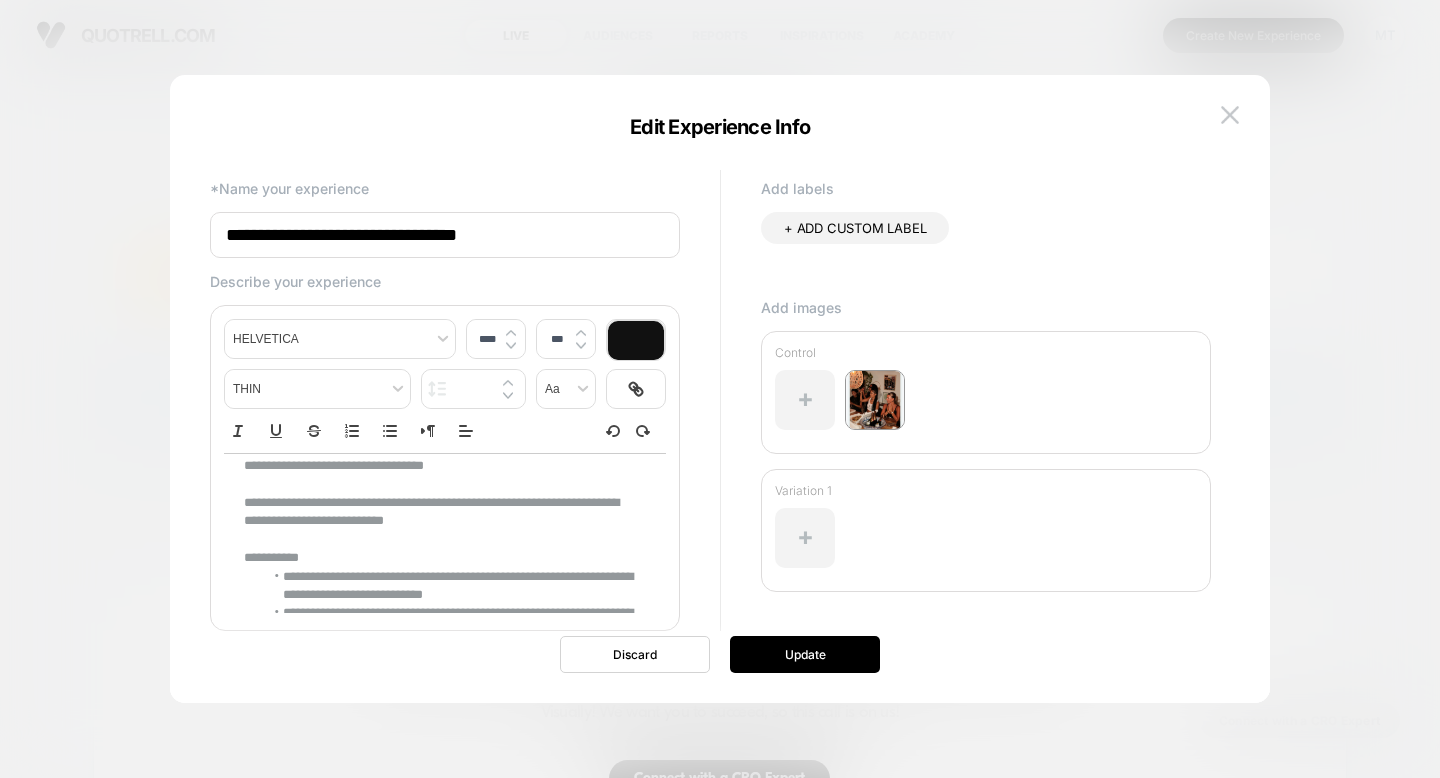 type on "****" 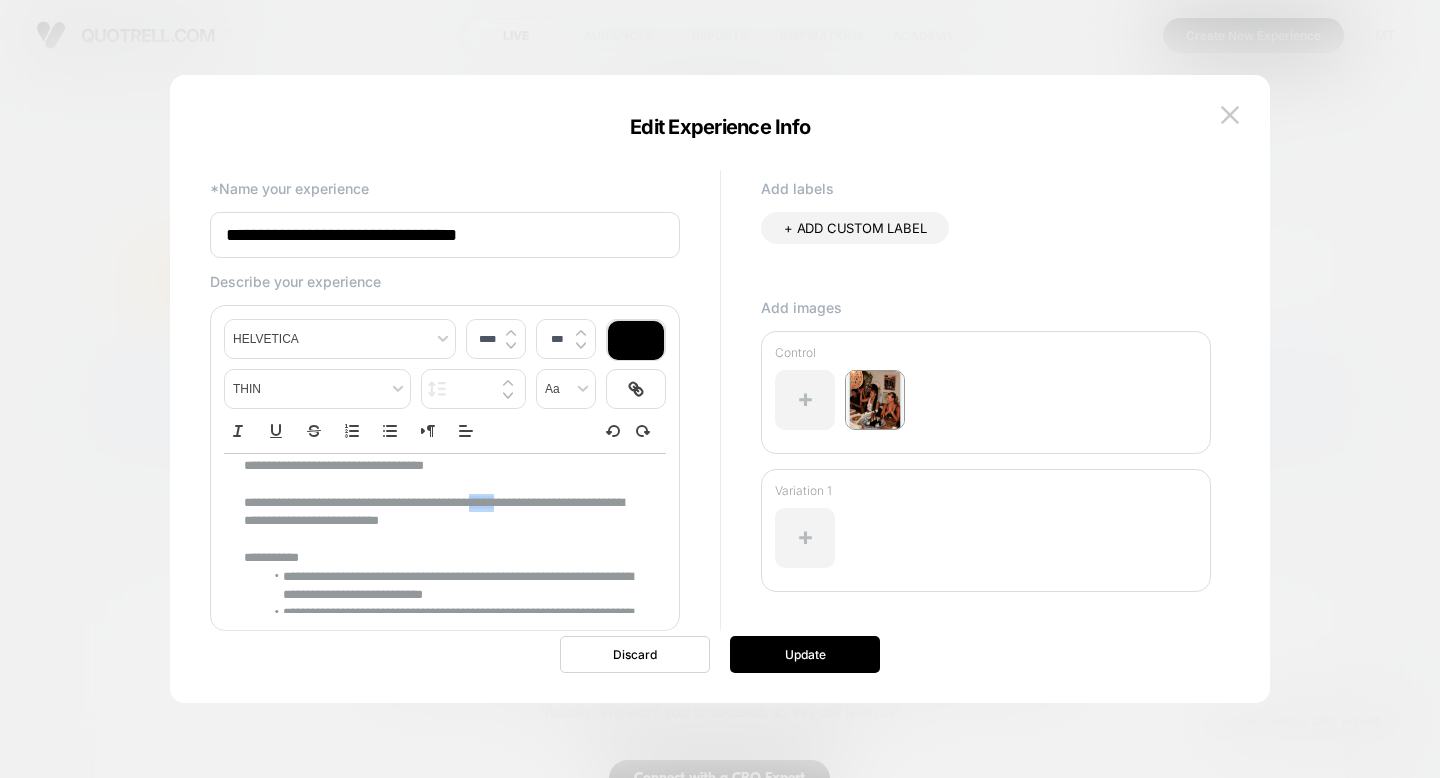drag, startPoint x: 448, startPoint y: 521, endPoint x: 520, endPoint y: 507, distance: 73.34848 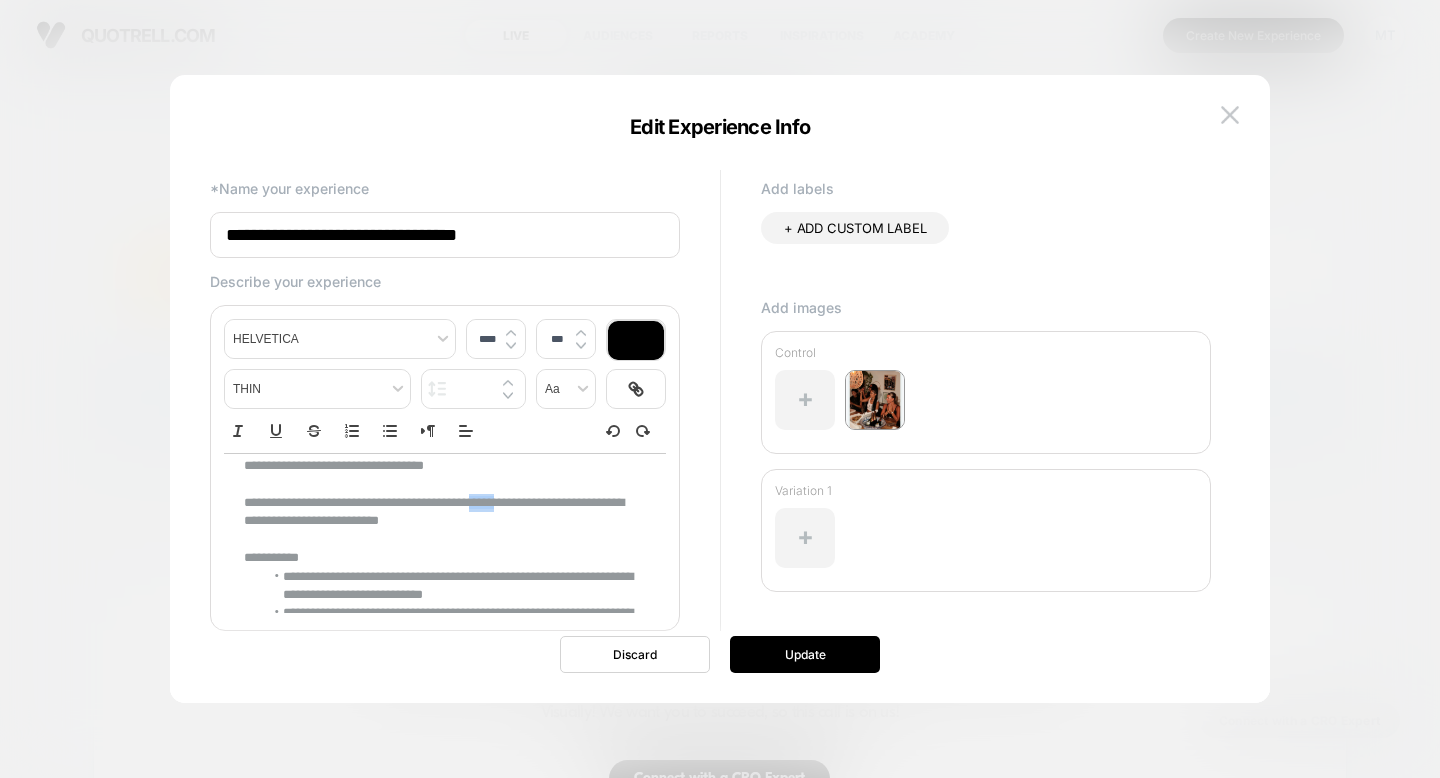 click on "**********" at bounding box center (437, 512) 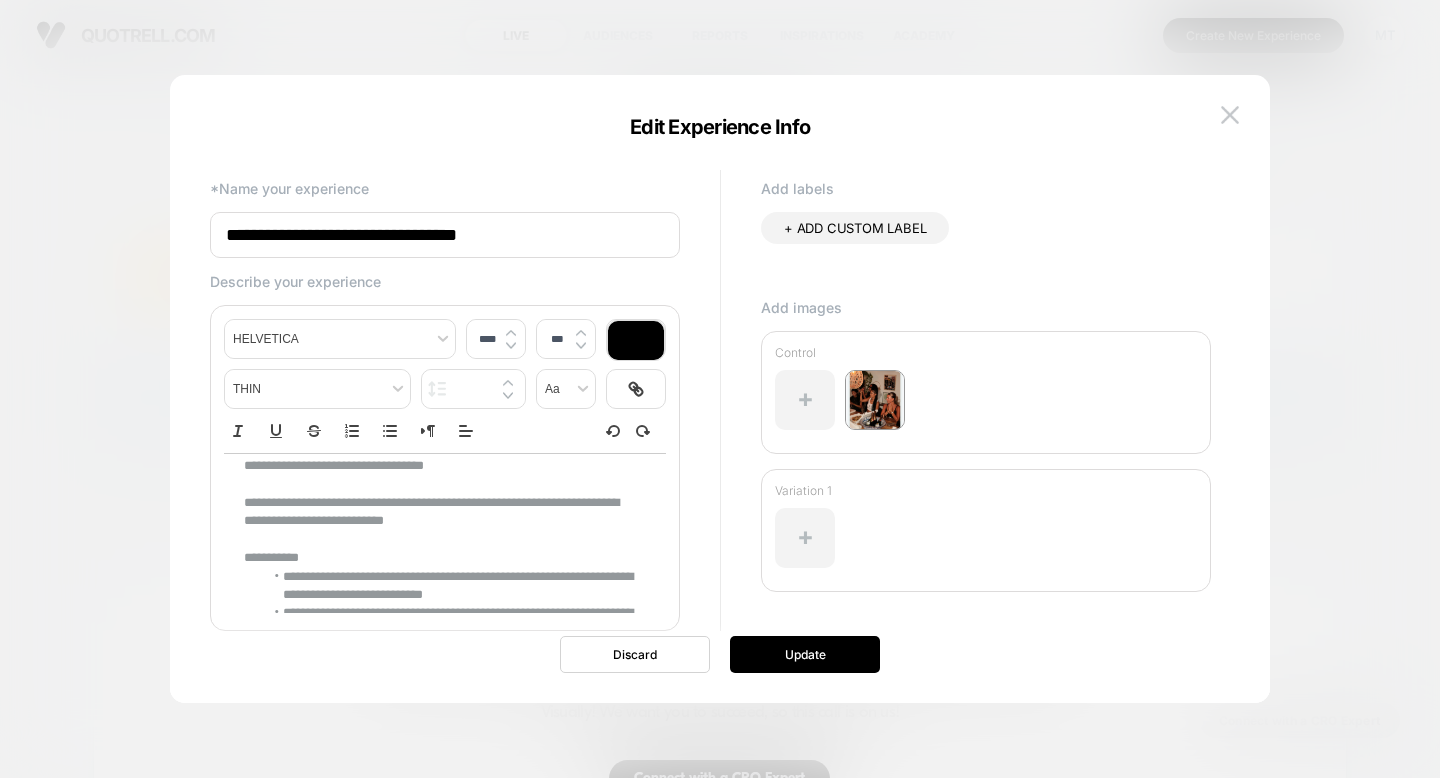 click on "**********" at bounding box center [437, 512] 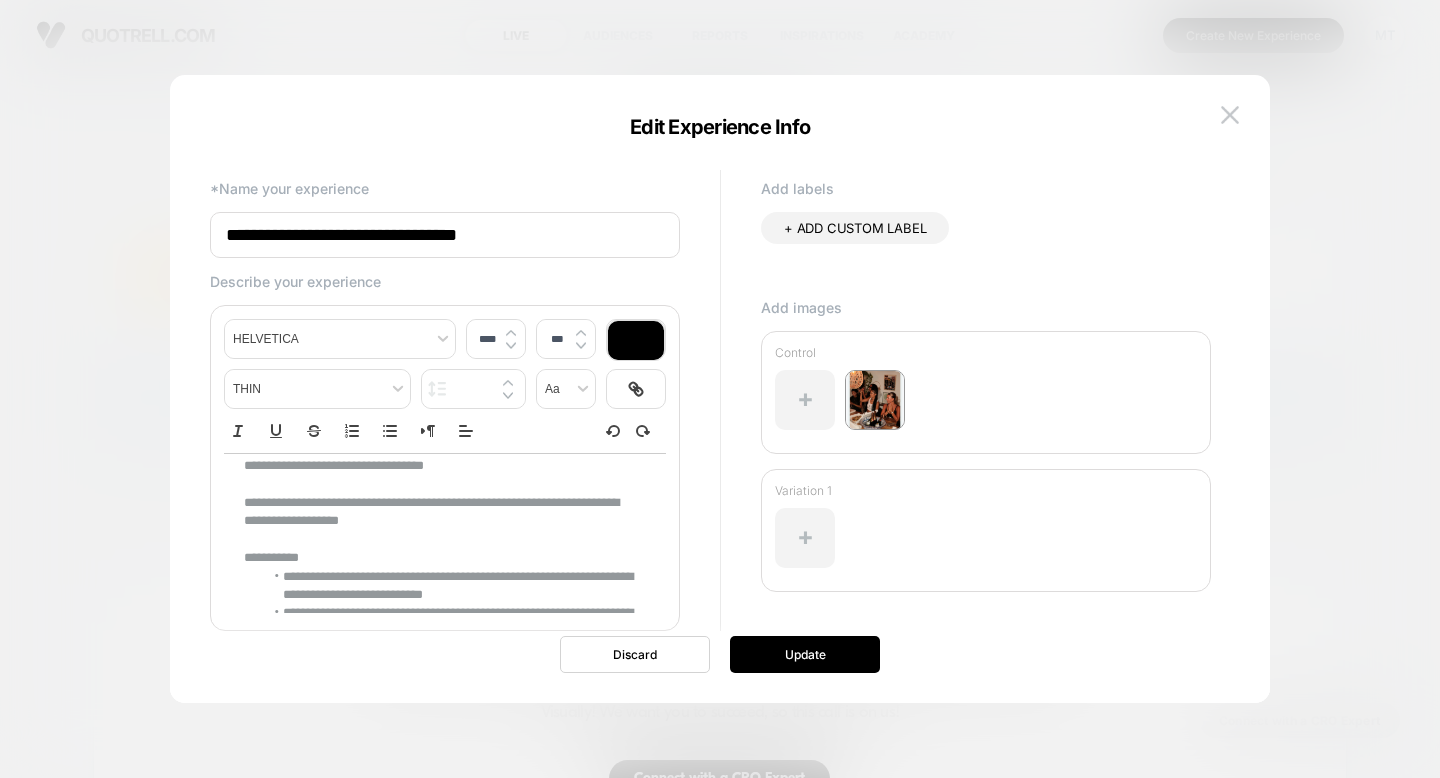 drag, startPoint x: 431, startPoint y: 522, endPoint x: 311, endPoint y: 503, distance: 121.49486 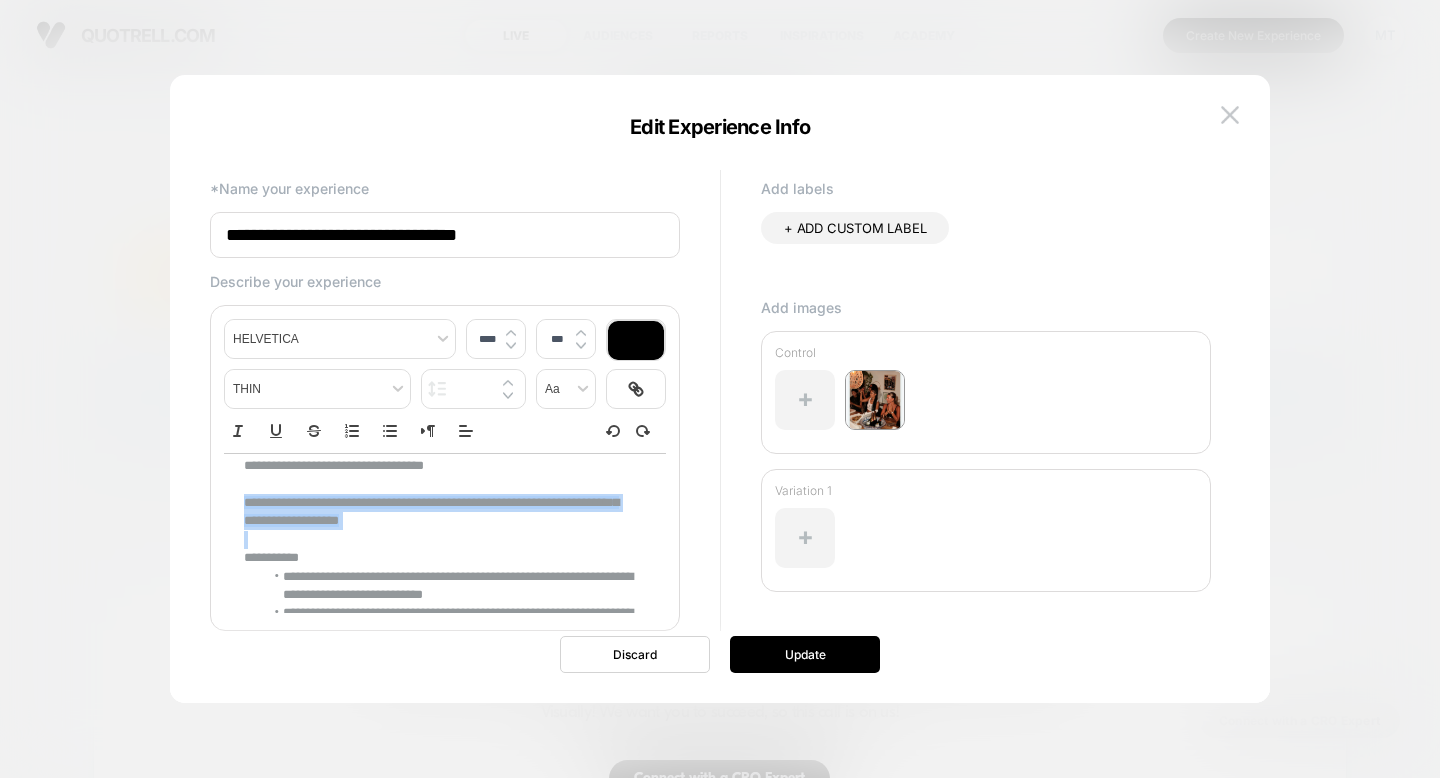 copy on "**********" 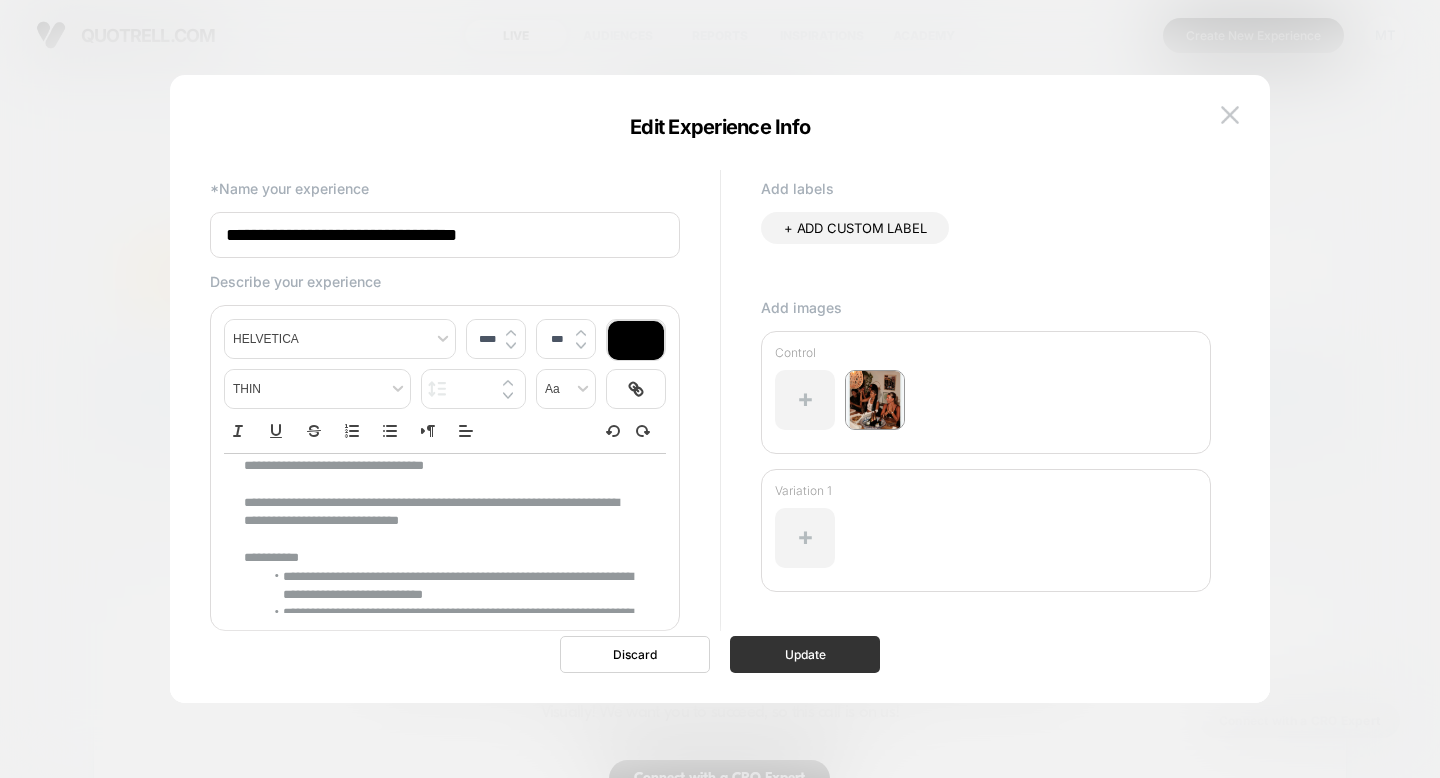 click on "Update" at bounding box center [805, 654] 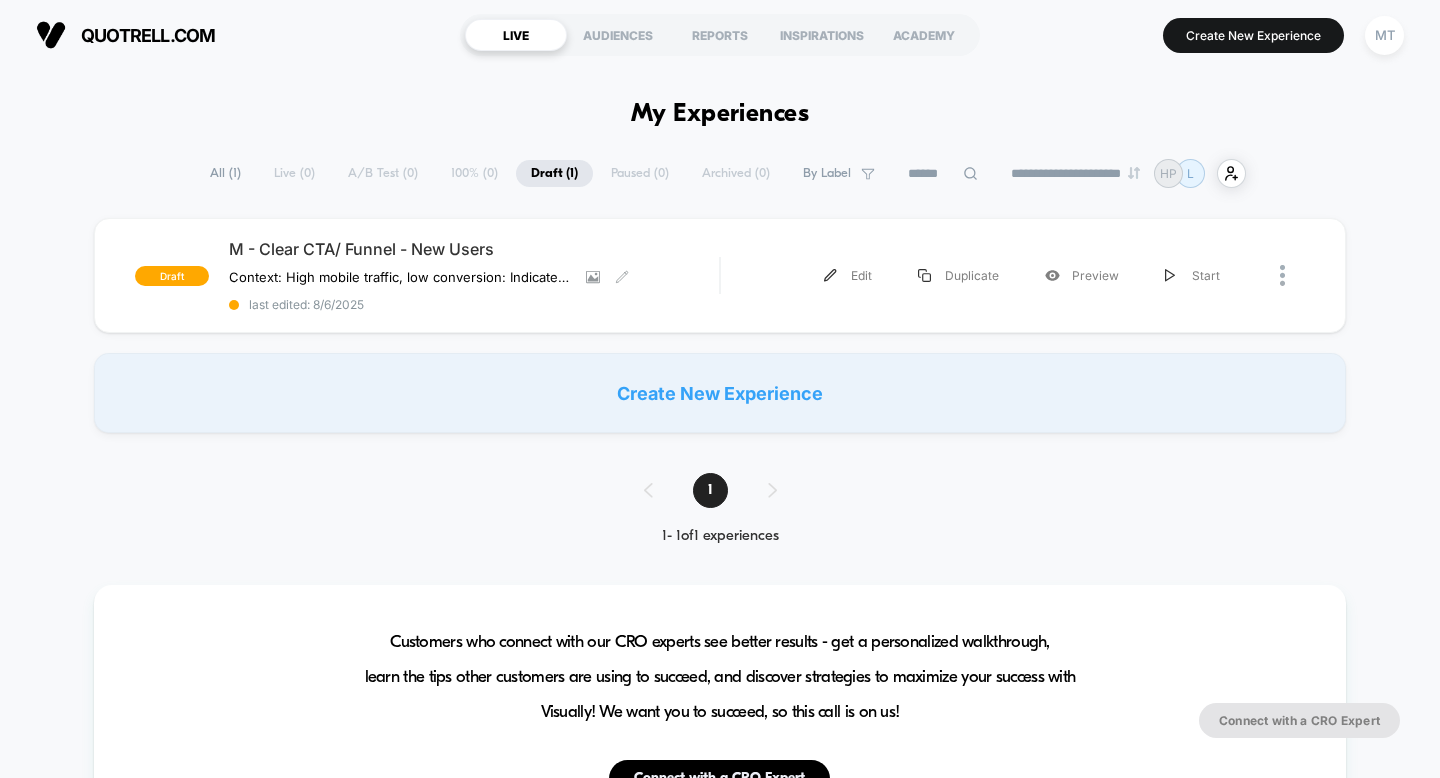 click on "**********" at bounding box center (720, 1332) 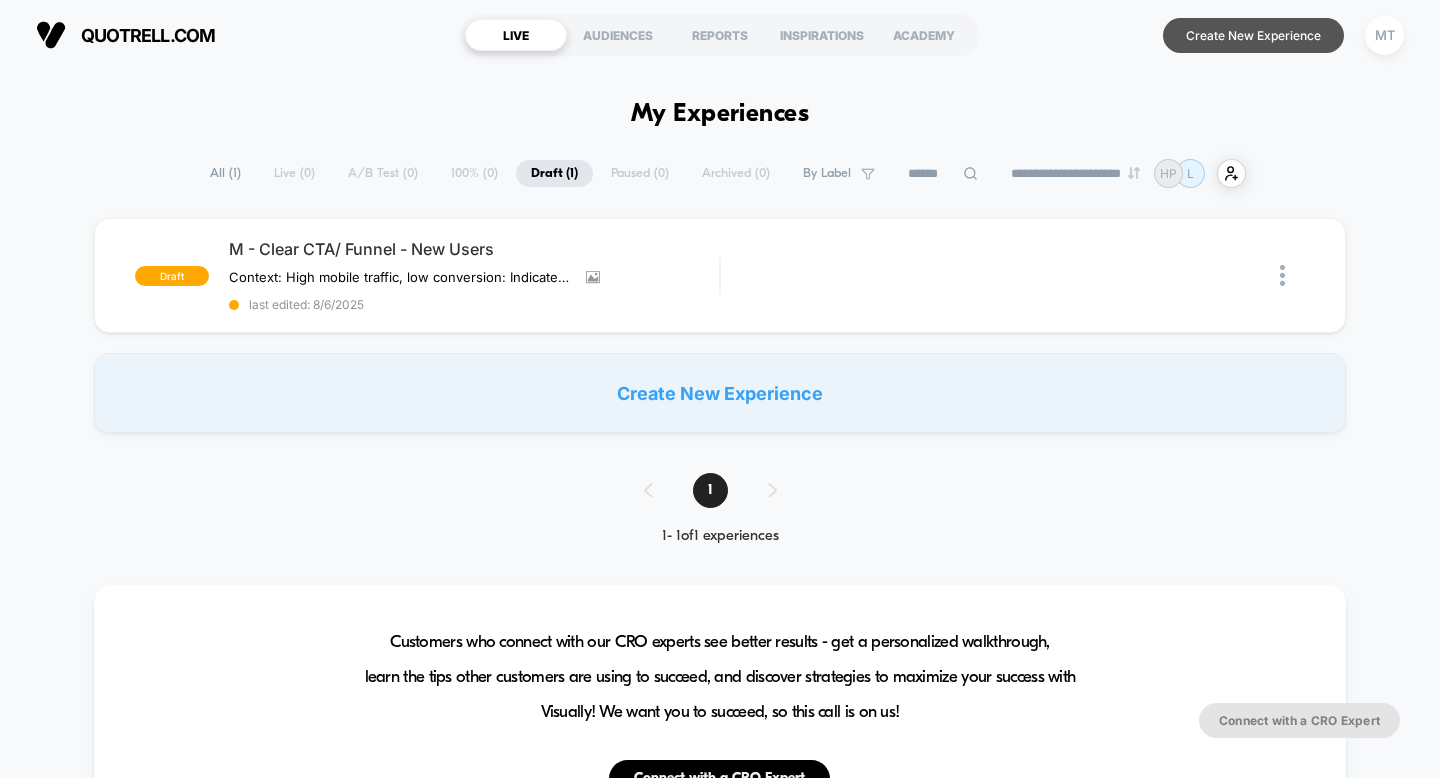 click on "Create New Experience" at bounding box center (1253, 35) 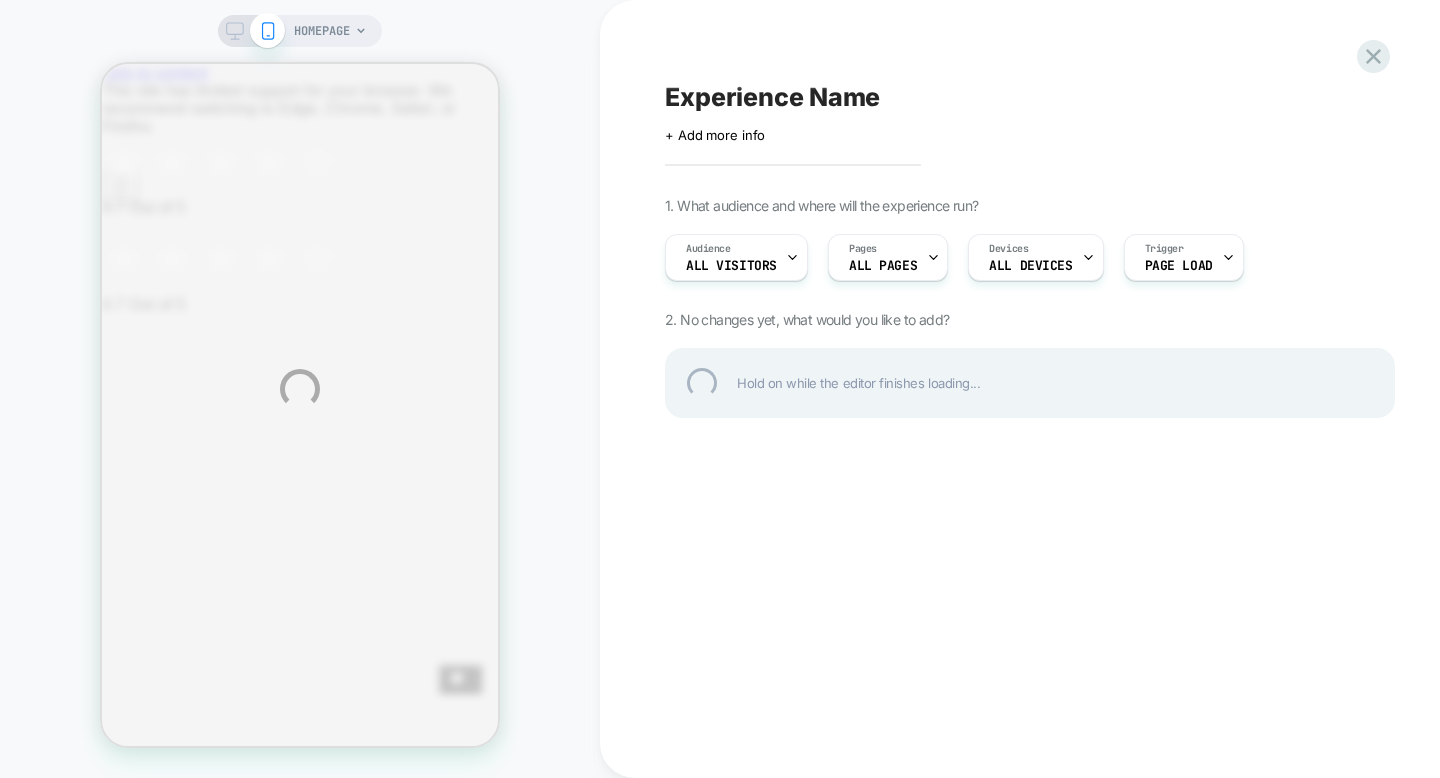 scroll, scrollTop: 0, scrollLeft: 0, axis: both 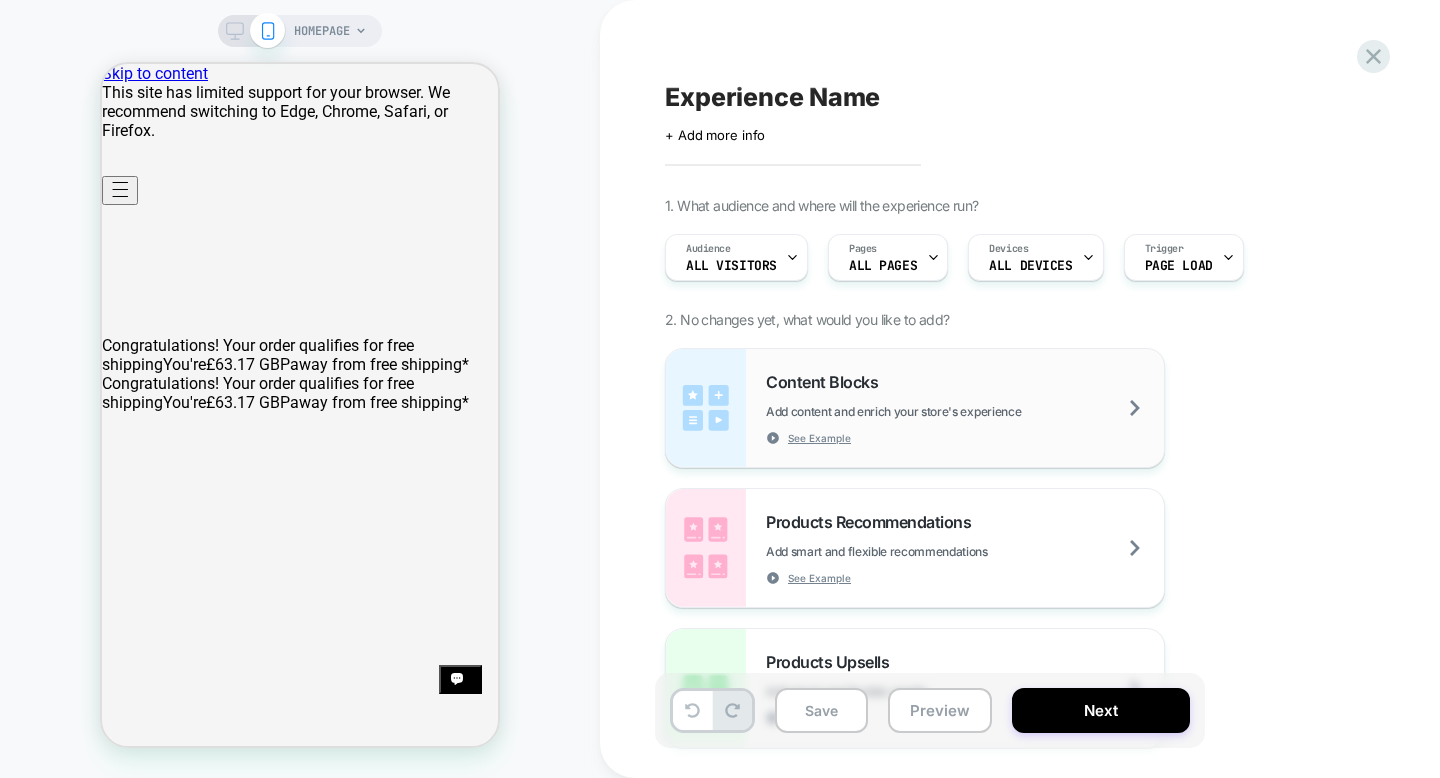 click on "Content Blocks Add content and enrich your store's experience See Example" at bounding box center (965, 408) 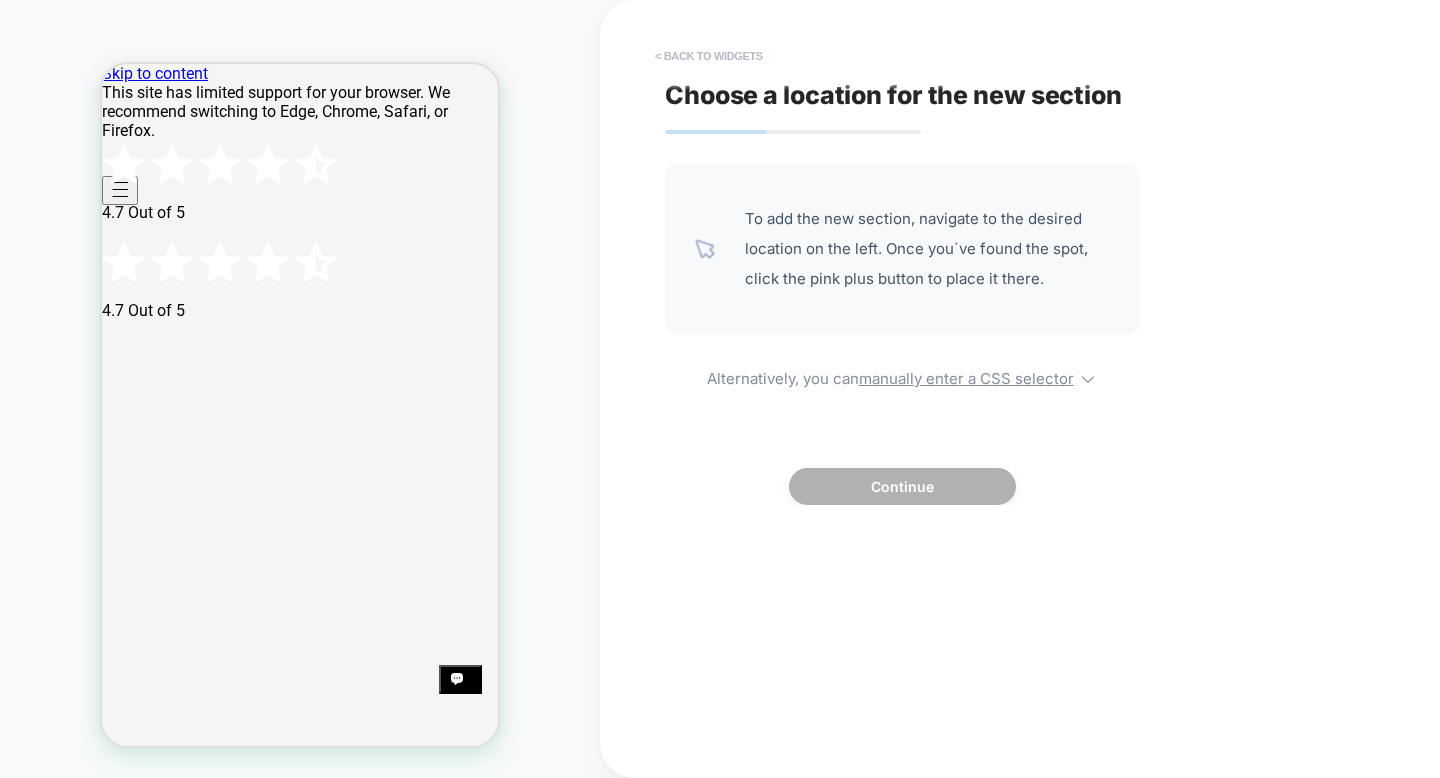 click on "< Back to widgets" at bounding box center [709, 56] 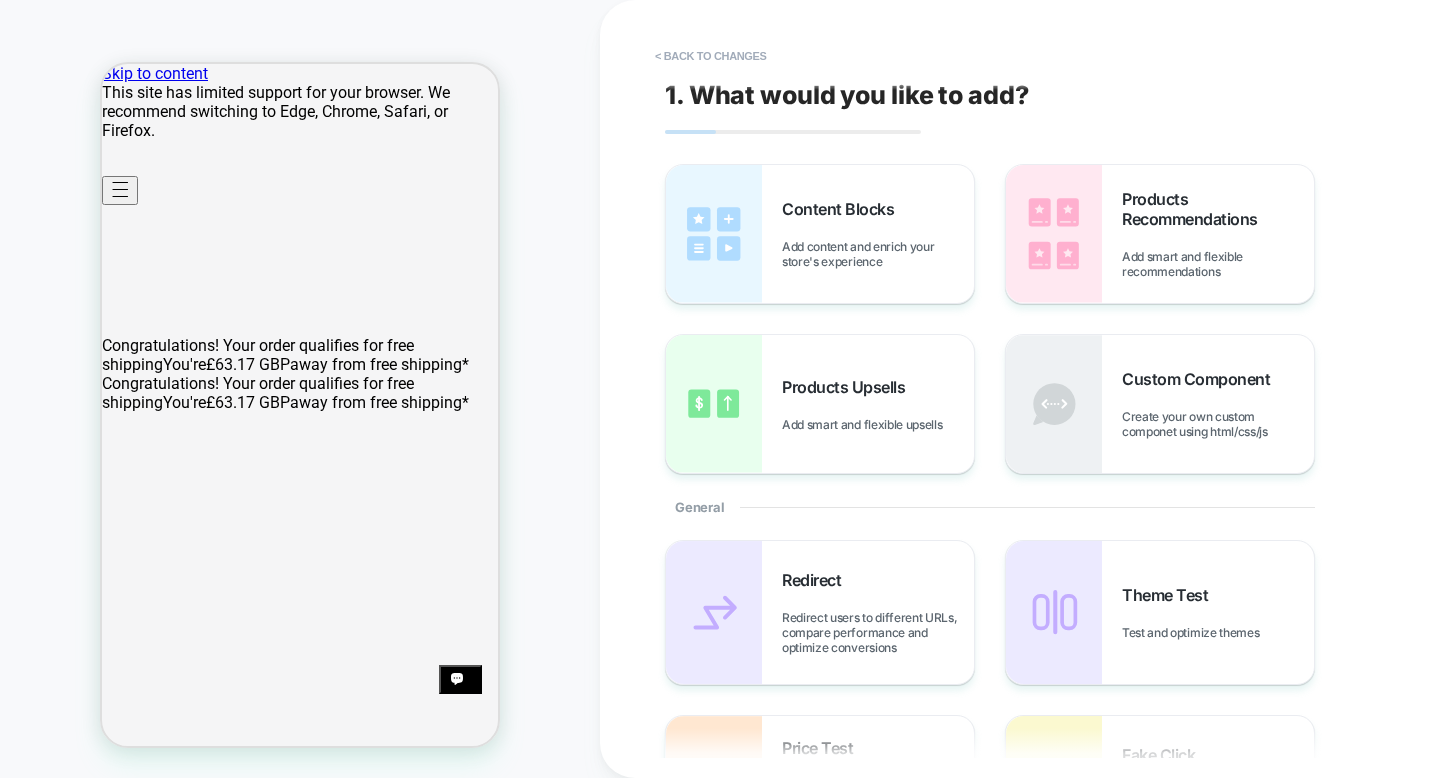 click on "MEN" at bounding box center (300, 44937) 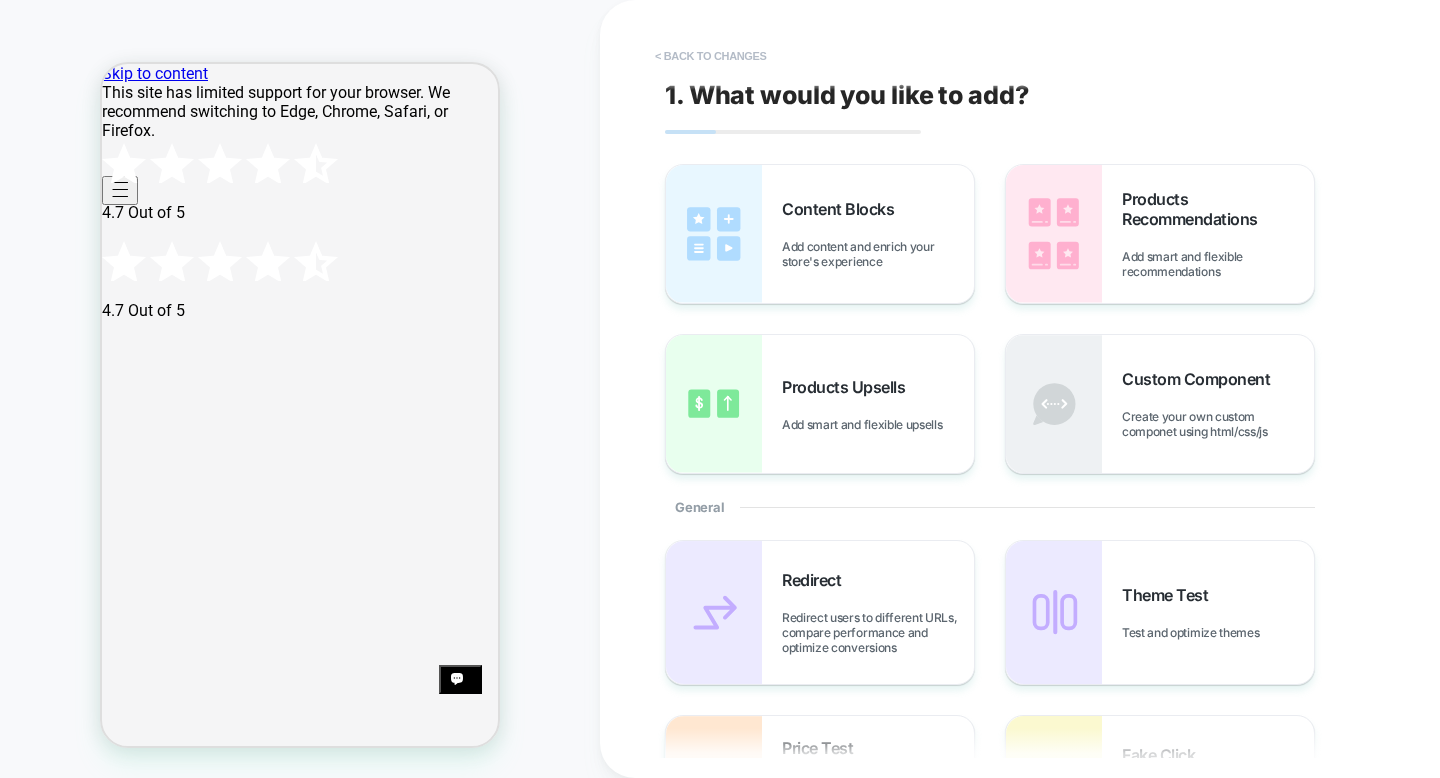 click on "< Back to changes" at bounding box center (711, 56) 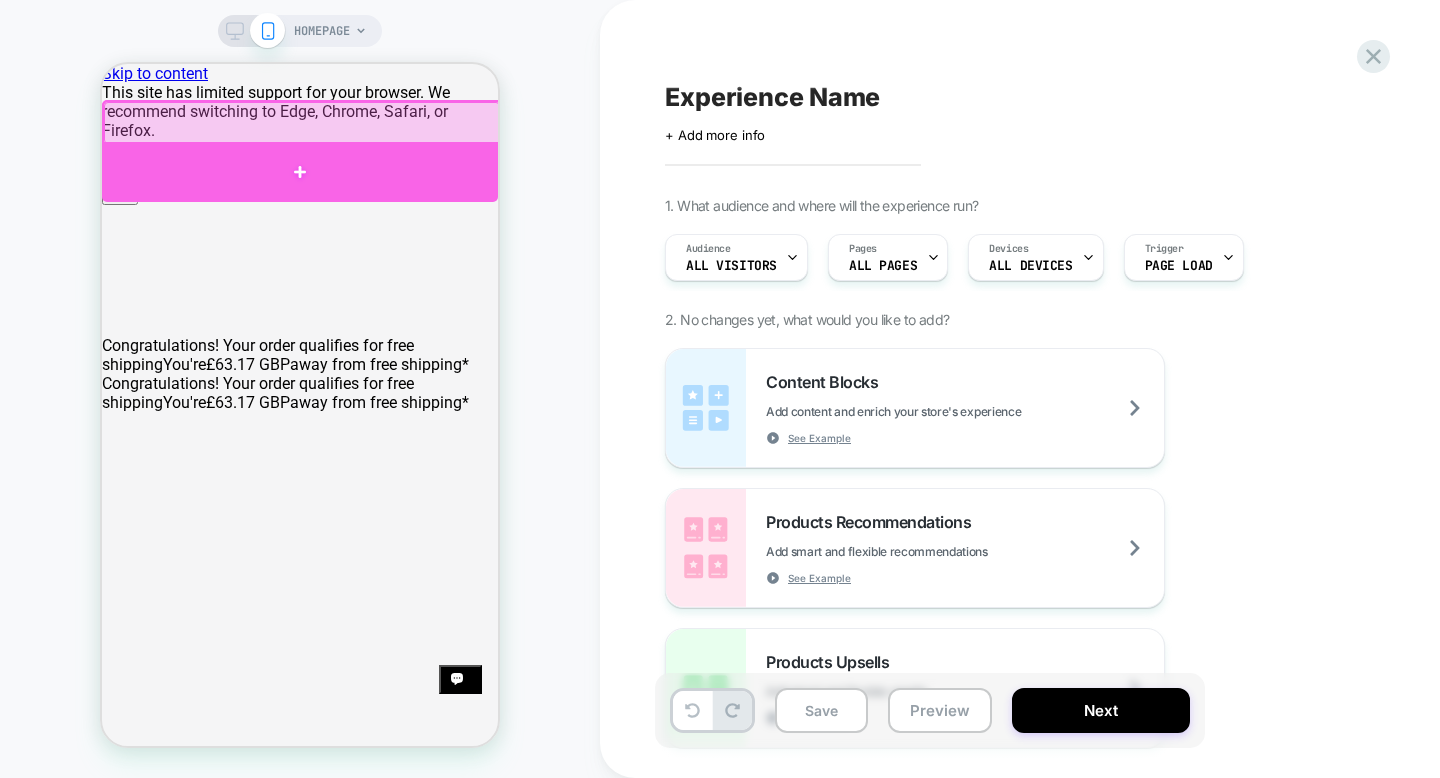 click at bounding box center (300, 172) 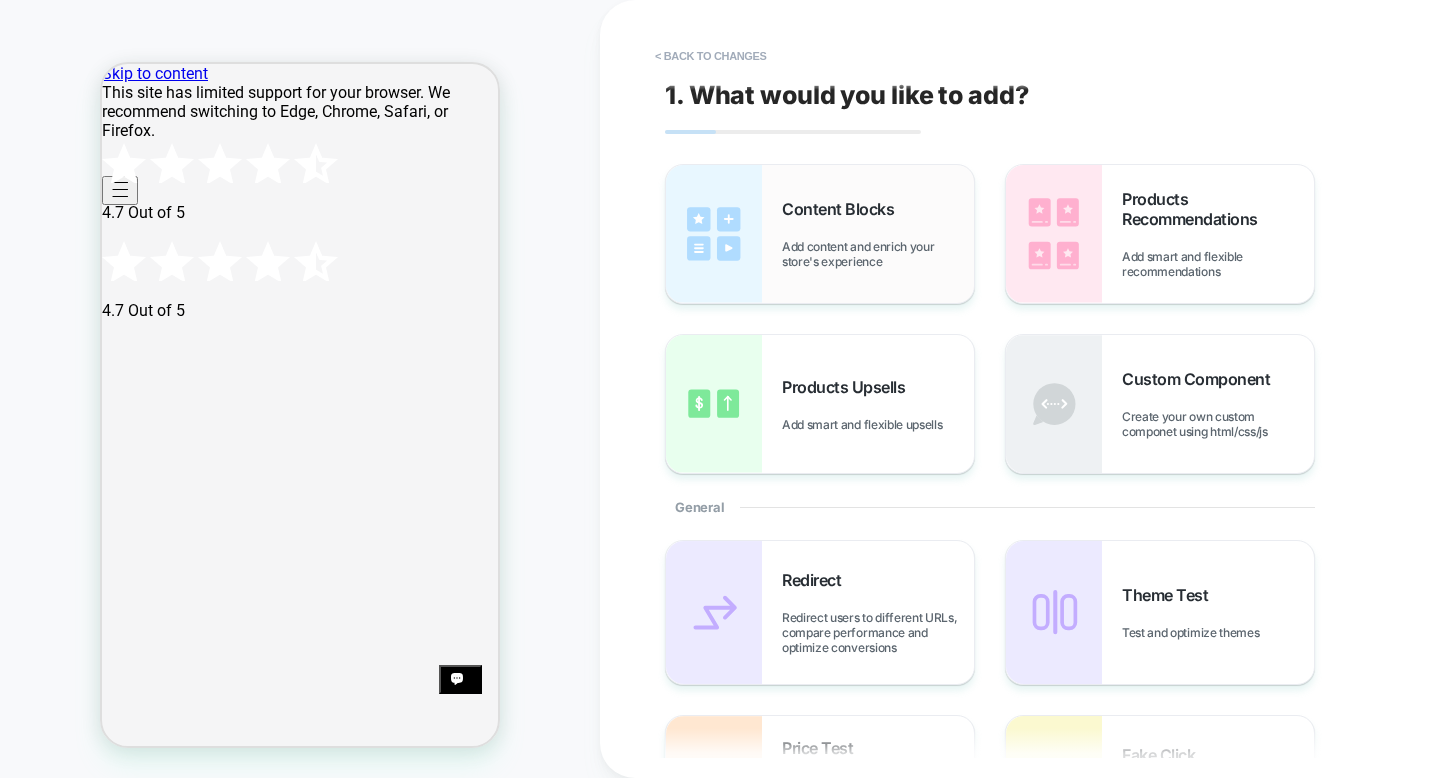 click on "Add content and enrich your store's experience" at bounding box center [878, 254] 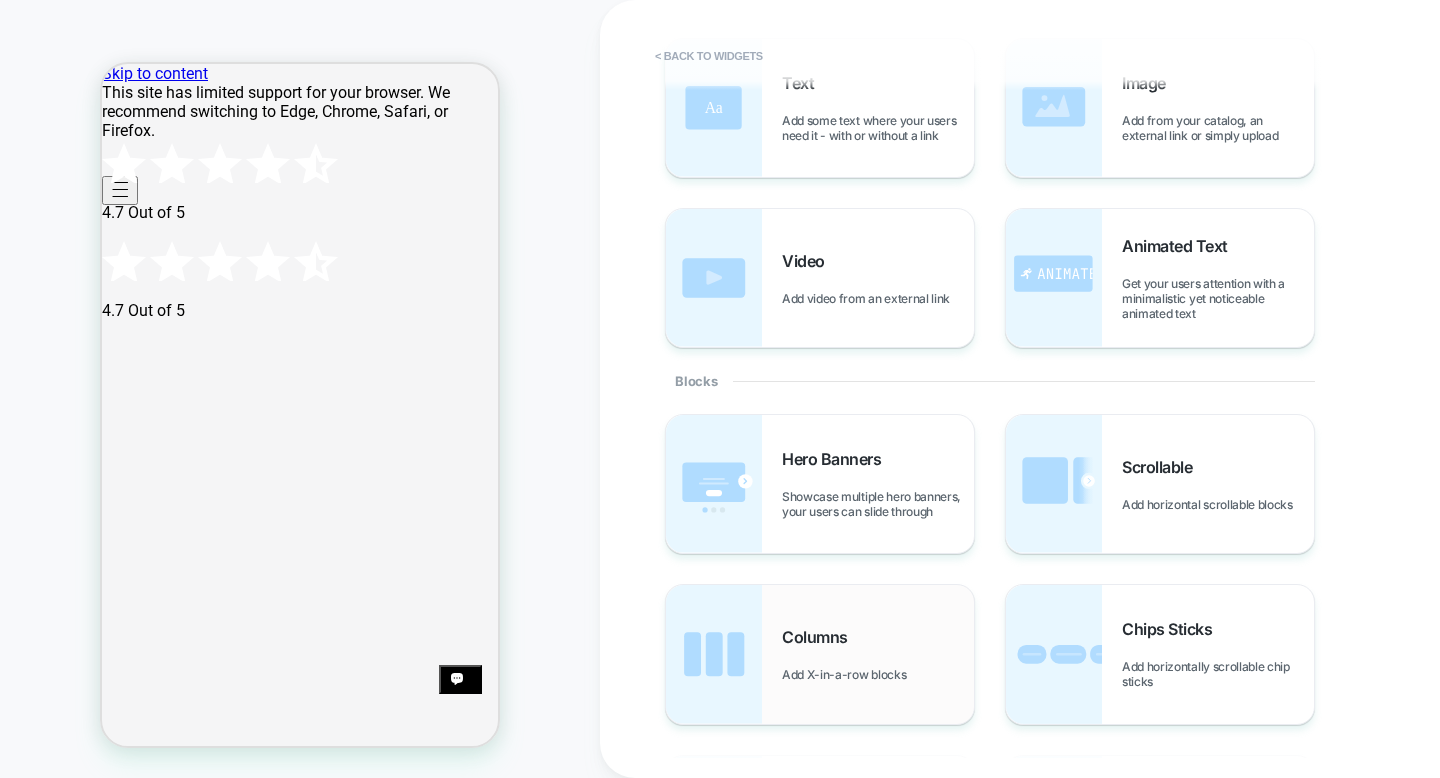 scroll, scrollTop: 273, scrollLeft: 0, axis: vertical 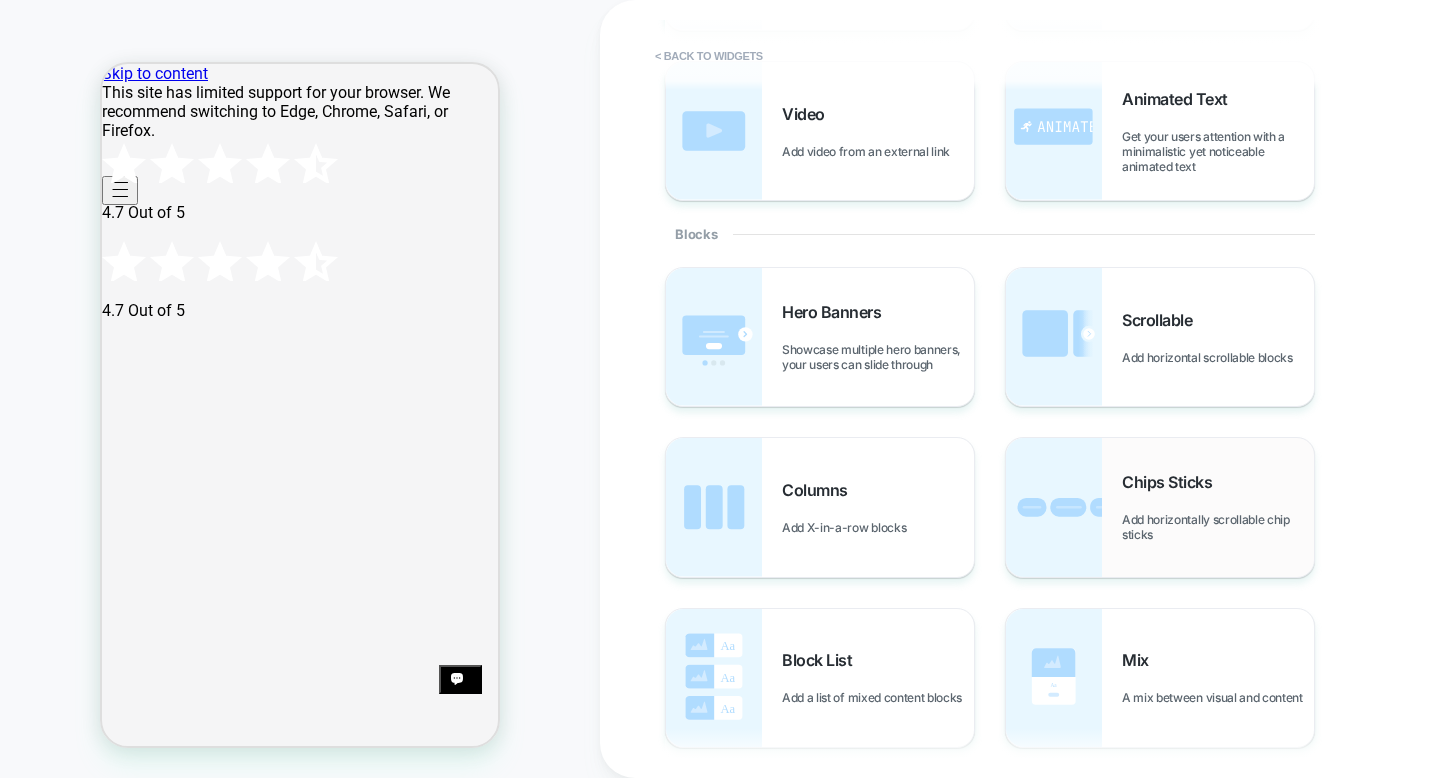 click on "Add horizontally scrollable chip sticks" at bounding box center [1218, 527] 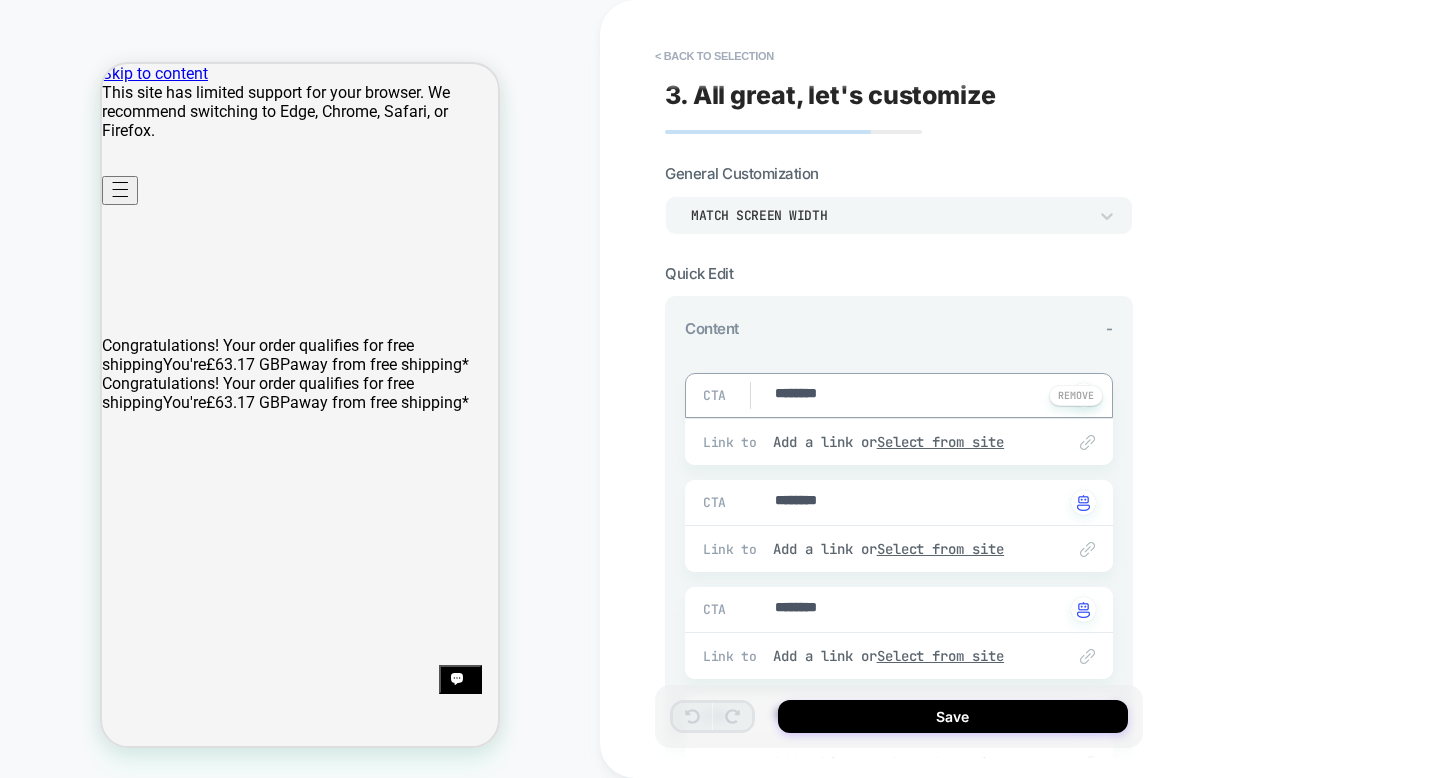 click on "********" at bounding box center (918, 395) 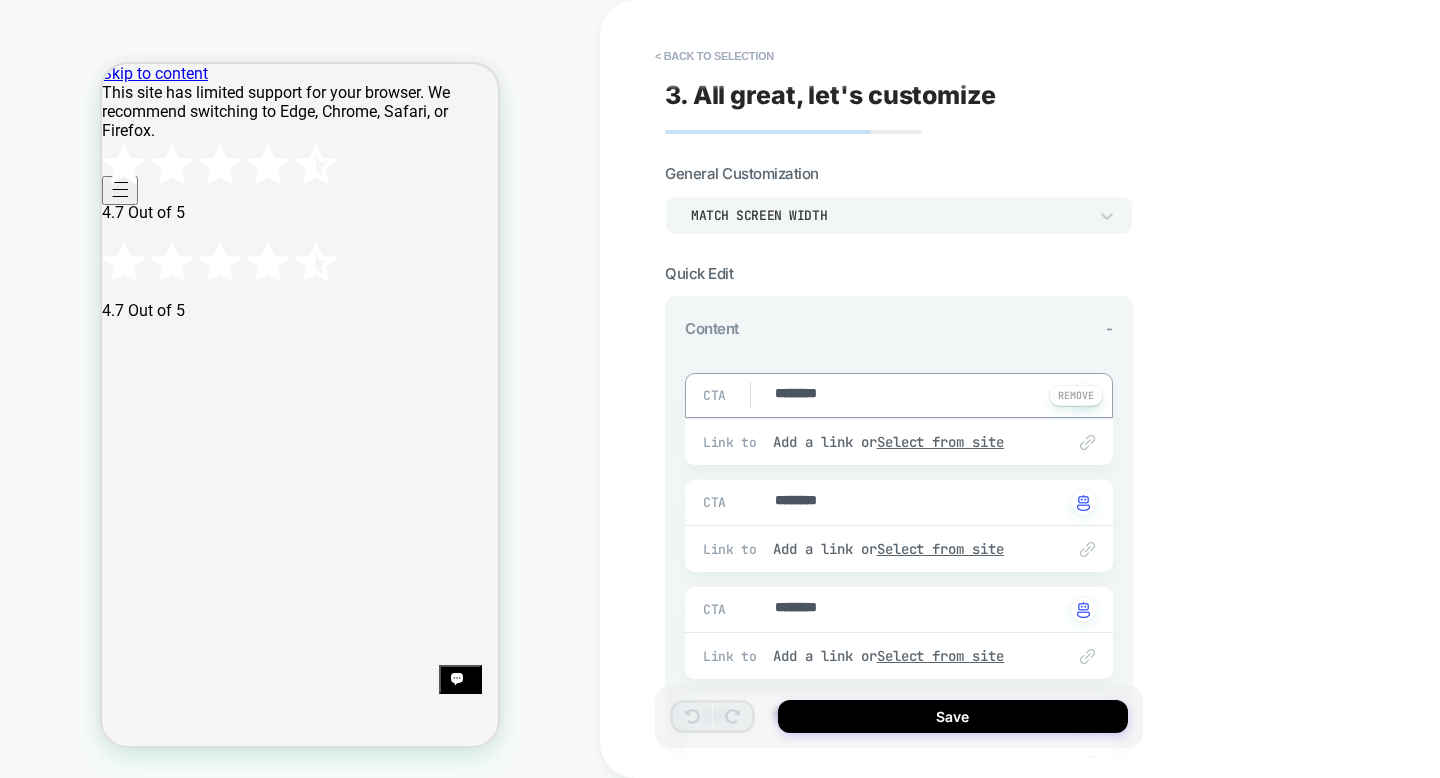 type on "*" 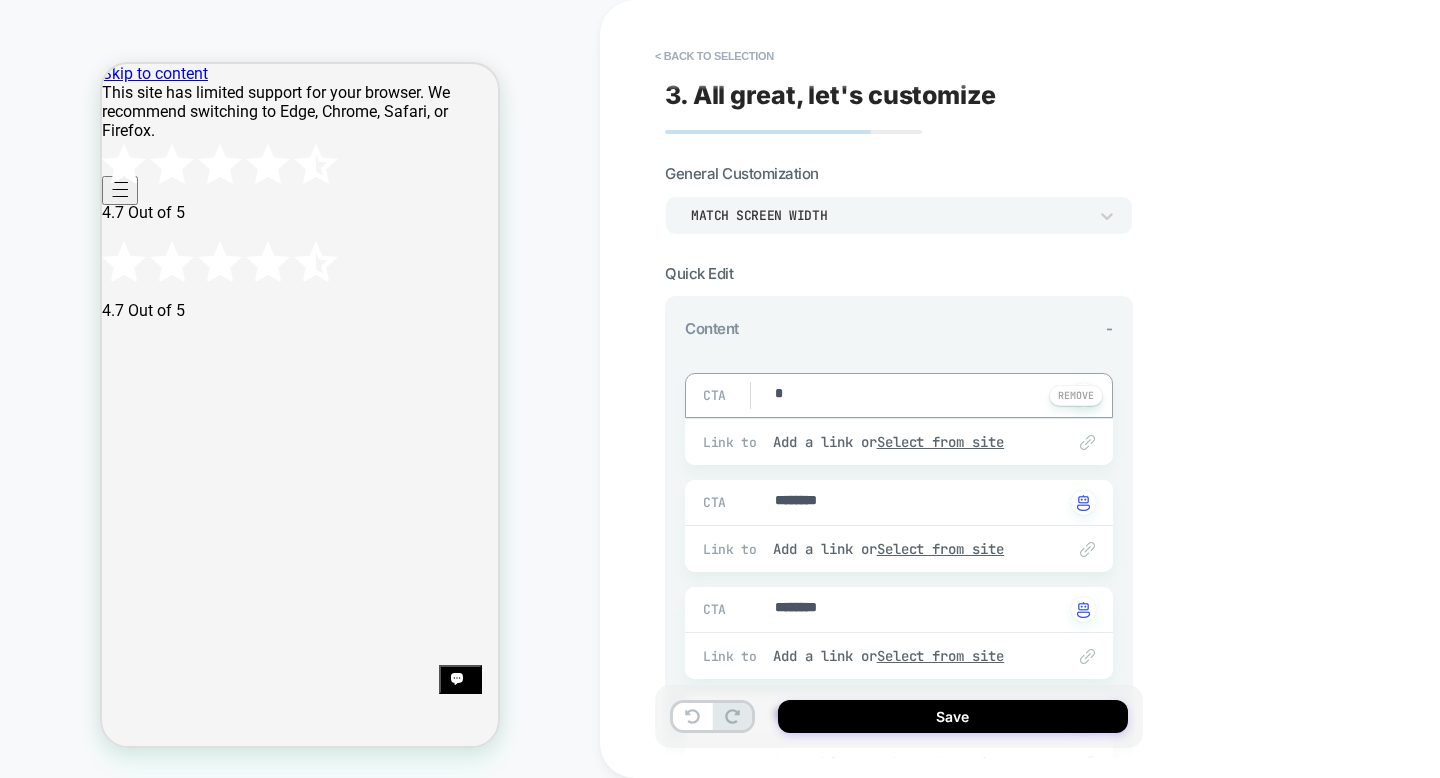 type on "*" 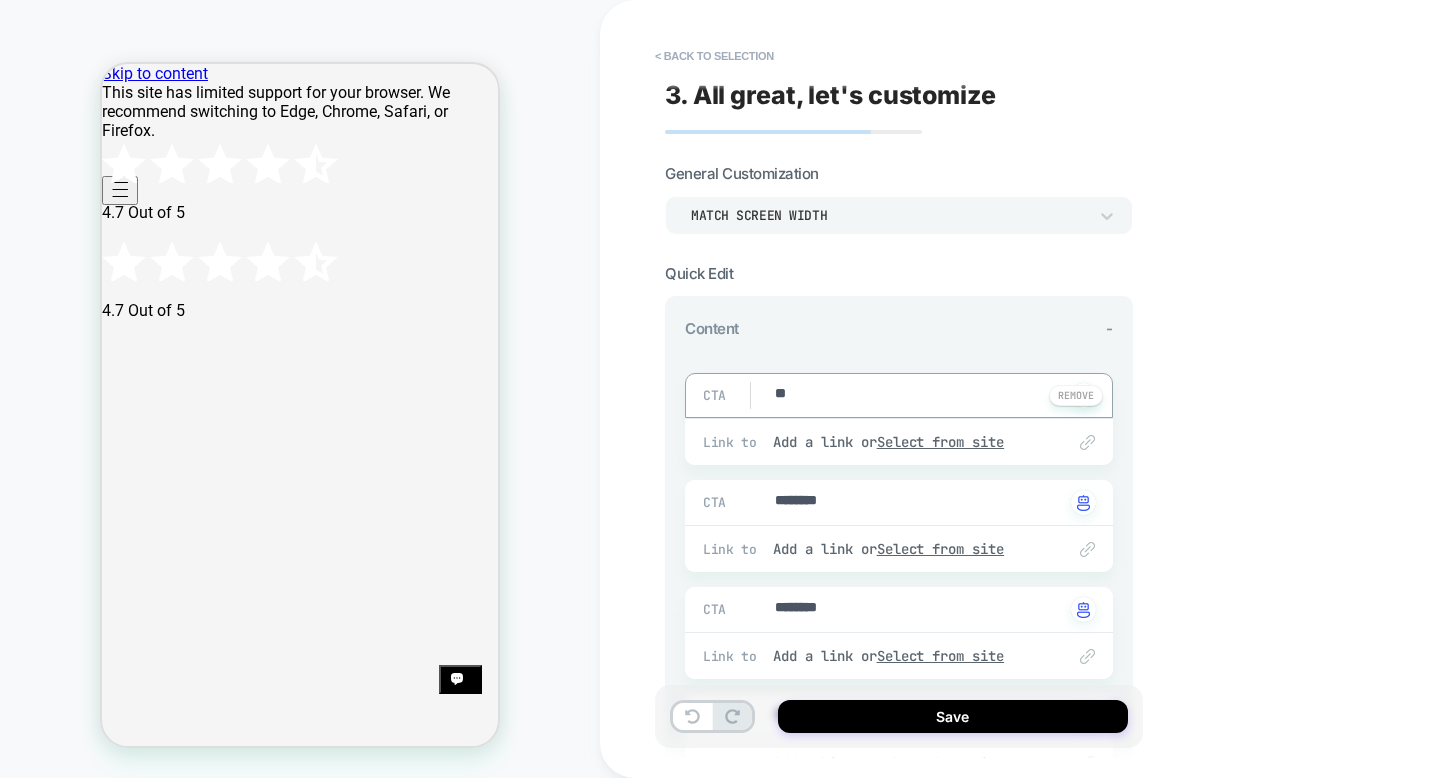 type on "*" 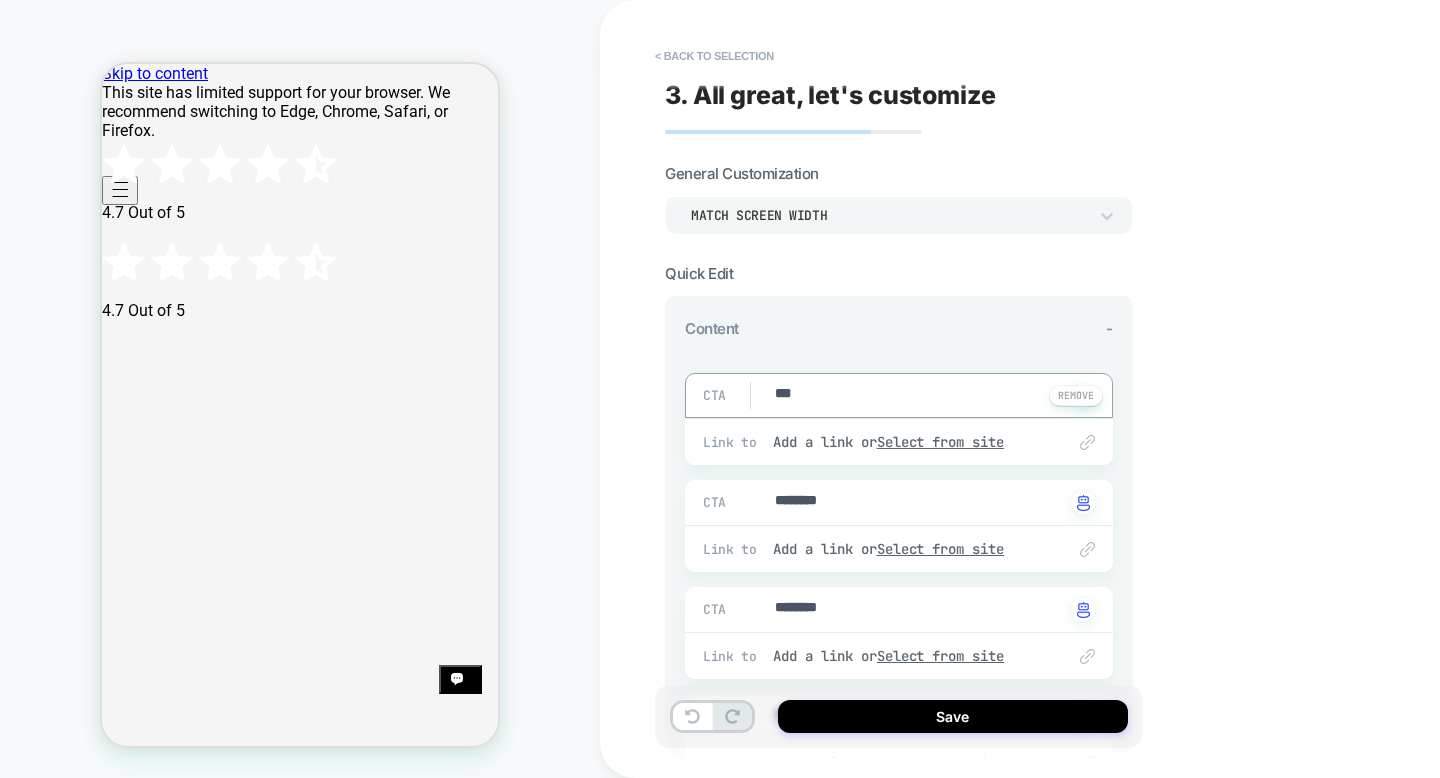 type on "*" 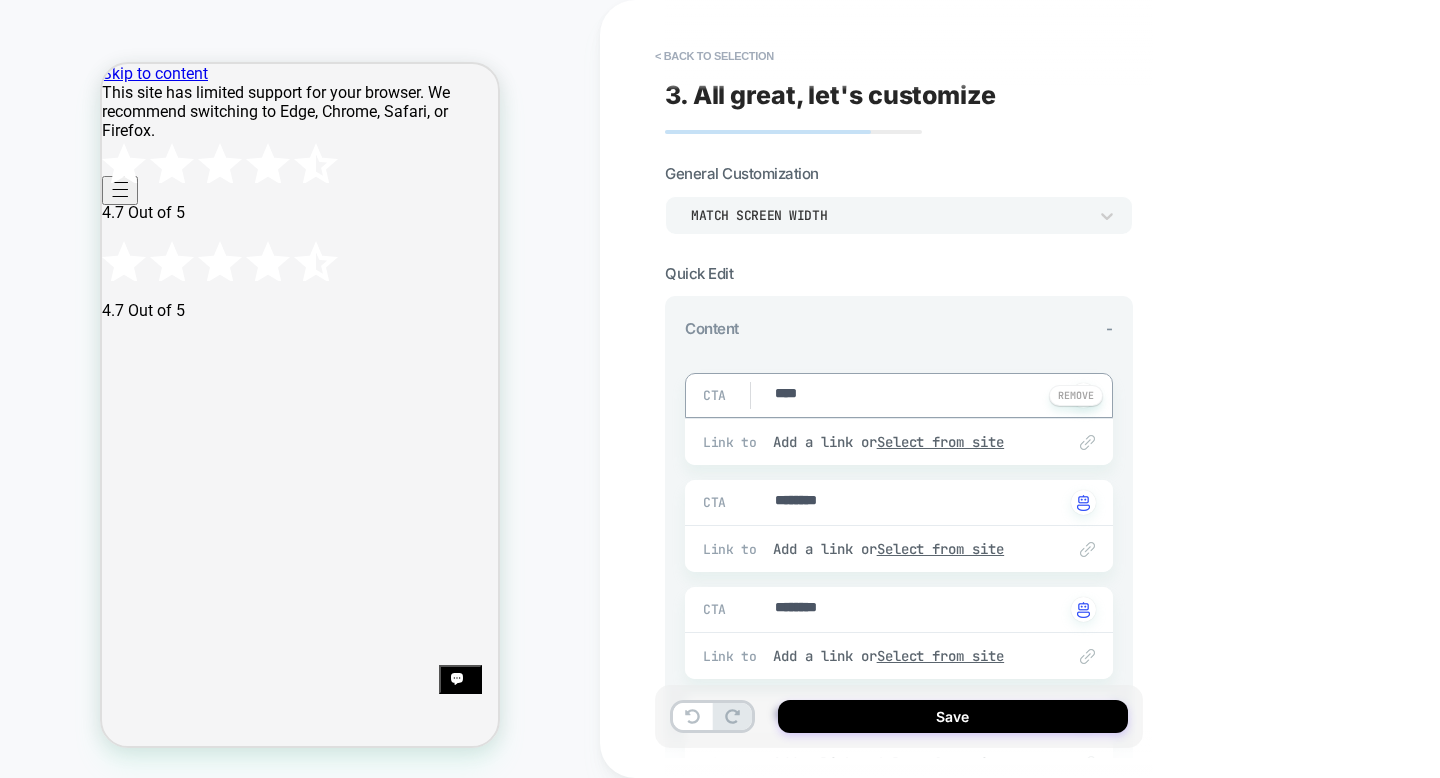 type on "*" 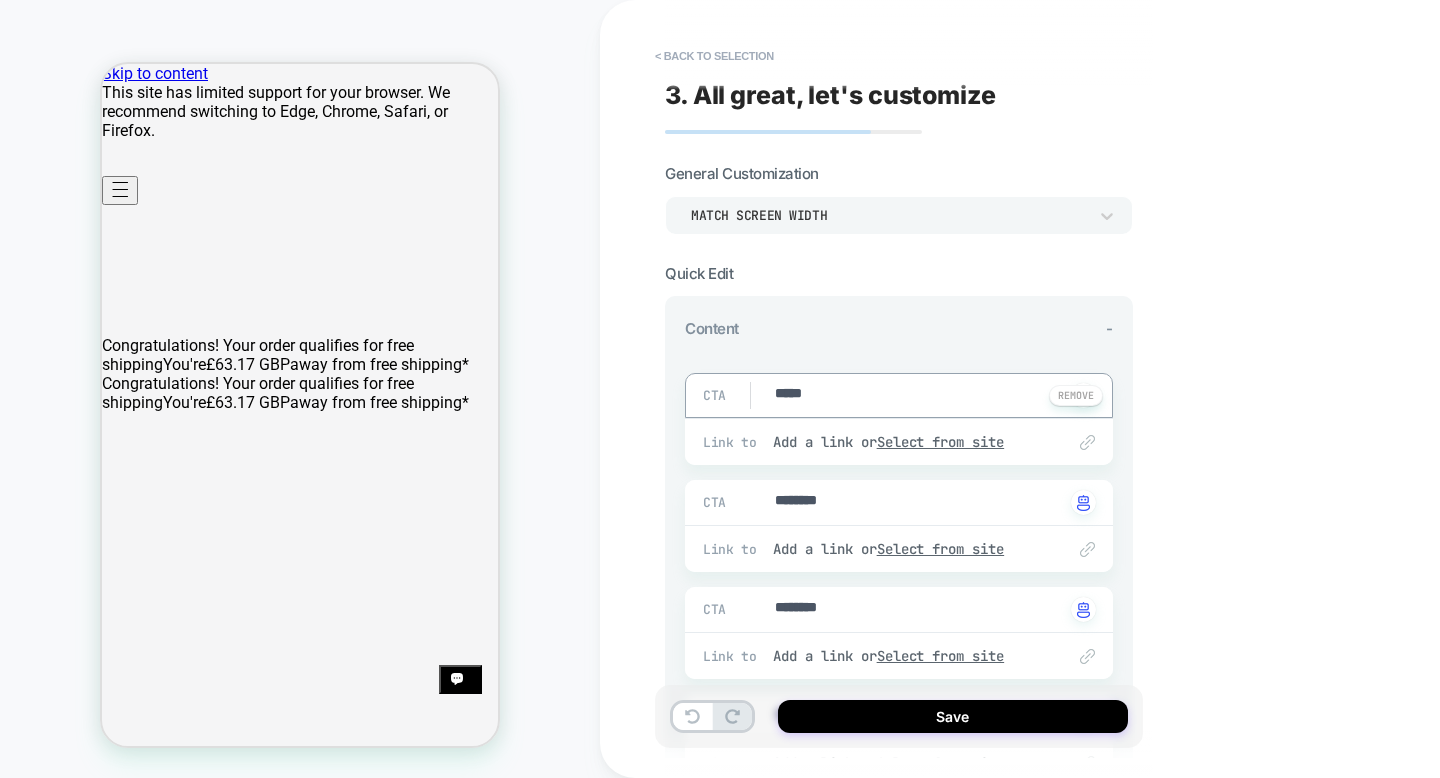 click on "*****" at bounding box center (918, 395) 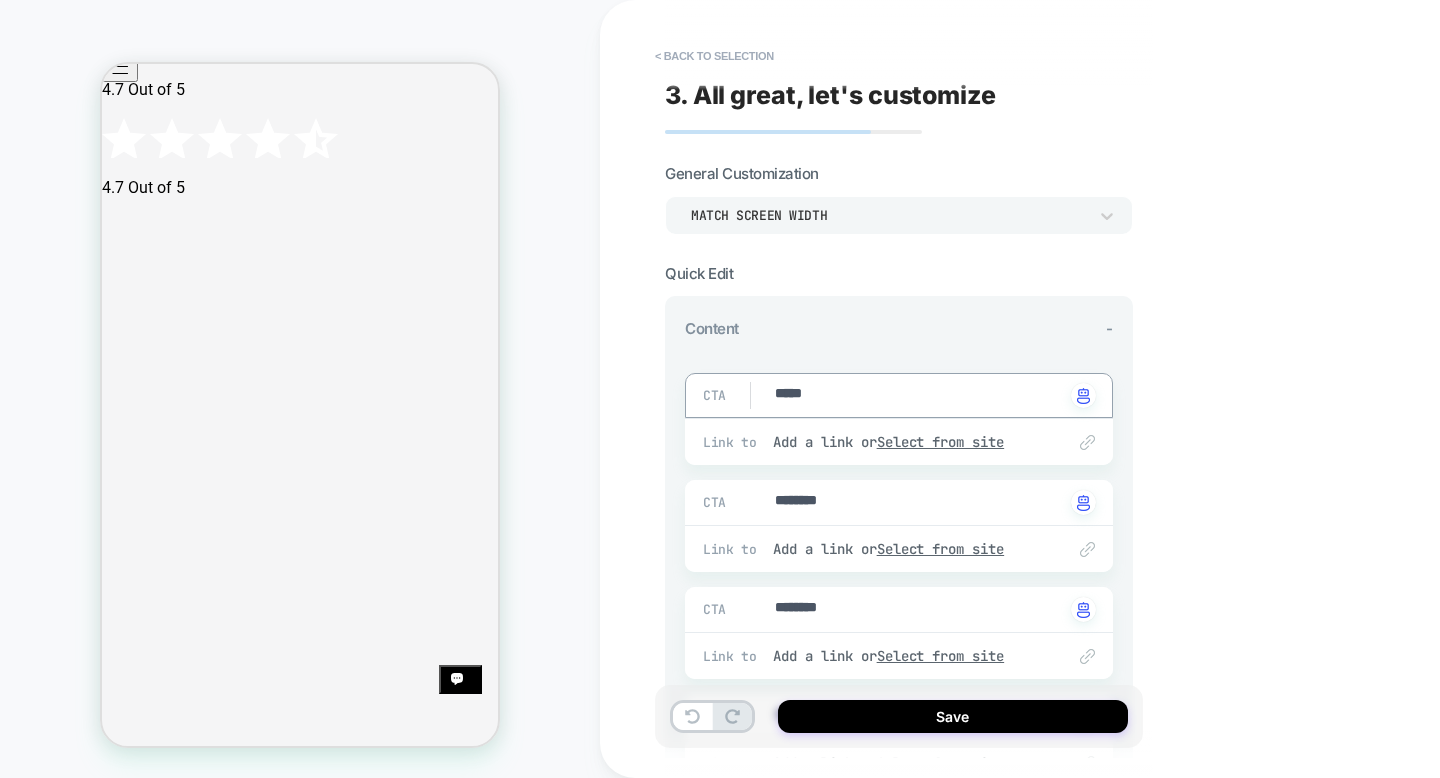 scroll, scrollTop: 0, scrollLeft: 0, axis: both 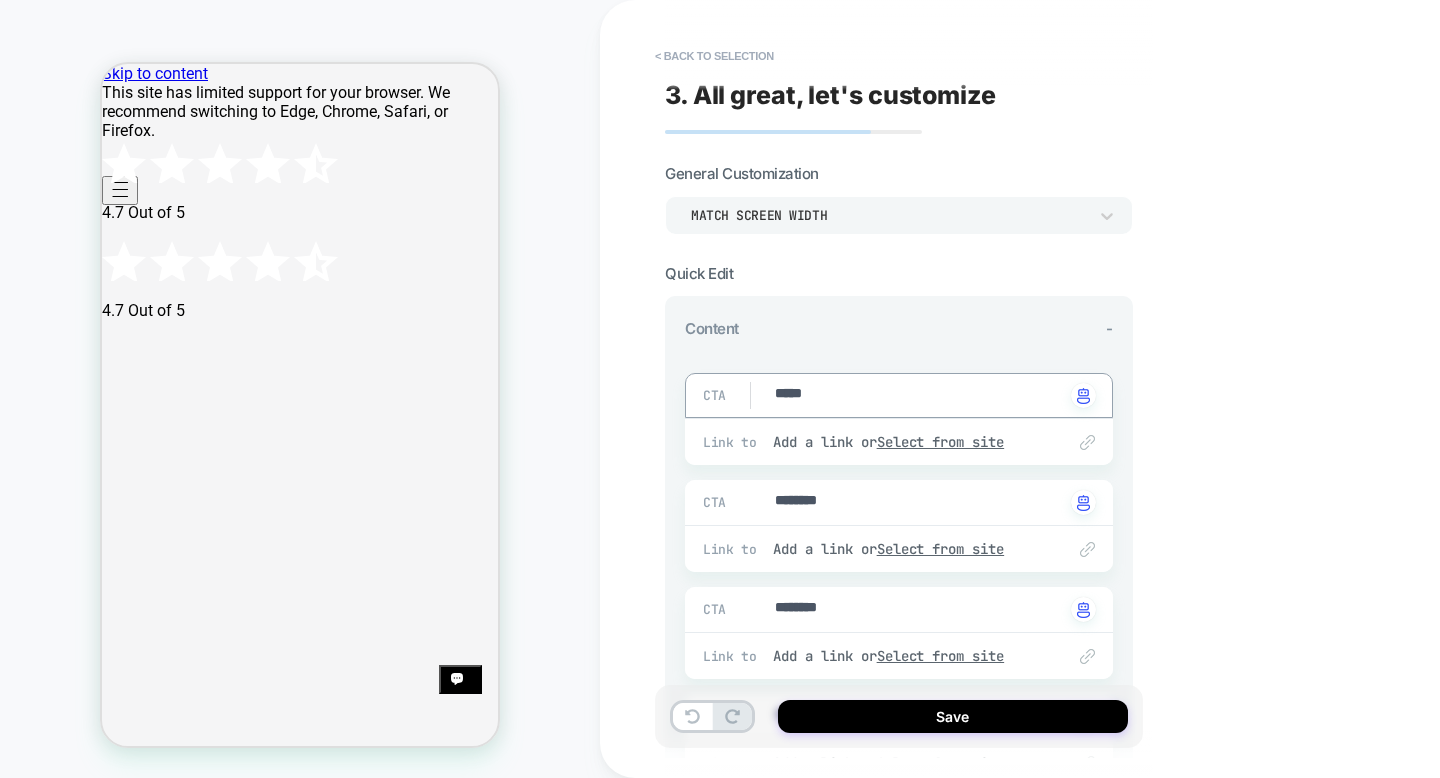 type on "*" 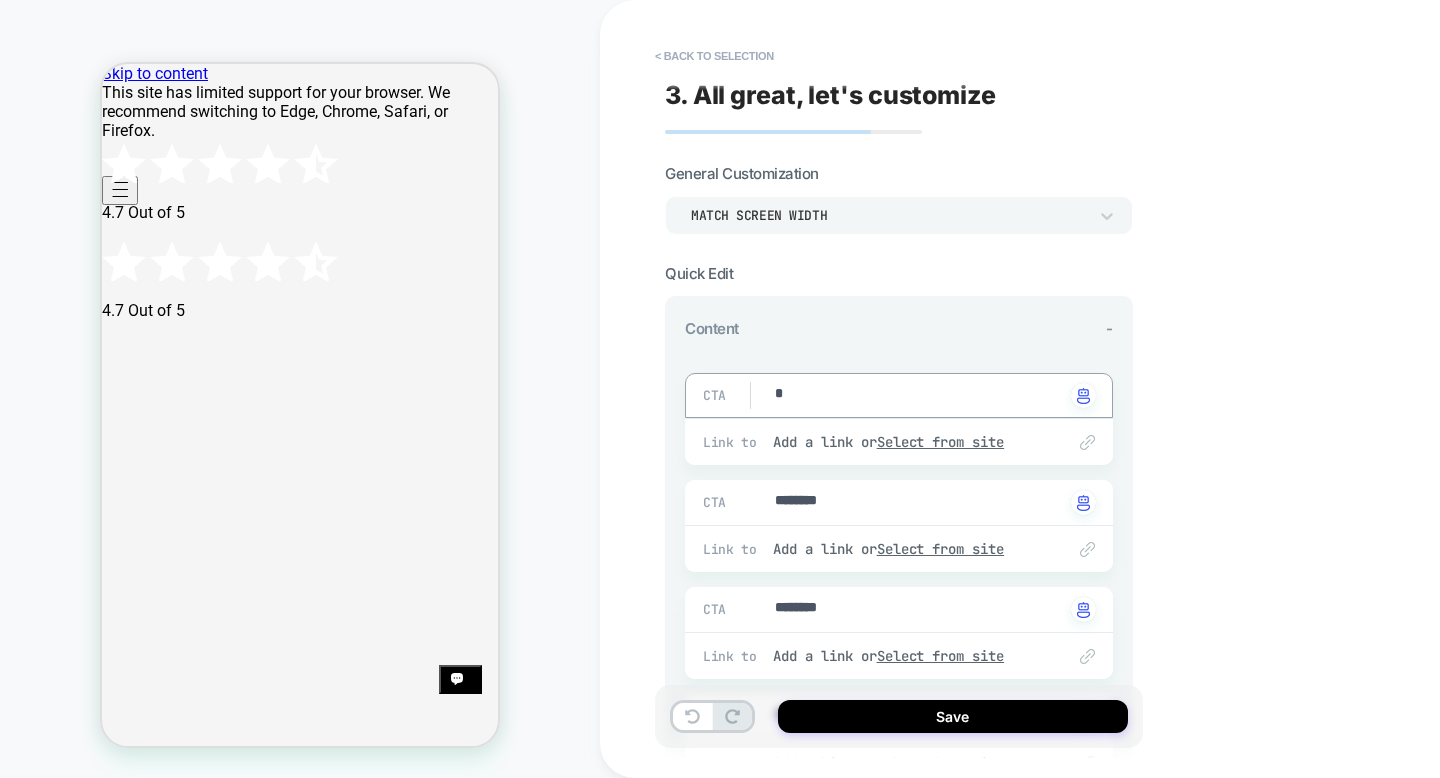 type on "*" 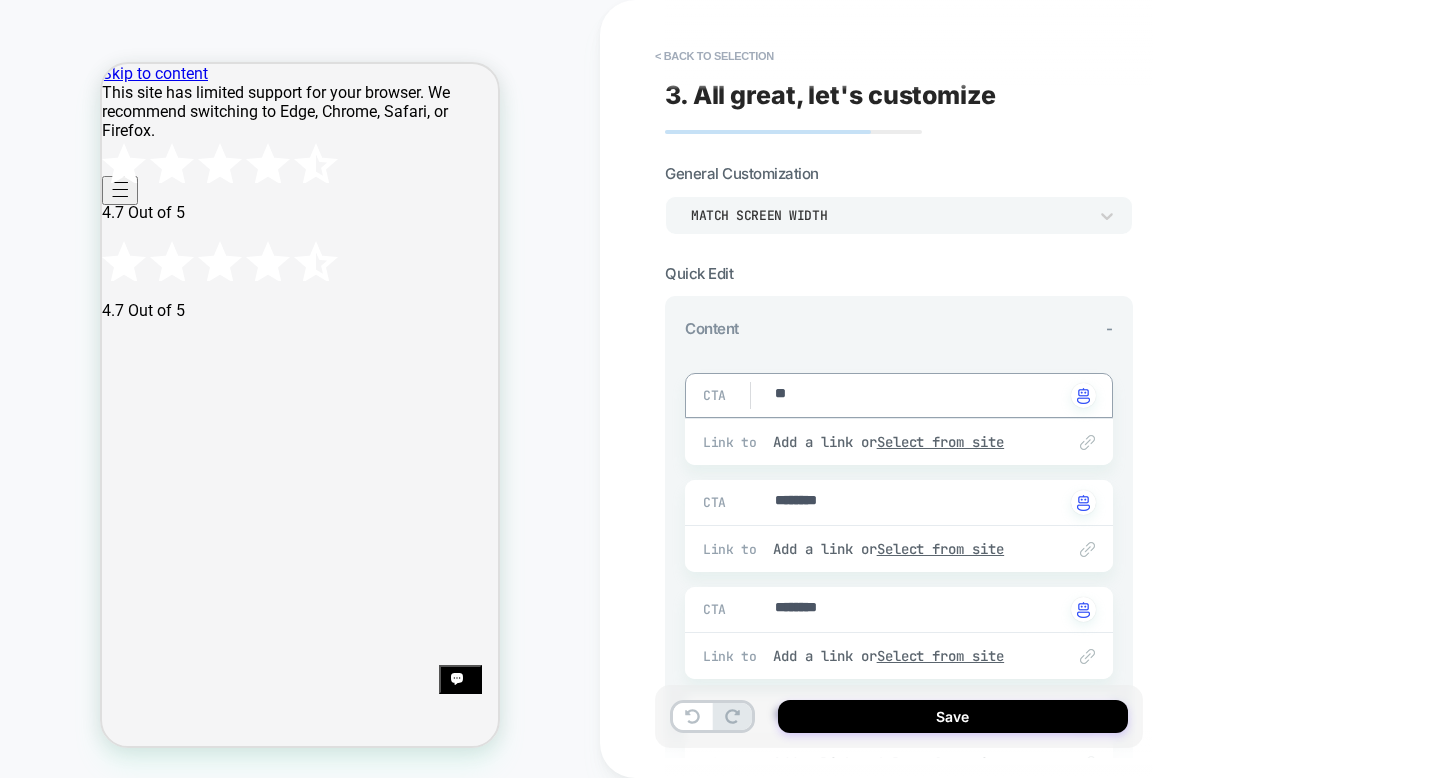 type on "*" 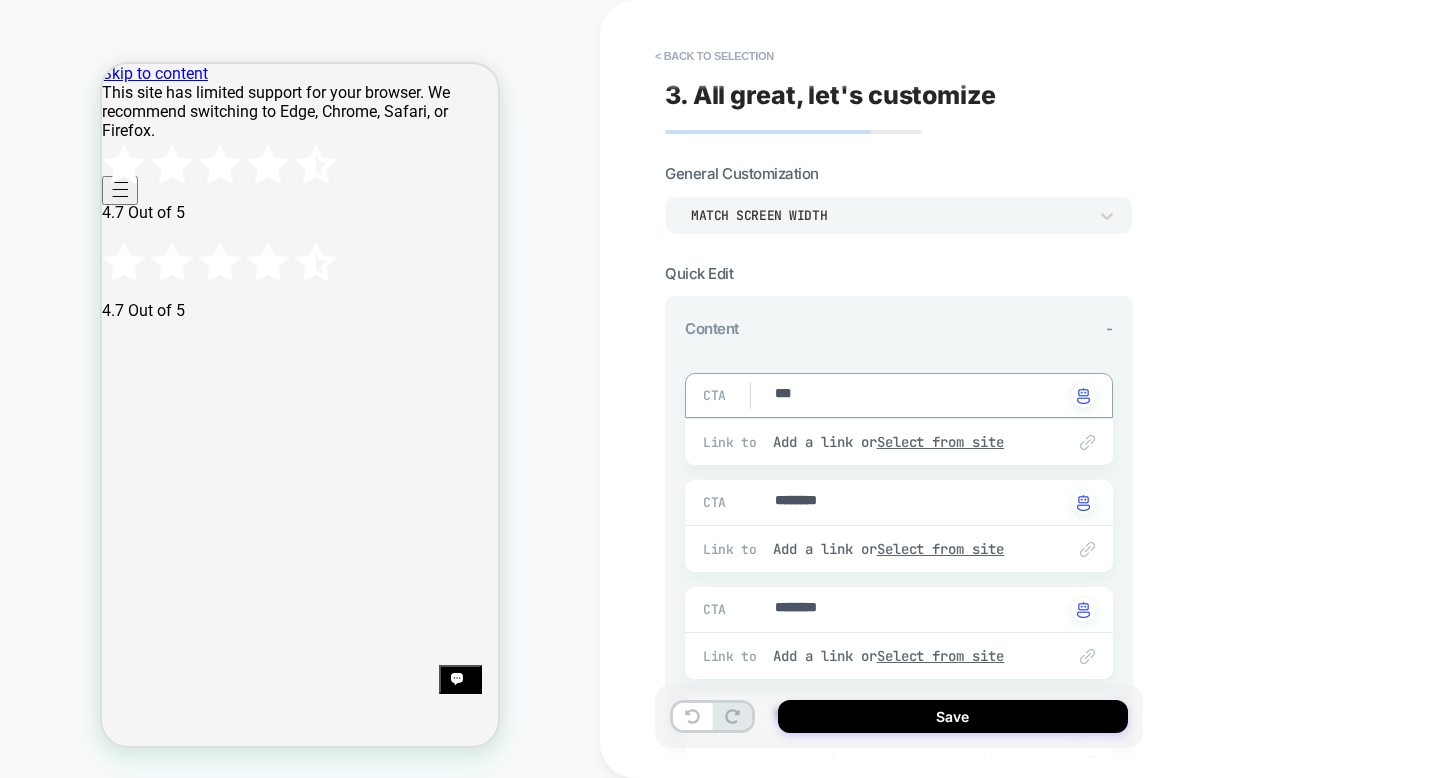 type on "*" 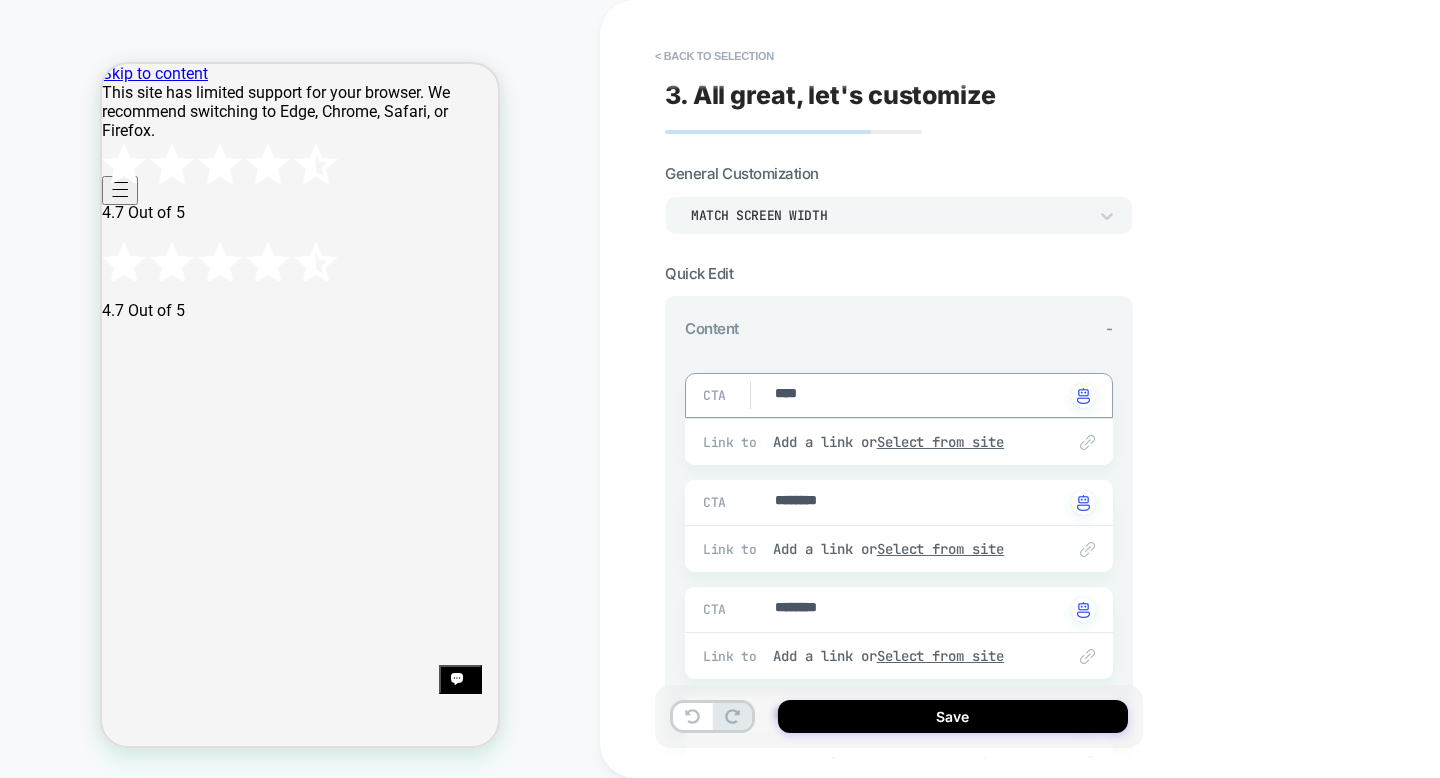 type on "*" 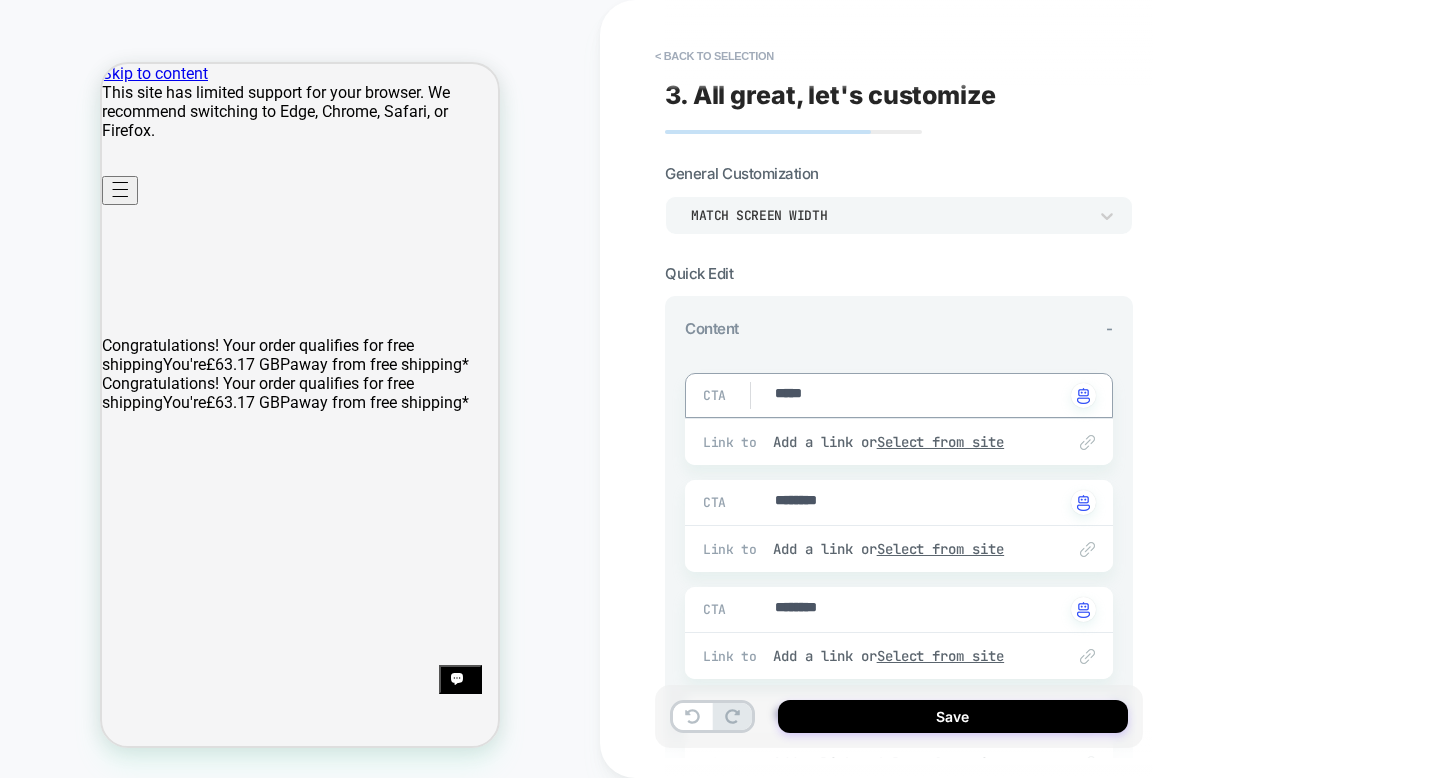 type on "*" 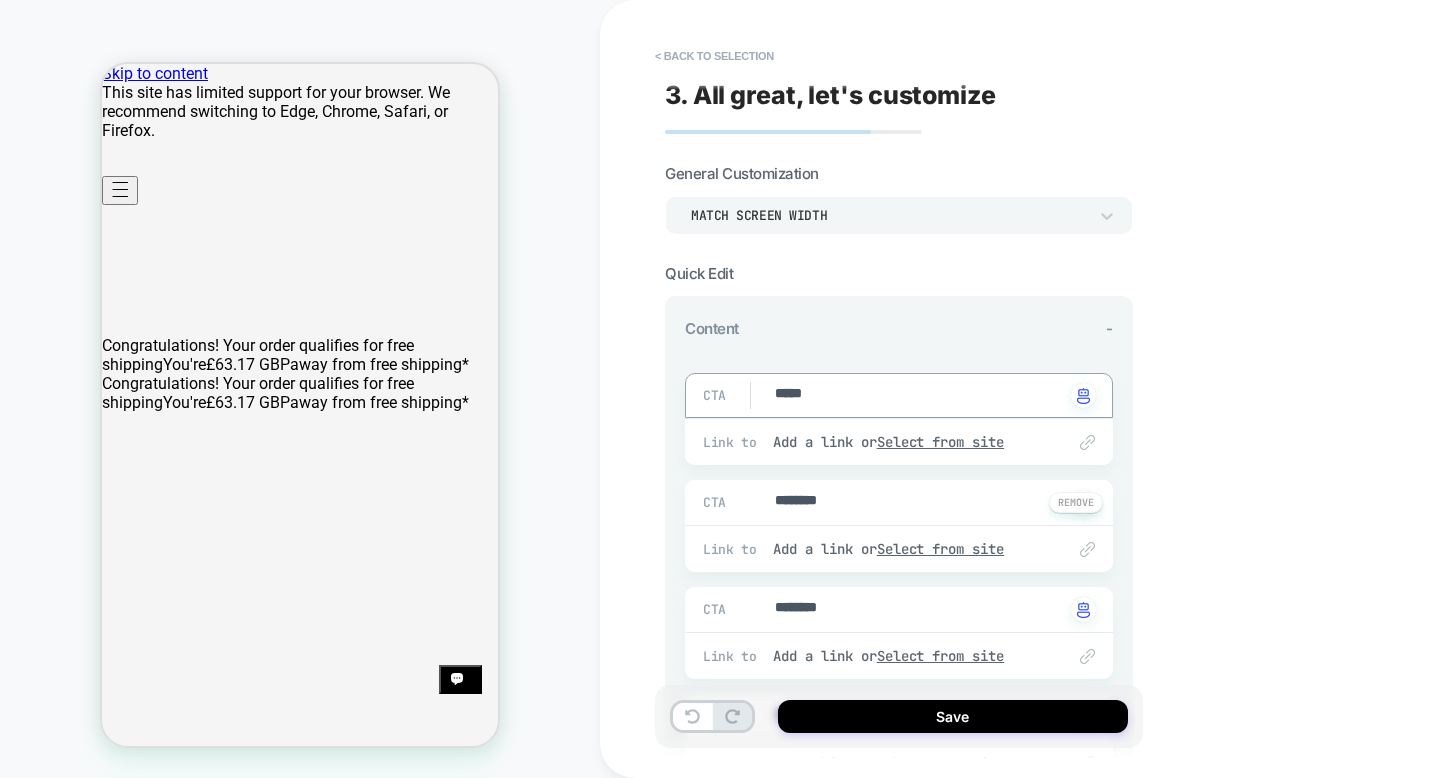 type on "*****" 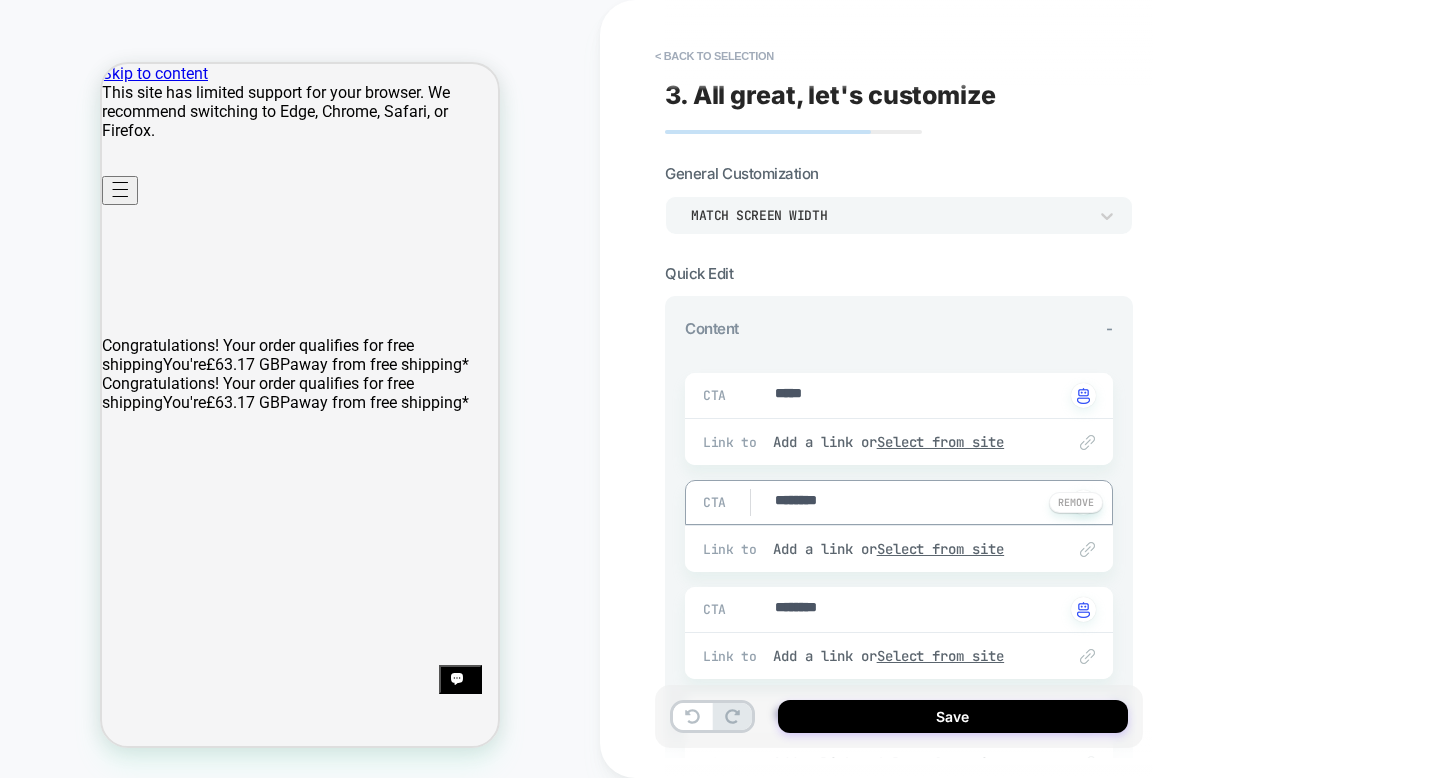 click on "********" at bounding box center (918, 502) 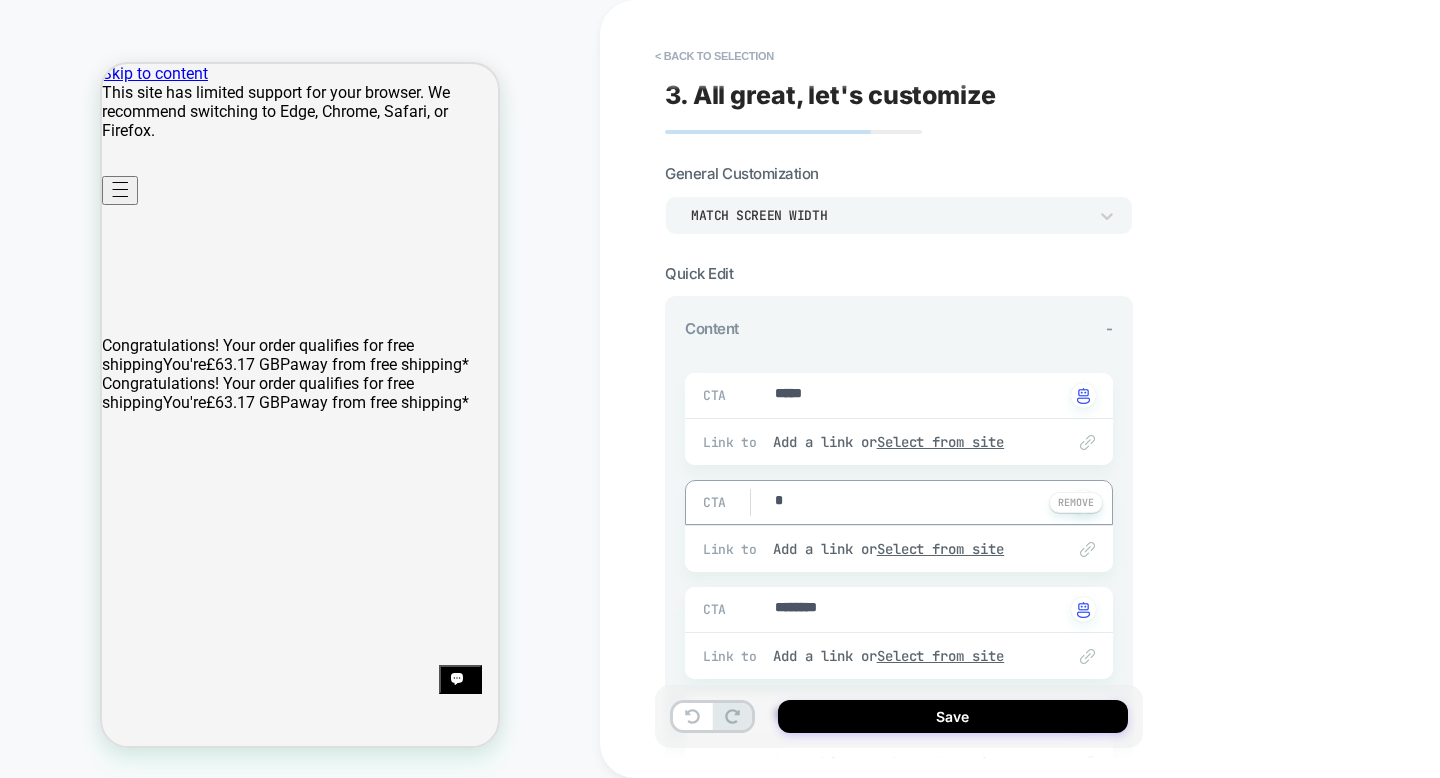 type on "*" 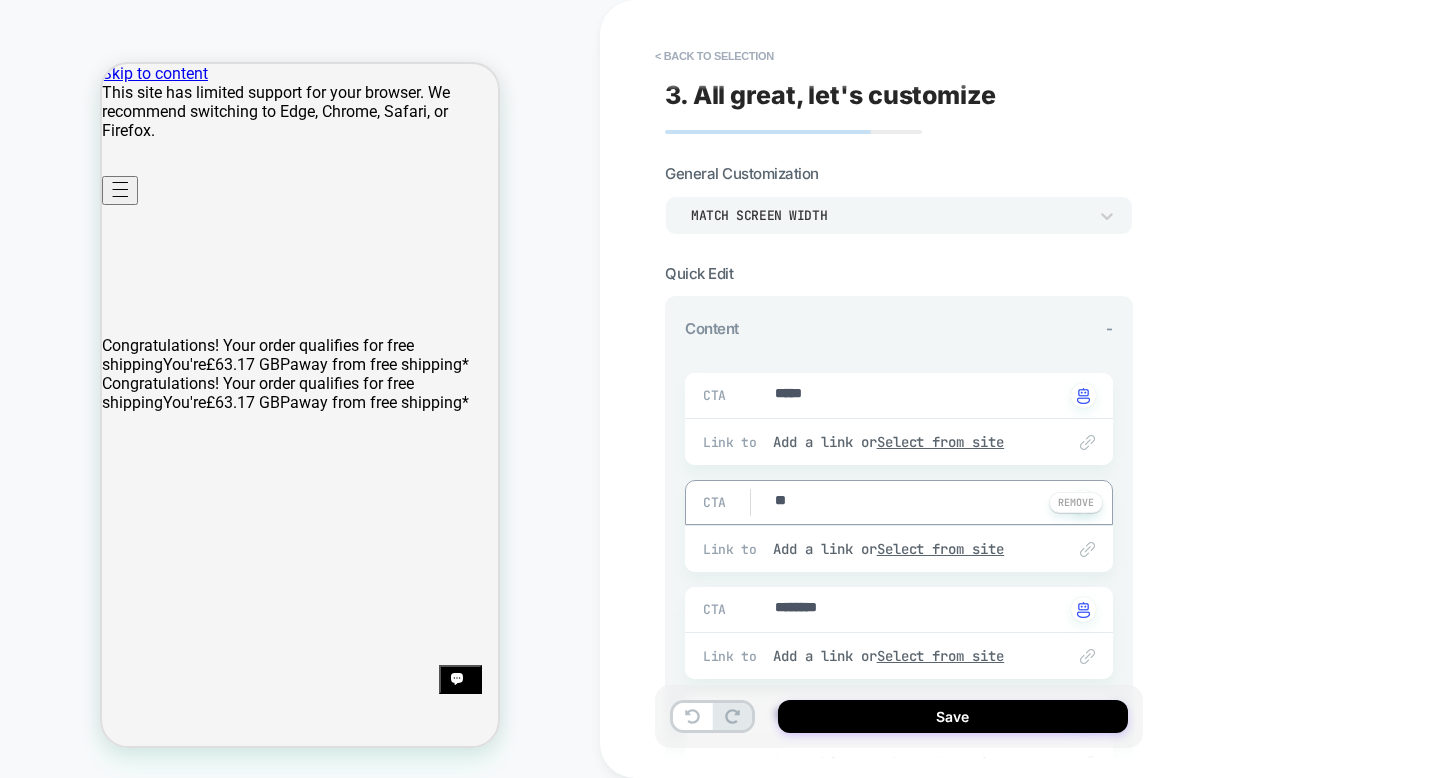 type on "*" 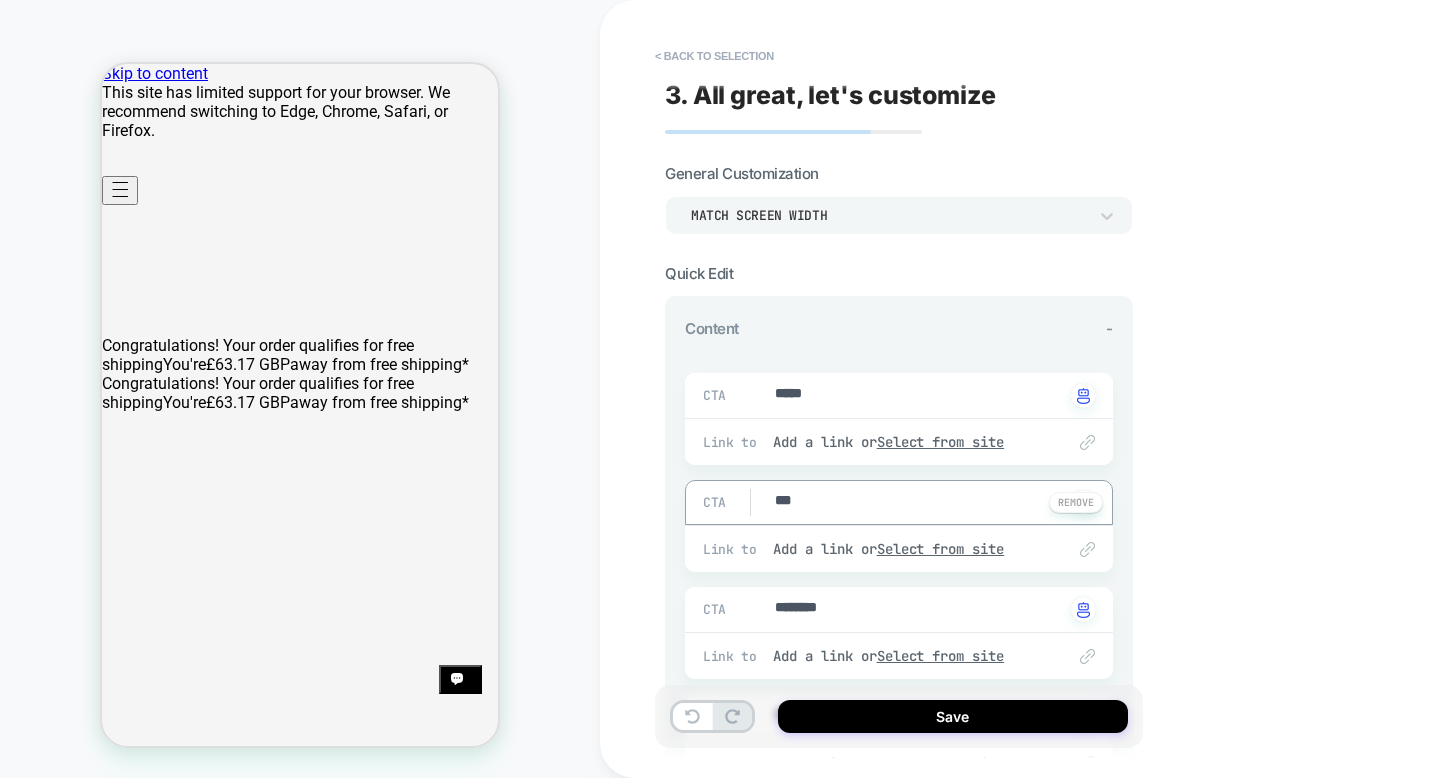 type on "*" 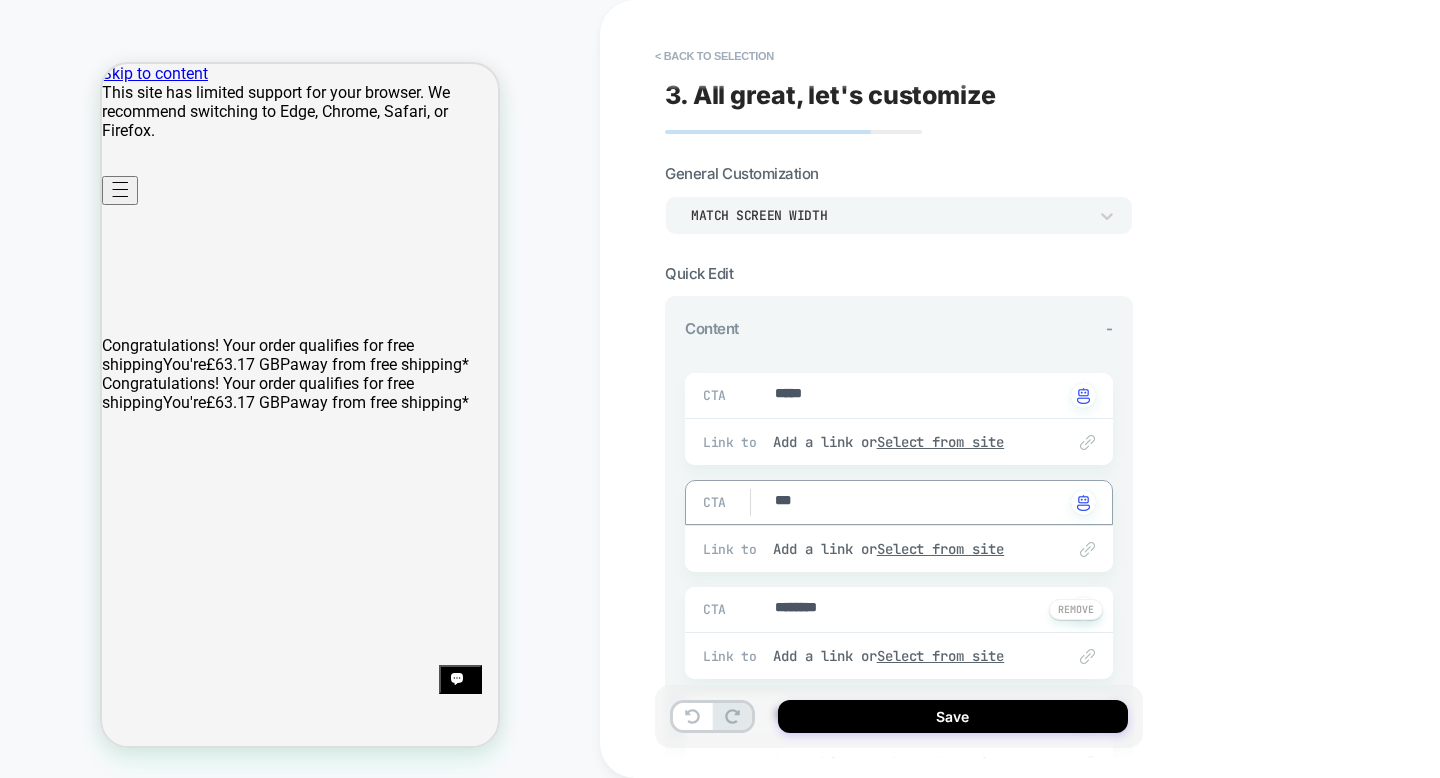 type on "***" 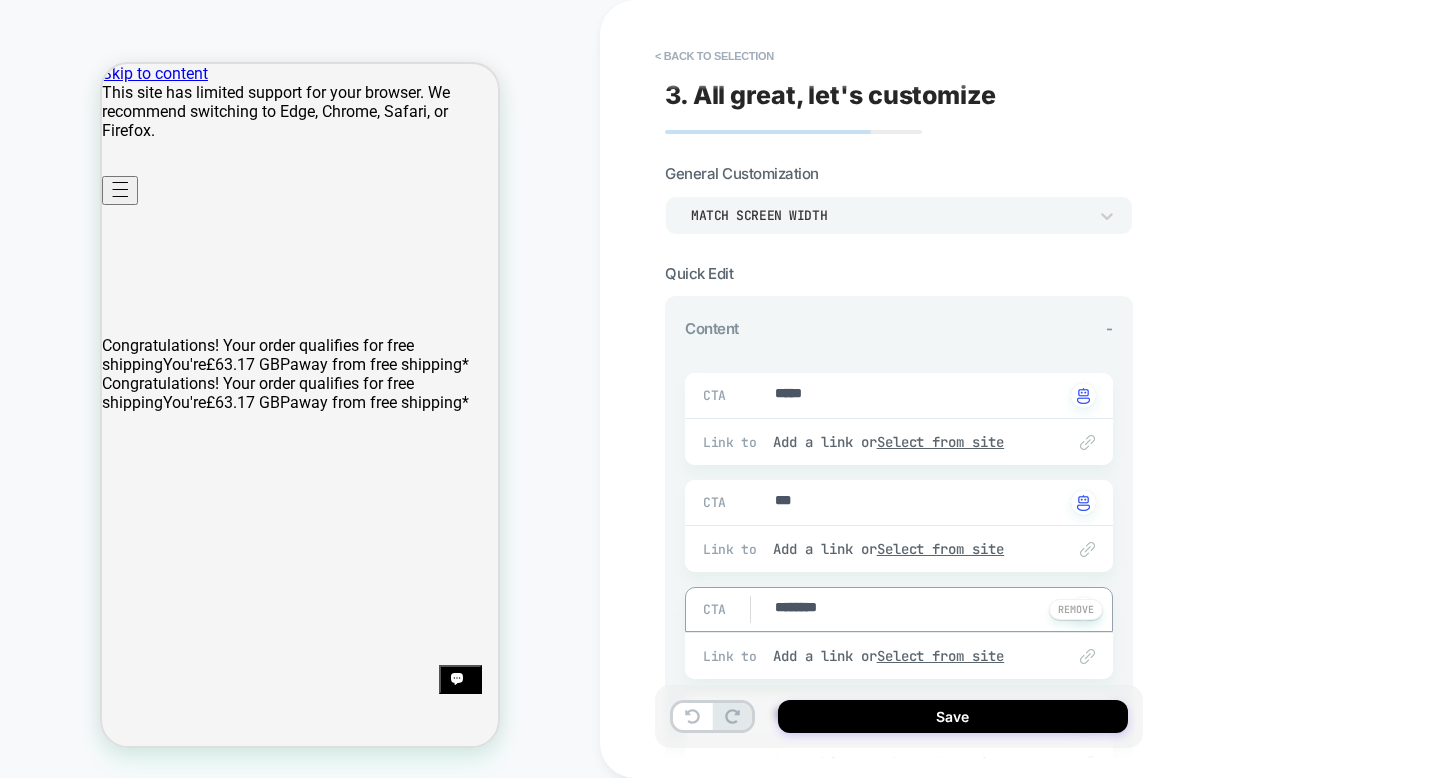 click on "********" at bounding box center (918, 609) 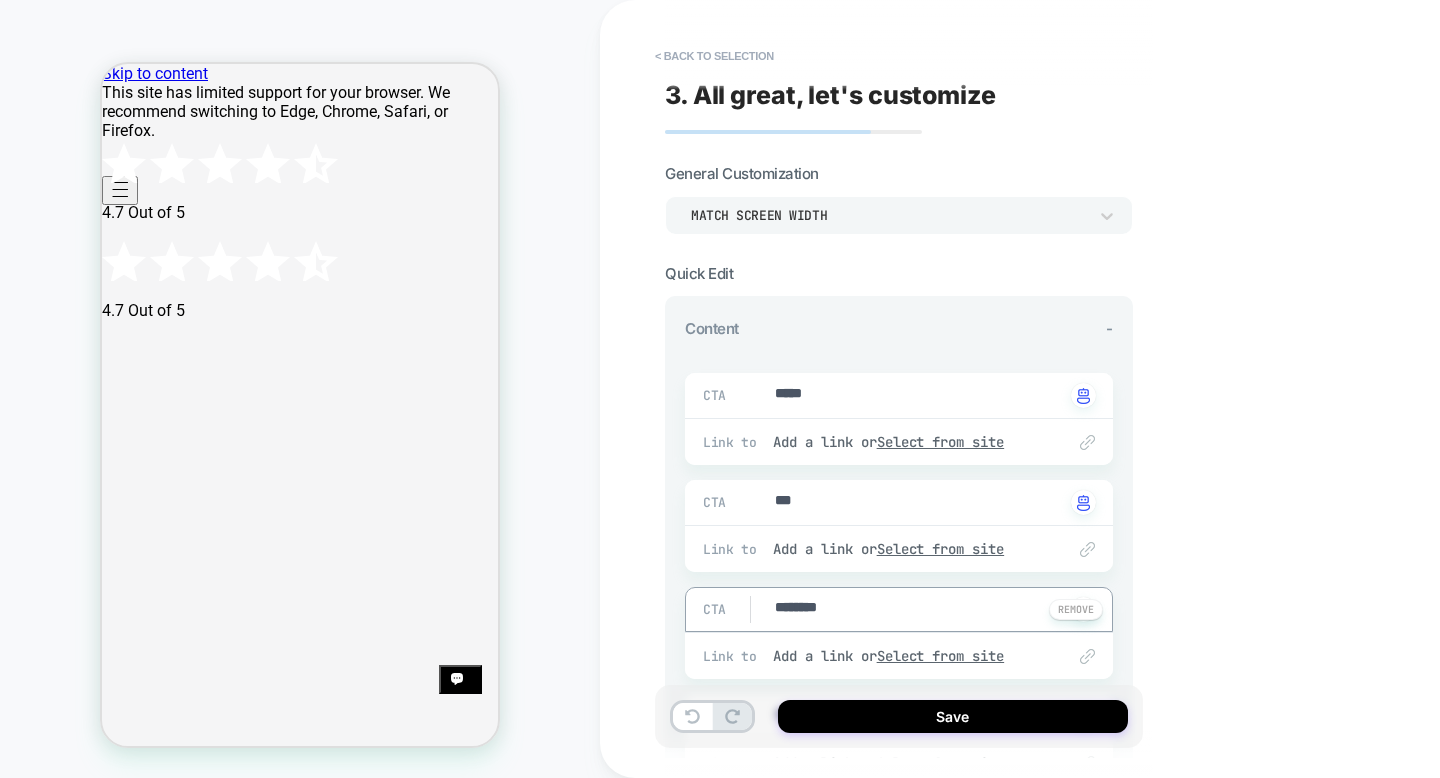 click on "********" at bounding box center [918, 609] 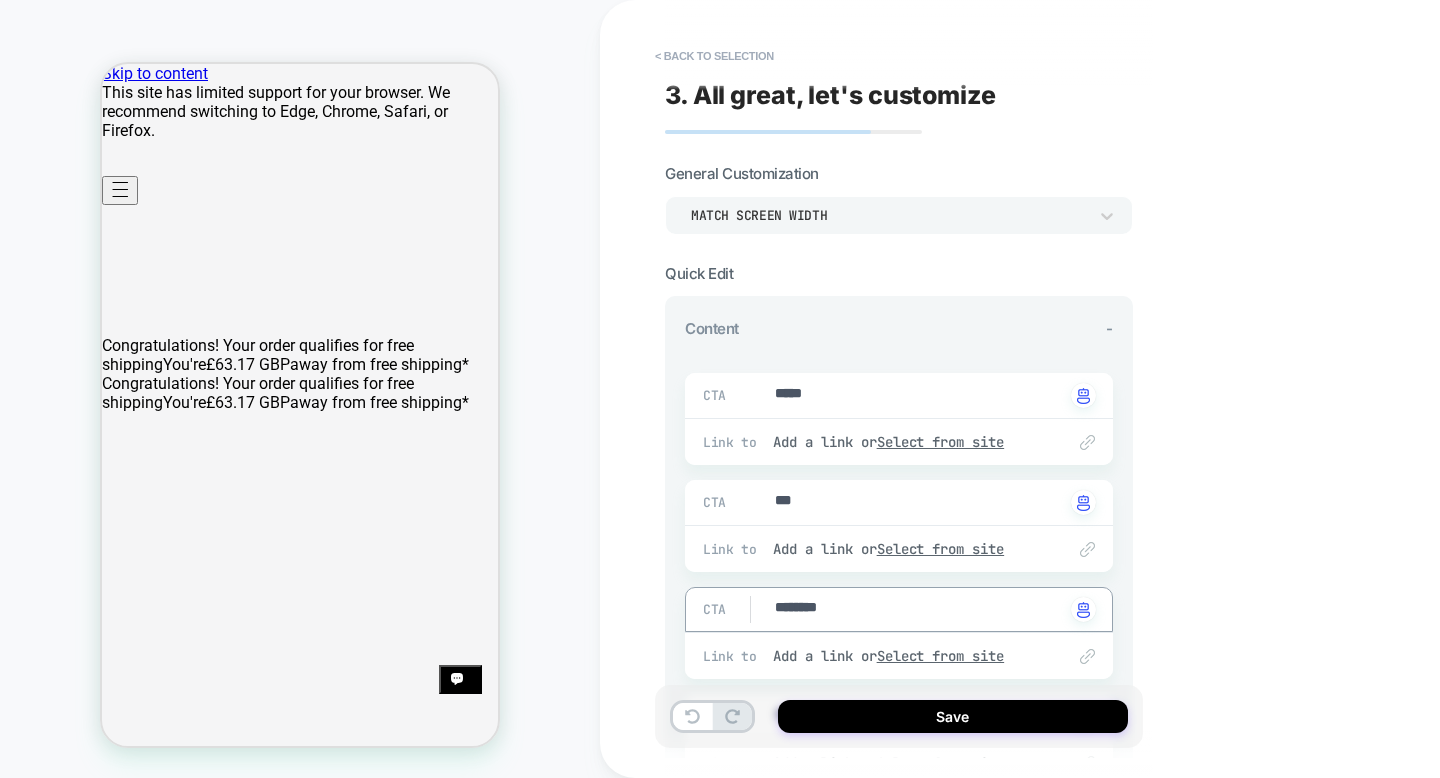 click on "Match Screen Width" at bounding box center [889, 215] 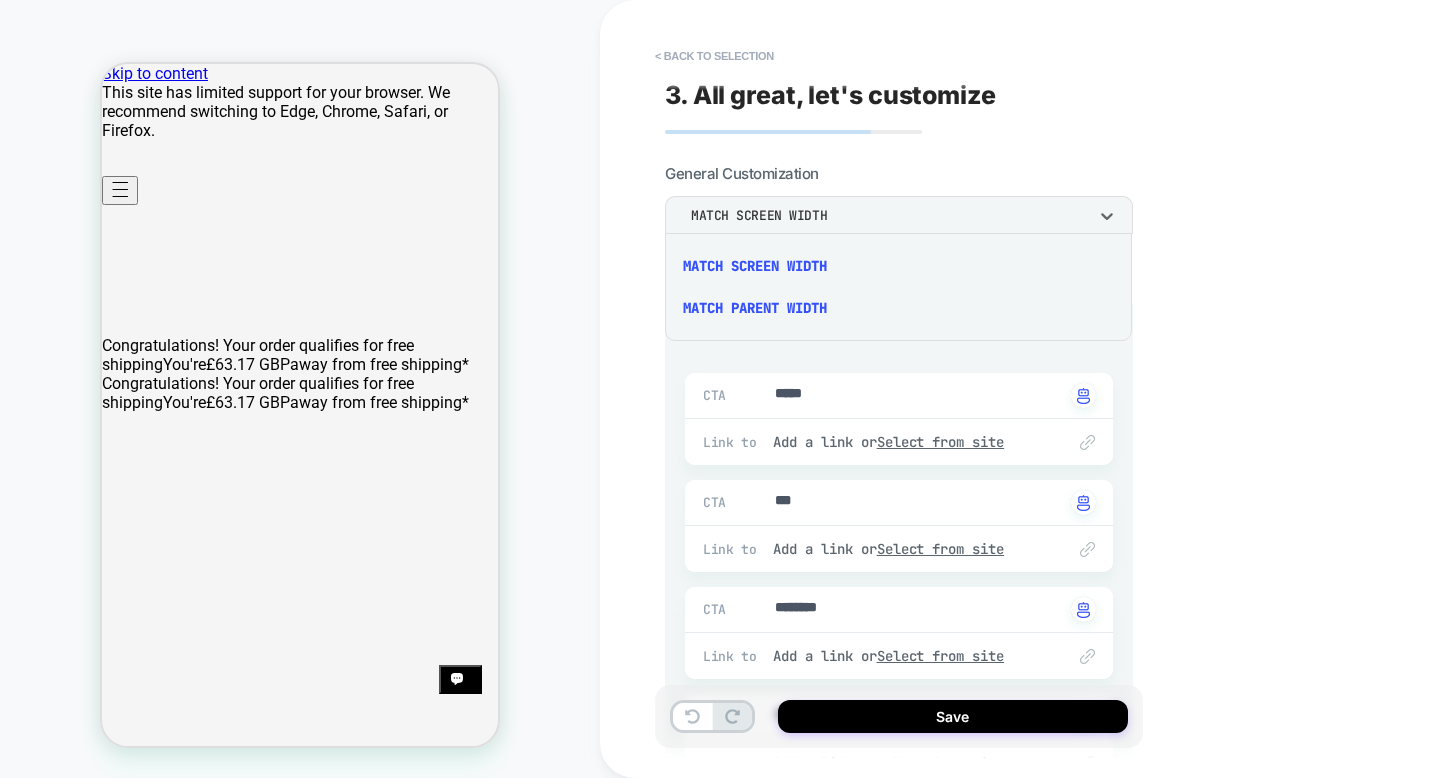 click on "Match Parent Width" at bounding box center [898, 308] 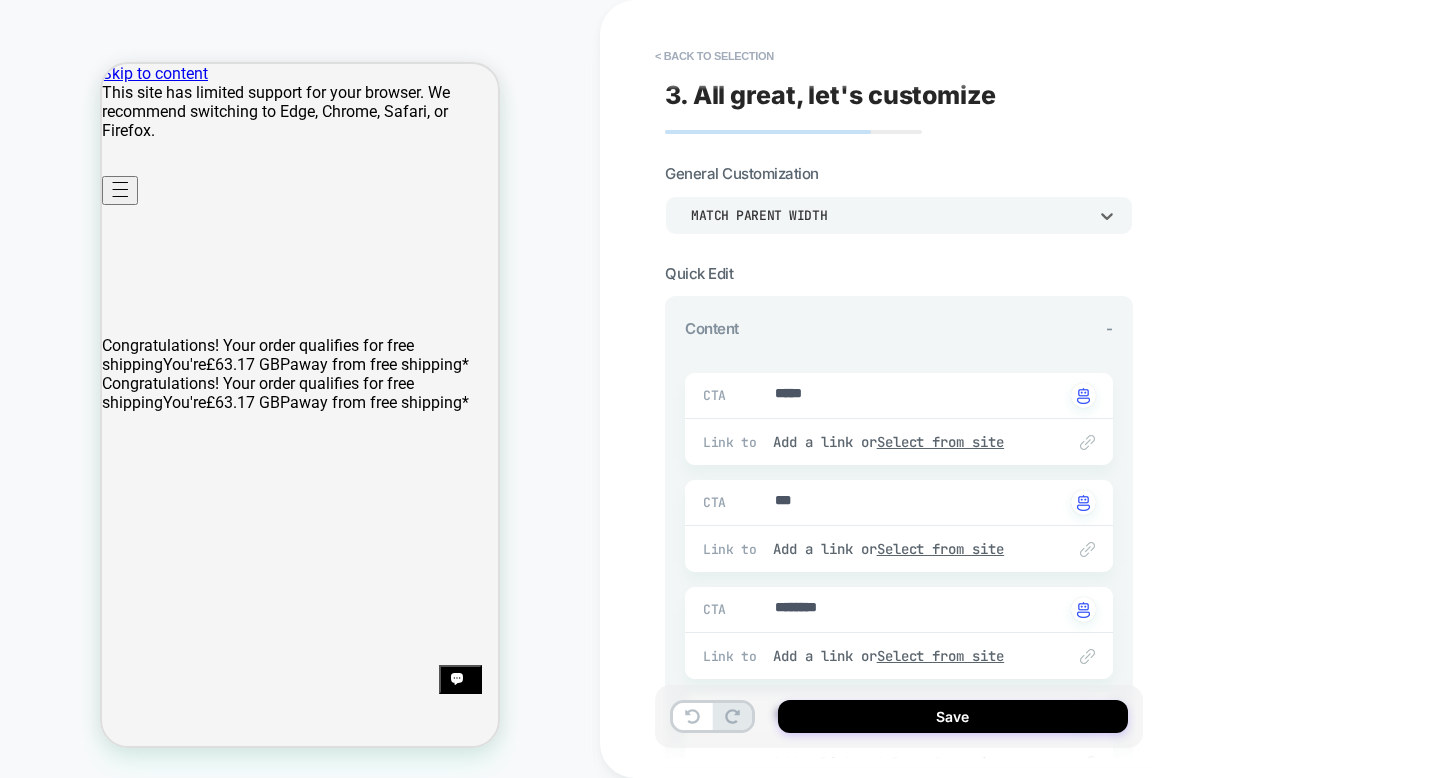 click on "Match Parent Width" at bounding box center [889, 215] 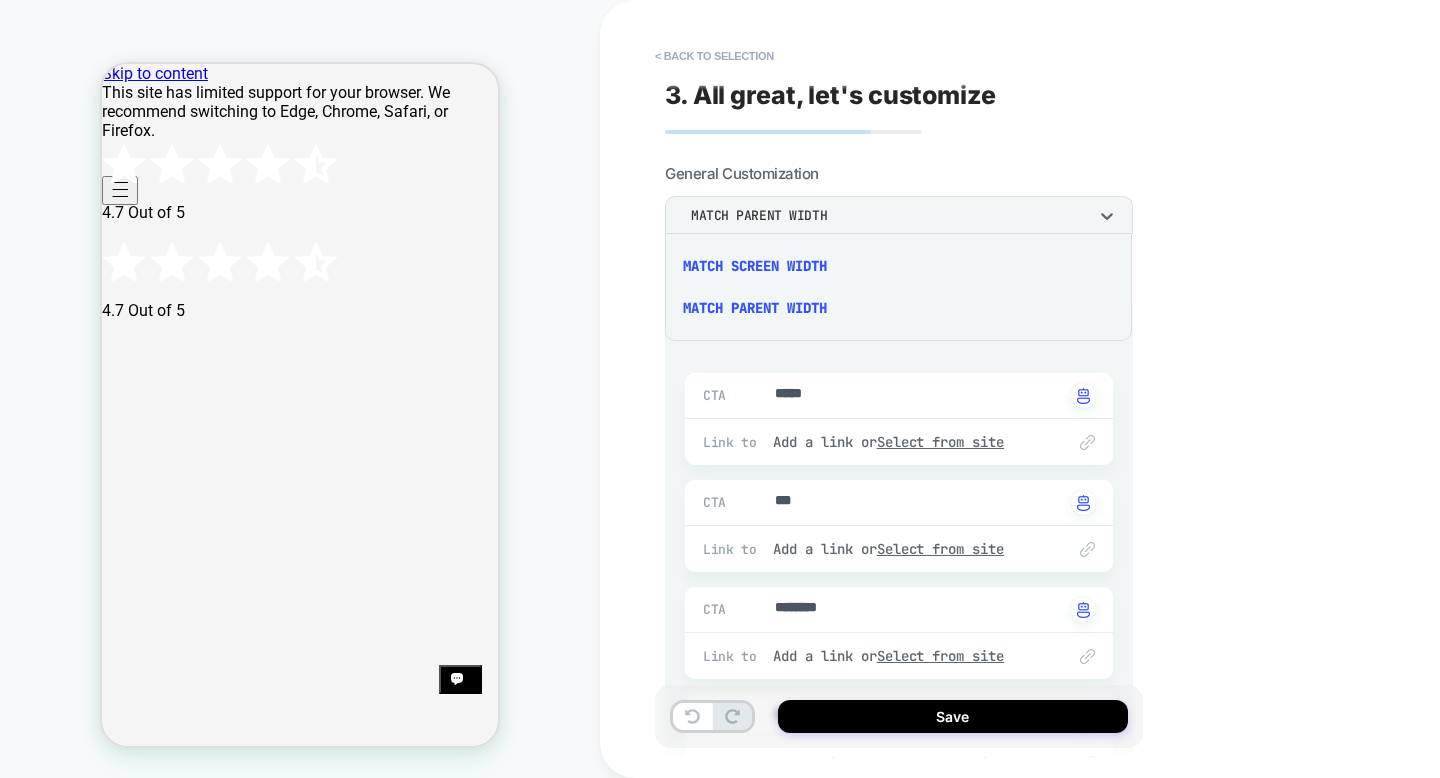 click on "Match Screen Width" at bounding box center [898, 266] 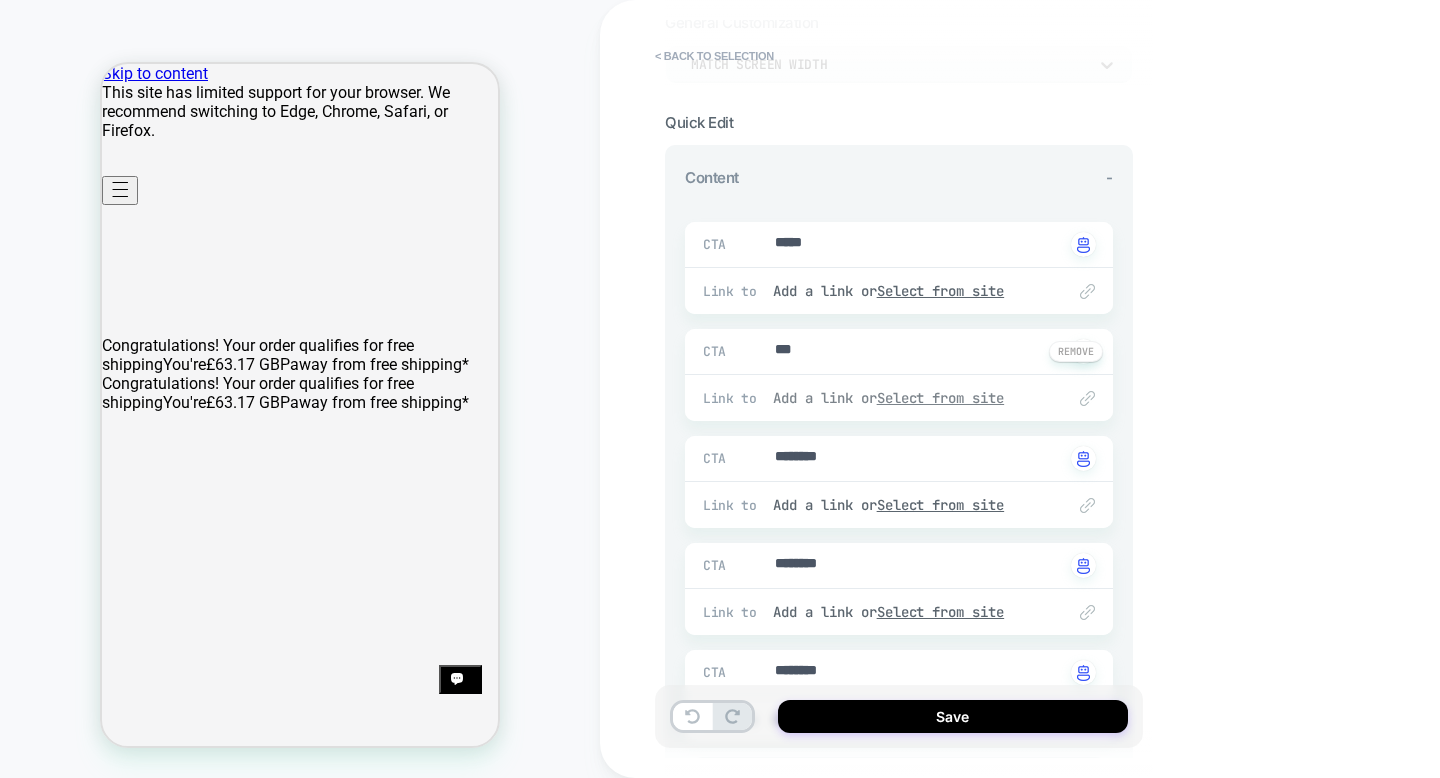 scroll, scrollTop: 152, scrollLeft: 0, axis: vertical 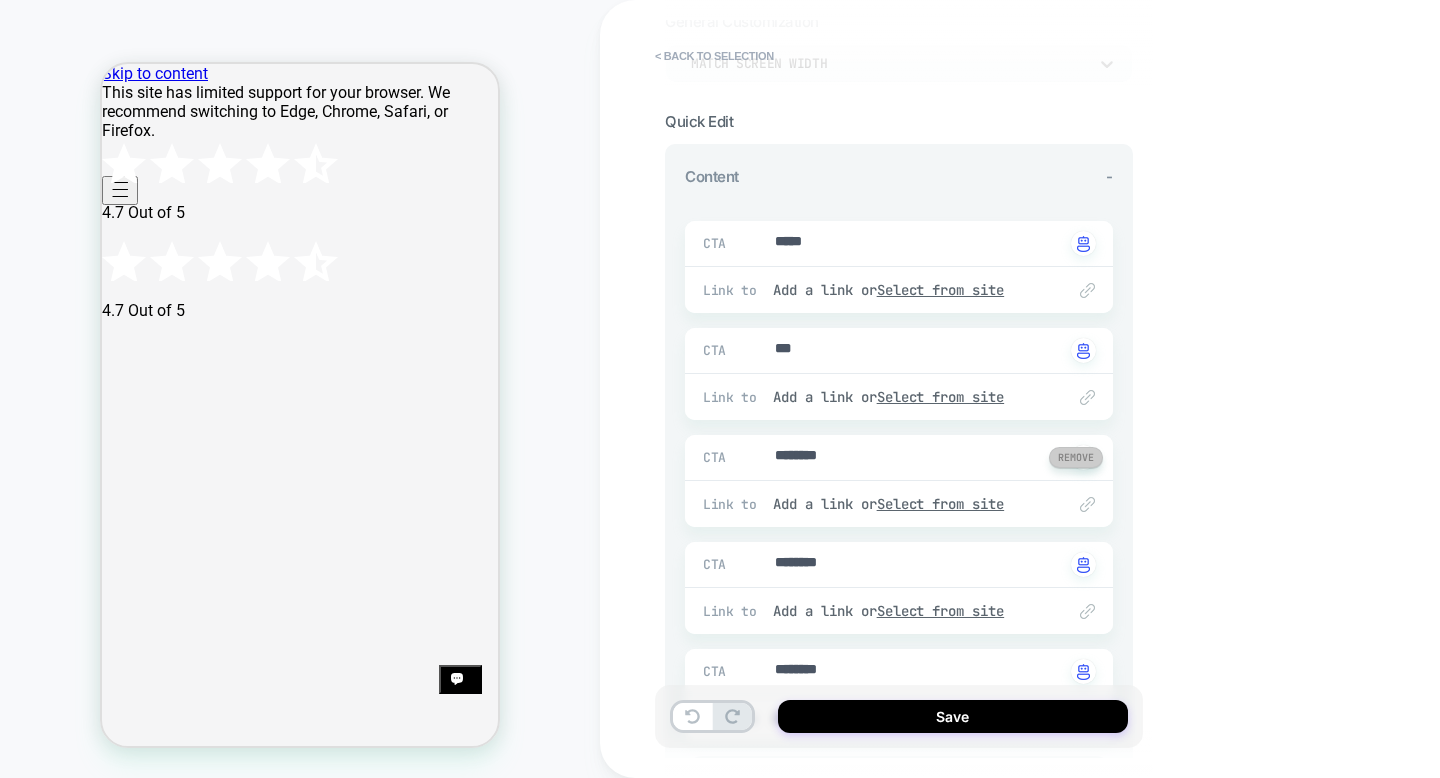 click at bounding box center (1076, 457) 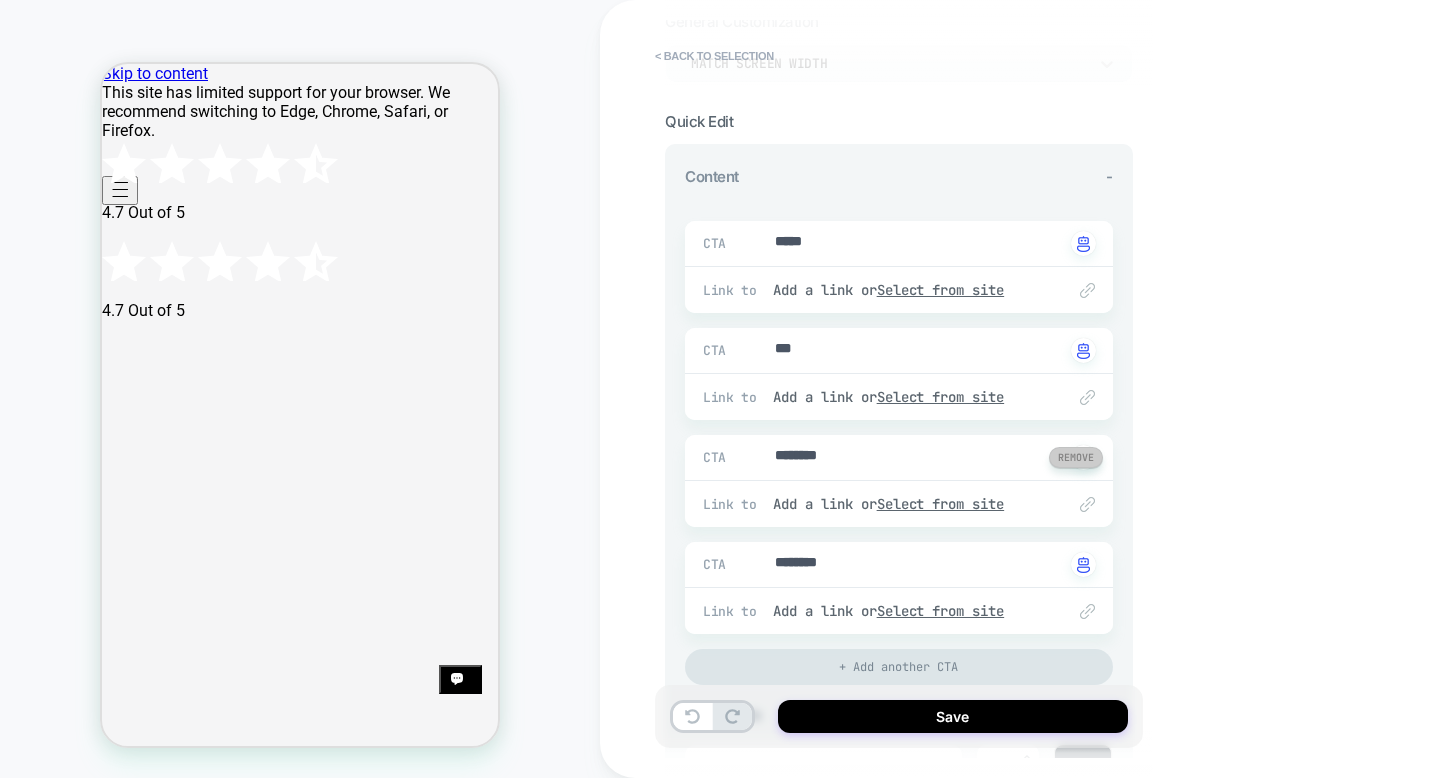 click at bounding box center (1076, 457) 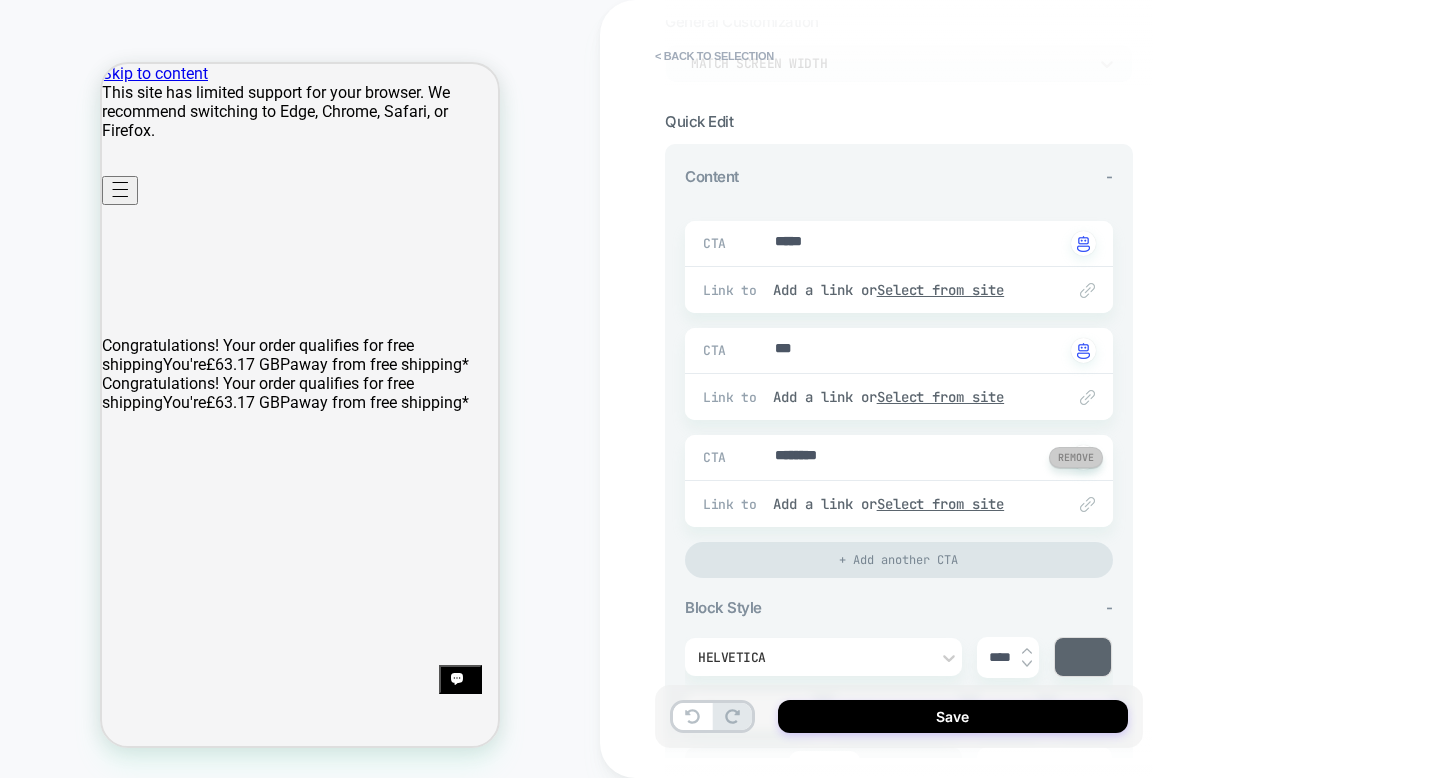 click at bounding box center (1076, 457) 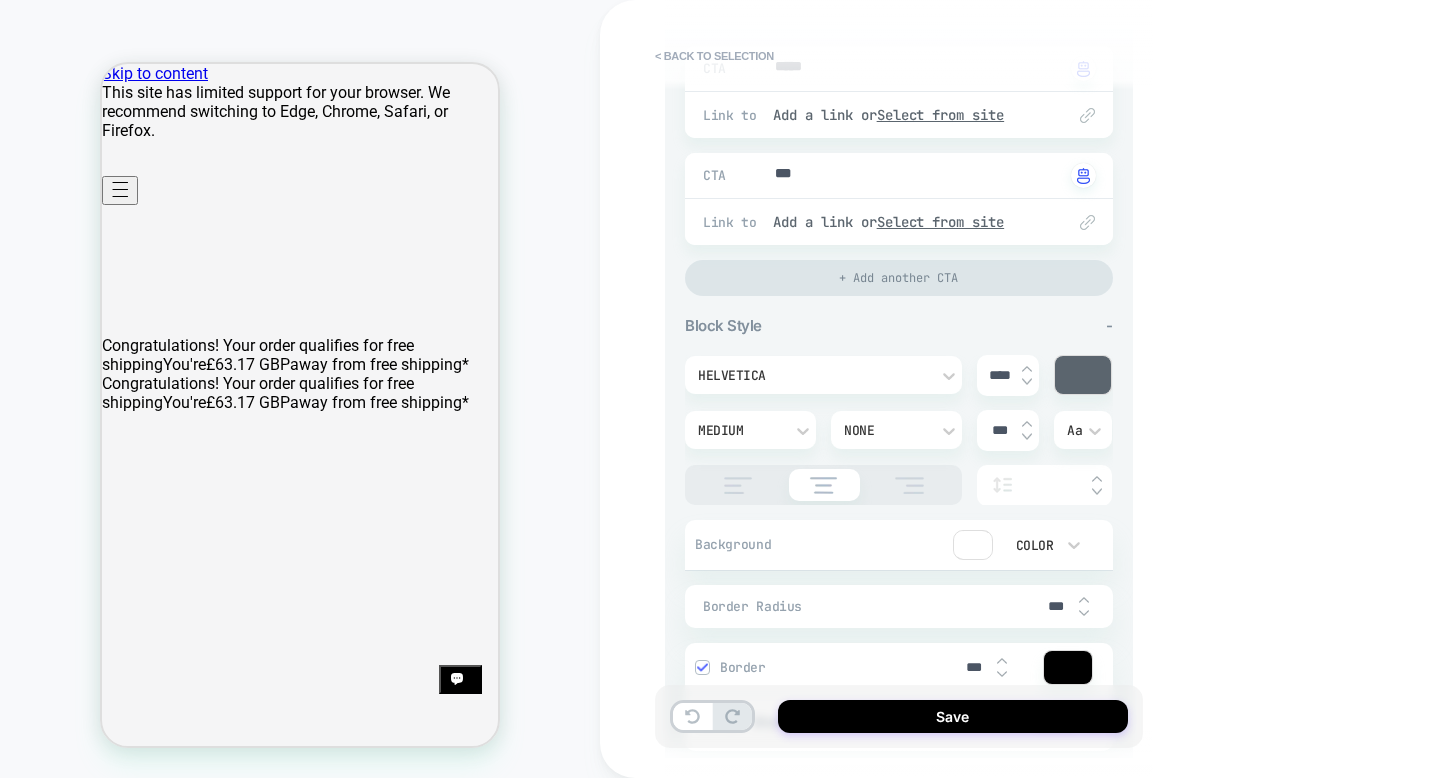 scroll, scrollTop: 416, scrollLeft: 0, axis: vertical 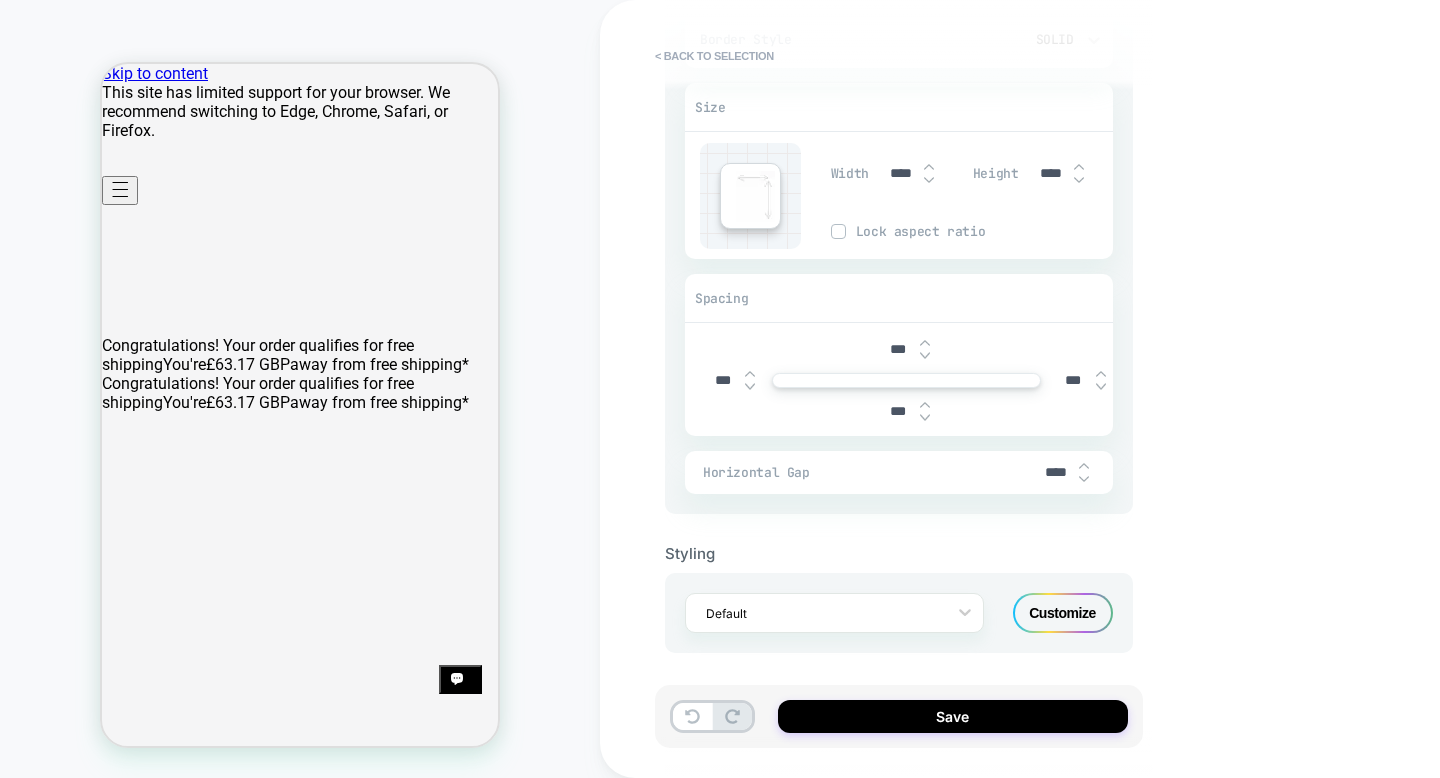 click on "***" at bounding box center (897, 349) 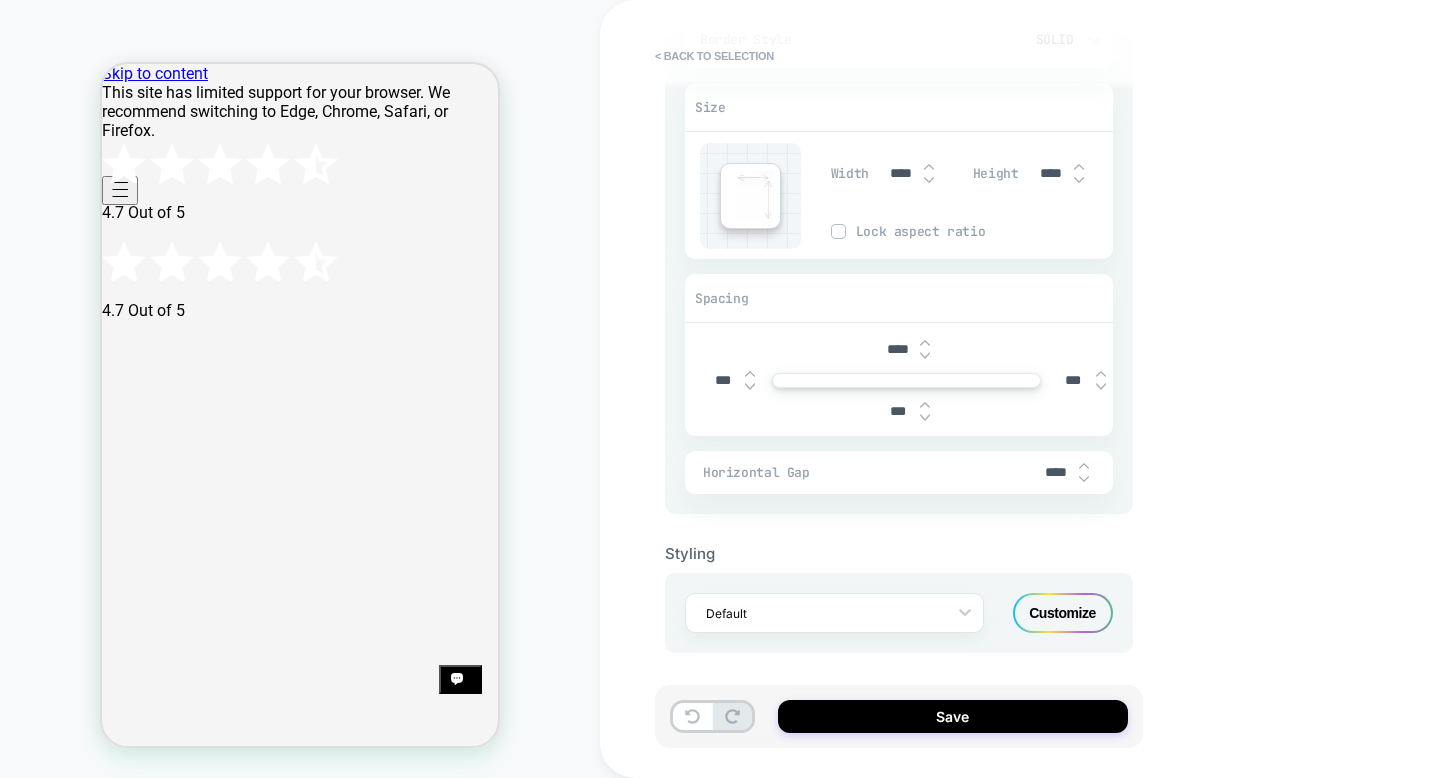 type on "*" 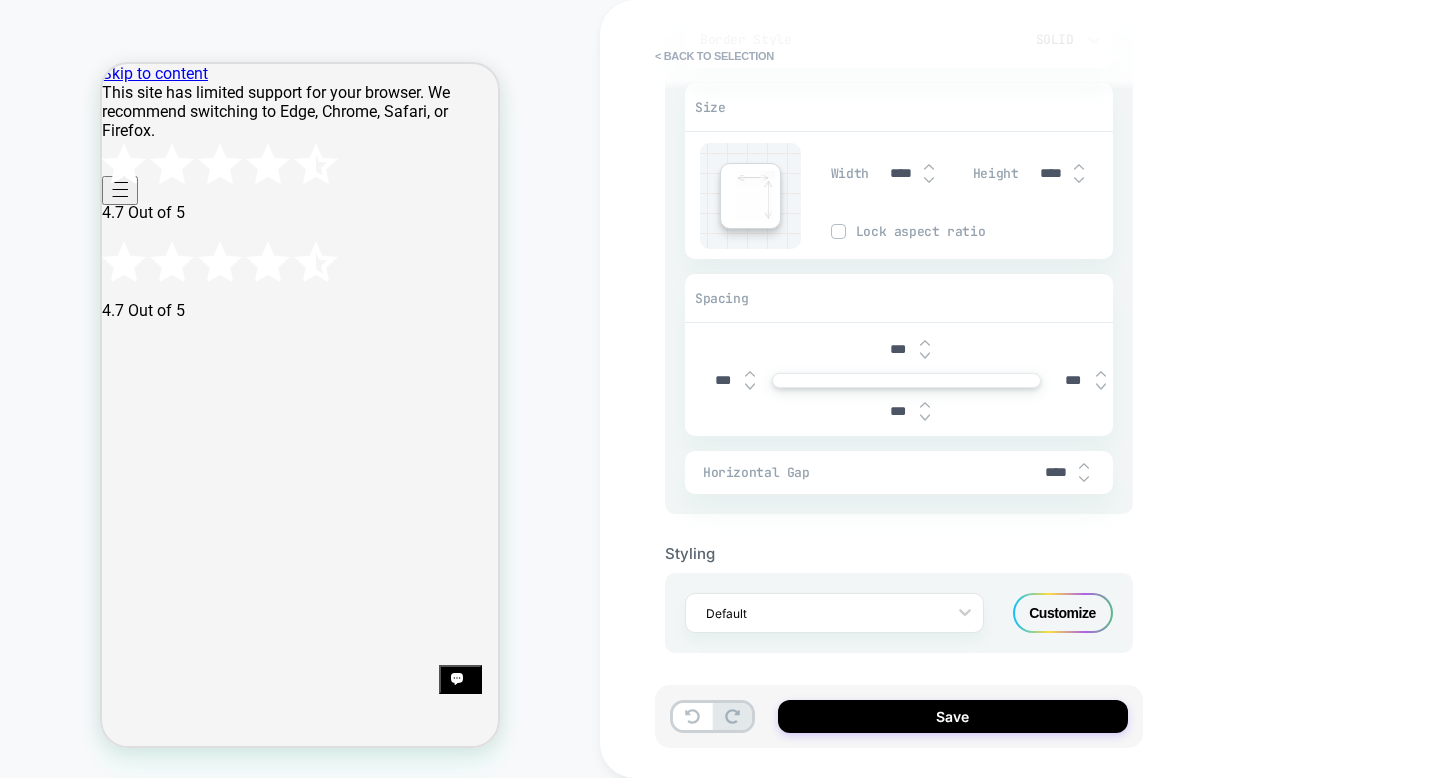 type on "*" 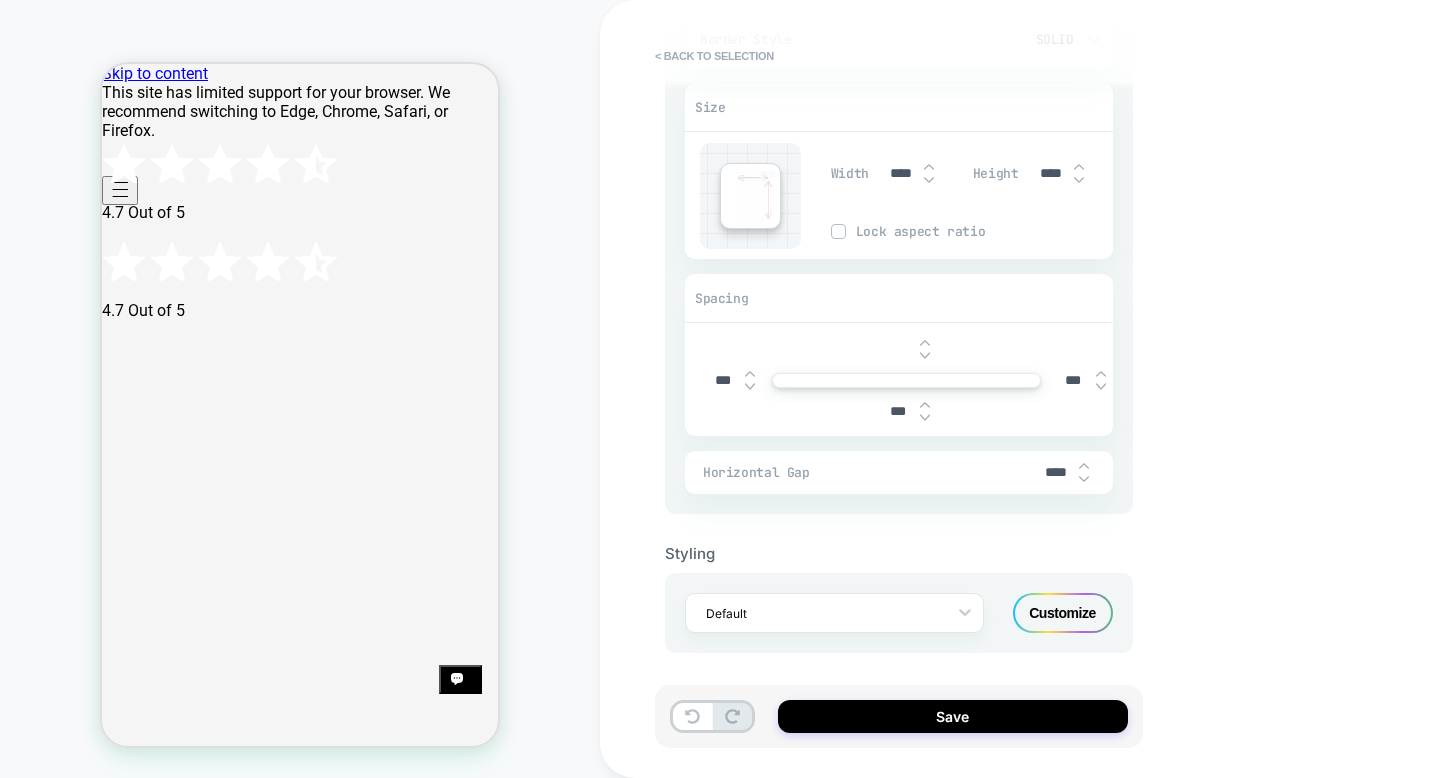 type on "*" 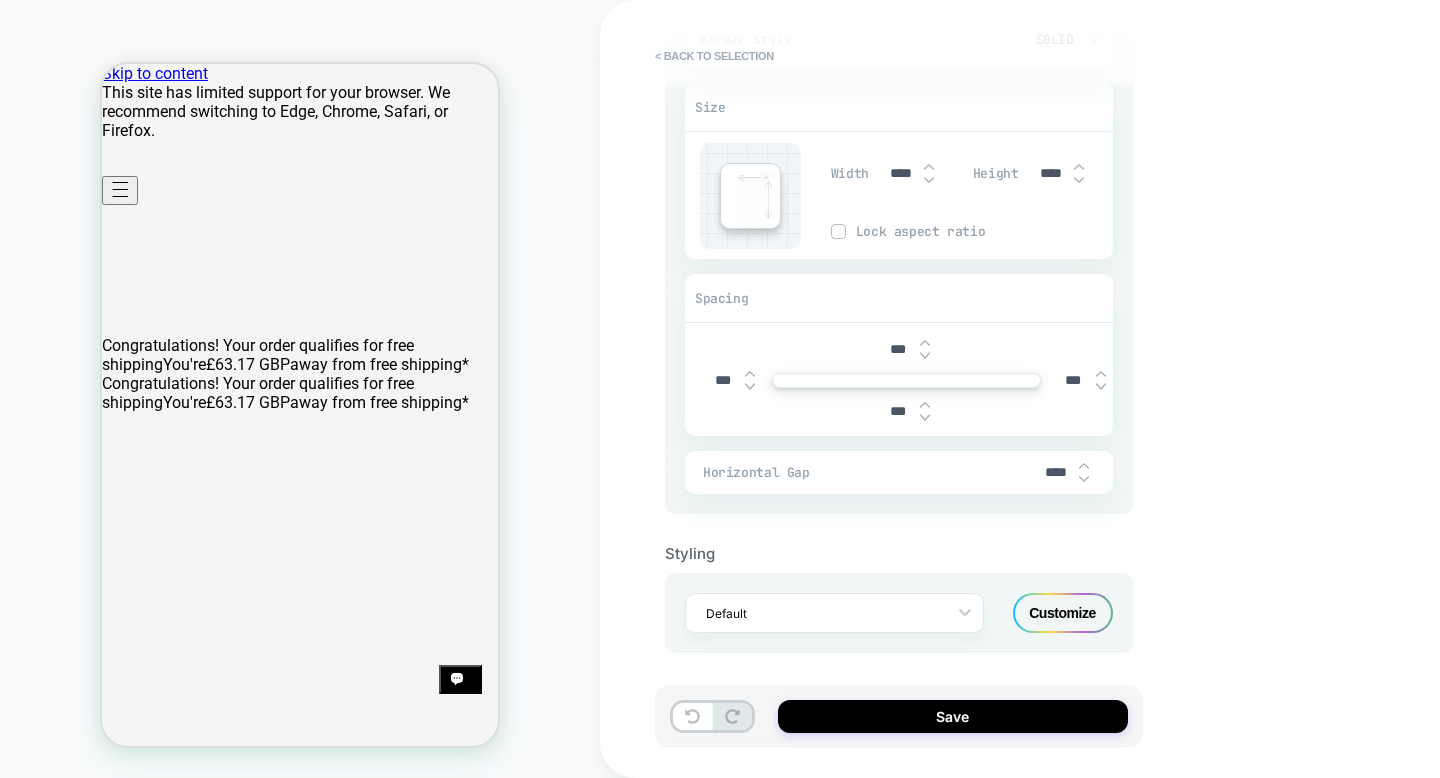 click on "< Back to selection 3. All great, let's customize General Customization Match Screen Width Quick Edit Content - CTA ***** Click to change to  alternative text Link to Add a link or  Select from site CTA *** Click to change to  alternative text Link to Add a link or  Select from site + Add another CTA Block Style - Helvetica **** Medium None *** Aa Background Color Border Radius *** Border *** Border Style Solid Add Border Size Width **** Height **** Lock aspect ratio Spacing *** *** *** *** Horizontal Gap **** Styling Default Customize Save" at bounding box center (1040, 389) 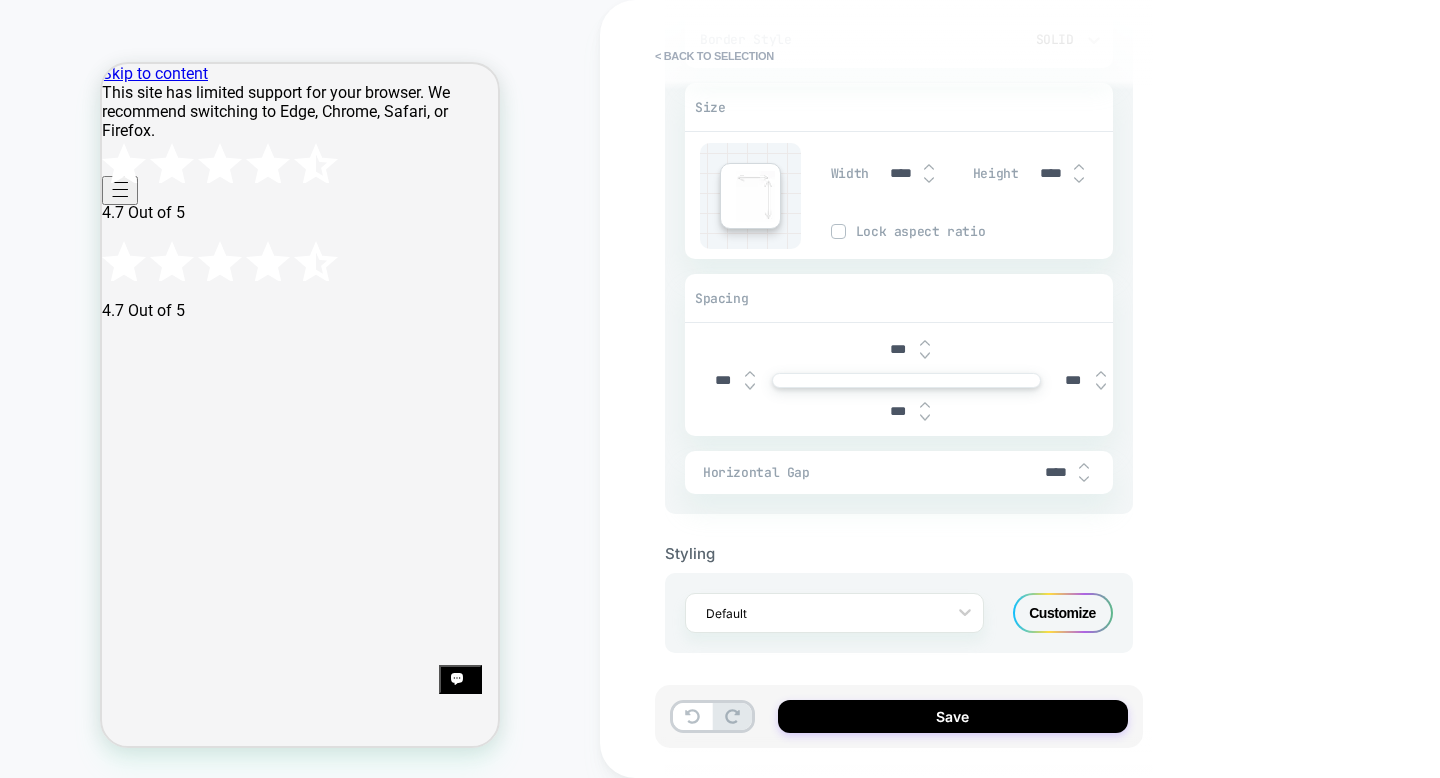 click on "Customize" at bounding box center [1063, 613] 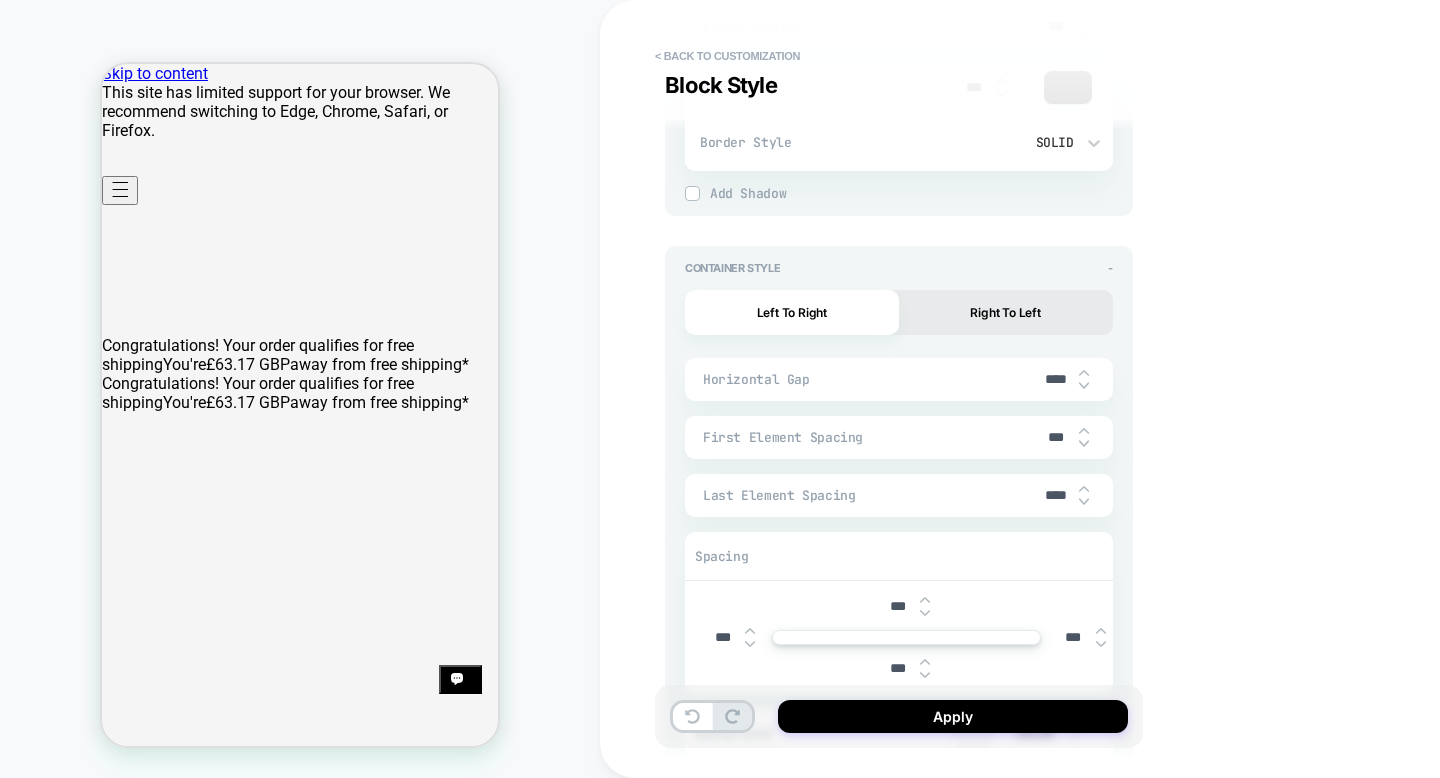 scroll, scrollTop: 1371, scrollLeft: 0, axis: vertical 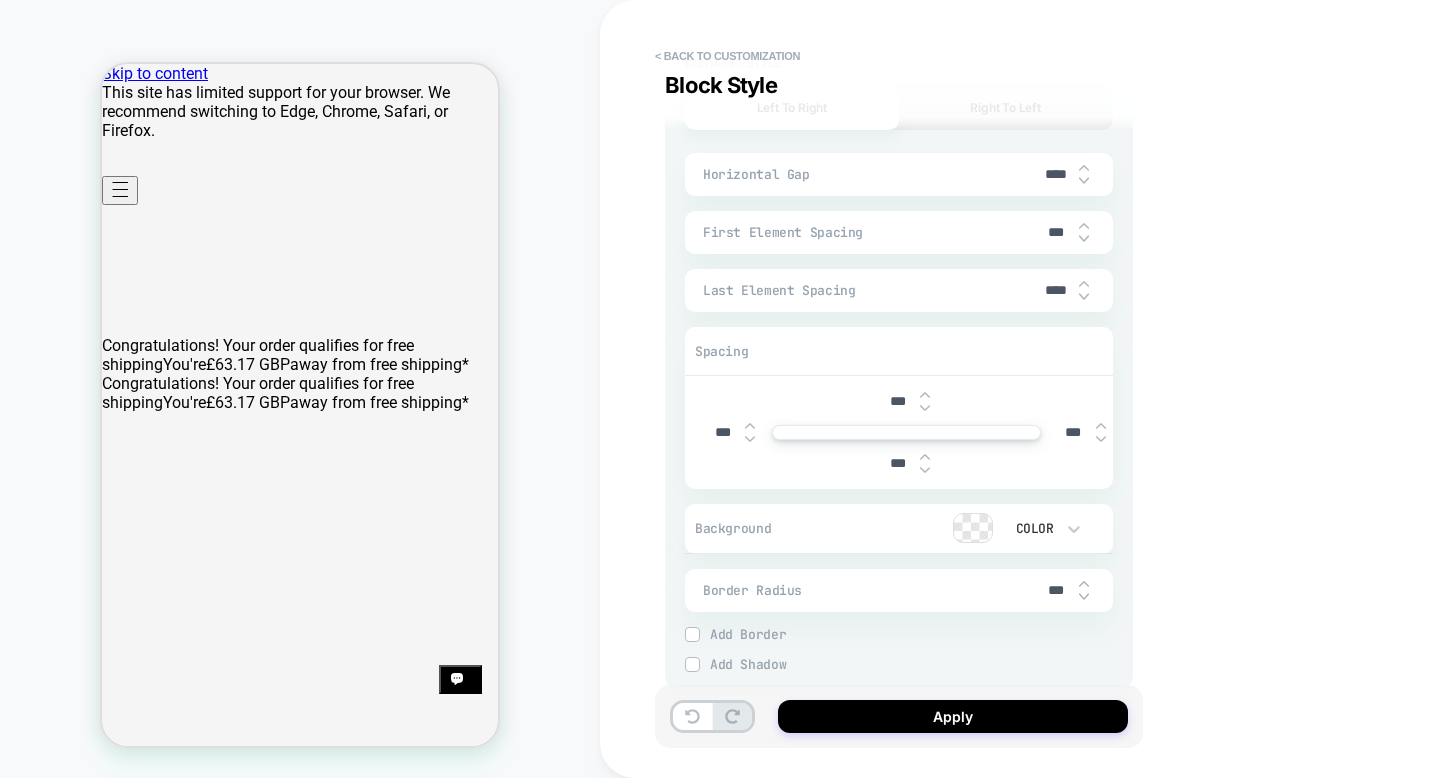 click on "***" at bounding box center (897, 401) 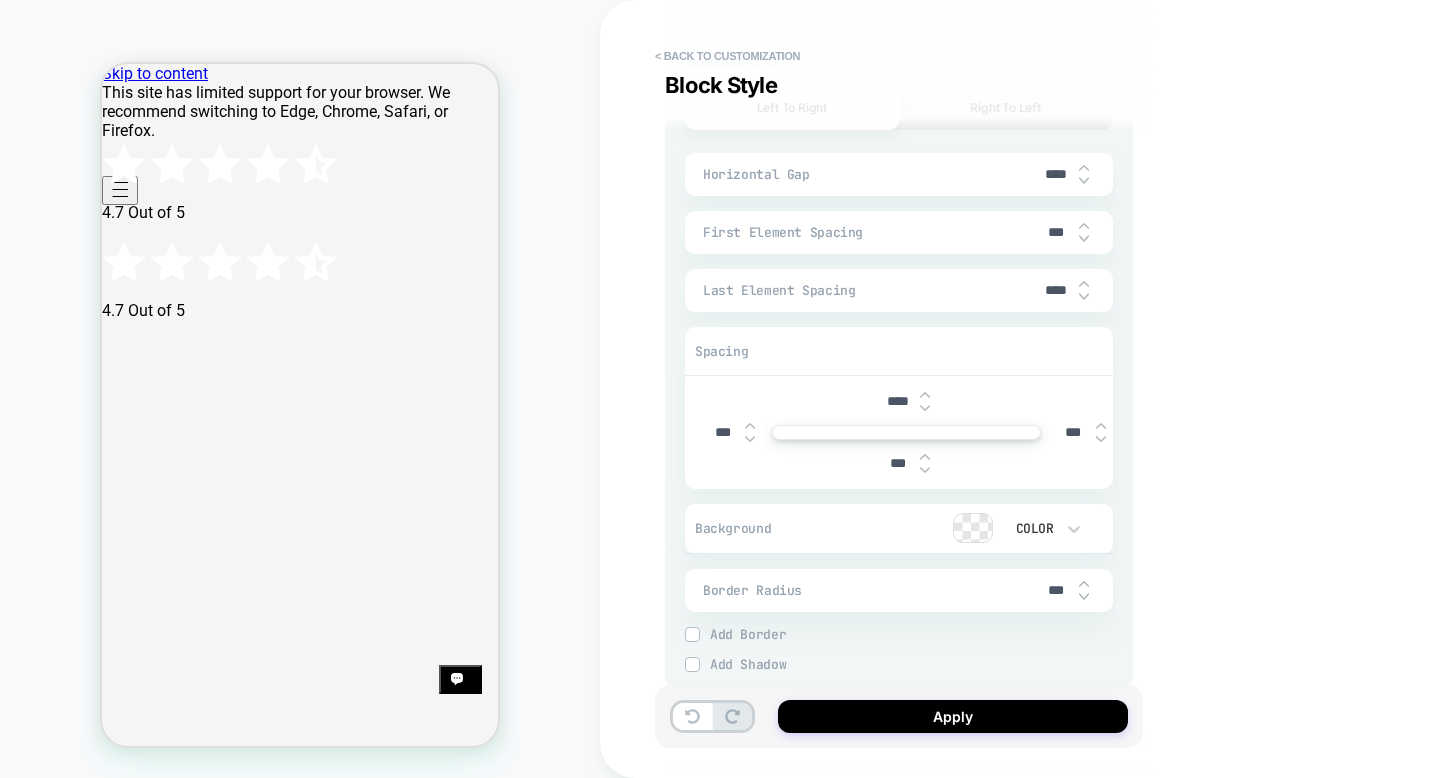 type on "*" 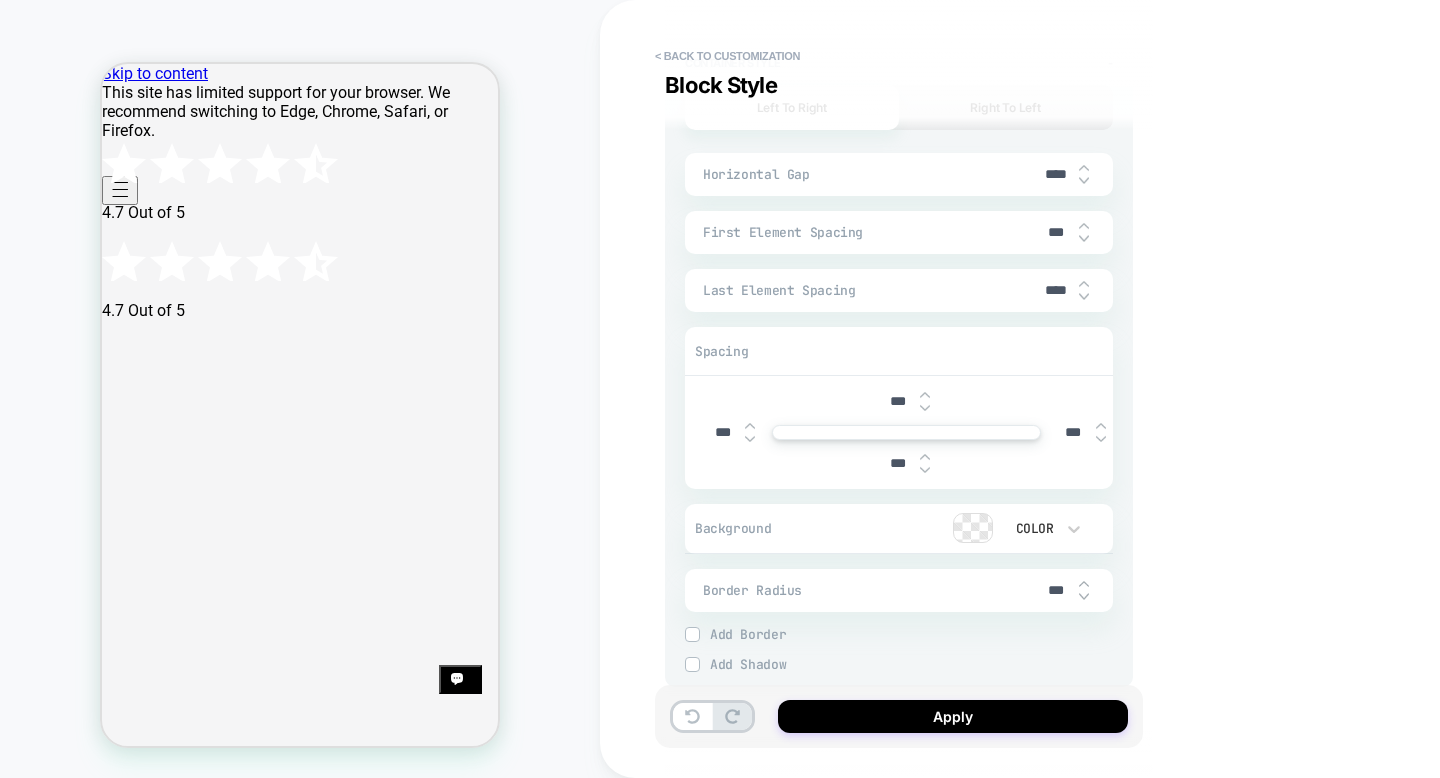 type on "*" 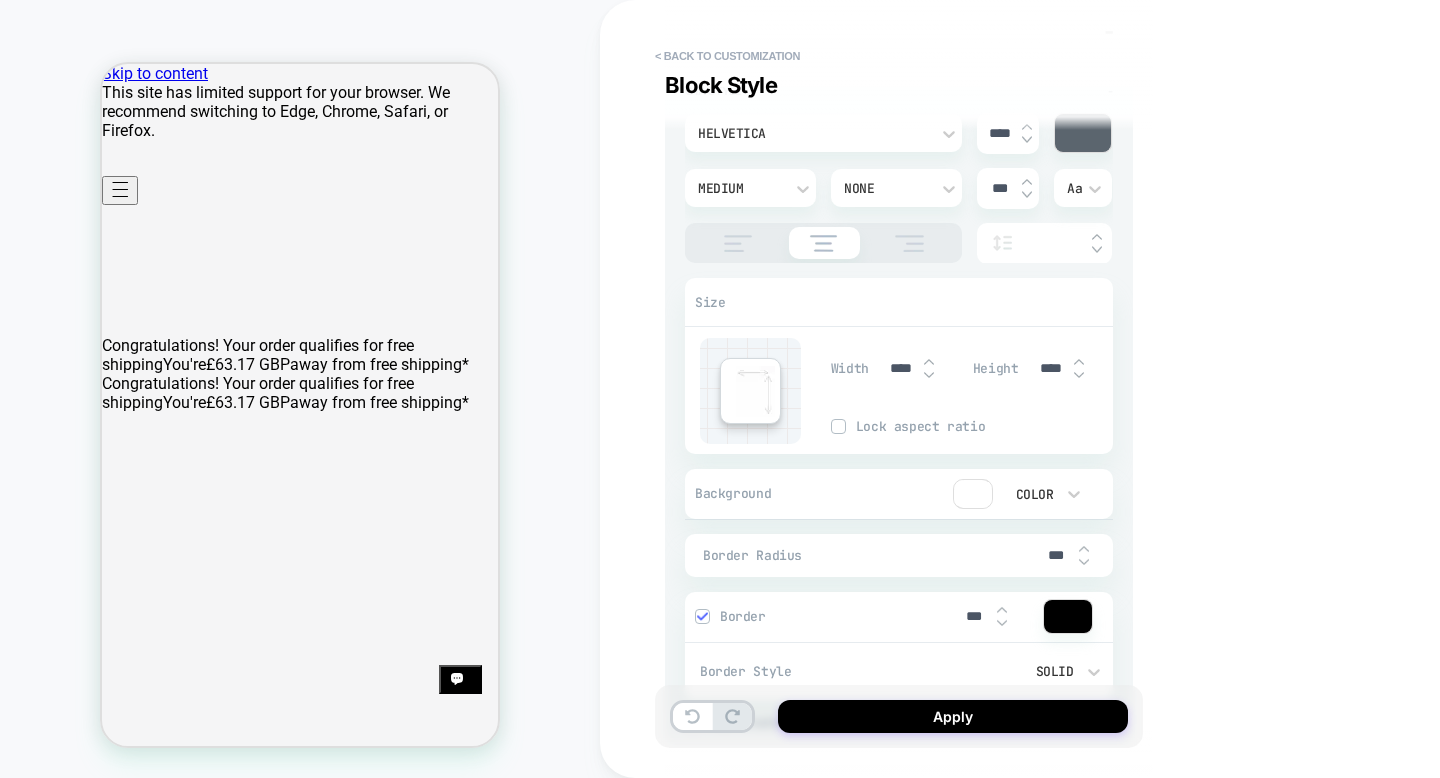 scroll, scrollTop: 0, scrollLeft: 0, axis: both 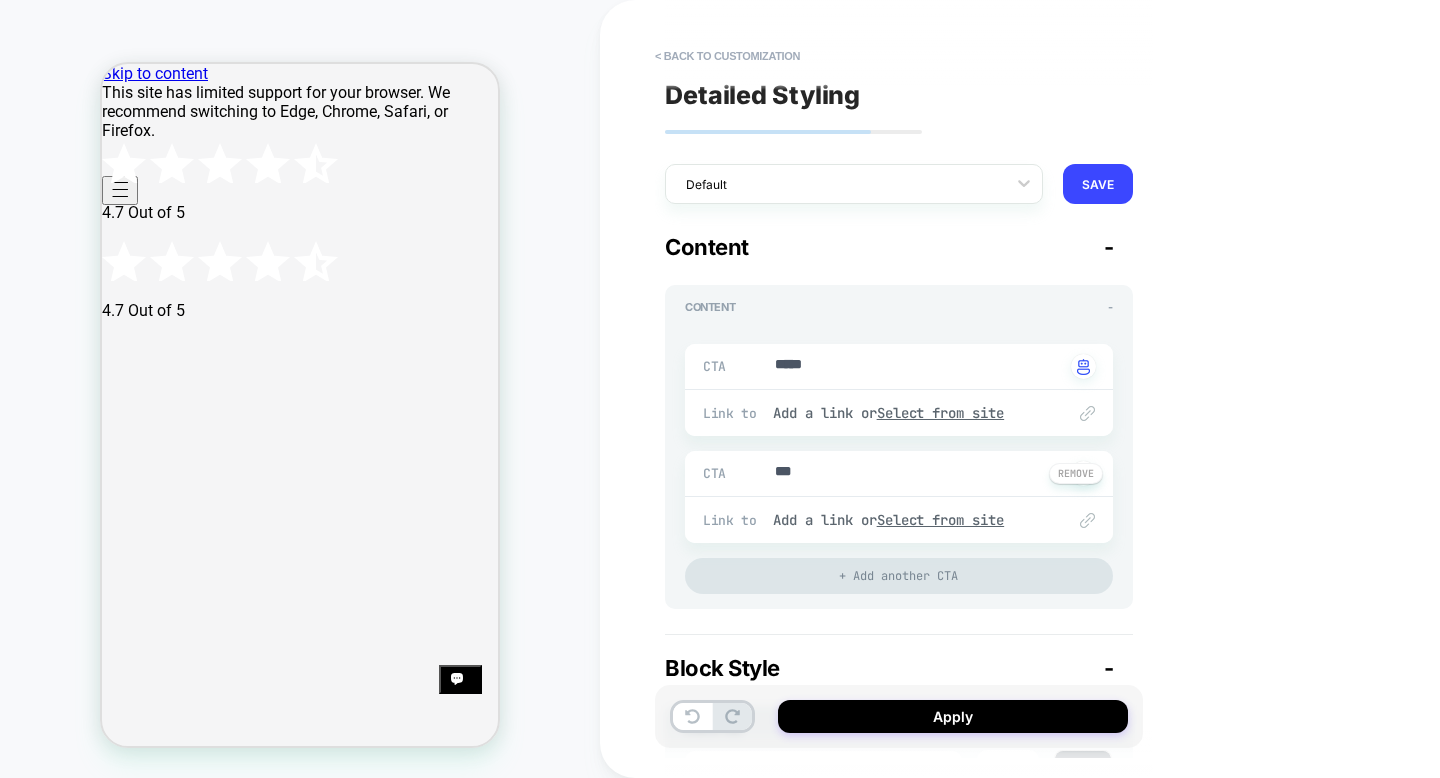 type on "*" 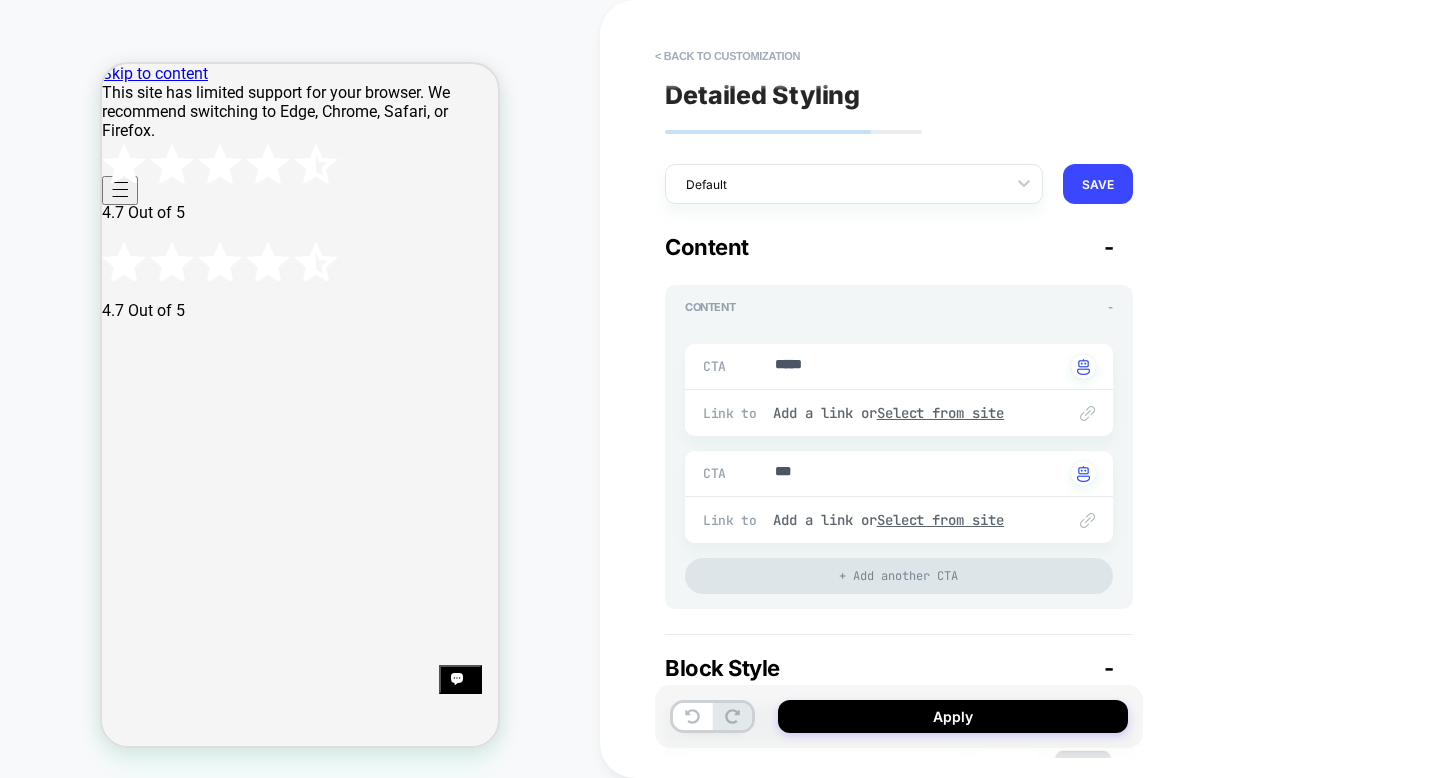 type 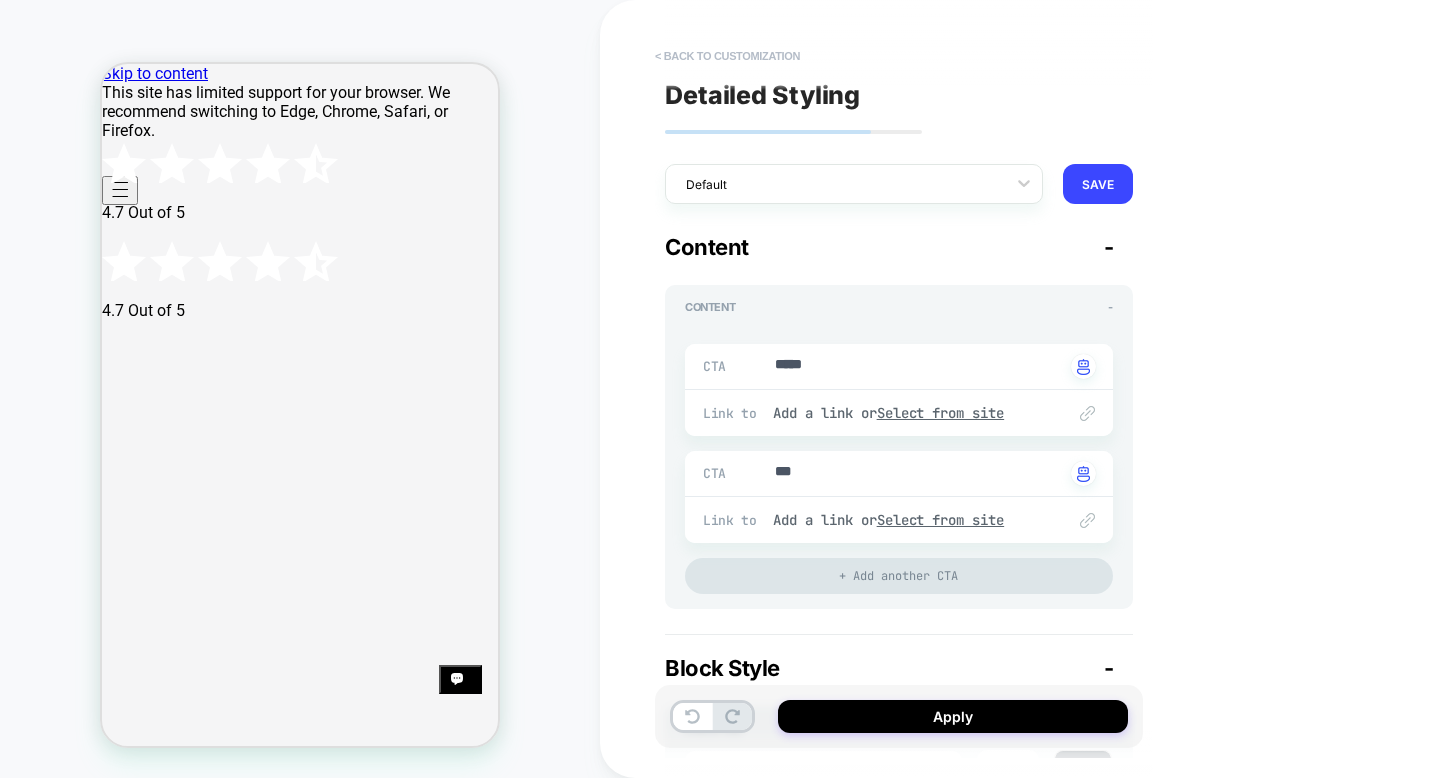click on "< Back to customization" at bounding box center (727, 56) 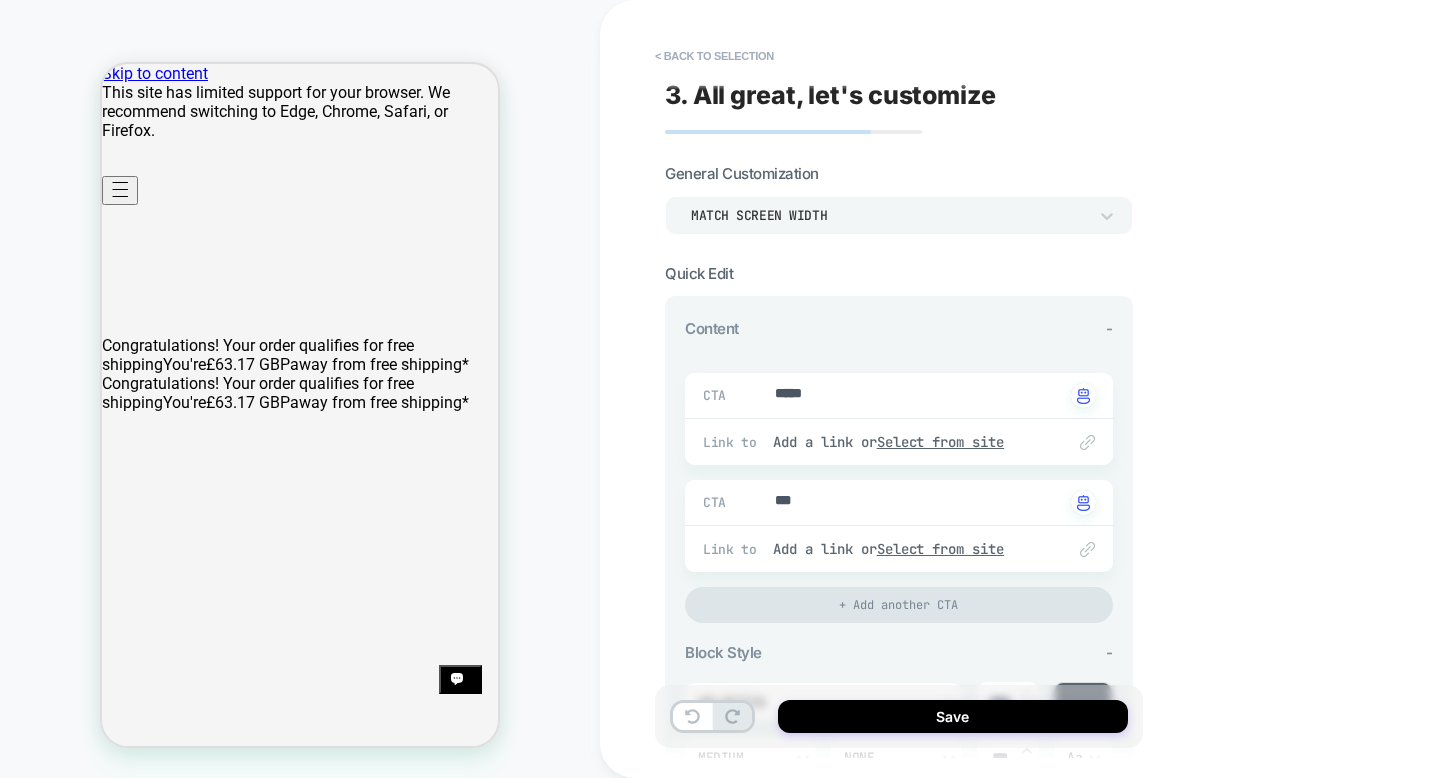 click on "< Back to selection" at bounding box center [714, 56] 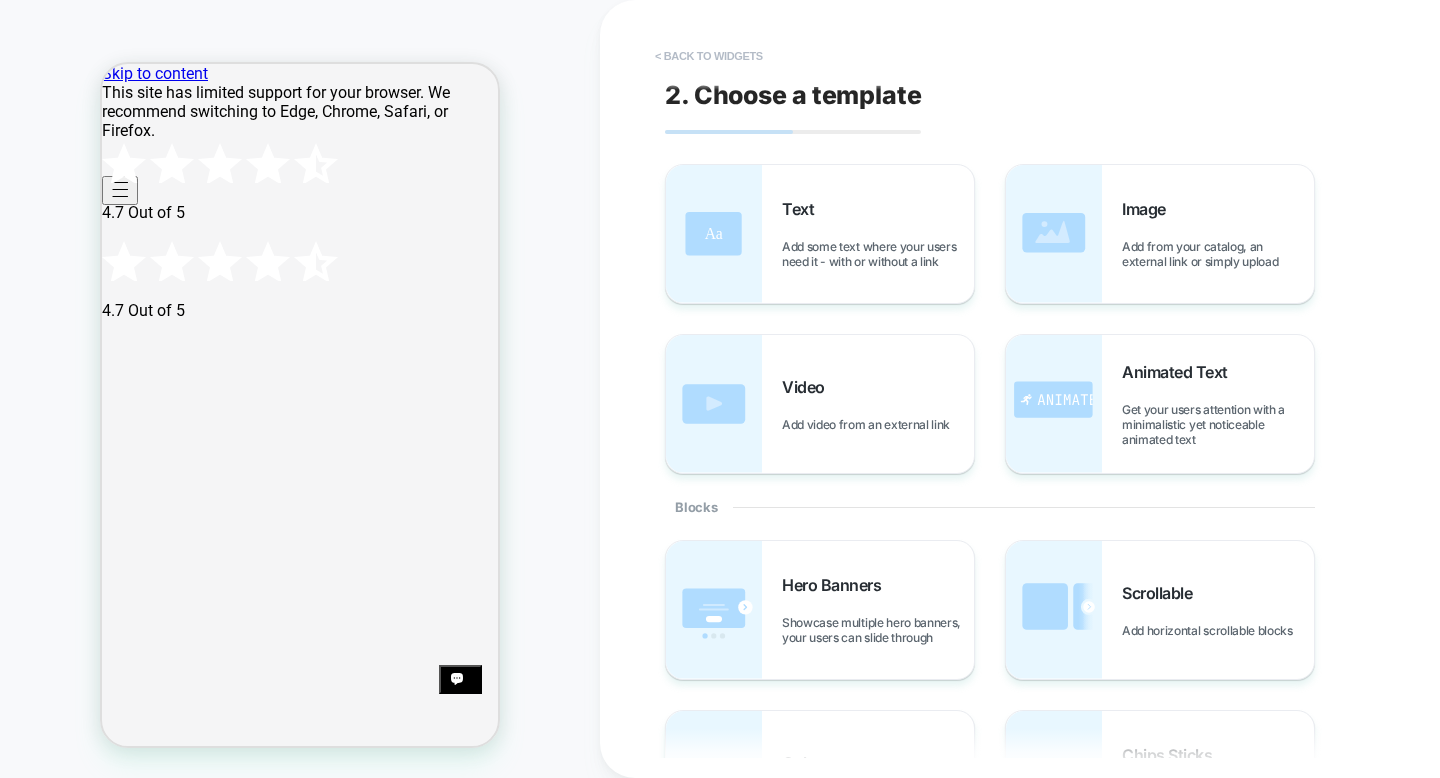 click on "< Back to widgets" at bounding box center (709, 56) 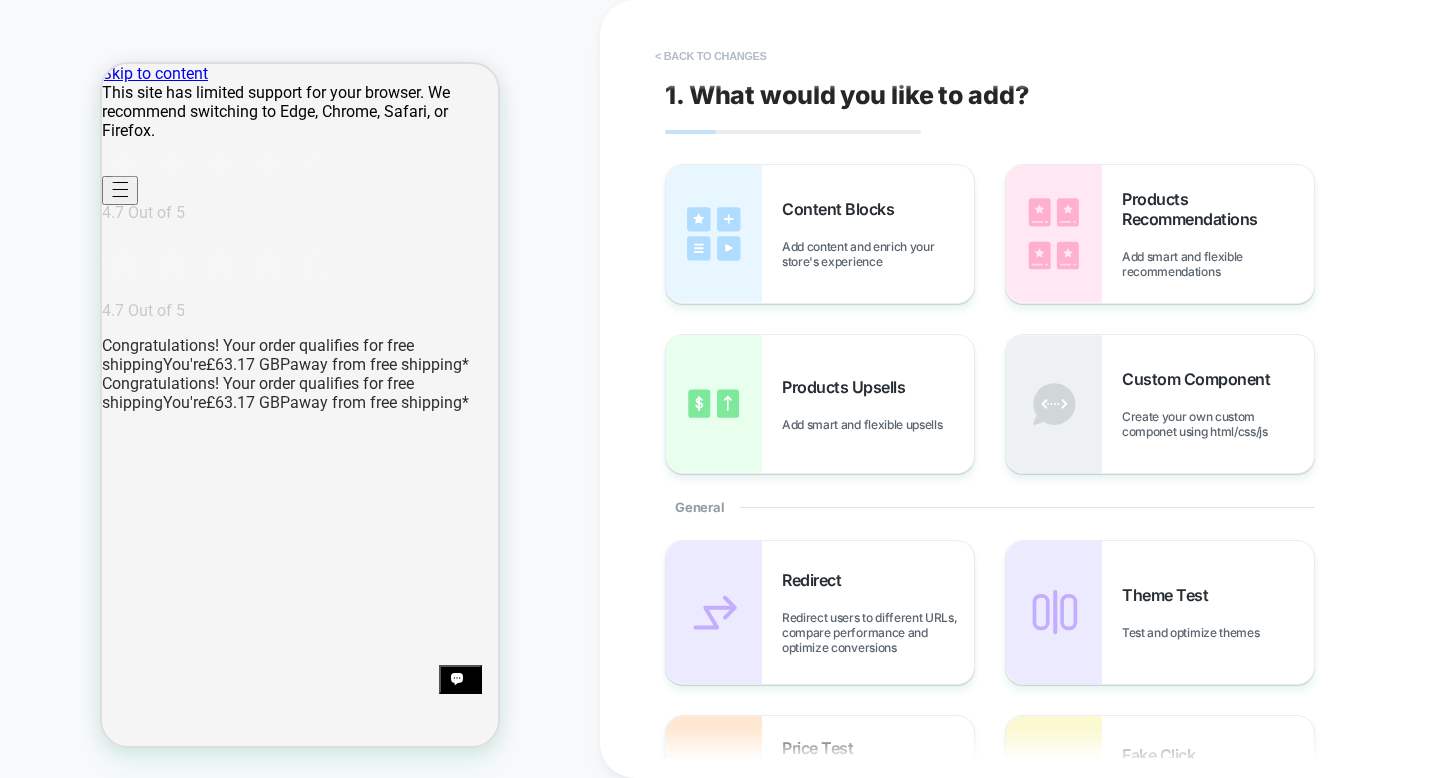click on "< Back to changes" at bounding box center [711, 56] 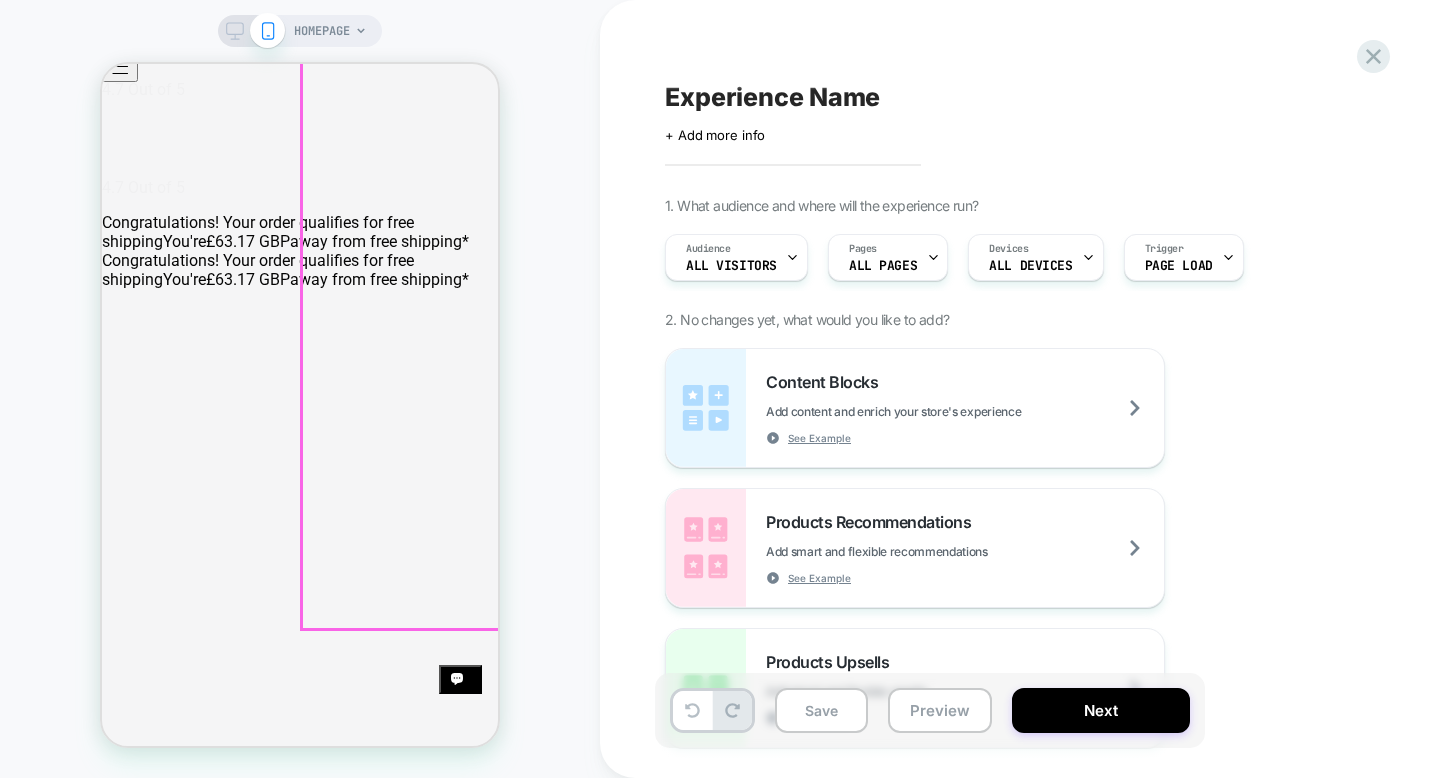 scroll, scrollTop: 0, scrollLeft: 0, axis: both 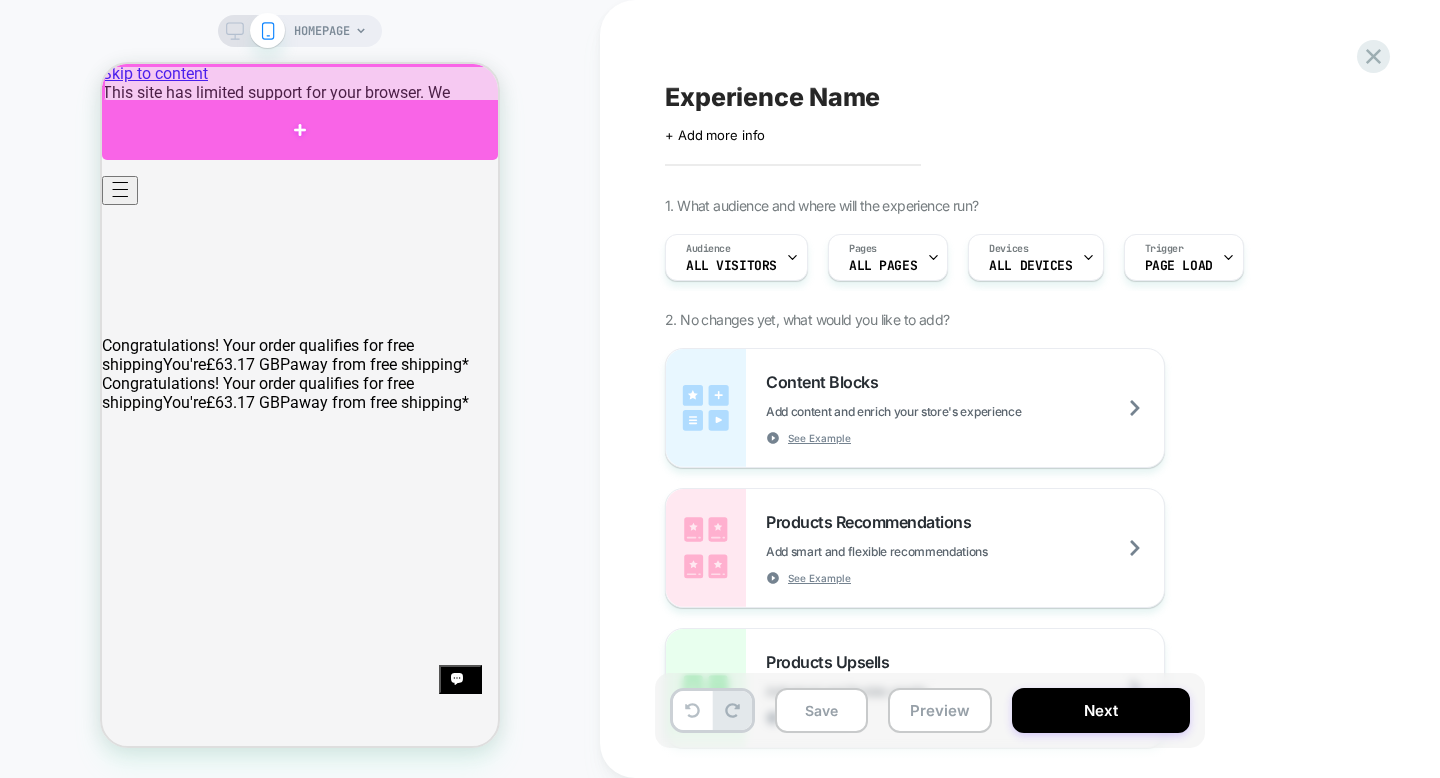click at bounding box center [300, 130] 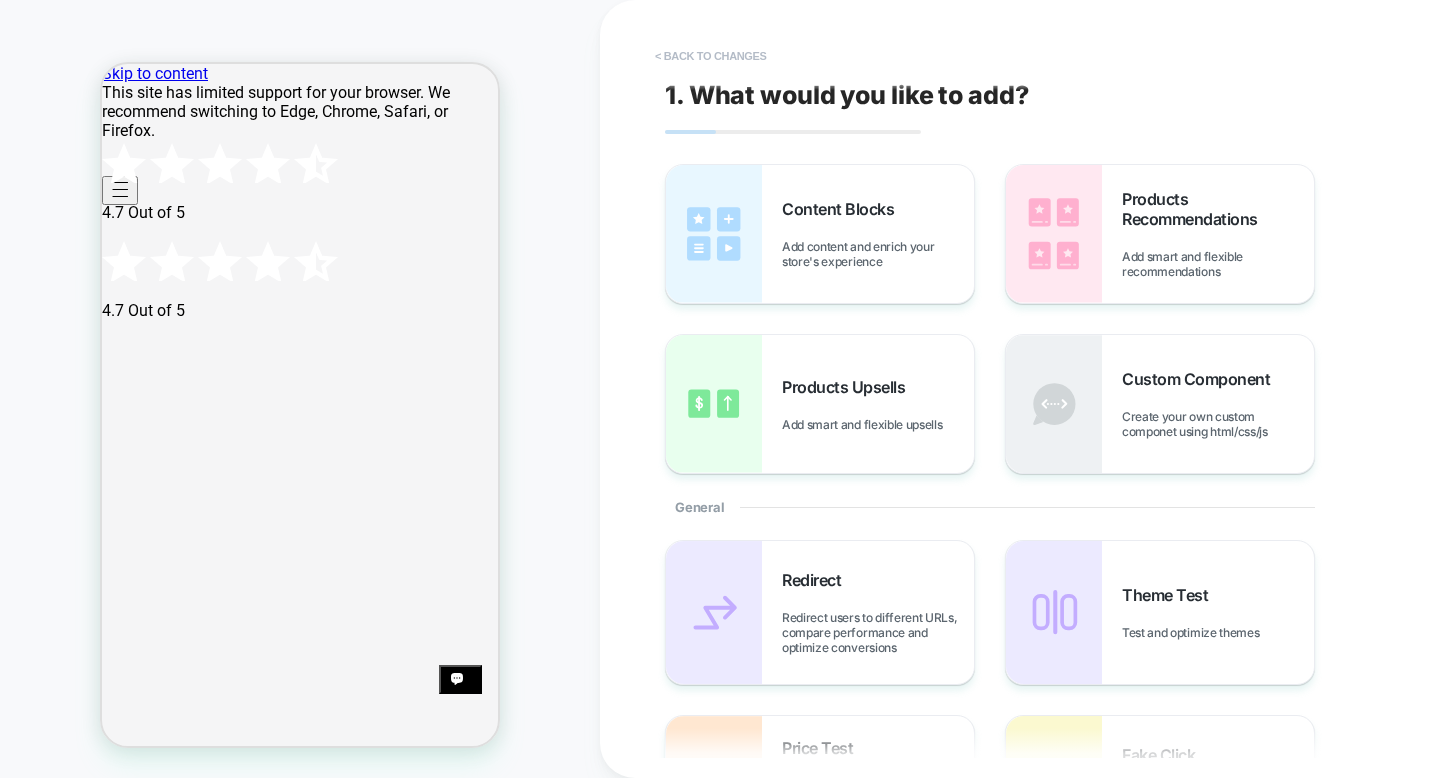 click on "< Back to changes" at bounding box center (711, 56) 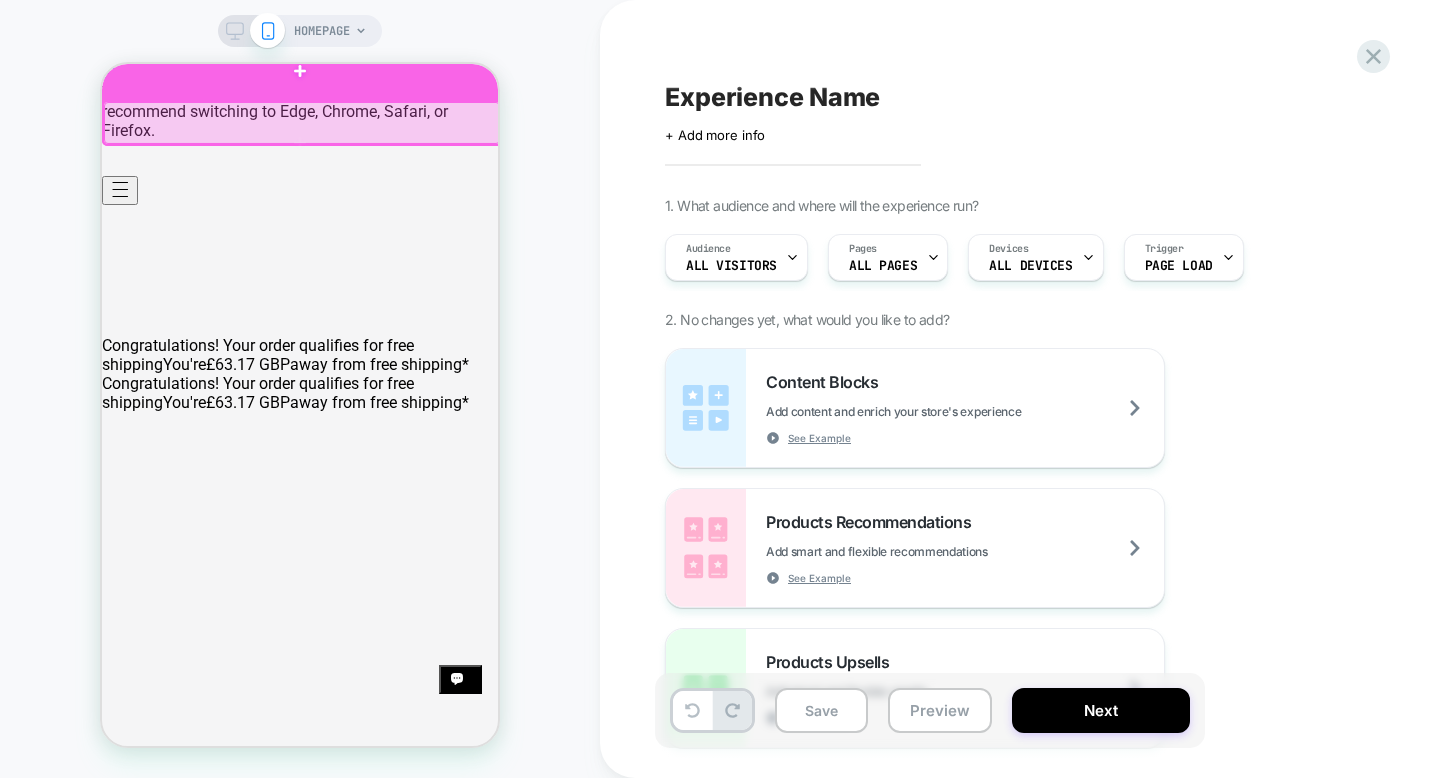 click at bounding box center [300, 70] 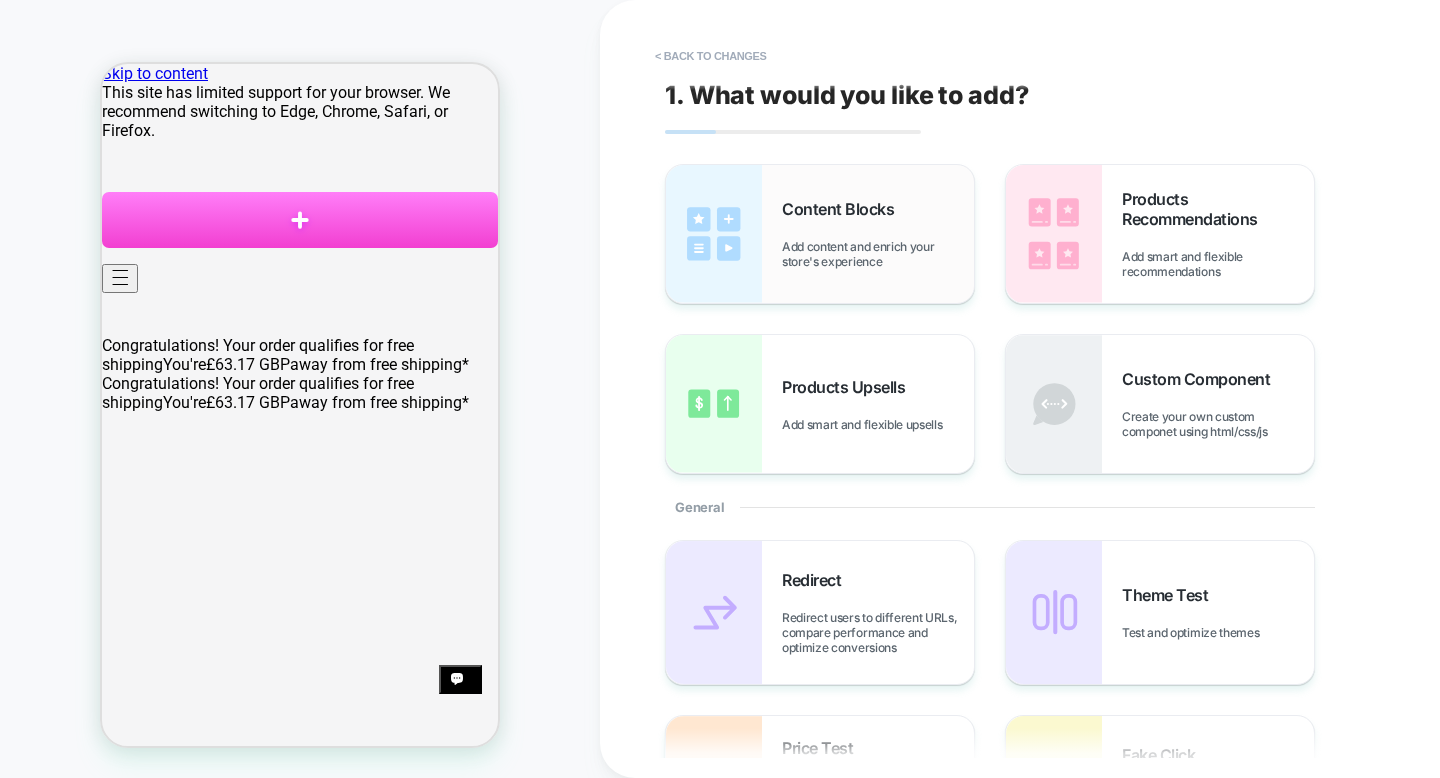 click on "Add content and enrich your store's experience" at bounding box center [878, 254] 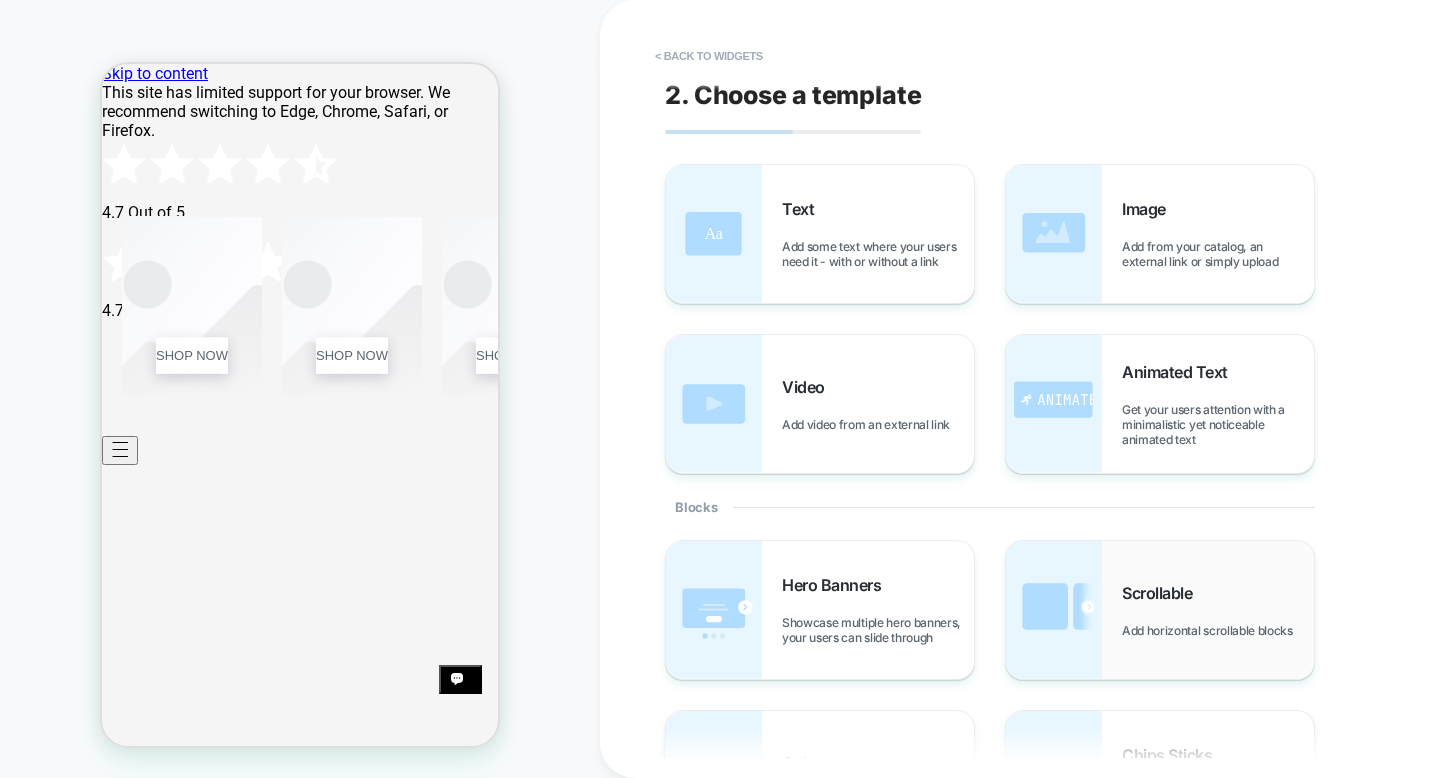 scroll, scrollTop: 266, scrollLeft: 0, axis: vertical 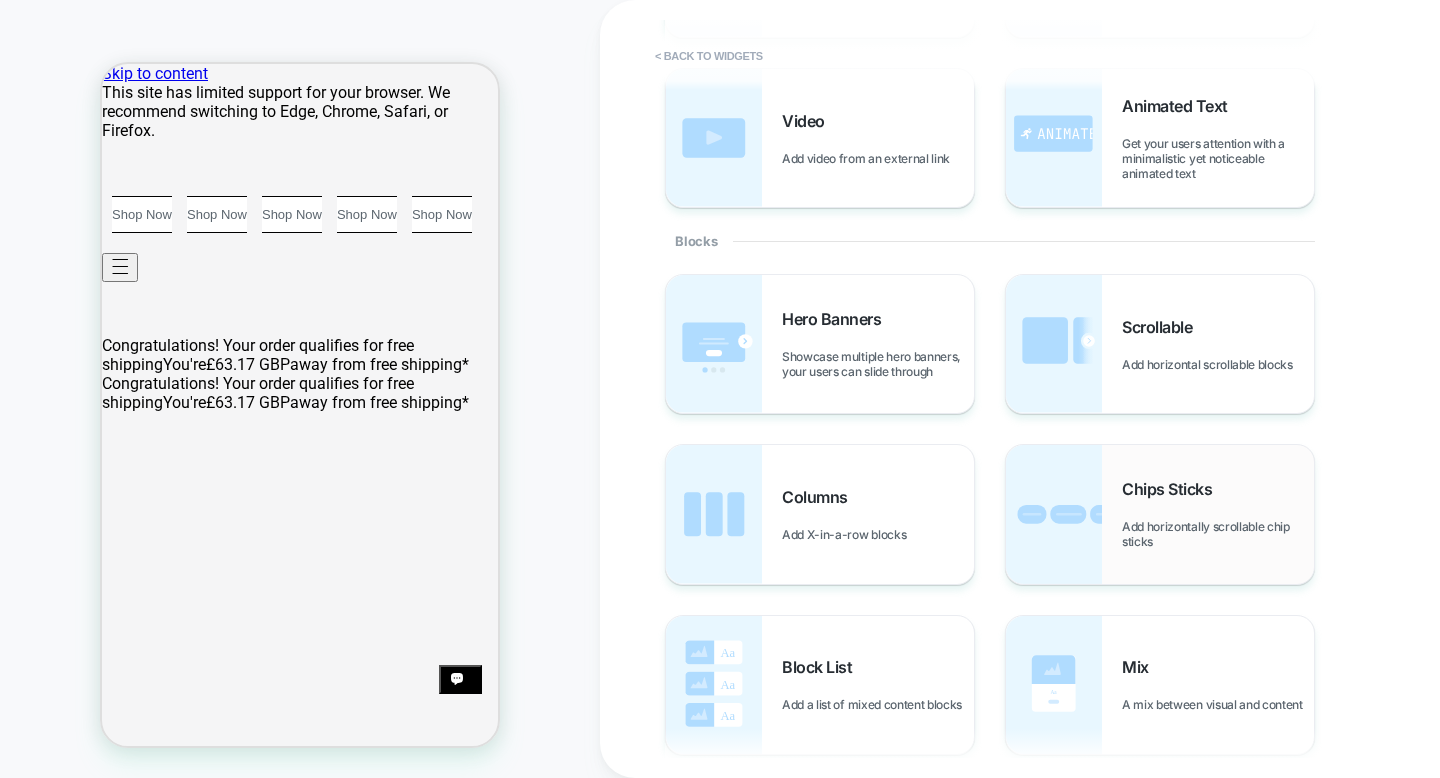 click on "Chips Sticks Add horizontally scrollable chip sticks" at bounding box center (1218, 514) 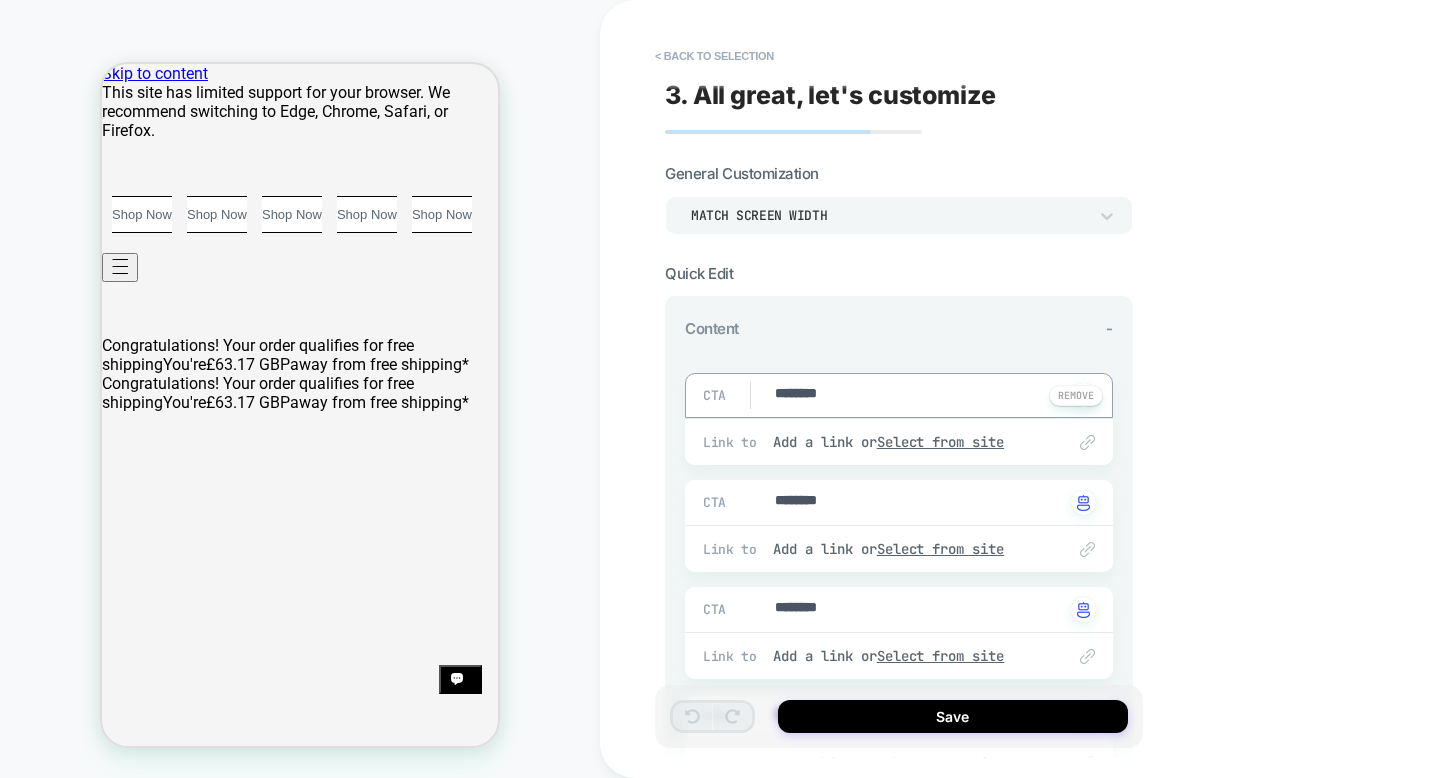 click on "********" at bounding box center (918, 395) 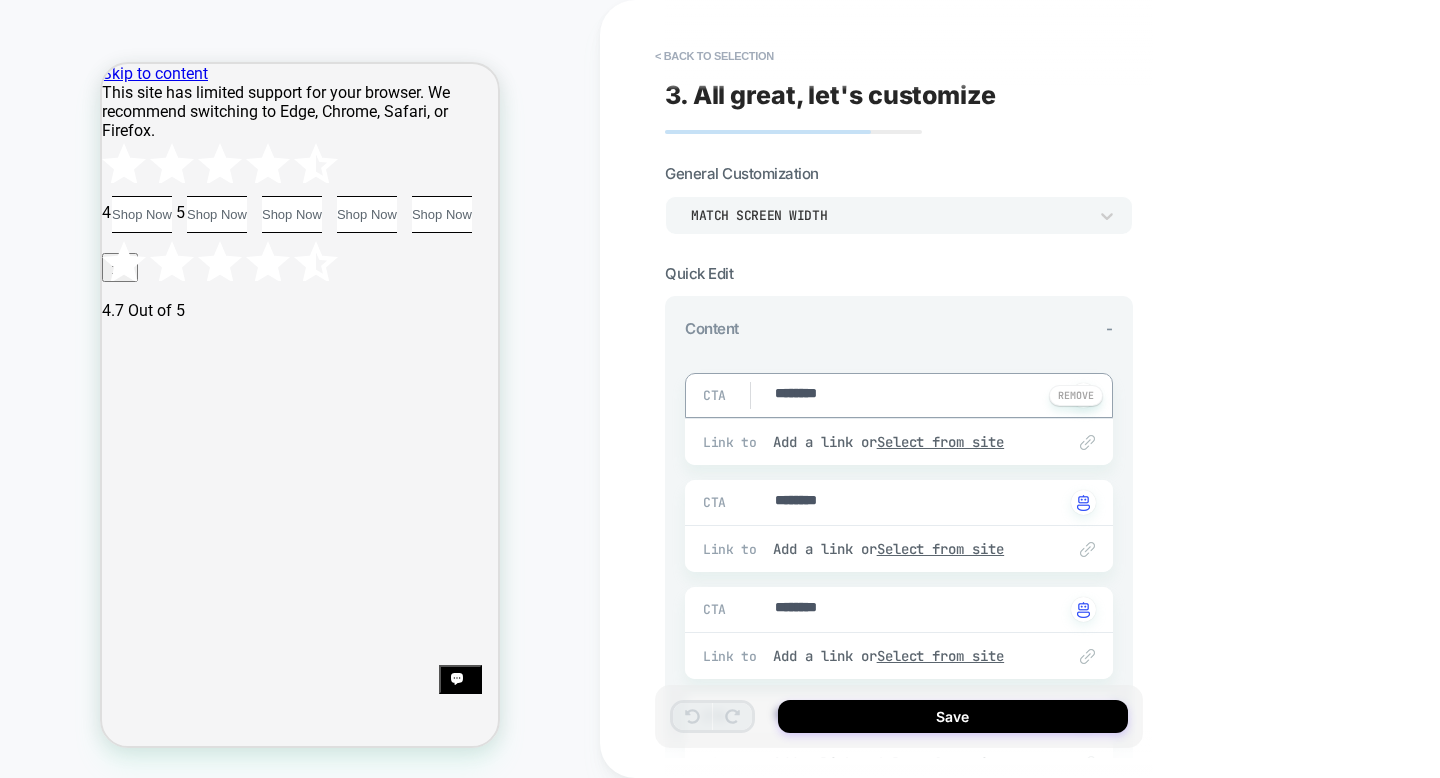 type on "*" 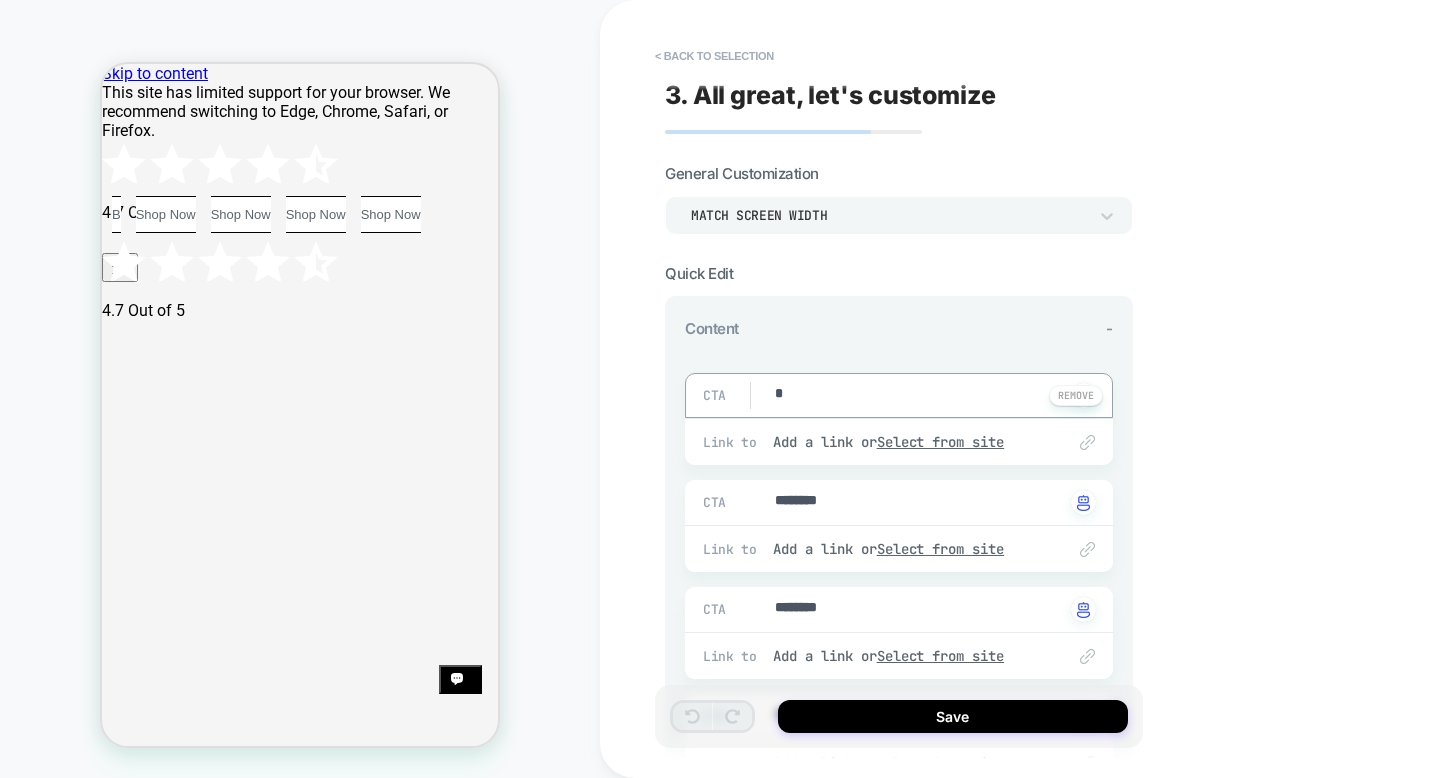 type on "*" 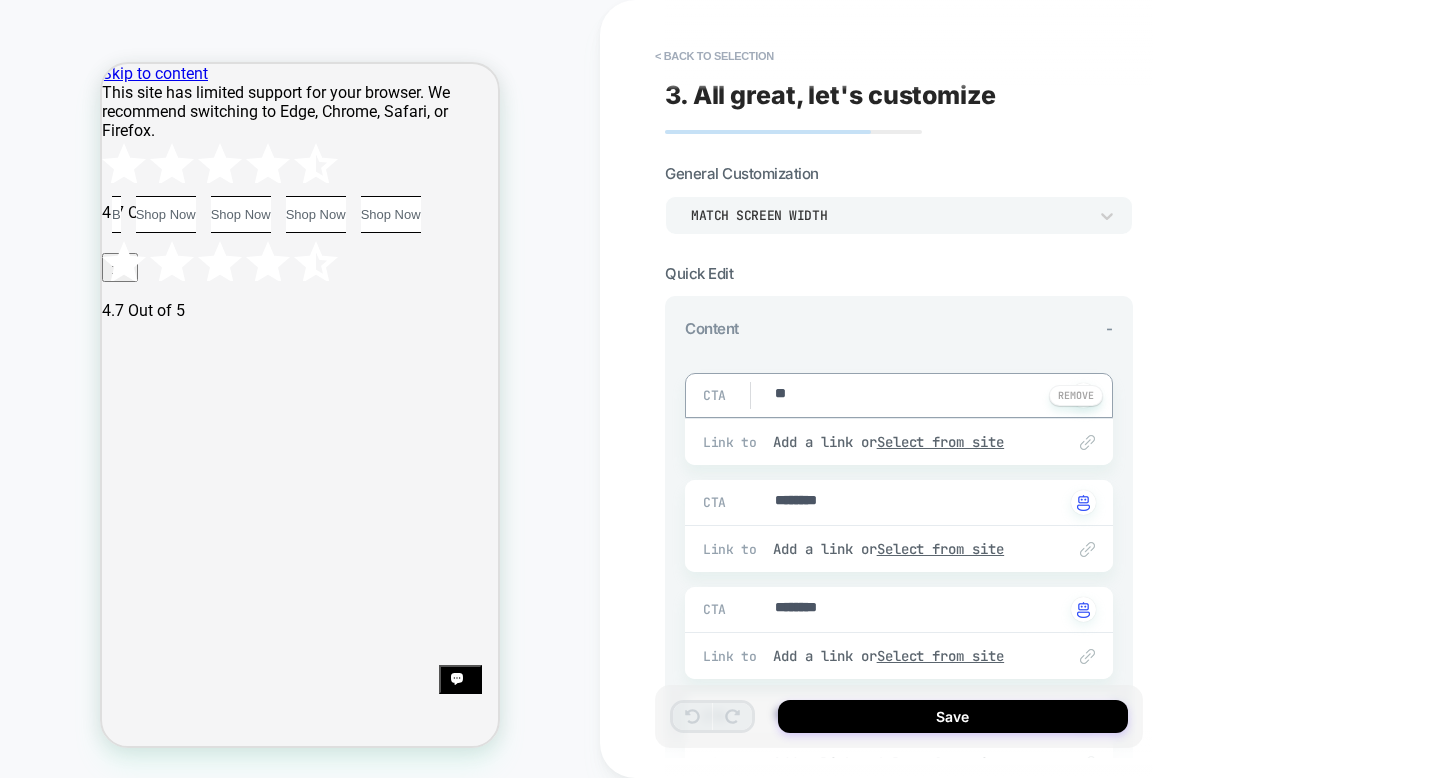 type on "*" 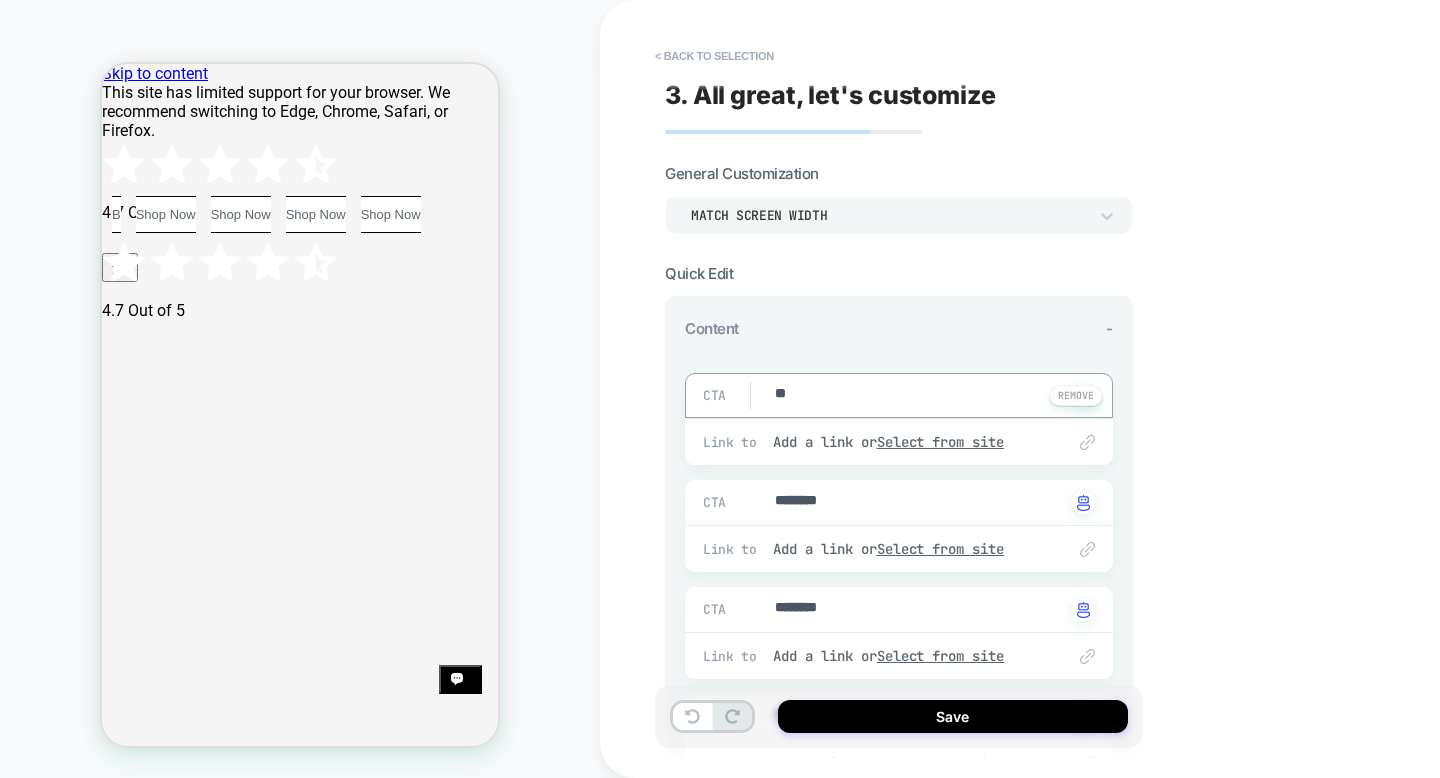 type on "***" 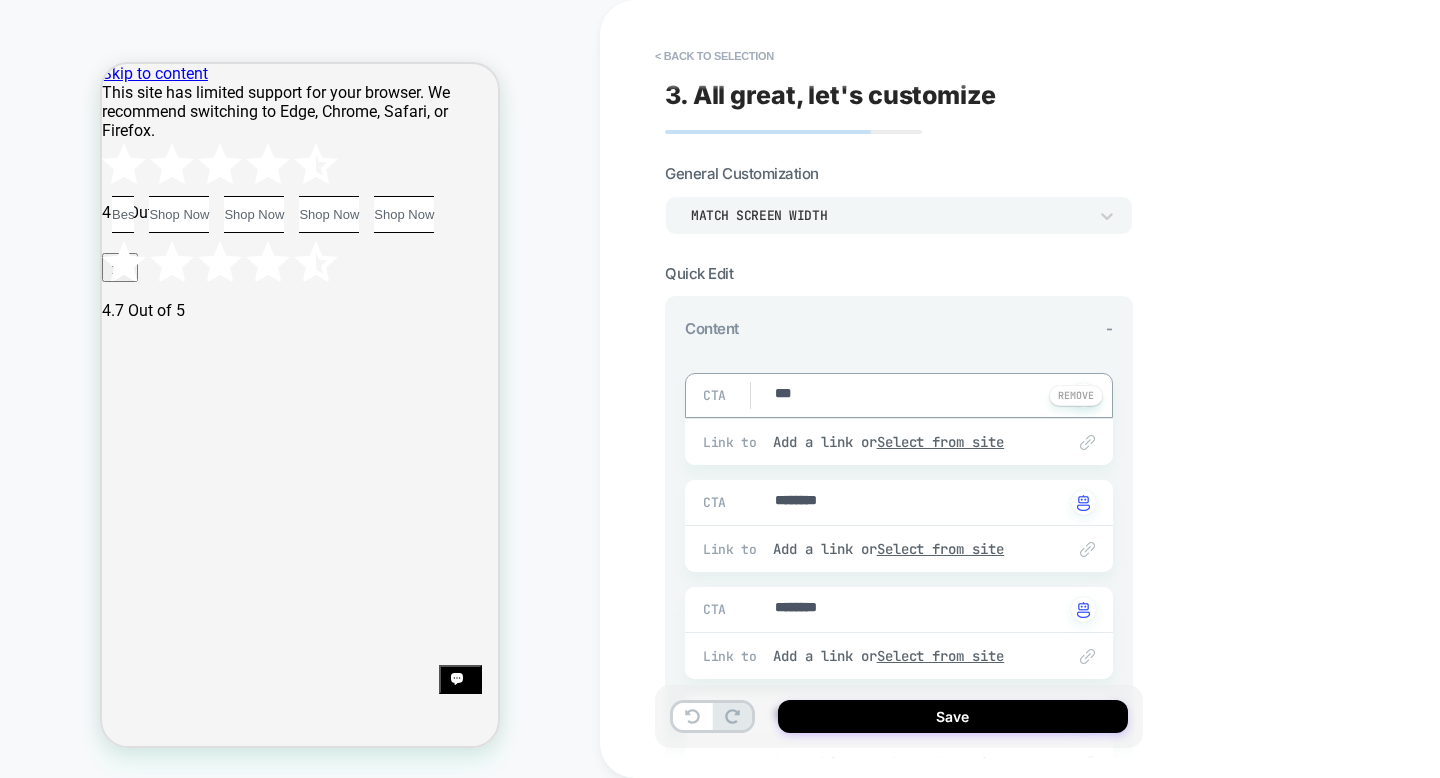 type on "*" 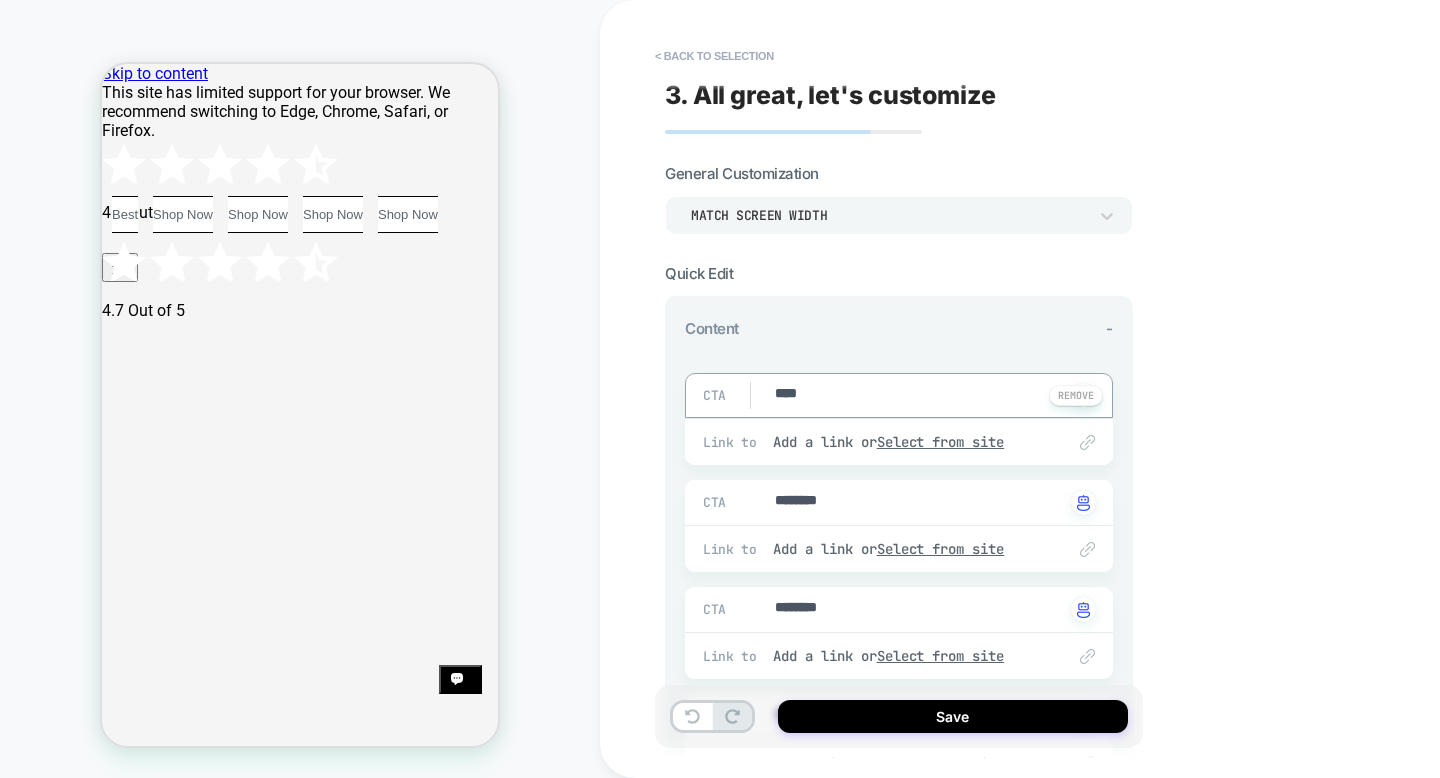 type on "*" 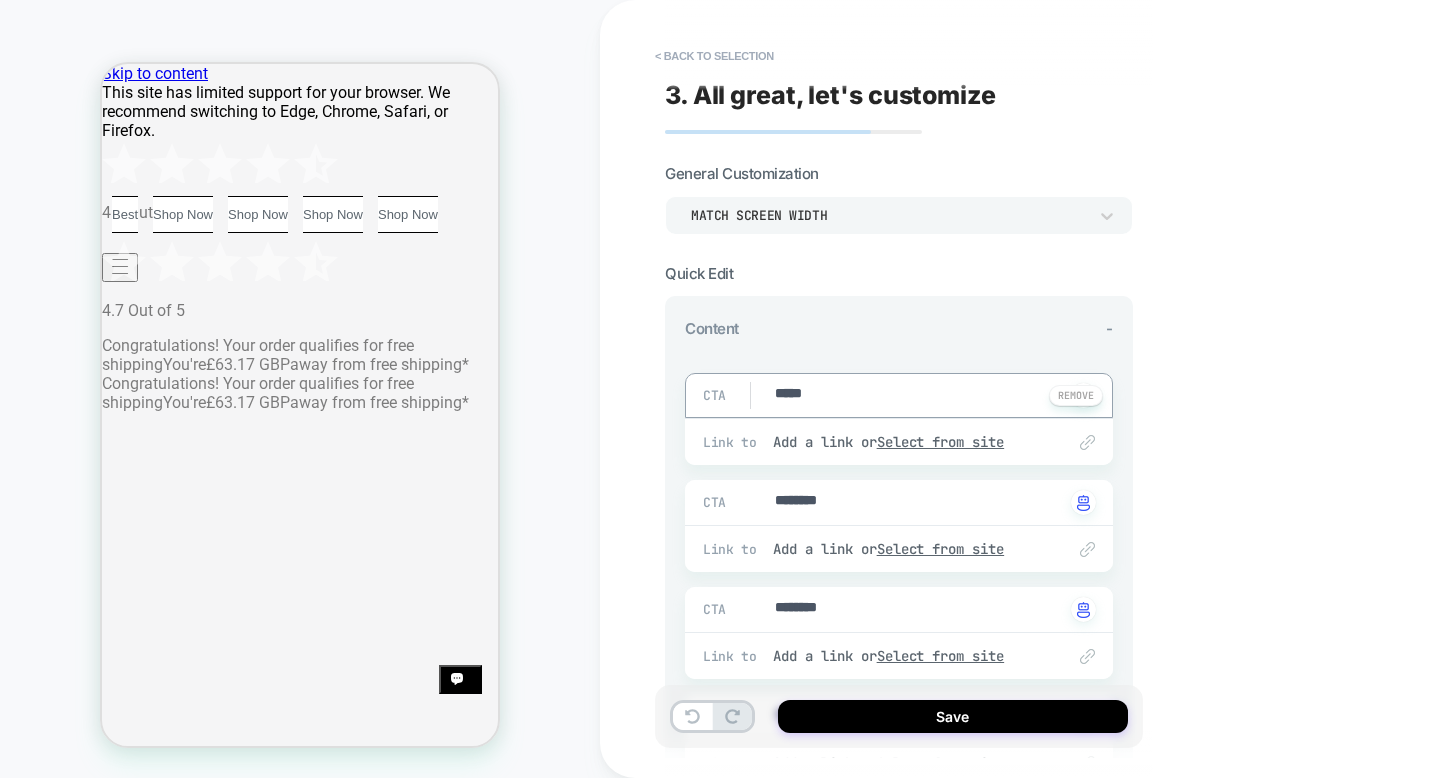 type on "*" 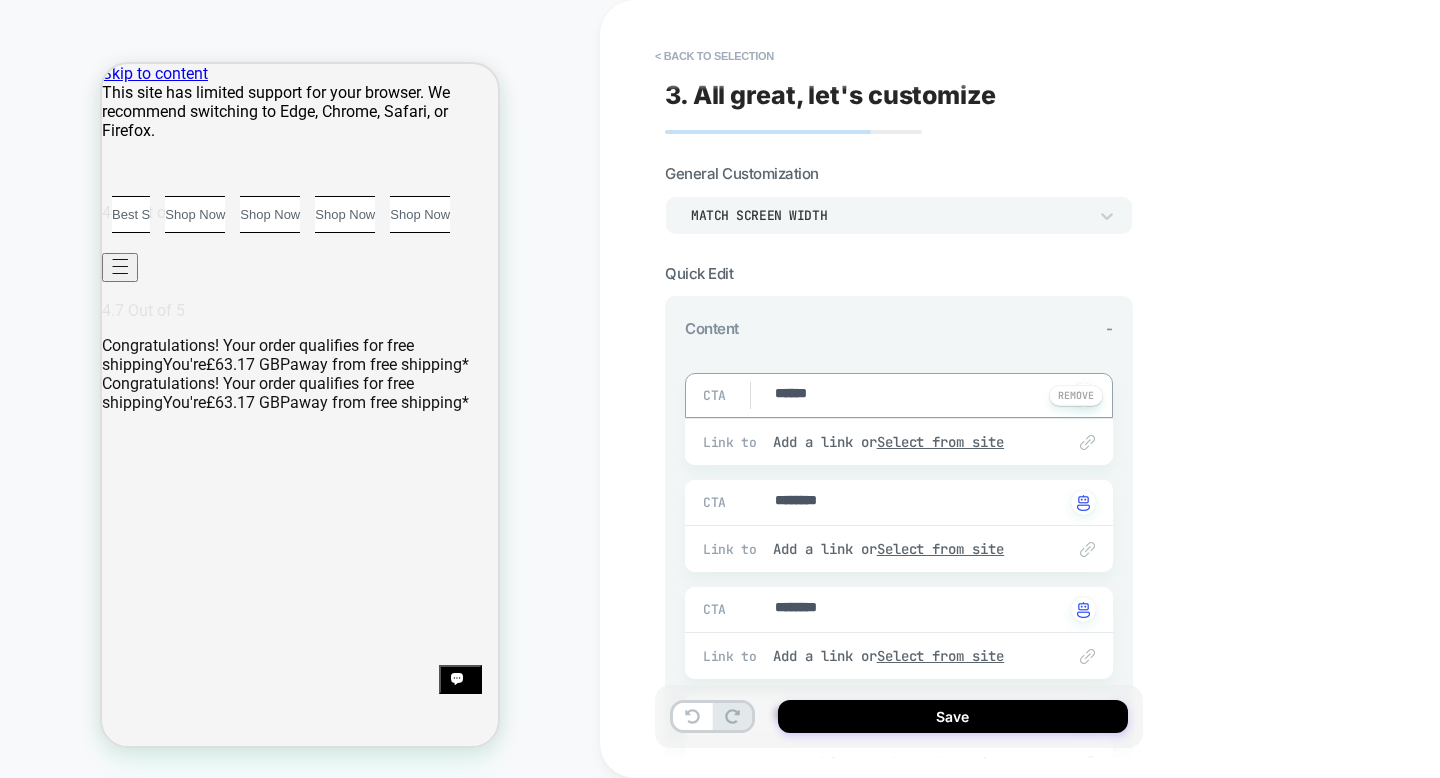 type on "*" 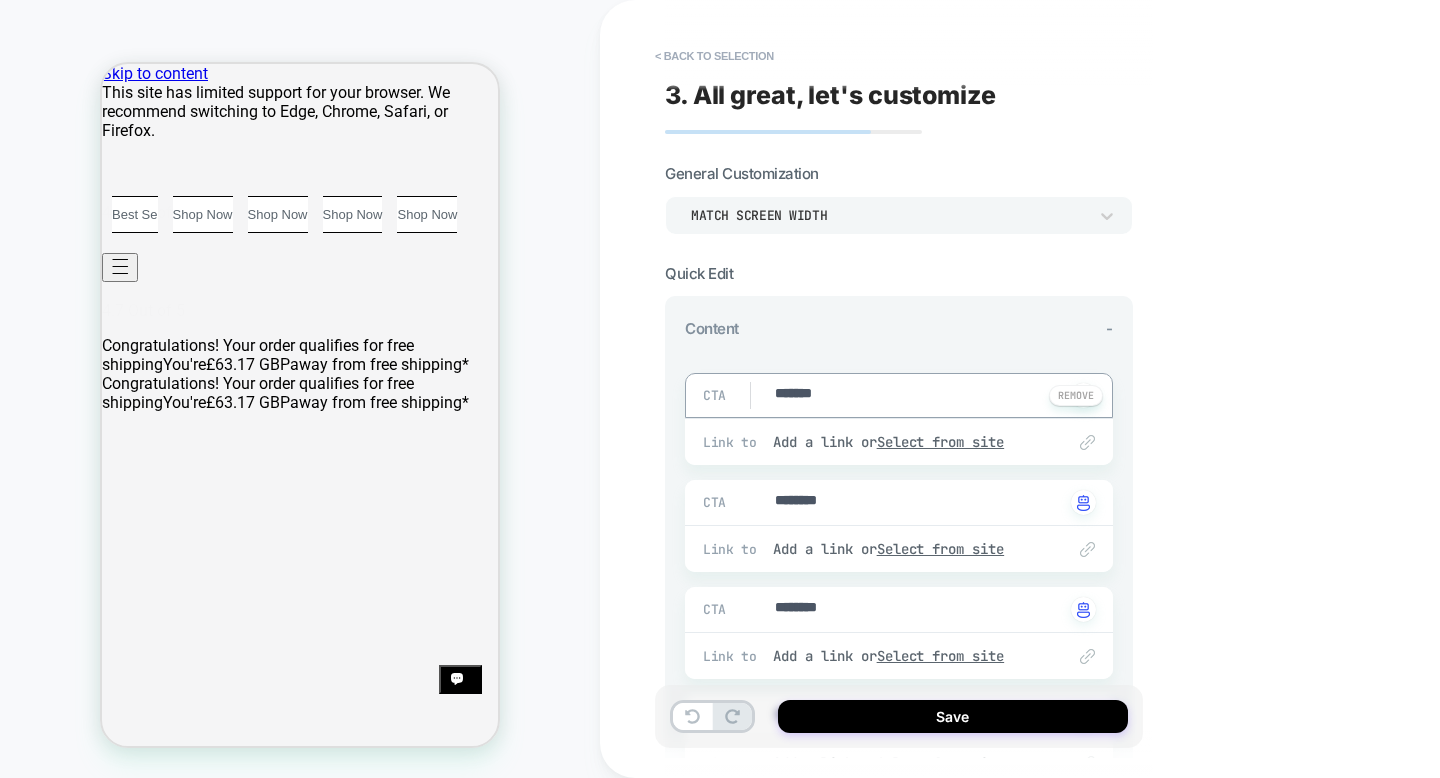 type on "*" 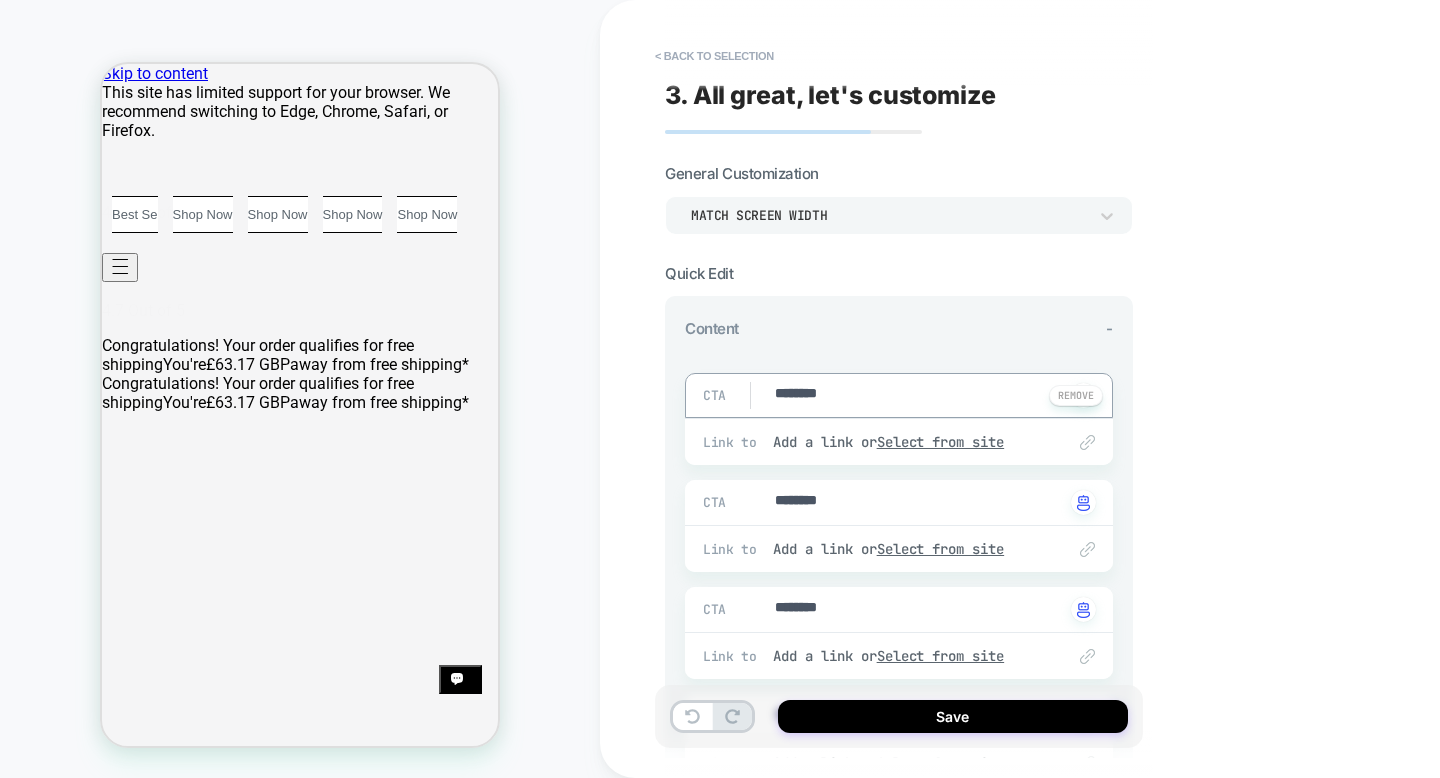 type on "*" 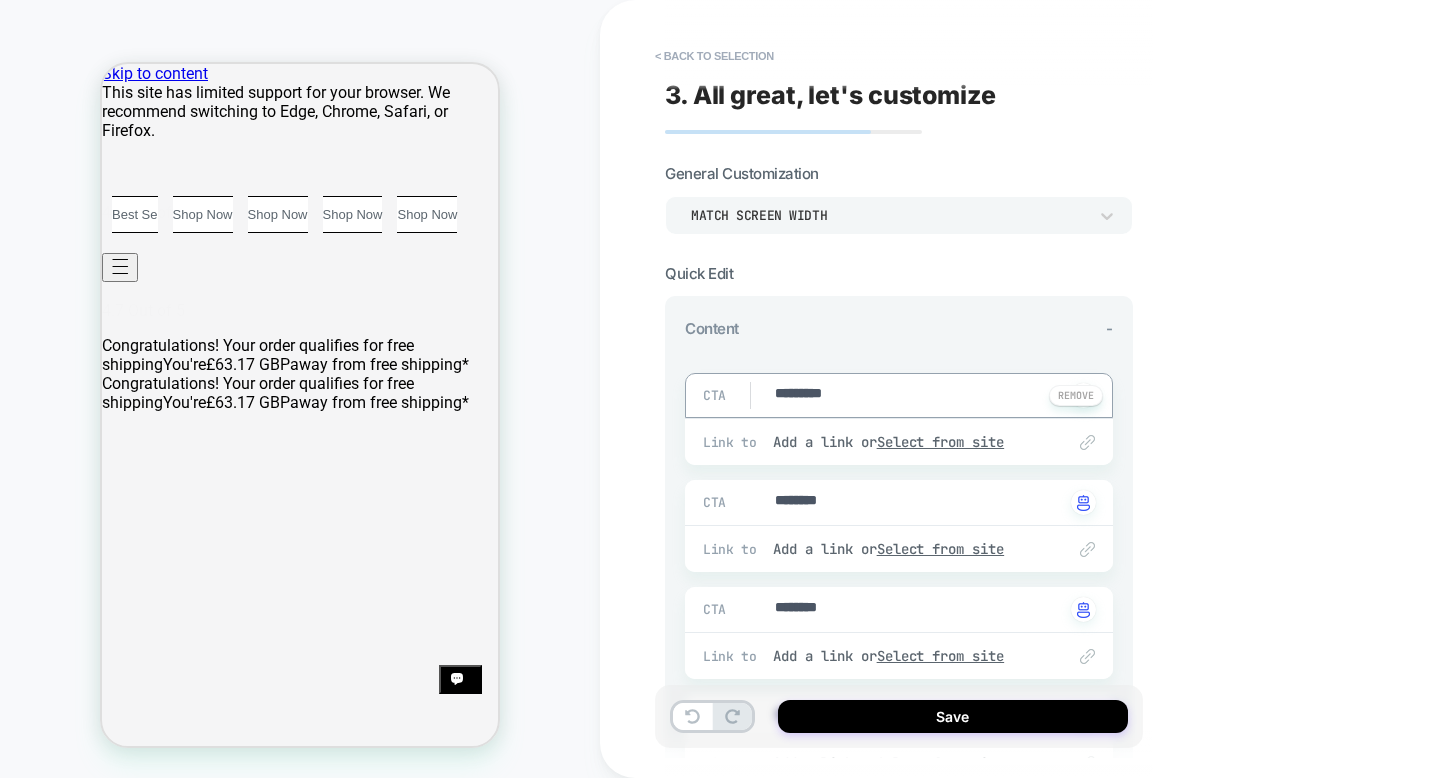 type on "*" 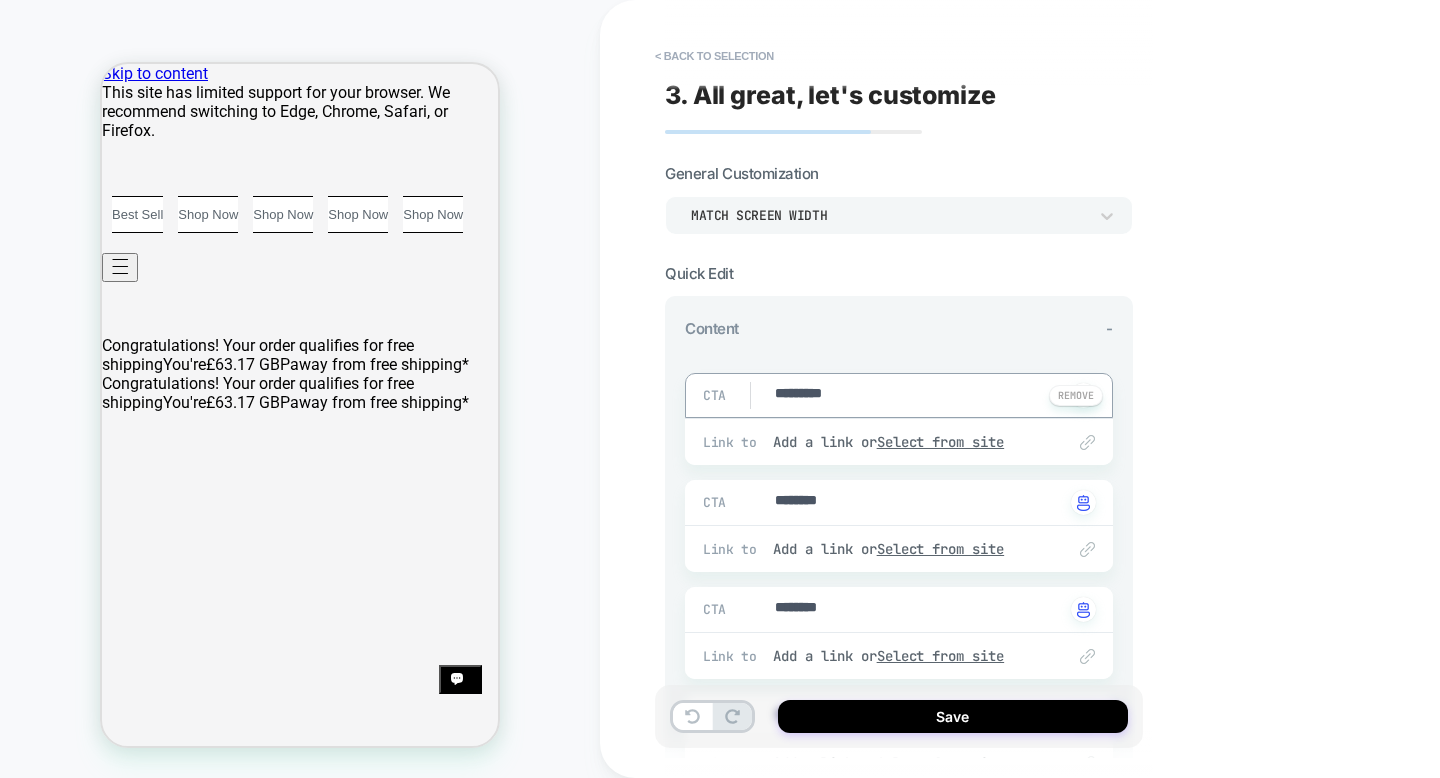 type on "**********" 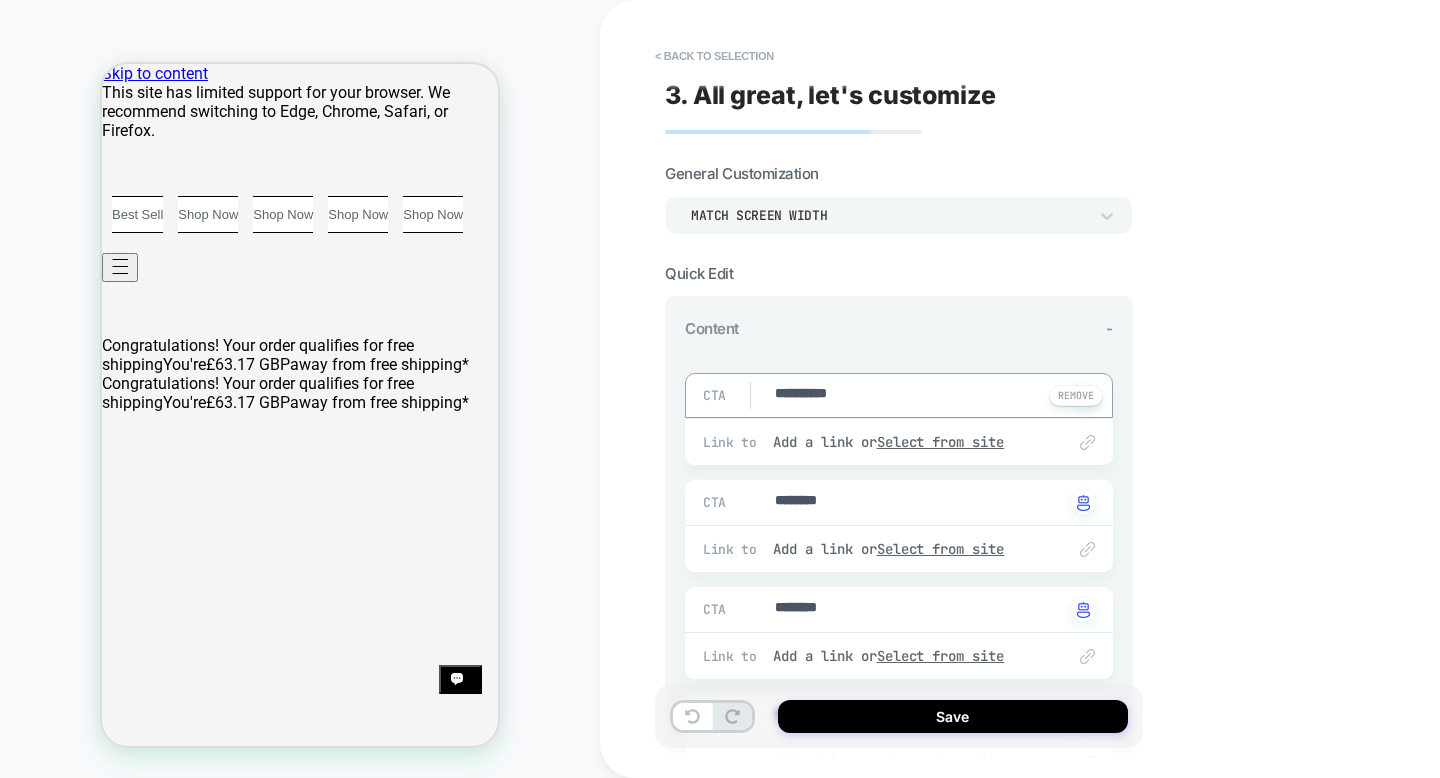 type on "*" 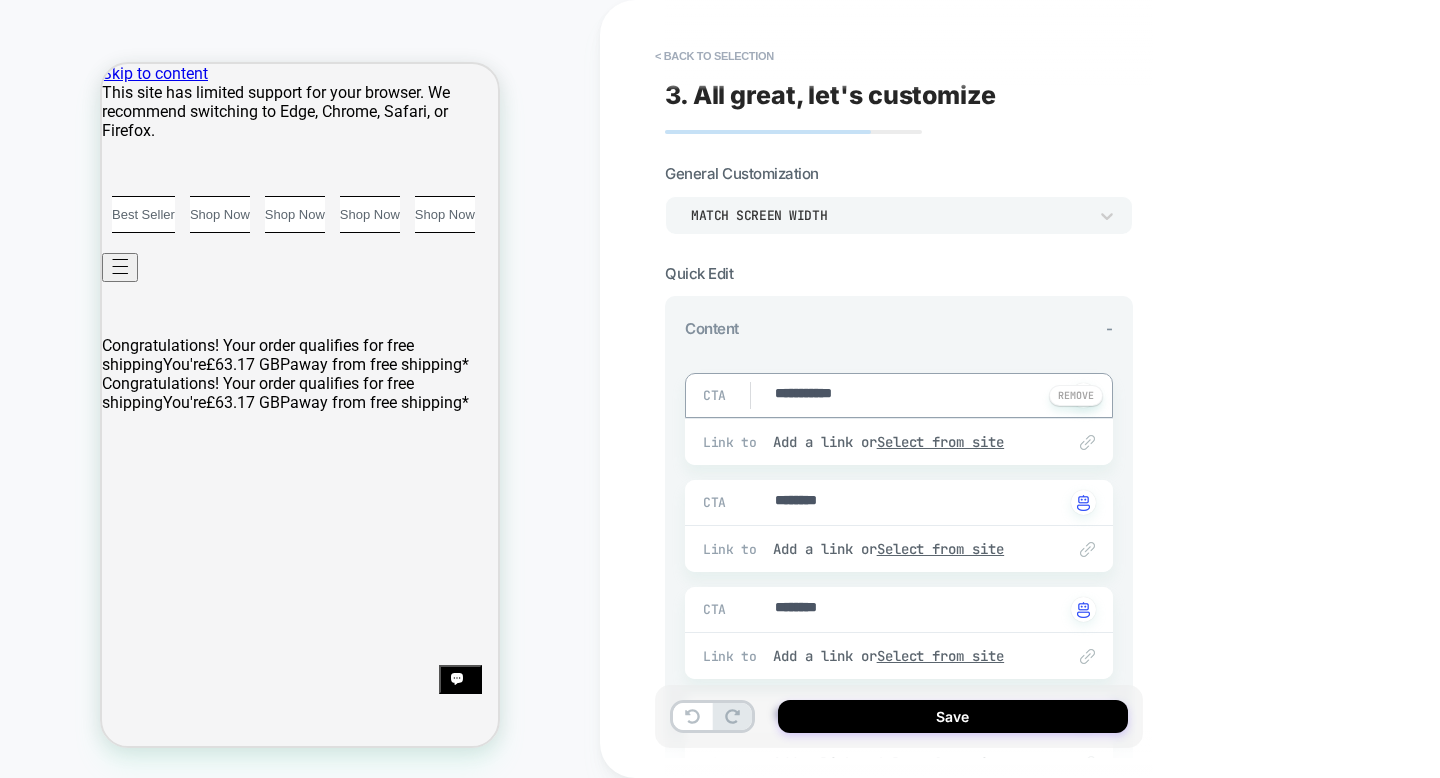 click on "**********" at bounding box center (918, 395) 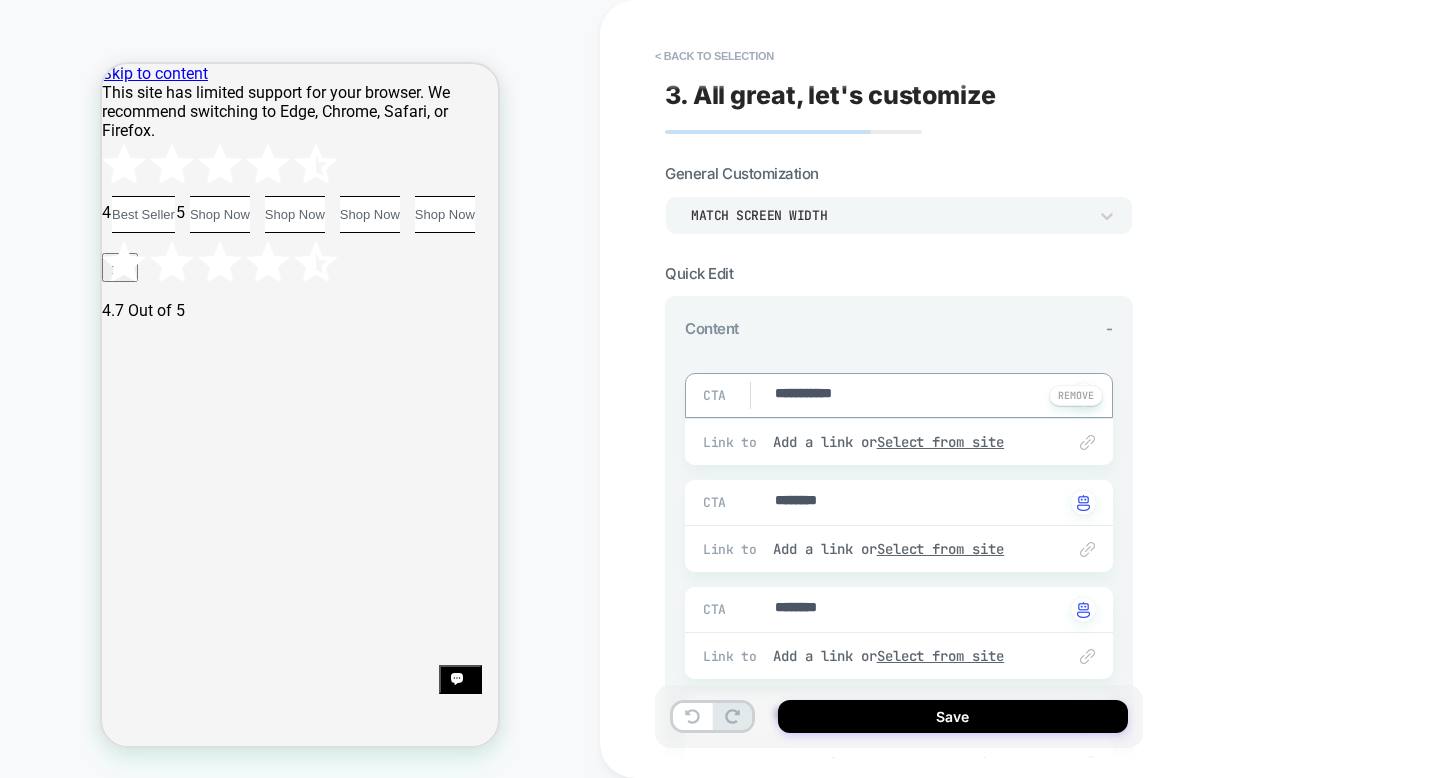 type on "*" 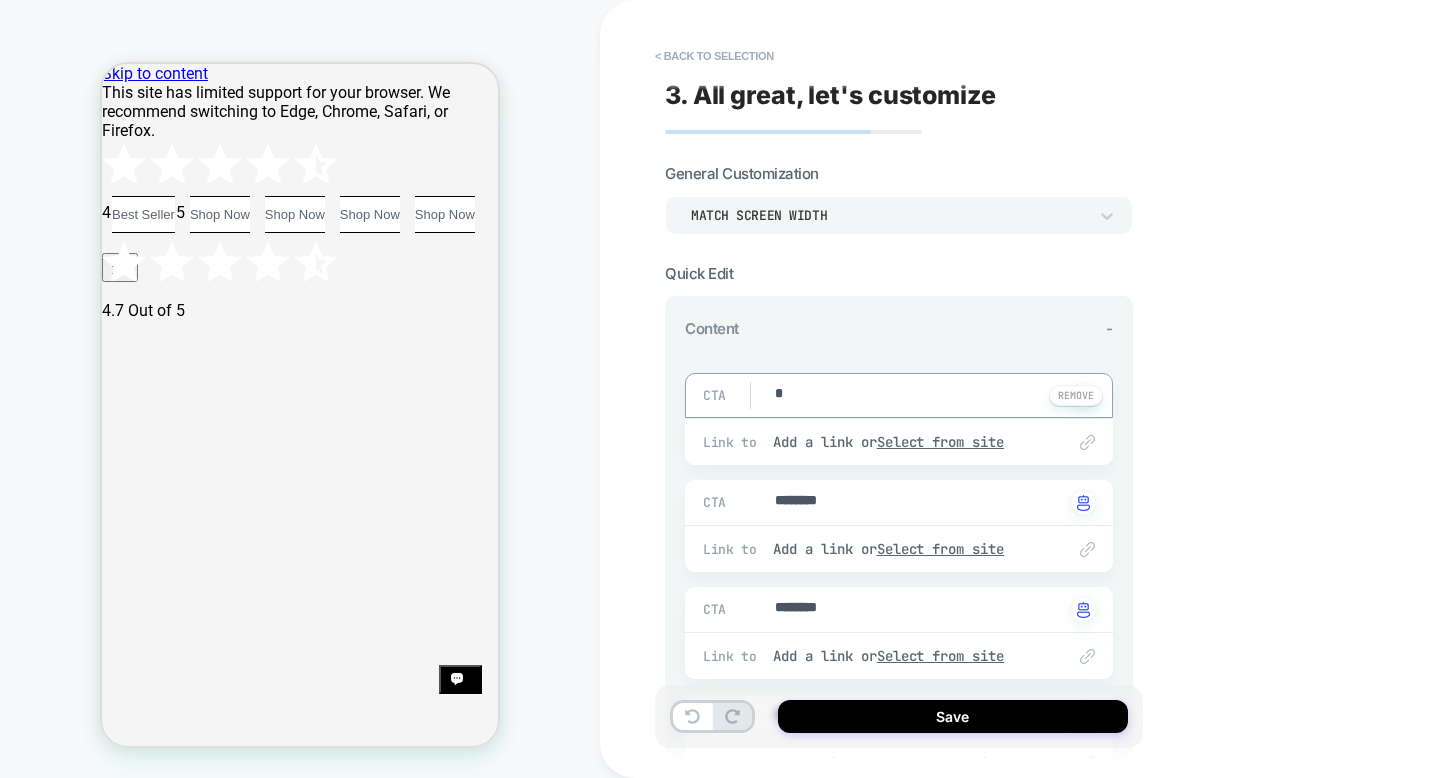 type on "*" 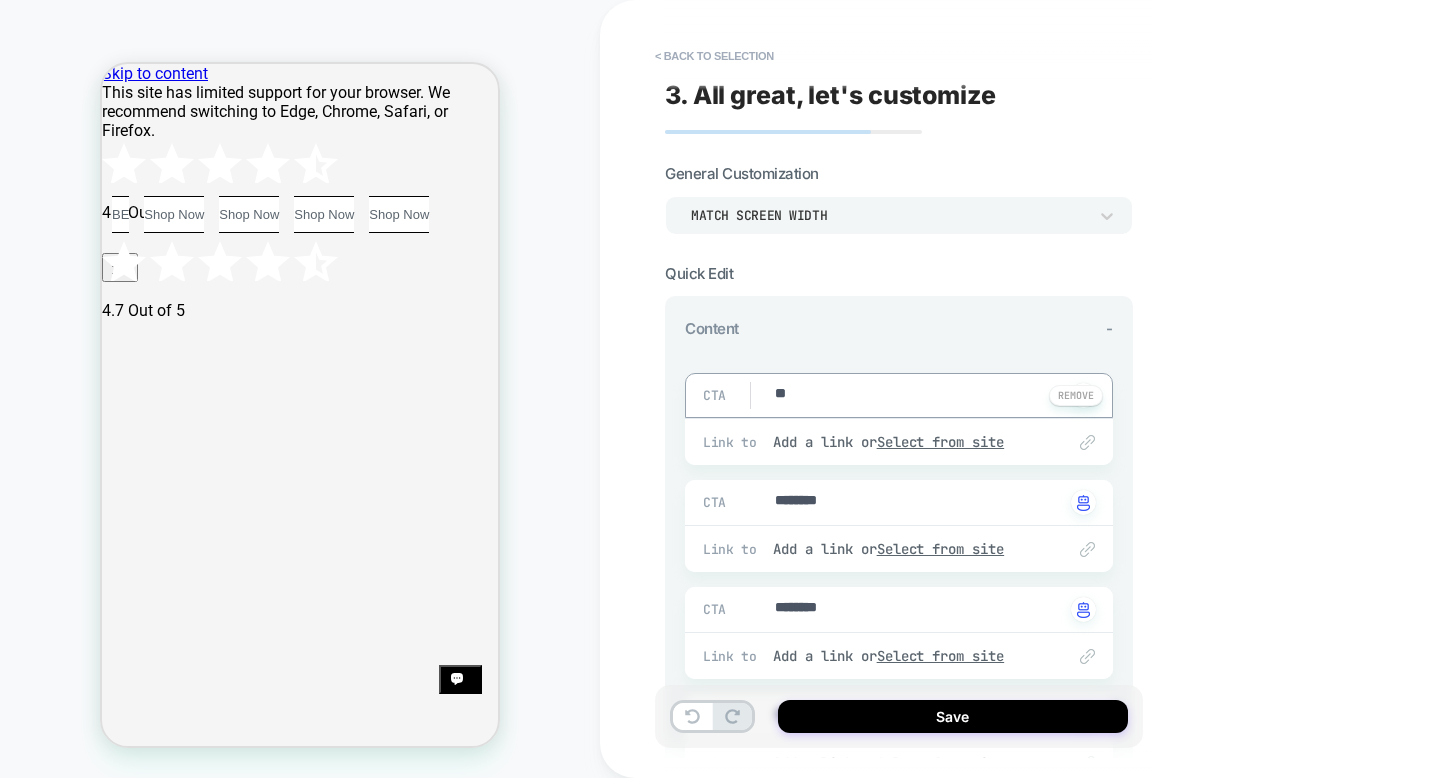 type on "*" 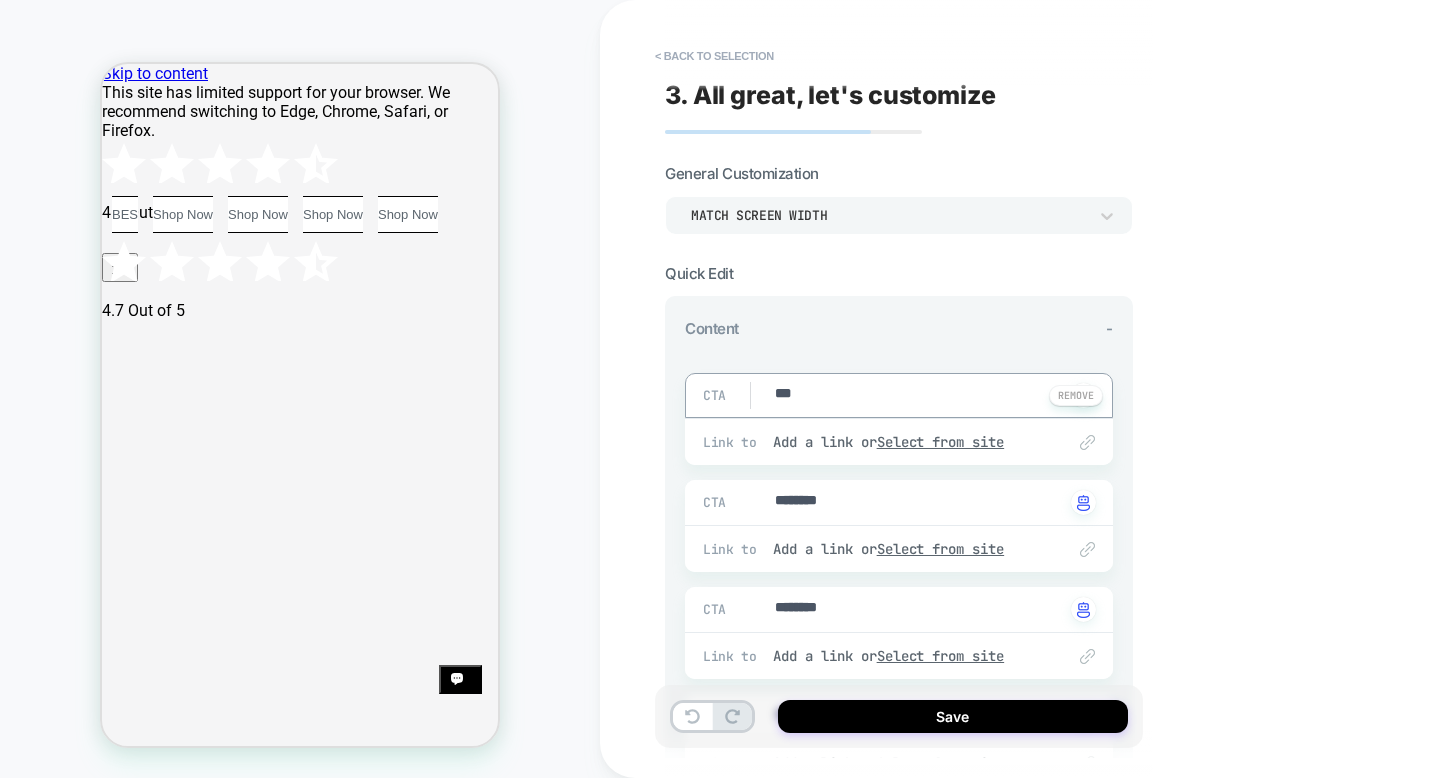 type on "*" 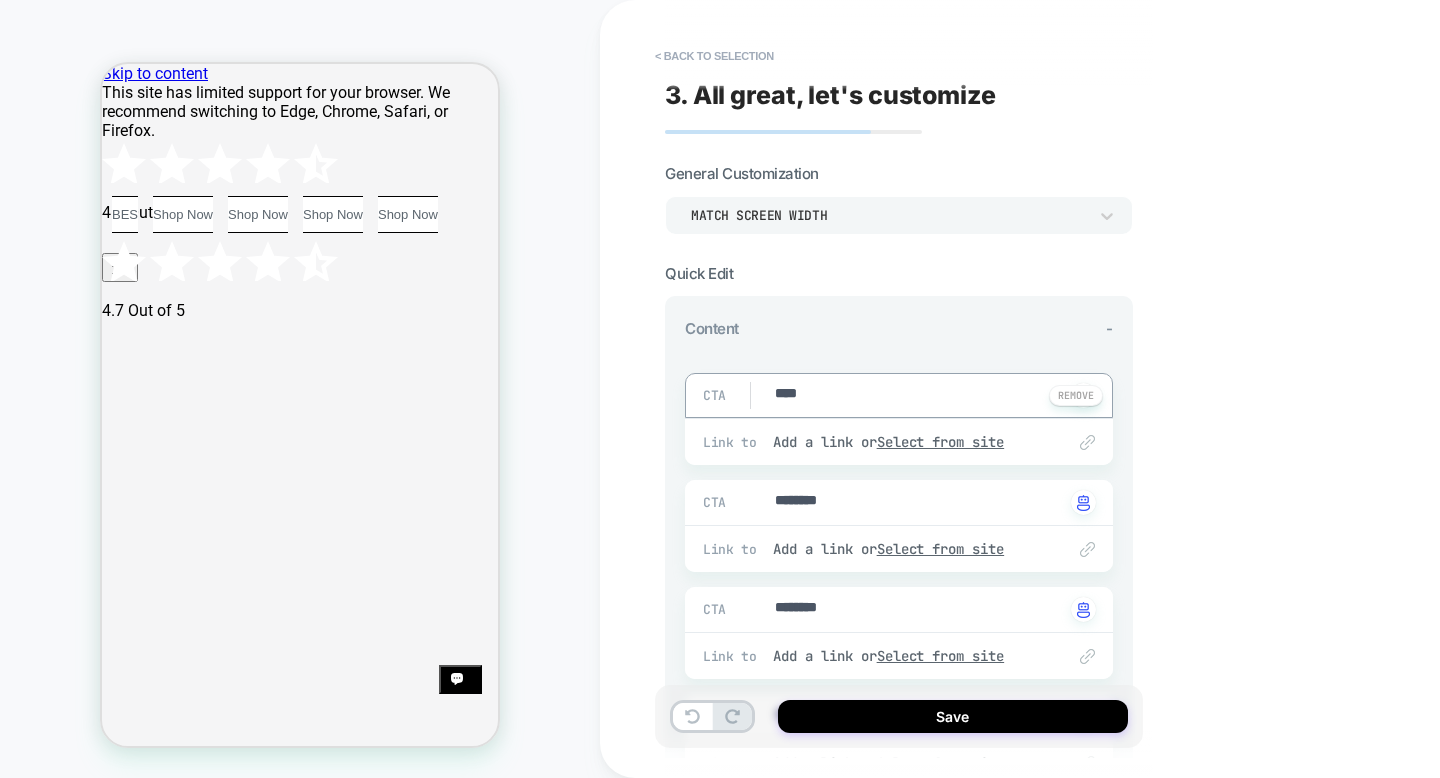 type on "*" 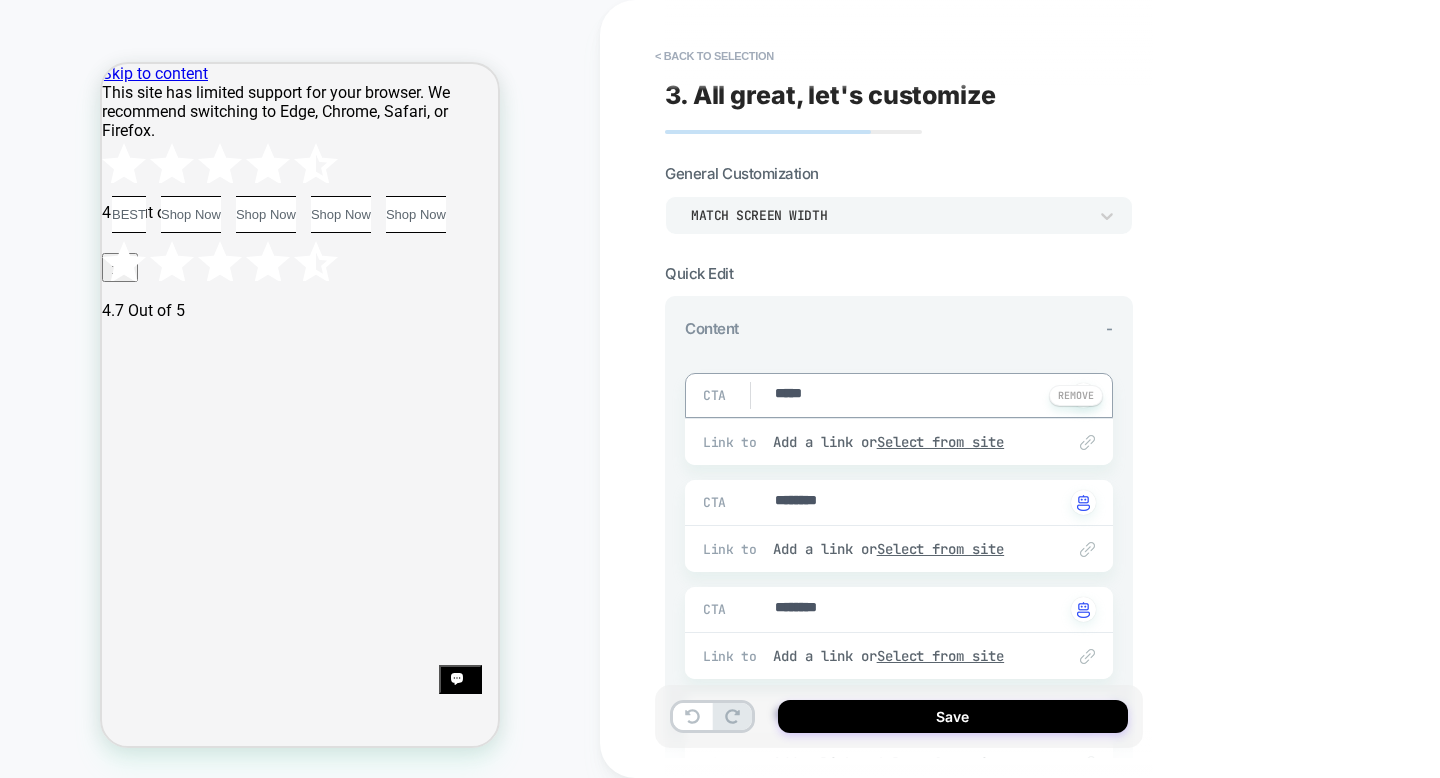 type on "*" 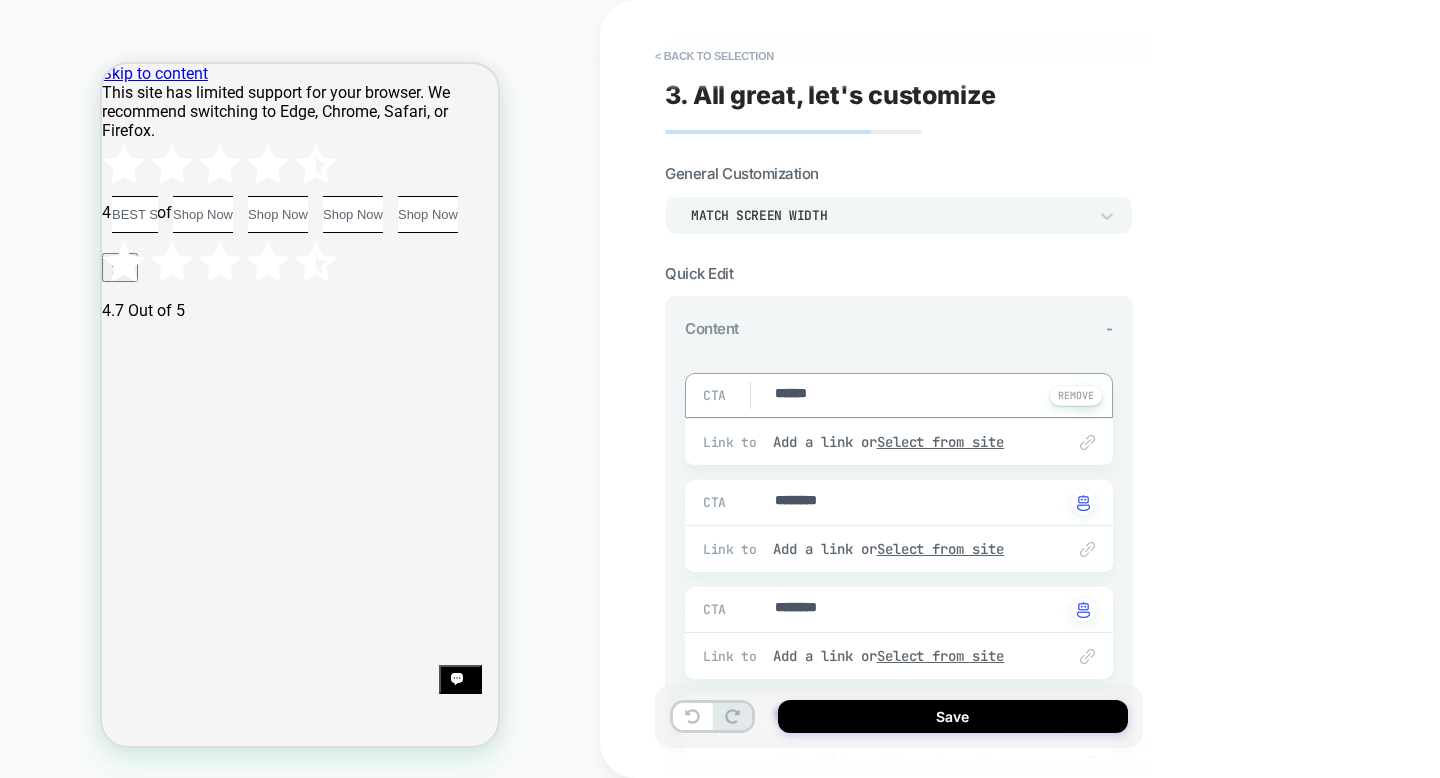 type on "*" 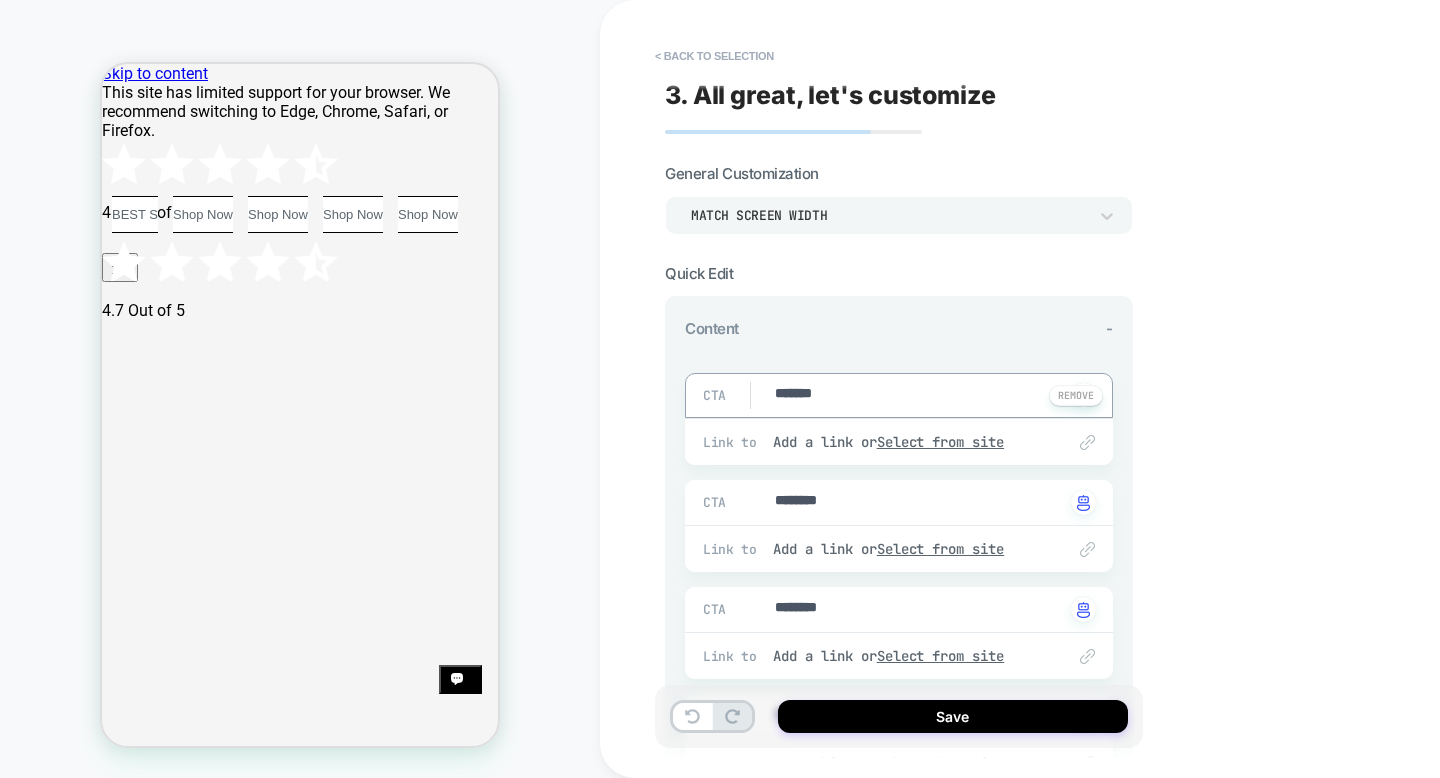 type on "*" 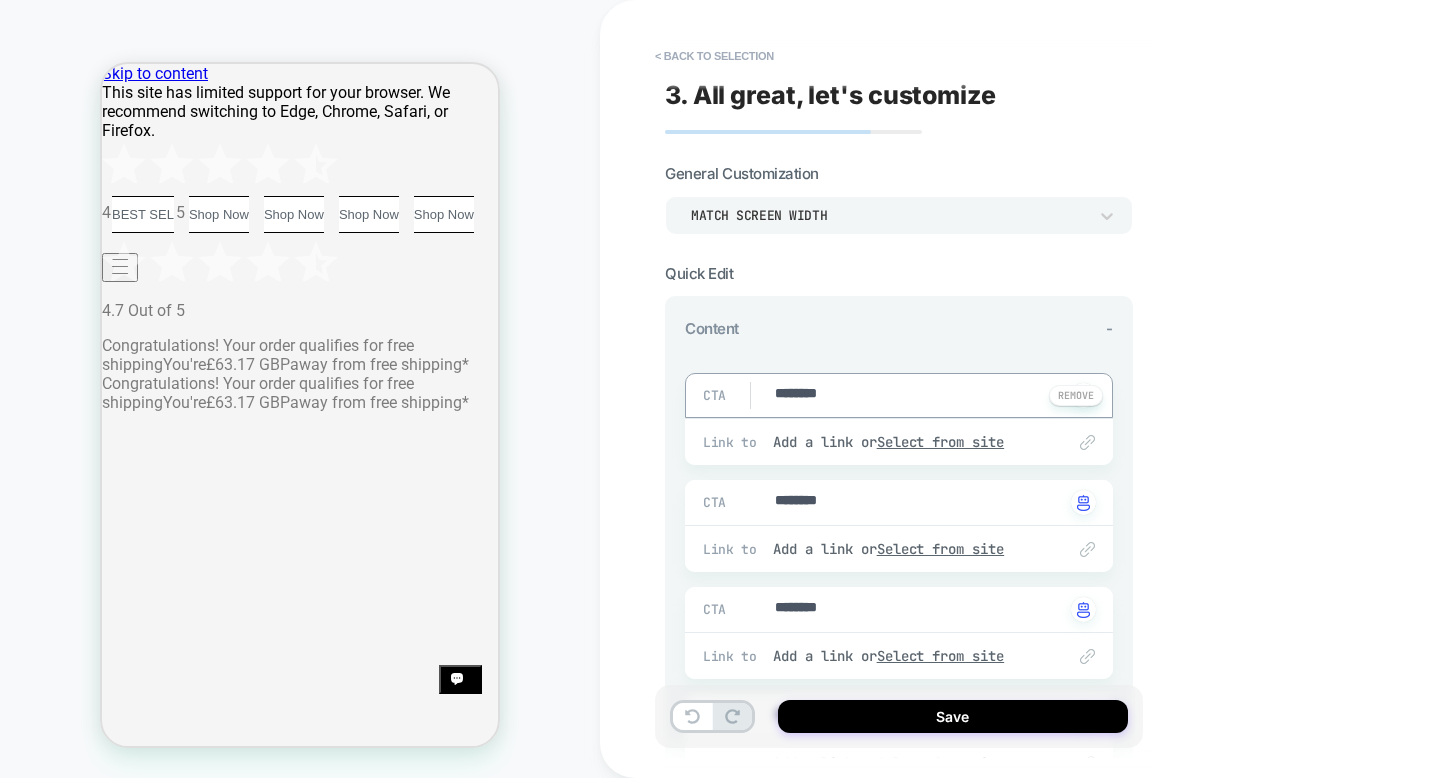 type on "*" 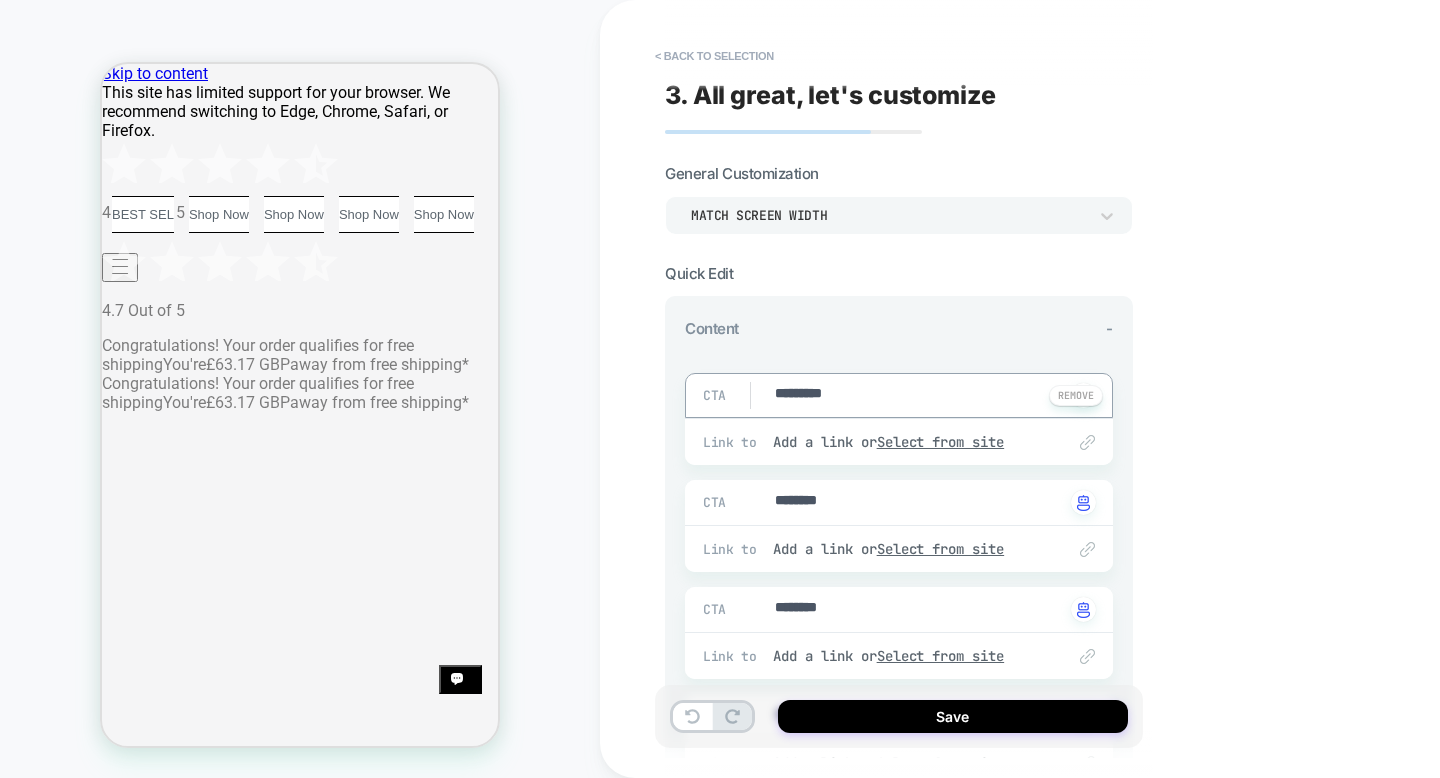 type on "*" 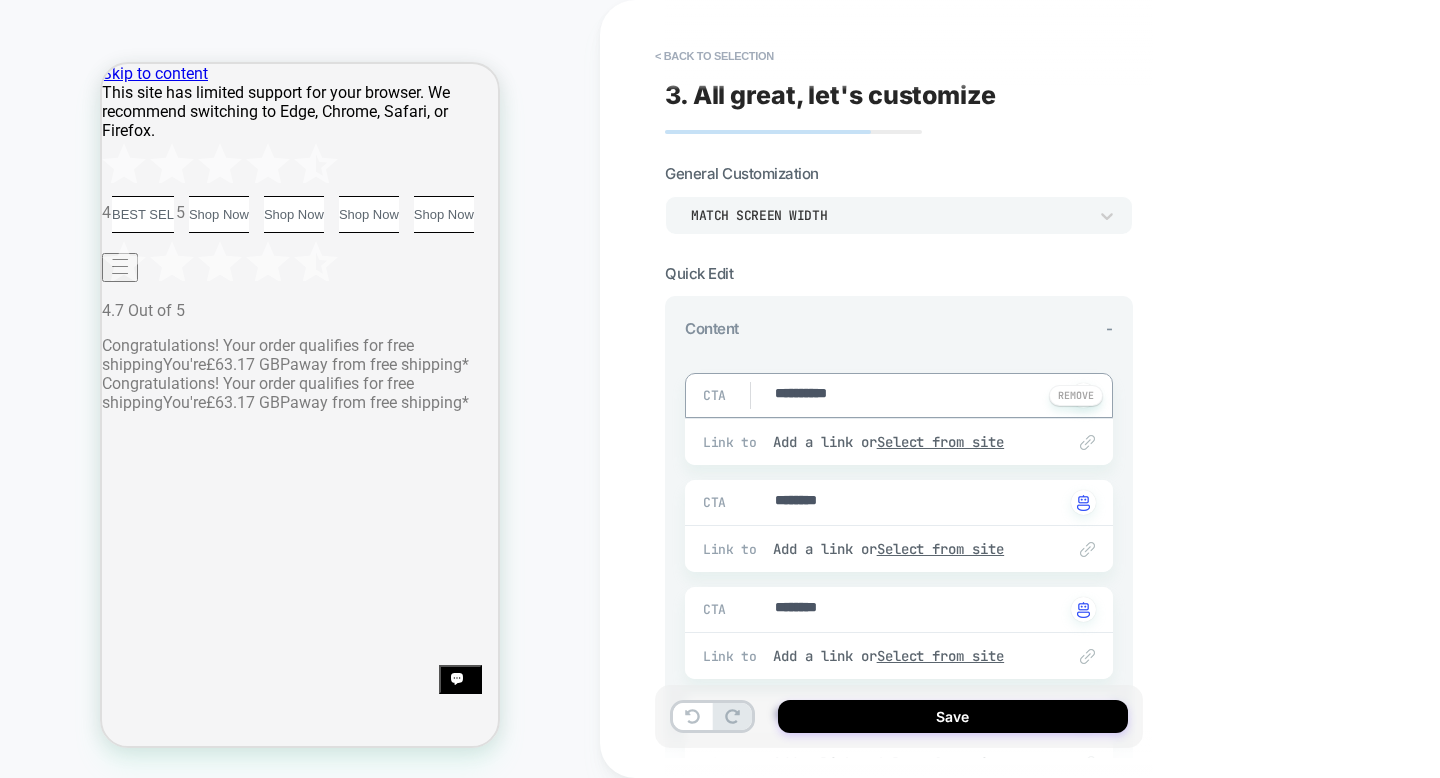 type on "*" 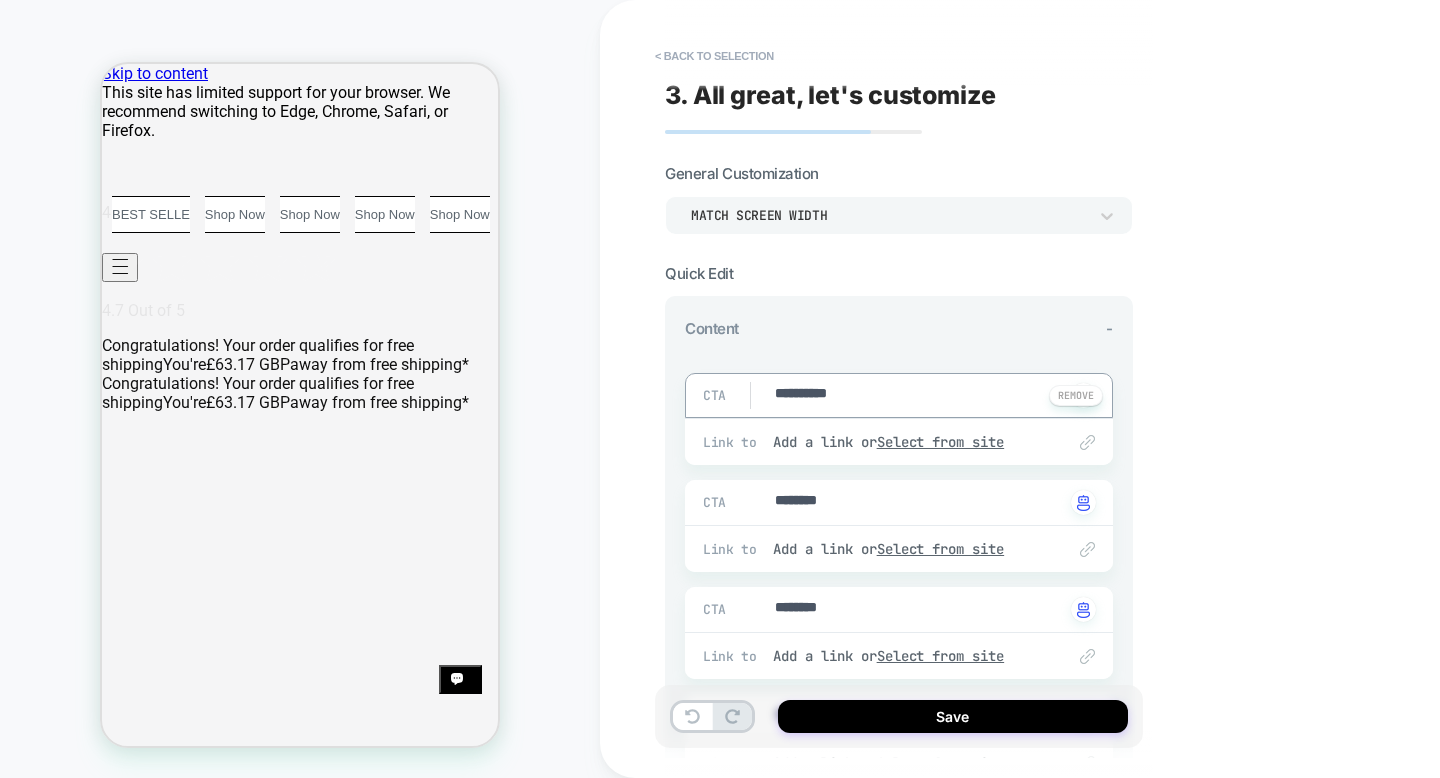 type on "**********" 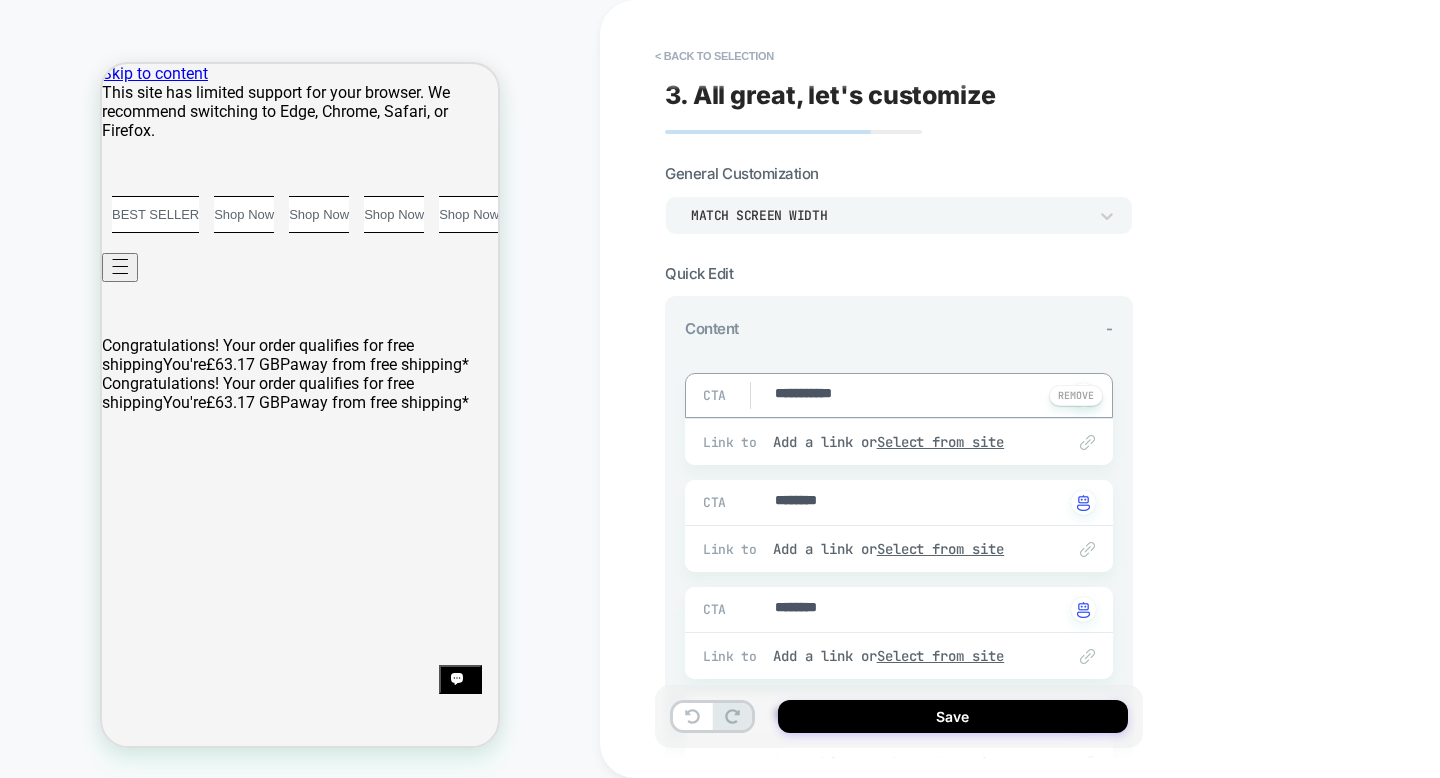 type on "*" 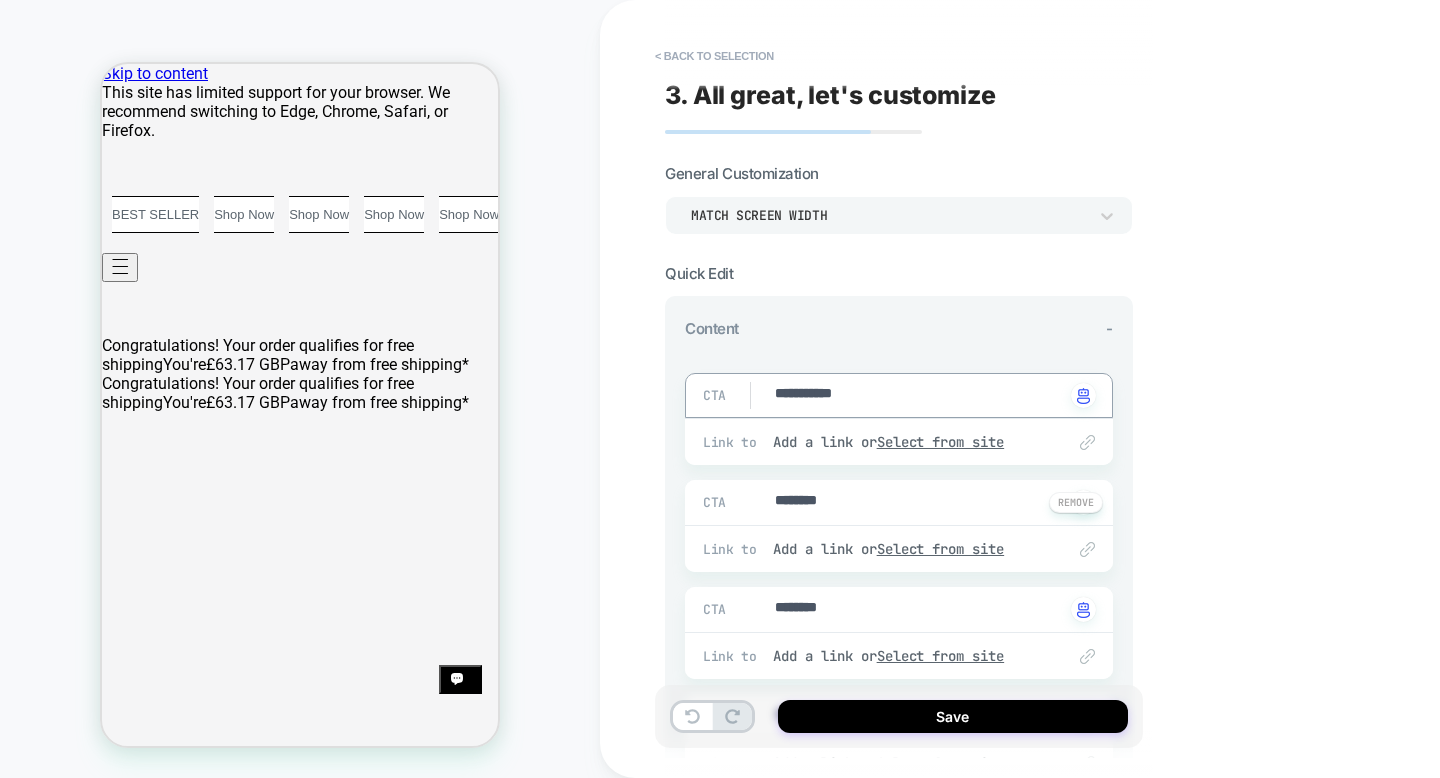 type on "**********" 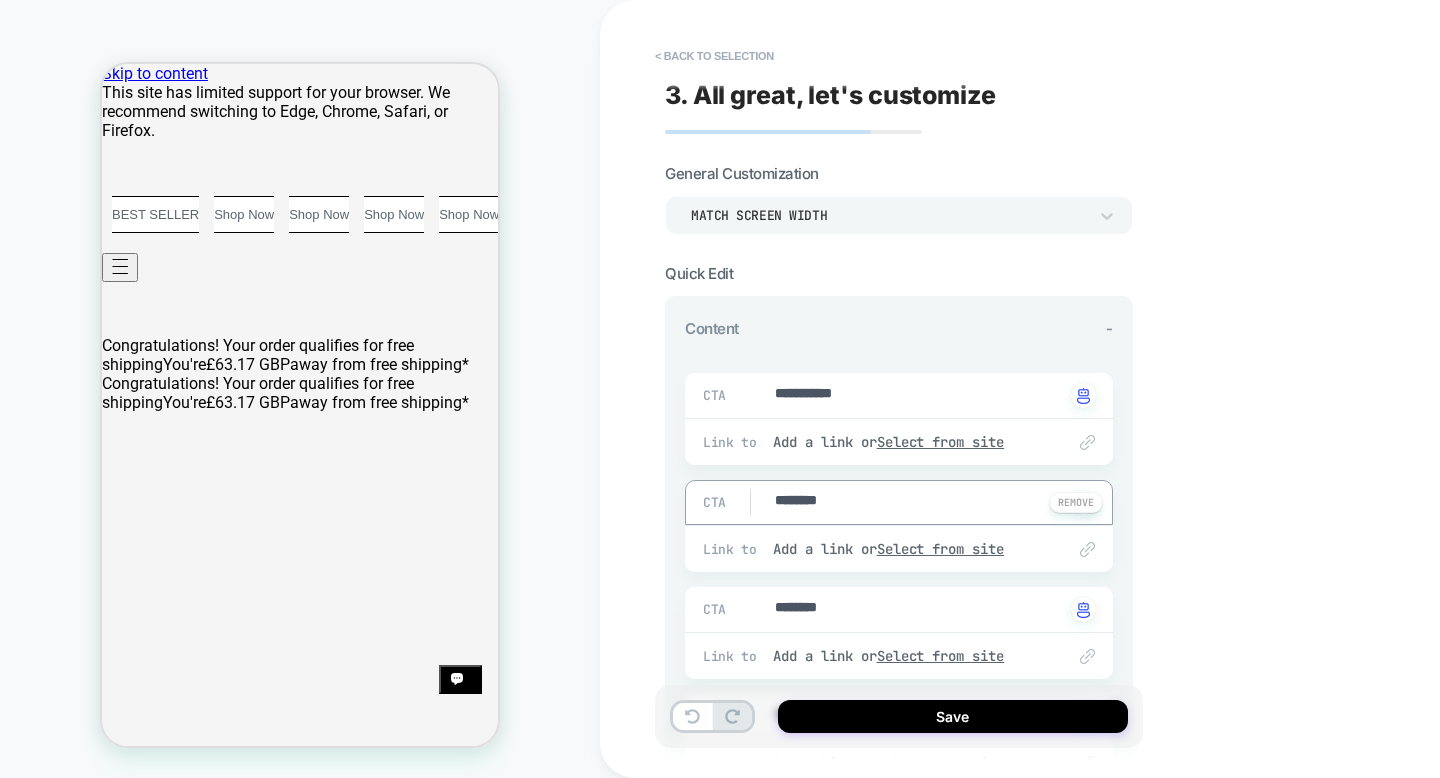 click on "********" at bounding box center (918, 502) 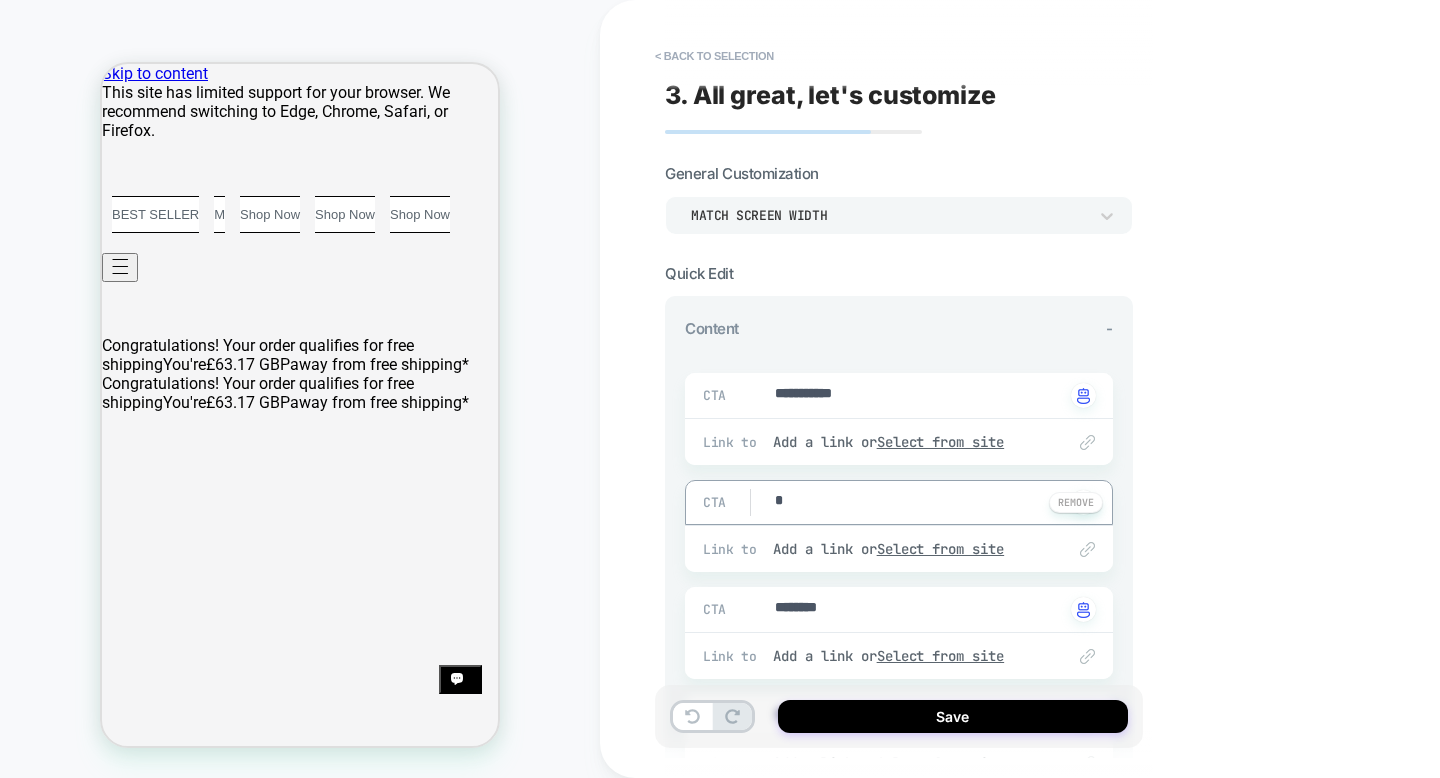 type on "*" 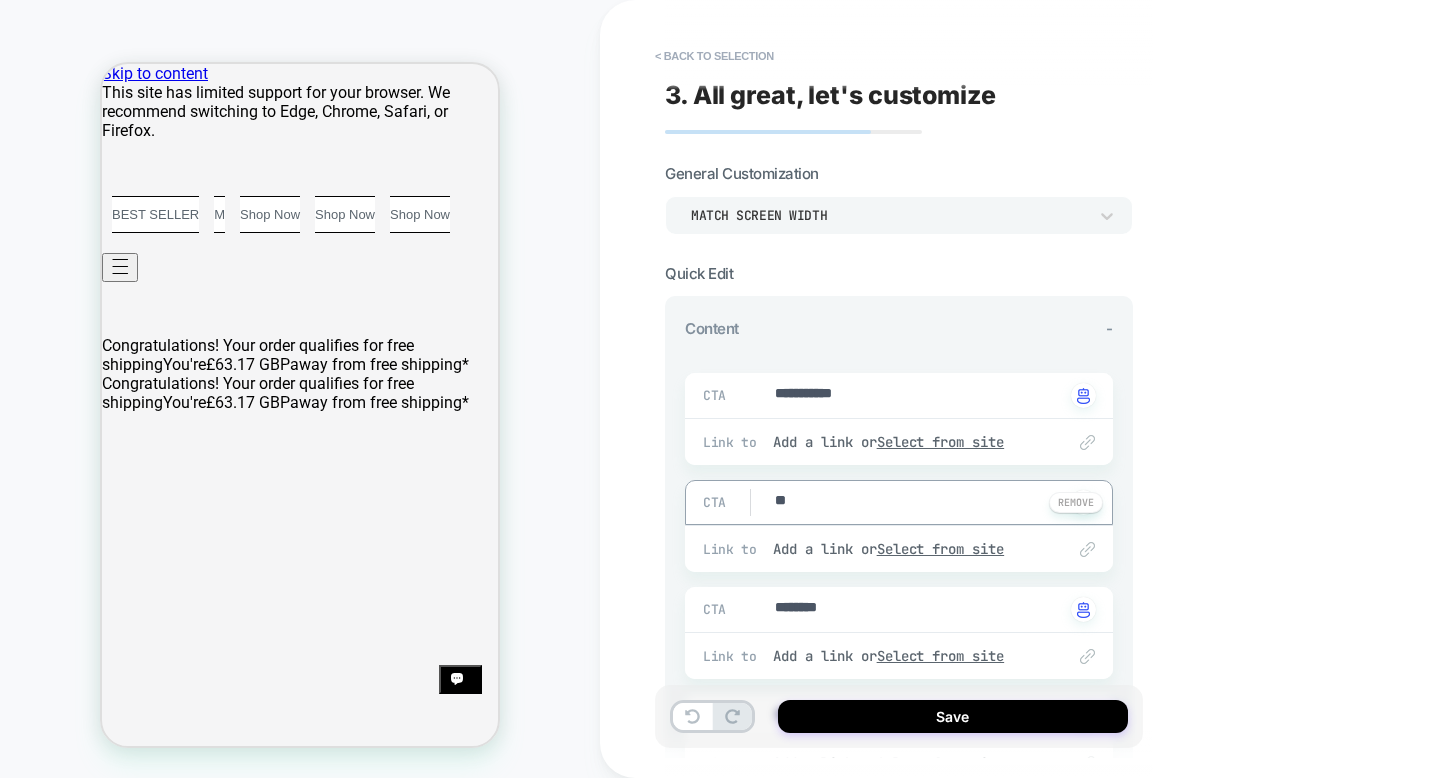 type on "*" 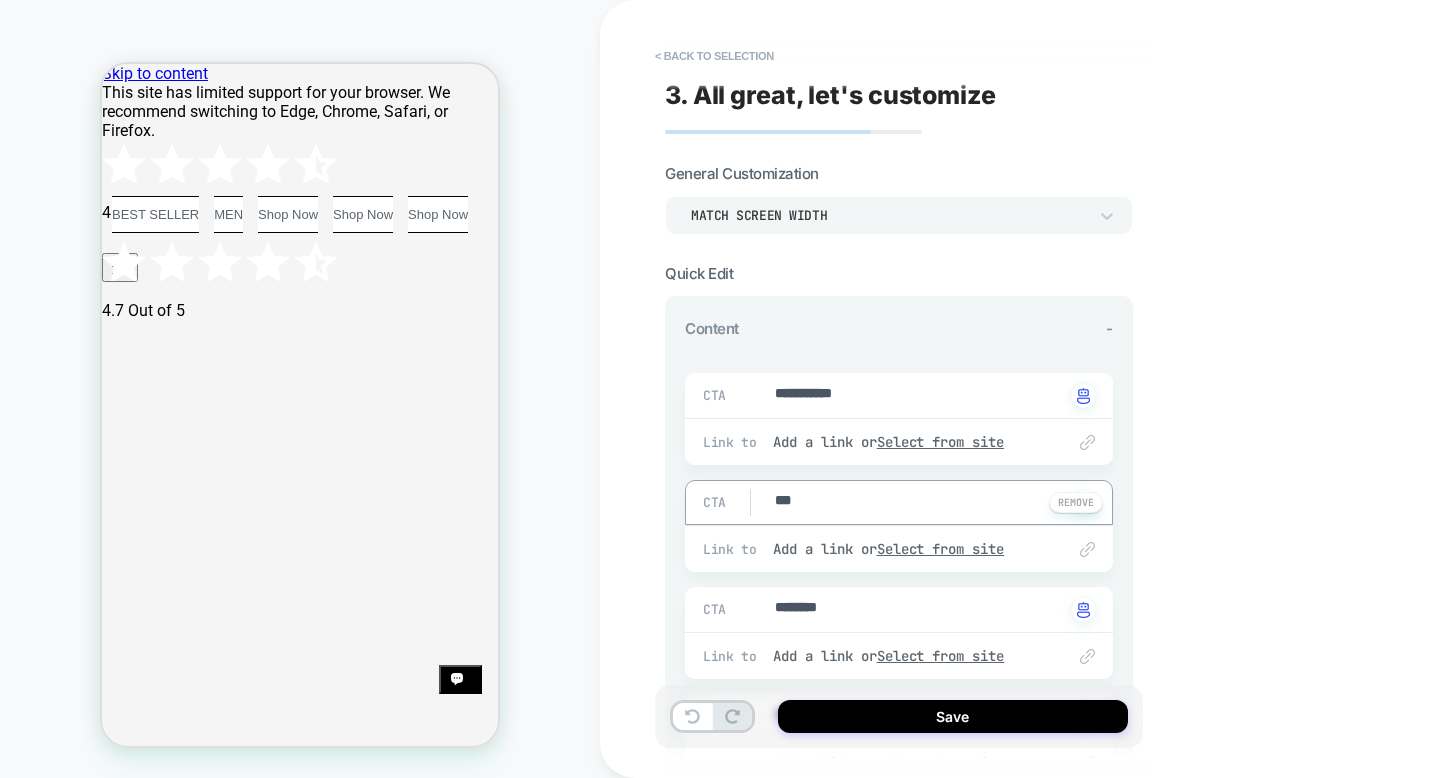 type on "*" 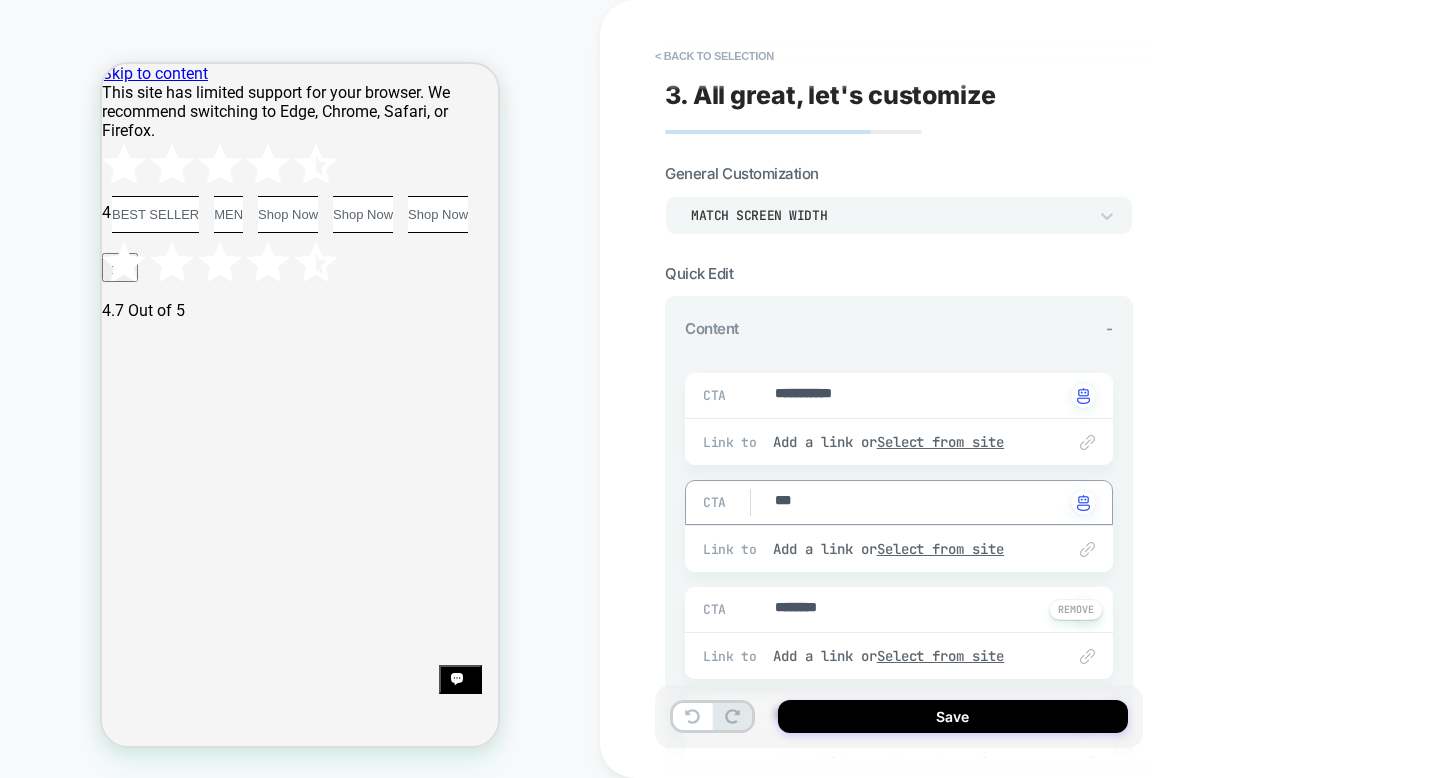 type on "***" 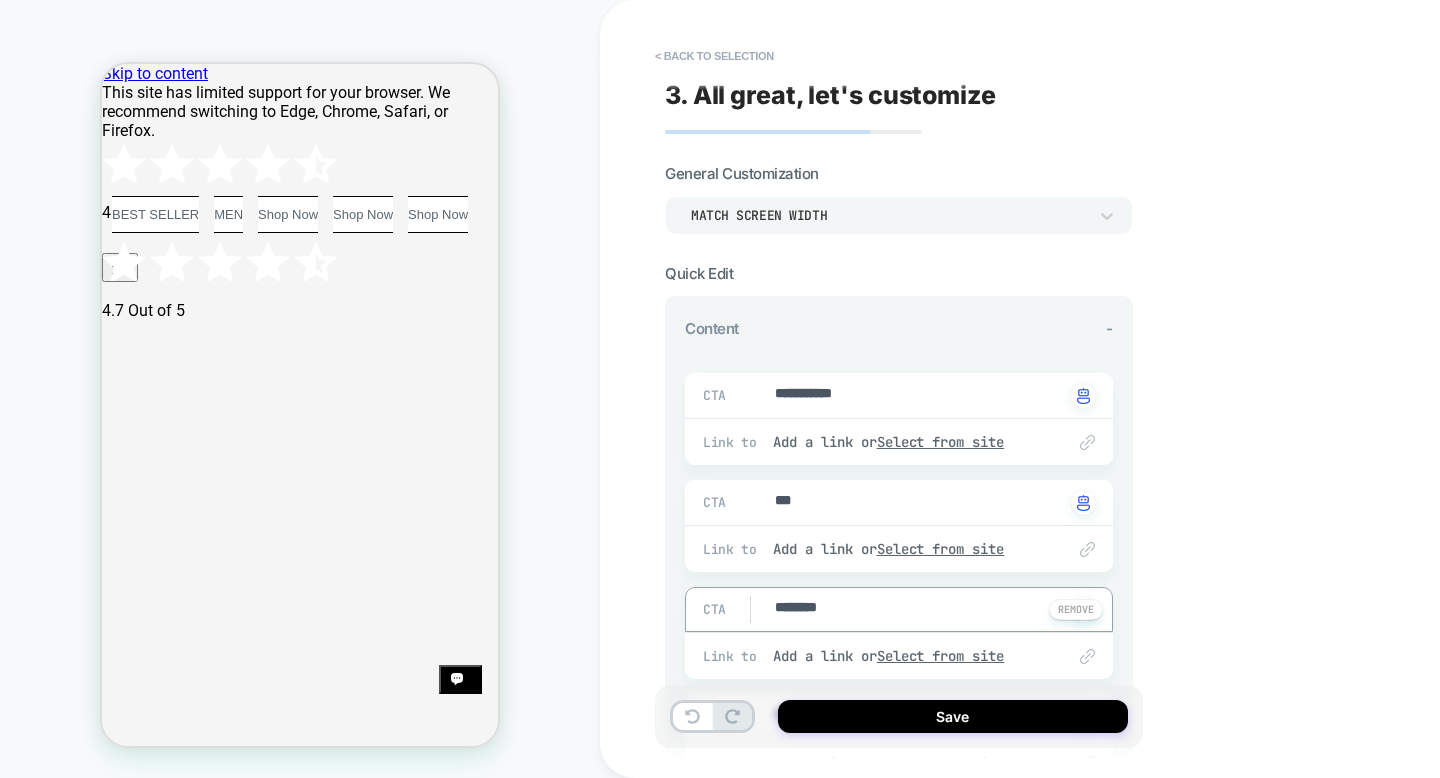 click on "********" at bounding box center [918, 609] 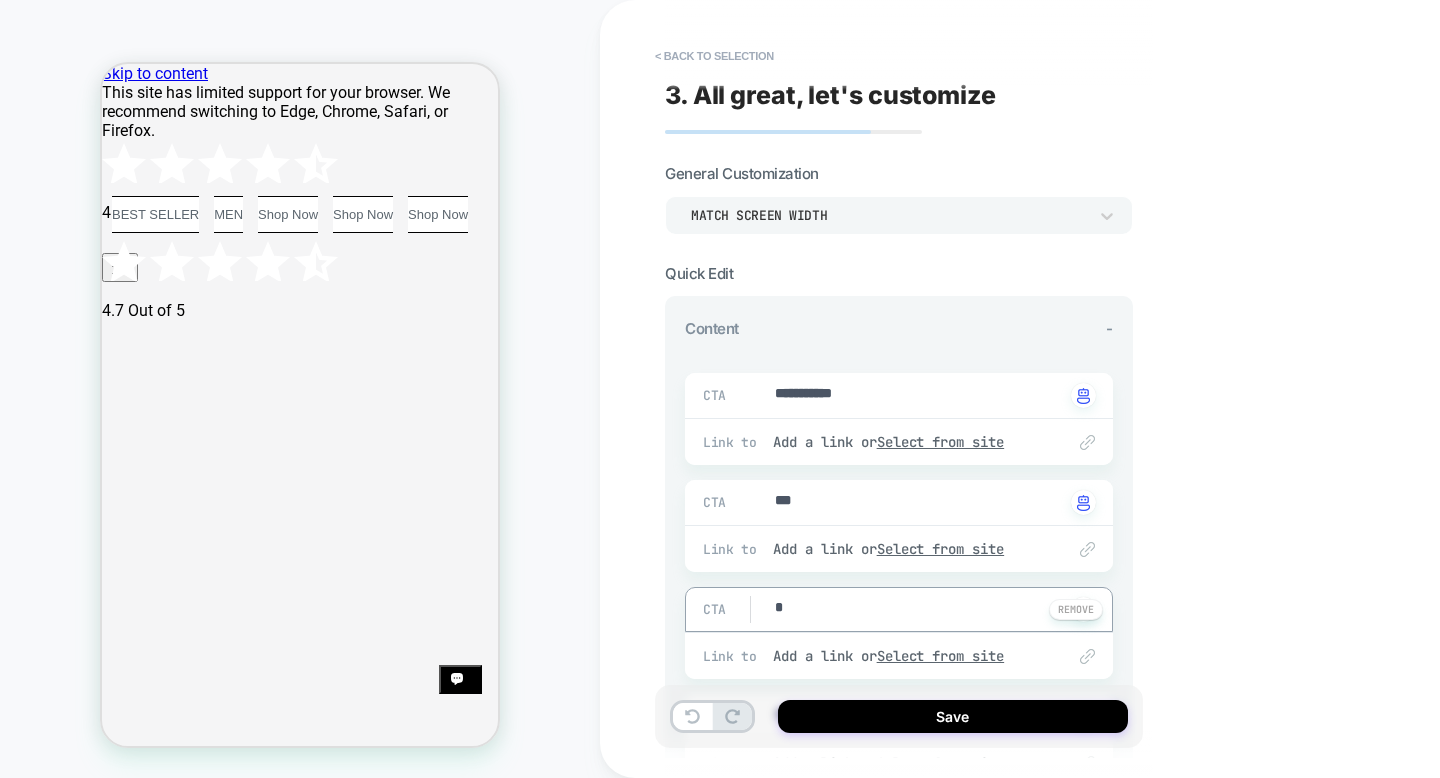 type on "*" 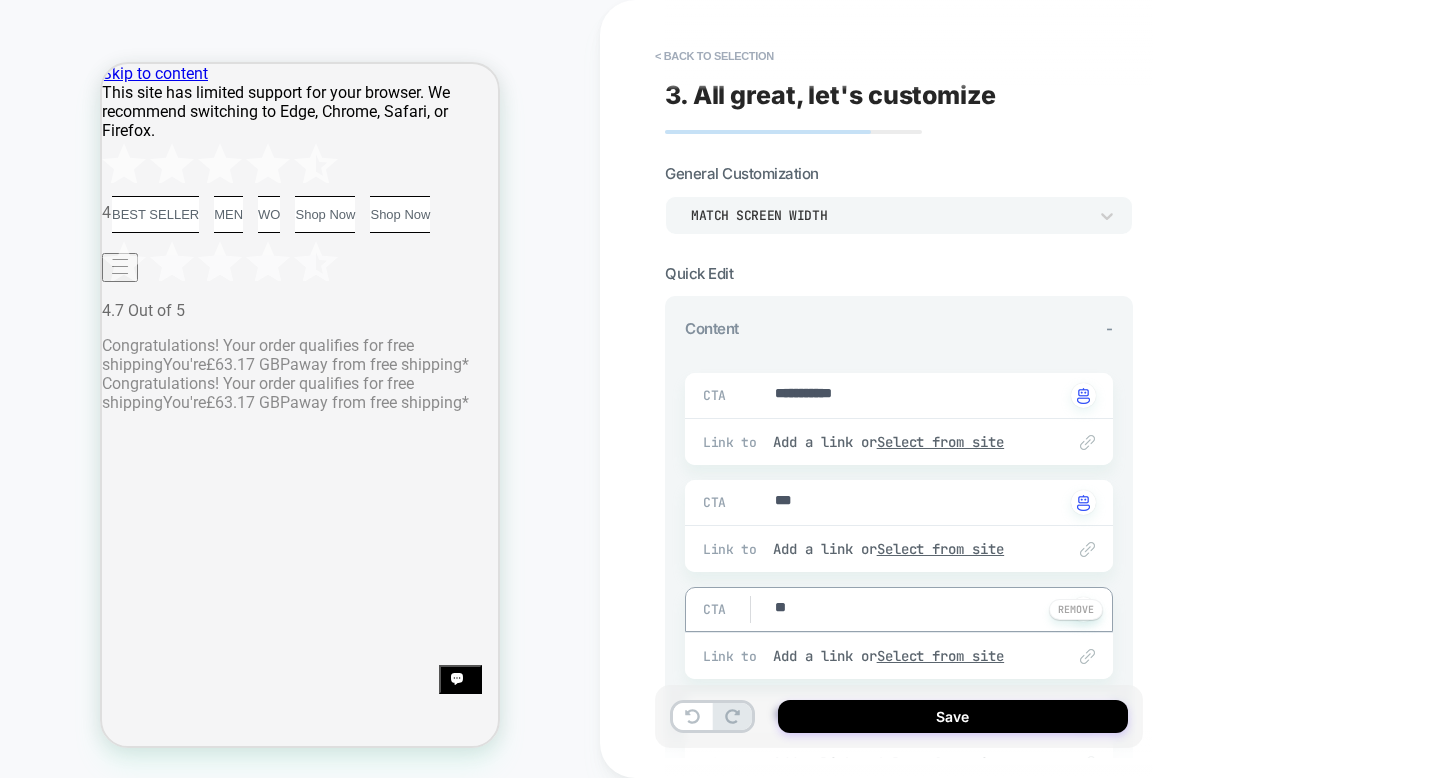 type on "*" 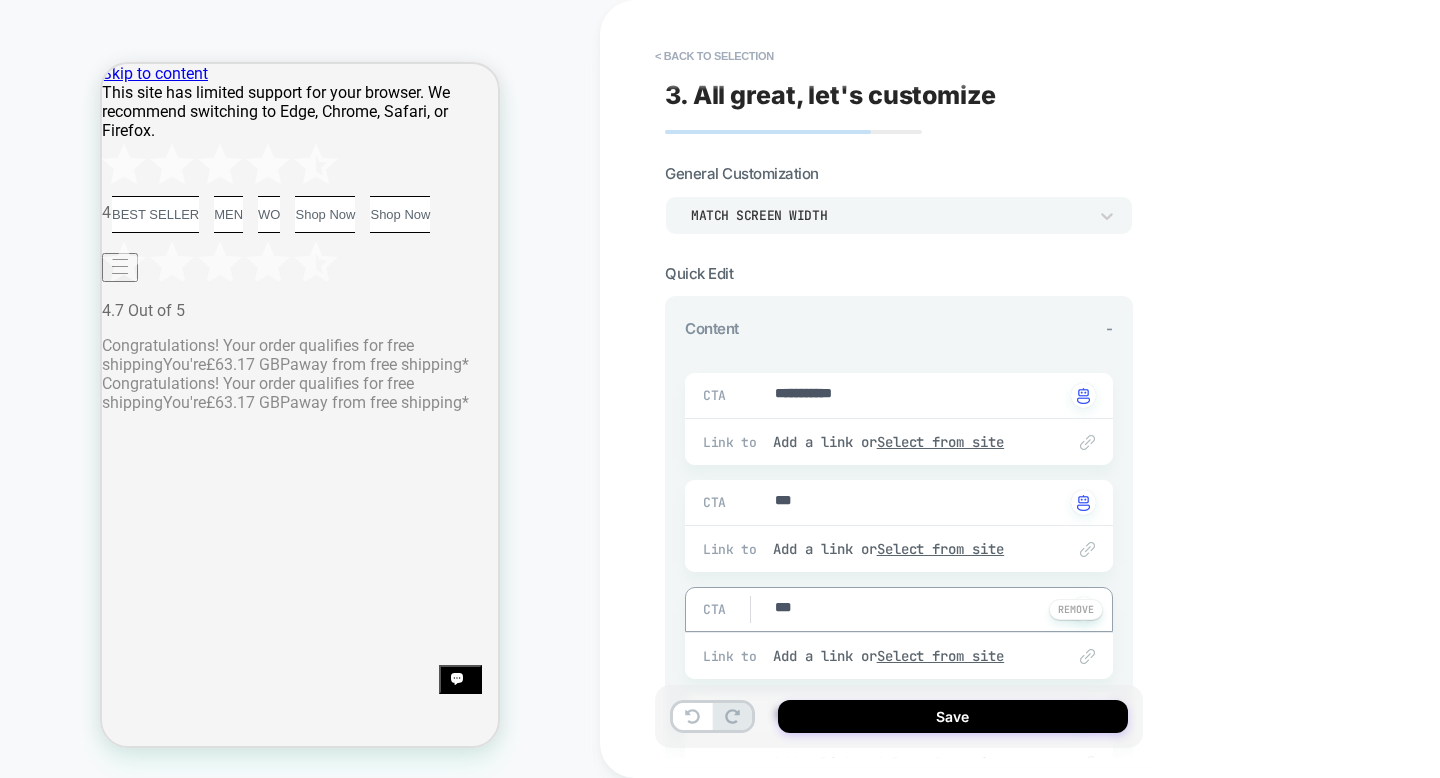 type on "*" 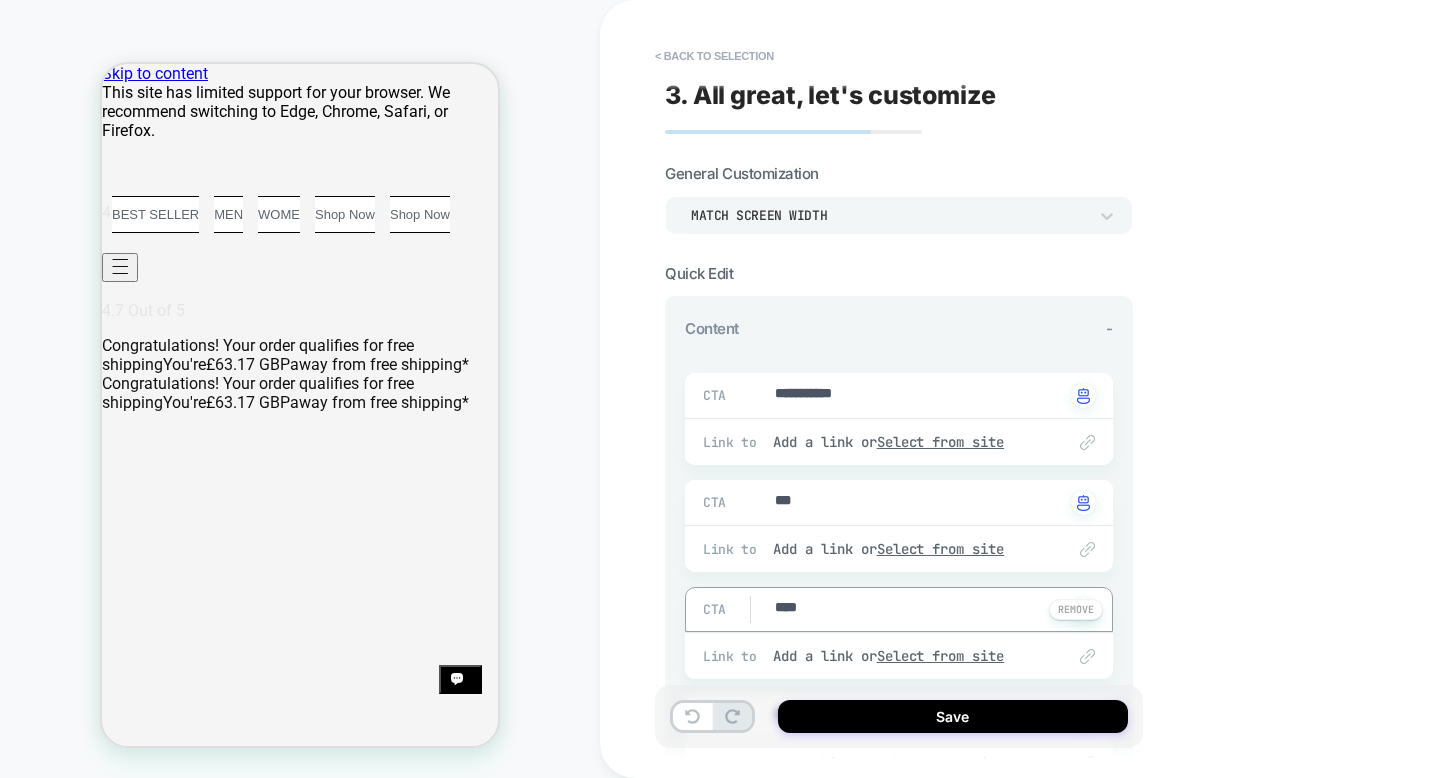 type on "*" 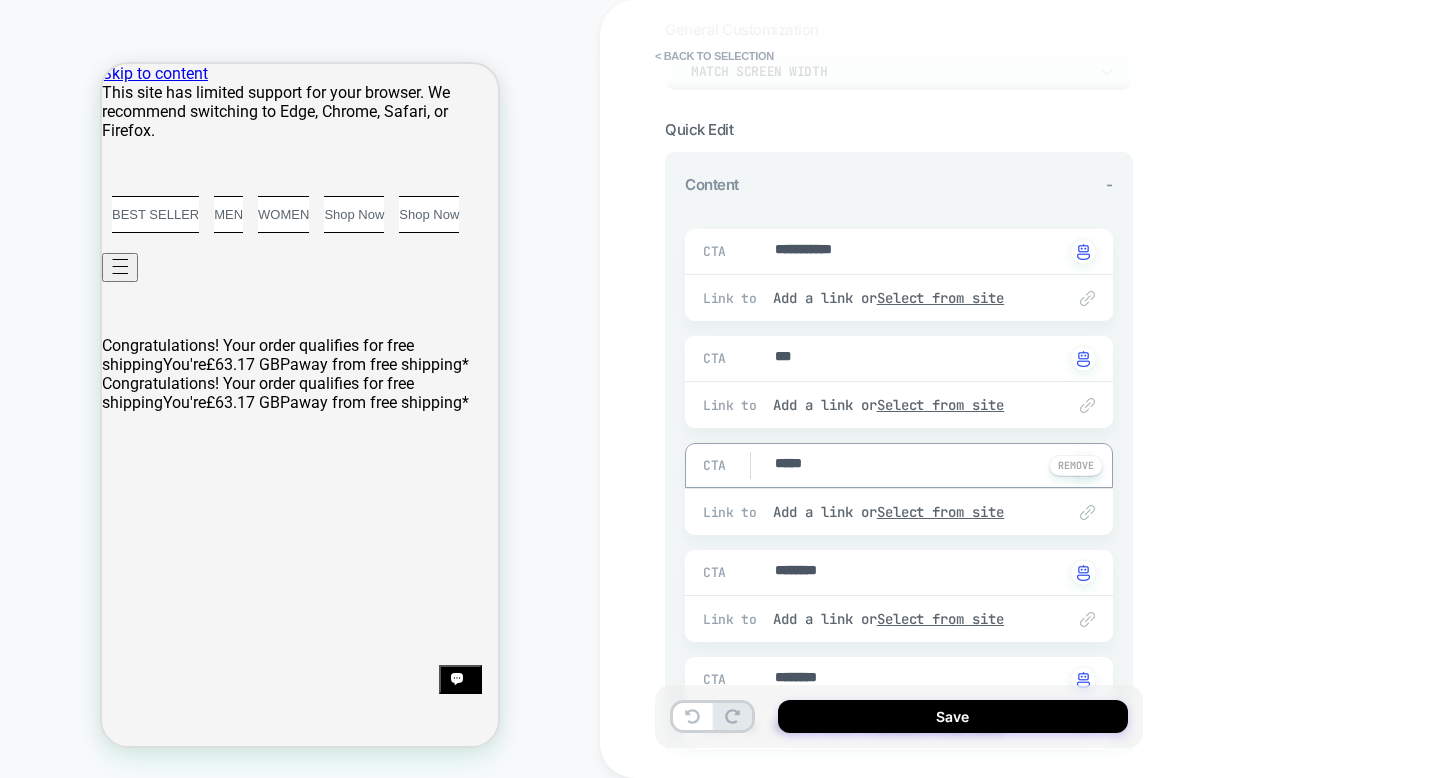 scroll, scrollTop: 171, scrollLeft: 0, axis: vertical 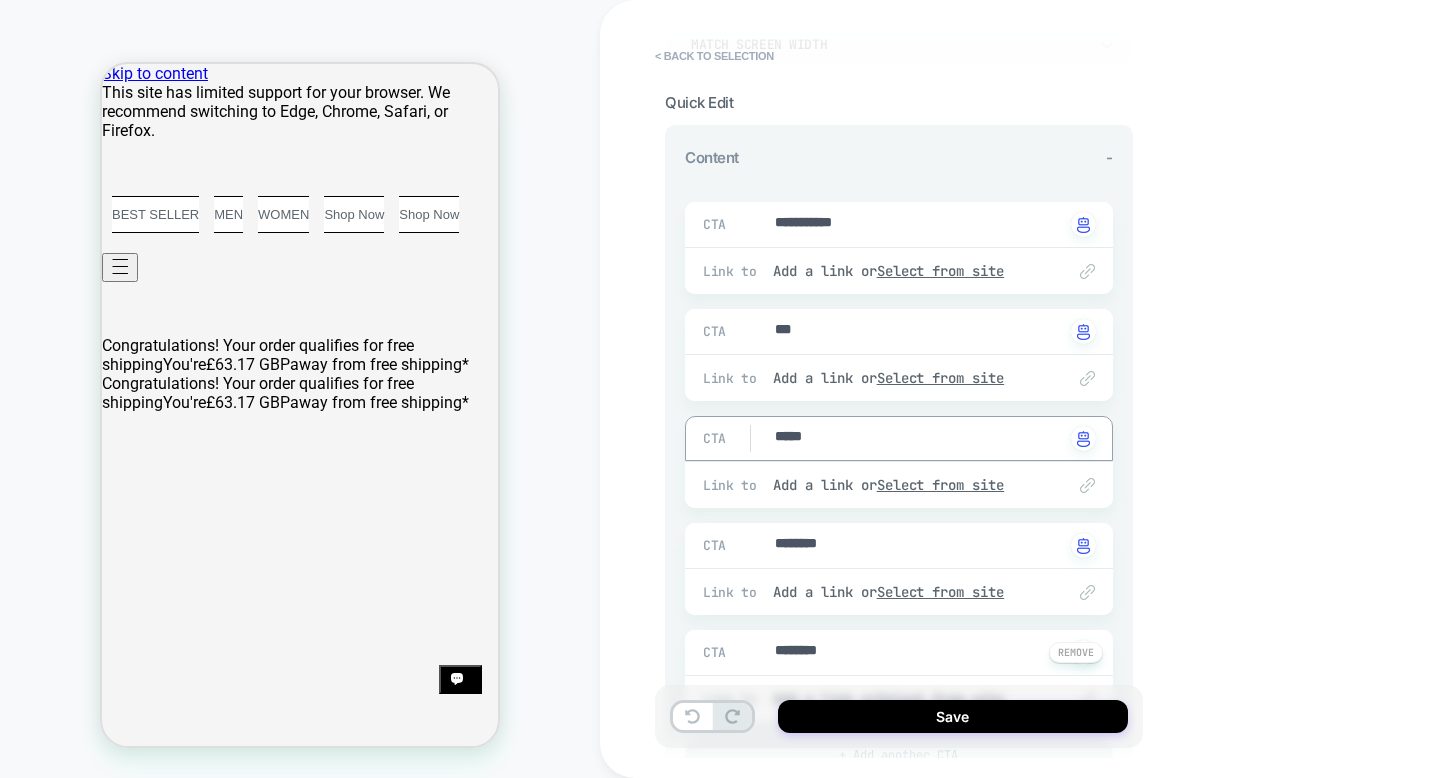 type on "*" 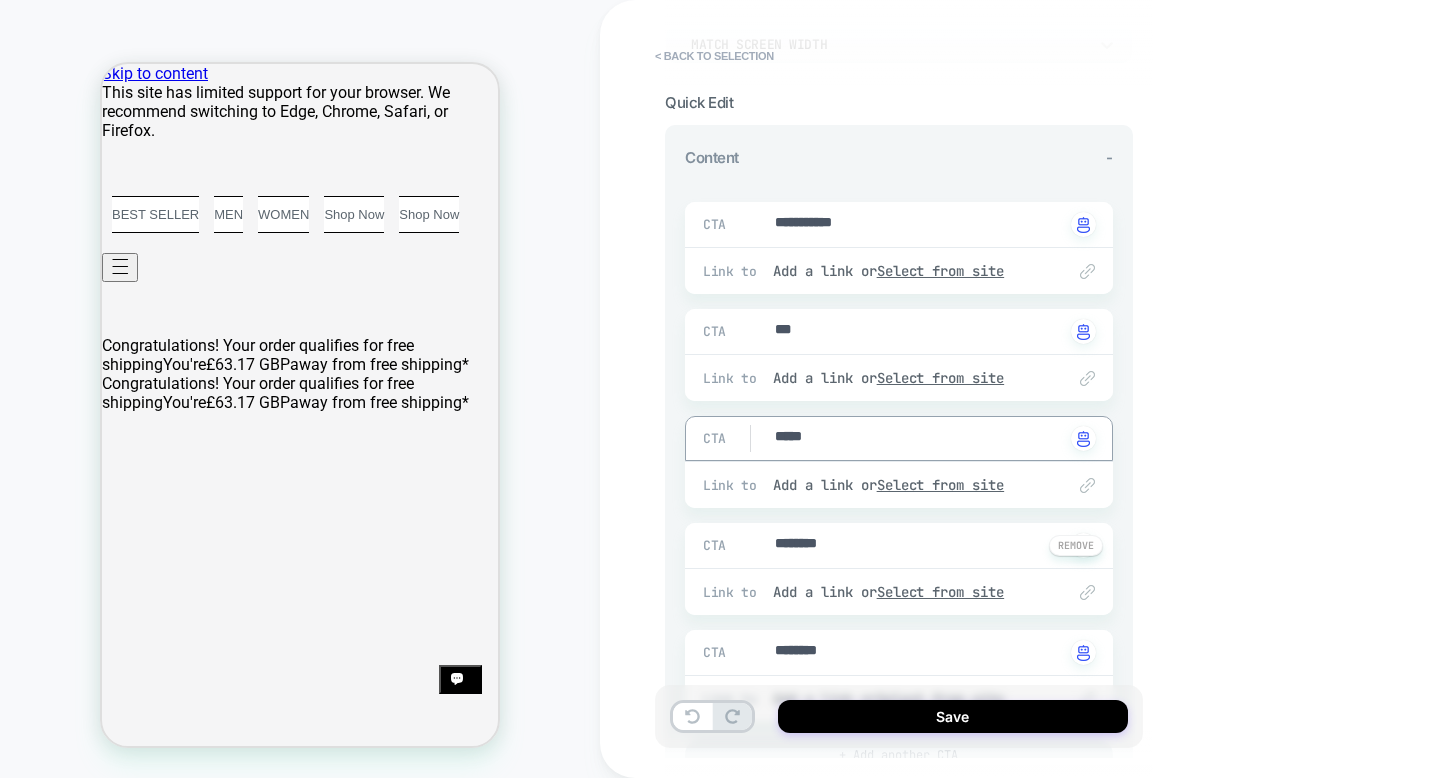 type on "*****" 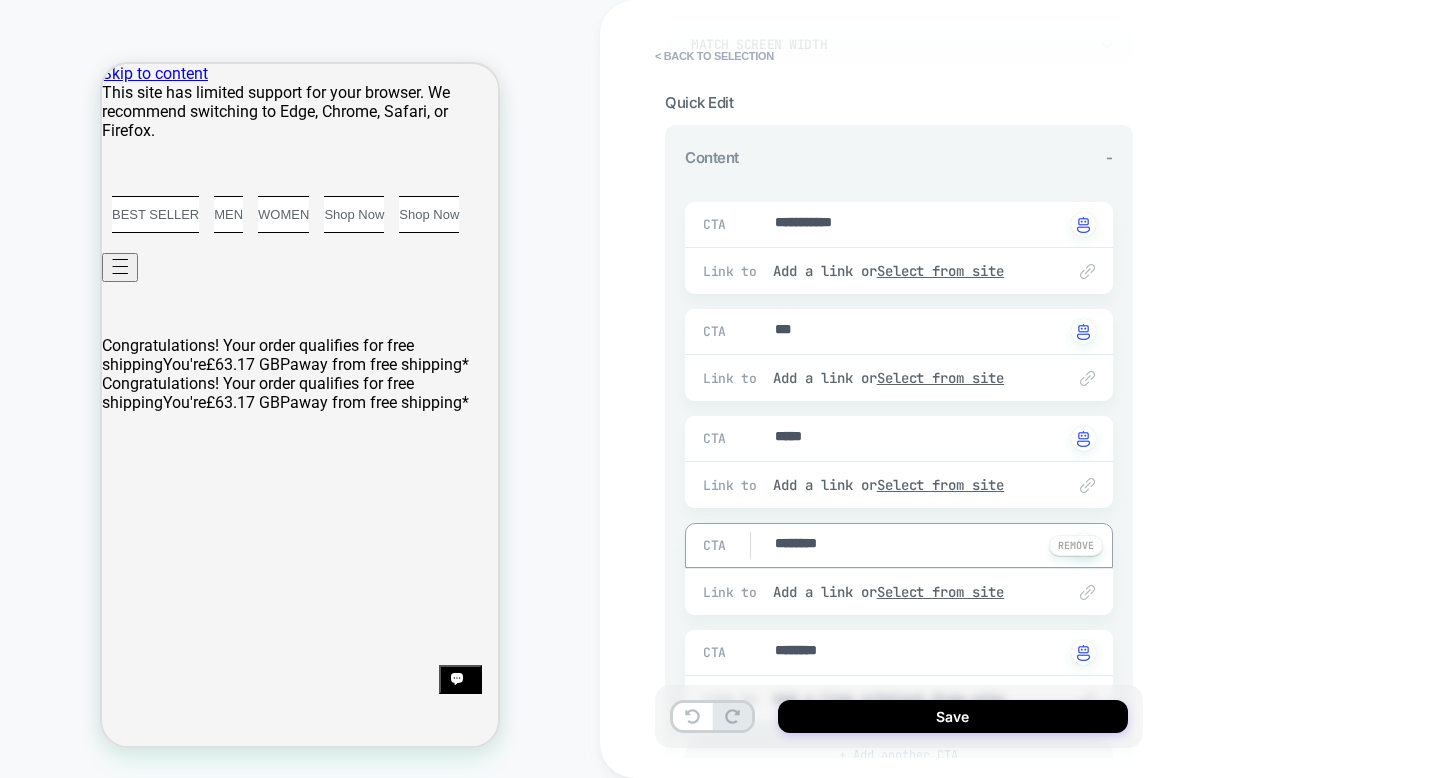 click on "********" at bounding box center [918, 545] 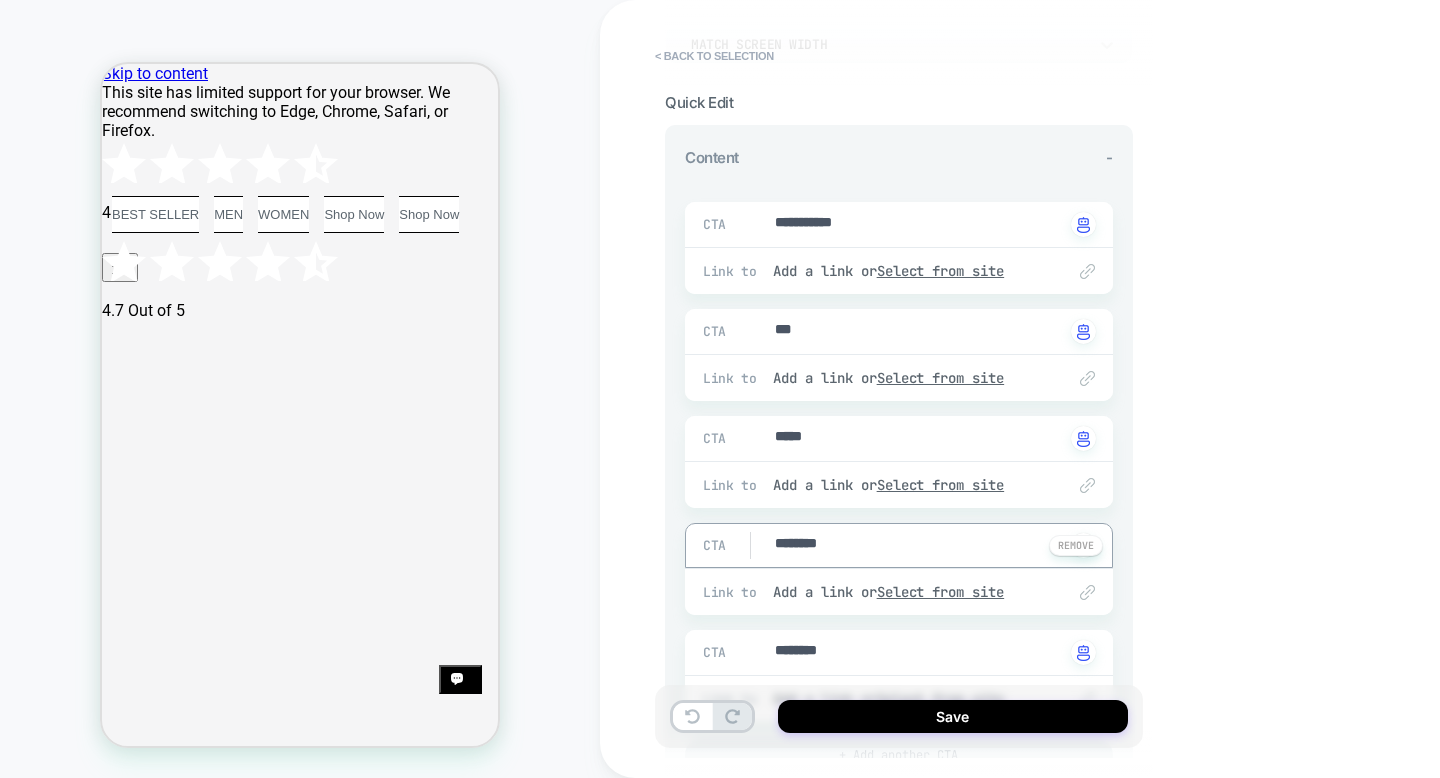 click on "********" at bounding box center [918, 545] 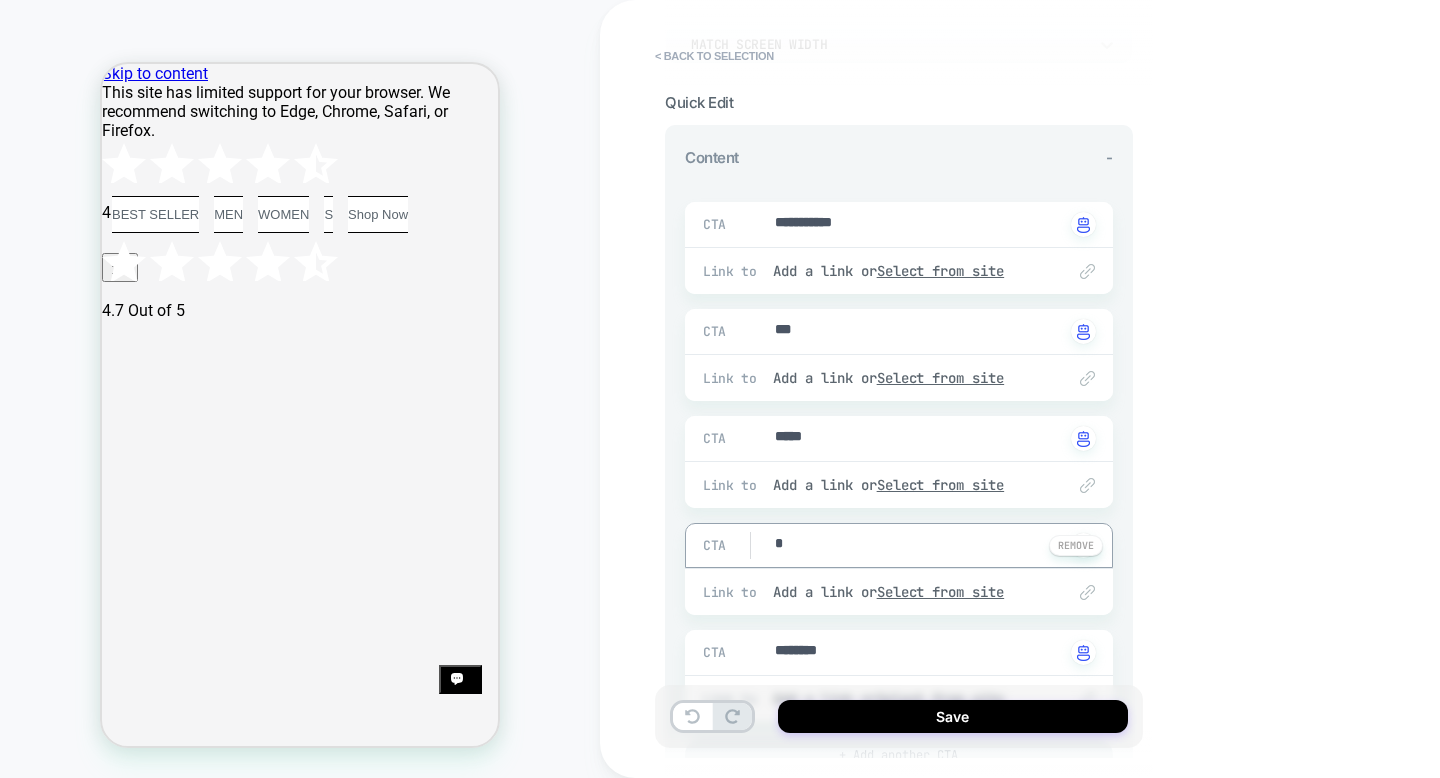 type on "*" 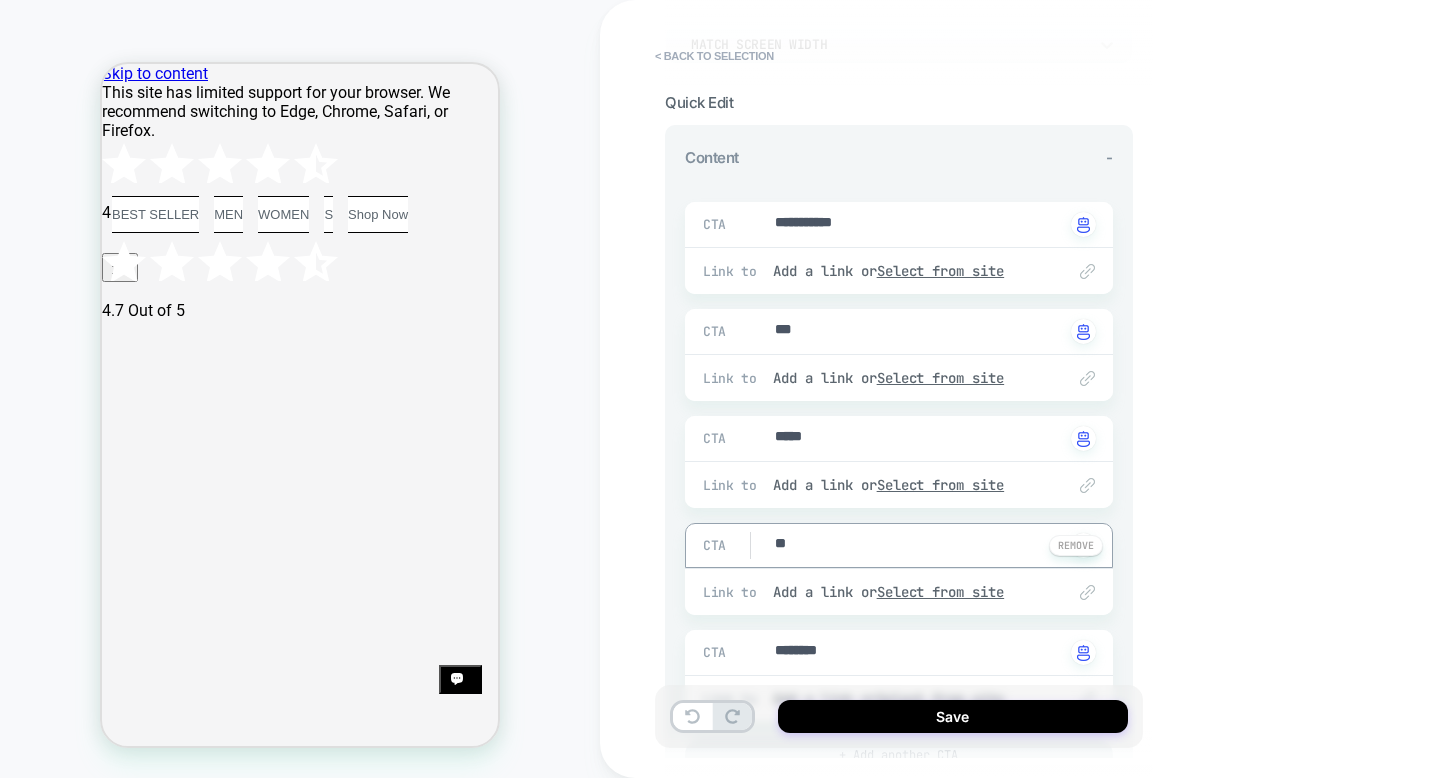 type on "*" 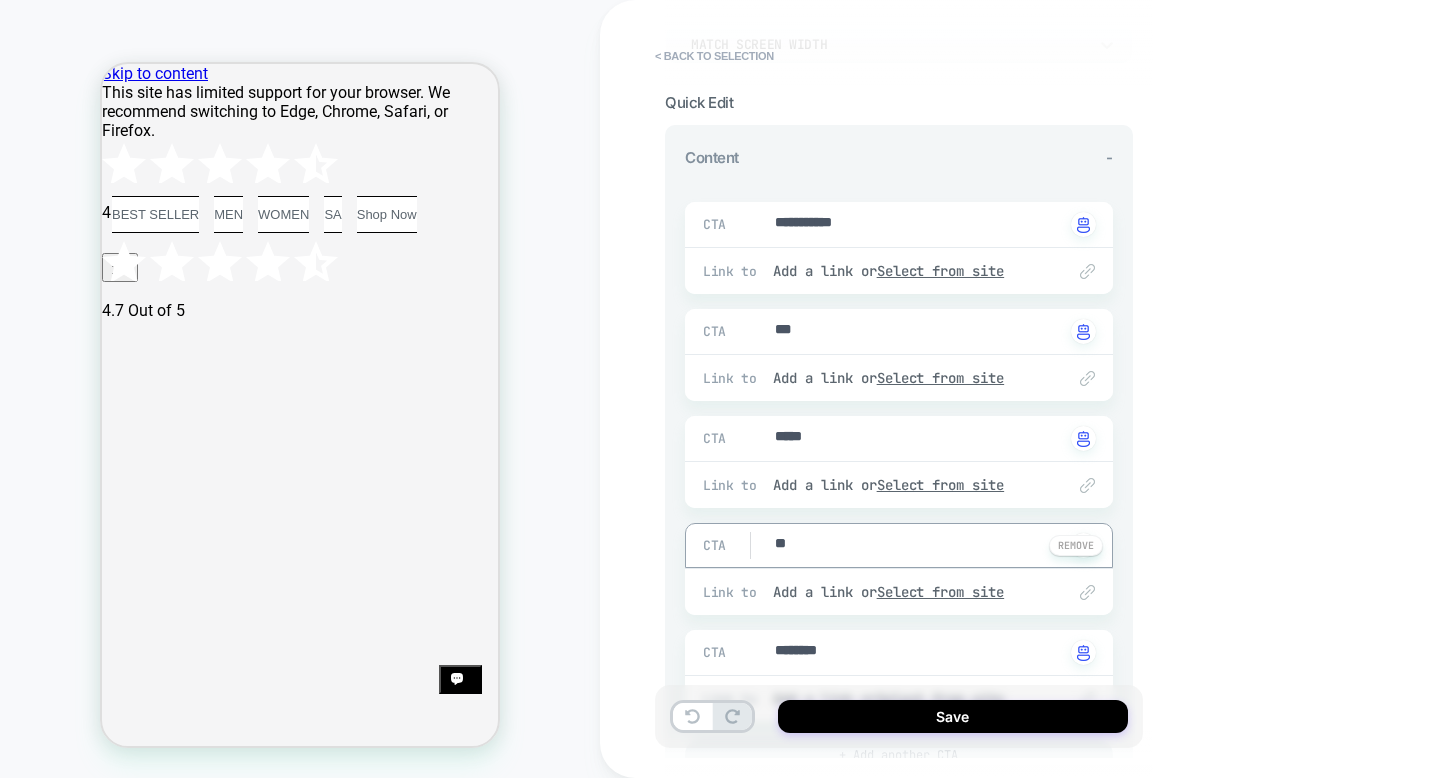 type on "***" 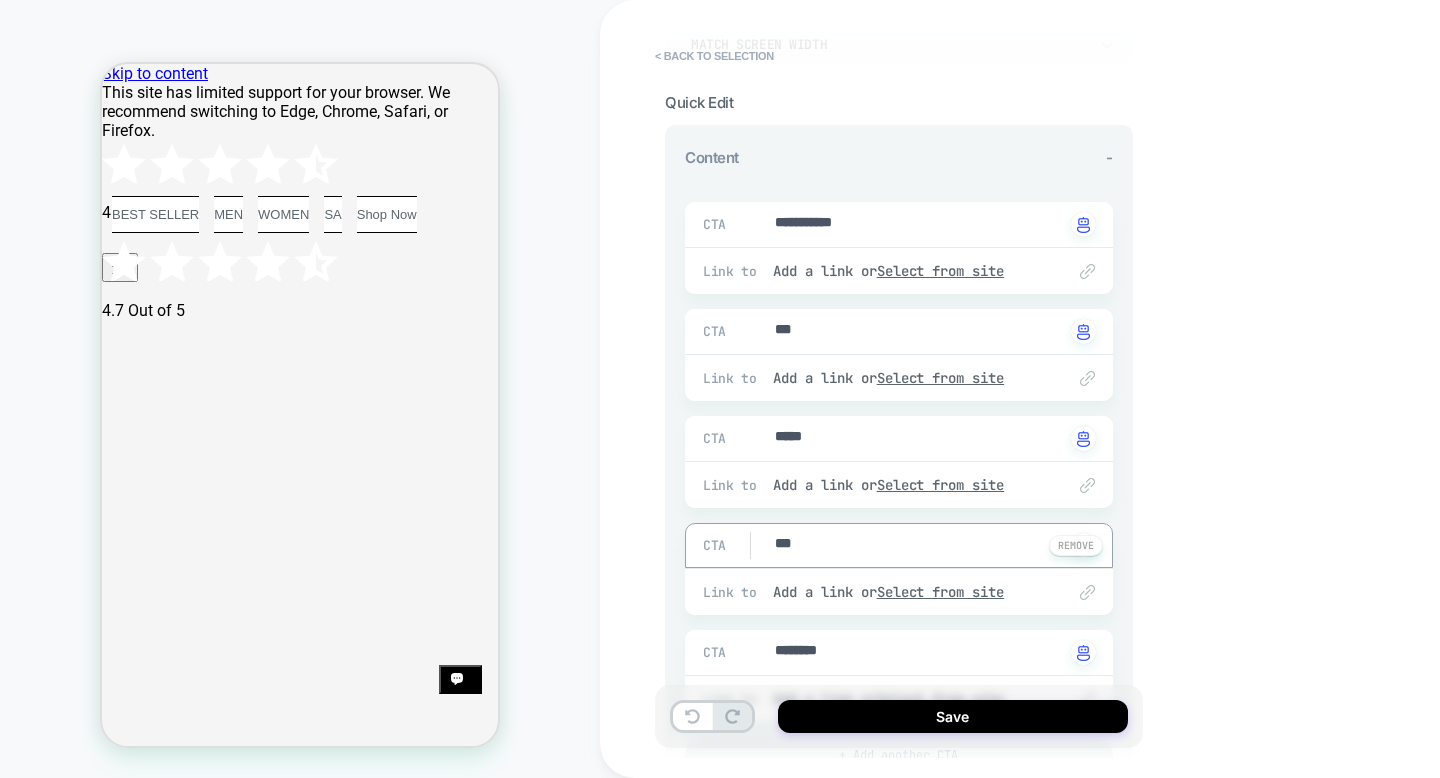 type on "*" 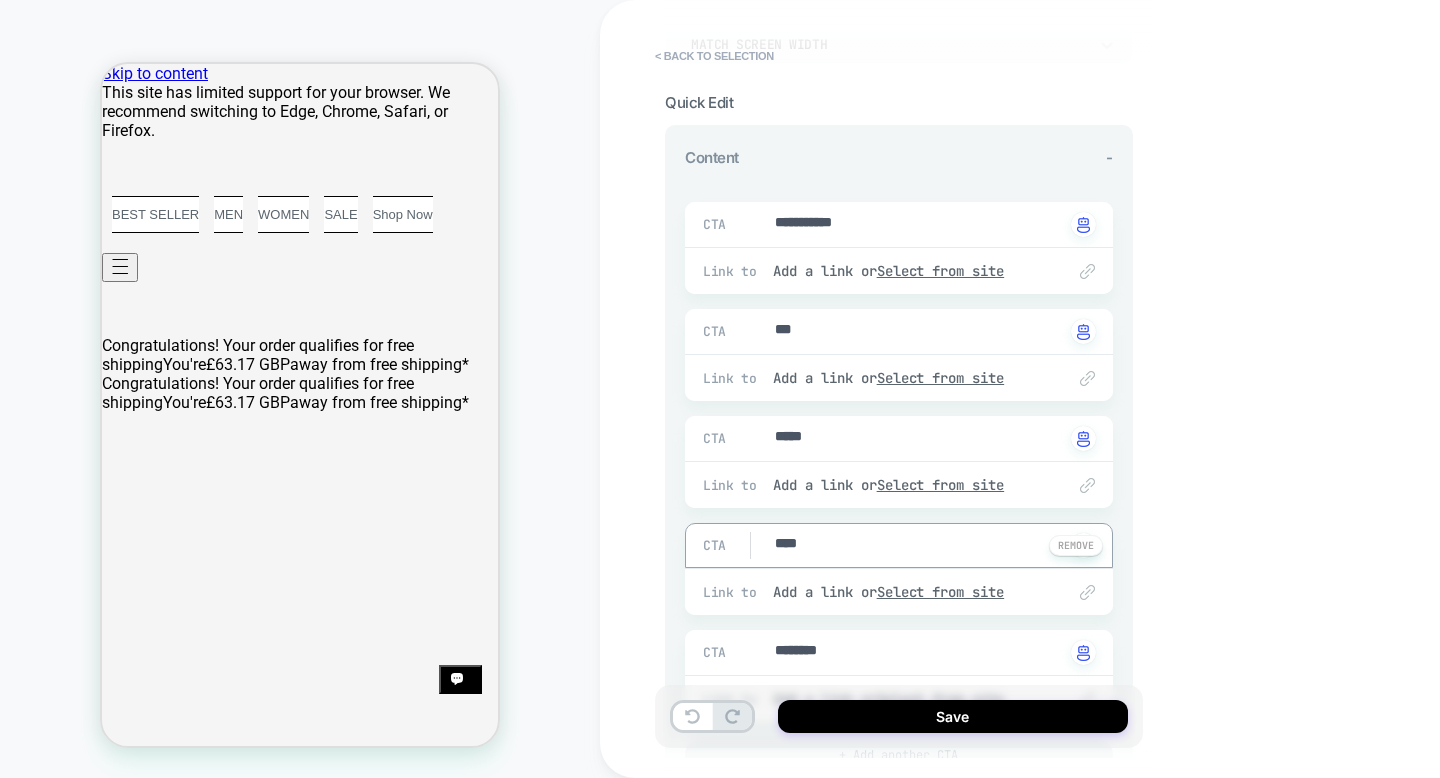 type on "*" 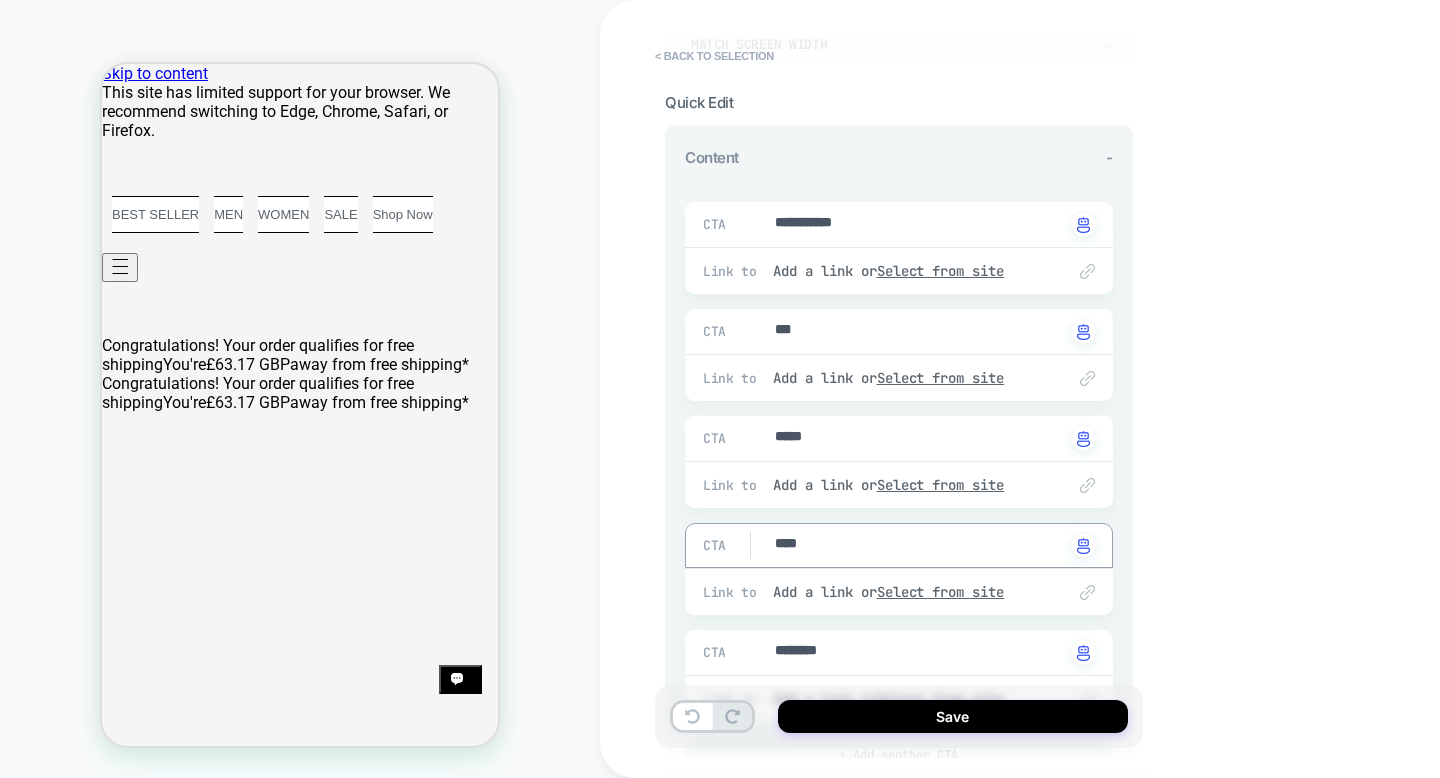 type on "****" 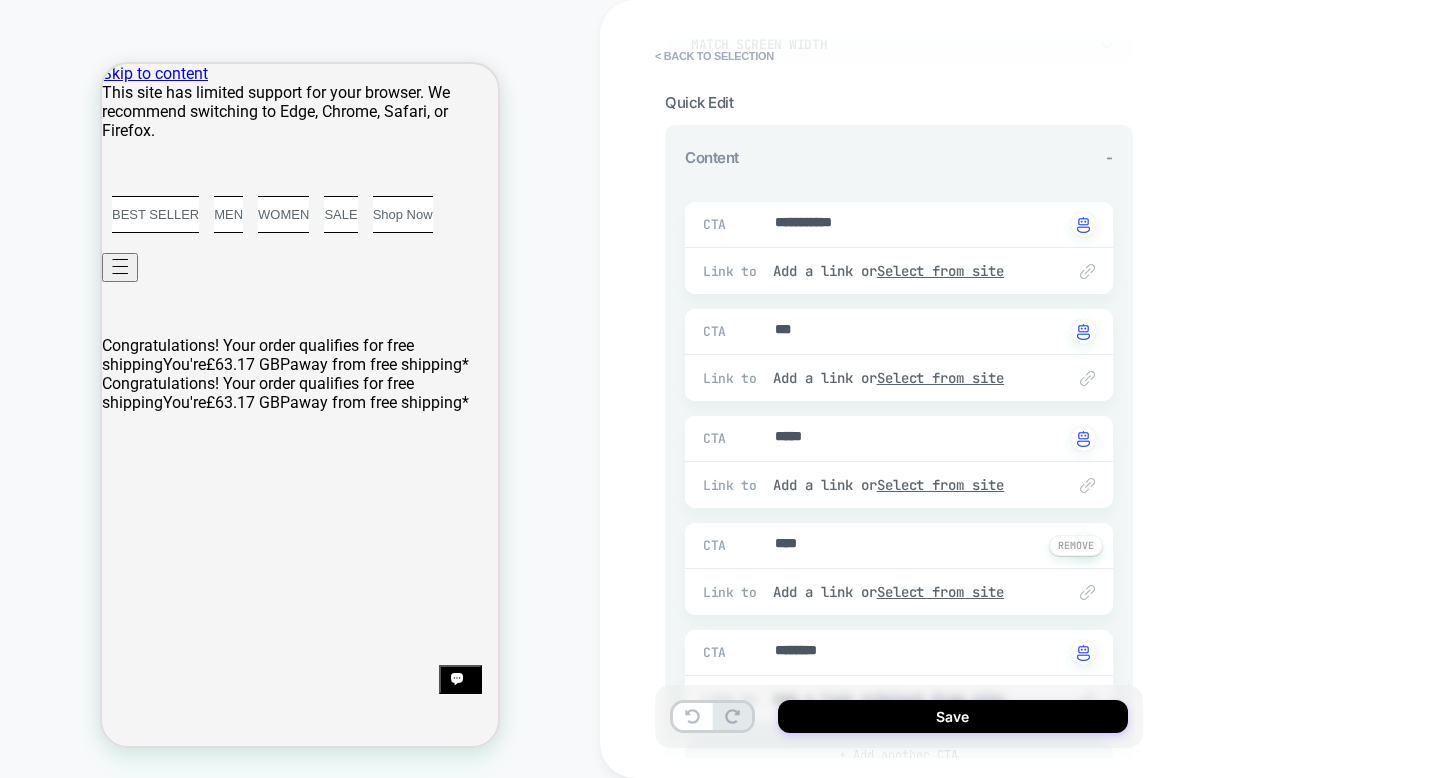 type on "*" 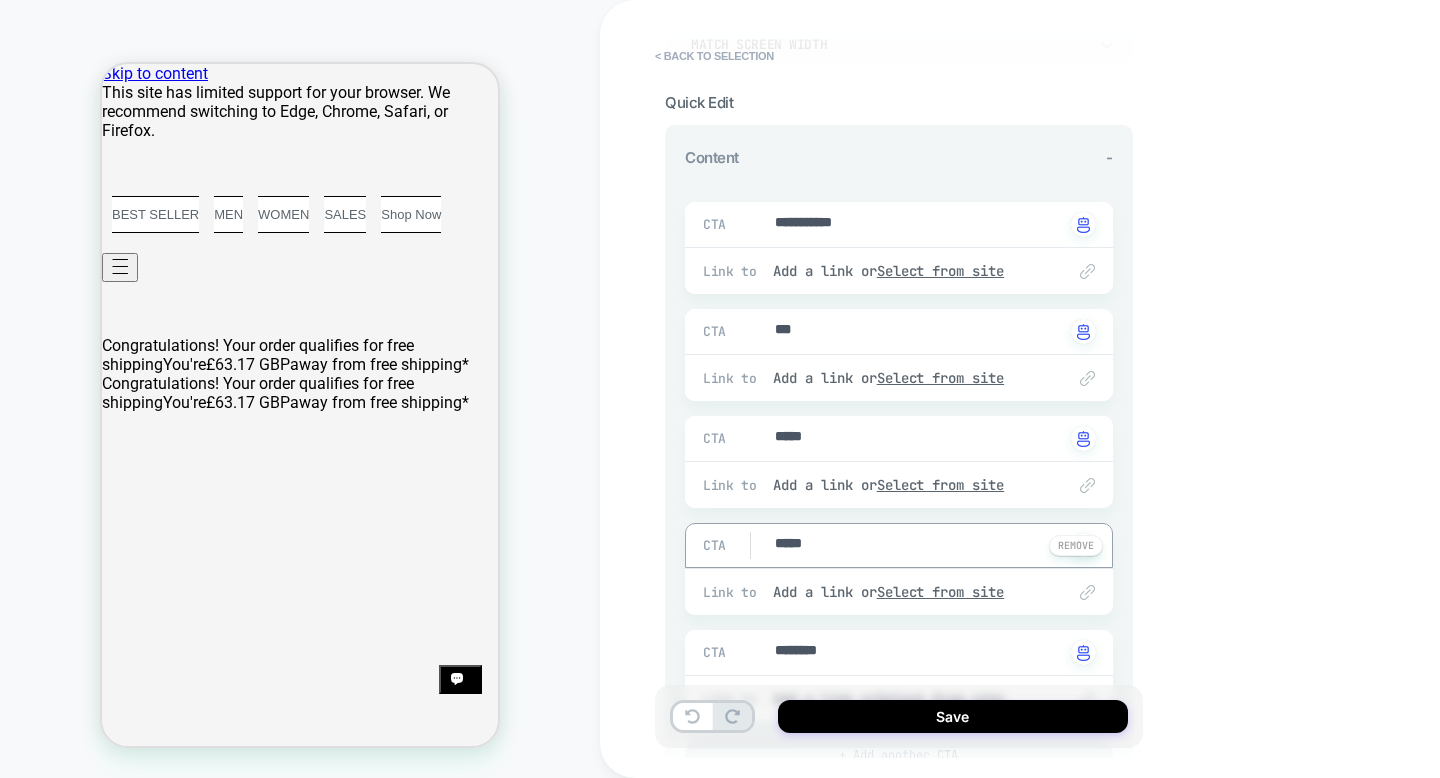 type on "*" 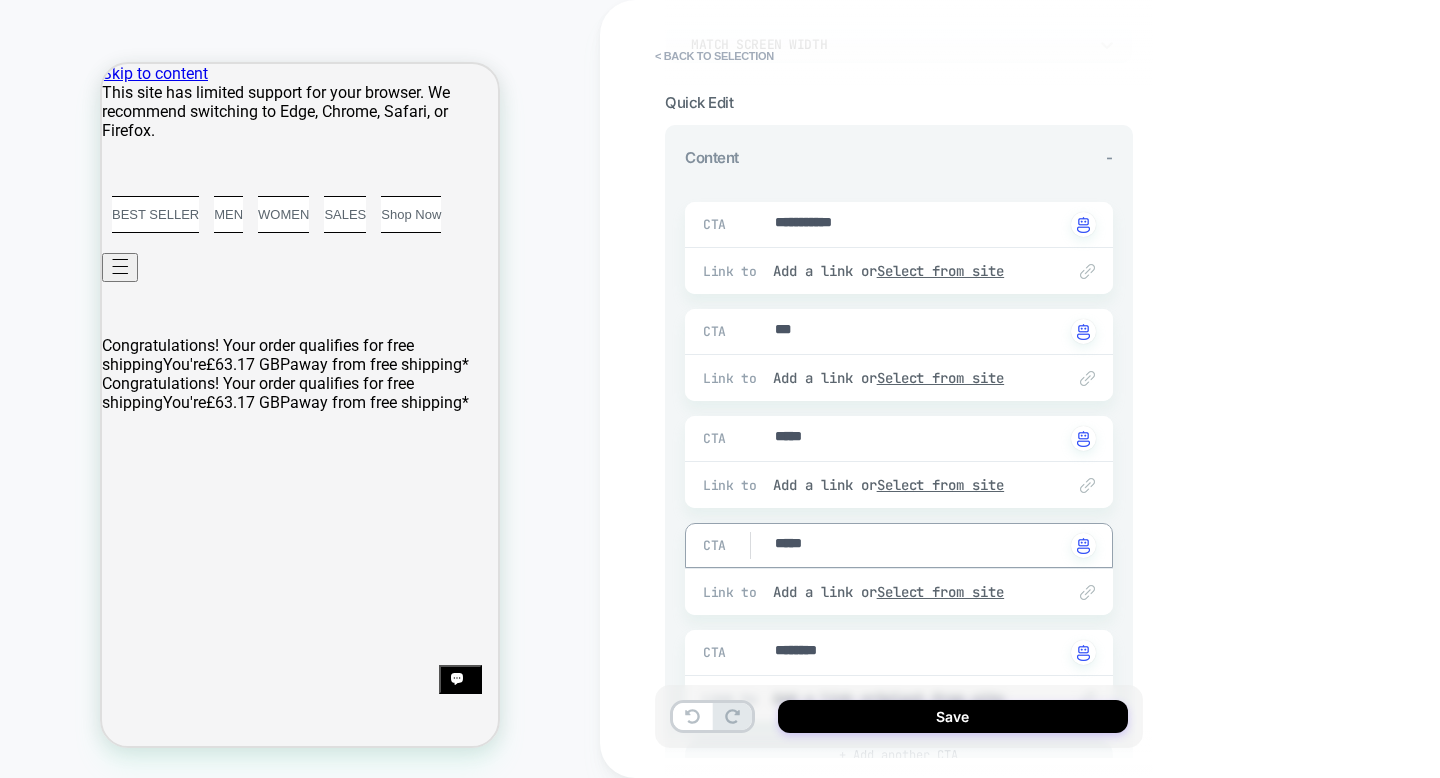 type on "*****" 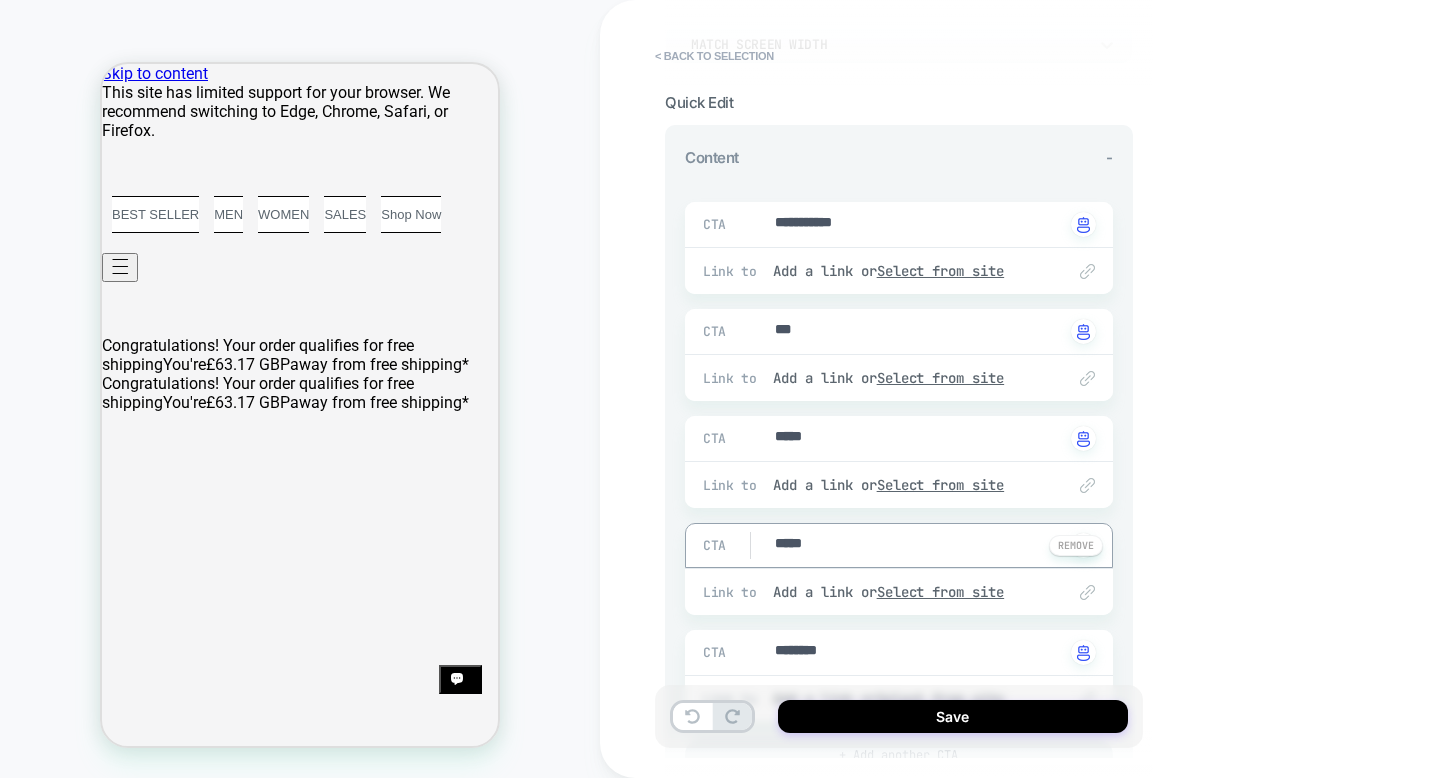 click on "*****" at bounding box center [918, 545] 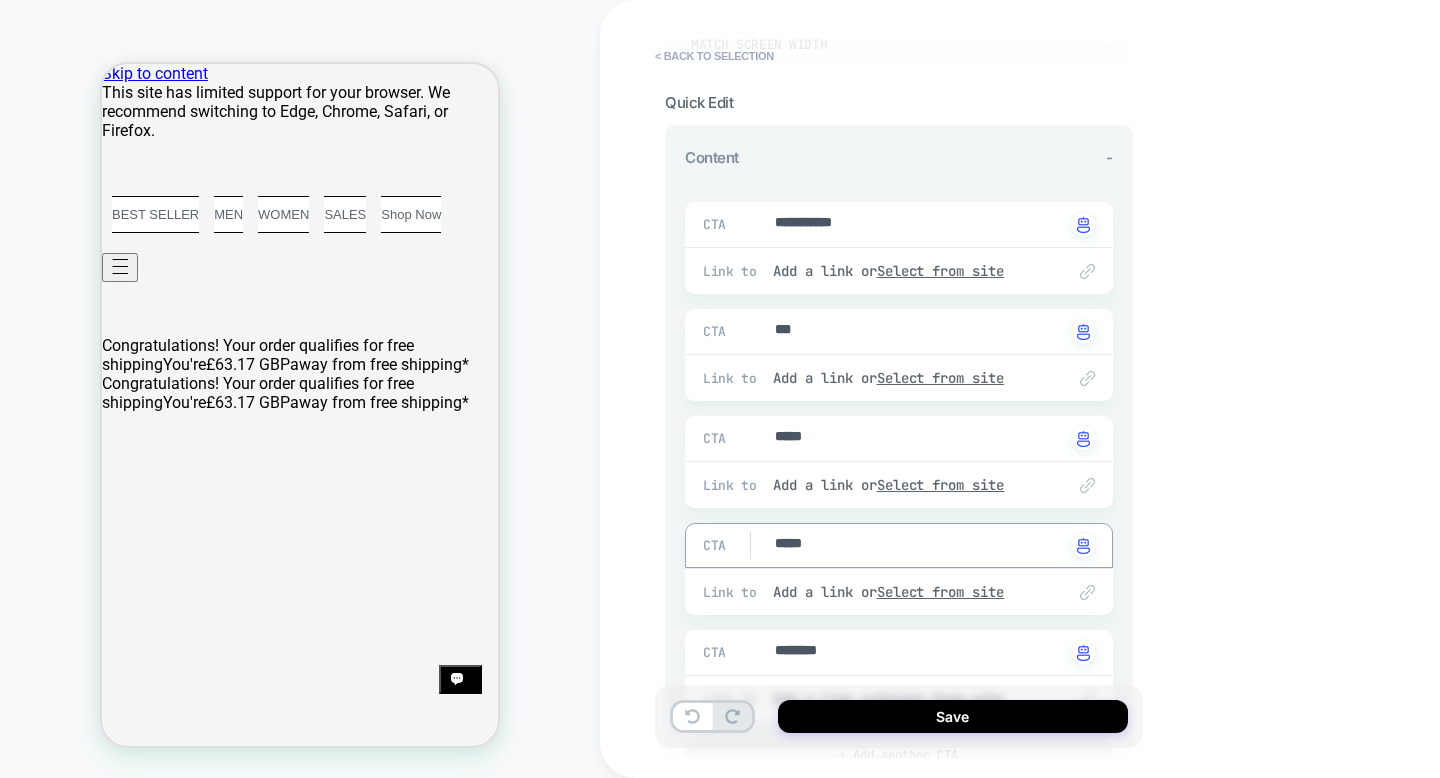 click on "**********" at bounding box center (1040, 389) 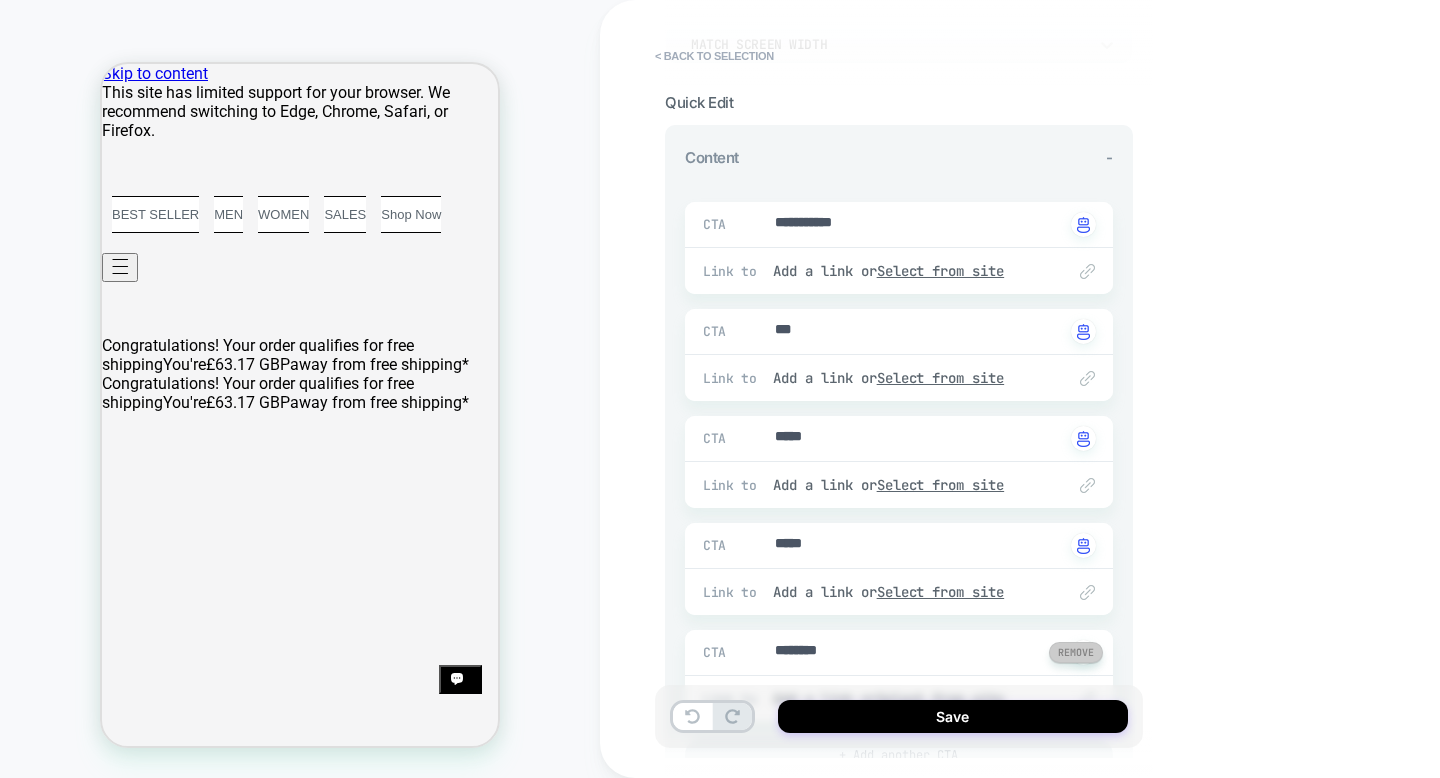 click at bounding box center (1076, 652) 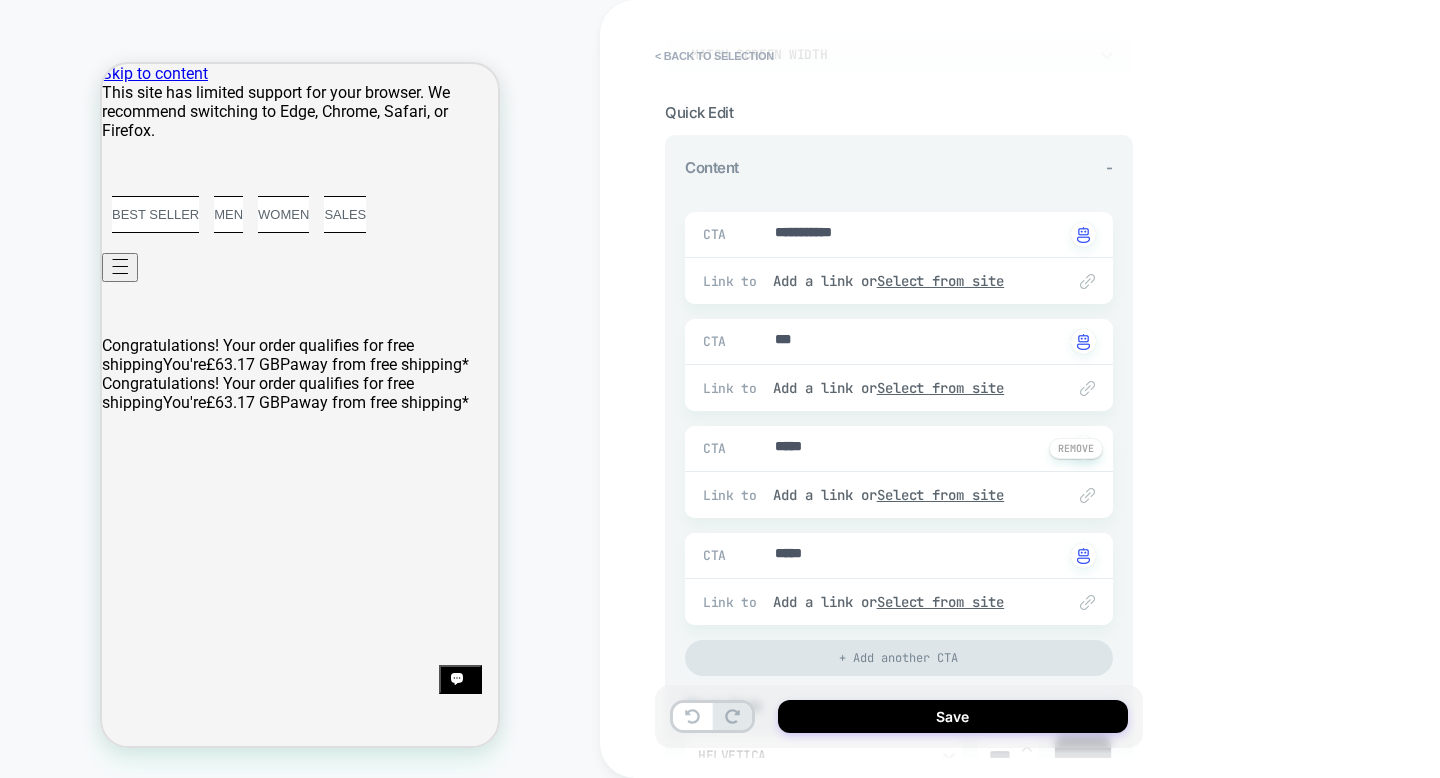 scroll, scrollTop: 177, scrollLeft: 0, axis: vertical 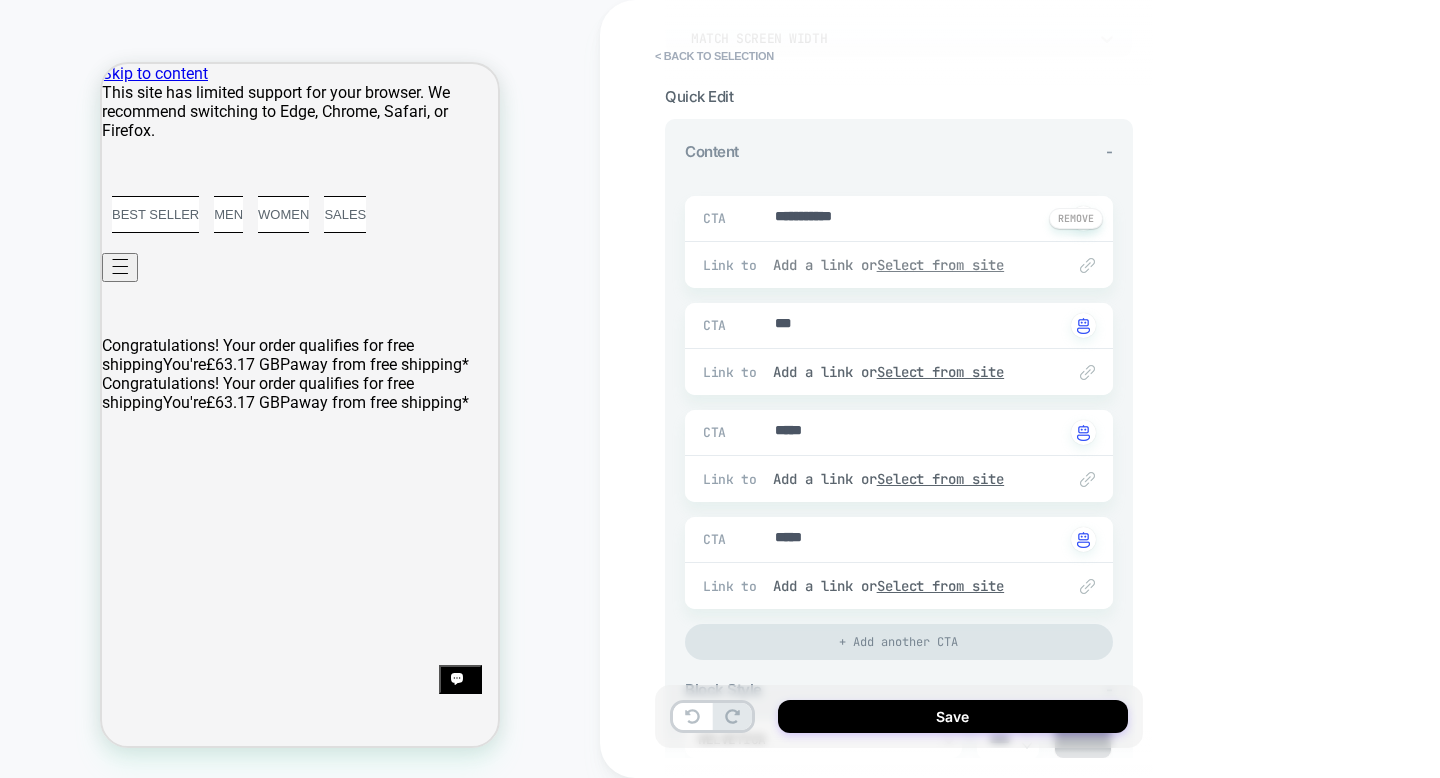 click on "Select from site" at bounding box center [941, 265] 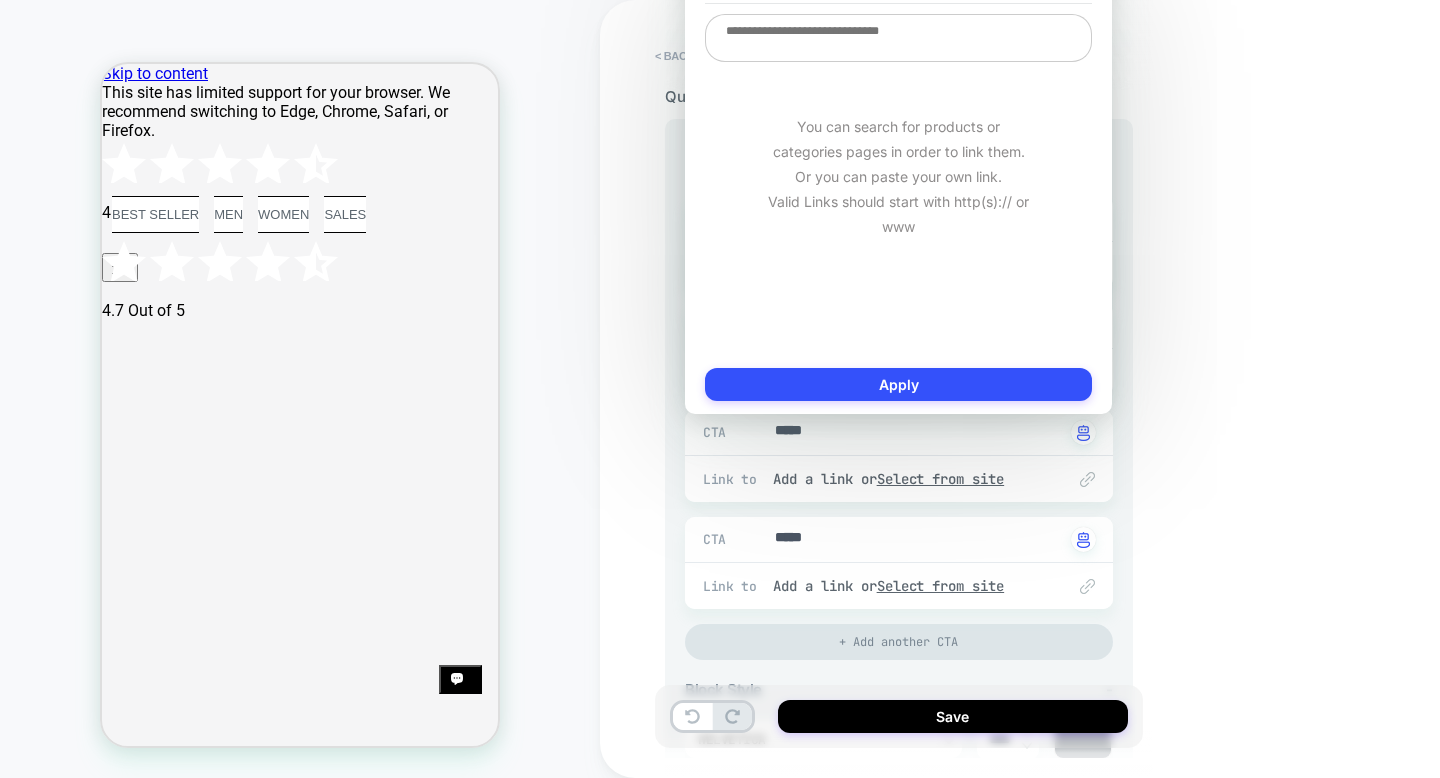 type on "*" 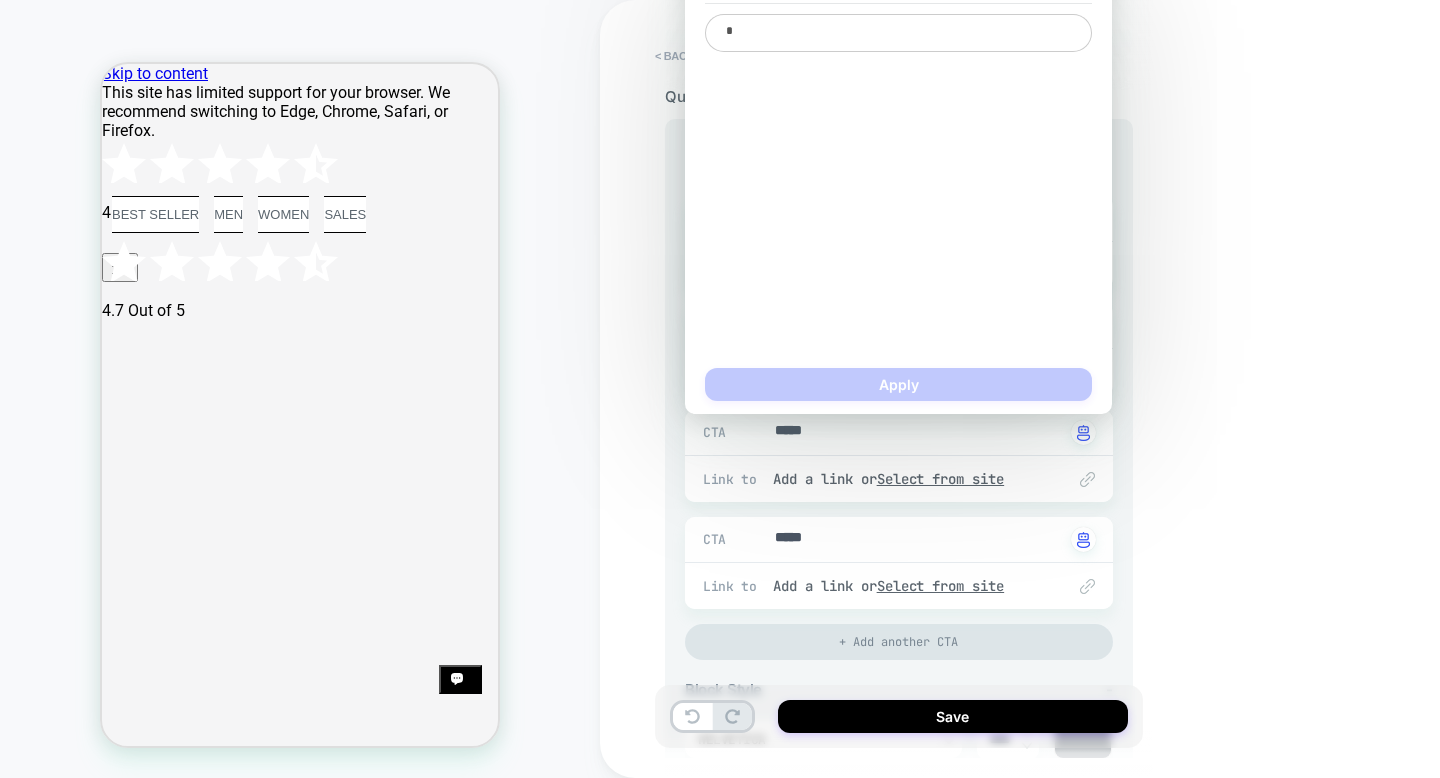 type on "*" 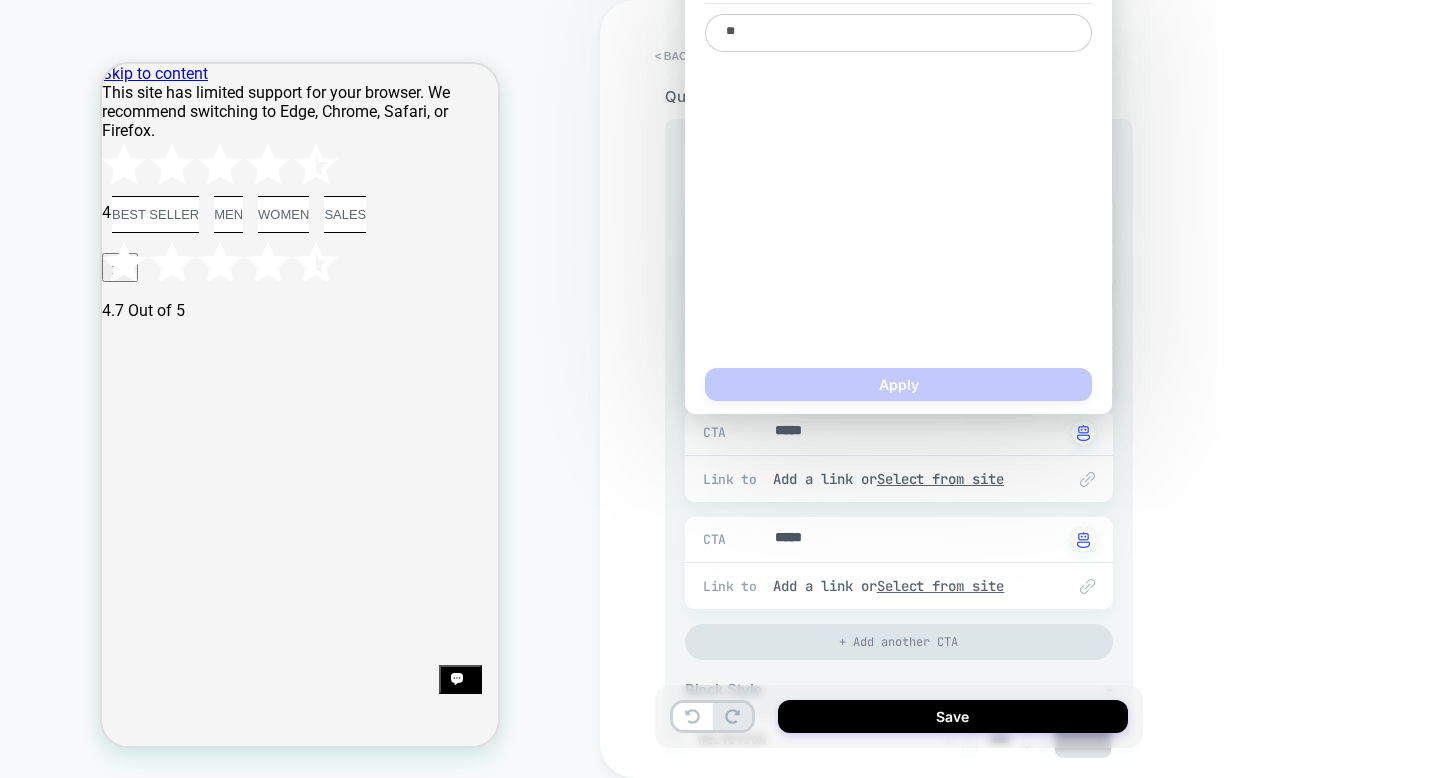 type on "*" 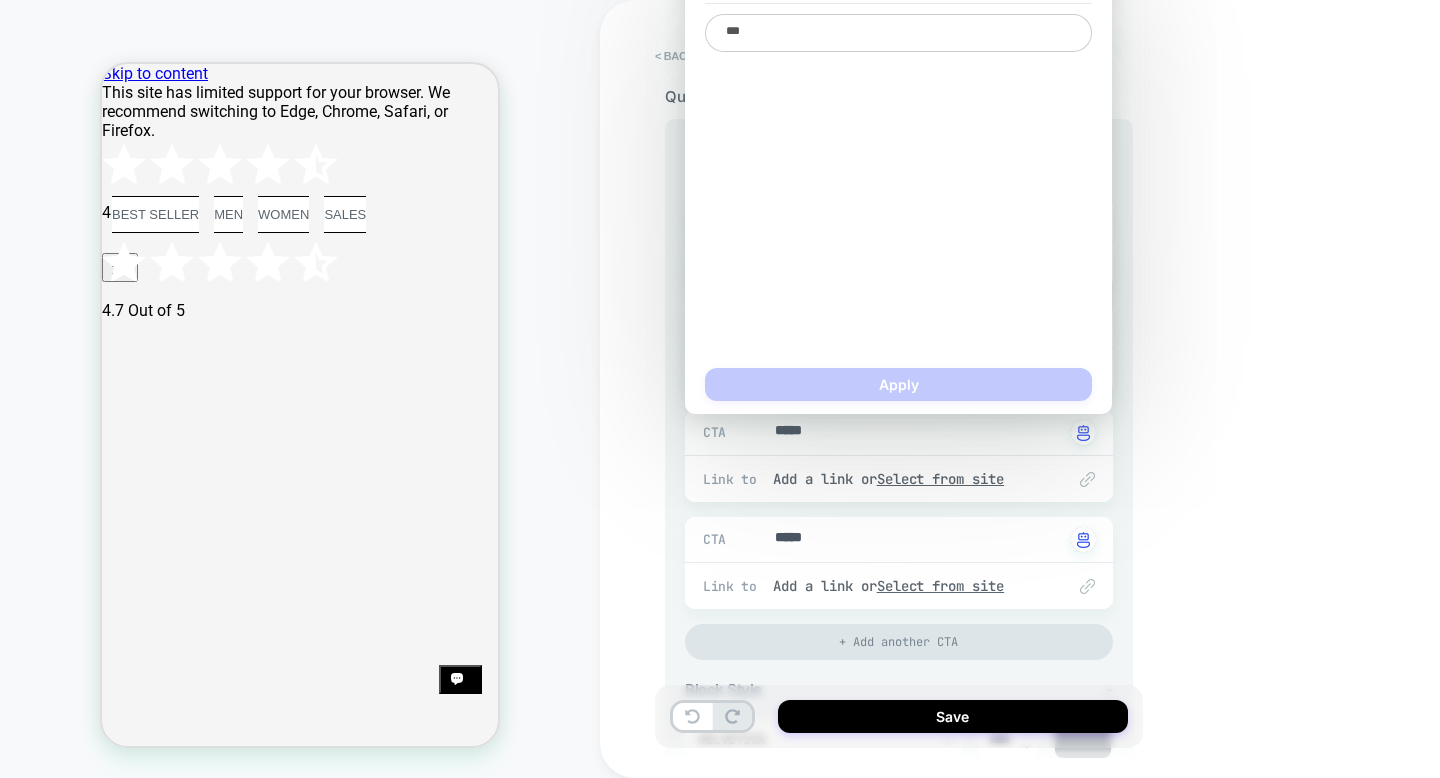 type on "*" 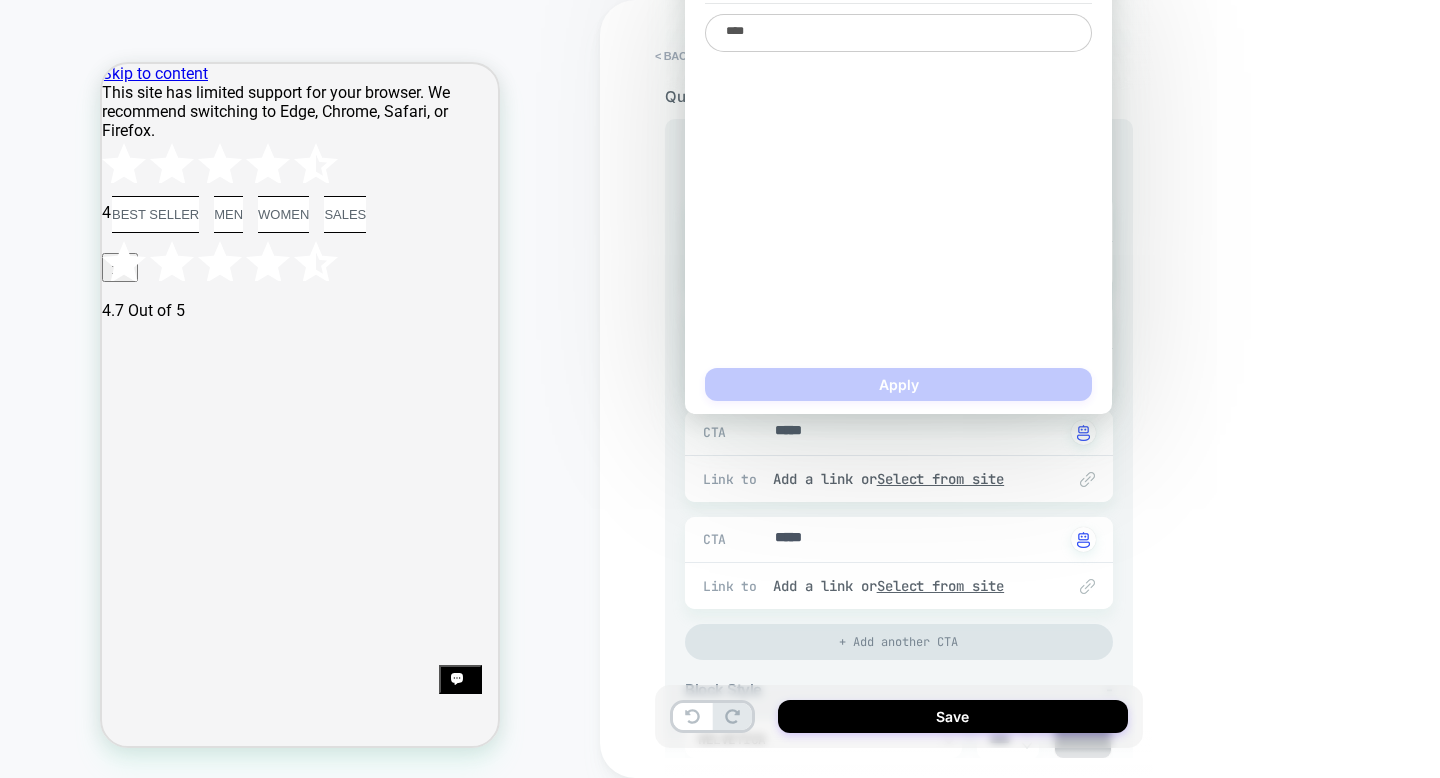 type on "*" 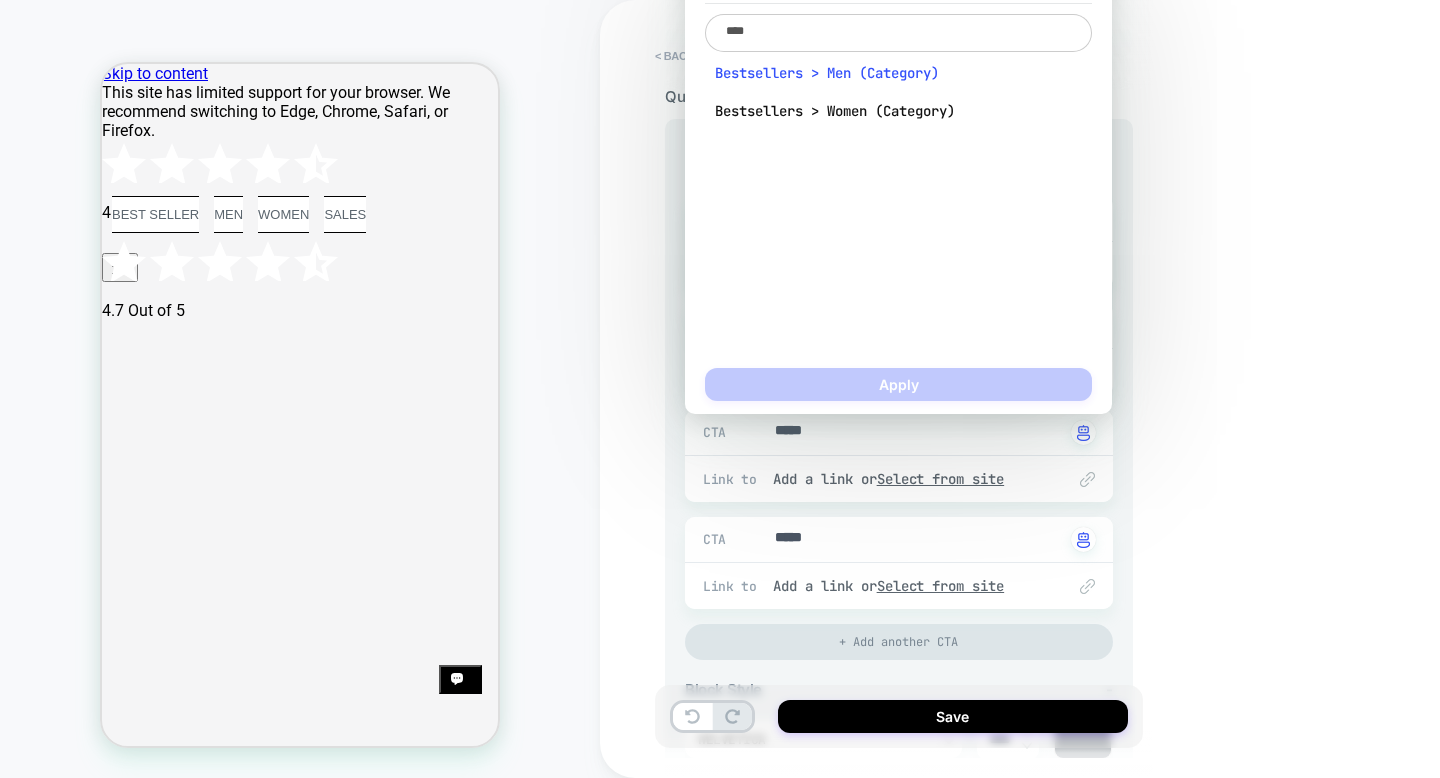 type on "****" 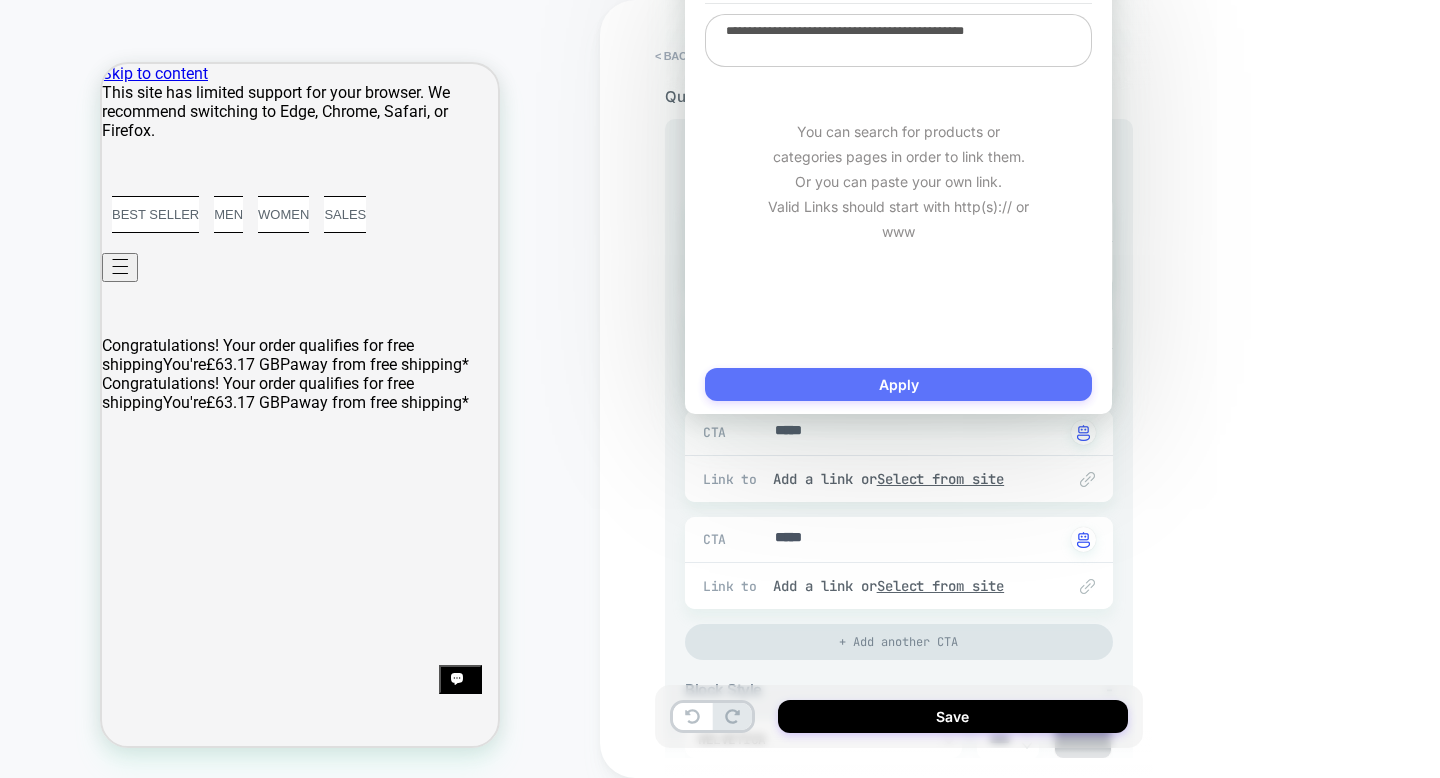 click on "Apply" at bounding box center (898, 384) 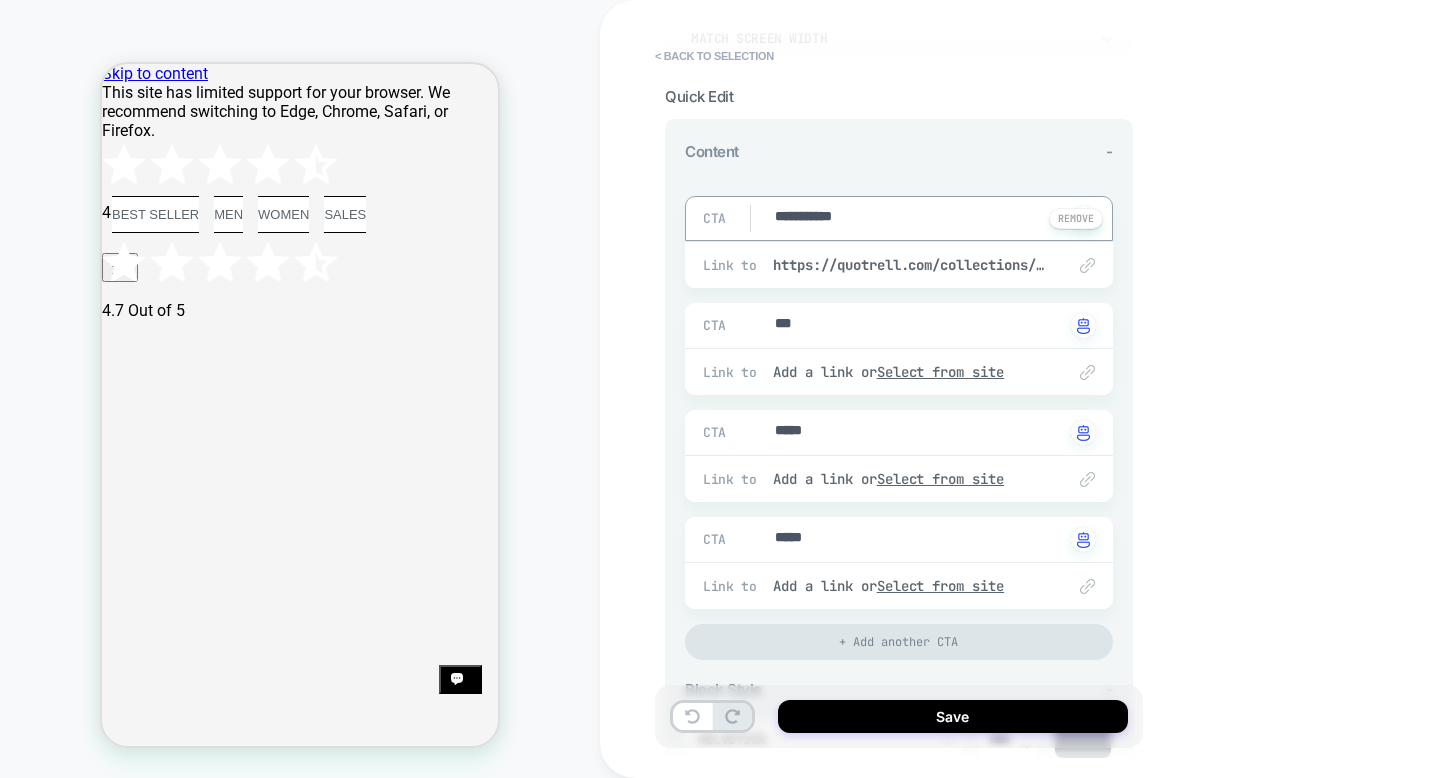type on "*" 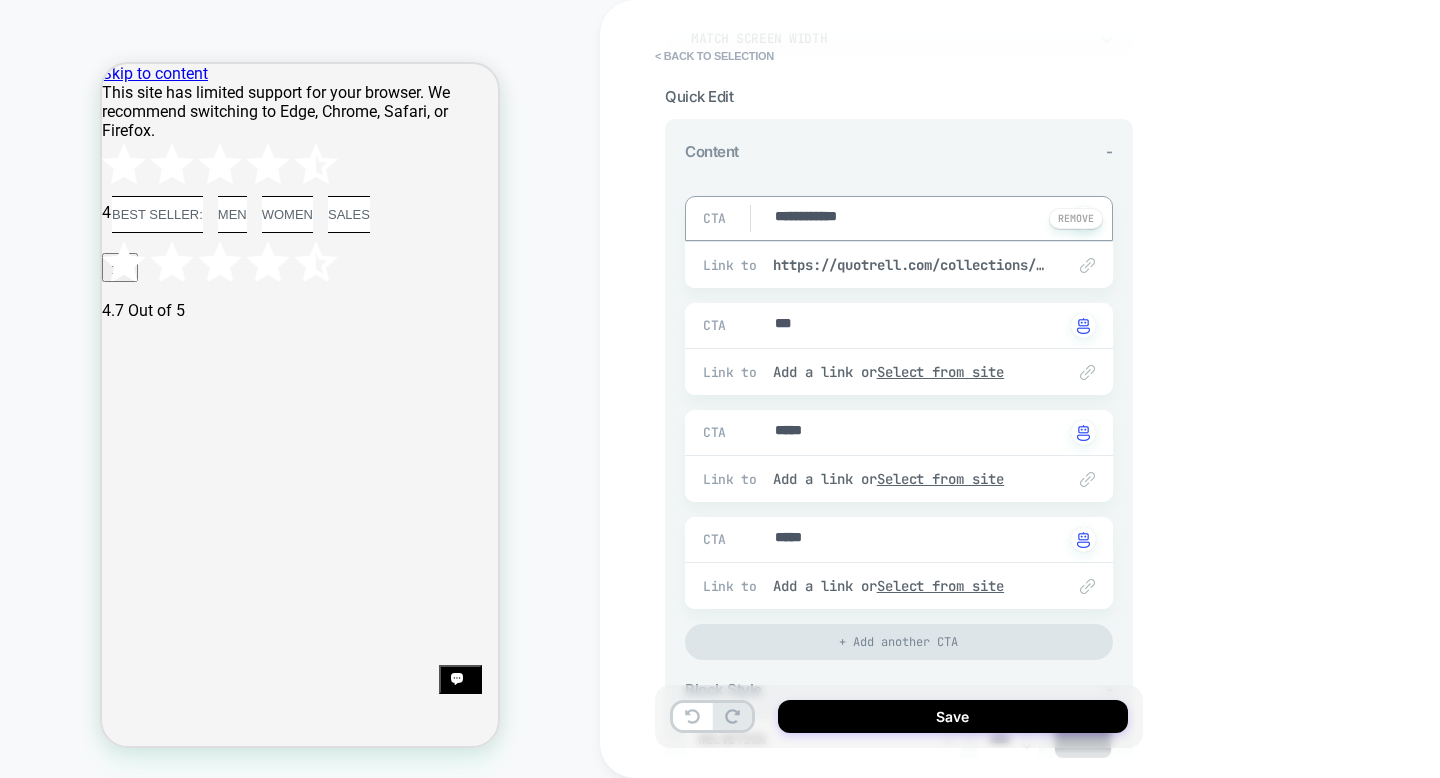 type on "*" 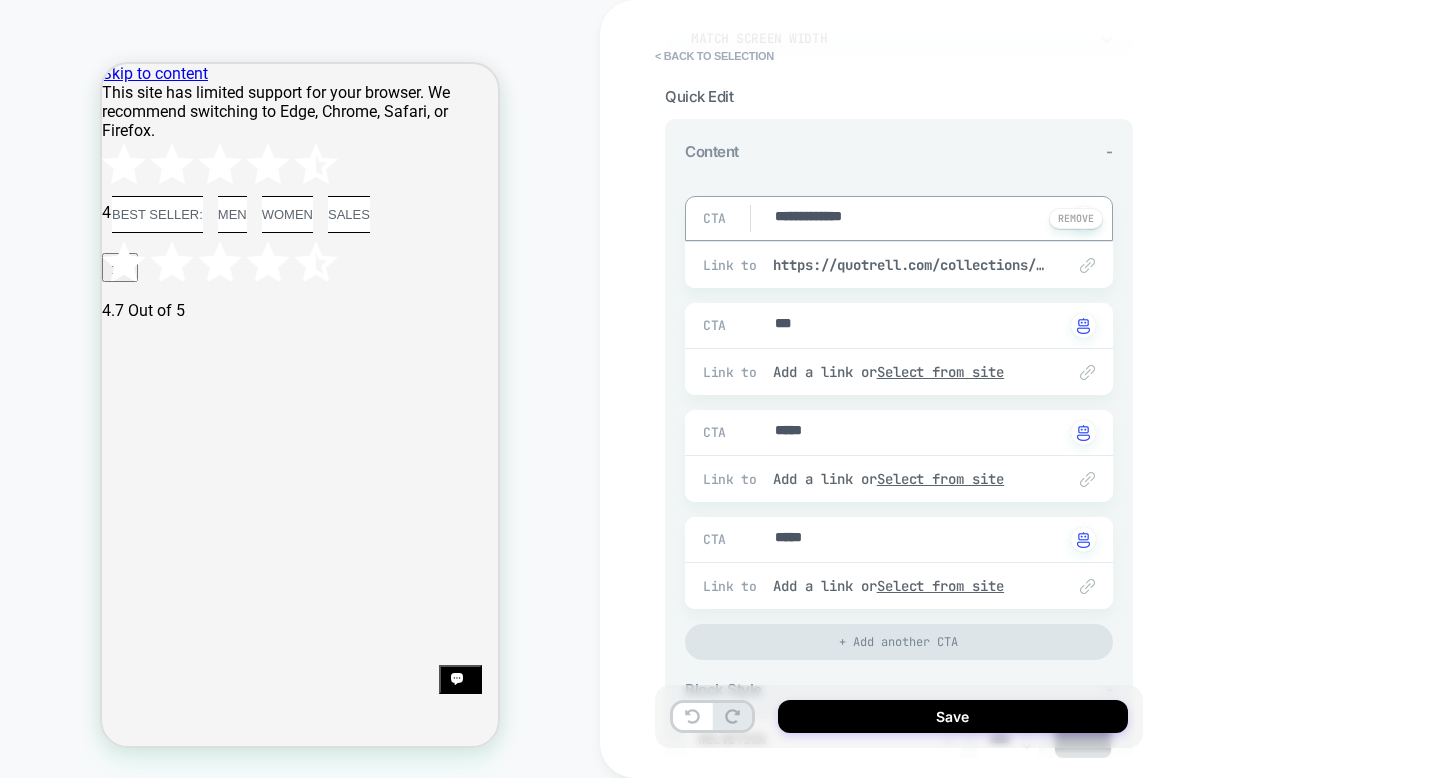 type on "*" 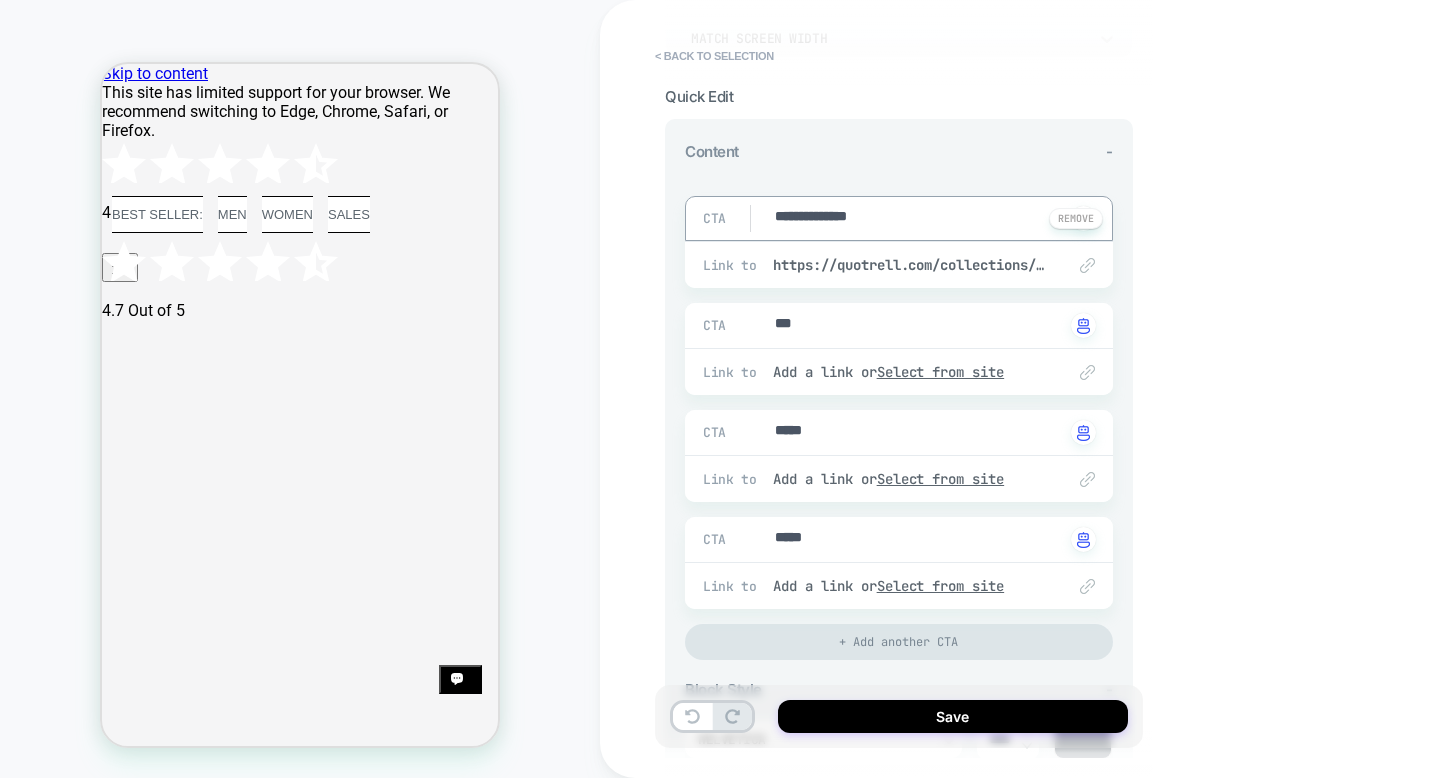 type on "*" 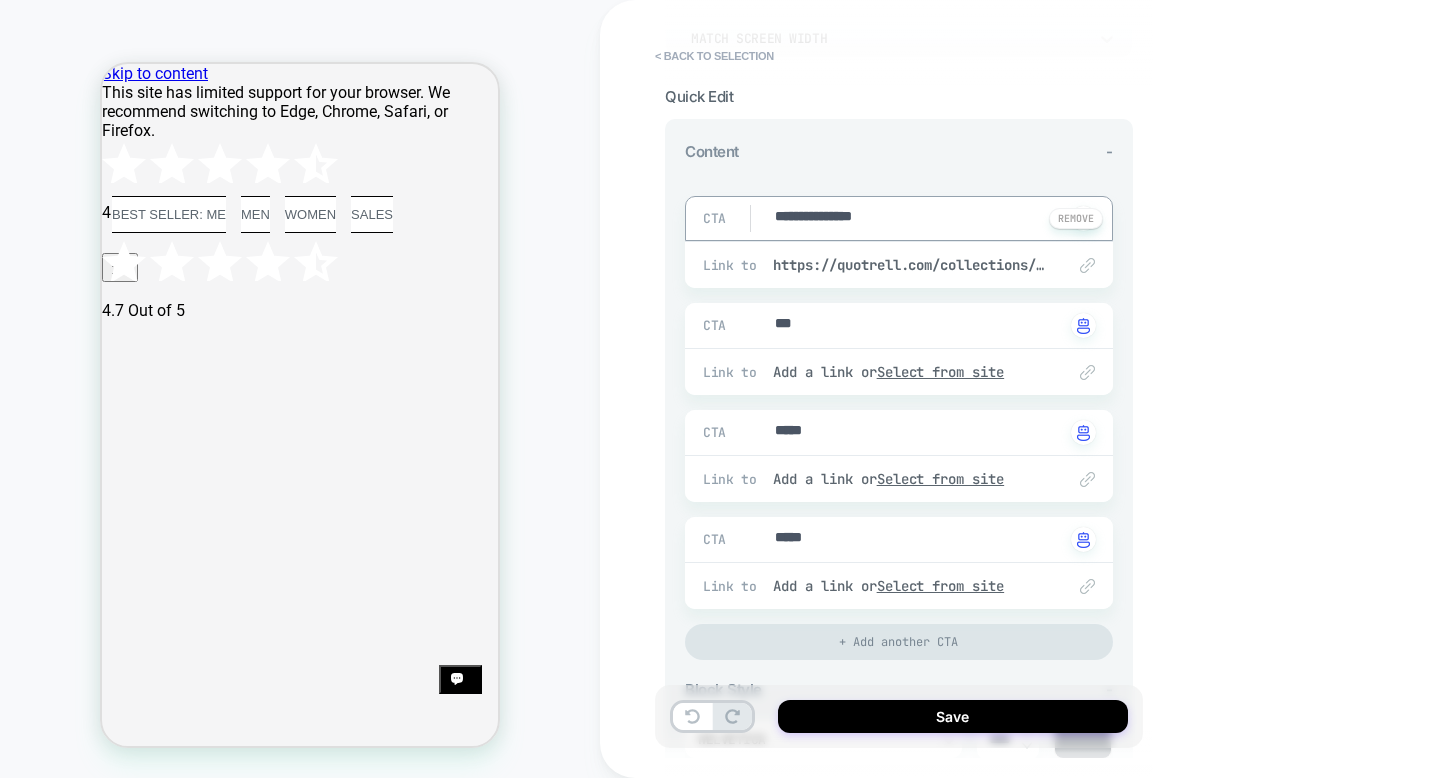 type on "*" 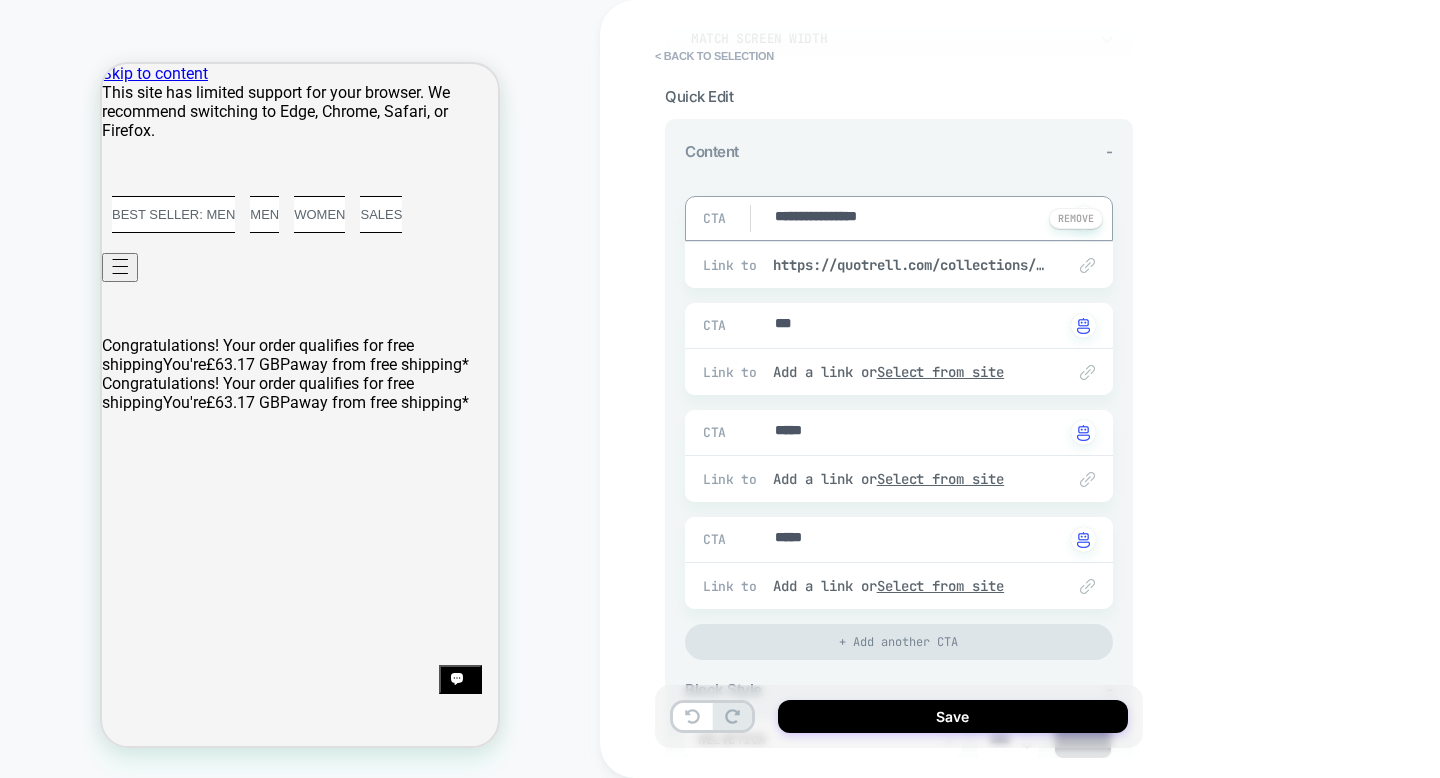type on "*" 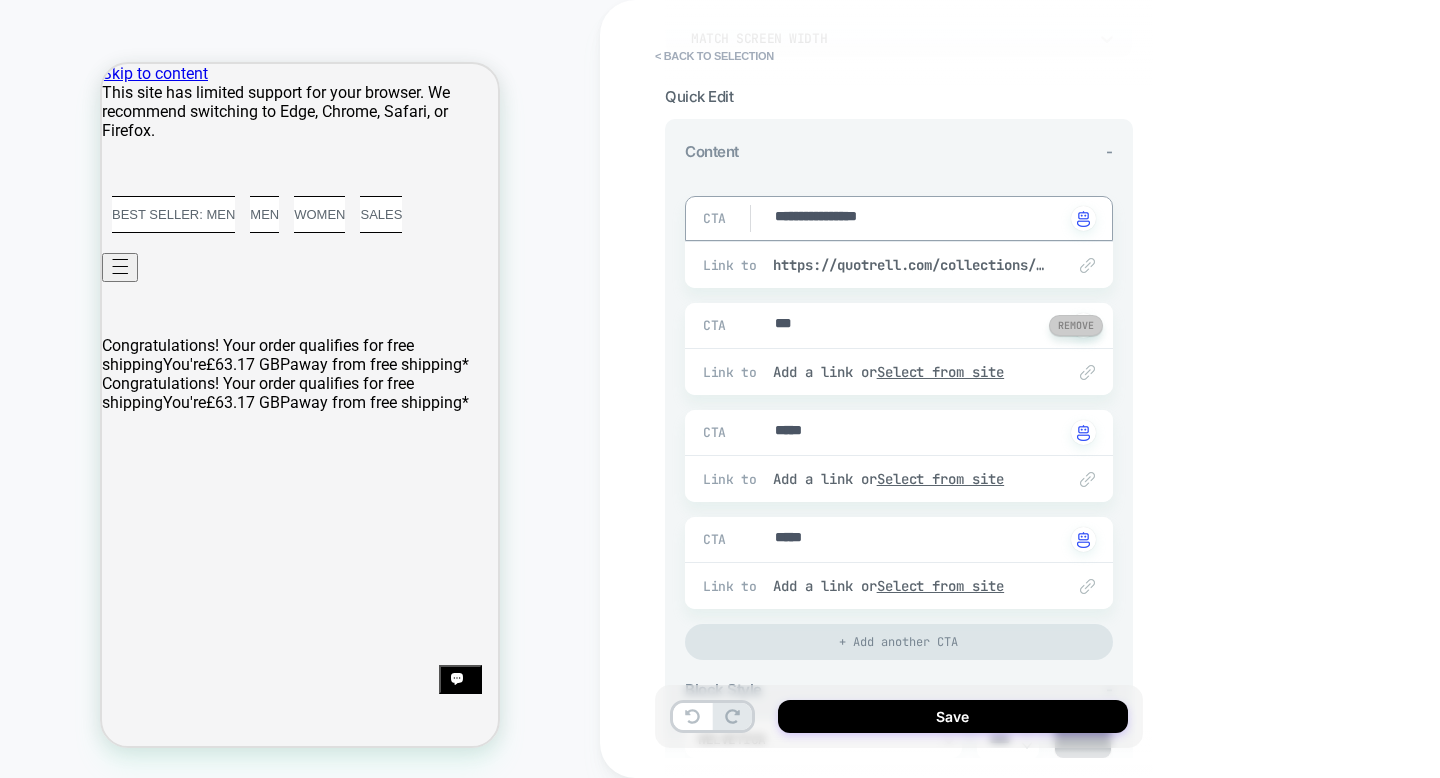 type on "**********" 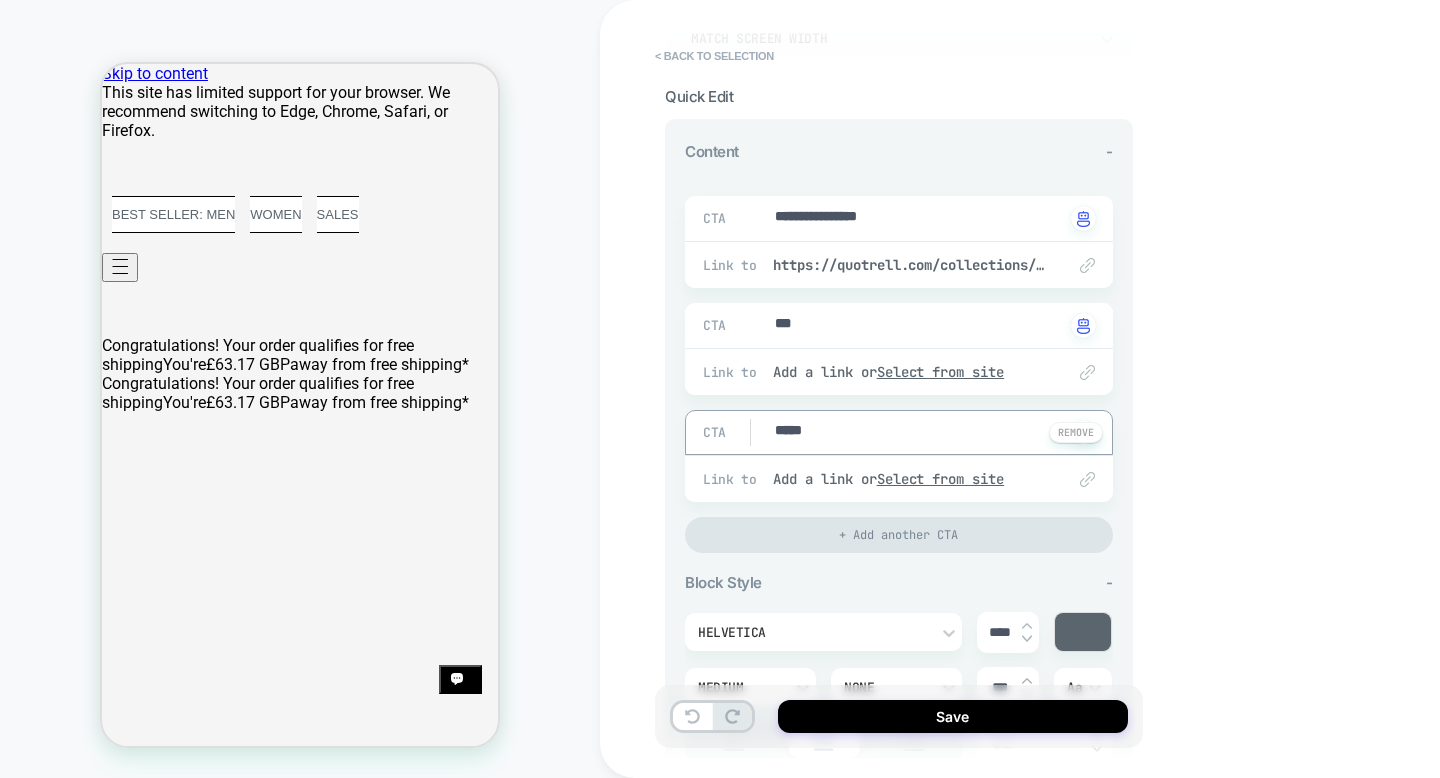 type on "*" 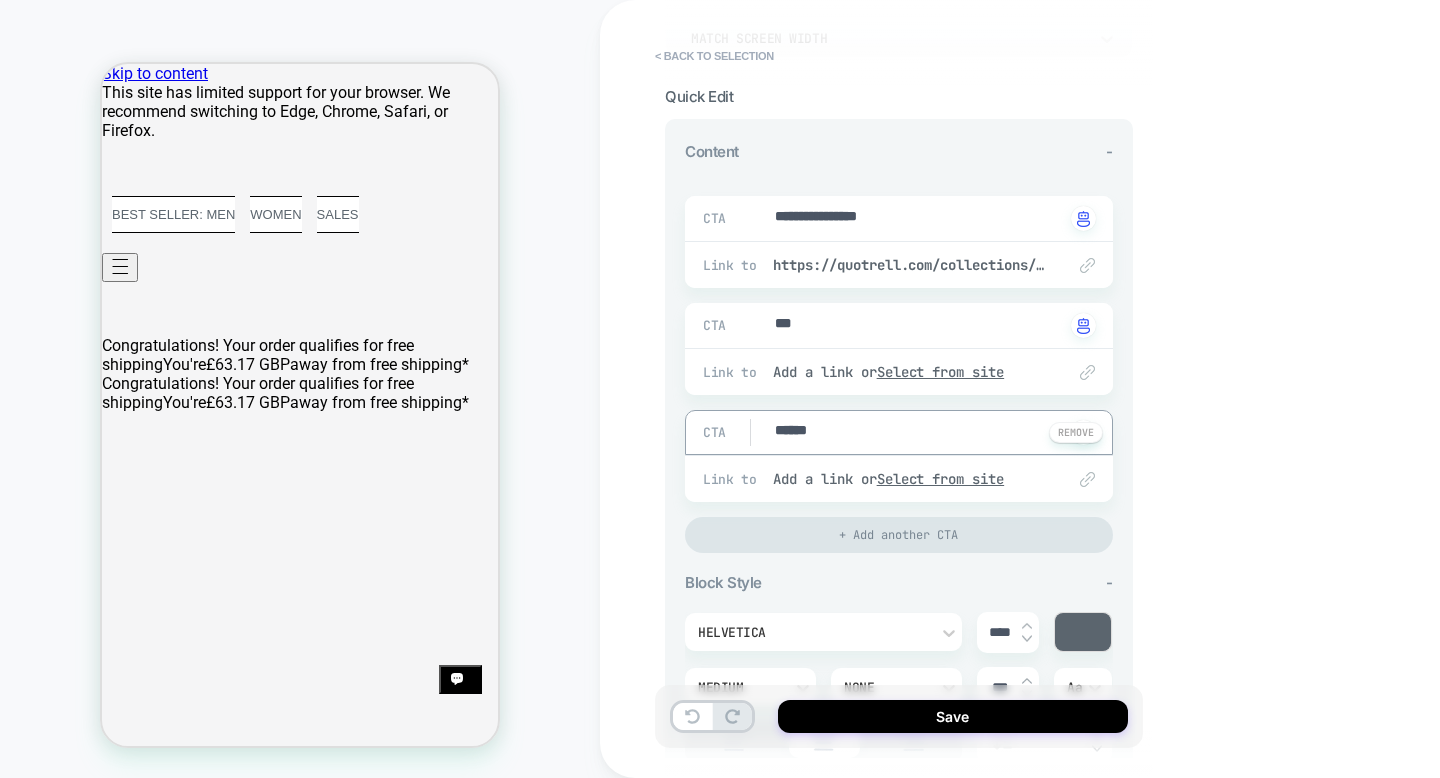 type on "*" 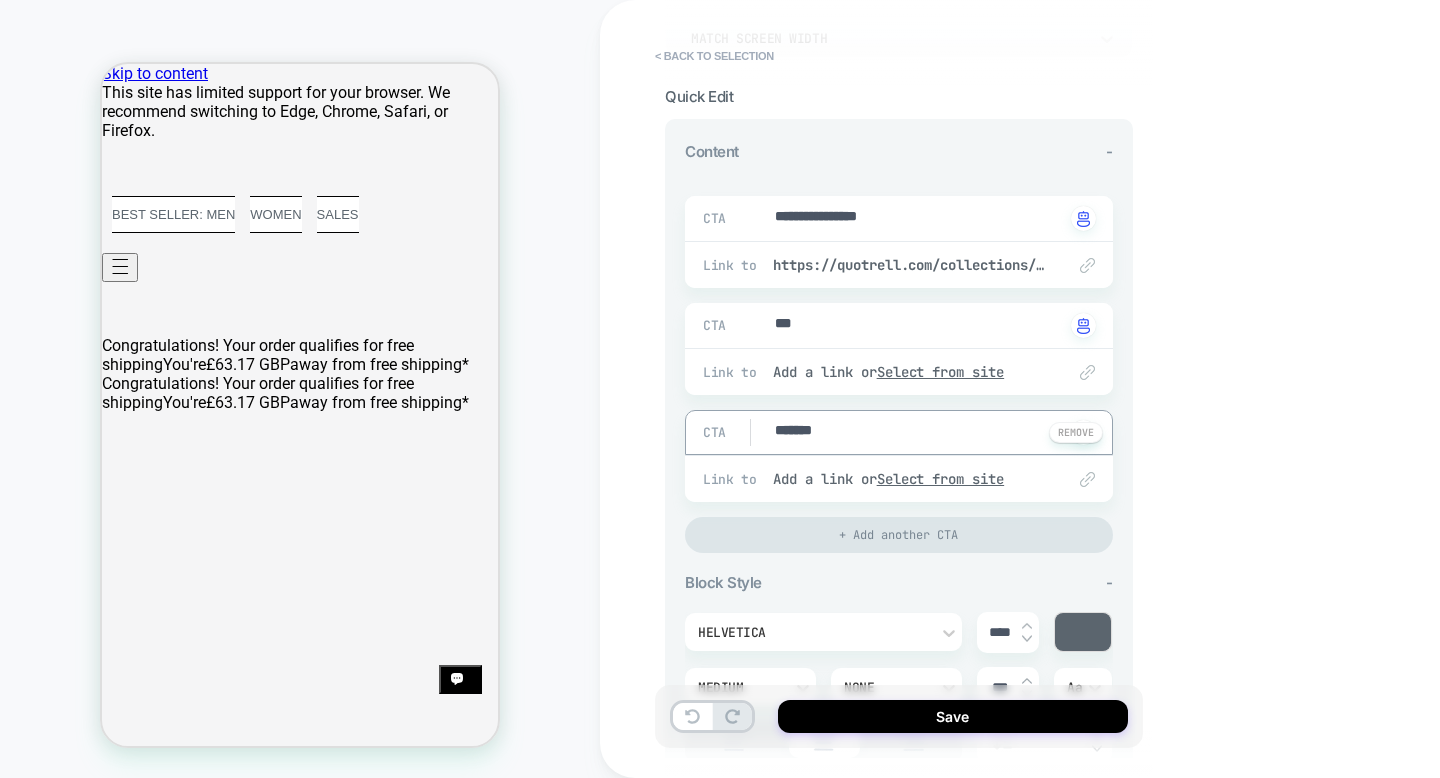 type on "*" 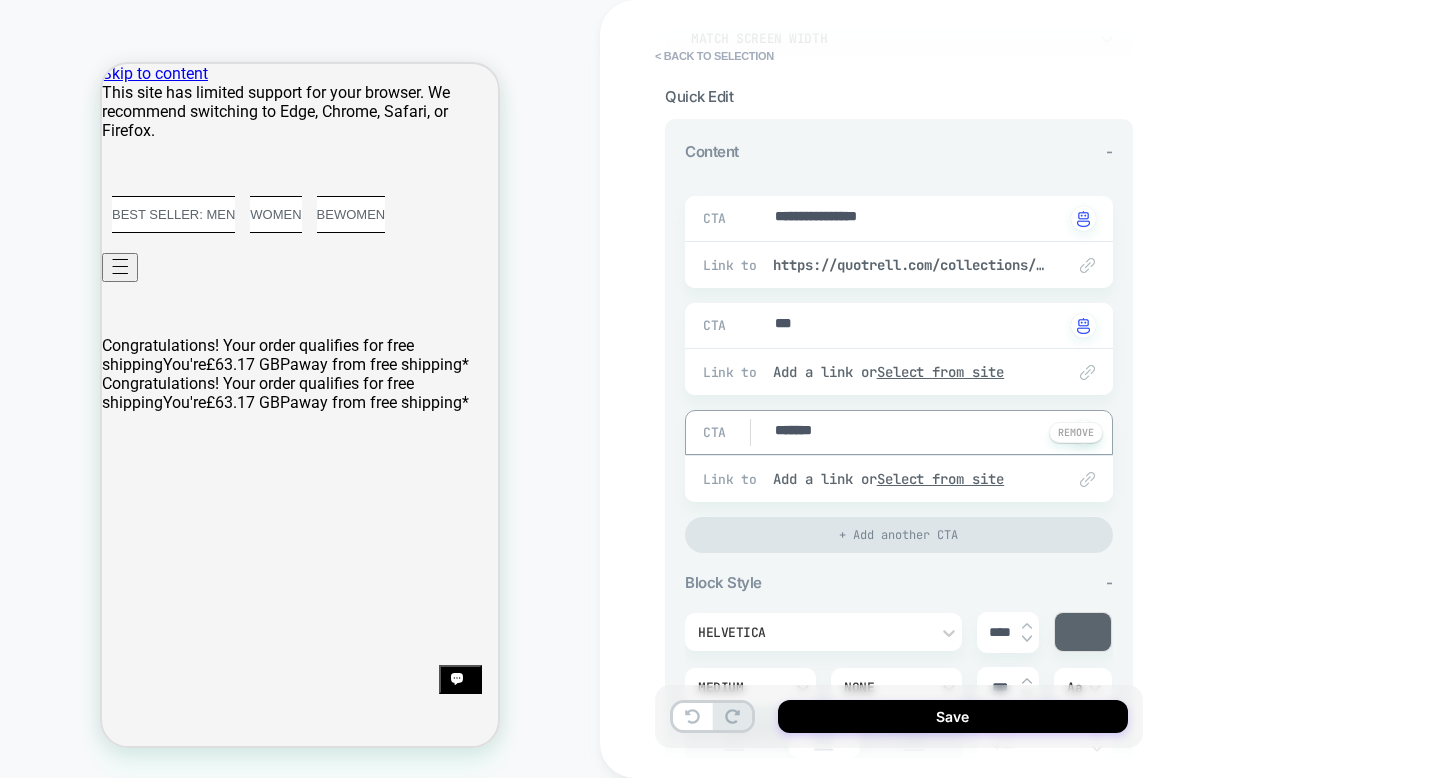 type on "********" 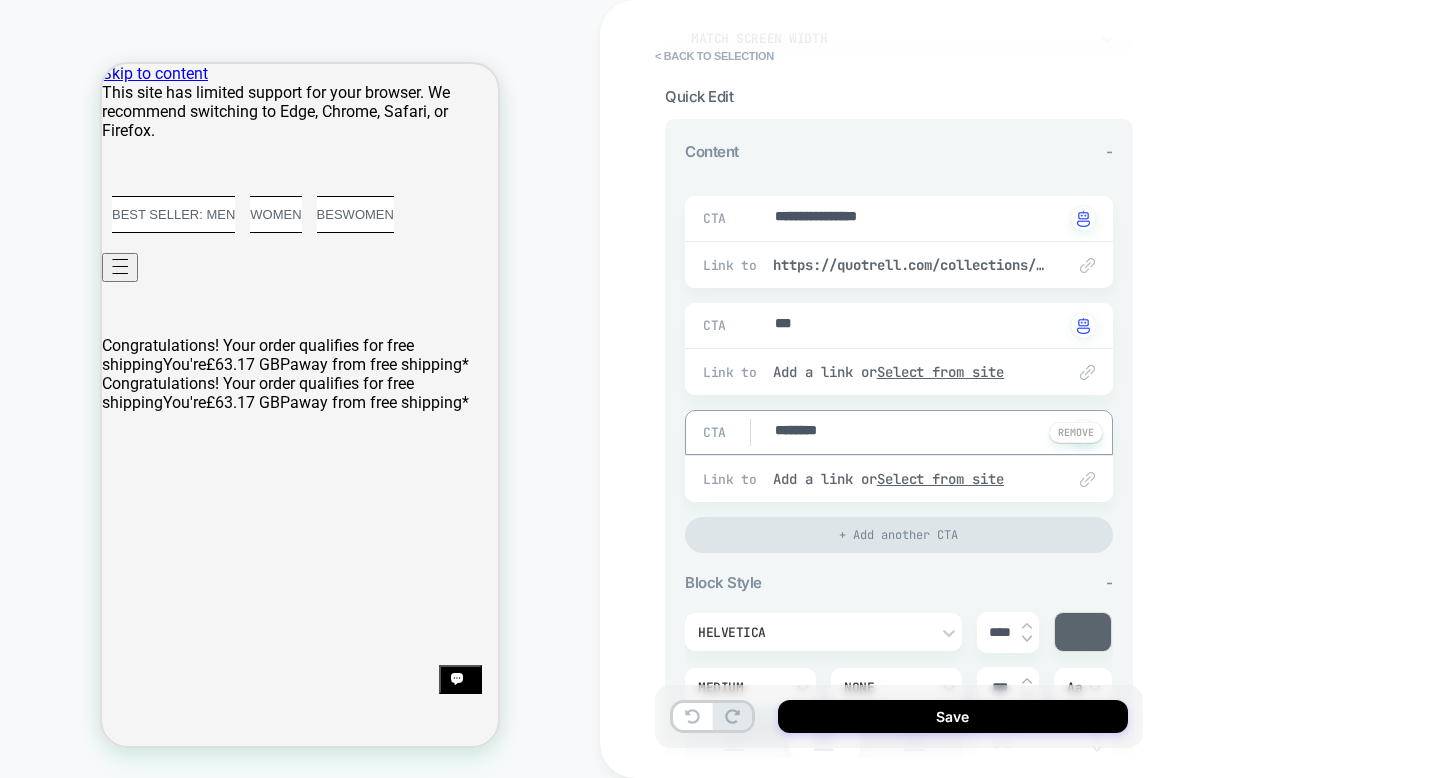 type on "*" 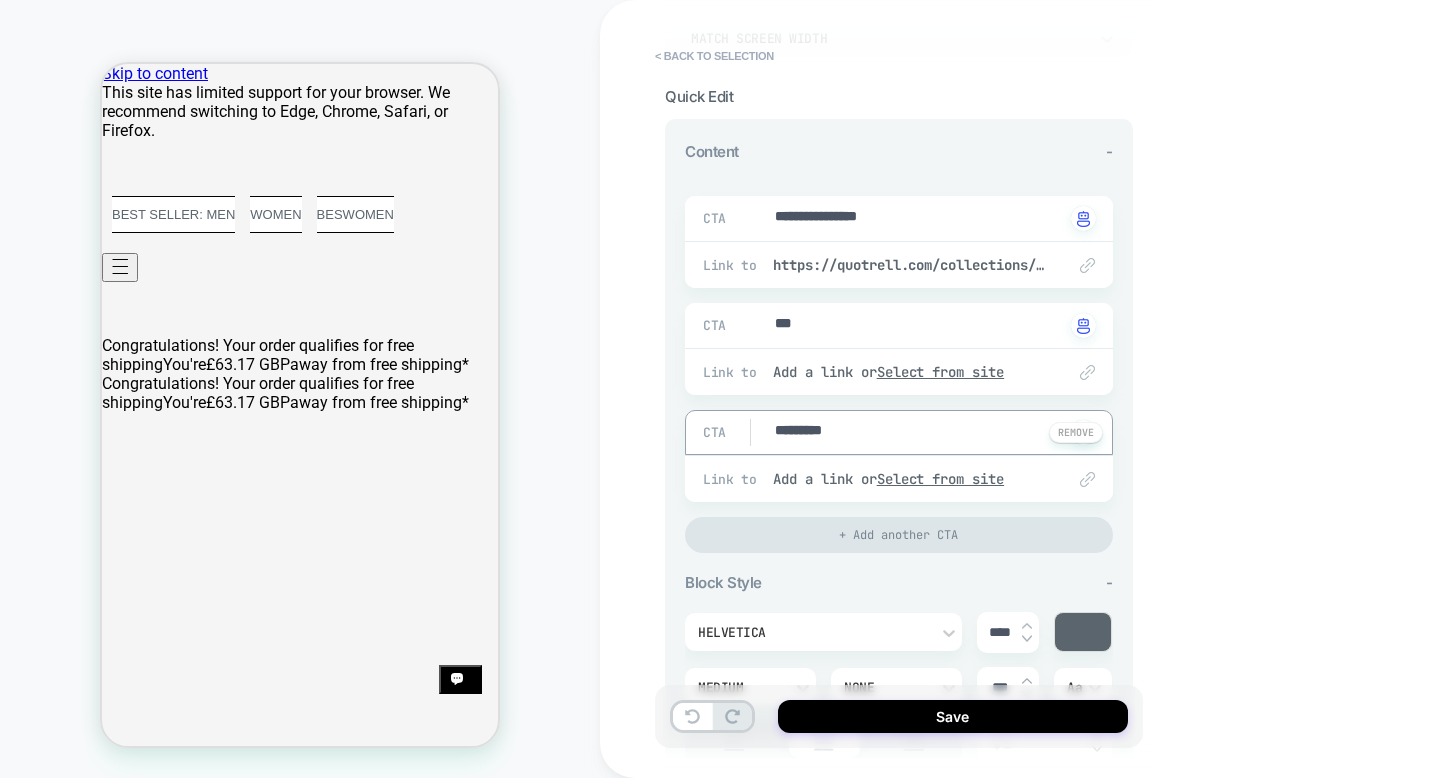 type 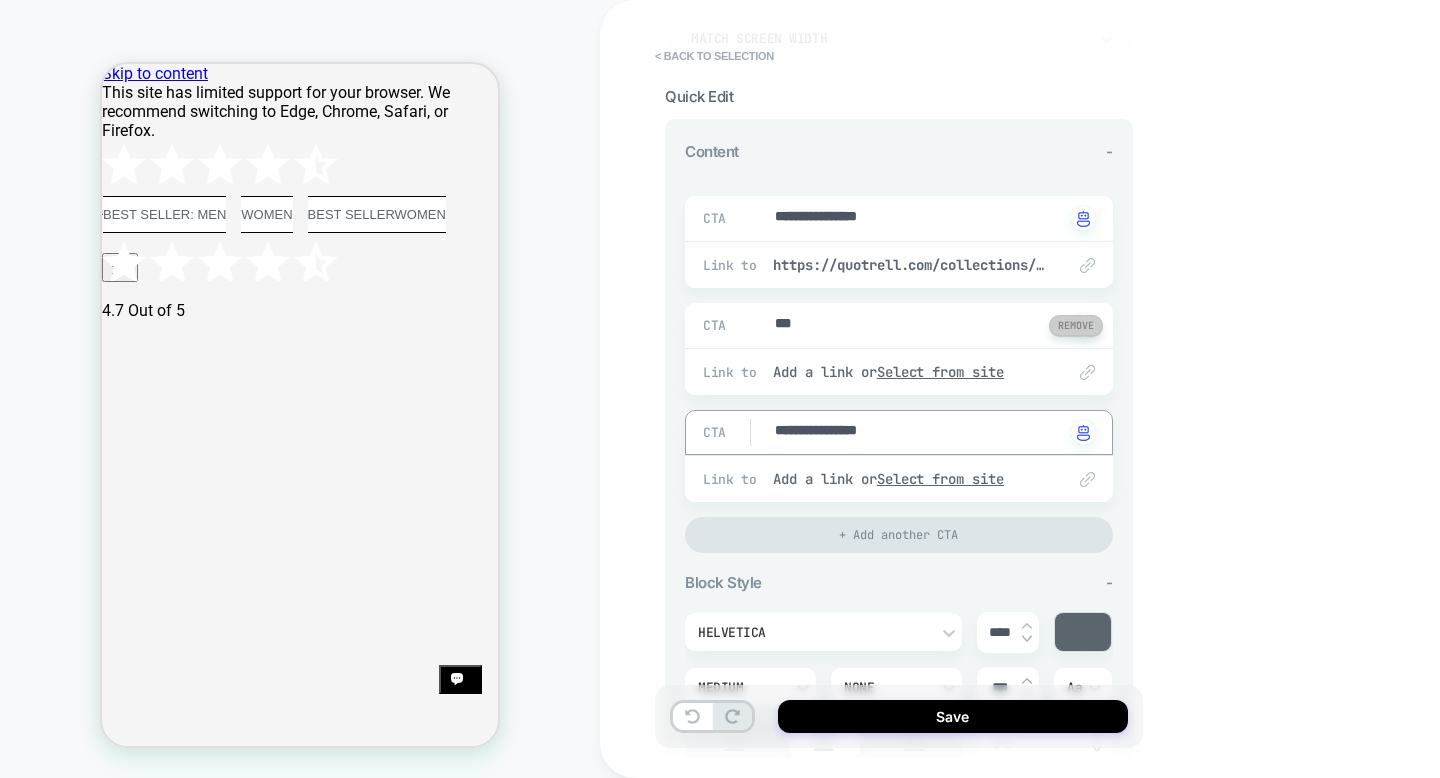 click at bounding box center [1076, 325] 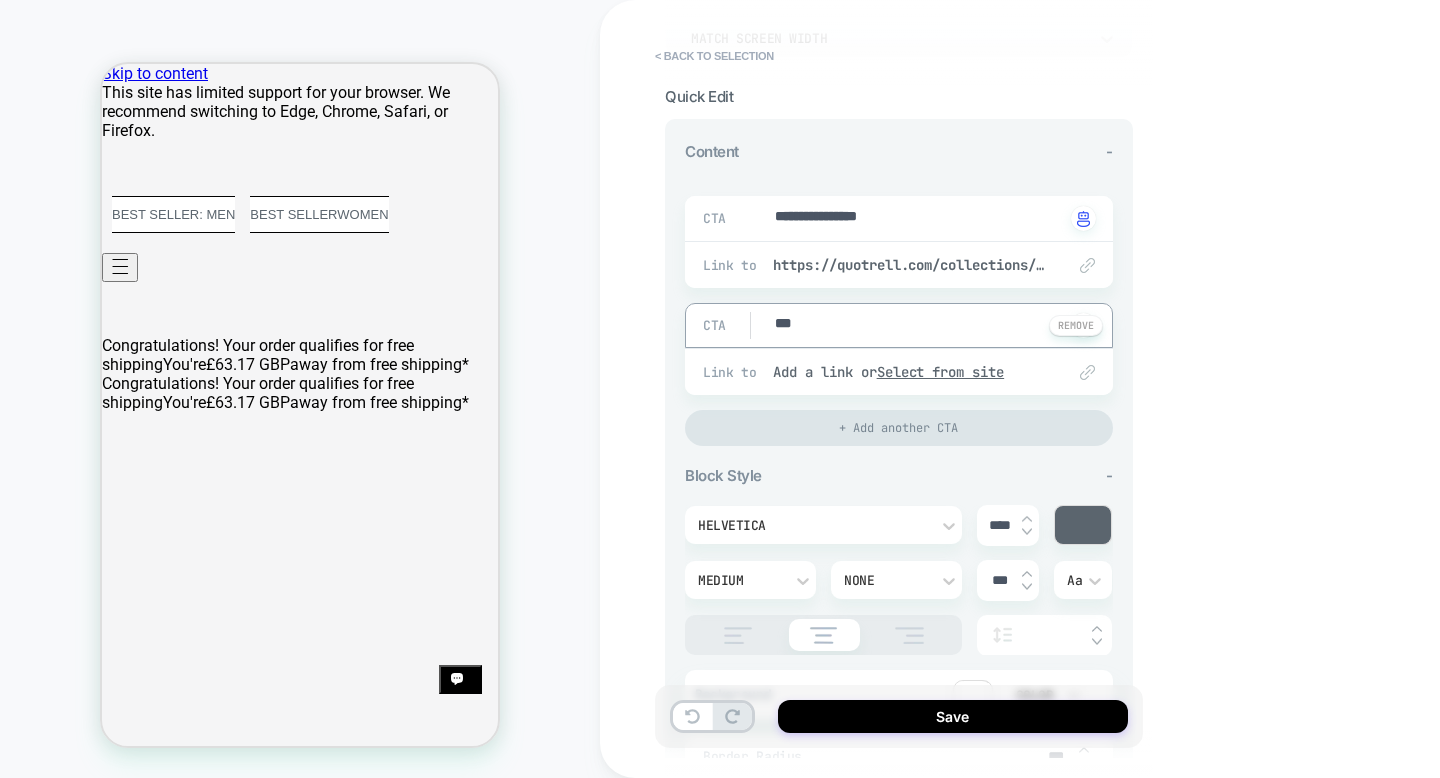 click on "***" at bounding box center (918, 325) 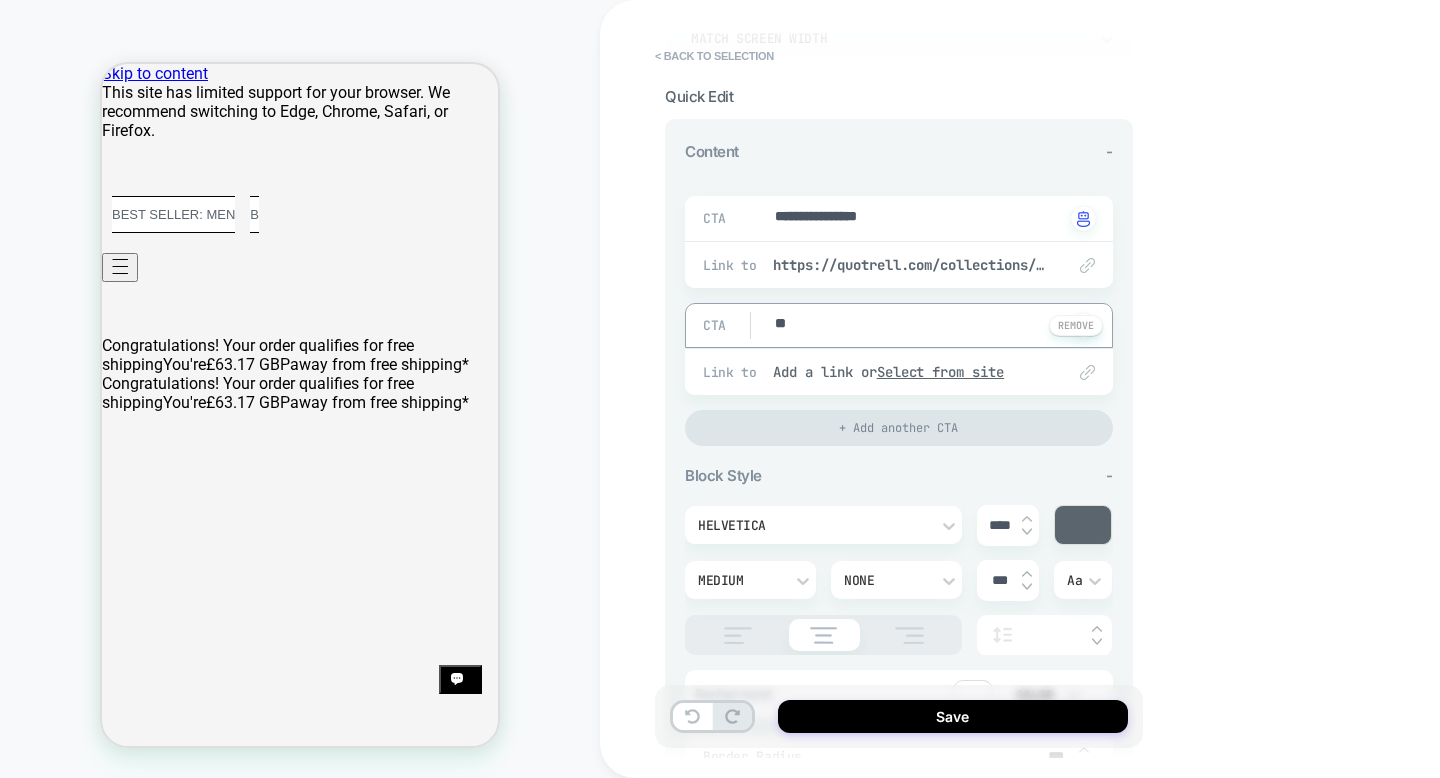 scroll, scrollTop: 0, scrollLeft: 0, axis: both 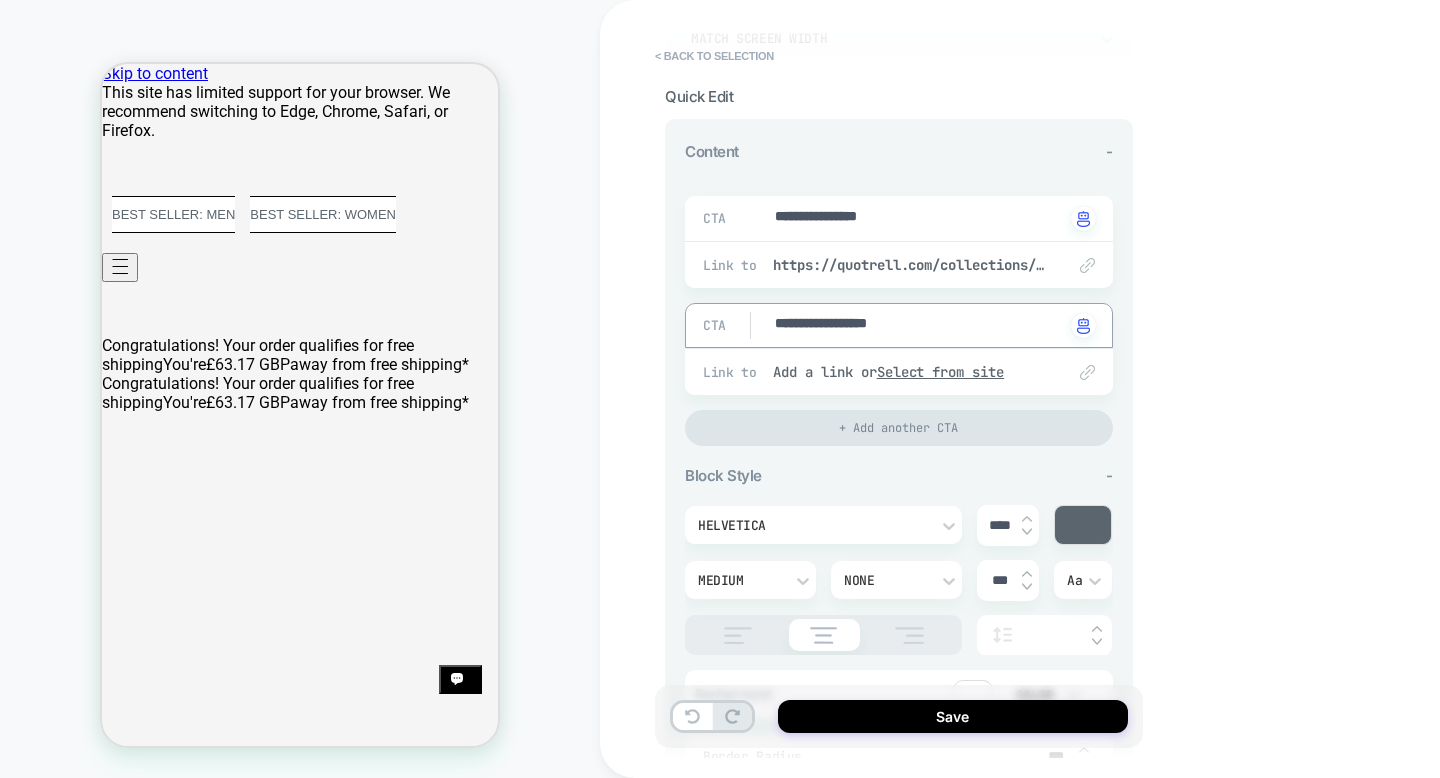 click on "****" at bounding box center [999, 525] 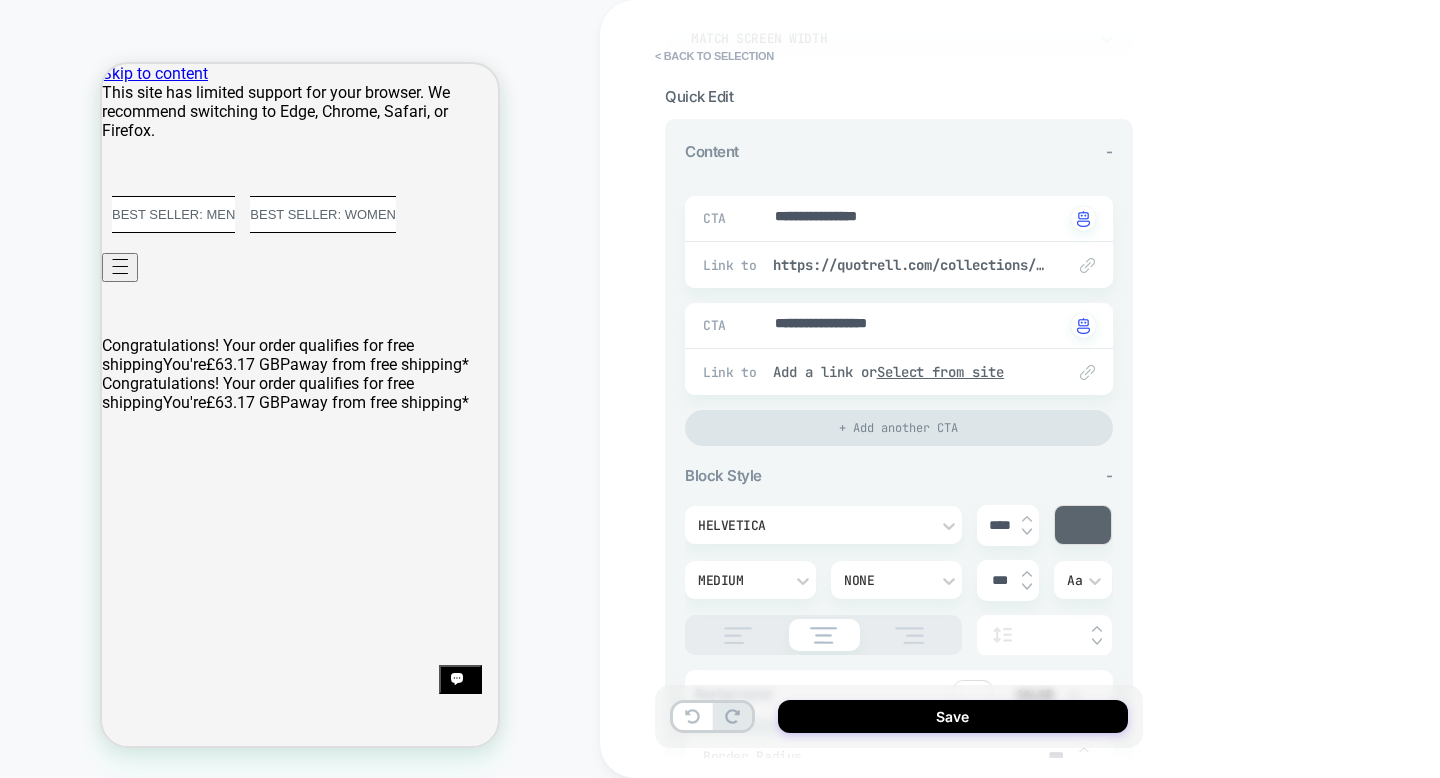 click on "****" at bounding box center (999, 525) 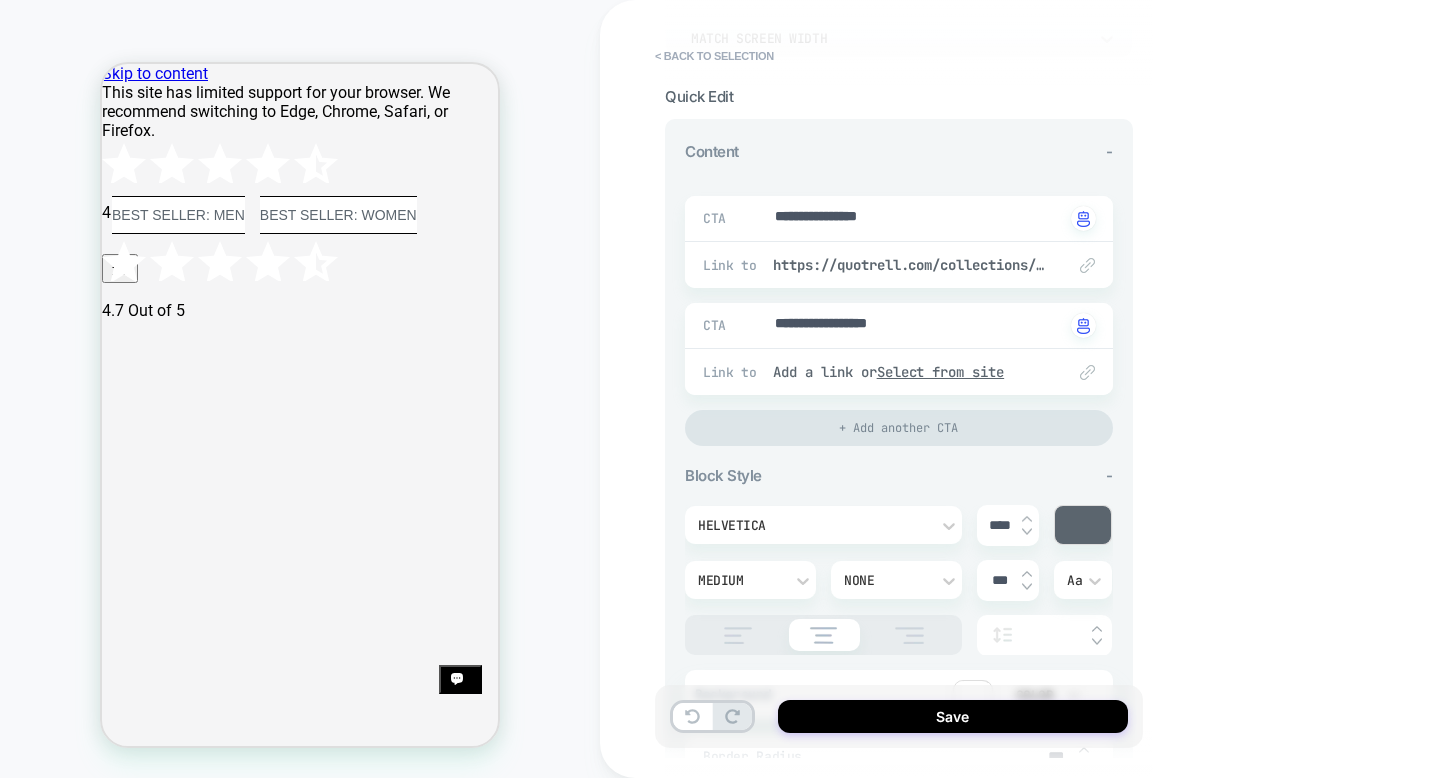 click on "**********" at bounding box center (1040, 389) 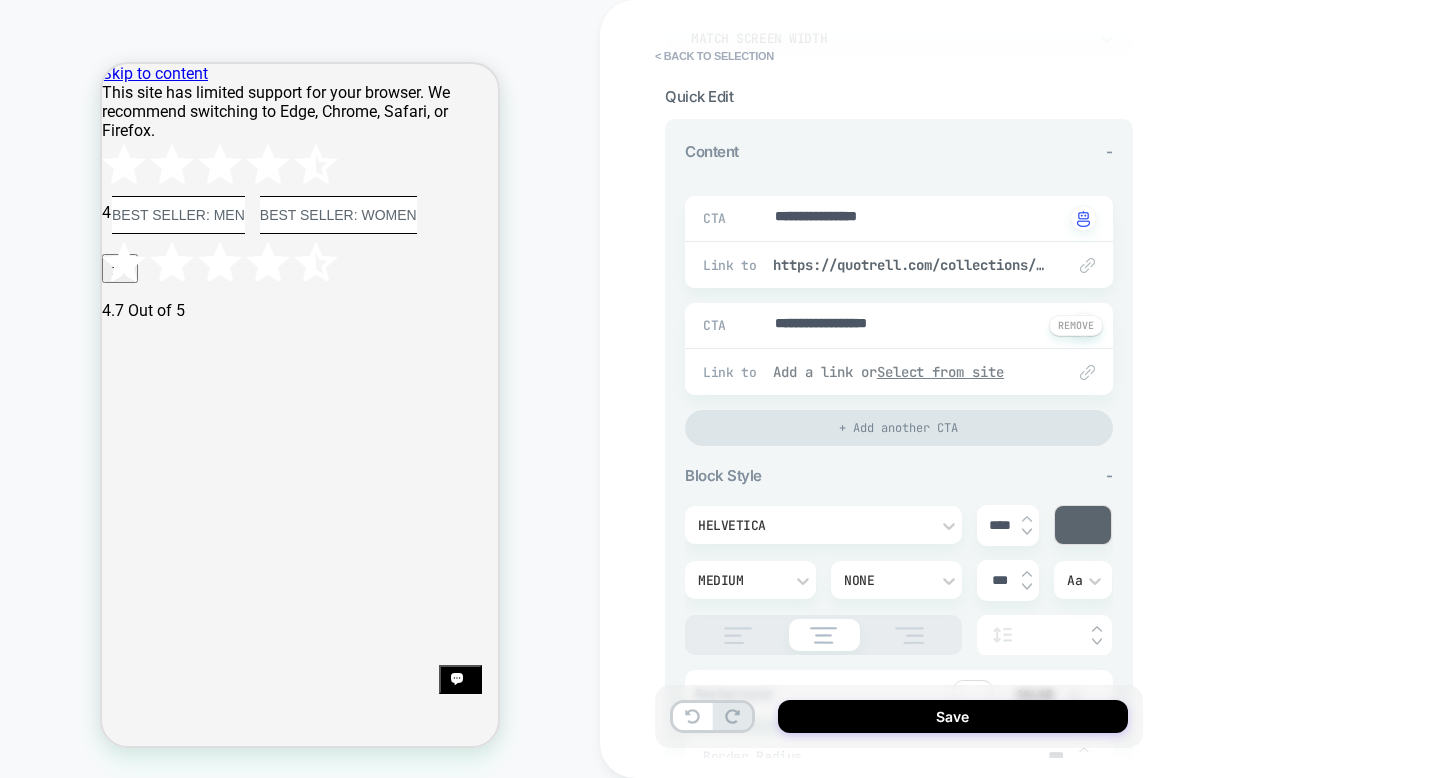 click on "Select from site" at bounding box center (941, 372) 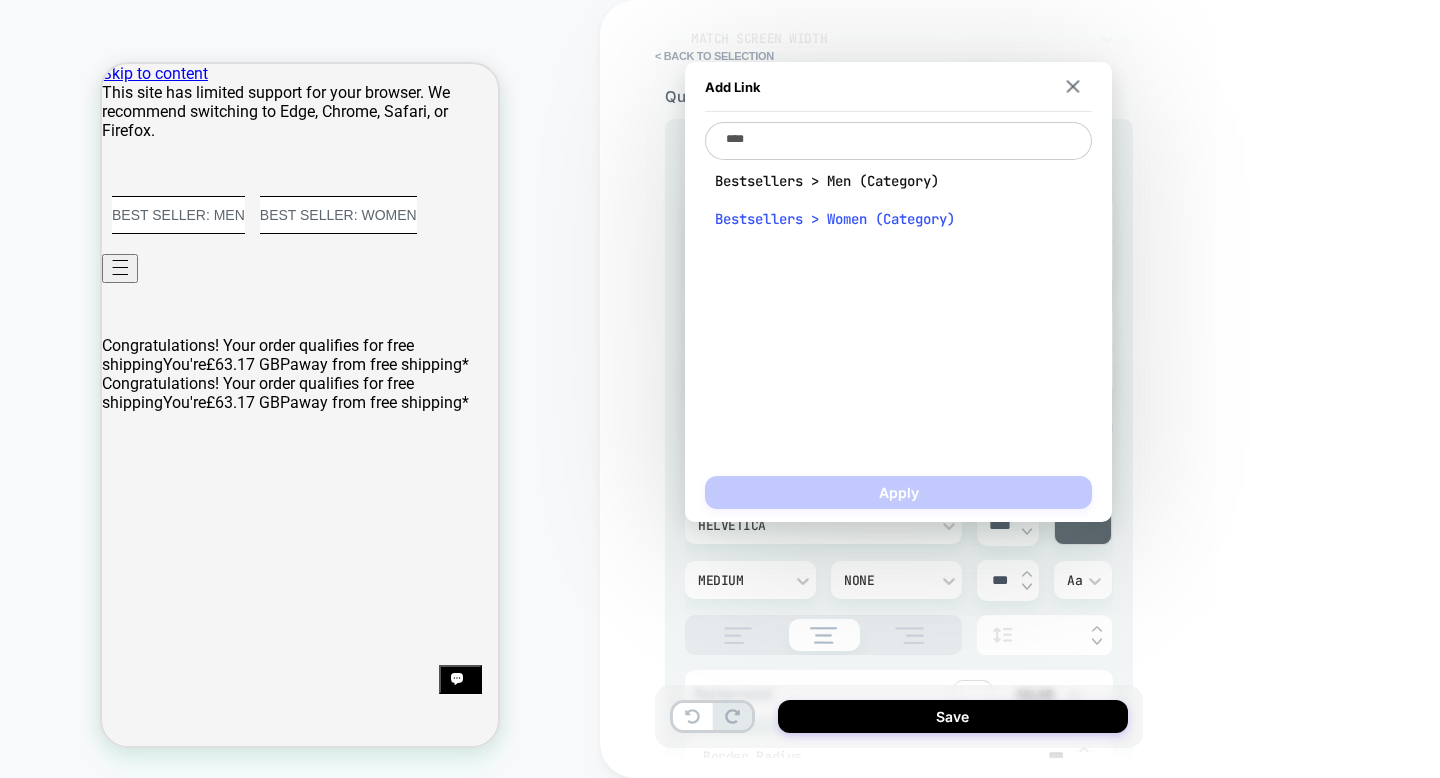click on "Bestsellers > Women (Category)" at bounding box center (898, 219) 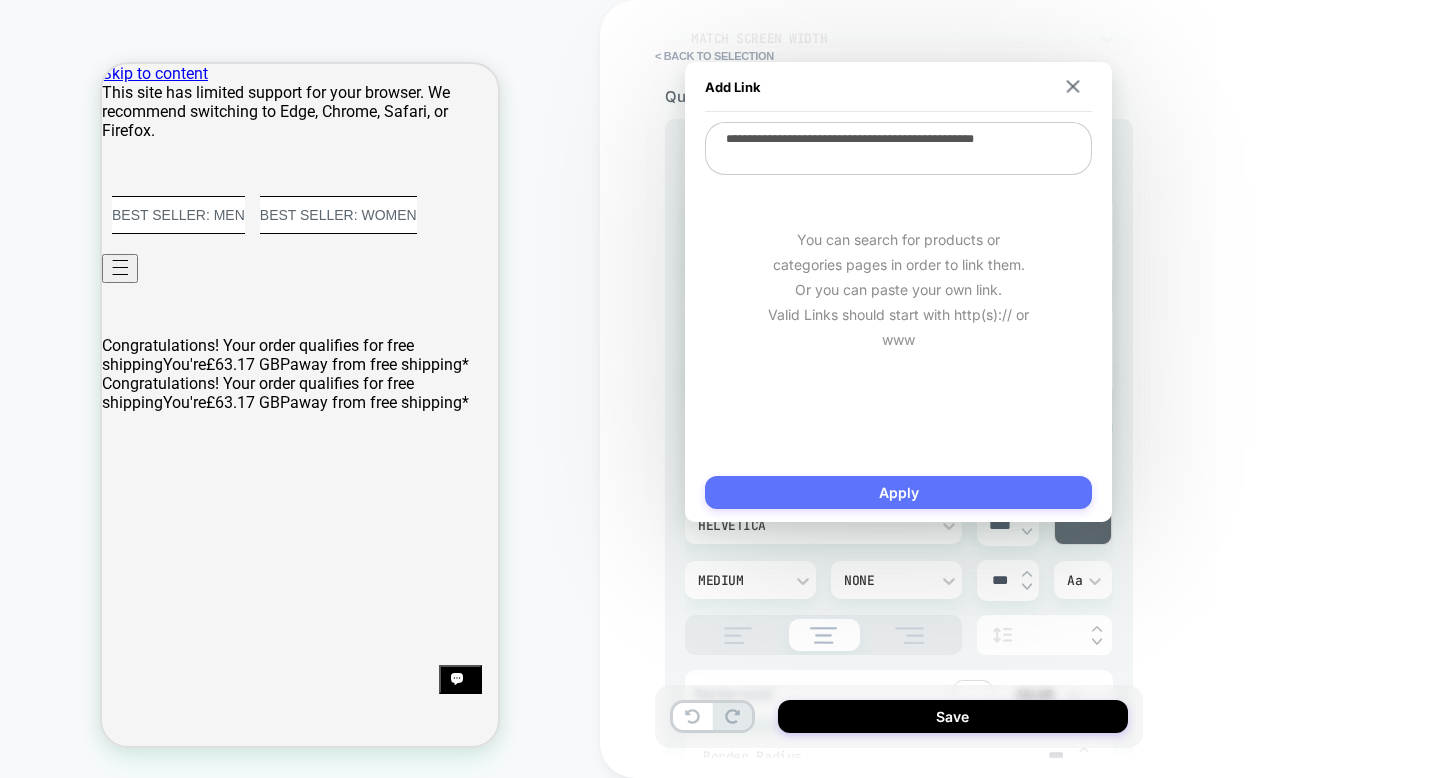 click on "Apply" at bounding box center [898, 492] 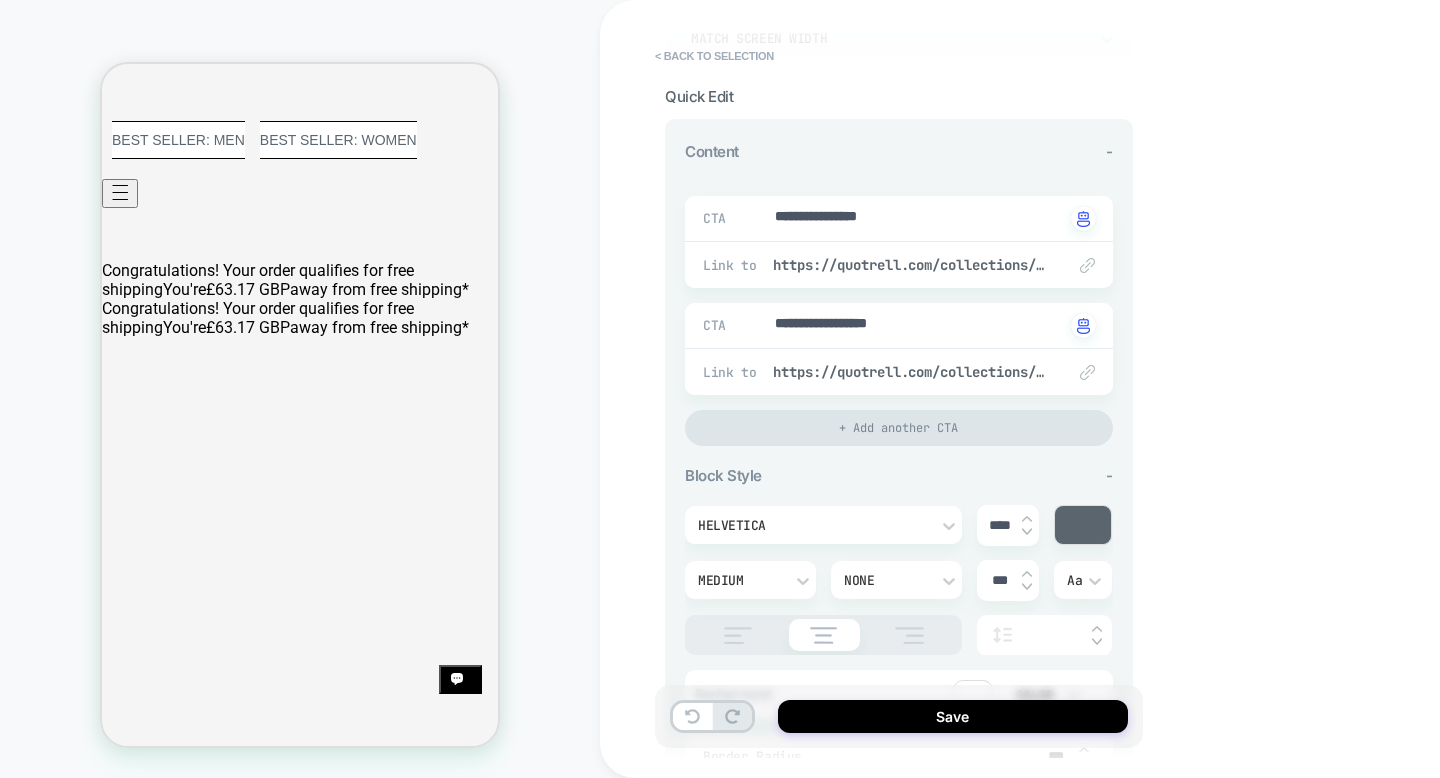 scroll, scrollTop: 0, scrollLeft: 0, axis: both 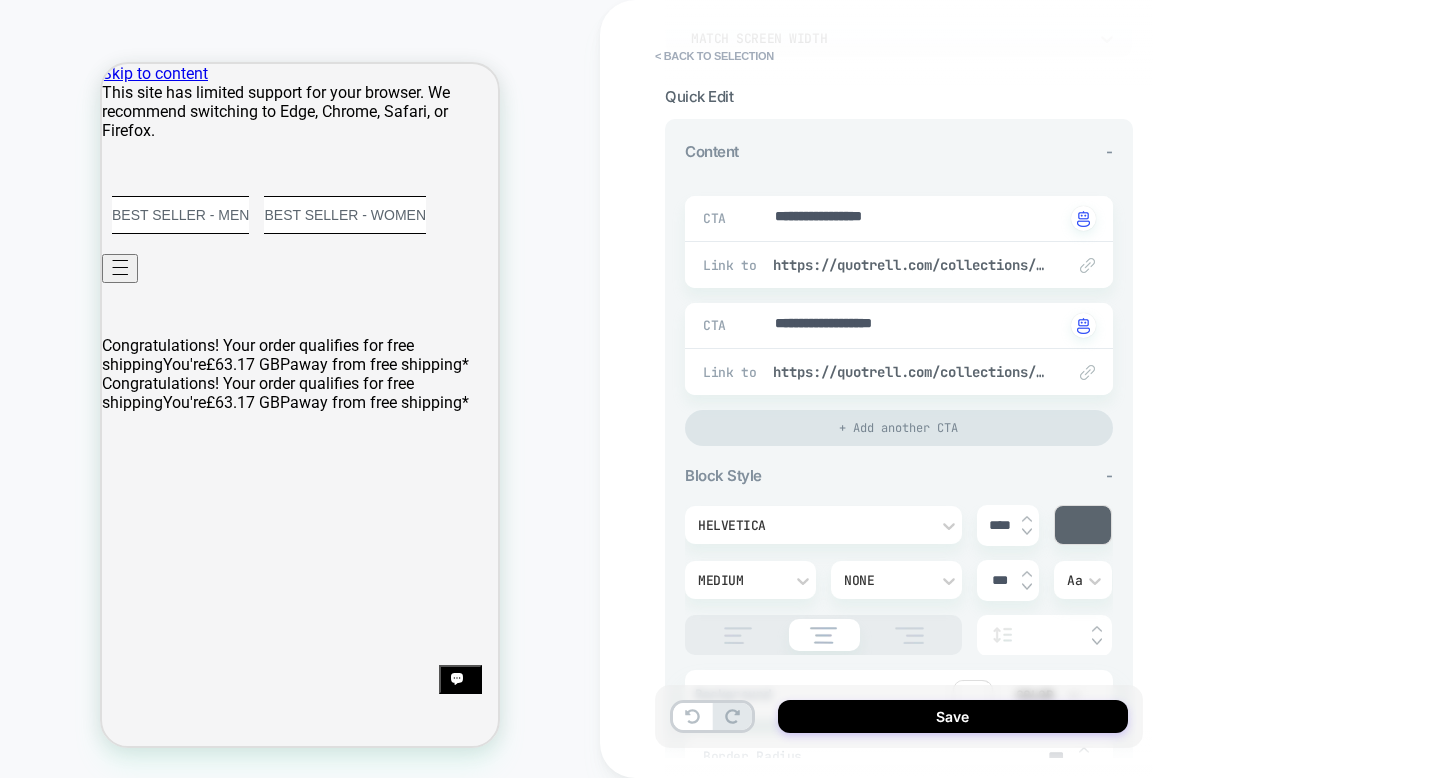 click on "**********" at bounding box center (1040, 389) 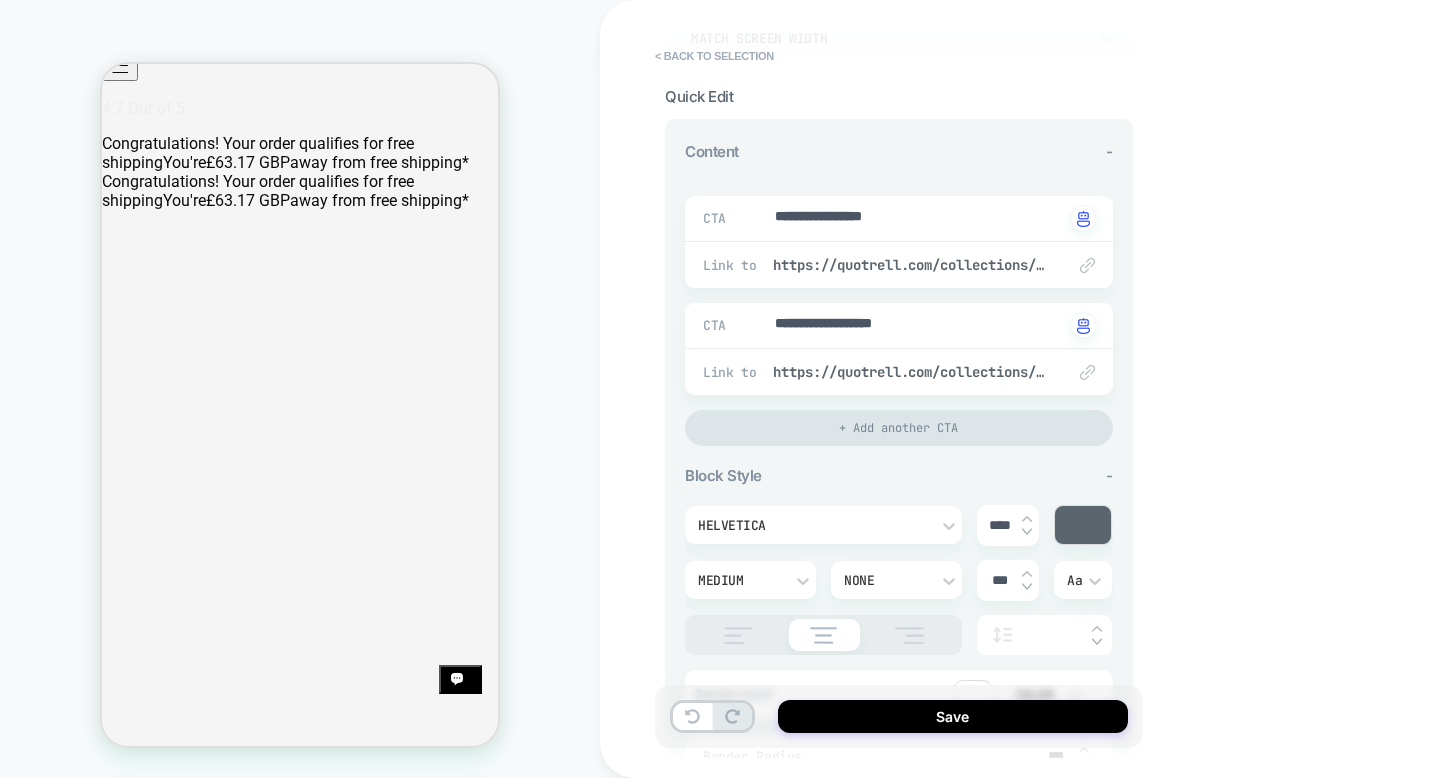 scroll, scrollTop: 0, scrollLeft: 0, axis: both 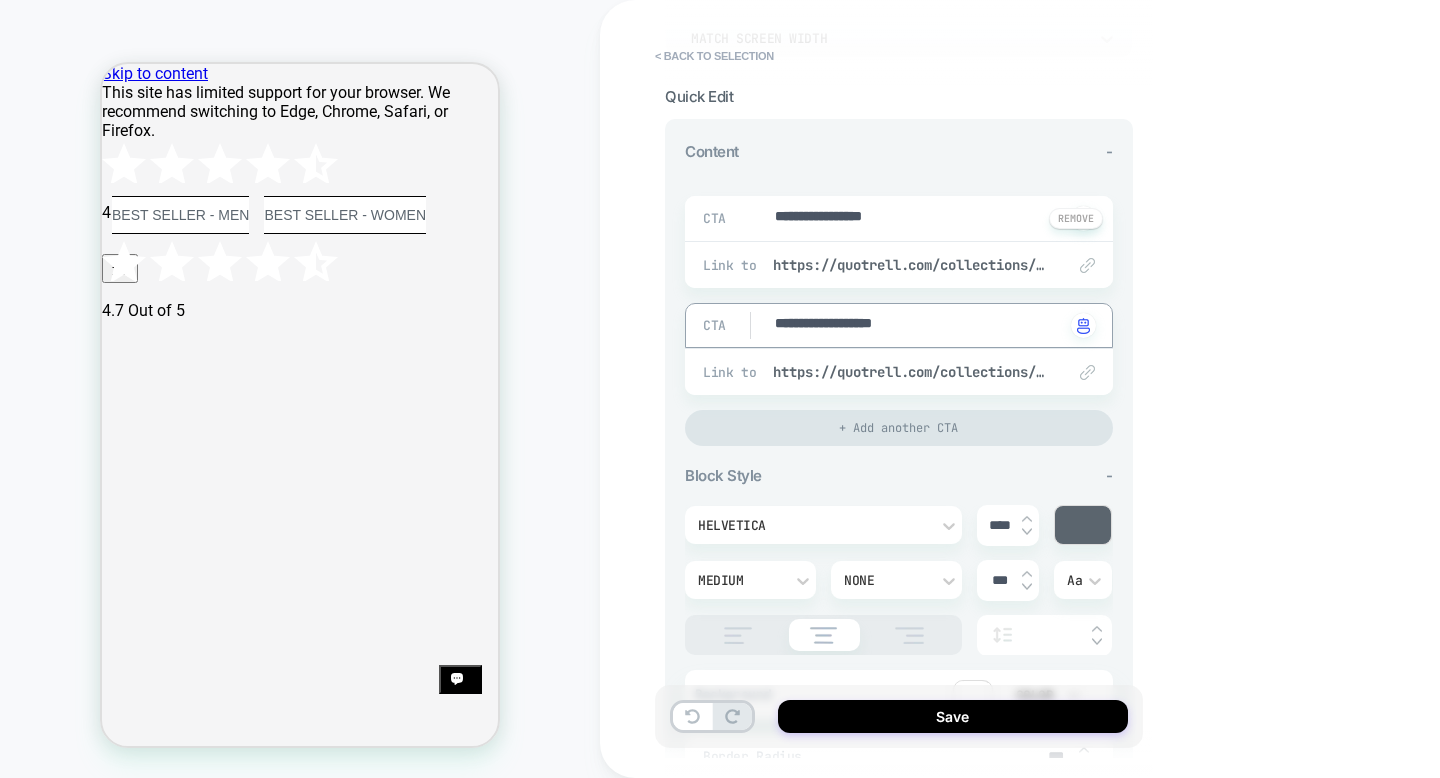 drag, startPoint x: 968, startPoint y: 313, endPoint x: 968, endPoint y: 276, distance: 37 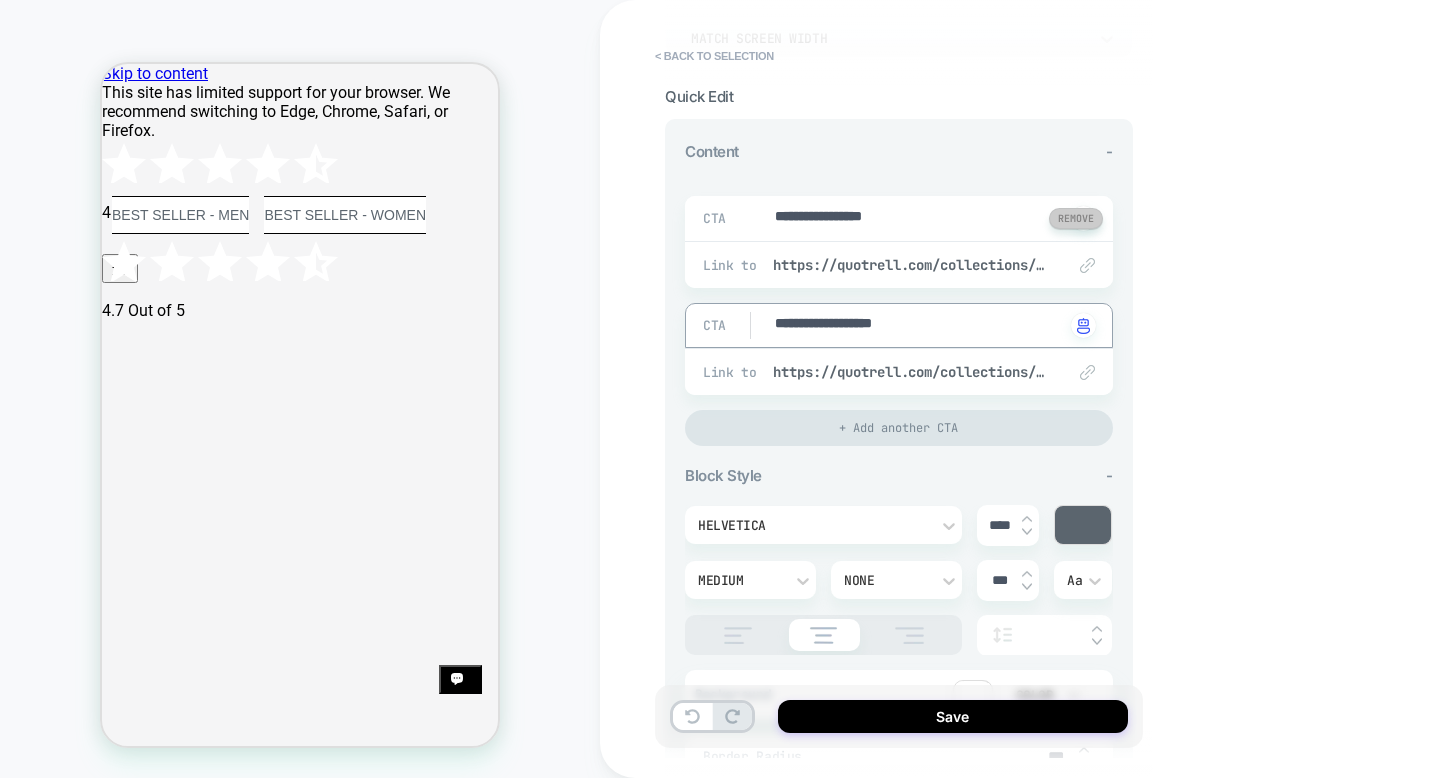 click at bounding box center [1076, 218] 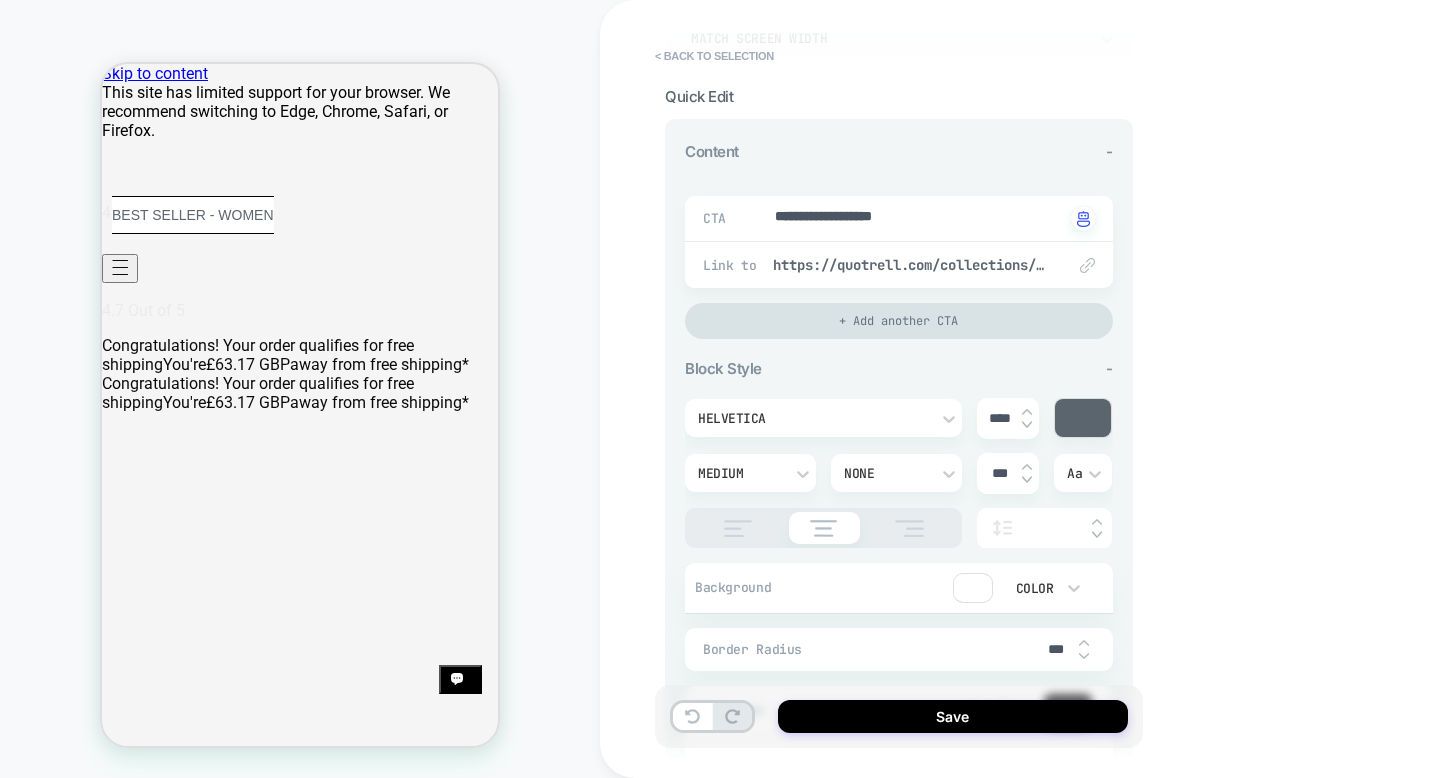 click on "+ Add another CTA" at bounding box center (899, 321) 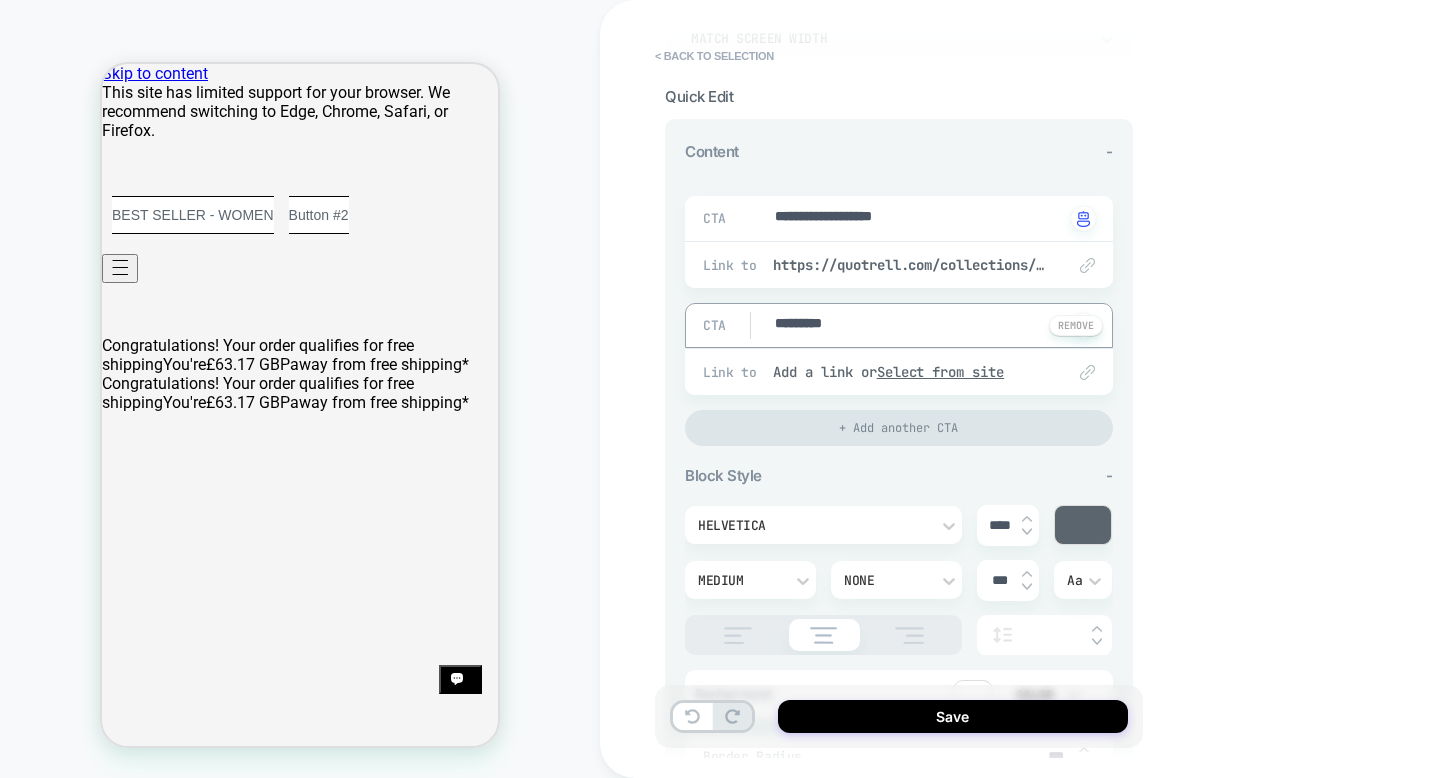 click on "*********" at bounding box center (918, 325) 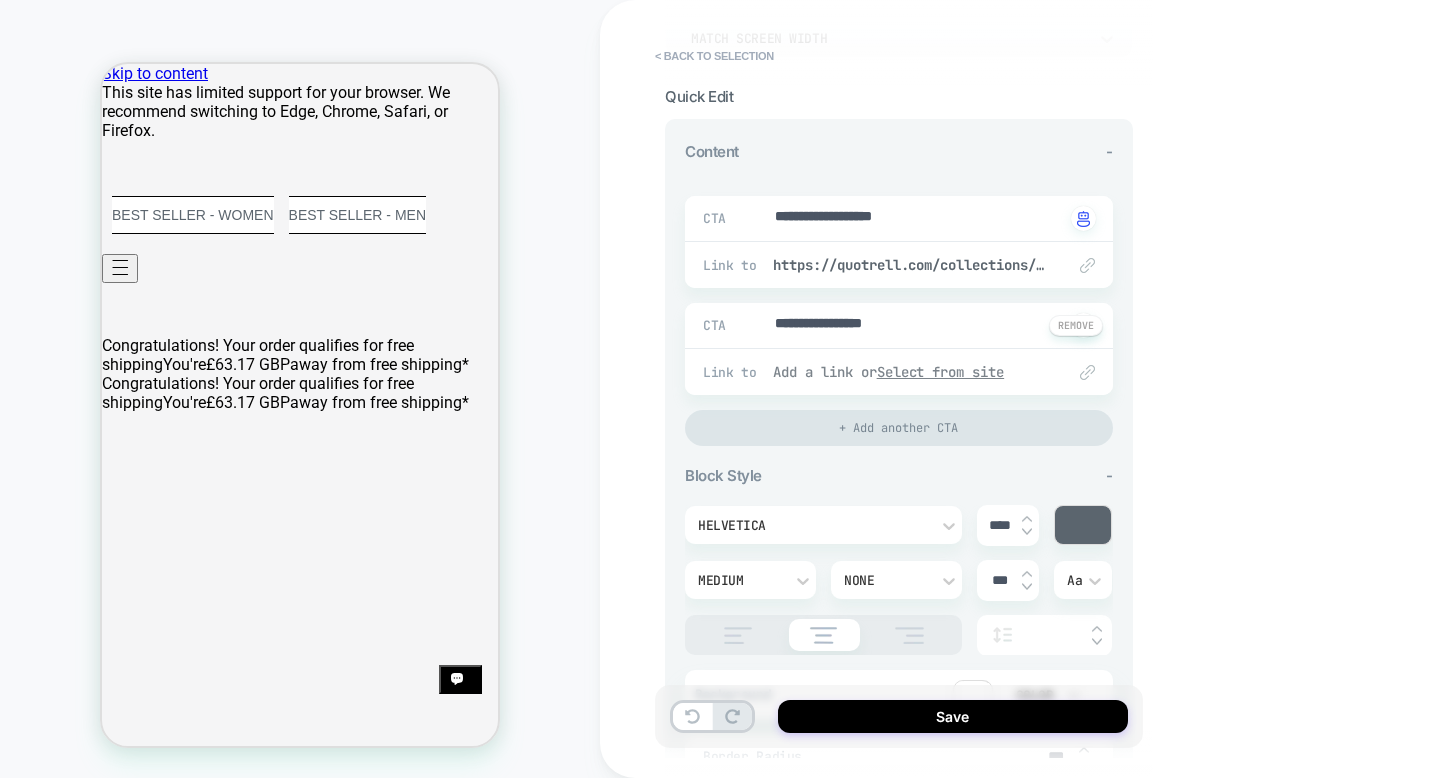 click on "Select from site" at bounding box center (941, 372) 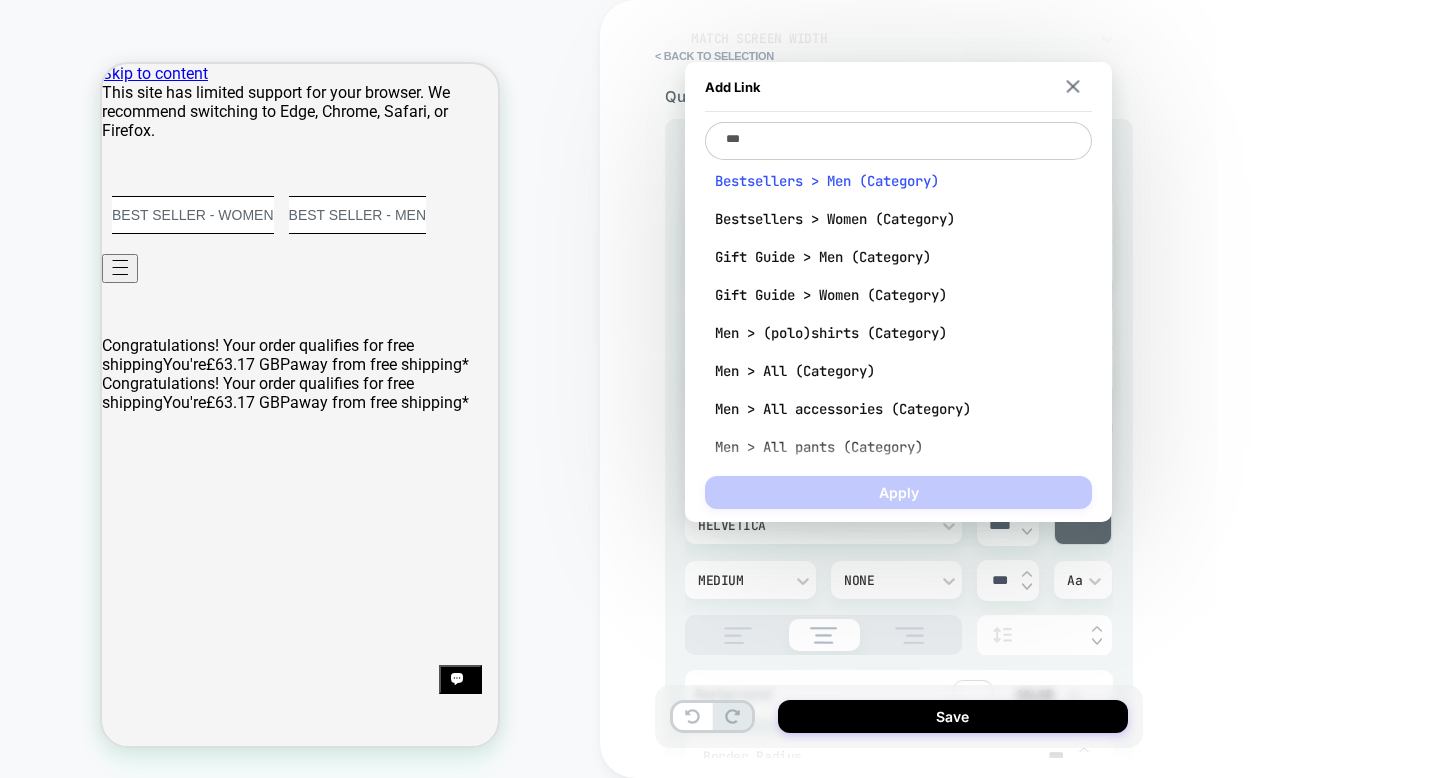 click on "Bestsellers > Men (Category)" at bounding box center (898, 181) 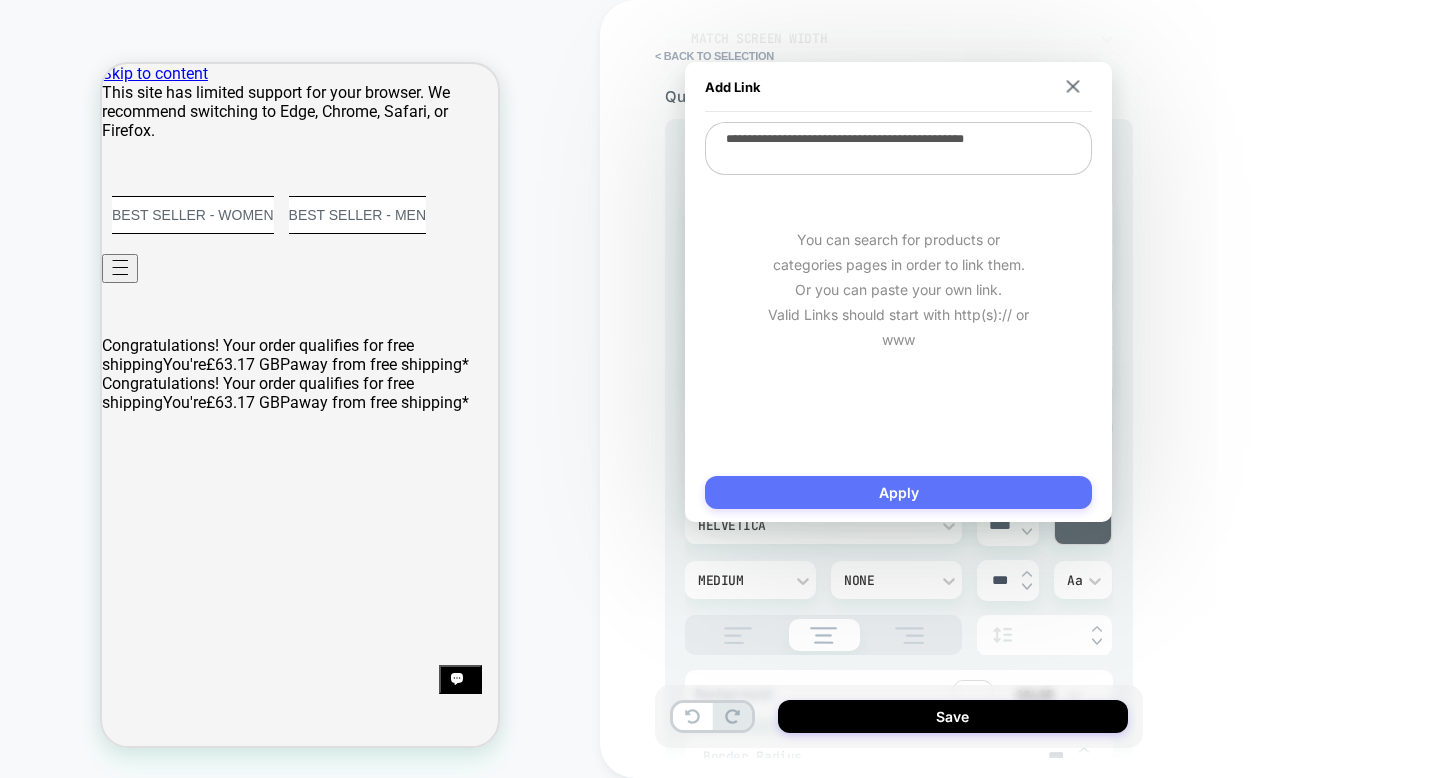 click on "Apply" at bounding box center [898, 492] 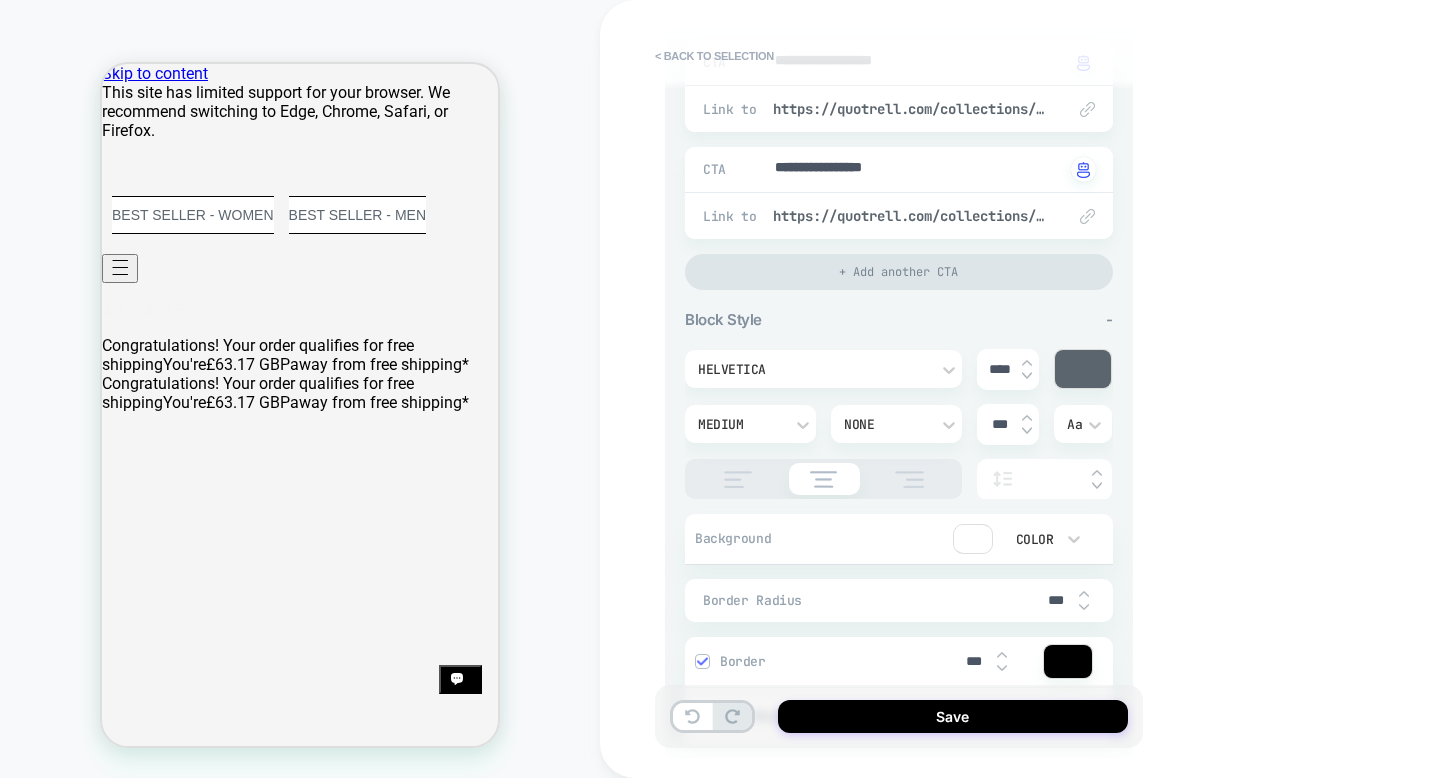 scroll, scrollTop: 334, scrollLeft: 0, axis: vertical 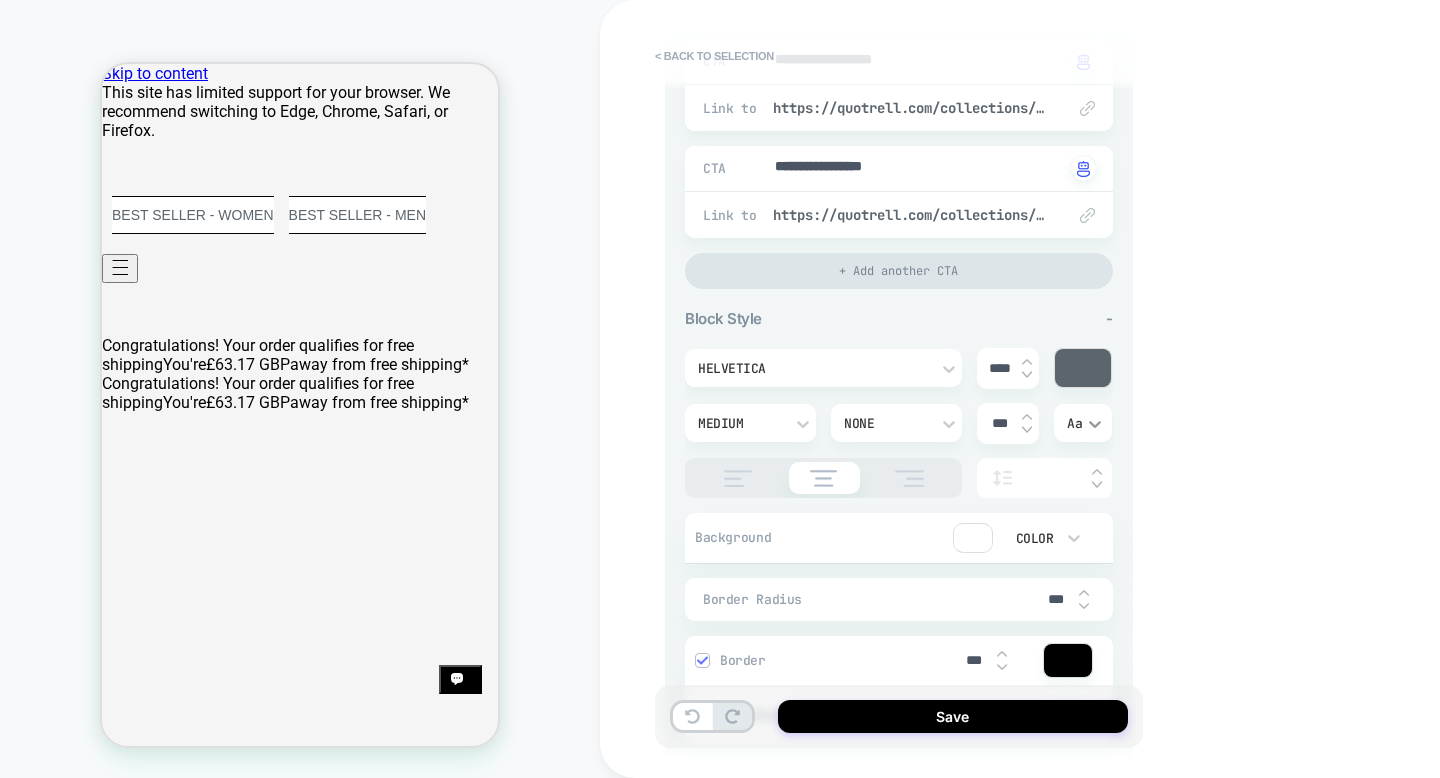 click 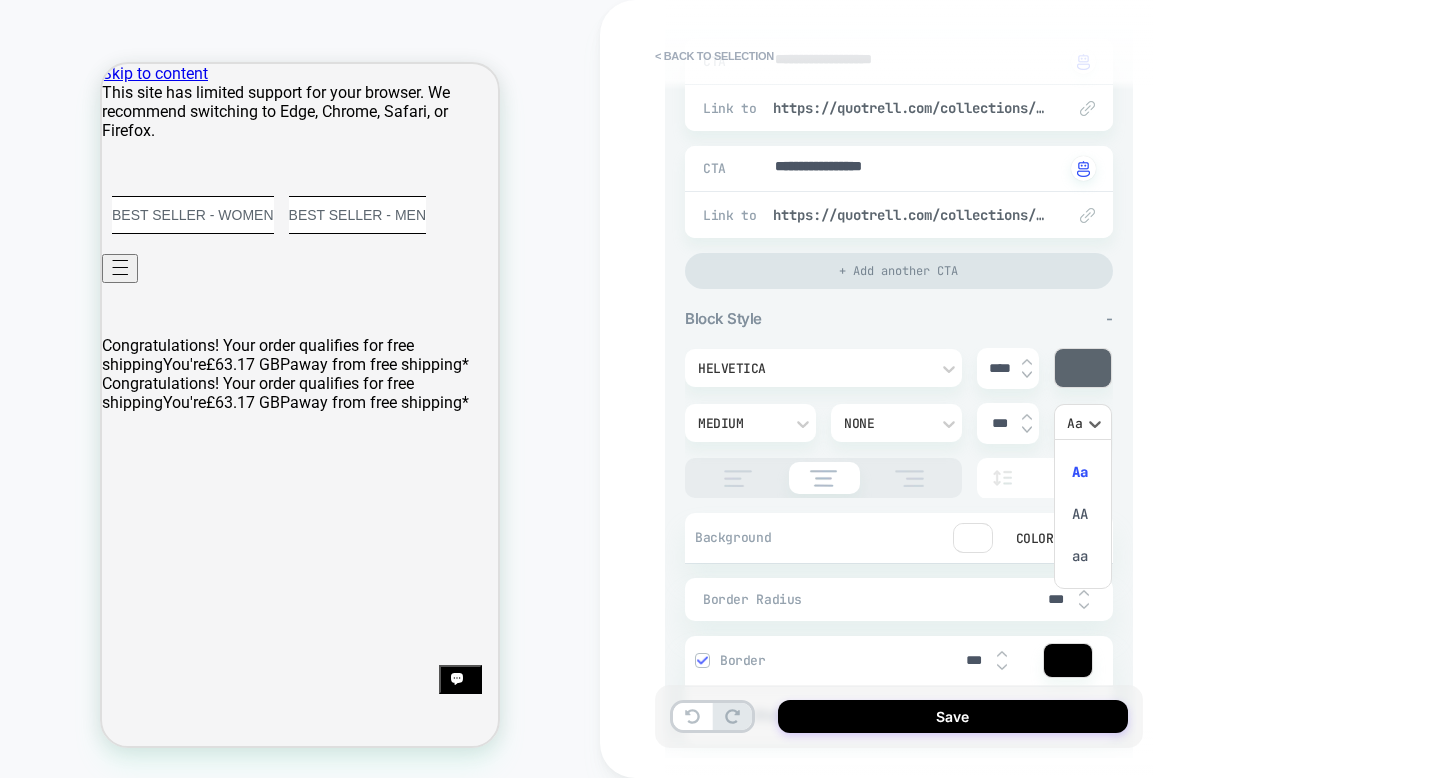 click on "AA" at bounding box center [1083, 514] 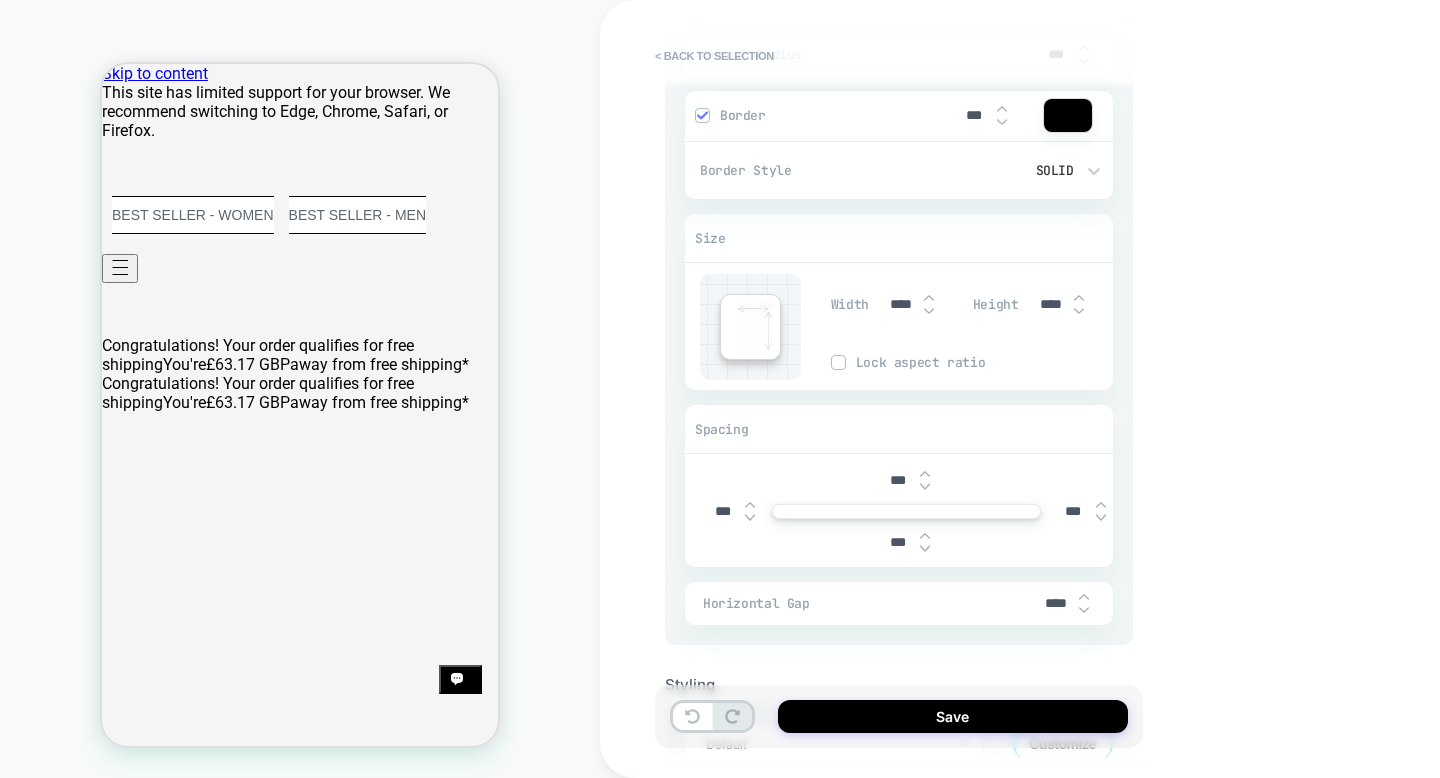 scroll, scrollTop: 881, scrollLeft: 0, axis: vertical 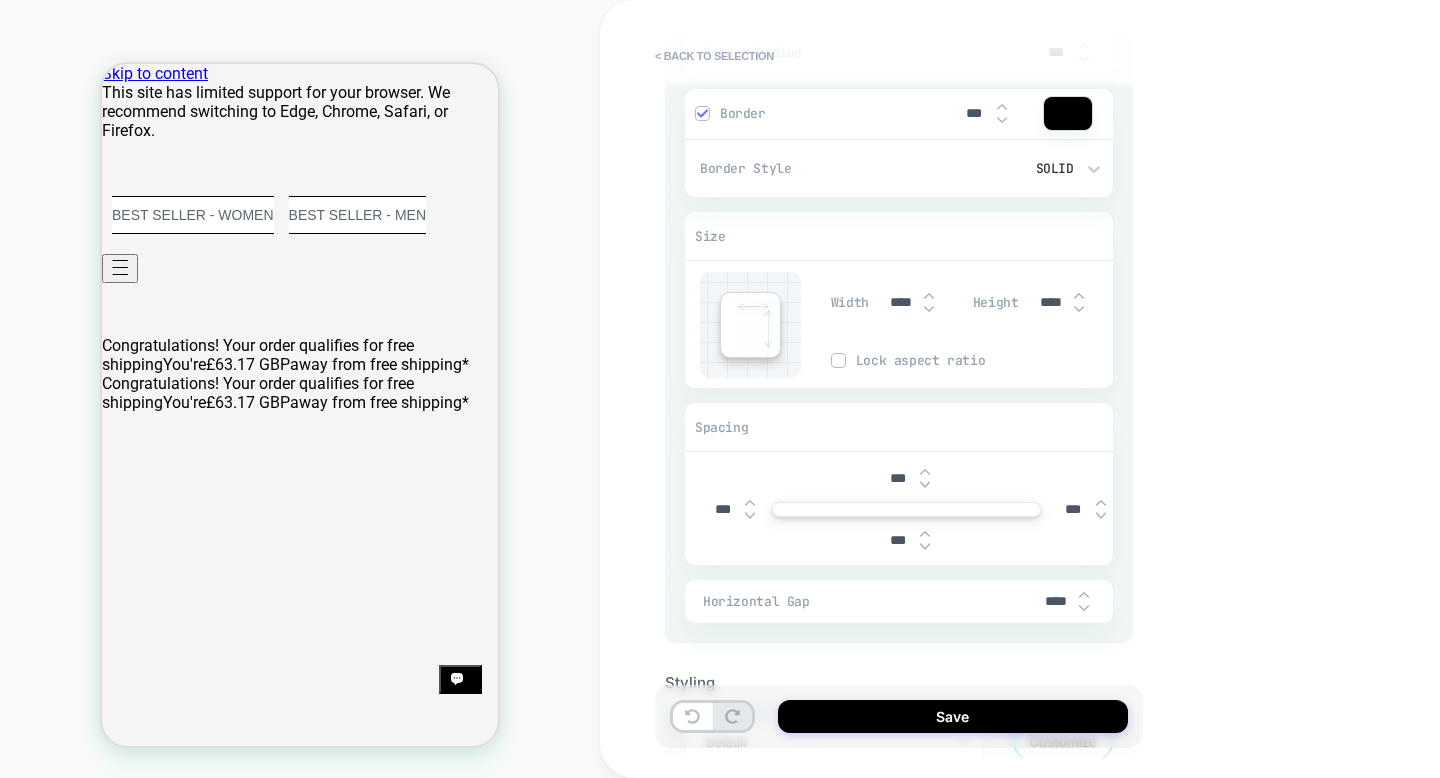 click on "***" at bounding box center (897, 478) 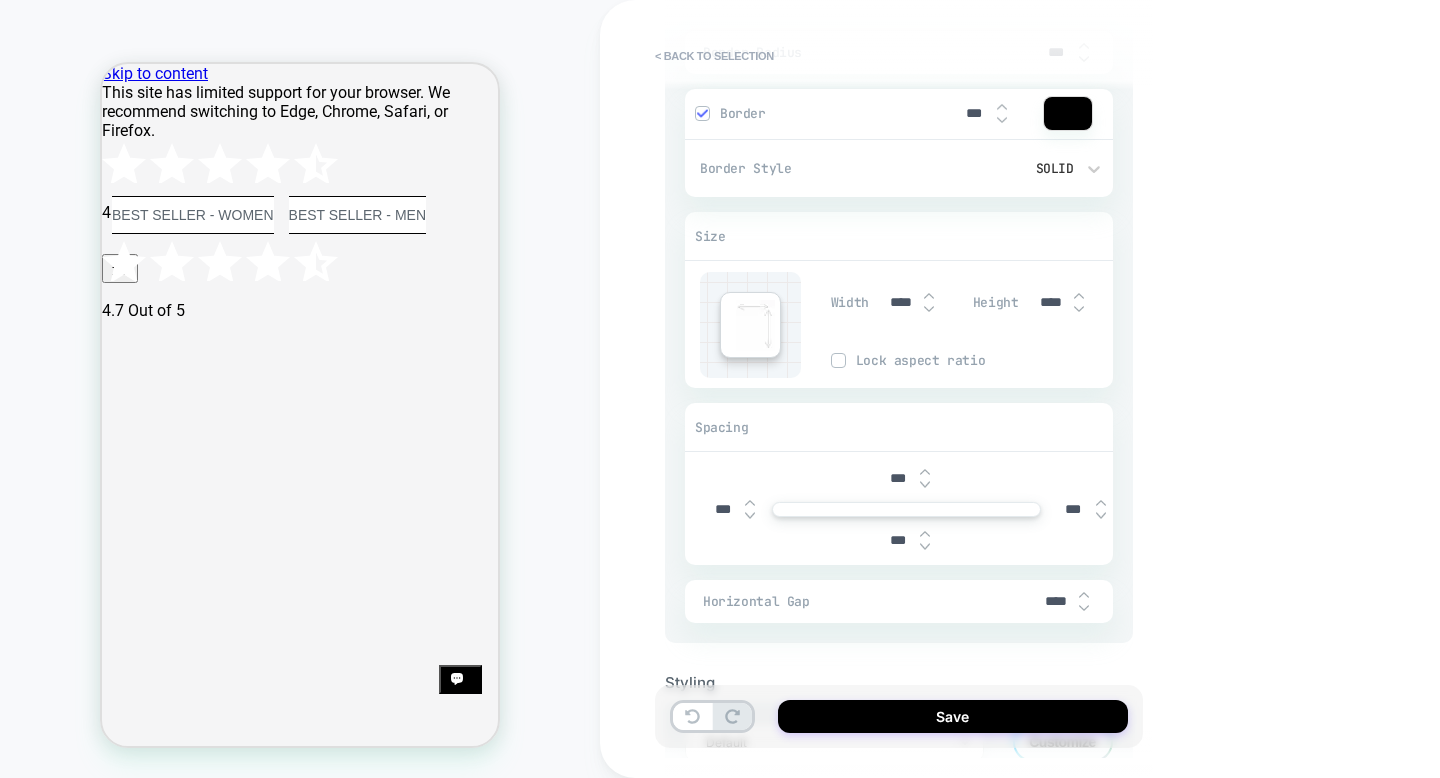click on "***" at bounding box center [897, 478] 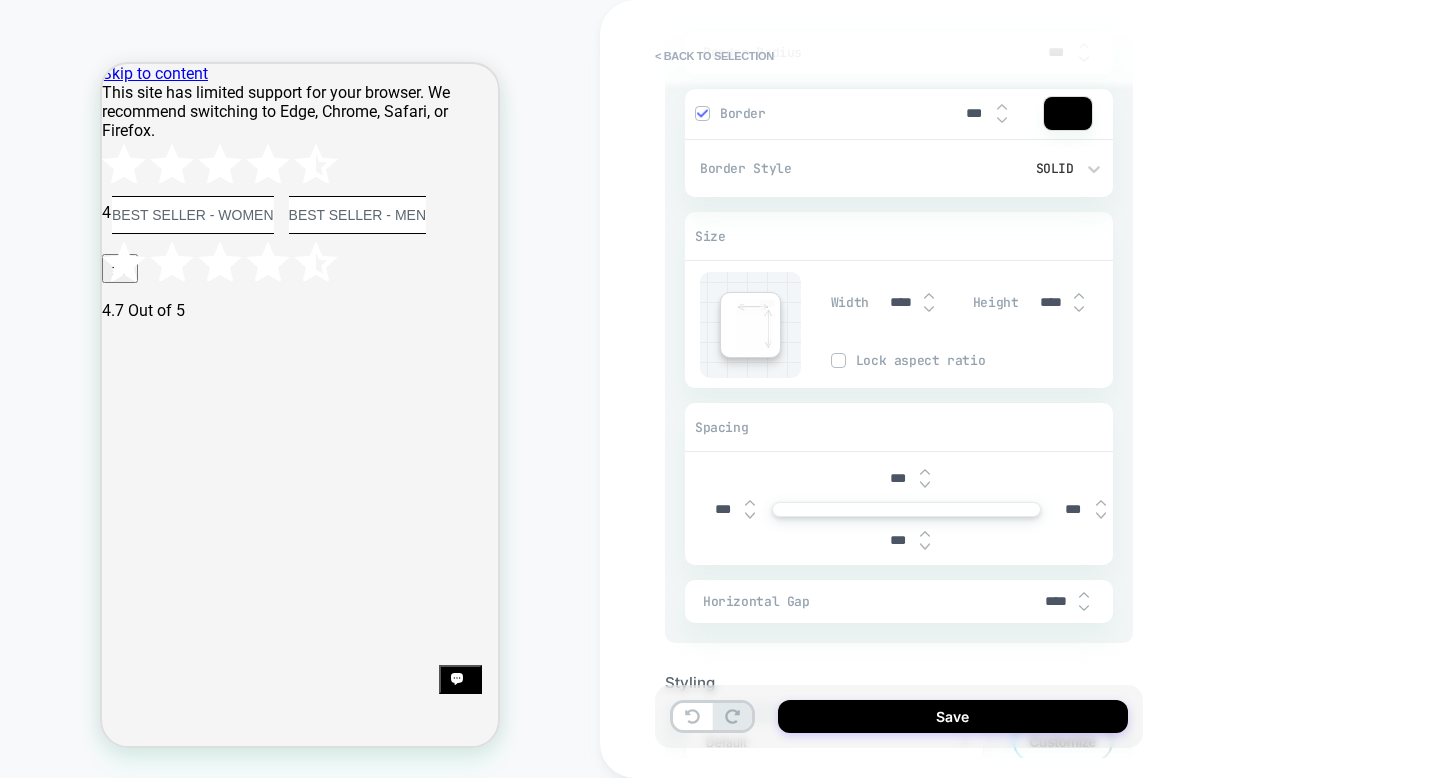 click on "***" at bounding box center [897, 478] 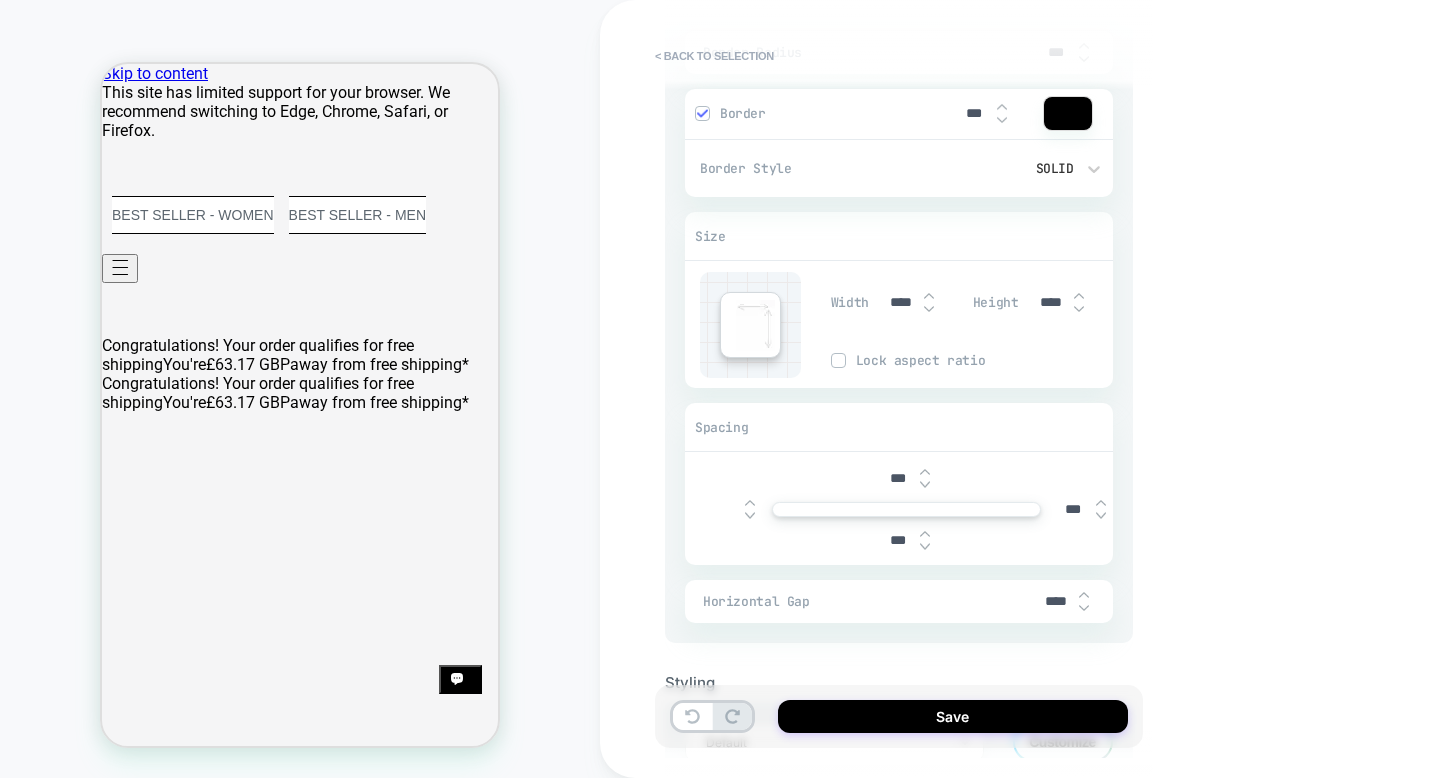 scroll, scrollTop: 1010, scrollLeft: 0, axis: vertical 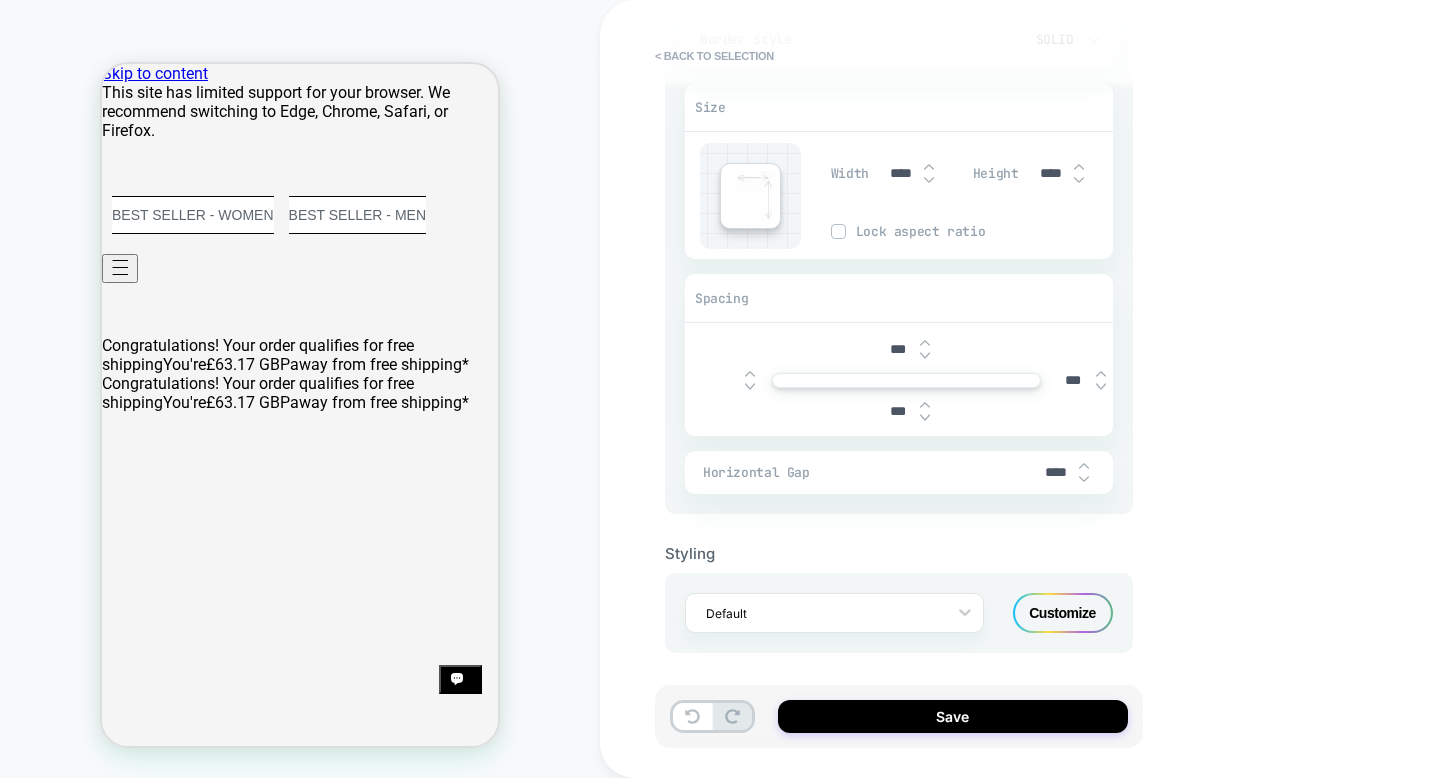 click on "Horizontal Gap" at bounding box center [869, 472] 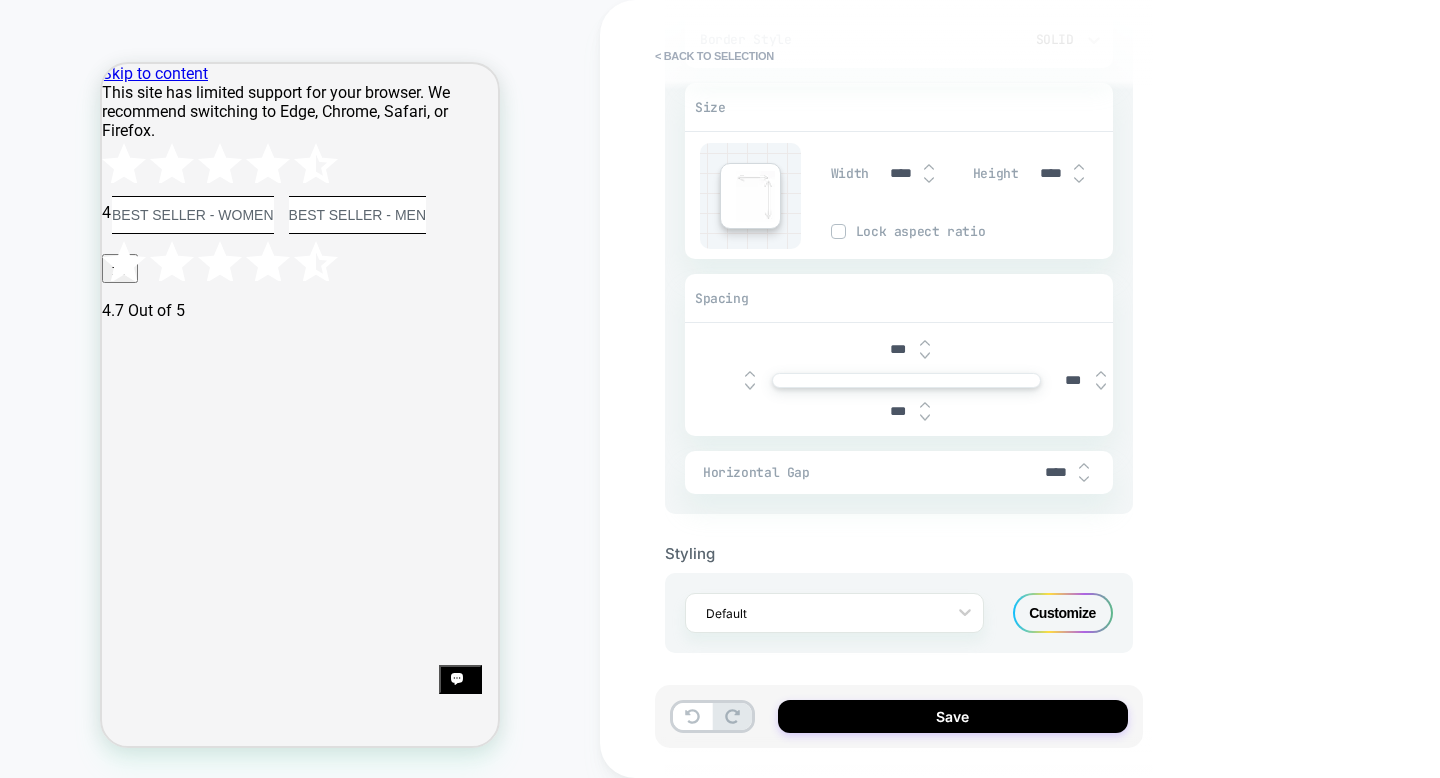 click on "****" at bounding box center (1056, 472) 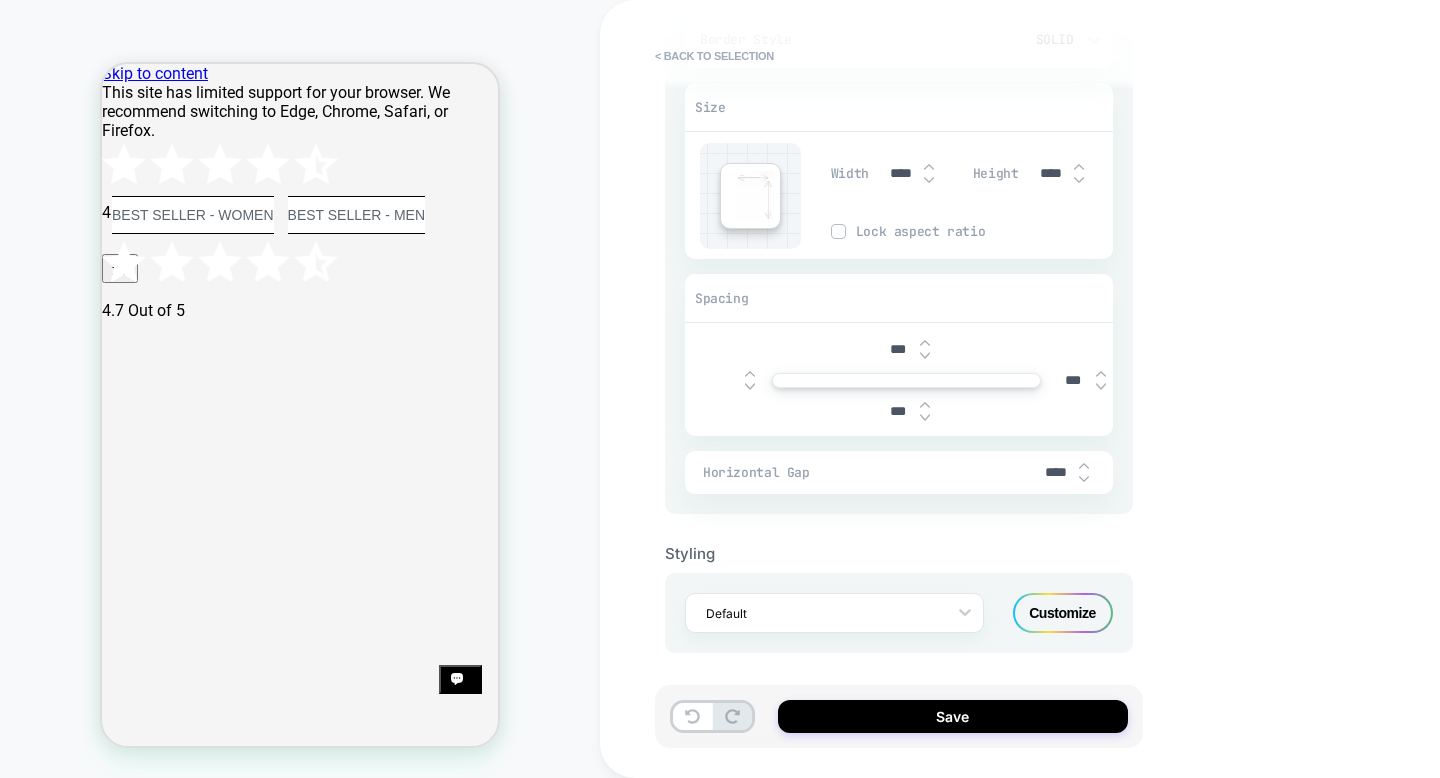 click at bounding box center [1084, 479] 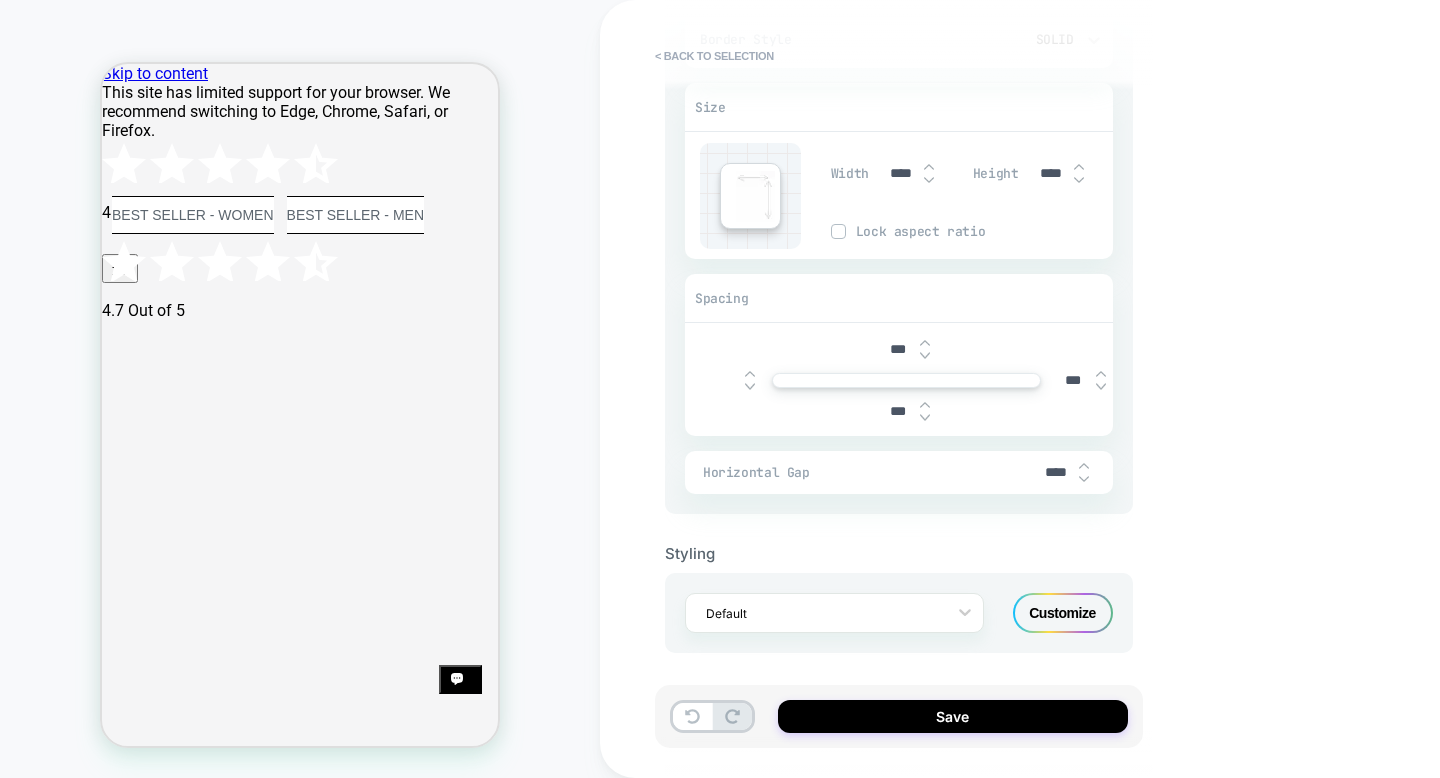 click at bounding box center (1084, 479) 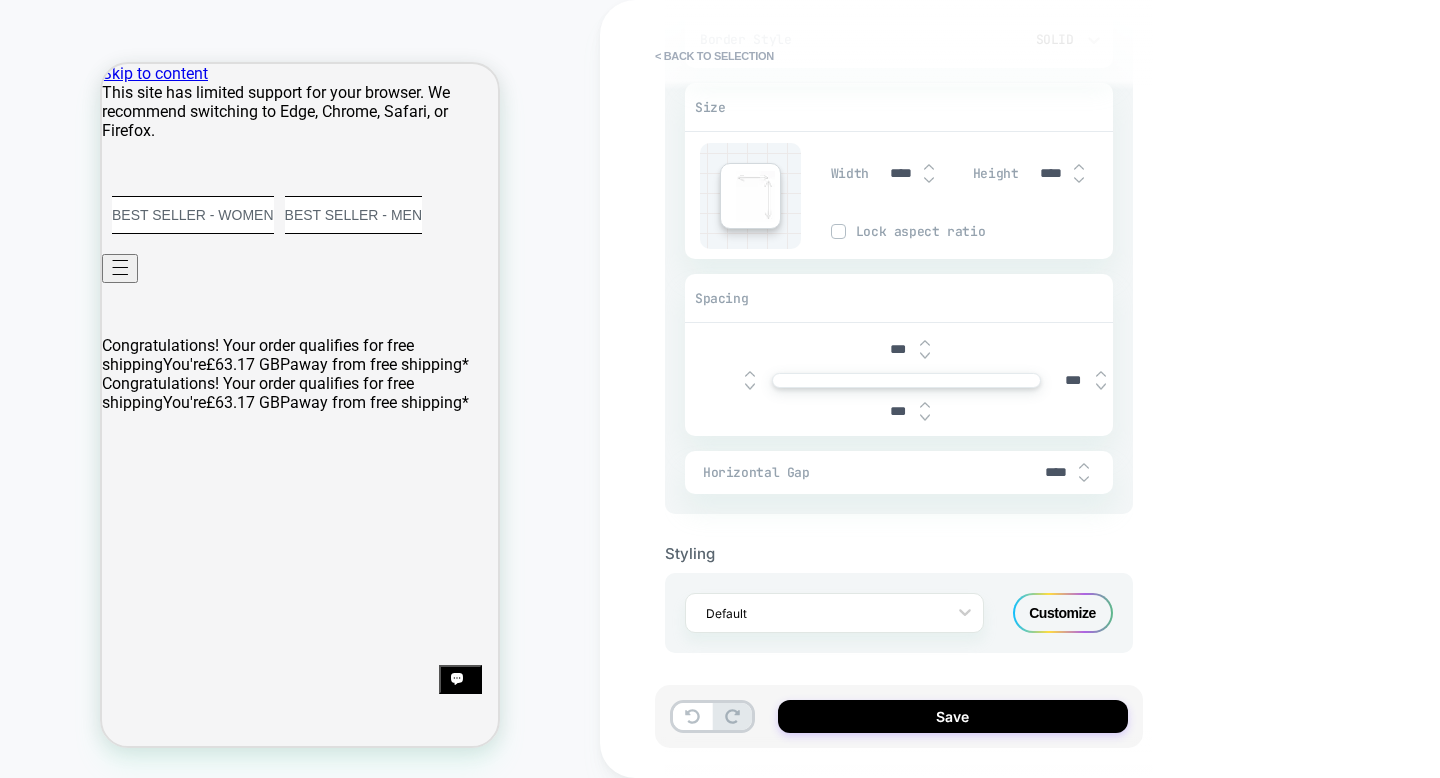 click on "****" at bounding box center [1065, 472] 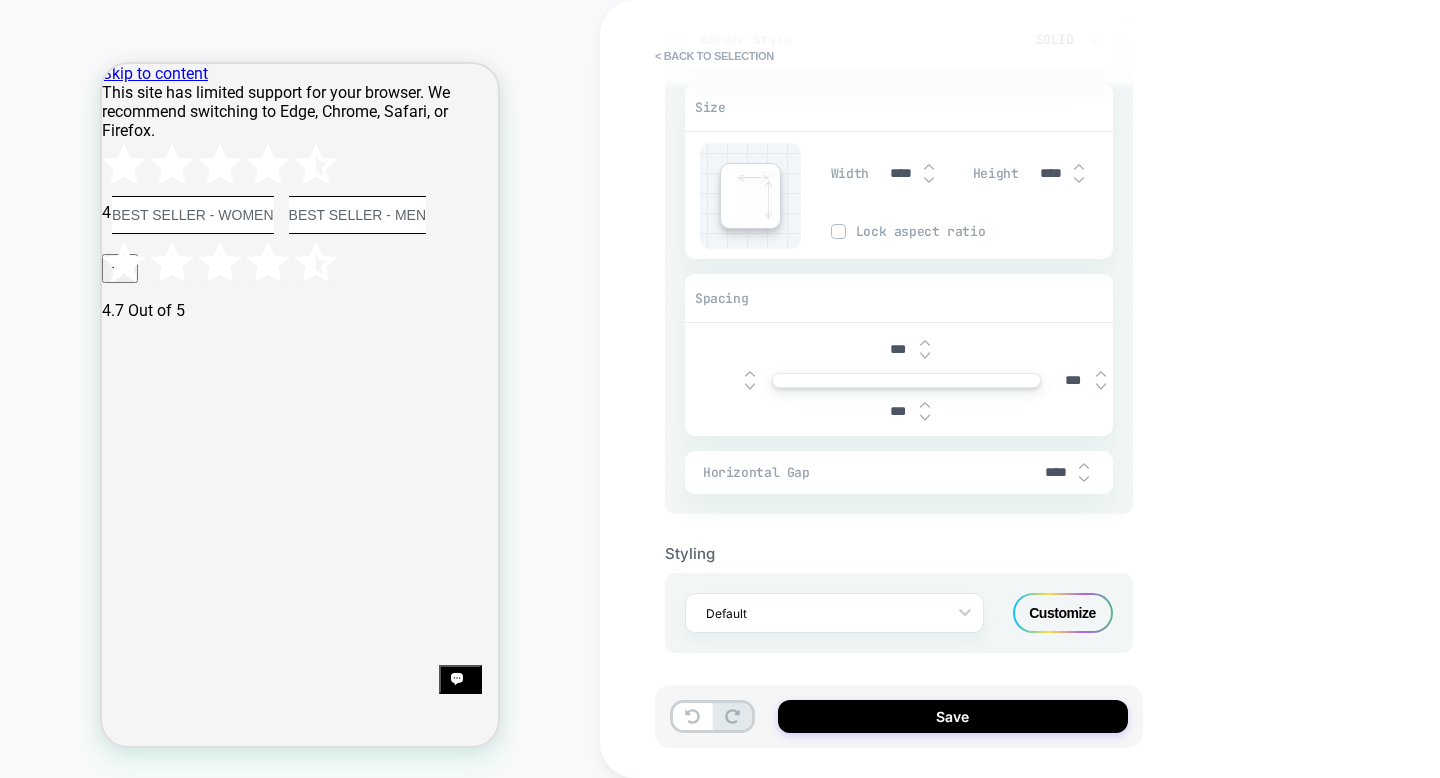 click on "**********" at bounding box center [1040, 389] 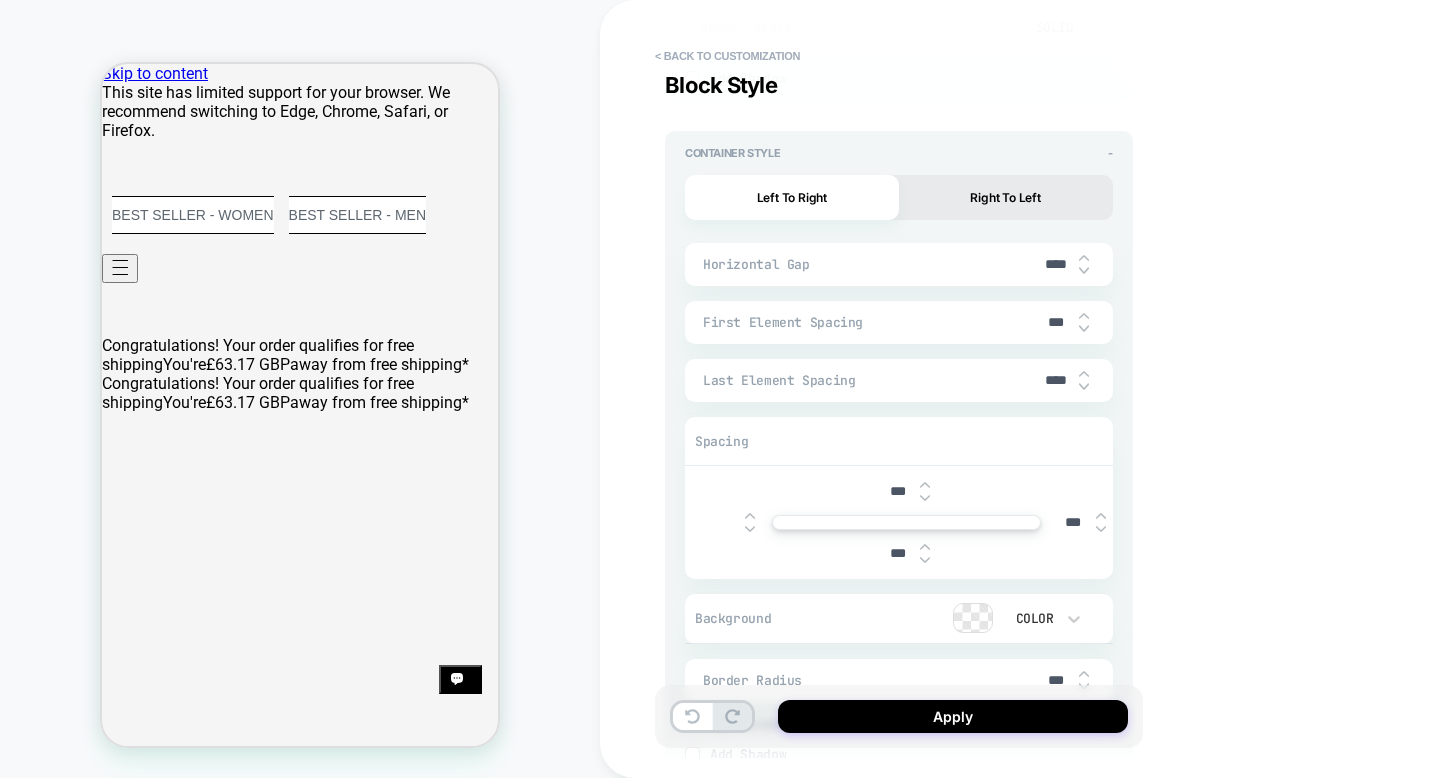 scroll, scrollTop: 1282, scrollLeft: 0, axis: vertical 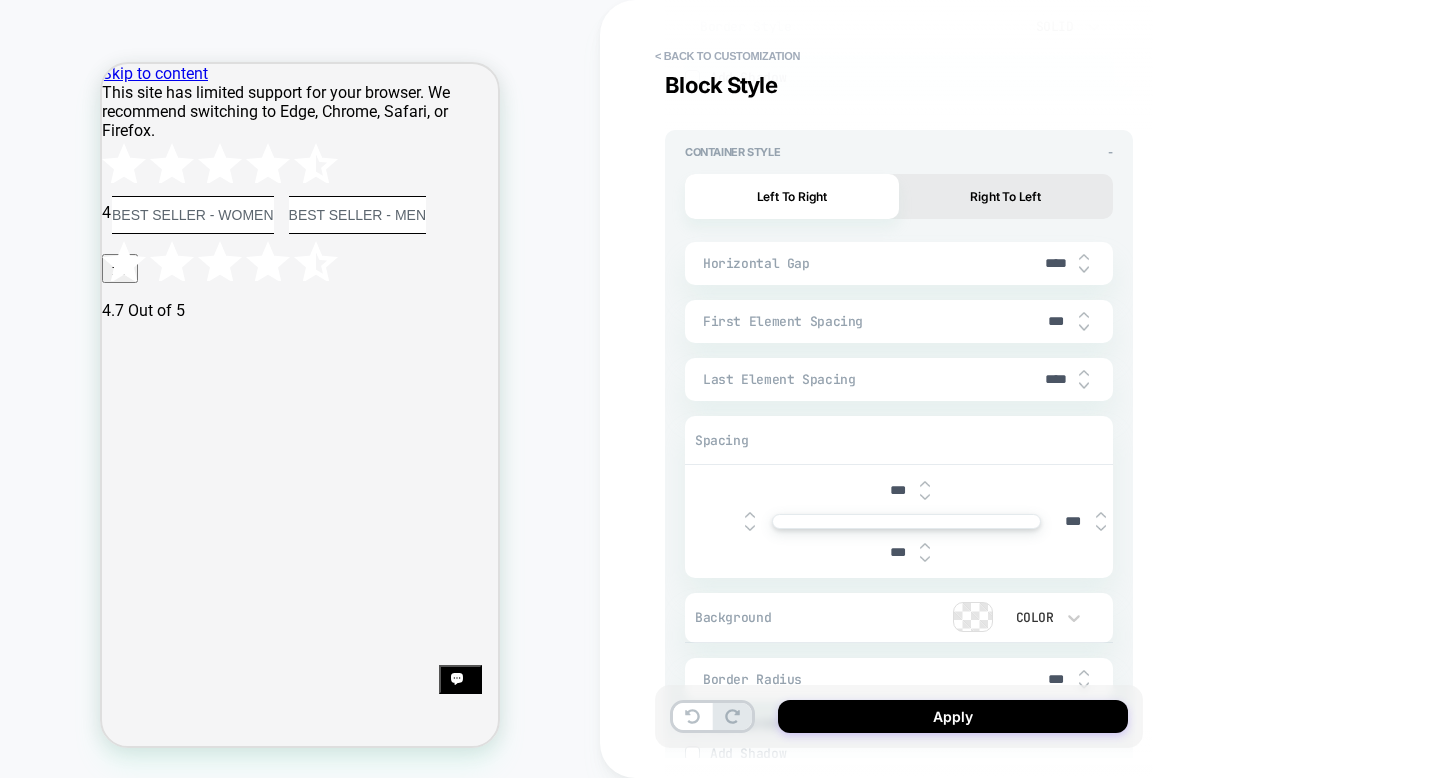 click at bounding box center [1084, 328] 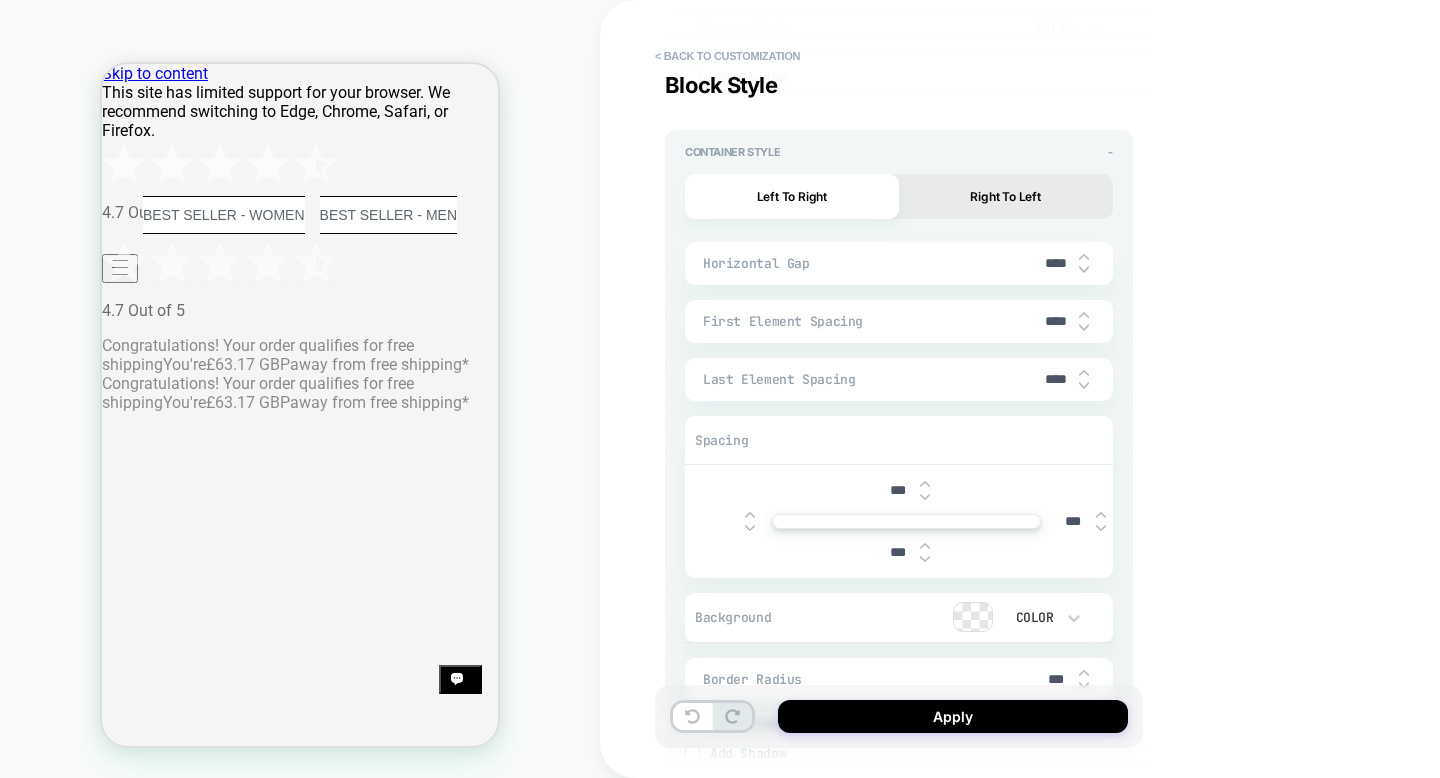 click at bounding box center (1084, 328) 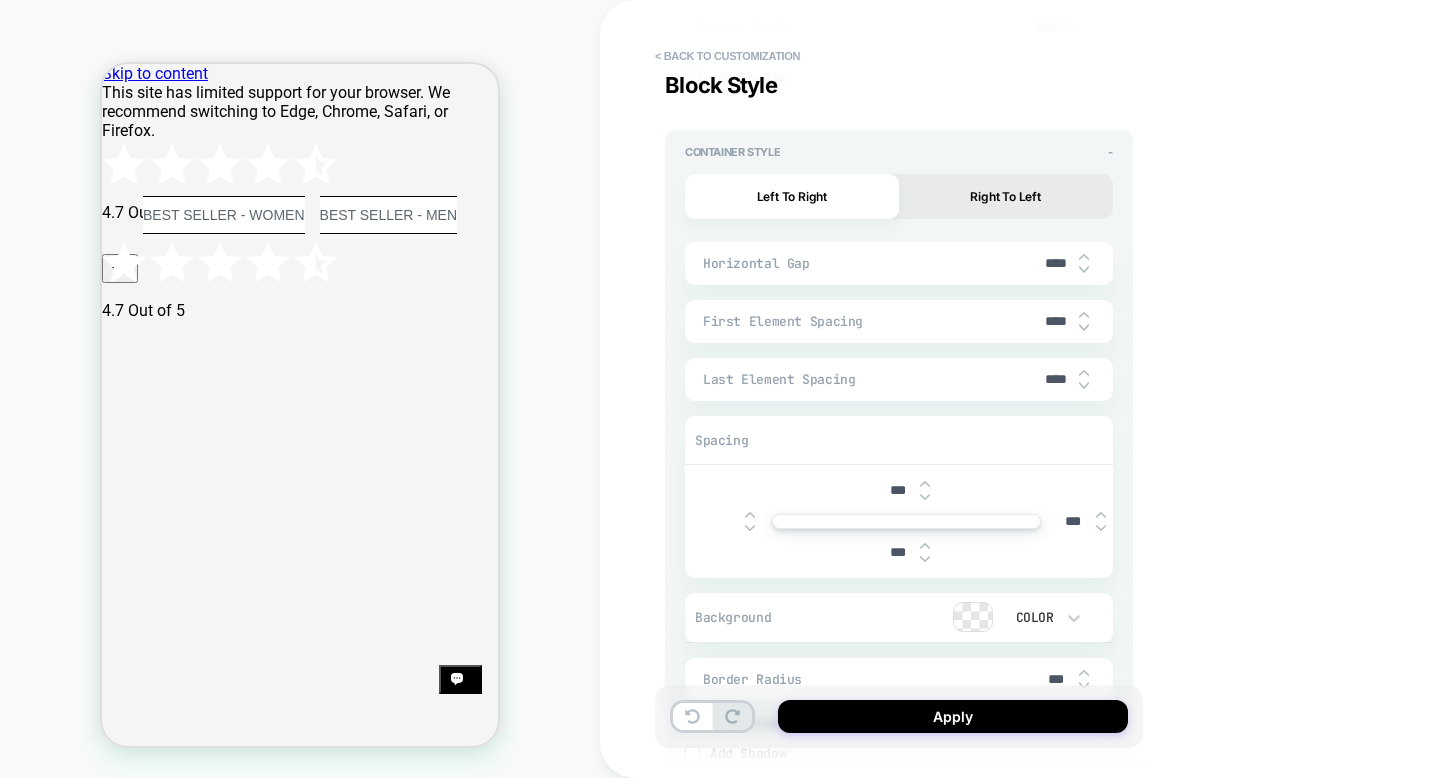 click at bounding box center [1084, 315] 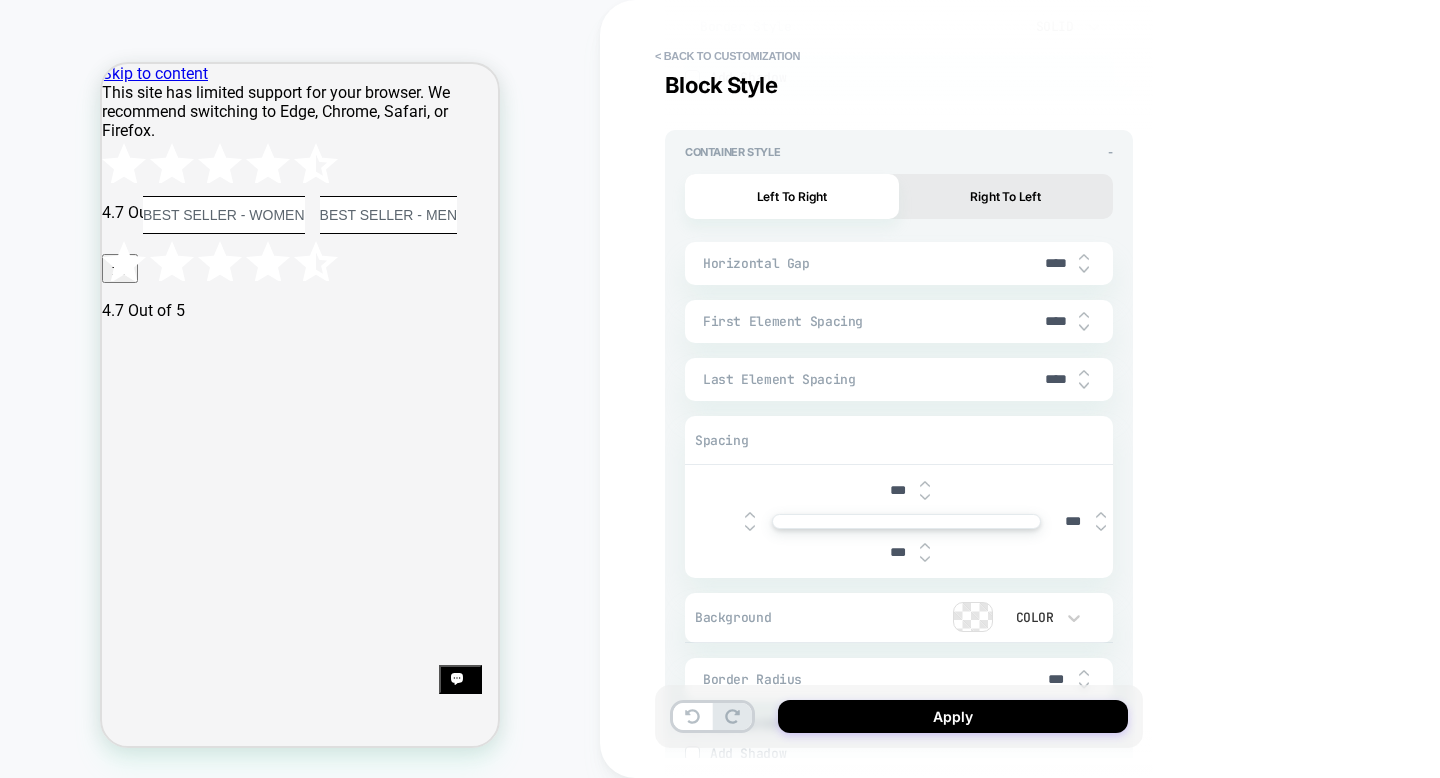 click at bounding box center (1084, 315) 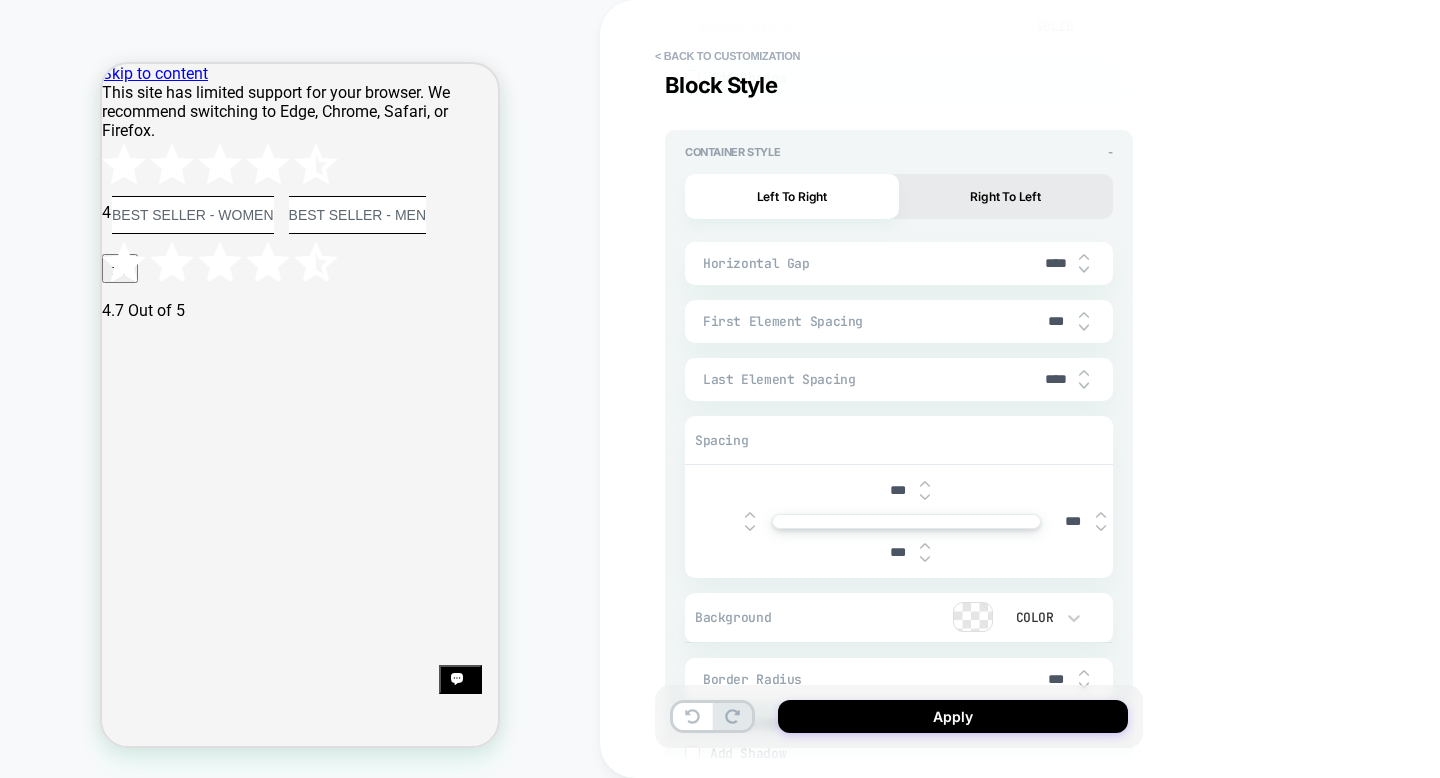click at bounding box center [1084, 315] 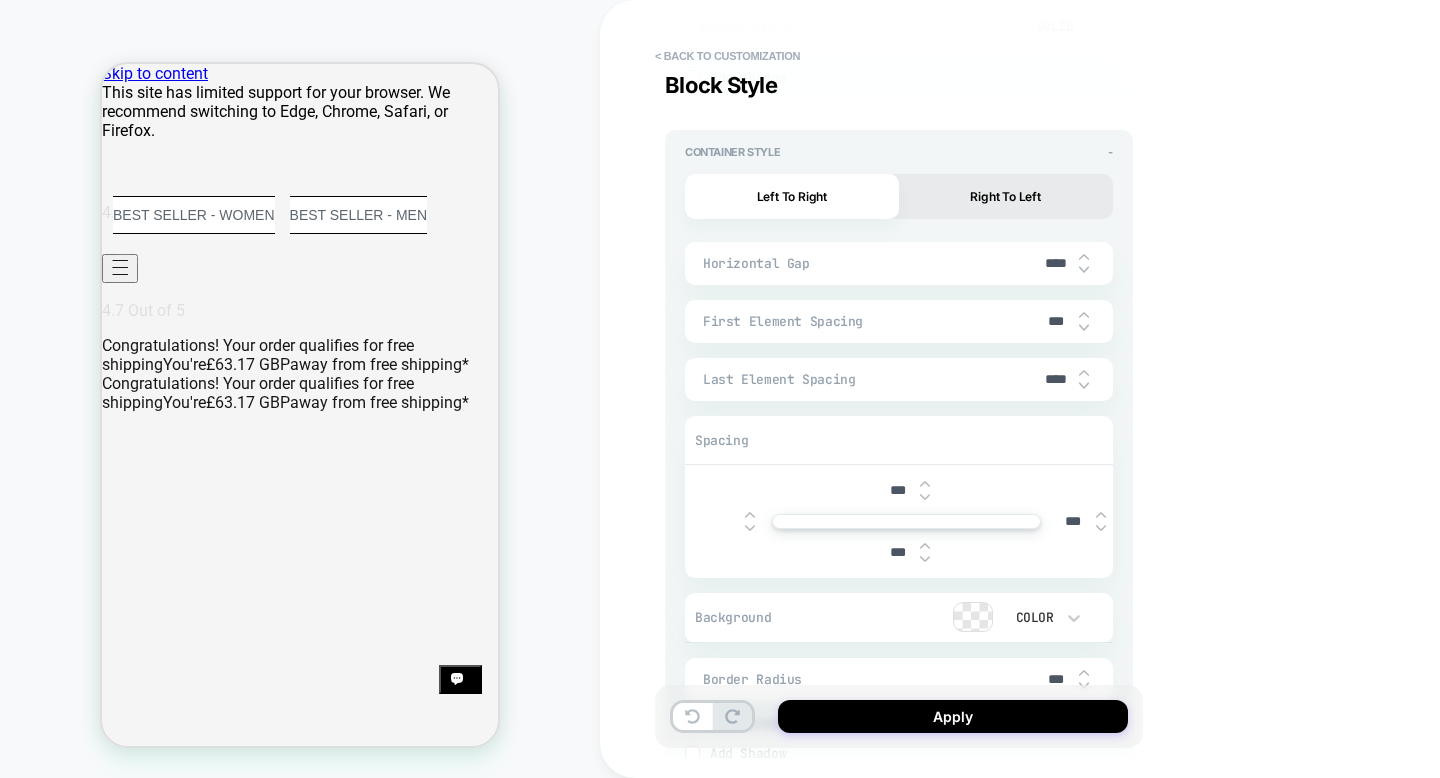 click at bounding box center [1084, 315] 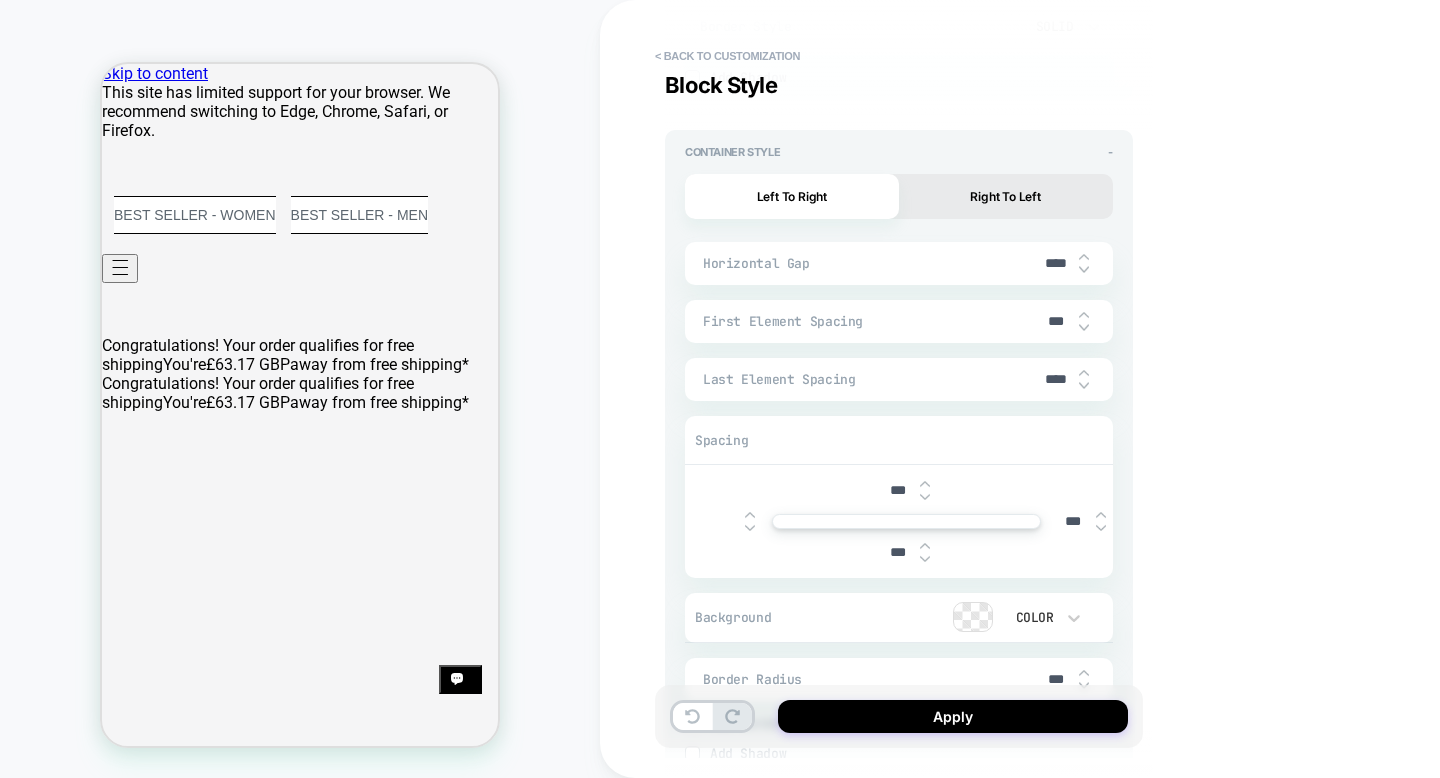 click at bounding box center [1084, 328] 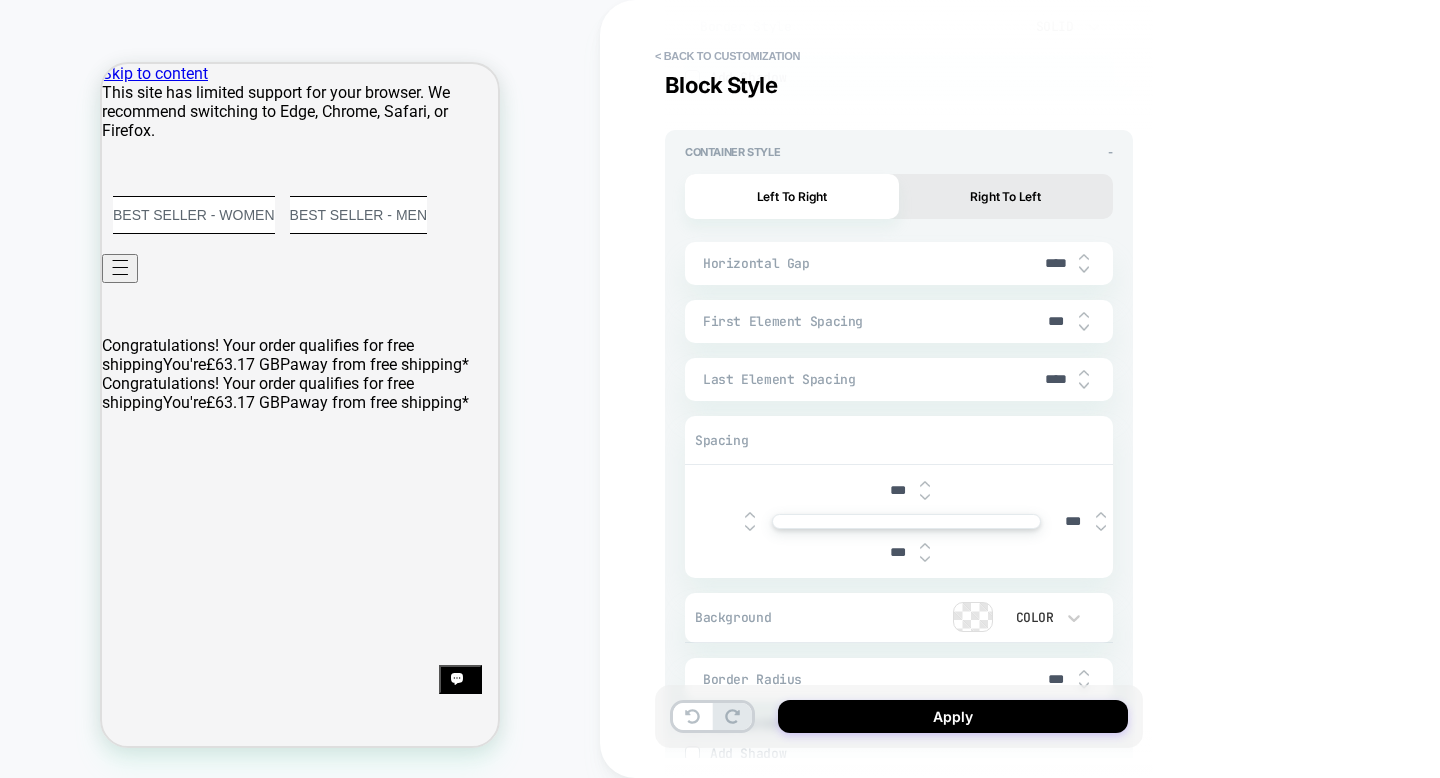 click at bounding box center [1084, 328] 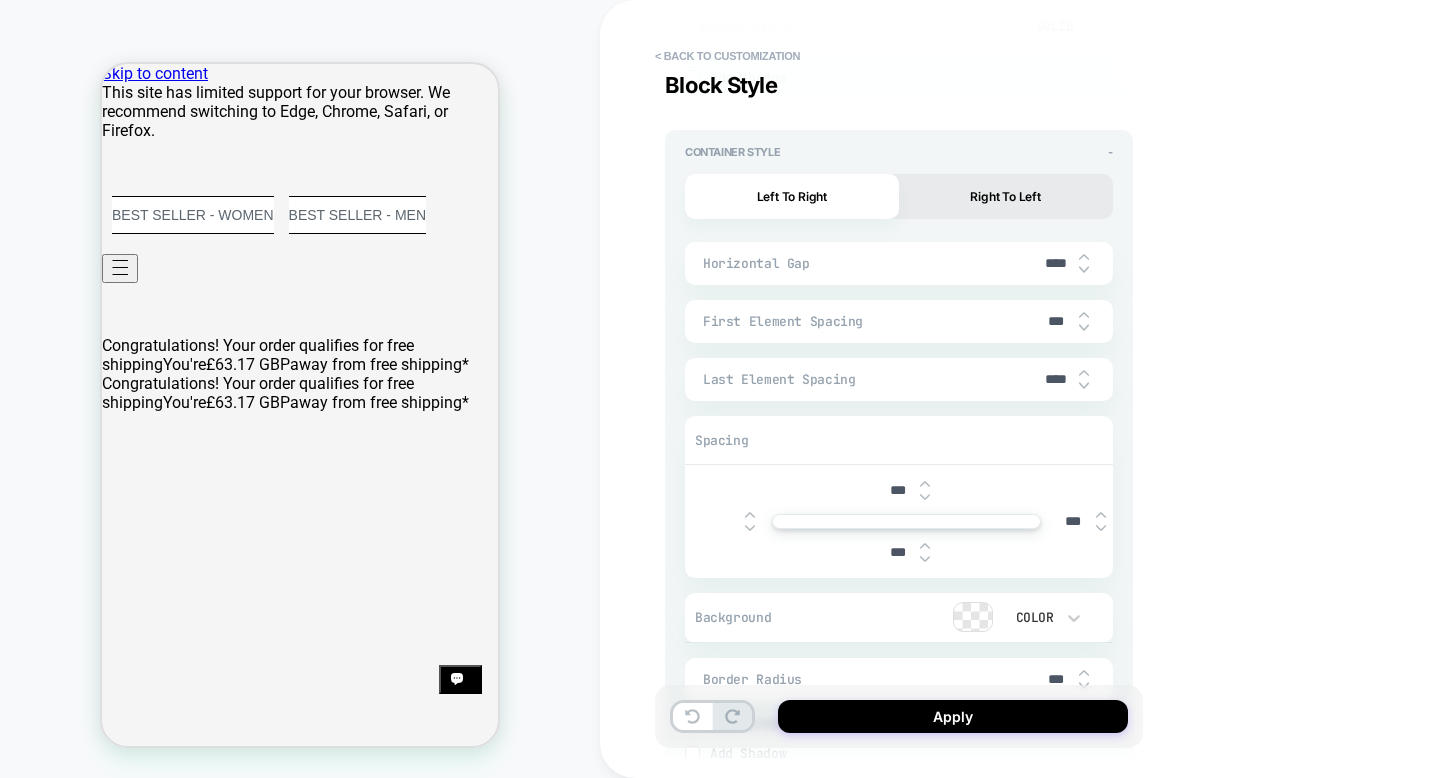 click at bounding box center (1084, 328) 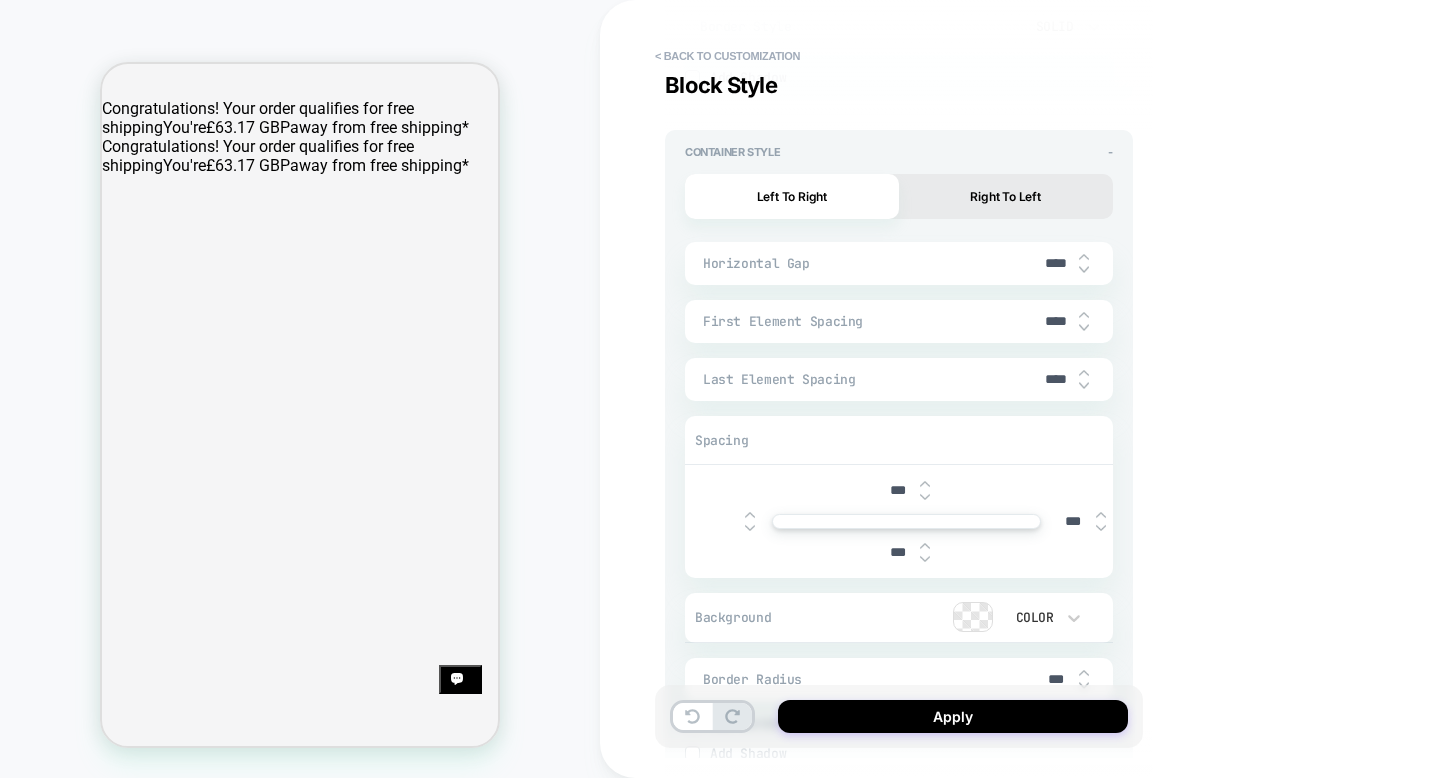 scroll, scrollTop: 0, scrollLeft: 0, axis: both 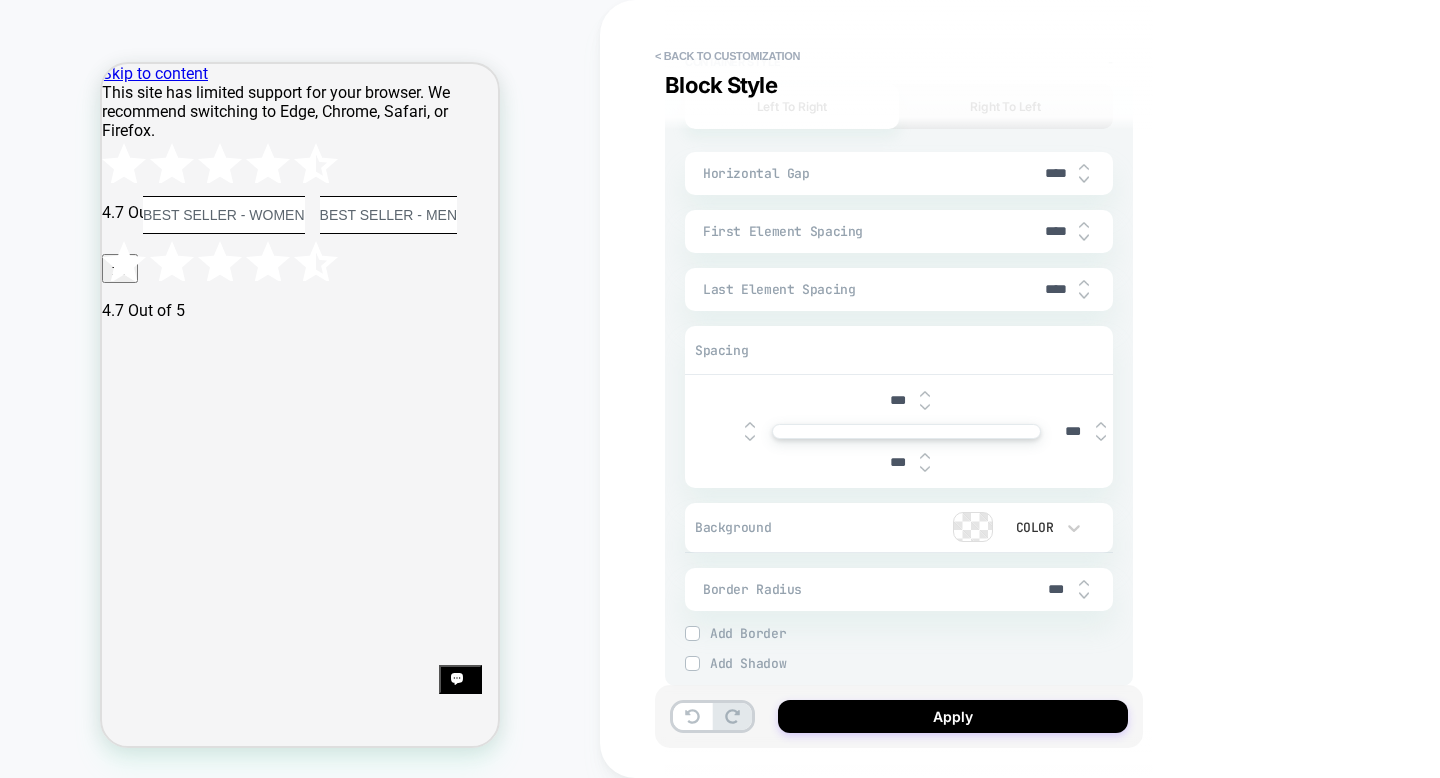 click on "****" at bounding box center (1065, 231) 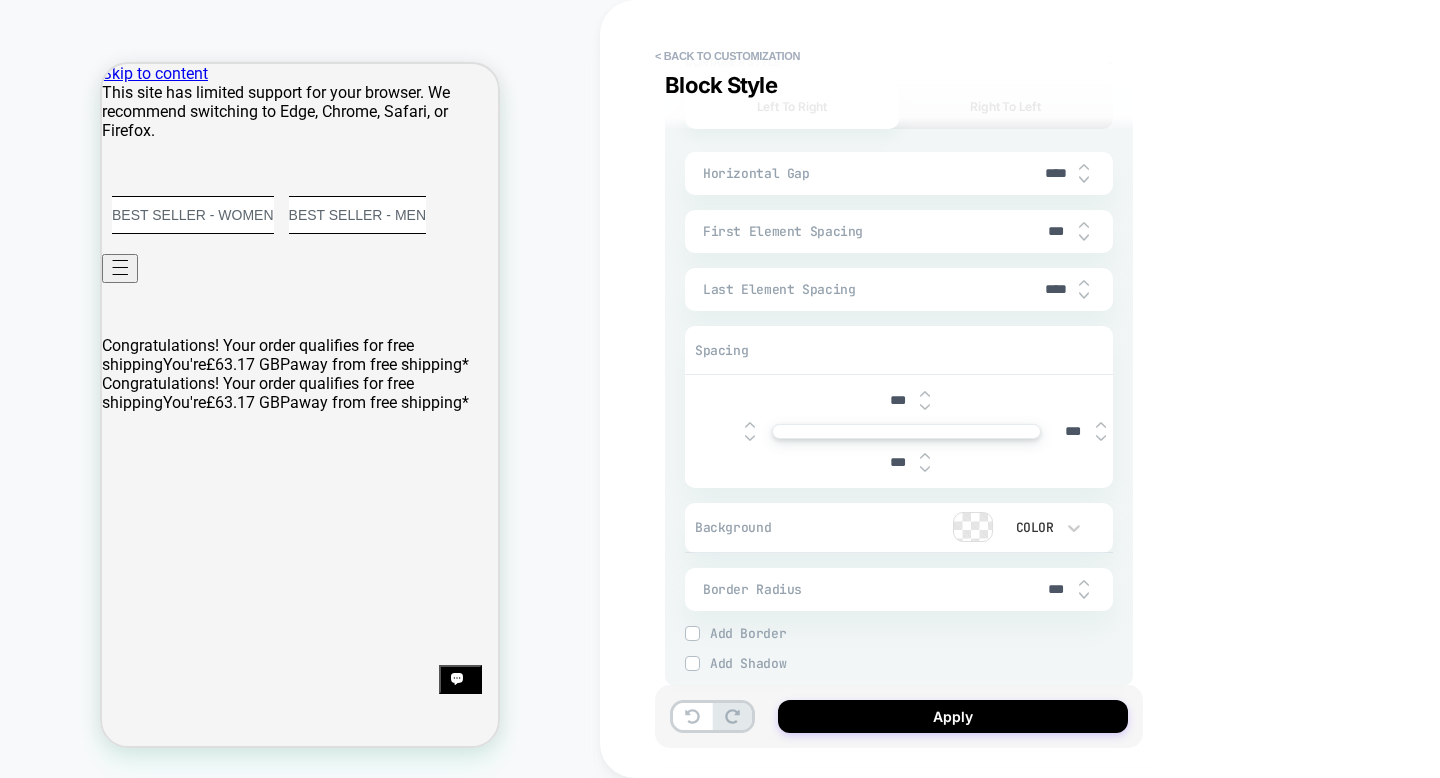 click at bounding box center (1084, 296) 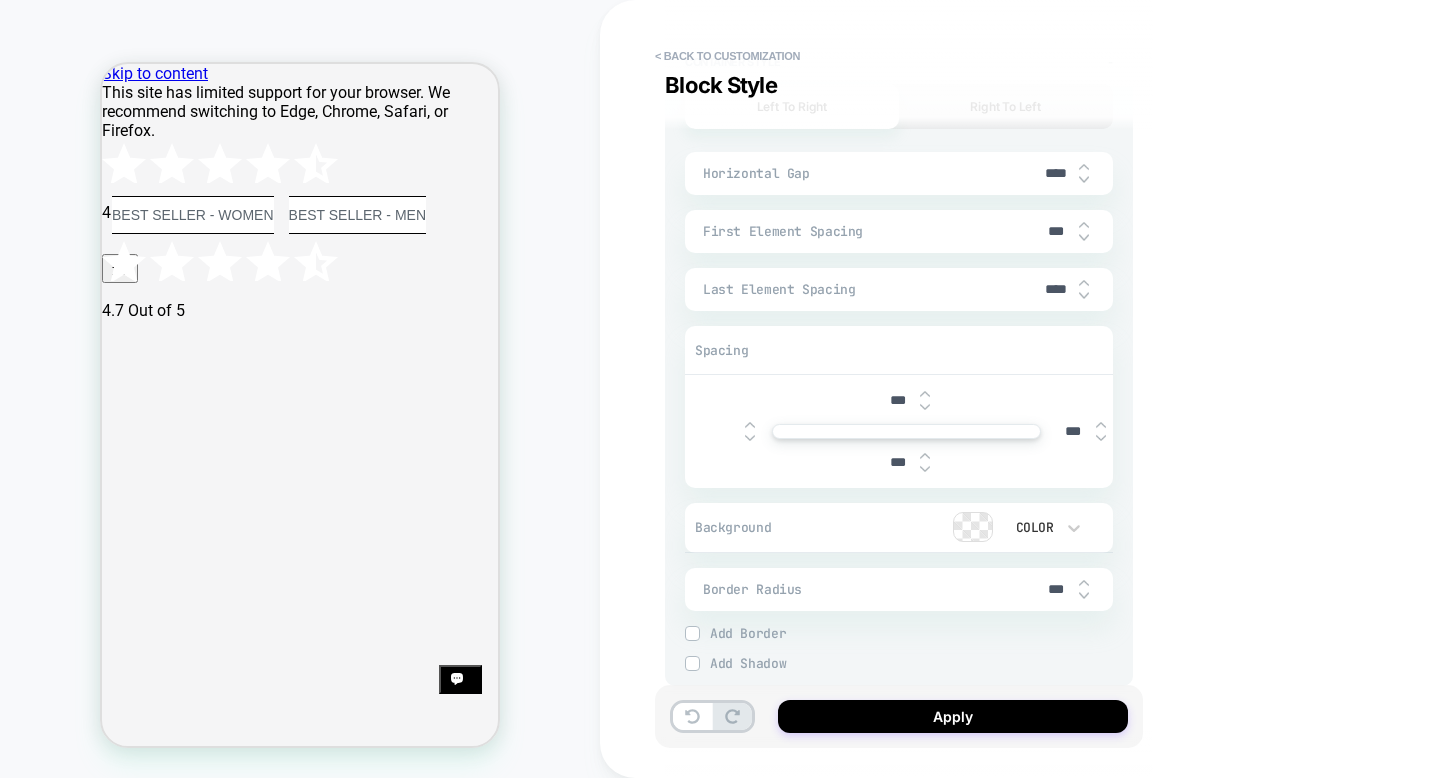 click at bounding box center [1084, 296] 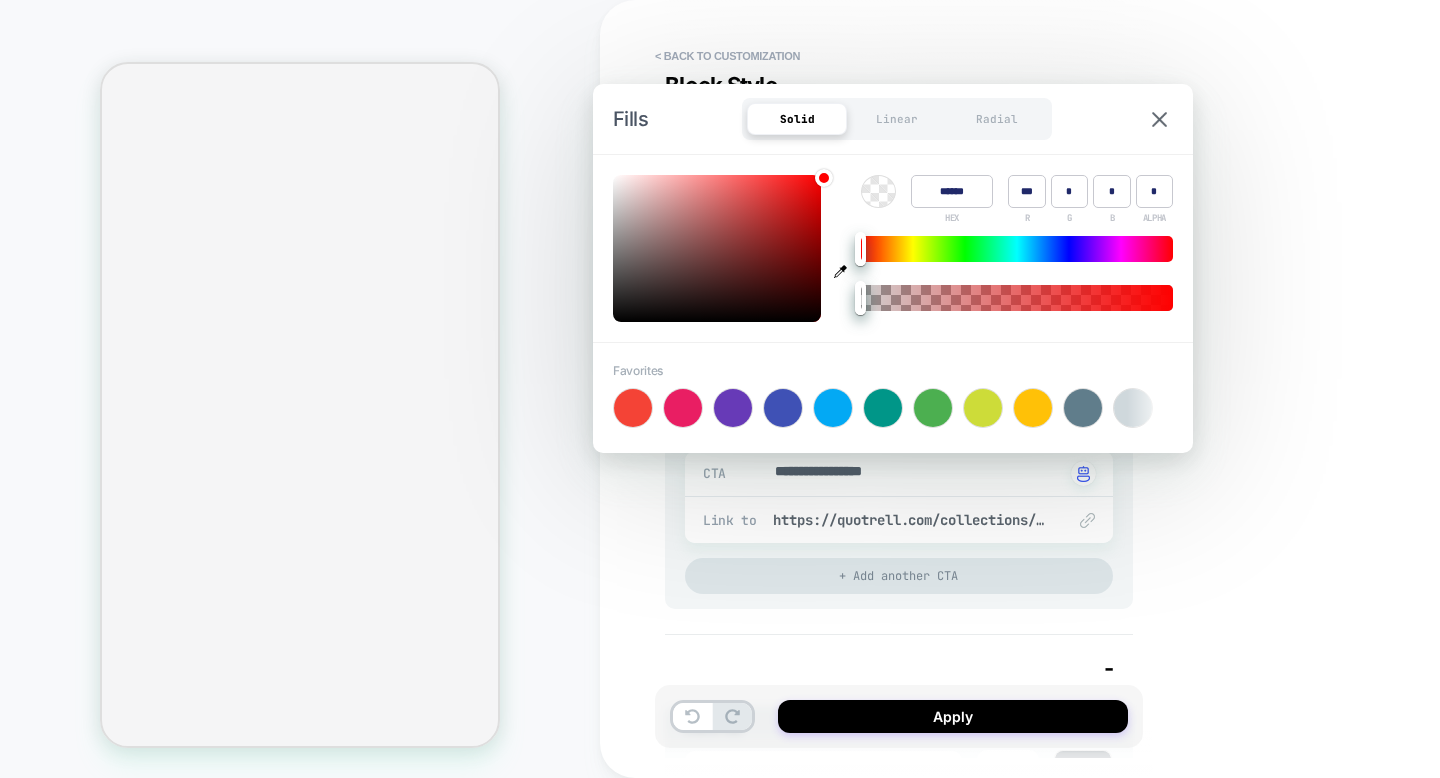 scroll, scrollTop: 0, scrollLeft: 0, axis: both 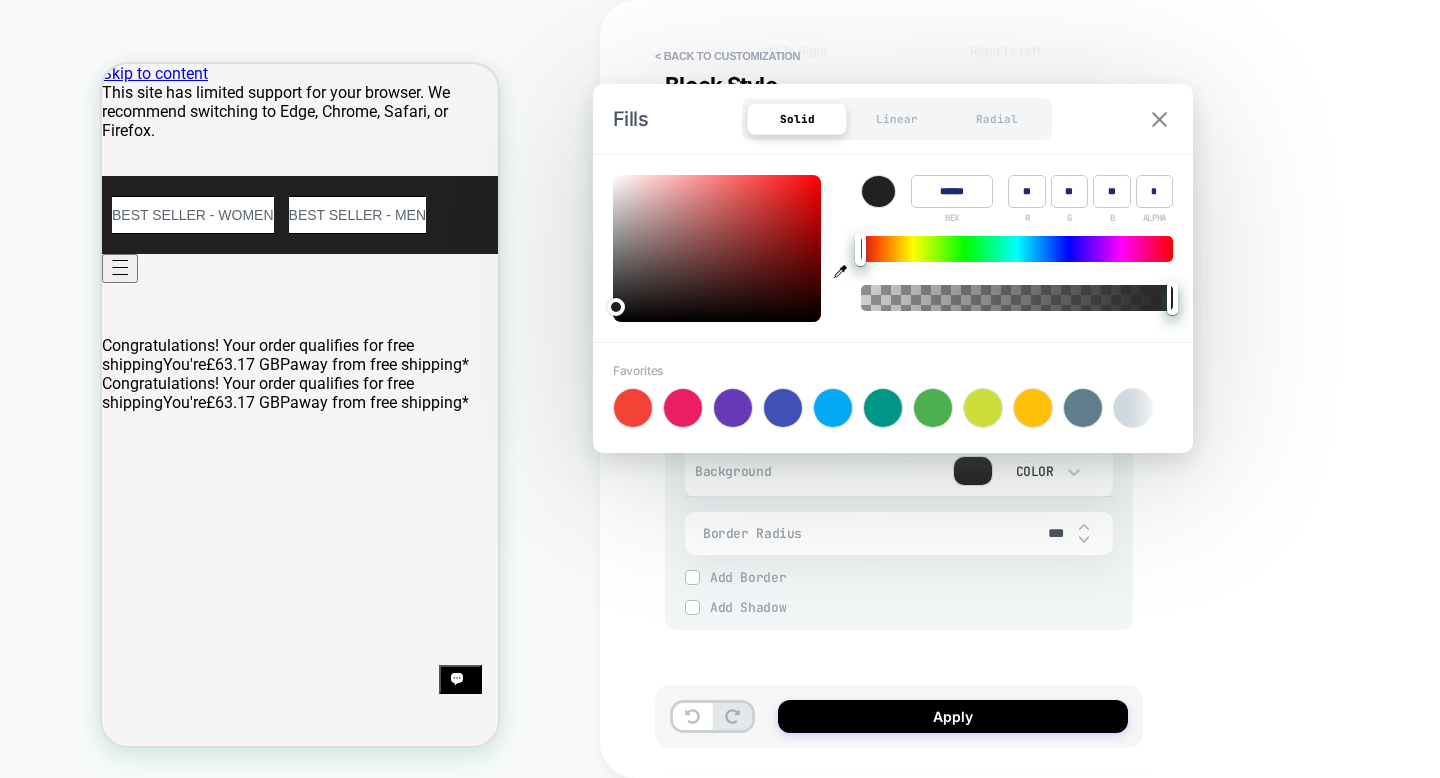 click at bounding box center [1159, 119] 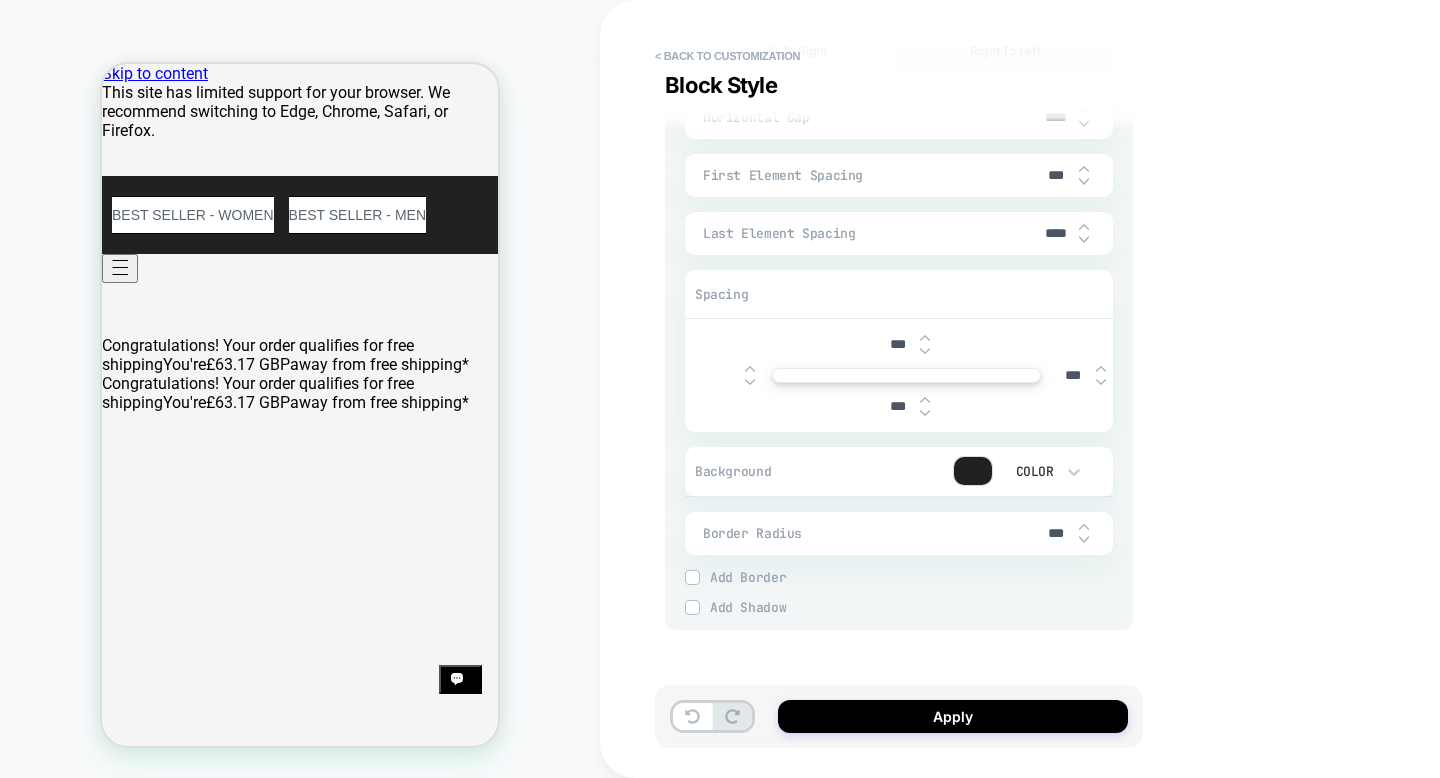 click on "**********" at bounding box center [1040, 389] 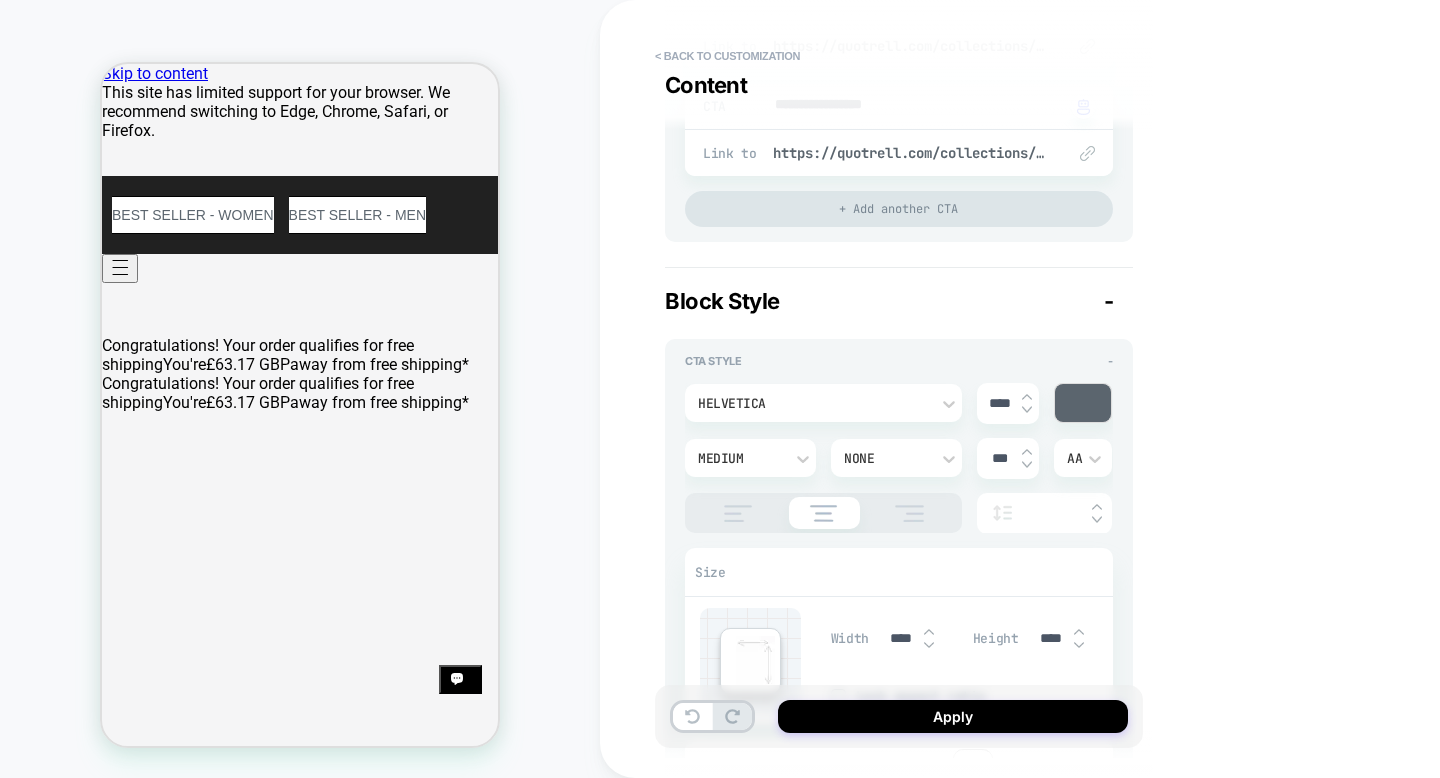 scroll, scrollTop: 368, scrollLeft: 0, axis: vertical 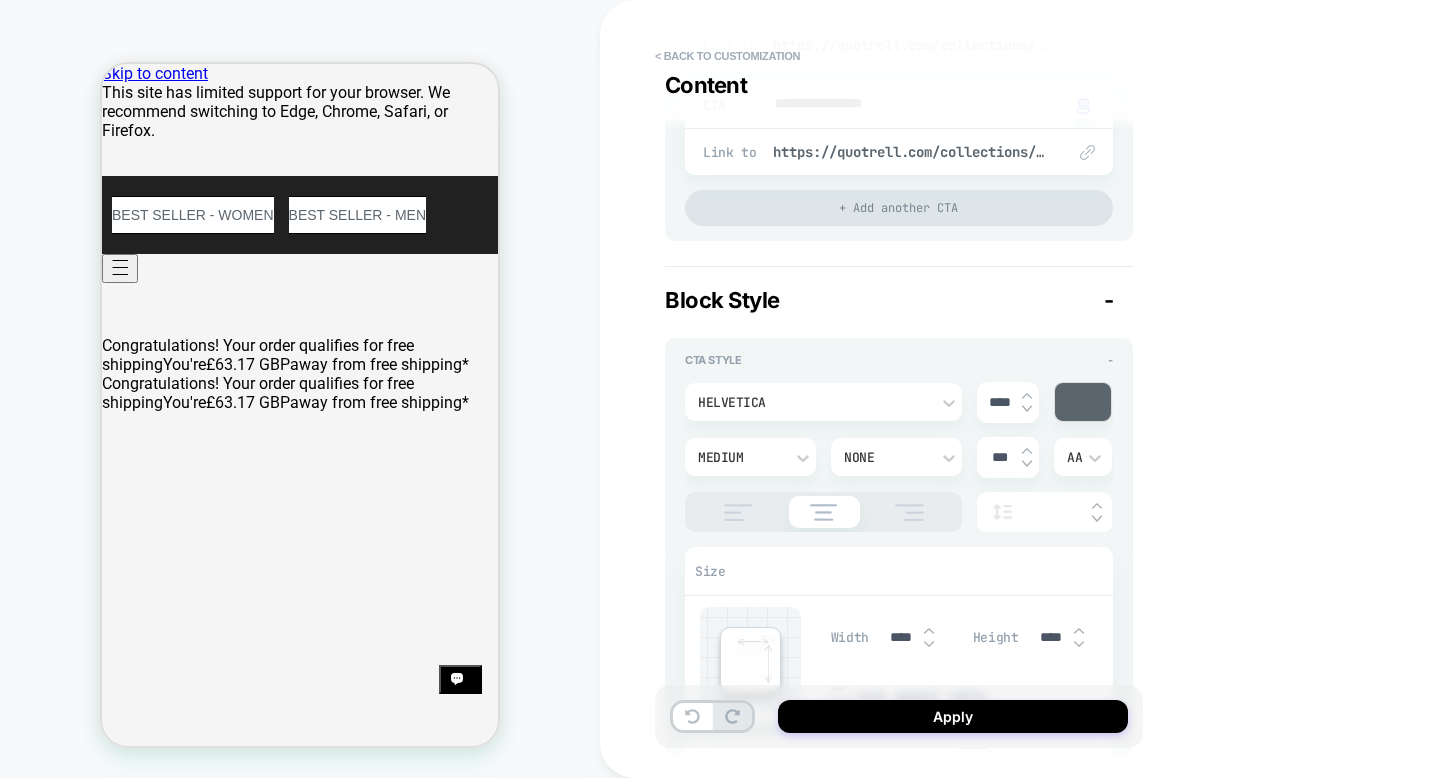 click on "Helvetica" at bounding box center [813, 402] 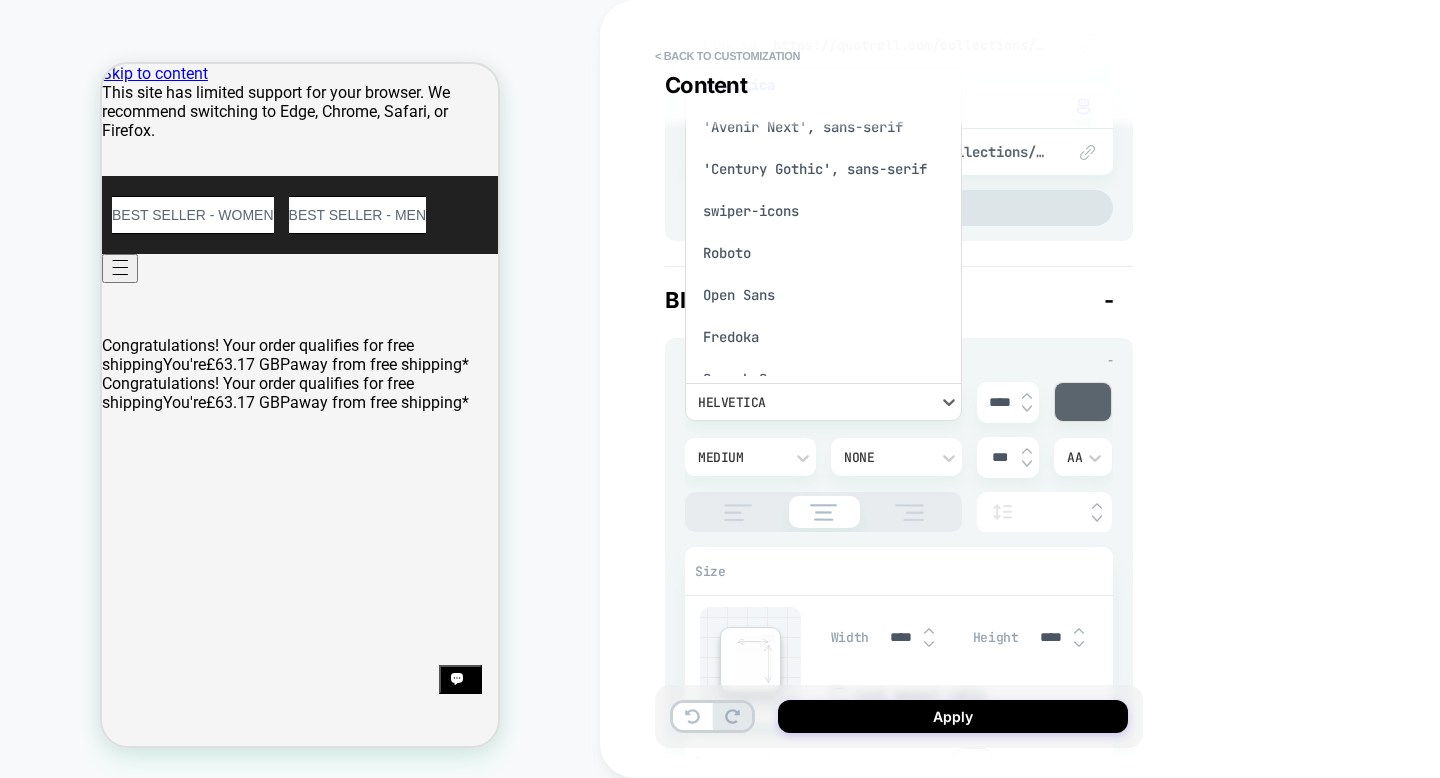 scroll, scrollTop: 0, scrollLeft: 0, axis: both 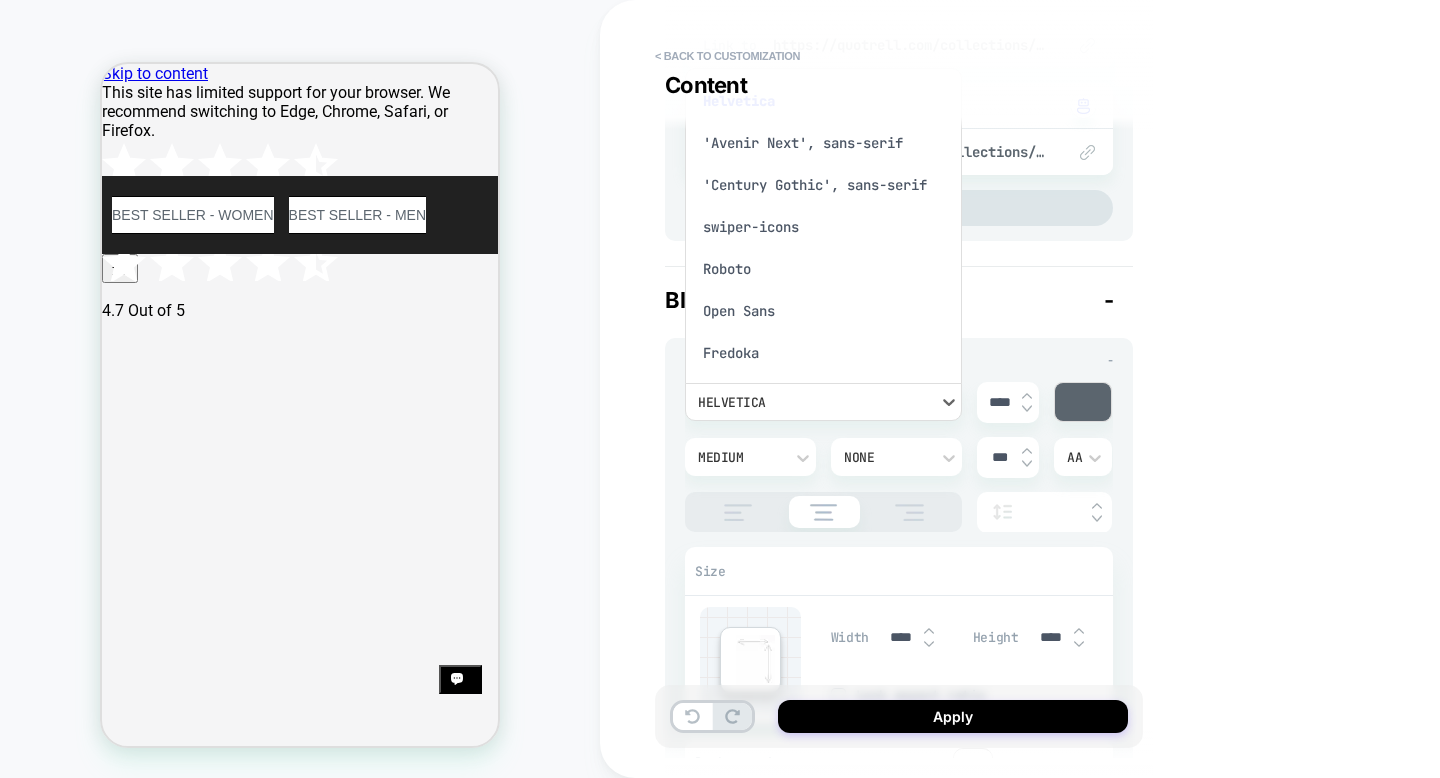 click on "'Century Gothic', sans-serif" at bounding box center [823, 185] 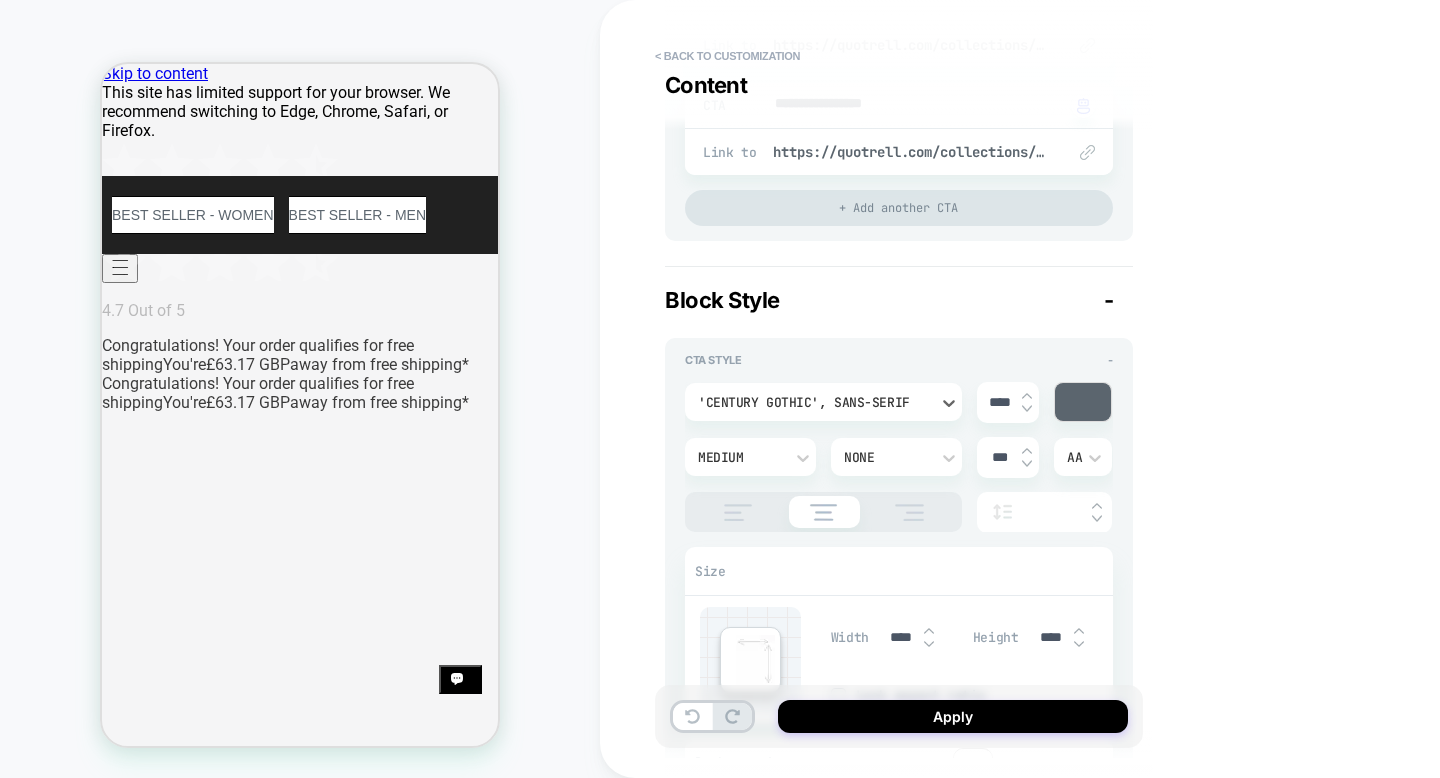 click on "option 'Century Gothic', sans-serif, selected.   Select is focused , press Down to open the menu,  'Century Gothic', sans-serif **** Medium None *** AA Size Width **** Height **** Lock aspect ratio Background Color Border Radius *** Border *** Border Style Solid Add Border Add Shadow X *** Y *** Spread *** Blur **** Add Shadow" at bounding box center [899, 683] 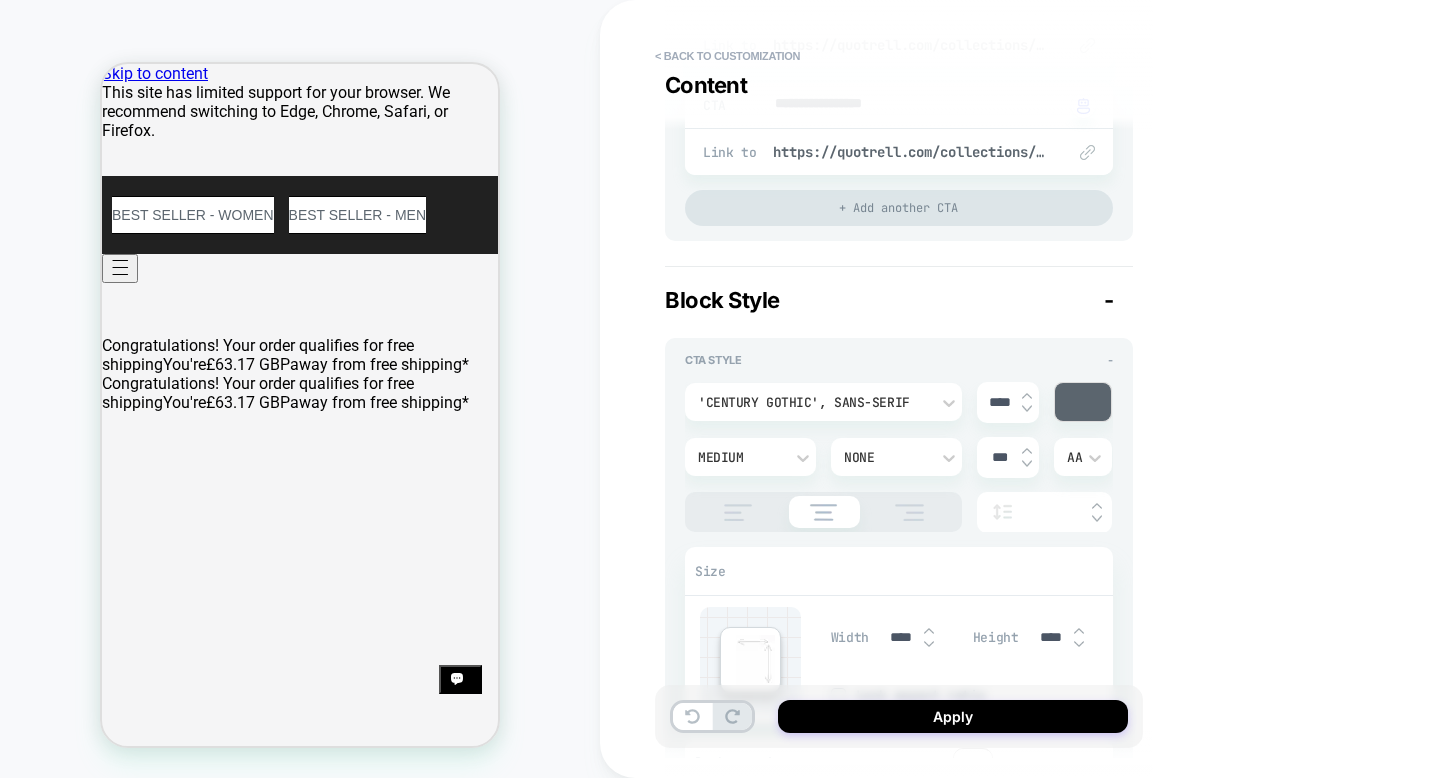 click on "'Century Gothic', sans-serif" at bounding box center (813, 402) 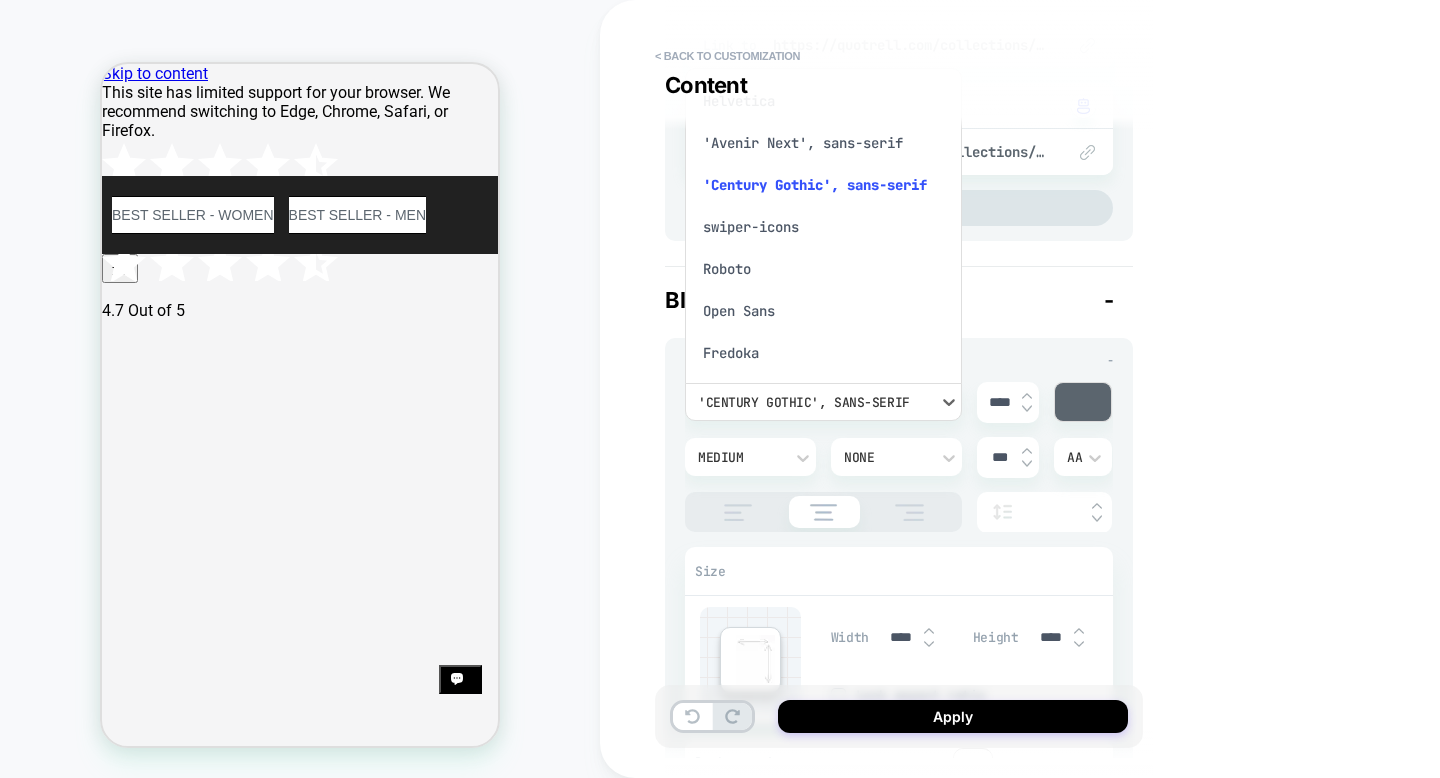 scroll, scrollTop: 16, scrollLeft: 0, axis: vertical 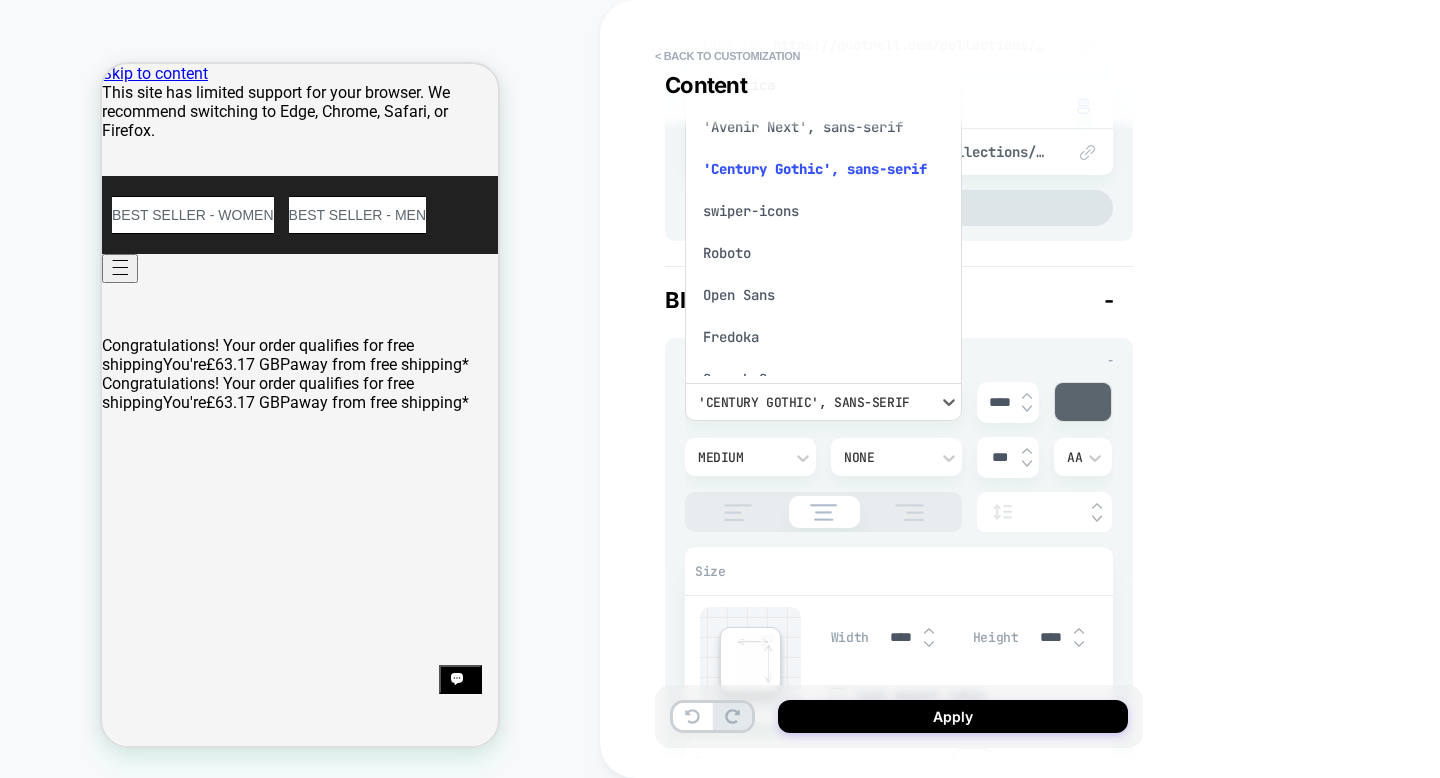 click on "'Avenir Next', sans-serif" at bounding box center (823, 127) 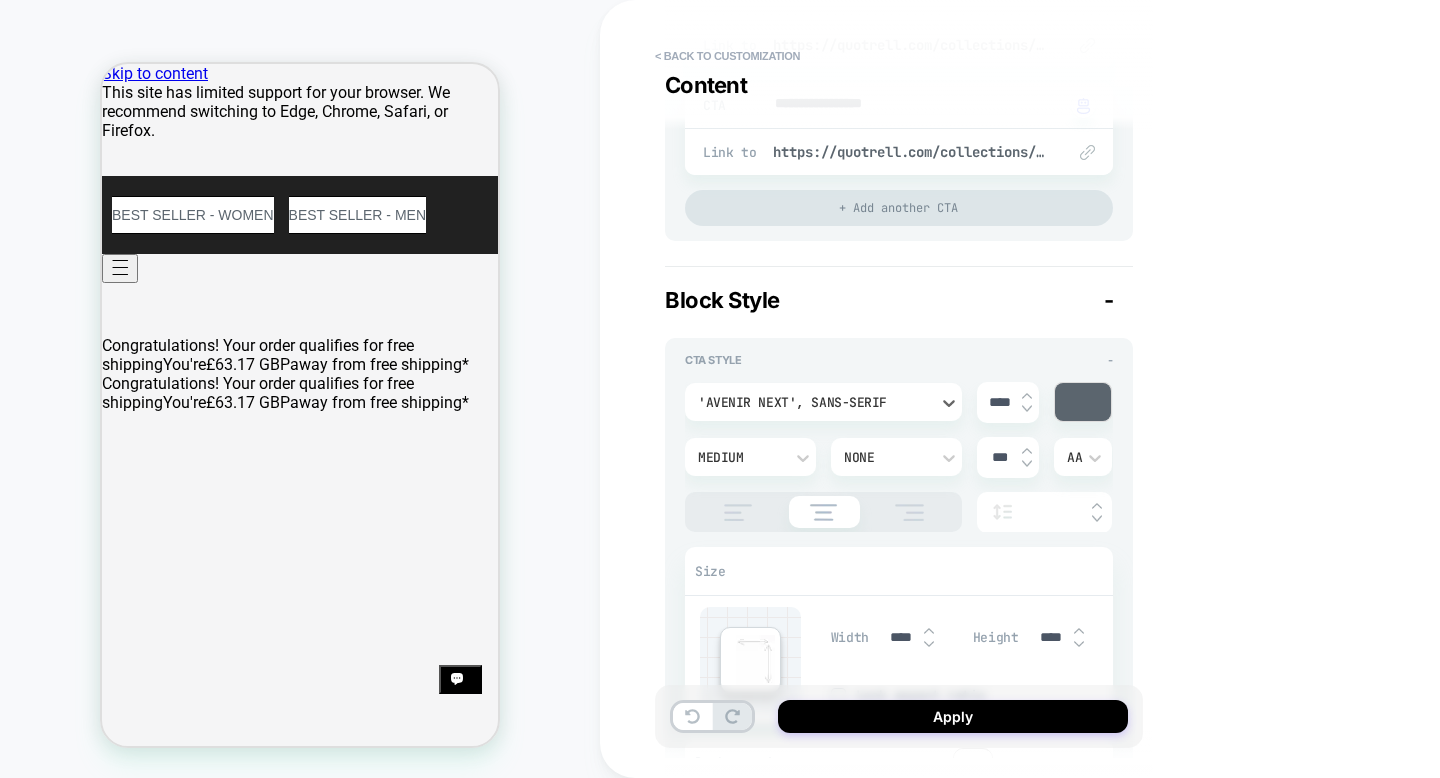 click on "'Avenir Next', sans-serif" at bounding box center (813, 402) 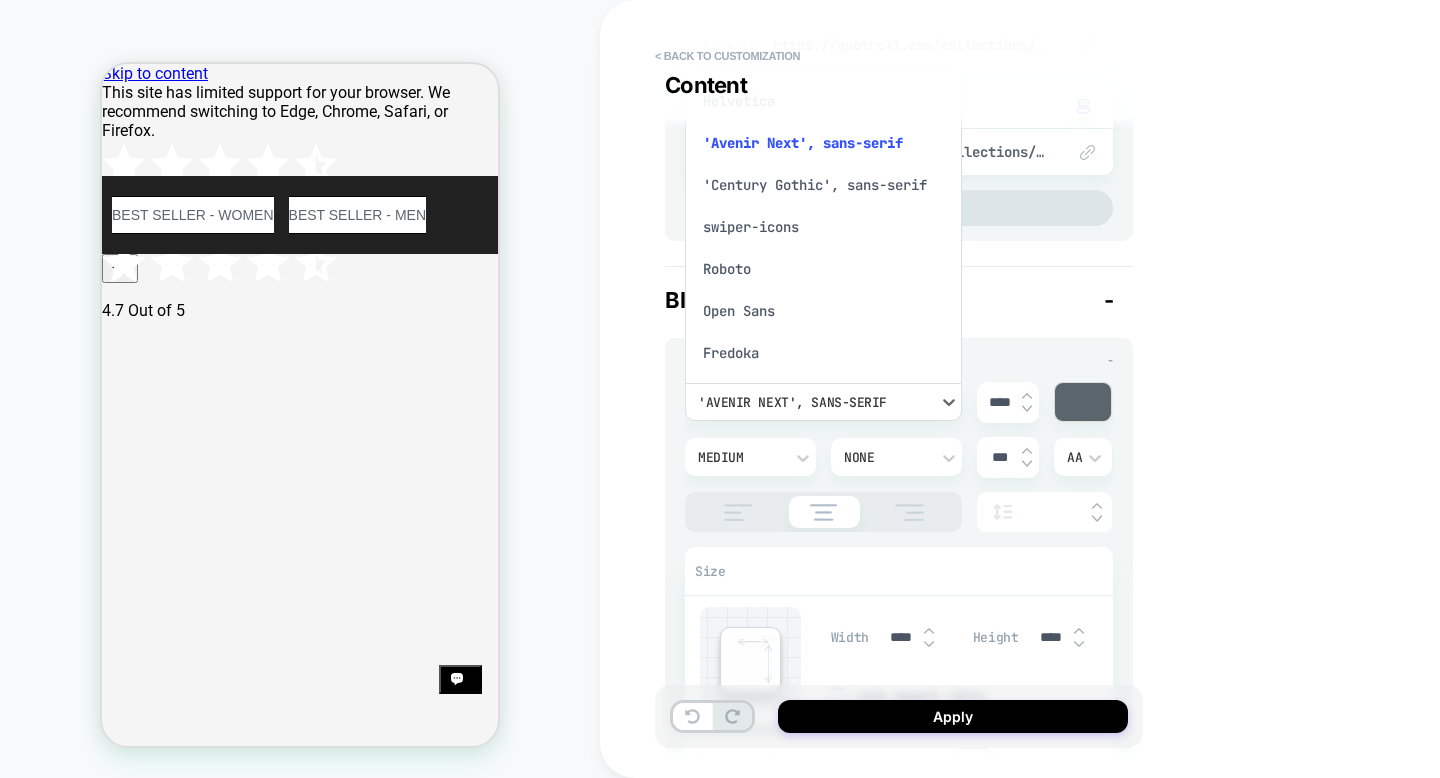 click at bounding box center (720, 389) 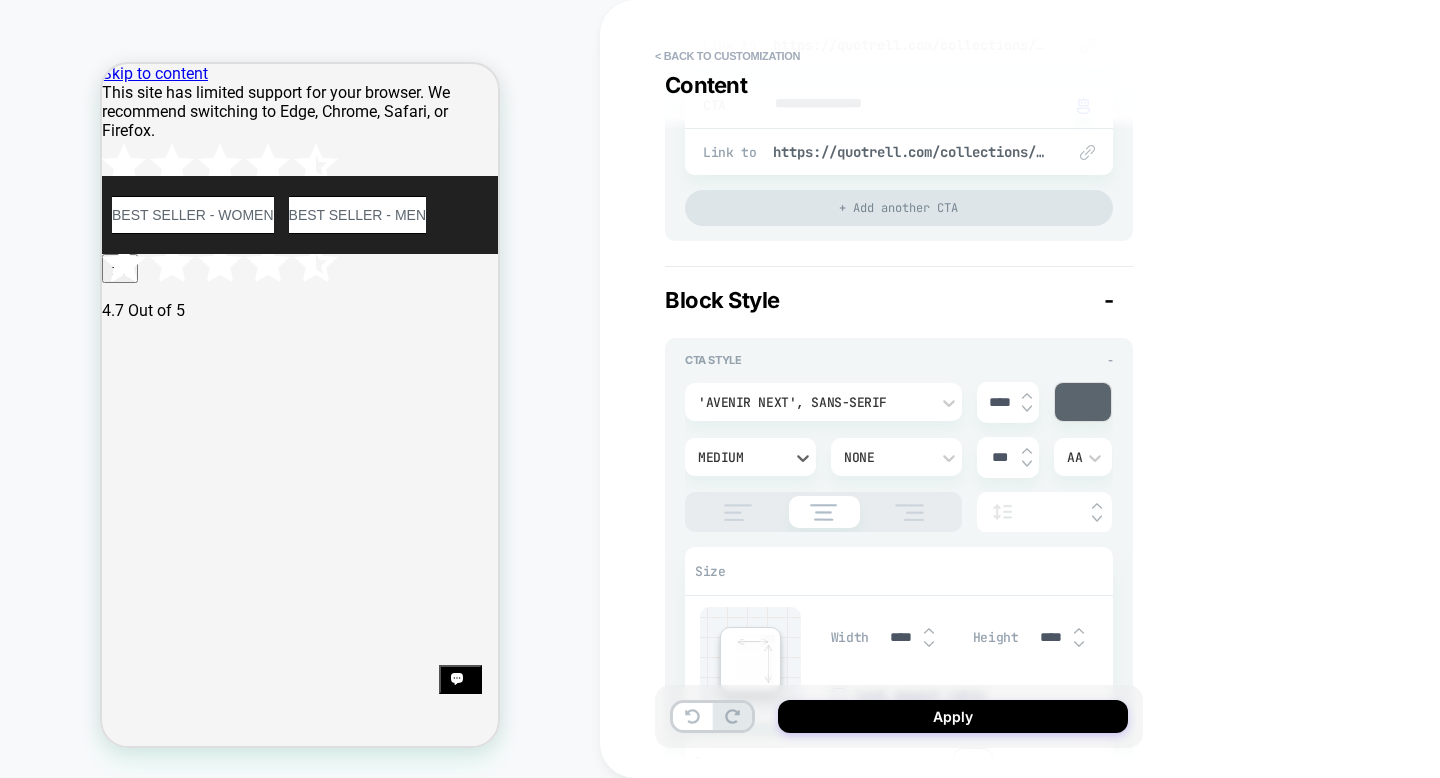 click on "Medium" at bounding box center (740, 457) 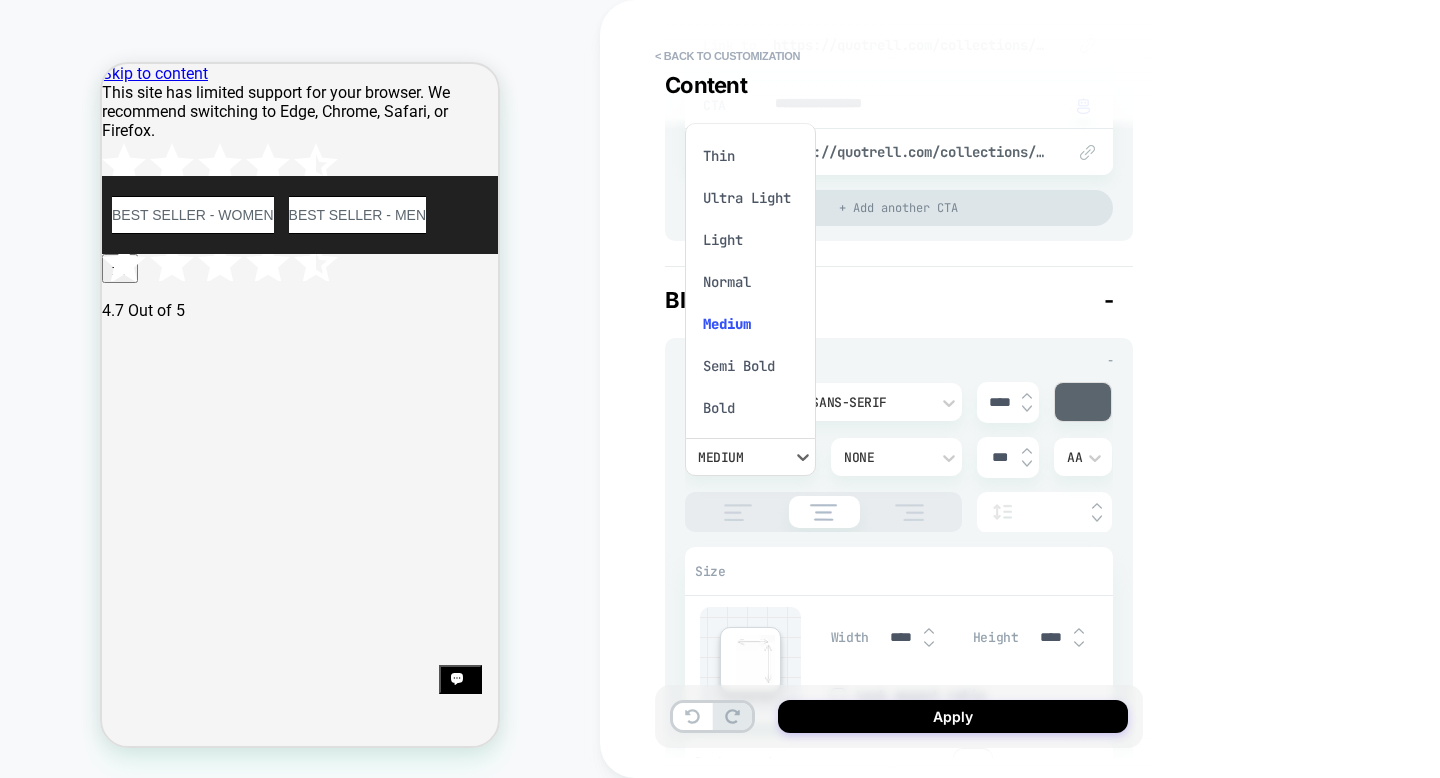 scroll, scrollTop: 16, scrollLeft: 0, axis: vertical 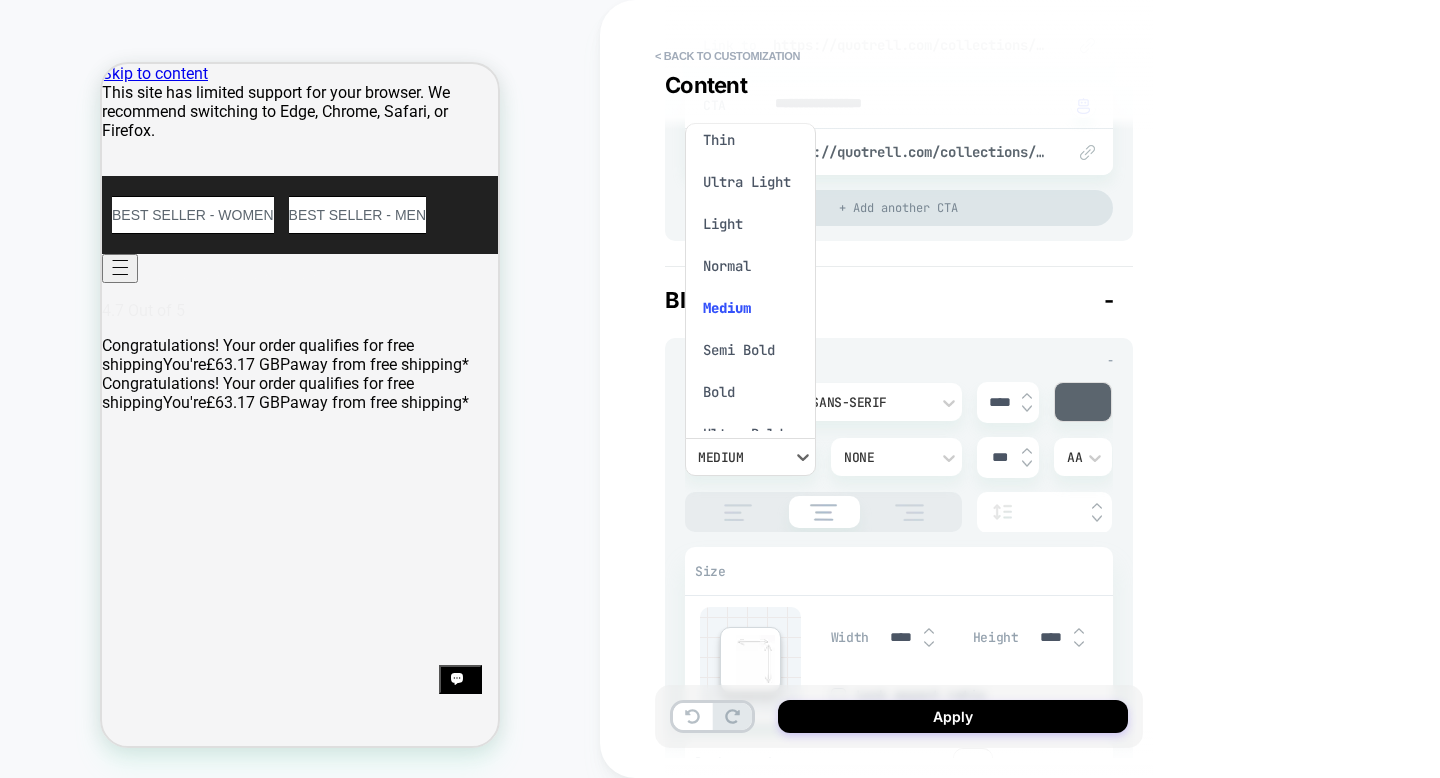 click on "Bold" at bounding box center [750, 392] 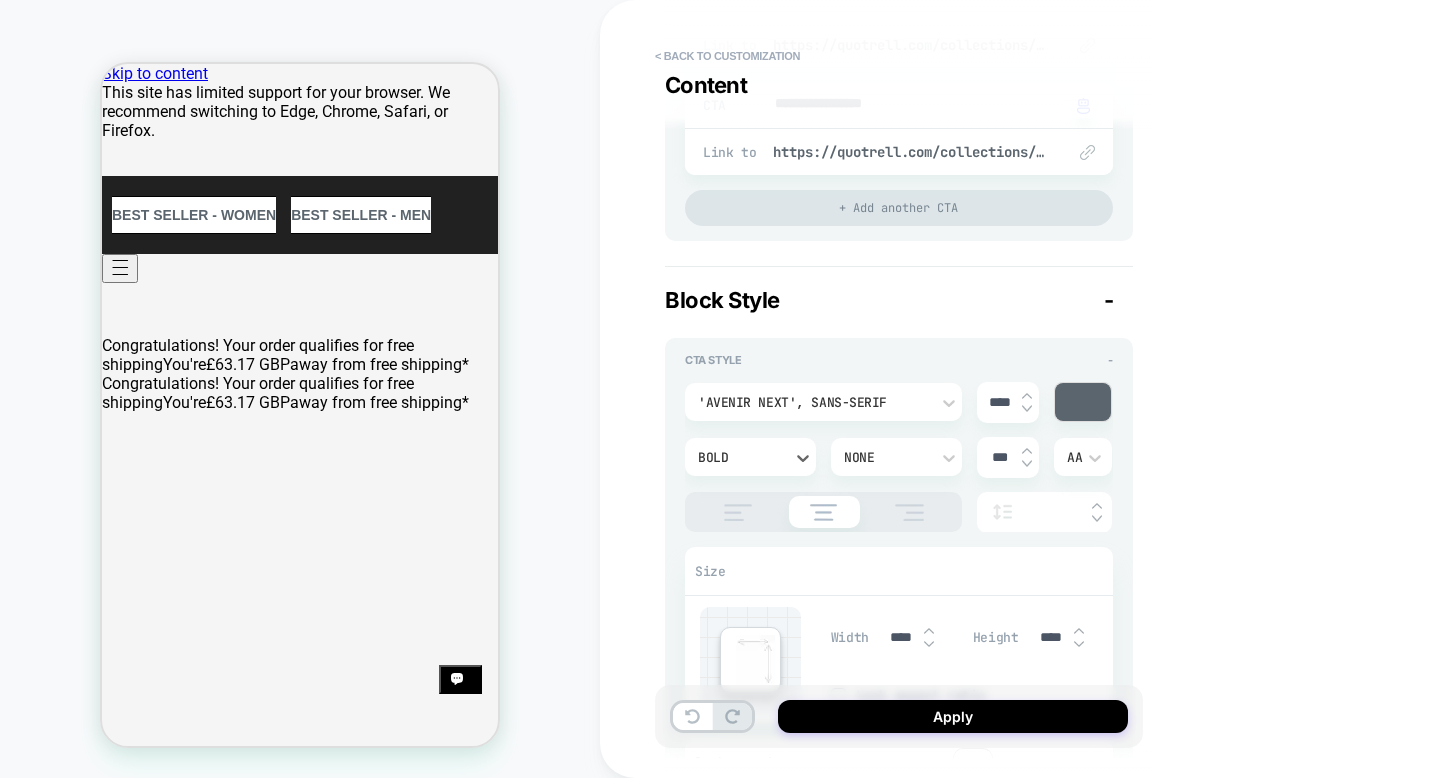 click on "Bold" at bounding box center (740, 457) 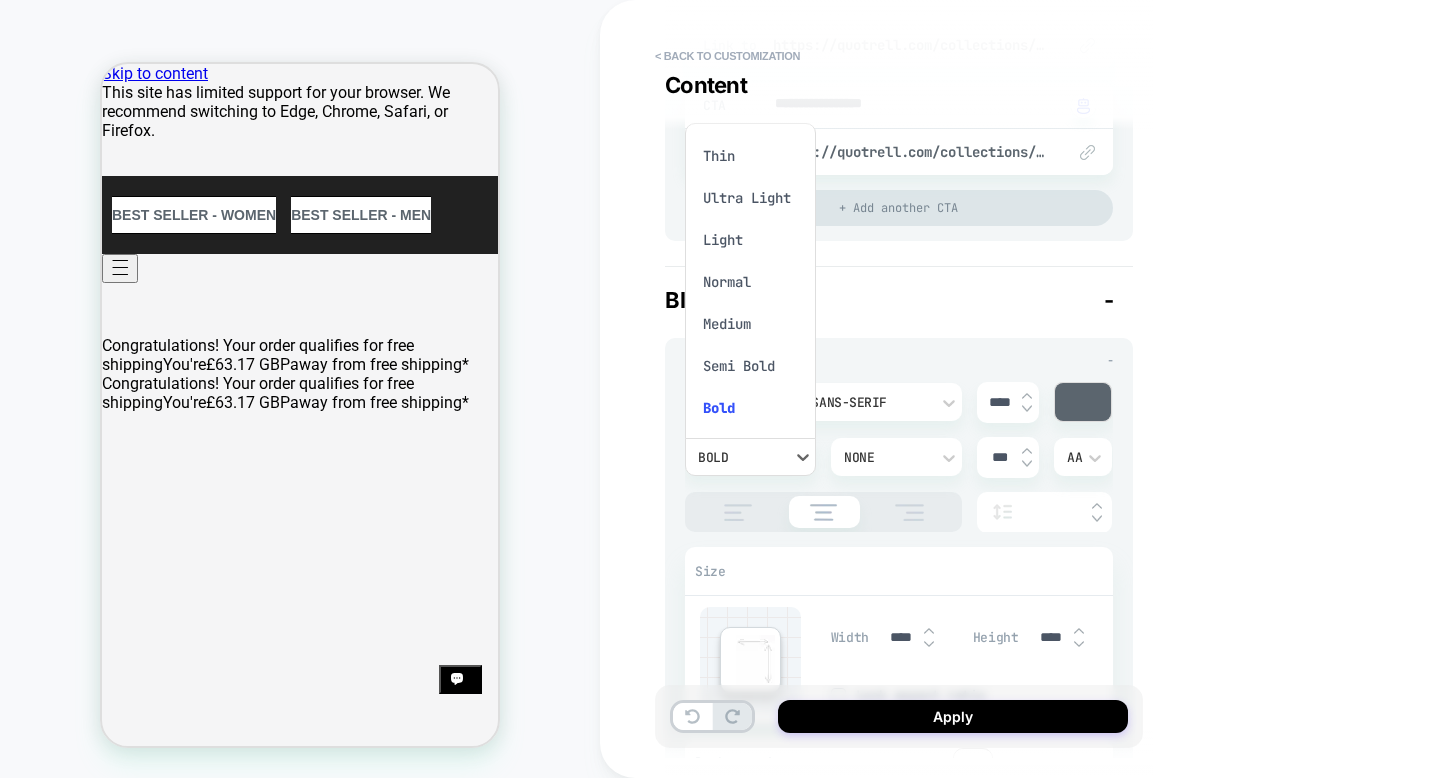 scroll, scrollTop: 90, scrollLeft: 0, axis: vertical 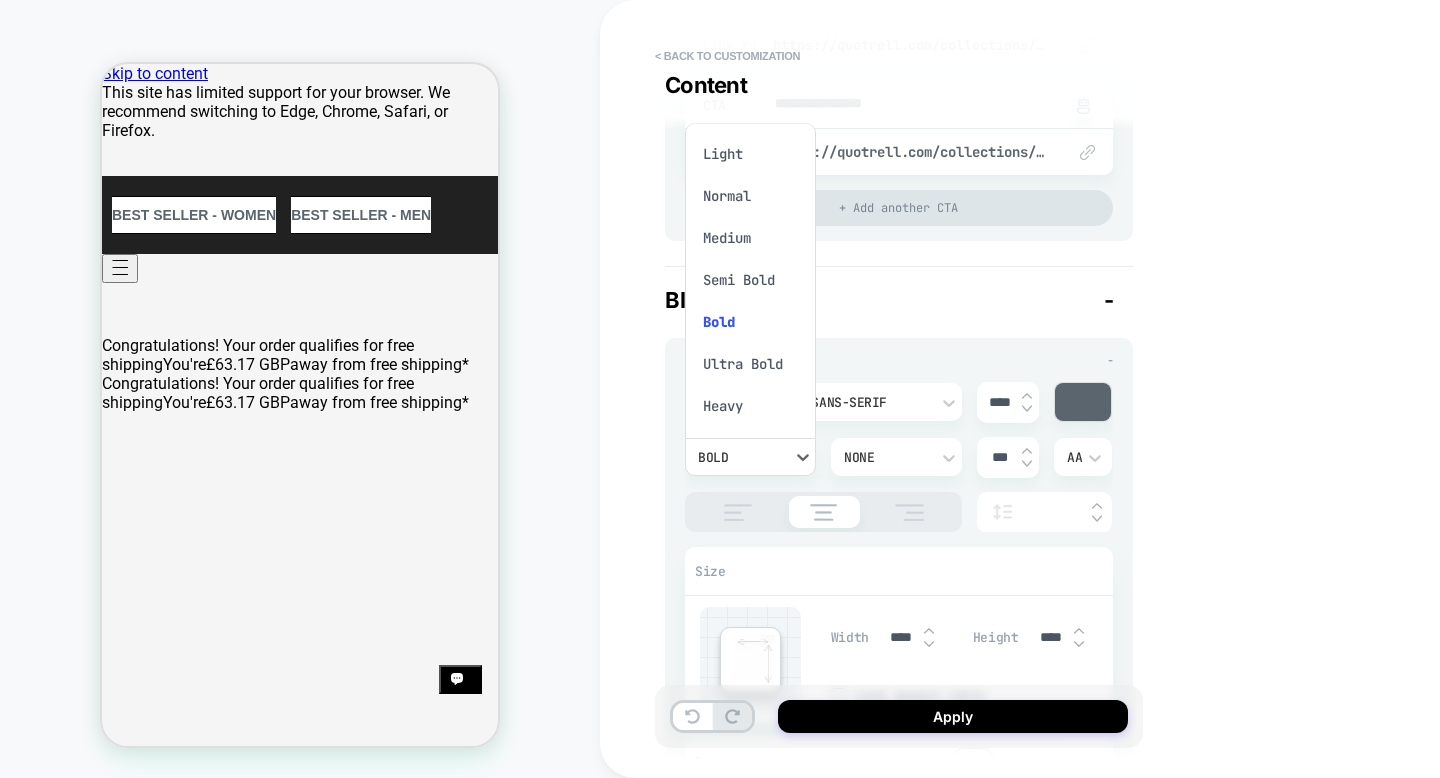 click on "Heavy" at bounding box center [750, 406] 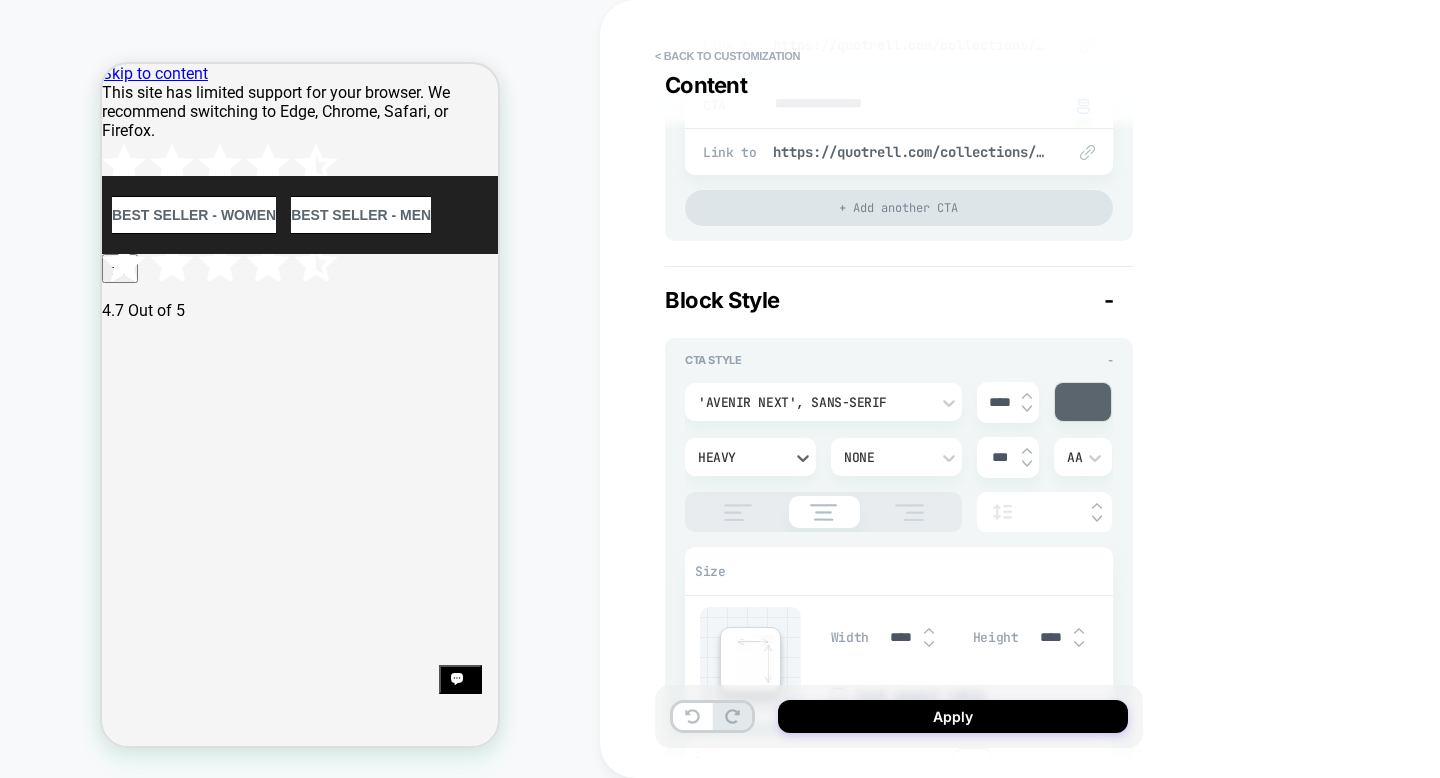 click on "'Avenir Next', sans-serif" at bounding box center (813, 402) 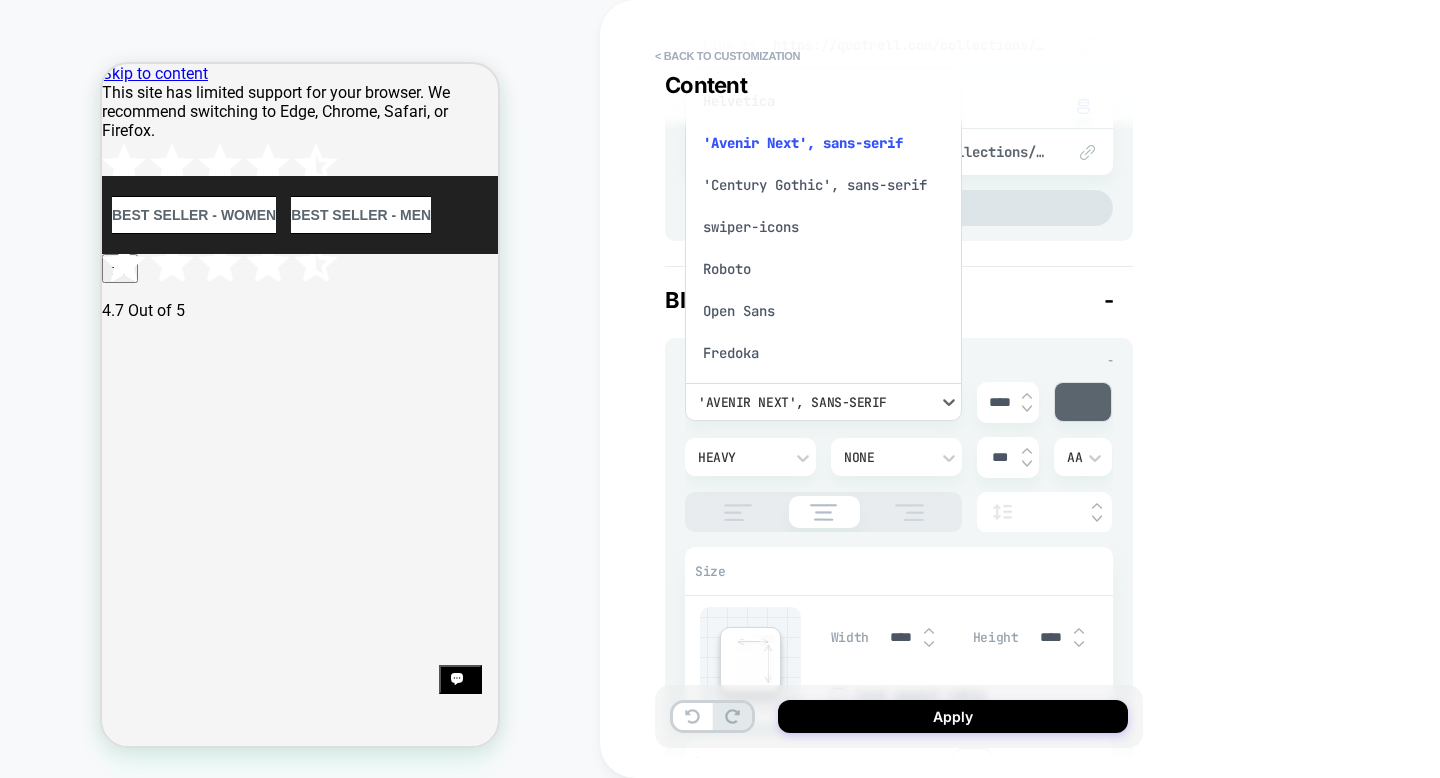 scroll, scrollTop: 16, scrollLeft: 0, axis: vertical 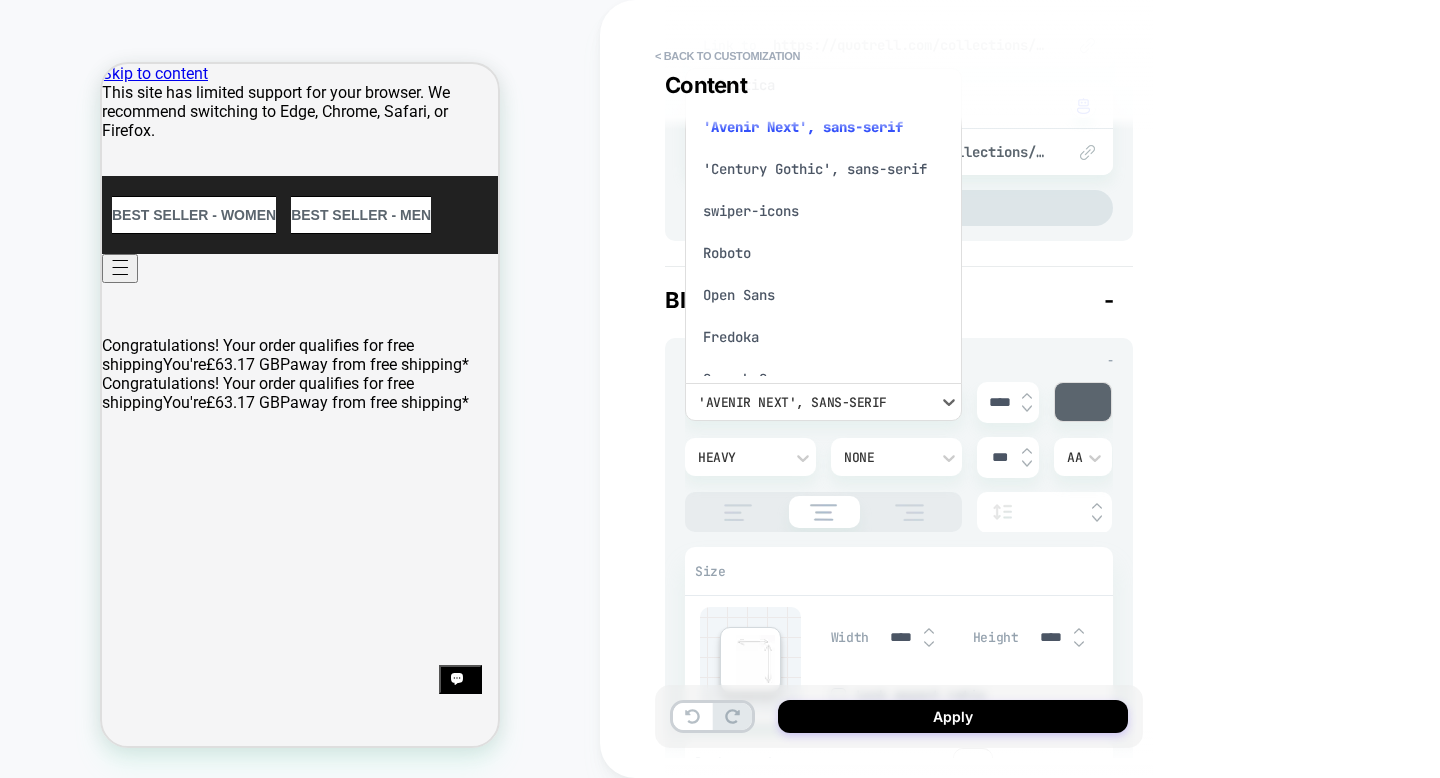 click on "swiper-icons" at bounding box center [823, 211] 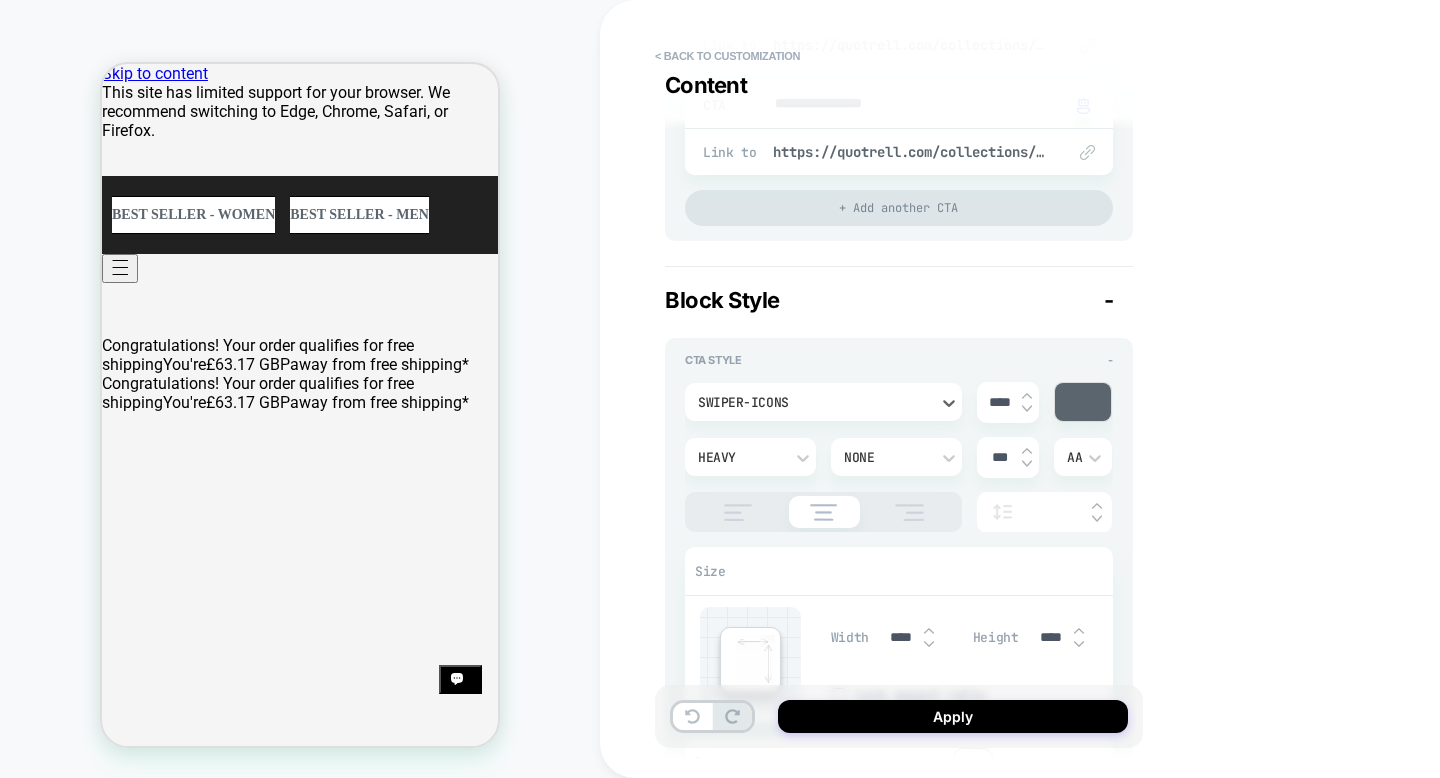 click on "swiper-icons" at bounding box center [813, 402] 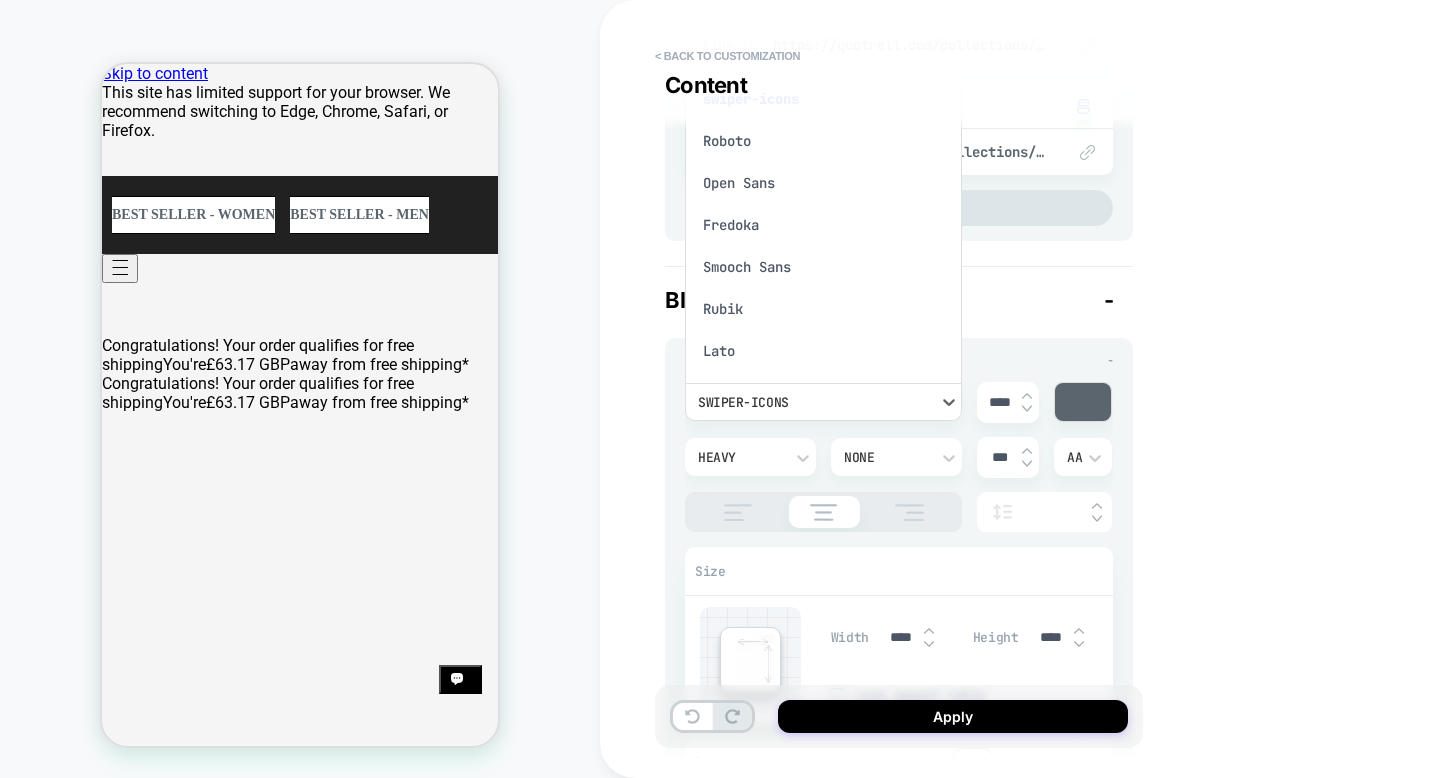 scroll, scrollTop: 143, scrollLeft: 0, axis: vertical 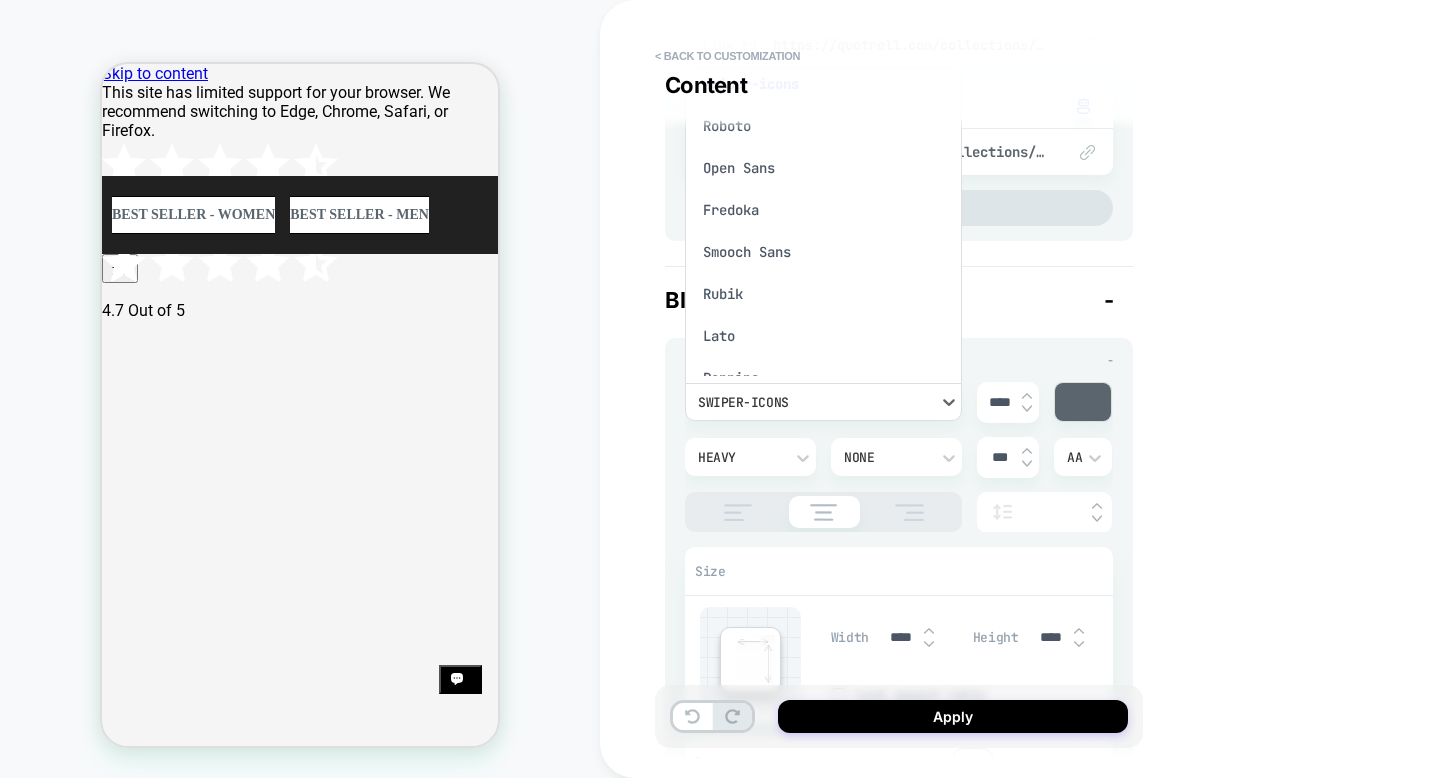 click on "Fredoka" at bounding box center [823, 210] 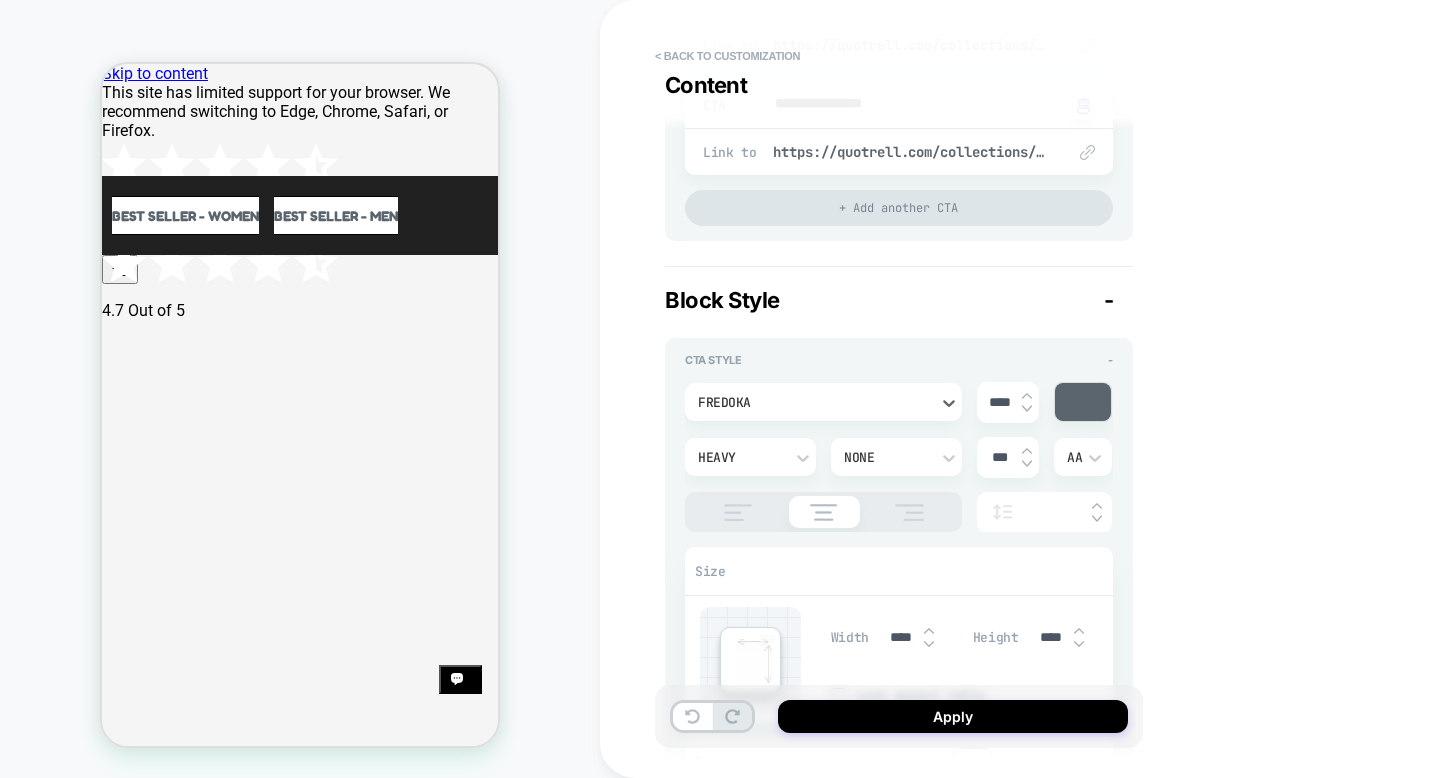 click on "Heavy" at bounding box center (740, 457) 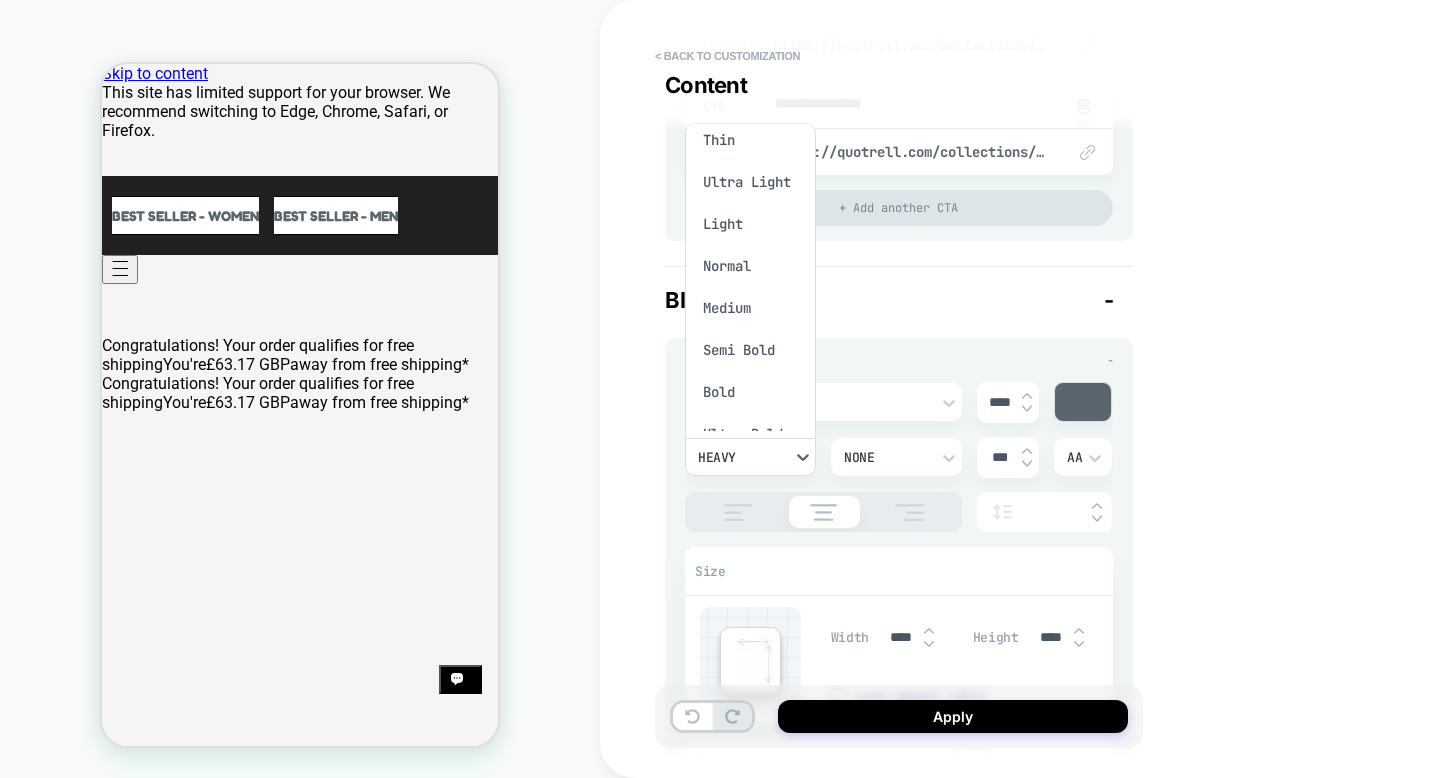 scroll, scrollTop: 0, scrollLeft: 0, axis: both 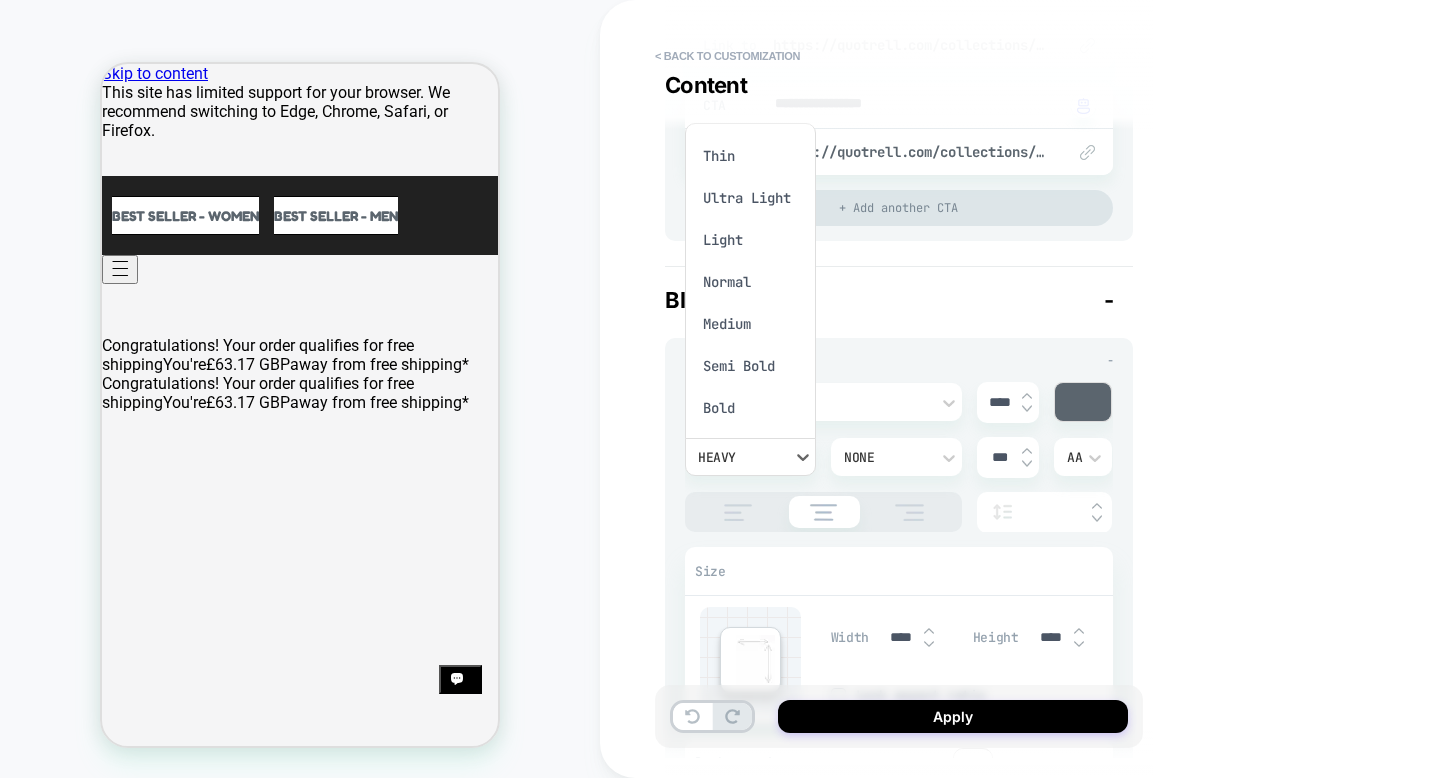 click at bounding box center [720, 389] 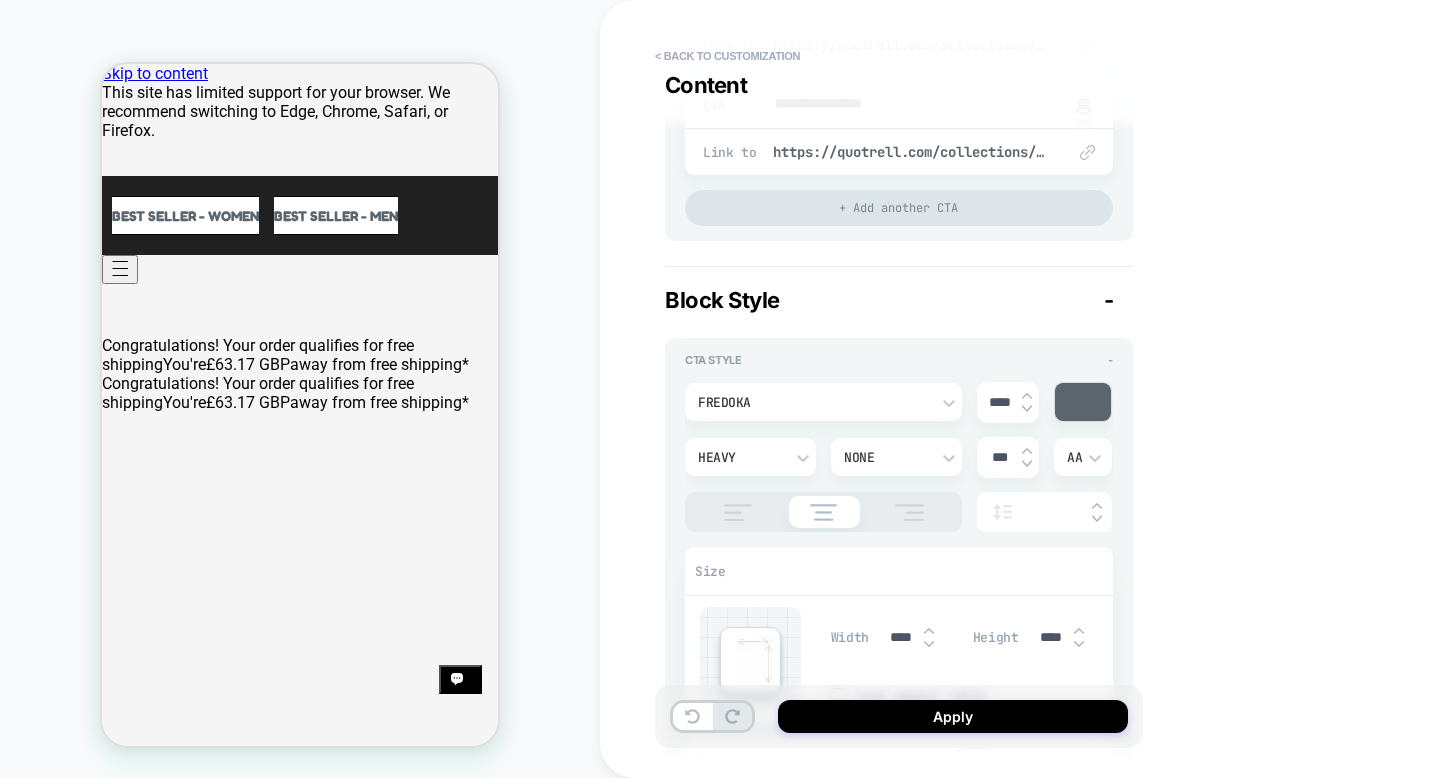 click on "Fredoka" at bounding box center (813, 402) 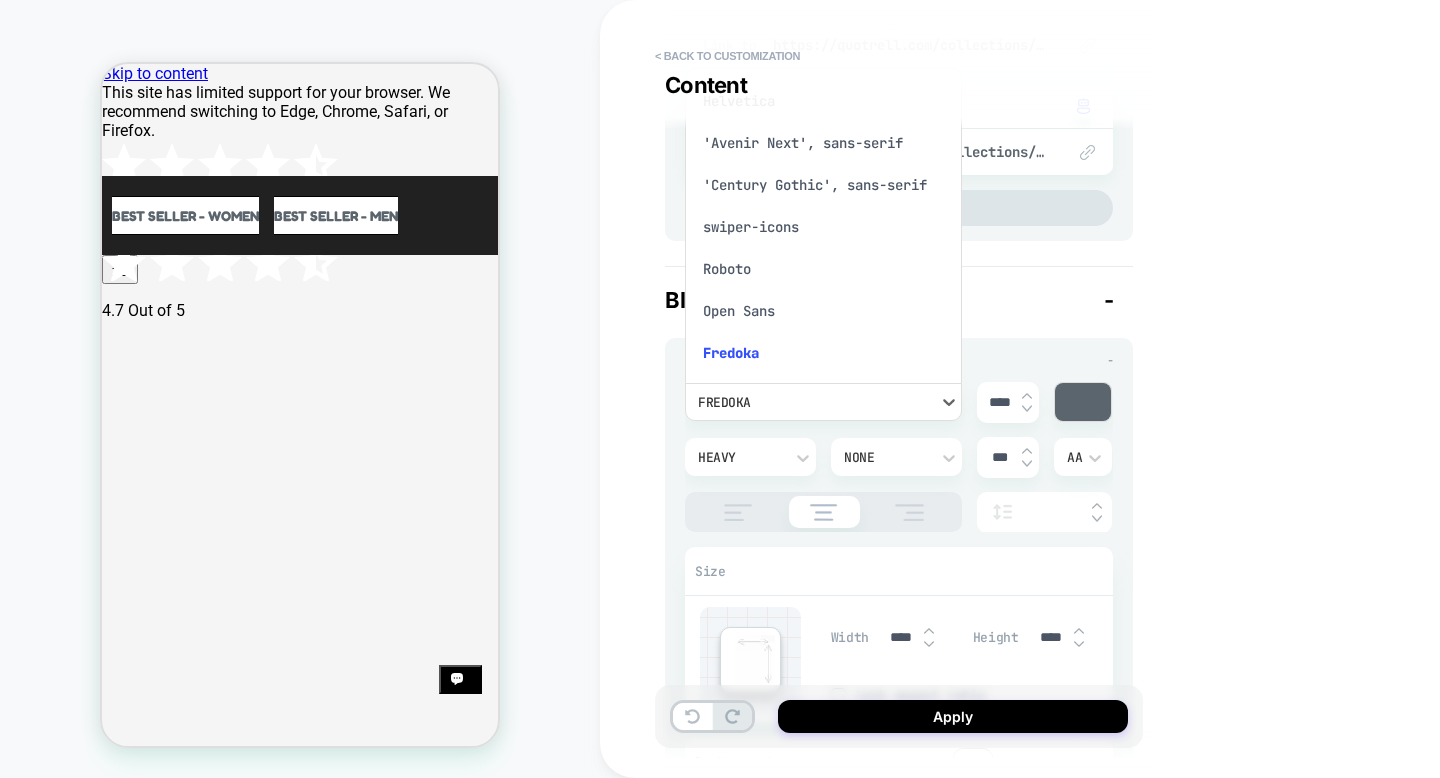 click on "'Avenir Next', sans-serif" at bounding box center [823, 143] 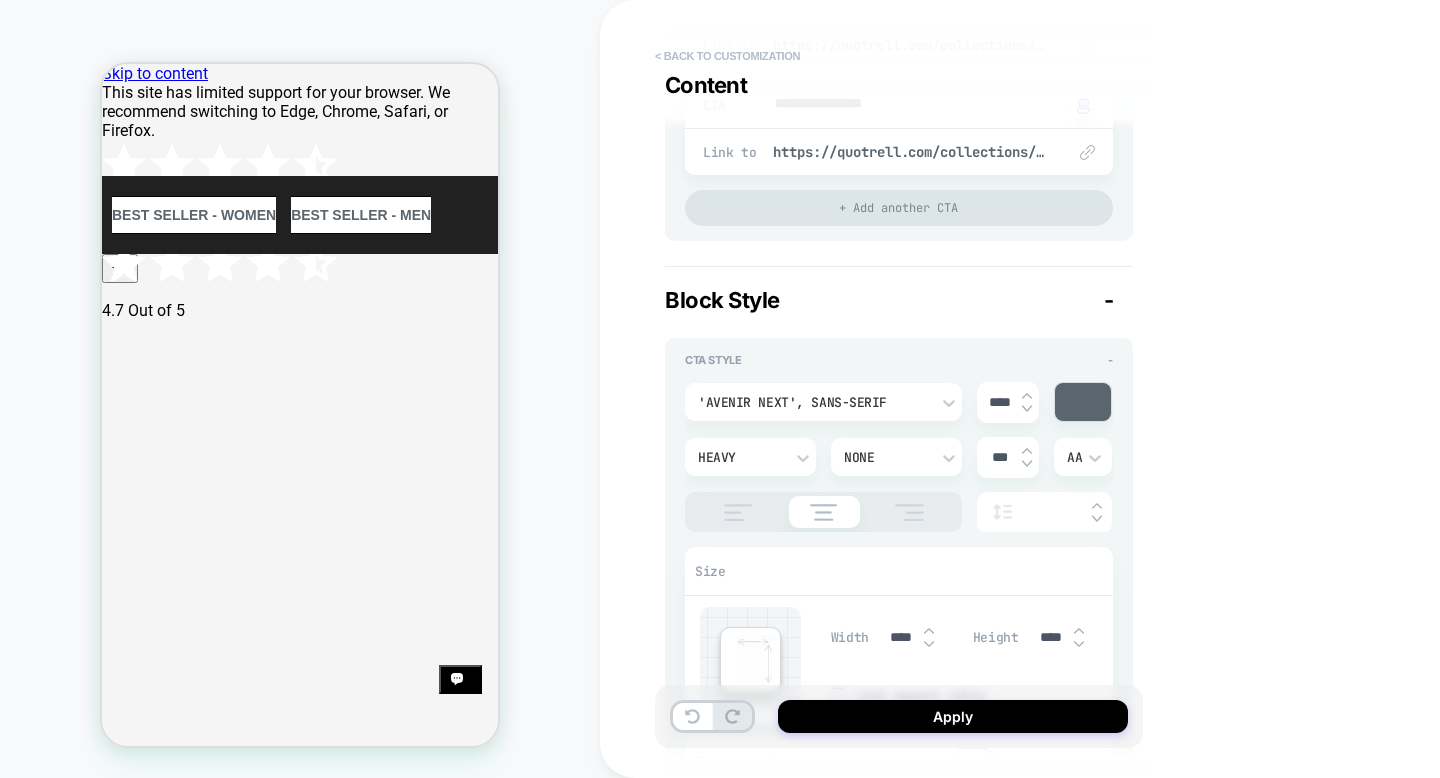 click on "< Back to customization" at bounding box center (727, 56) 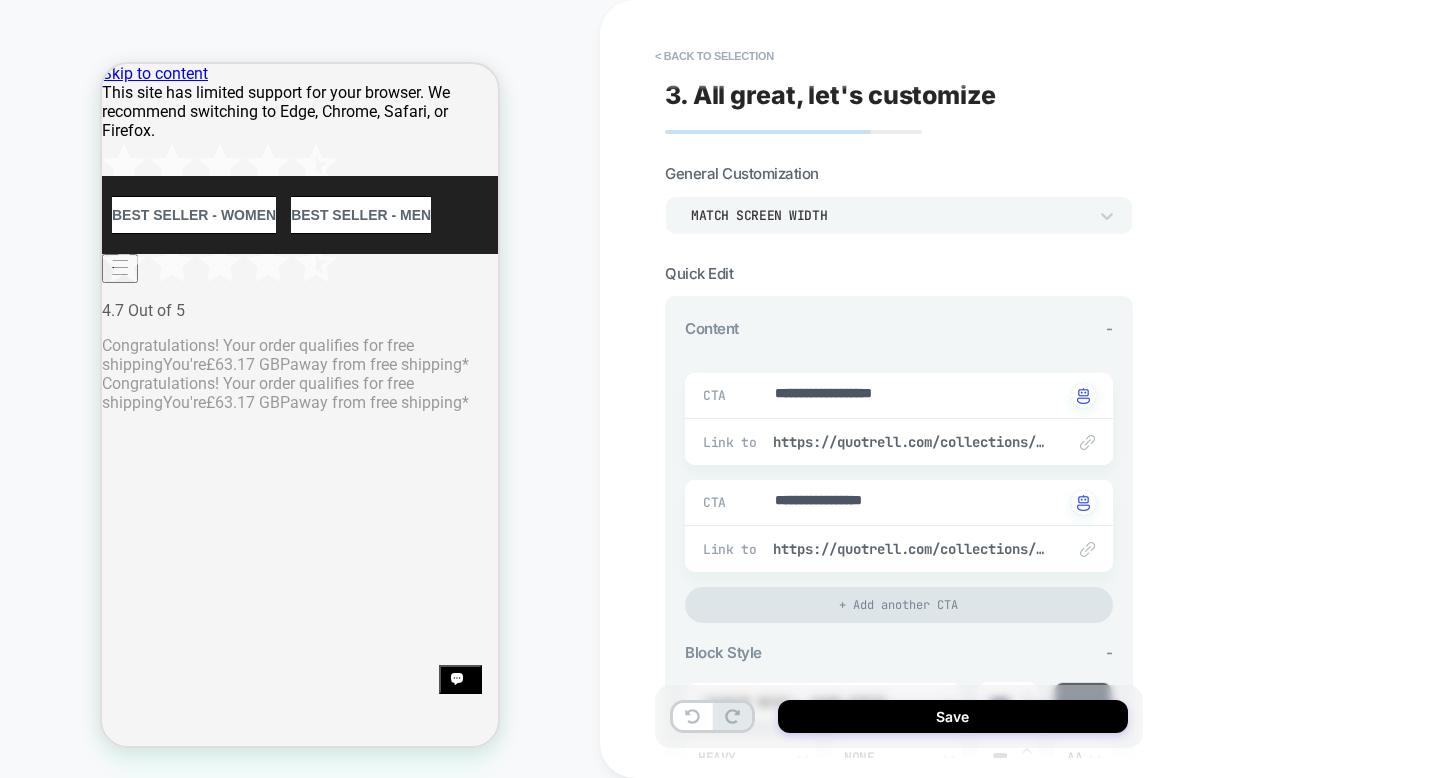 click on "< Back to selection" at bounding box center [714, 56] 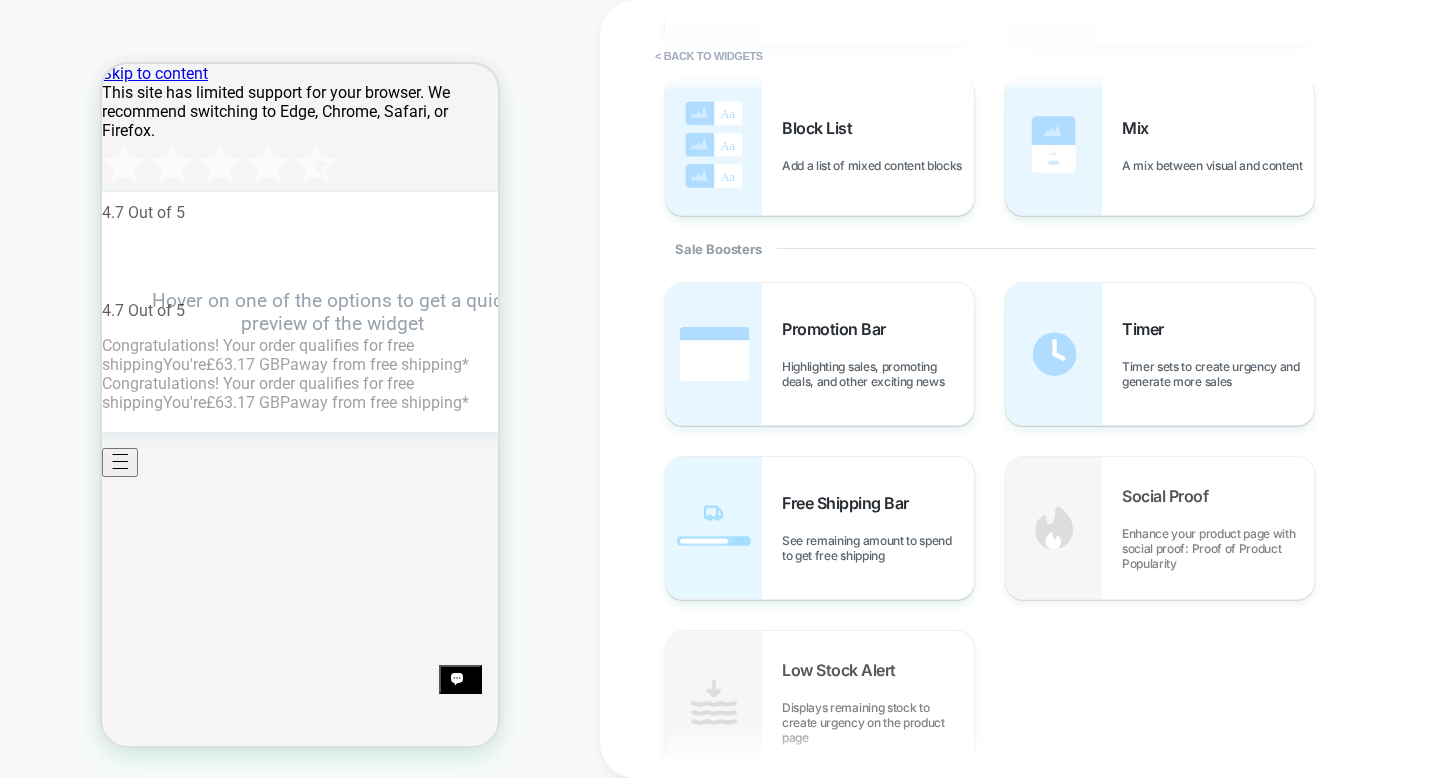 scroll, scrollTop: 808, scrollLeft: 0, axis: vertical 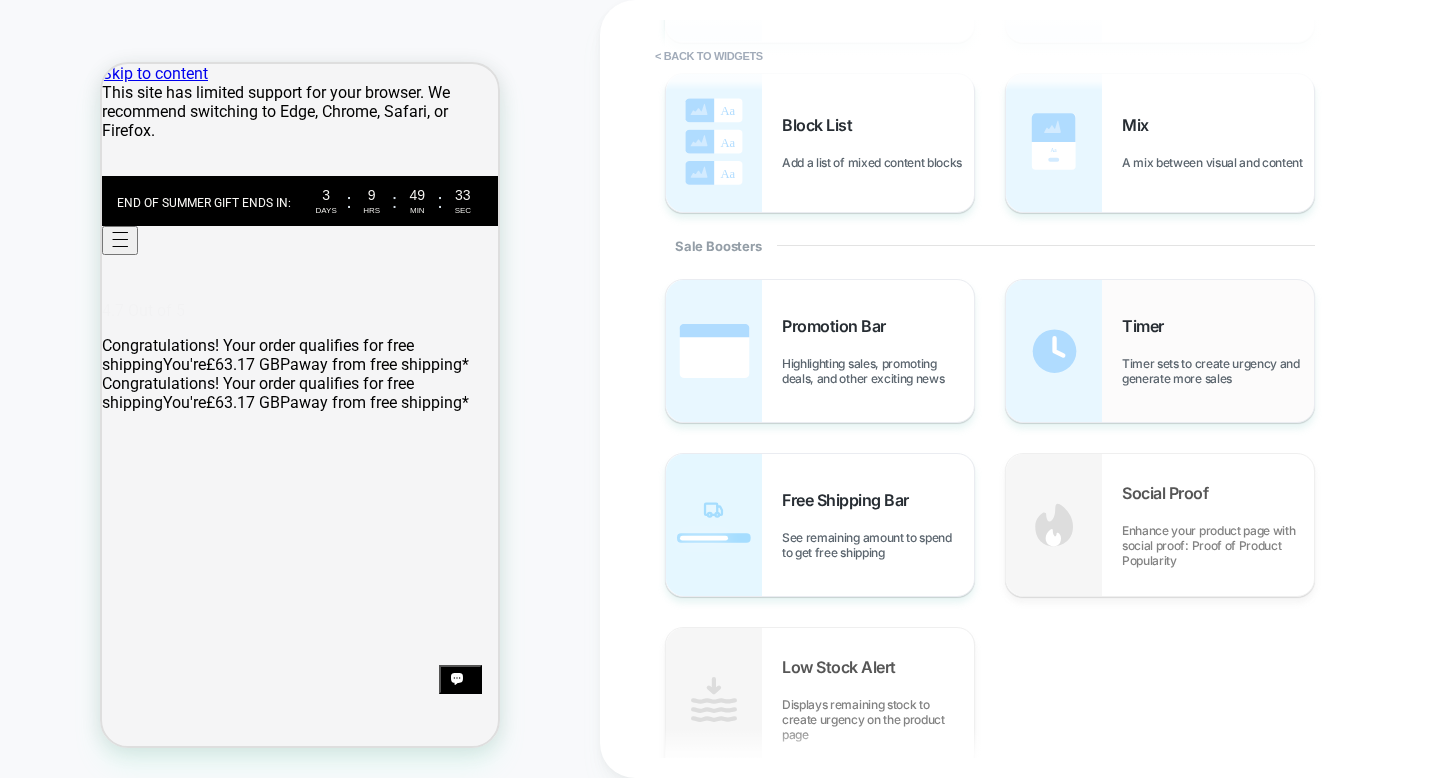 click on "Timer sets to create urgency and generate more sales" at bounding box center [1218, 371] 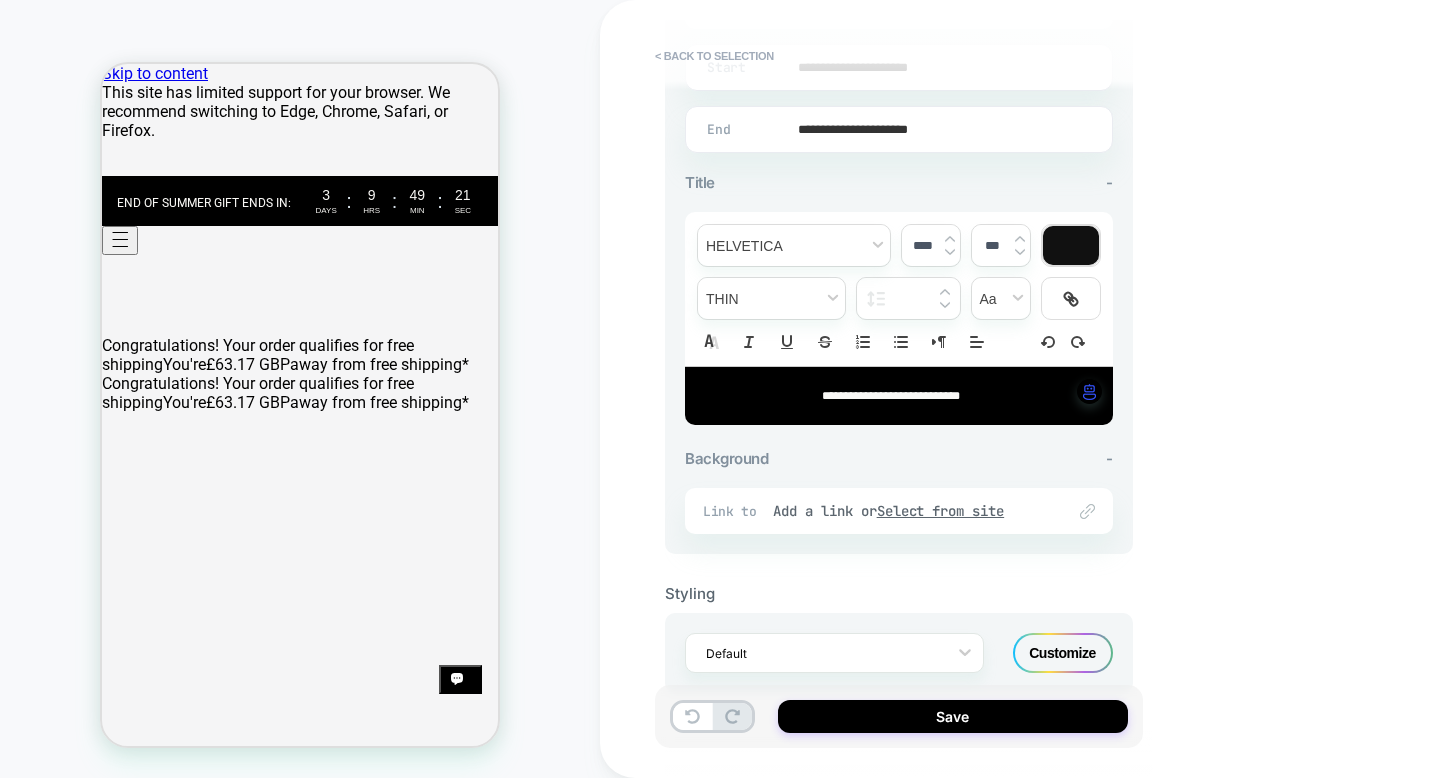 scroll, scrollTop: 587, scrollLeft: 0, axis: vertical 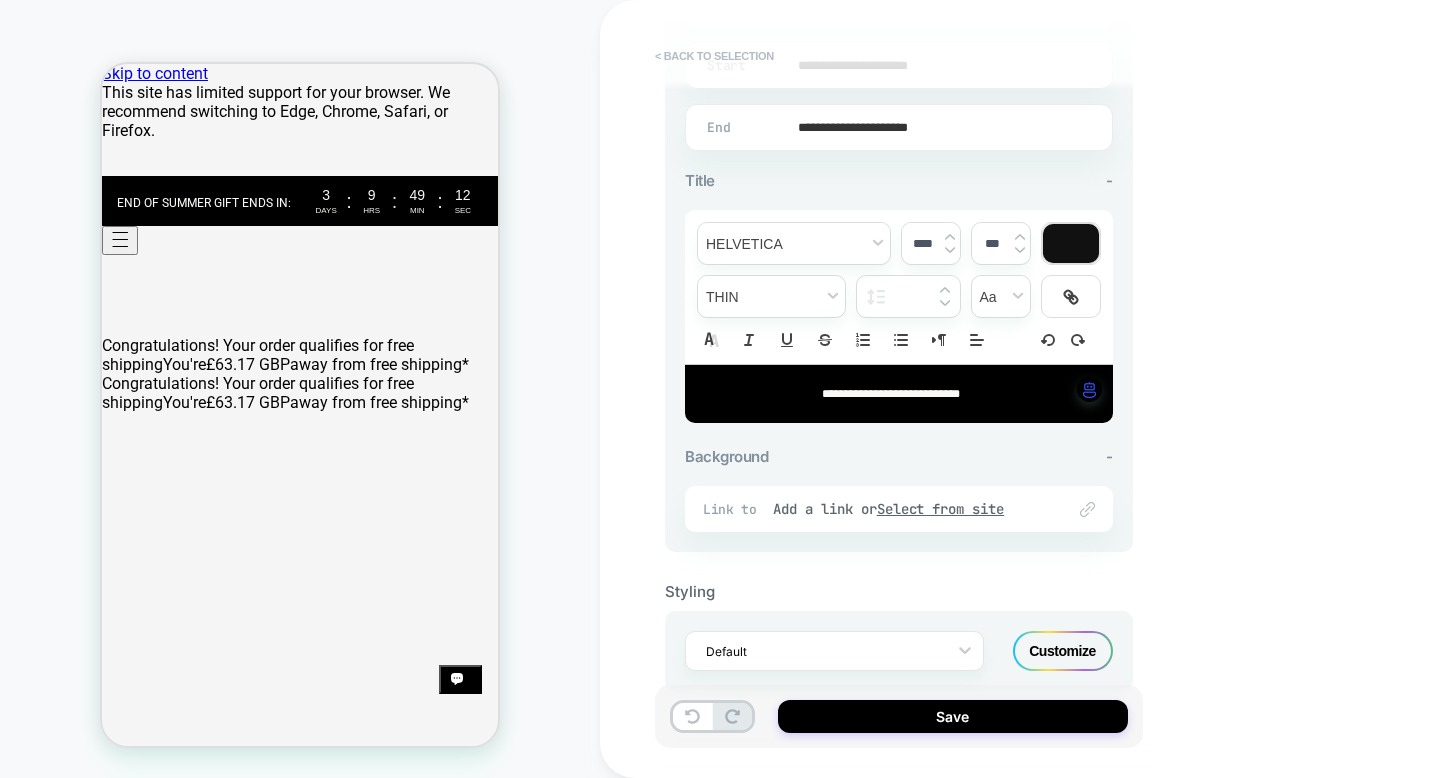 click on "< Back to selection" at bounding box center (714, 56) 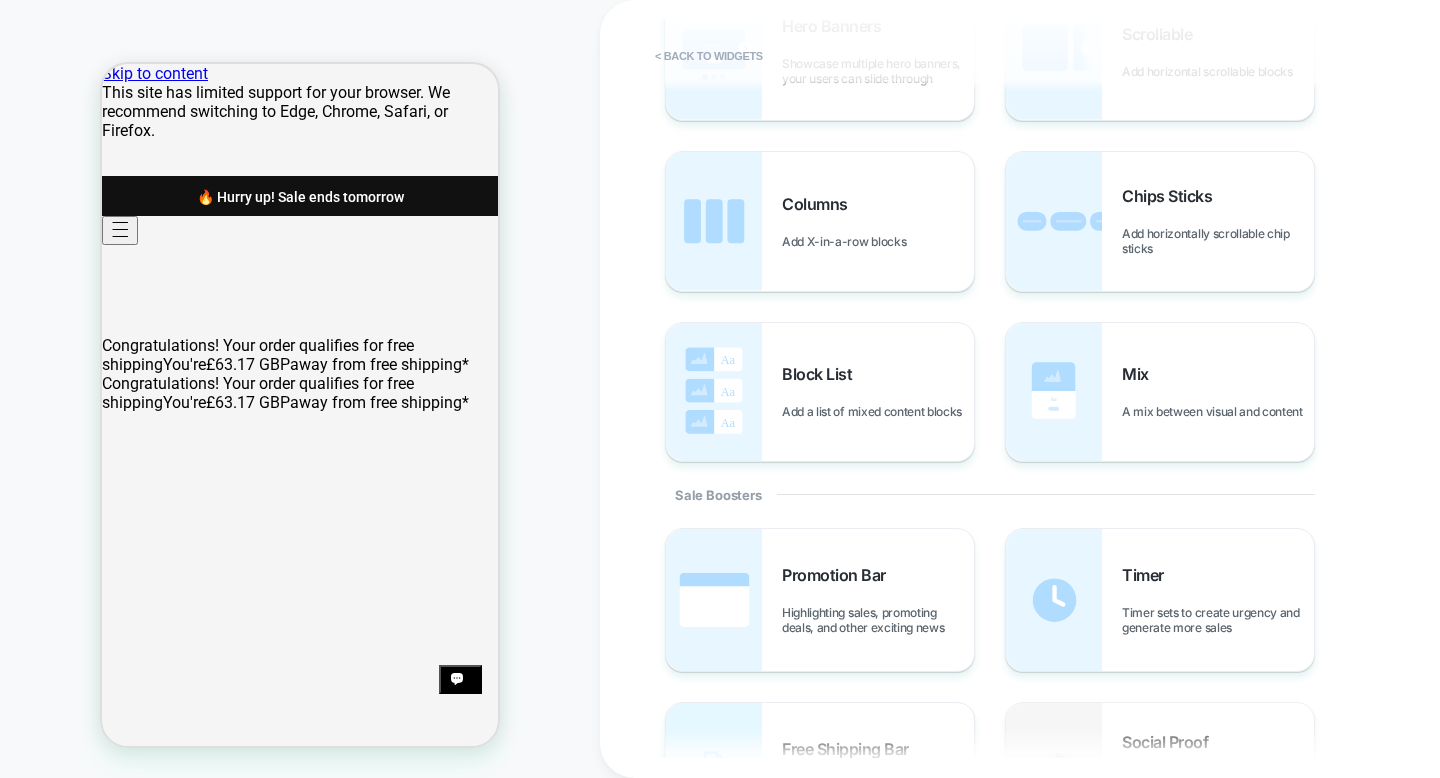 scroll, scrollTop: 524, scrollLeft: 0, axis: vertical 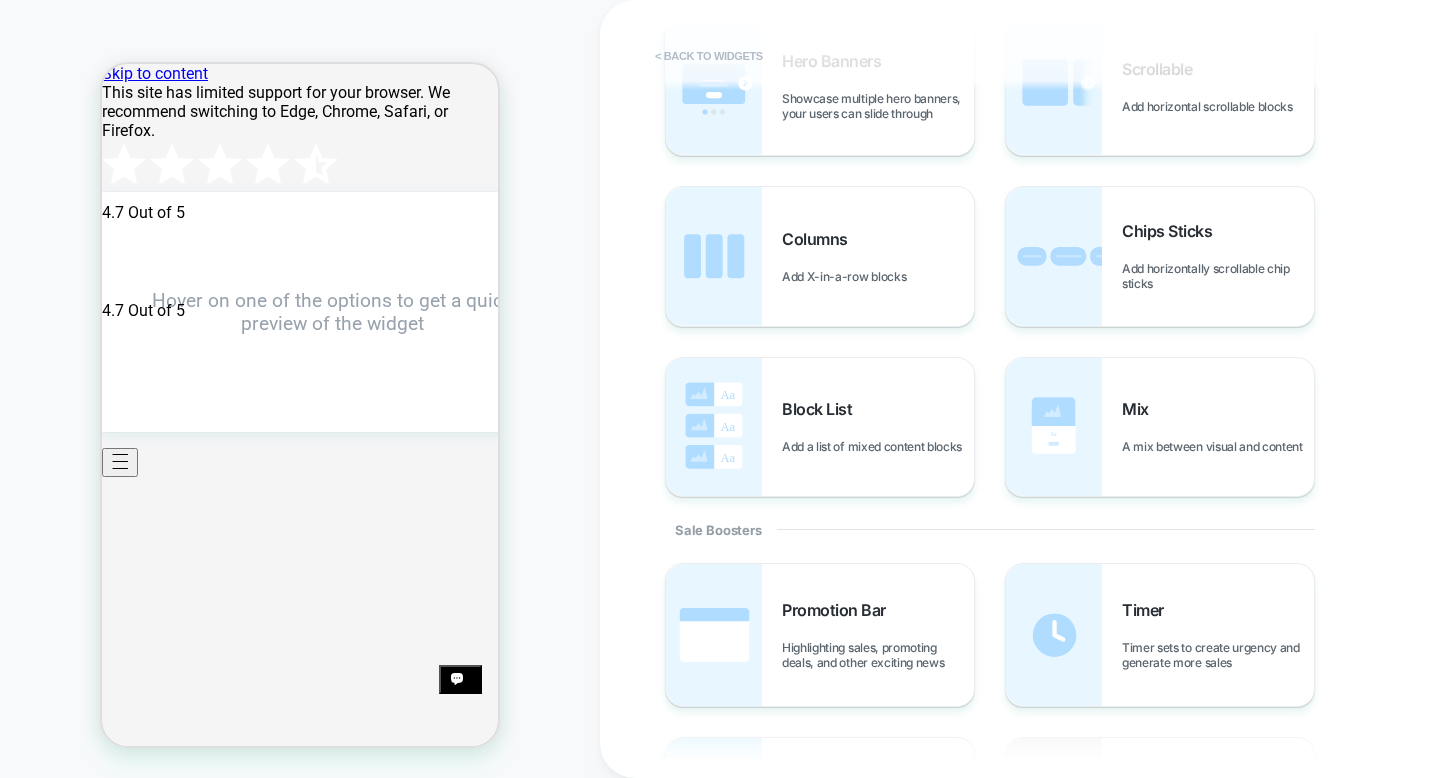 click on "< Back to widgets" at bounding box center (709, 56) 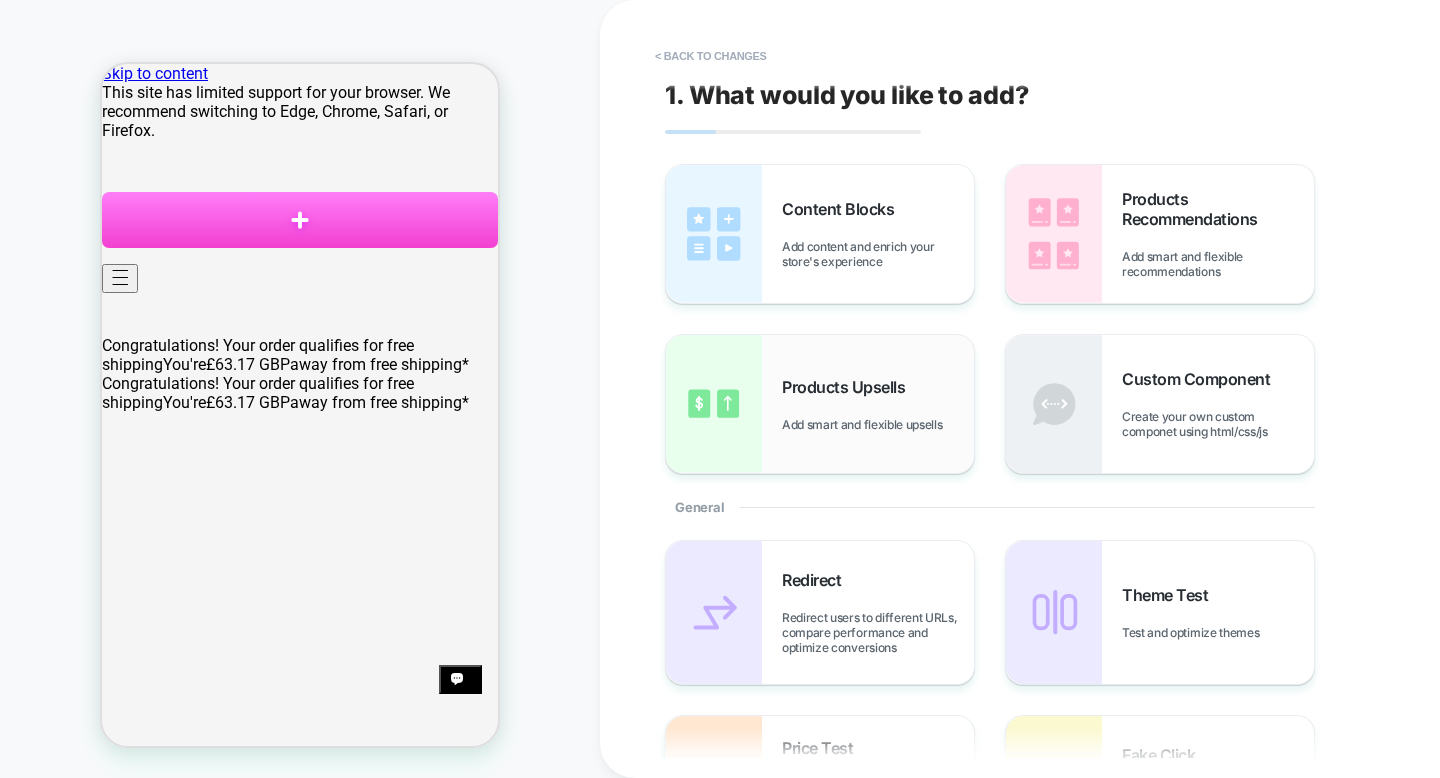 click on "Products Upsells Add smart and flexible upsells" at bounding box center (878, 404) 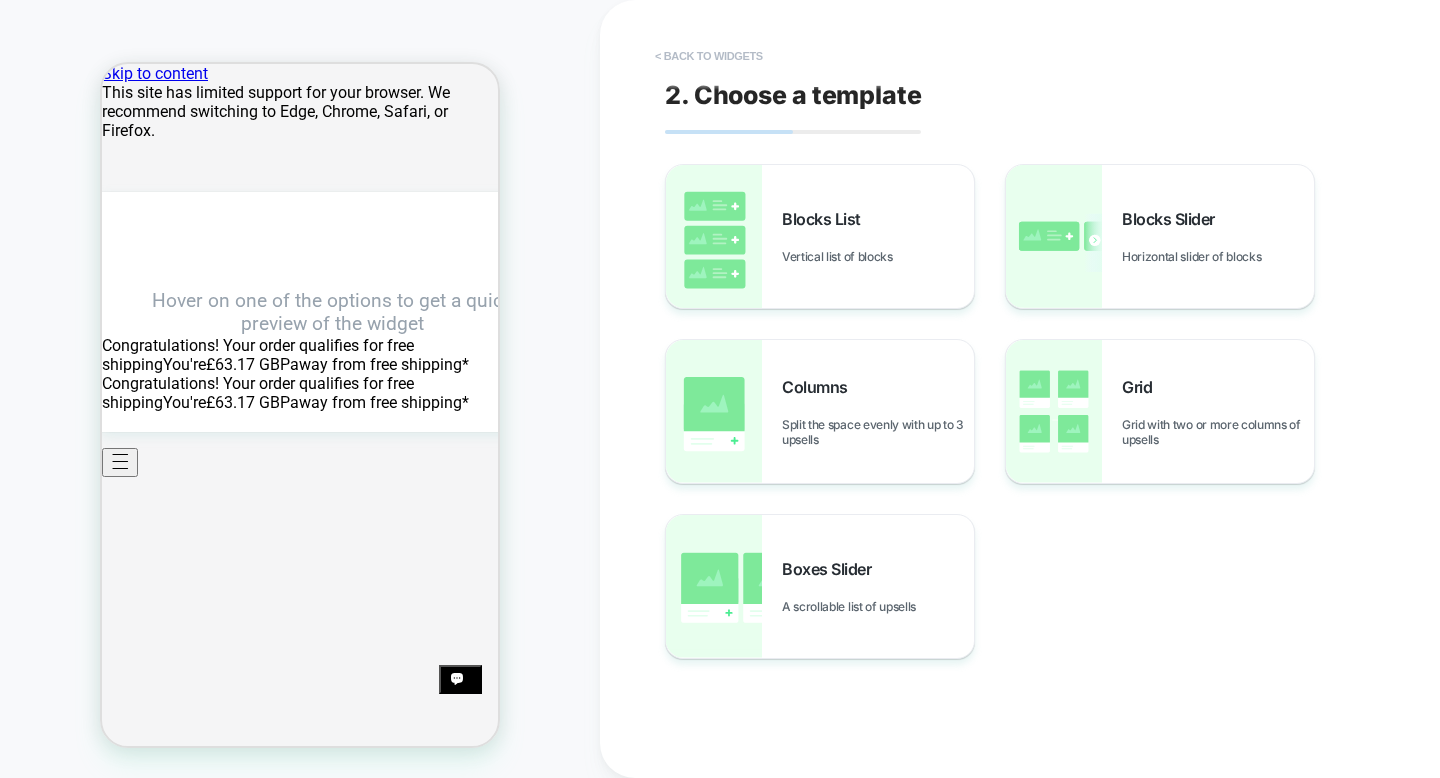click on "< Back to widgets" at bounding box center [709, 56] 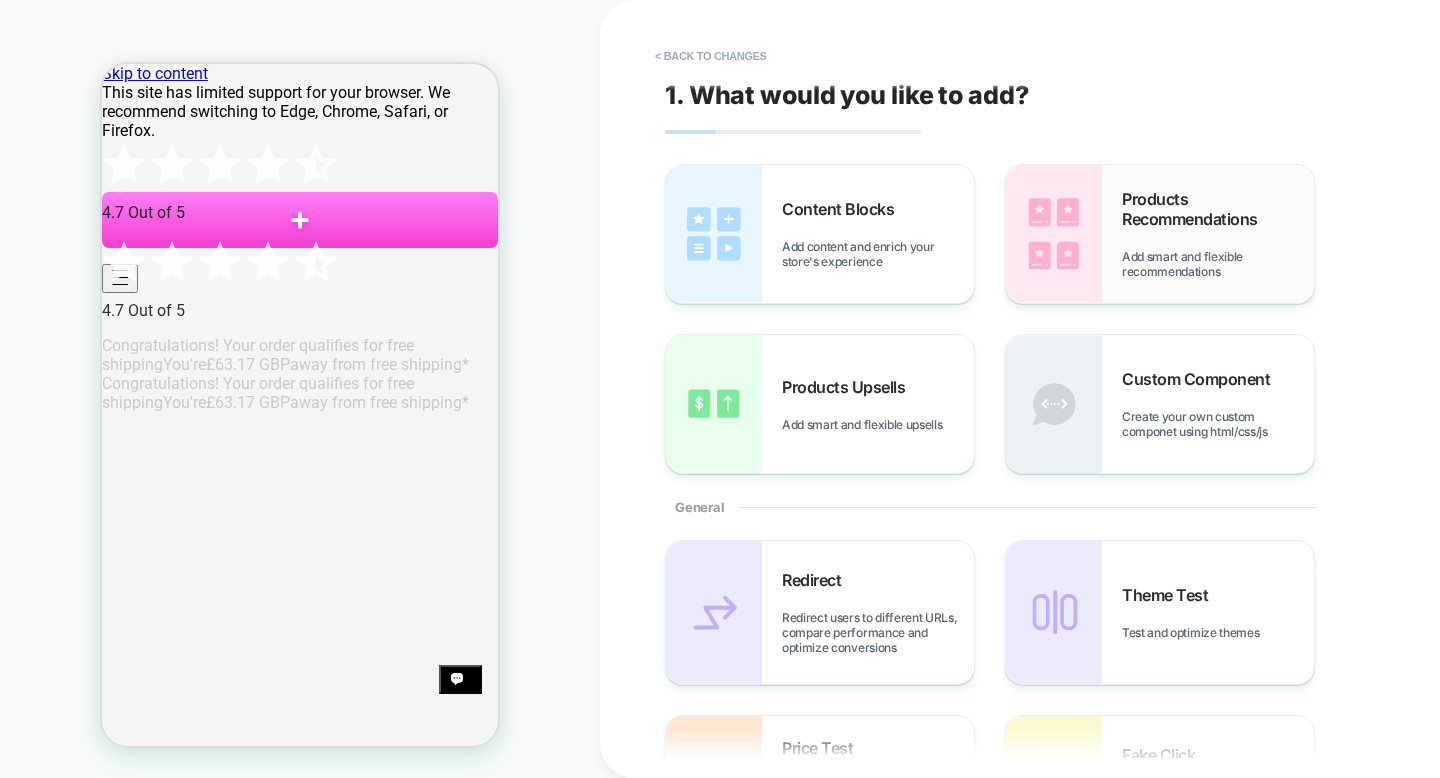 click on "Products Recommendations" at bounding box center [1218, 209] 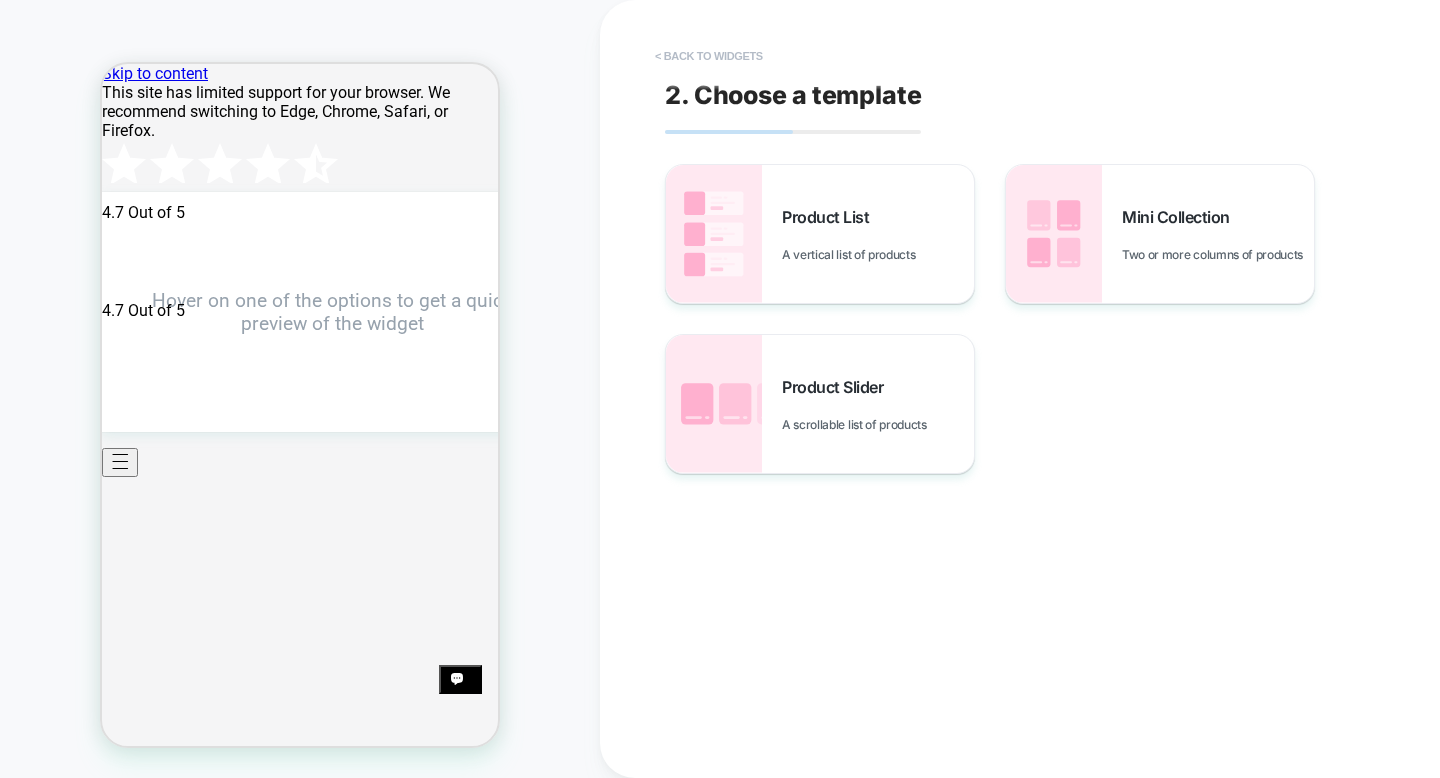 click on "< Back to widgets" at bounding box center [709, 56] 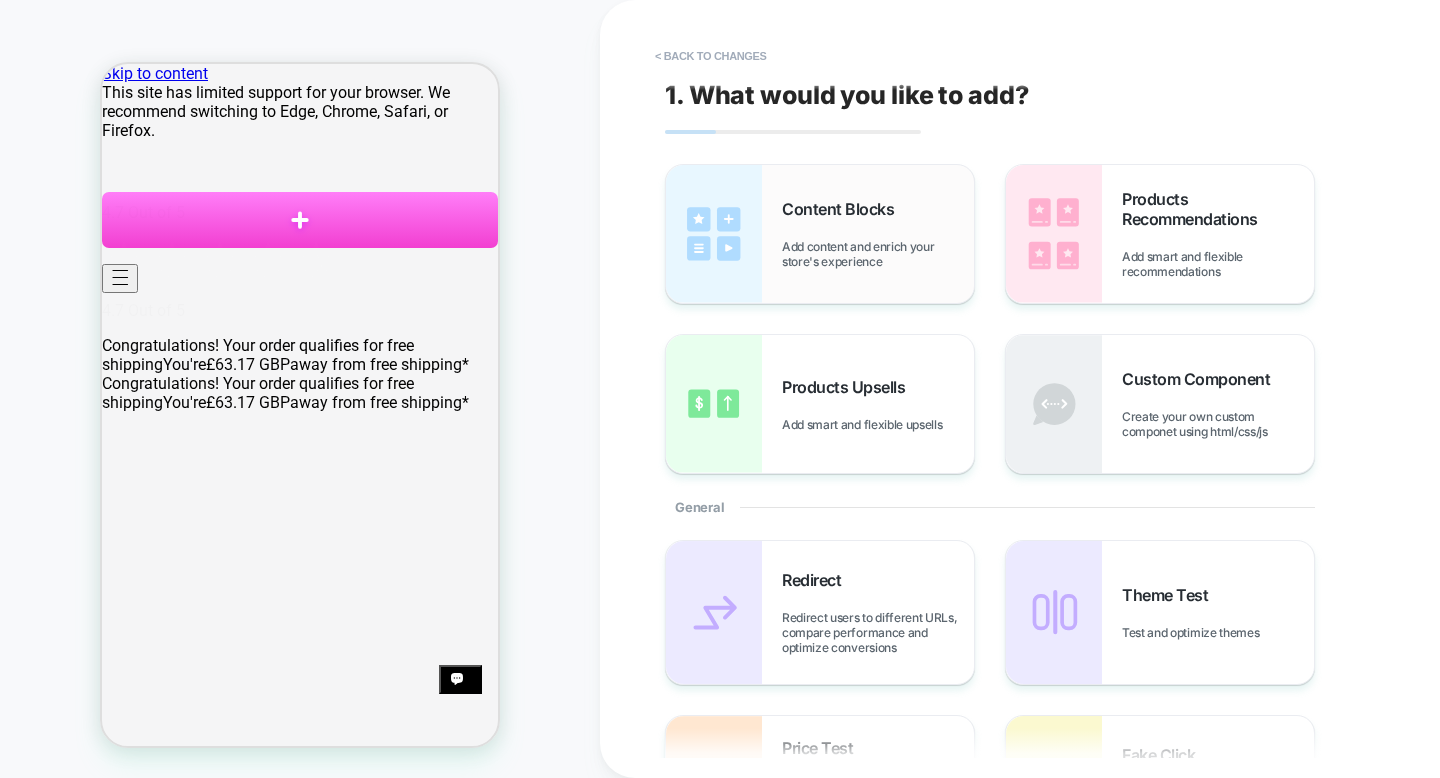 click on "Add content and enrich your store's experience" at bounding box center [878, 254] 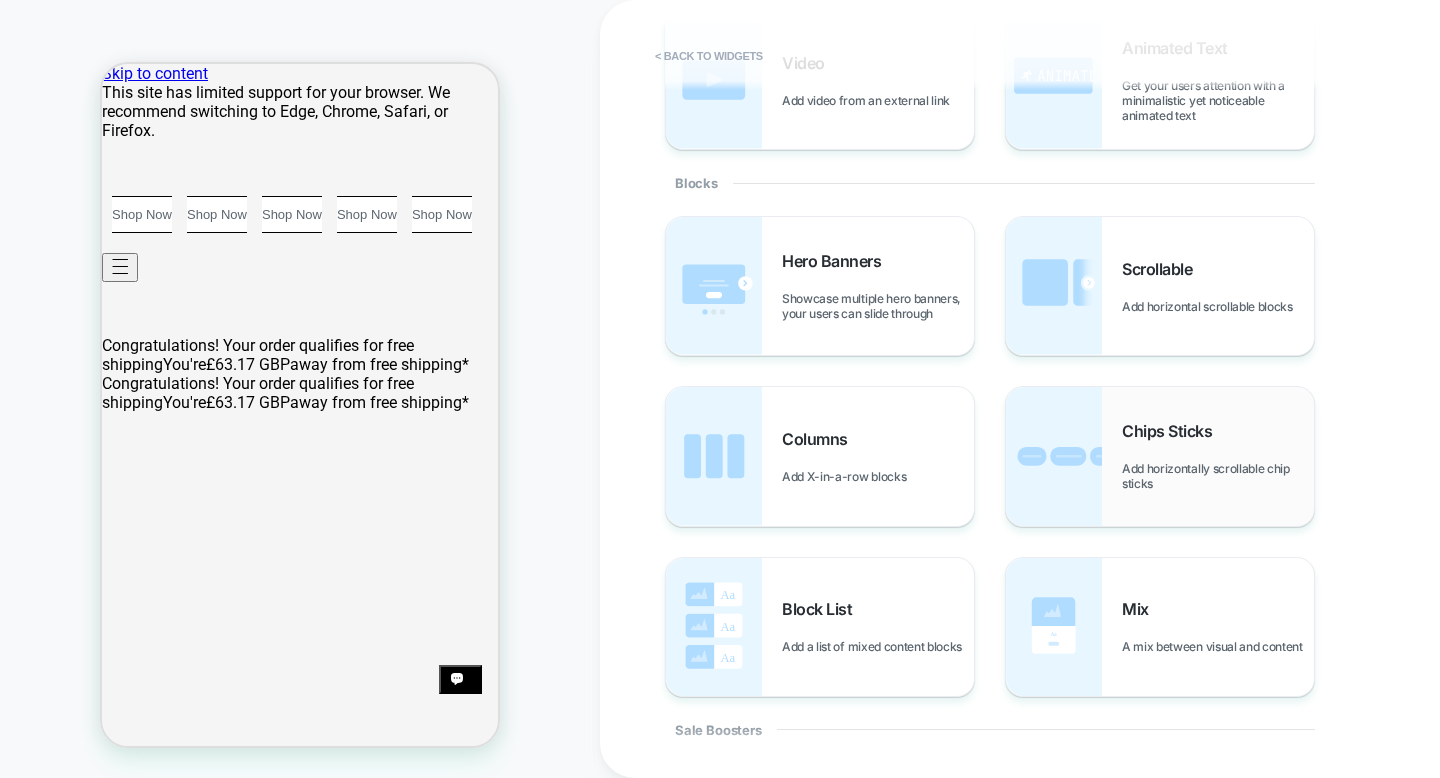 scroll, scrollTop: 325, scrollLeft: 0, axis: vertical 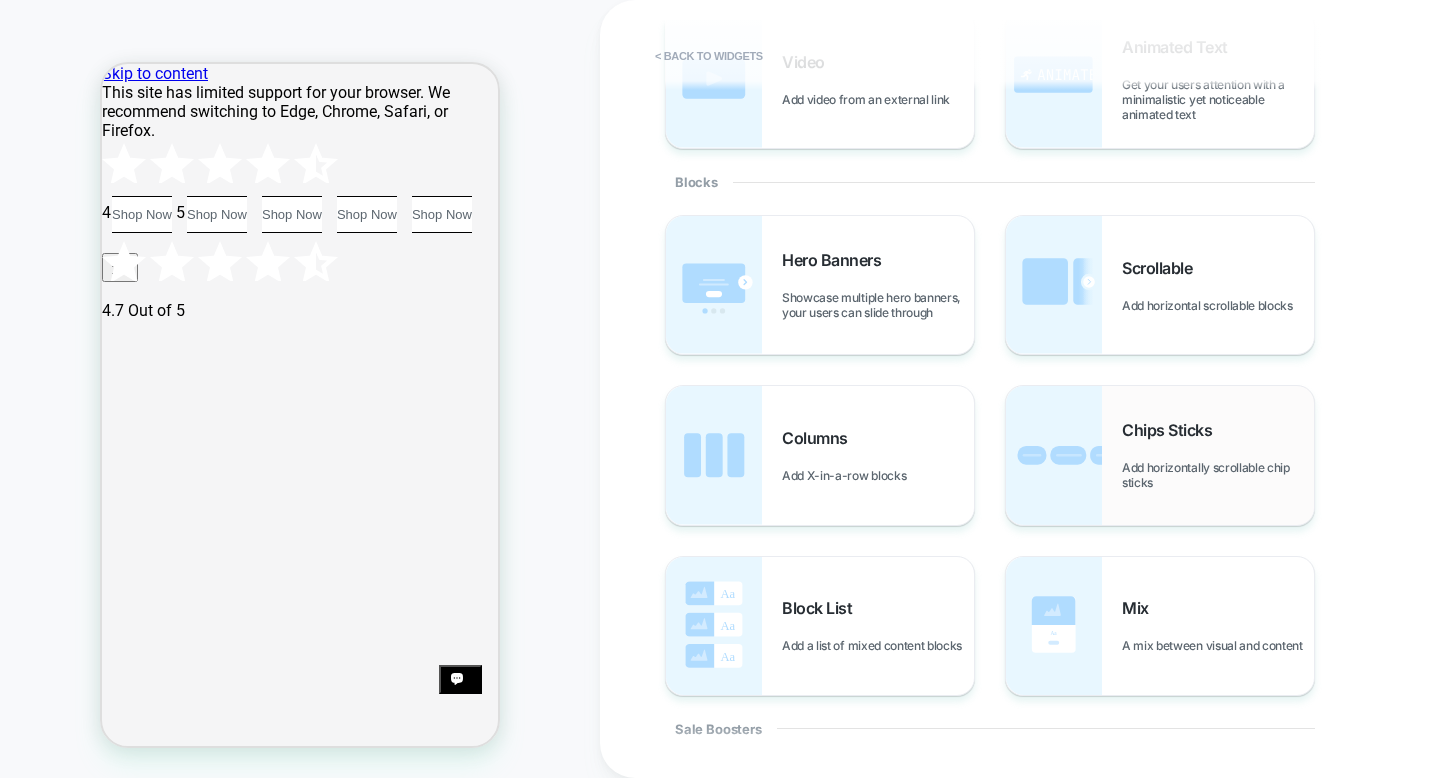 click on "Add horizontally scrollable chip sticks" at bounding box center (1218, 475) 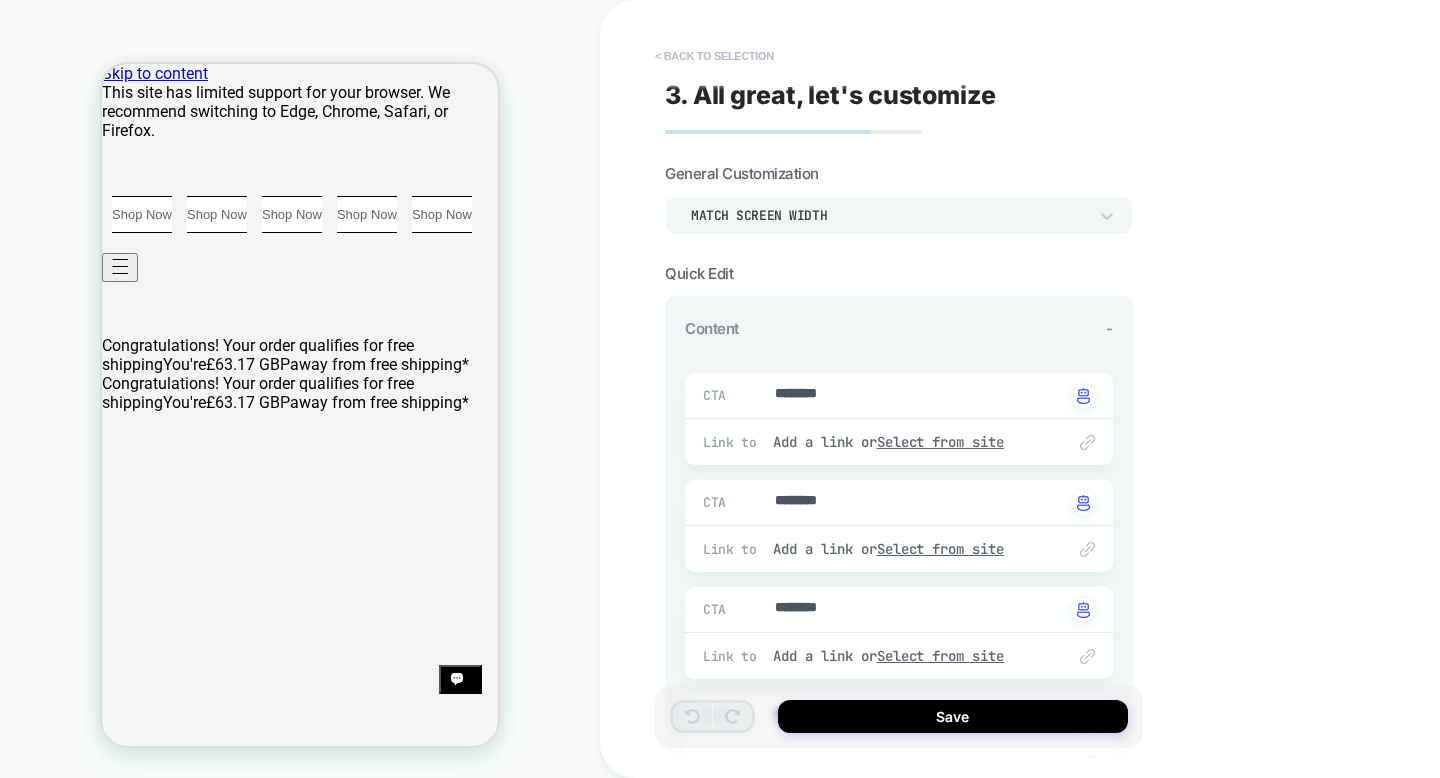 click on "< Back to selection" at bounding box center (714, 56) 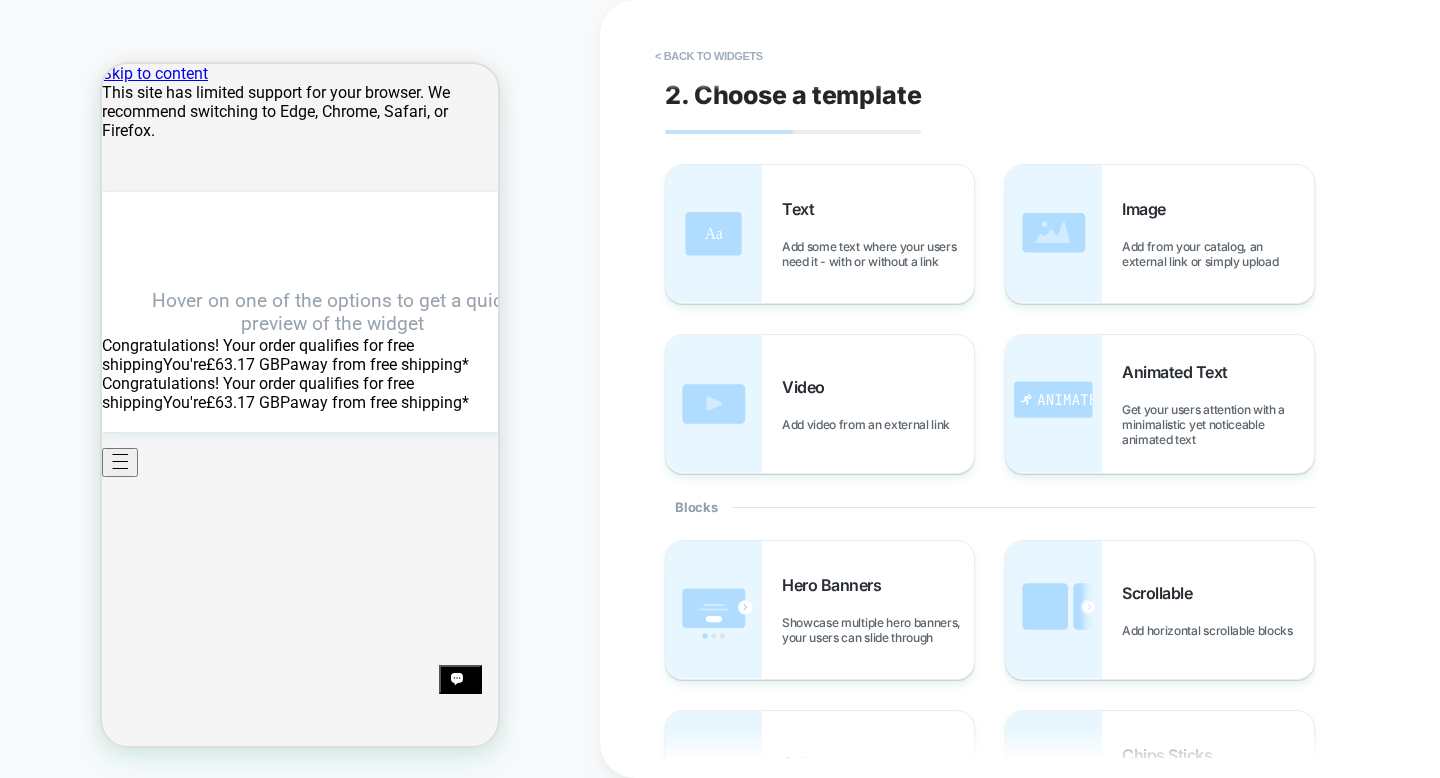 click on "< Back to widgets" at bounding box center [709, 56] 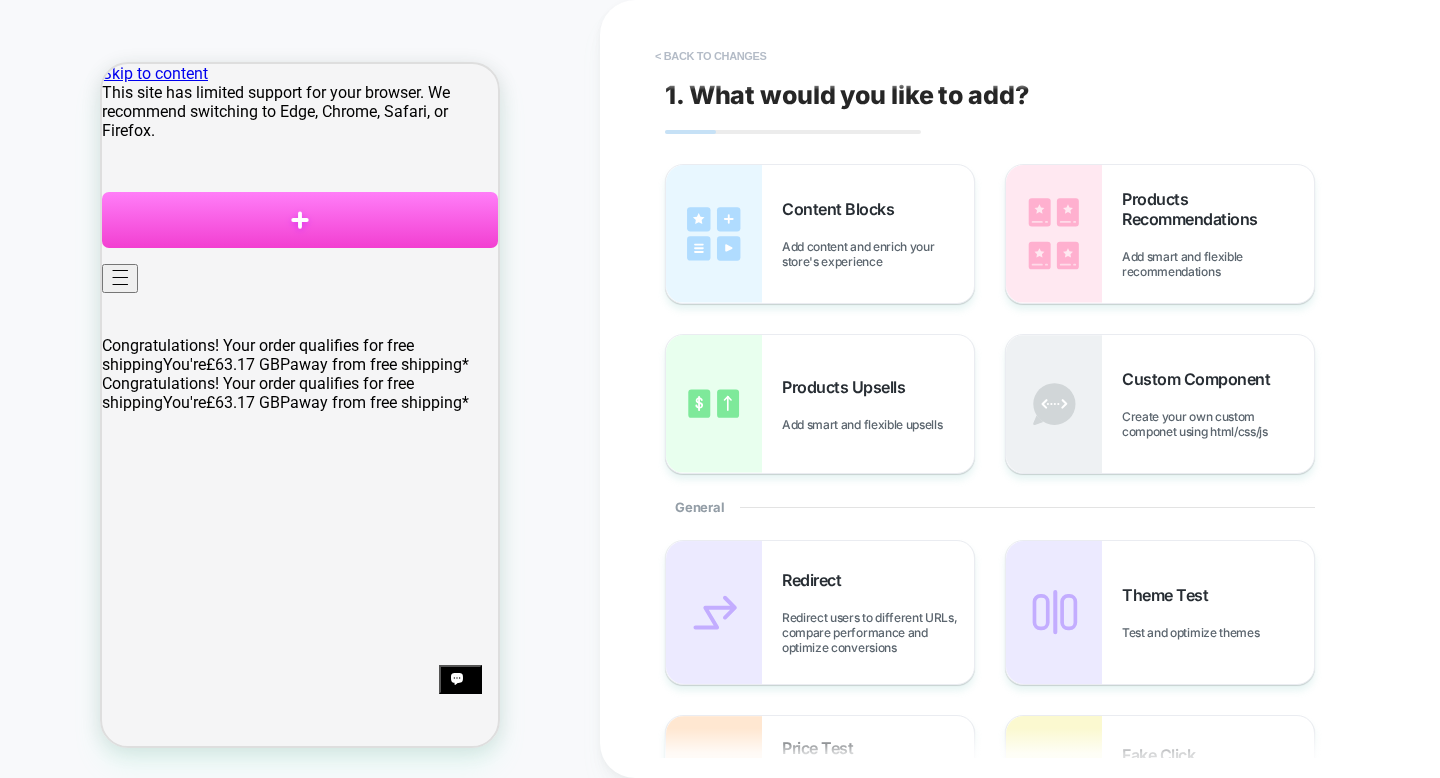 click on "< Back to changes" at bounding box center [711, 56] 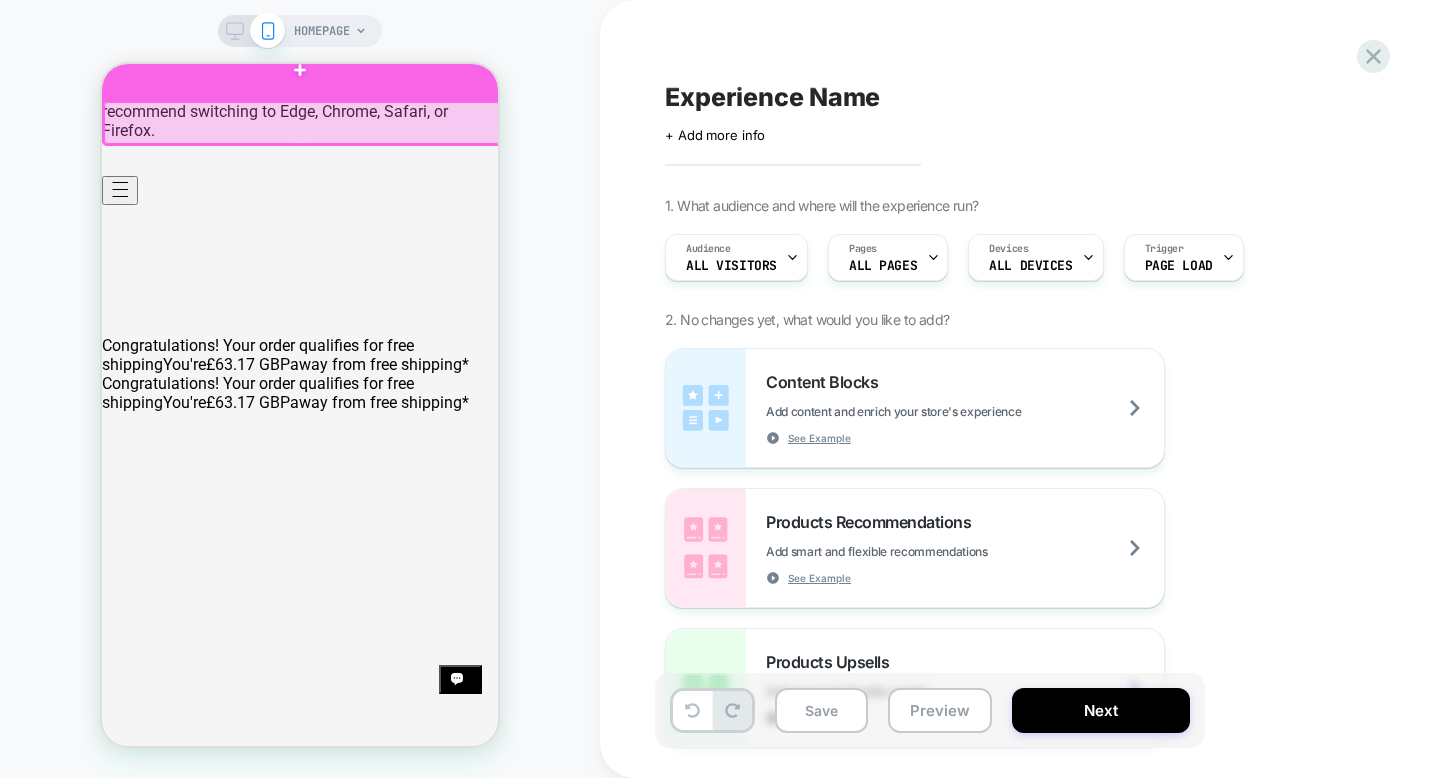 click at bounding box center [300, 70] 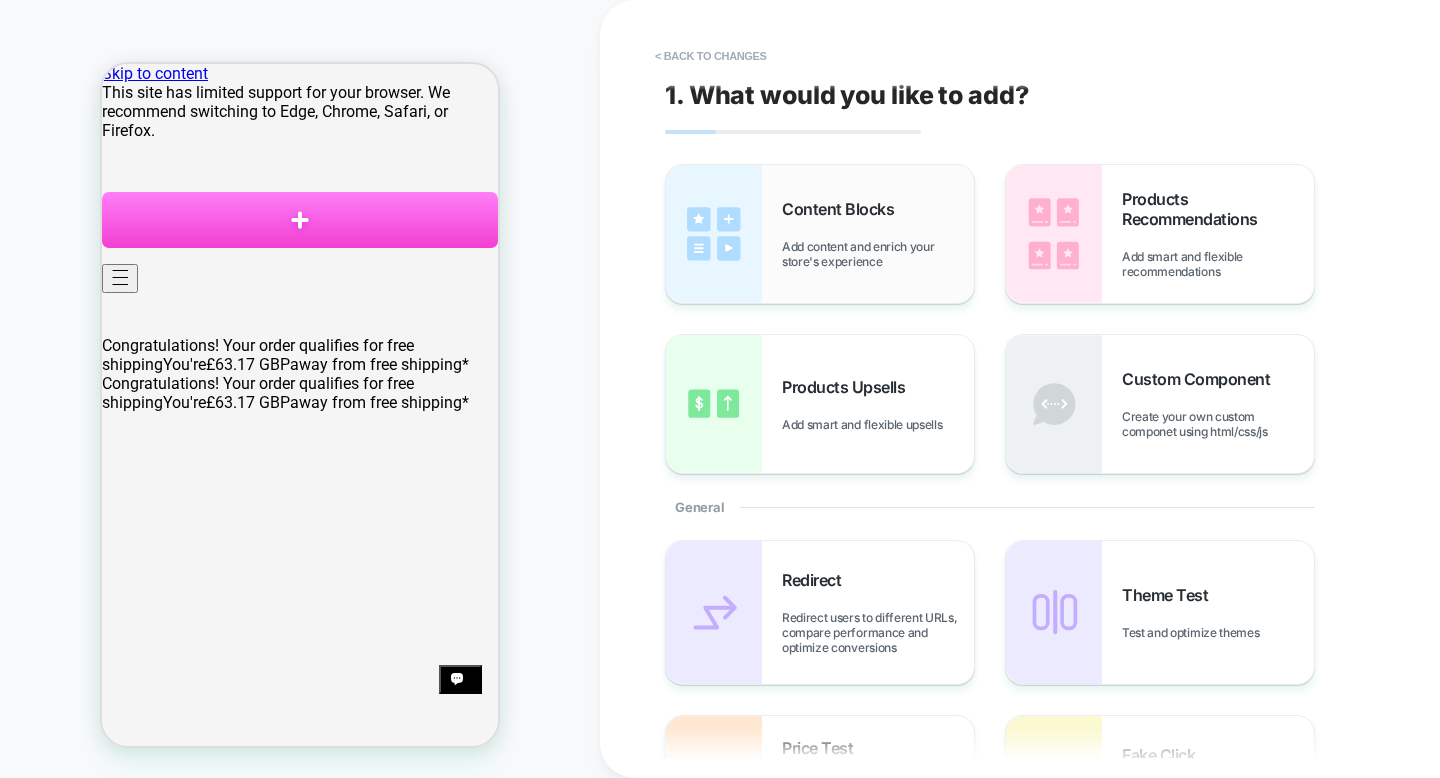click on "Content Blocks Add content and enrich your store's experience" at bounding box center [820, 234] 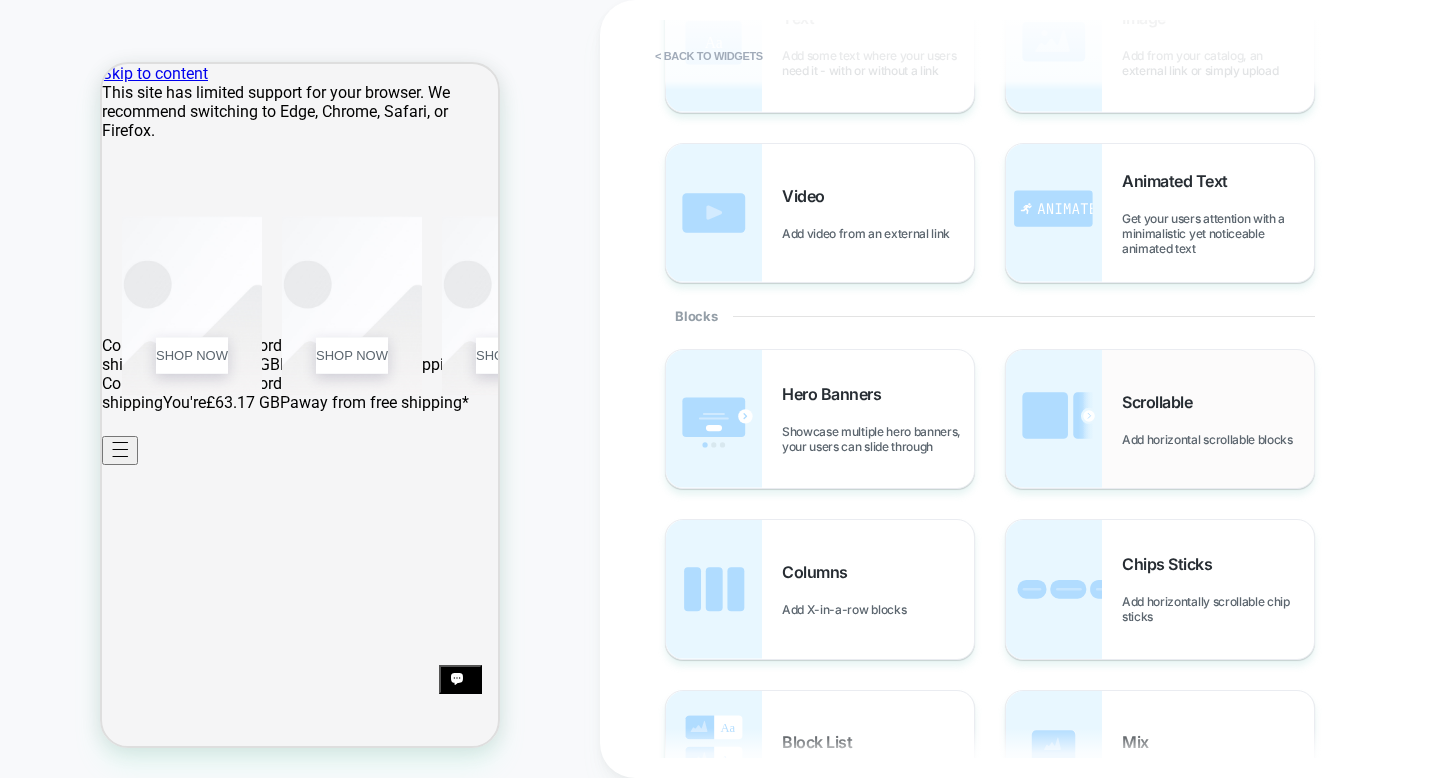scroll, scrollTop: 255, scrollLeft: 0, axis: vertical 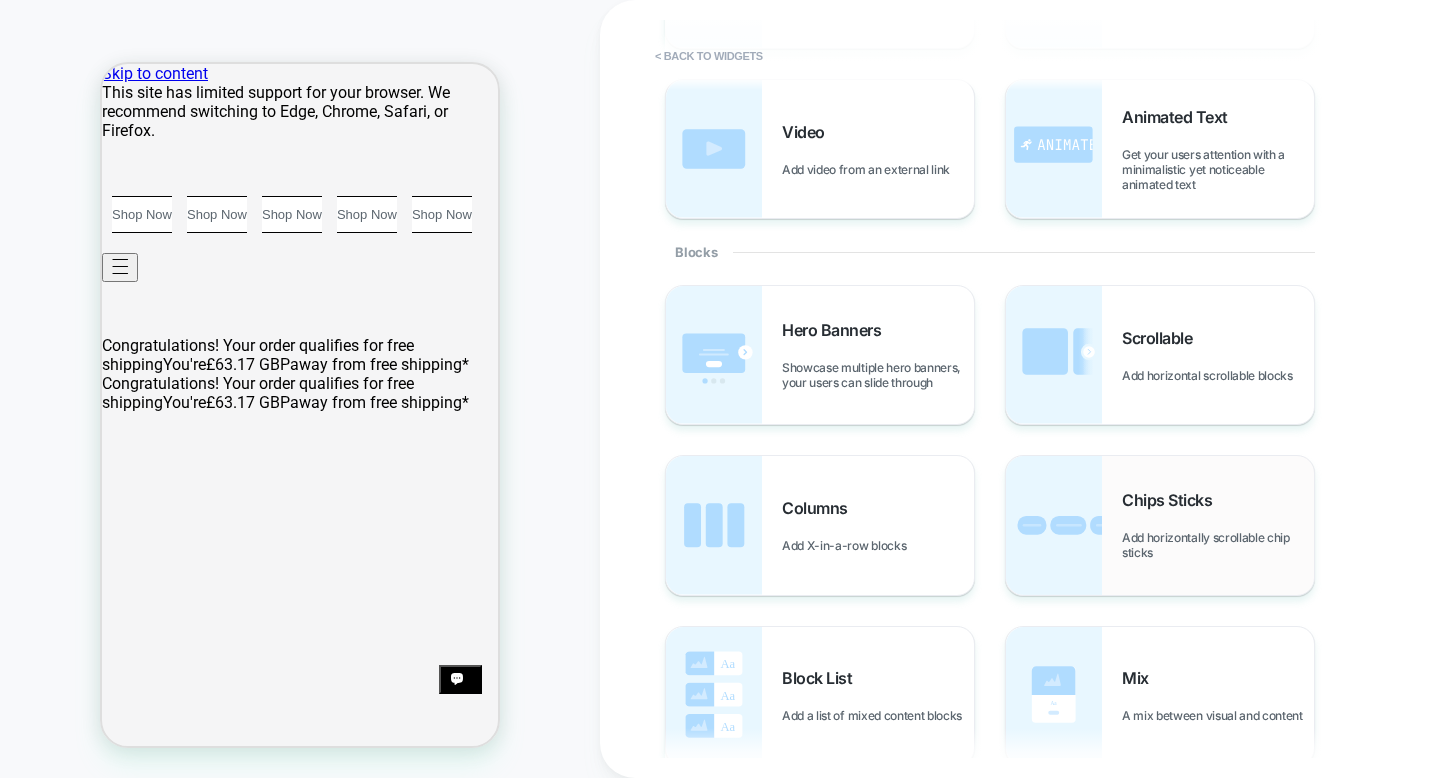click at bounding box center [1054, 525] 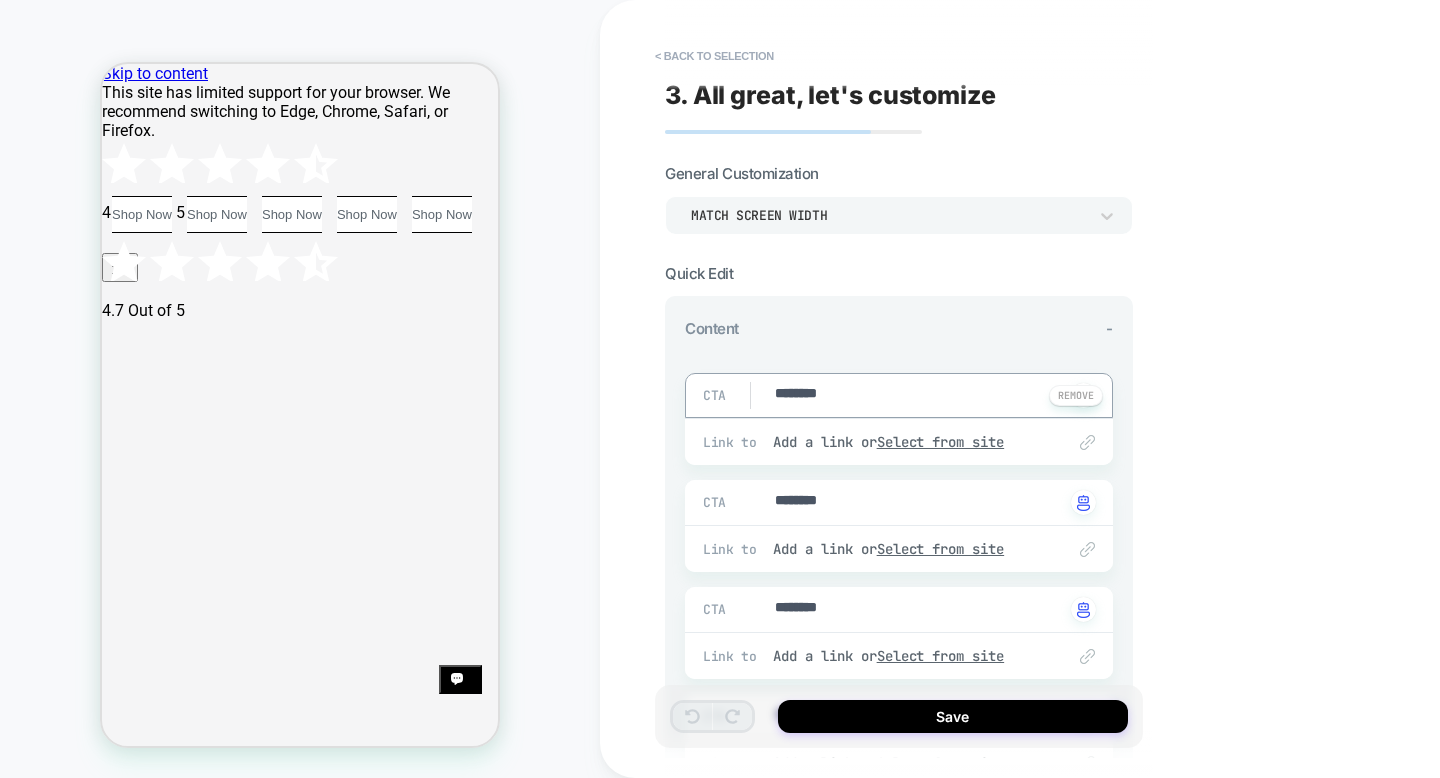 click on "********" at bounding box center (918, 395) 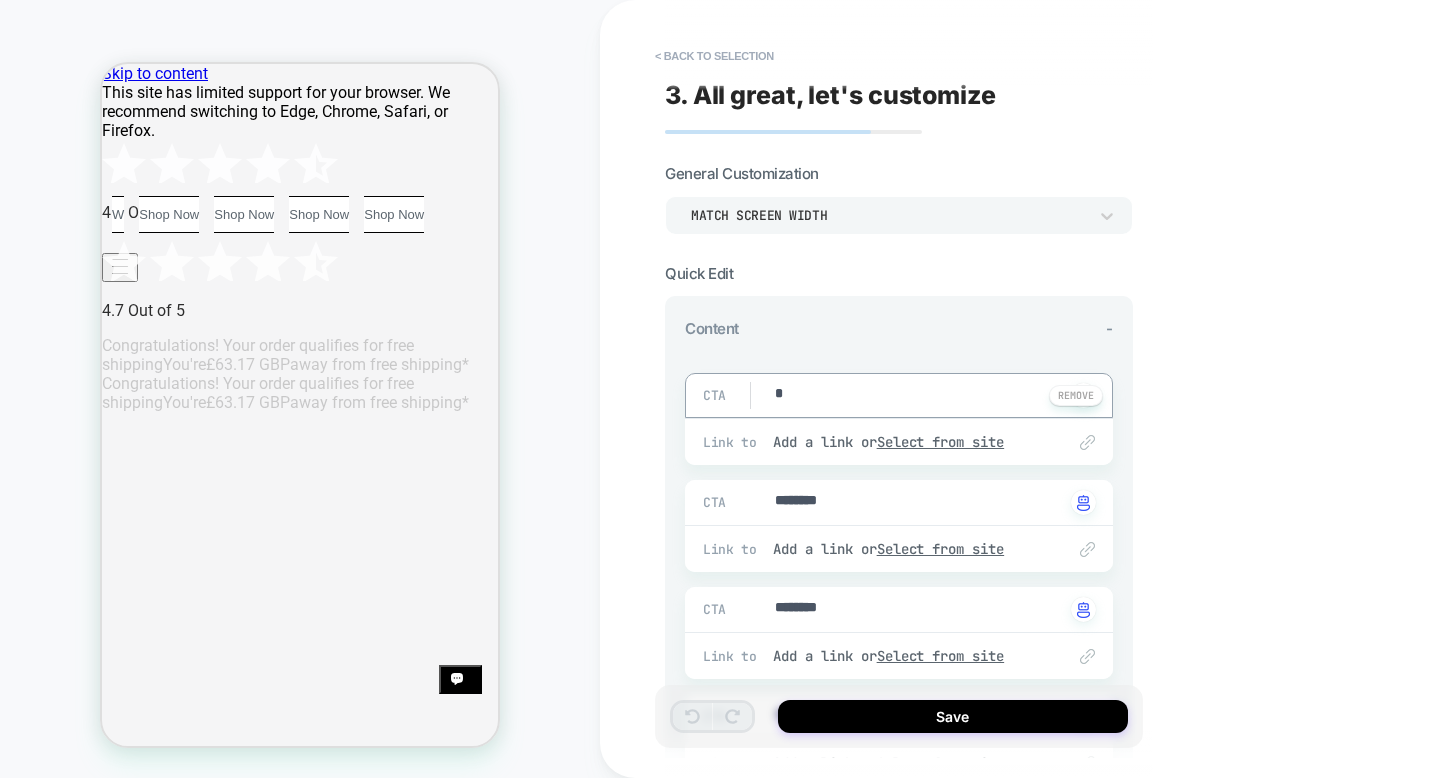 type on "*" 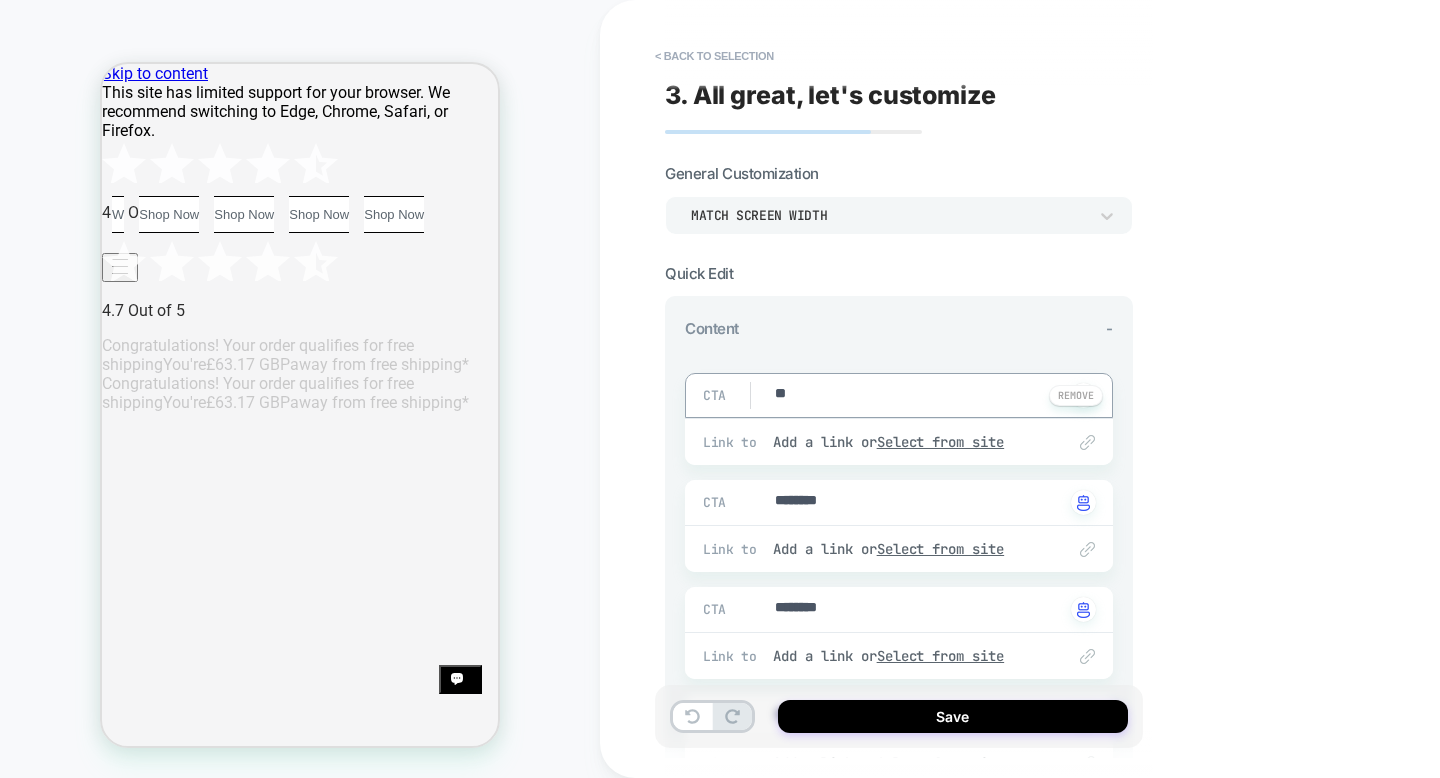 type on "*" 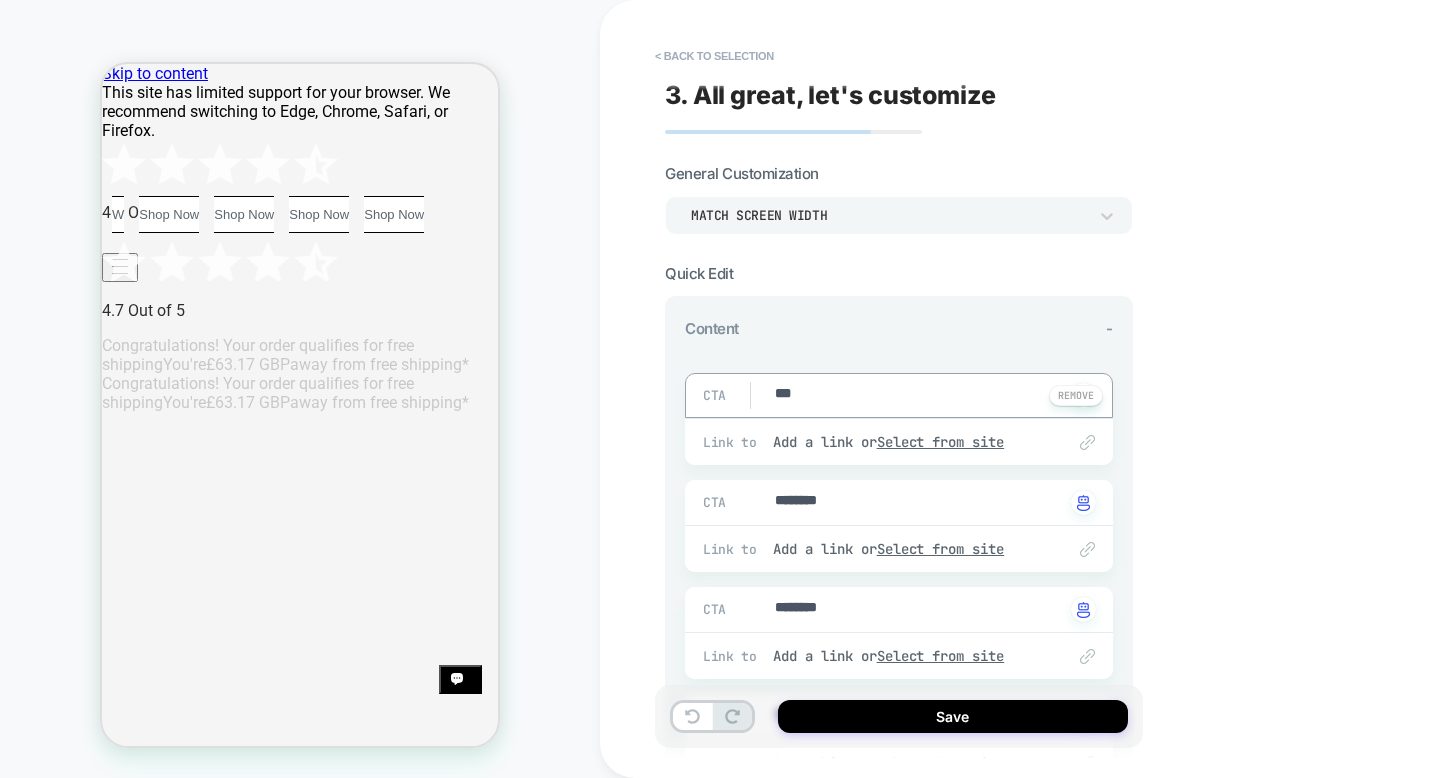 type on "*" 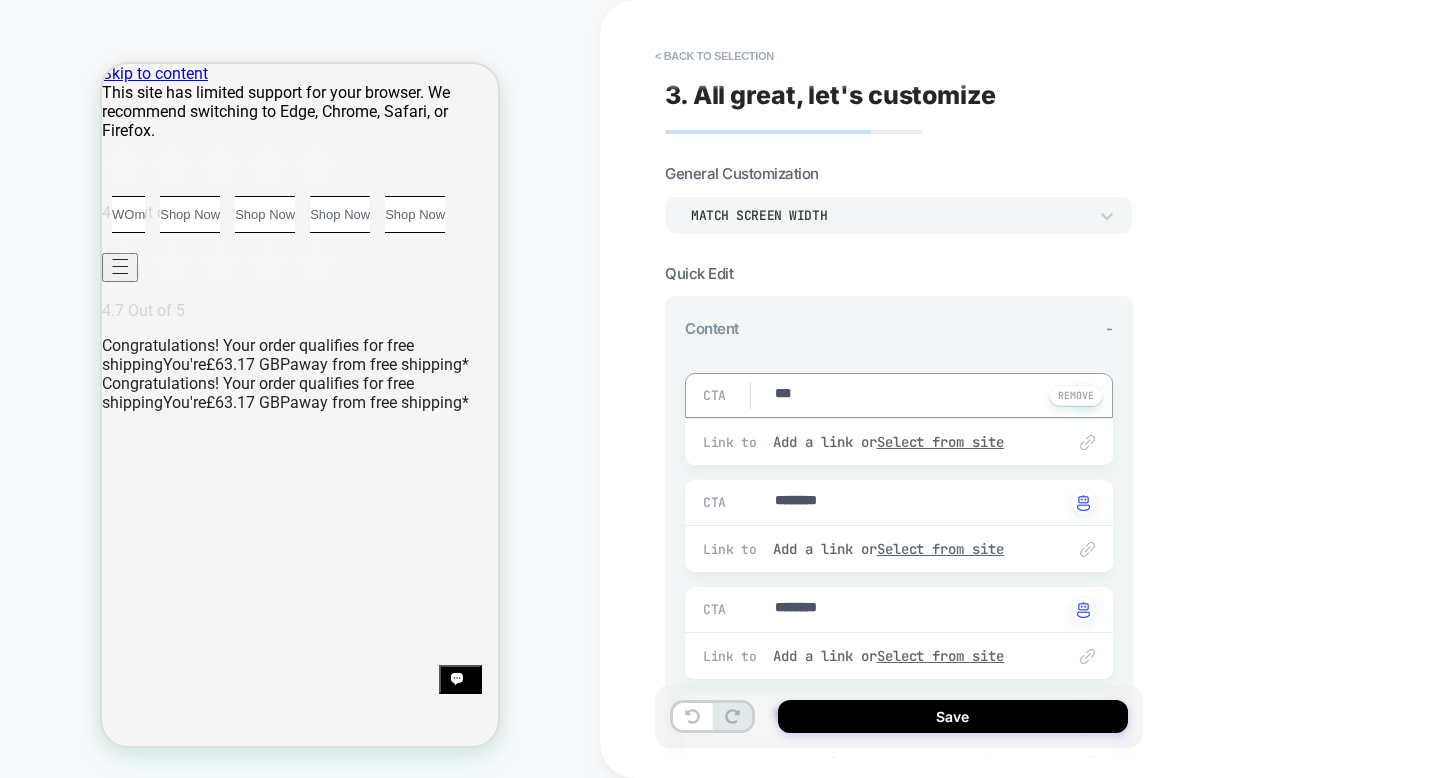 type on "****" 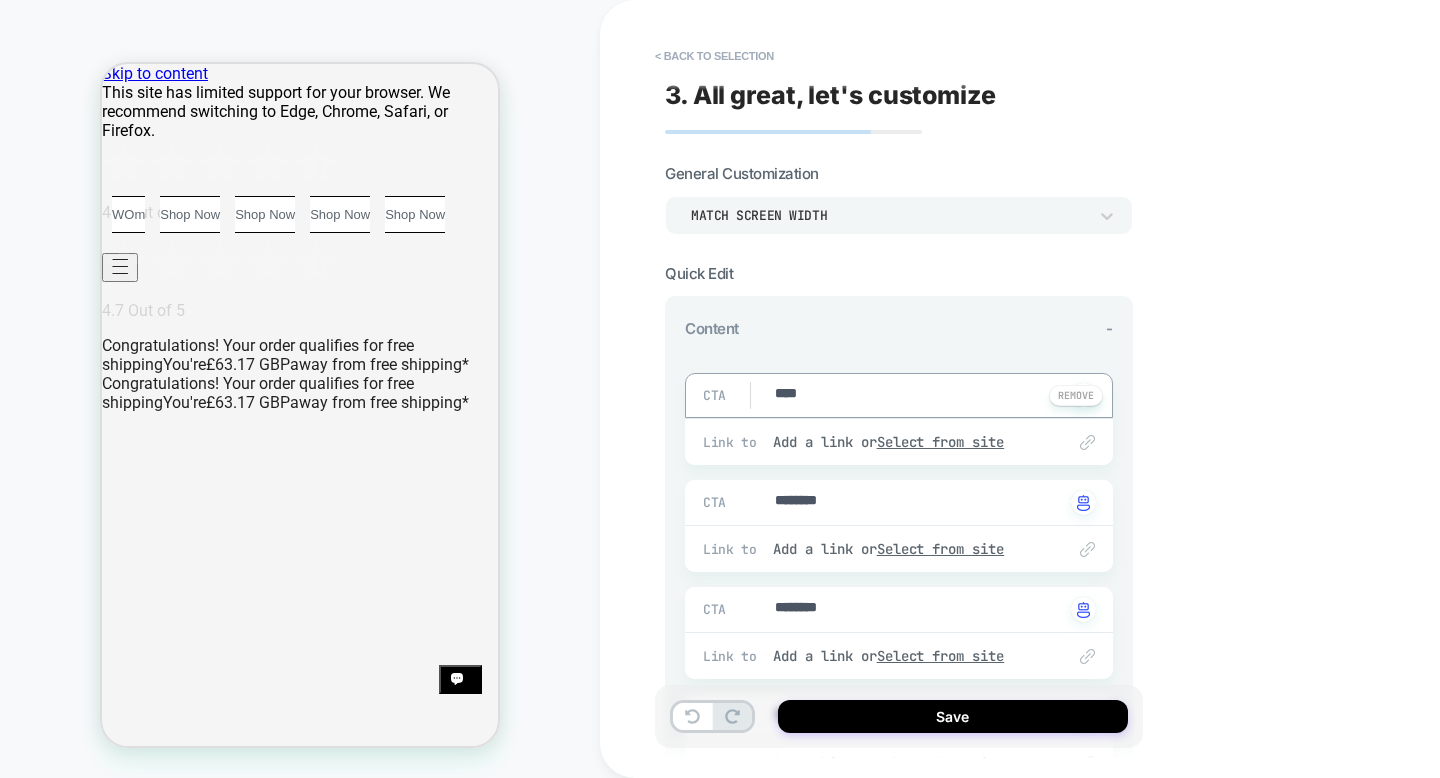 type on "*" 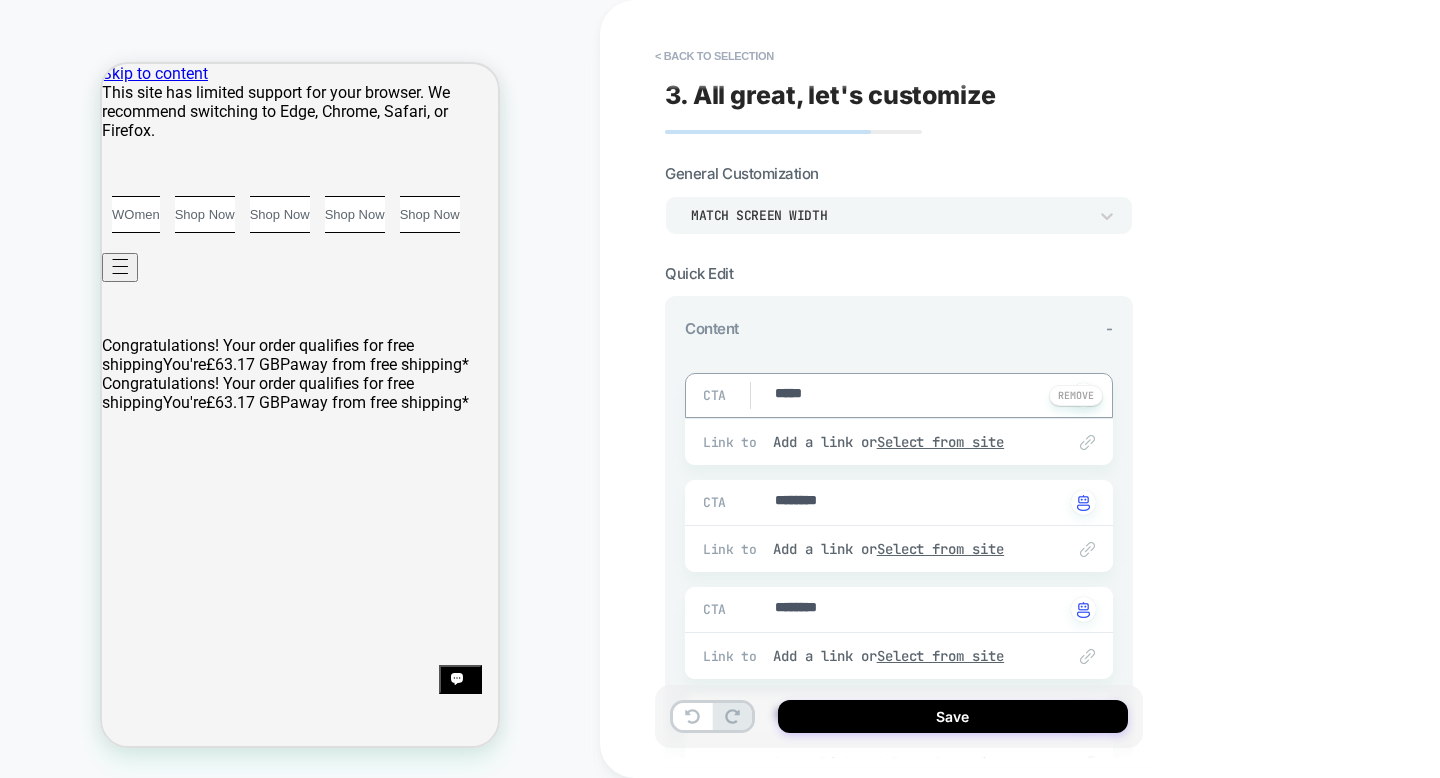 click on "*****" at bounding box center [918, 395] 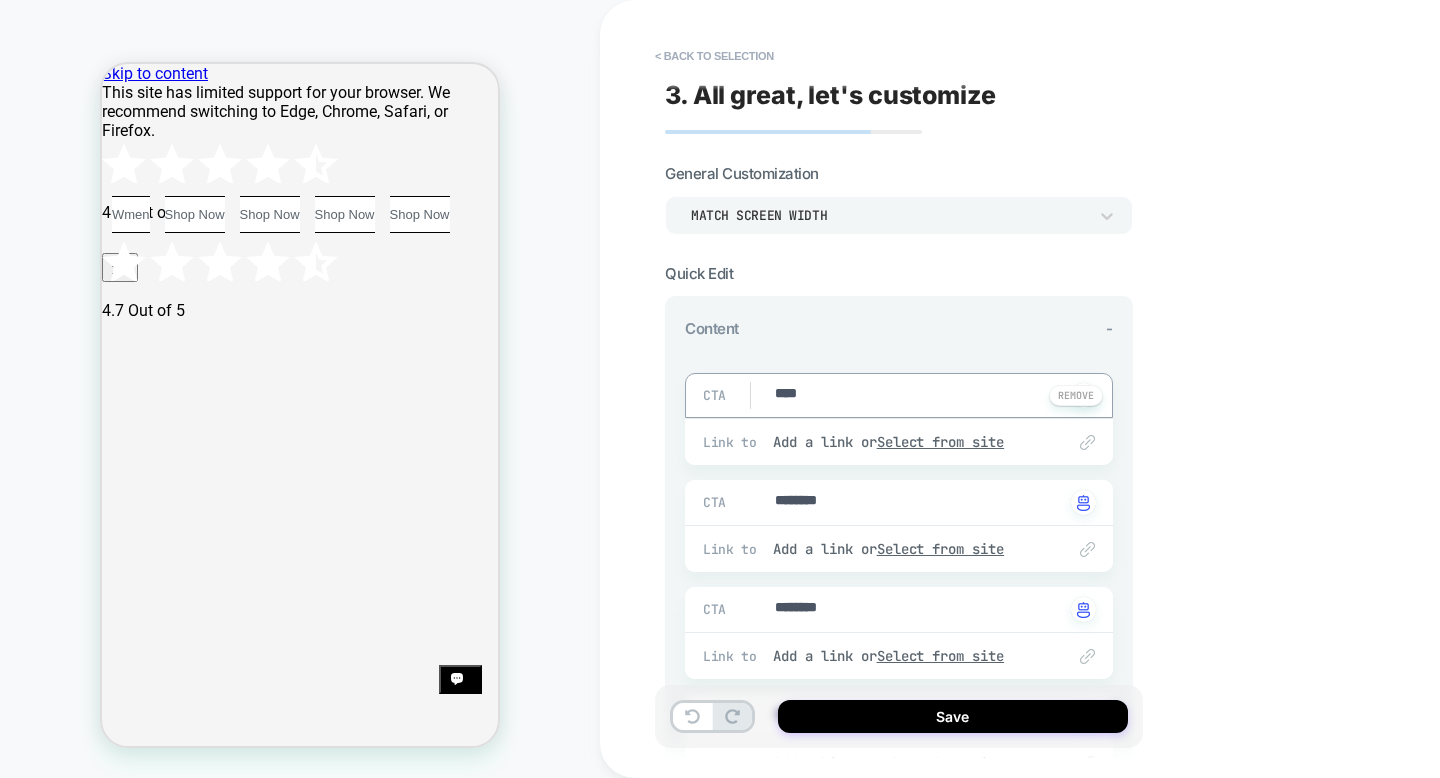 type on "*" 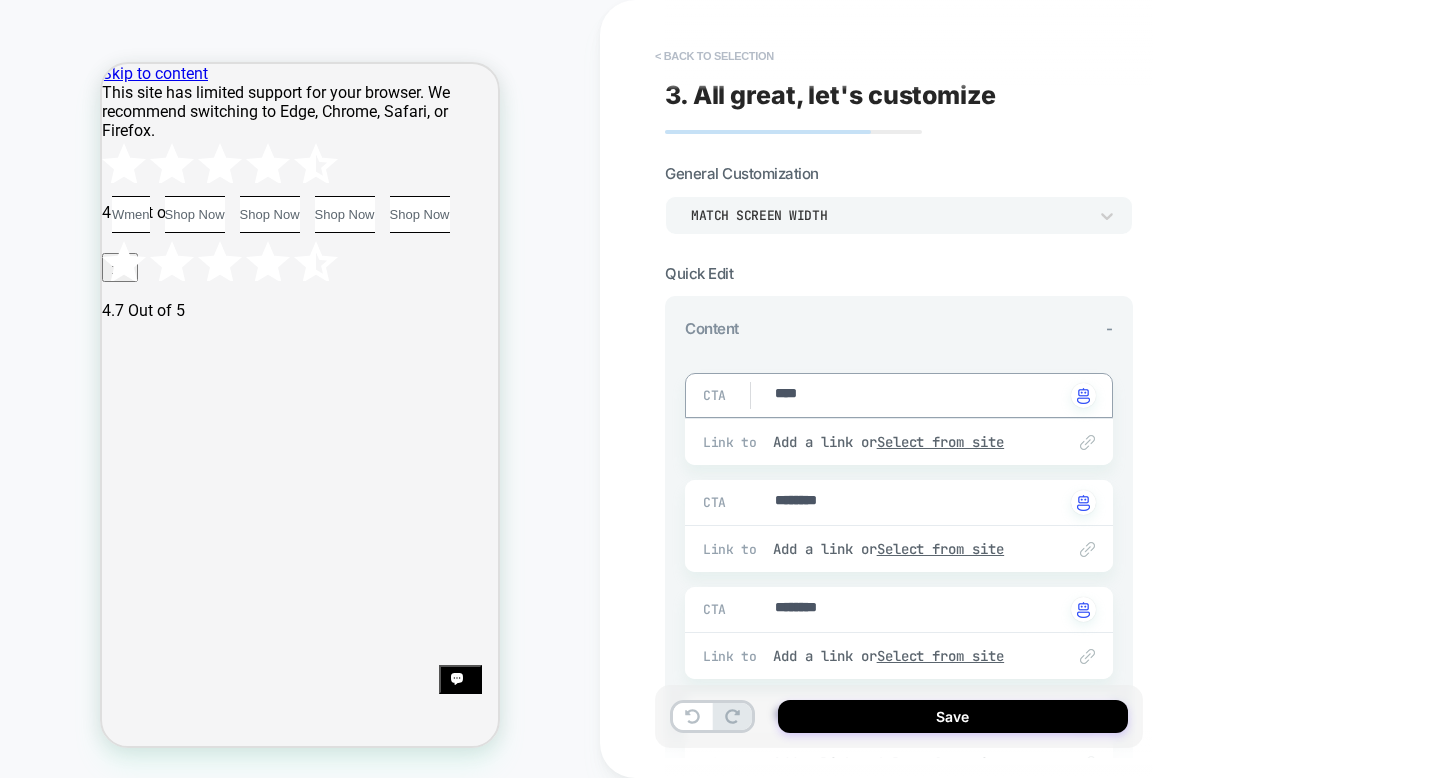 type on "****" 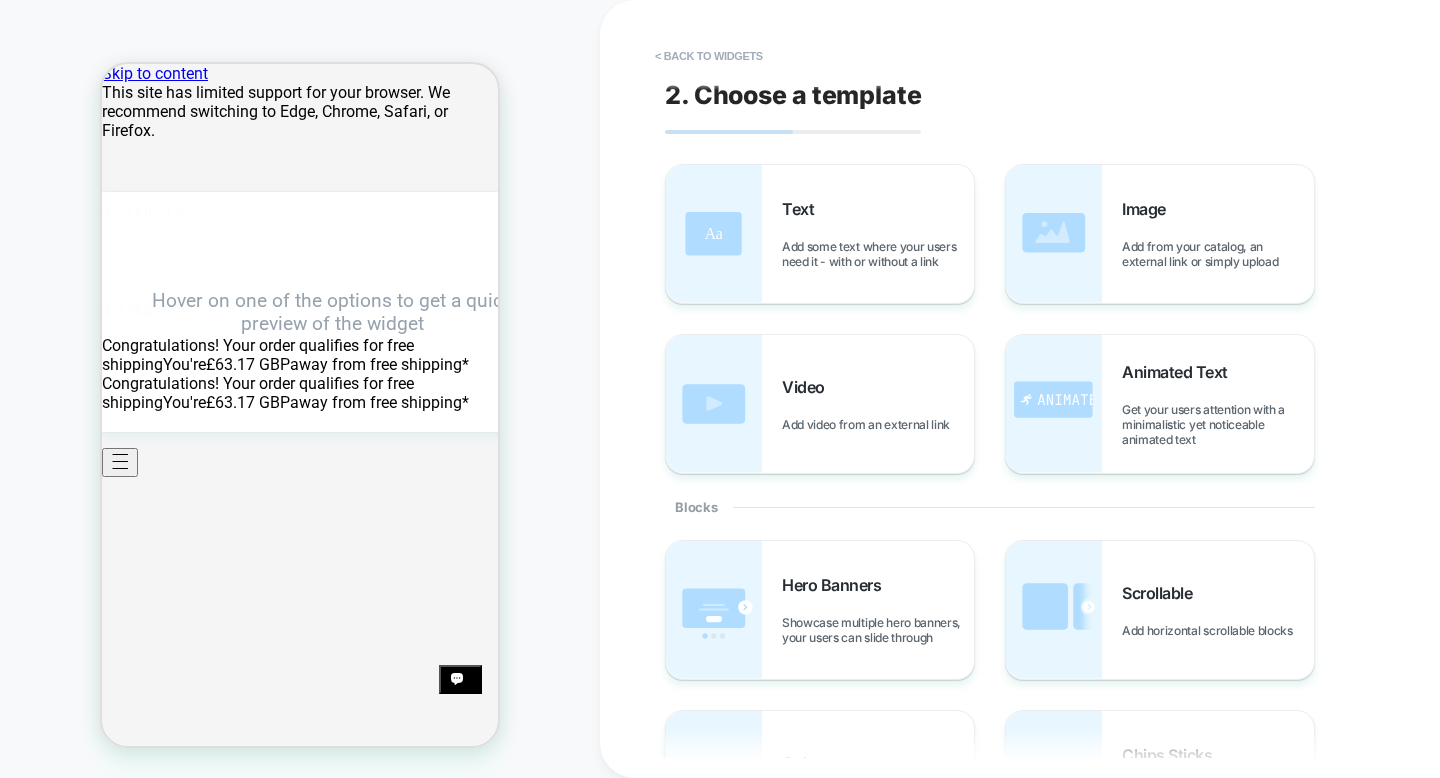 click on "< Back to widgets" at bounding box center [709, 56] 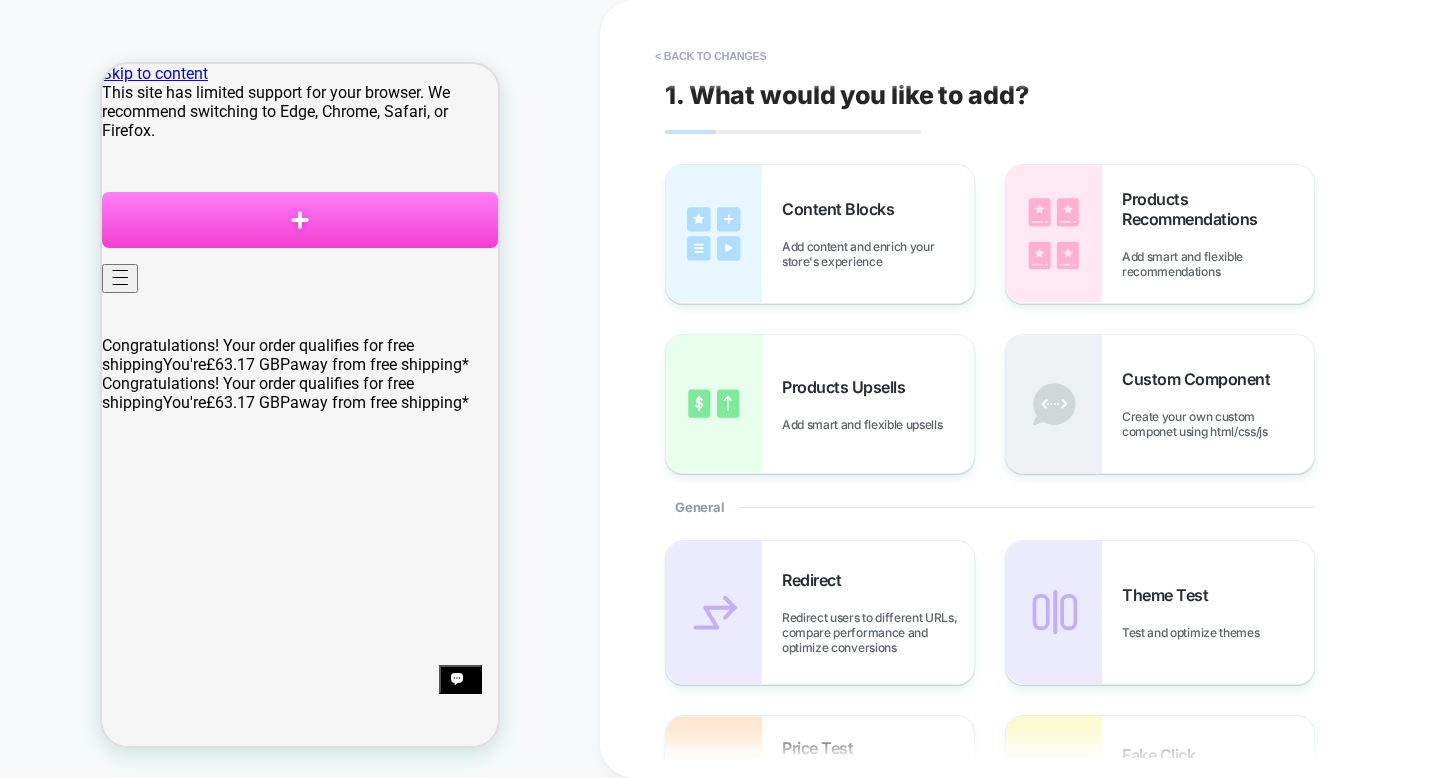 click on "< Back to changes" at bounding box center [1020, 56] 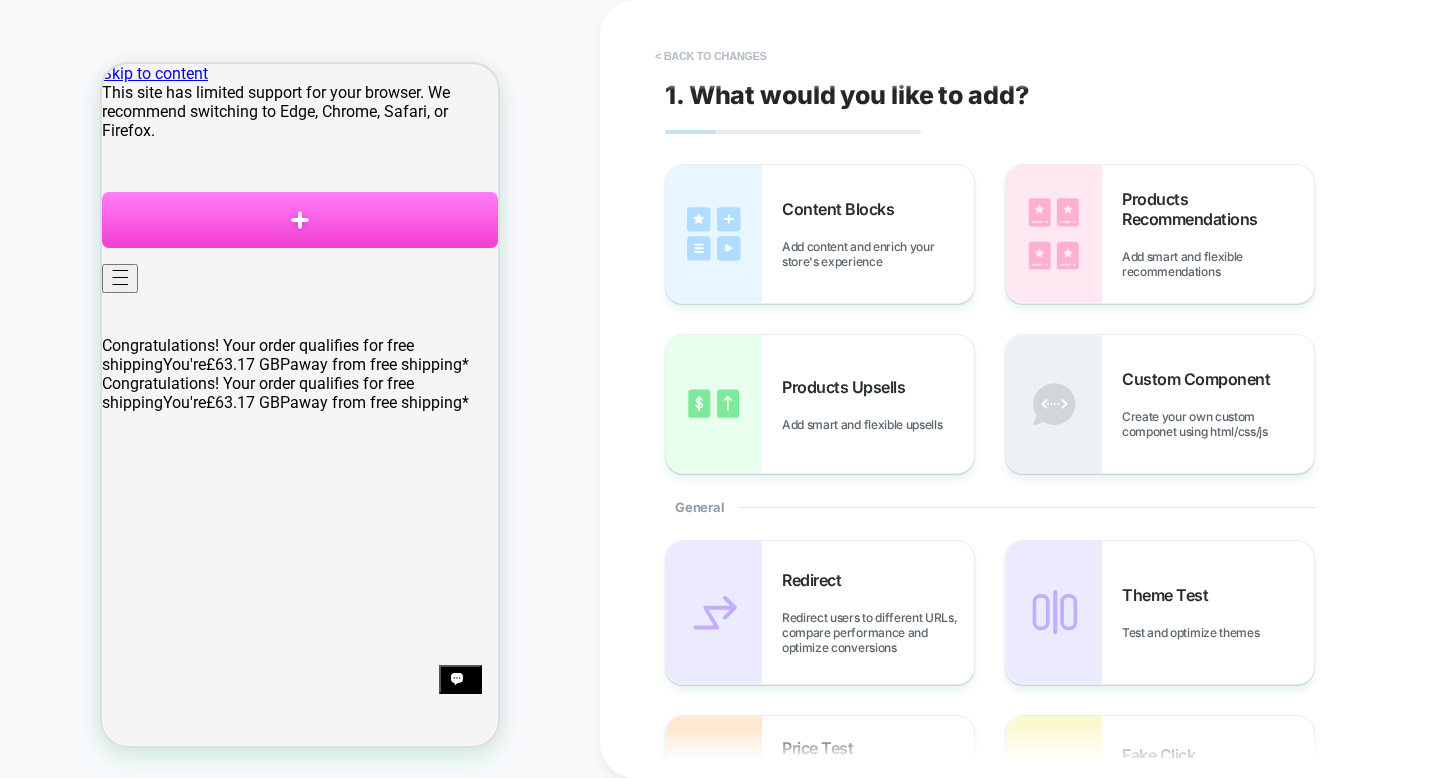 click on "< Back to changes" at bounding box center (711, 56) 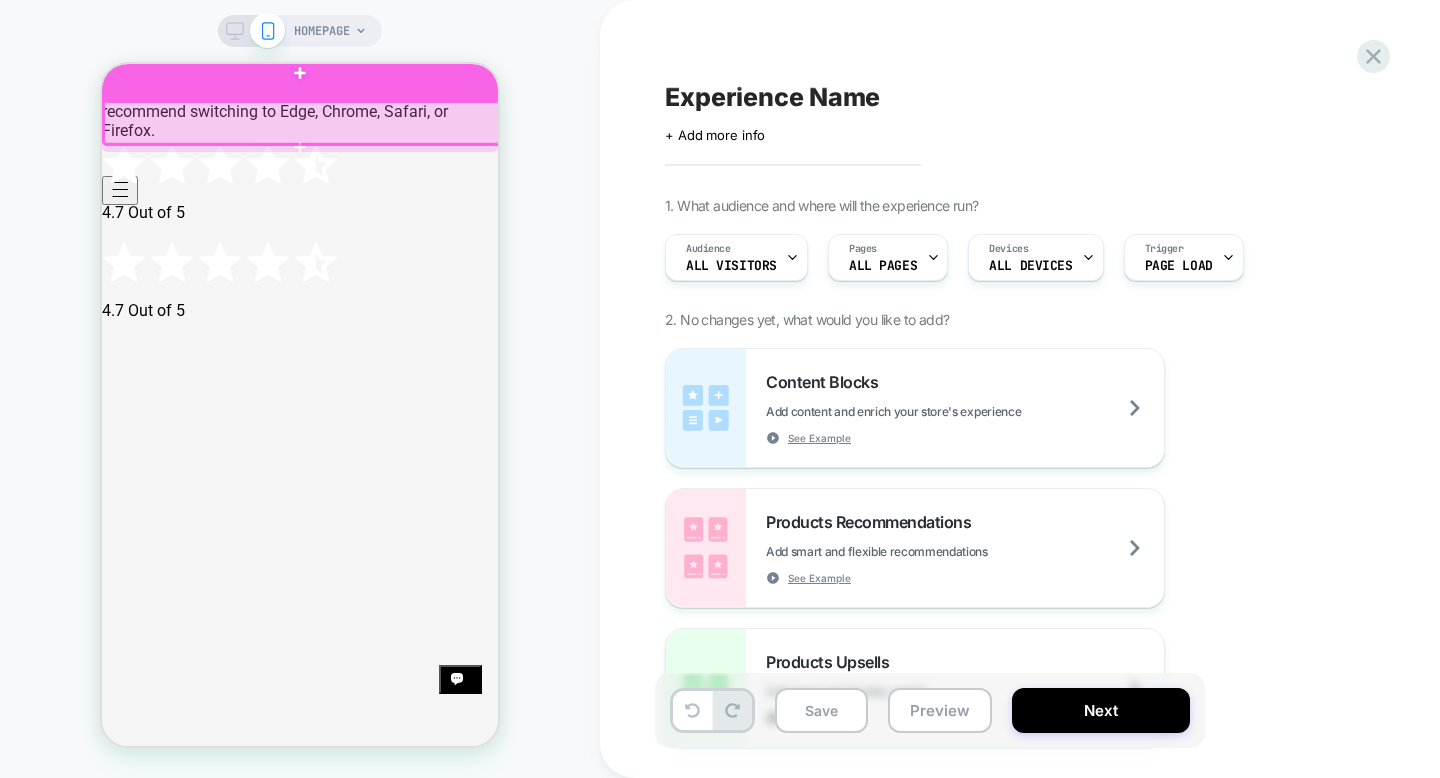 click at bounding box center (300, 72) 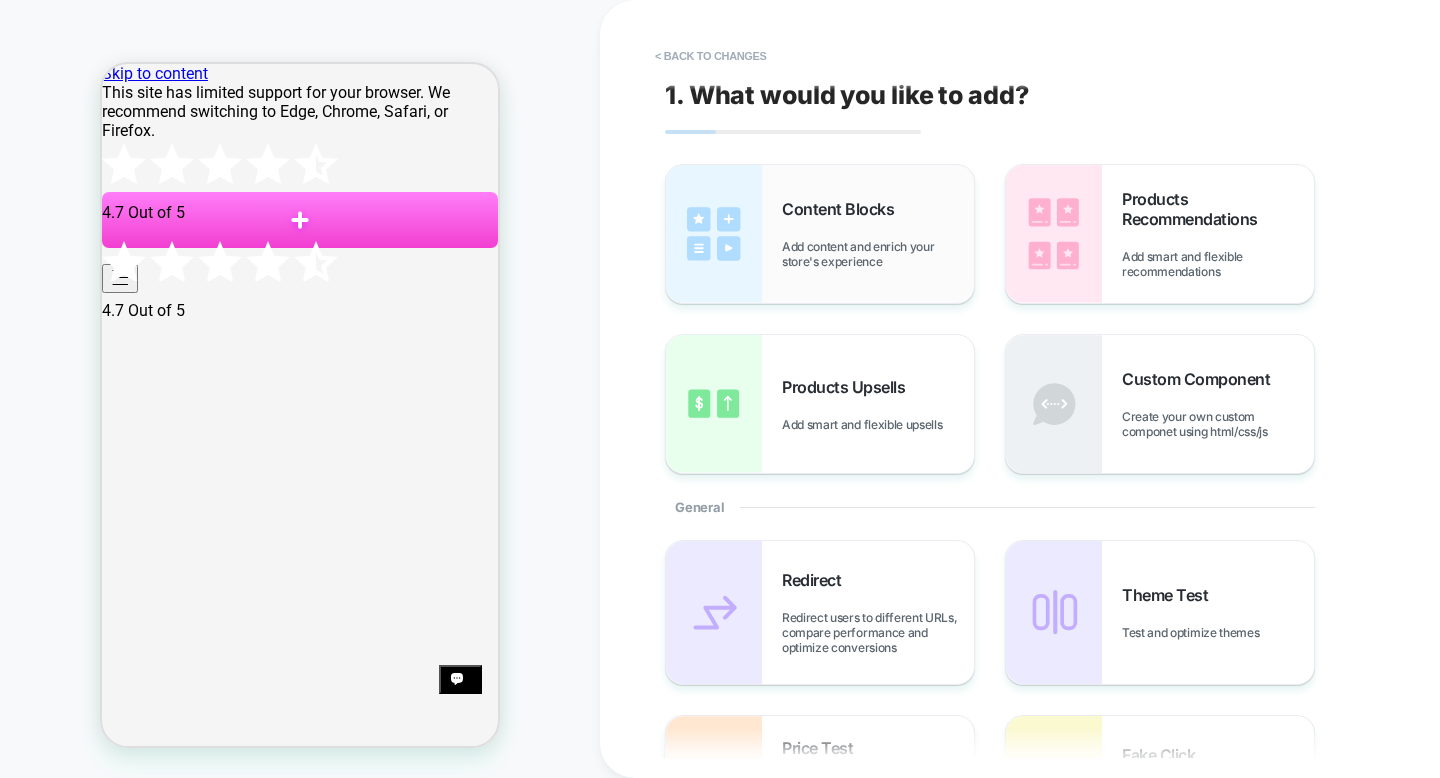 click on "Content Blocks Add content and enrich your store's experience" at bounding box center [820, 234] 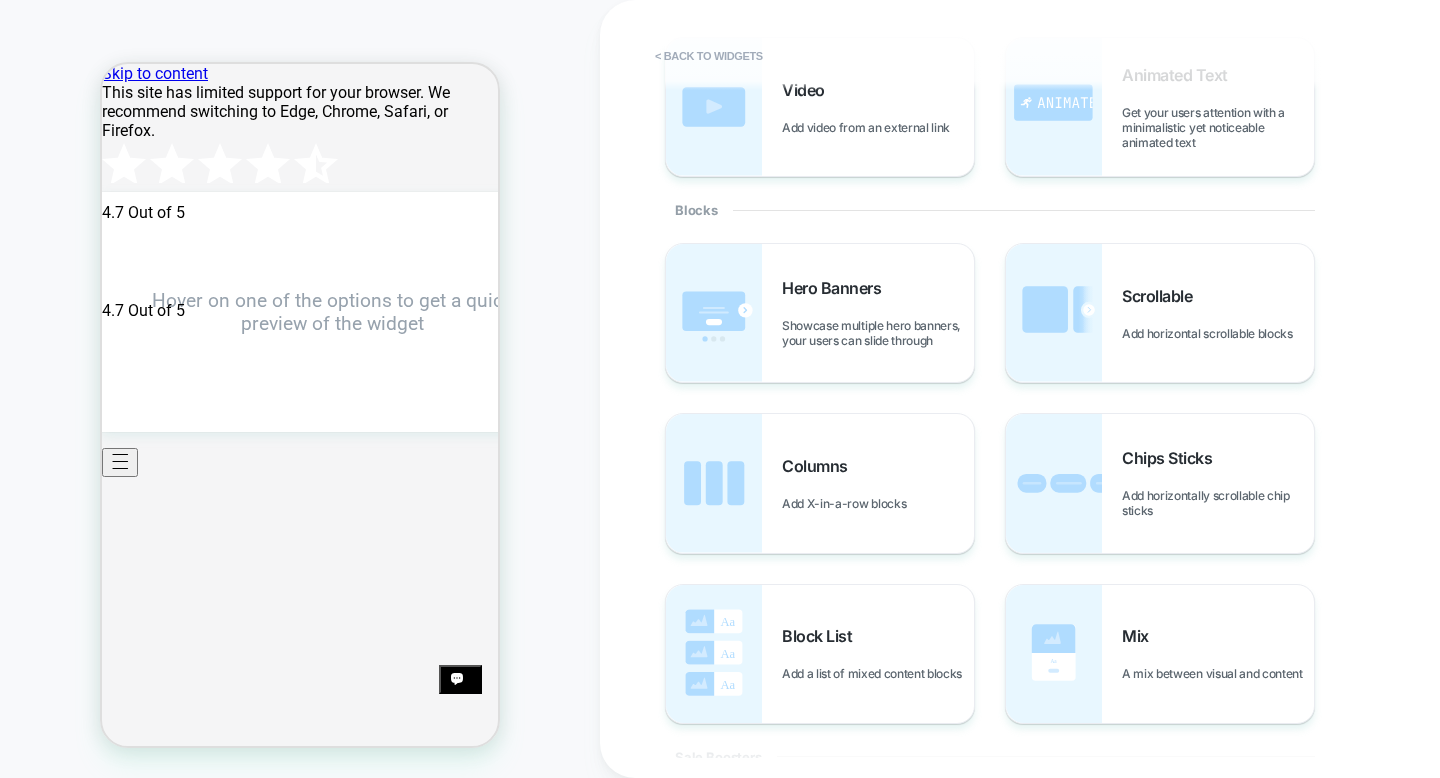 scroll, scrollTop: 296, scrollLeft: 0, axis: vertical 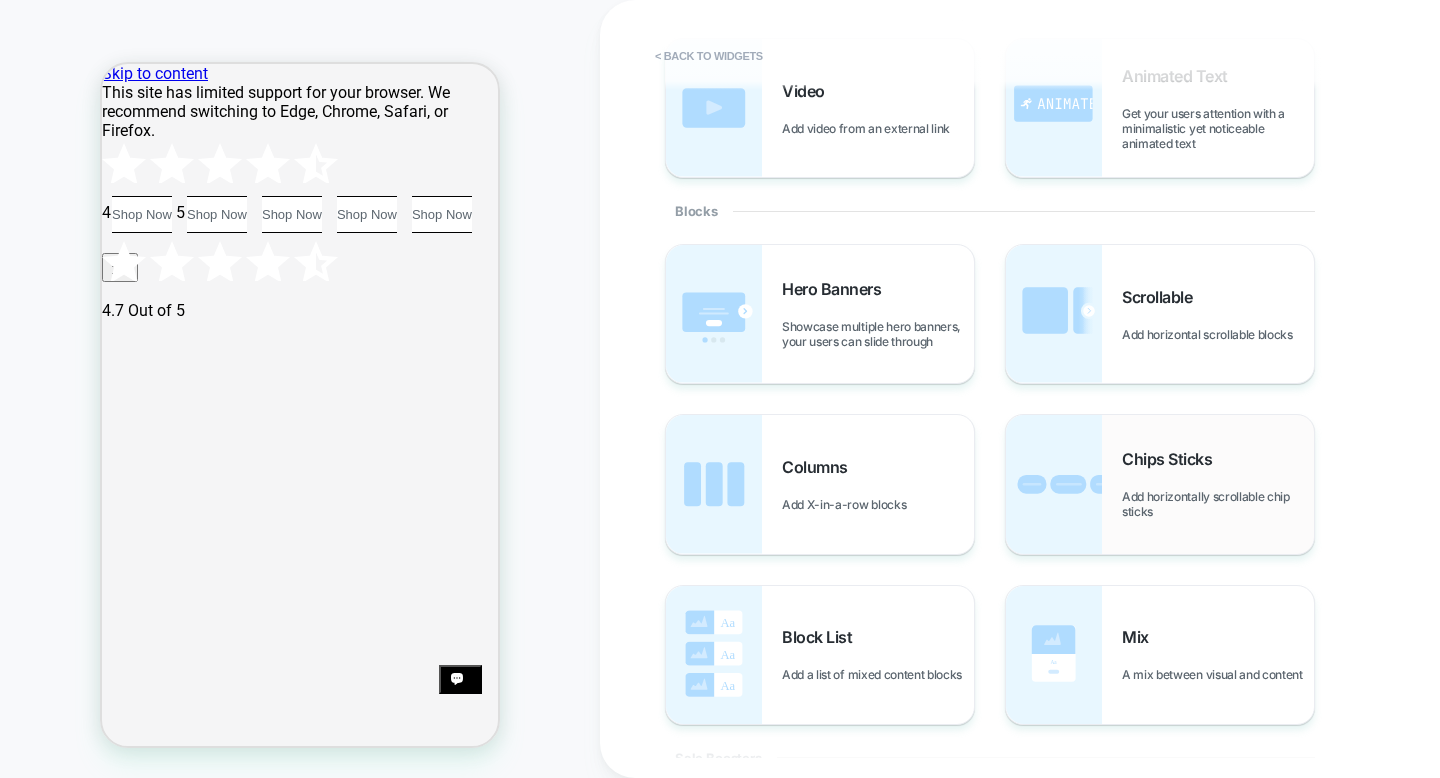 click on "Chips Sticks Add horizontally scrollable chip sticks" at bounding box center (1160, 484) 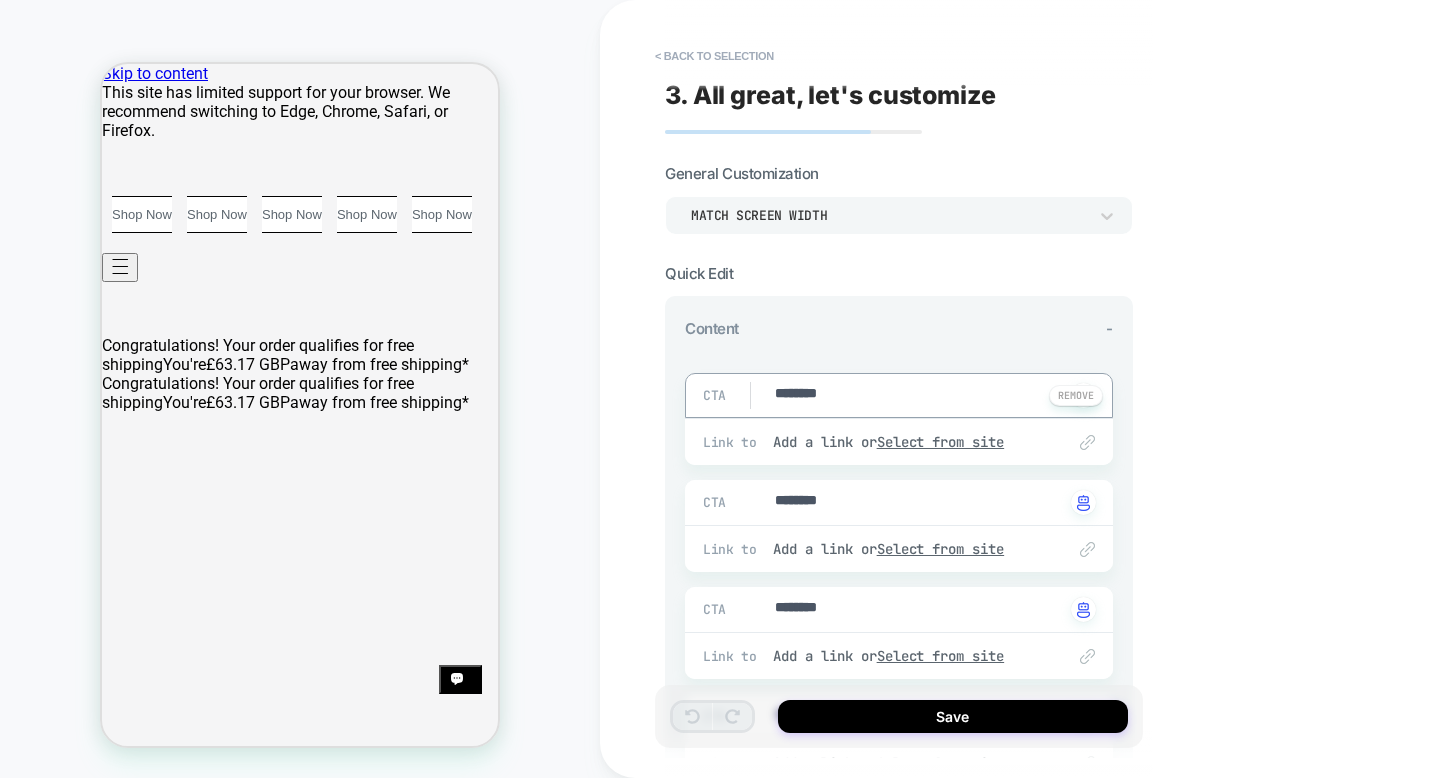 click on "********" at bounding box center (918, 395) 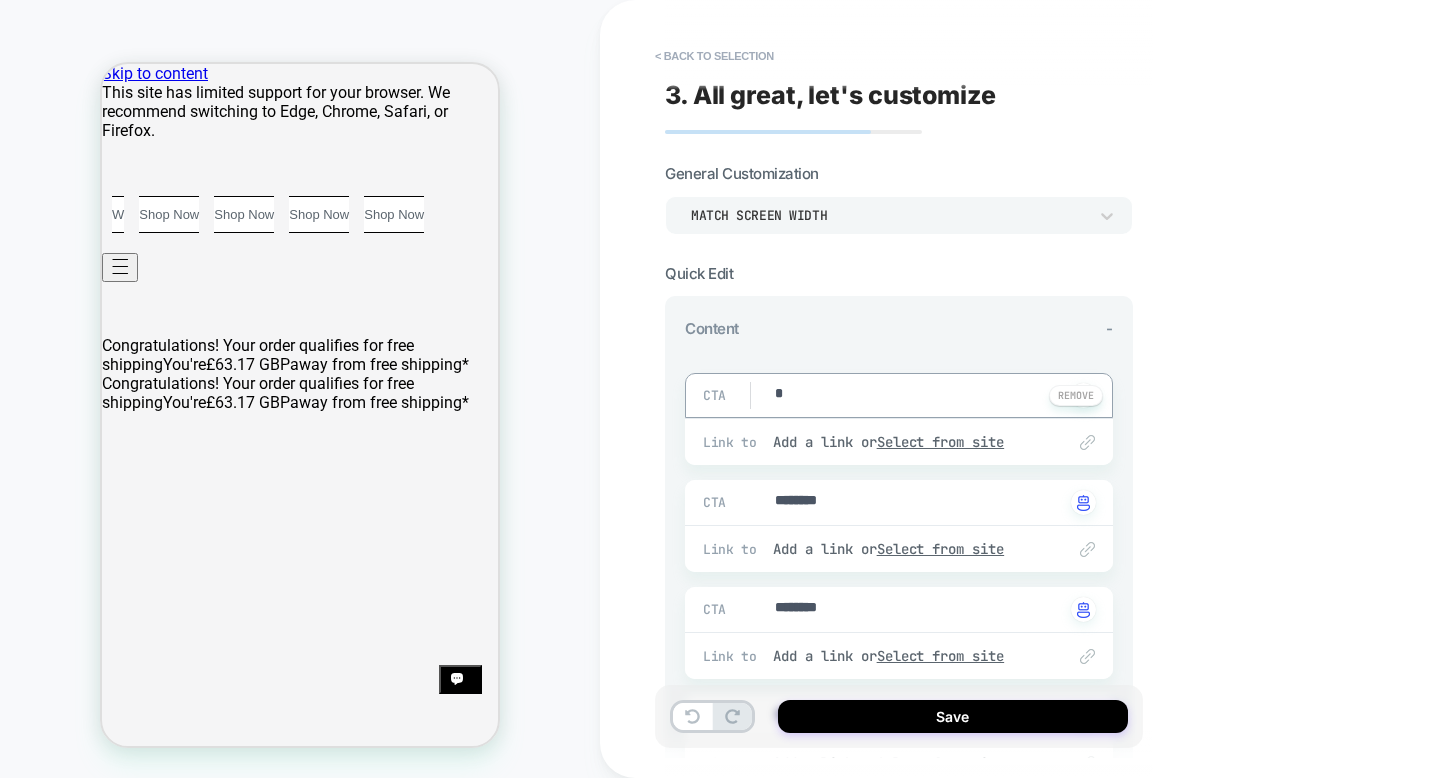 type on "*" 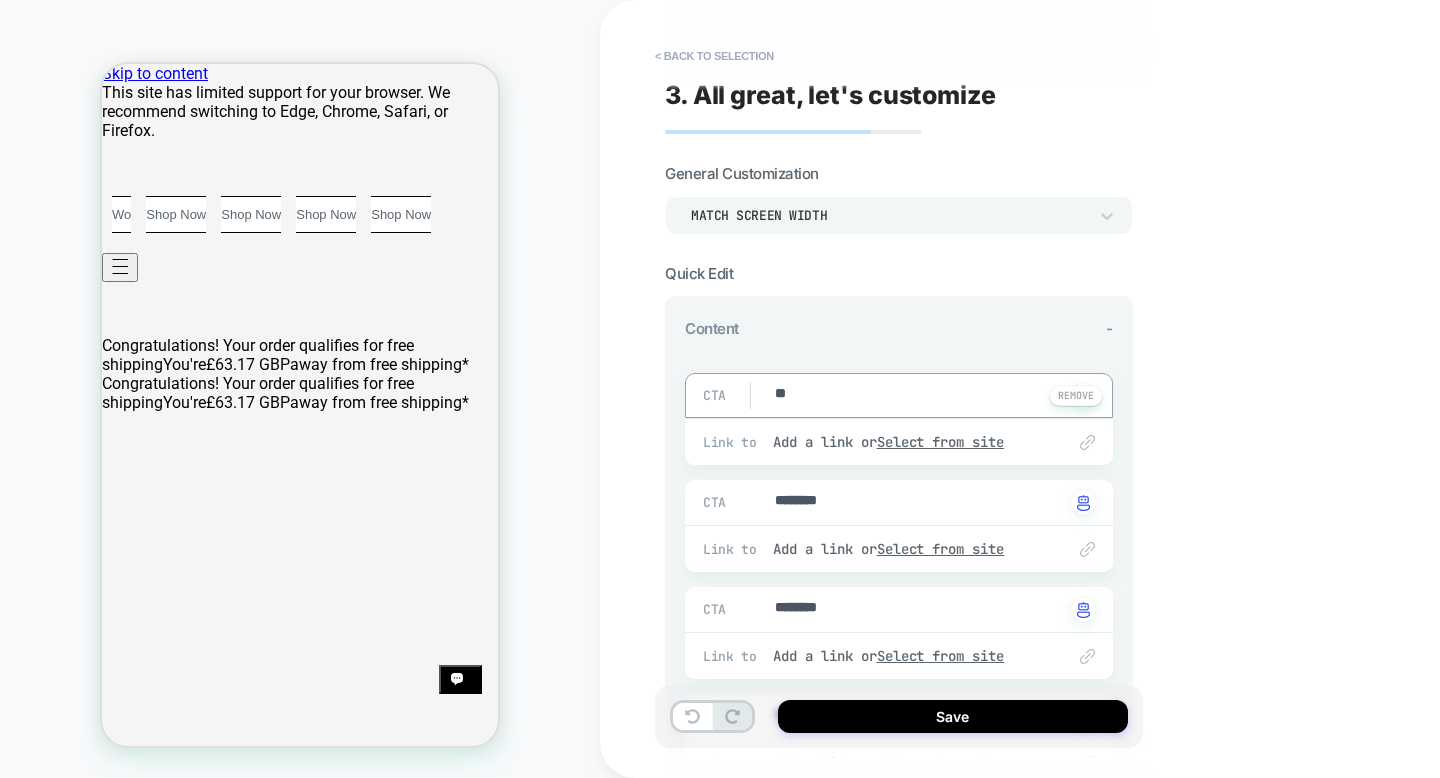 type on "*" 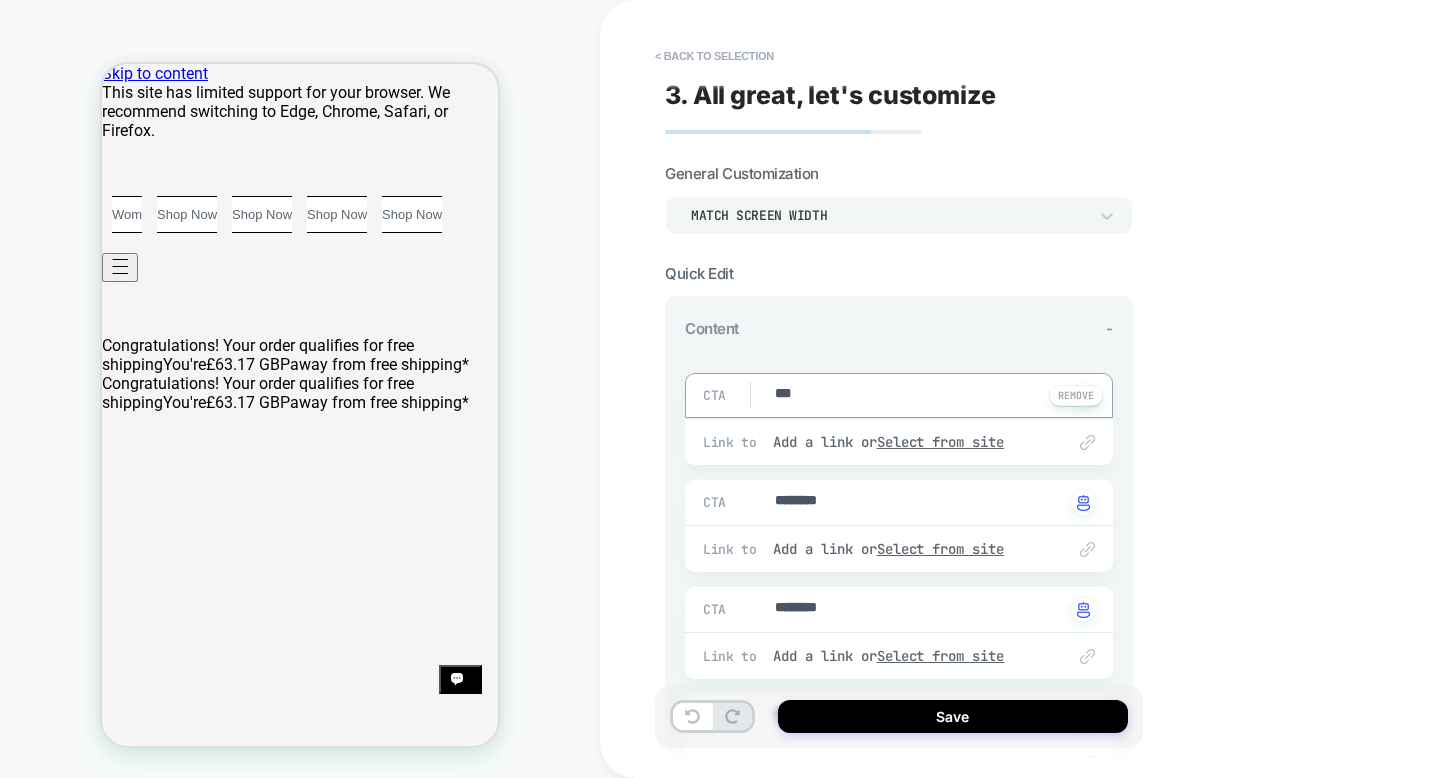 type on "*" 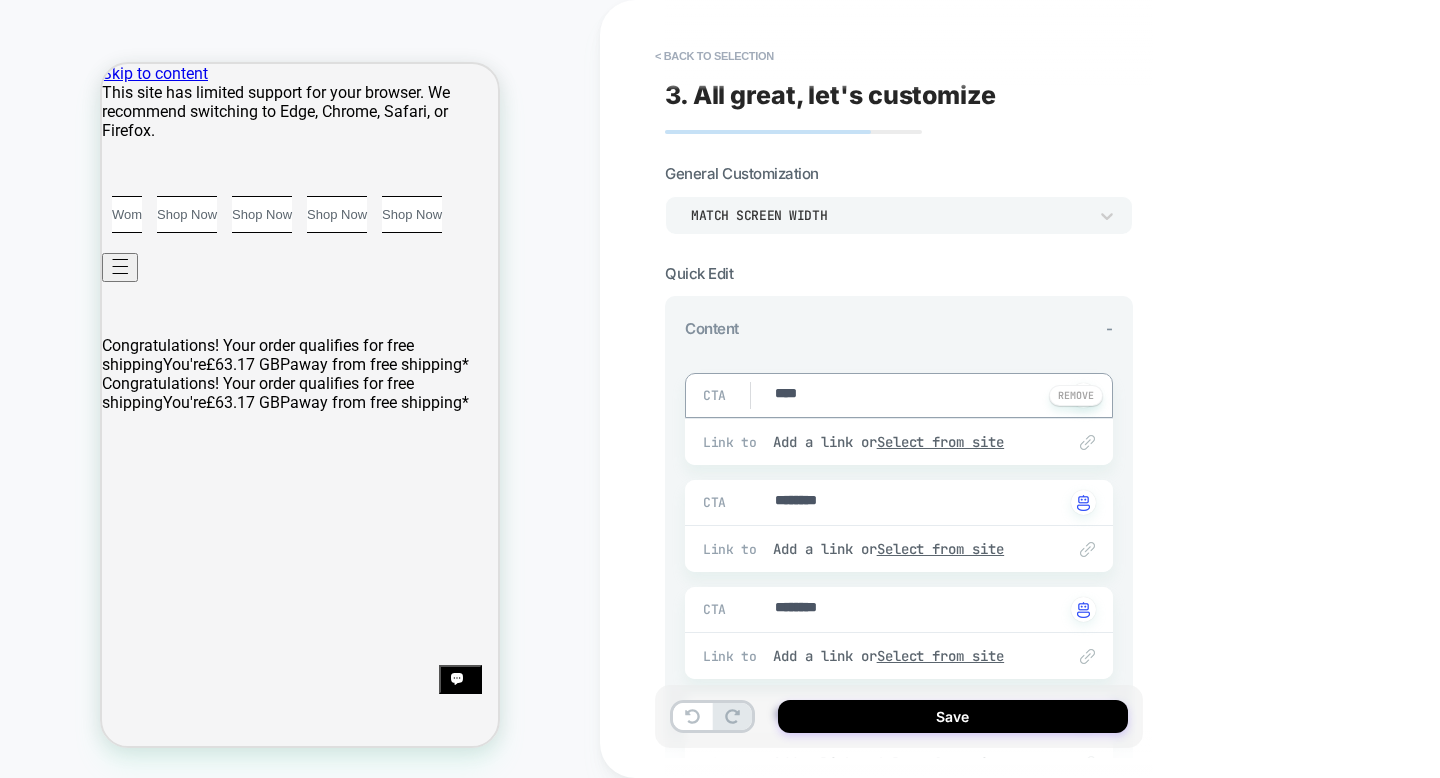 type on "*" 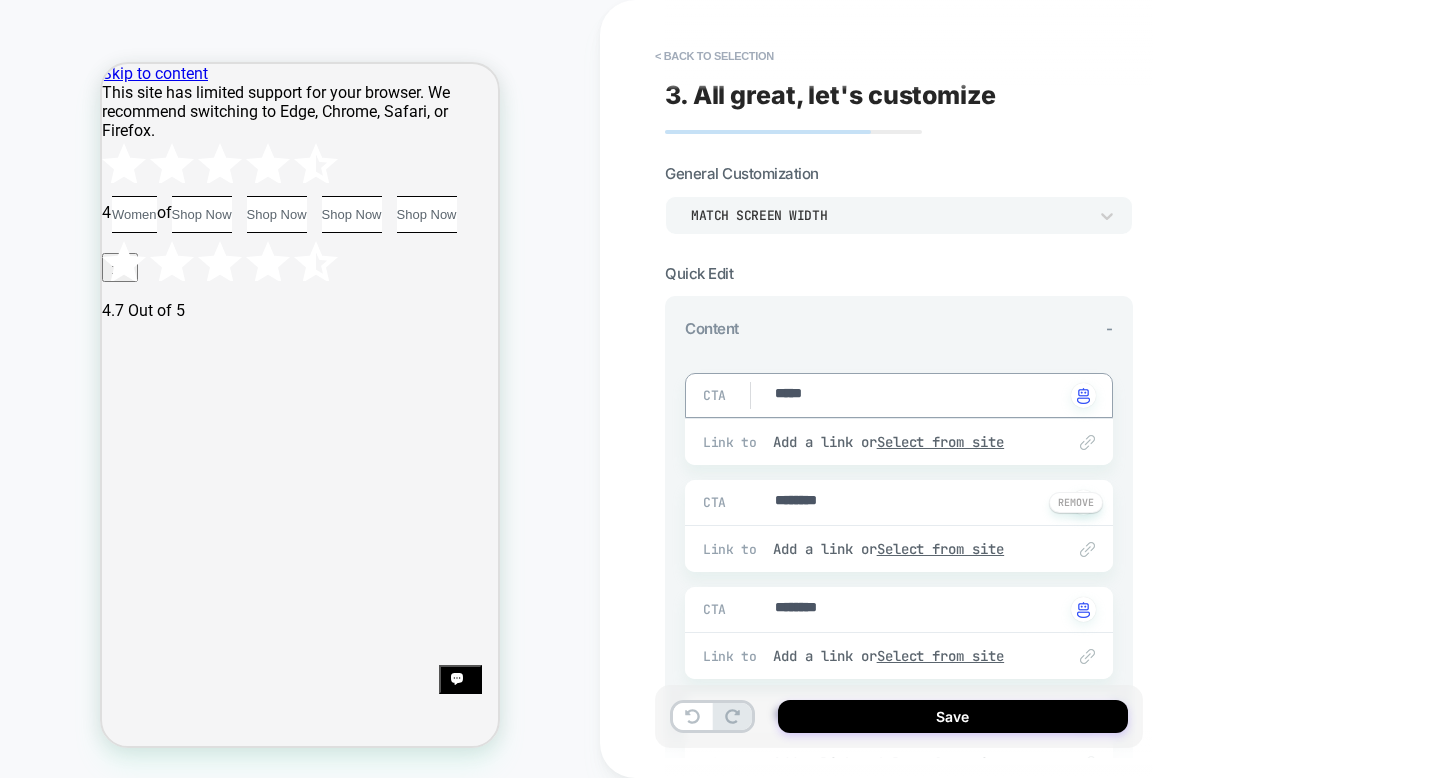 type on "*" 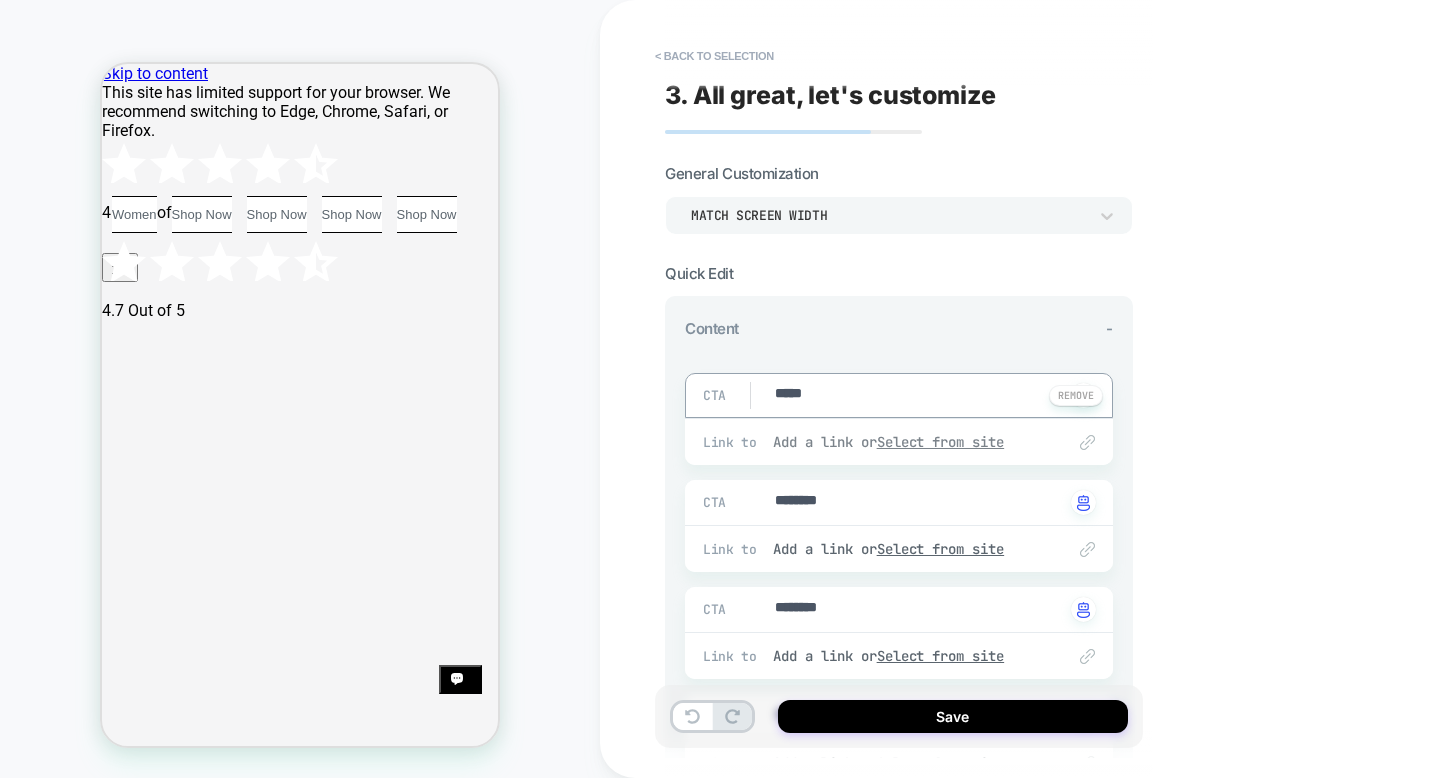 type on "*****" 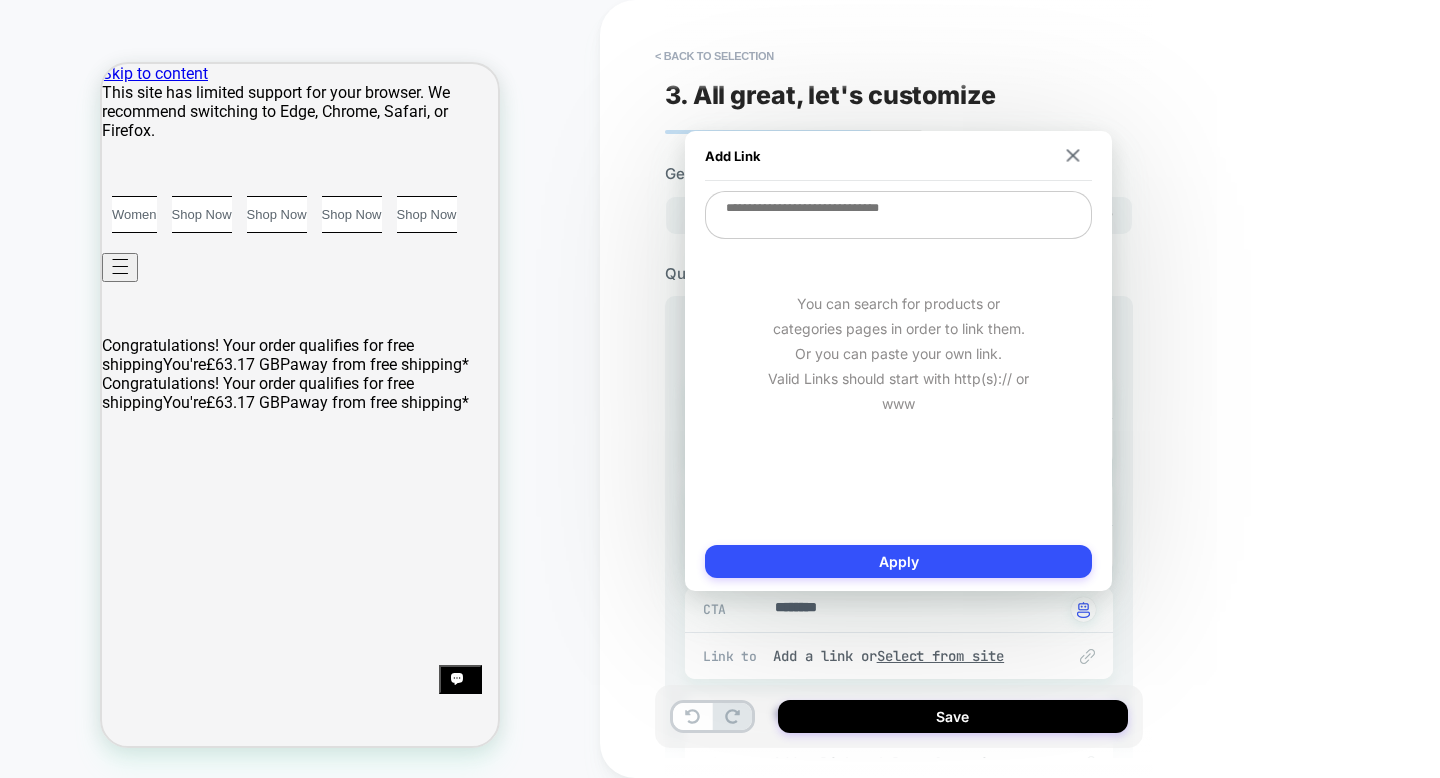 type on "*" 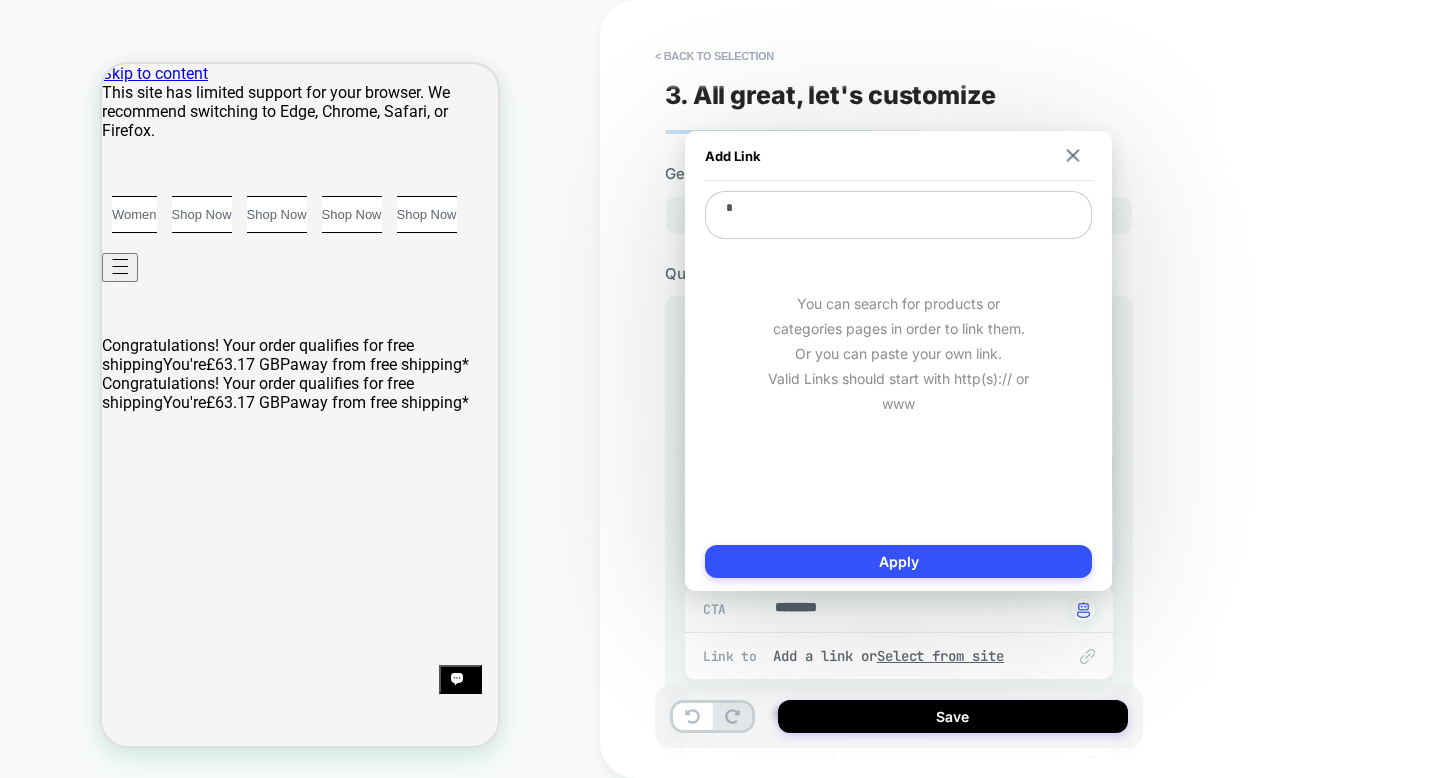 type on "*" 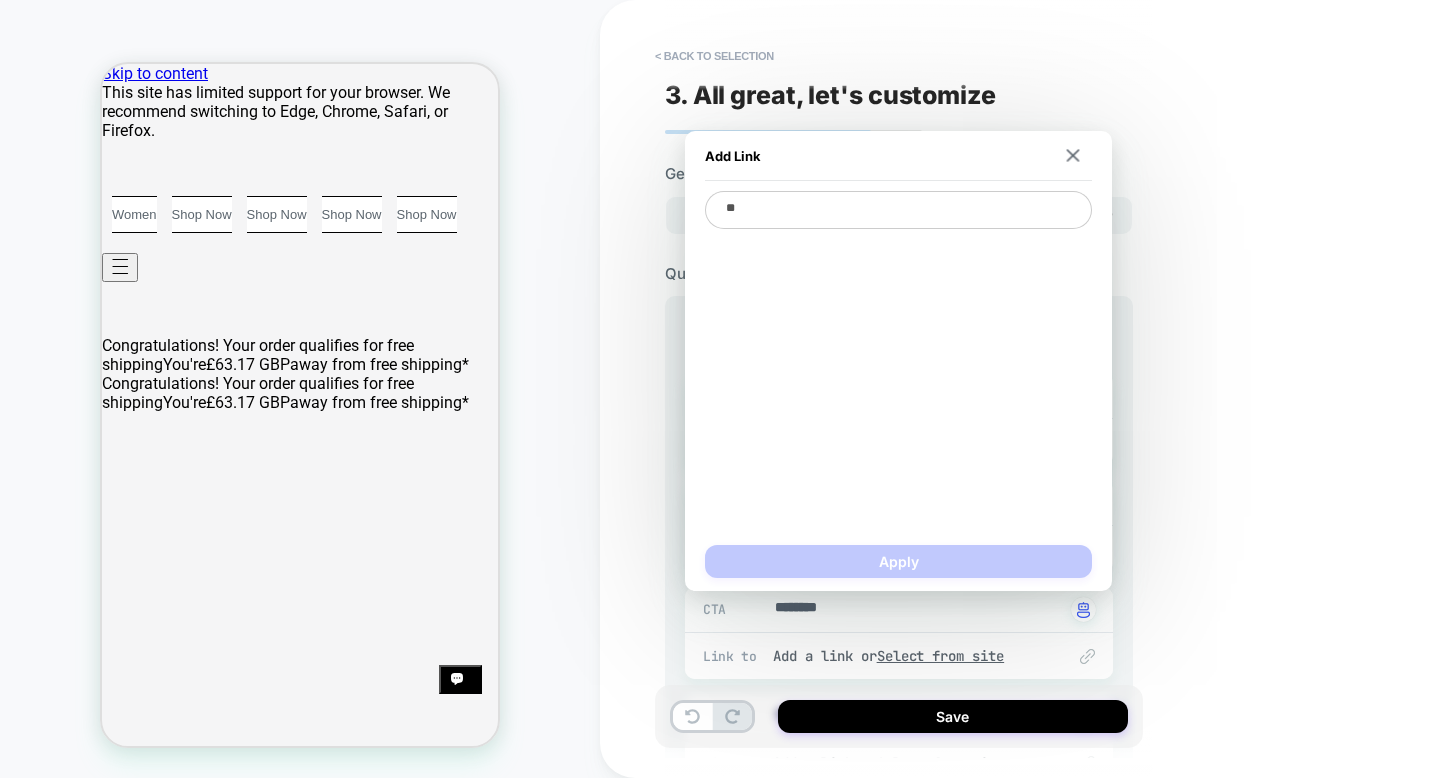 type on "*" 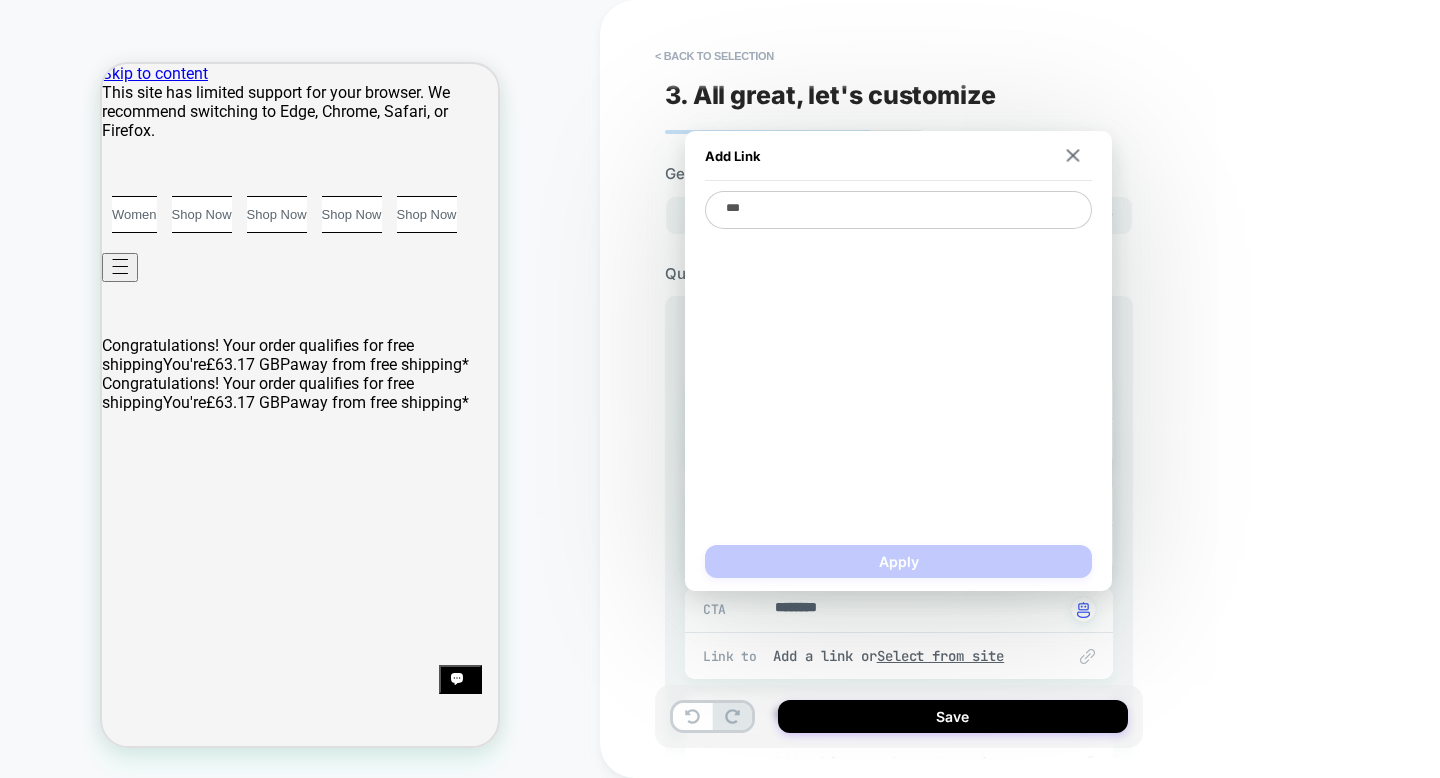 type on "*" 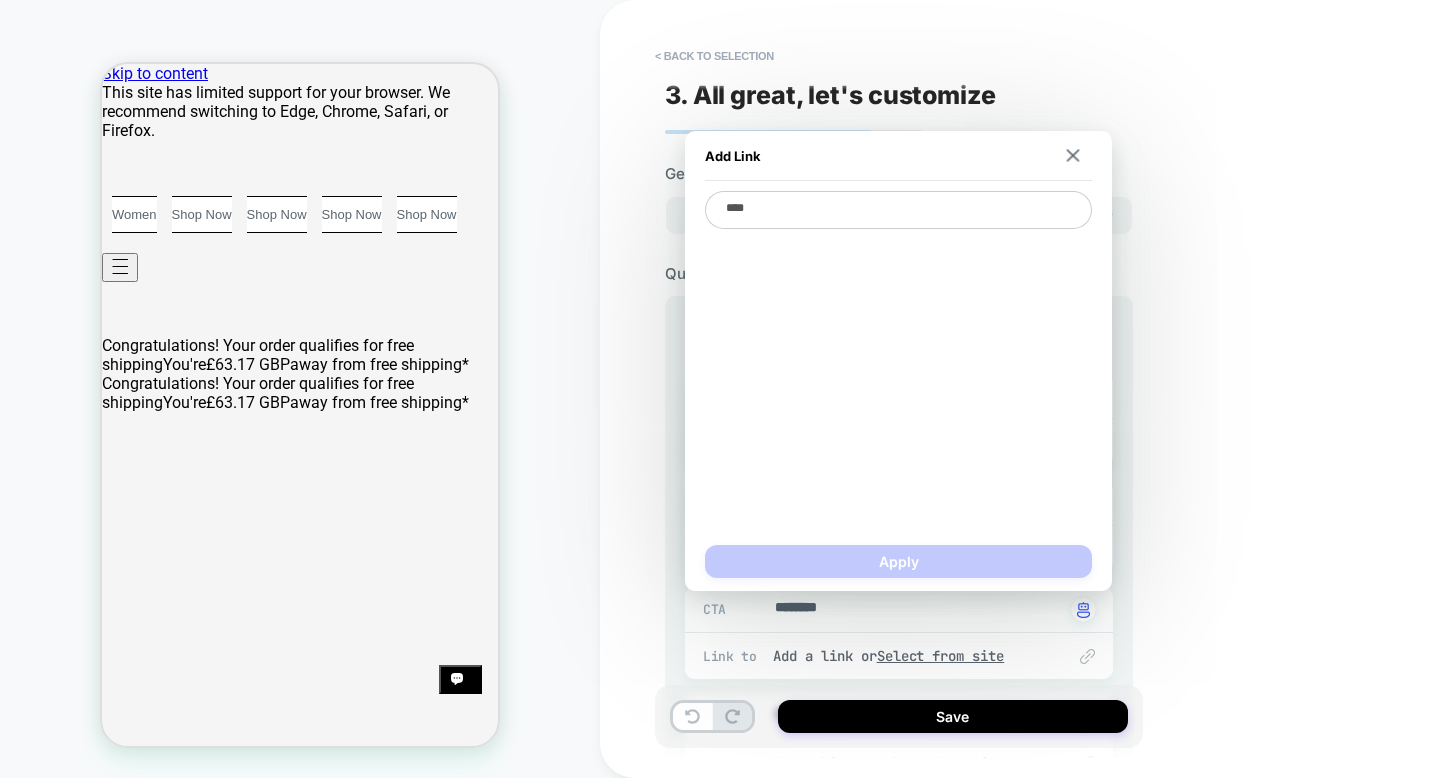 type on "*" 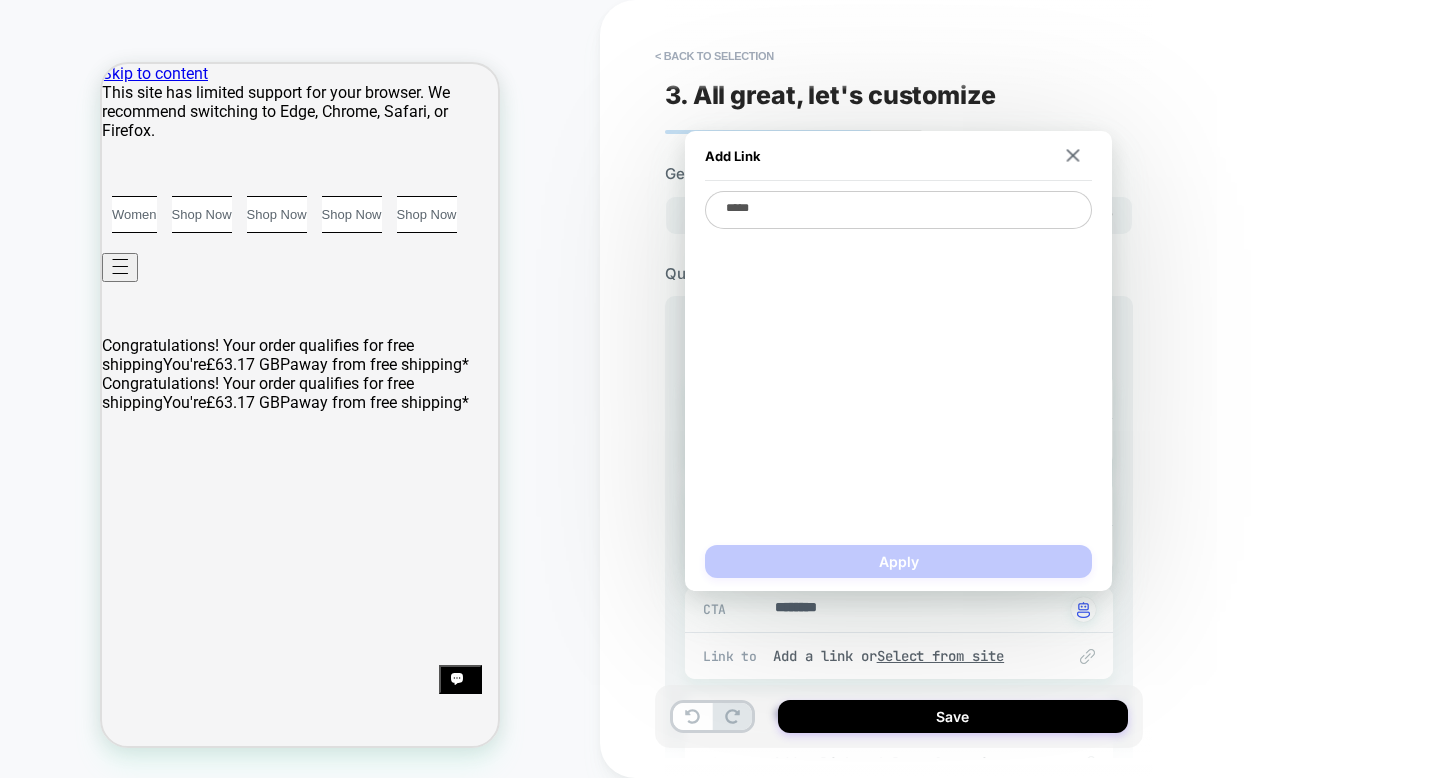 type on "*" 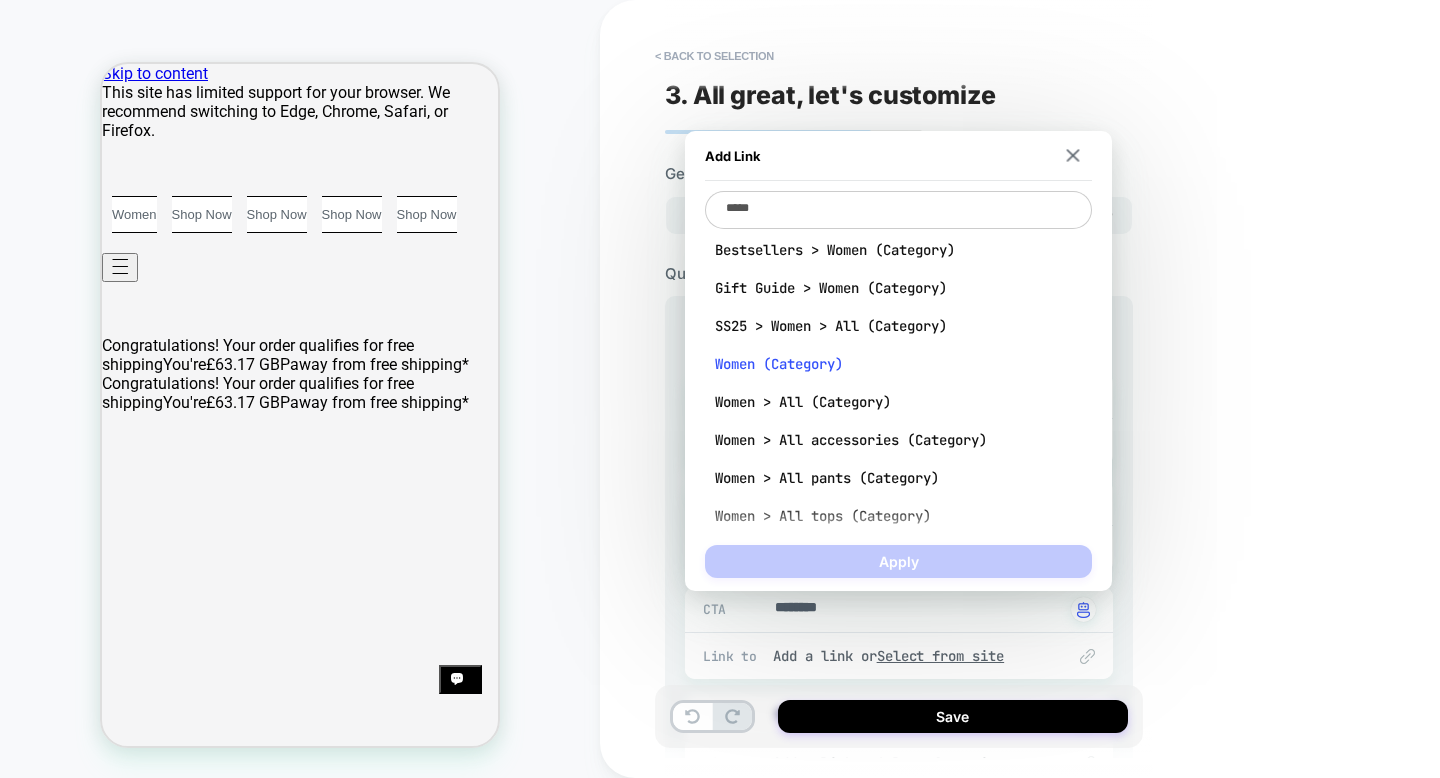 type on "*****" 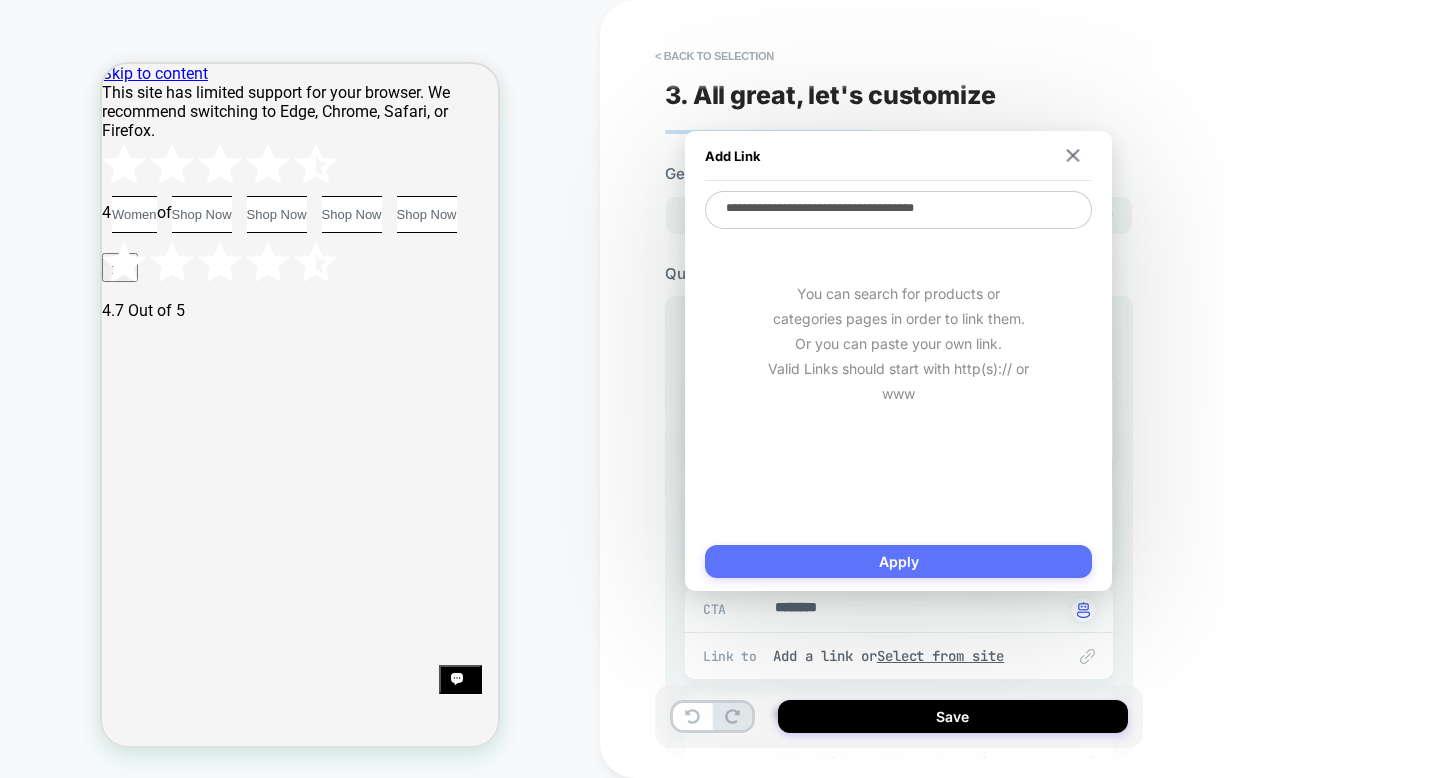 click on "Apply" at bounding box center (898, 561) 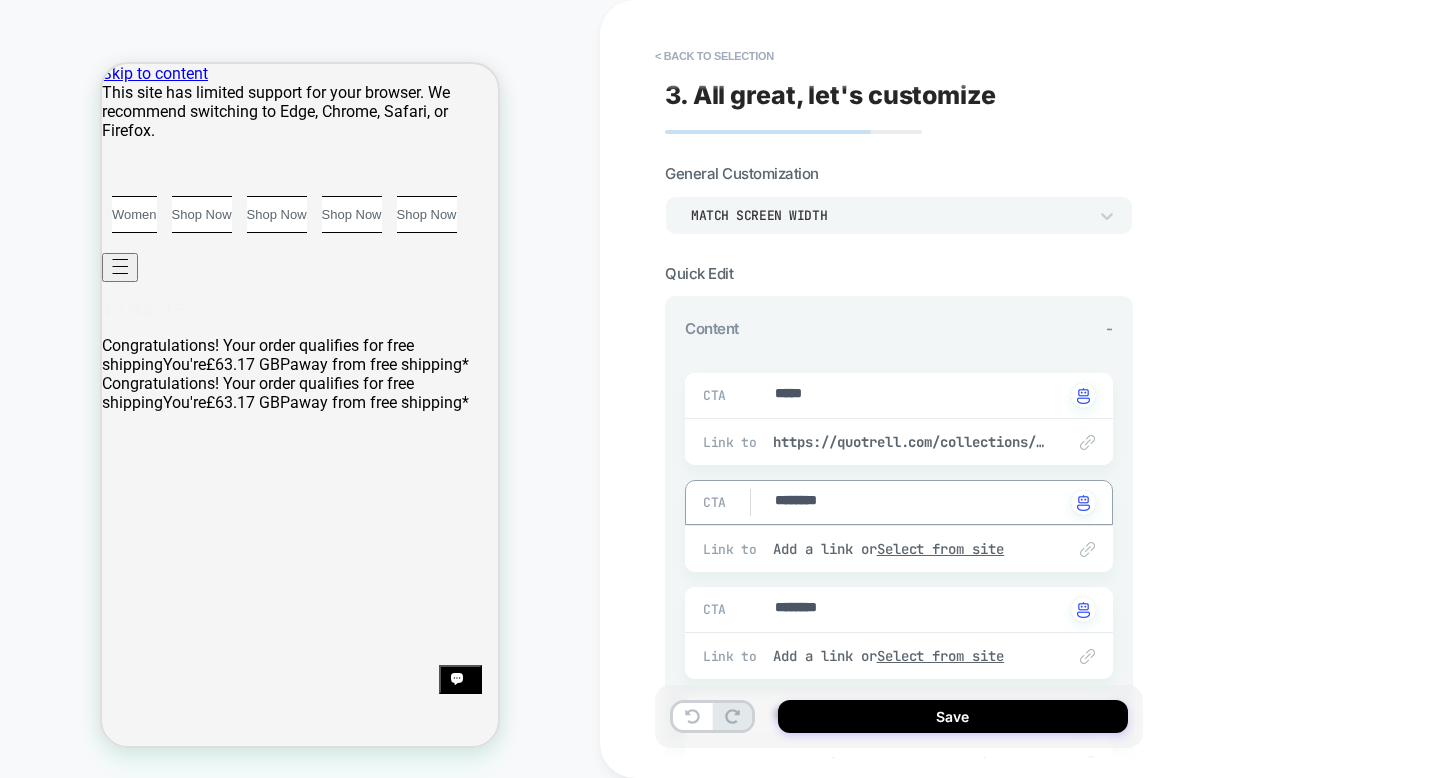 click on "********" at bounding box center [918, 502] 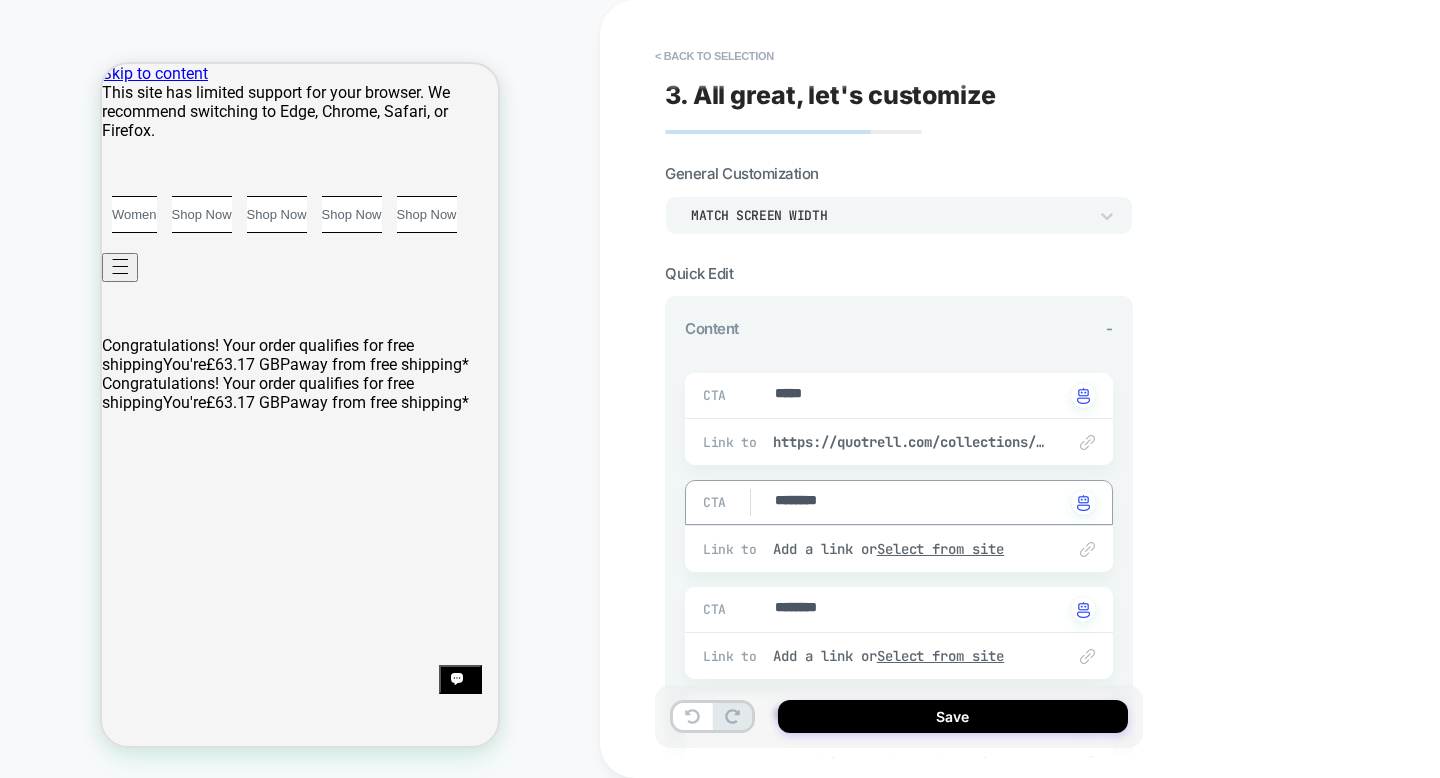 click on "********" at bounding box center (918, 502) 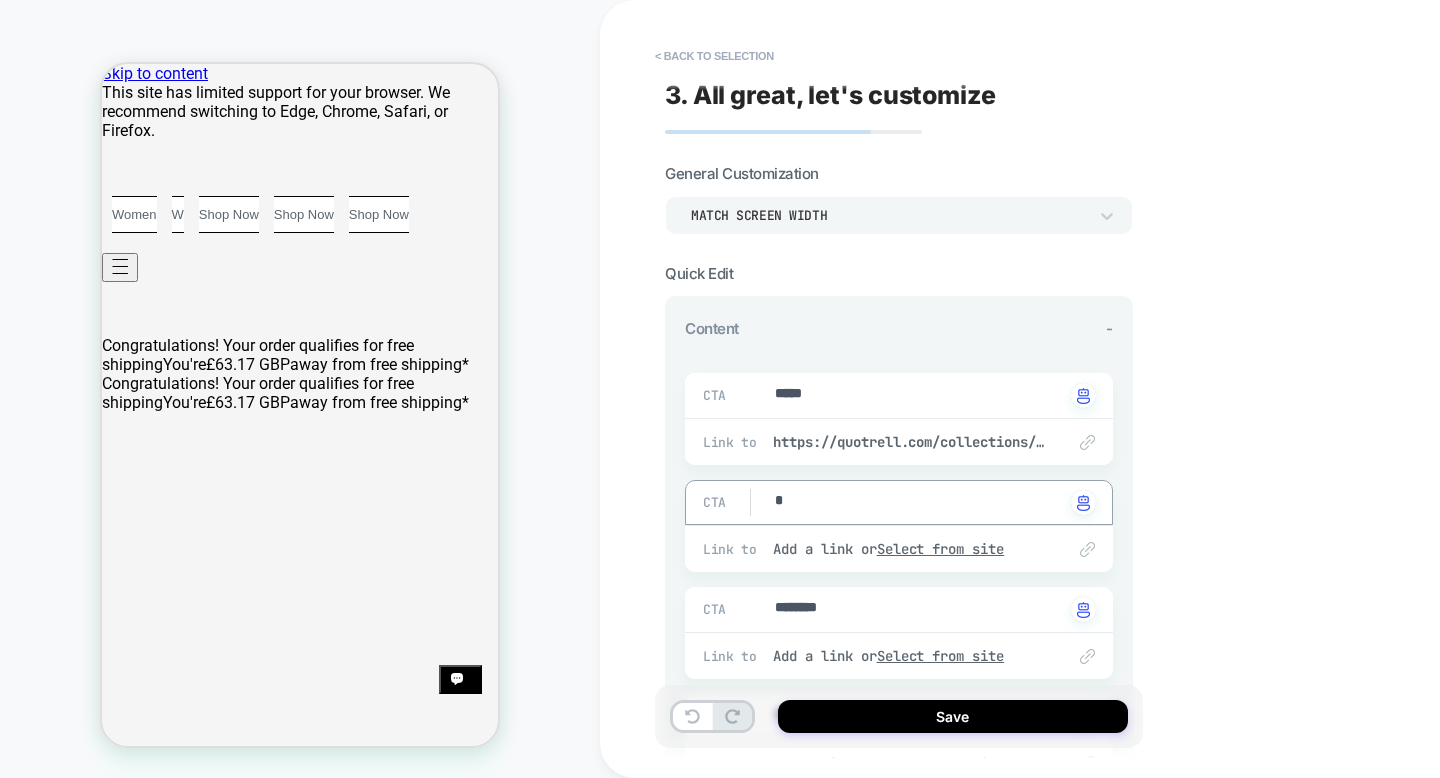 type on "*" 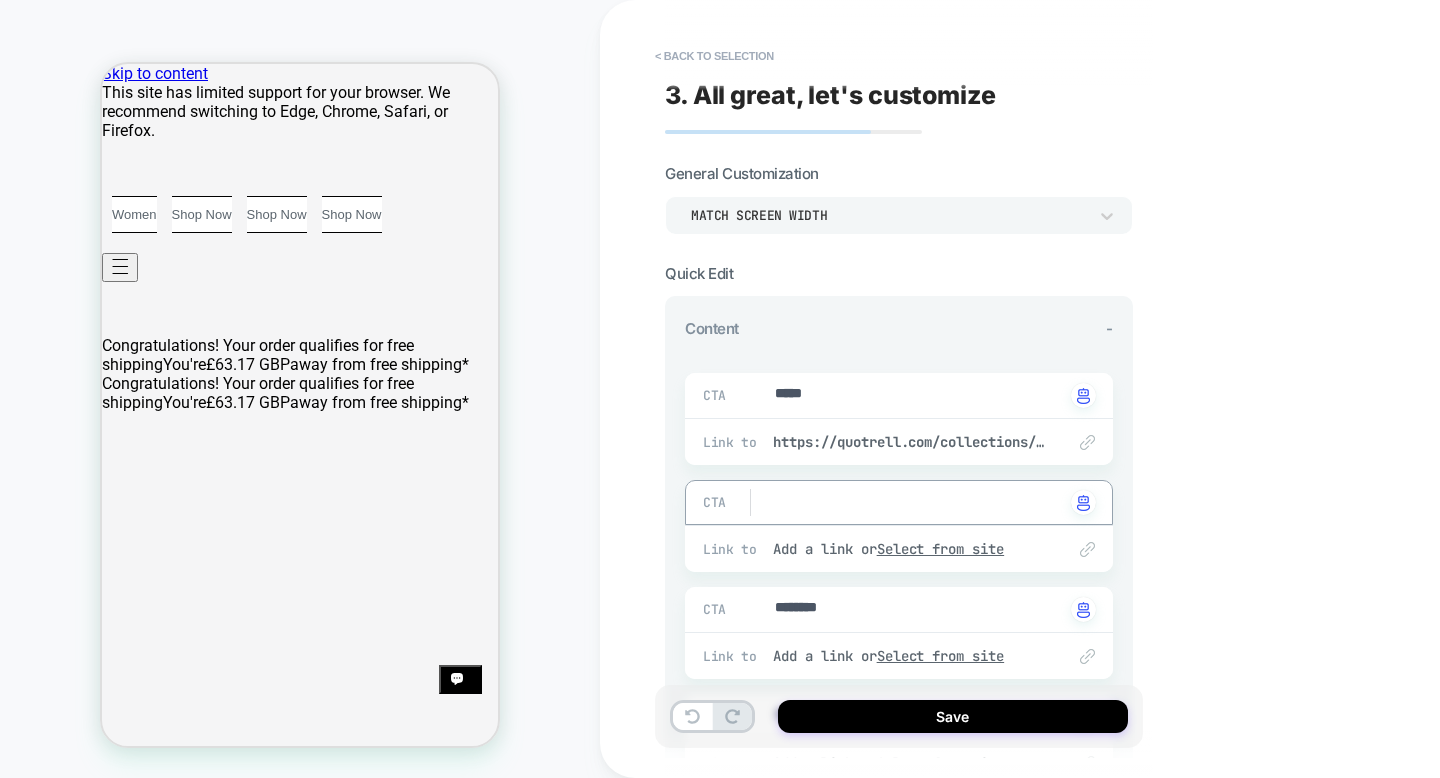 type on "*" 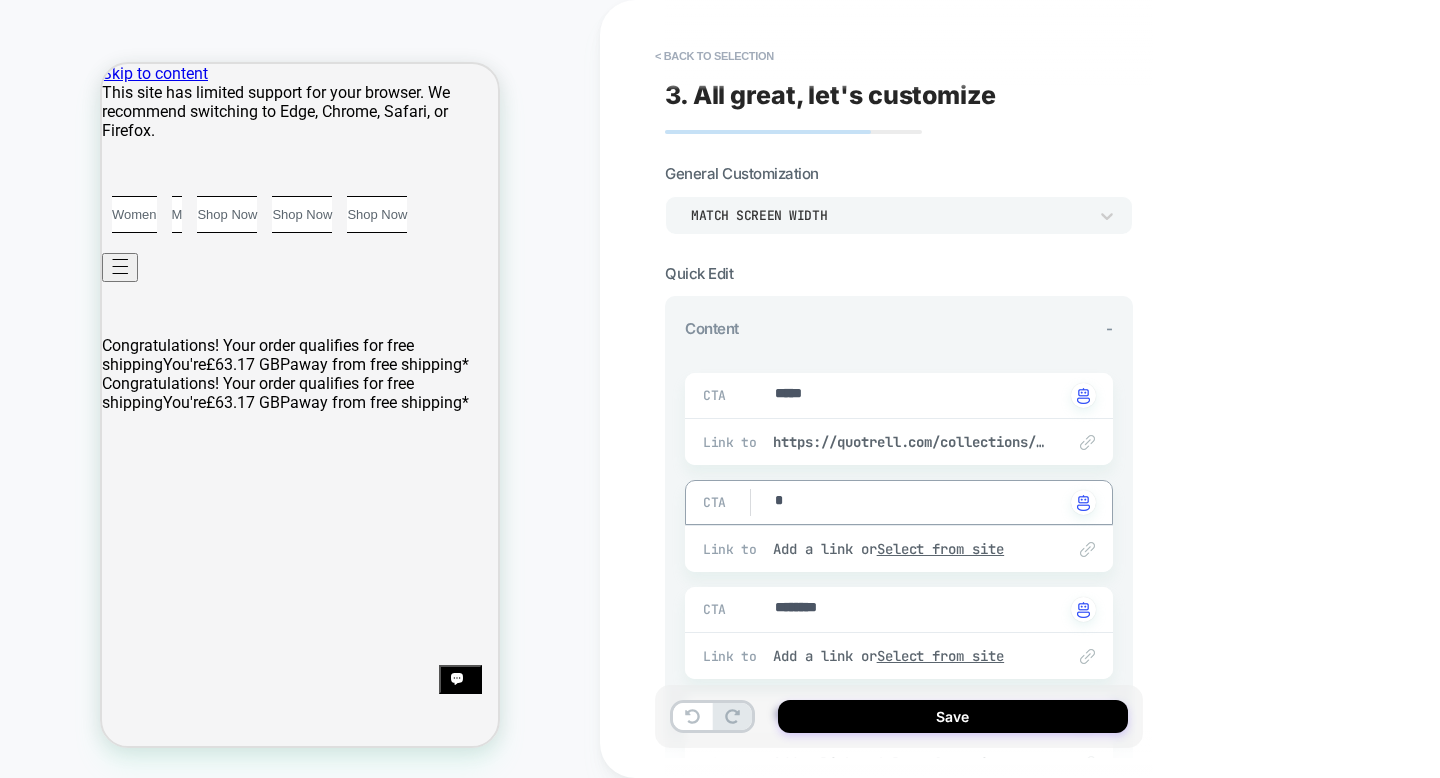 type on "*" 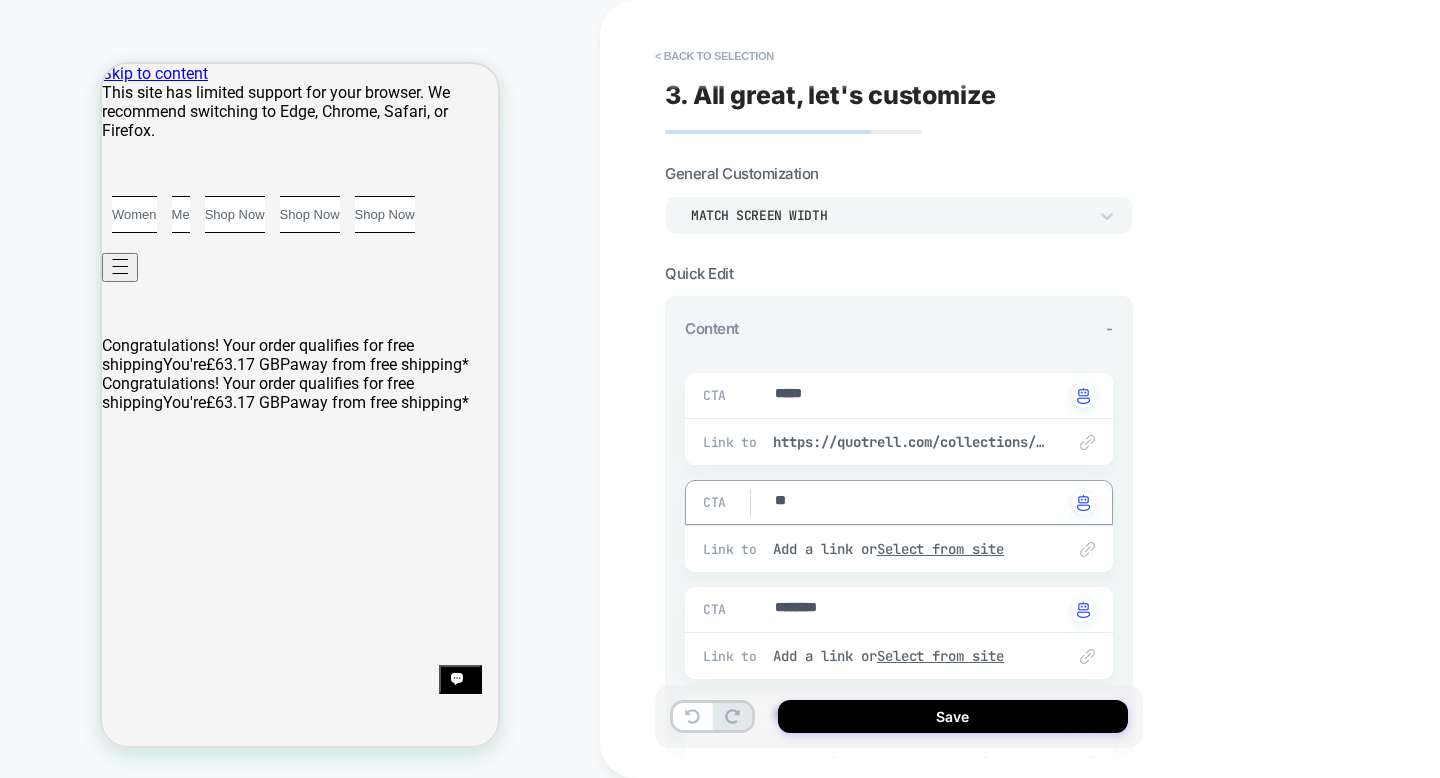 type on "*" 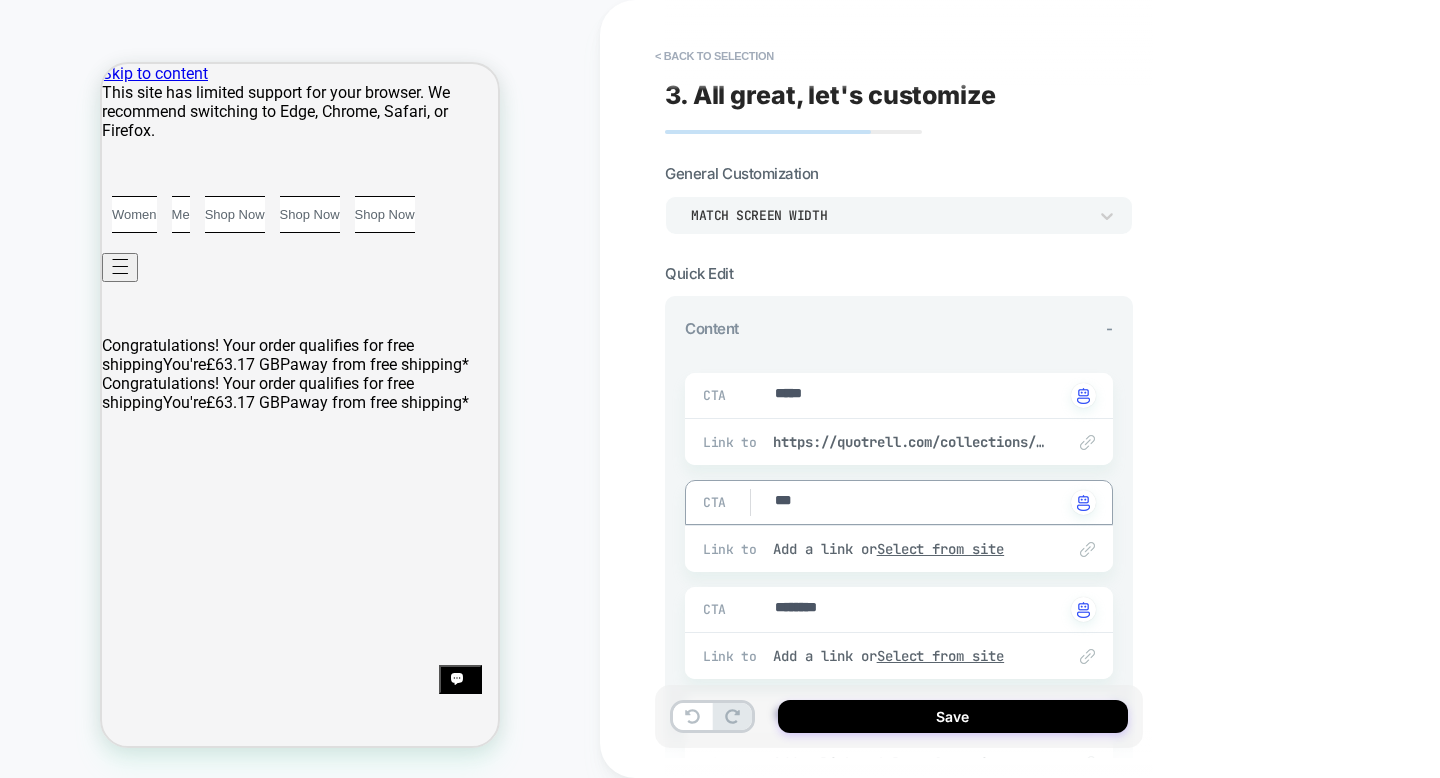 type on "*" 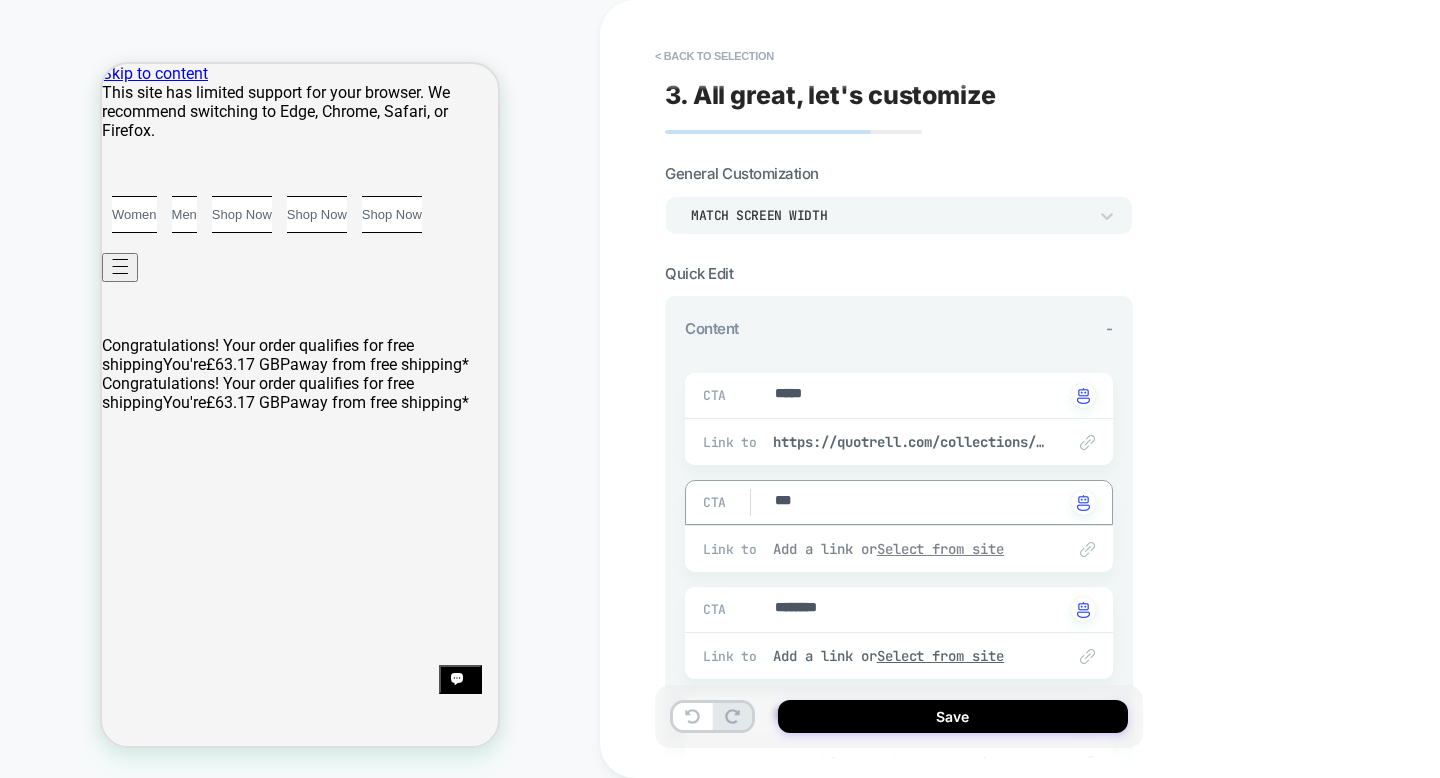 type on "***" 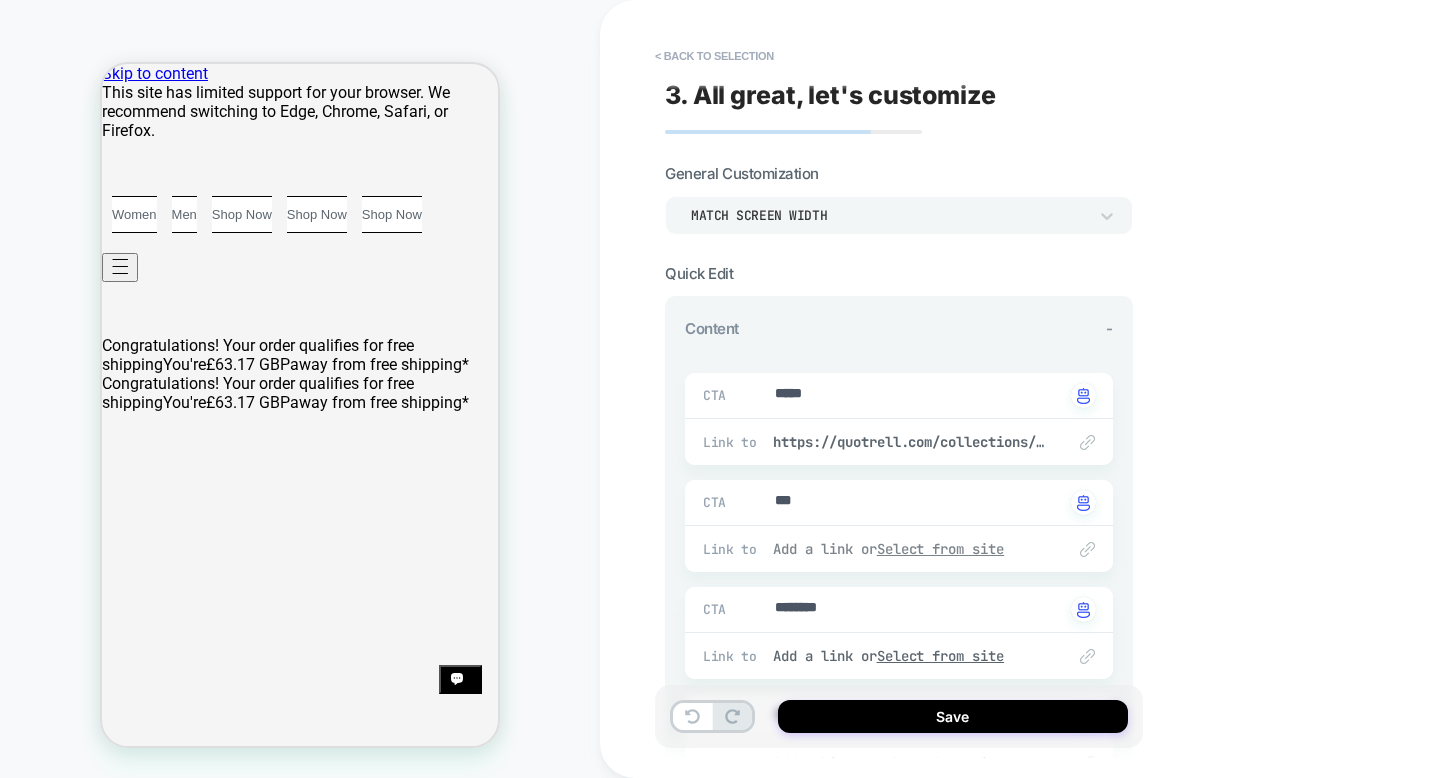 click on "Select from site" at bounding box center [941, 549] 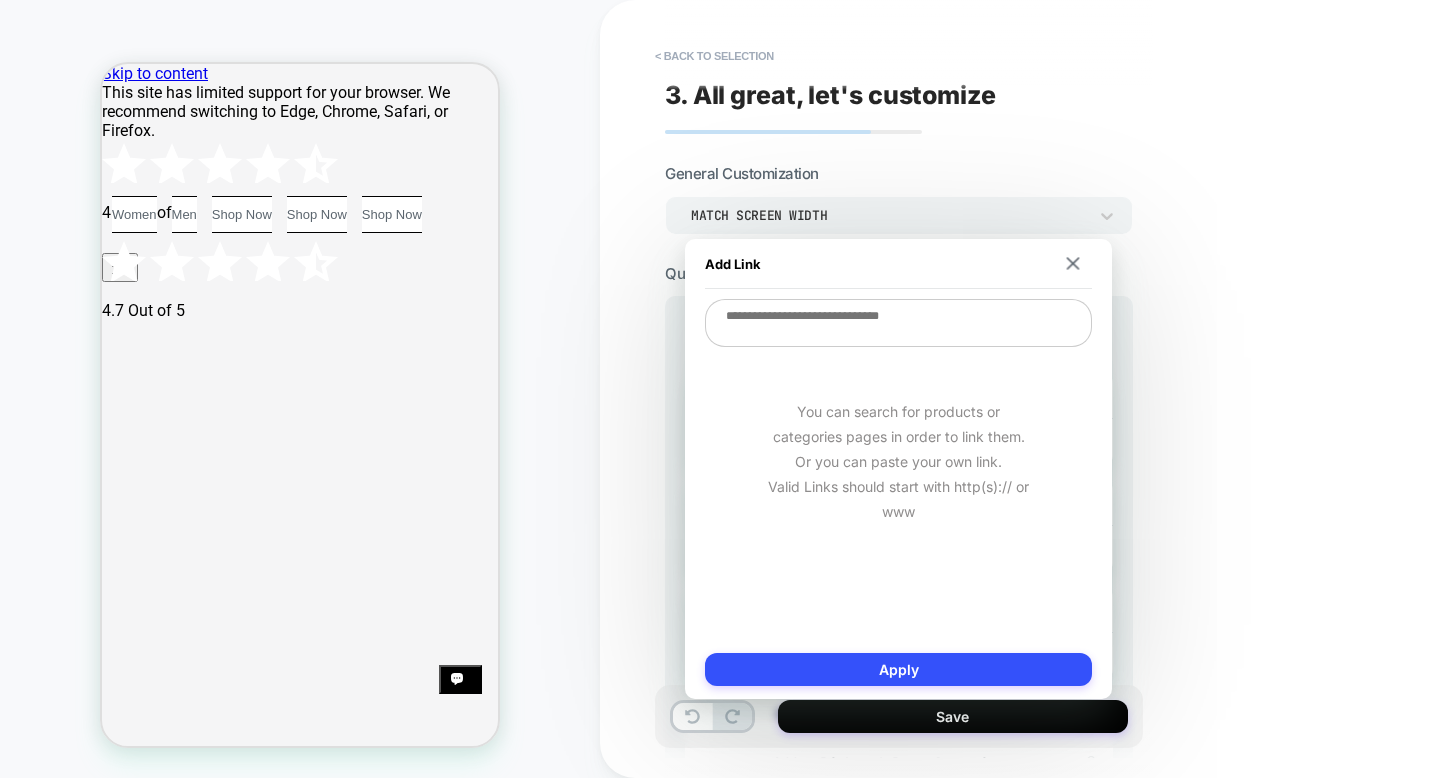 type on "*" 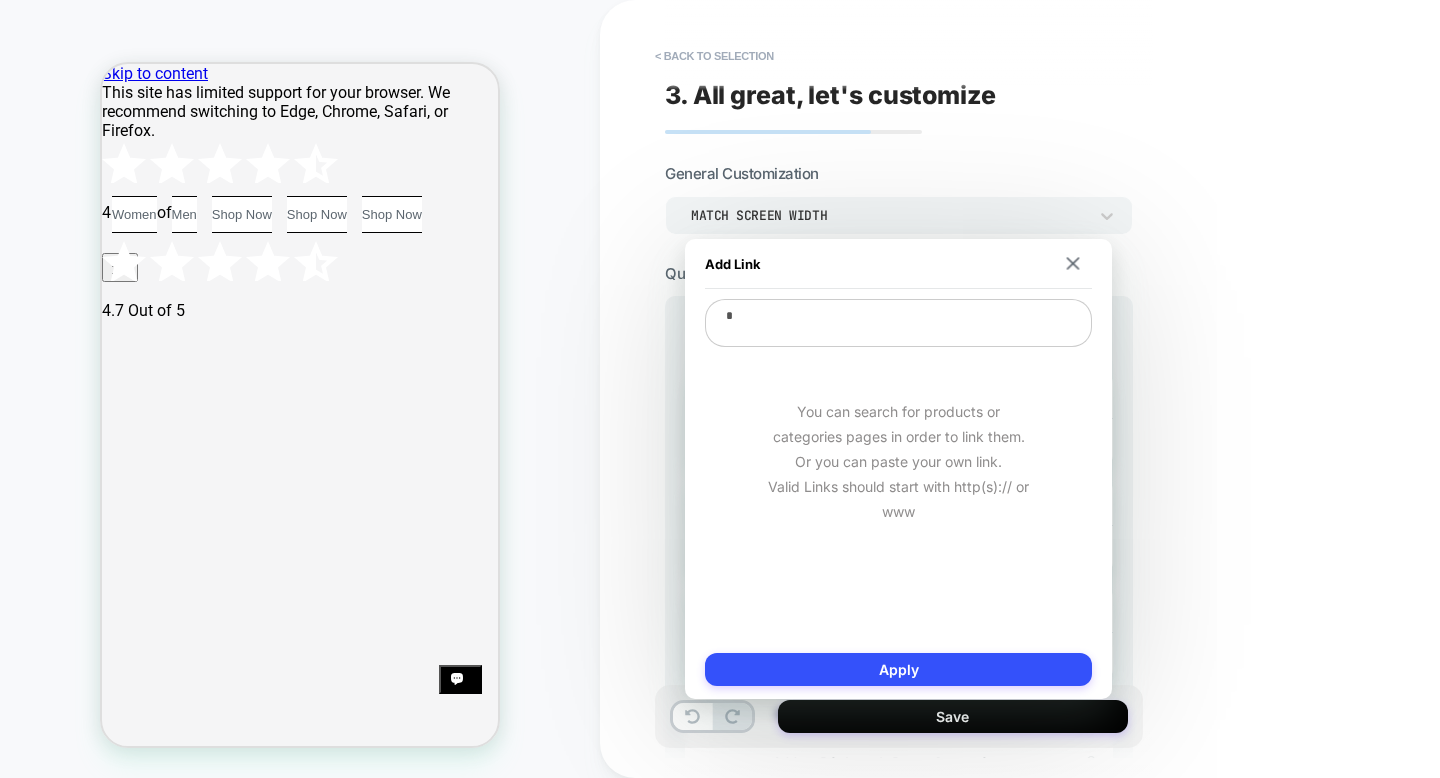 type on "*" 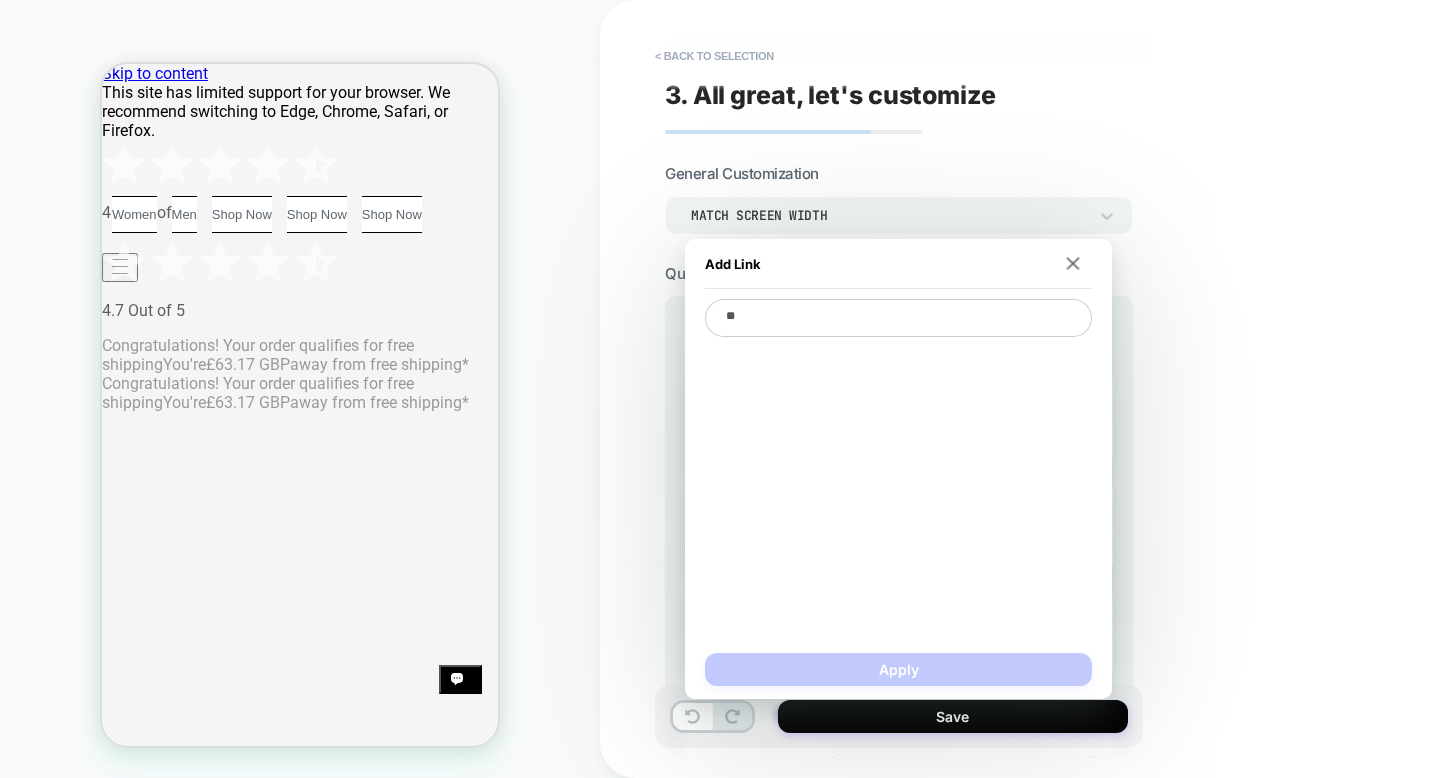 type on "*" 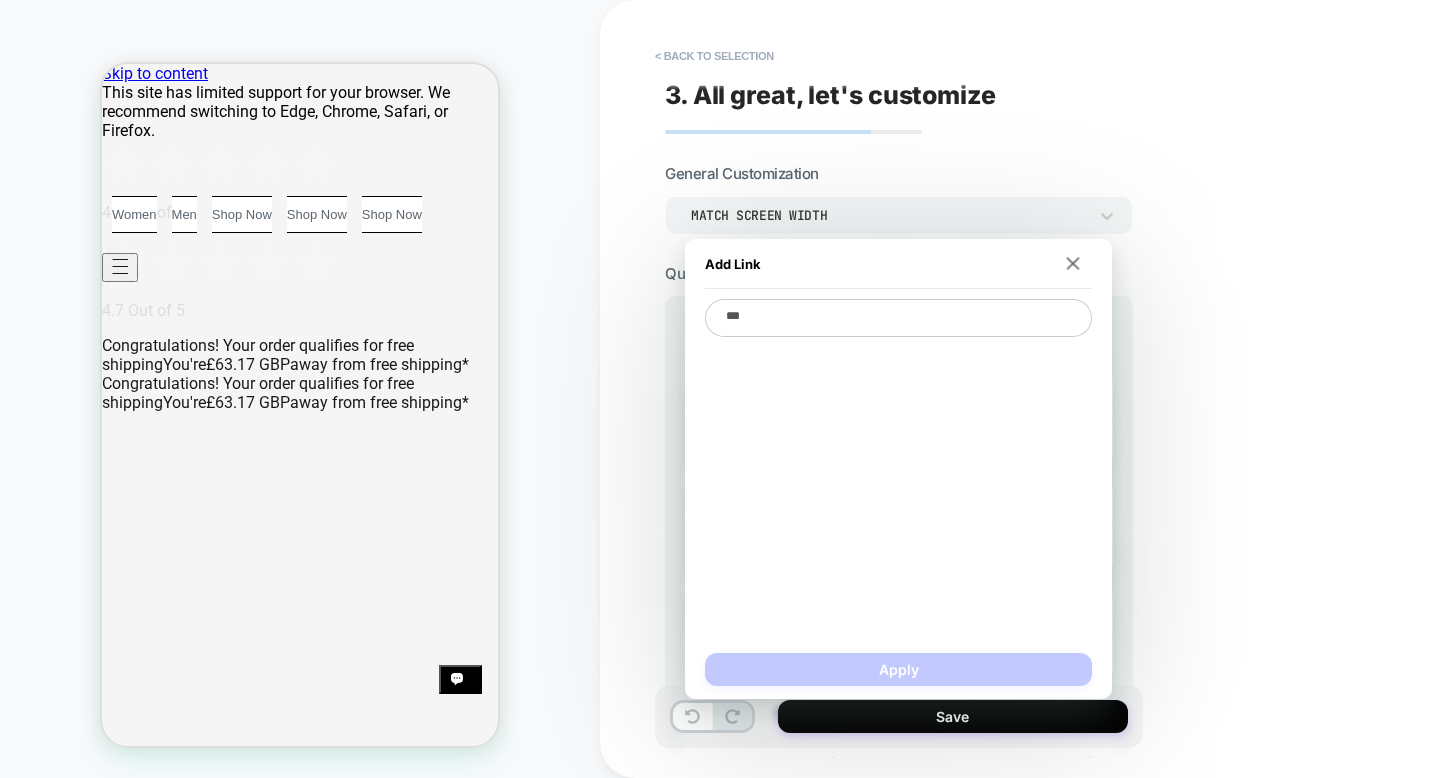 type on "*" 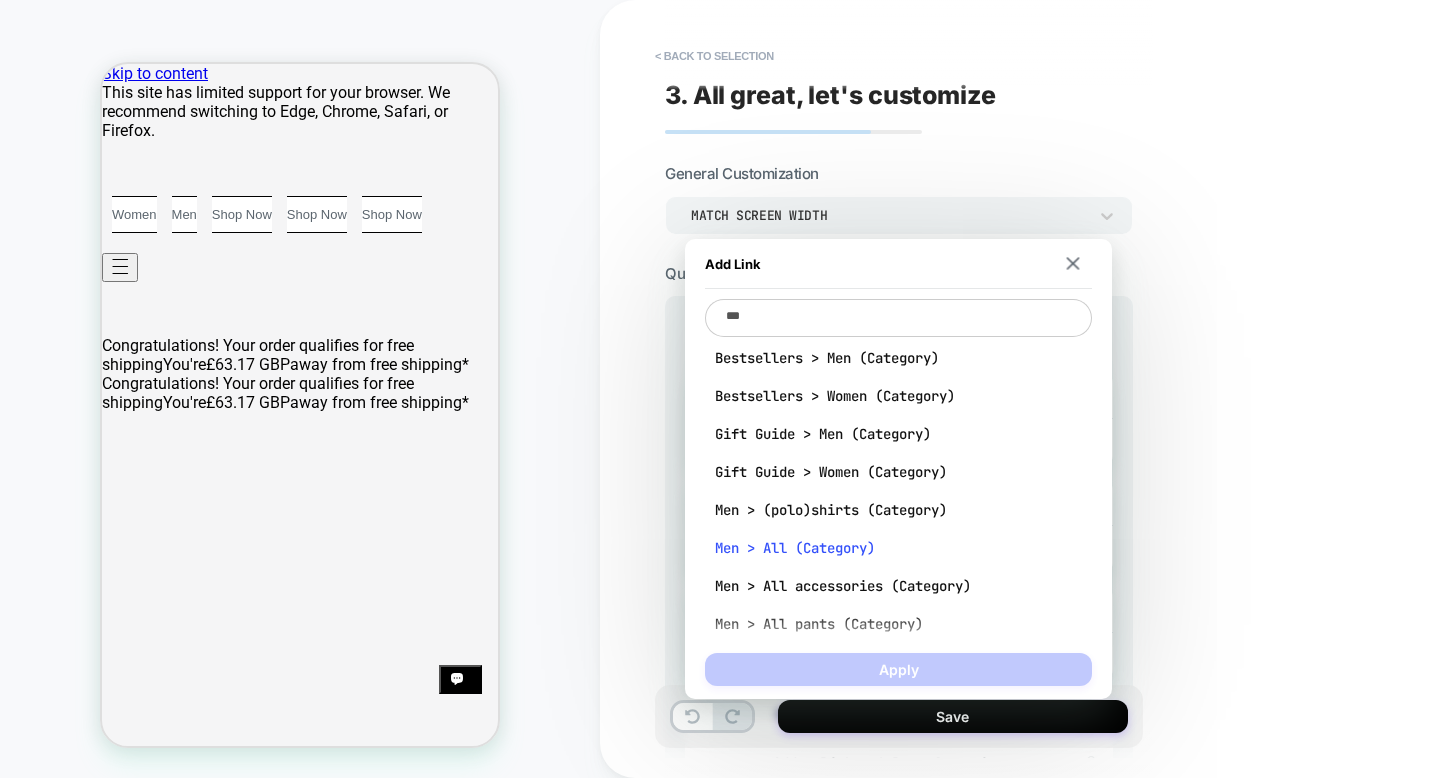 type on "***" 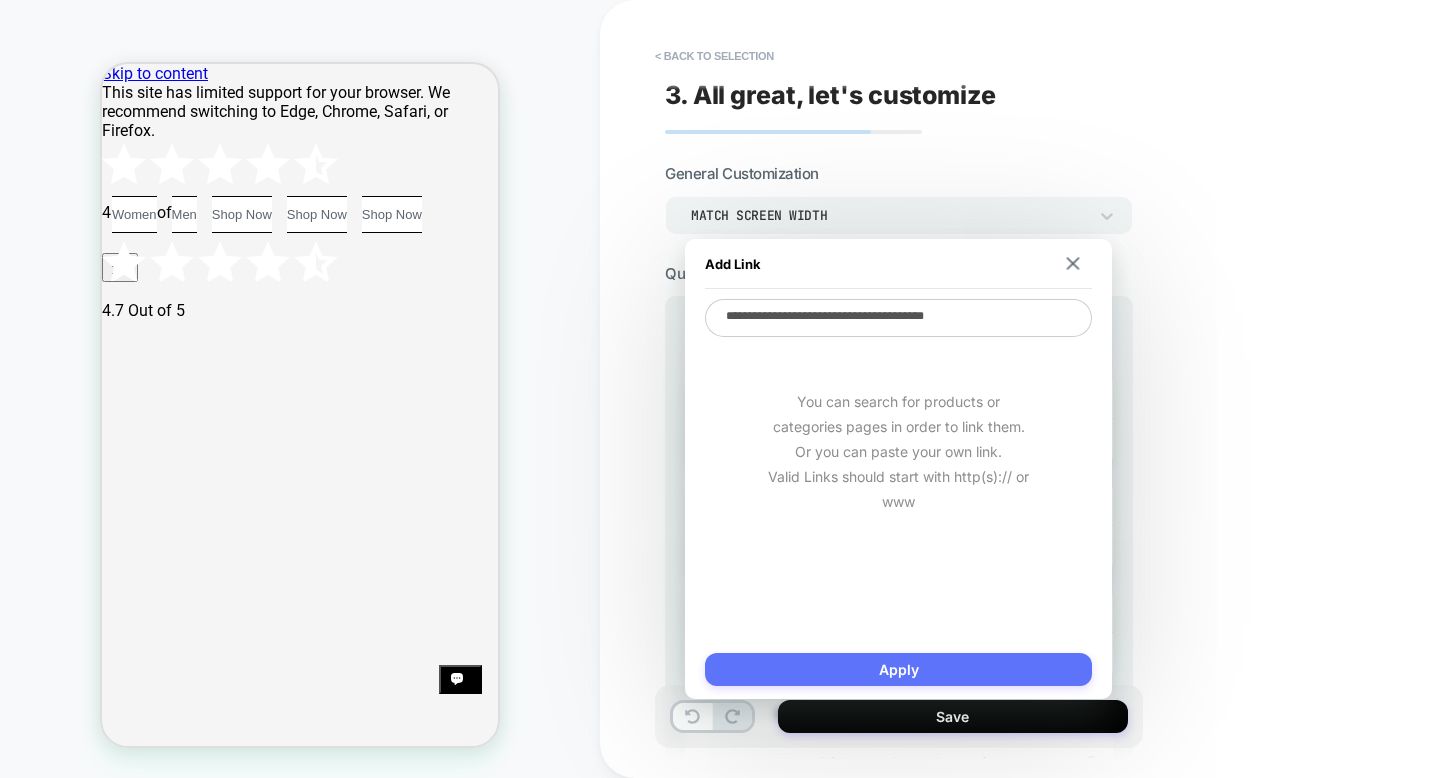 click on "Apply" at bounding box center [898, 669] 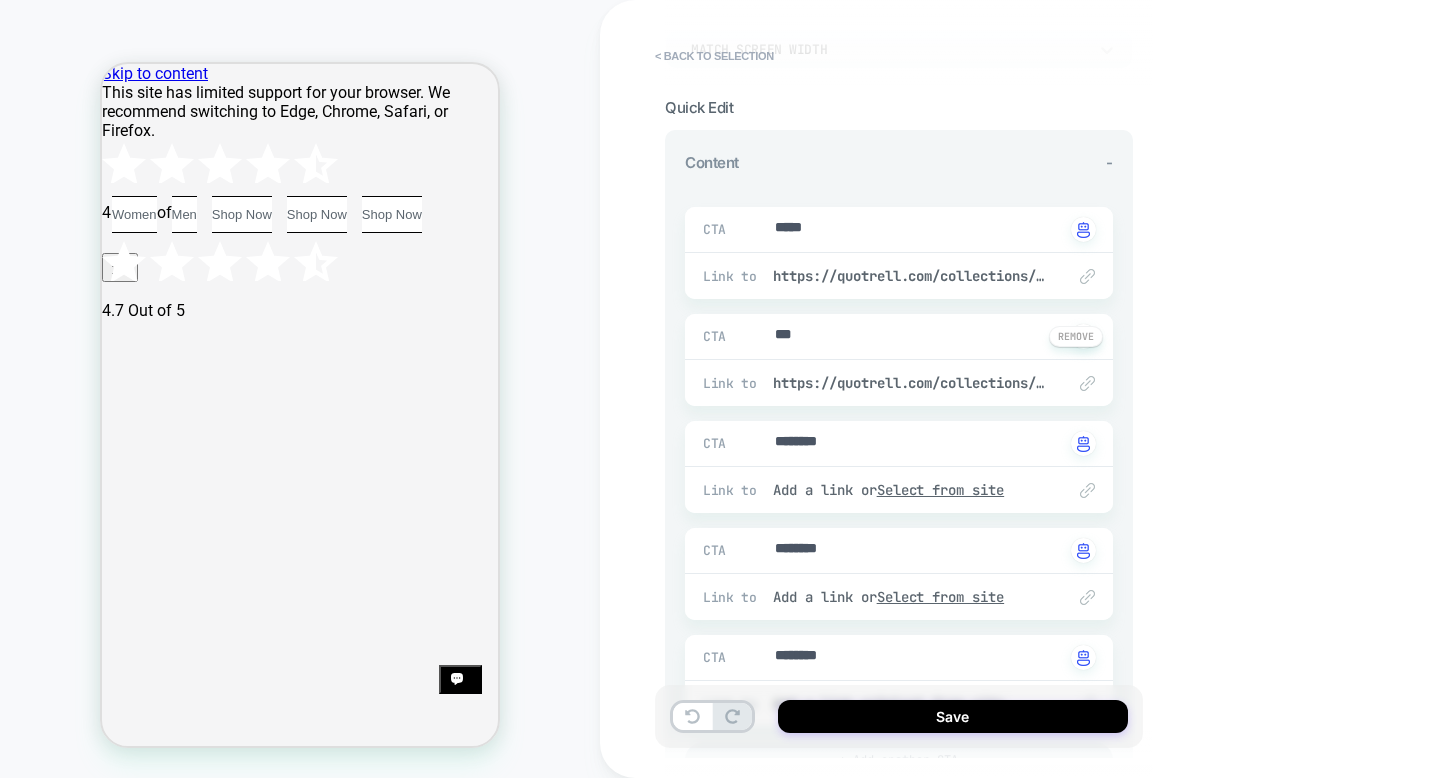 scroll, scrollTop: 177, scrollLeft: 0, axis: vertical 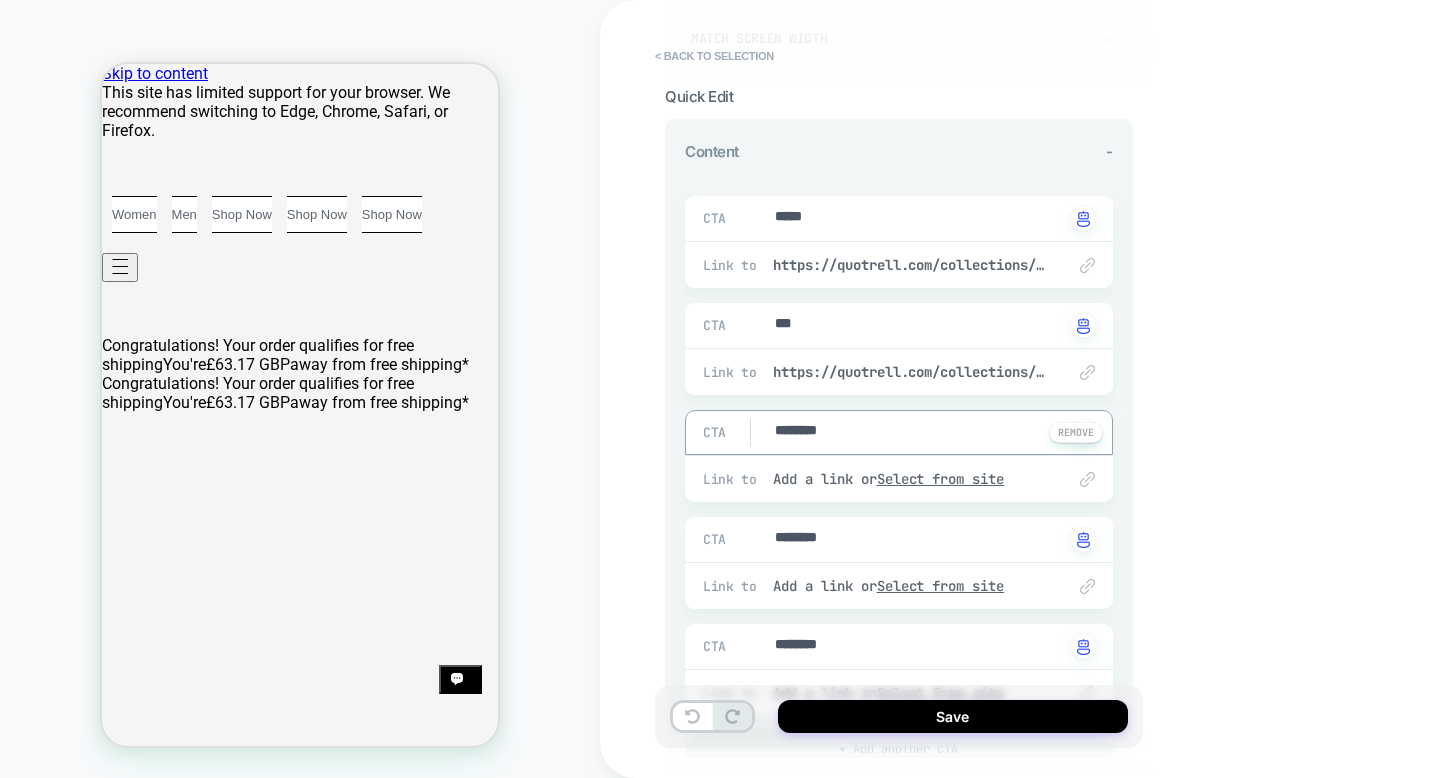 click on "********" at bounding box center (918, 432) 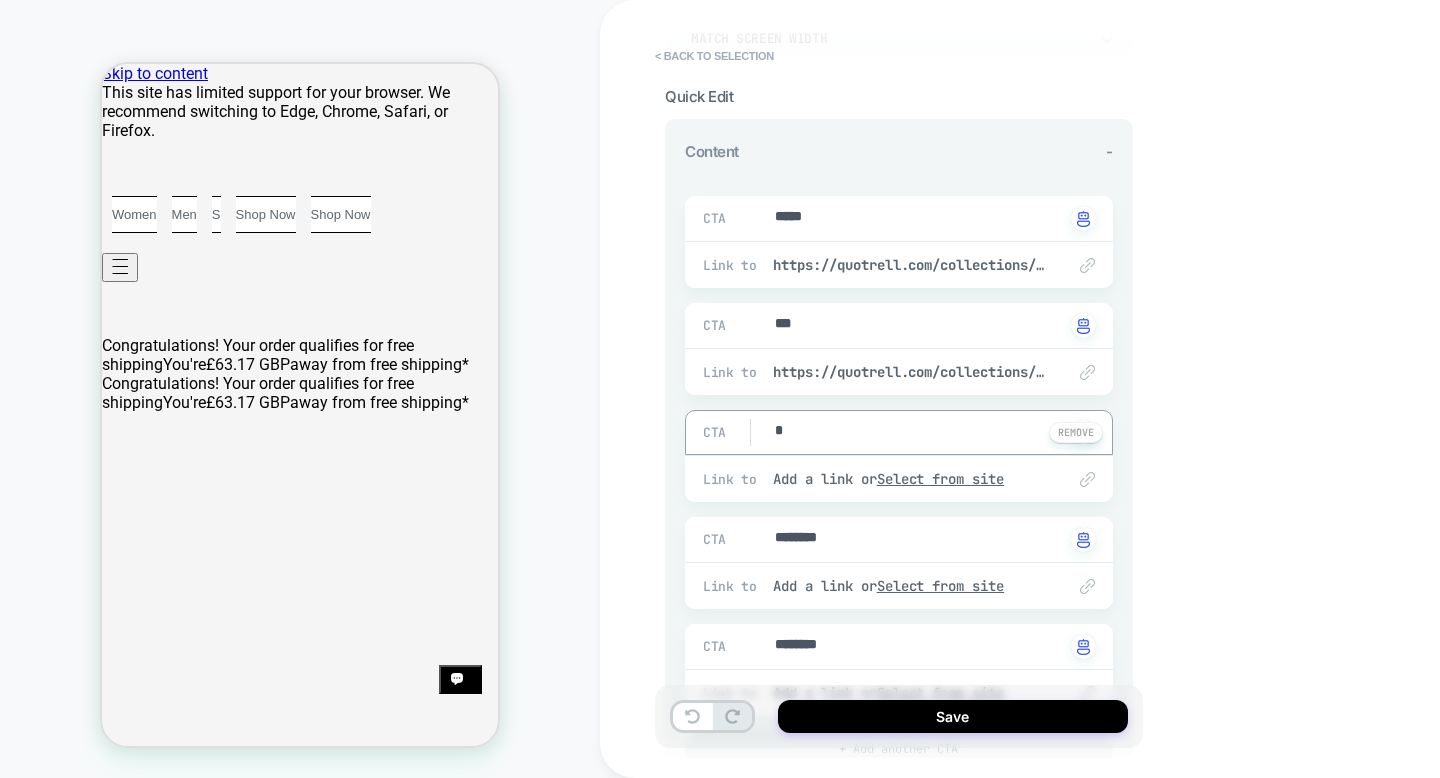 type on "*" 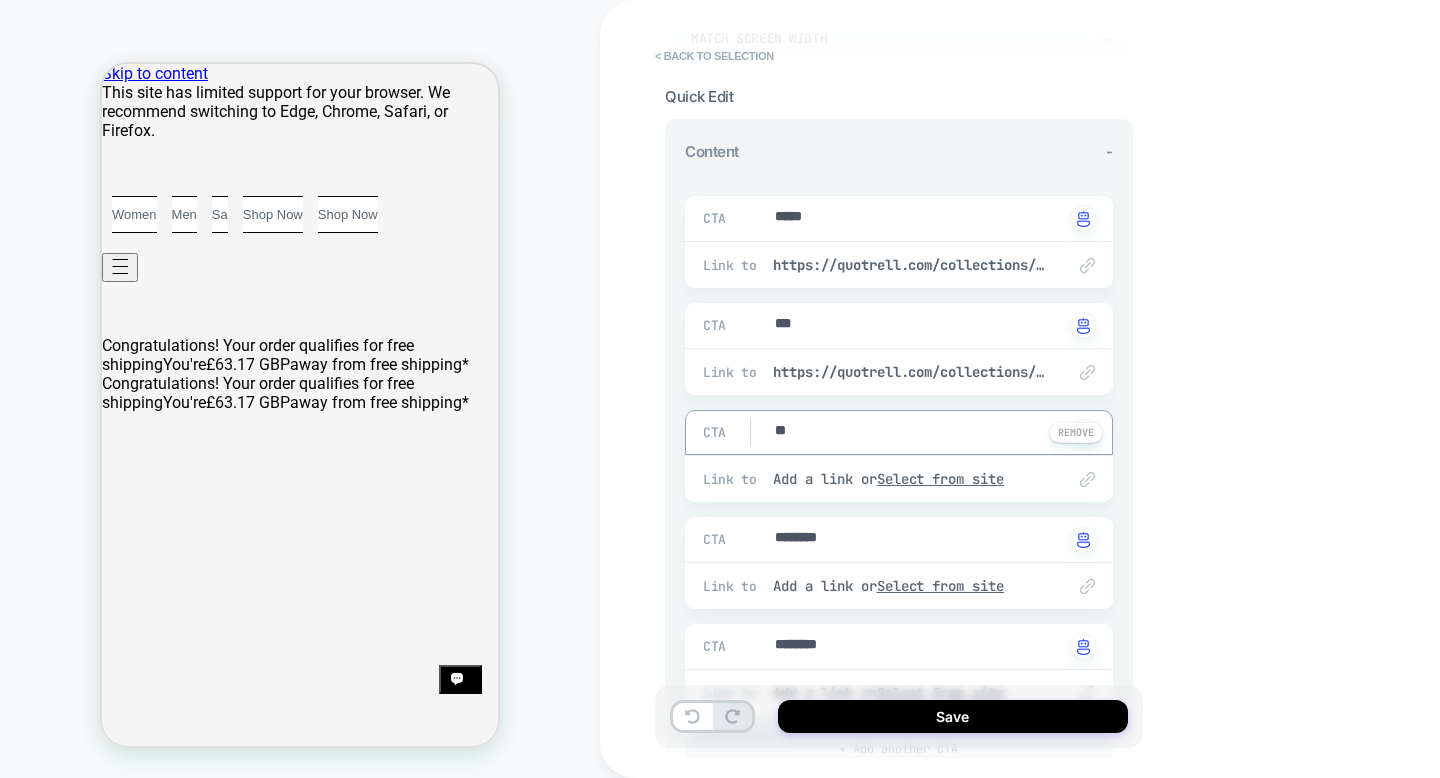 type on "*" 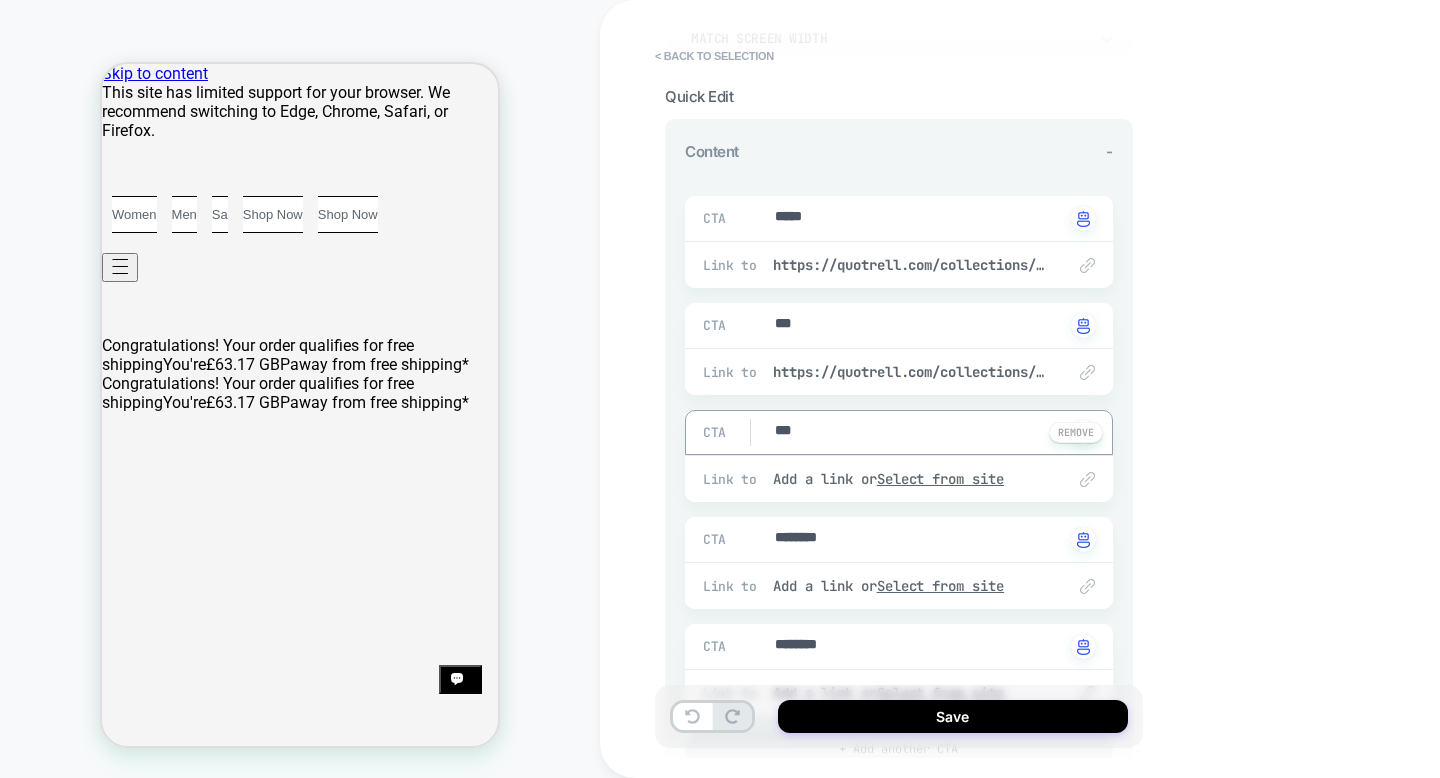 type on "*" 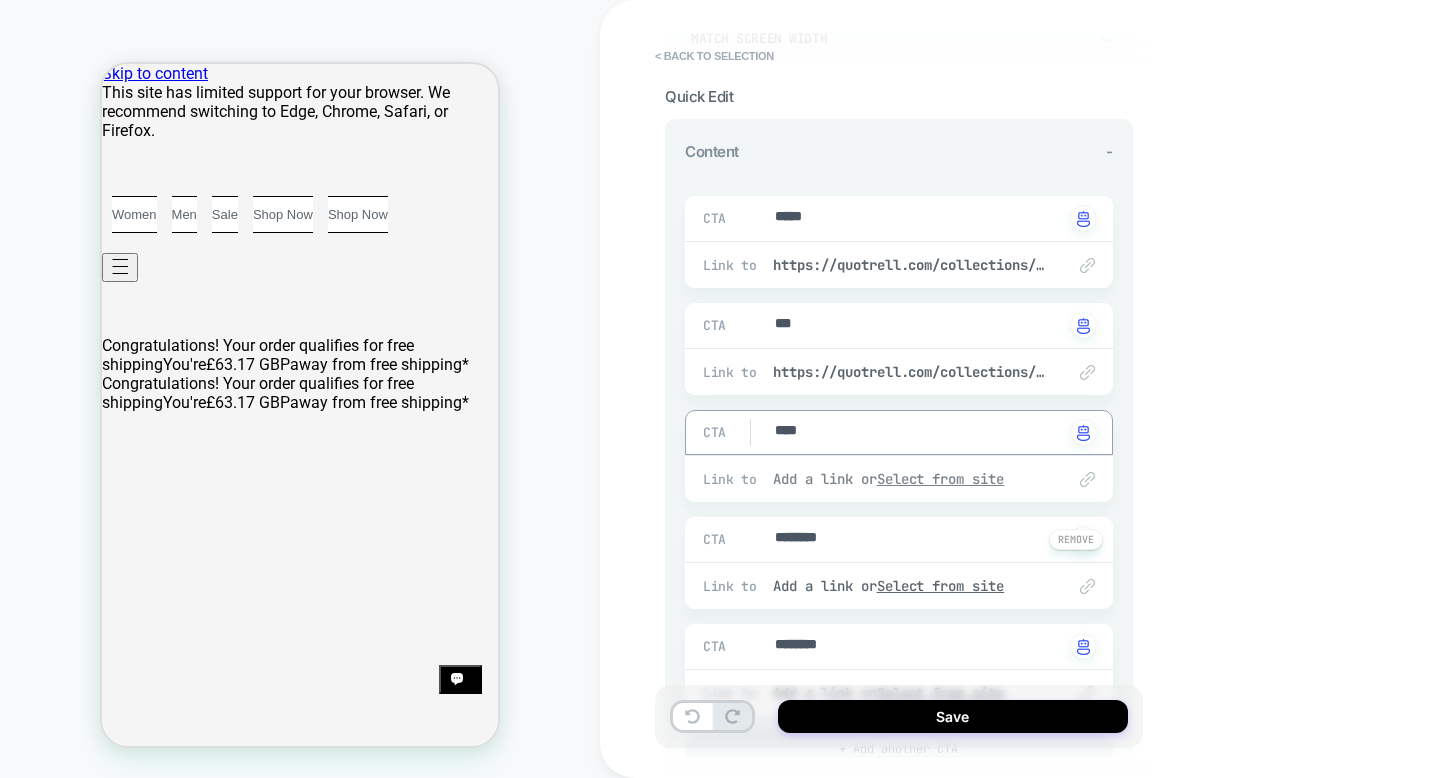 type on "*" 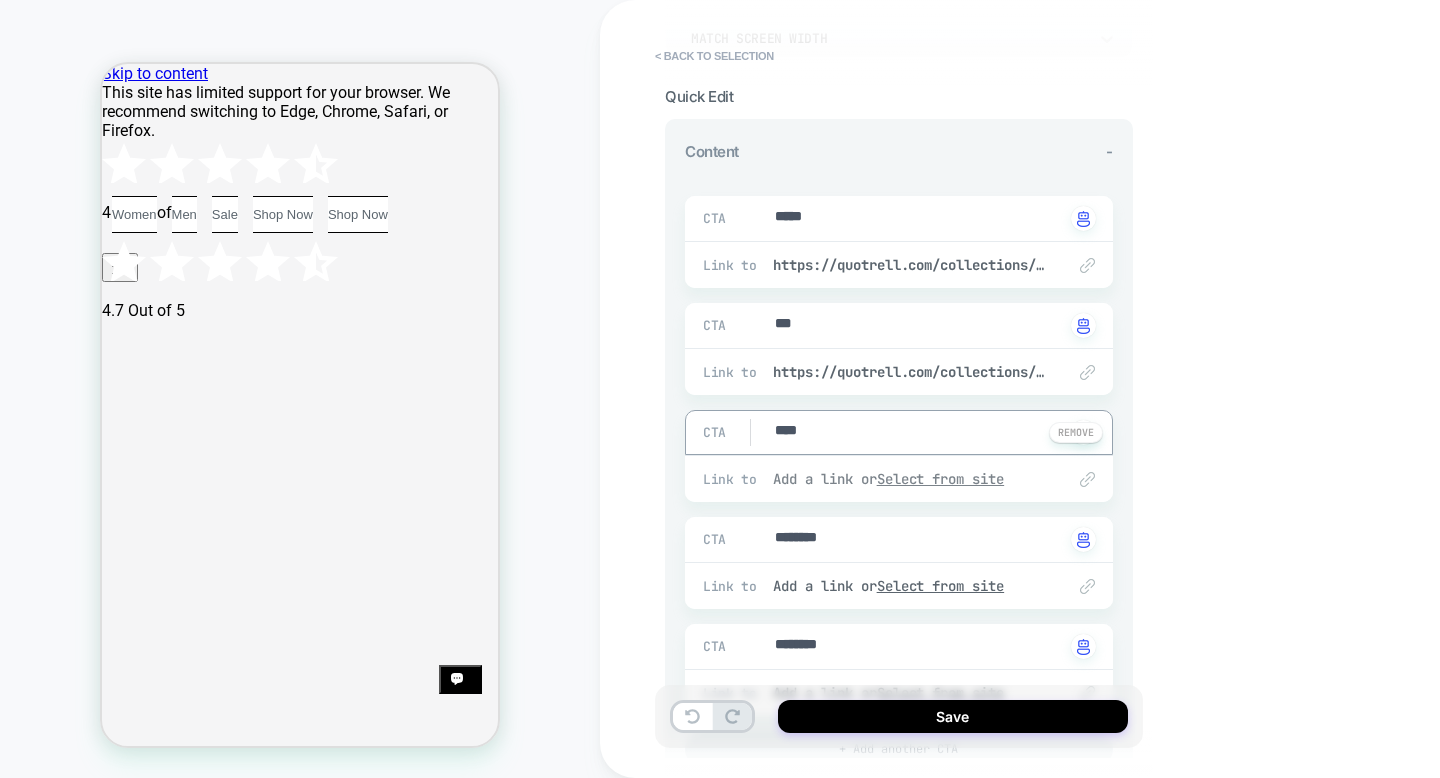 type on "****" 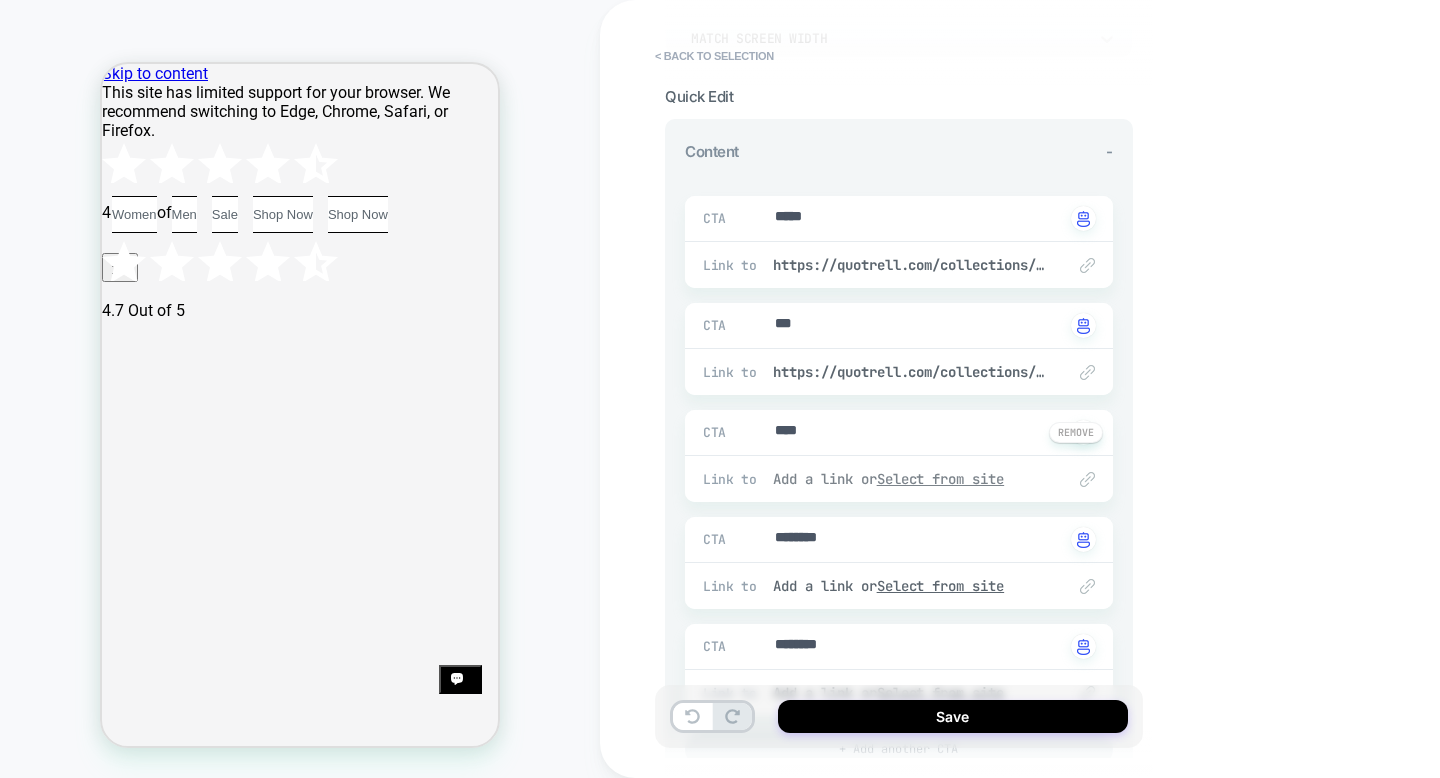 click on "Select from site" at bounding box center [941, 479] 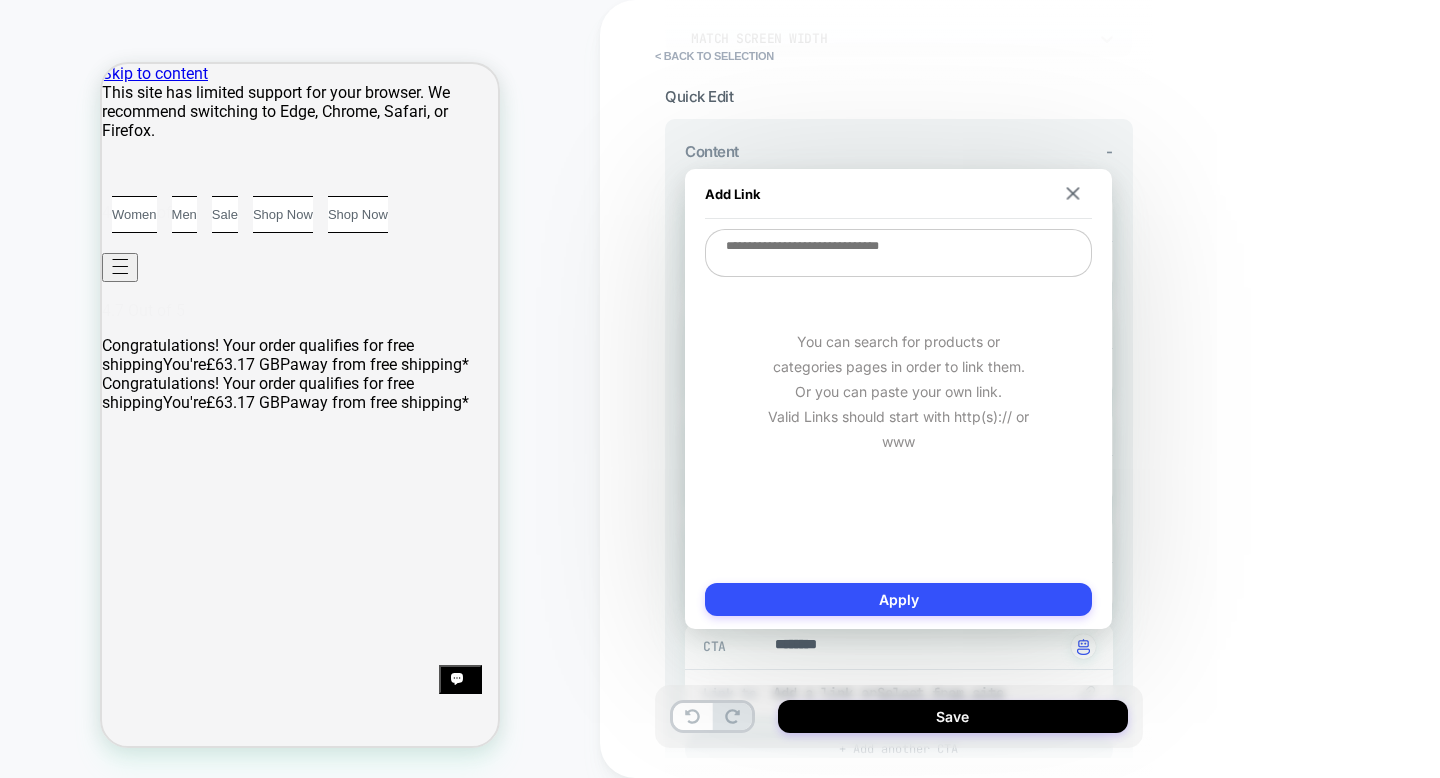 type on "*" 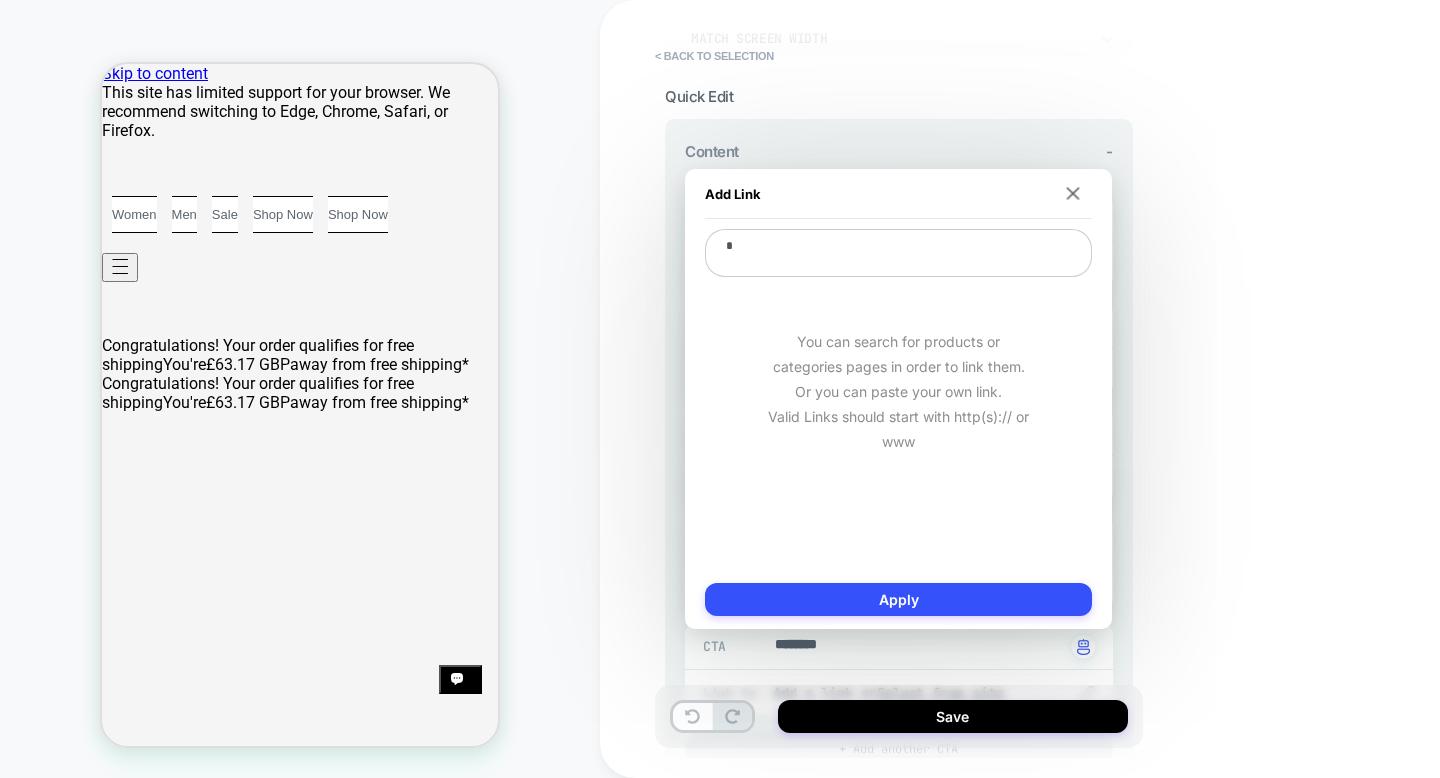 type on "*" 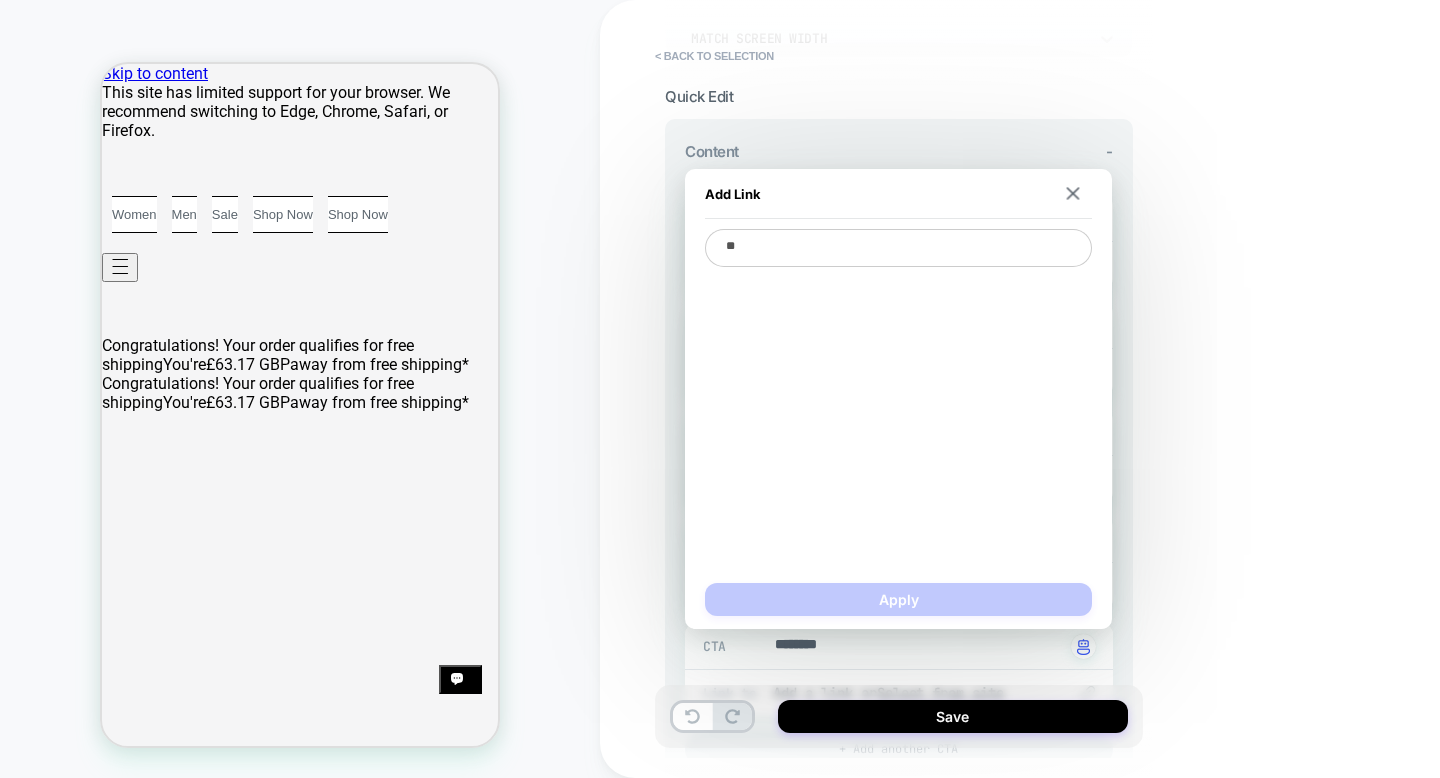 type on "***" 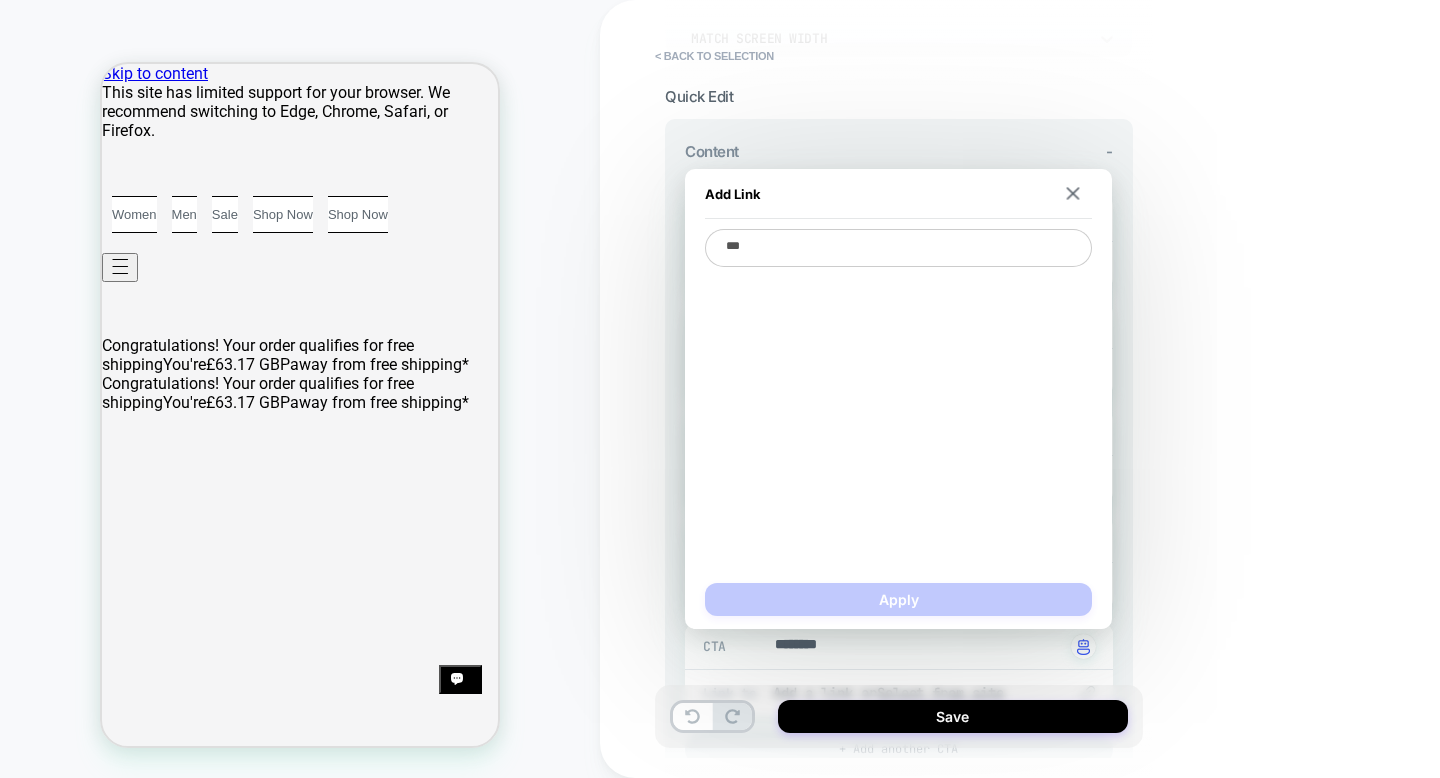 type on "*" 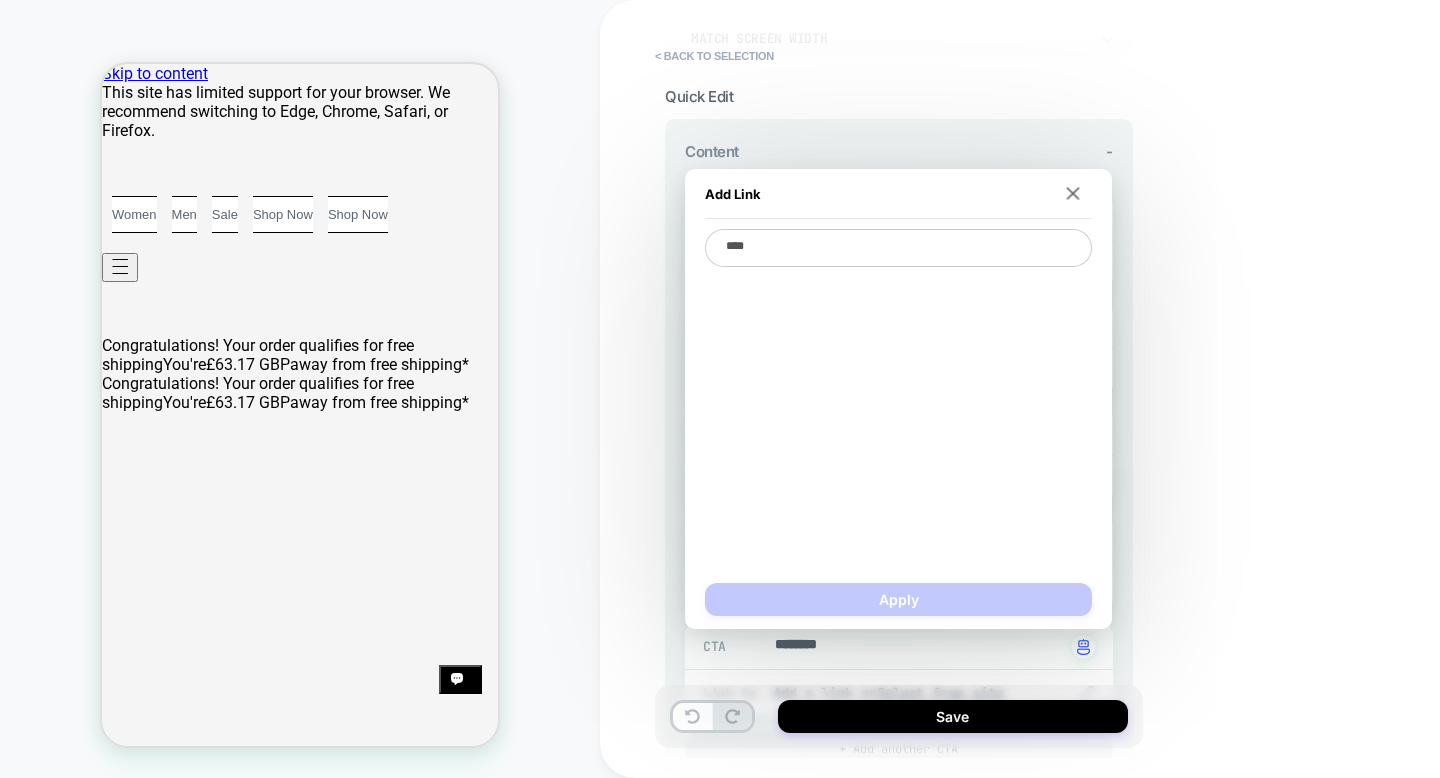 type on "*" 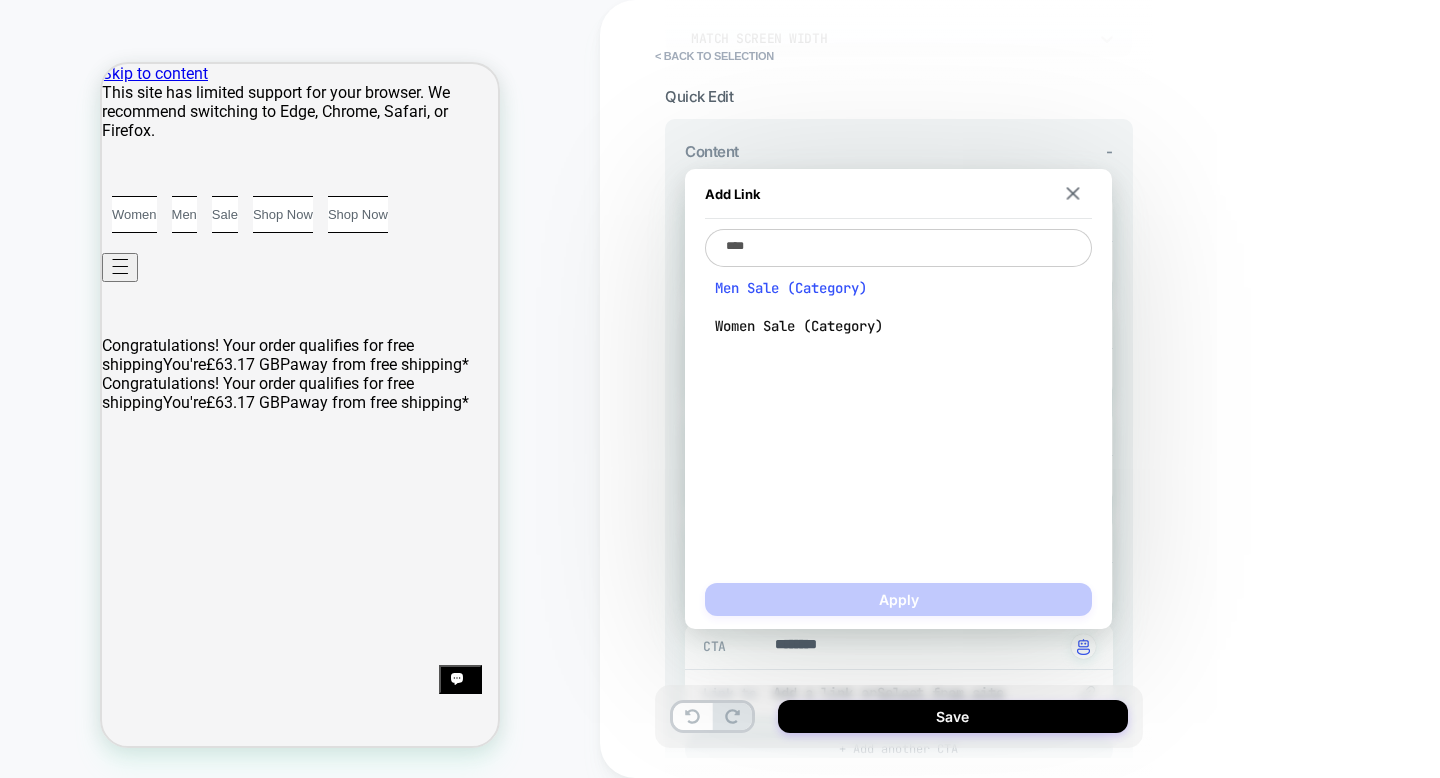 type on "****" 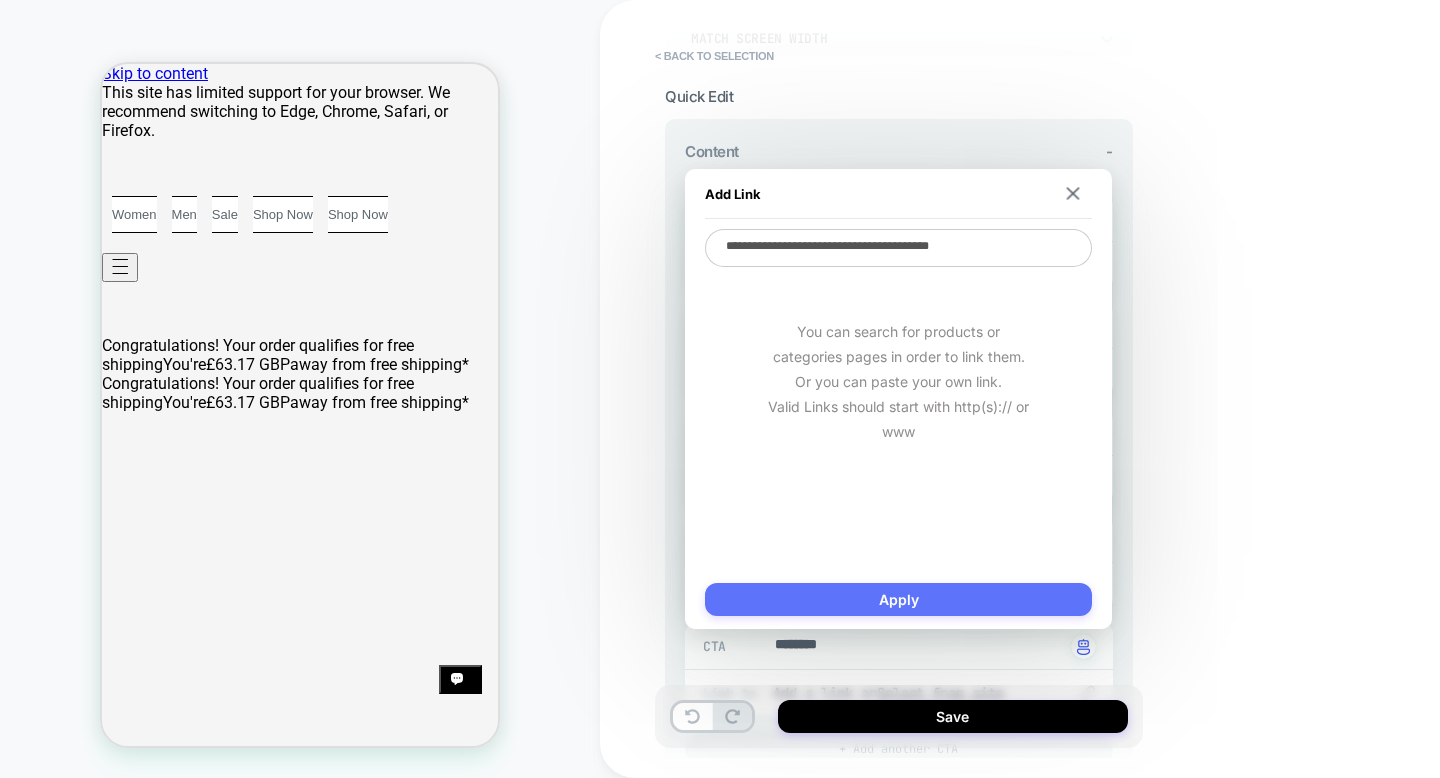 click on "Apply" at bounding box center [898, 599] 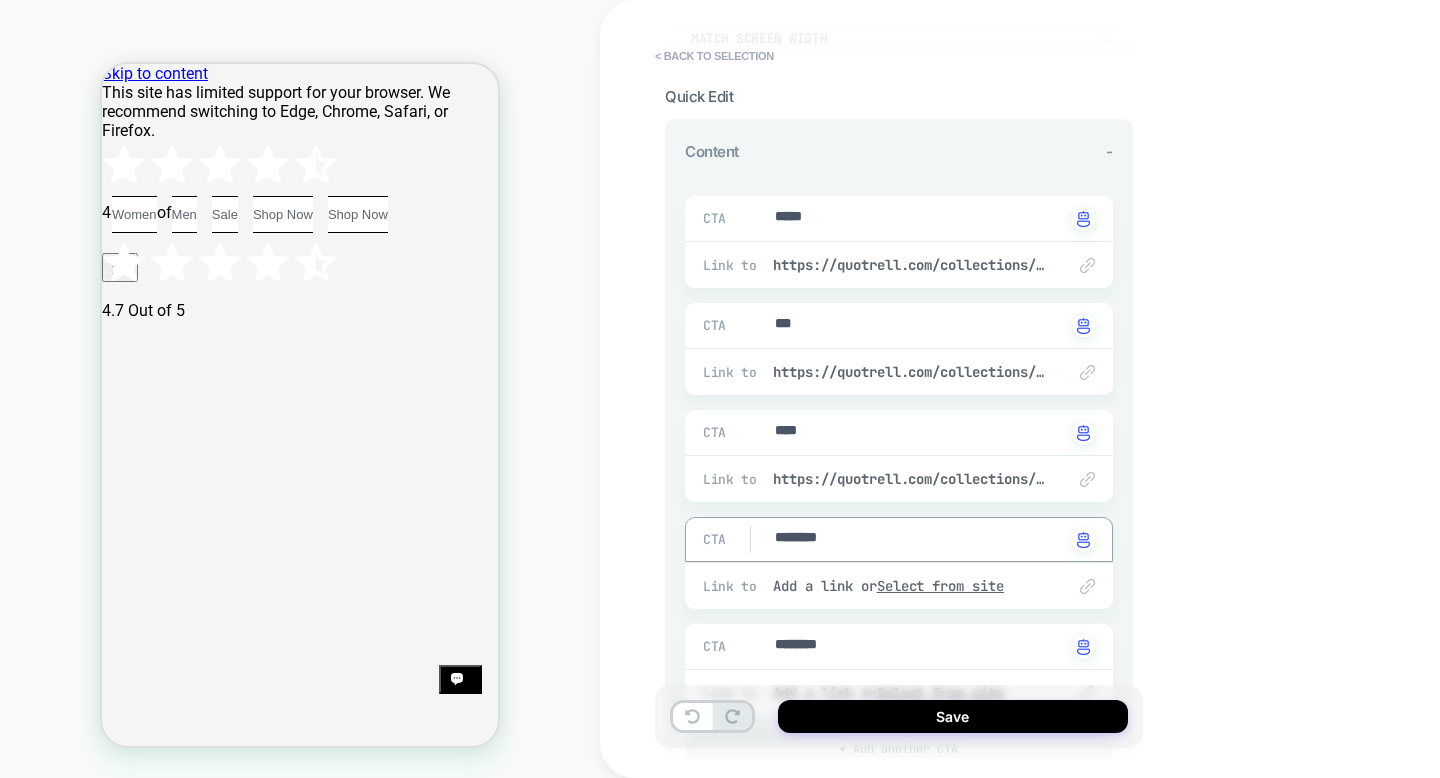 click on "********" at bounding box center (918, 539) 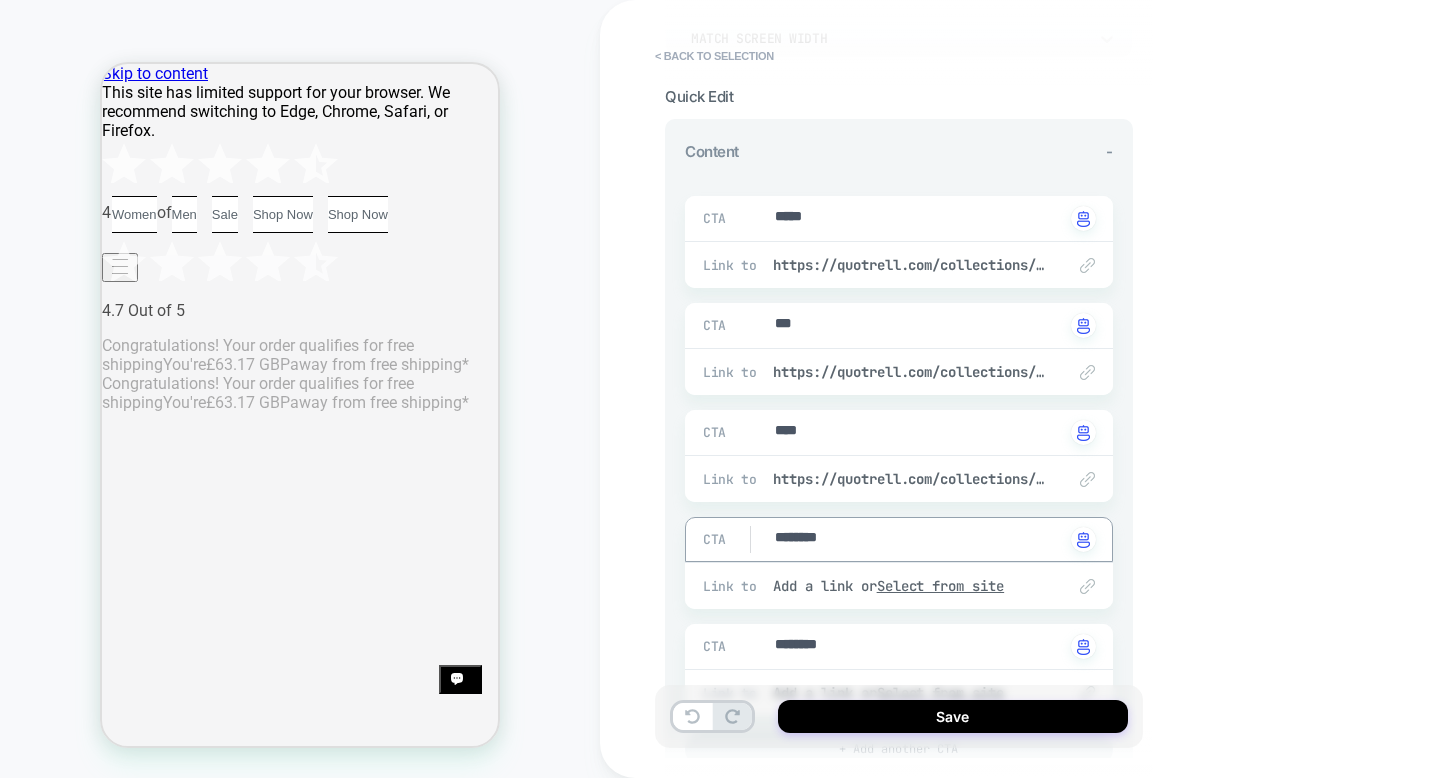 click on "********" at bounding box center (918, 539) 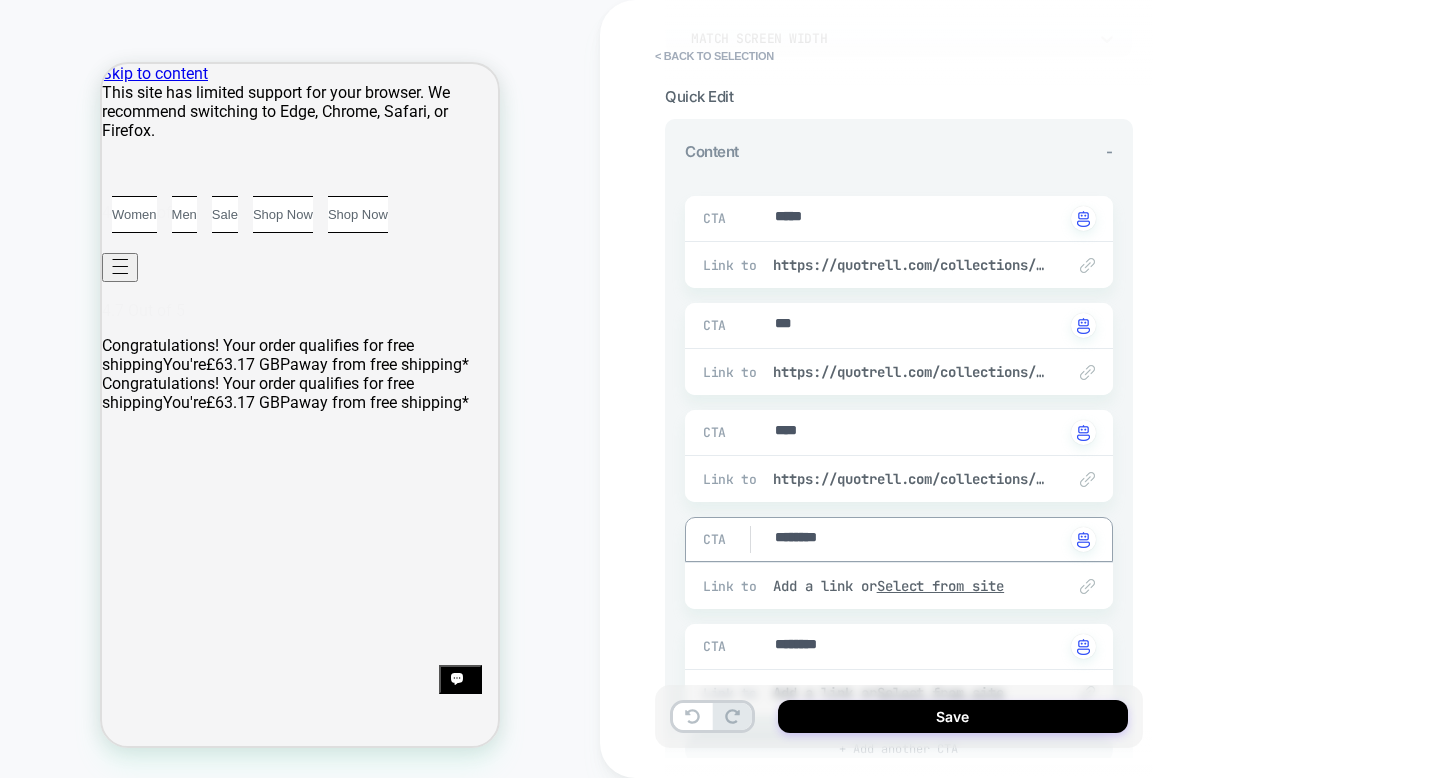 type on "*" 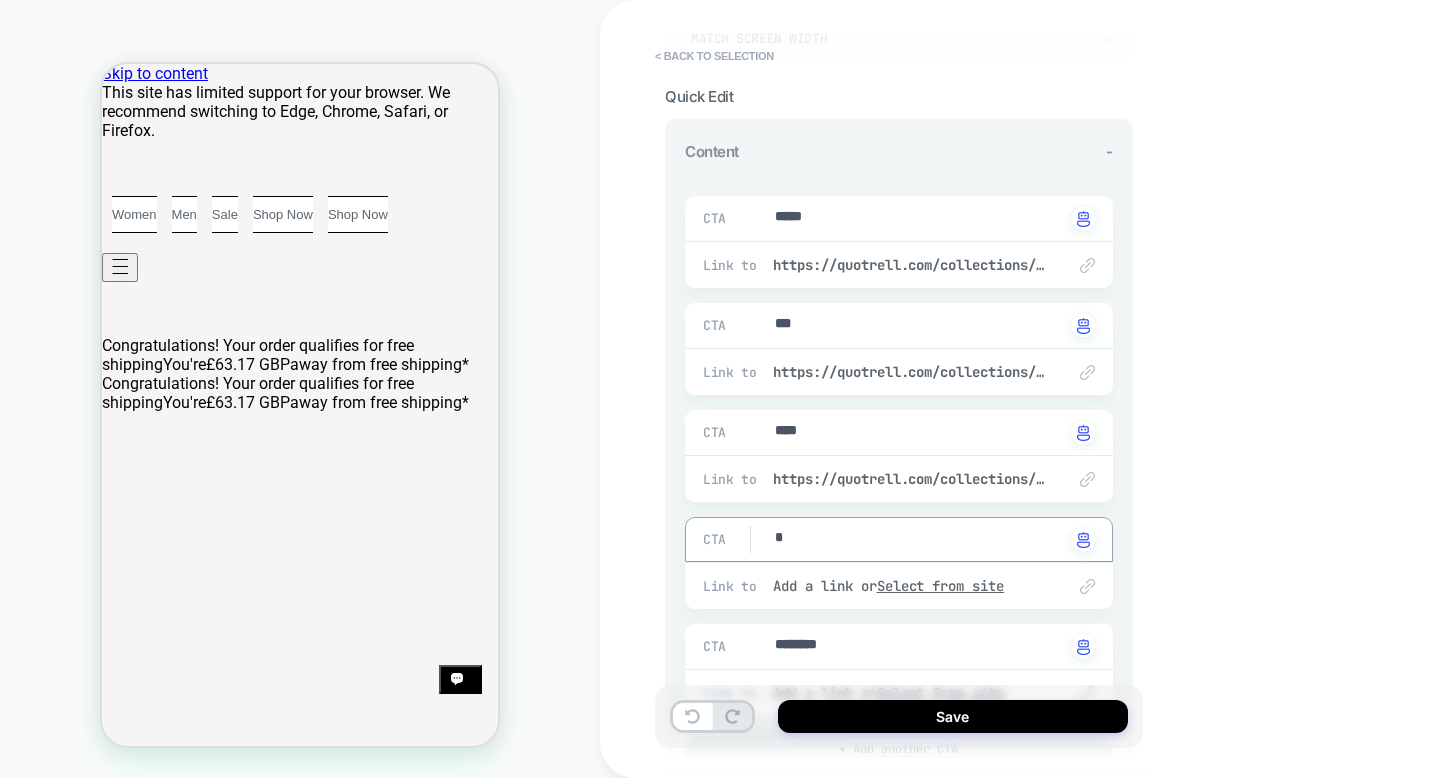 type on "*" 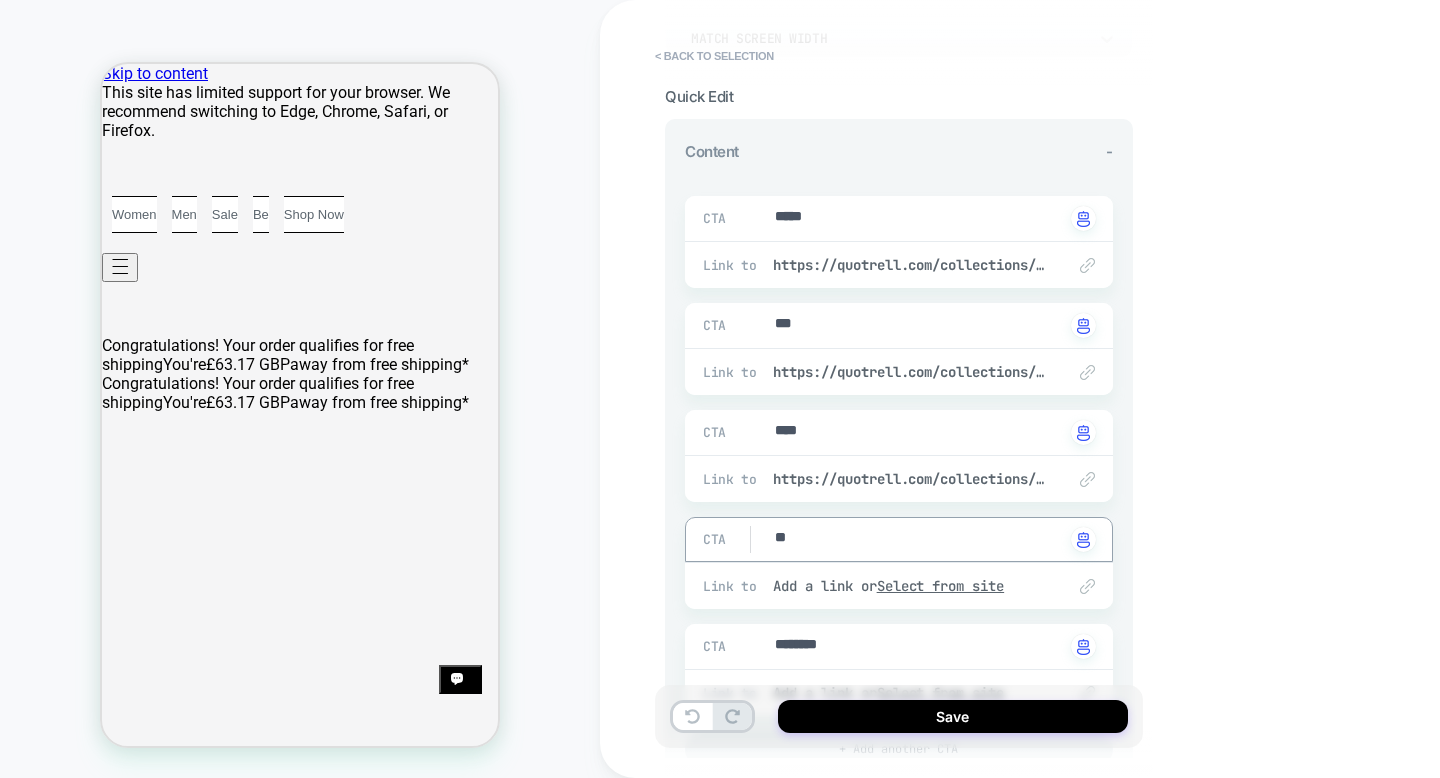 type on "*" 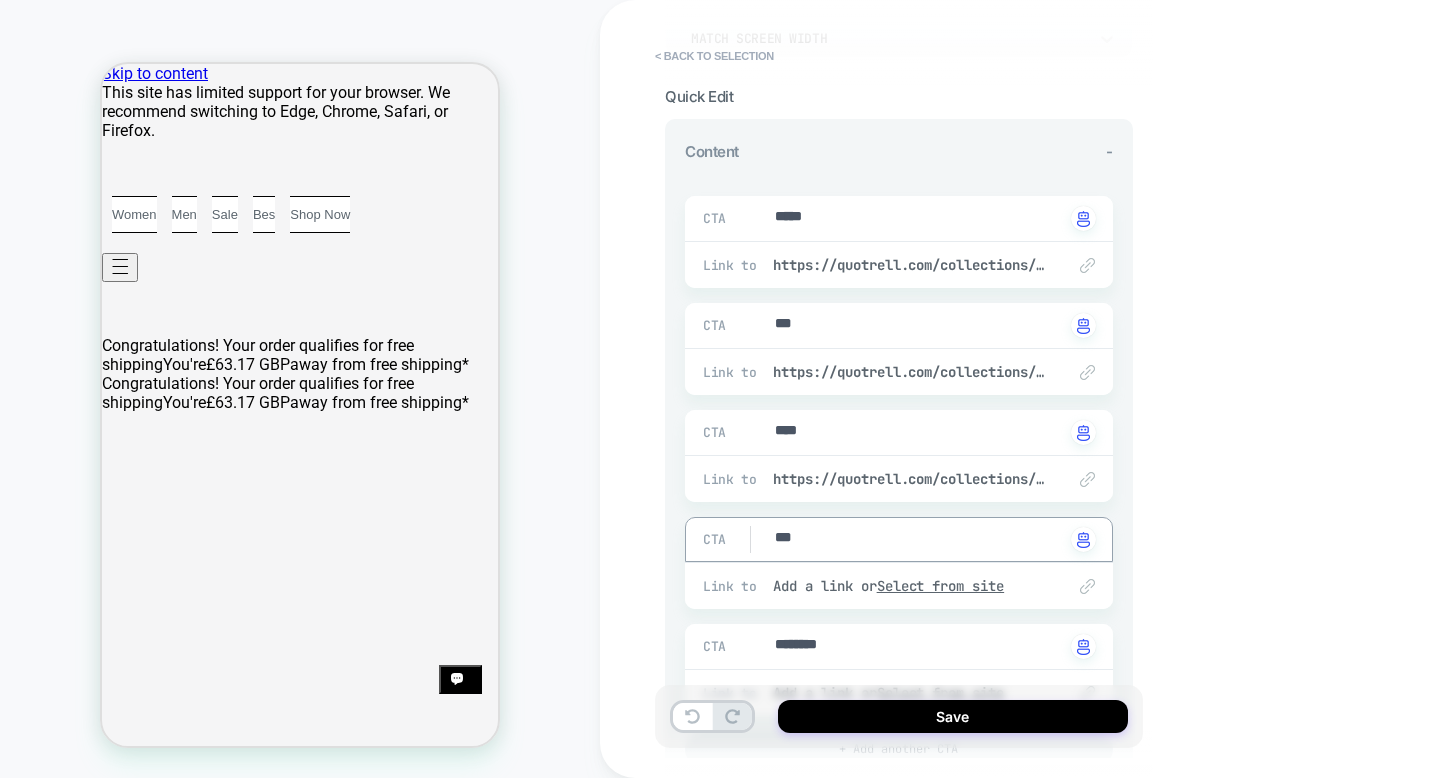 type on "*" 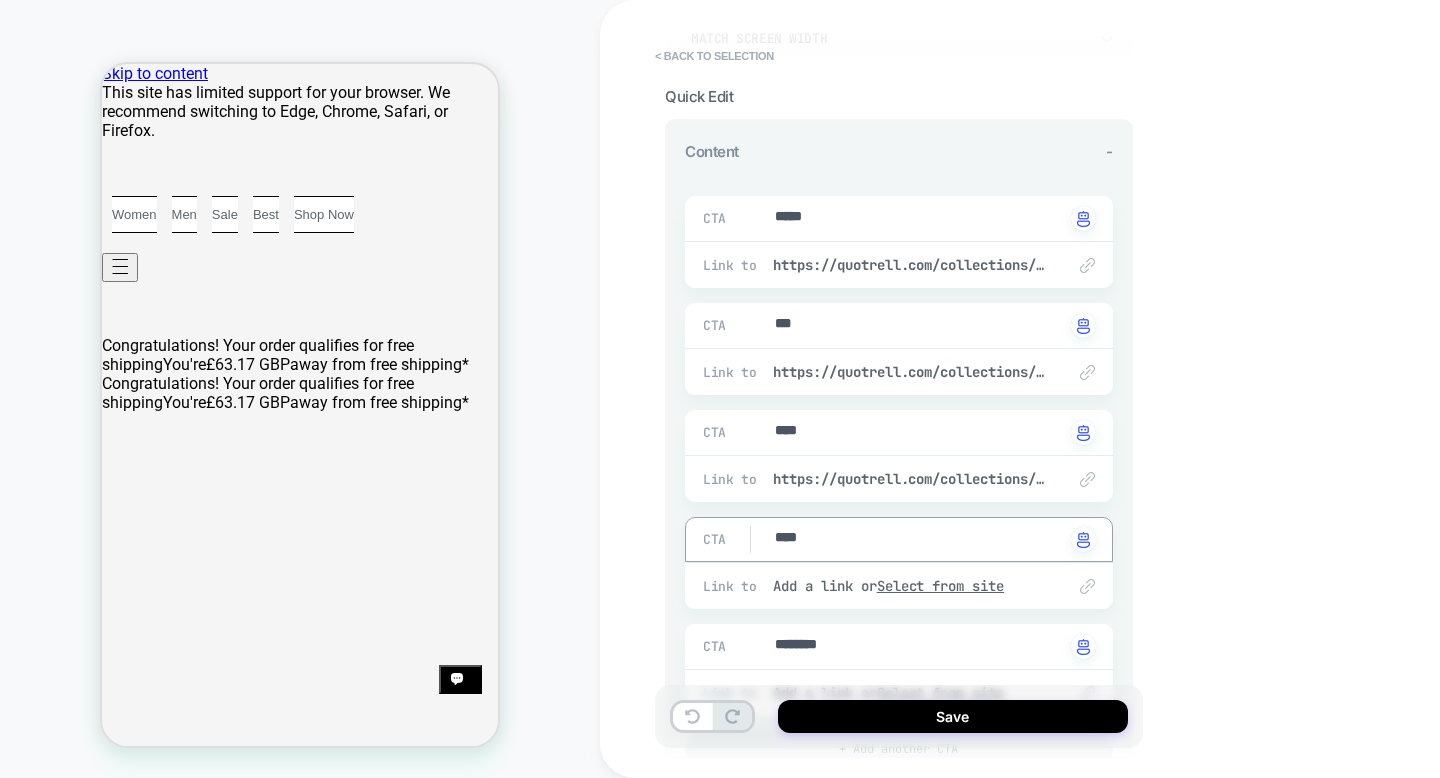 type on "*" 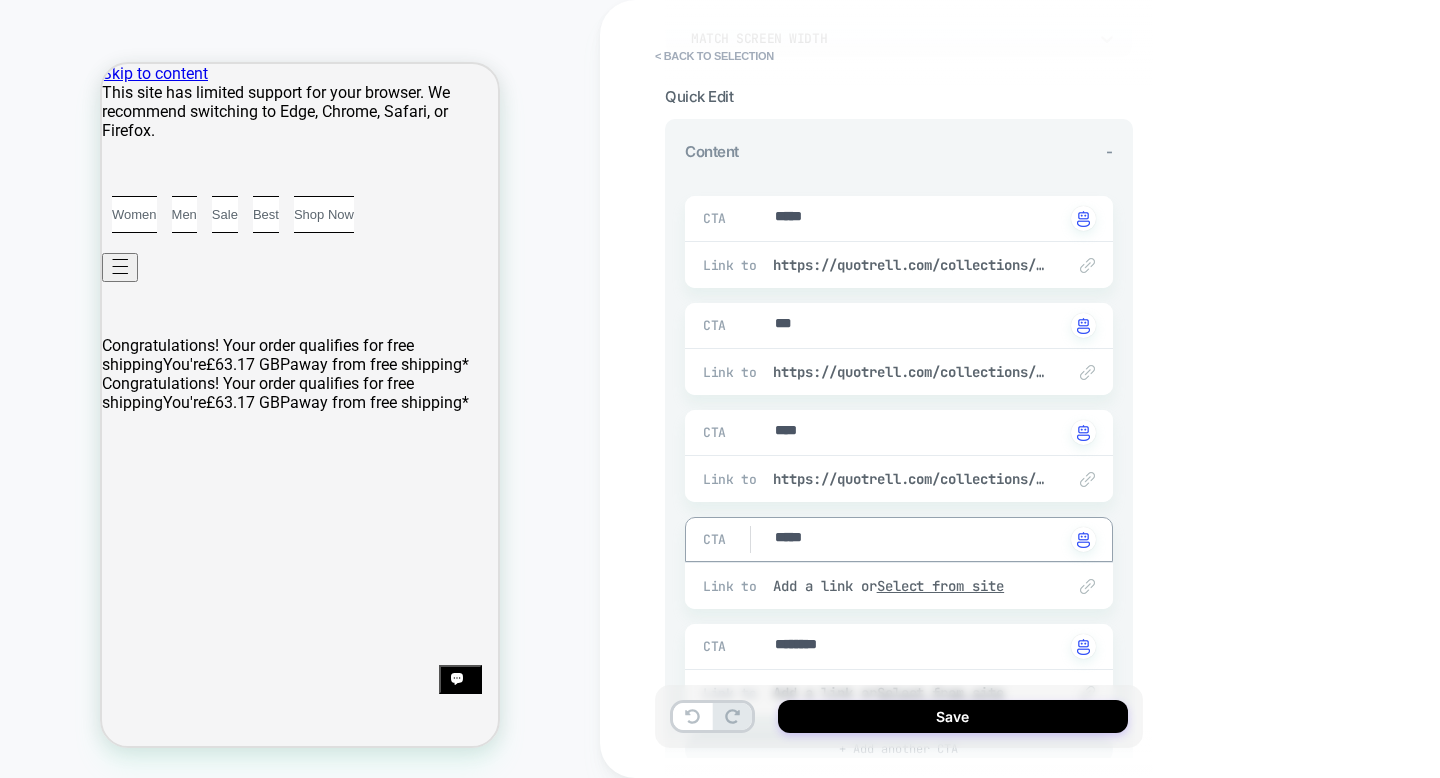 type on "*" 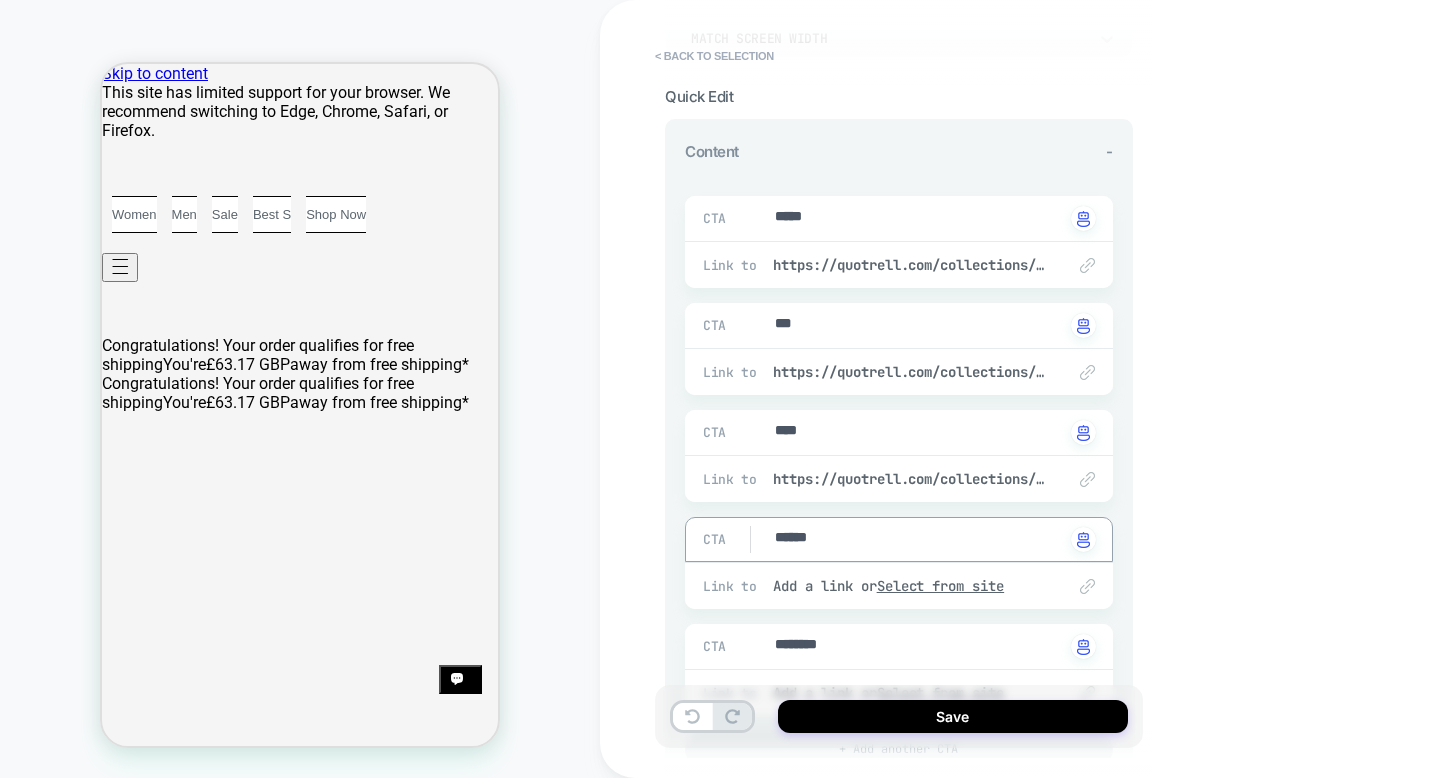 type on "*" 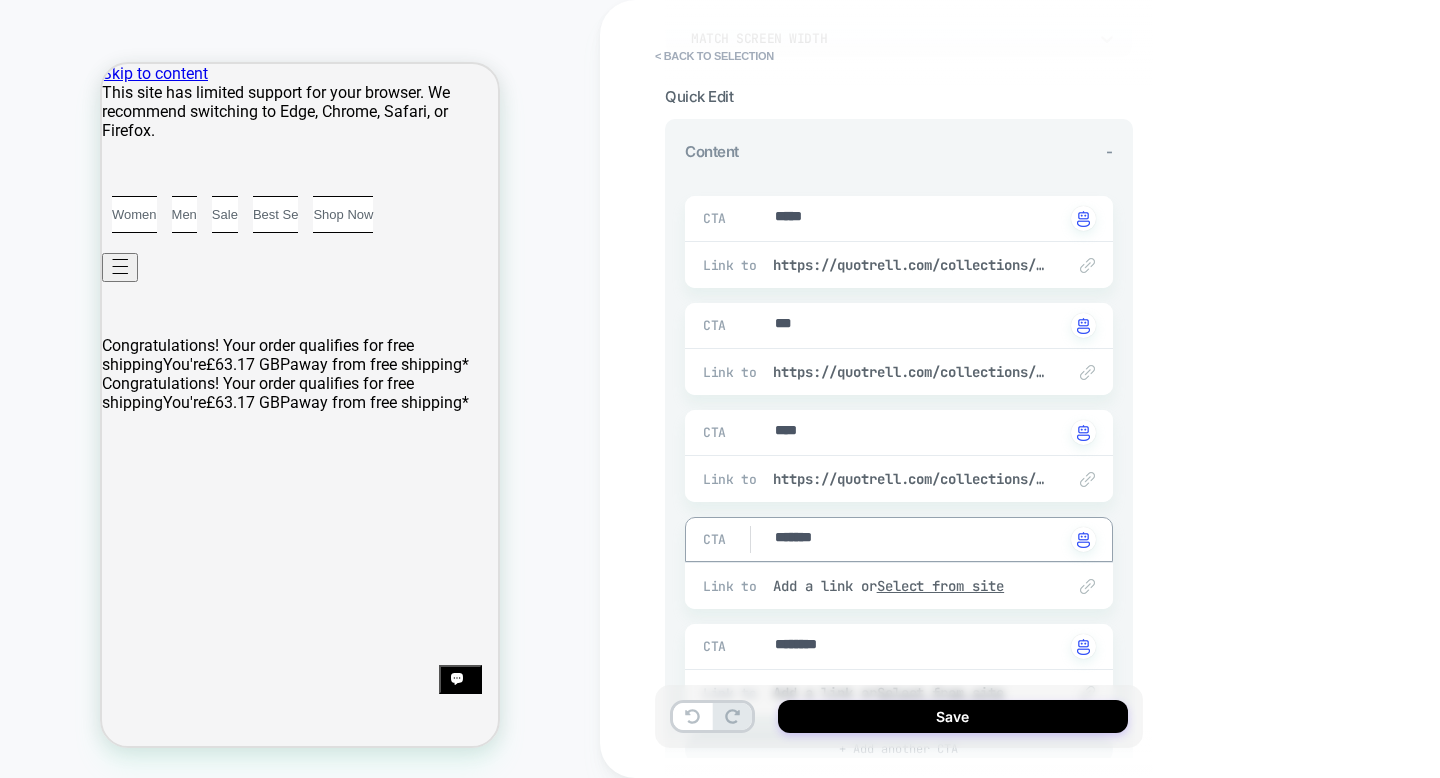 type on "*" 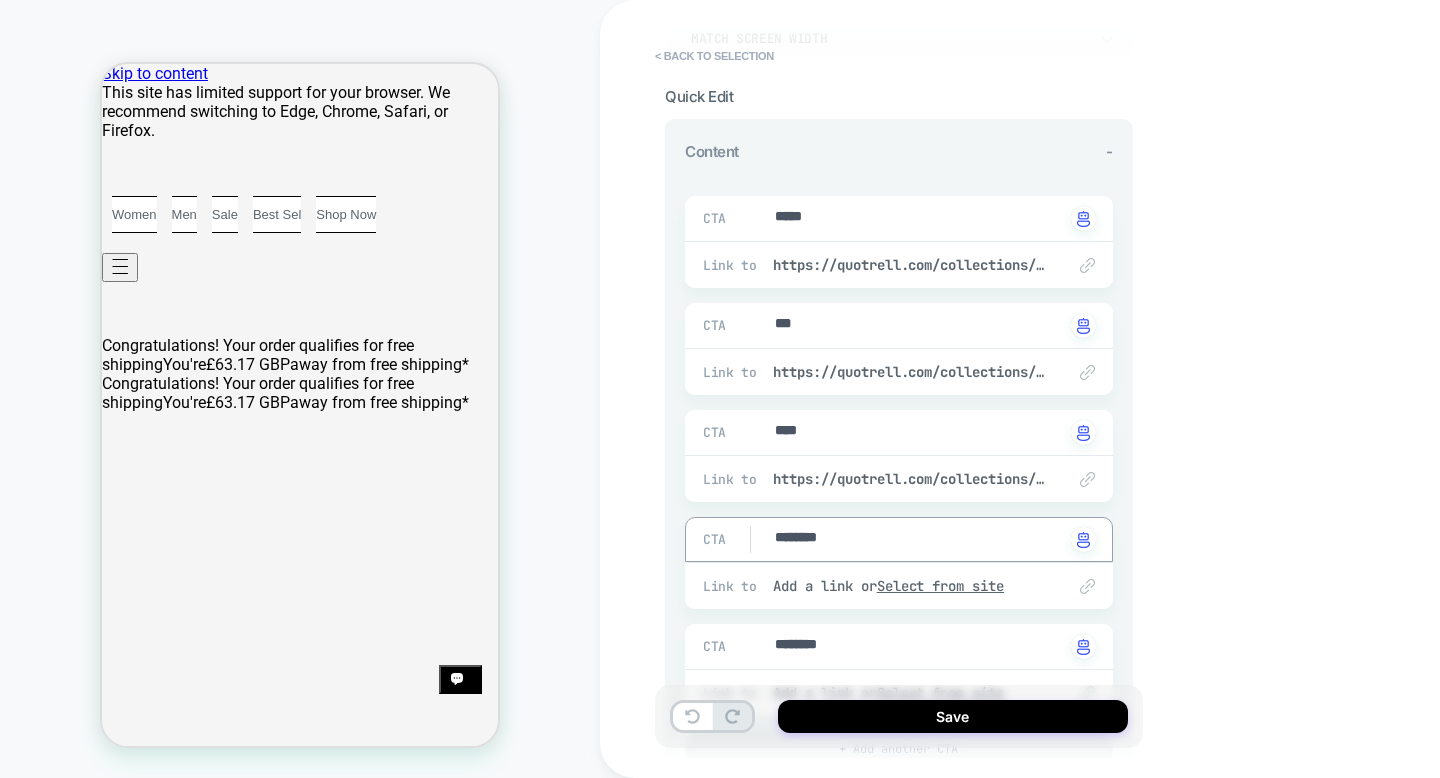 type on "*" 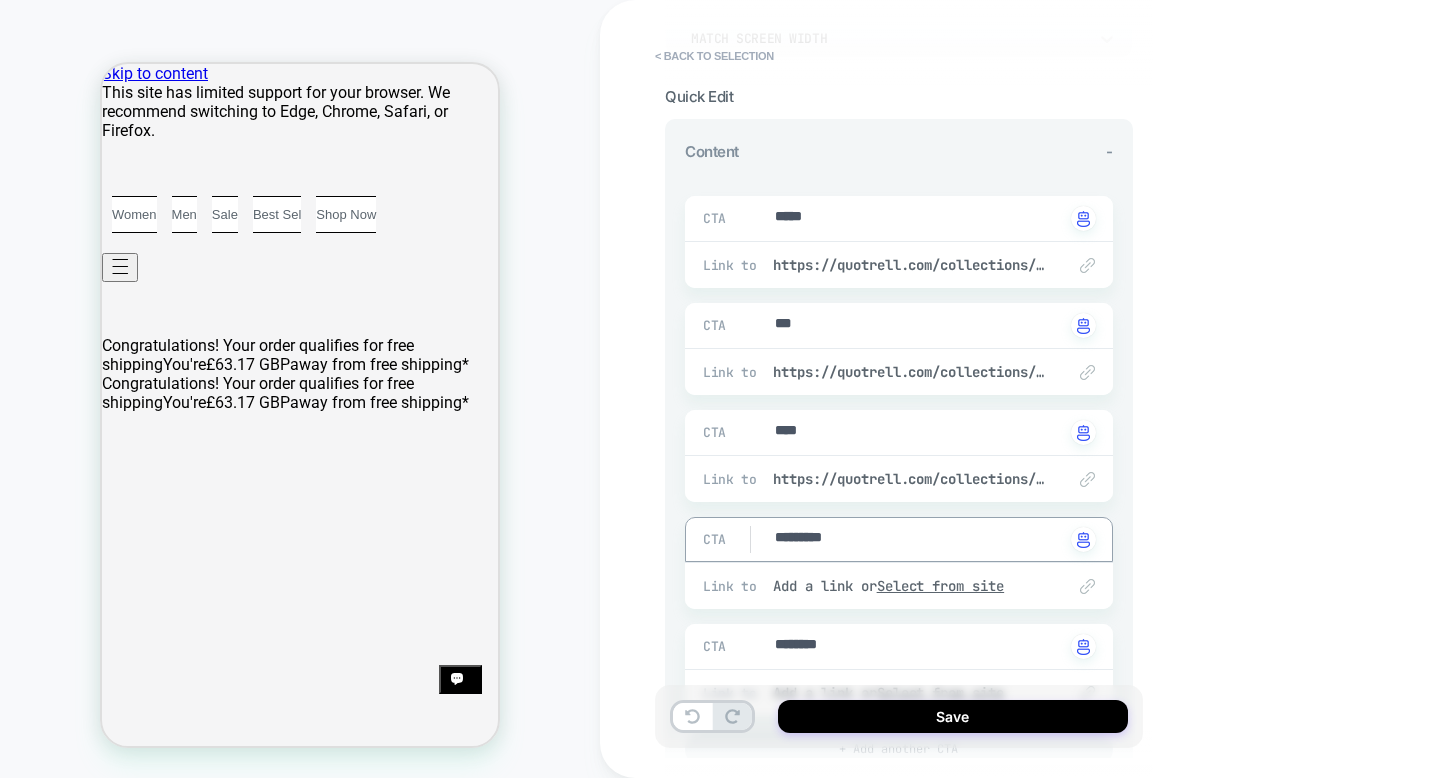 type on "*" 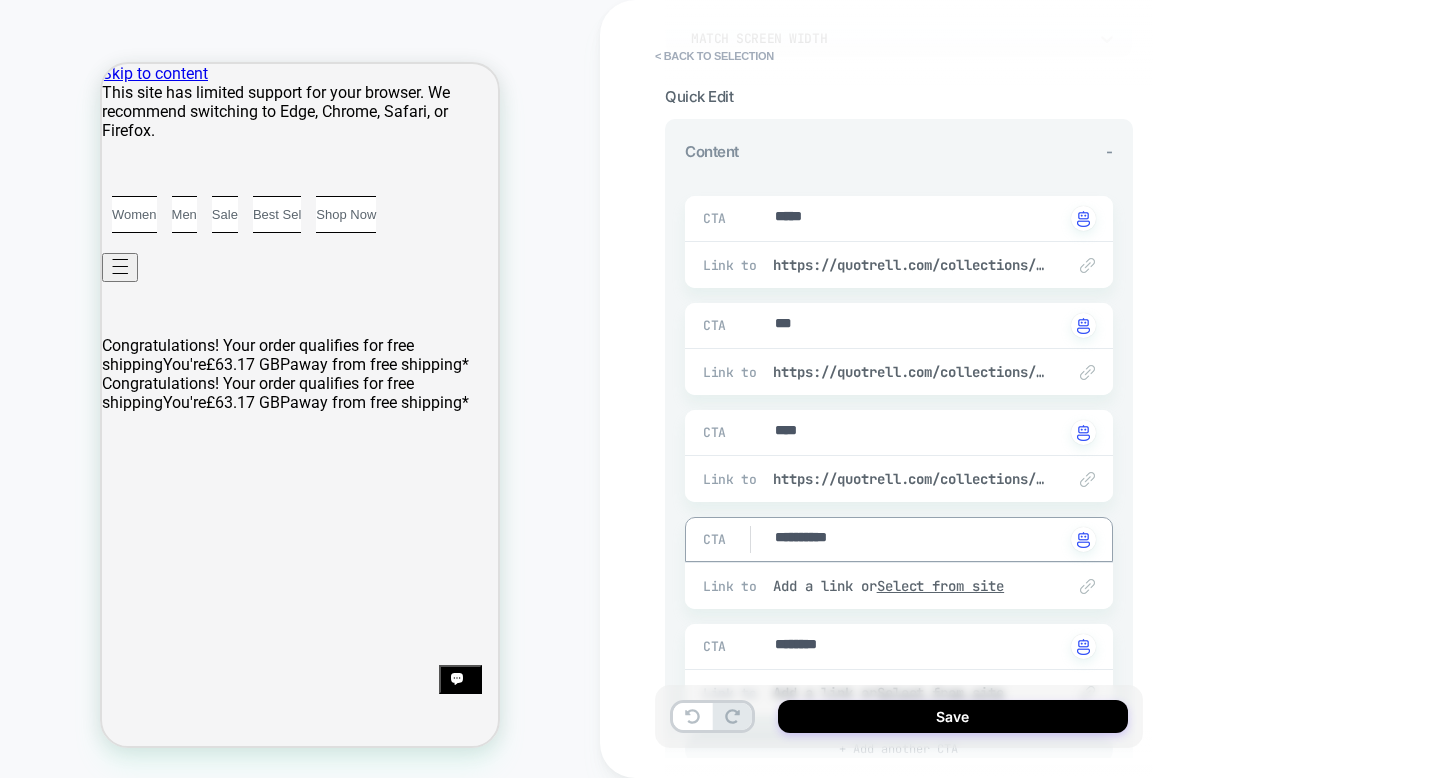 type on "*" 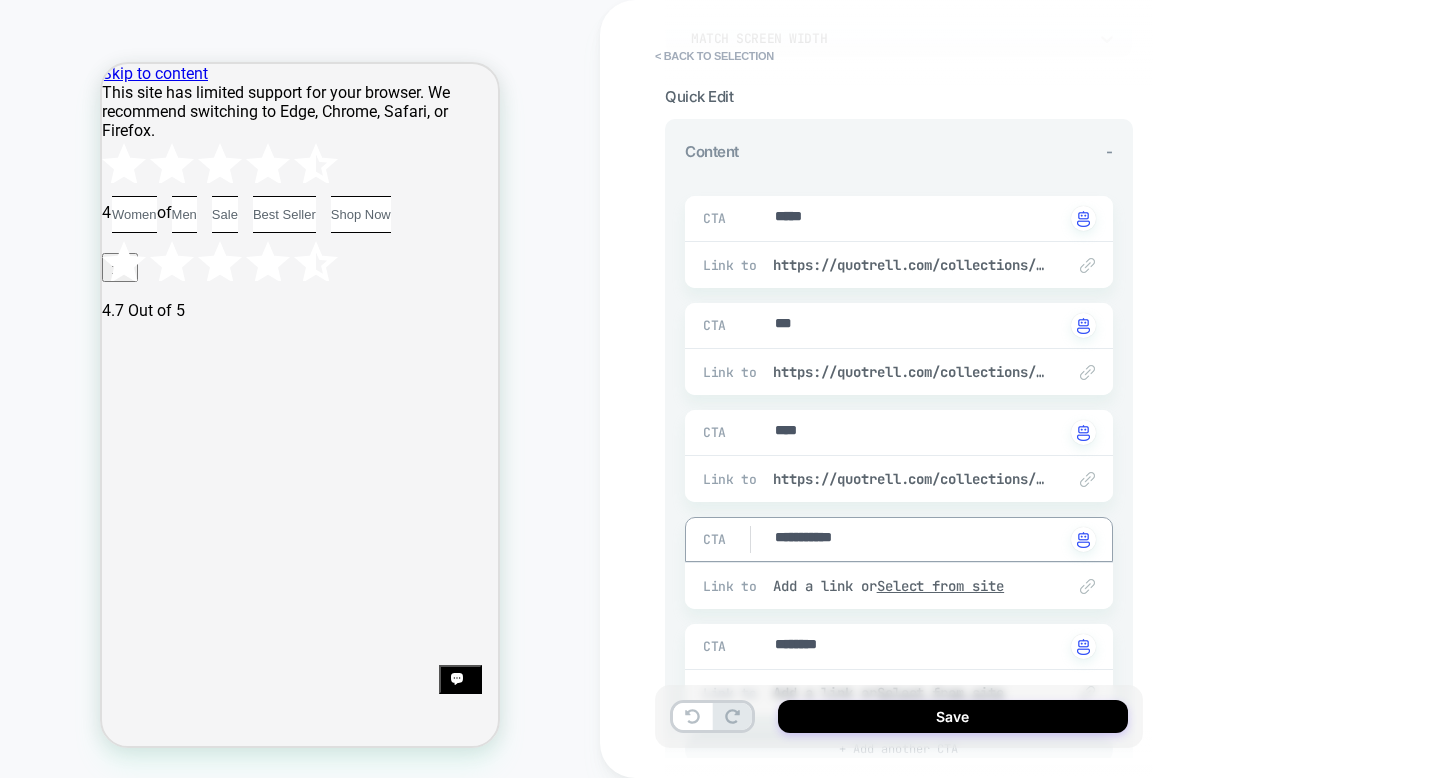 type on "*" 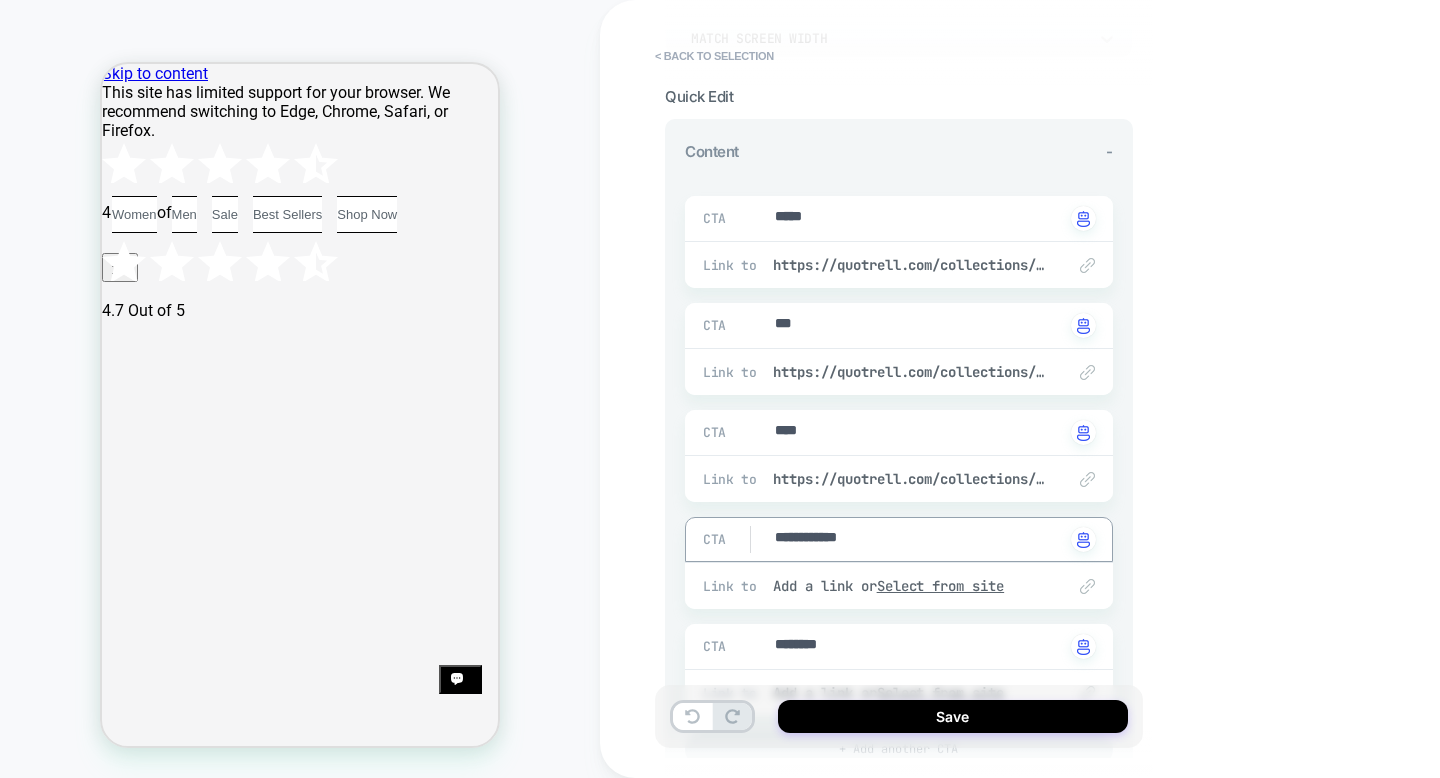 type on "*" 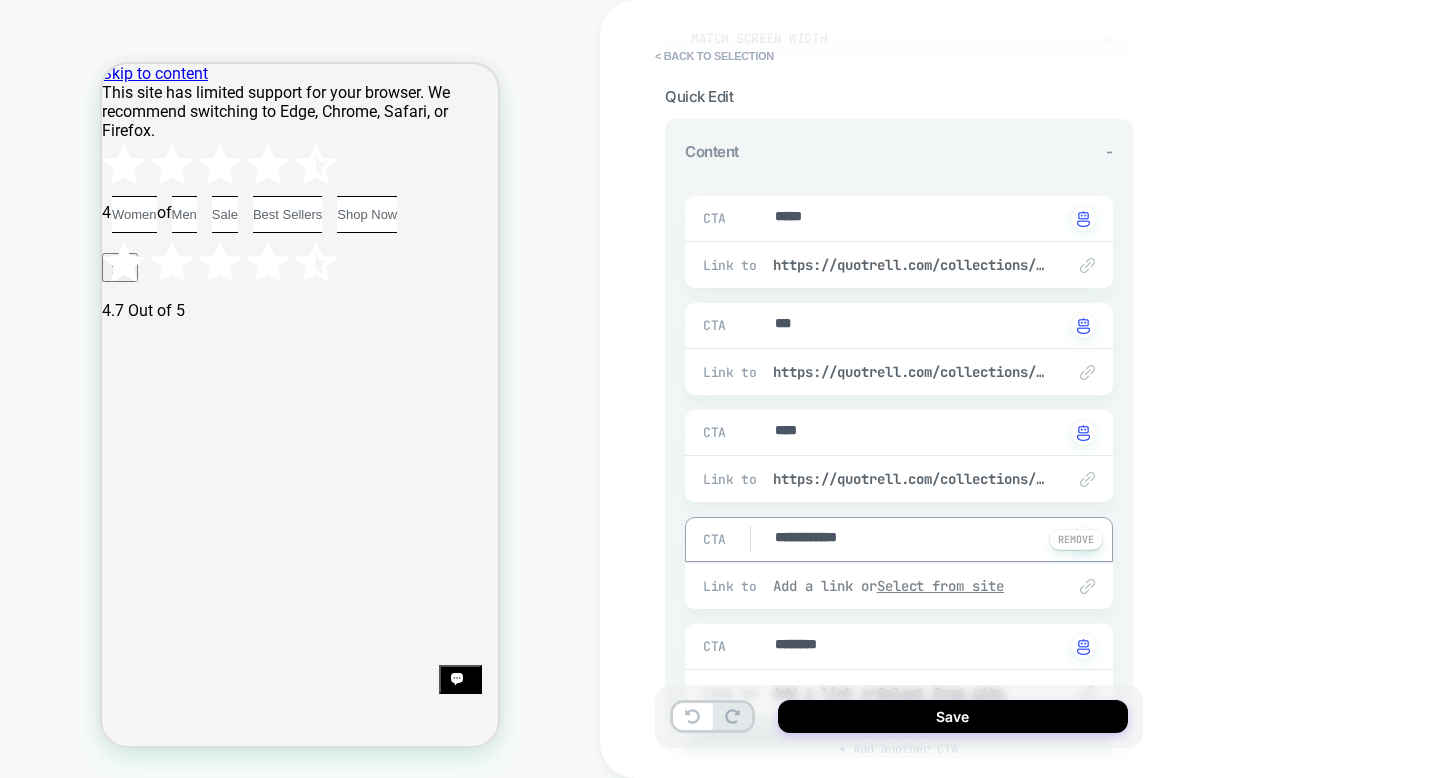 type on "**********" 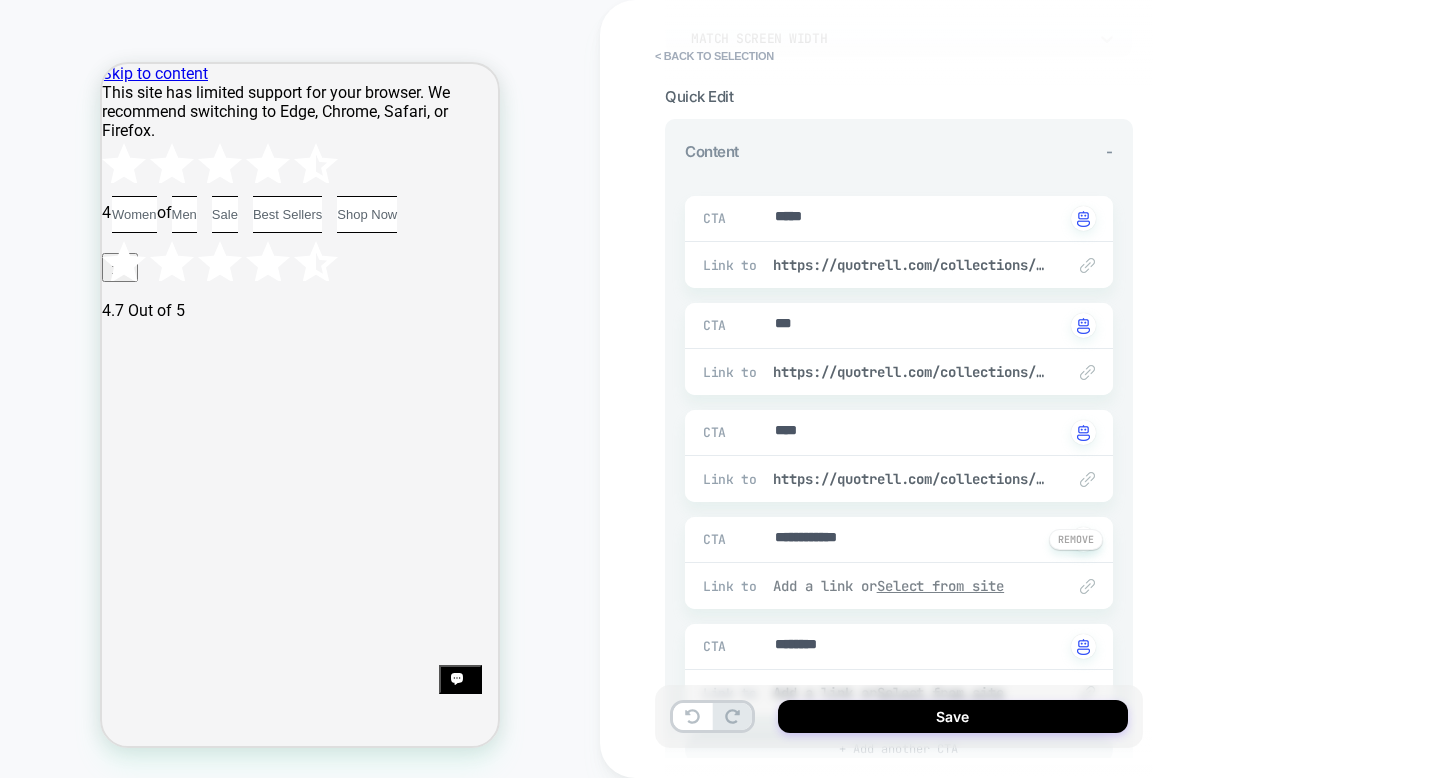 click on "Select from site" at bounding box center (941, 586) 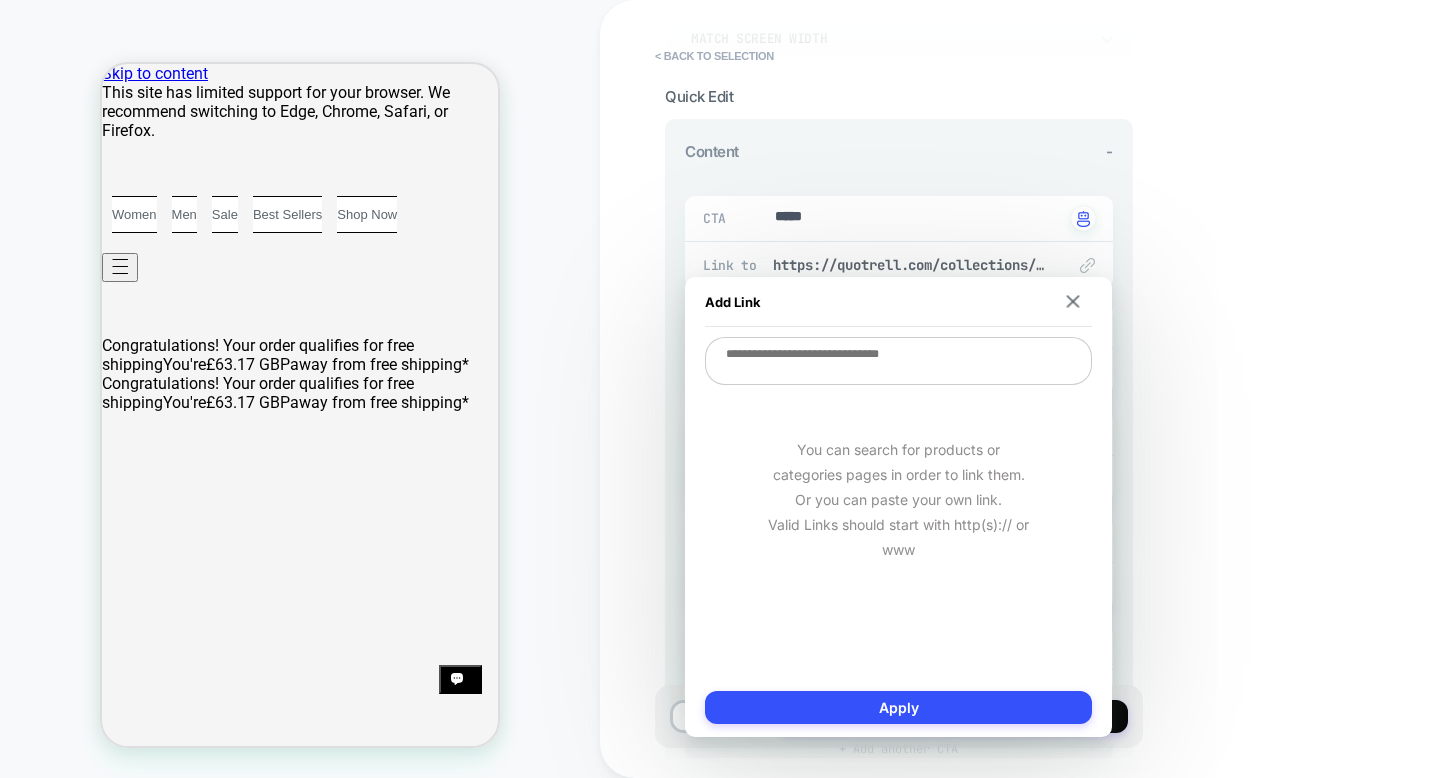 type on "*" 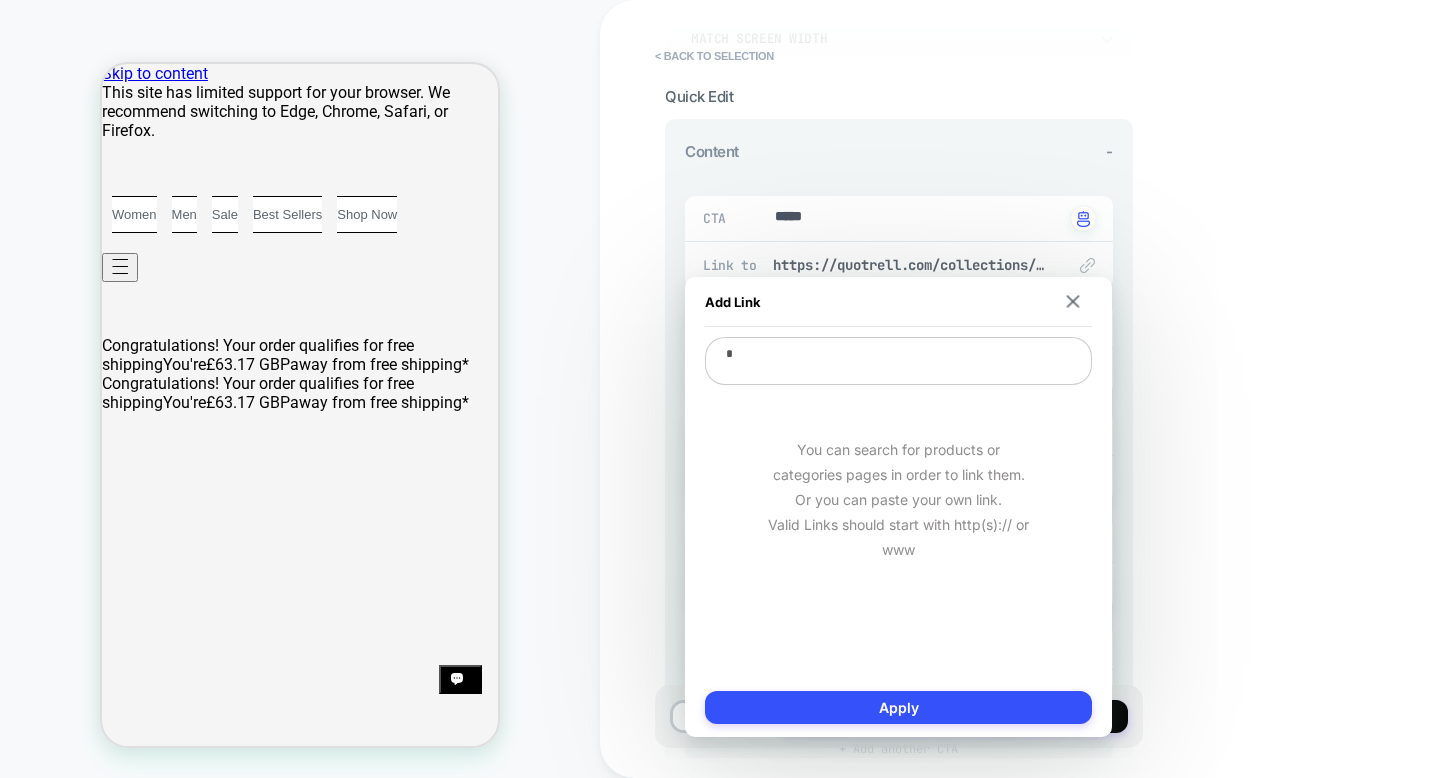 type on "*" 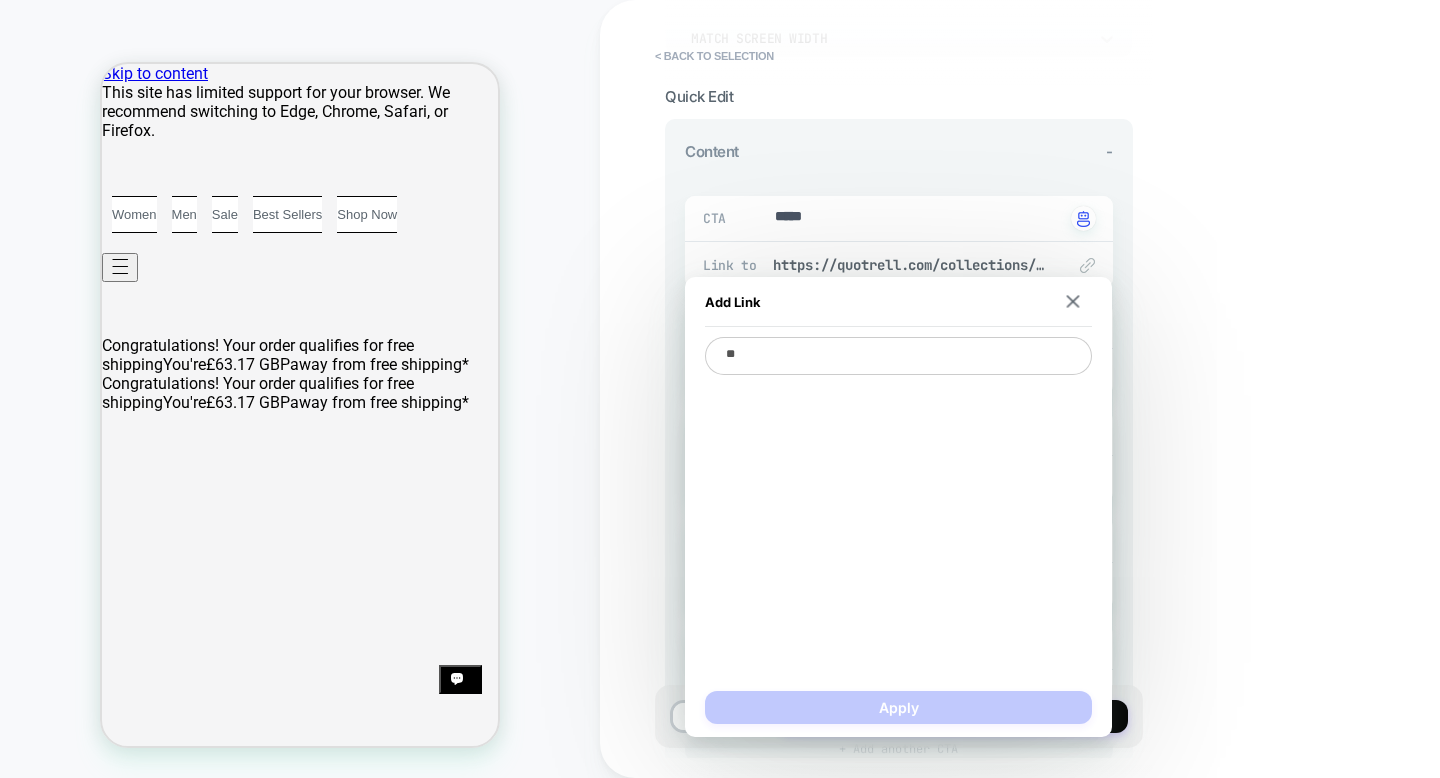 type on "*" 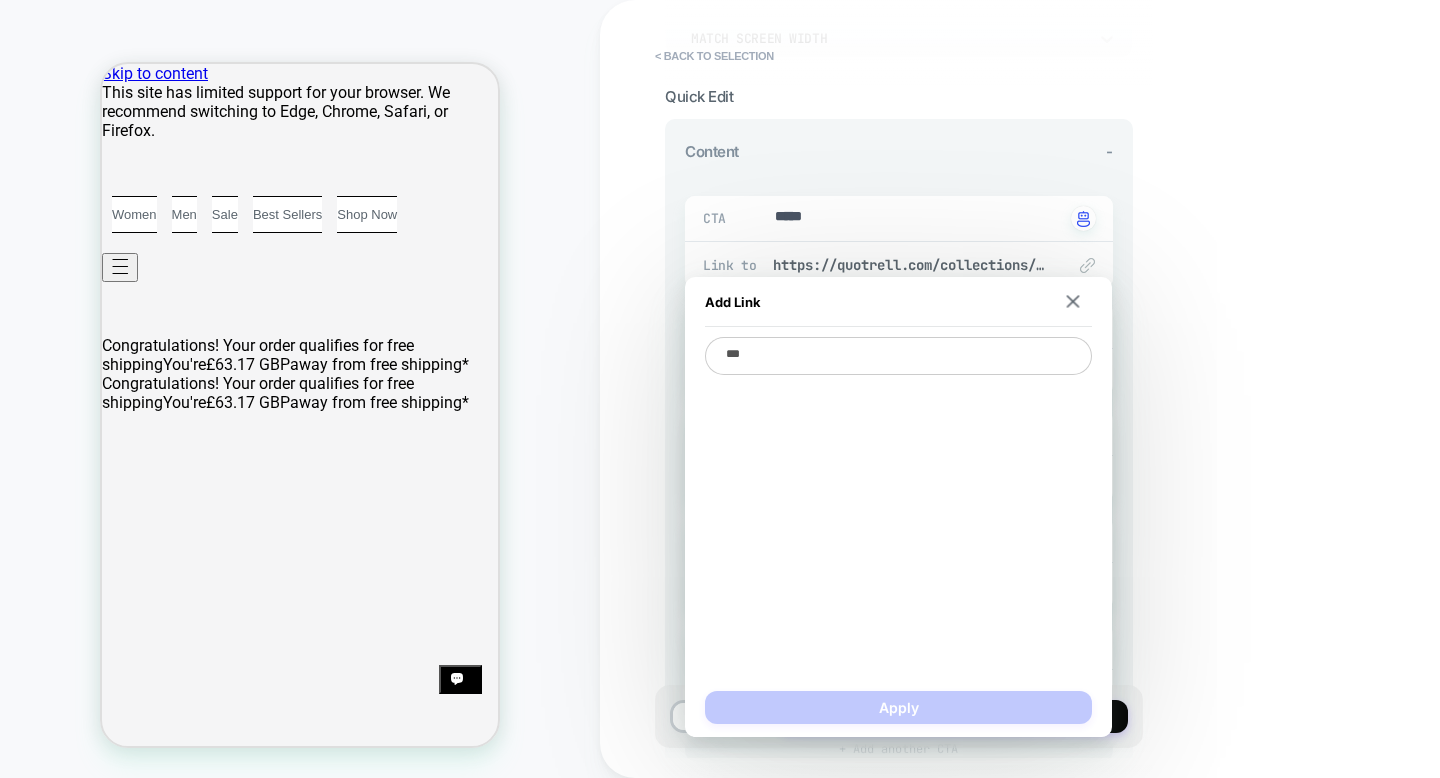 type on "*" 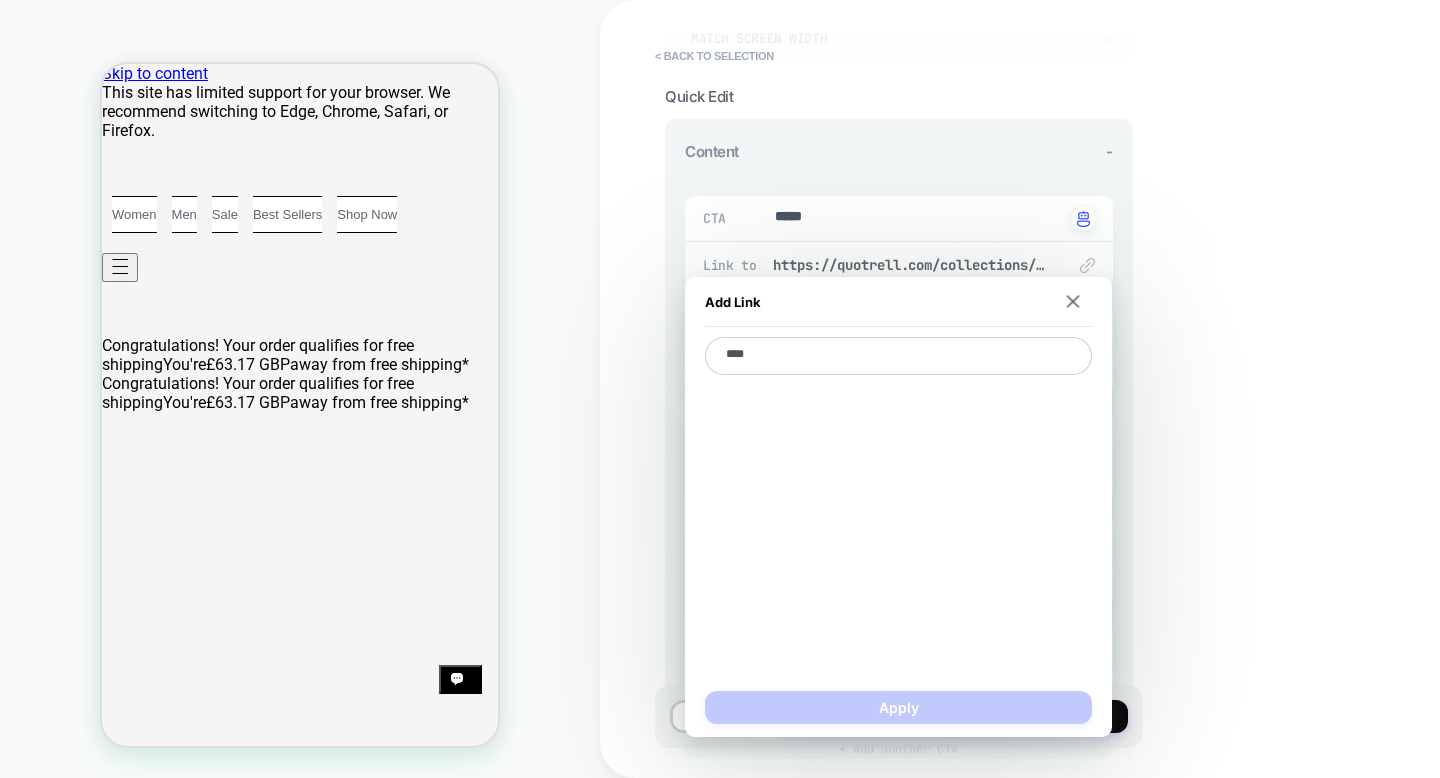 type on "*" 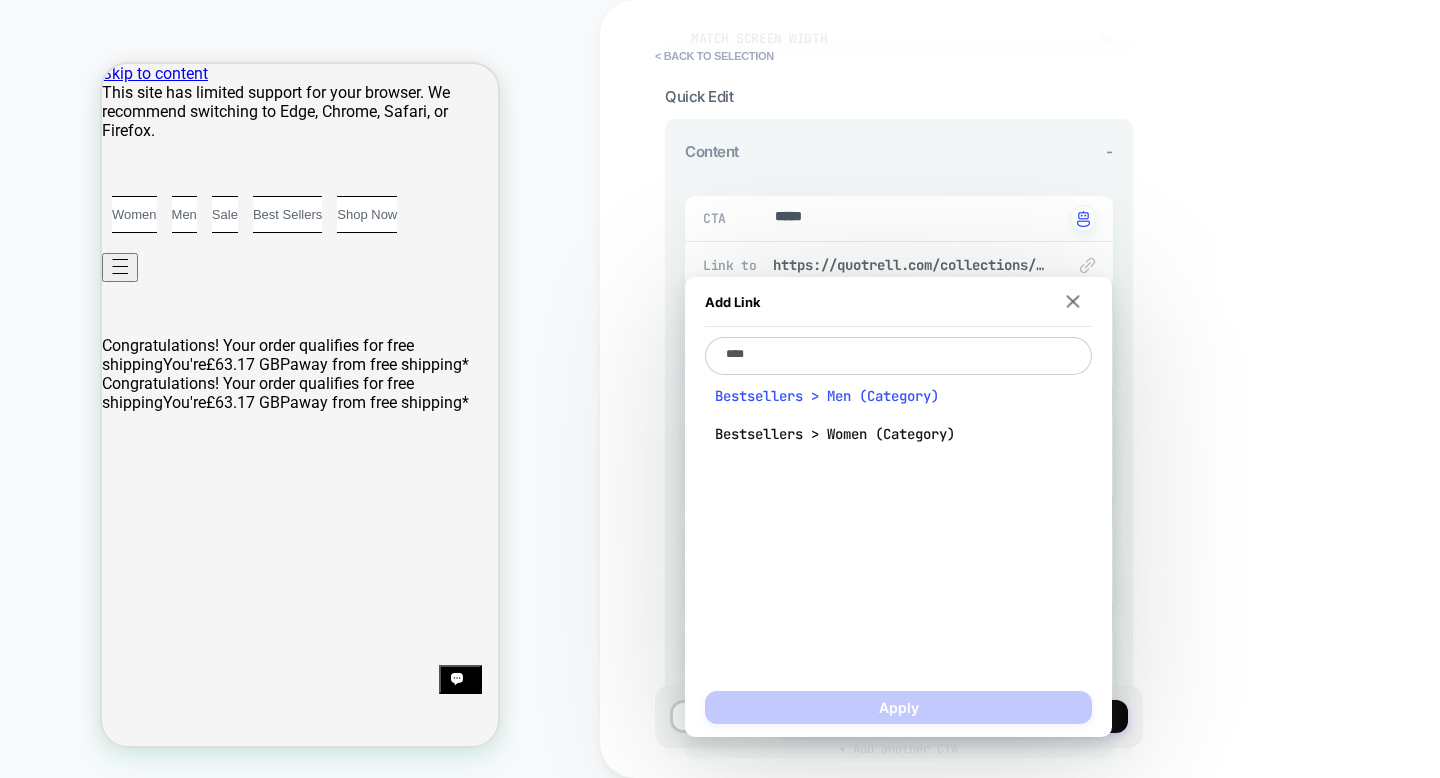 type on "****" 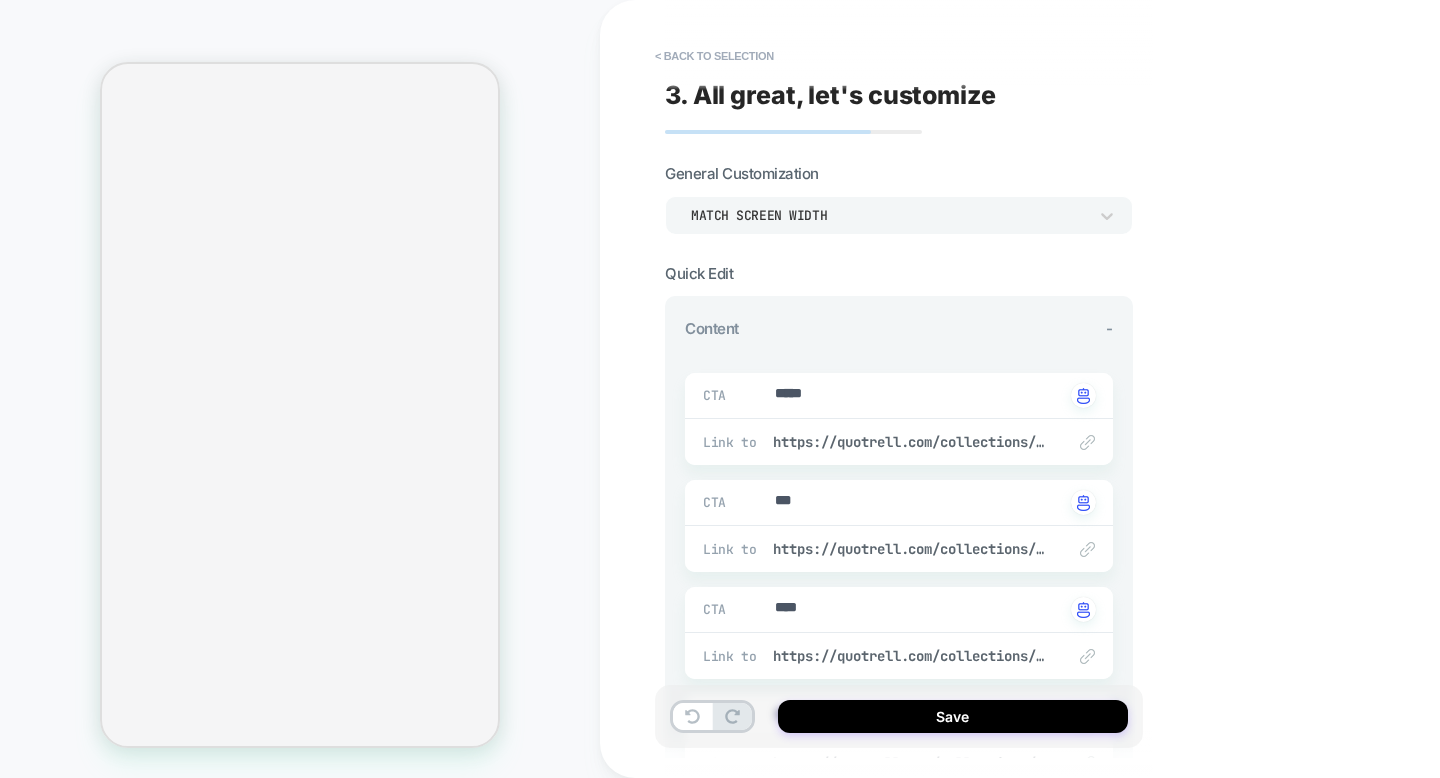 scroll, scrollTop: 0, scrollLeft: 0, axis: both 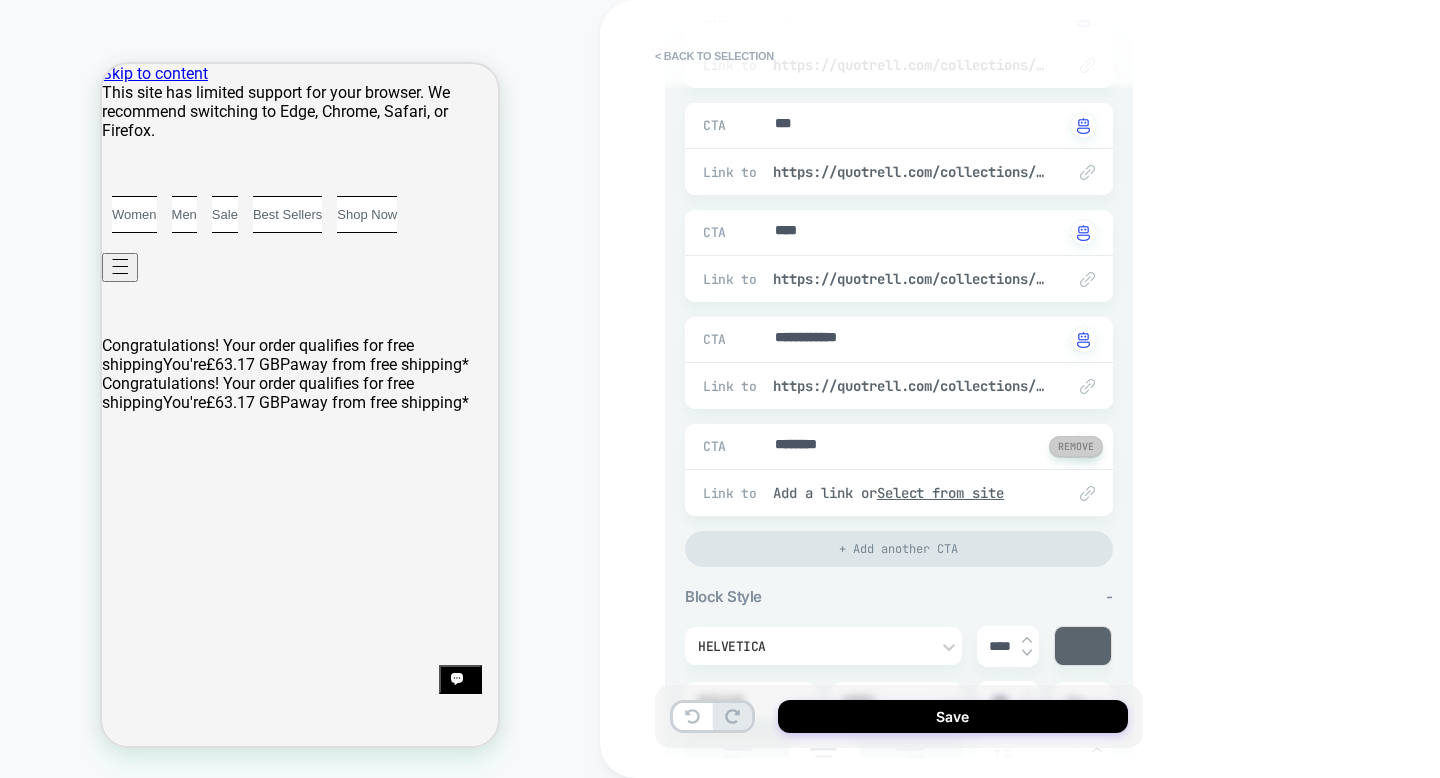 click at bounding box center (1076, 446) 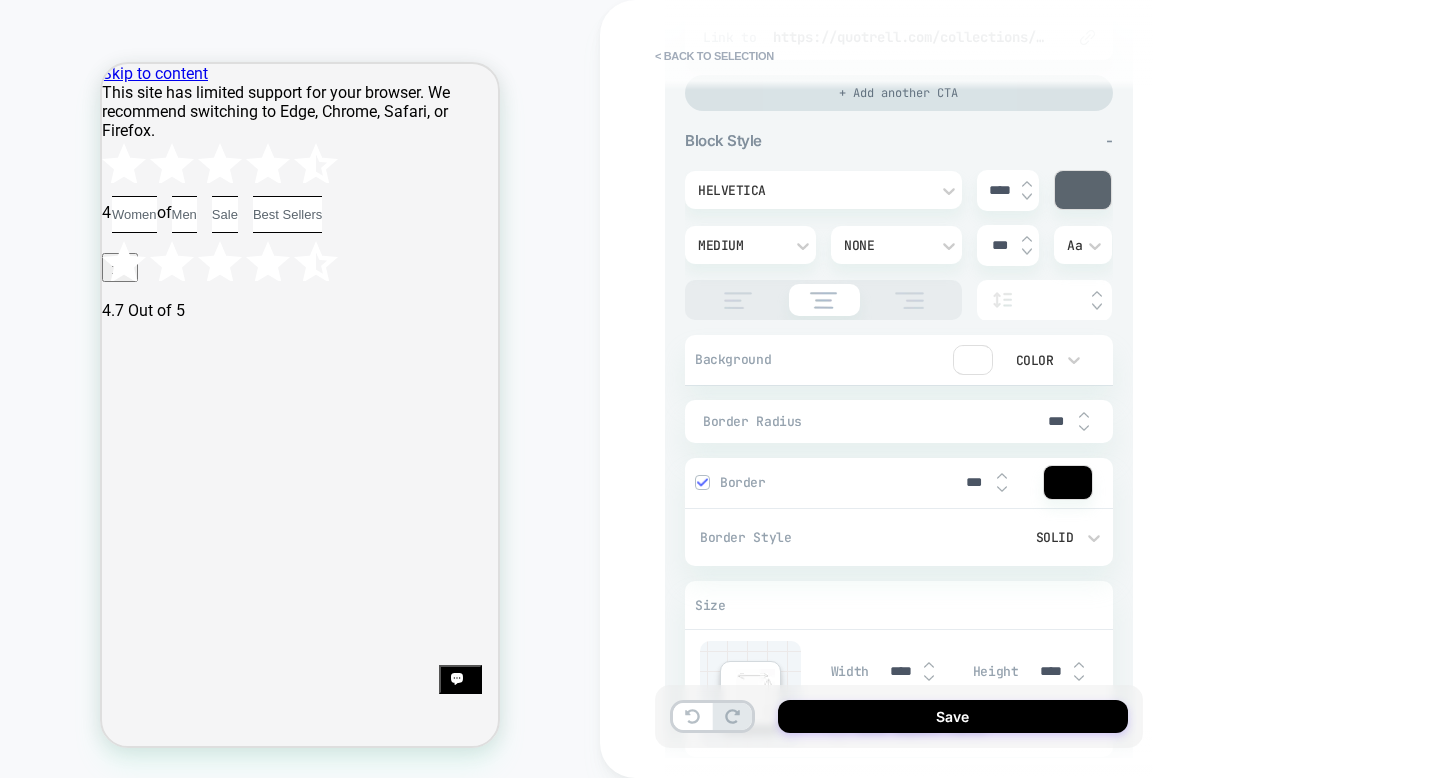 scroll, scrollTop: 728, scrollLeft: 0, axis: vertical 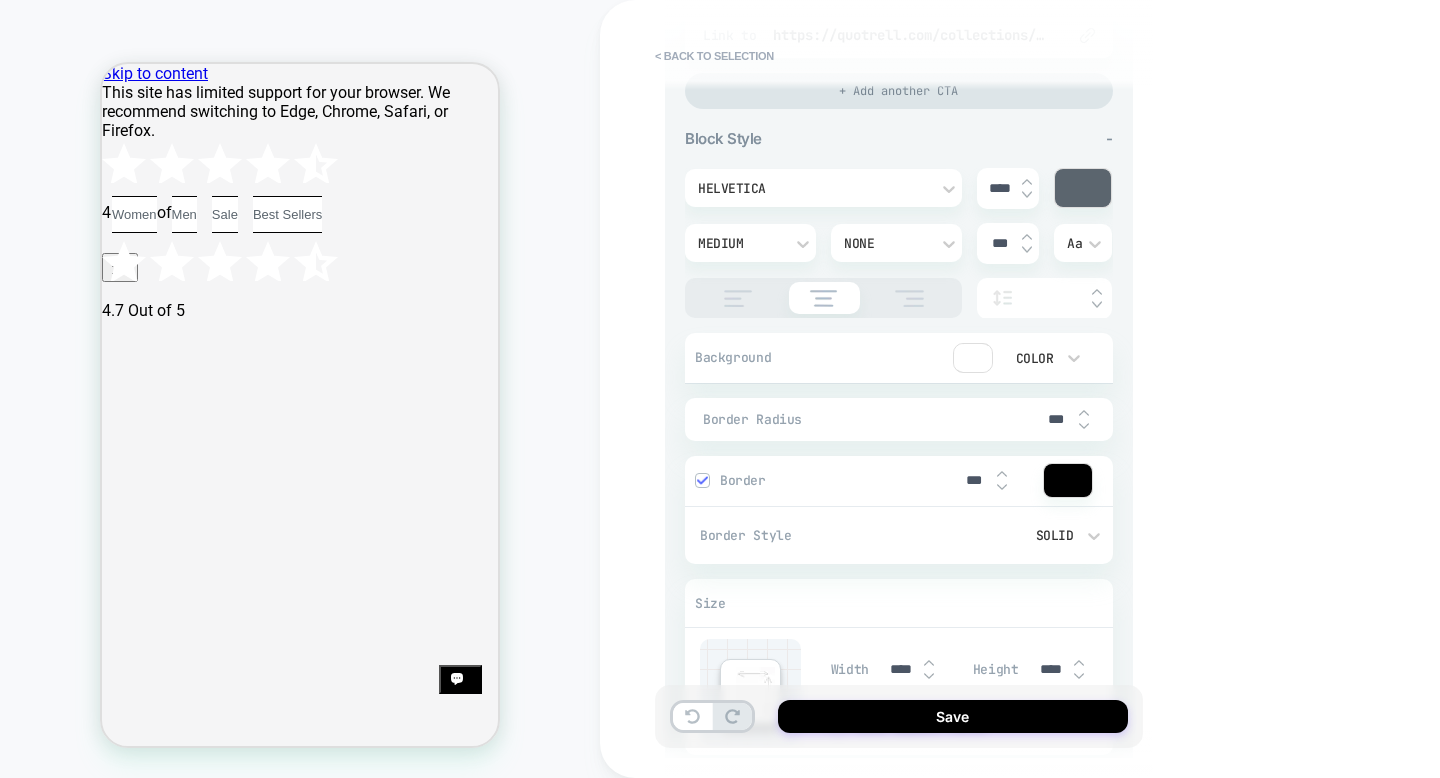 click at bounding box center (973, 358) 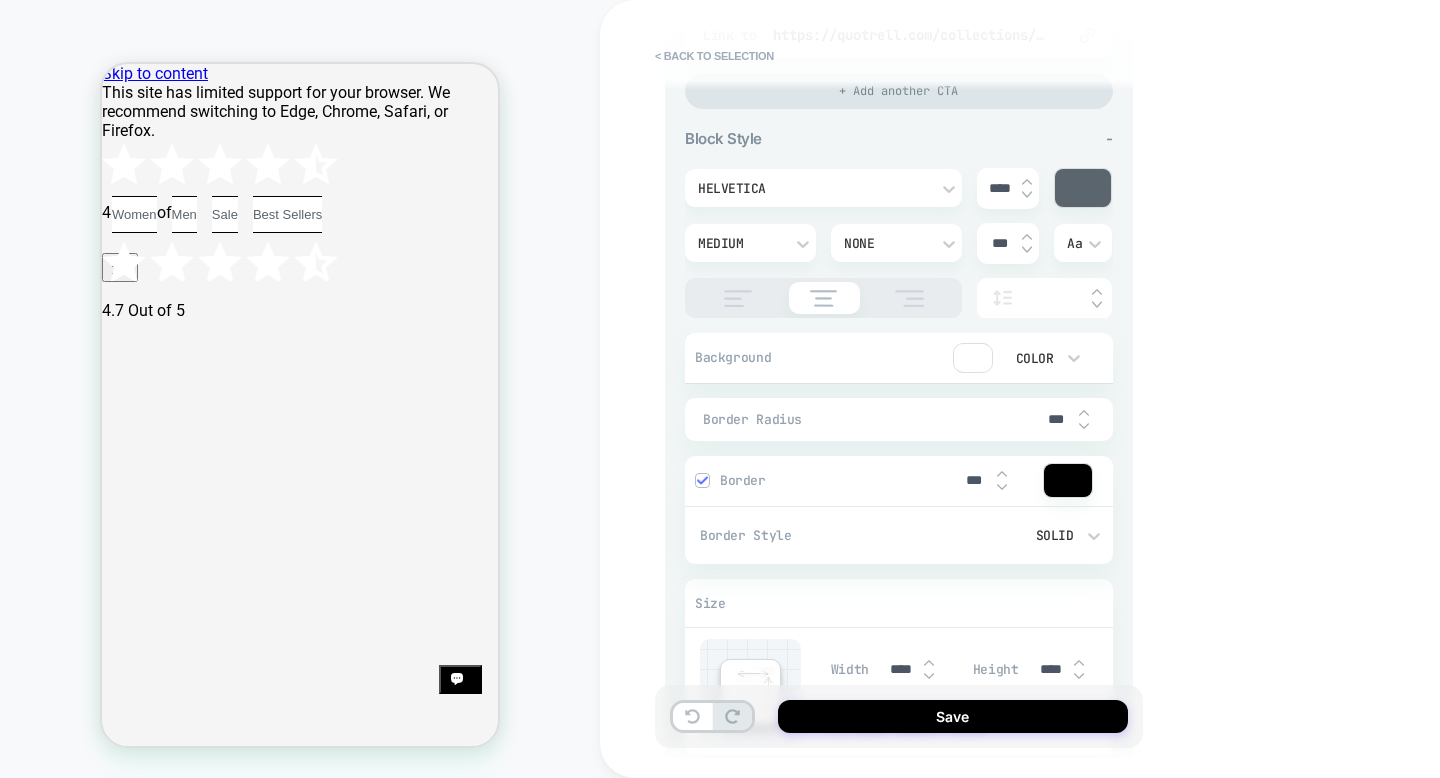 type on "*" 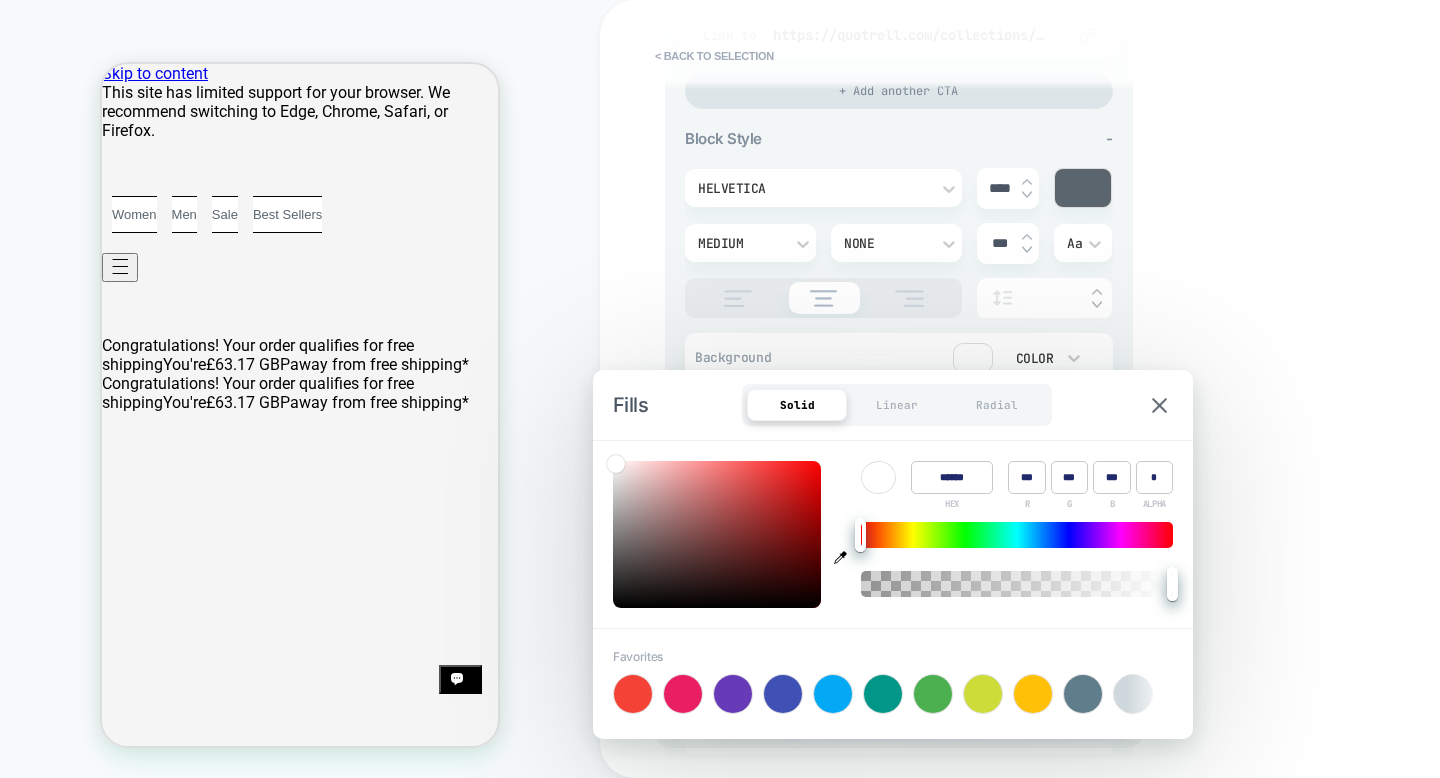 type on "******" 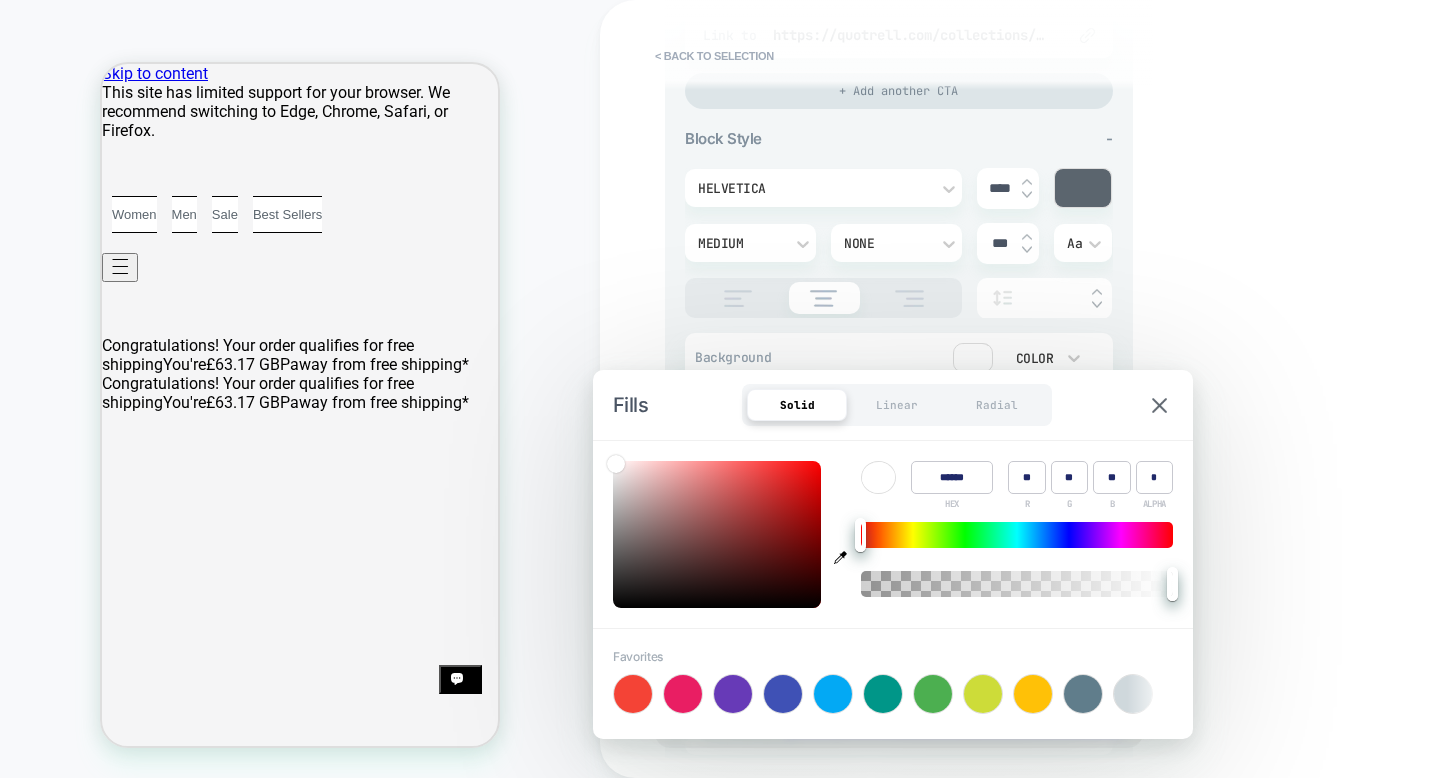 click at bounding box center (717, 534) 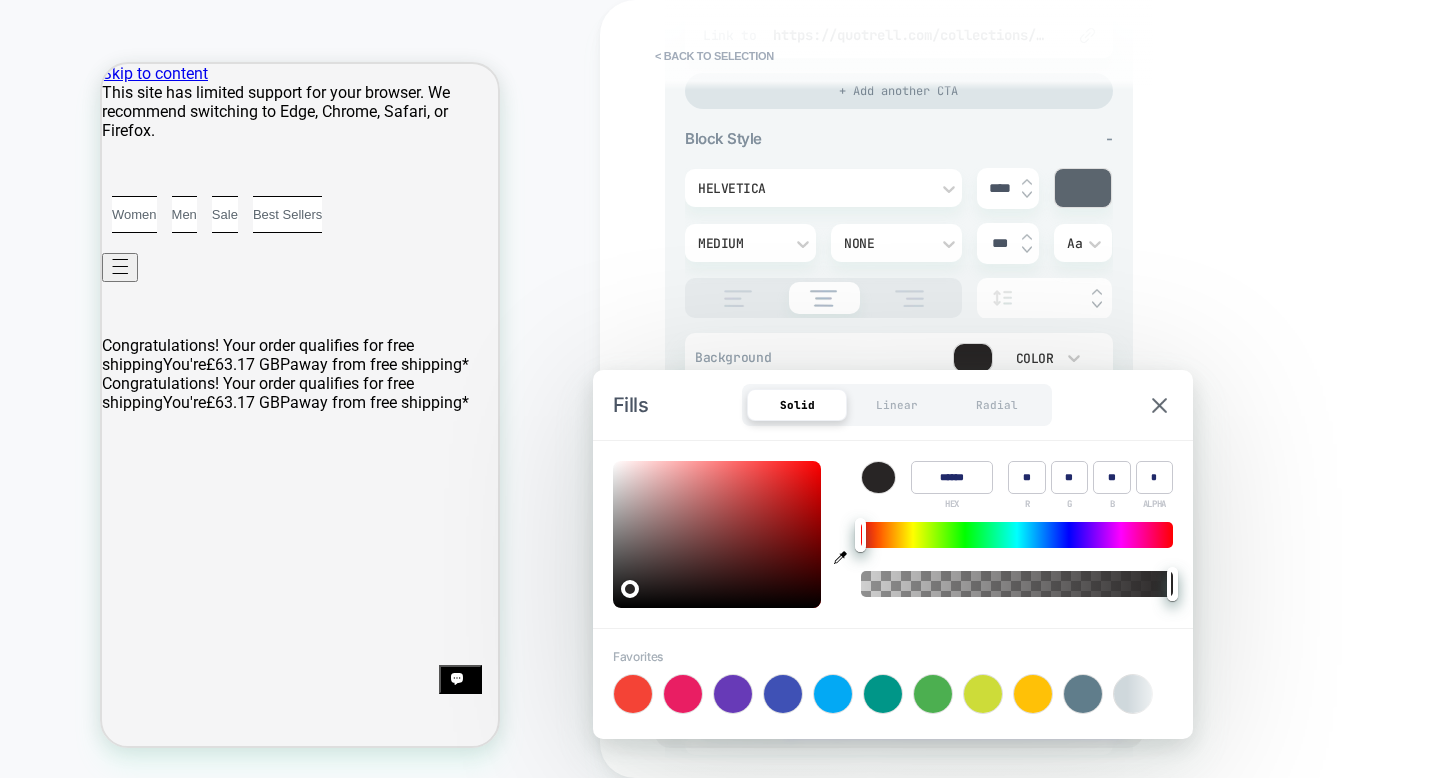 type on "*" 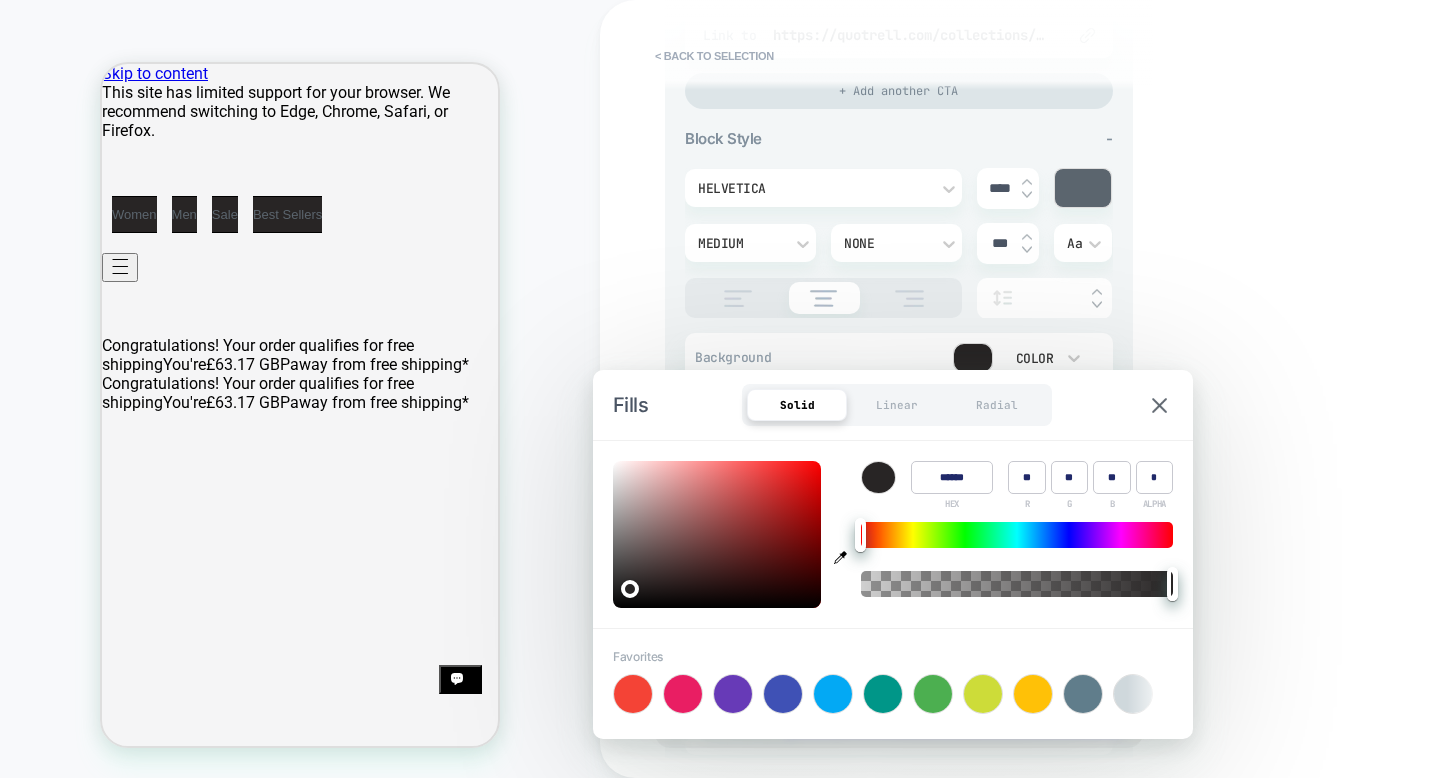 click on "Color ****** HEX ** R ** G ** B * ALPHA" at bounding box center (893, 534) 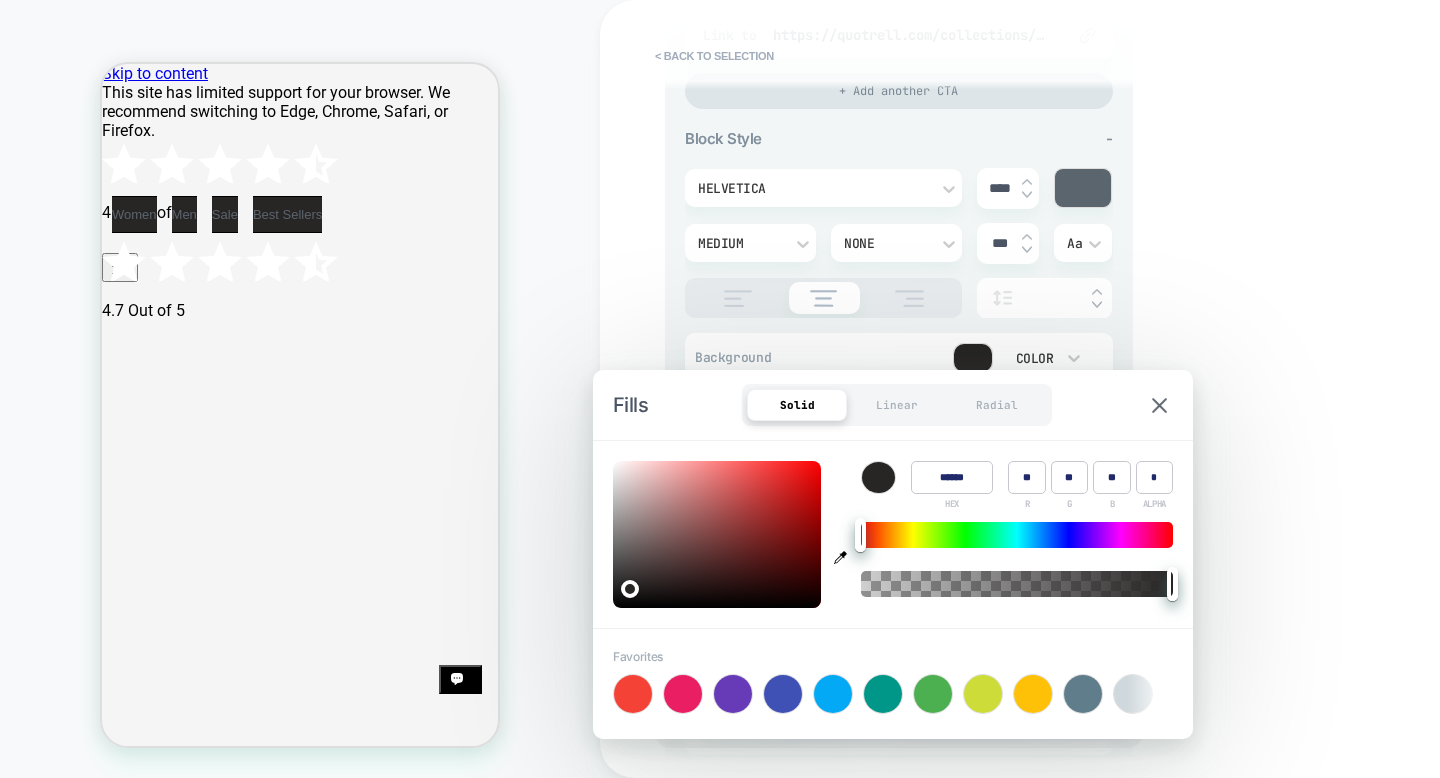 click on "Color ****** HEX ** R ** G ** B * ALPHA" at bounding box center (893, 534) 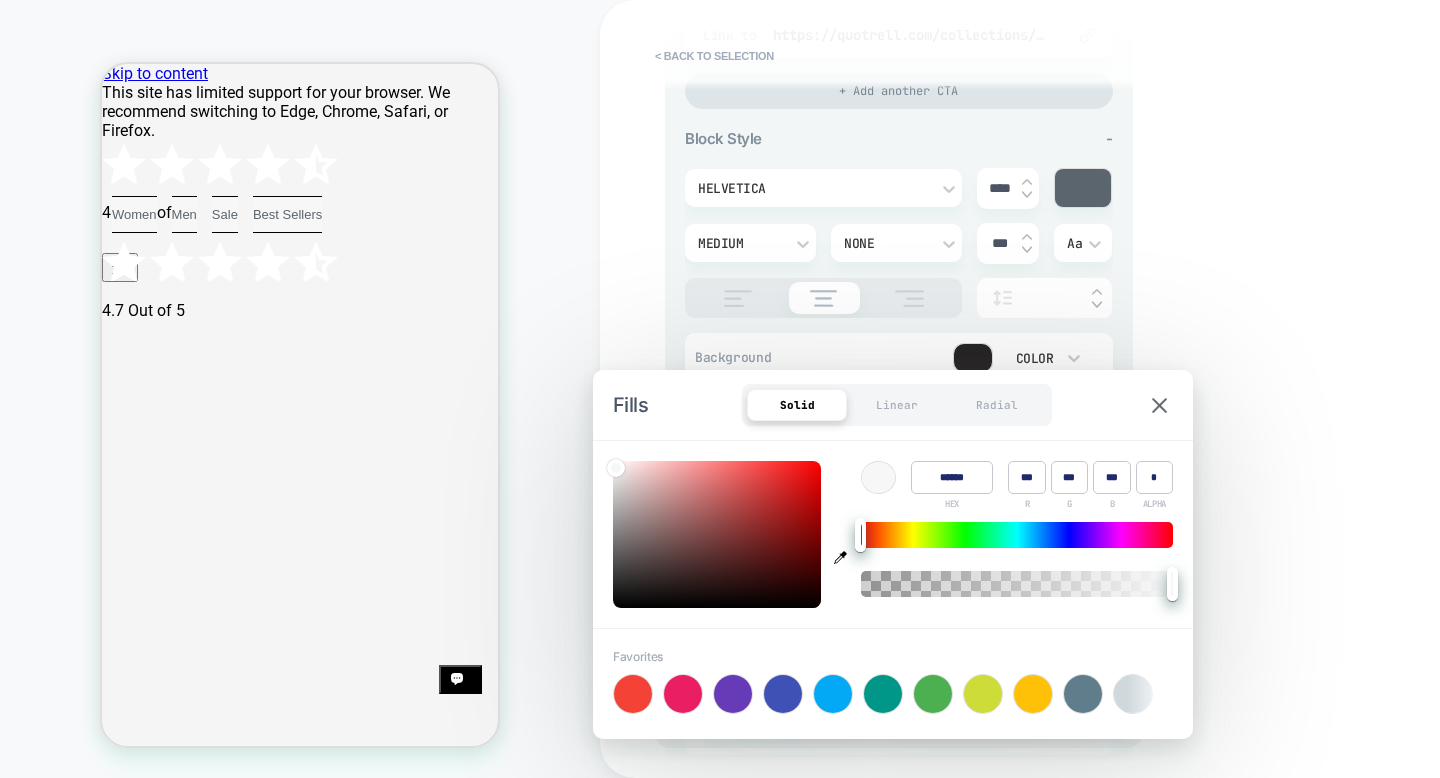 click at bounding box center [717, 534] 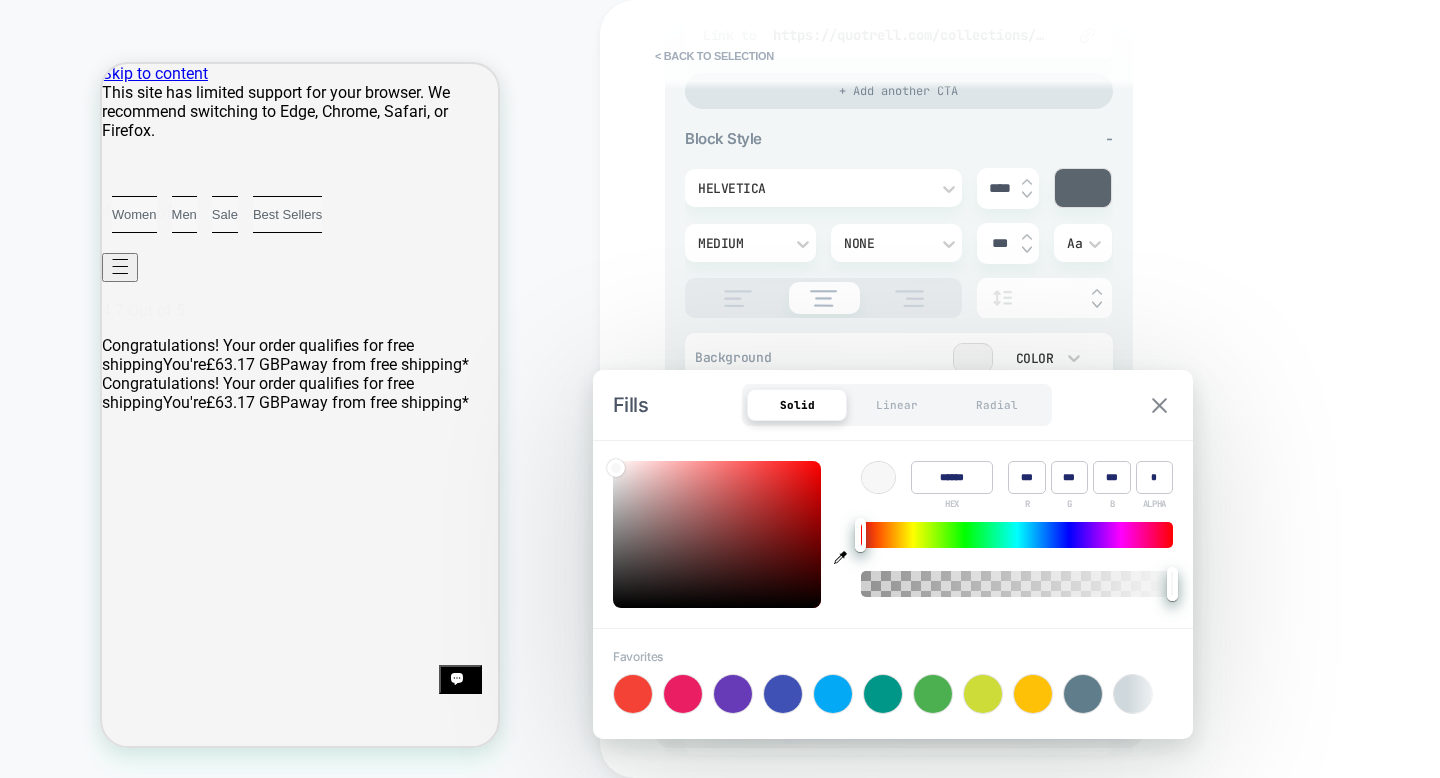click at bounding box center (1159, 405) 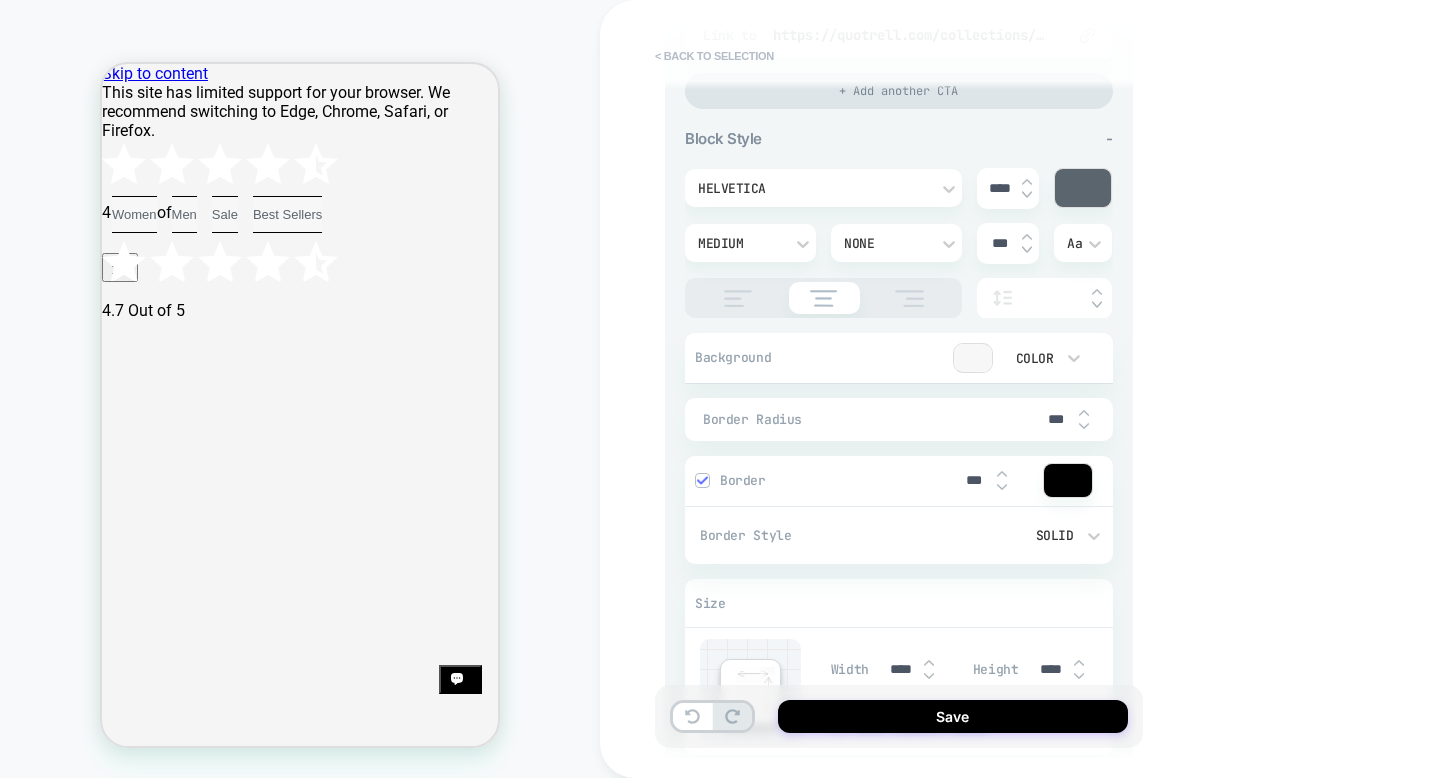 click on "< Back to selection" at bounding box center [714, 56] 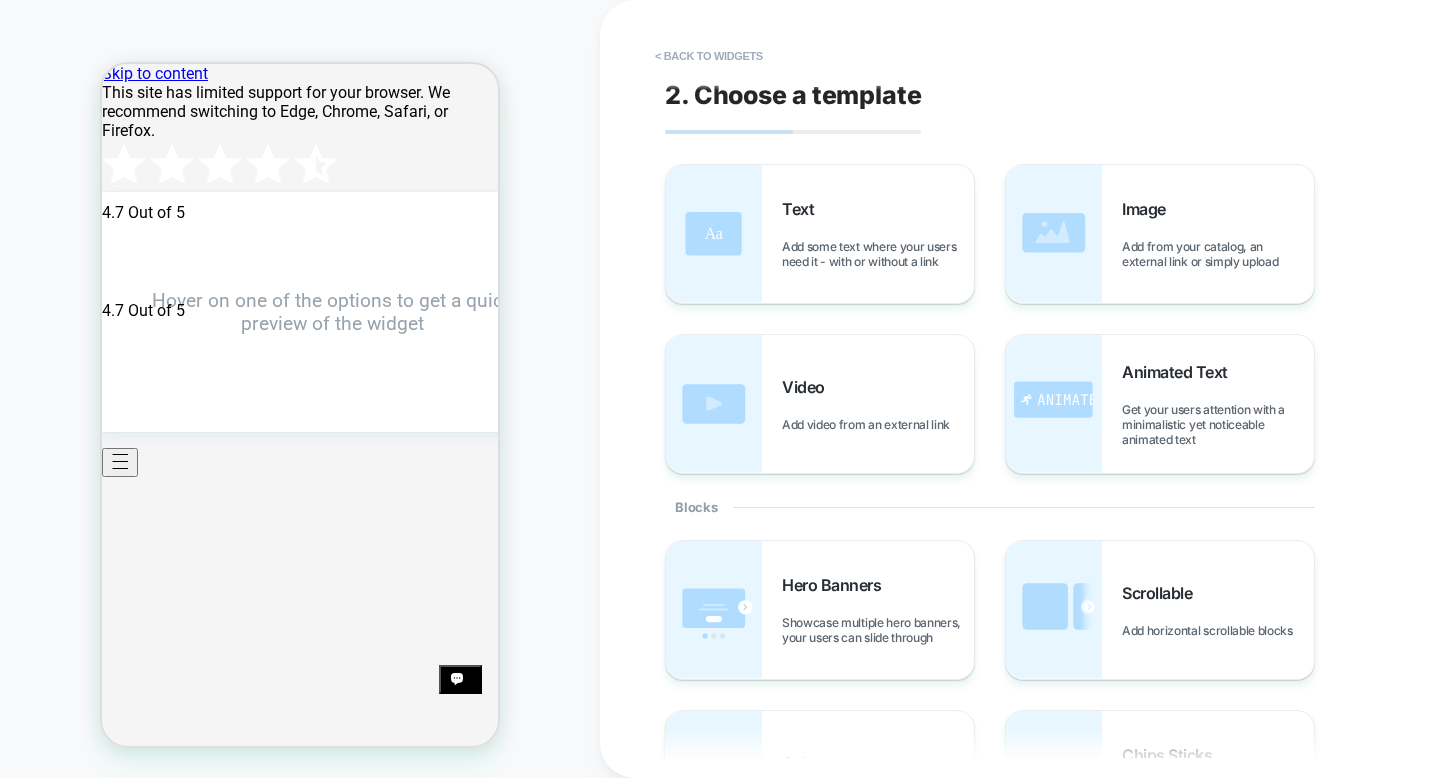 click on "< Back to widgets" at bounding box center [709, 56] 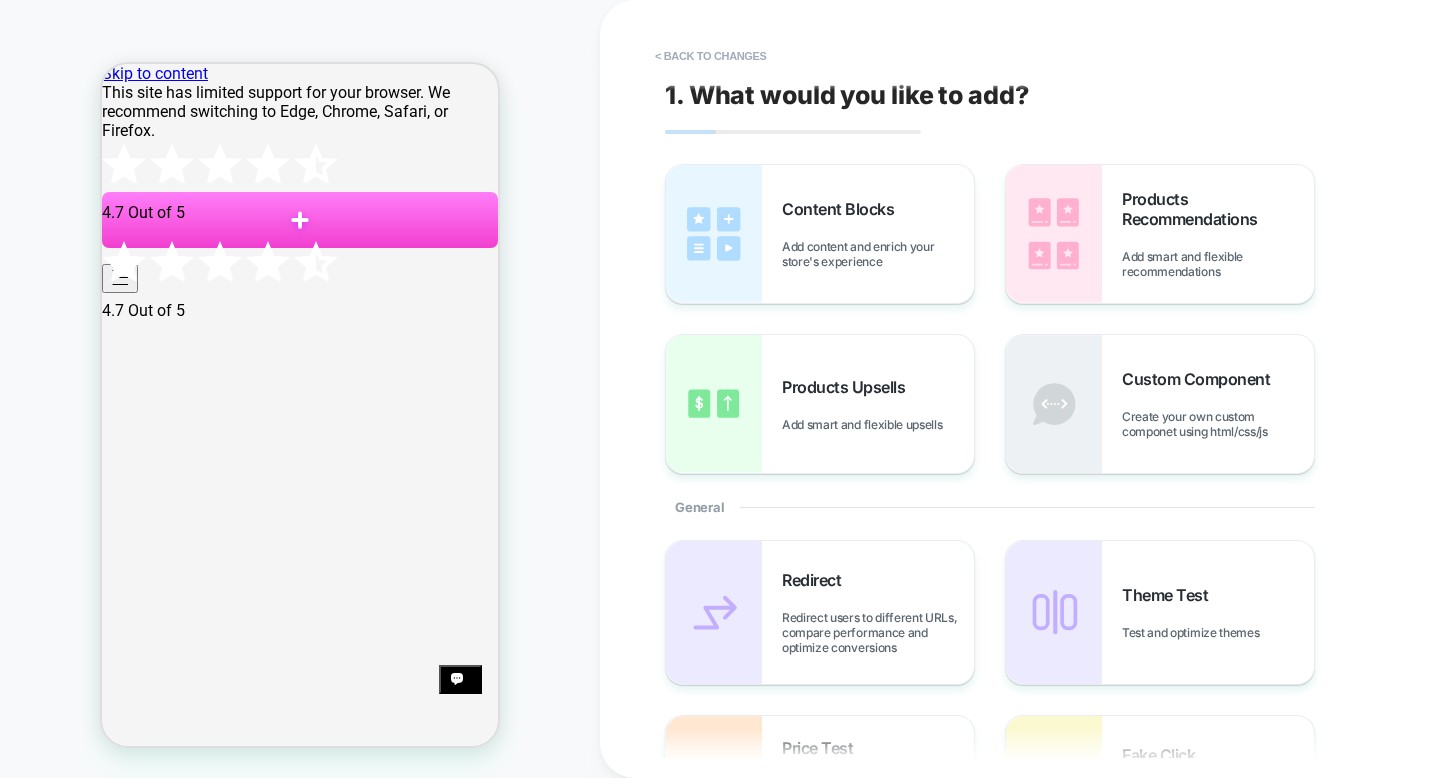 click on "< Back to changes" at bounding box center [711, 56] 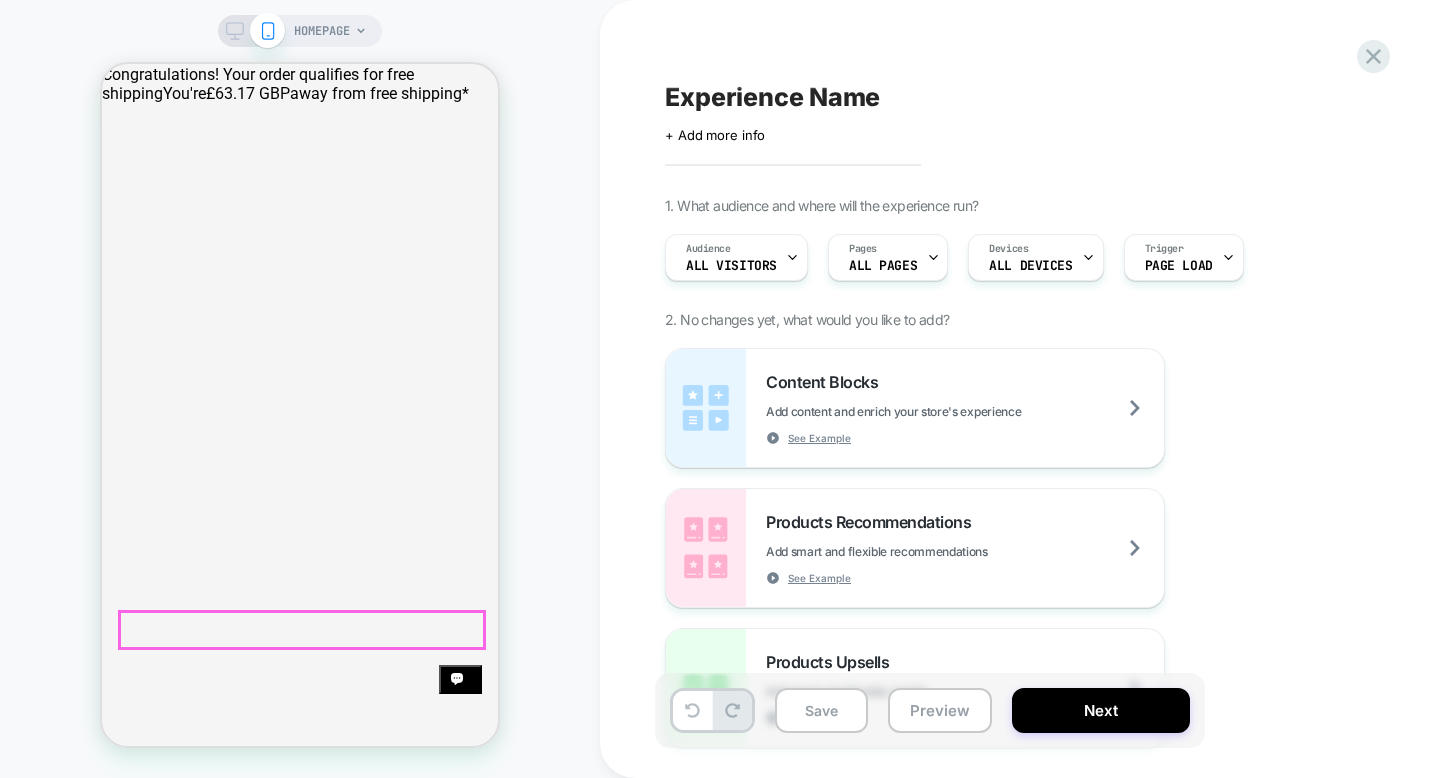 scroll, scrollTop: 0, scrollLeft: 0, axis: both 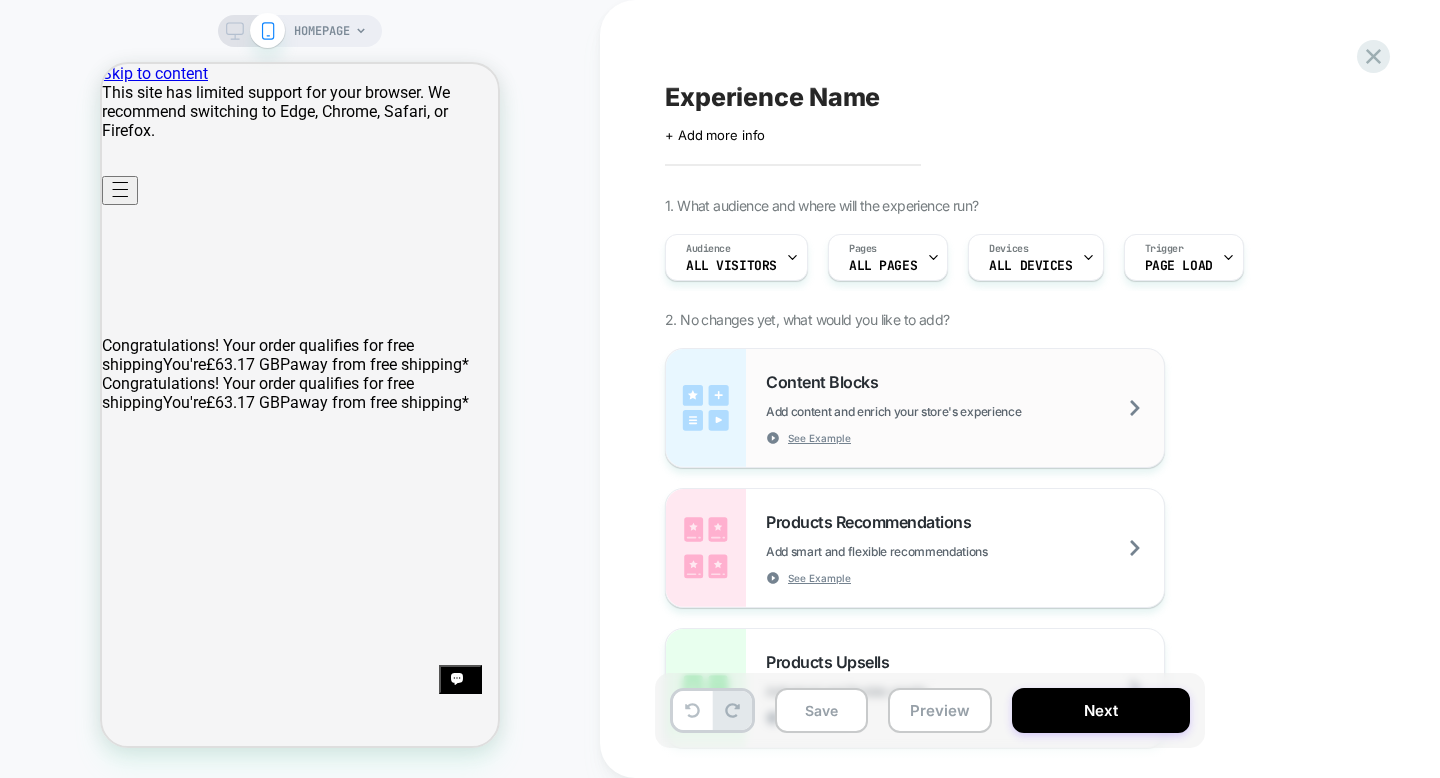 click on "Content Blocks Add content and enrich your store's experience See Example" at bounding box center [965, 408] 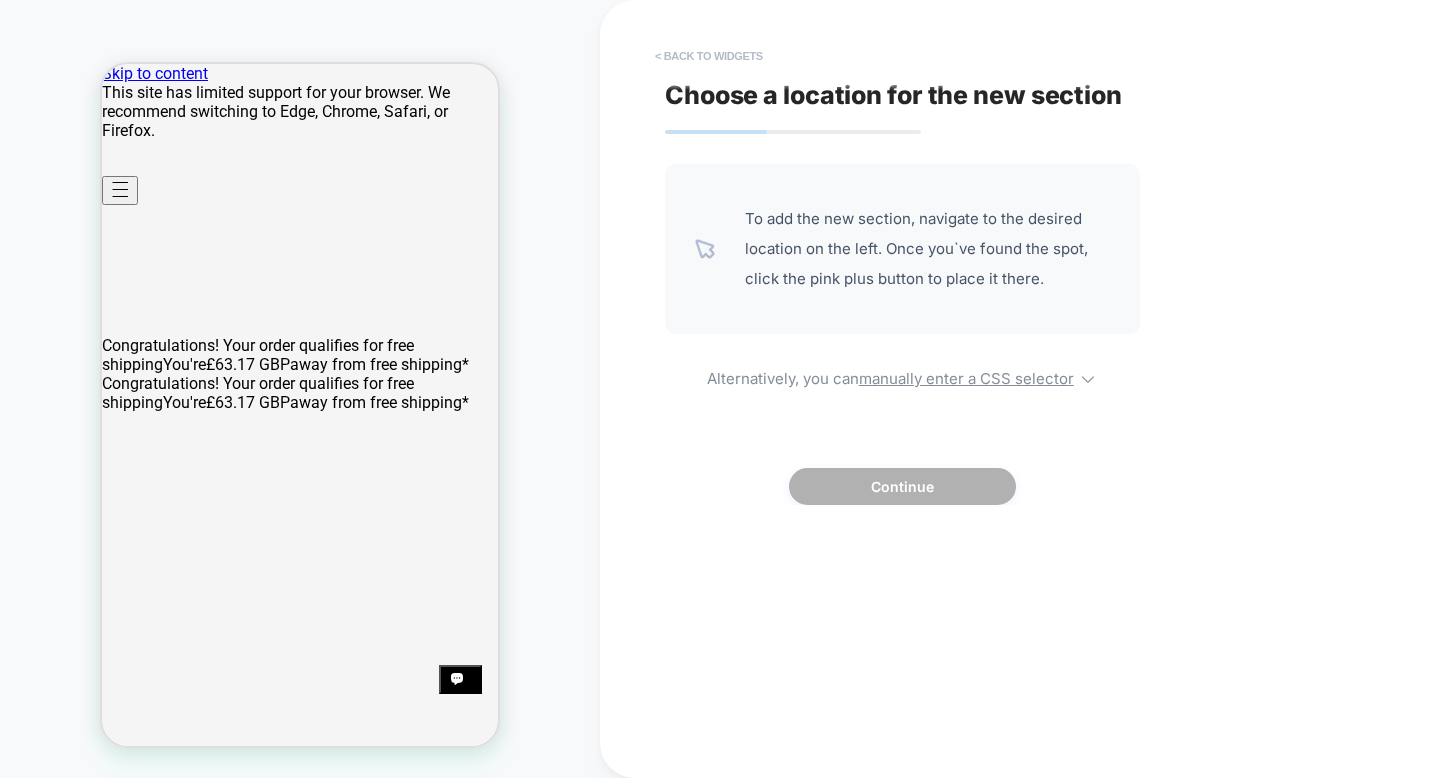 click on "< Back to widgets" at bounding box center [709, 56] 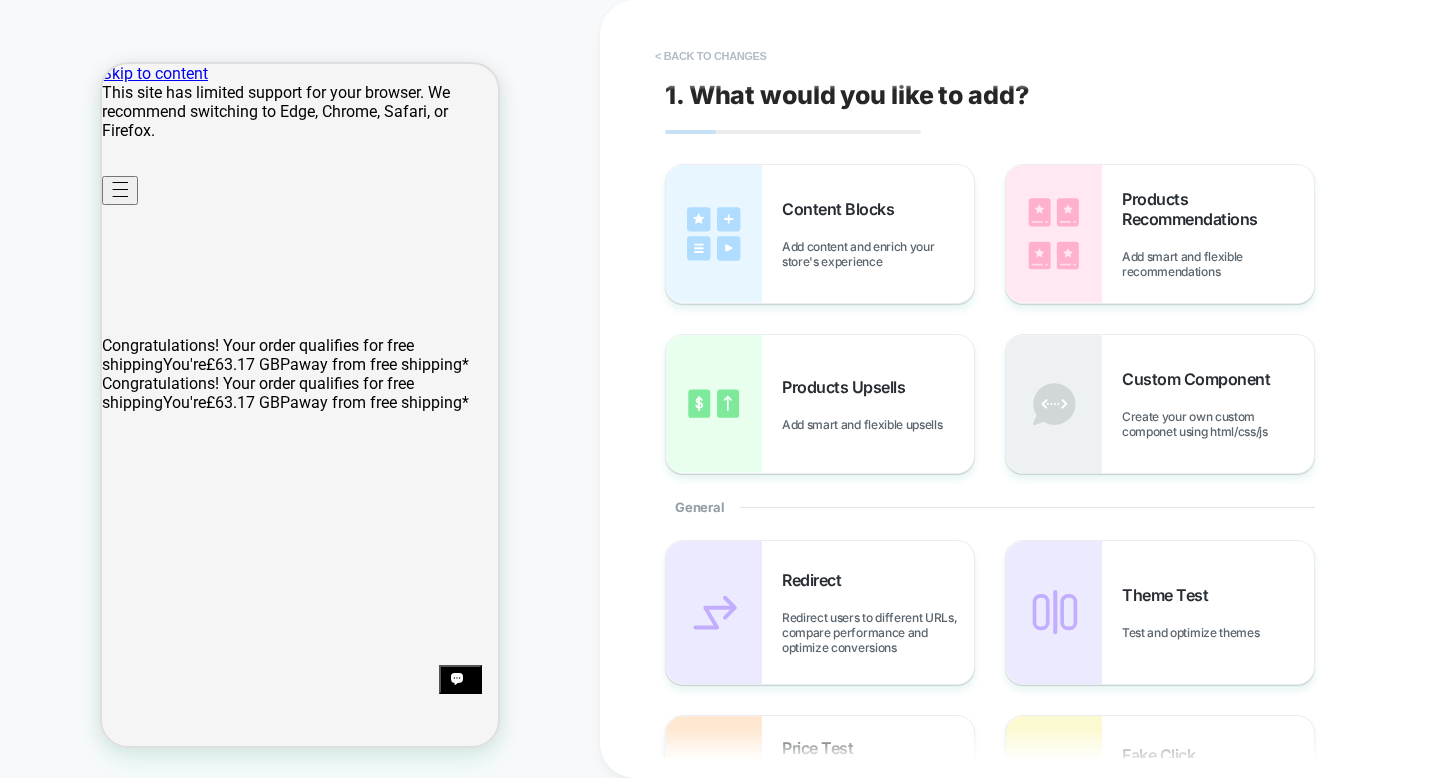 click on "< Back to changes" at bounding box center (711, 56) 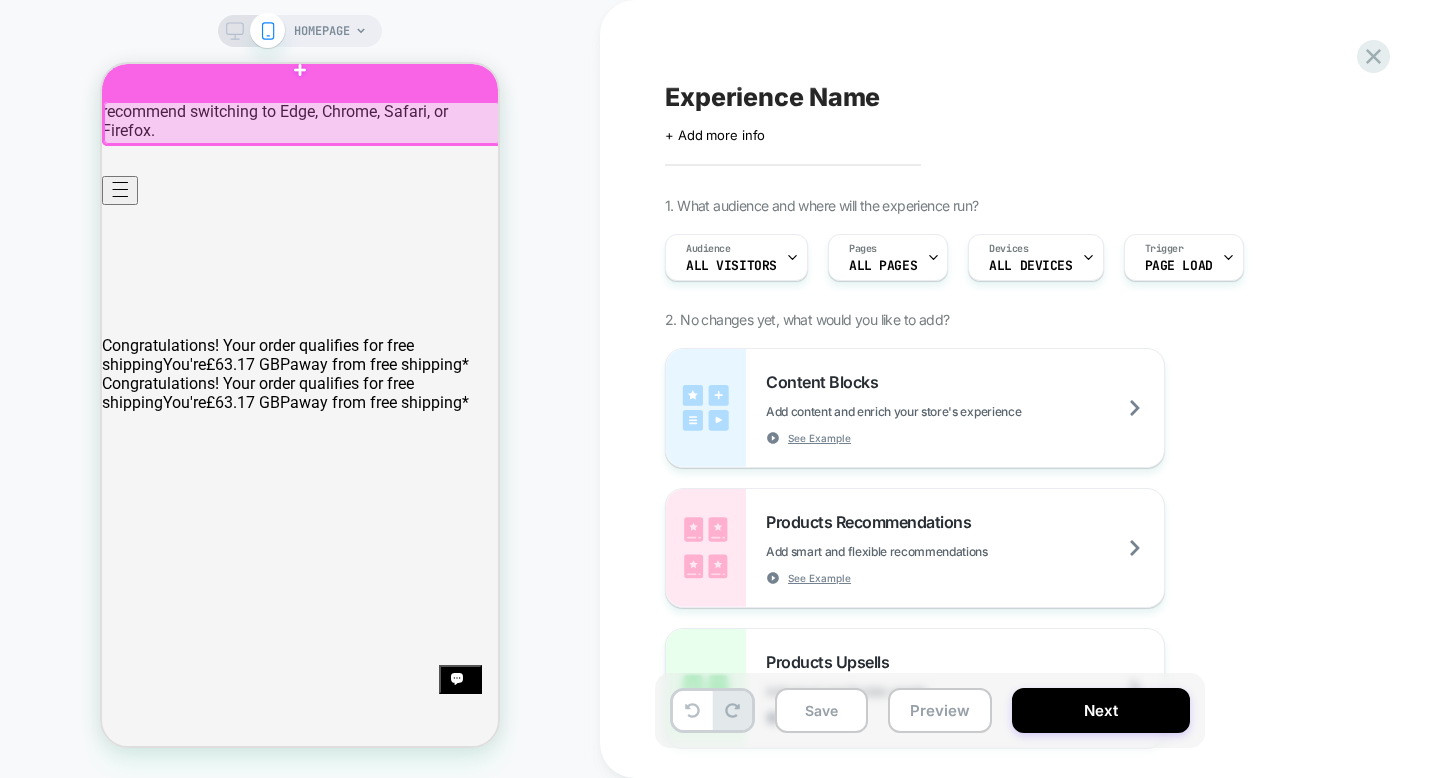 click at bounding box center [300, 70] 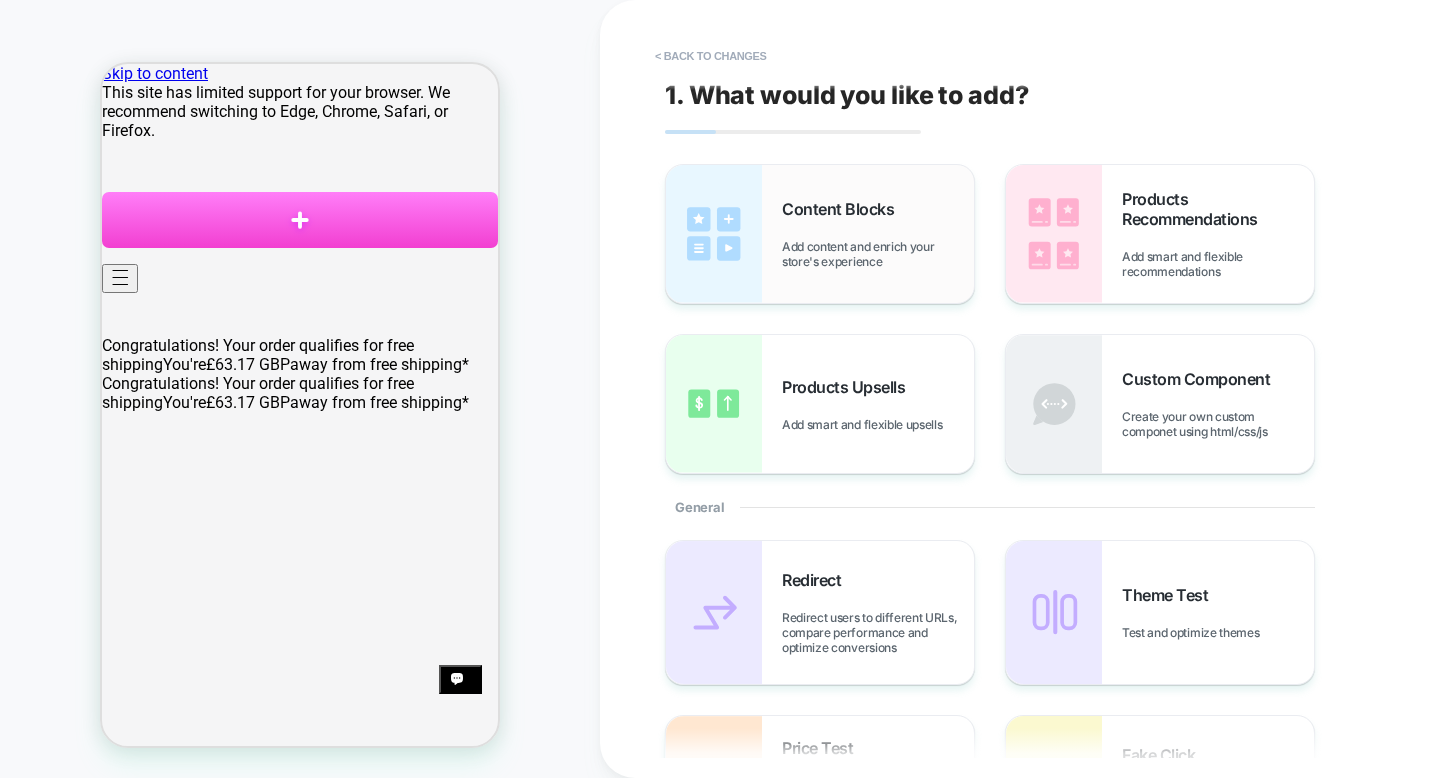 click at bounding box center [714, 234] 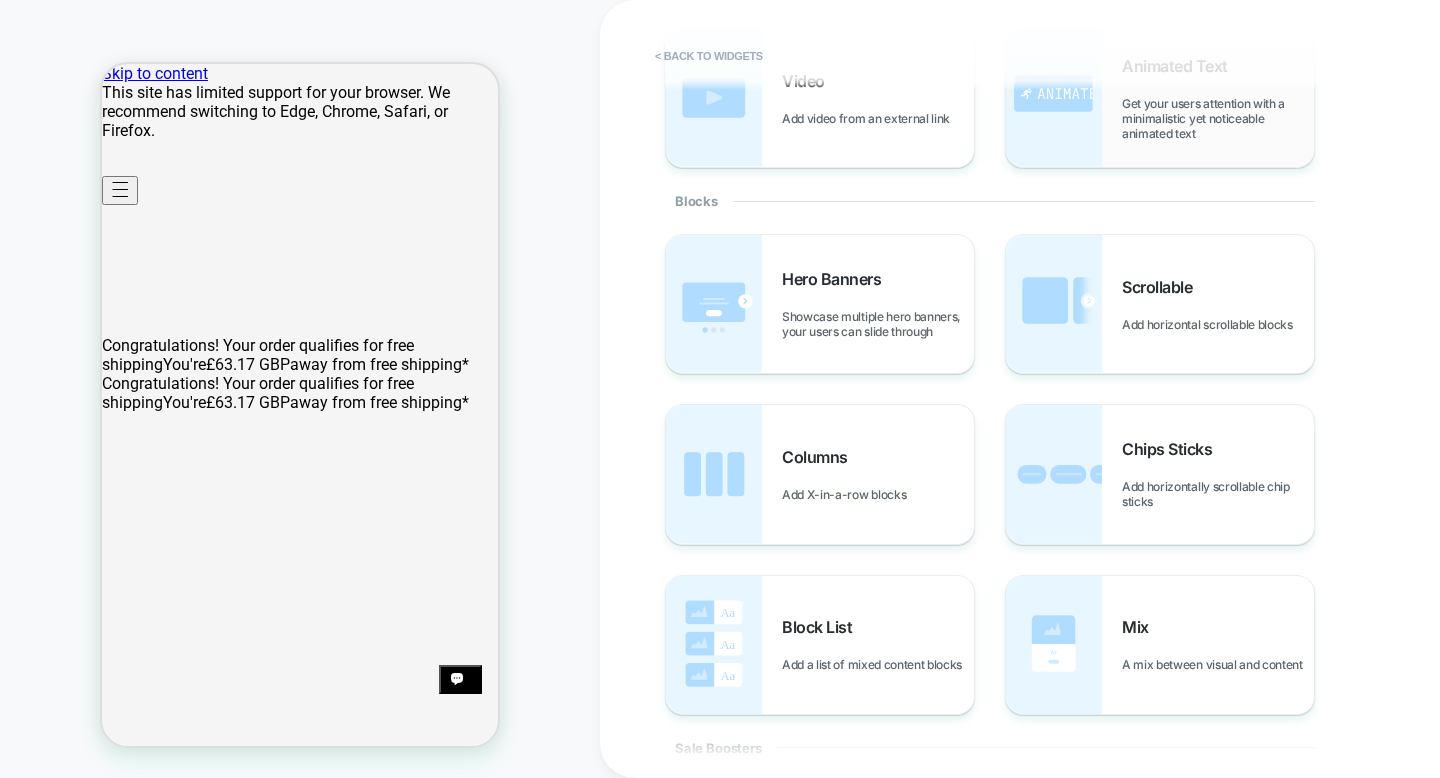 scroll, scrollTop: 317, scrollLeft: 0, axis: vertical 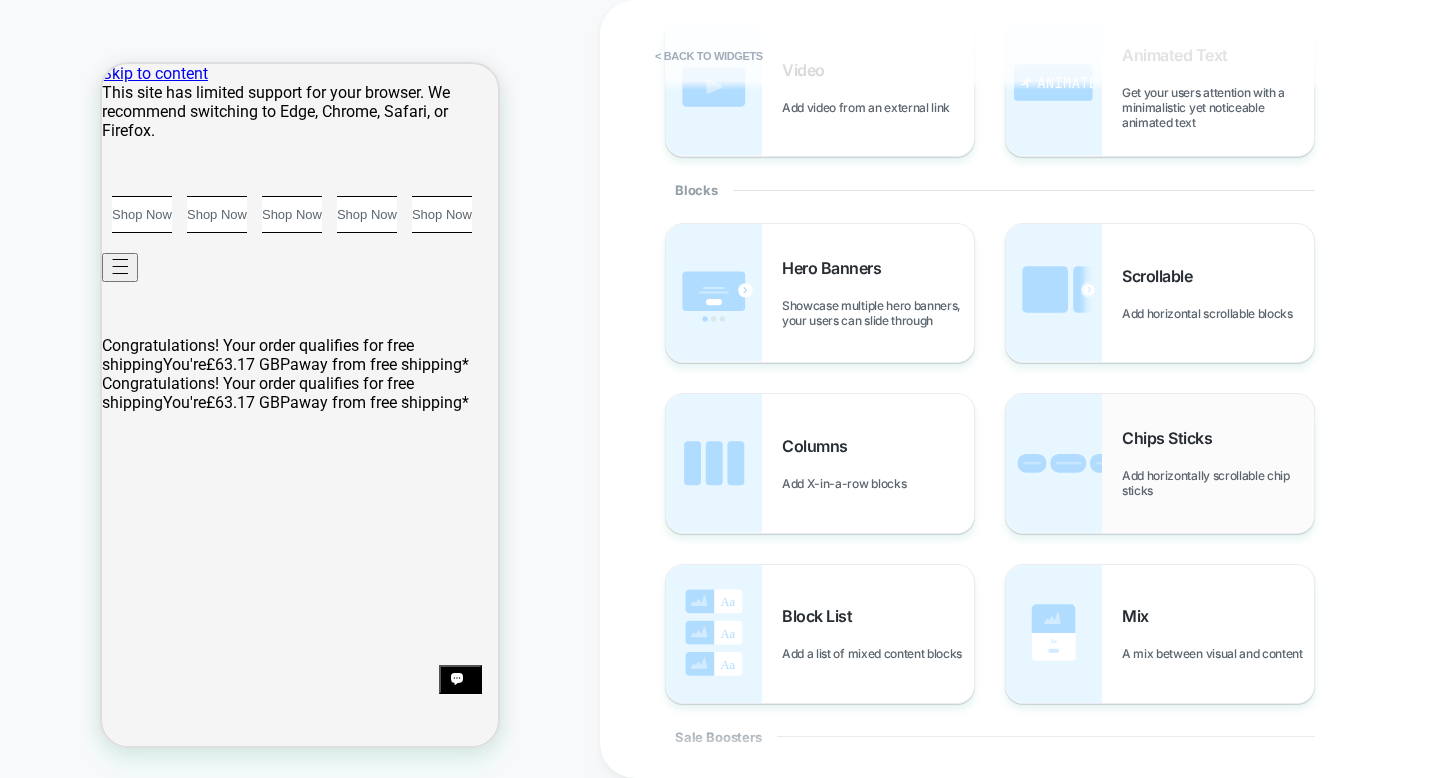click on "Chips Sticks Add horizontally scrollable chip sticks" at bounding box center (1218, 463) 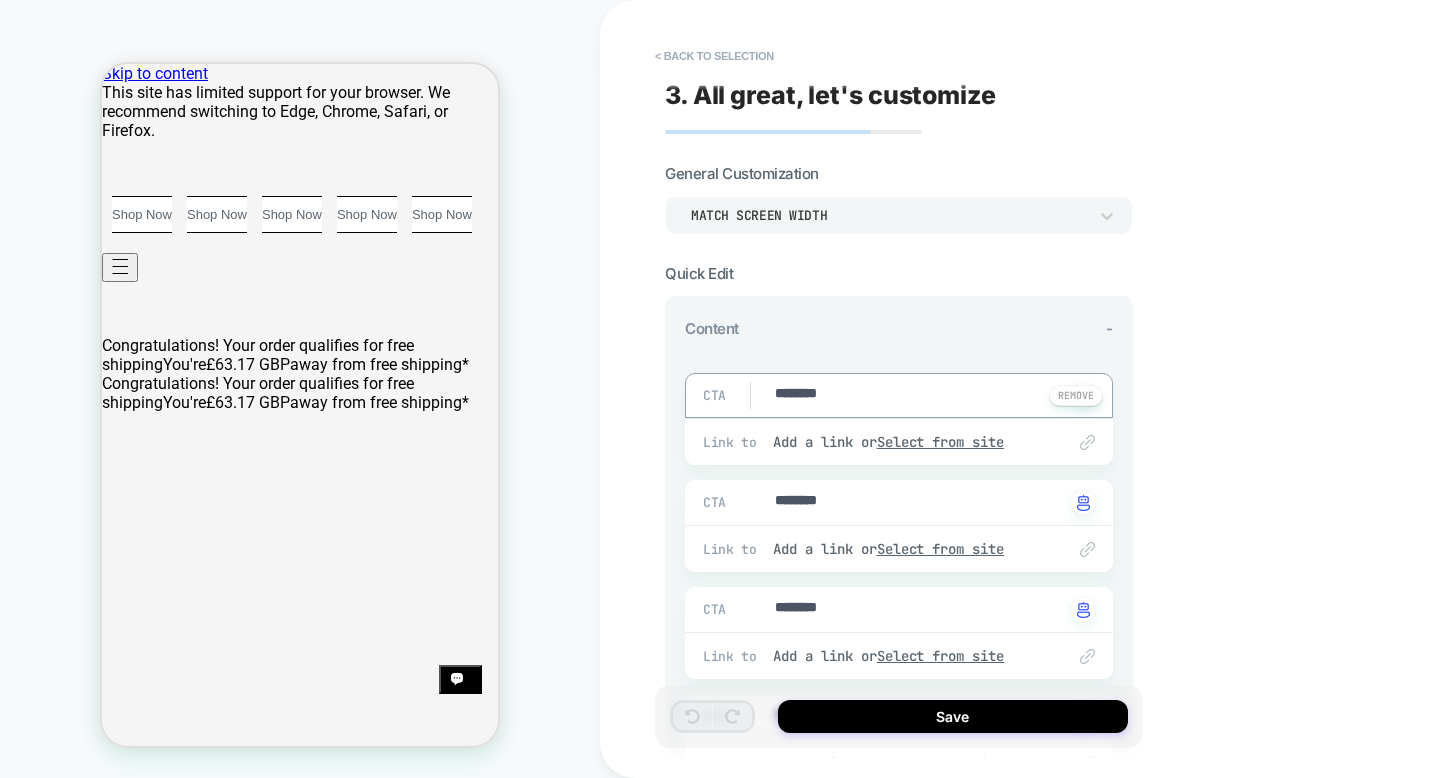 click on "********" at bounding box center [918, 395] 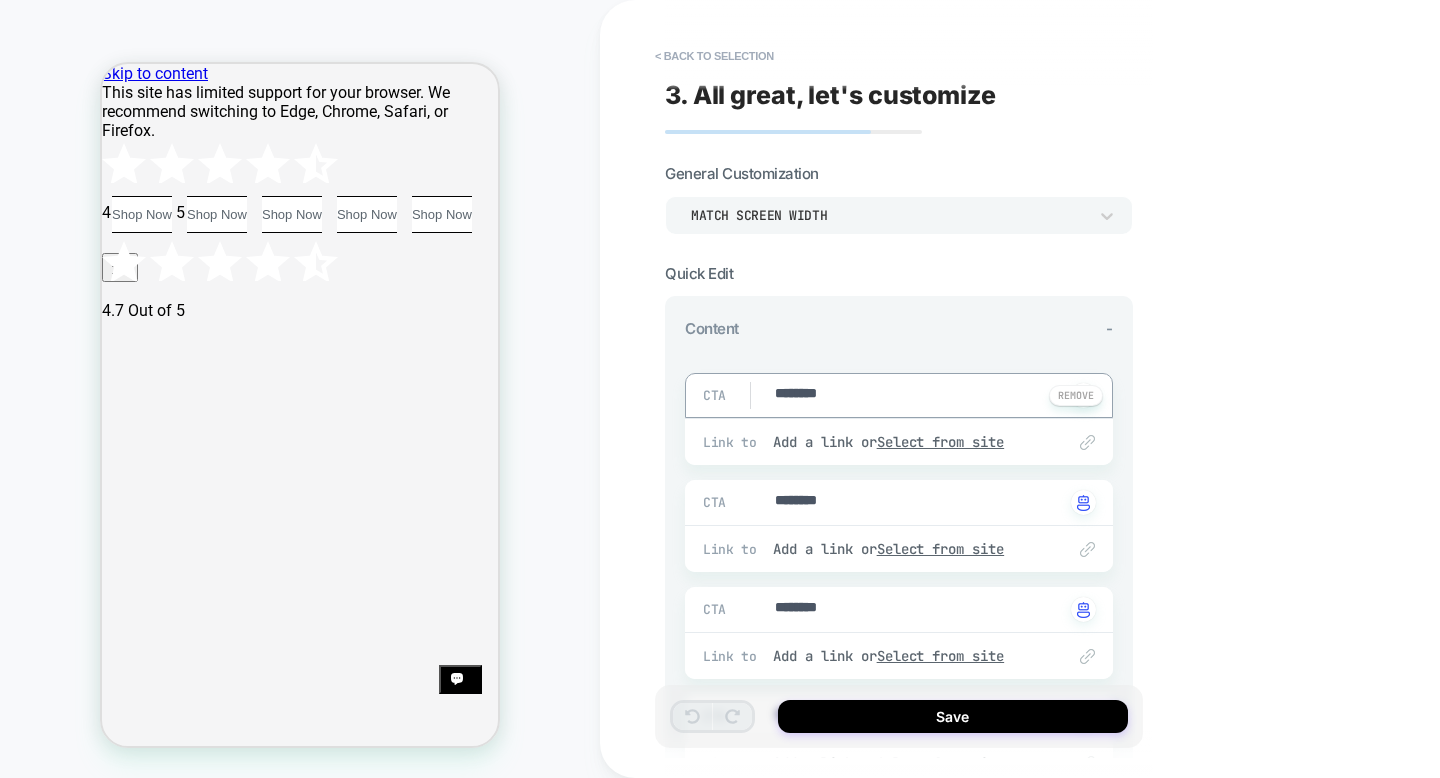 click on "********" at bounding box center [918, 395] 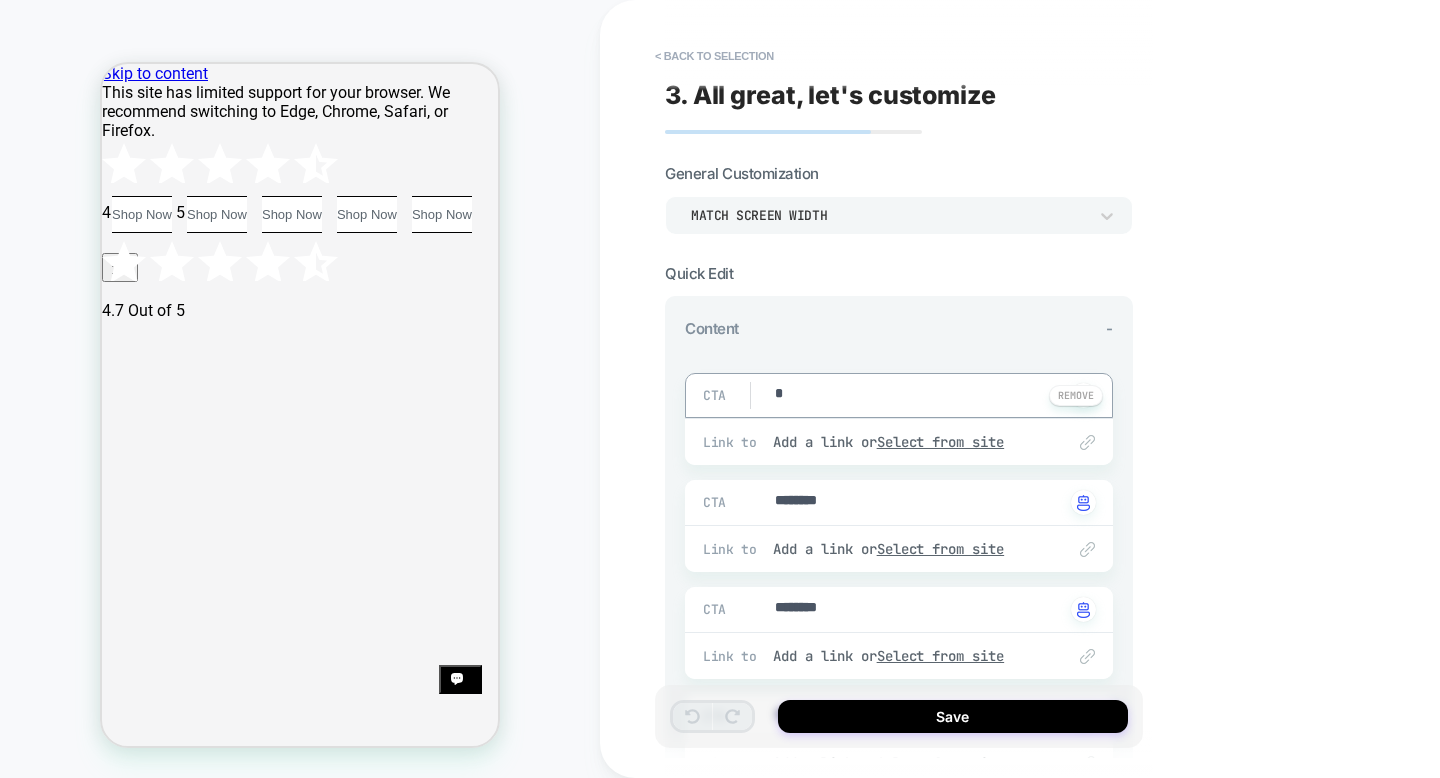 type on "*" 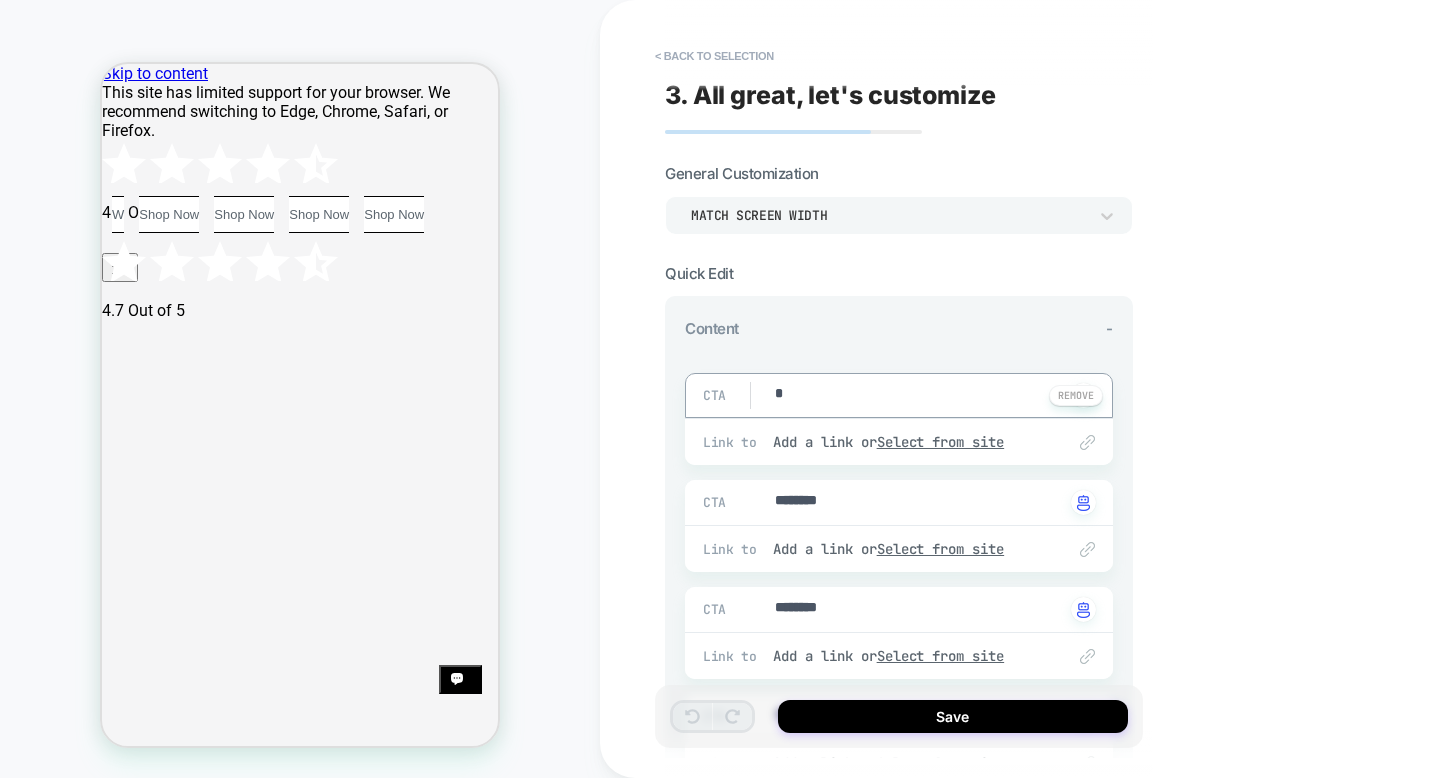 type on "**" 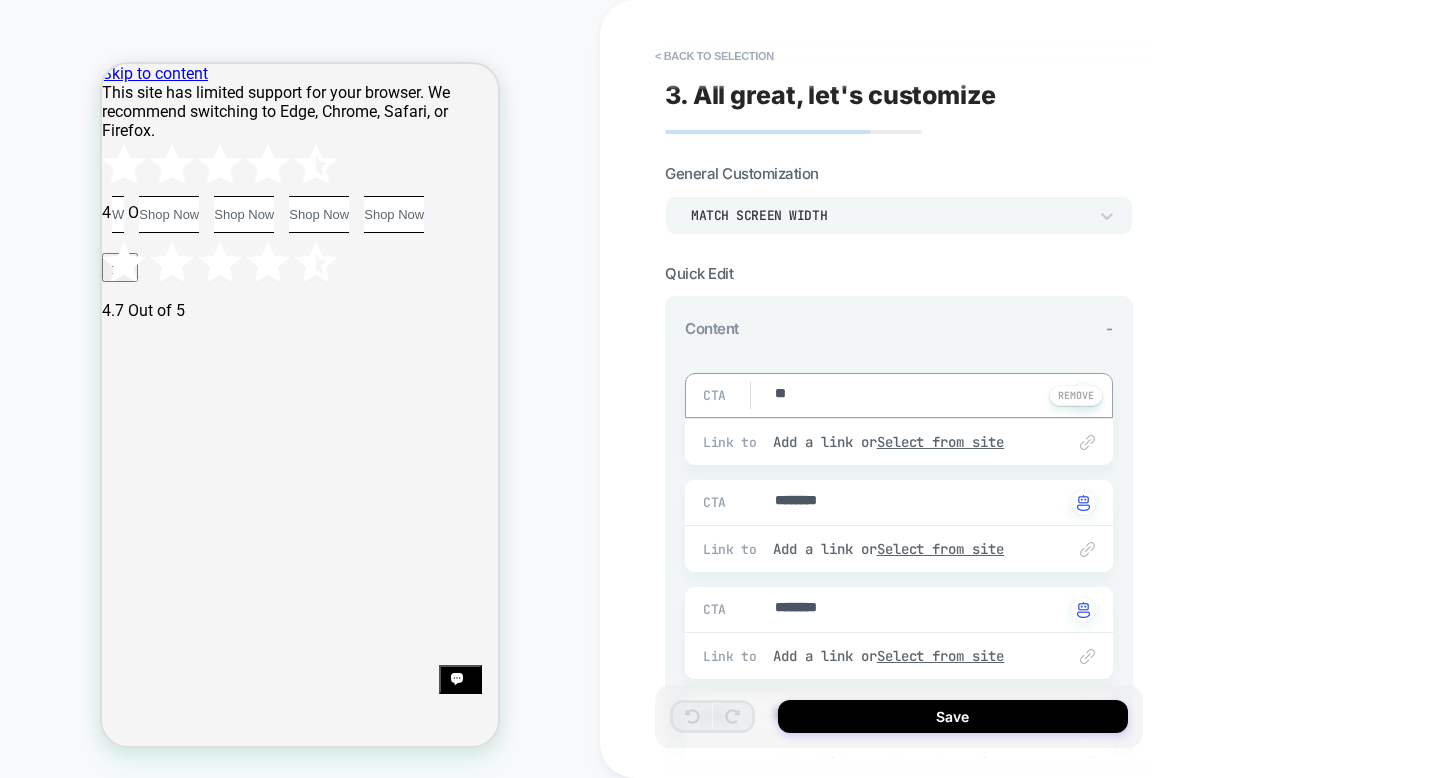 type on "*" 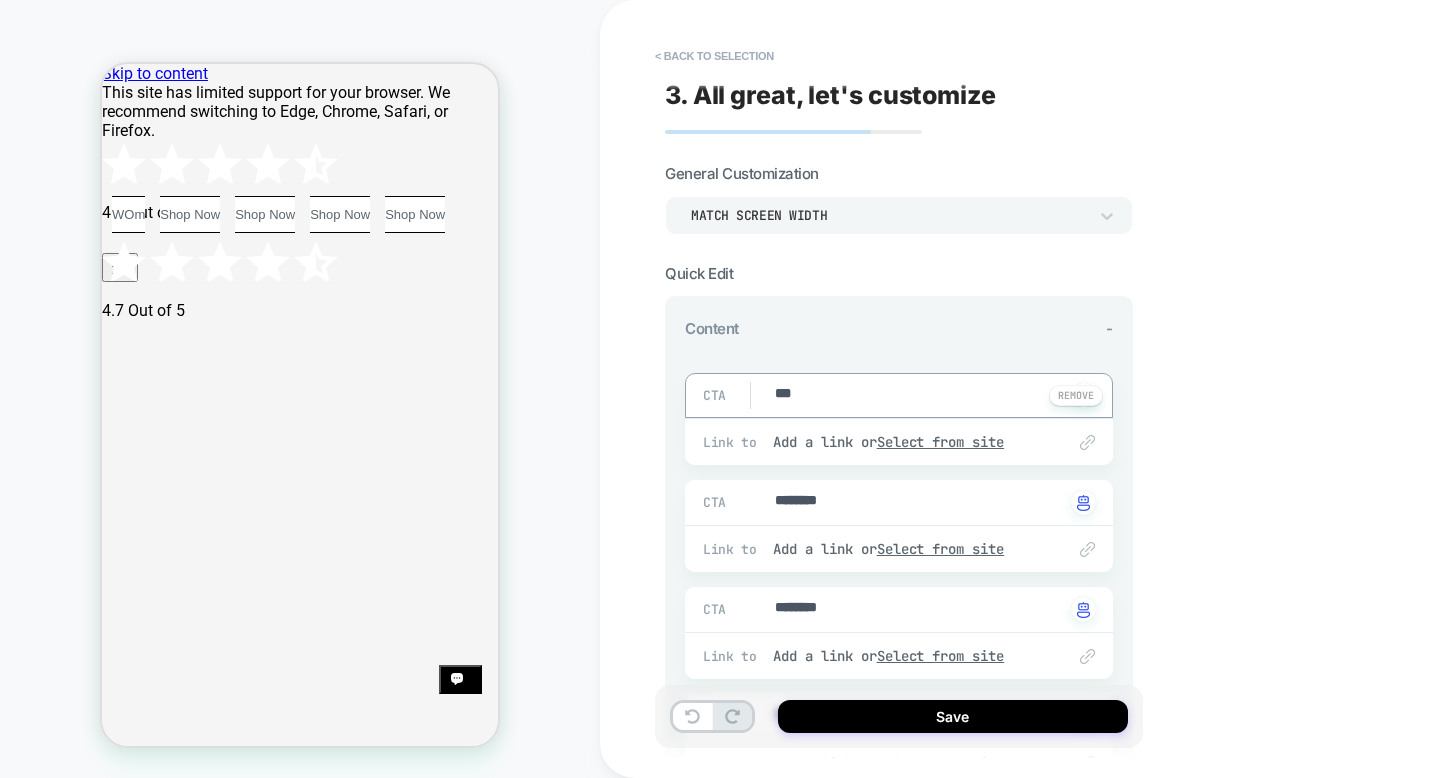 type on "*" 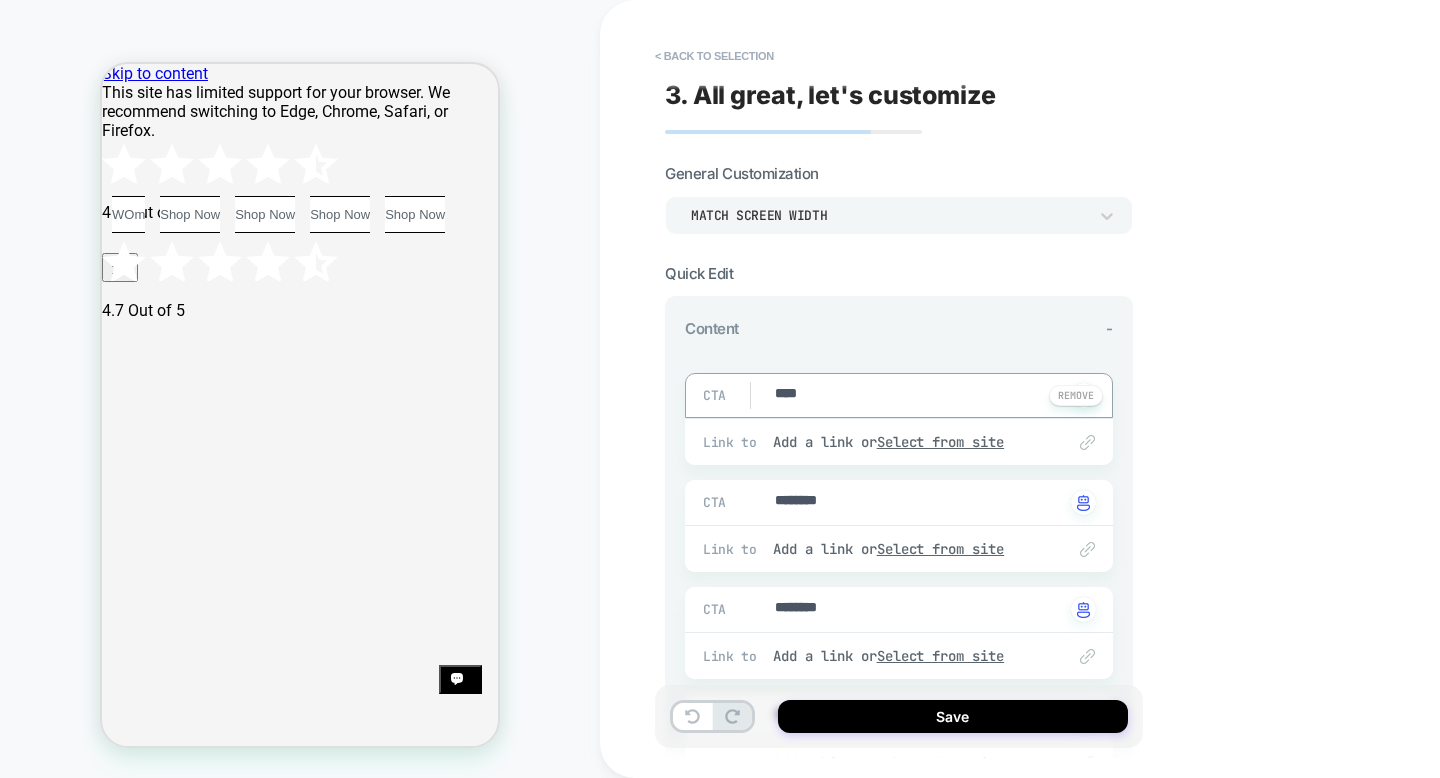 type on "*" 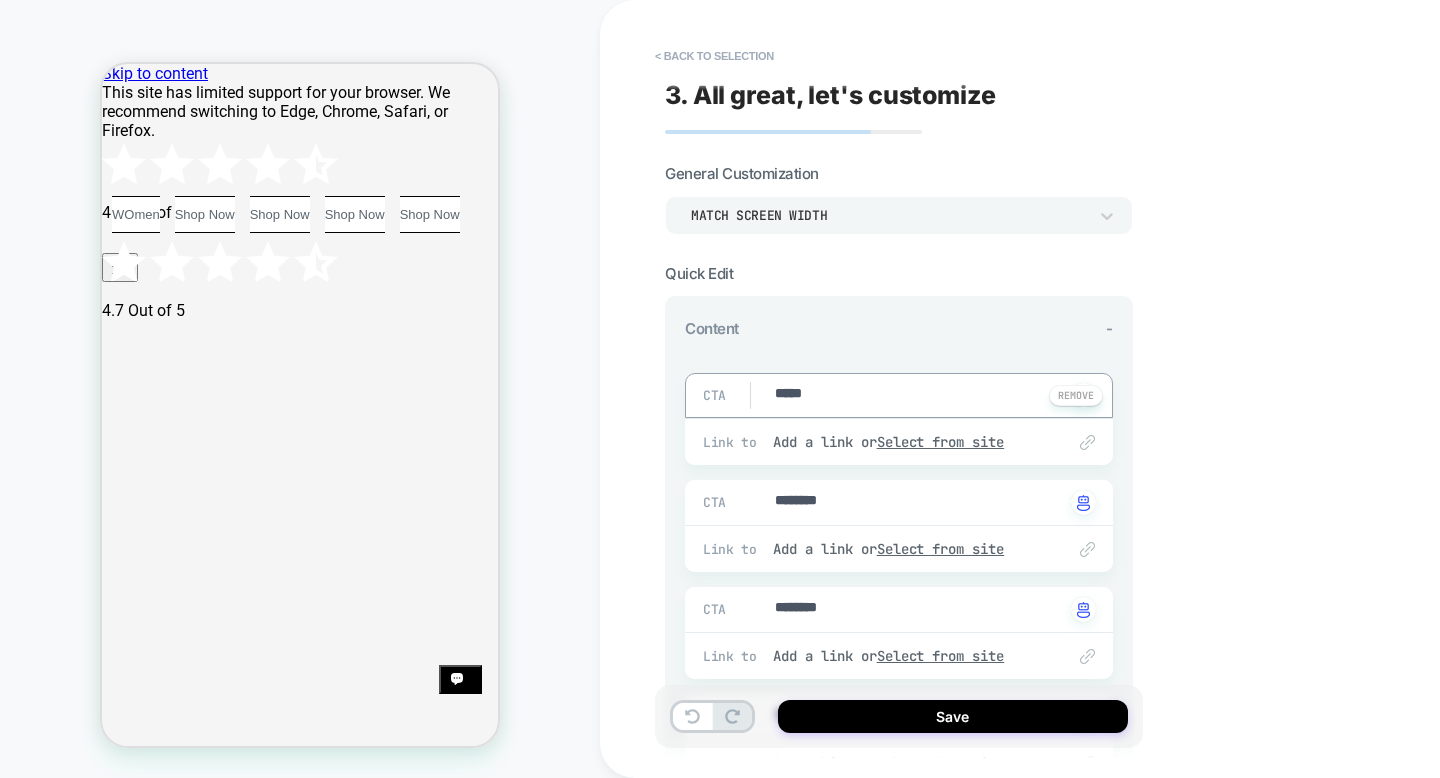 type on "*" 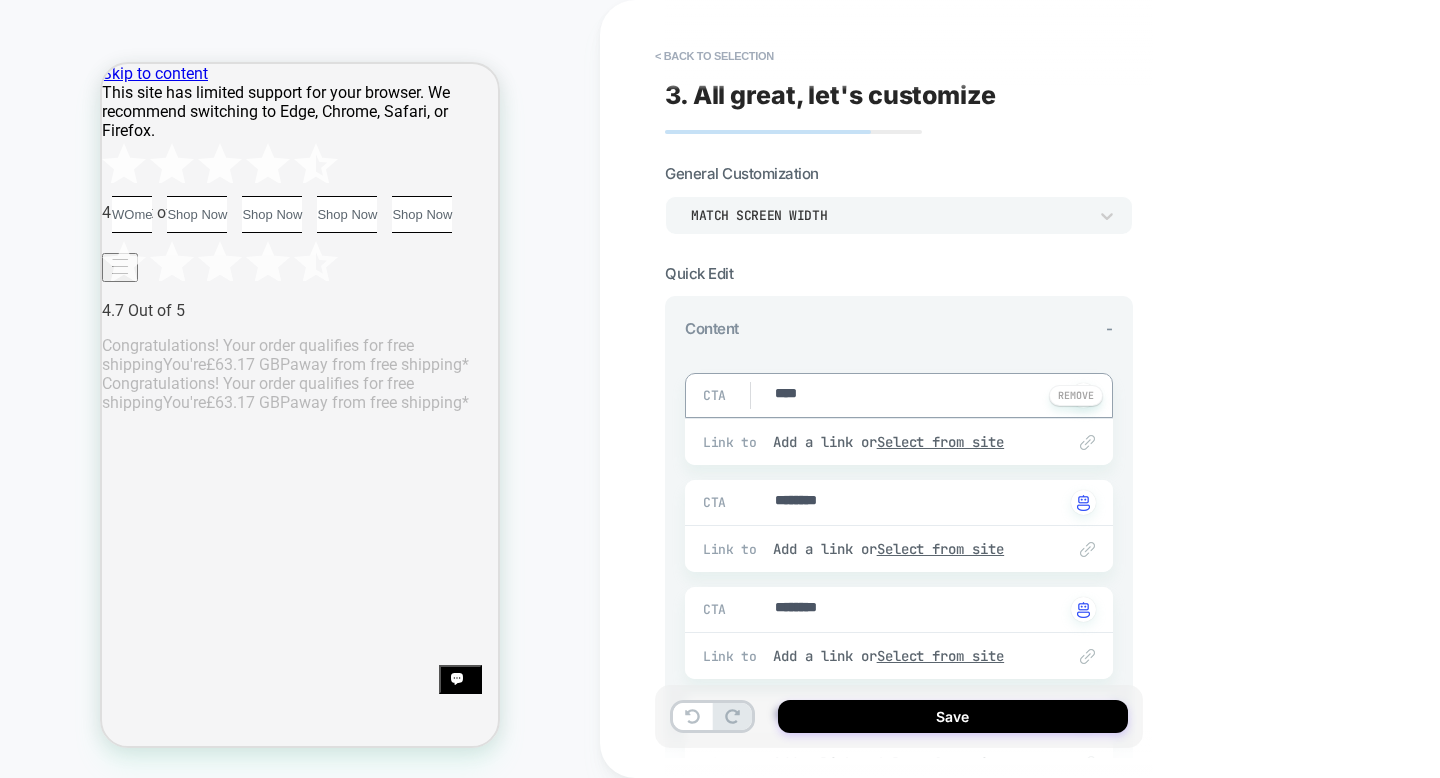 type on "*" 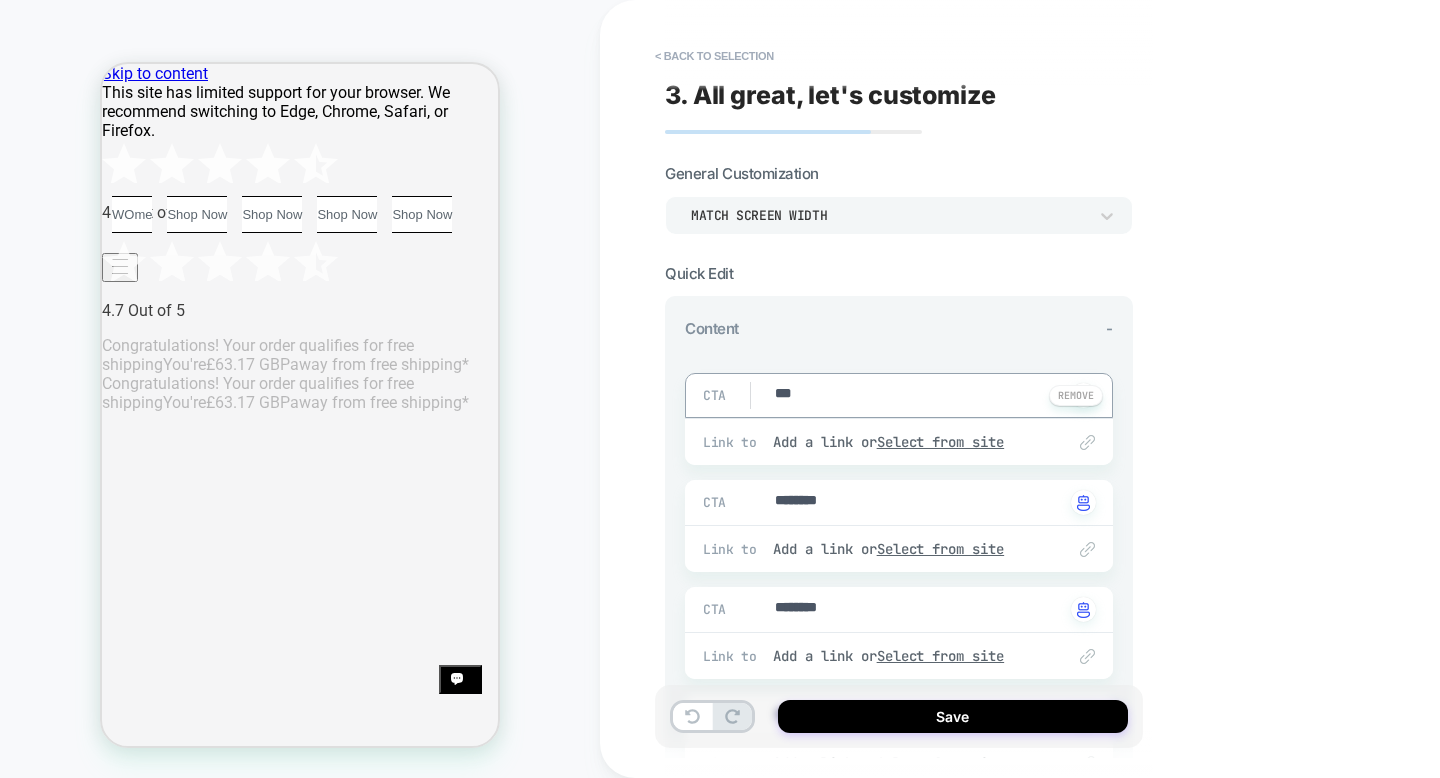 type on "*" 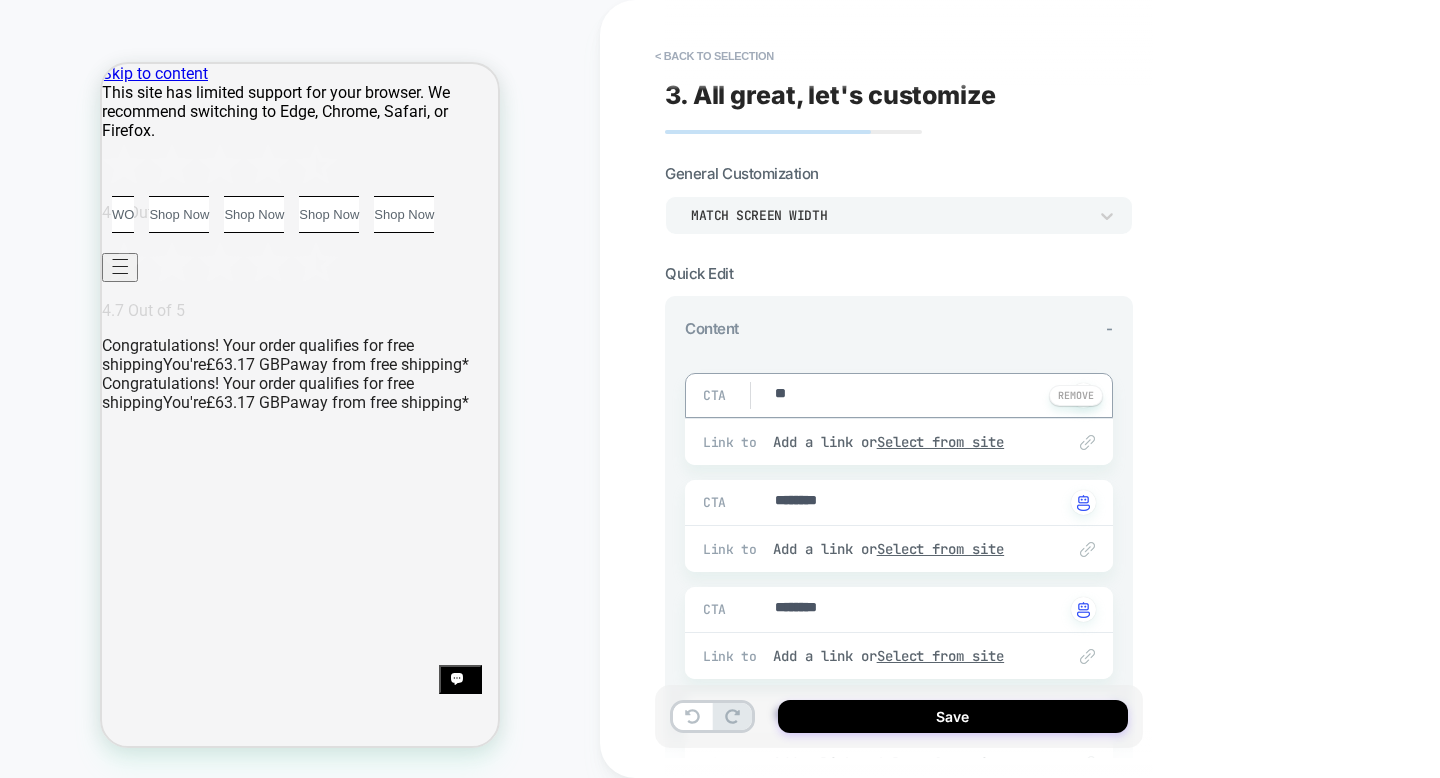 type on "*" 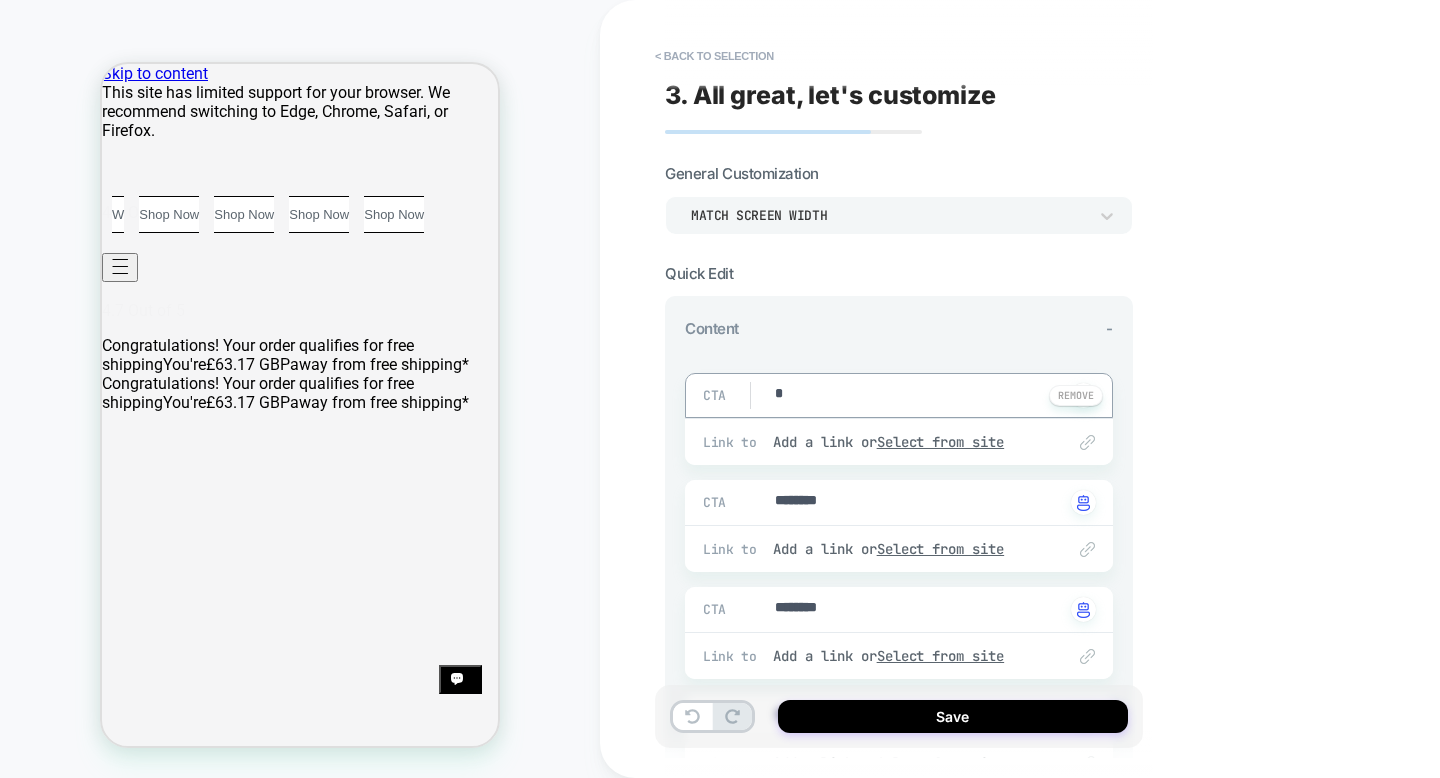 type on "*" 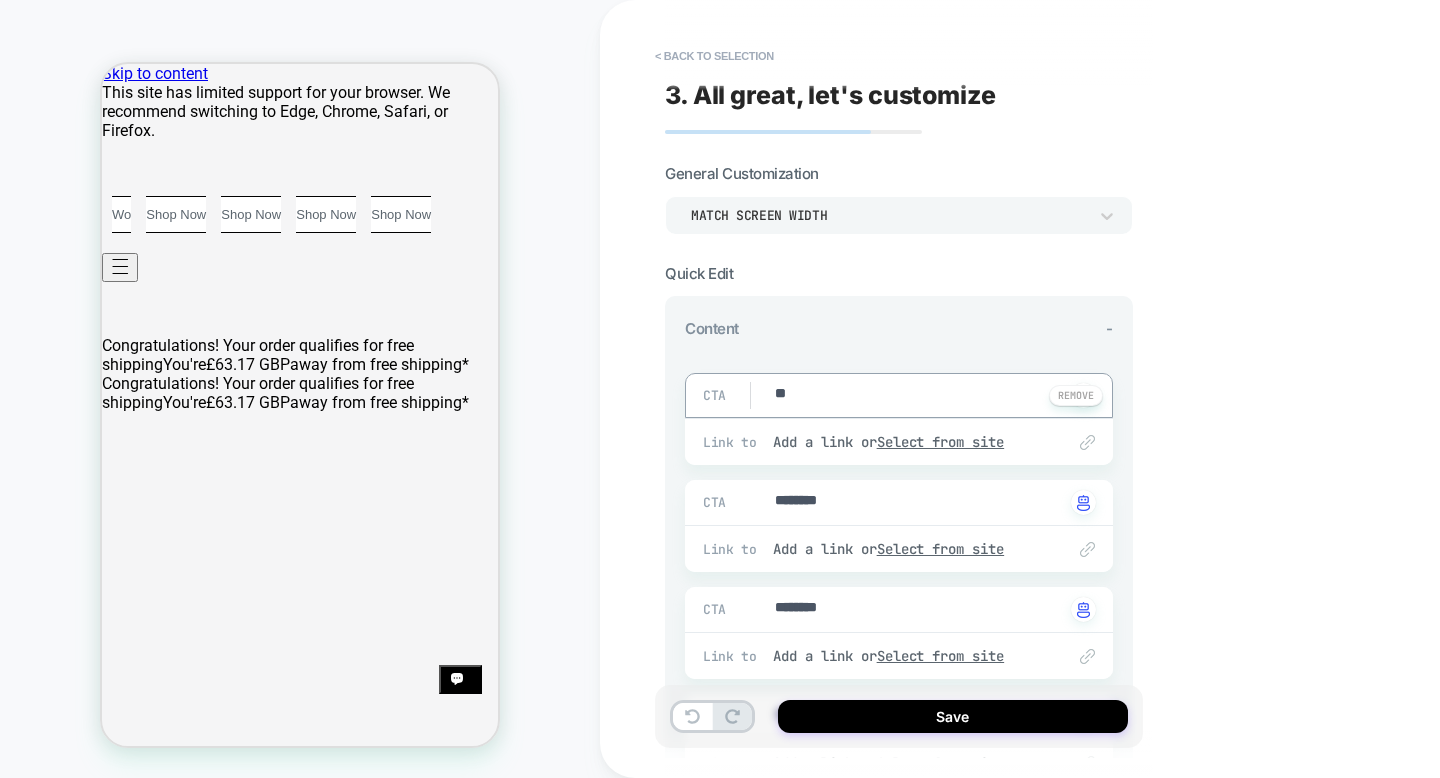 type on "*" 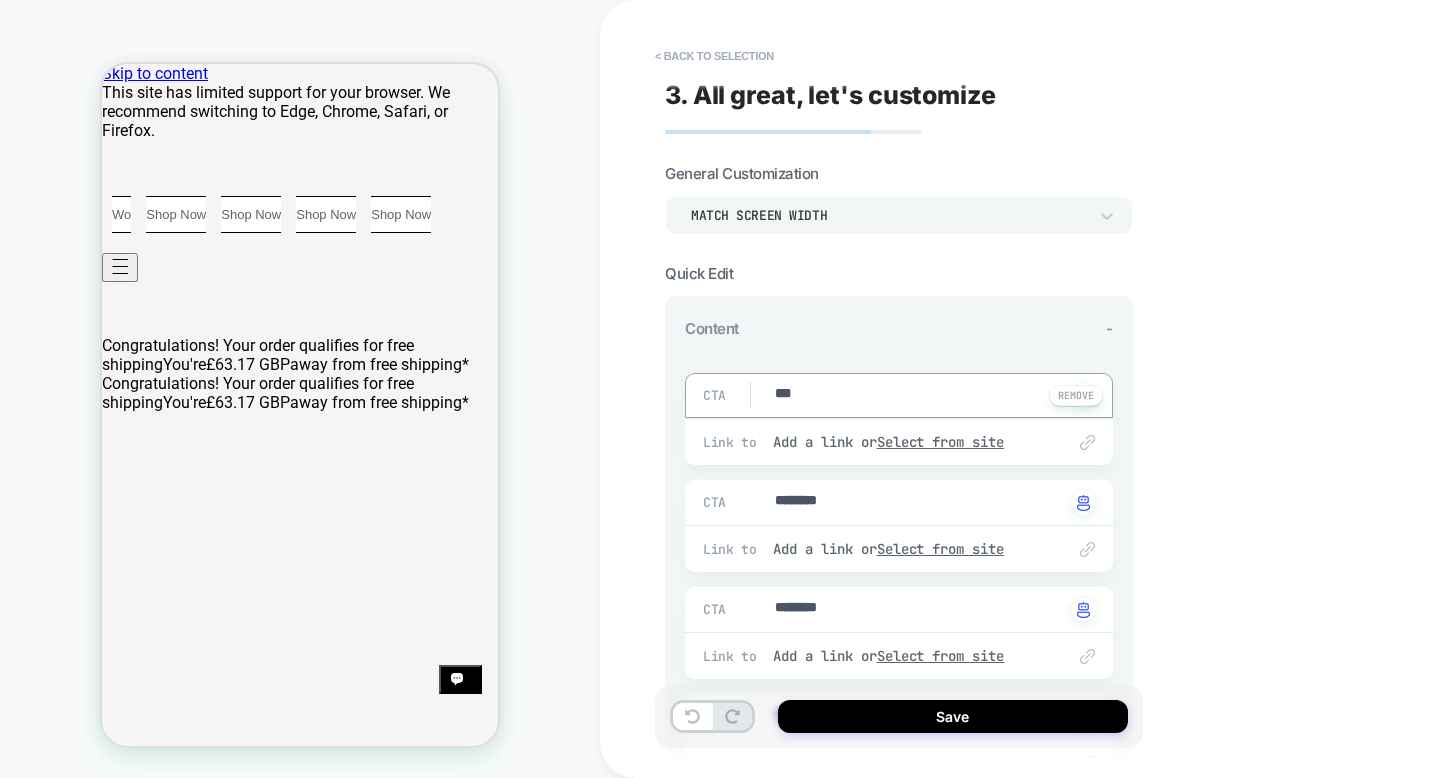 type on "*" 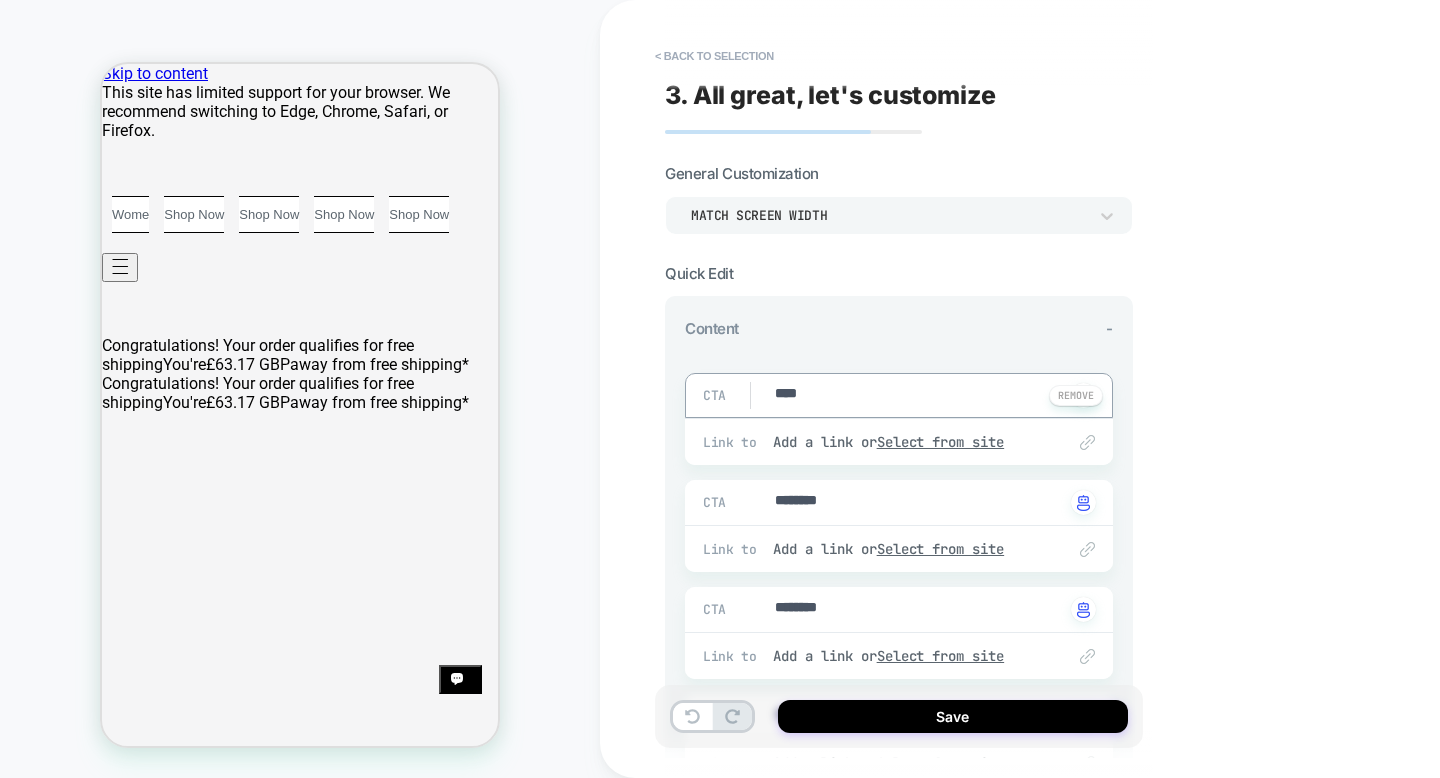 type on "*" 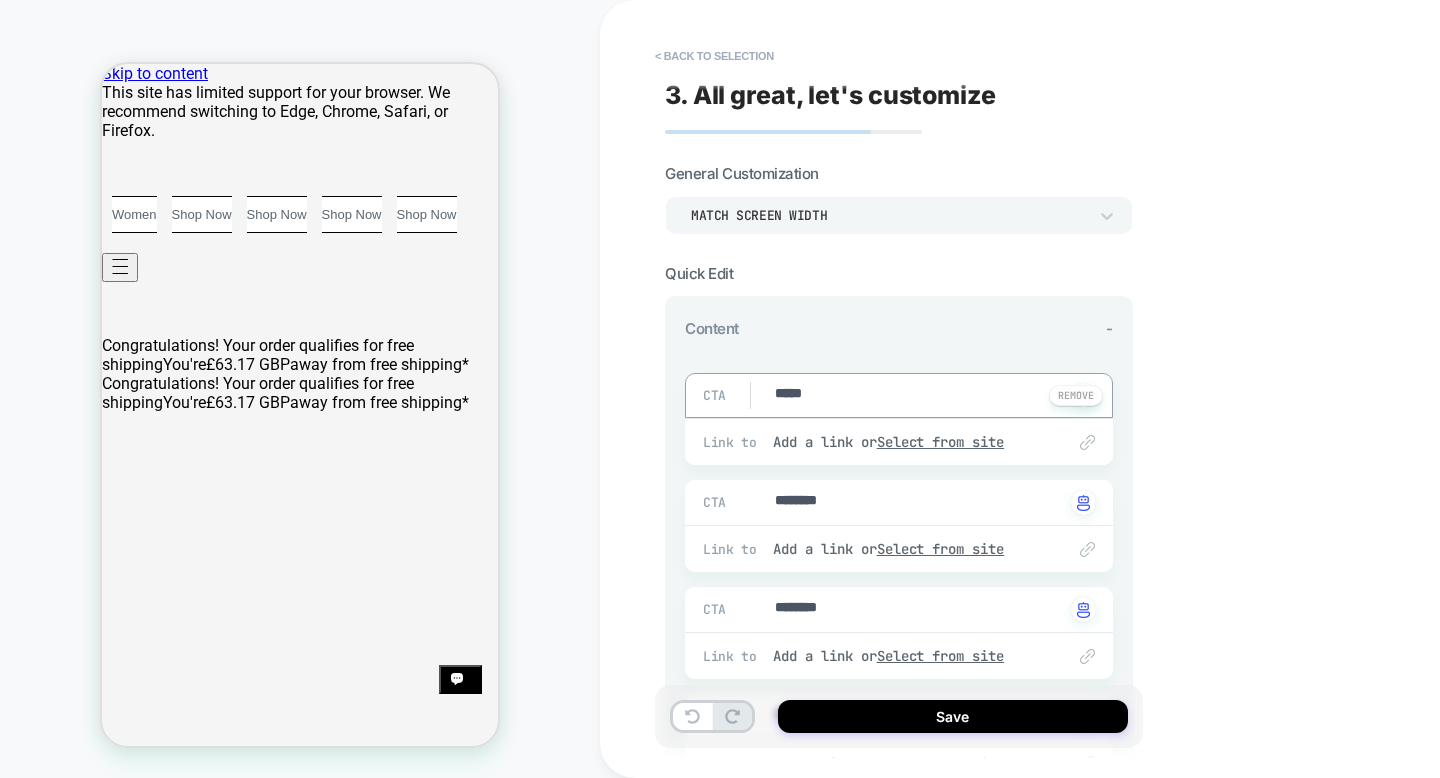 type on "*" 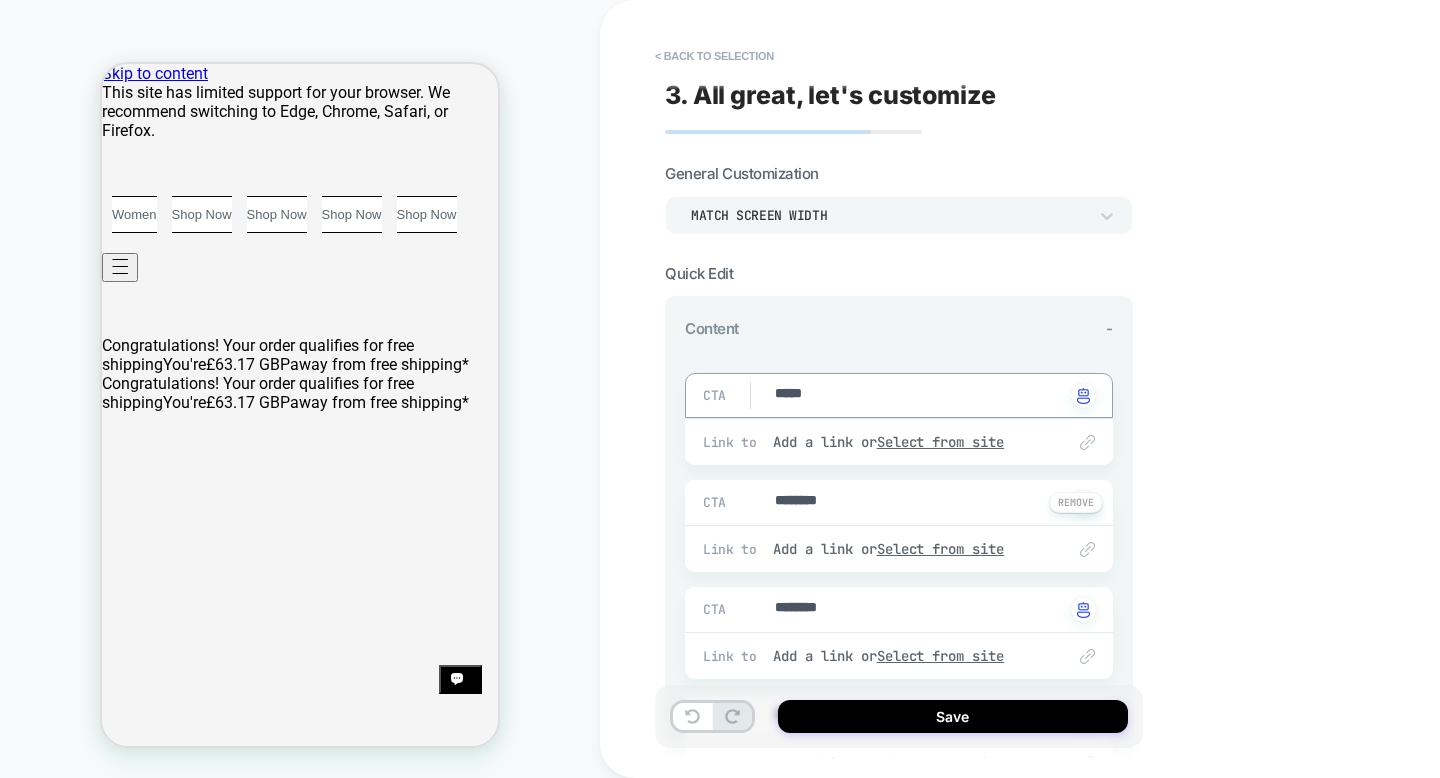 type on "*****" 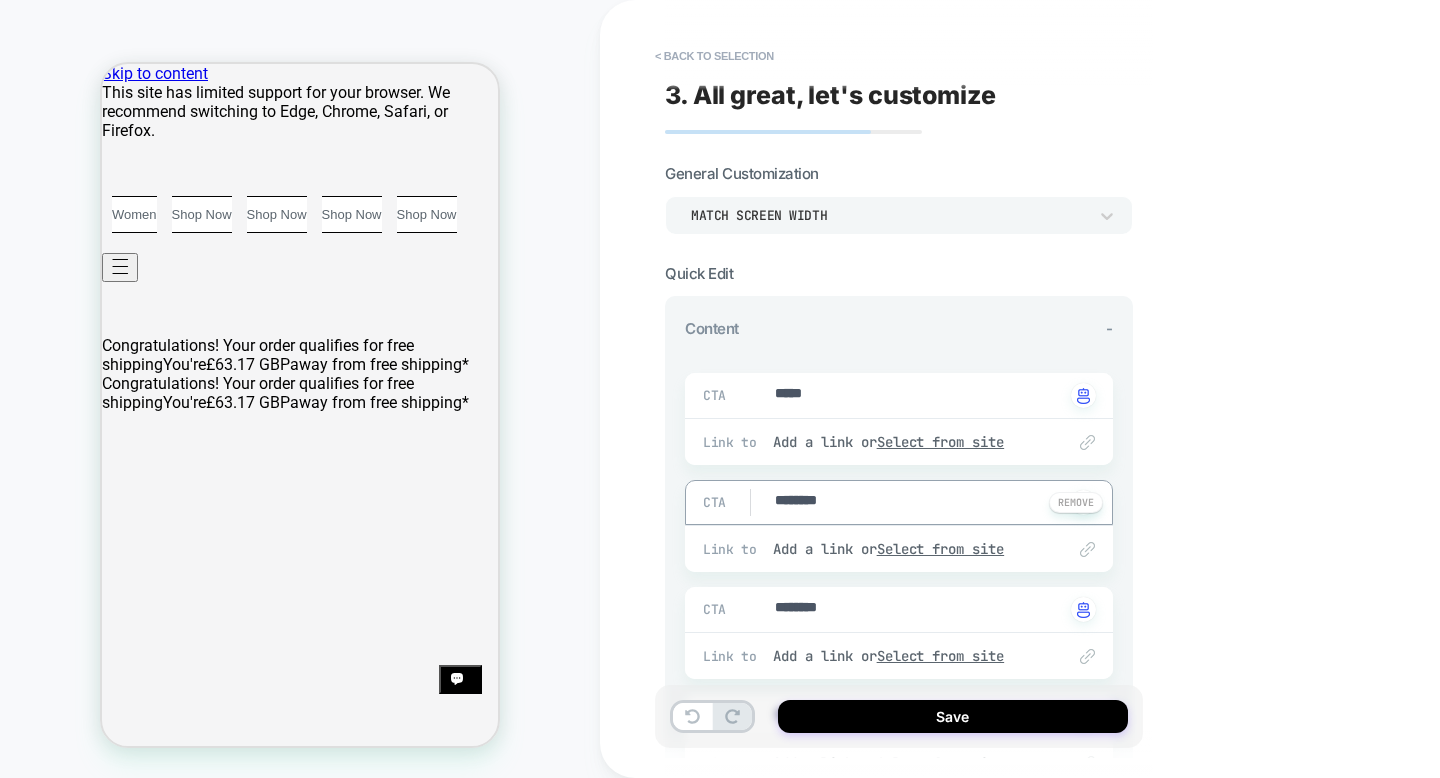 click on "********" at bounding box center [918, 502] 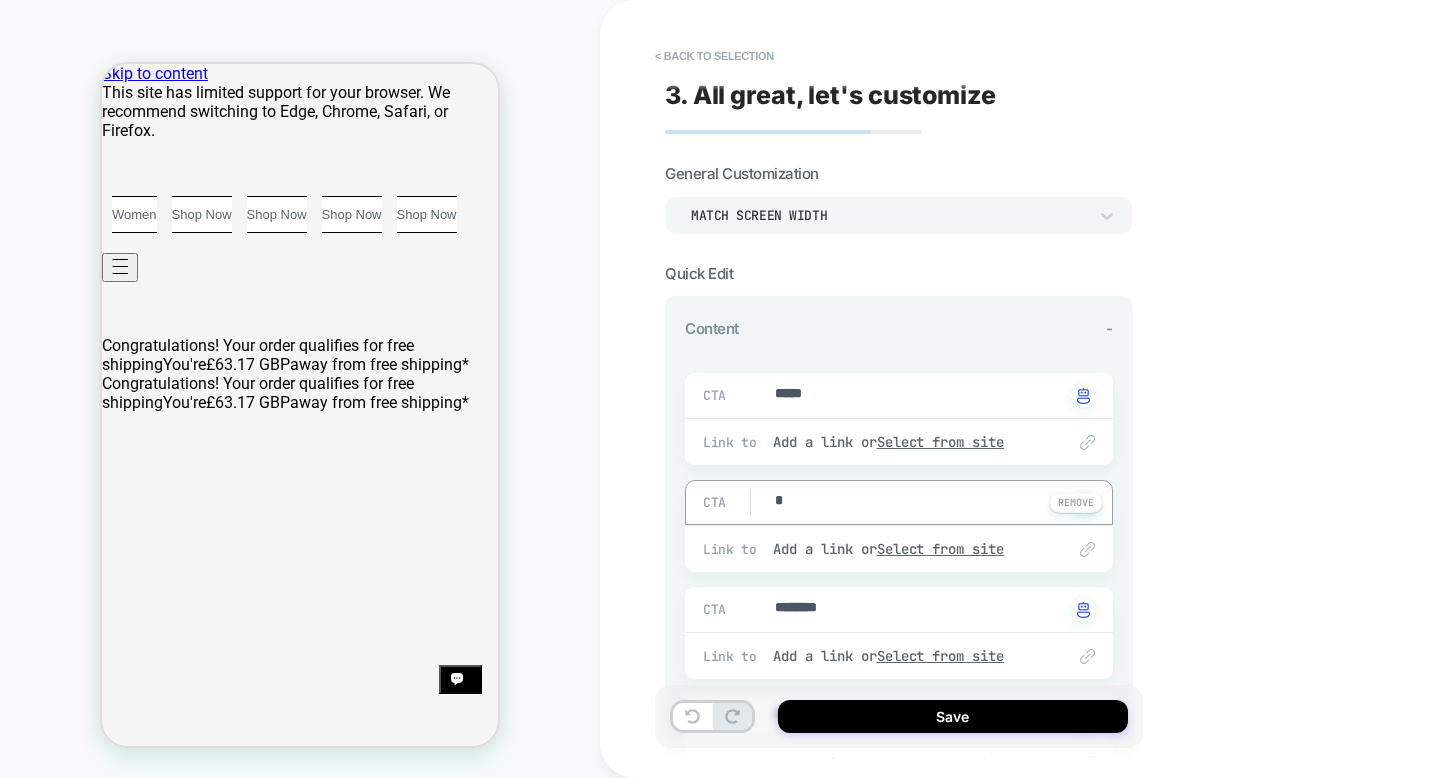 type on "*" 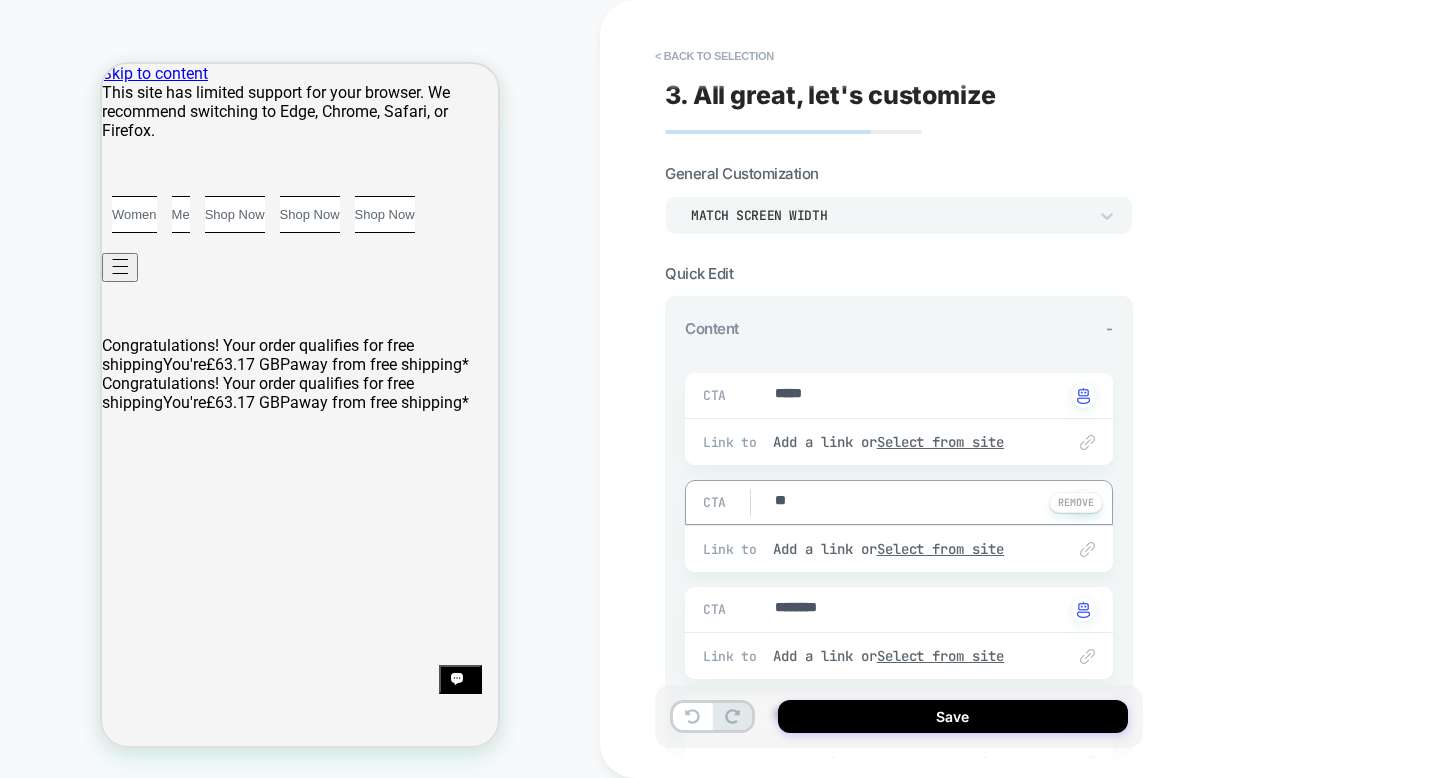 type on "*" 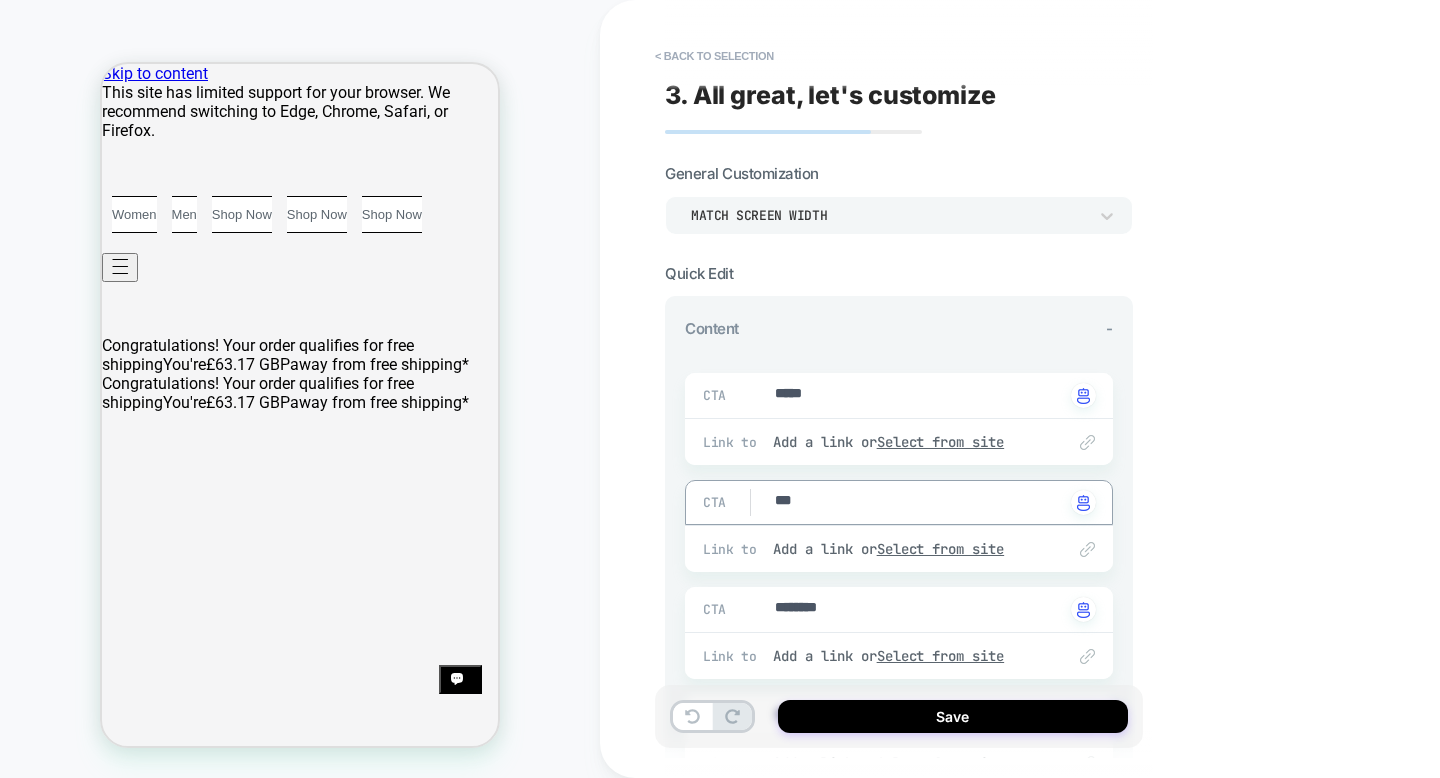 type on "*" 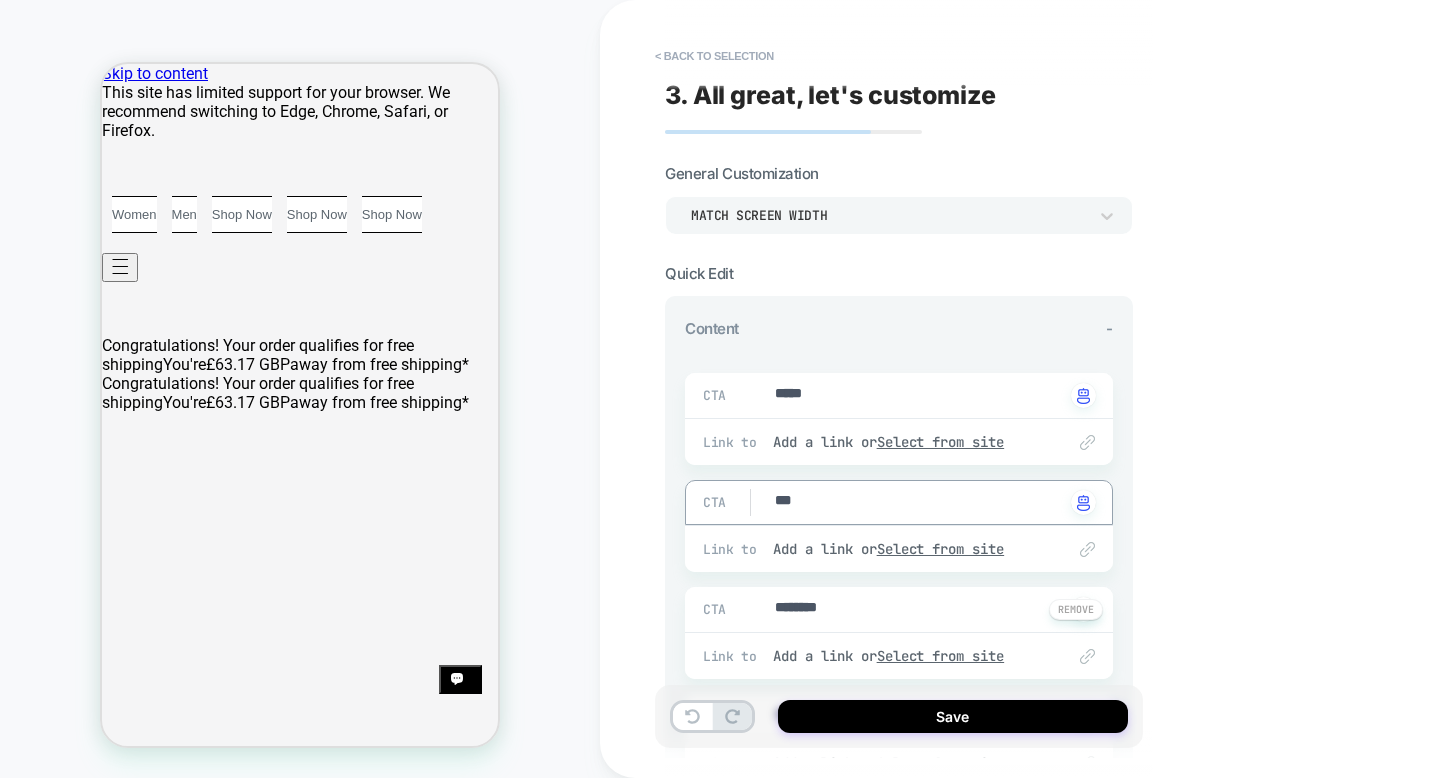 type on "***" 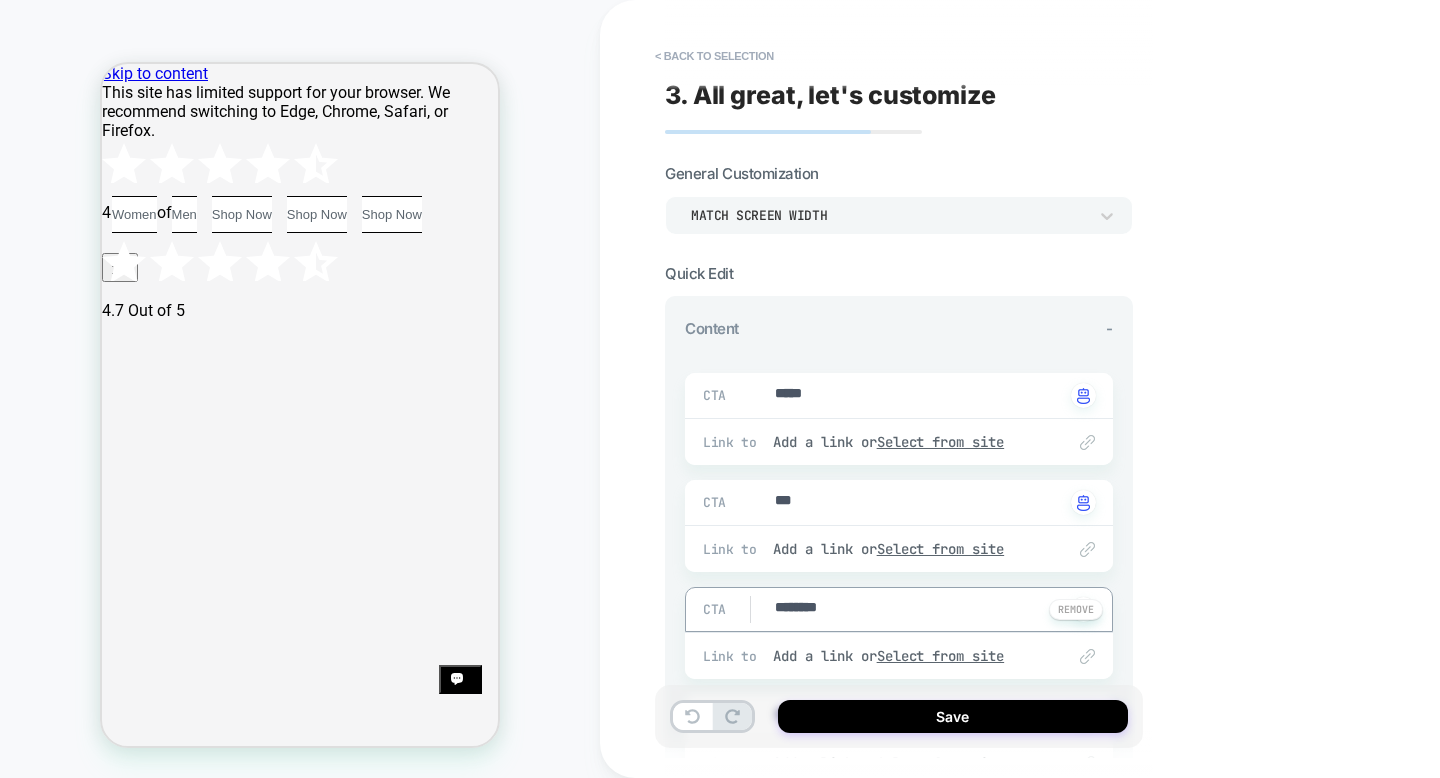 click on "********" at bounding box center (918, 609) 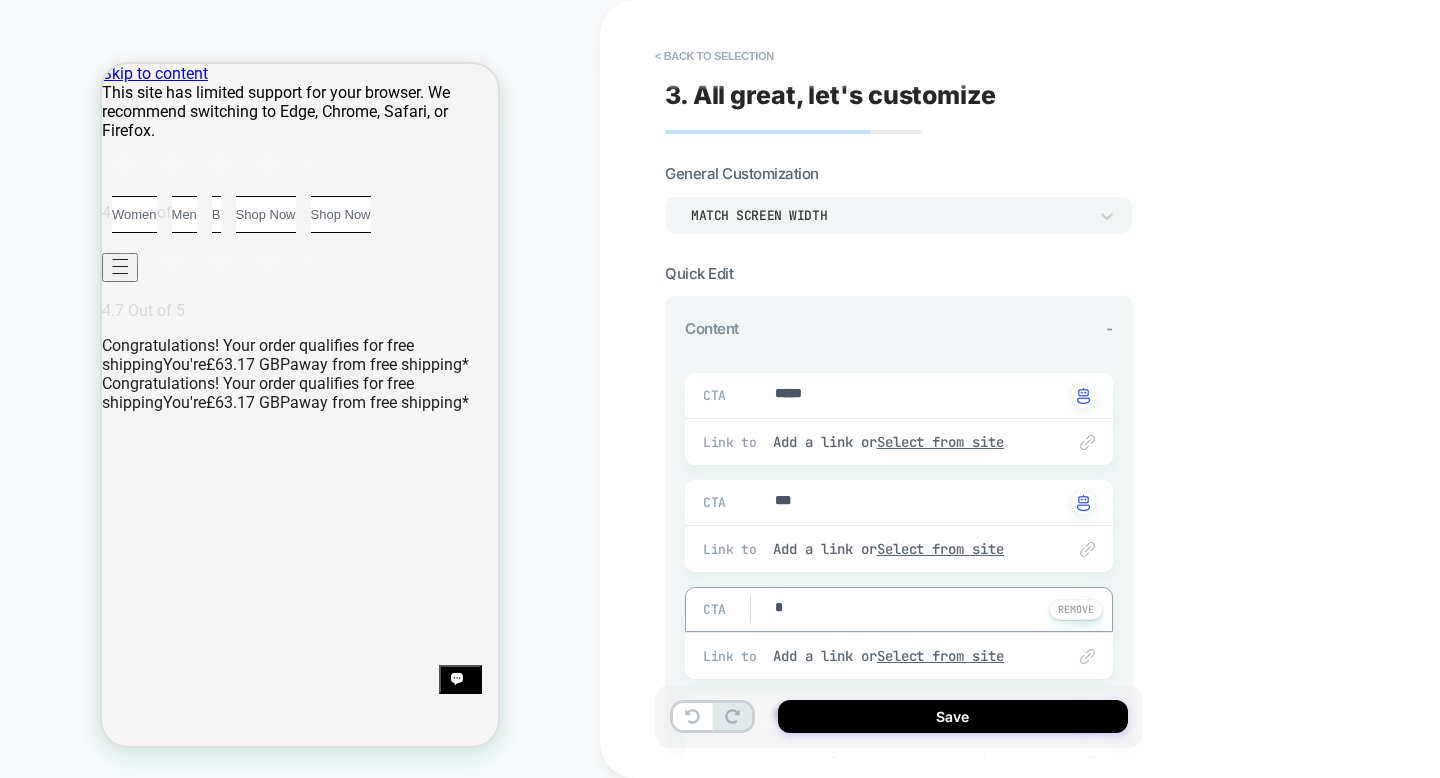 type on "*" 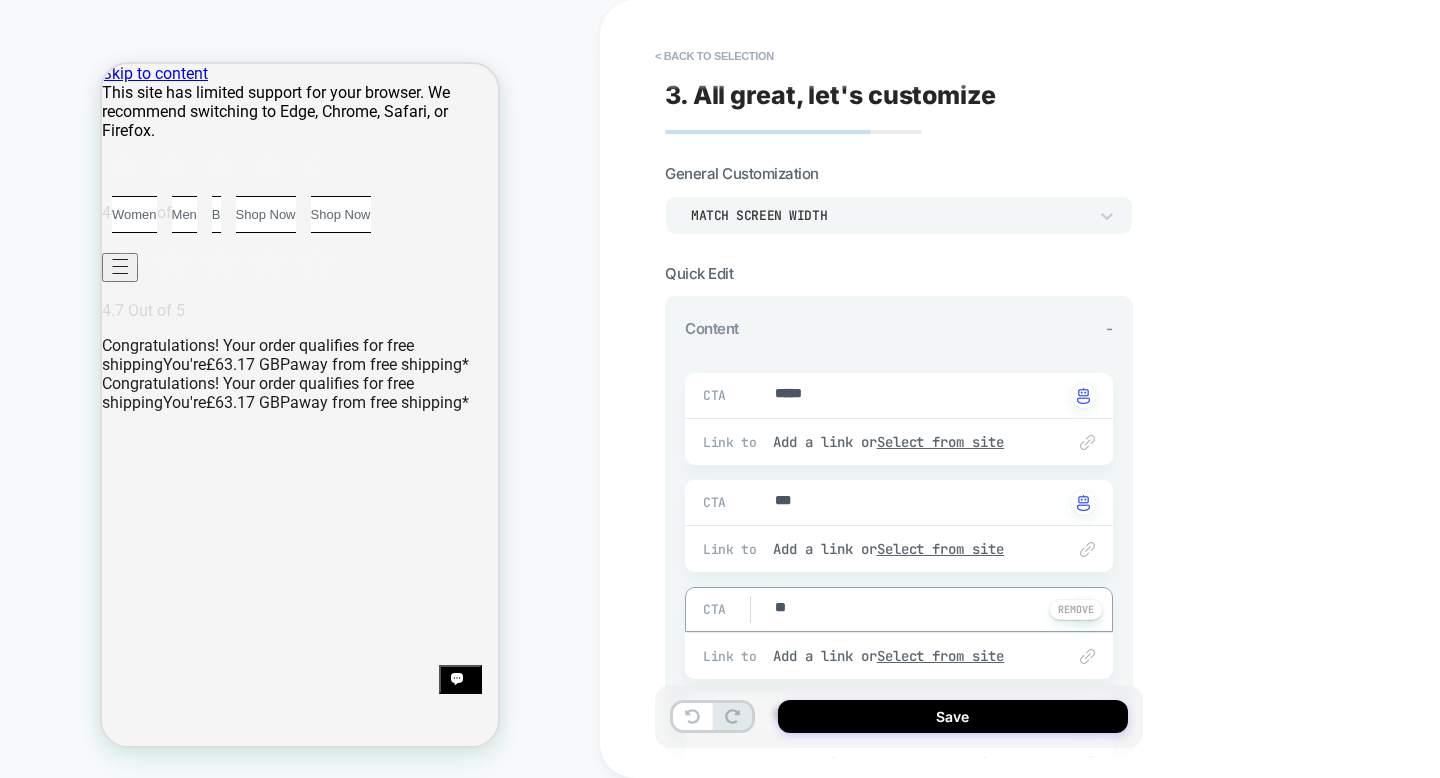 type on "*" 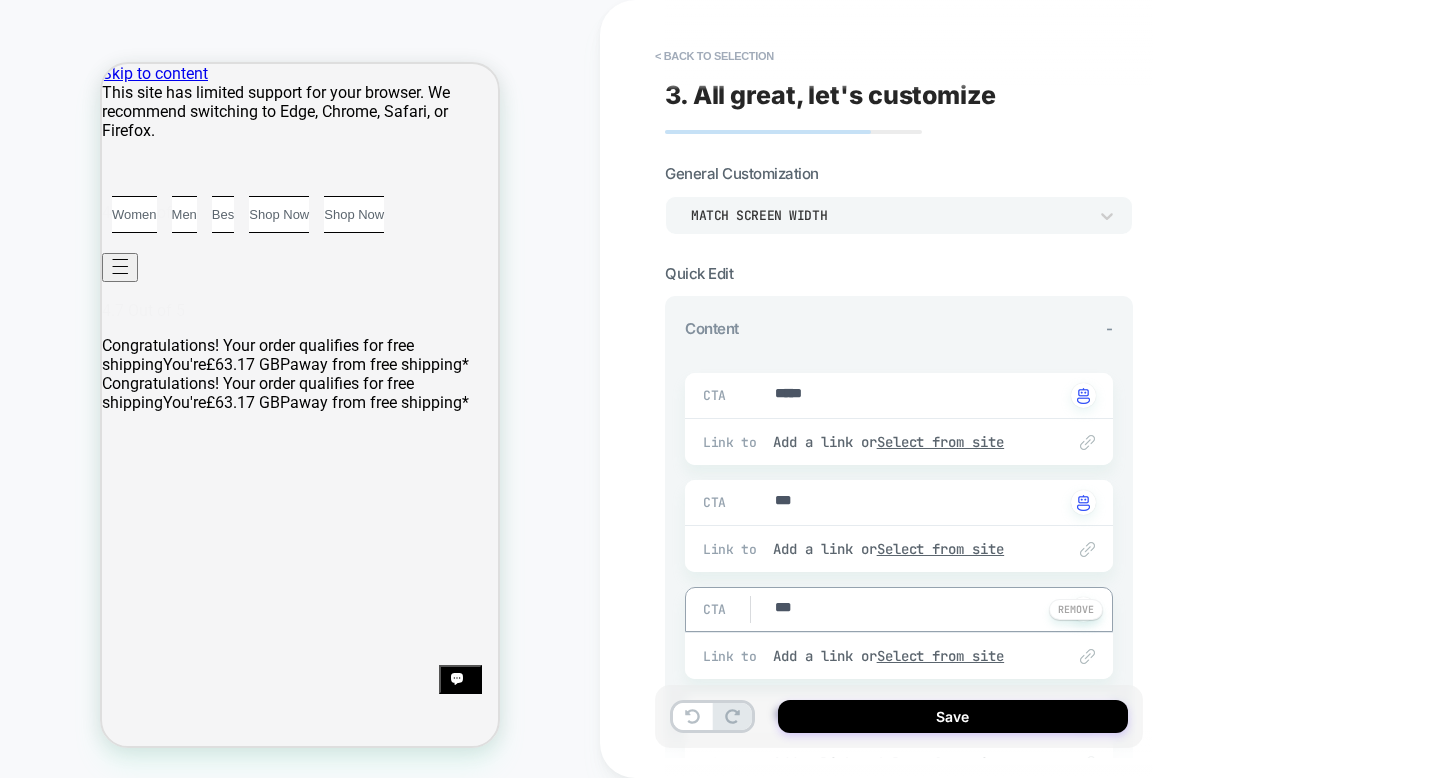 type on "*" 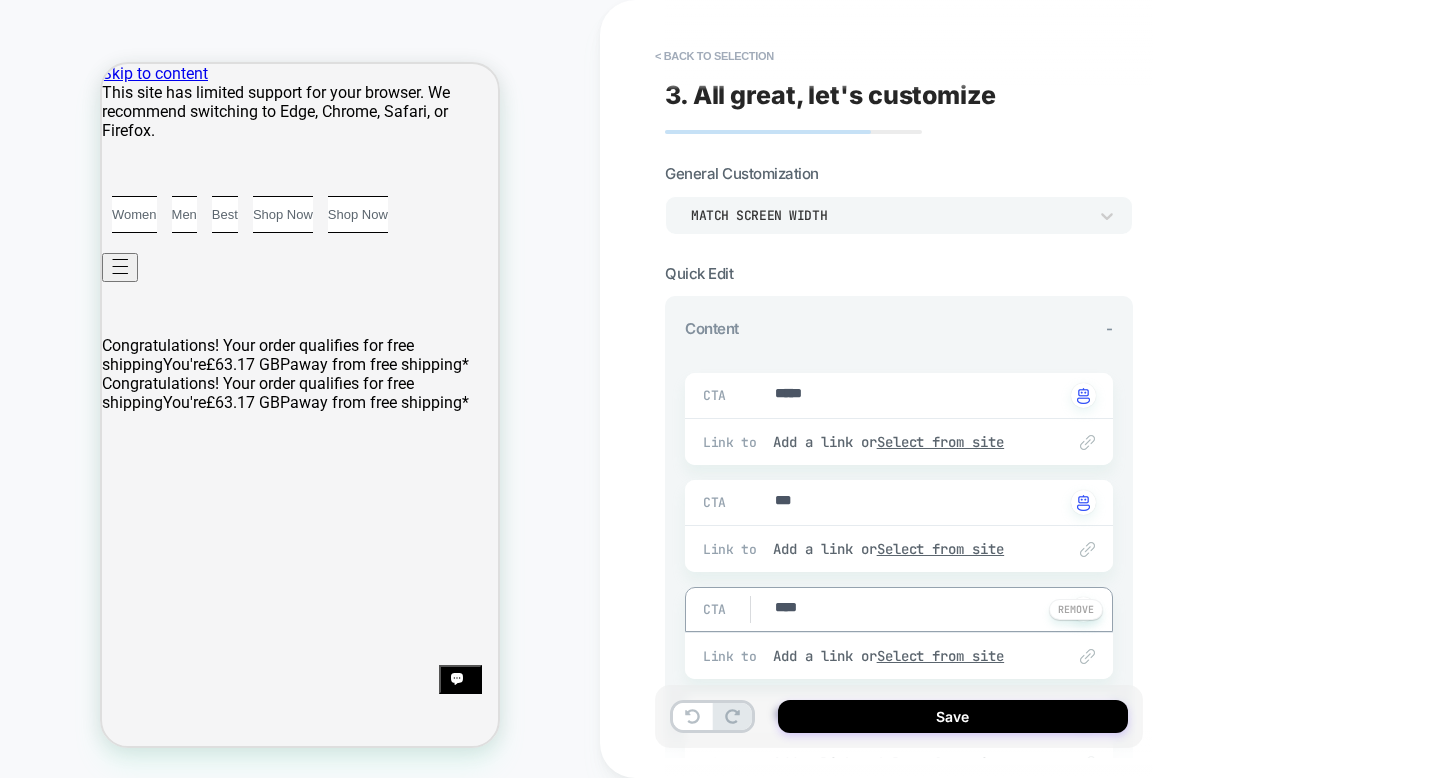 type on "*" 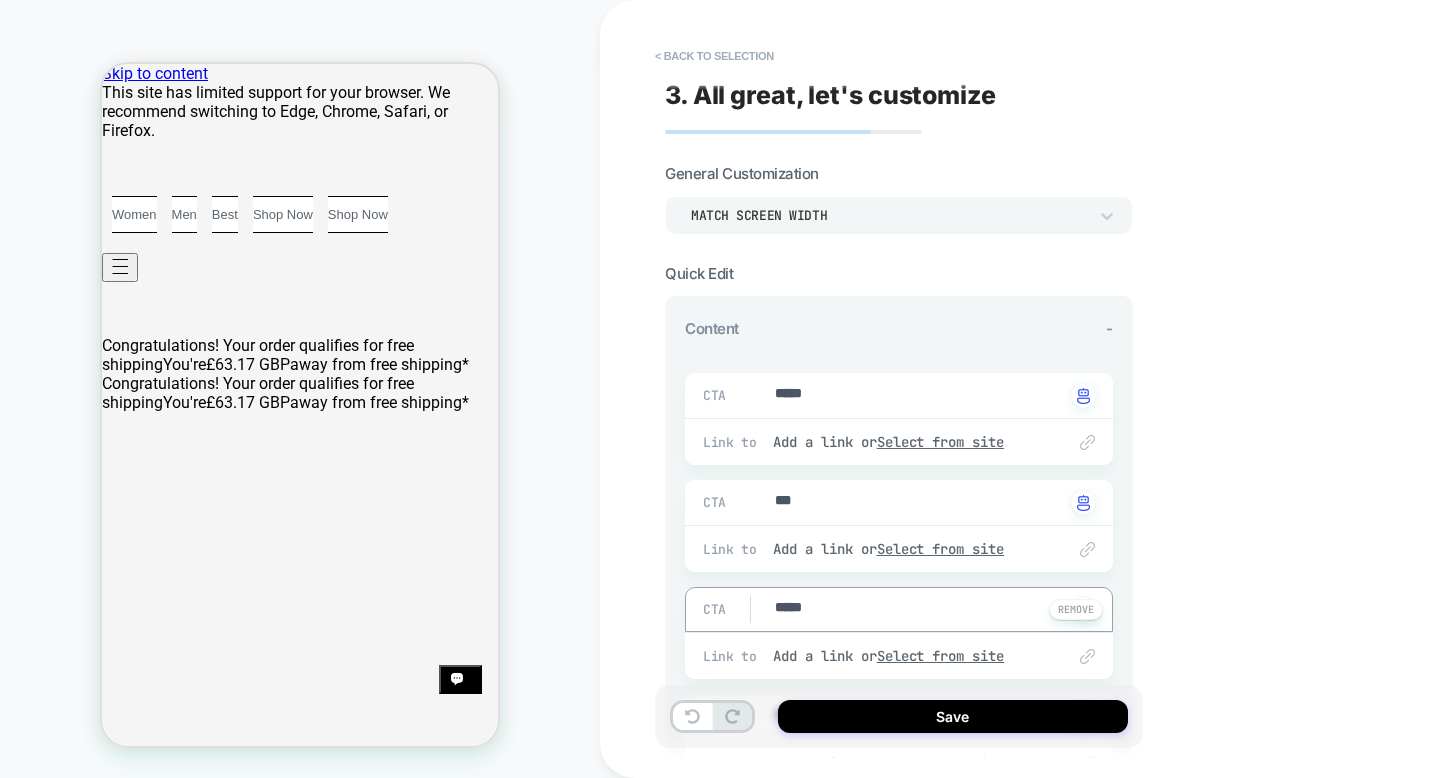 type on "*" 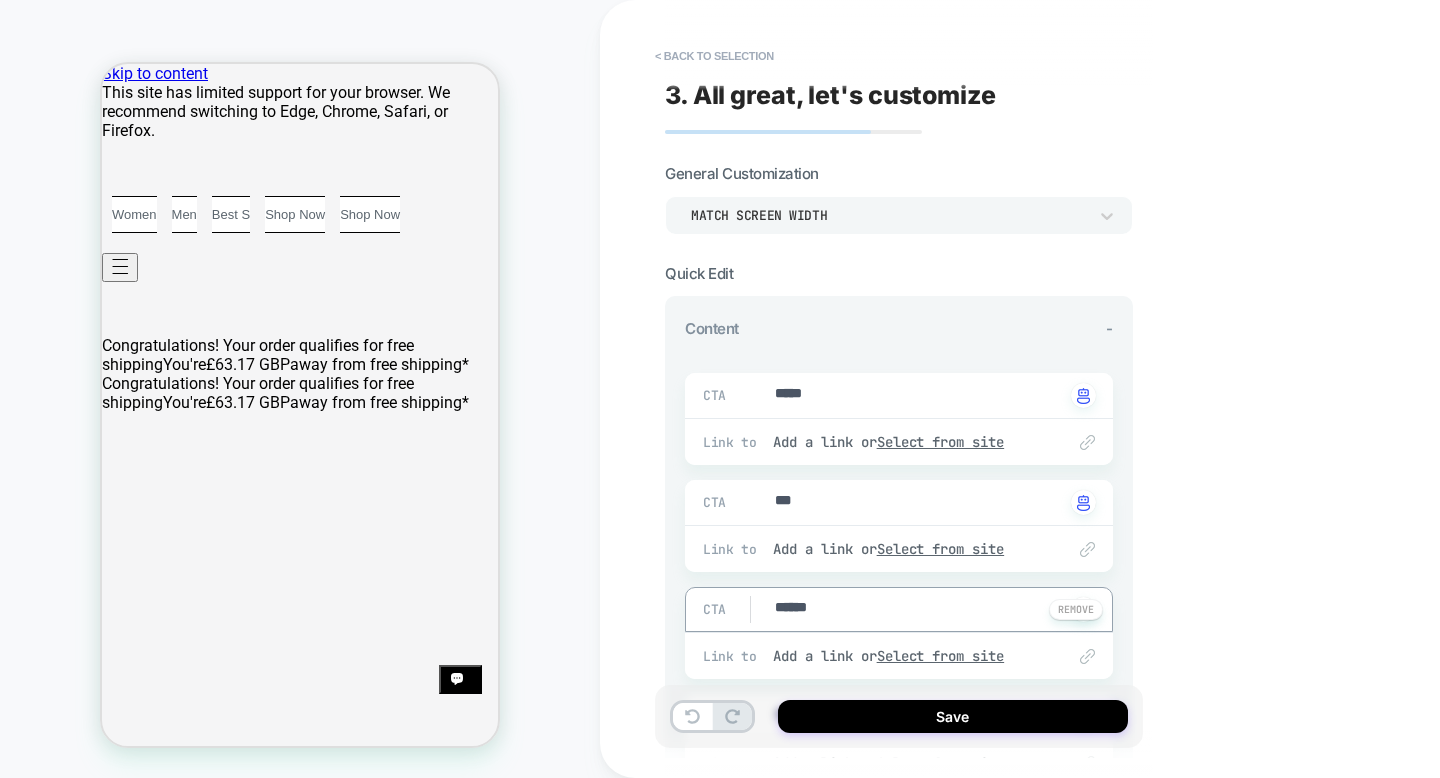 type on "*" 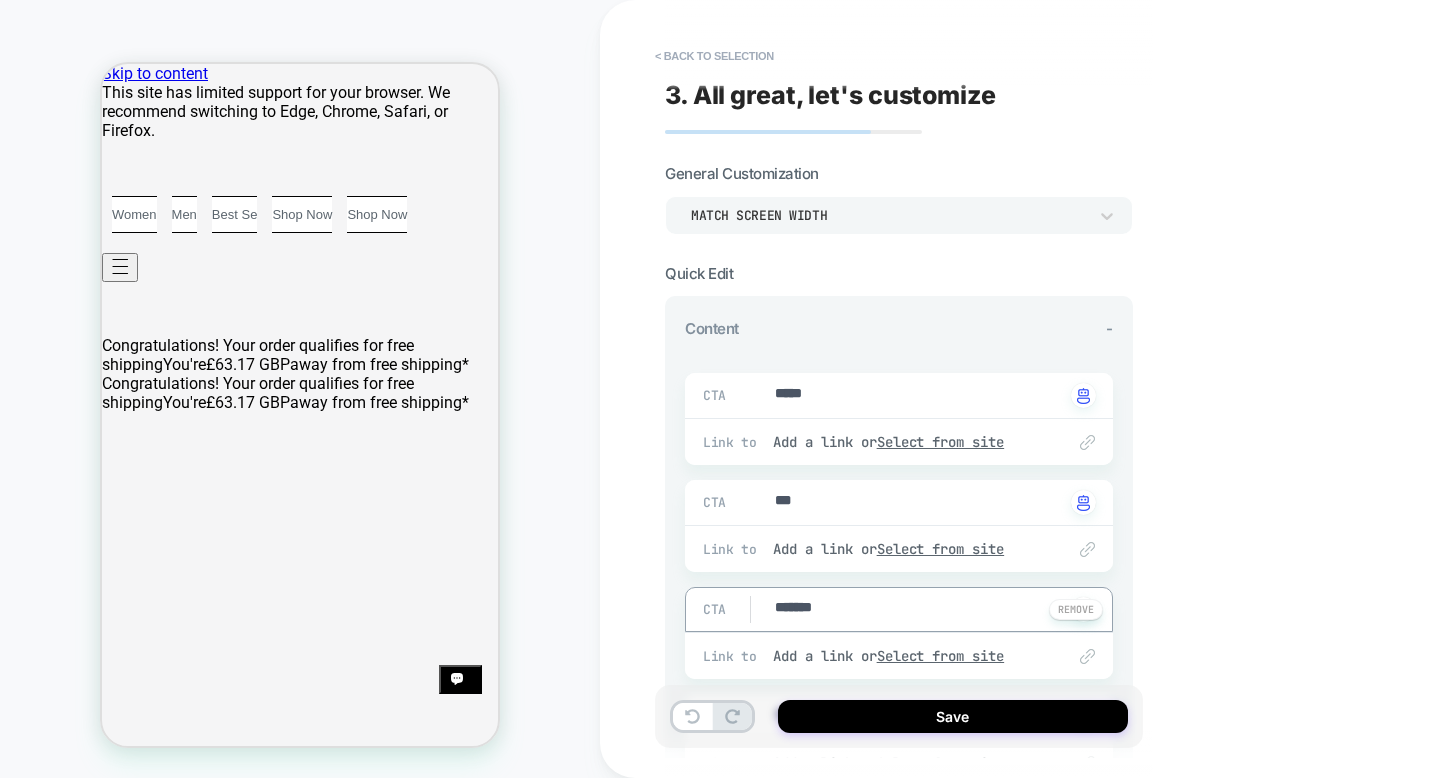 type on "*" 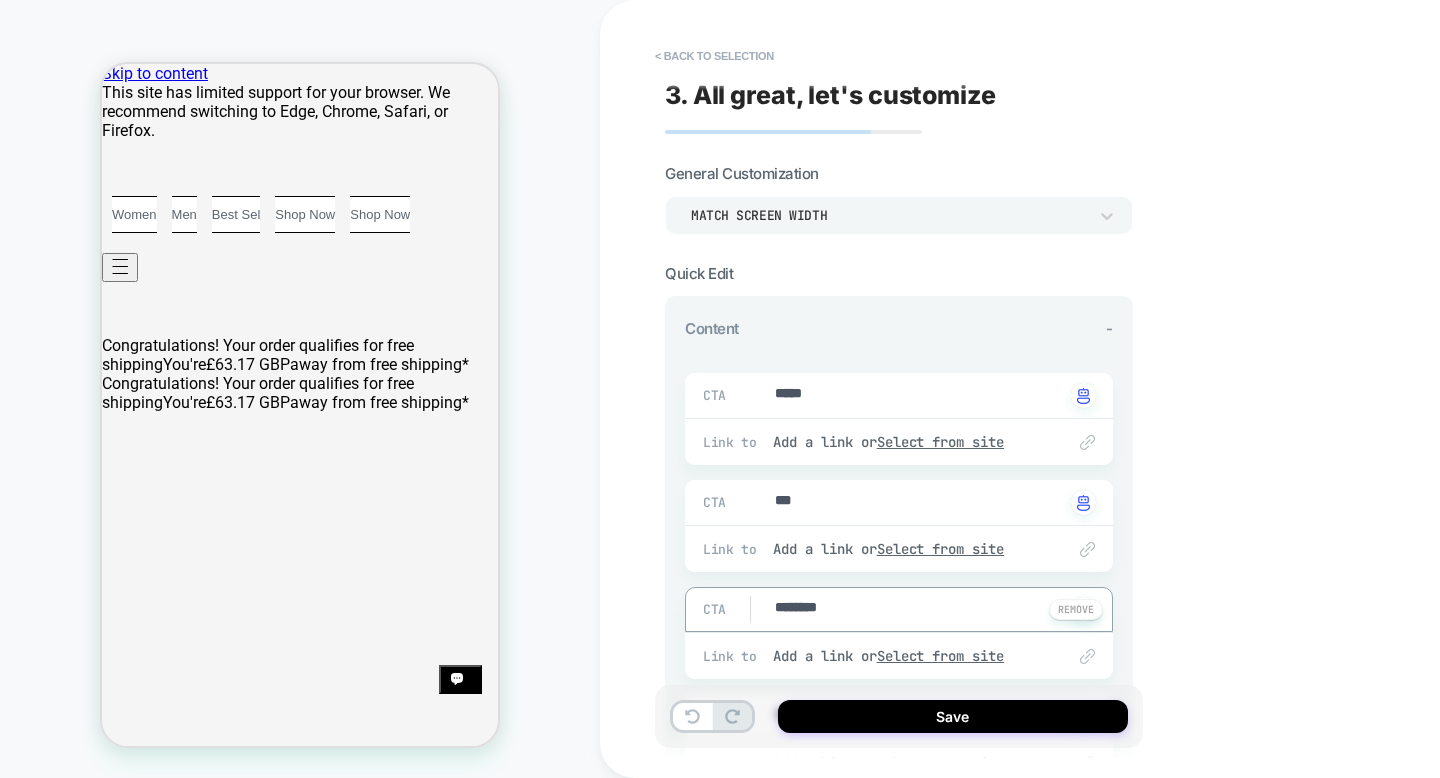 type on "*" 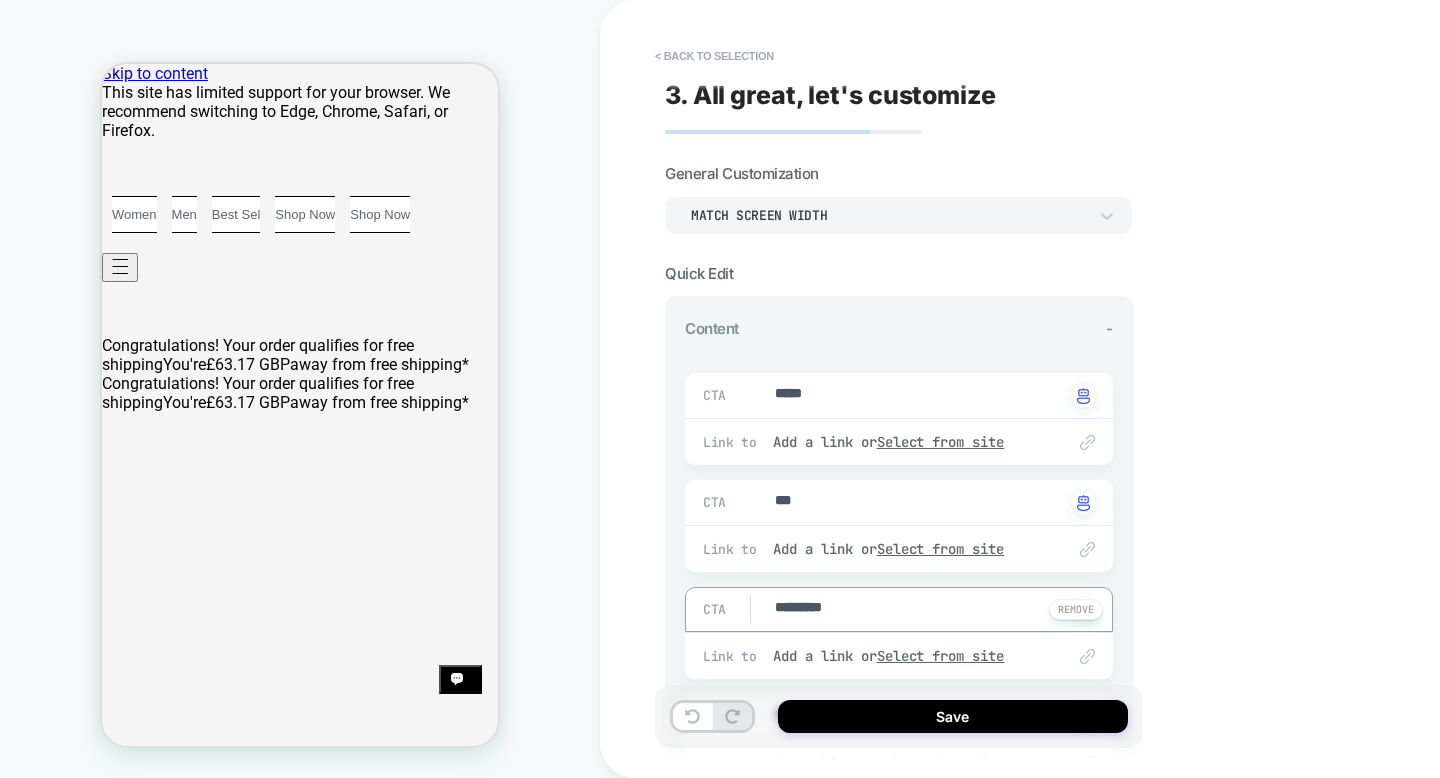 type on "*" 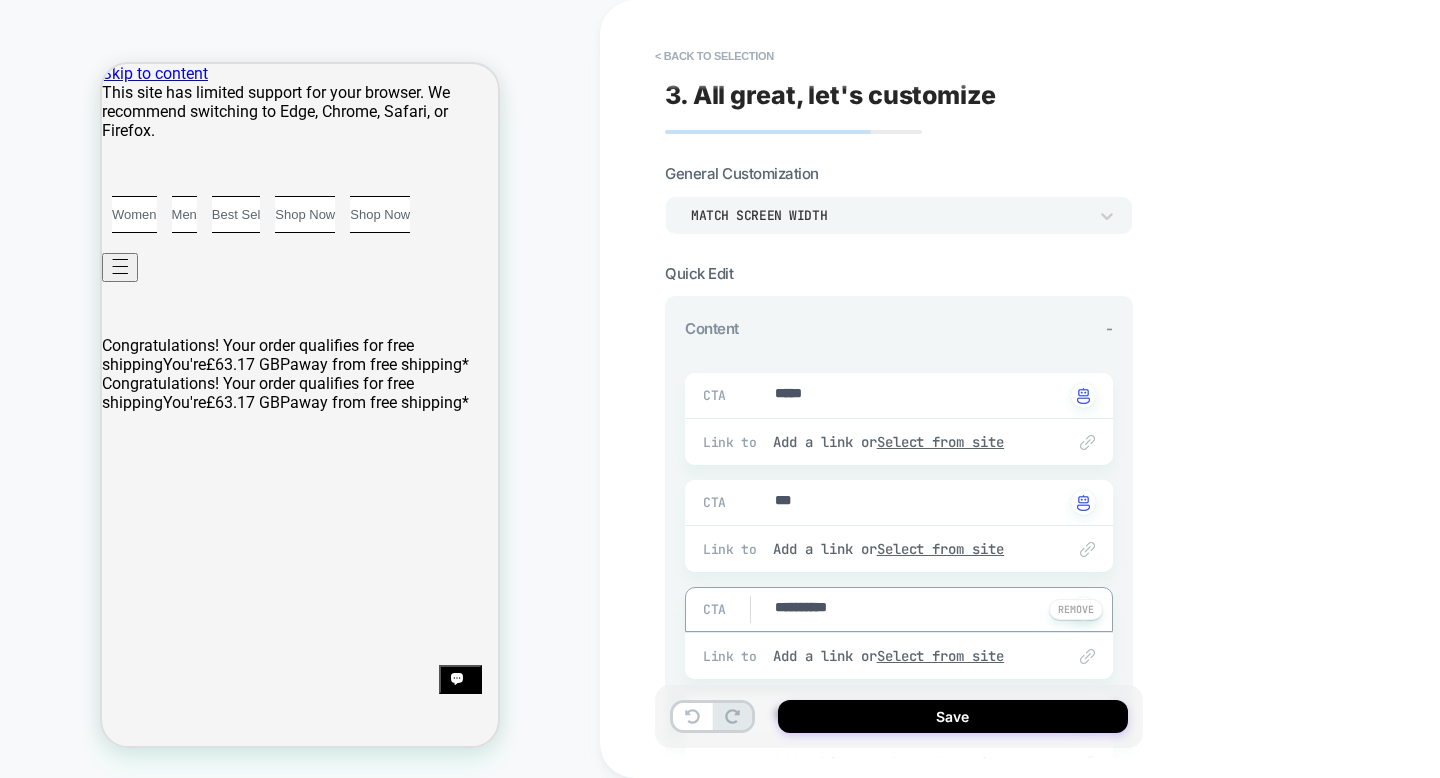 type on "*" 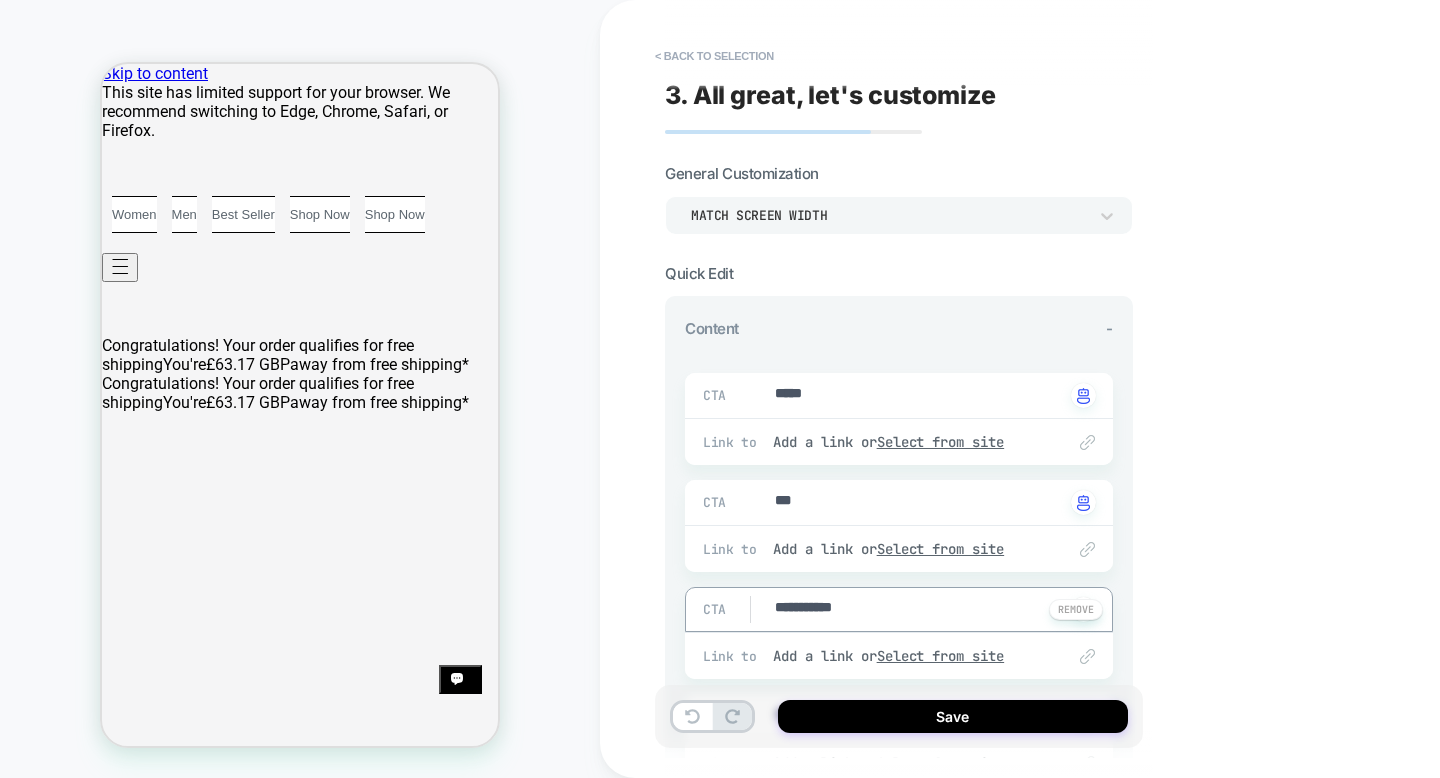 type on "*" 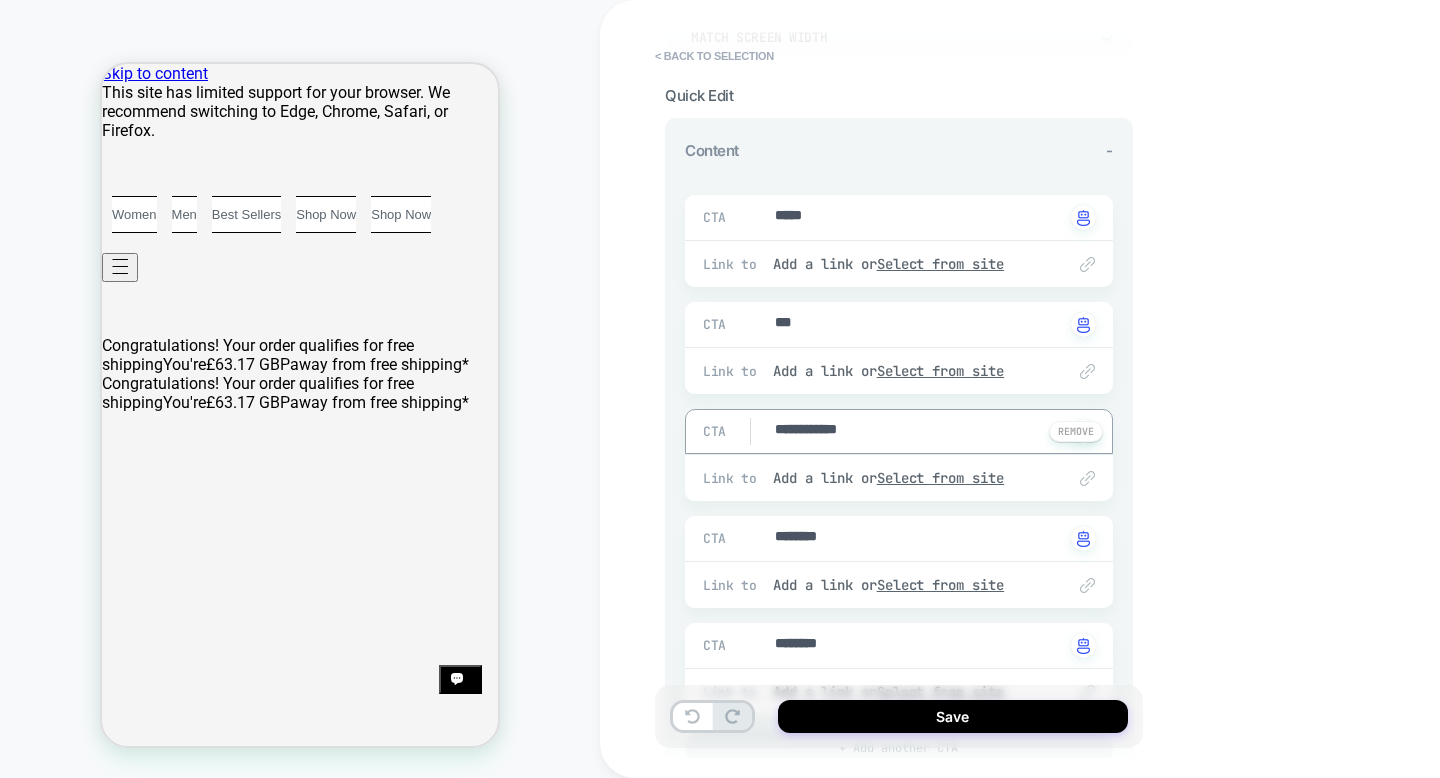 scroll, scrollTop: 191, scrollLeft: 0, axis: vertical 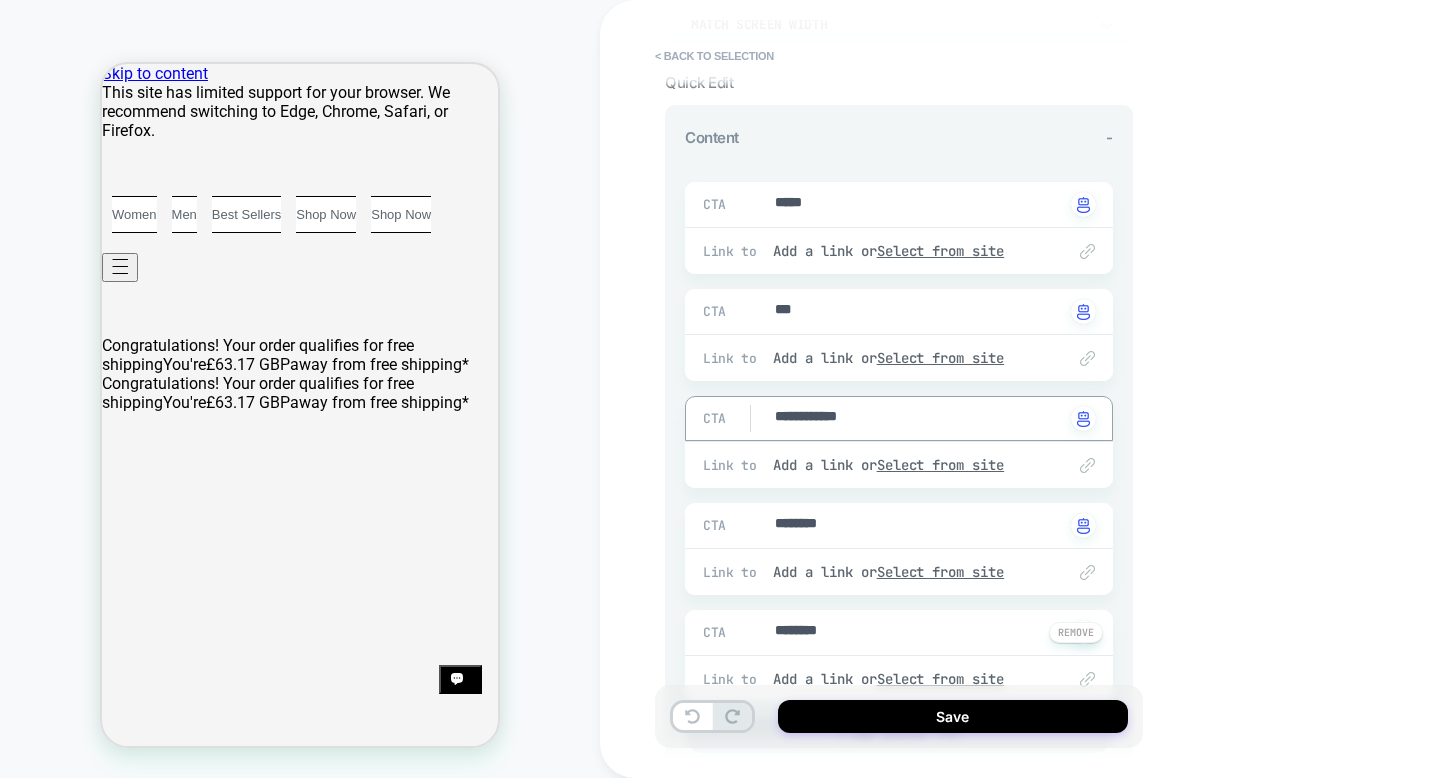 type on "*" 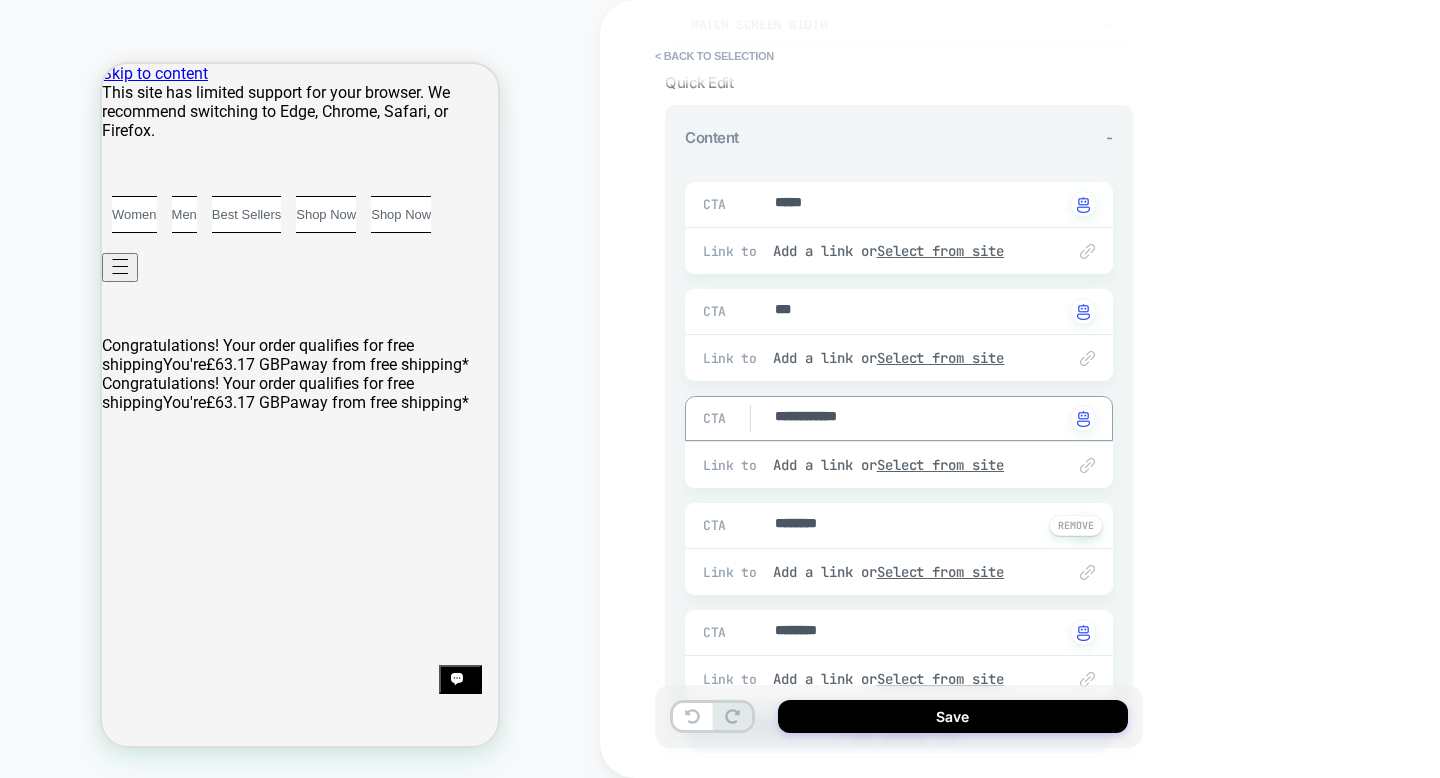 type on "**********" 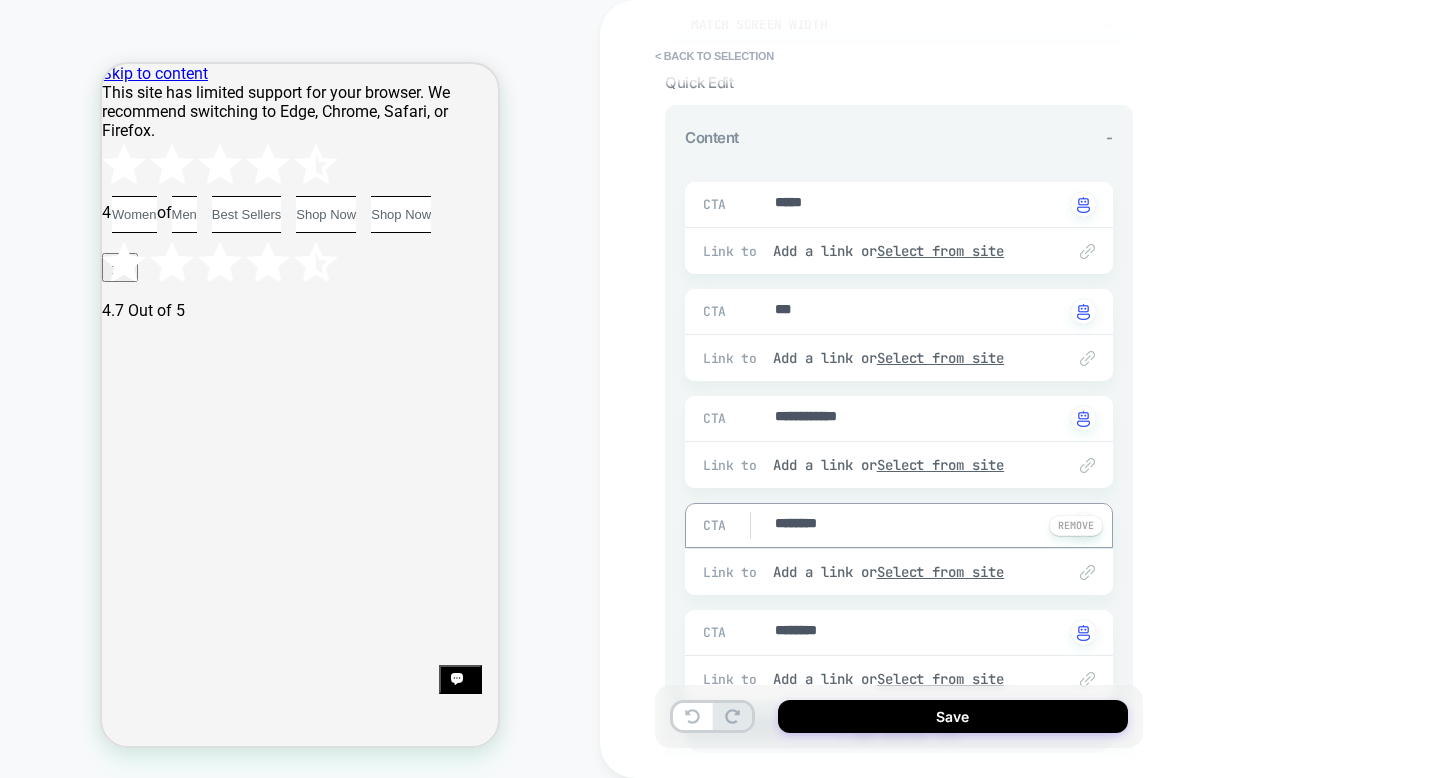 click on "********" at bounding box center (918, 525) 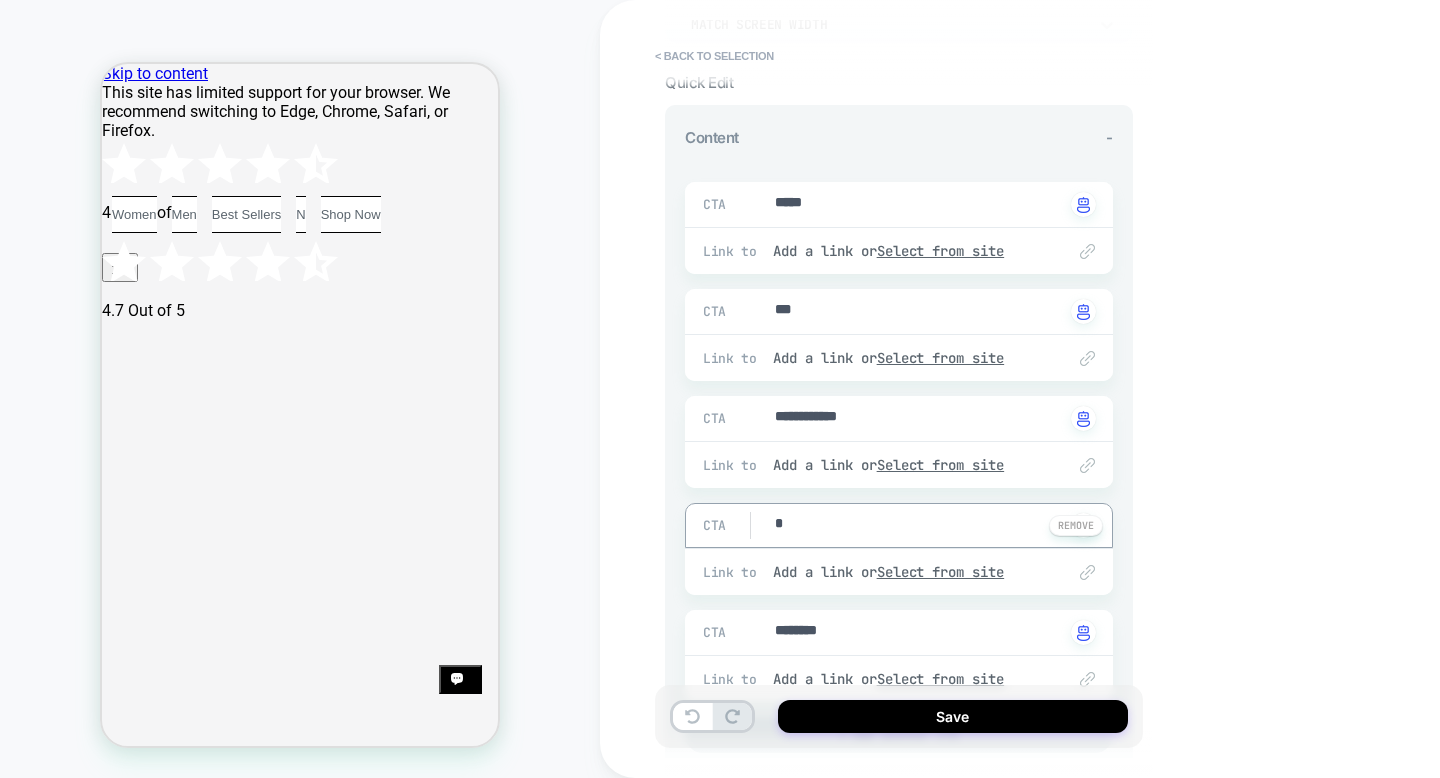 type on "*" 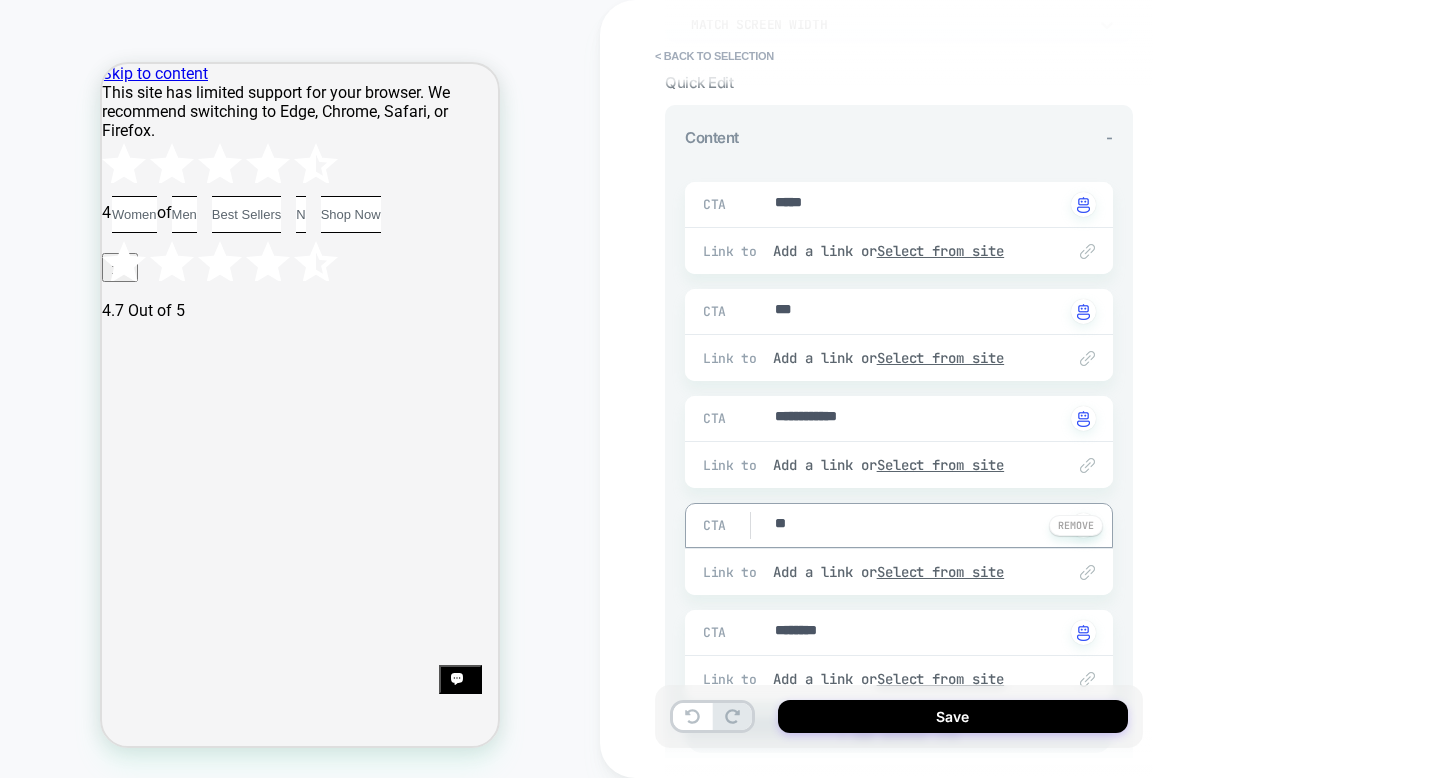 type on "*" 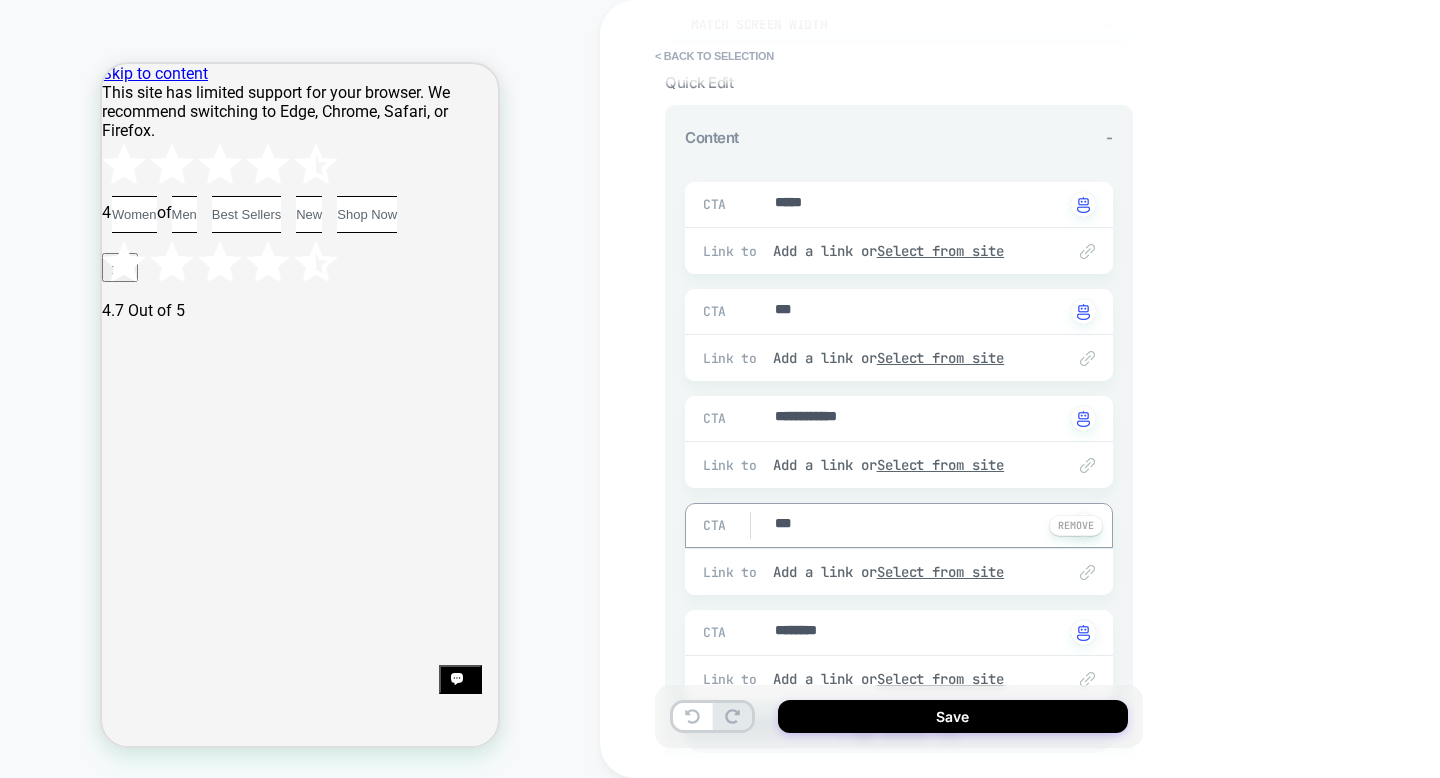 type on "*" 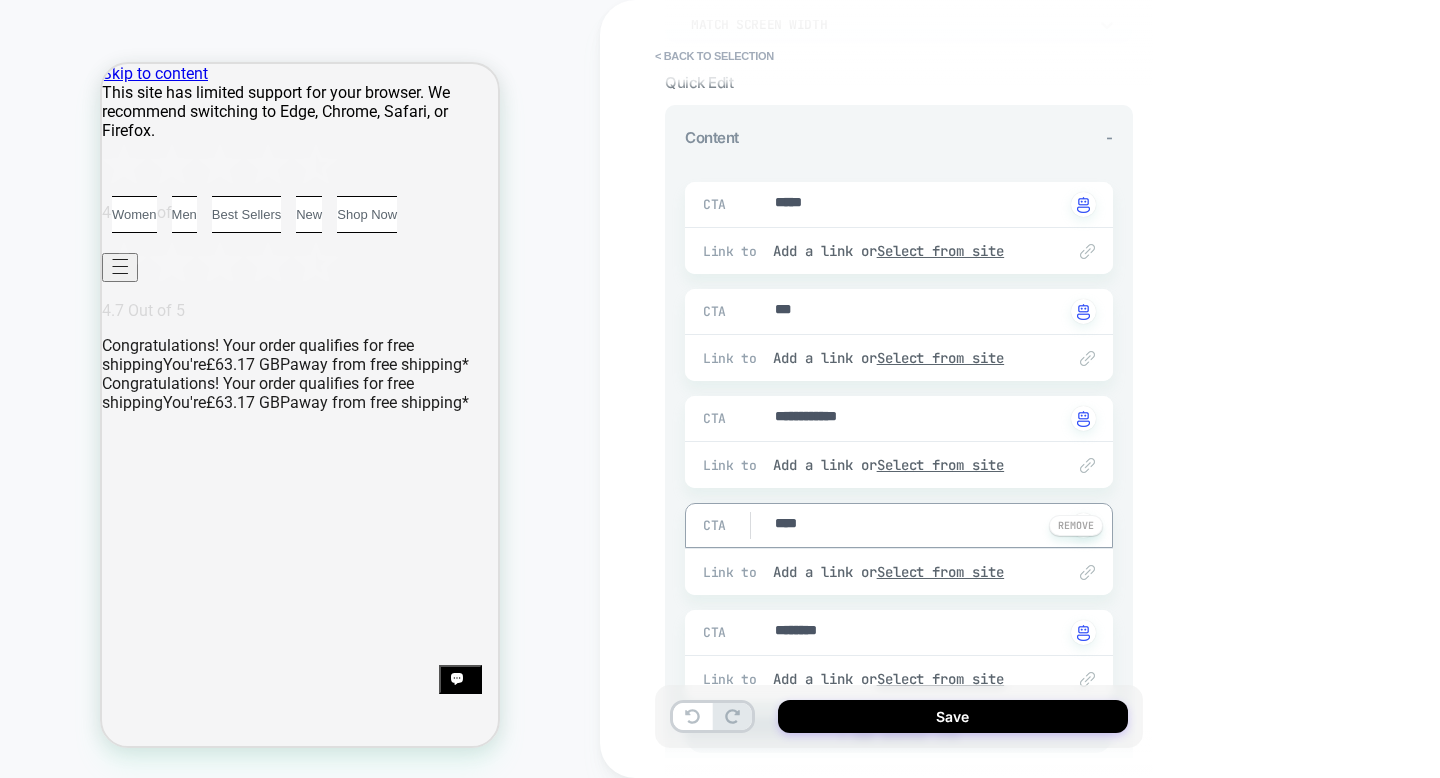 type on "*" 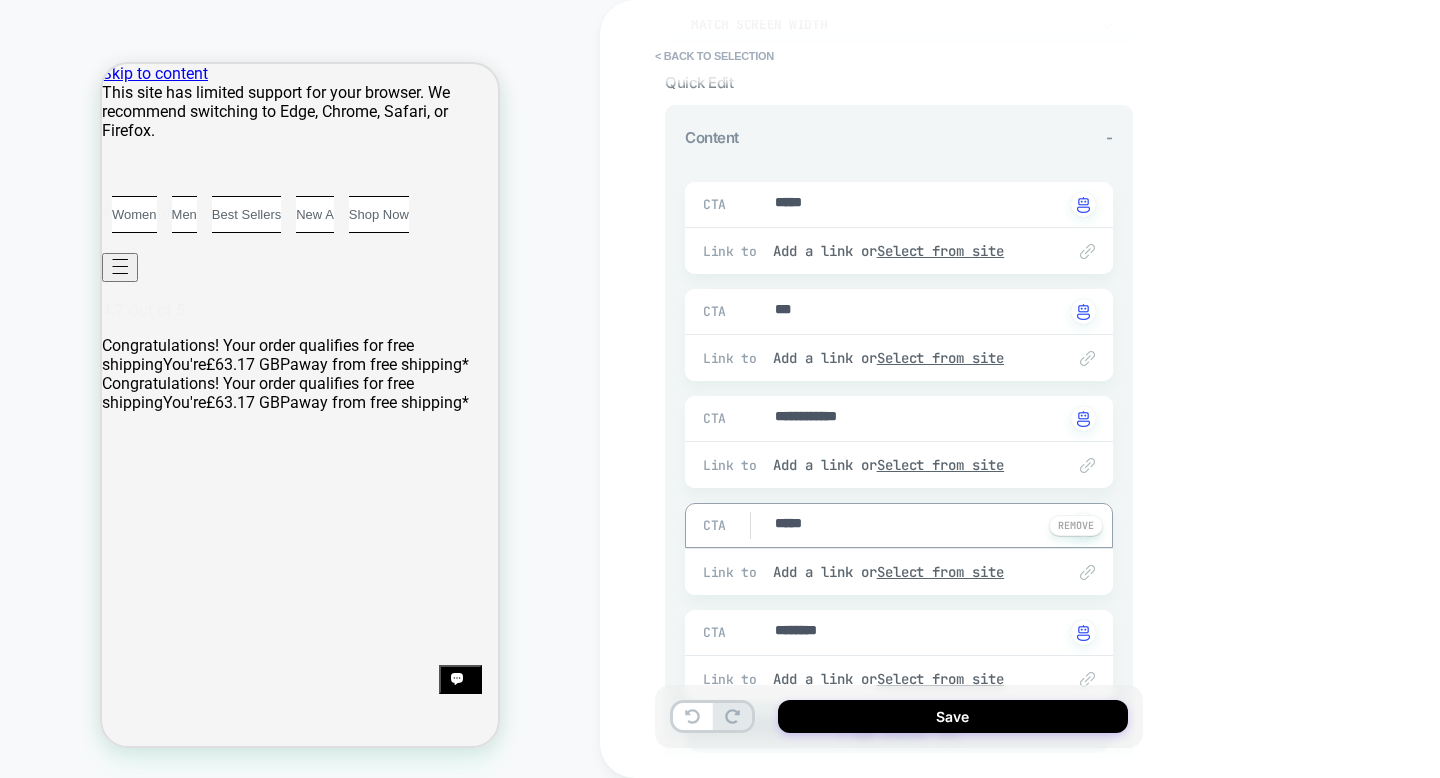 type on "*" 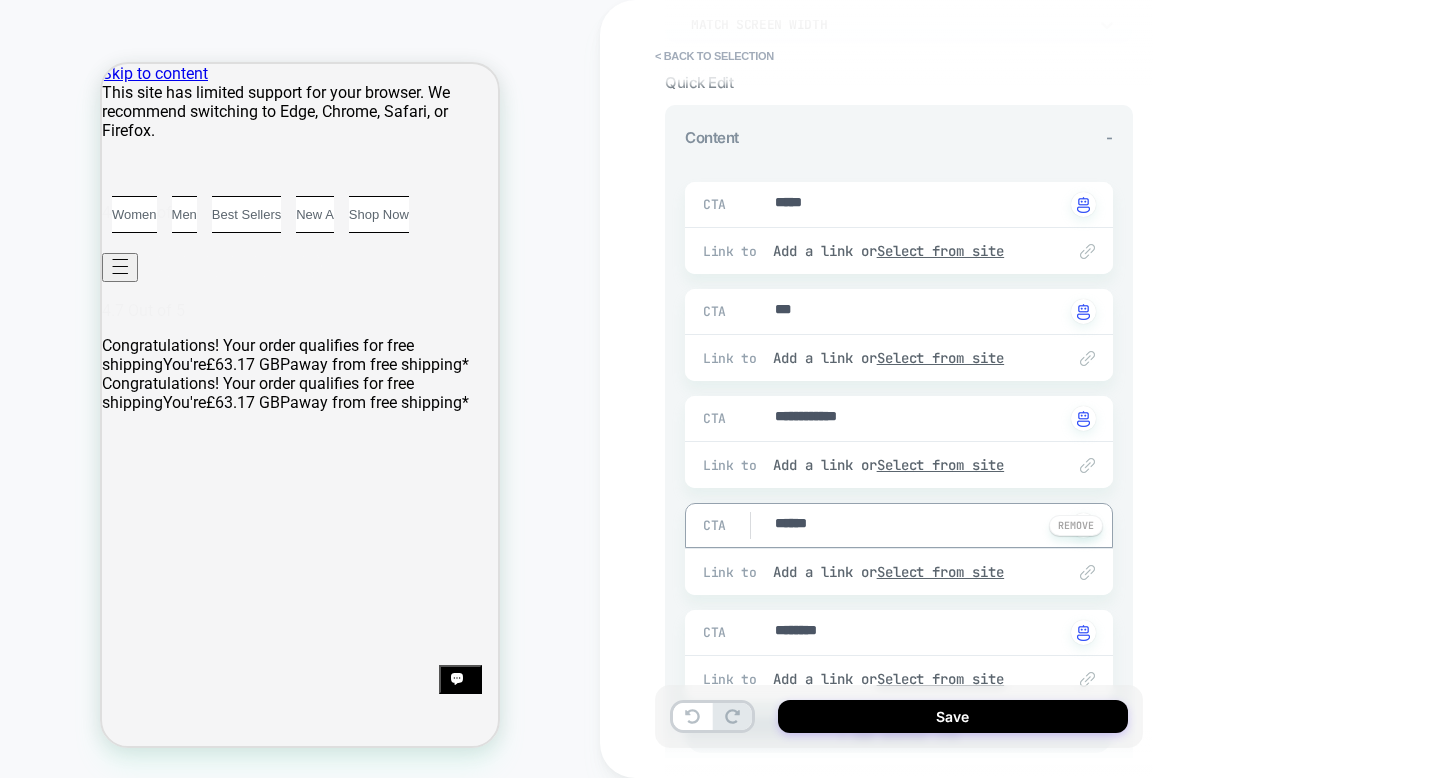 type on "*" 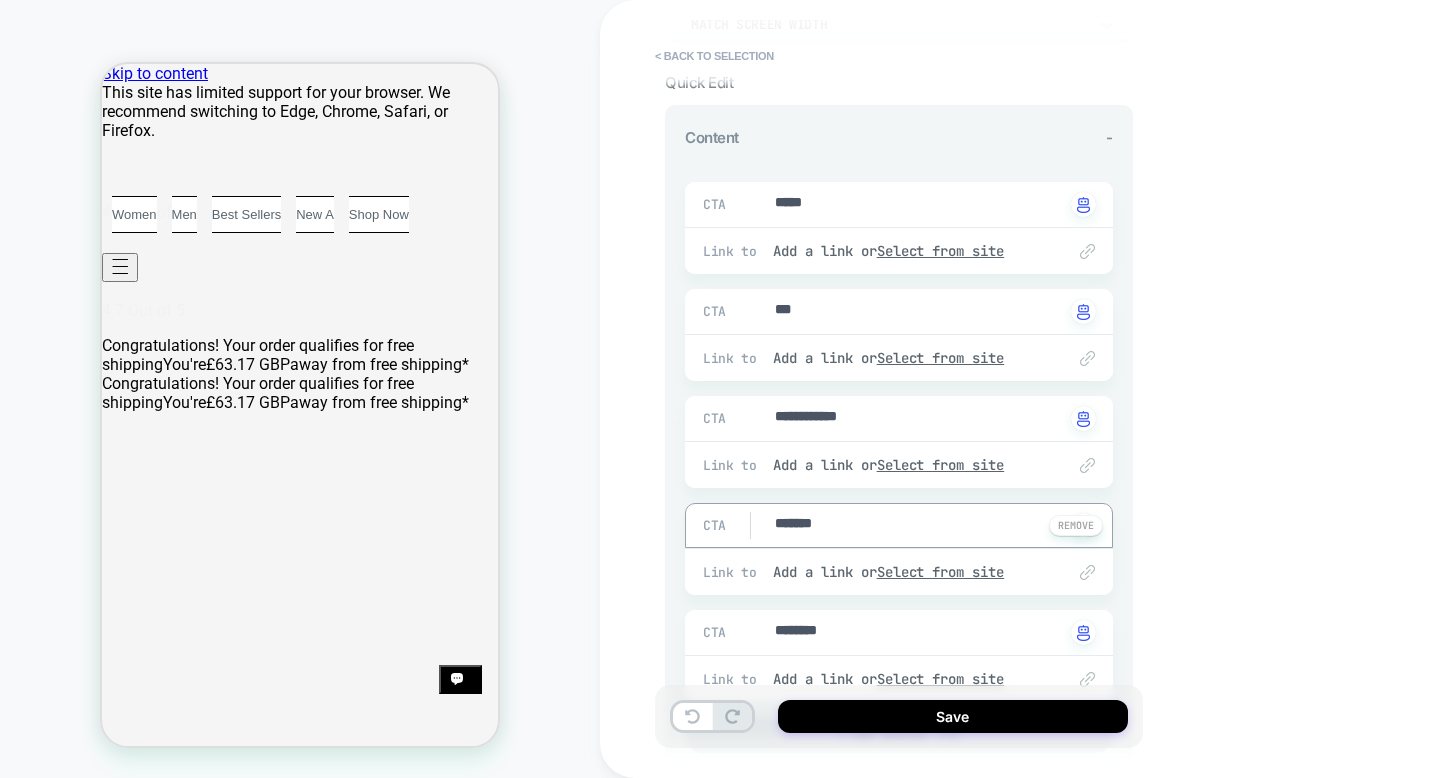 type on "*" 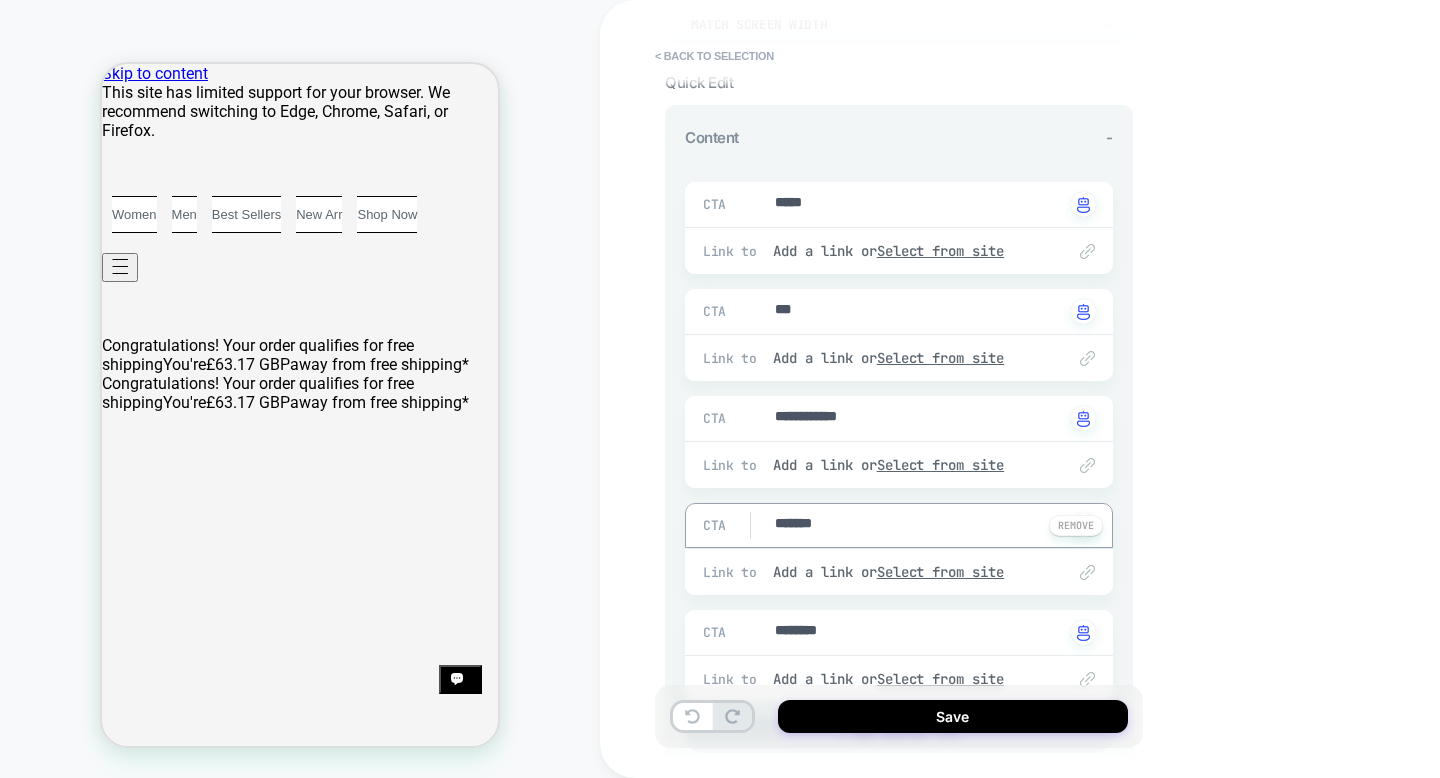 type on "********" 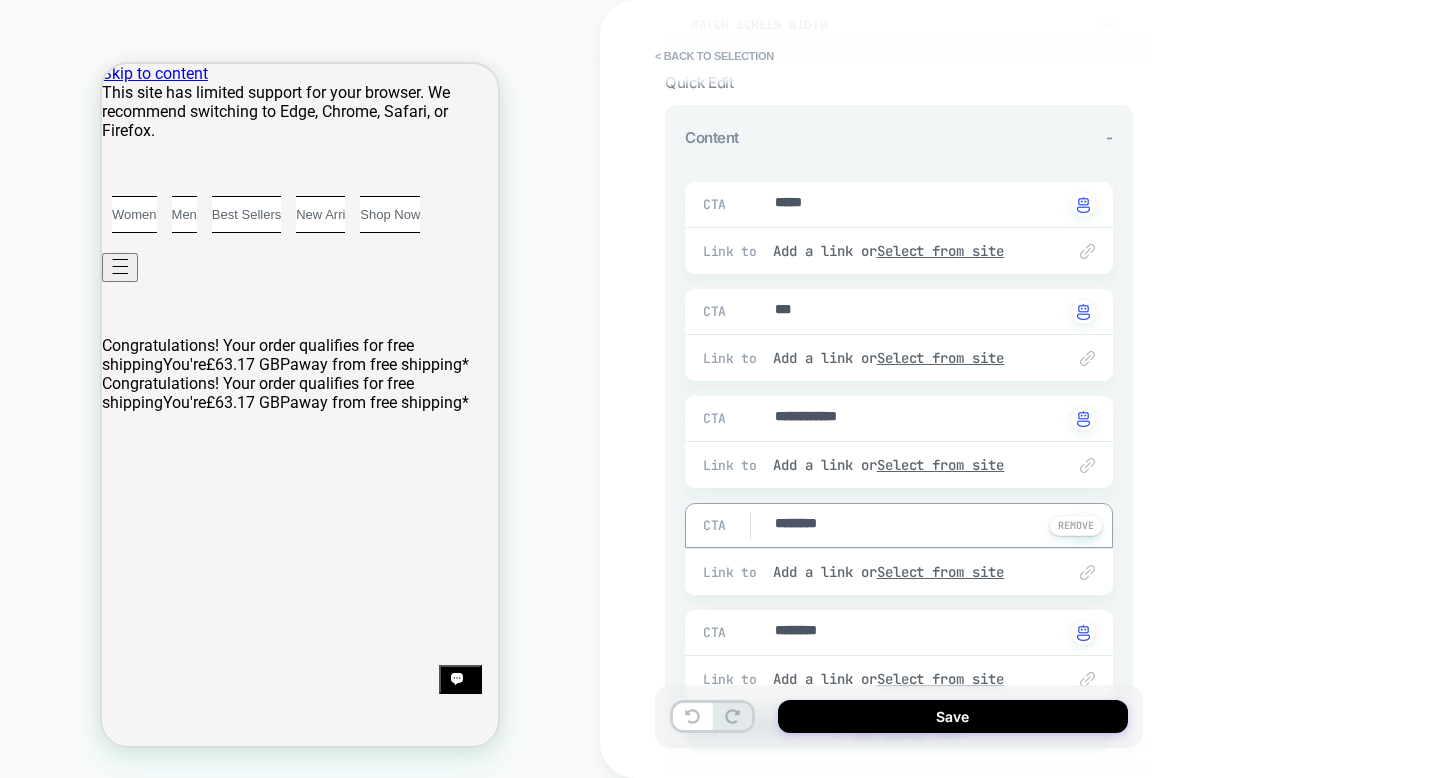 type on "*" 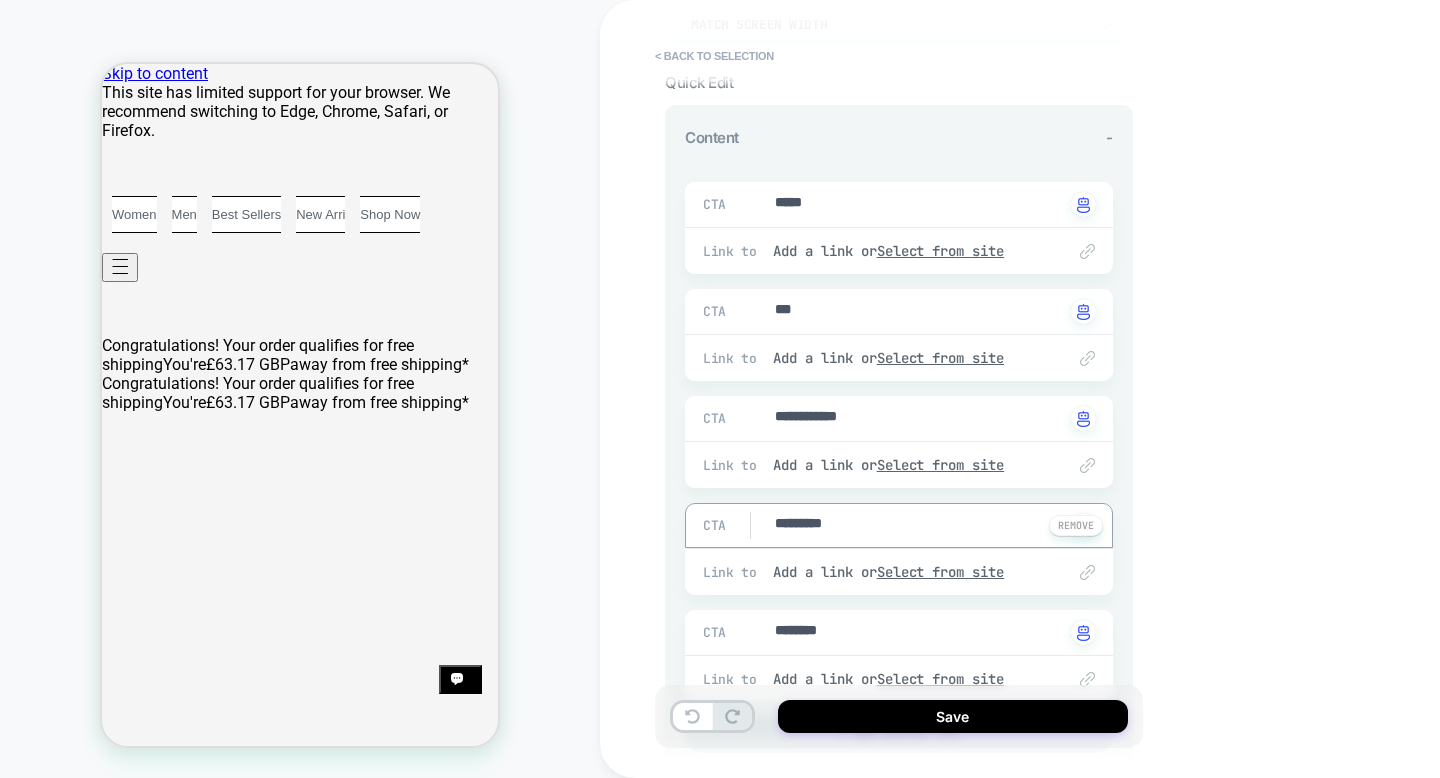 type on "*" 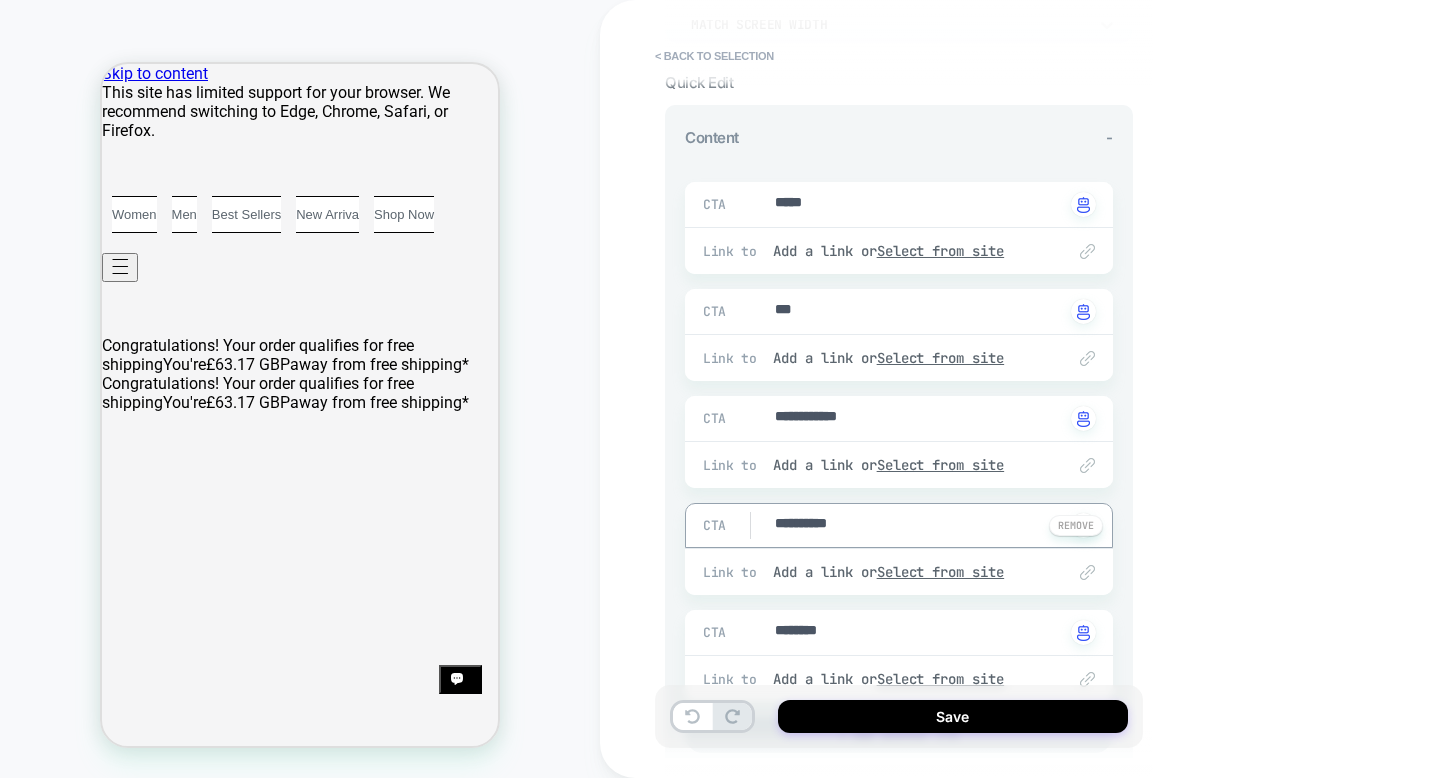 type on "*" 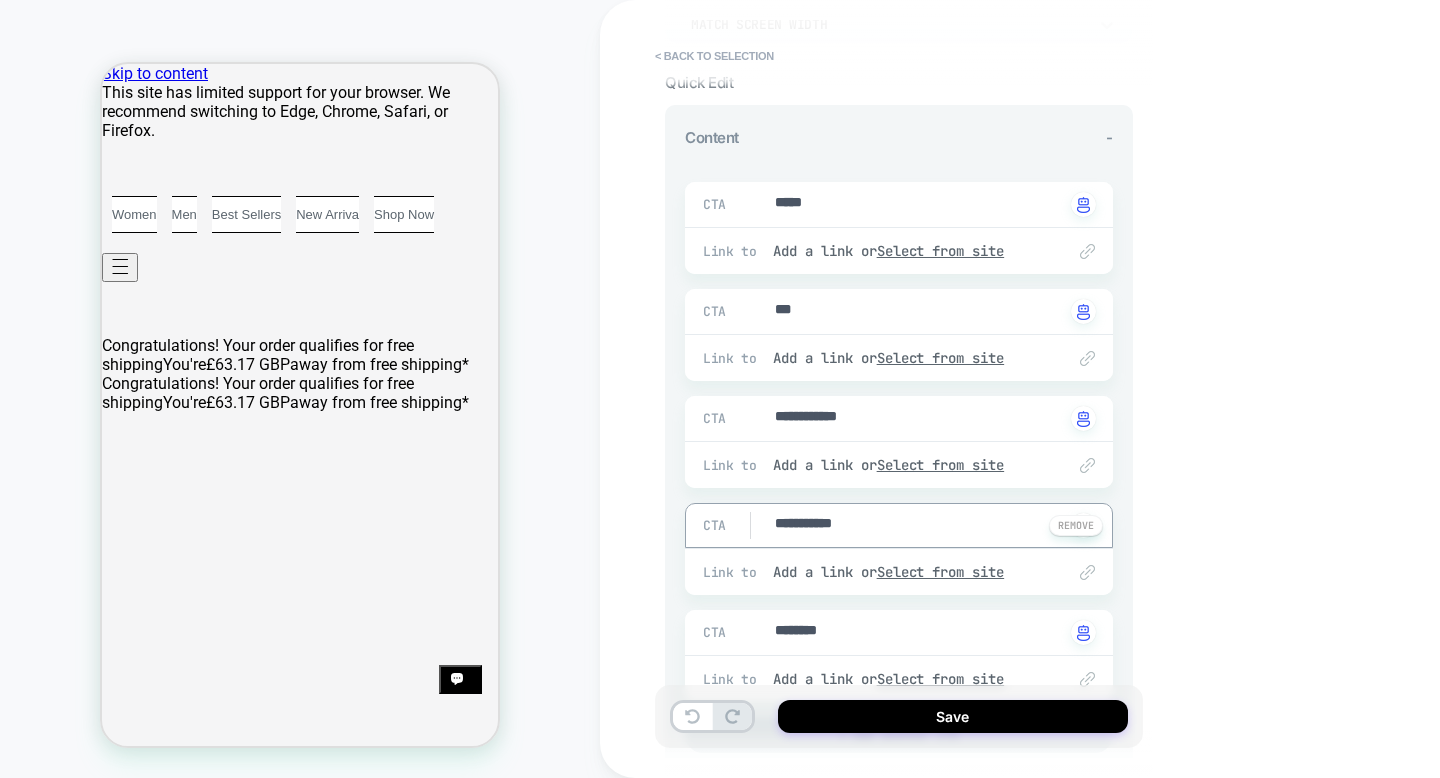 type on "*" 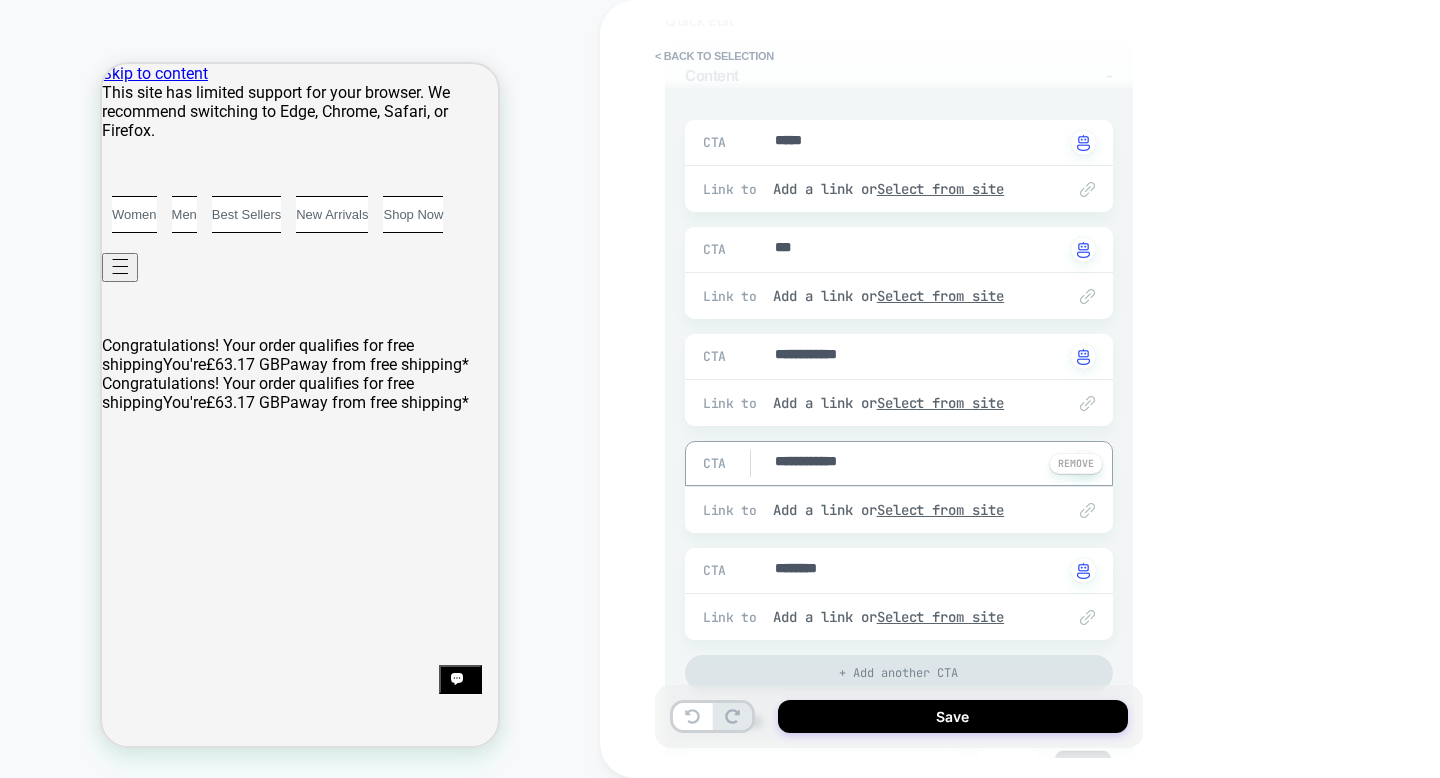 scroll, scrollTop: 266, scrollLeft: 0, axis: vertical 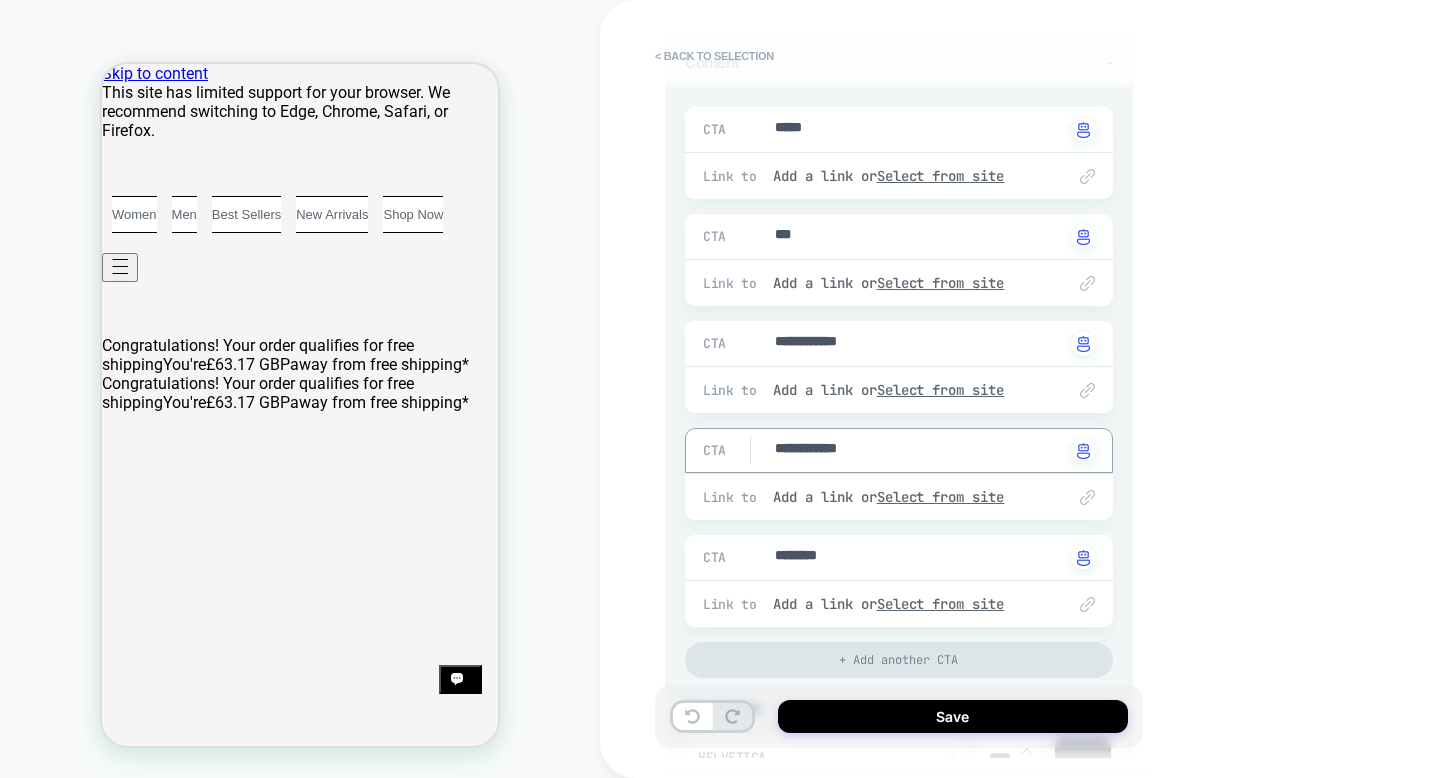 type on "*" 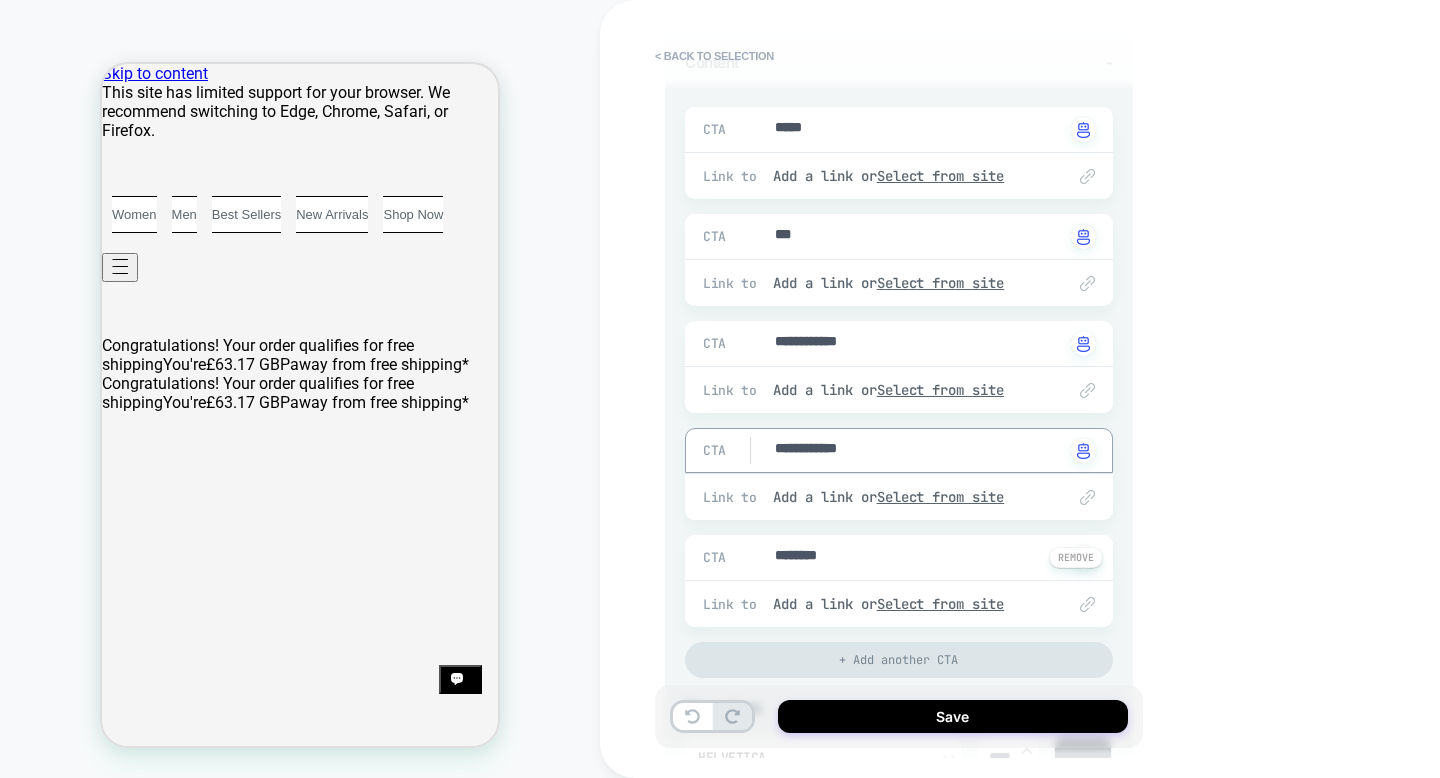 type on "**********" 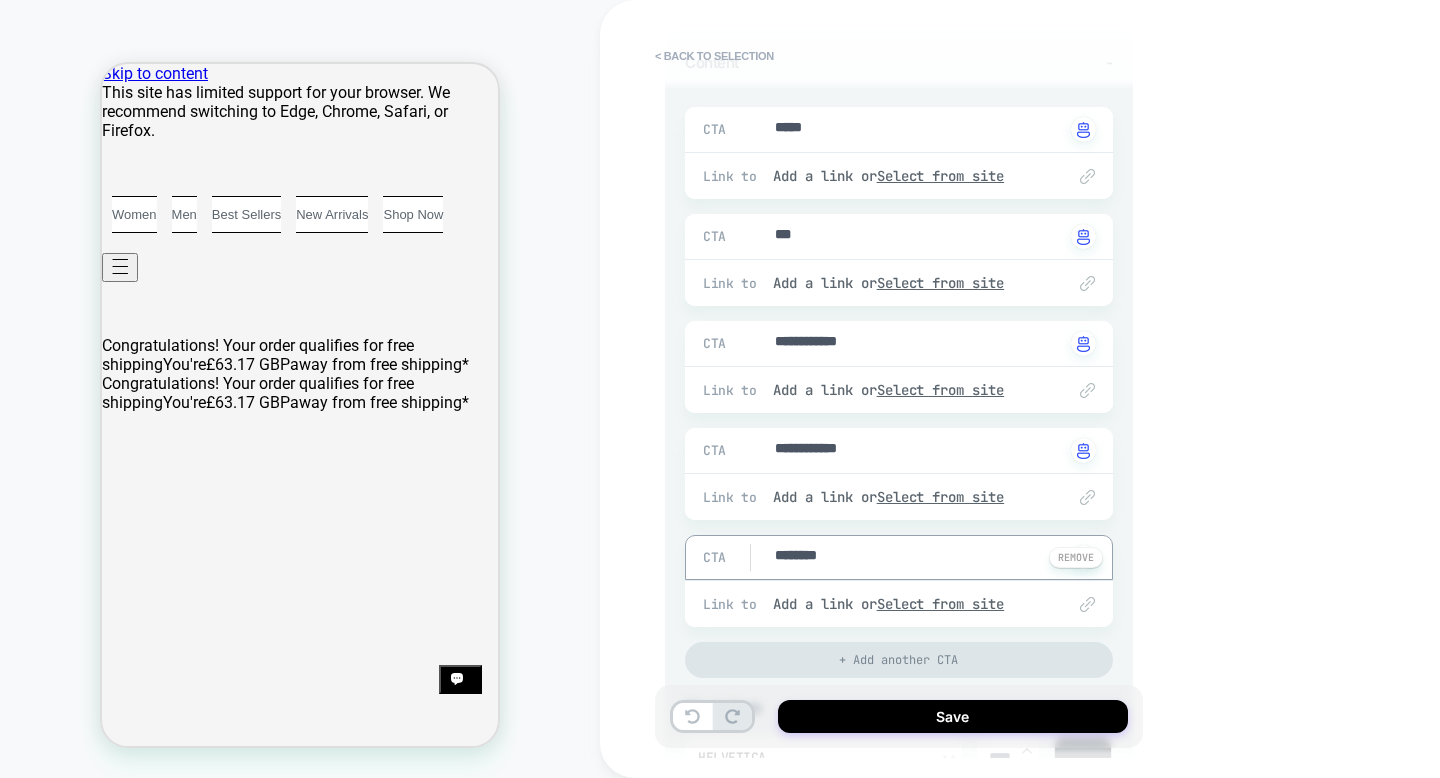 click on "********" at bounding box center [918, 557] 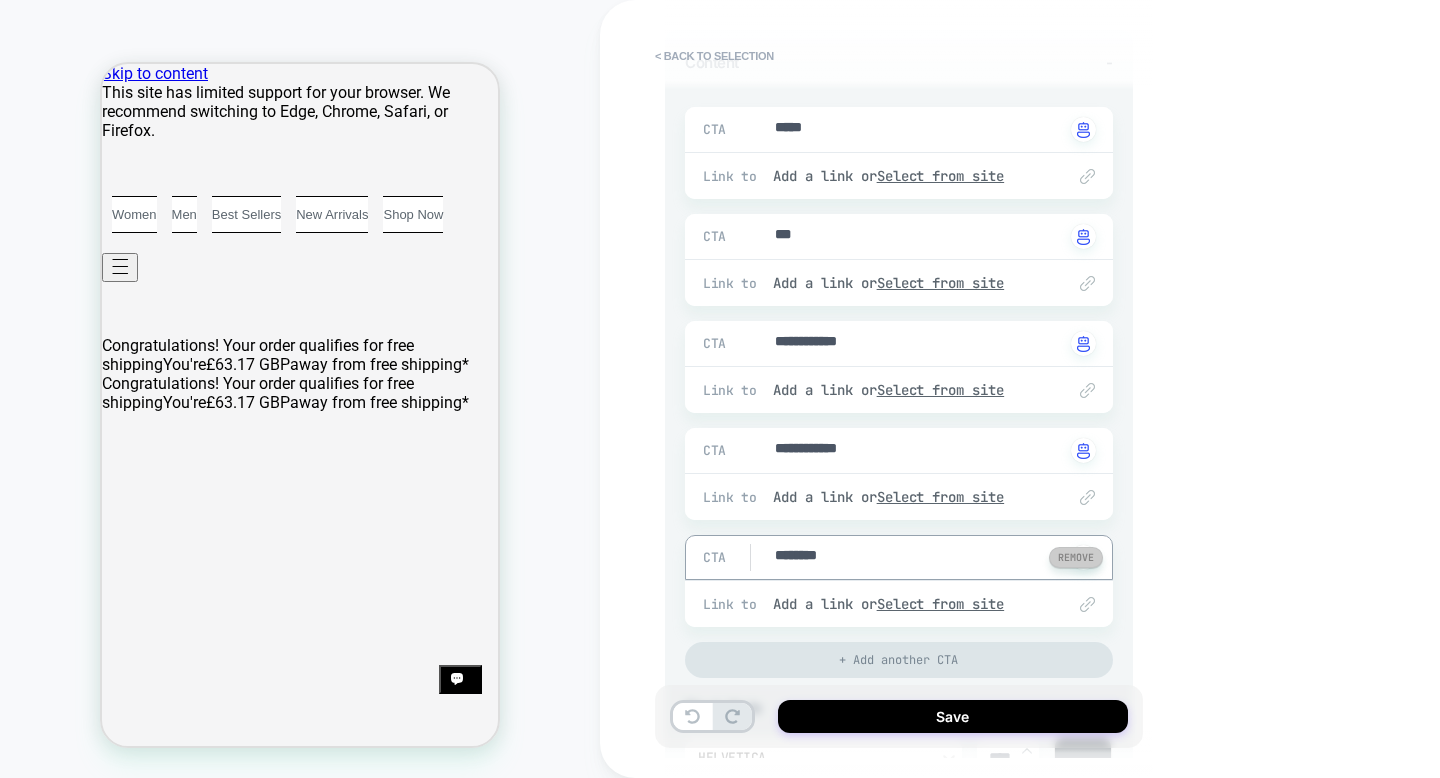 click at bounding box center (1076, 557) 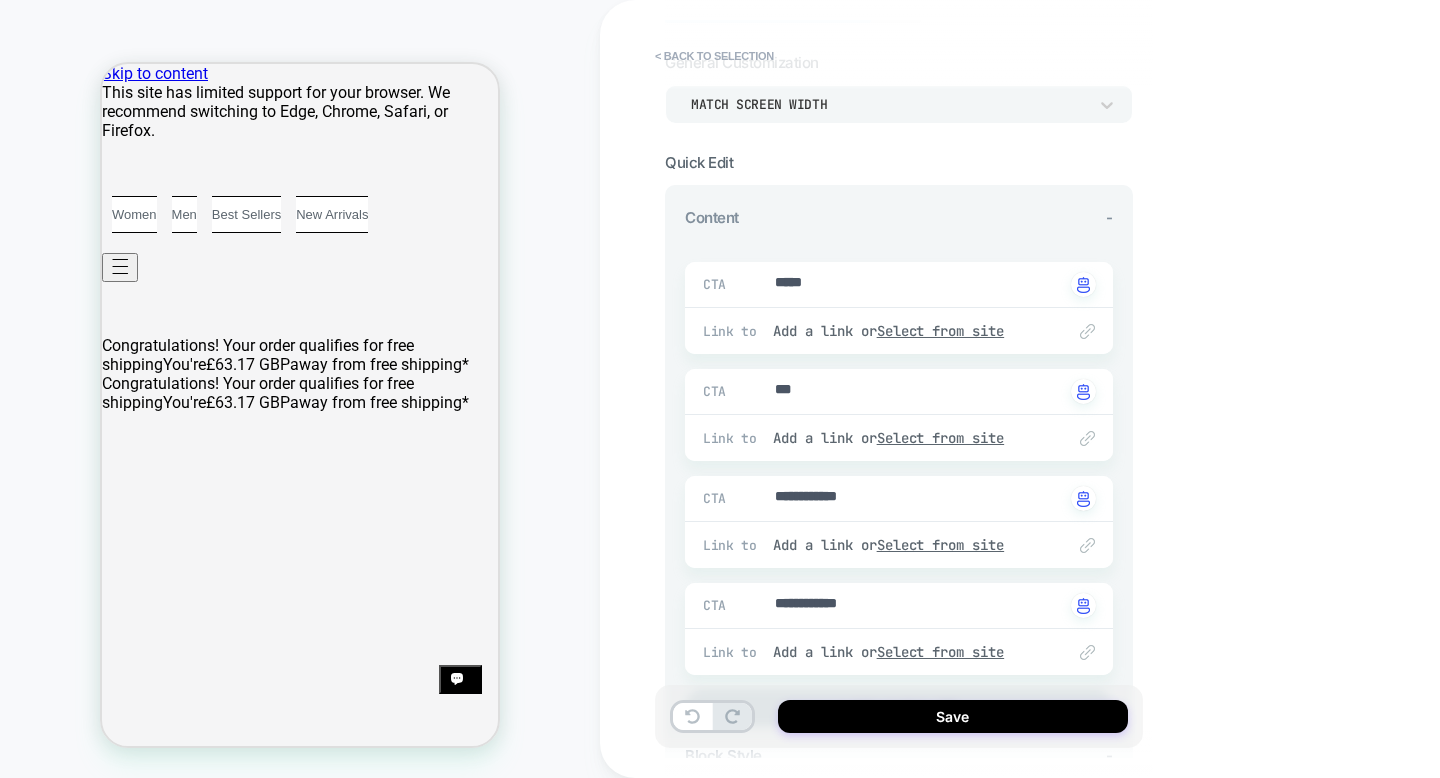 scroll, scrollTop: 103, scrollLeft: 0, axis: vertical 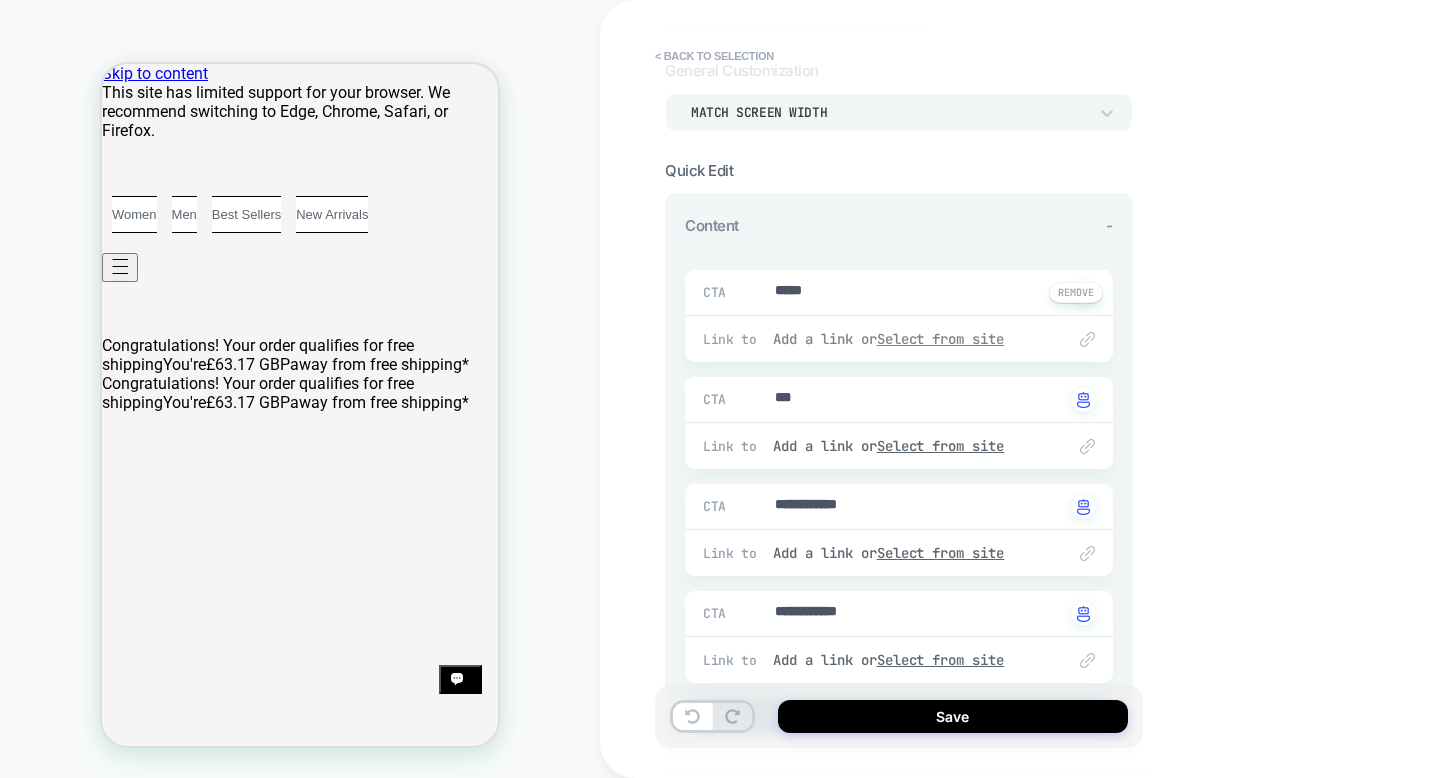 click on "Select from site" at bounding box center [941, 339] 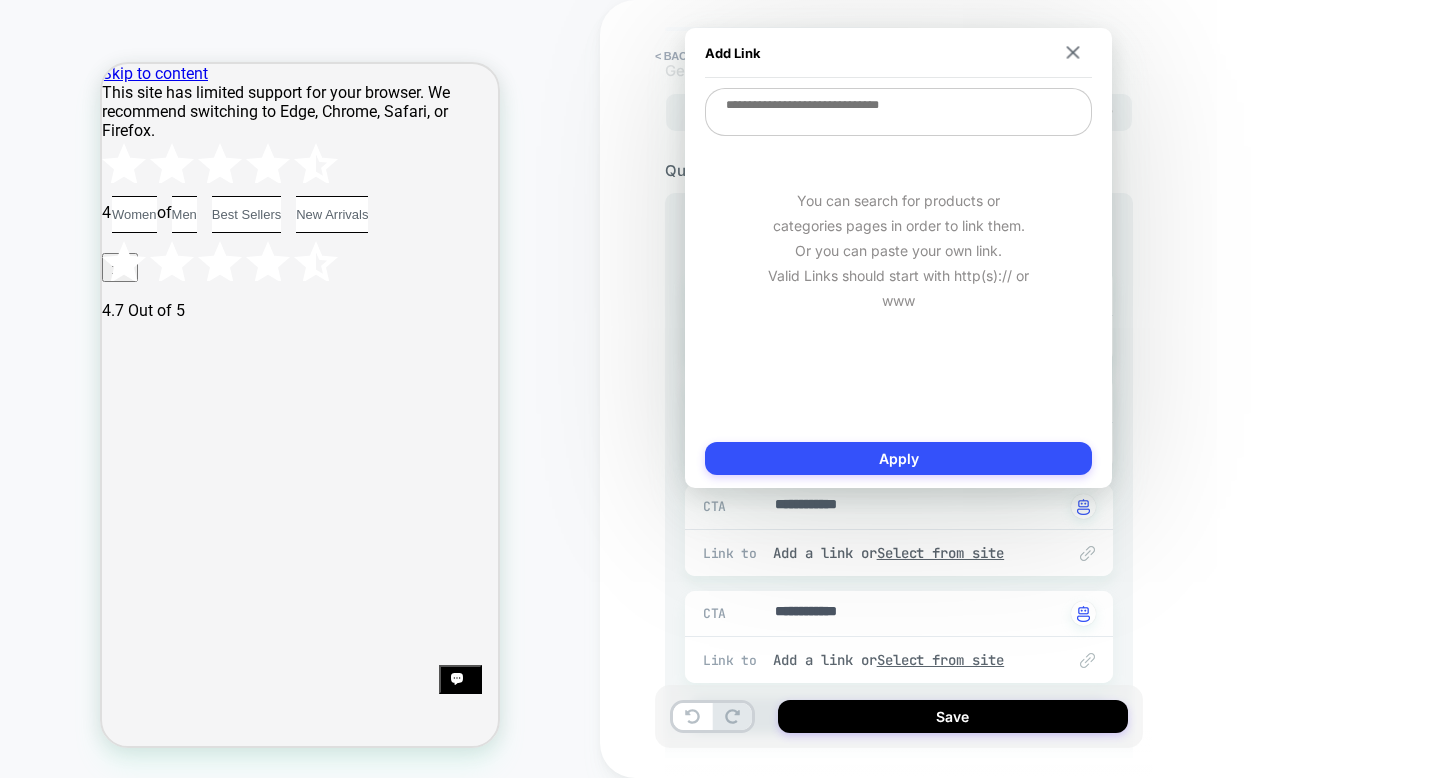 type on "*" 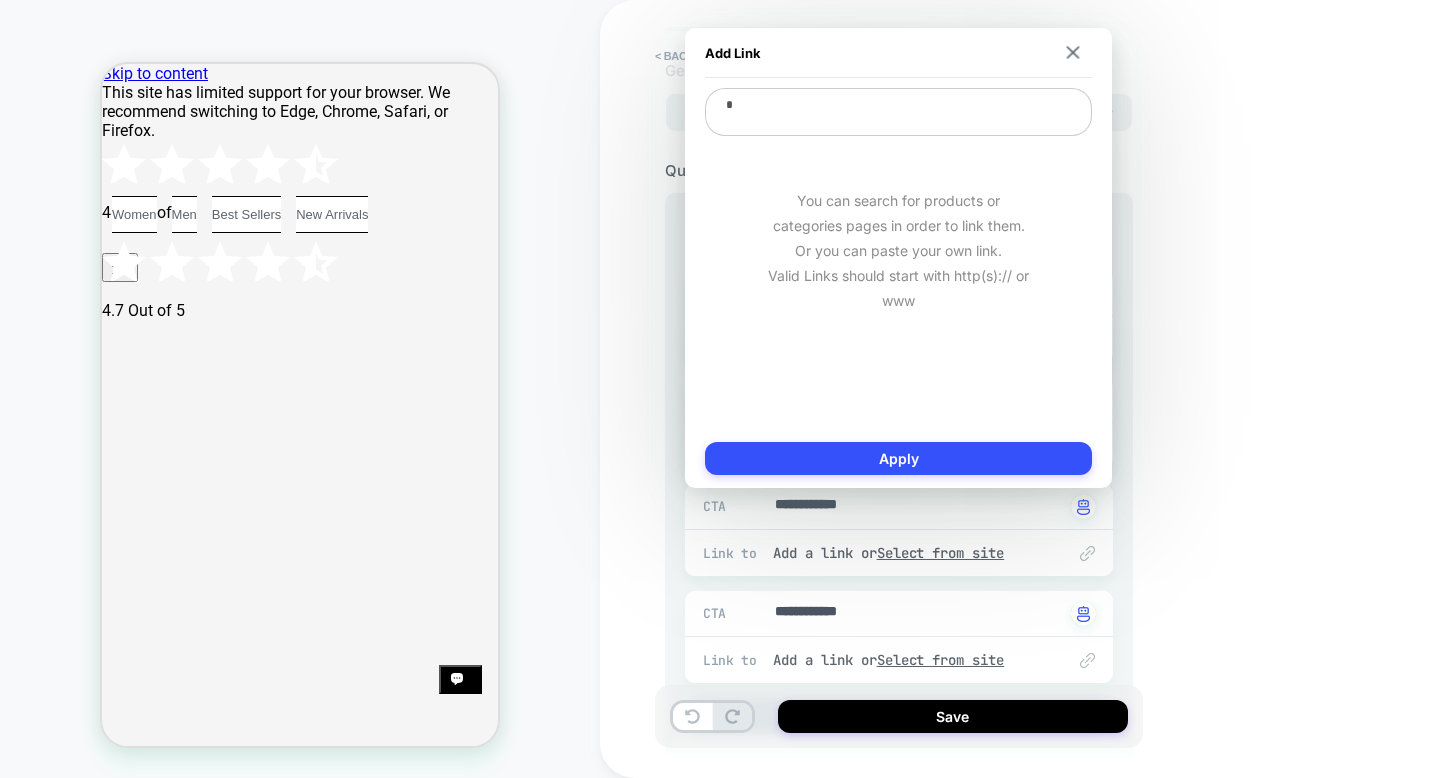 type on "*" 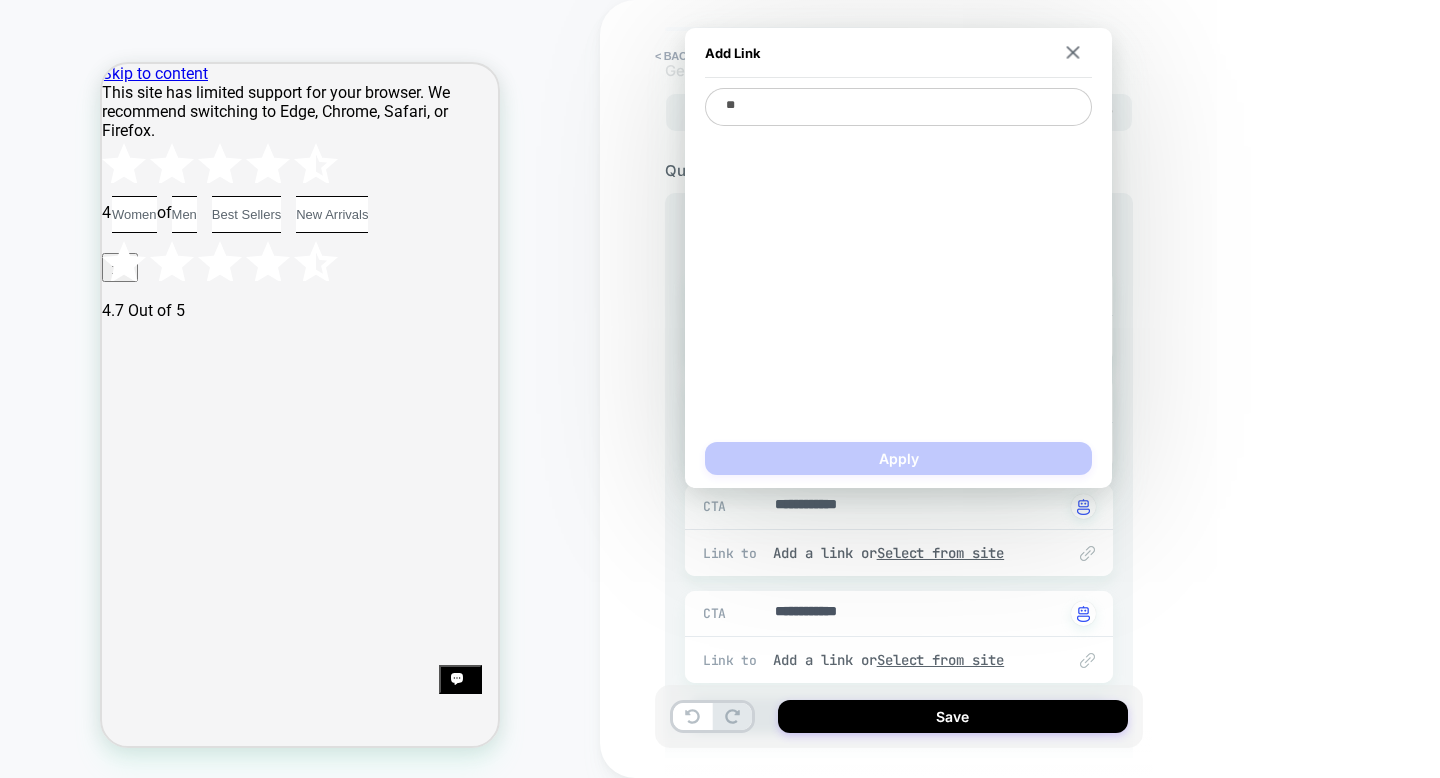 type on "*" 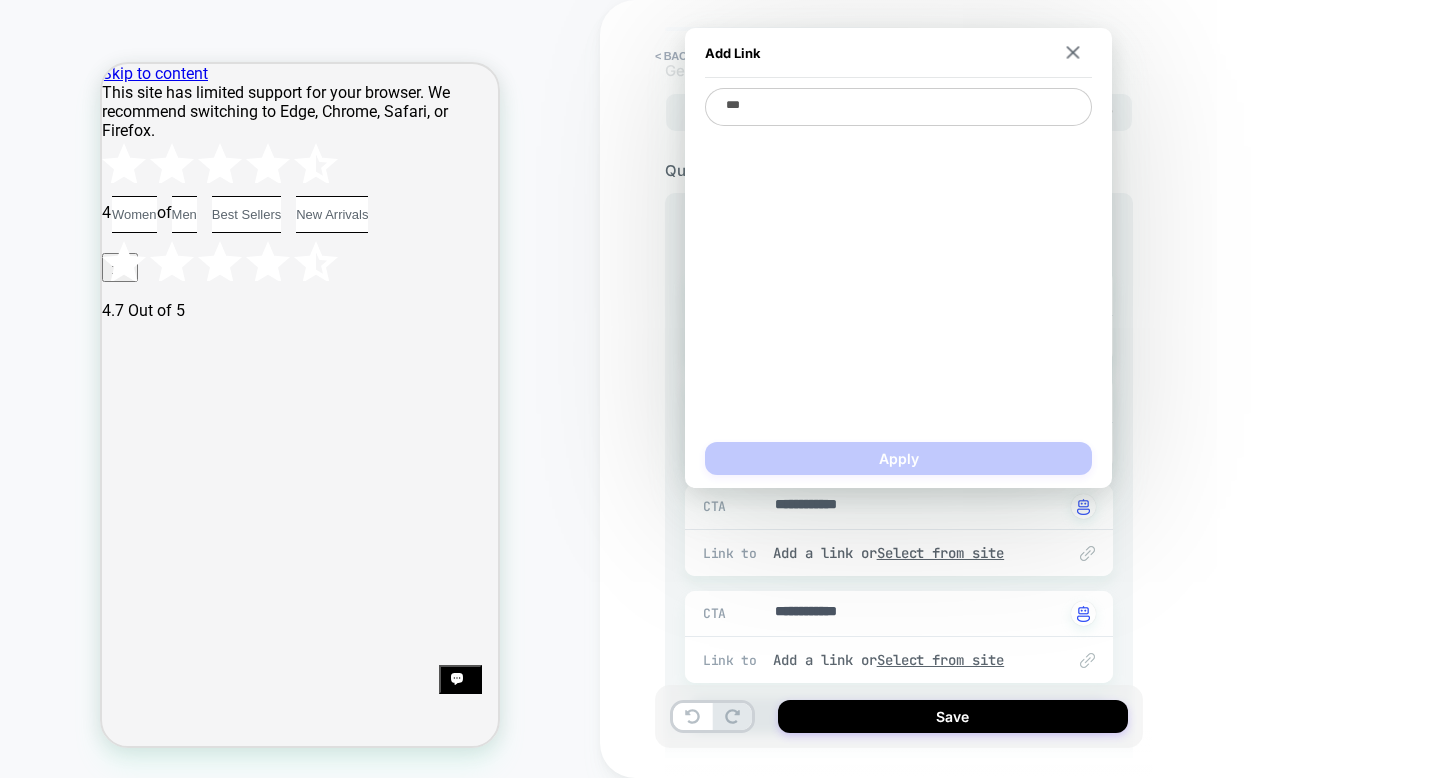 type on "*" 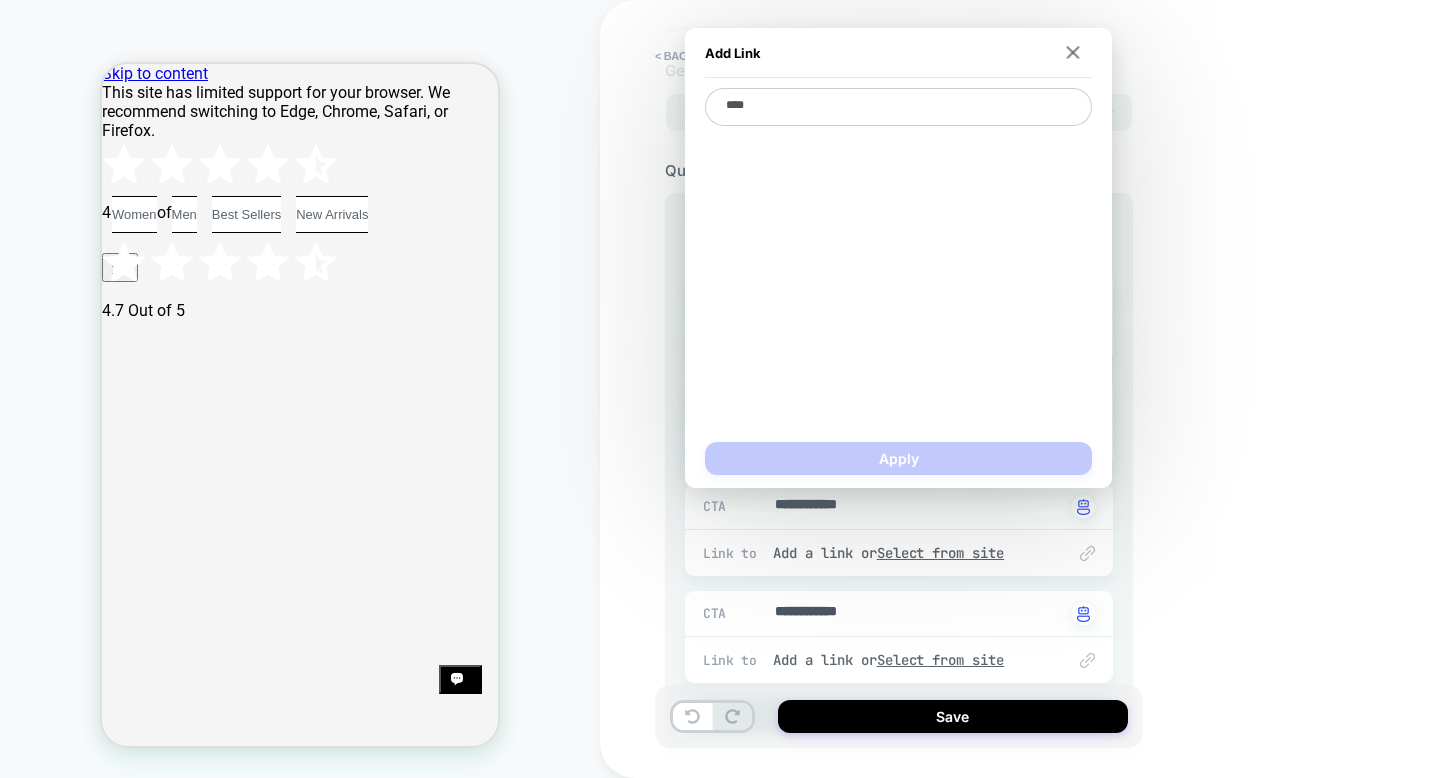type on "*" 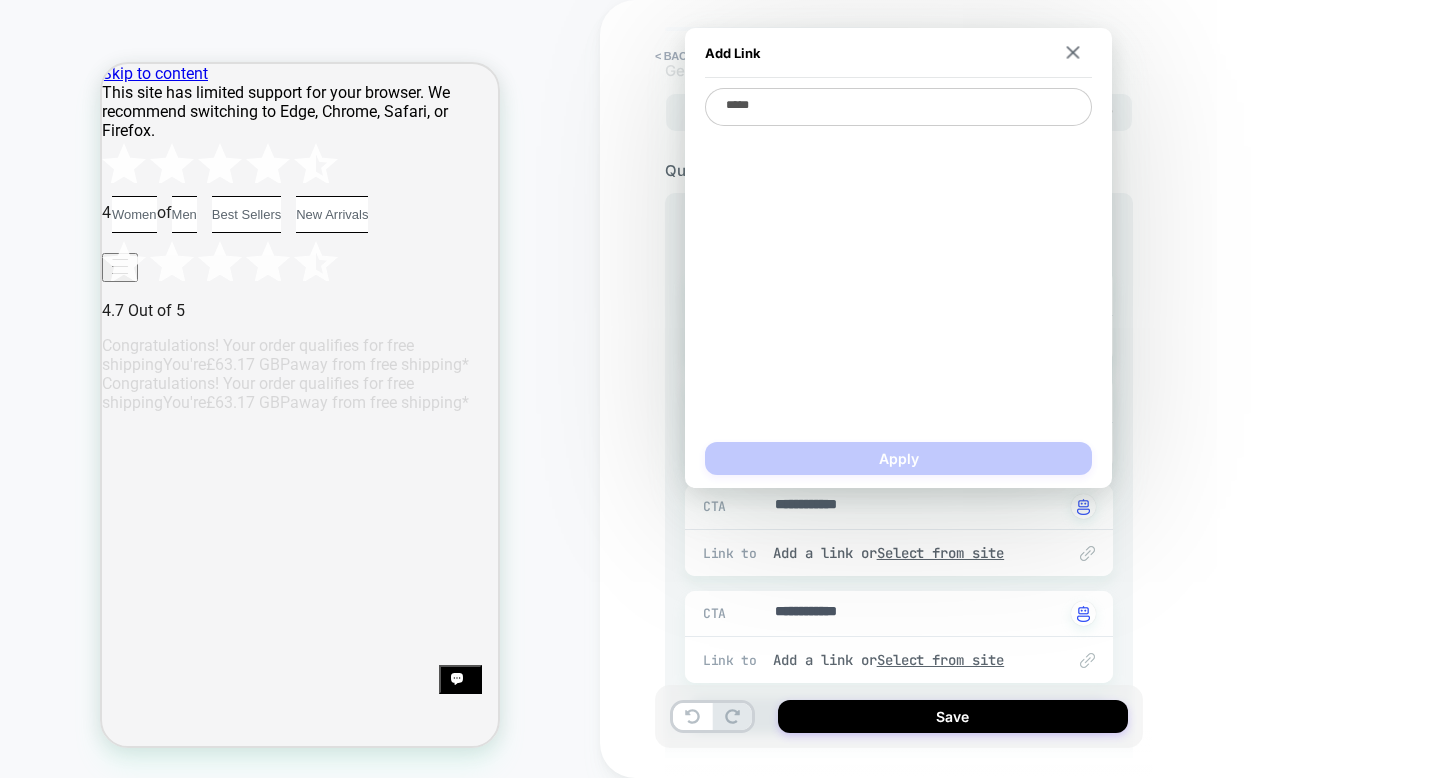 type on "*" 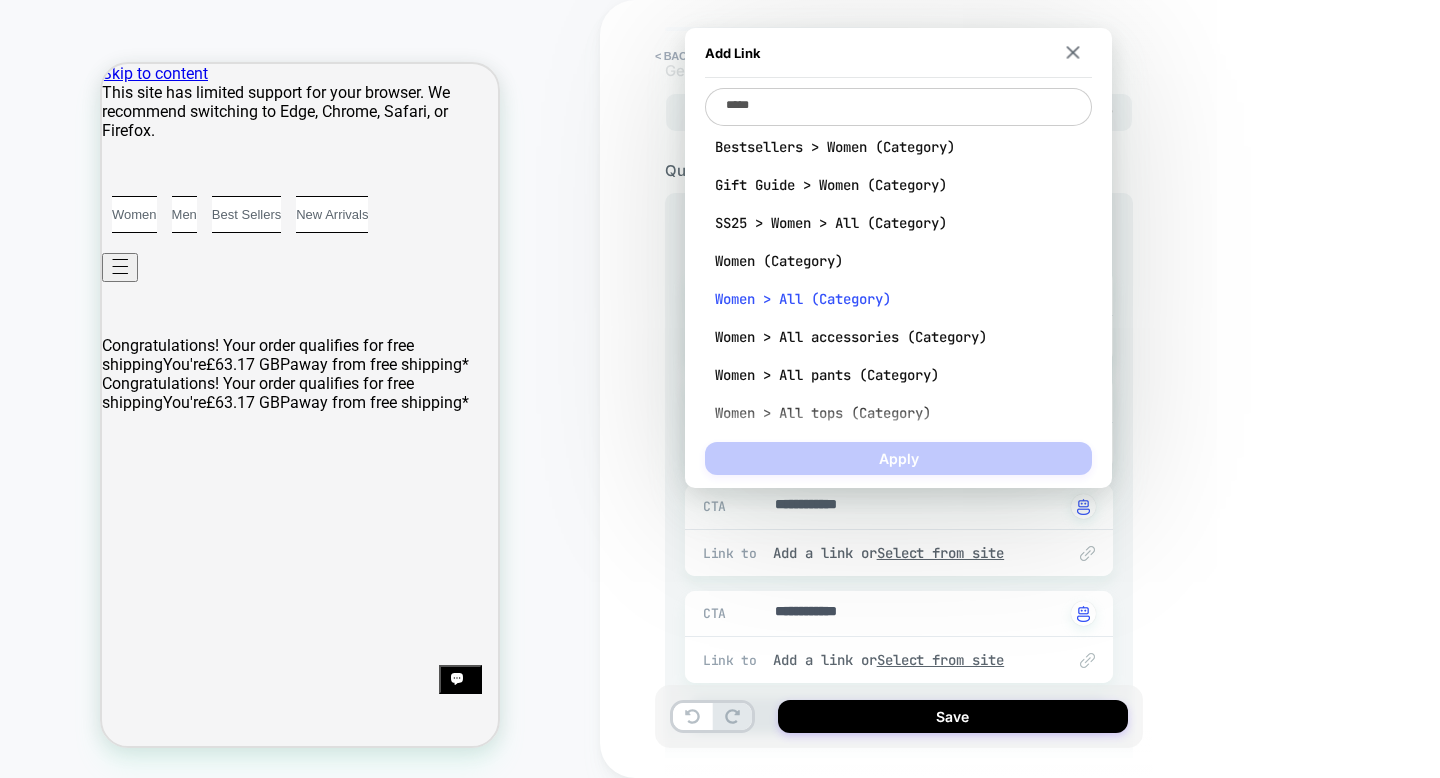 type on "*****" 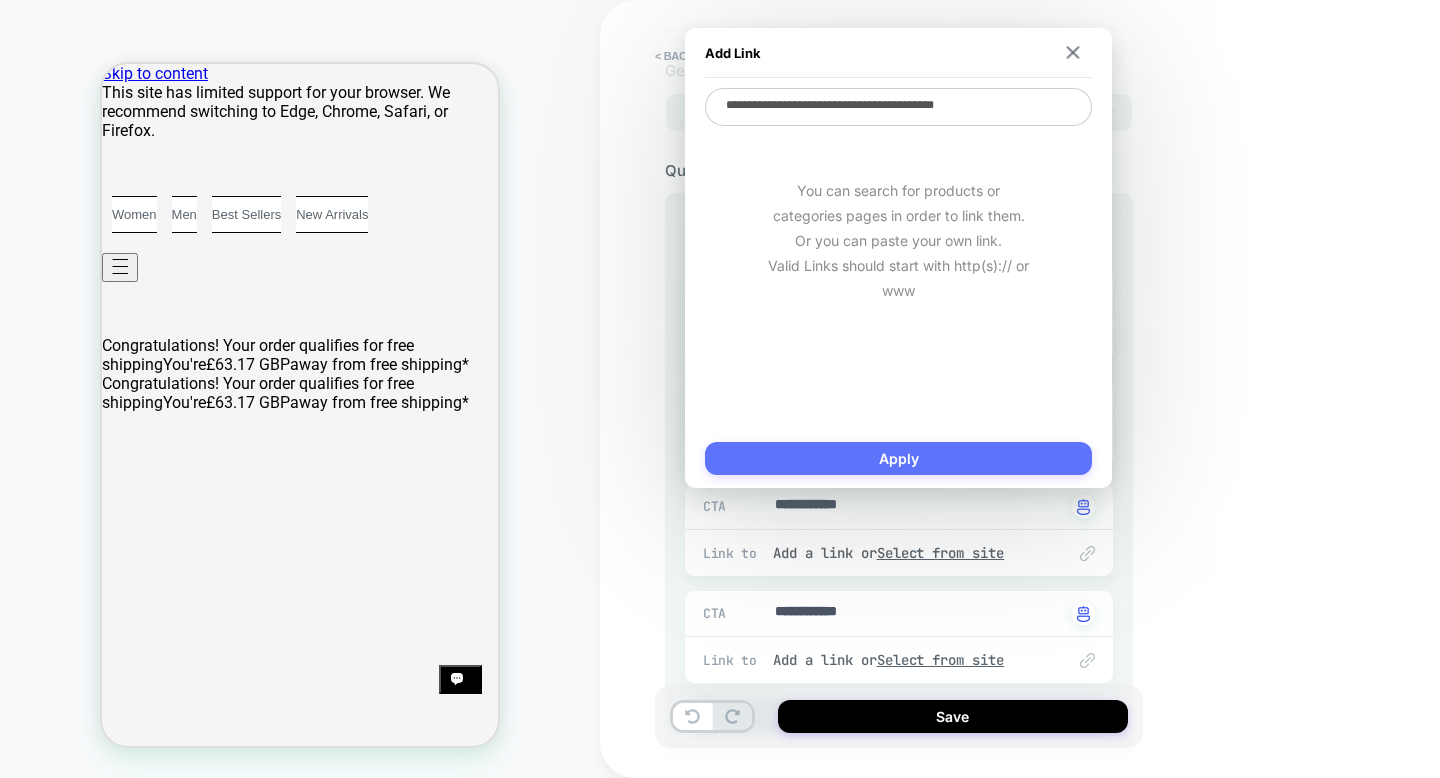 click on "Apply" at bounding box center (898, 458) 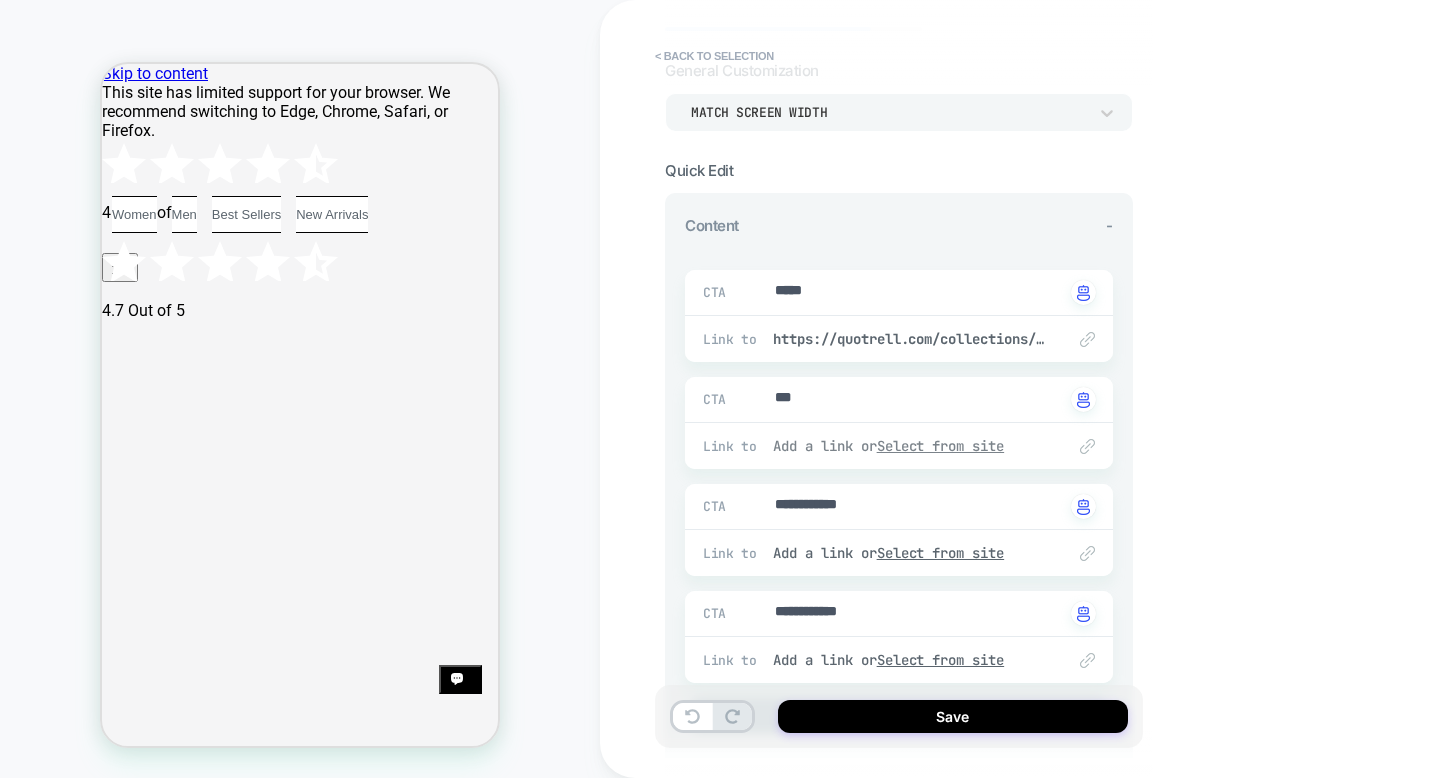 click on "Select from site" at bounding box center [941, 446] 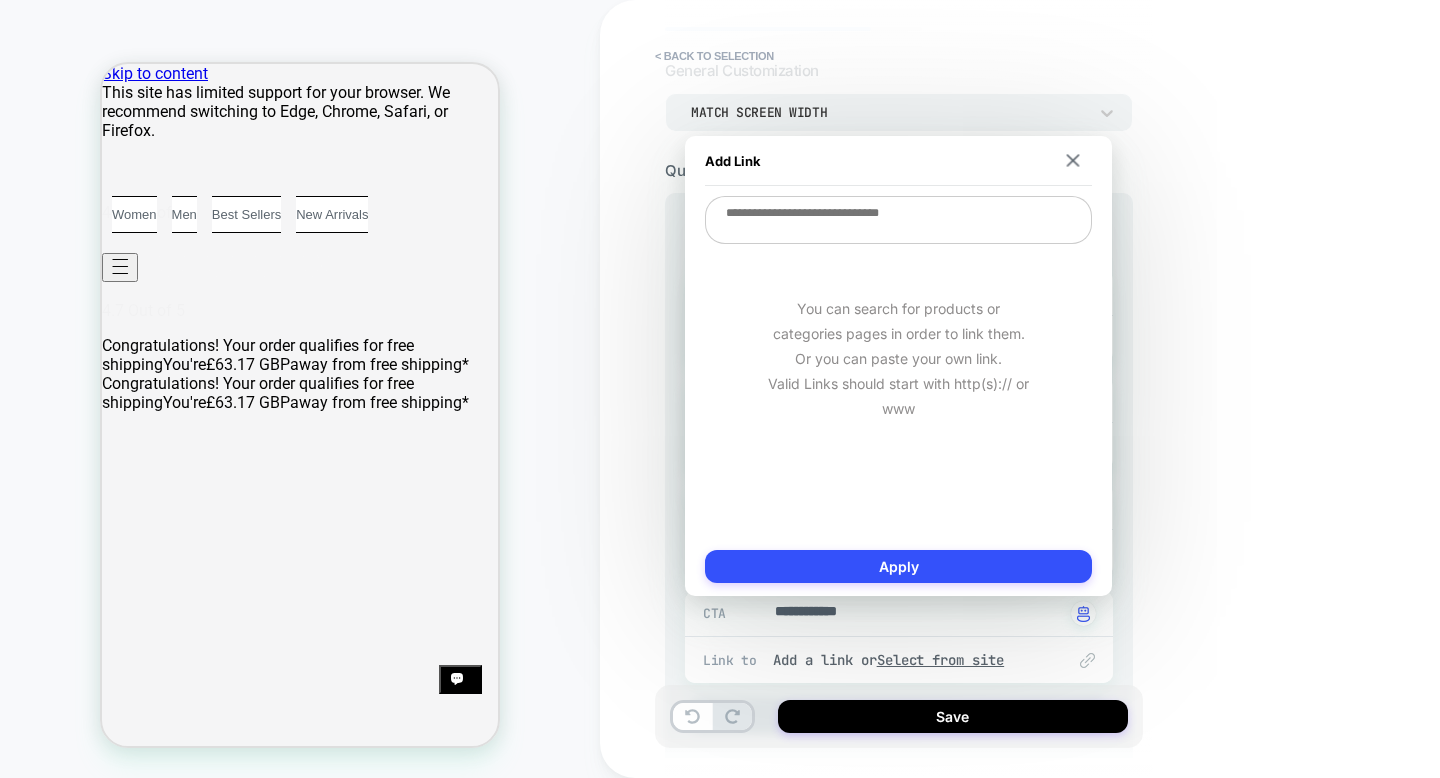 click at bounding box center [898, 220] 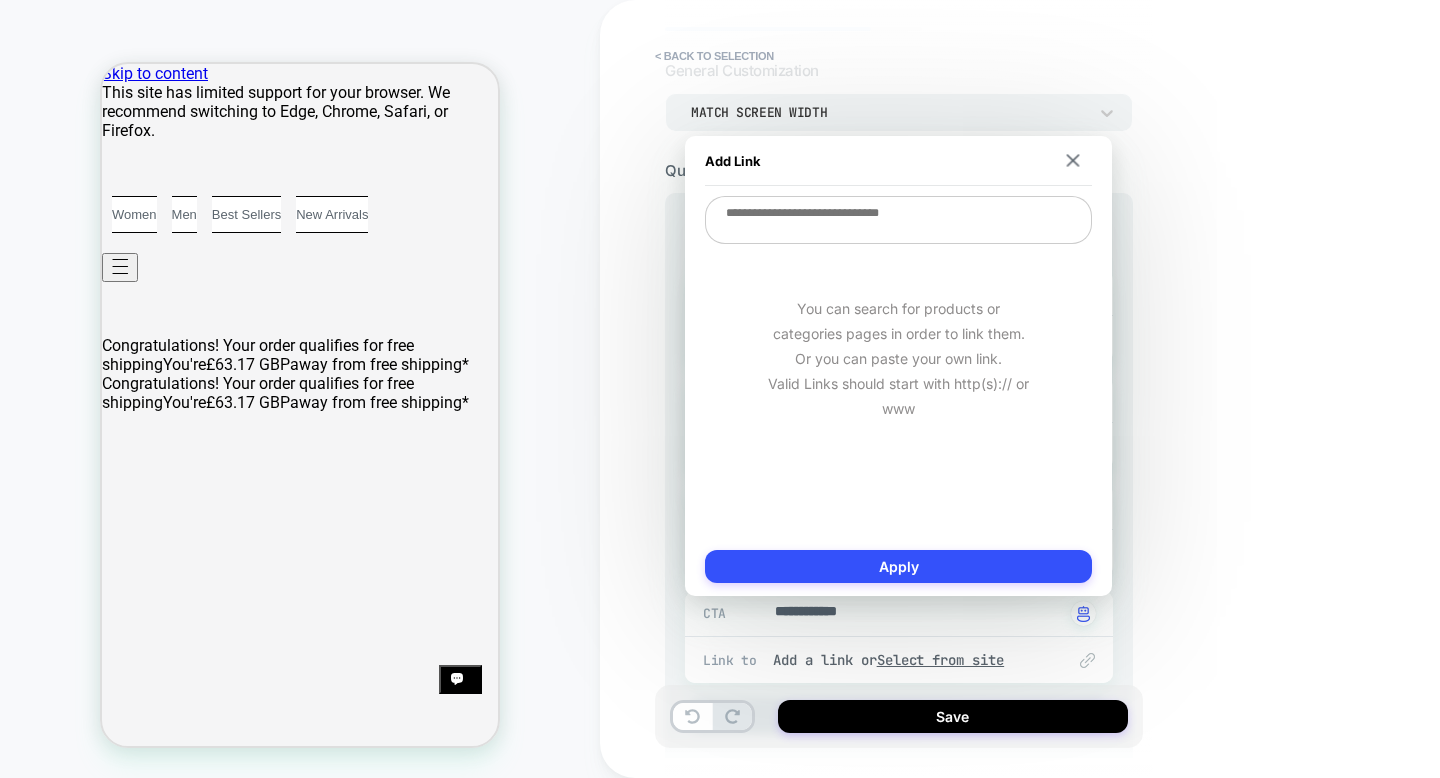 type on "*" 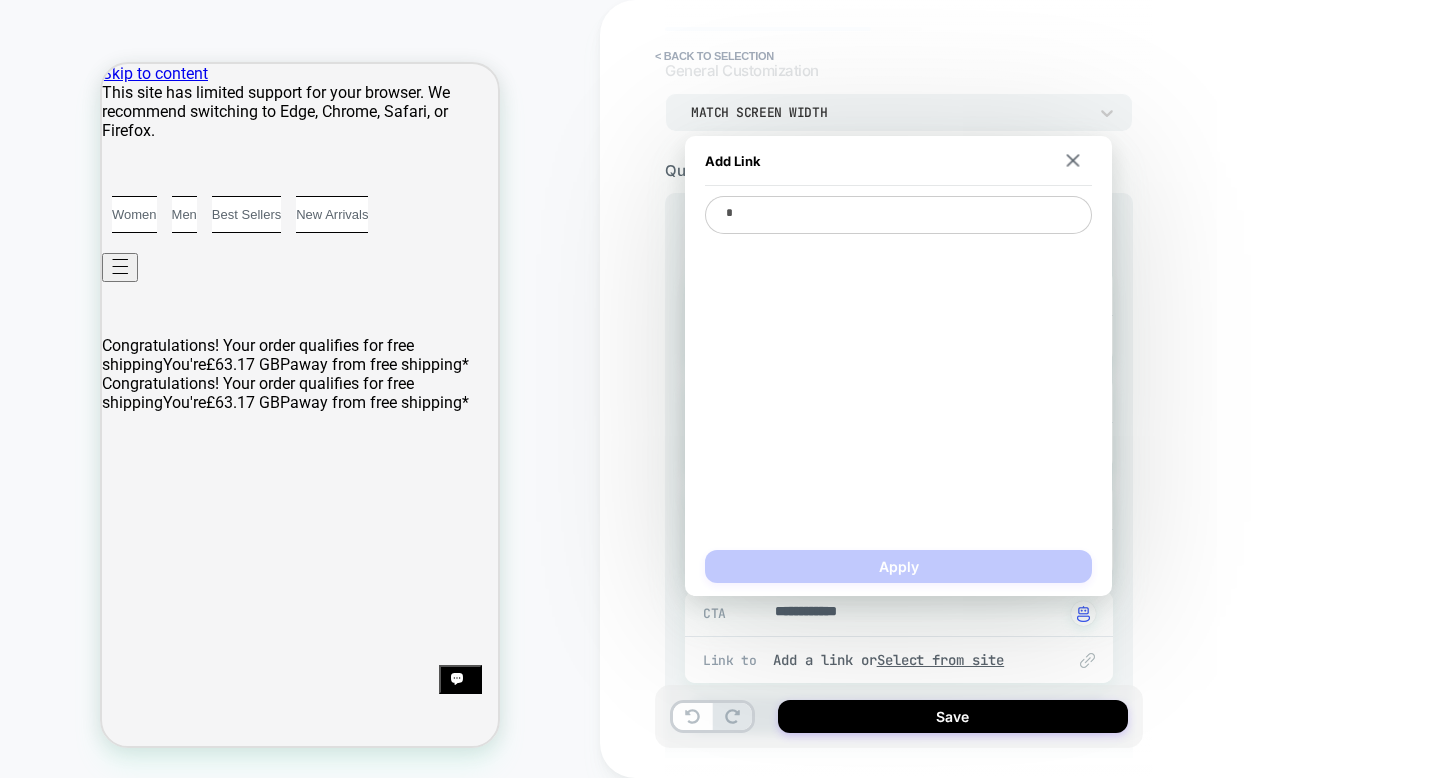 type on "*" 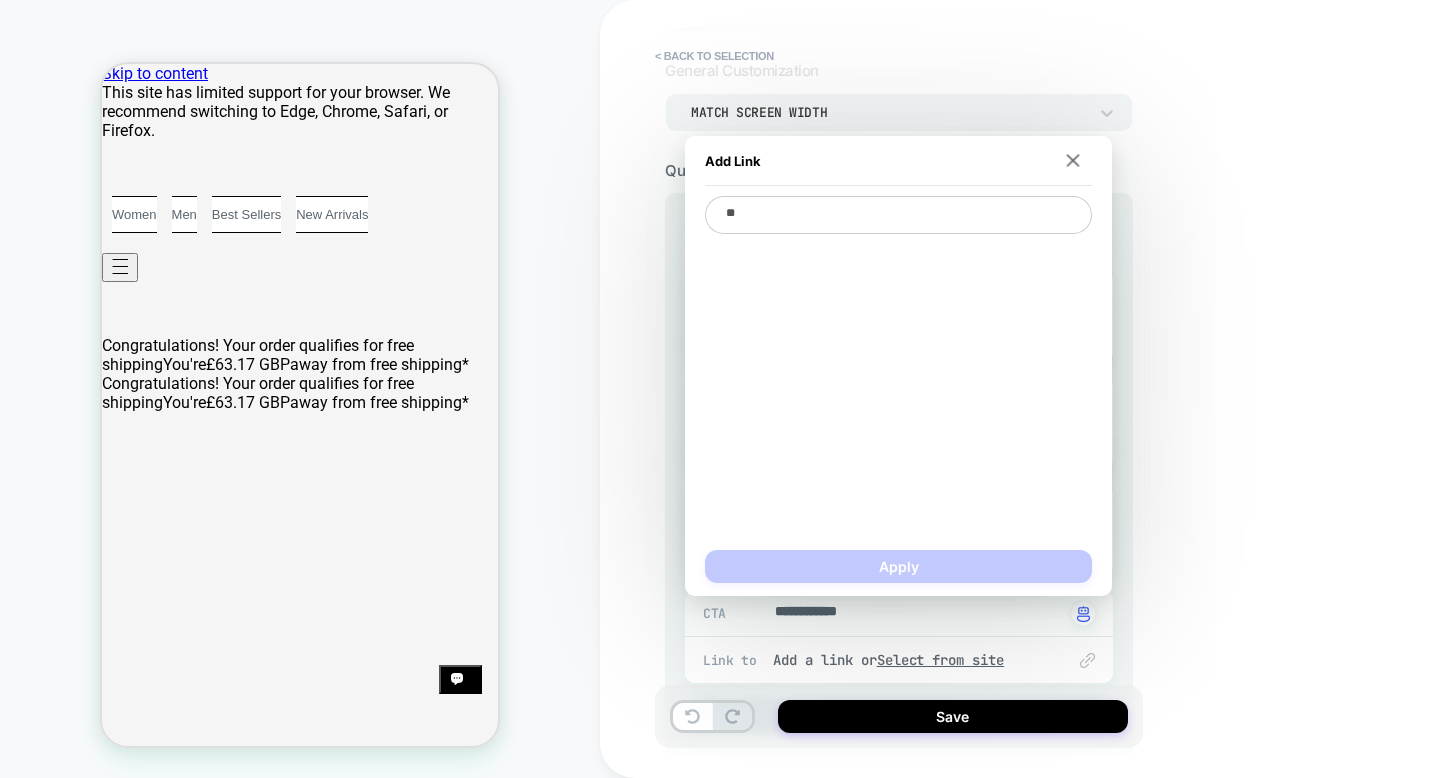 type on "*" 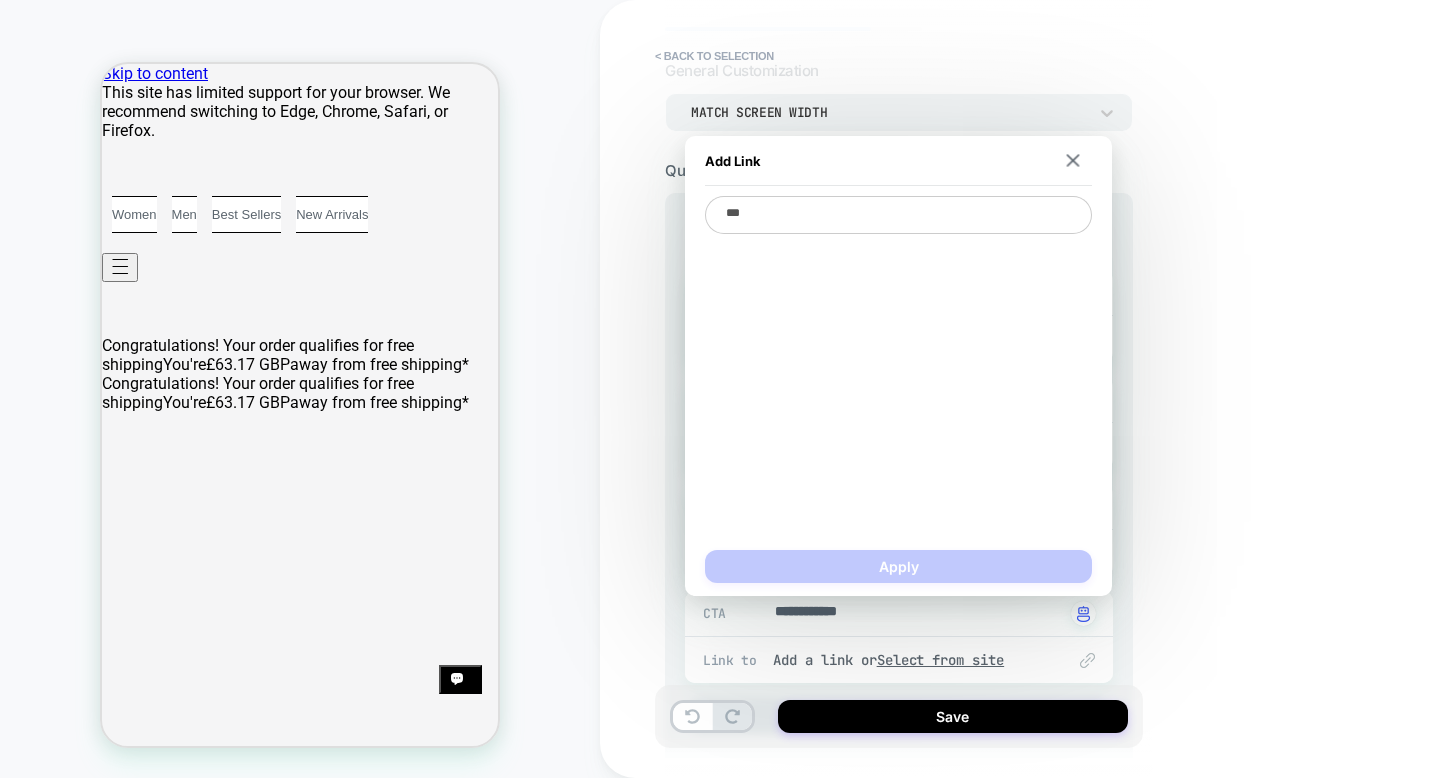 type on "*" 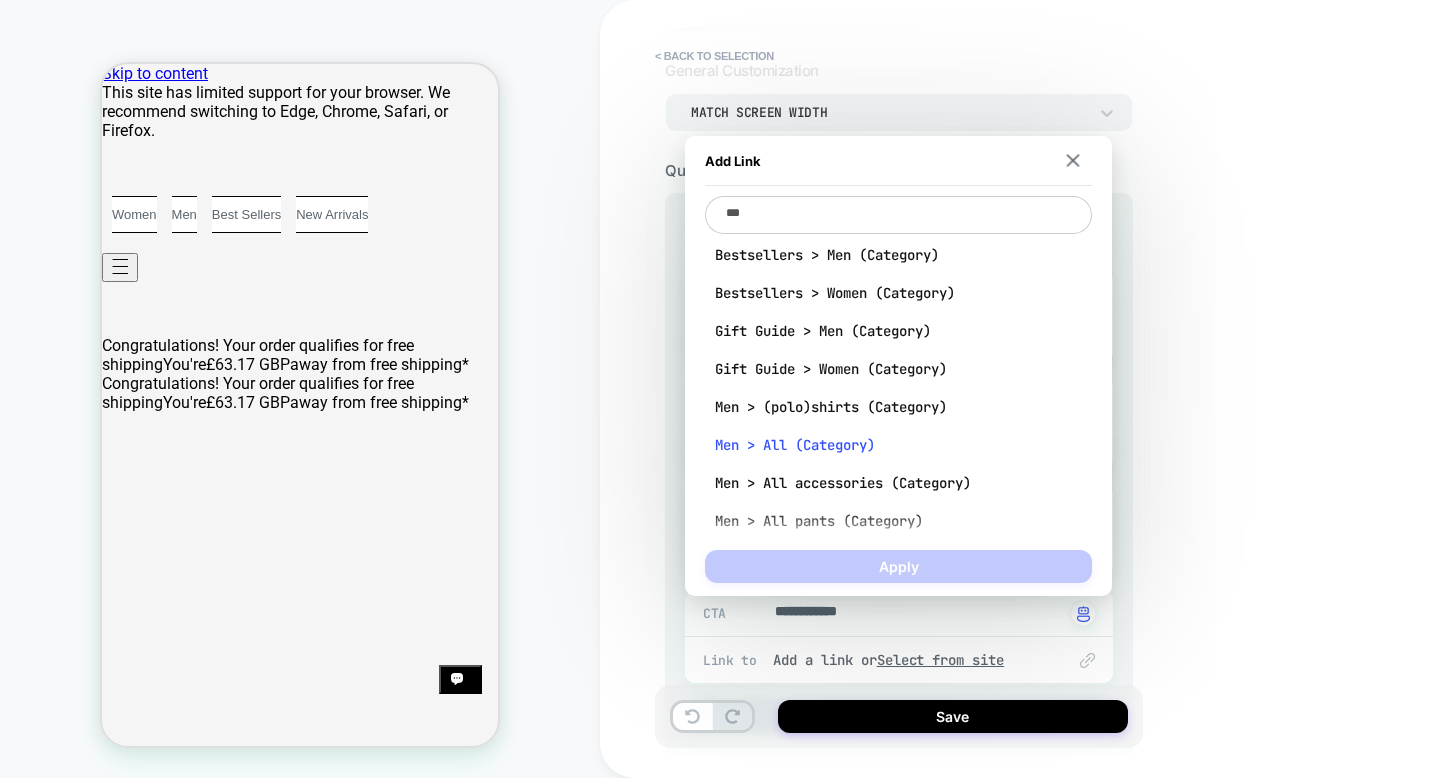 type on "***" 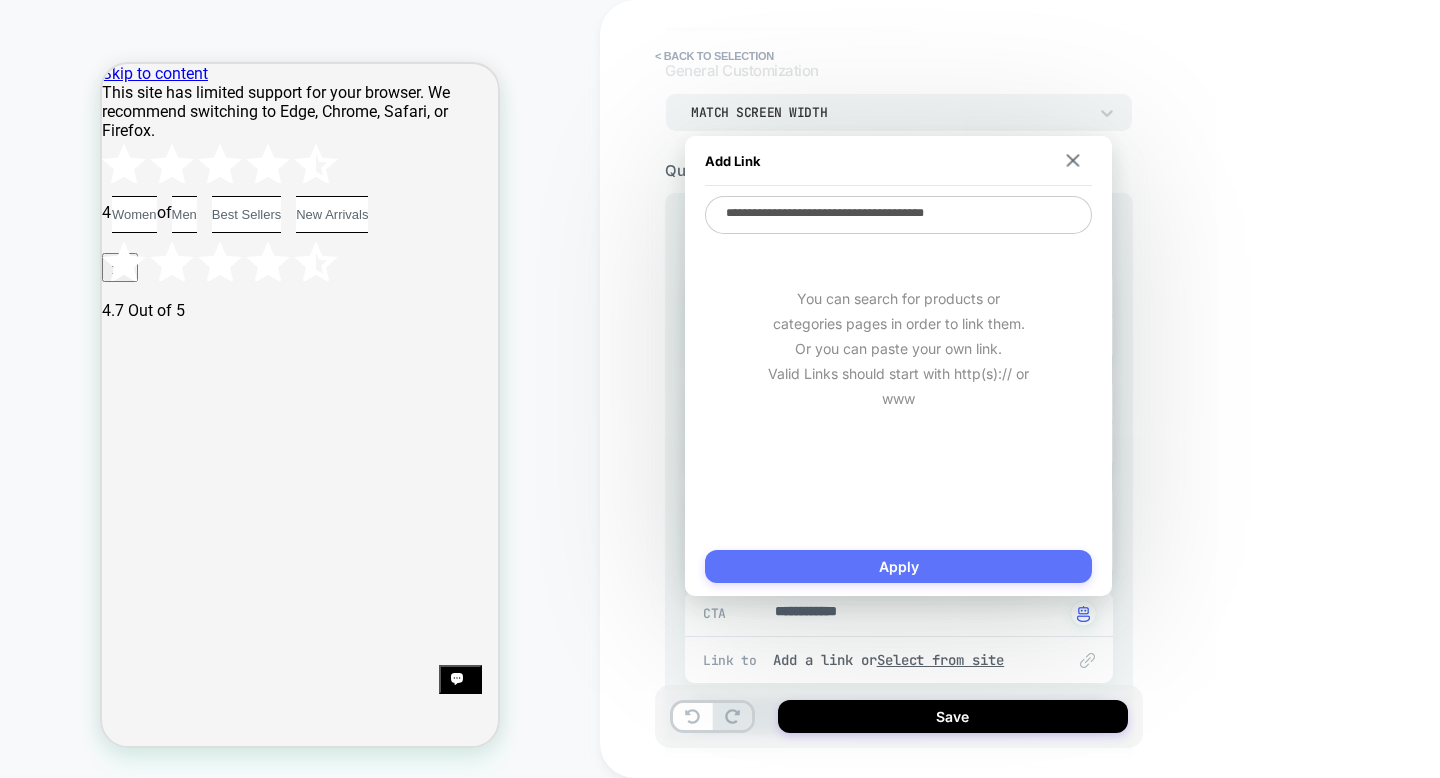 click on "Apply" at bounding box center [898, 566] 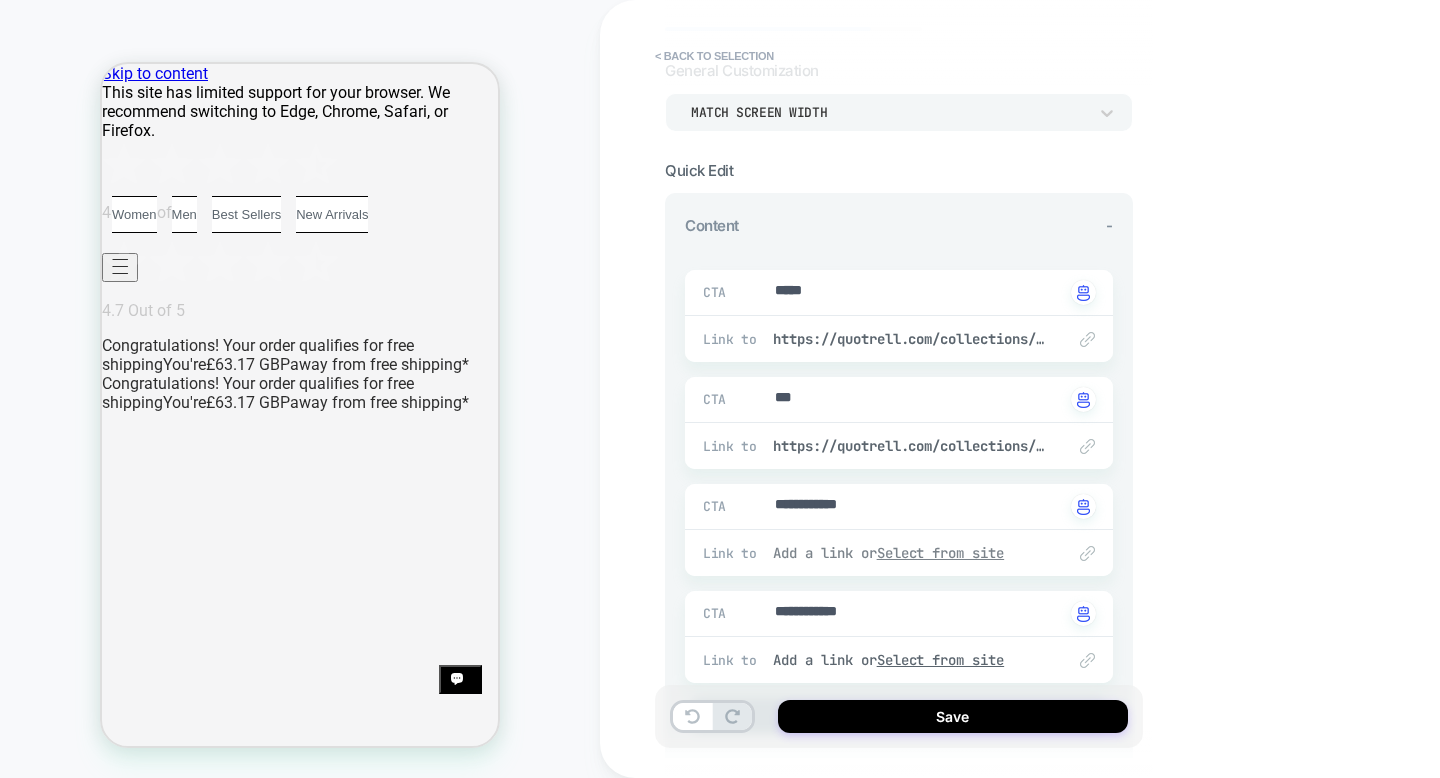 click on "Select from site" at bounding box center [941, 553] 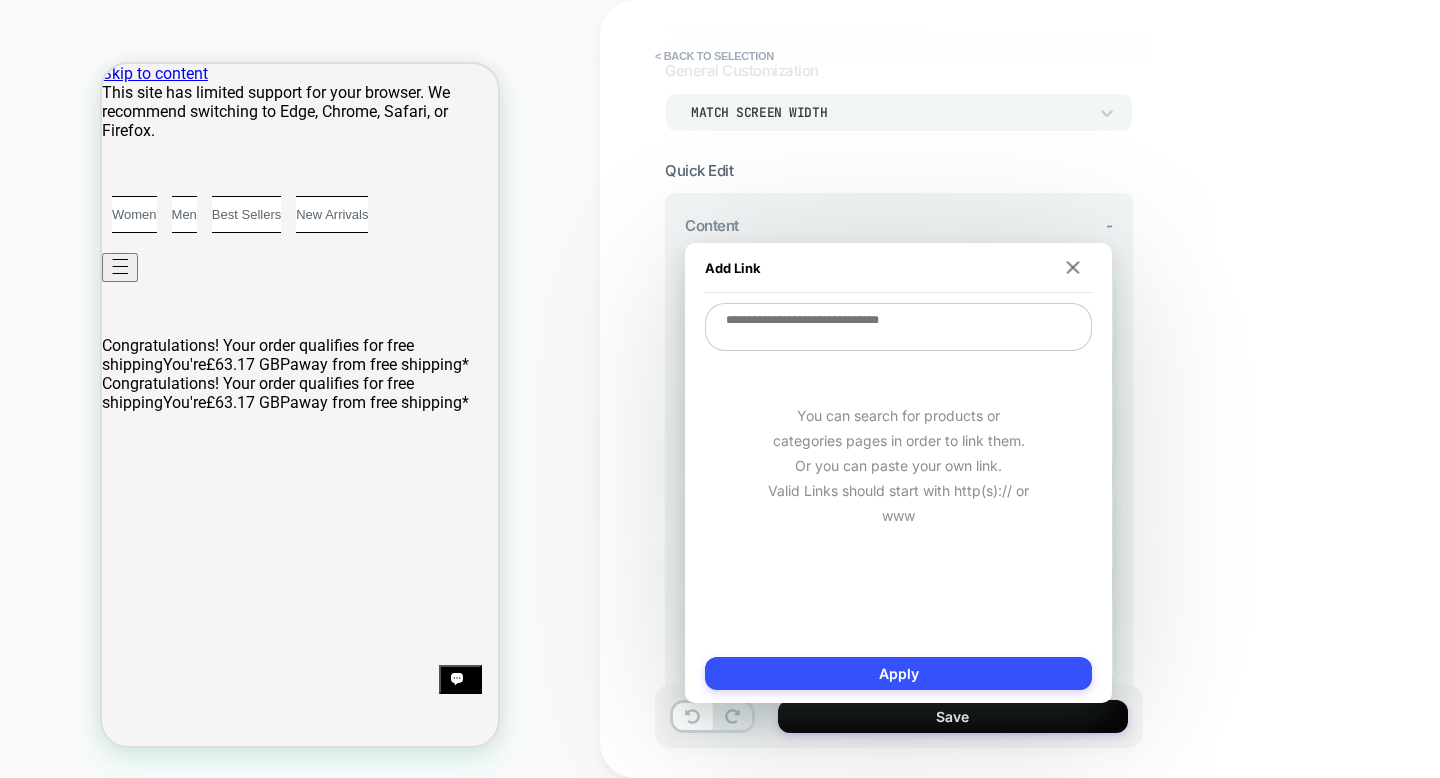 click at bounding box center (898, 327) 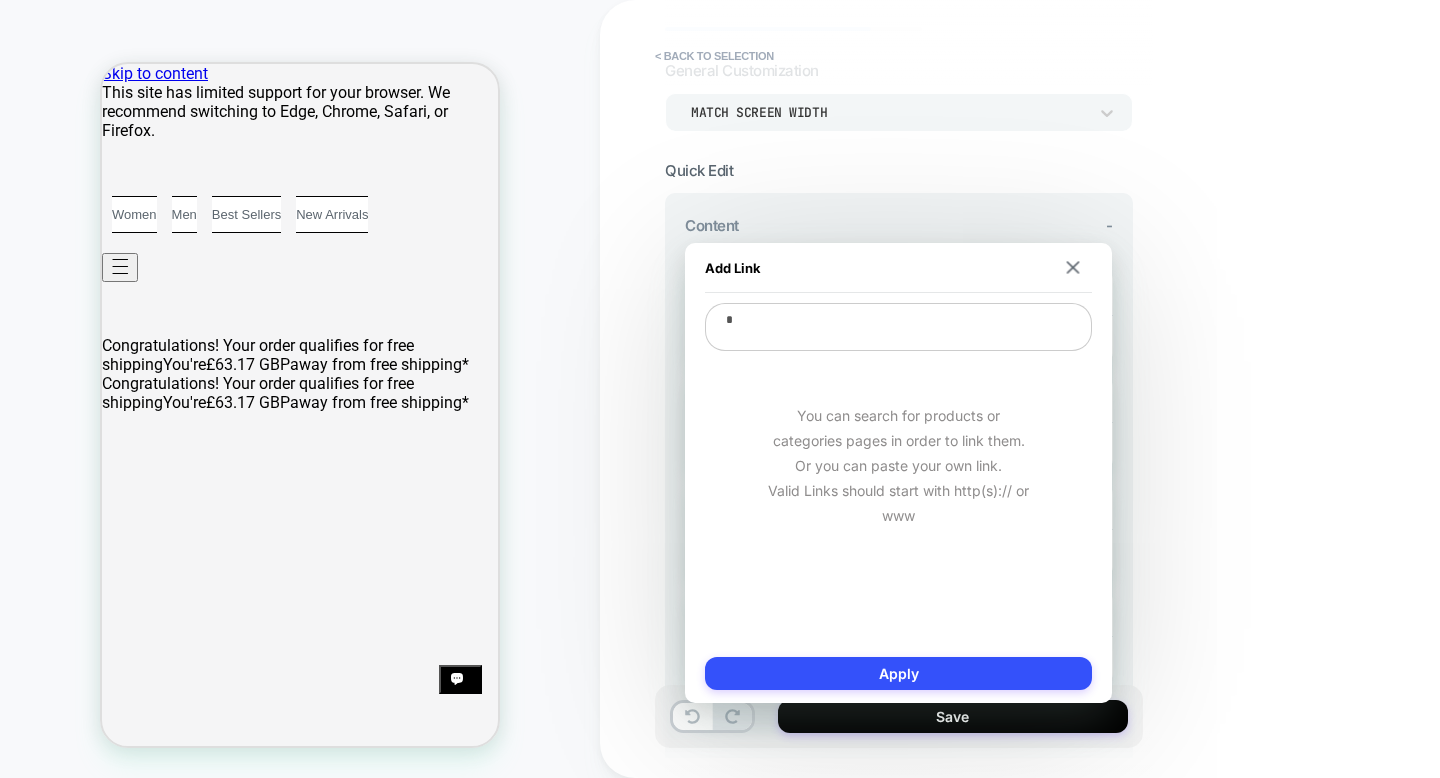 type on "*" 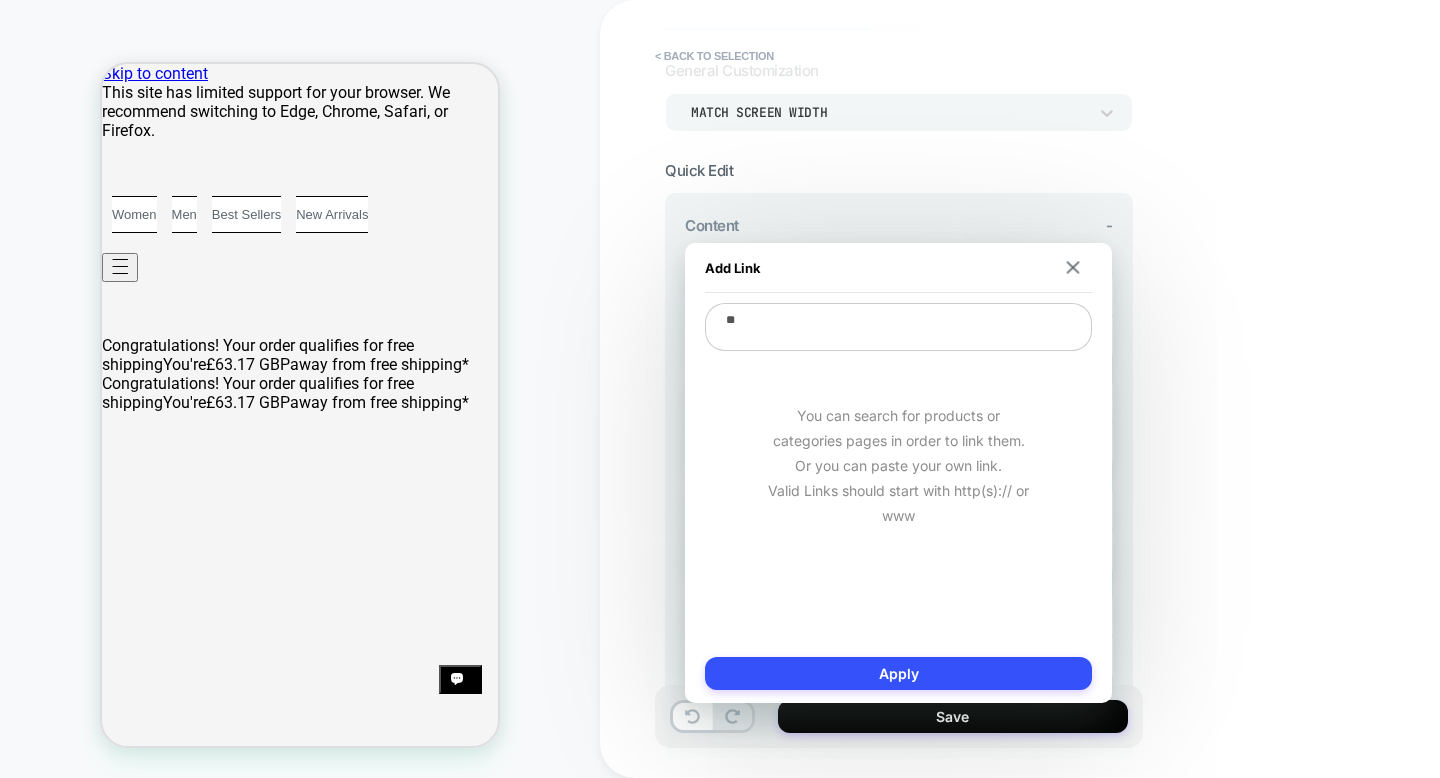 type on "*" 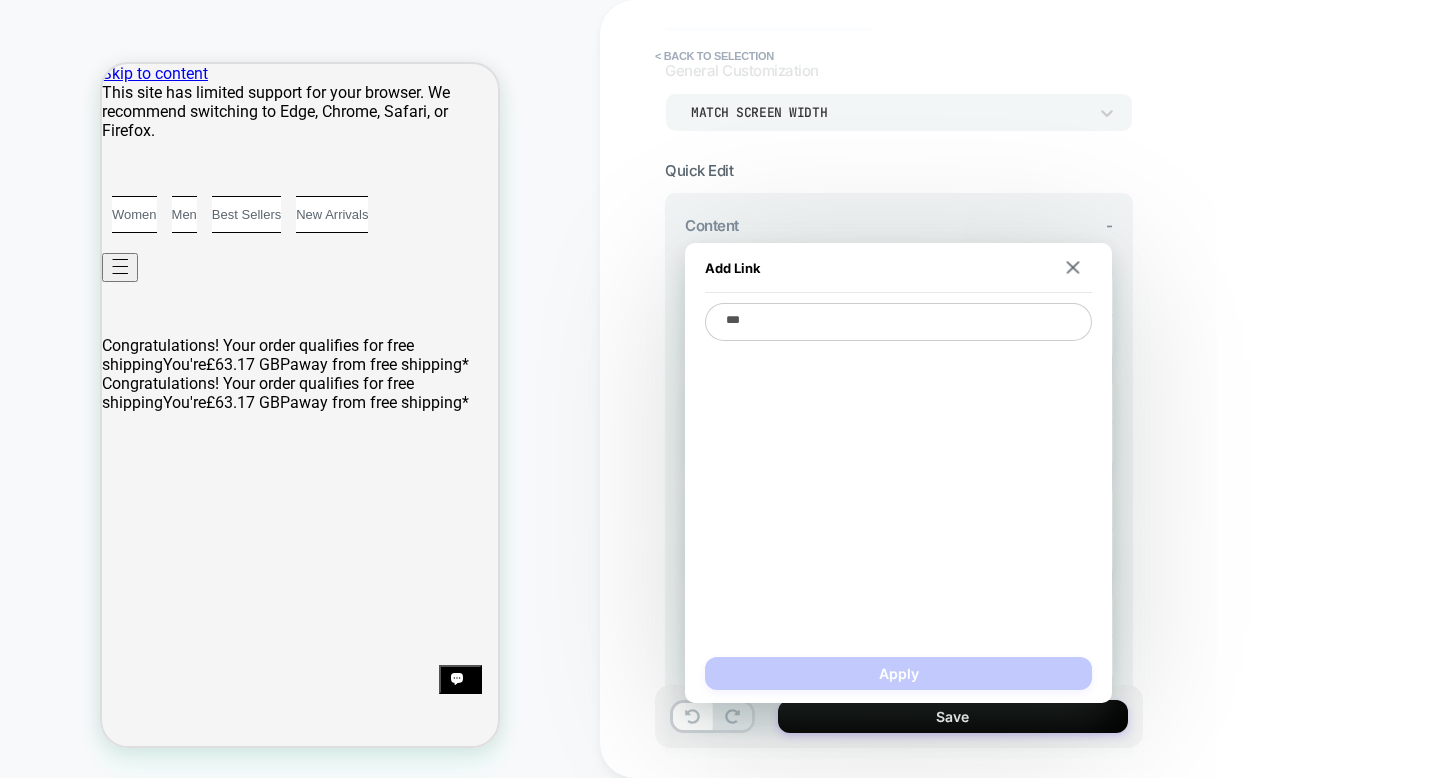 type on "*" 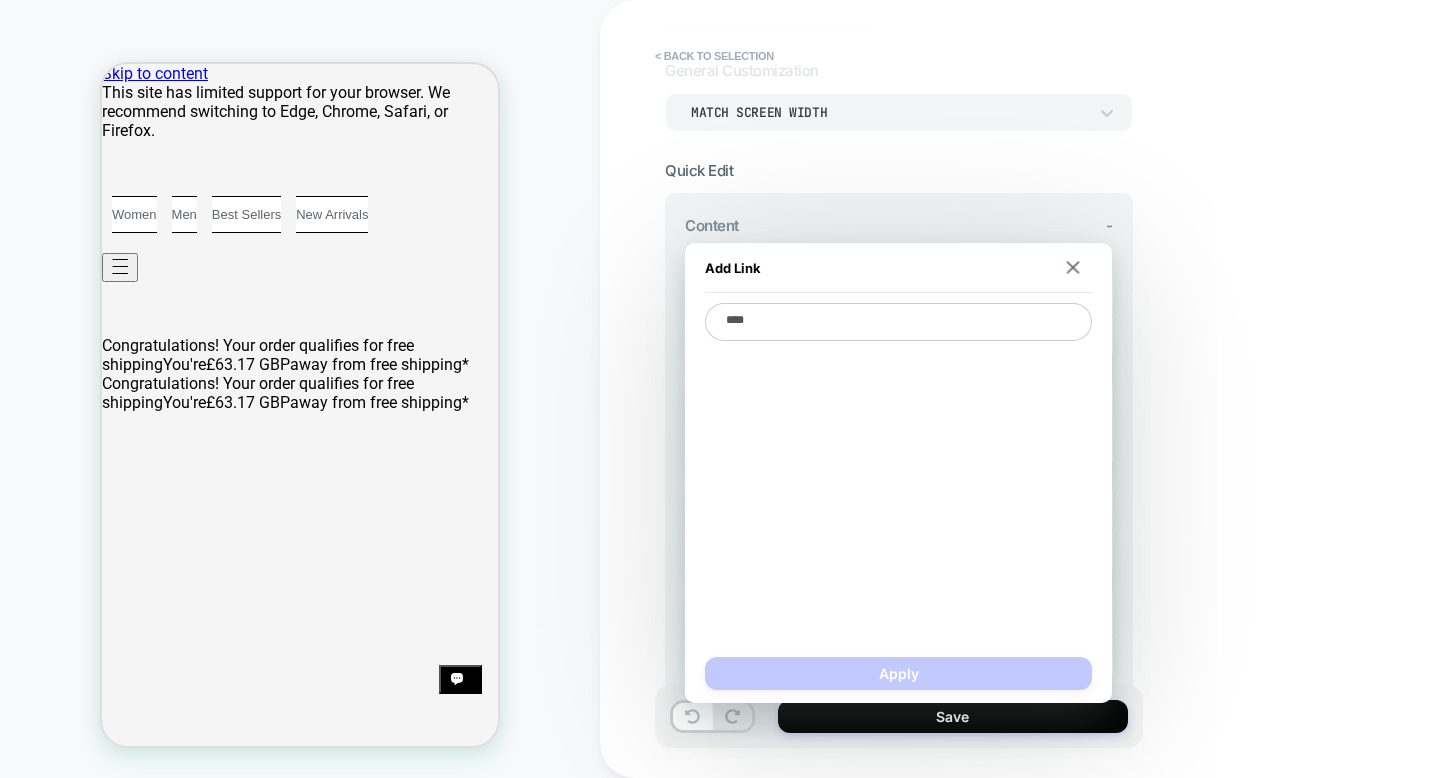 type on "*" 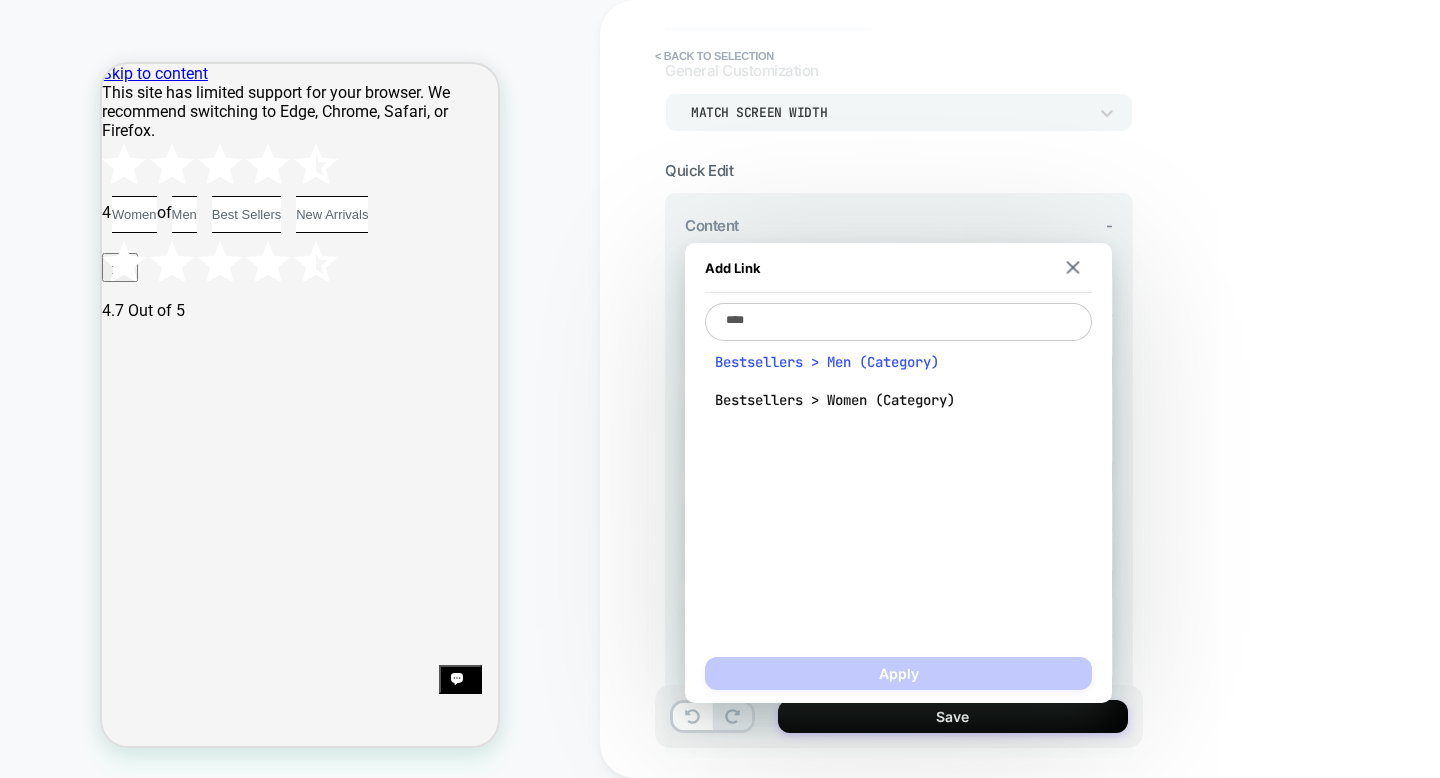 type on "****" 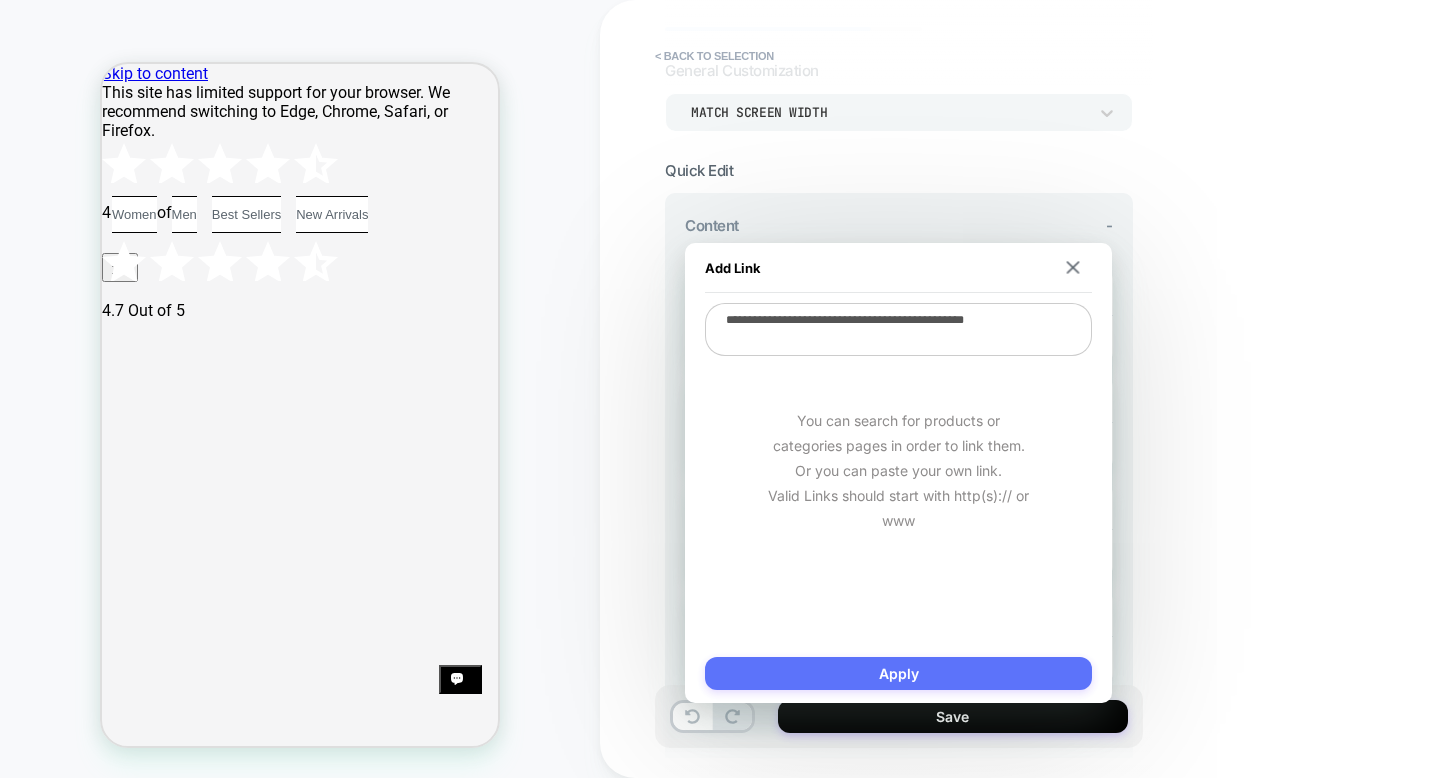 click on "Apply" at bounding box center (898, 673) 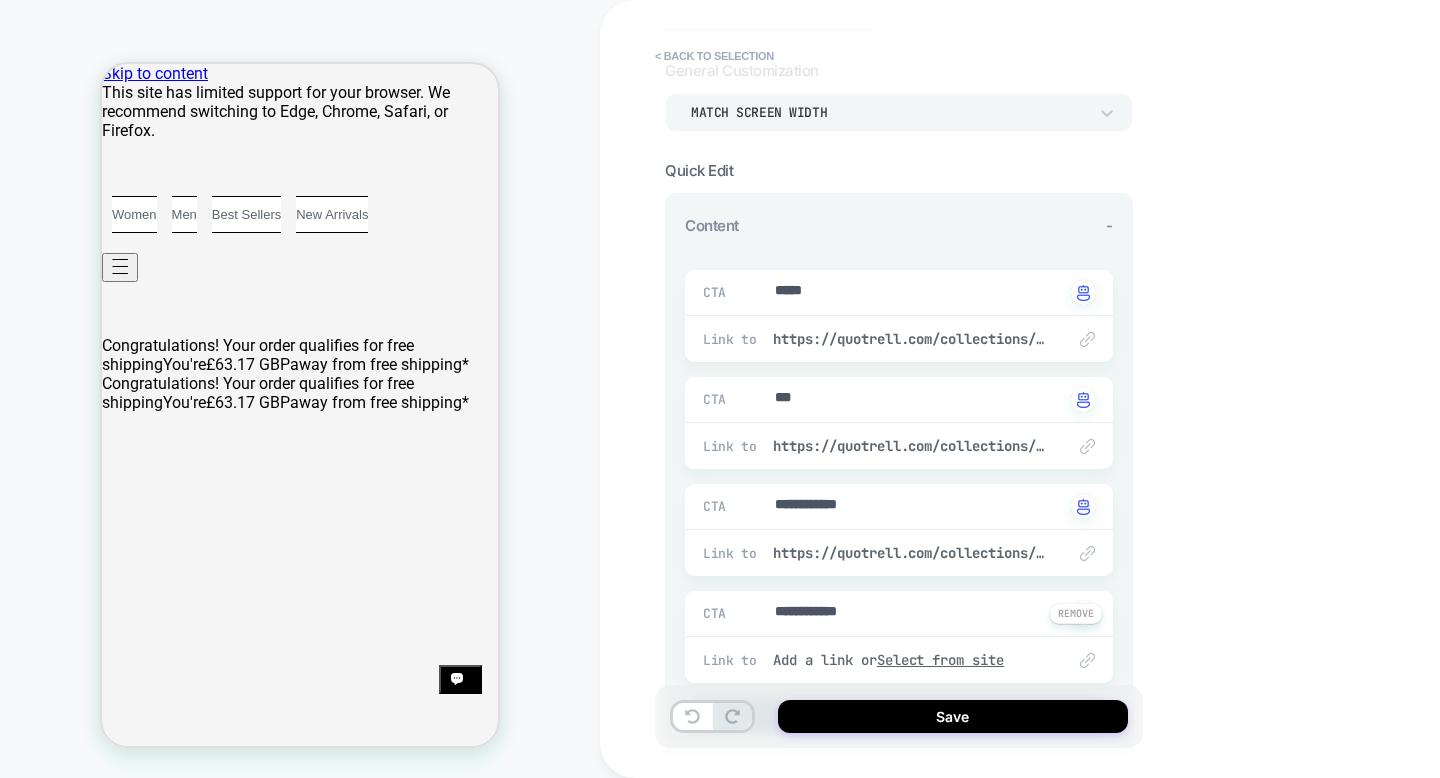 scroll, scrollTop: 265, scrollLeft: 0, axis: vertical 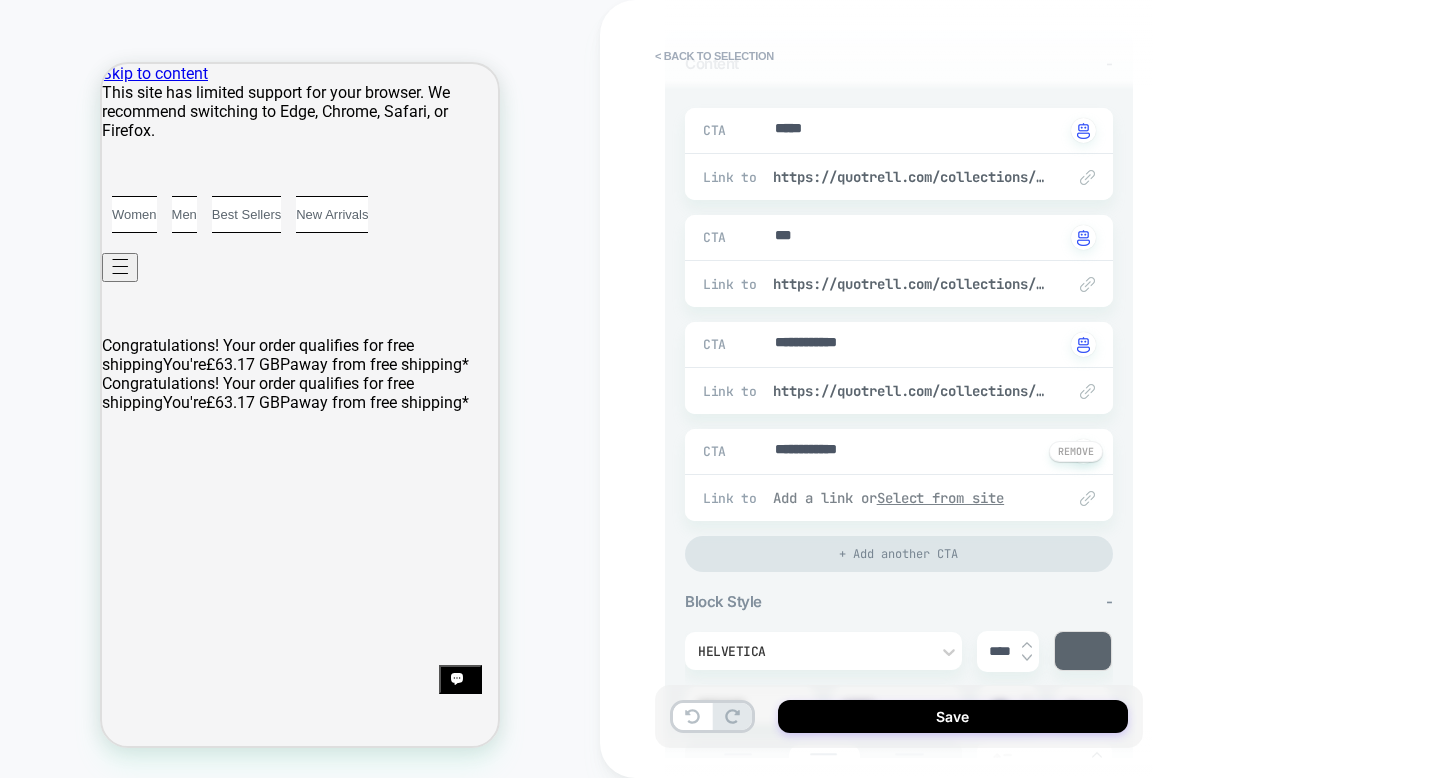 click on "Select from site" at bounding box center (941, 498) 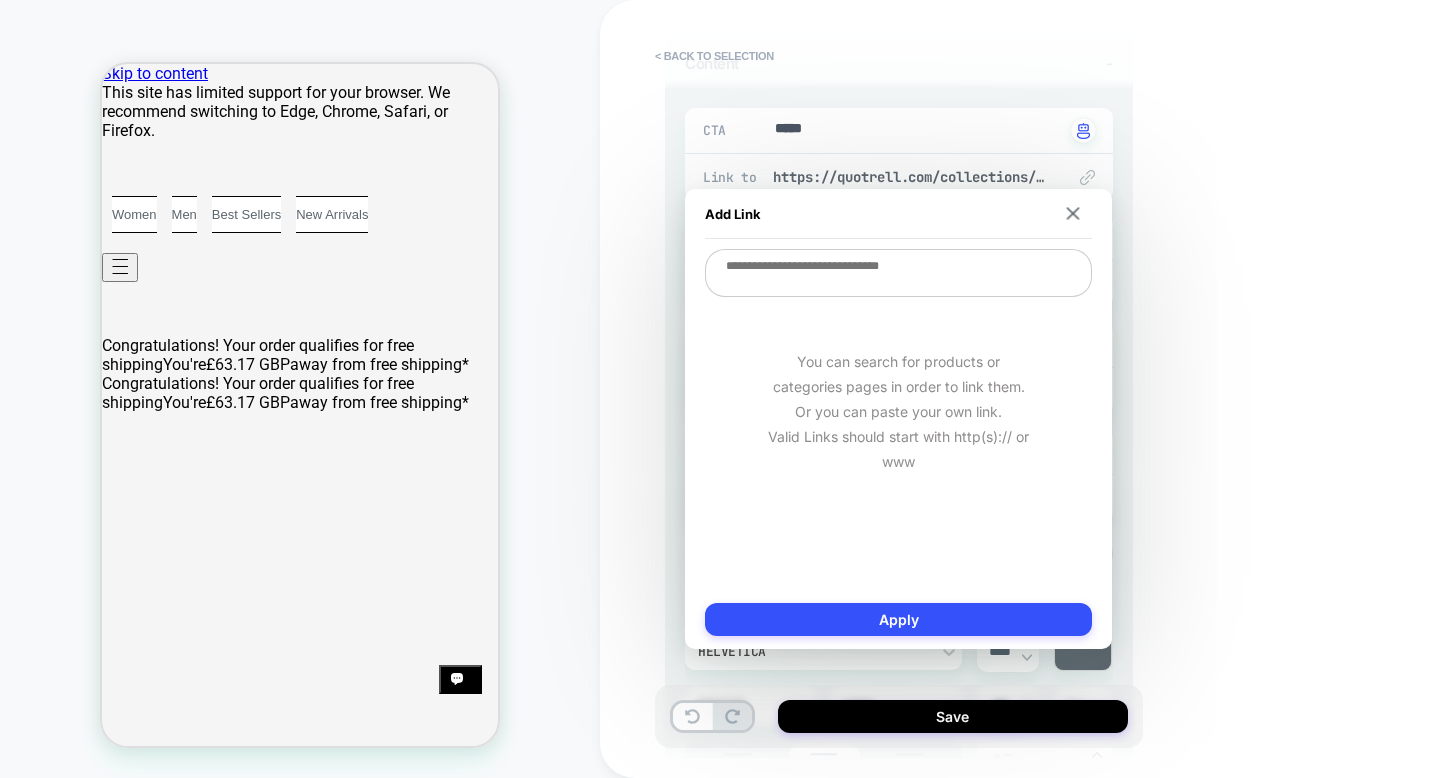 click at bounding box center [898, 273] 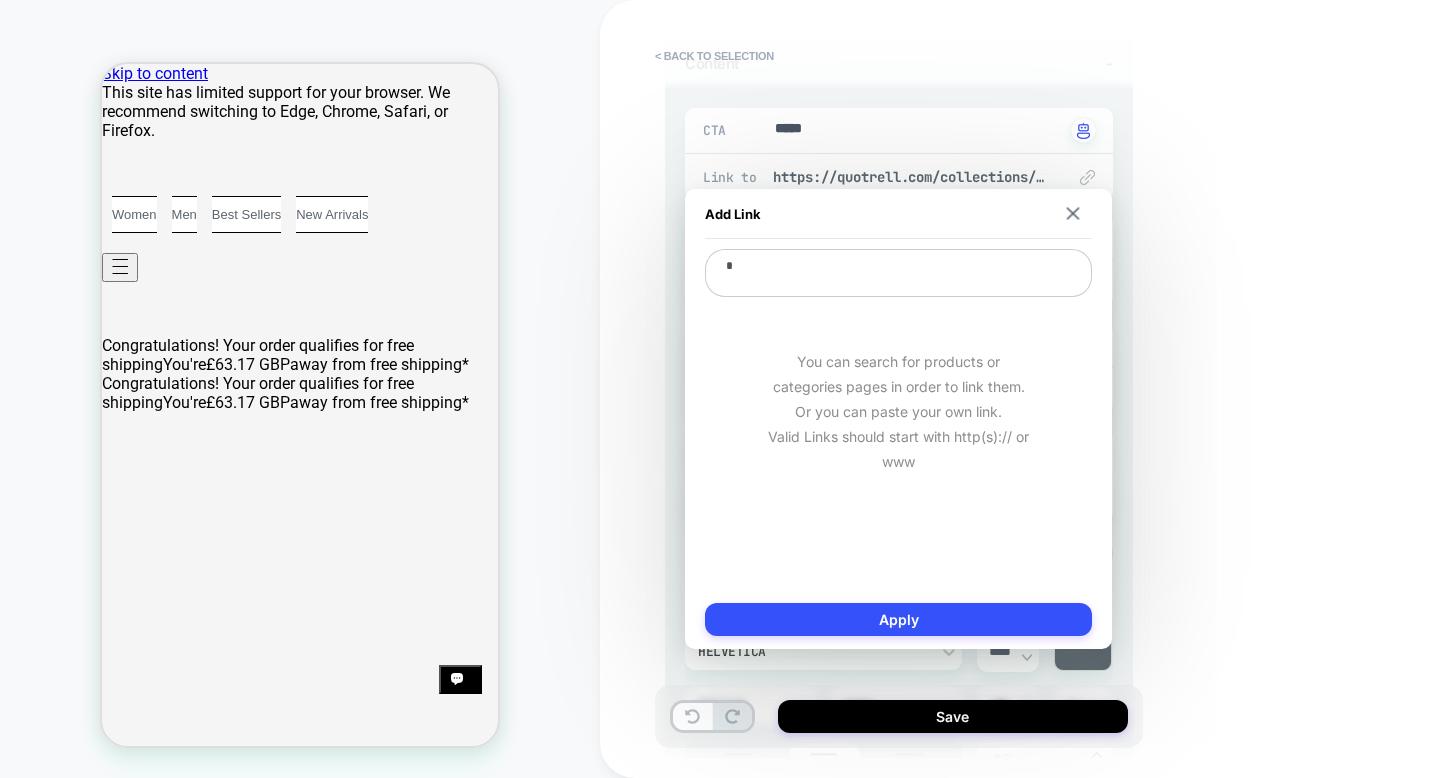 type on "*" 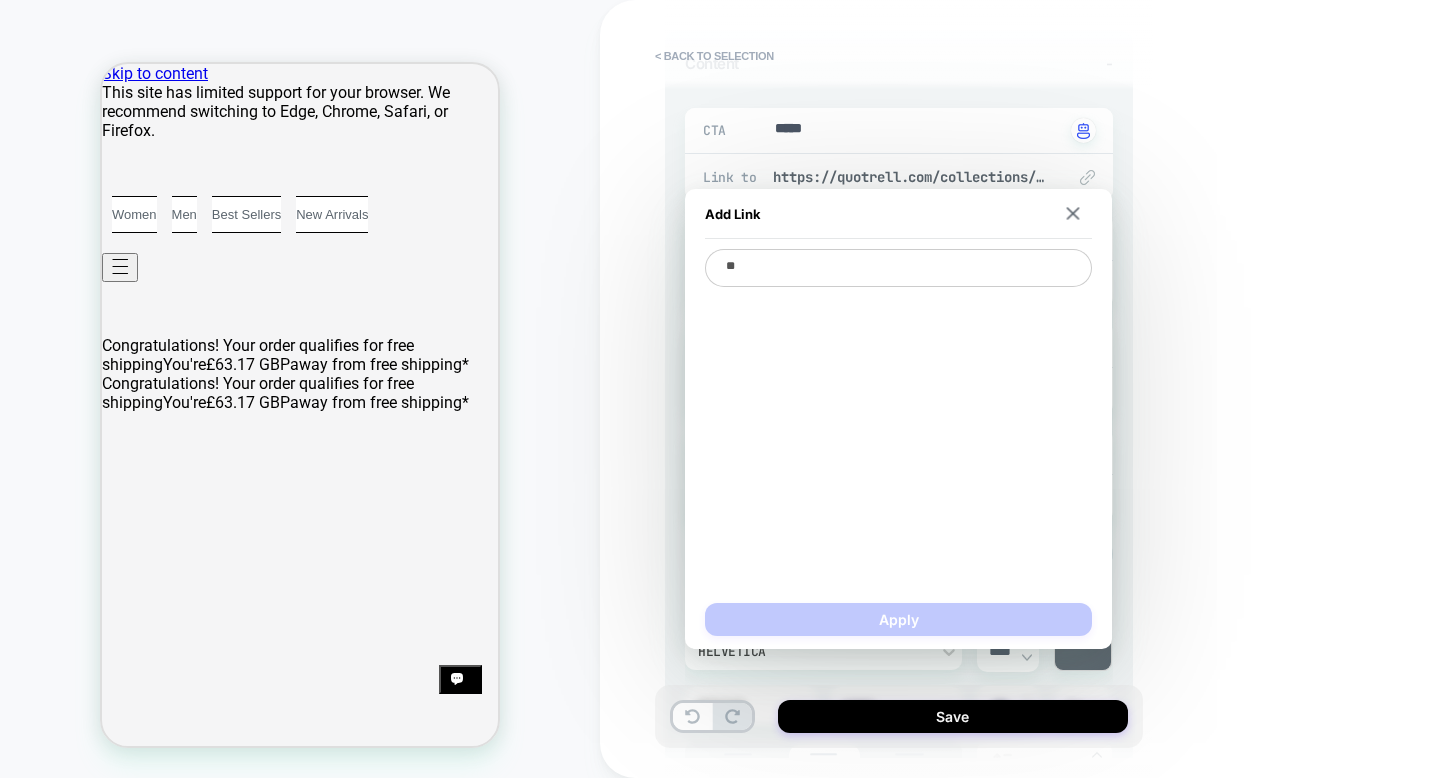 type on "***" 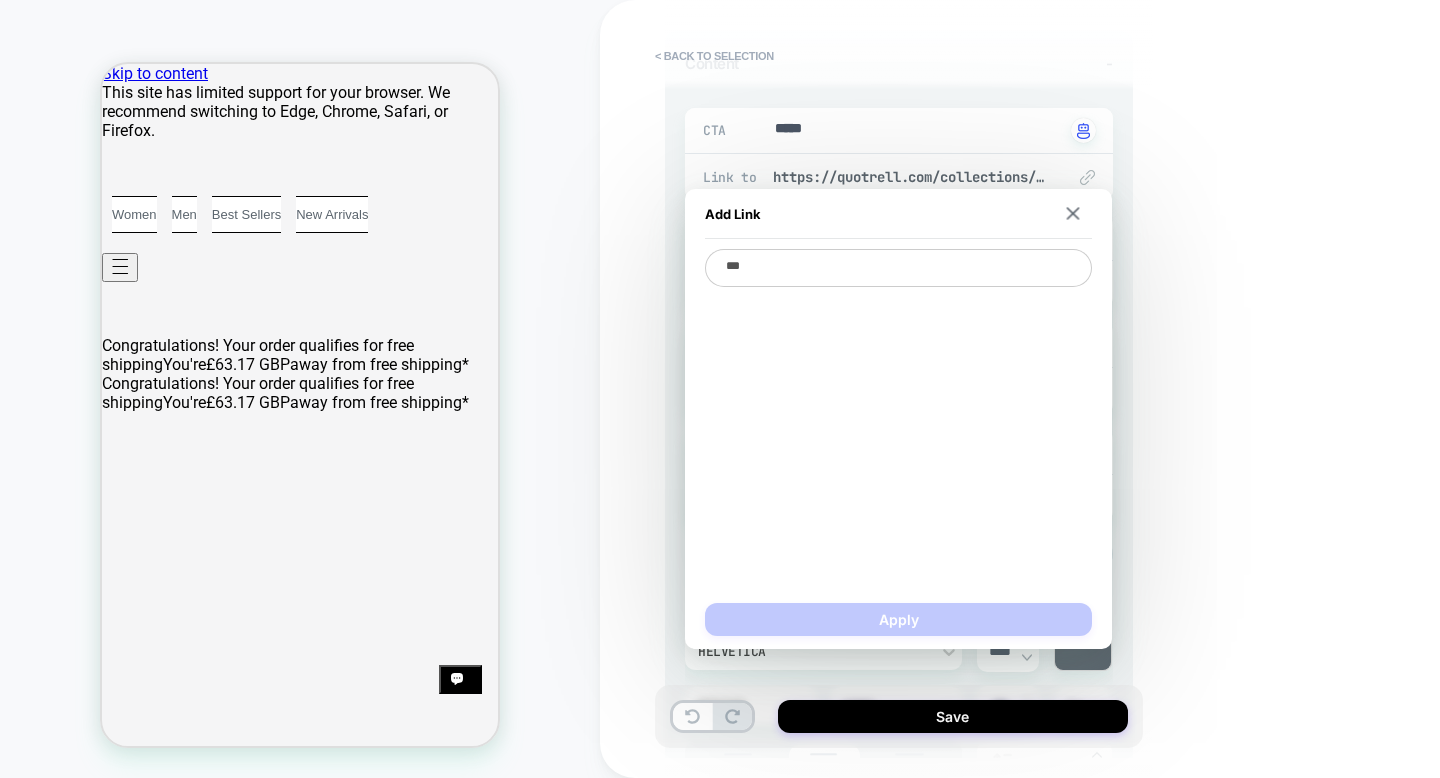 type on "*" 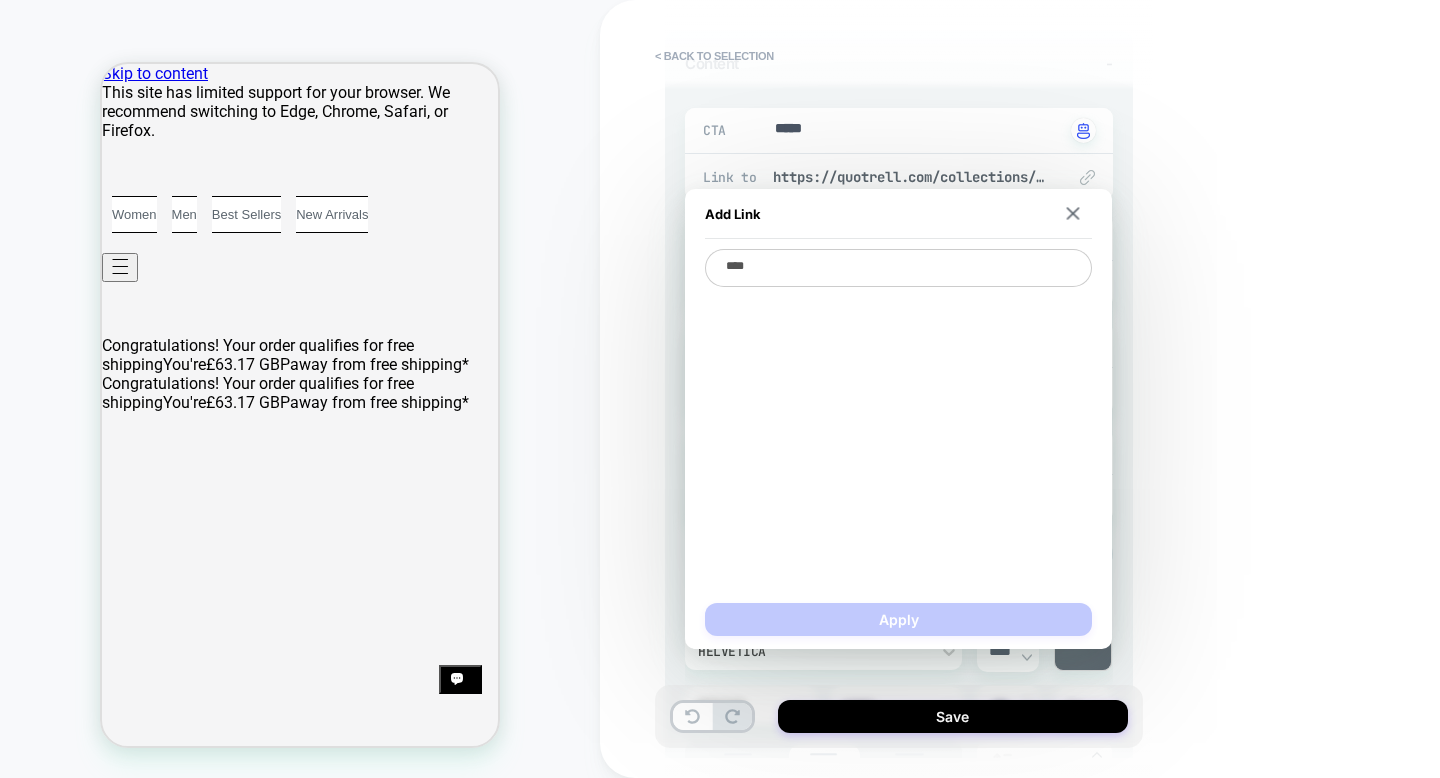 type on "*" 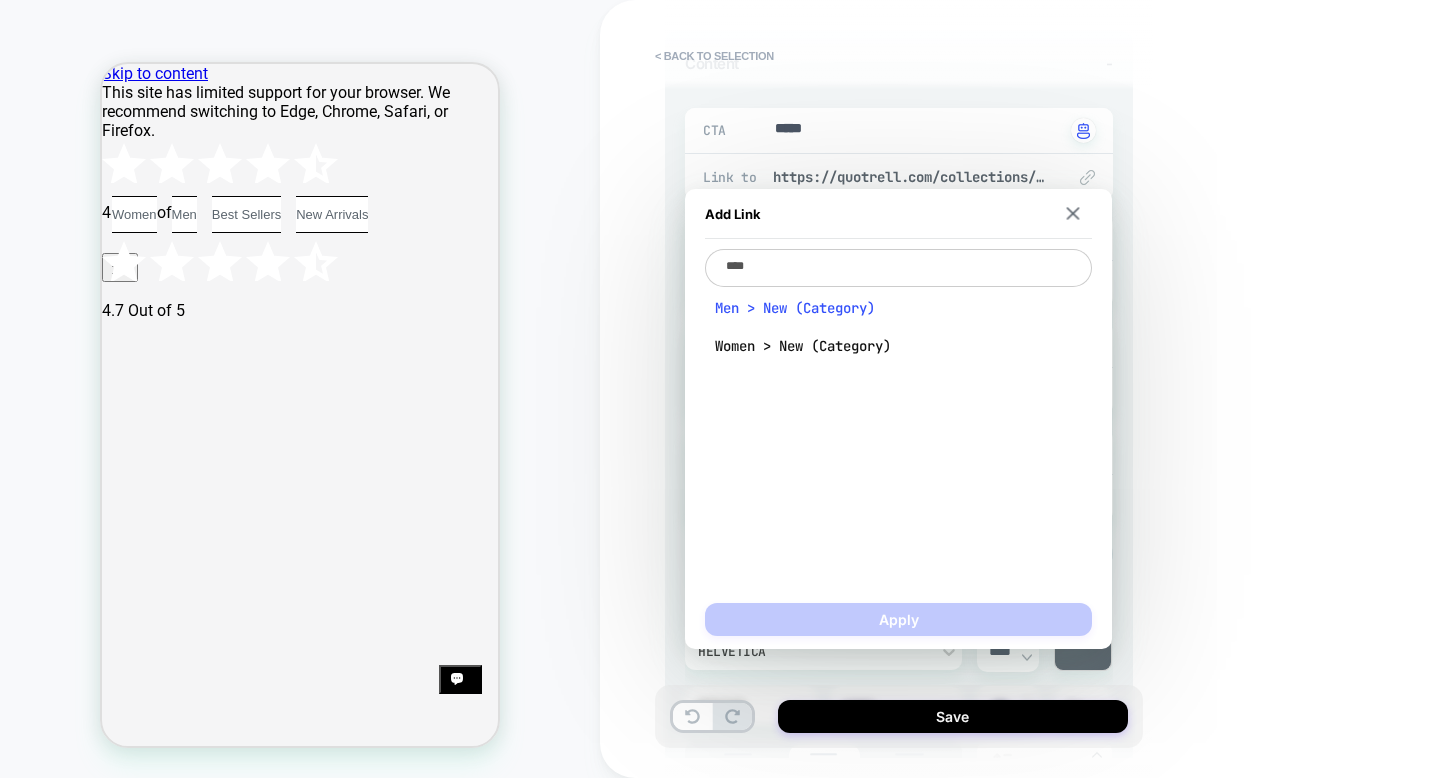 type on "***" 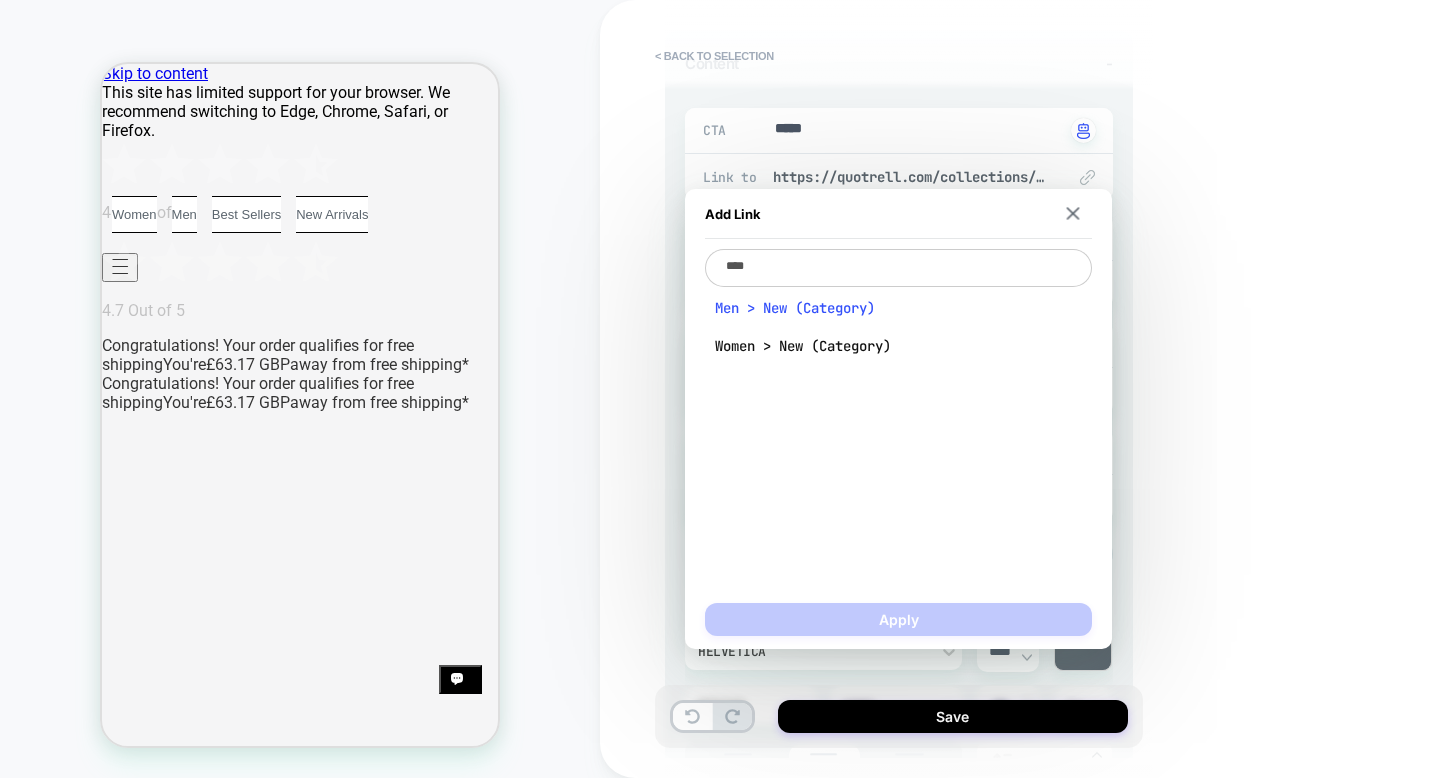 click on "Men > New (Category)" at bounding box center [898, 308] 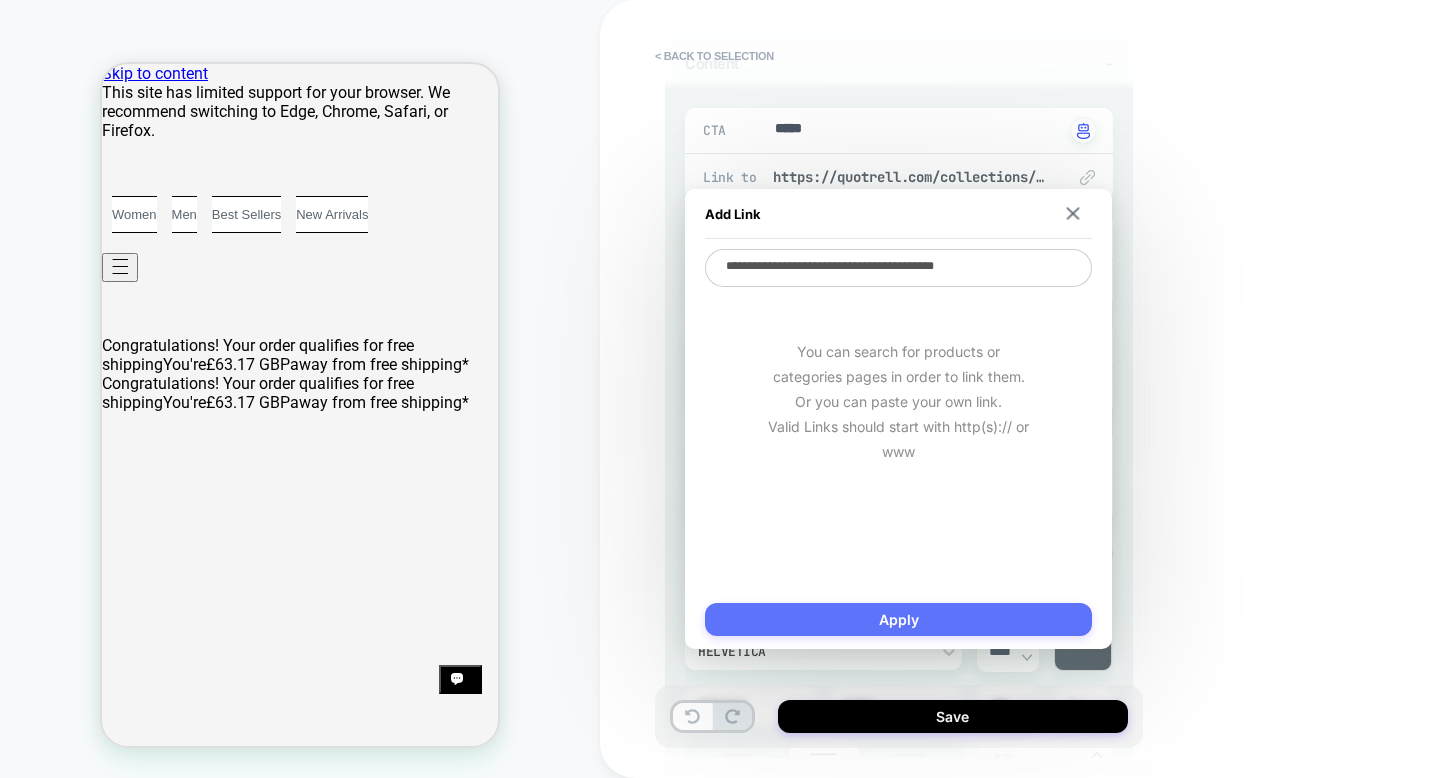 click on "Apply" at bounding box center (898, 619) 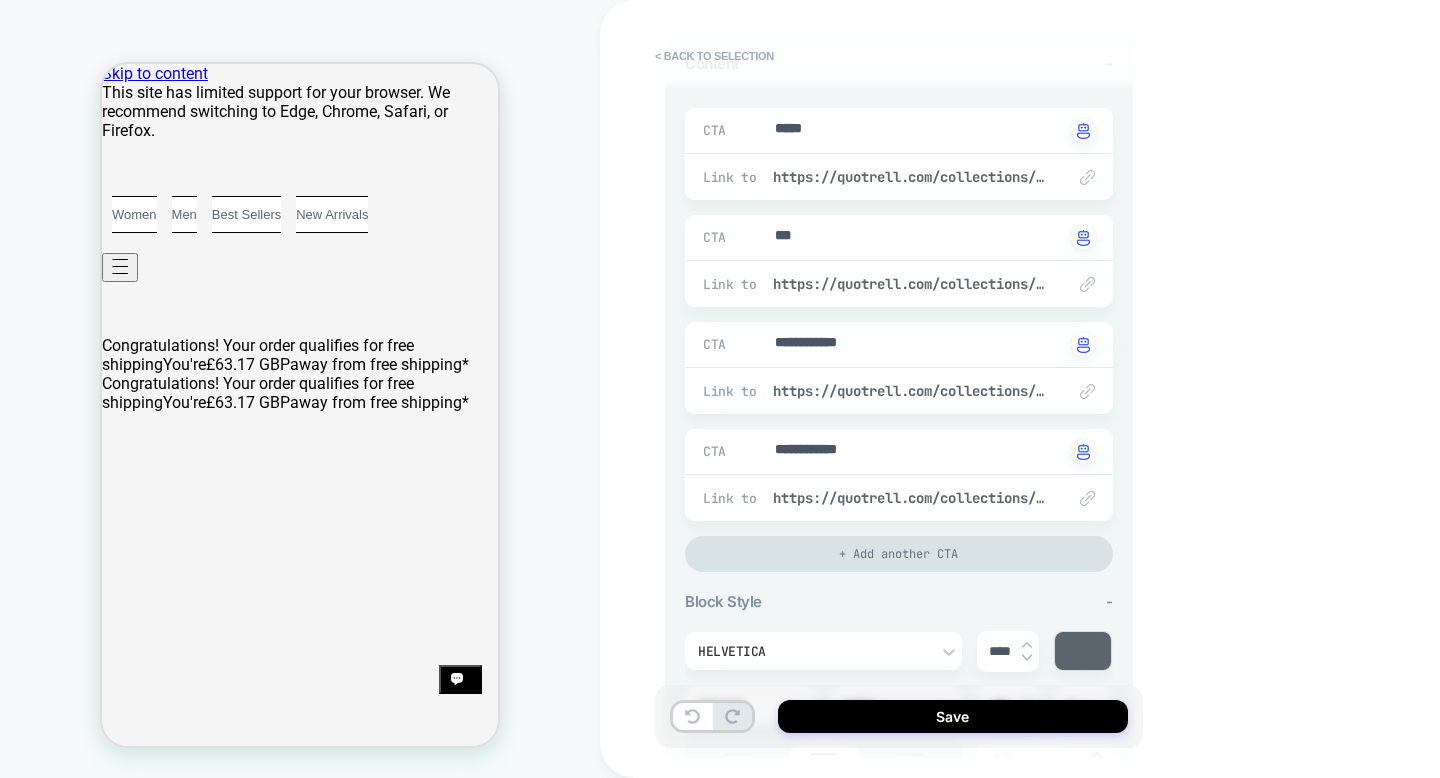 scroll, scrollTop: 418, scrollLeft: 0, axis: vertical 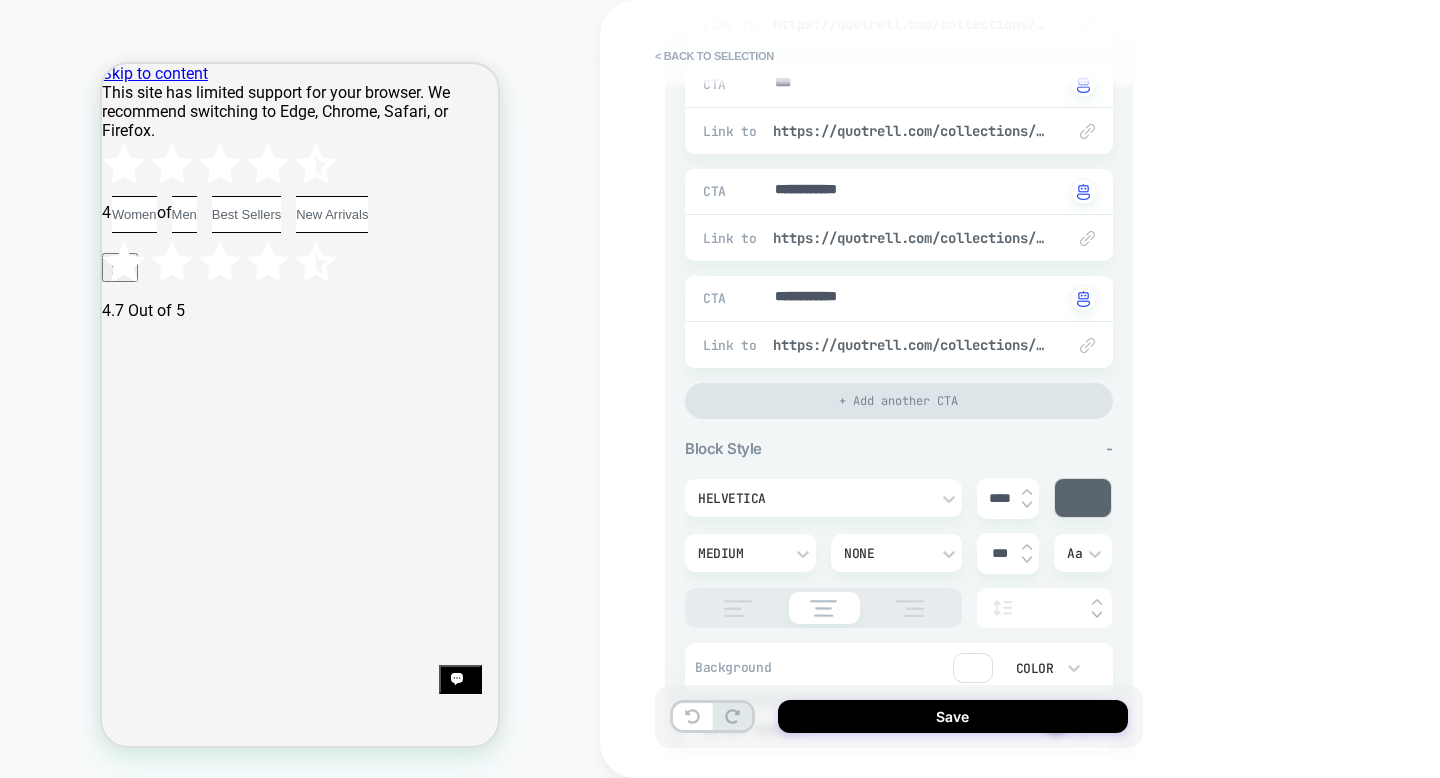 click on "****" at bounding box center (999, 498) 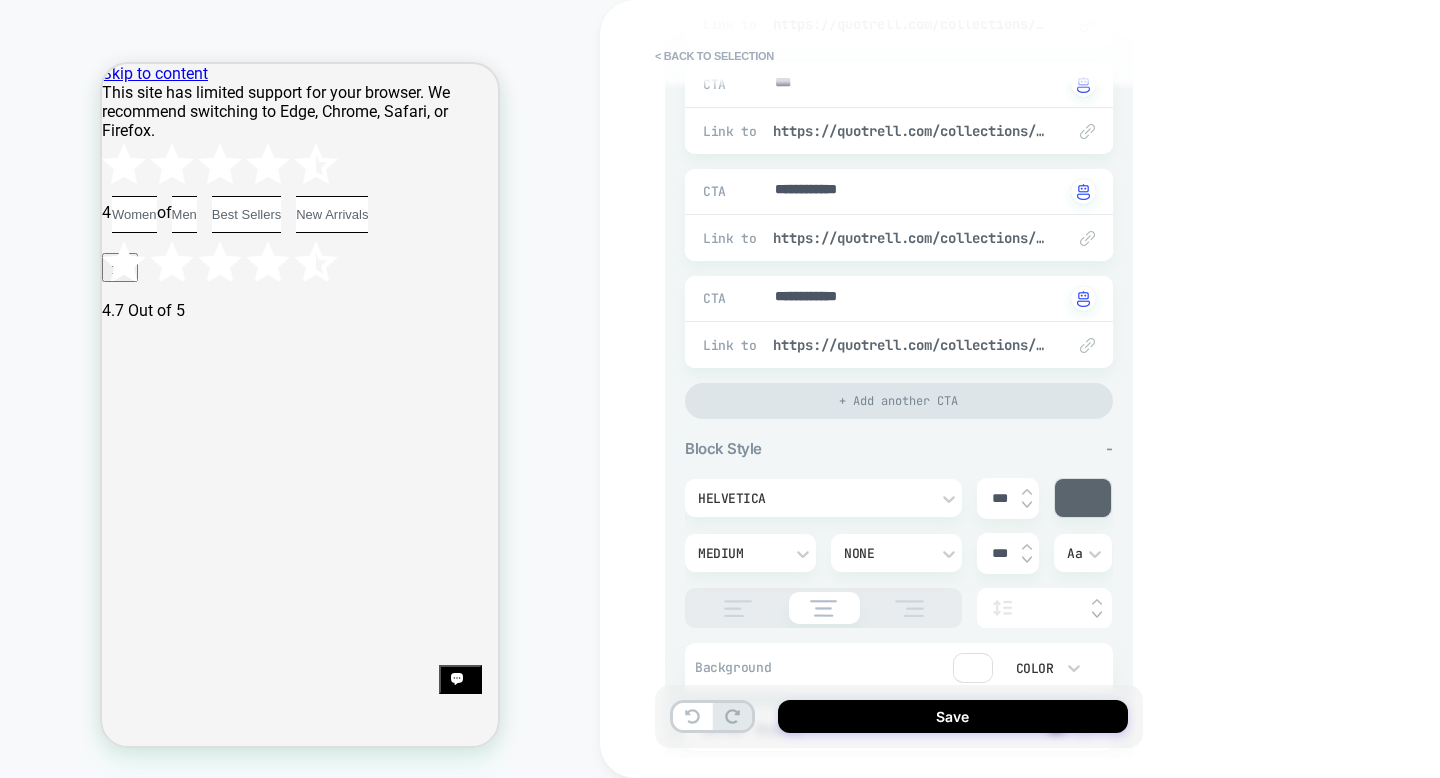 type on "*" 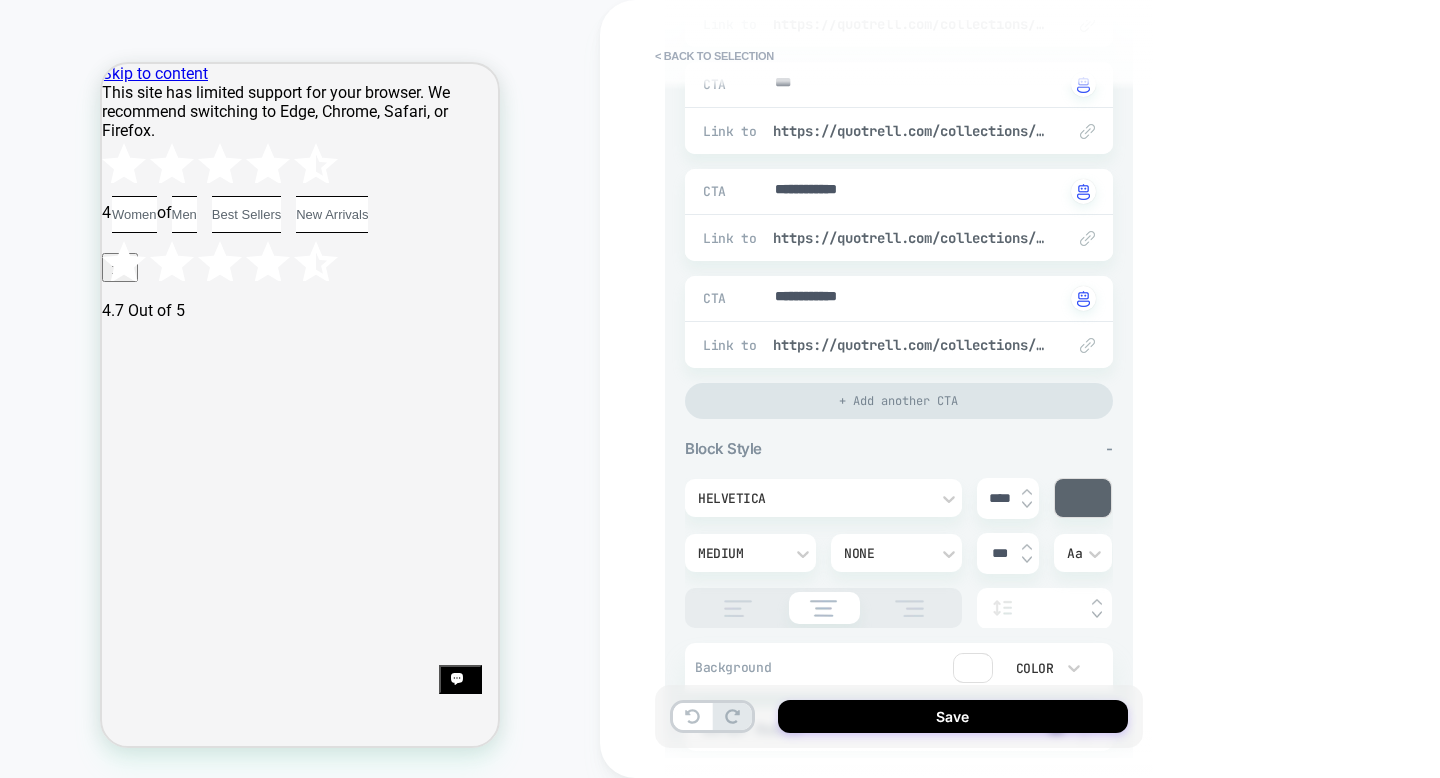 type on "*" 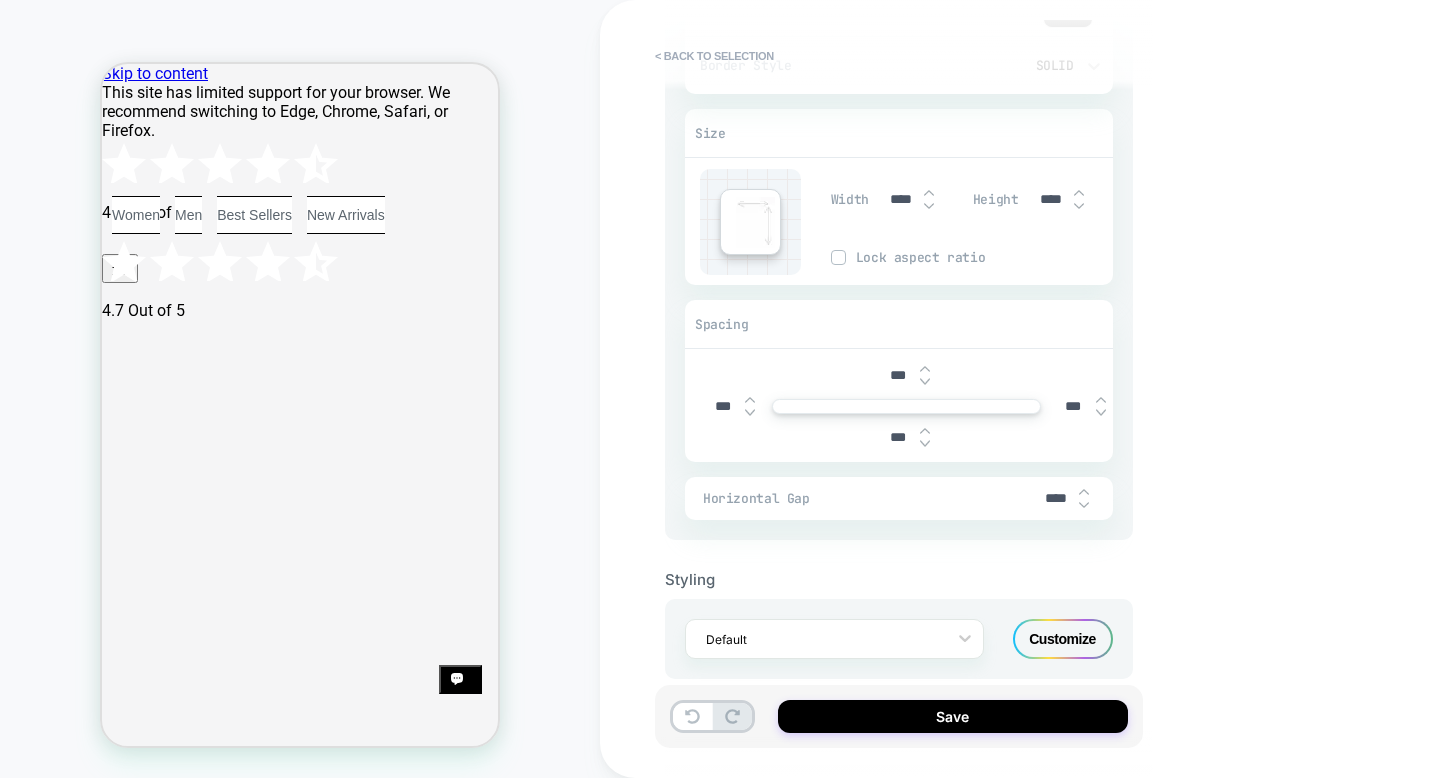 scroll, scrollTop: 1225, scrollLeft: 0, axis: vertical 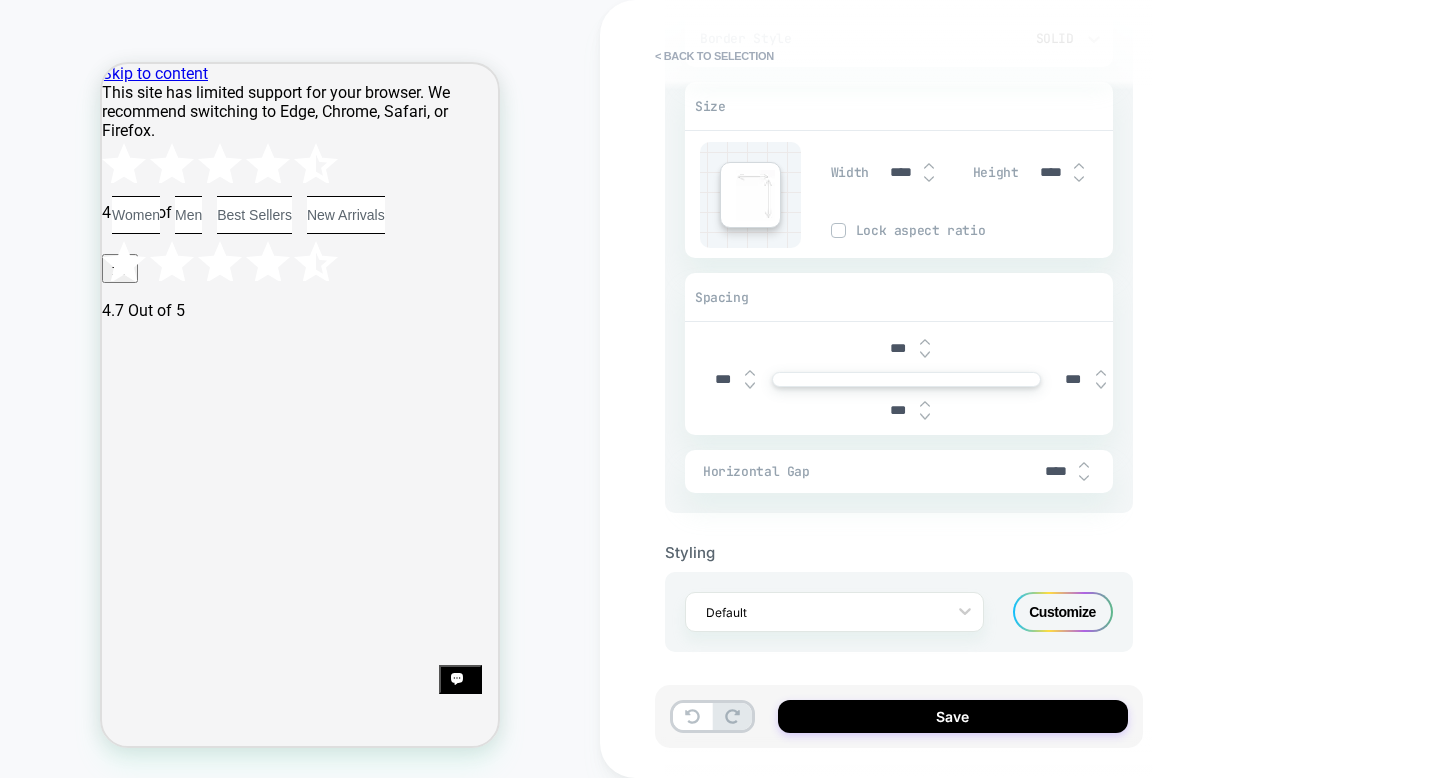 type on "****" 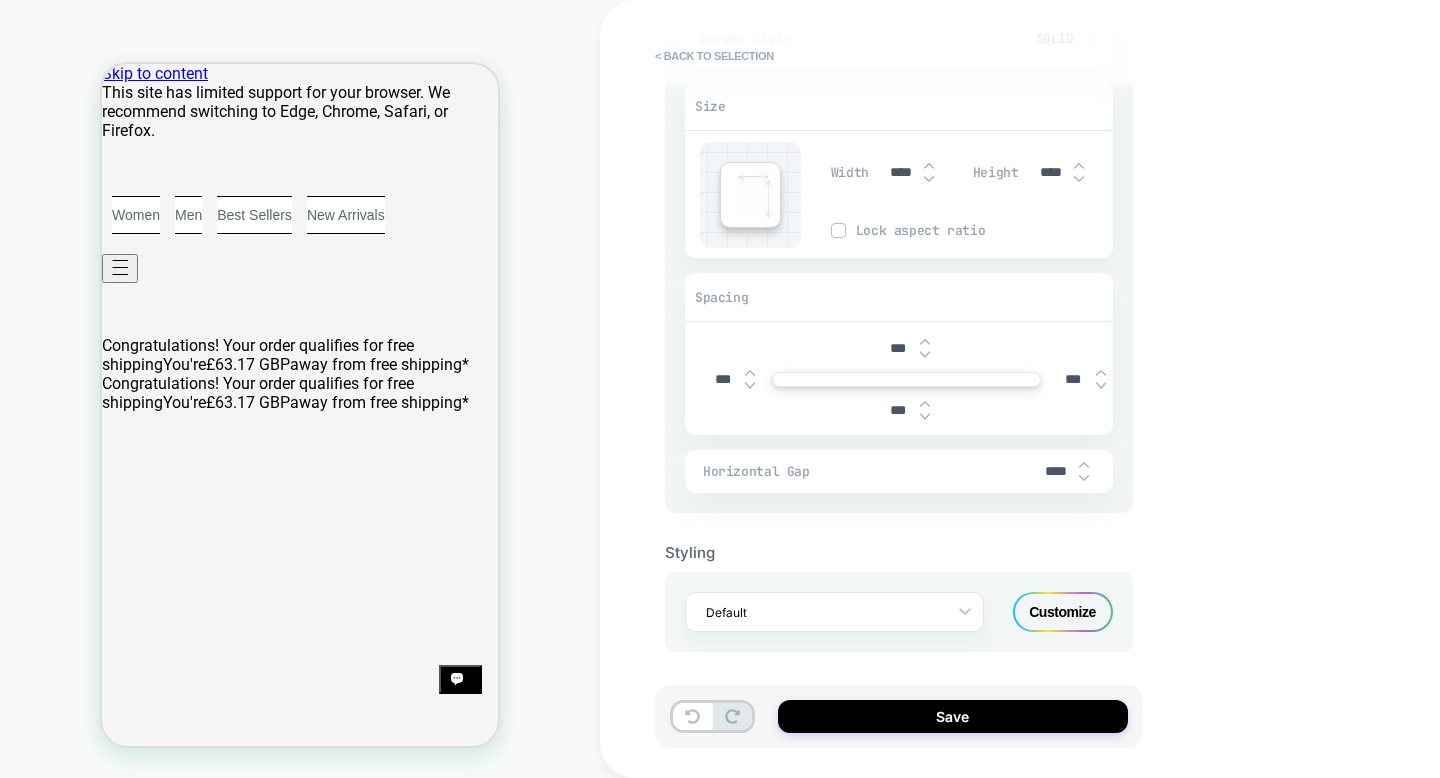 type on "*" 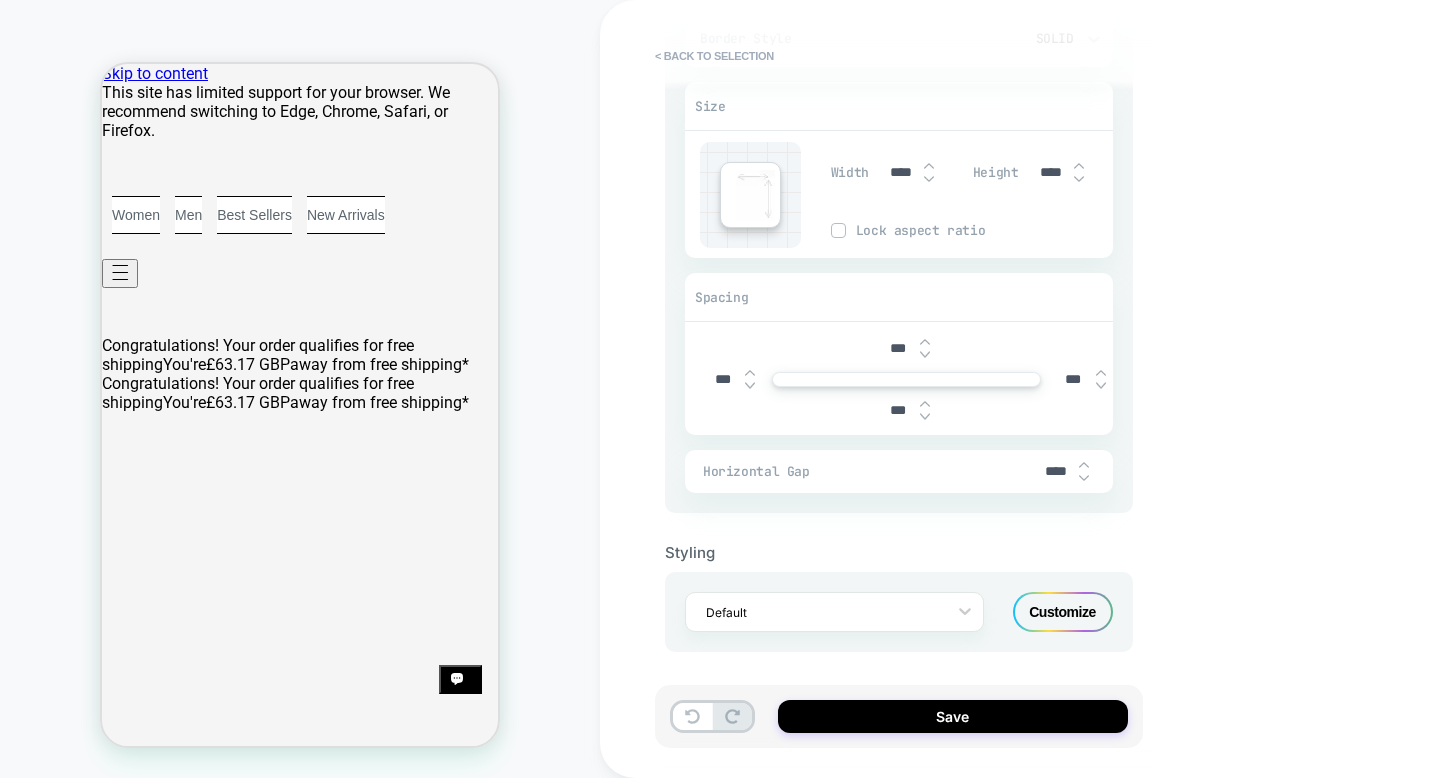 type on "*" 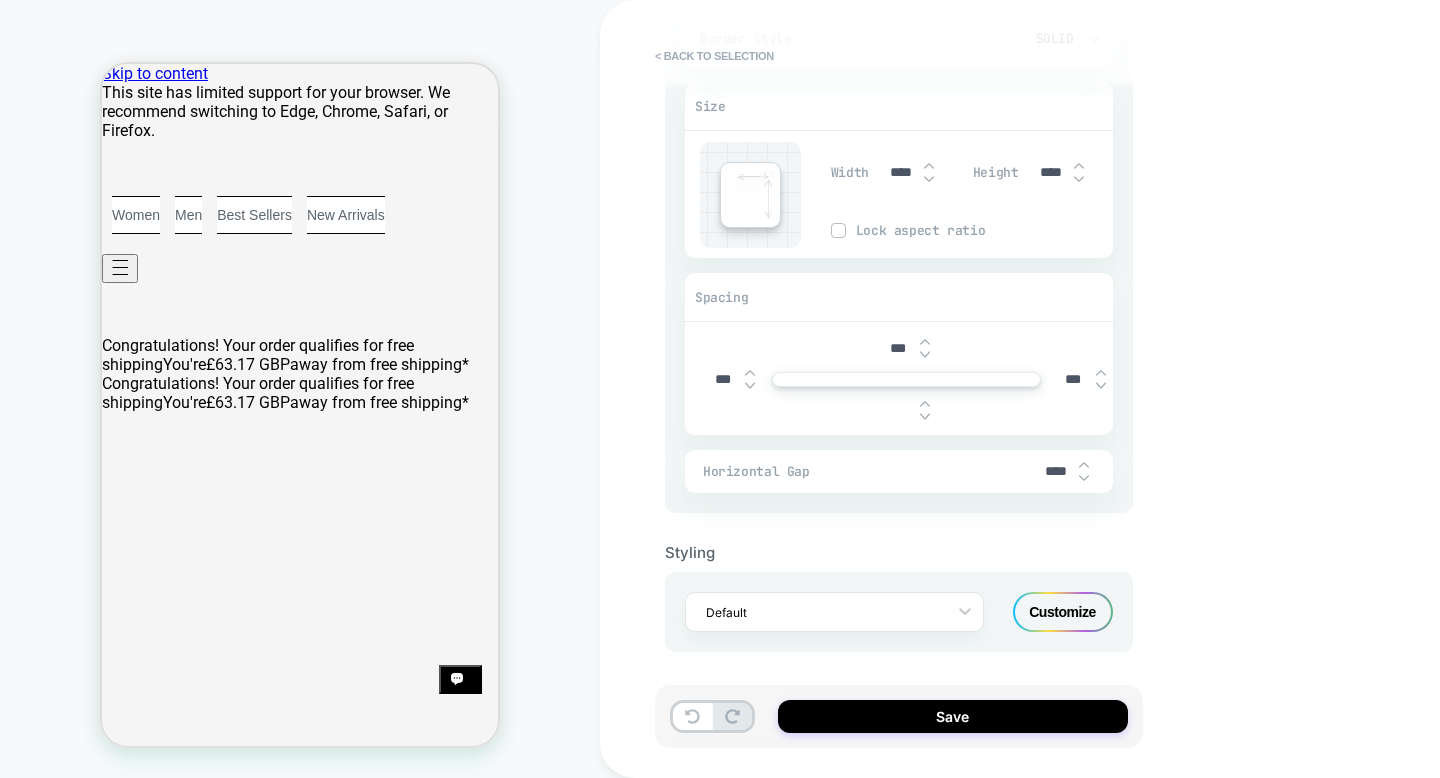 type on "*" 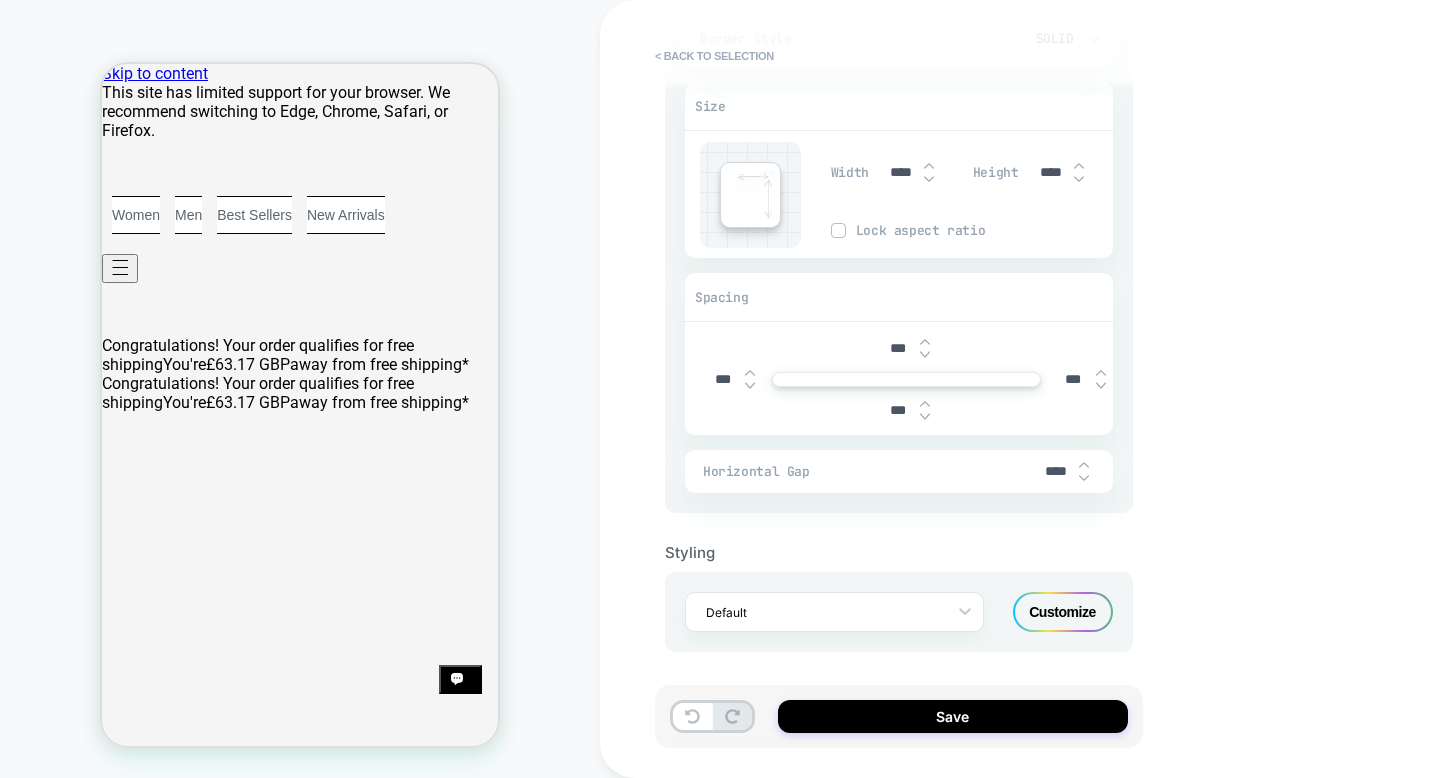 click on "Helvetica **** Medium None *** Aa Background Color Border Radius *** Border *** Border Style Solid Add Border Size Width **** Height **** Lock aspect ratio Spacing *** *** *** *** Horizontal Gap ****" at bounding box center [899, 74] 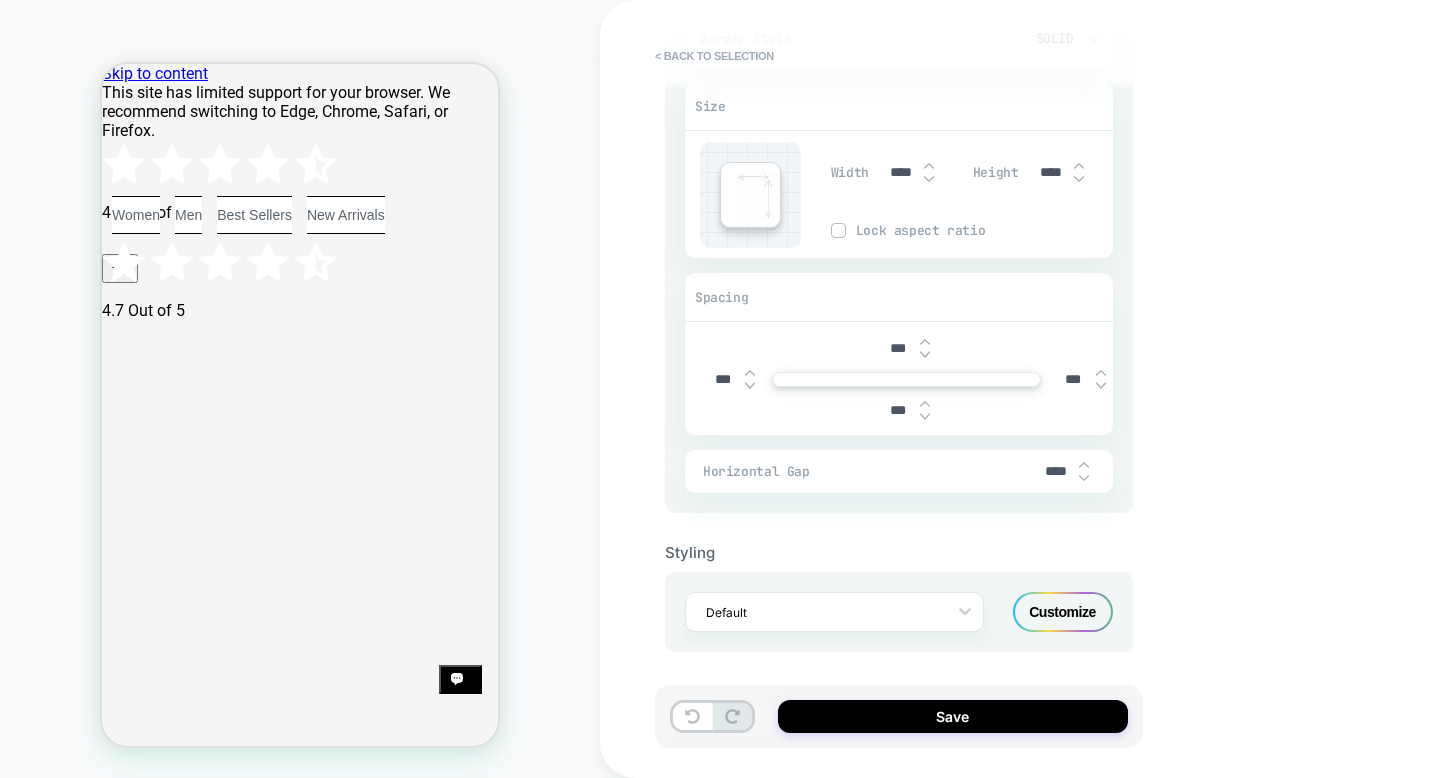 click on "***" at bounding box center [722, 379] 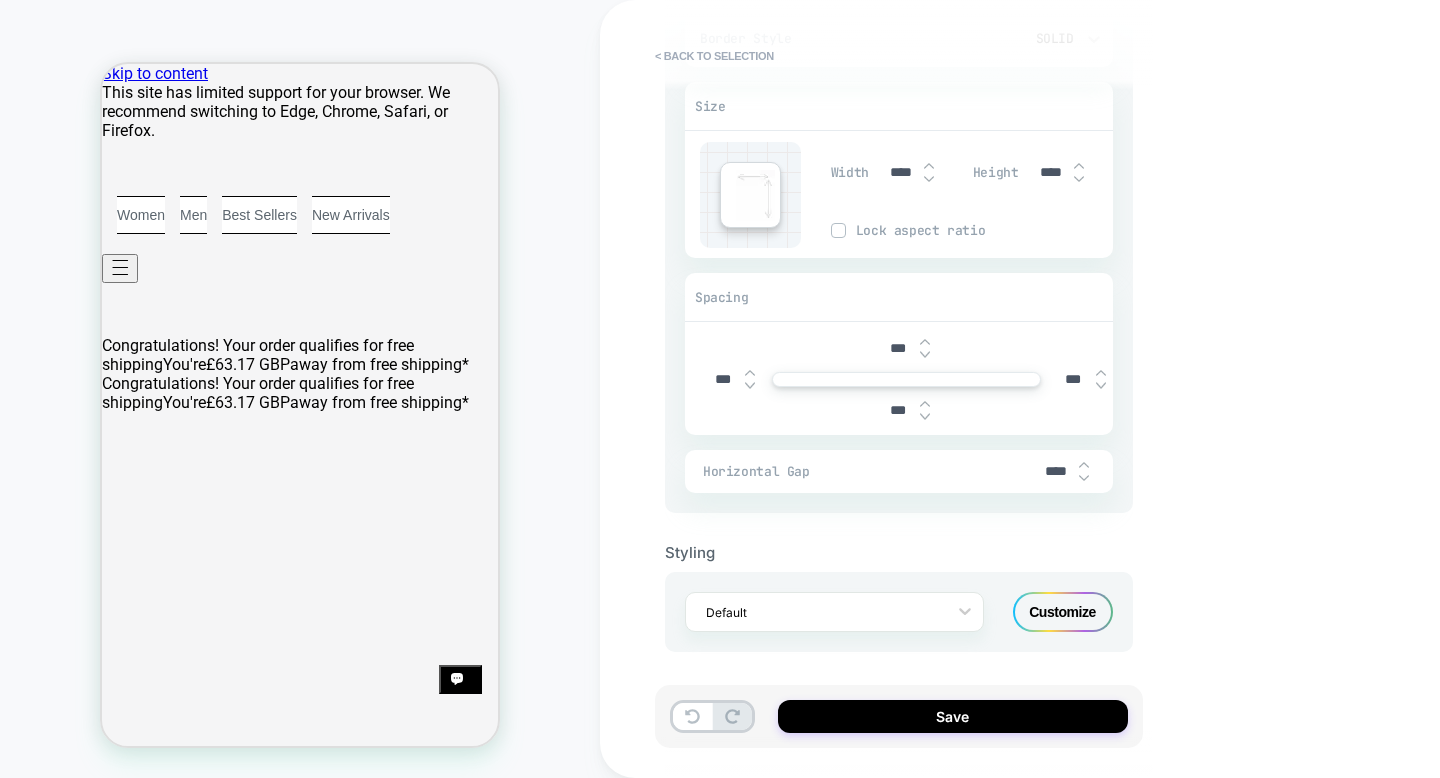 click on "***" at bounding box center [722, 379] 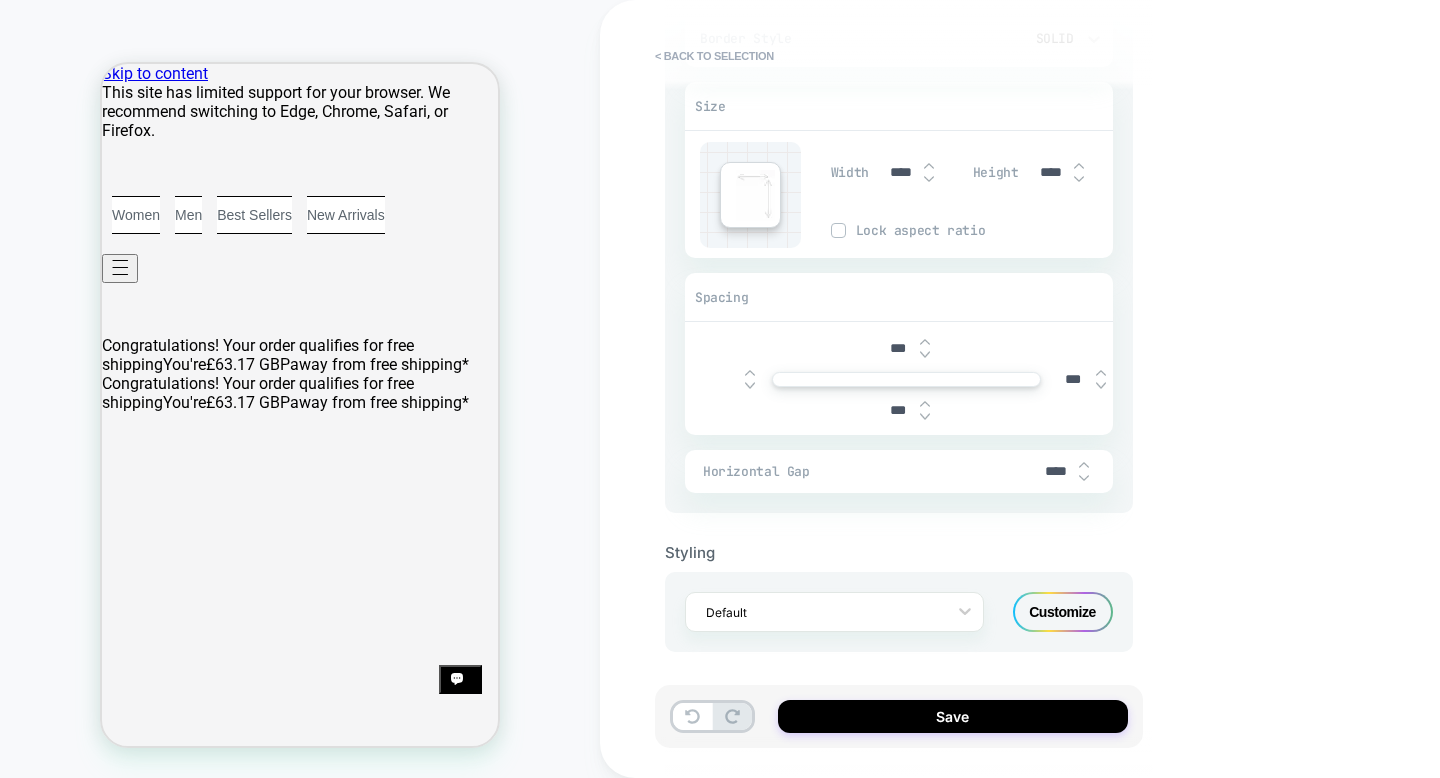 type on "*" 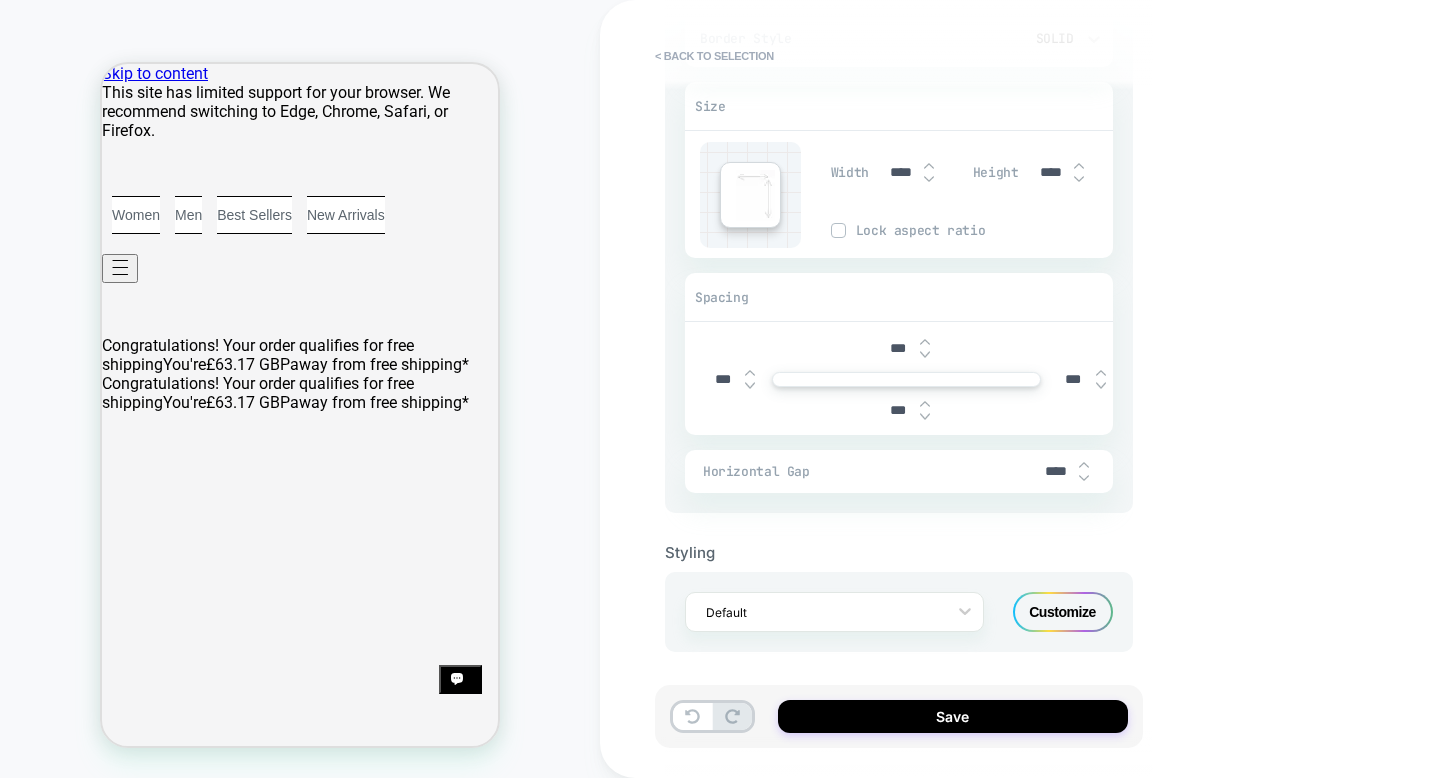 click on "***" at bounding box center [1073, 379] 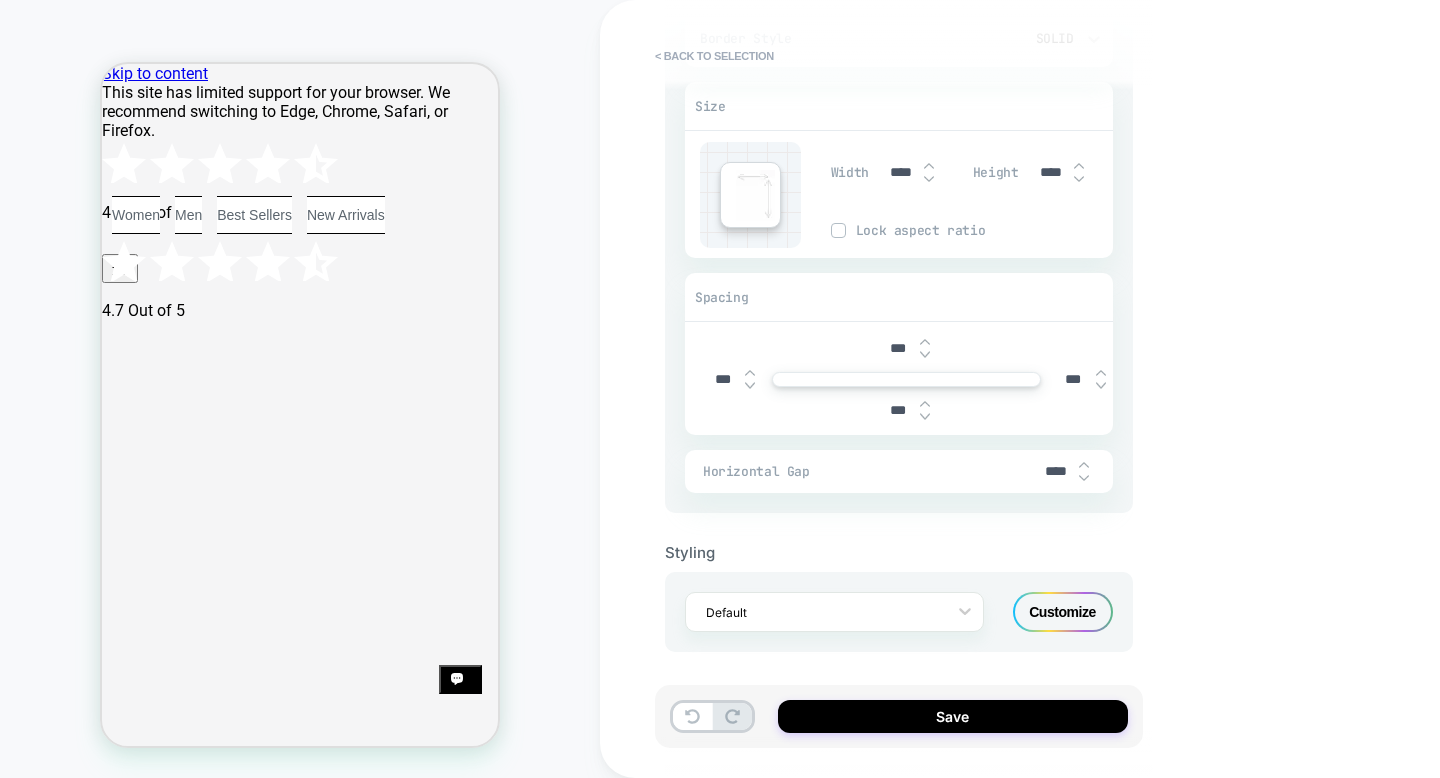 click on "***" at bounding box center [1073, 379] 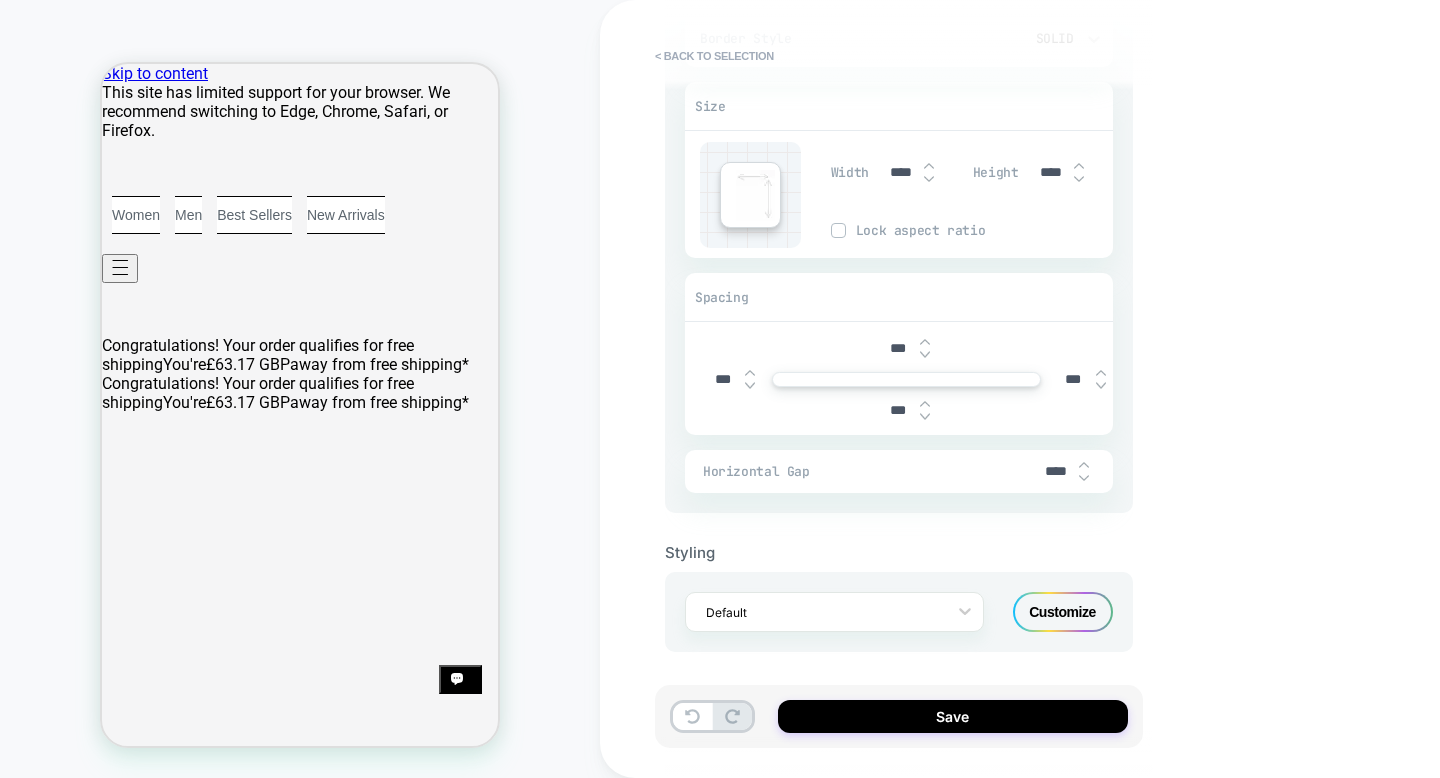 type on "*" 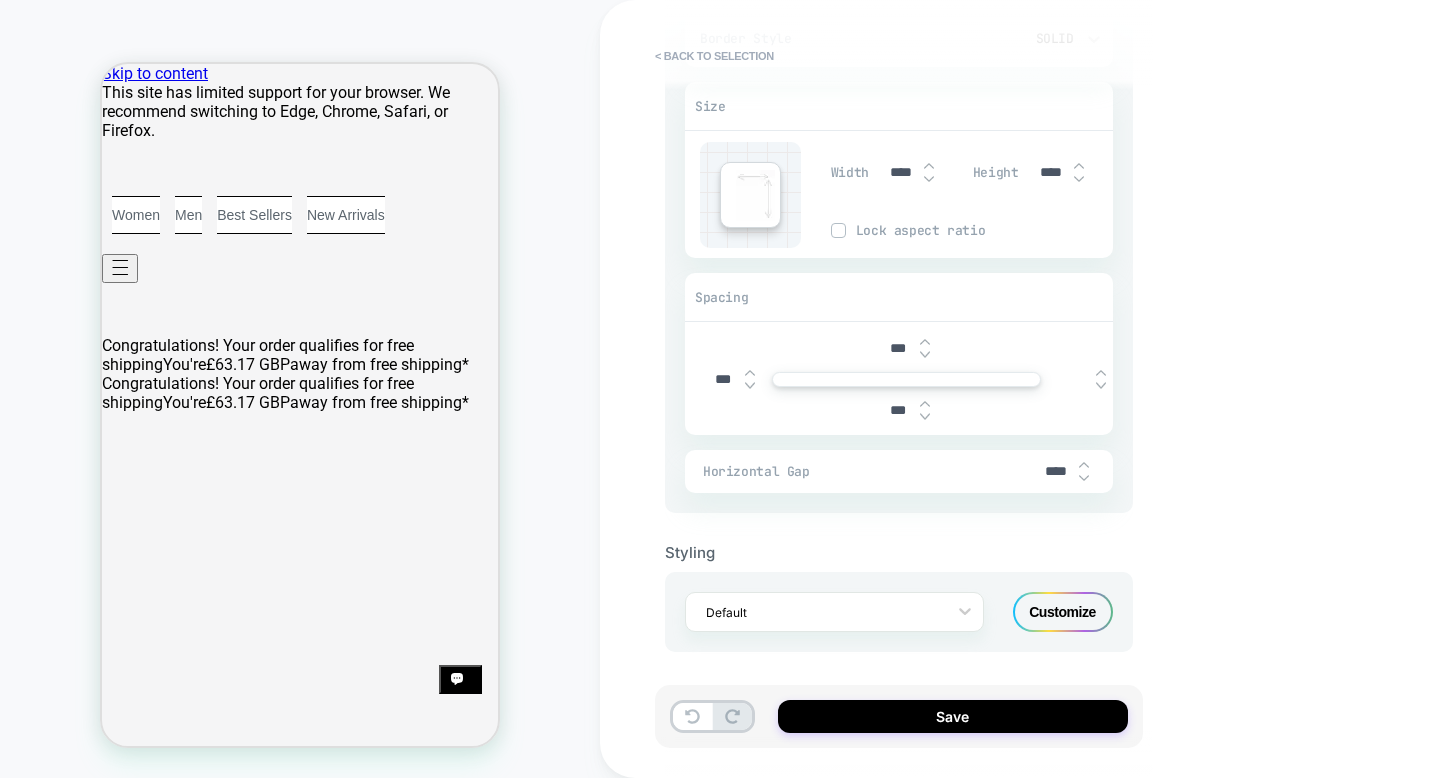 type on "*" 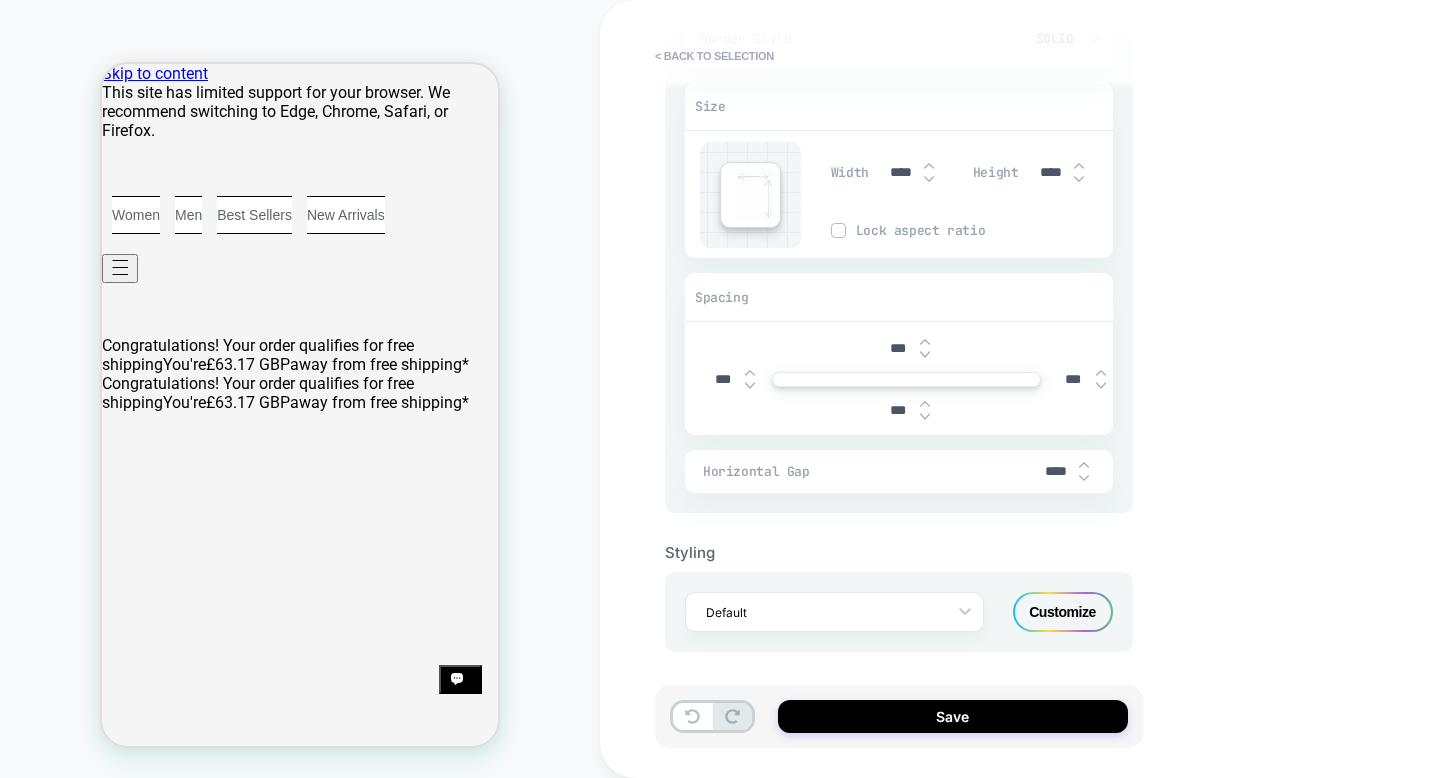 click on "Customize" at bounding box center [1063, 612] 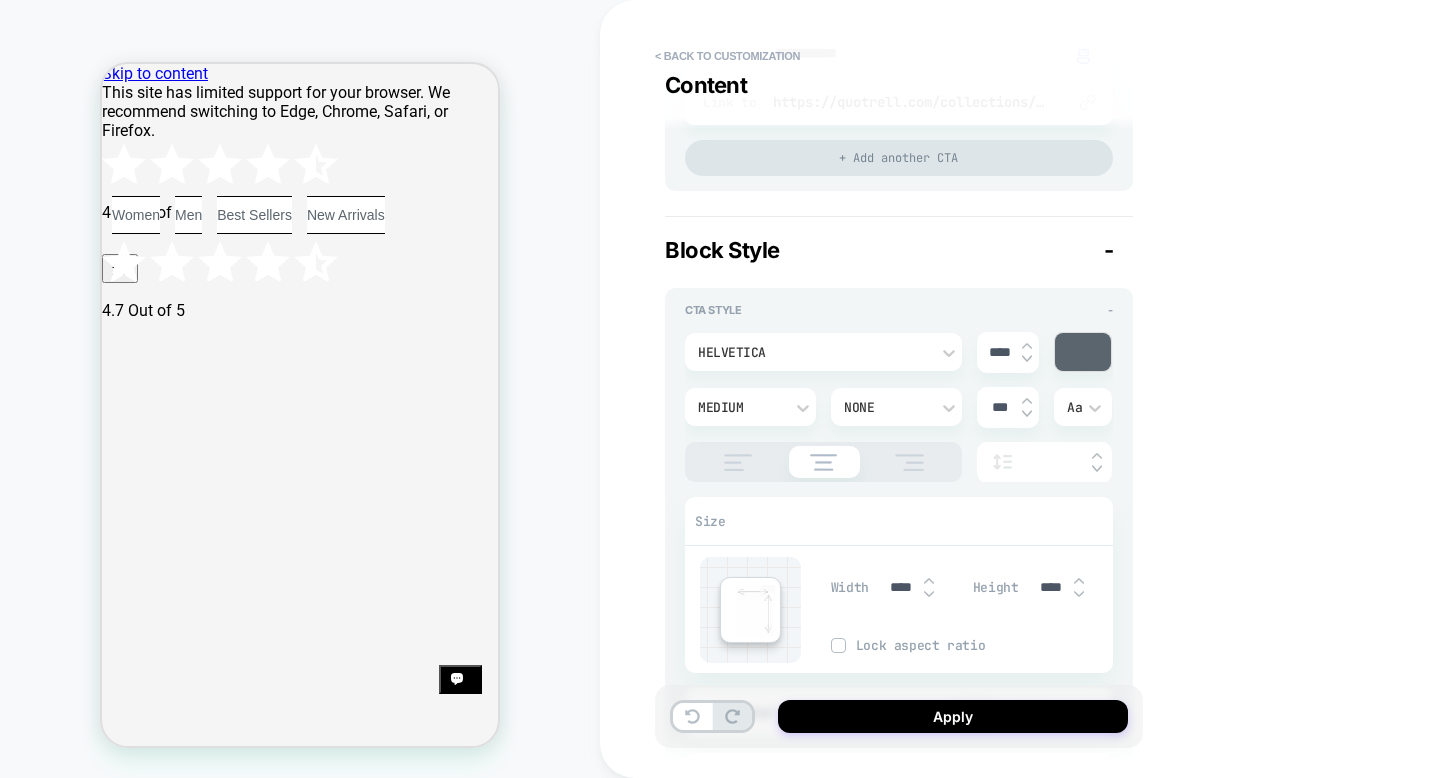 scroll, scrollTop: 633, scrollLeft: 0, axis: vertical 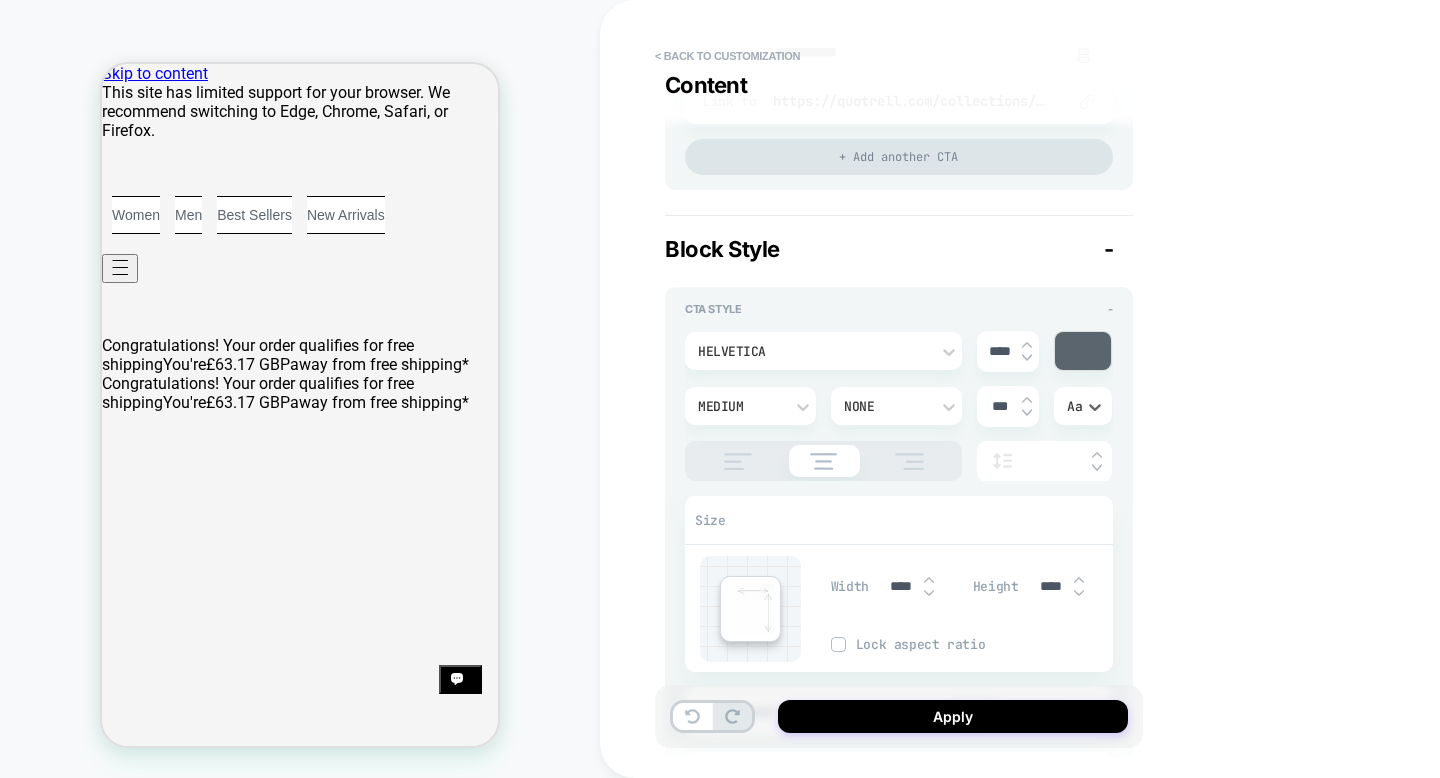 click on "Aa" at bounding box center [1083, 406] 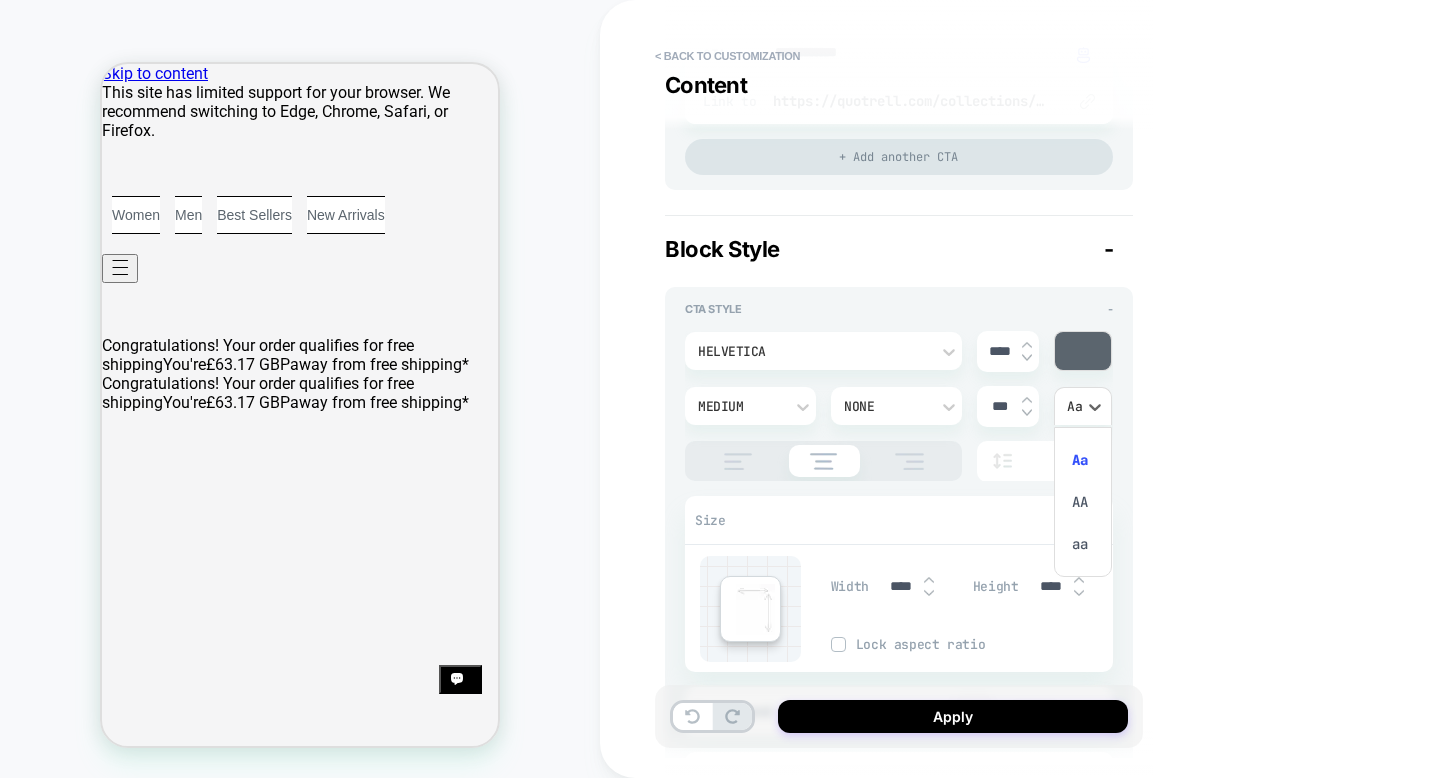 click on "AA" at bounding box center [1083, 502] 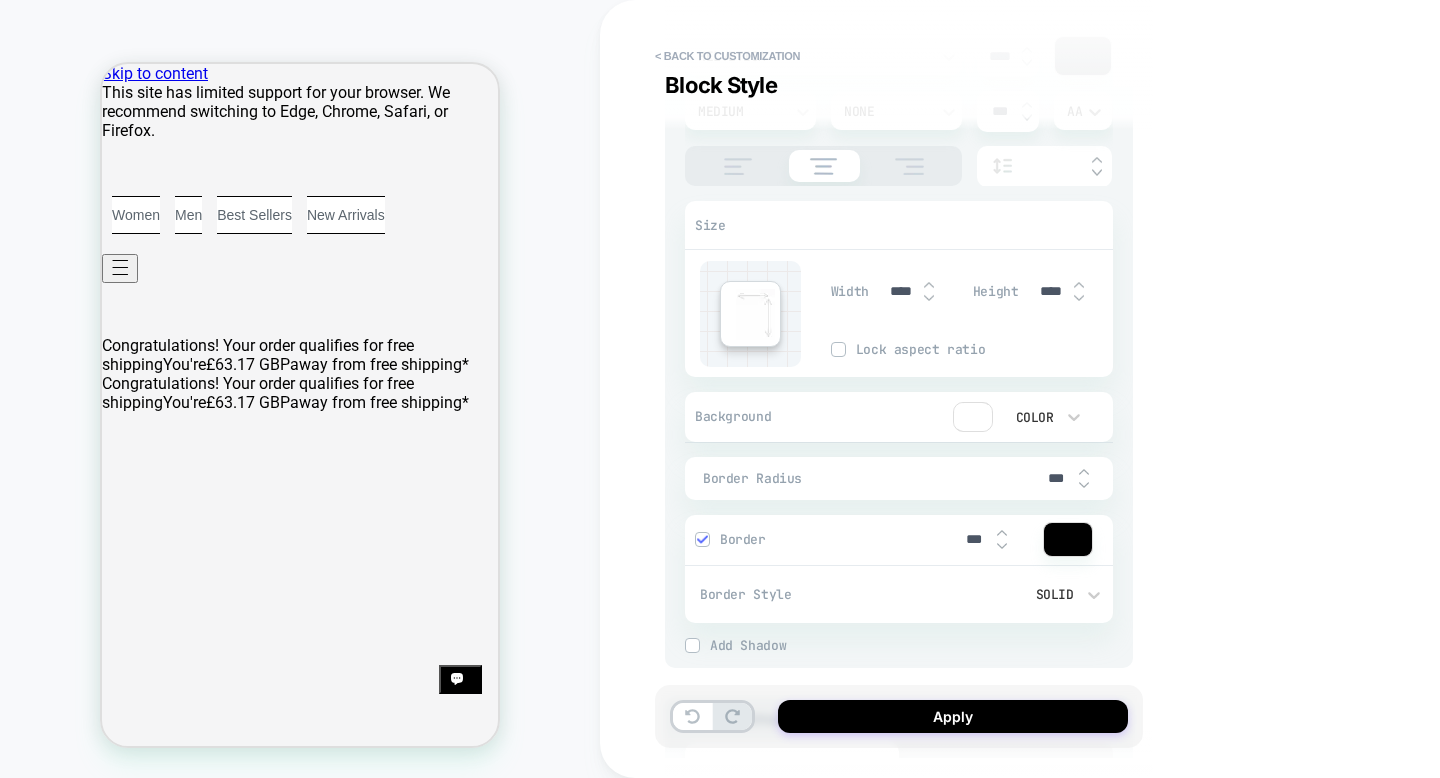scroll, scrollTop: 935, scrollLeft: 0, axis: vertical 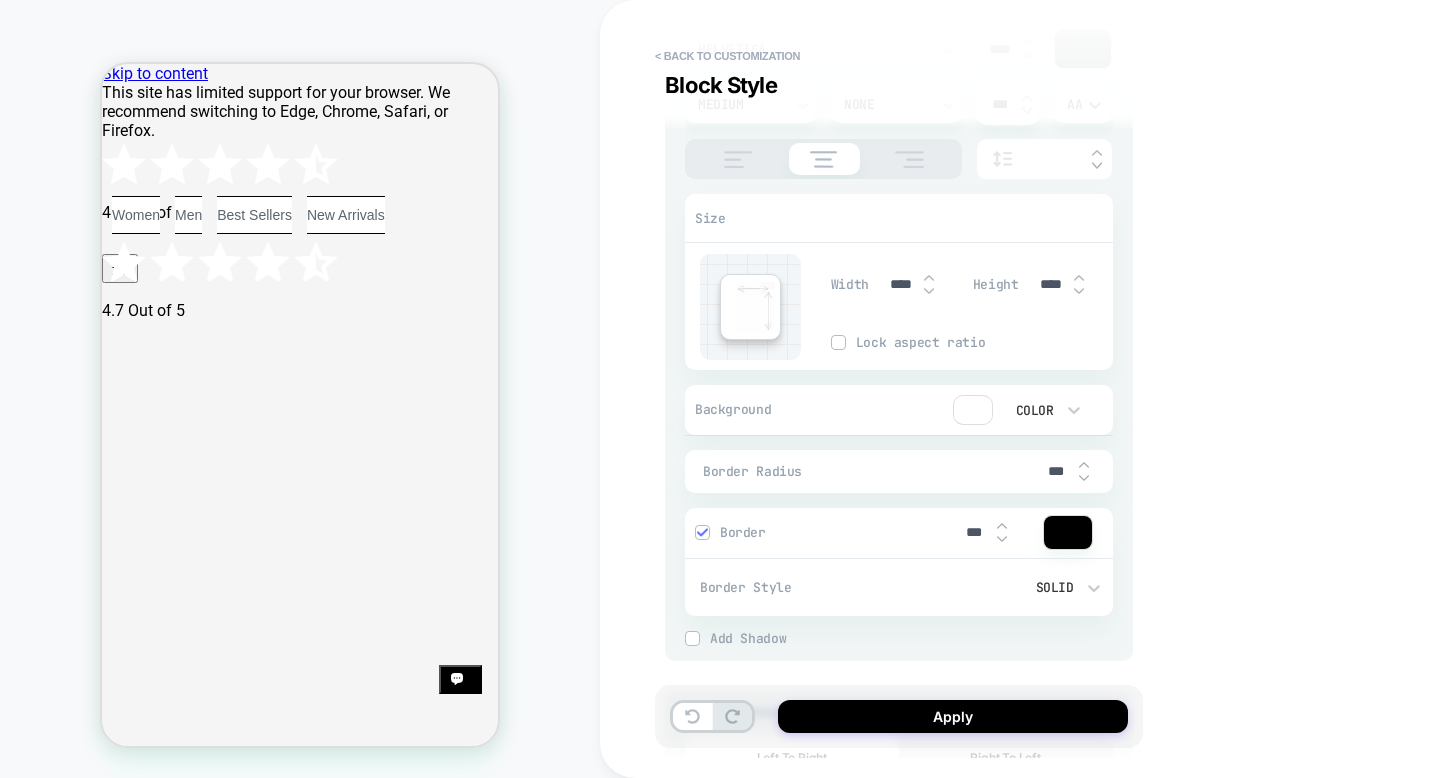 click 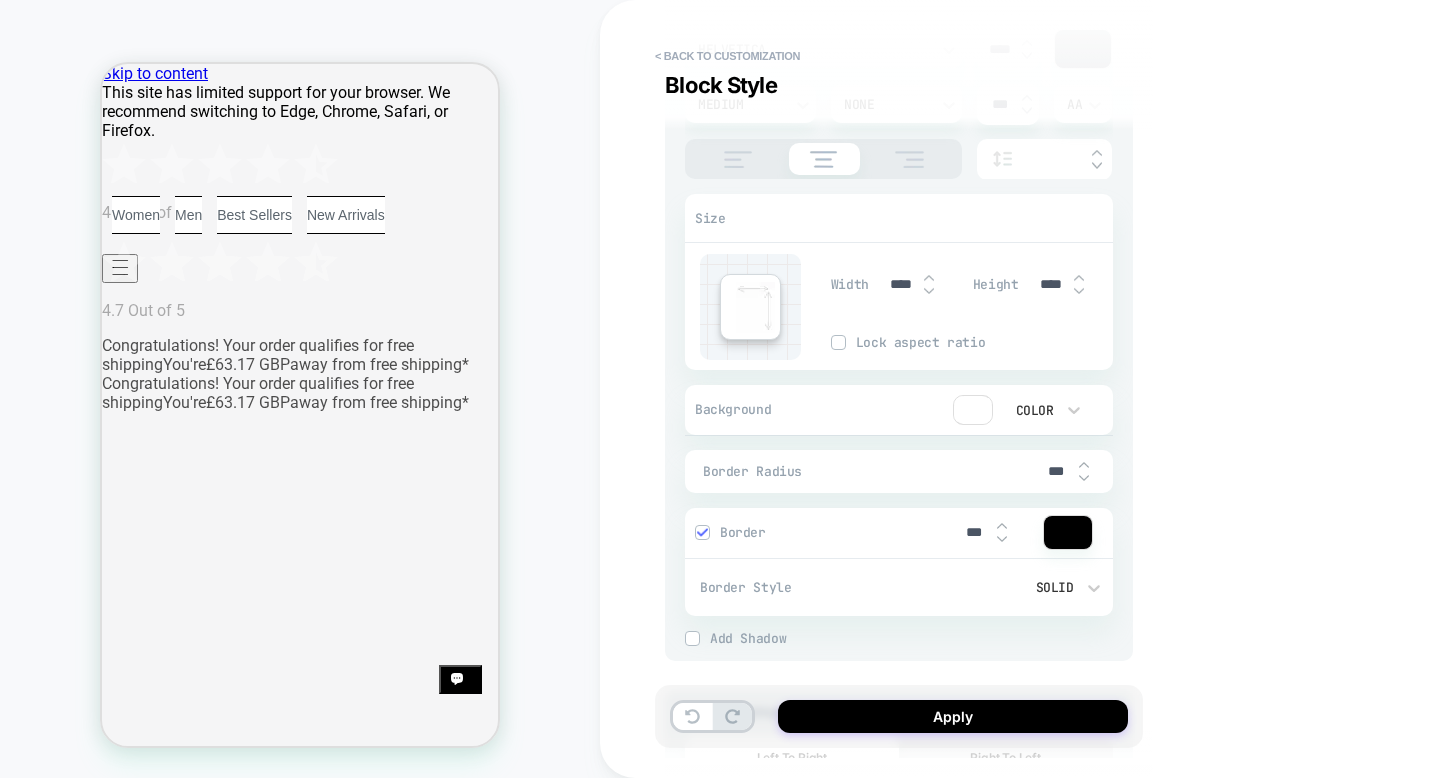 click on "HOMEPAGE" at bounding box center (300, 389) 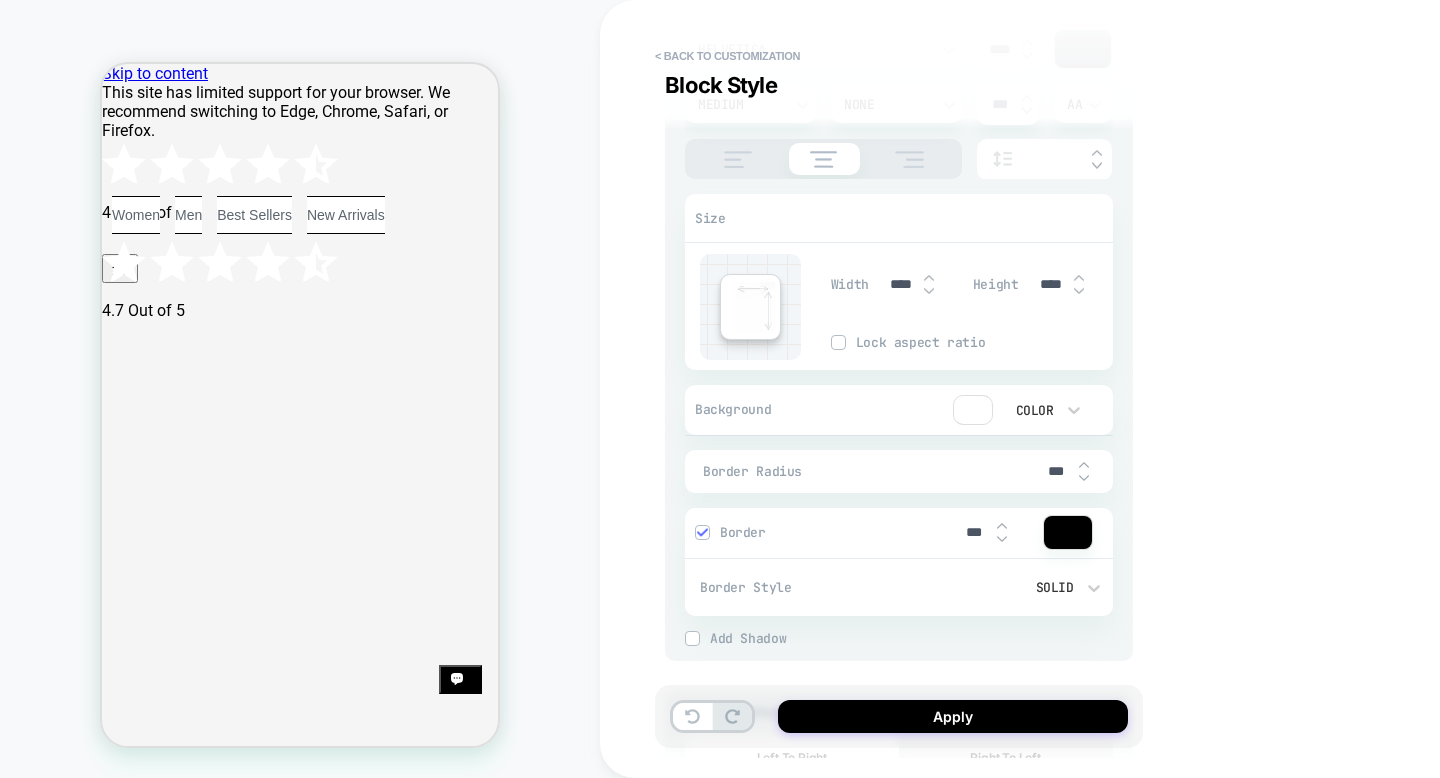 click at bounding box center (750, 307) 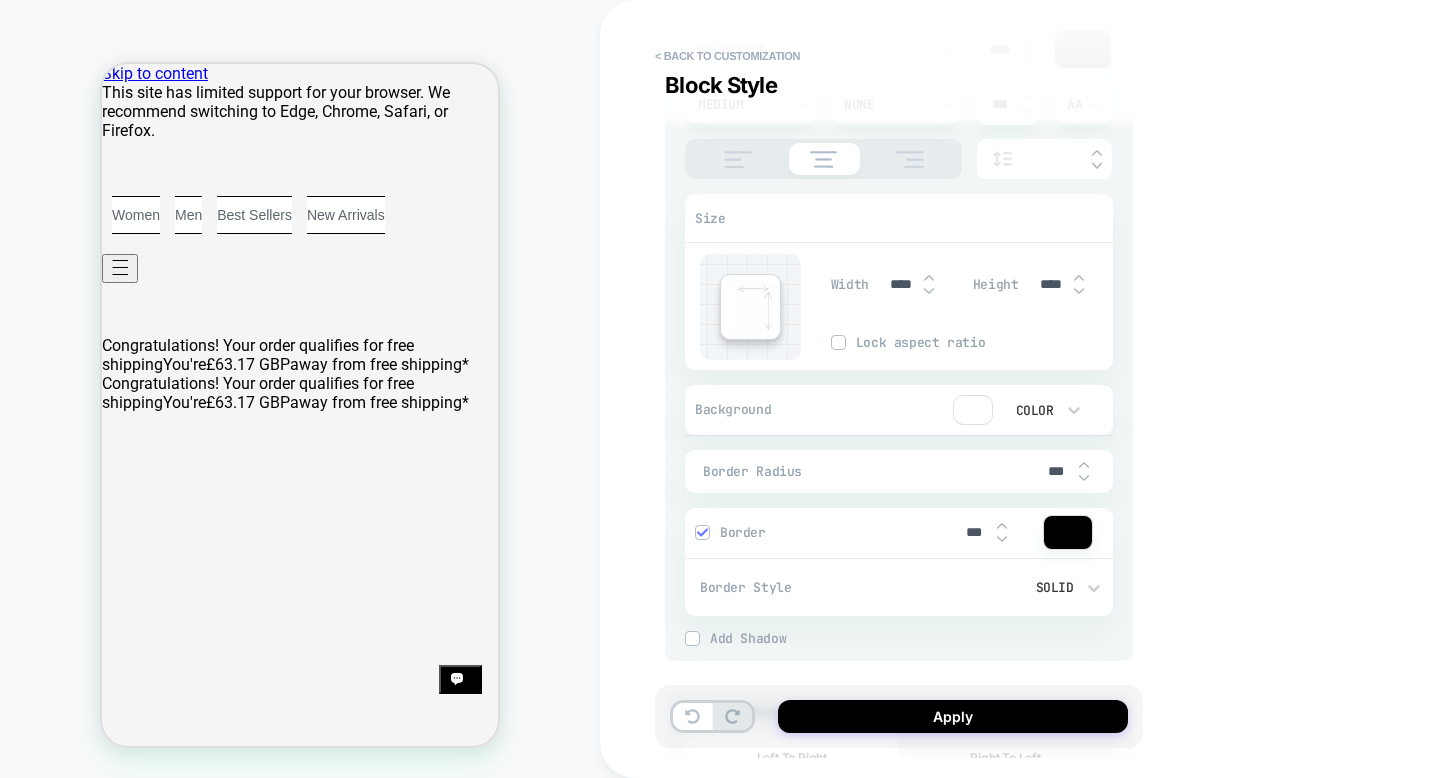 click at bounding box center (3150, 21269) 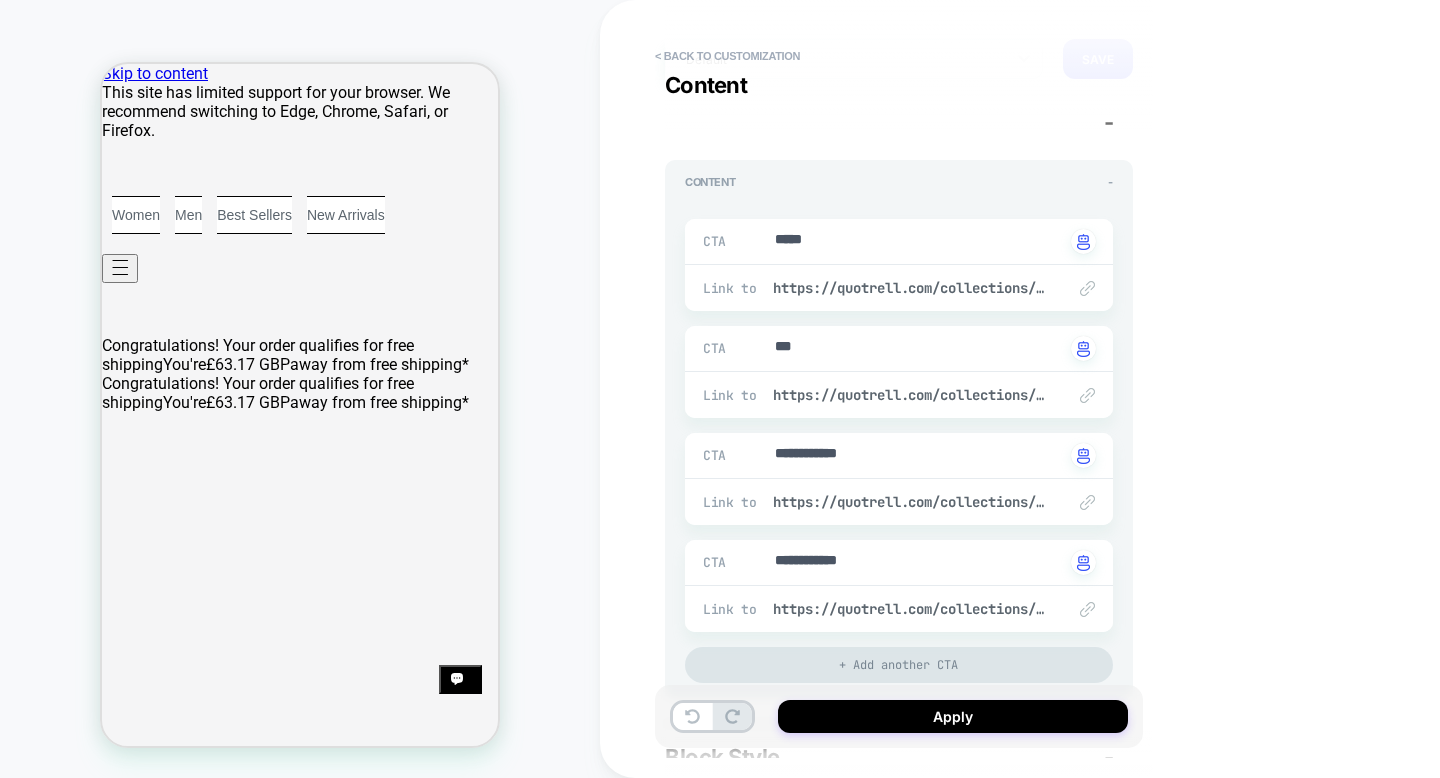 scroll, scrollTop: 0, scrollLeft: 0, axis: both 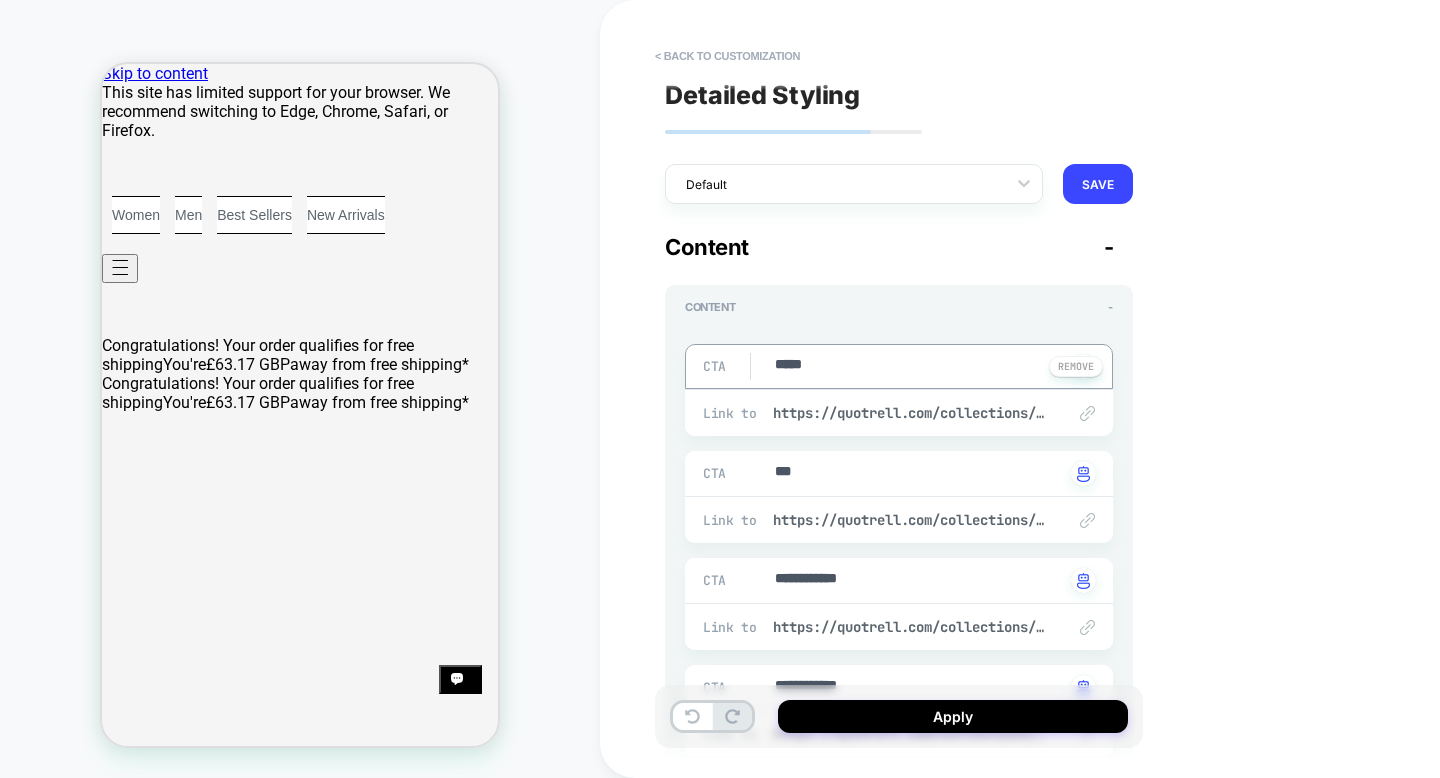 click on "*****" at bounding box center (918, 366) 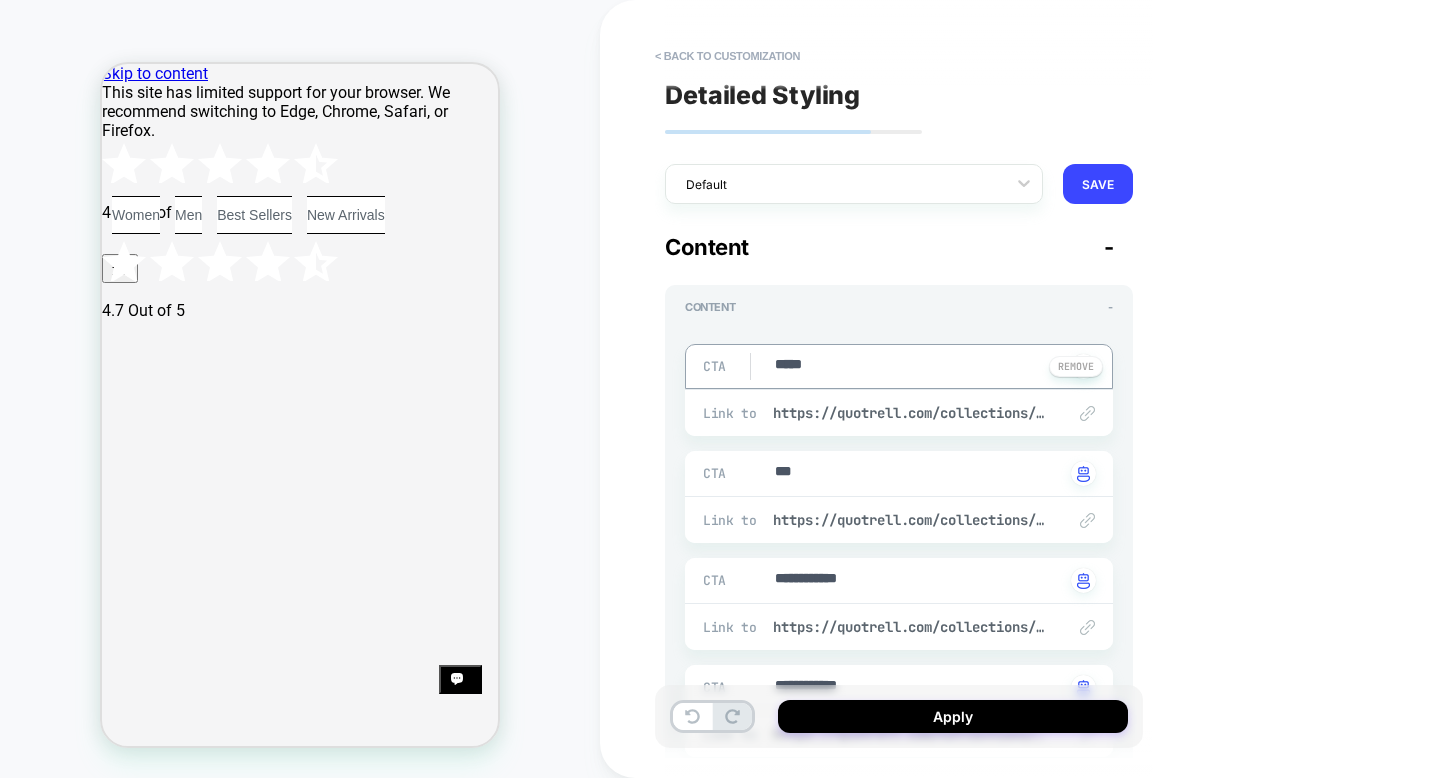 click on "*****" at bounding box center [918, 366] 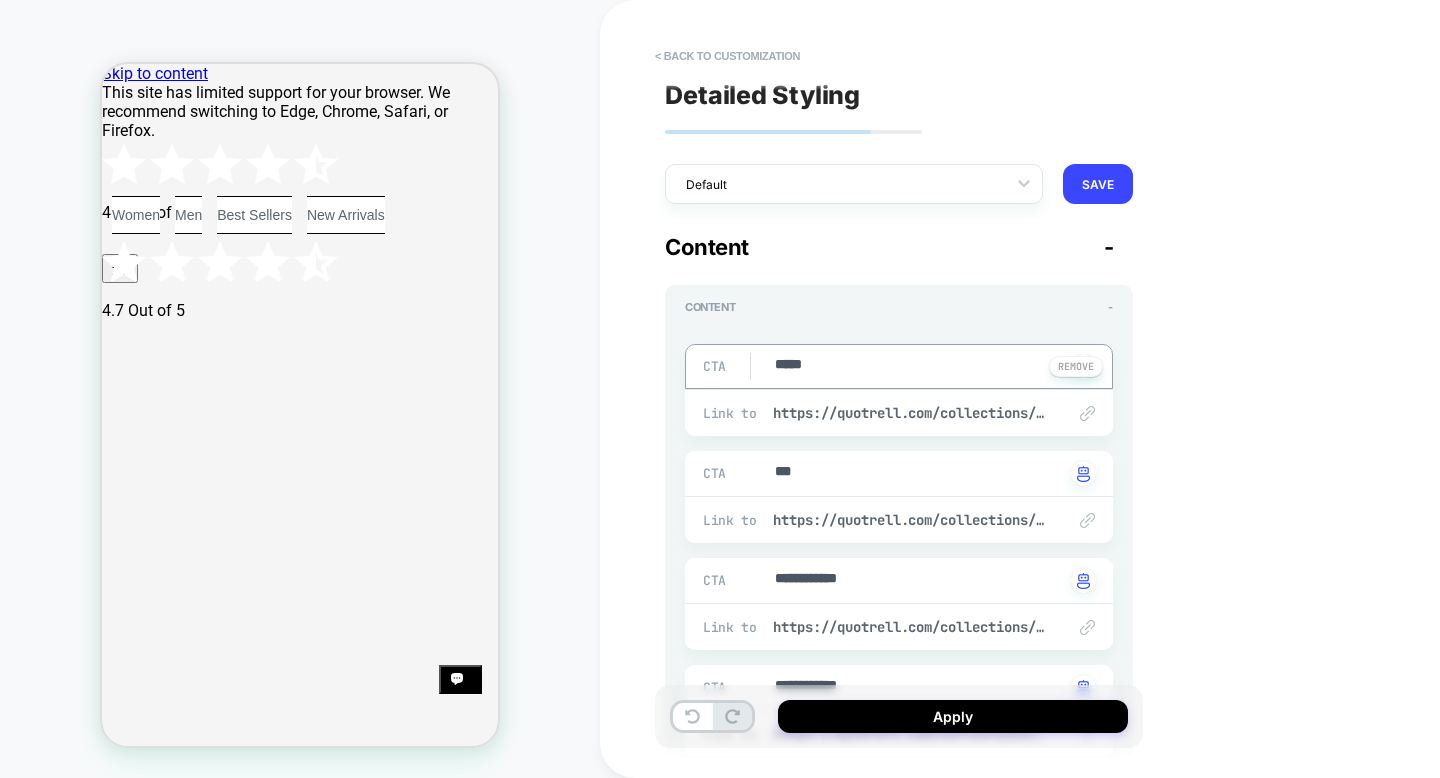 type on "*" 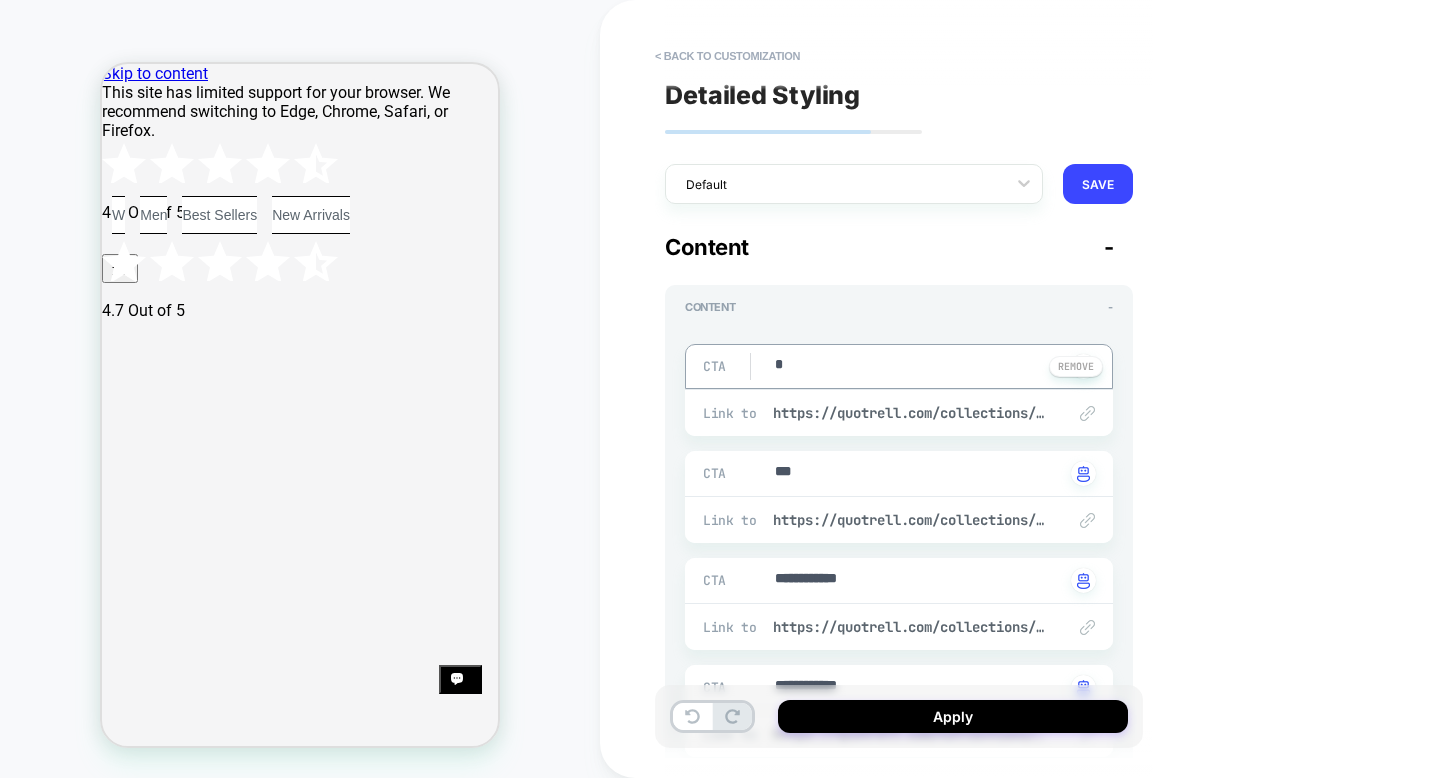 type on "*" 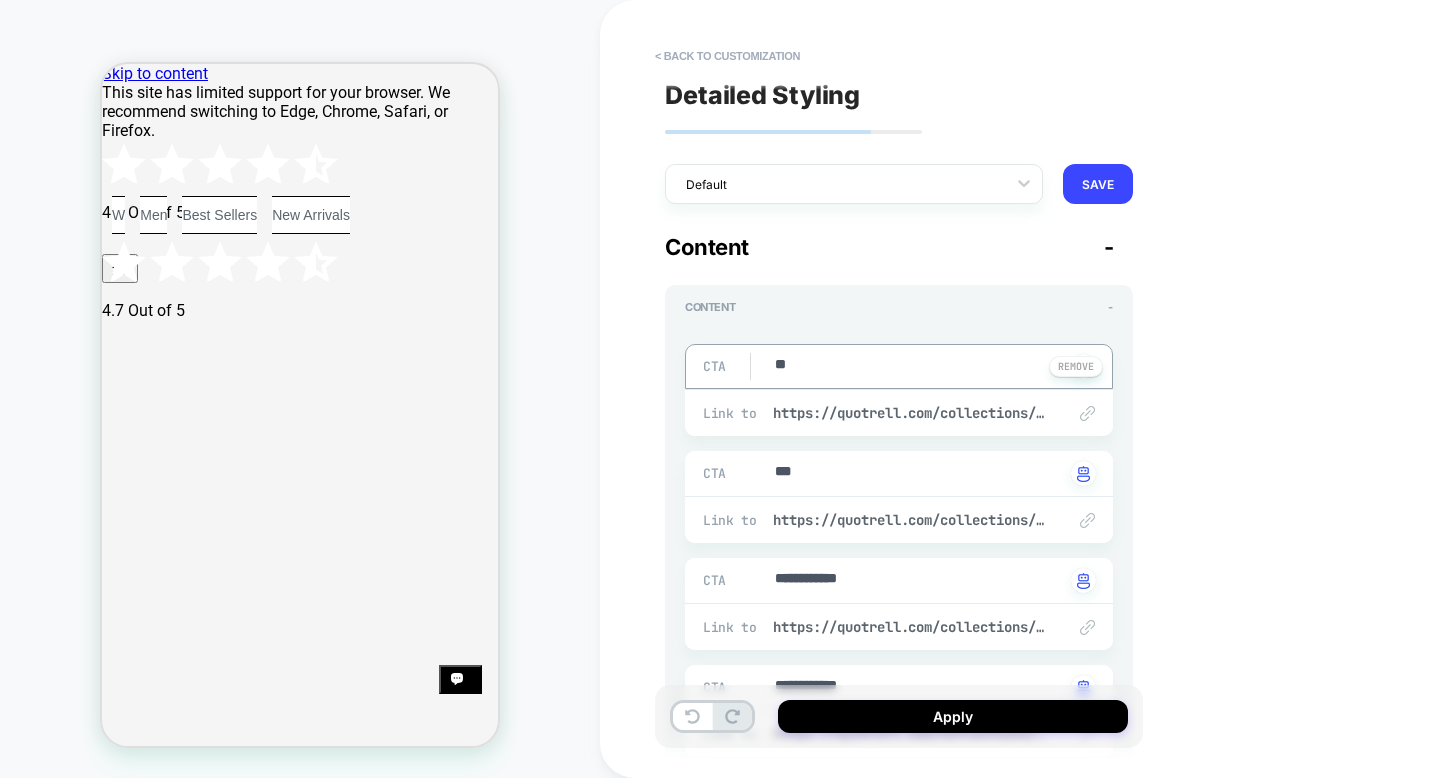 type on "*" 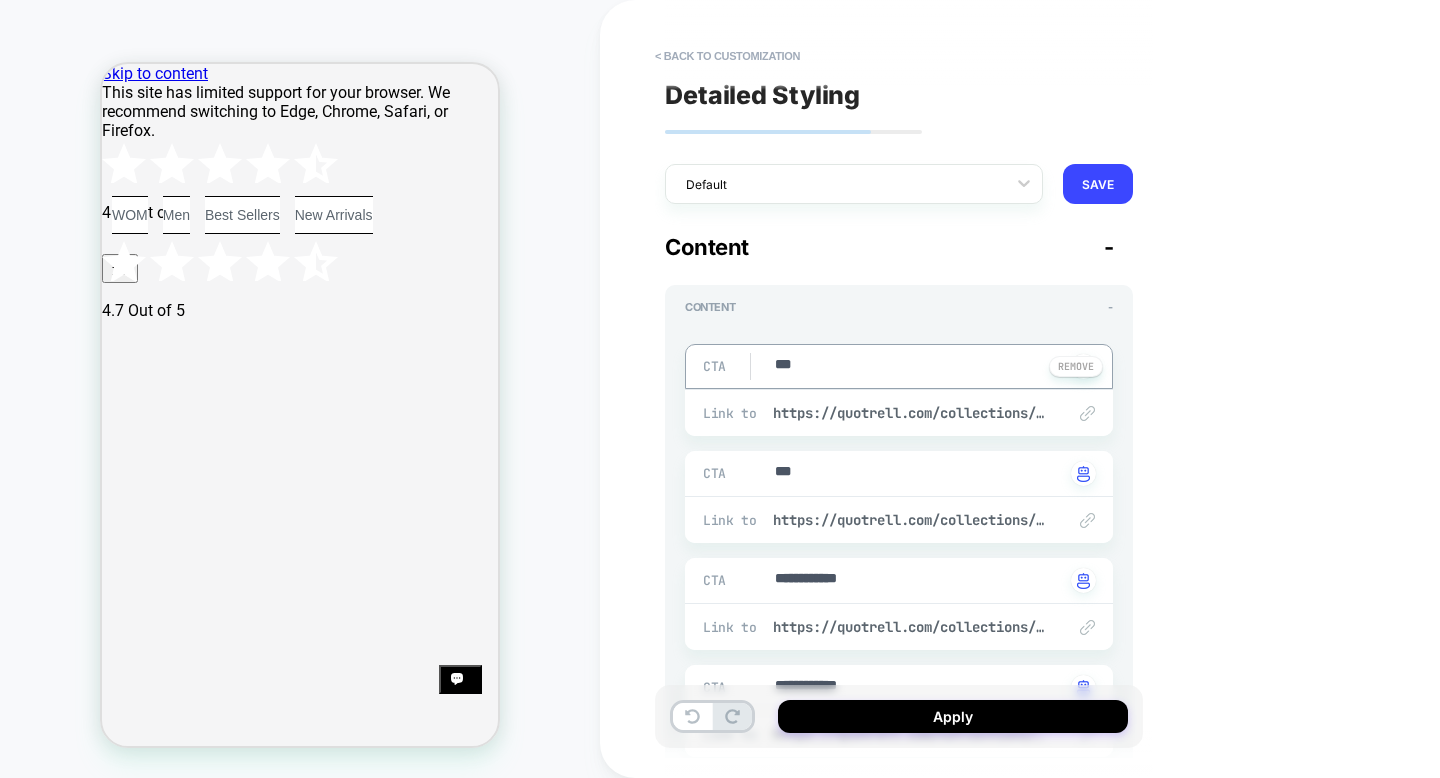 type on "*" 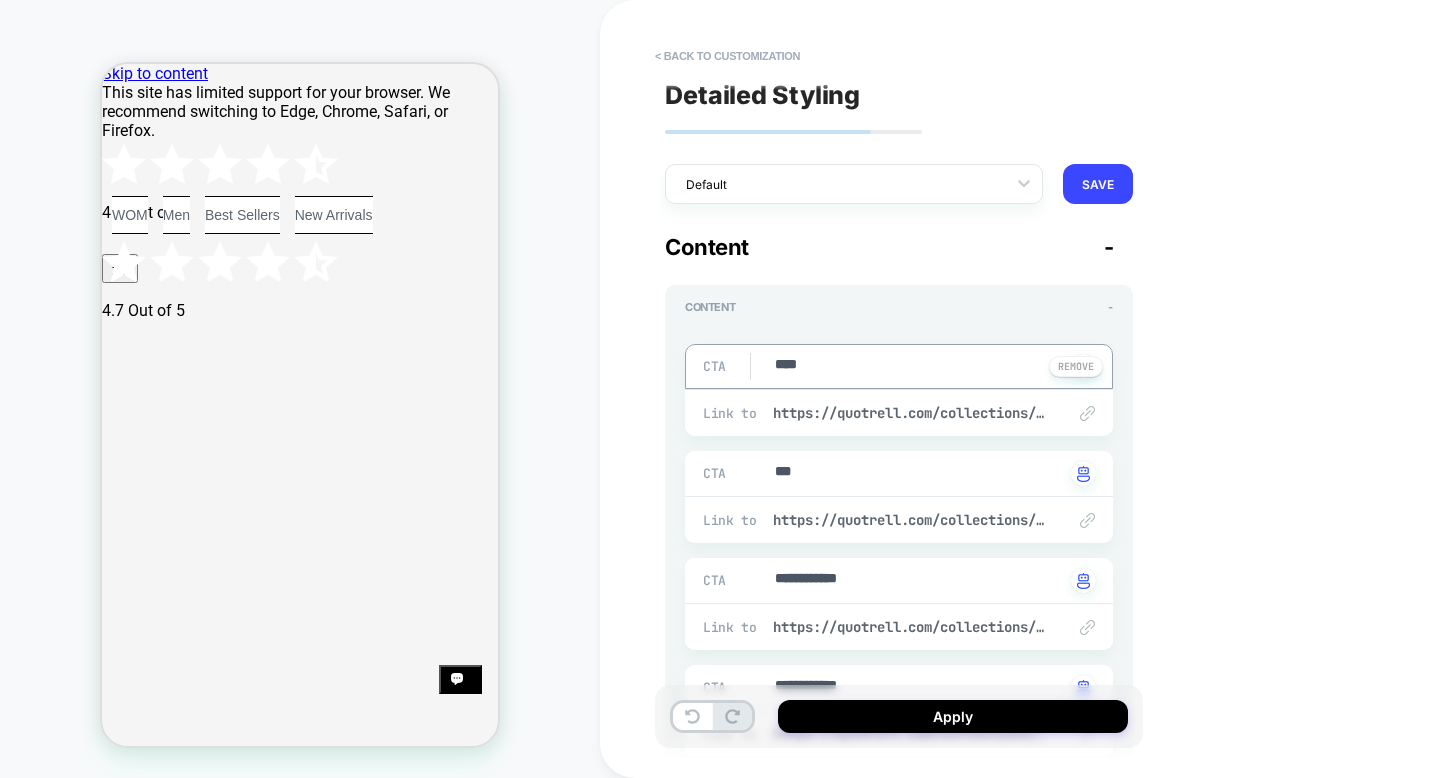 type on "*" 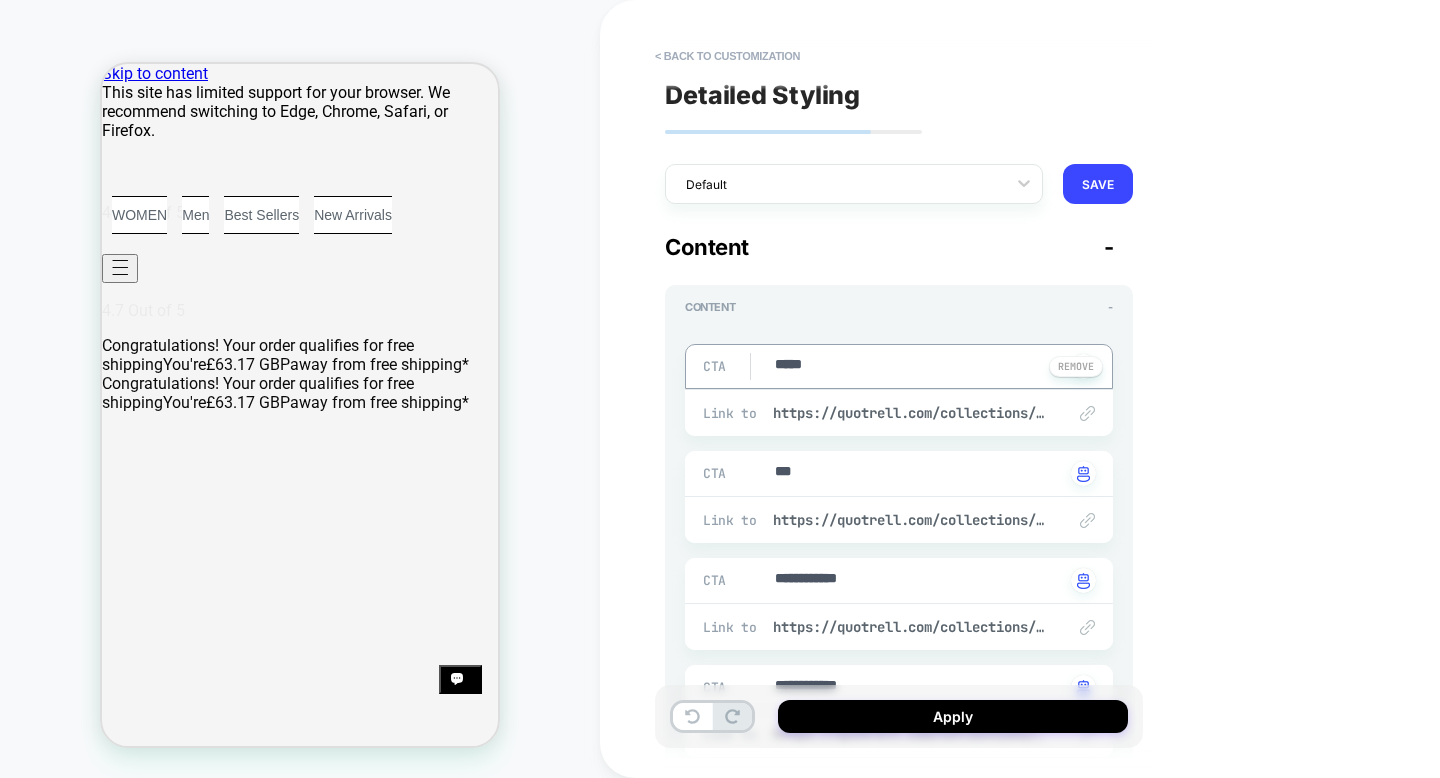 type on "*" 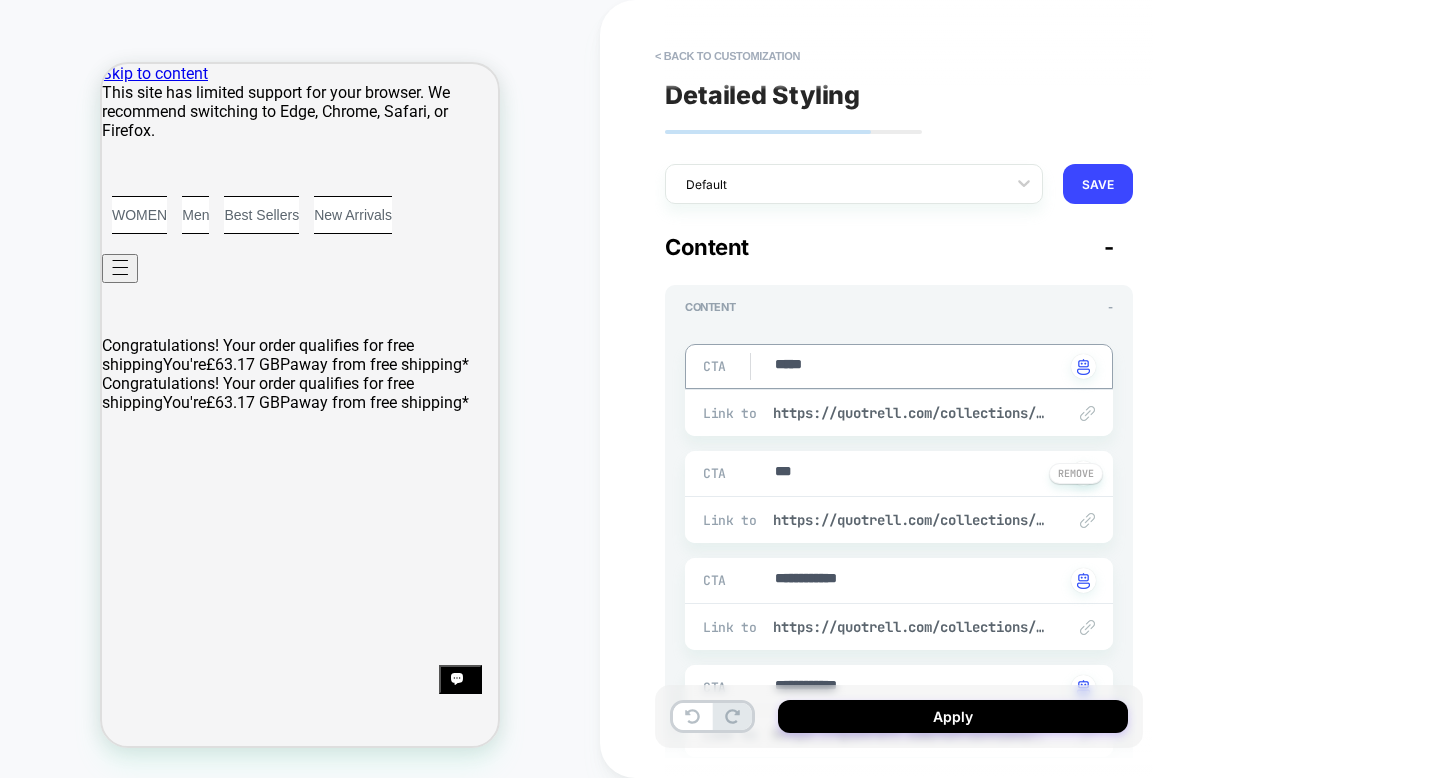 type on "*****" 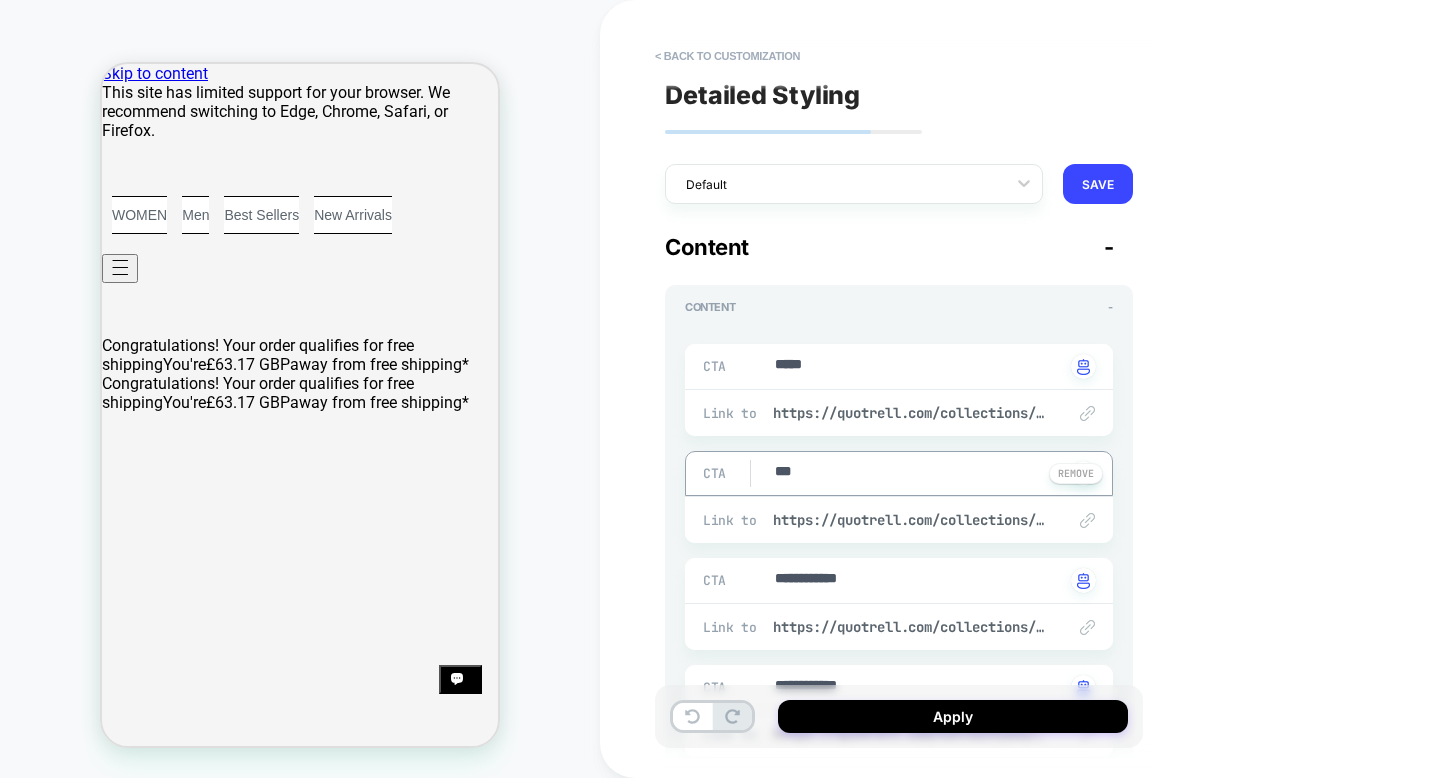 click on "***" at bounding box center [918, 473] 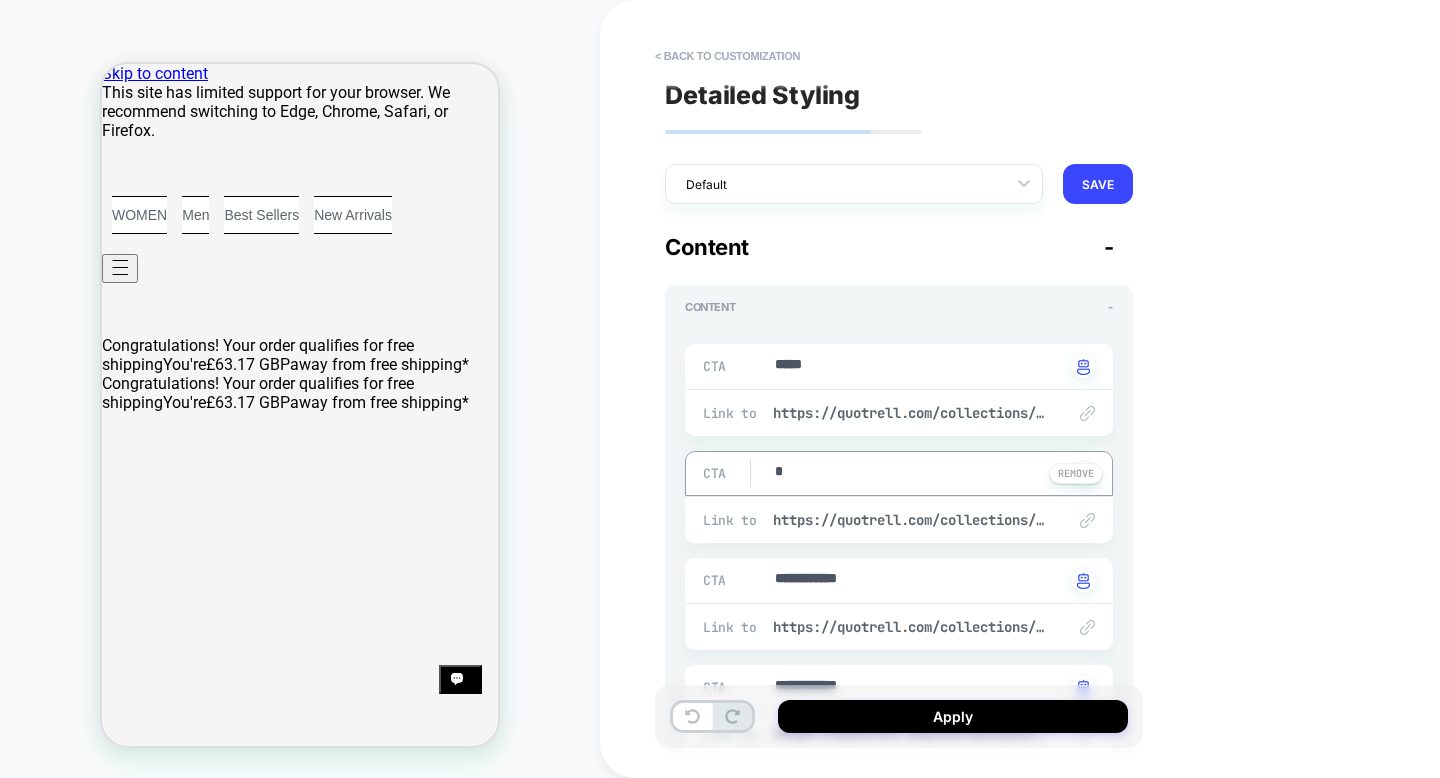 type on "*" 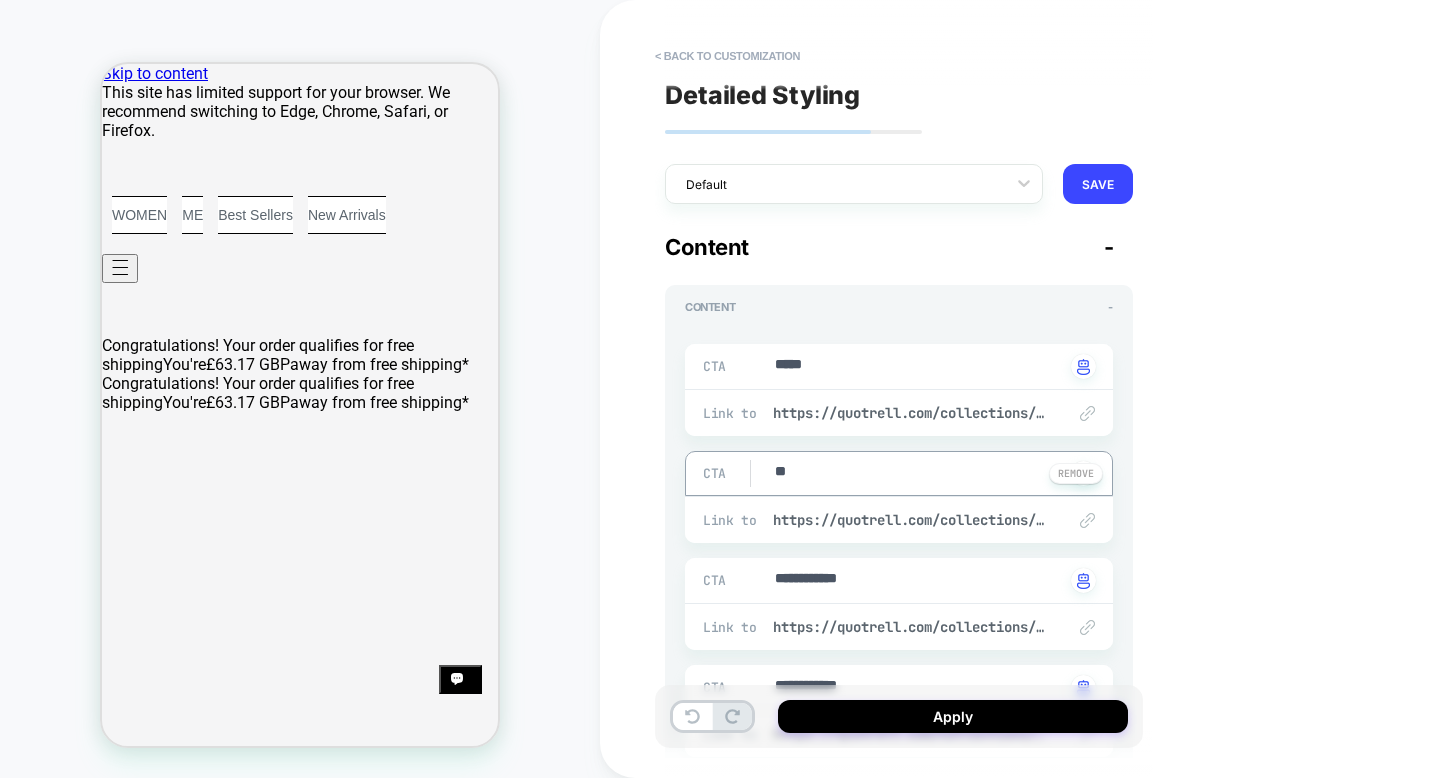 type on "*" 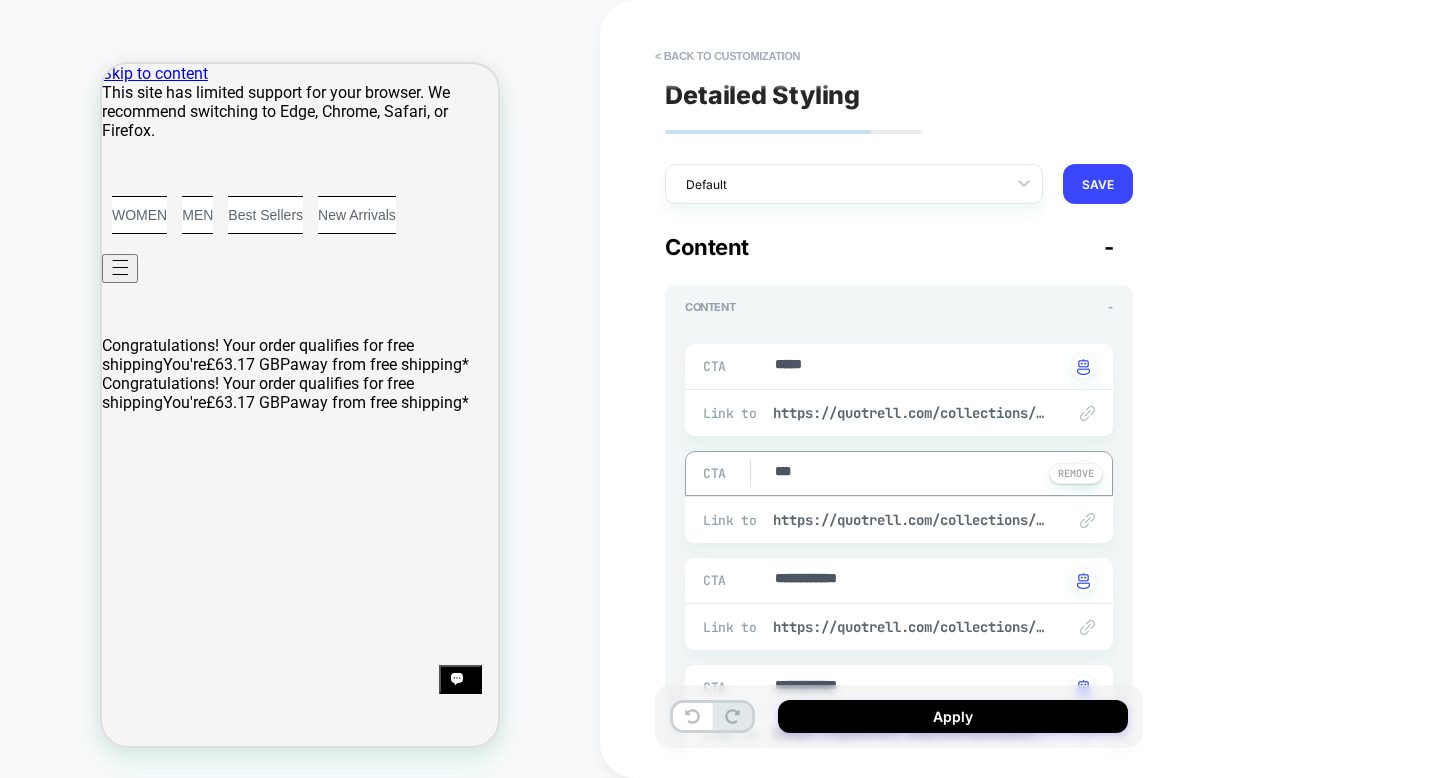 type on "*" 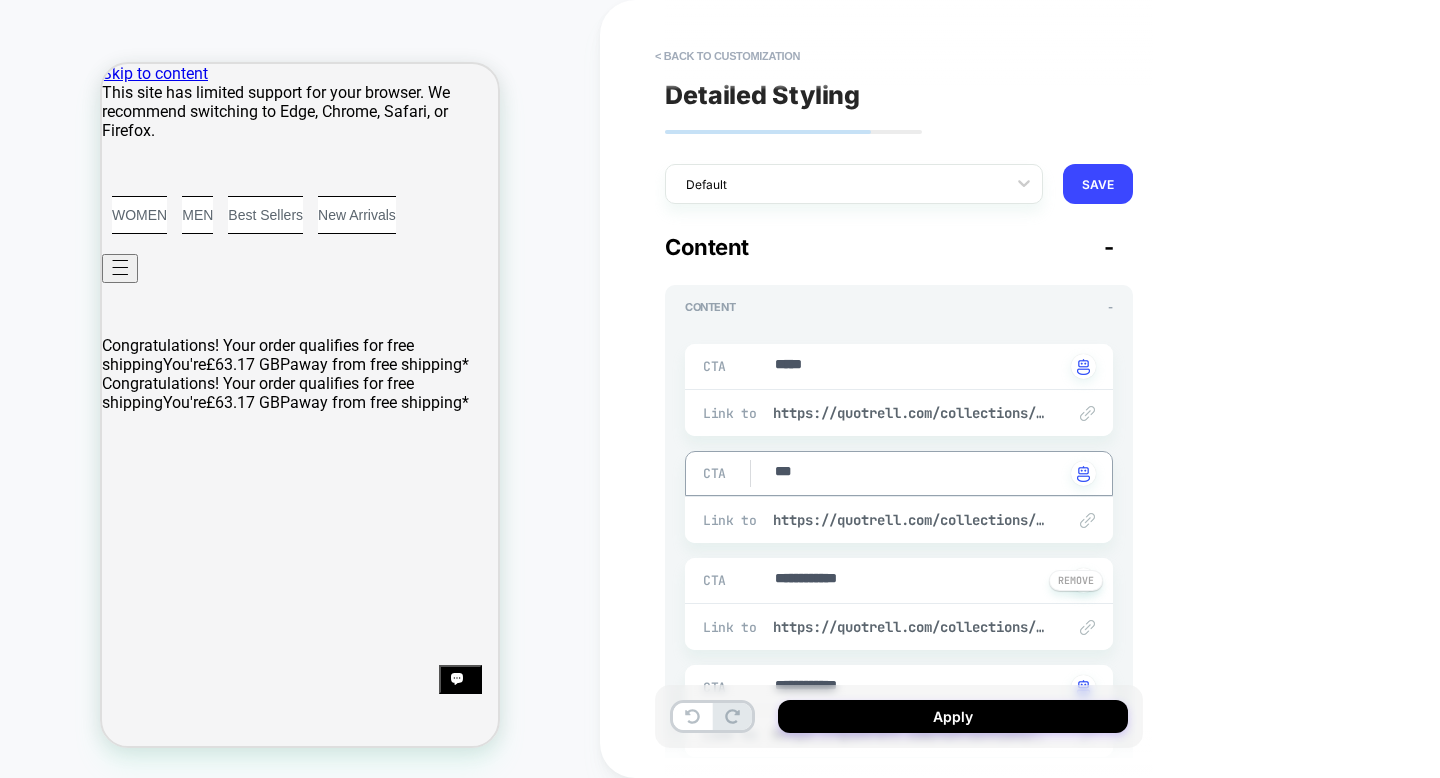 type on "***" 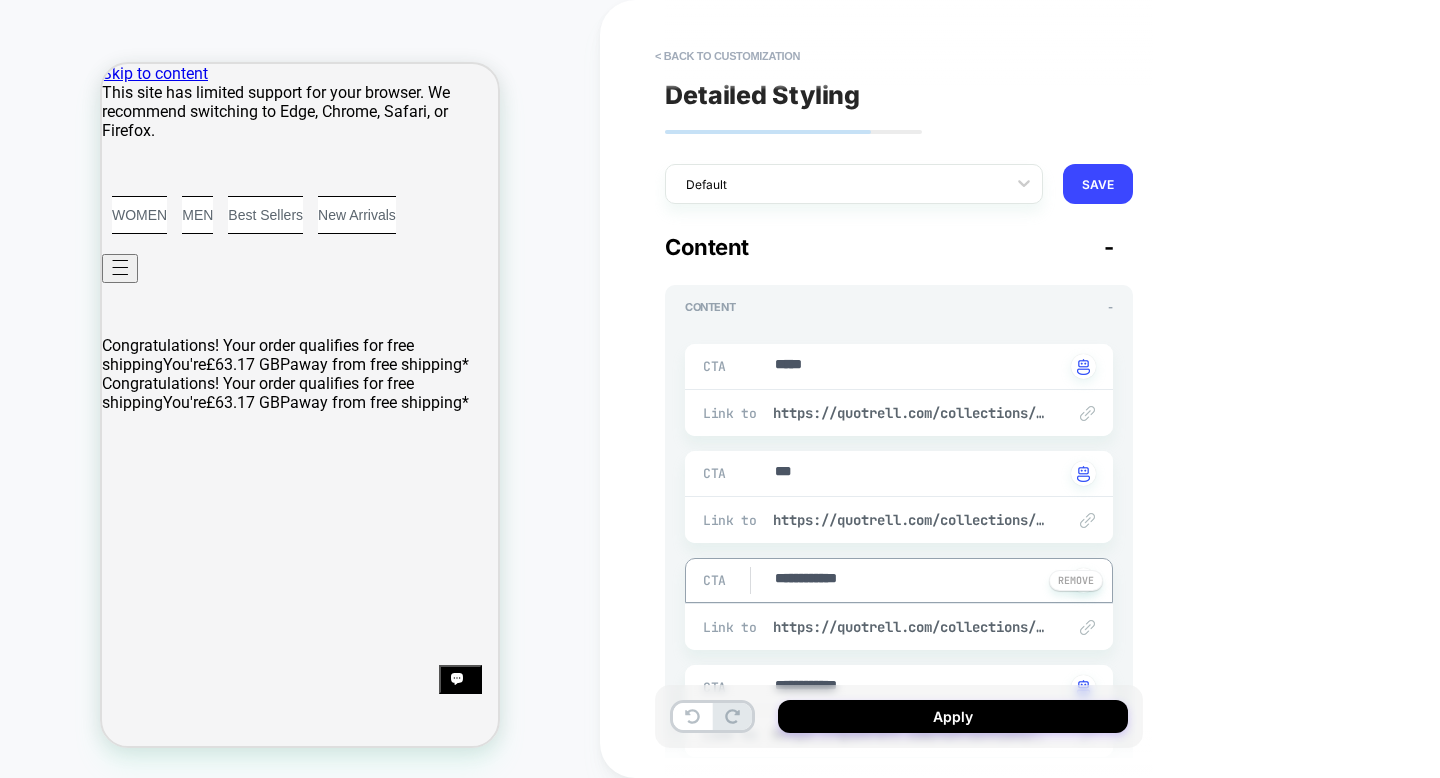 click on "**********" at bounding box center (918, 580) 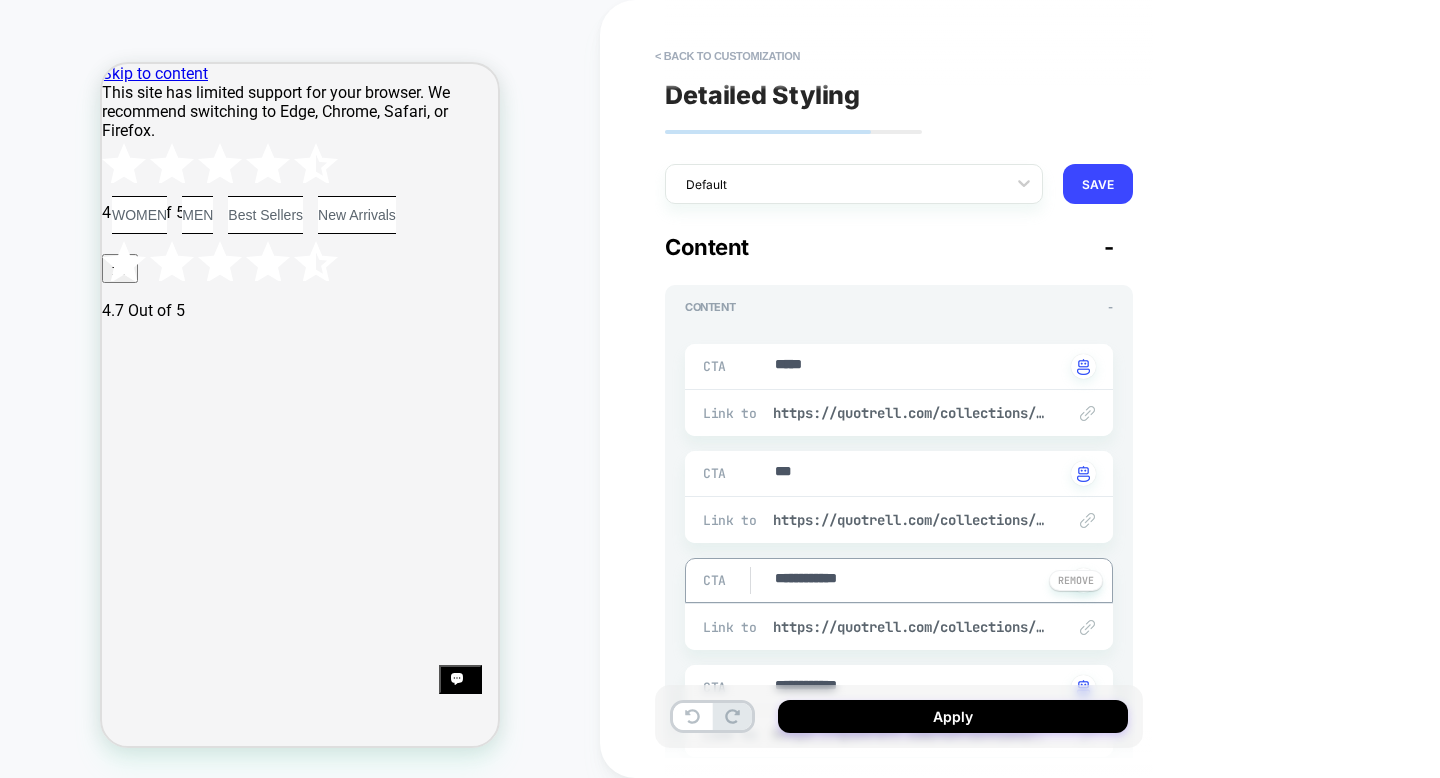 click on "**********" at bounding box center [918, 580] 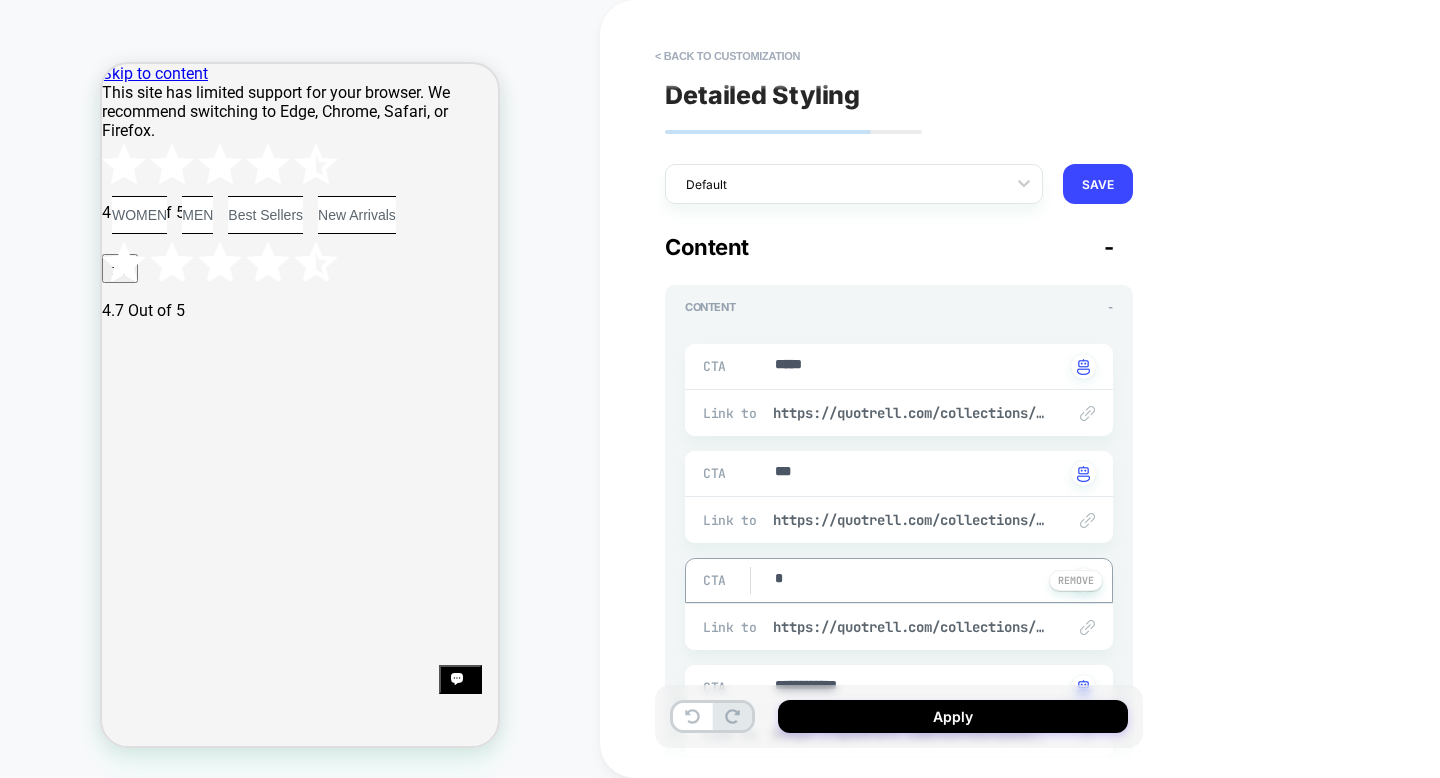 type on "**" 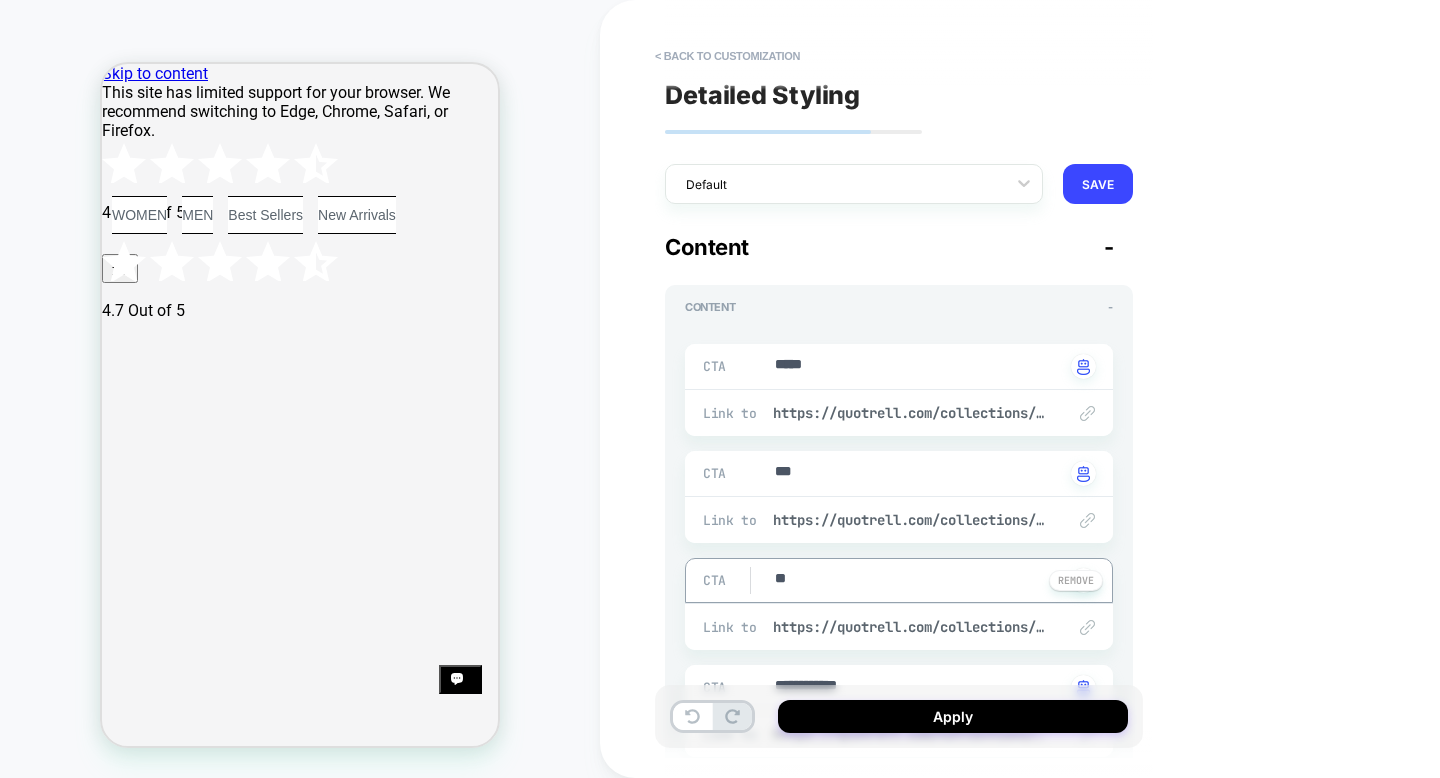 type on "*" 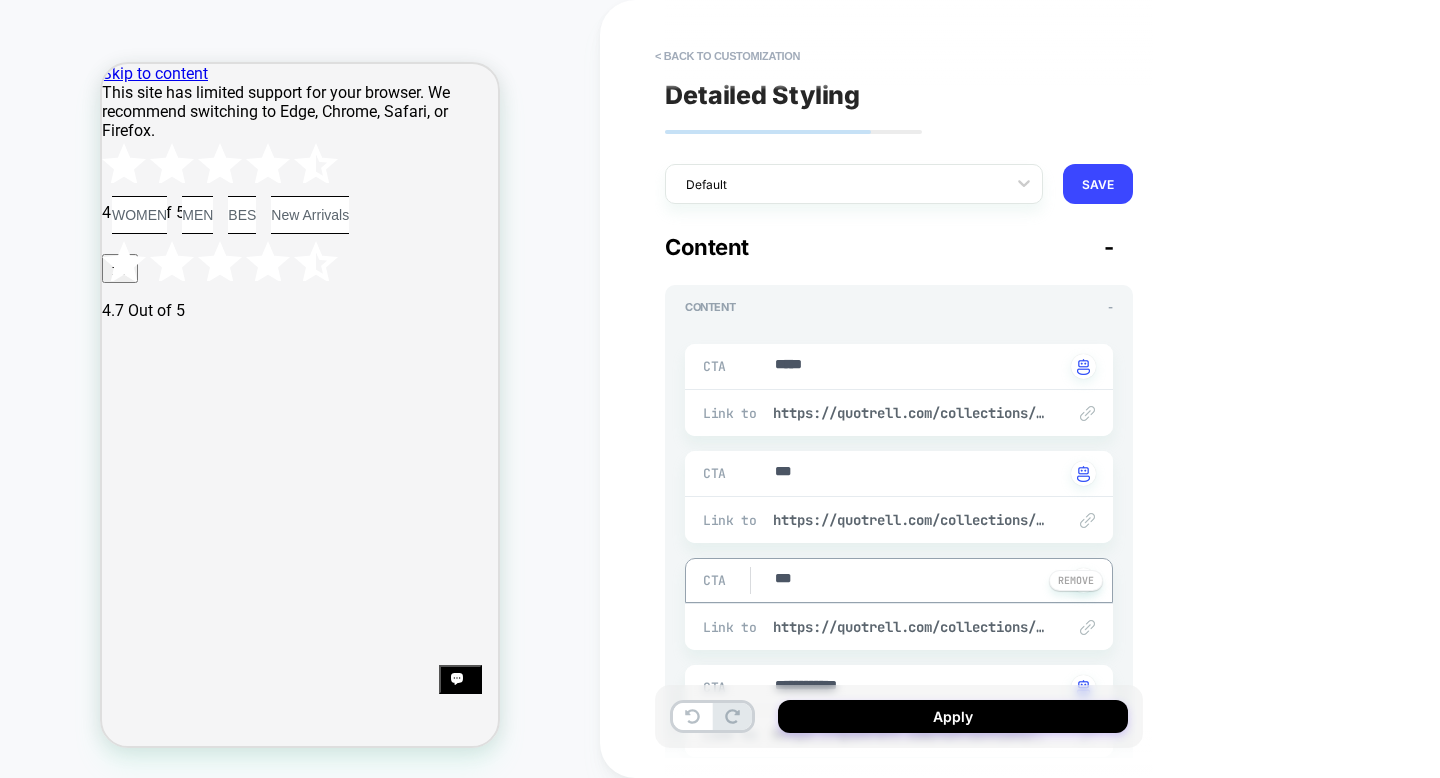 type on "*" 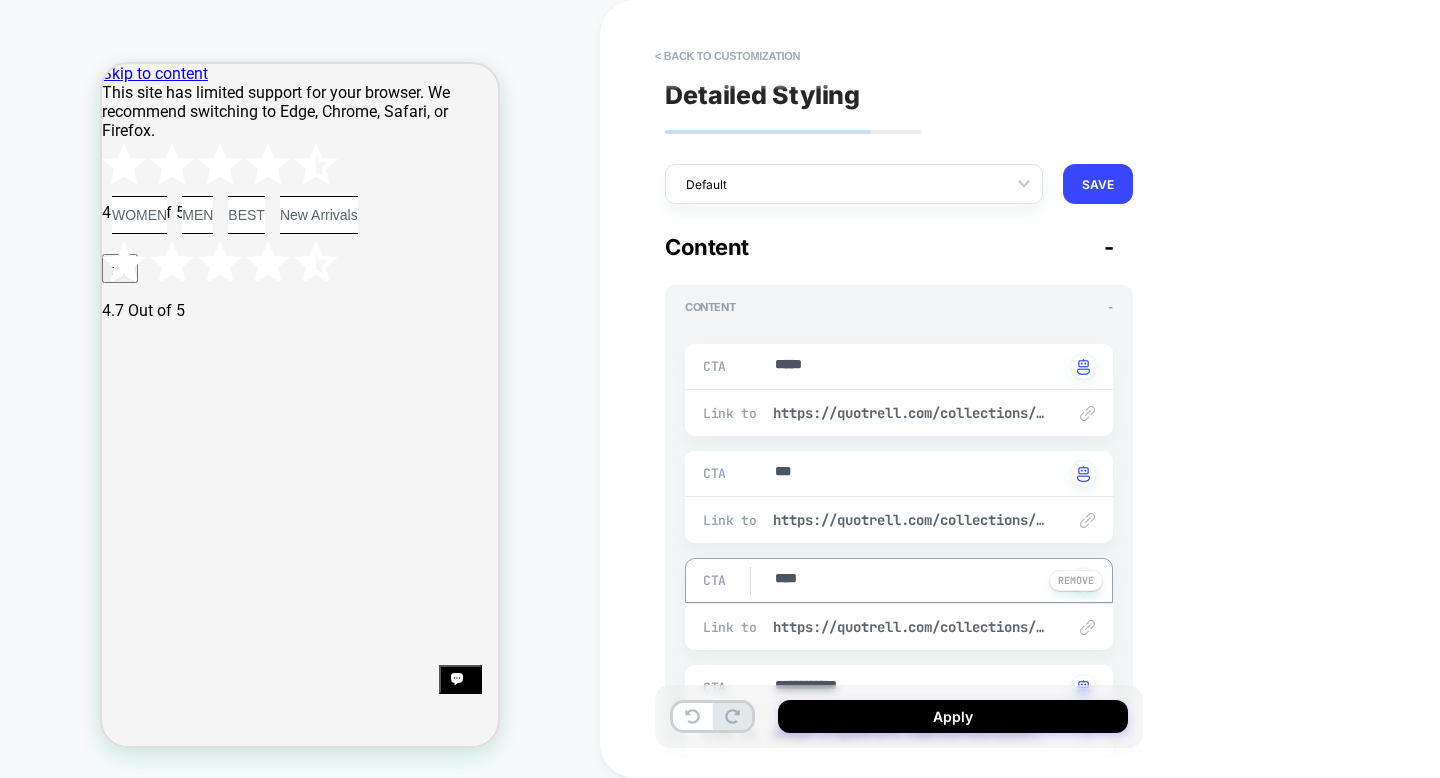 type on "*" 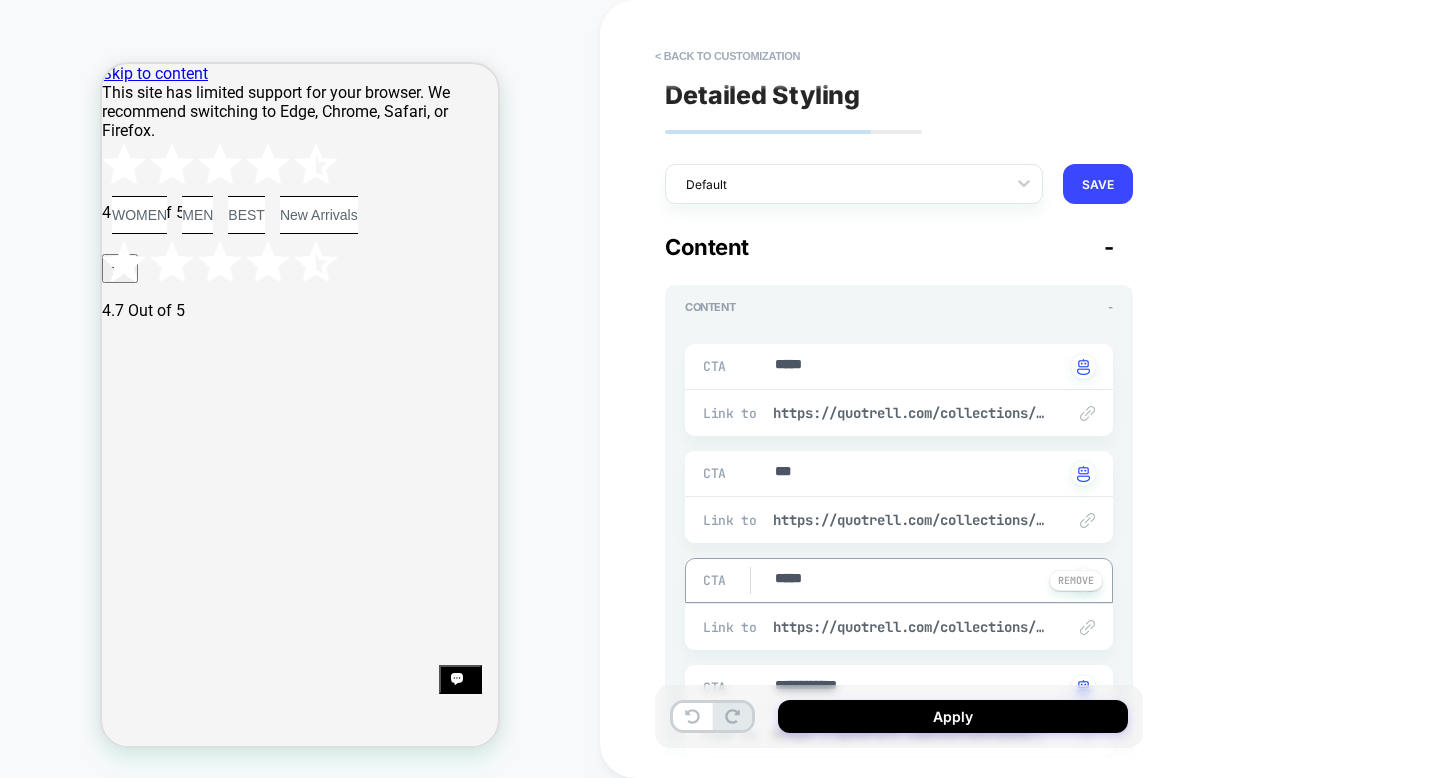 type on "*" 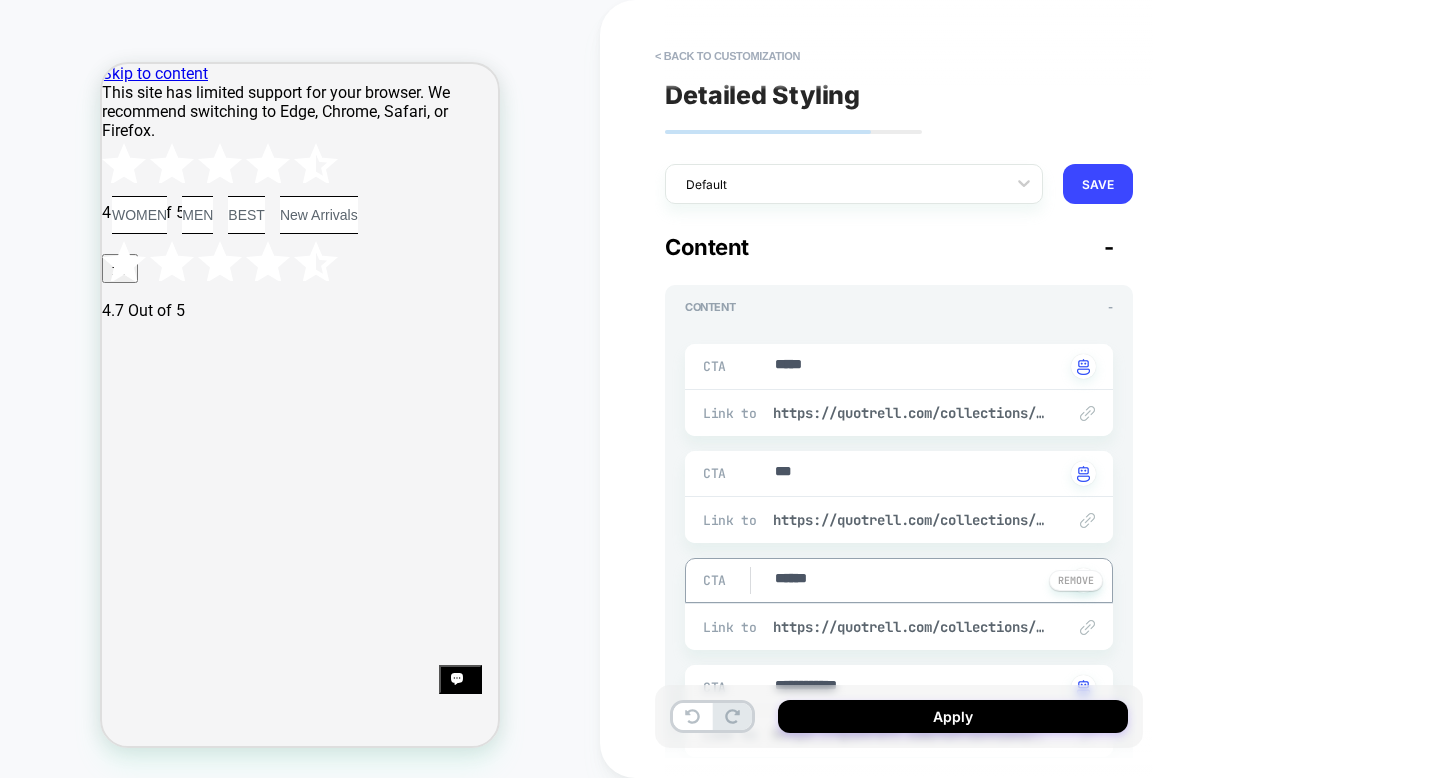 type on "*" 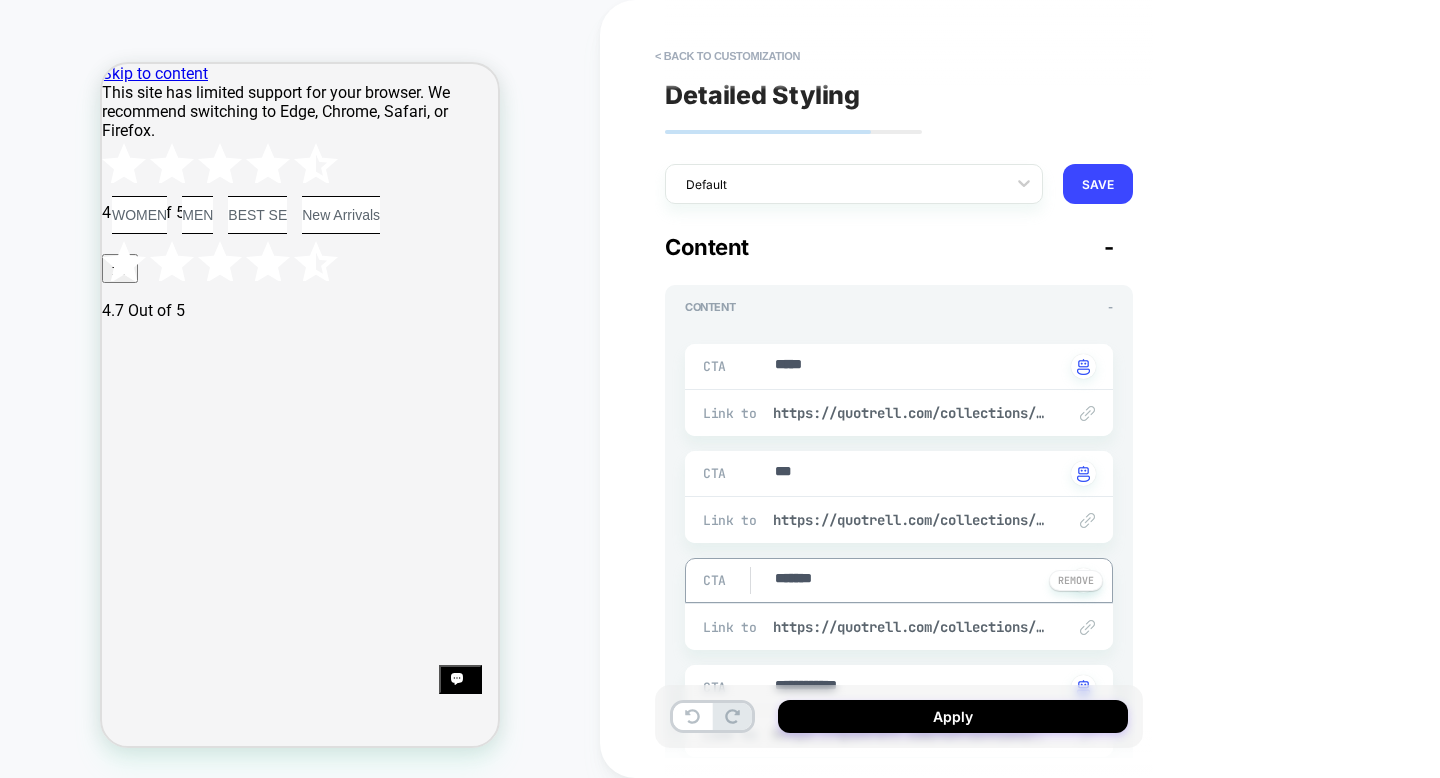 type 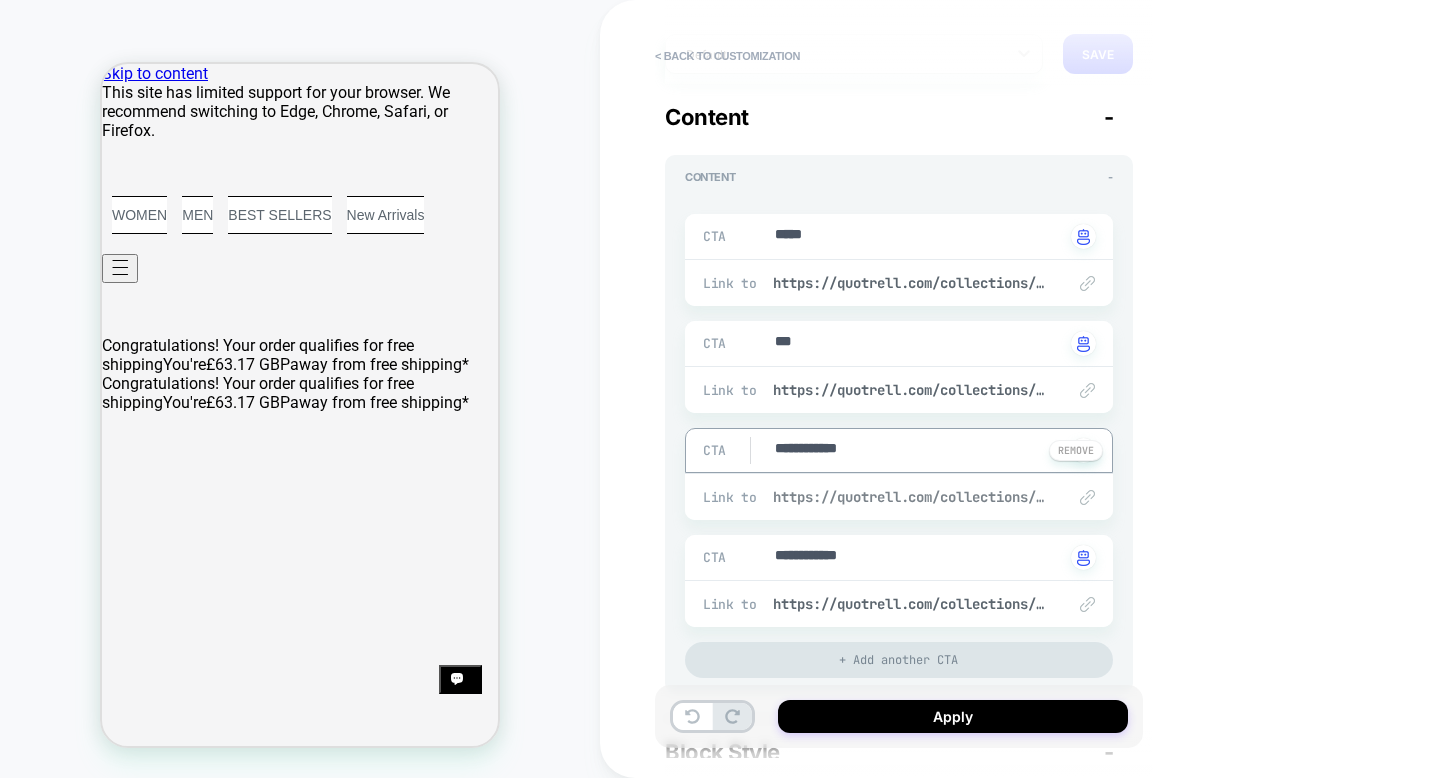 scroll, scrollTop: 194, scrollLeft: 0, axis: vertical 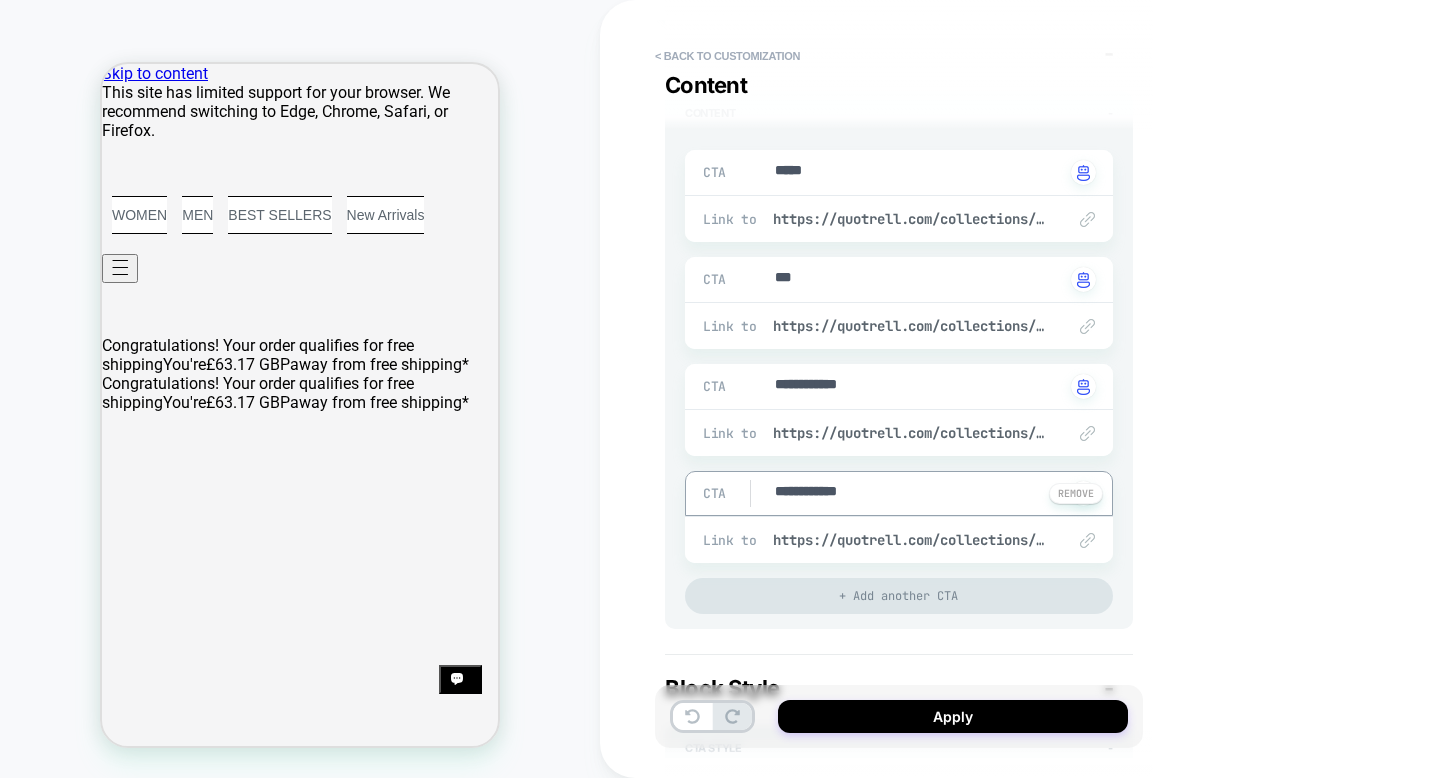 click on "**********" at bounding box center (918, 493) 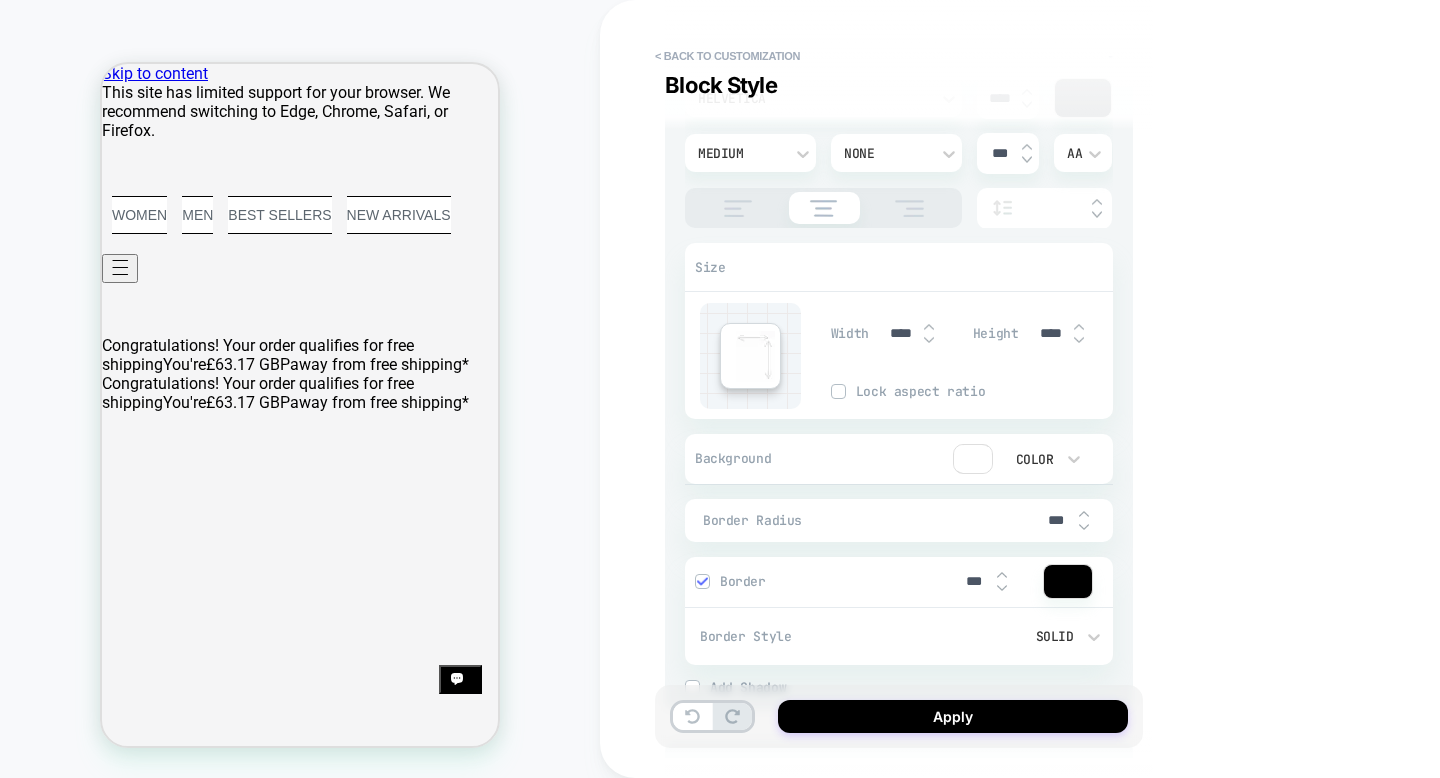 scroll, scrollTop: 911, scrollLeft: 0, axis: vertical 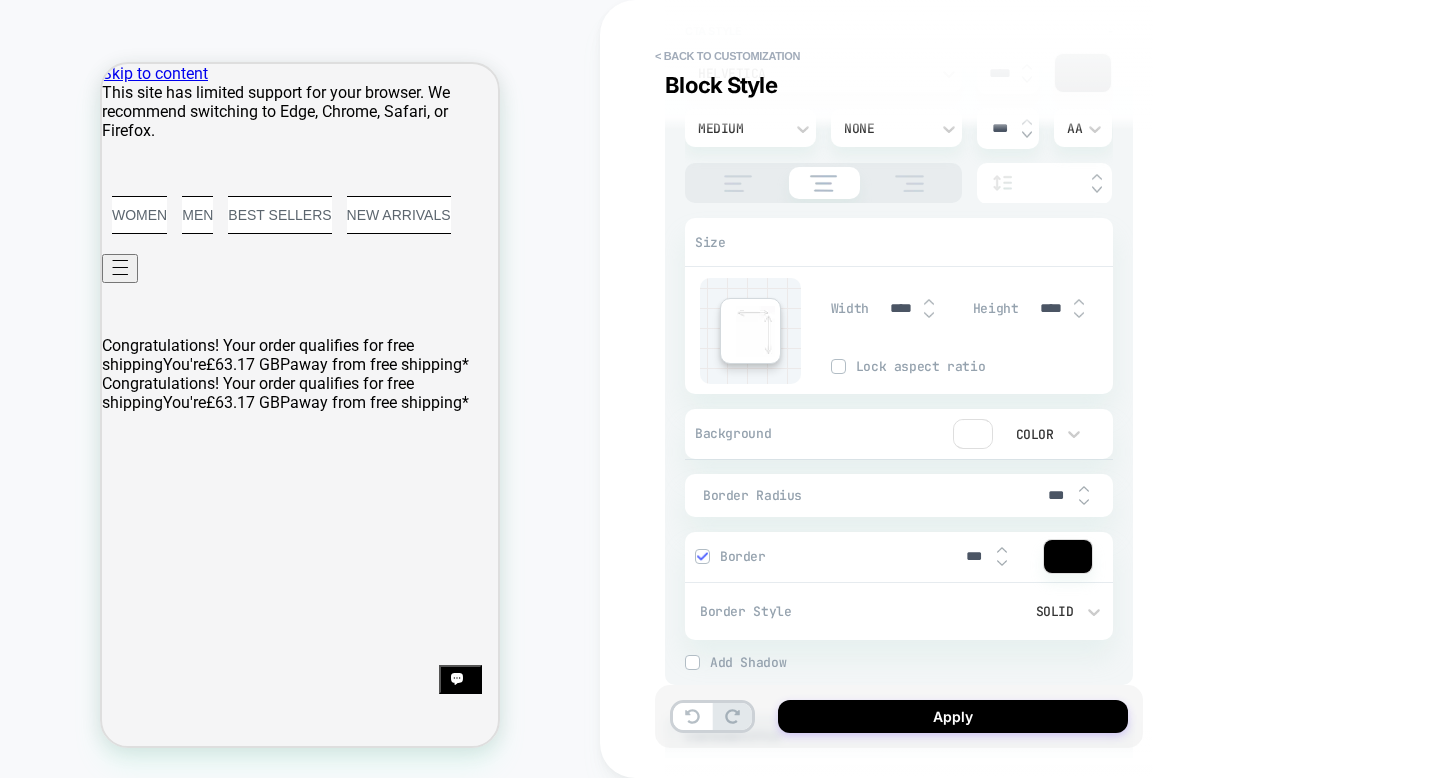 click at bounding box center (973, 434) 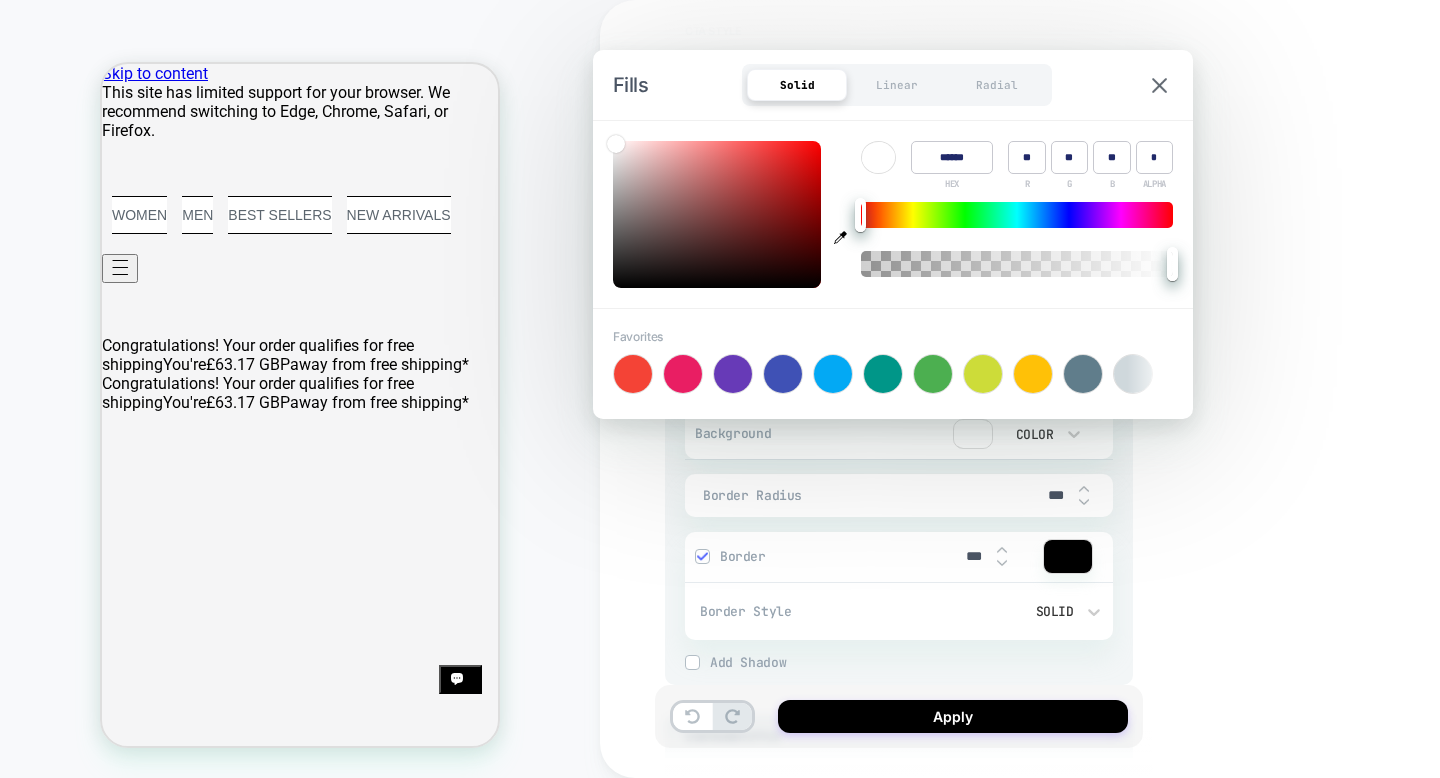 click at bounding box center (717, 214) 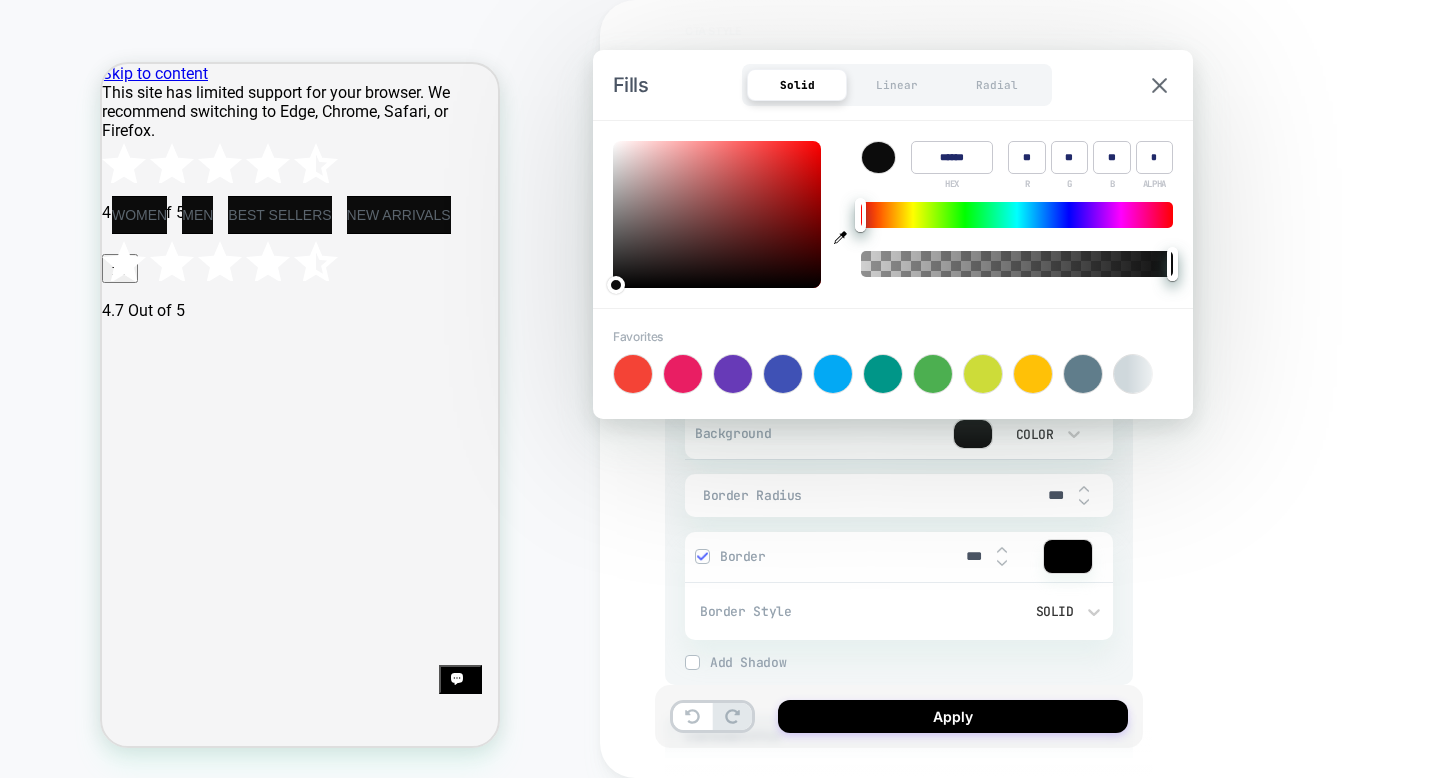 click on "Color ****** HEX ** R ** G ** B * ALPHA" at bounding box center (893, 214) 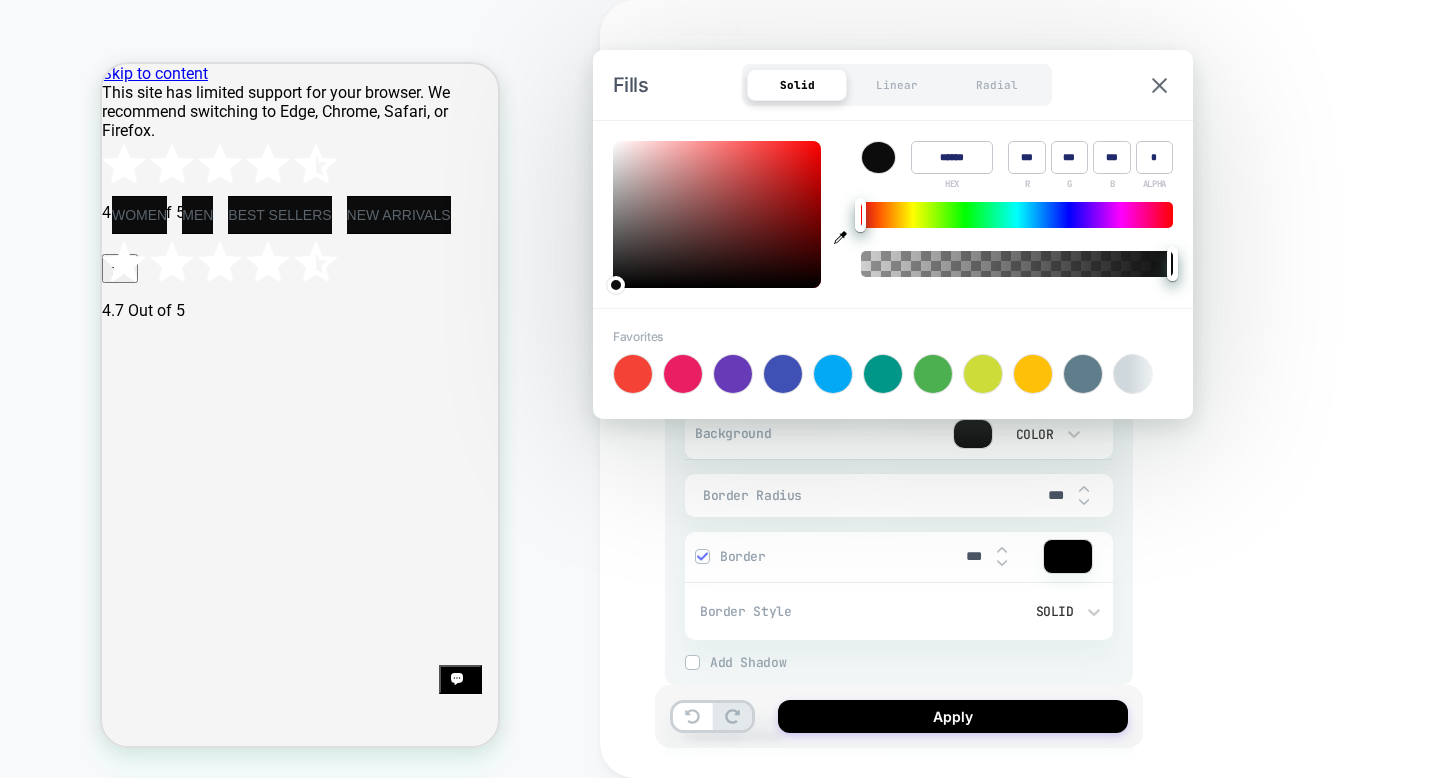 click at bounding box center (717, 214) 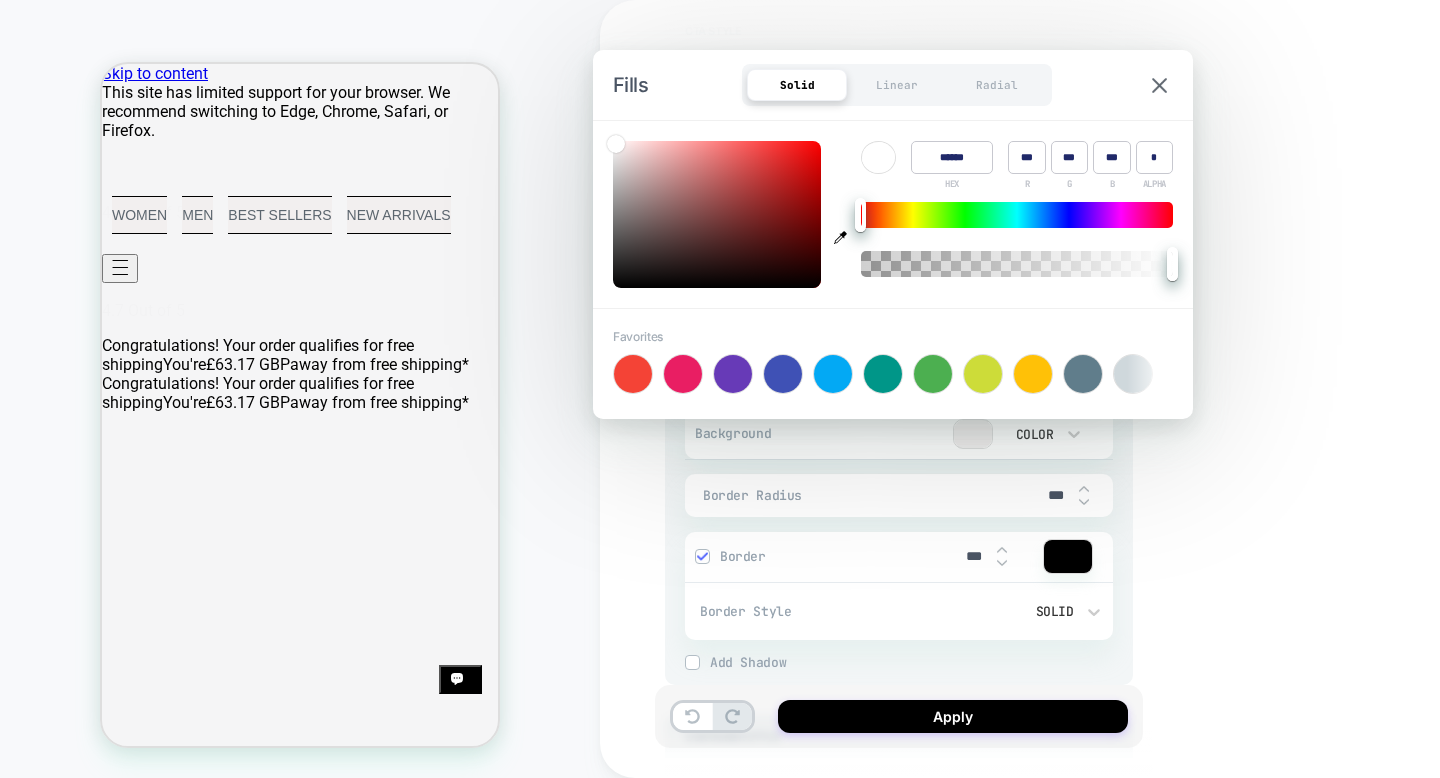 drag, startPoint x: 616, startPoint y: 147, endPoint x: 605, endPoint y: 132, distance: 18.601076 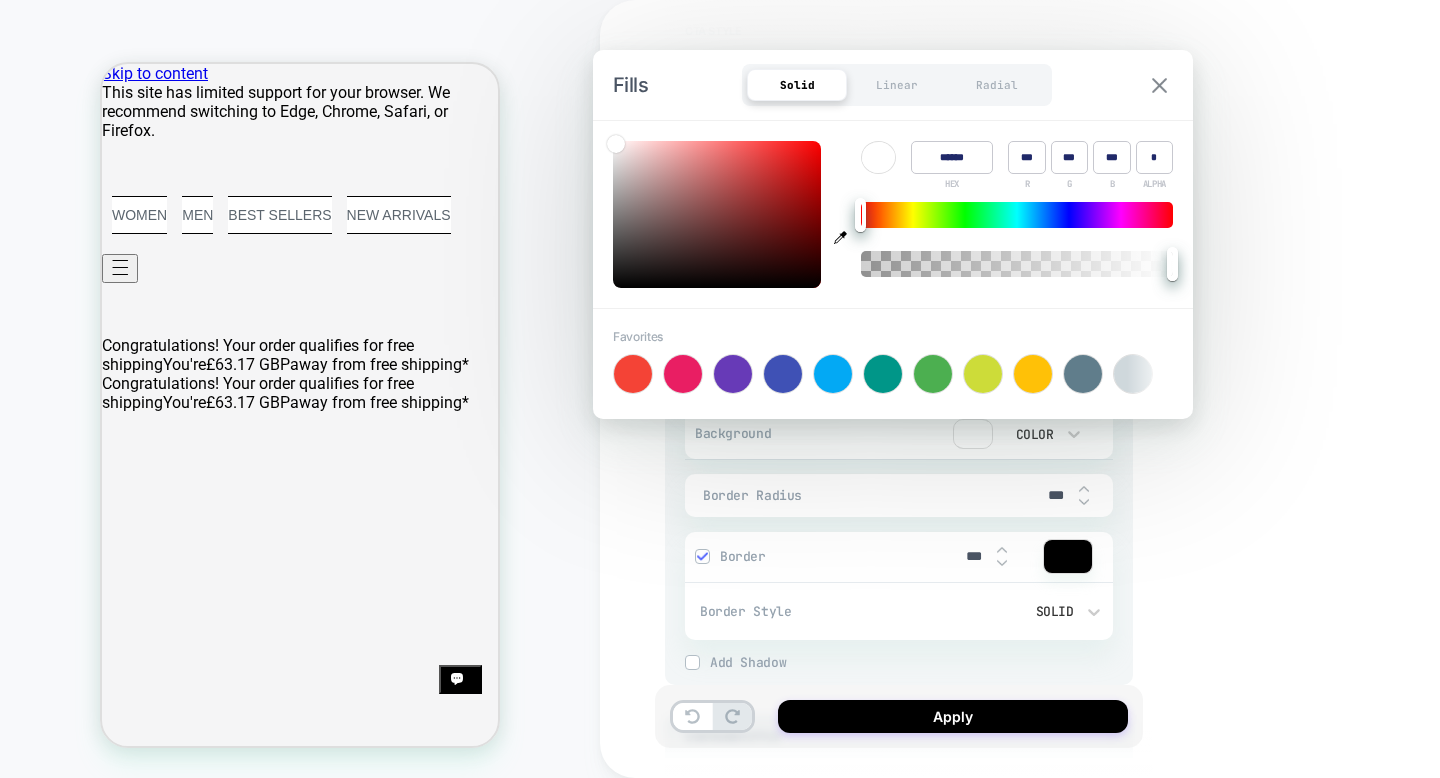 click at bounding box center (1159, 85) 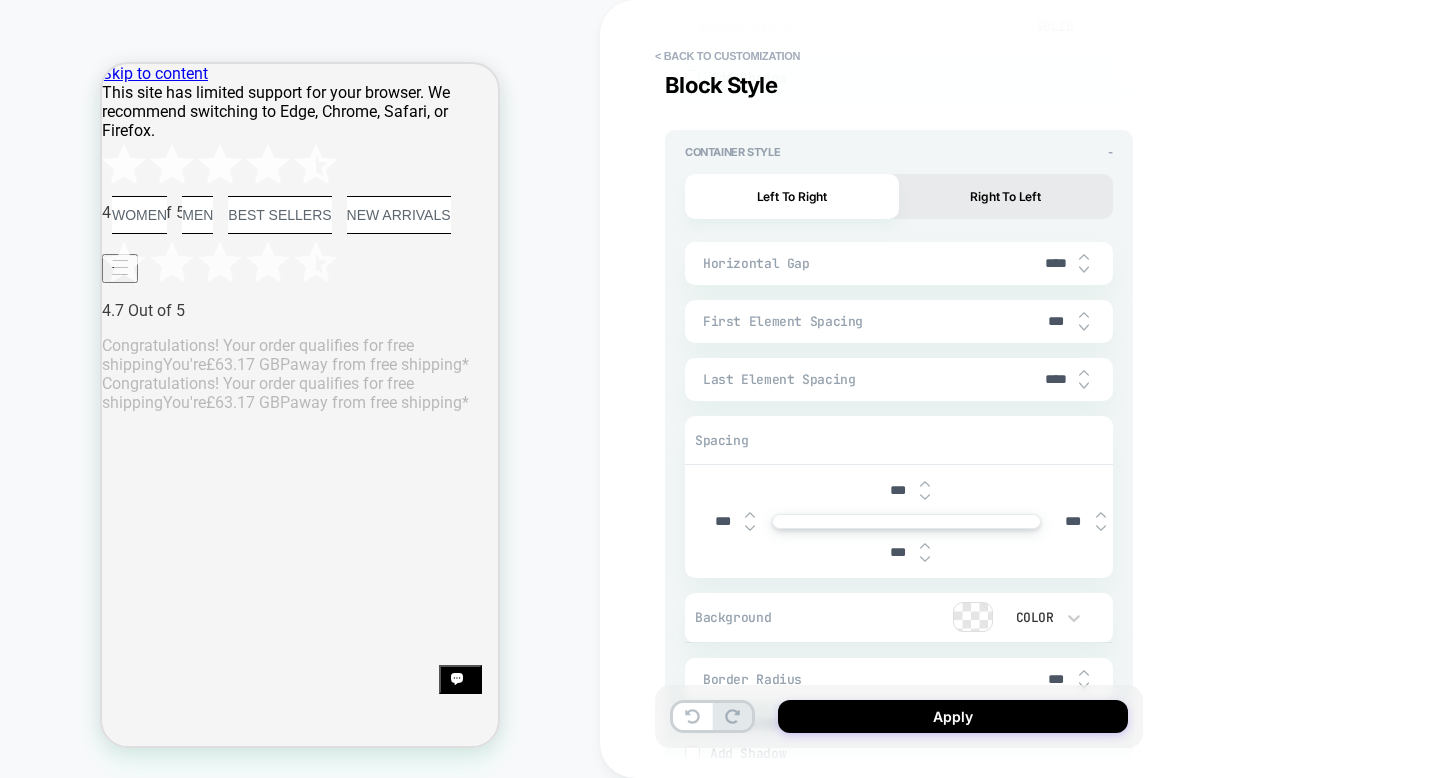 scroll, scrollTop: 1643, scrollLeft: 0, axis: vertical 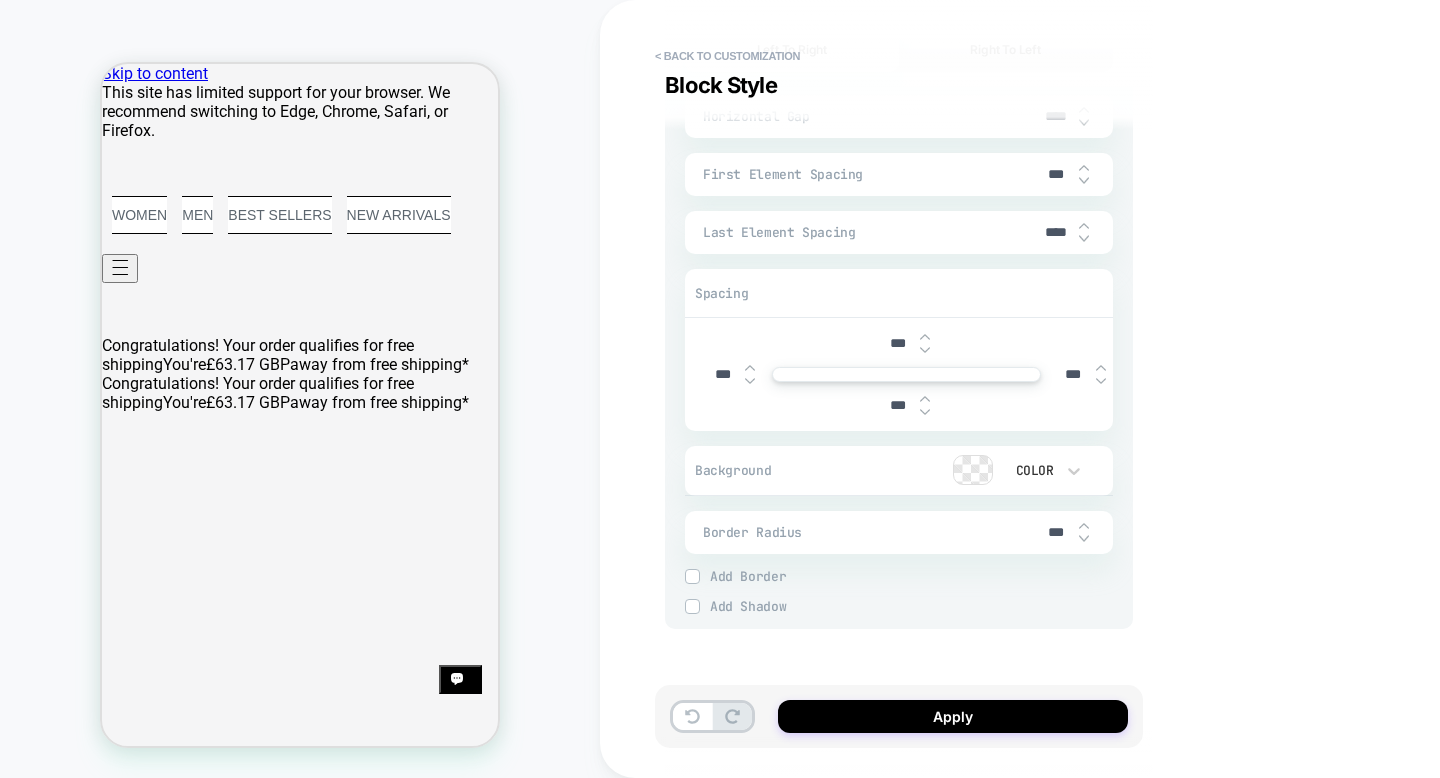 click at bounding box center [973, 470] 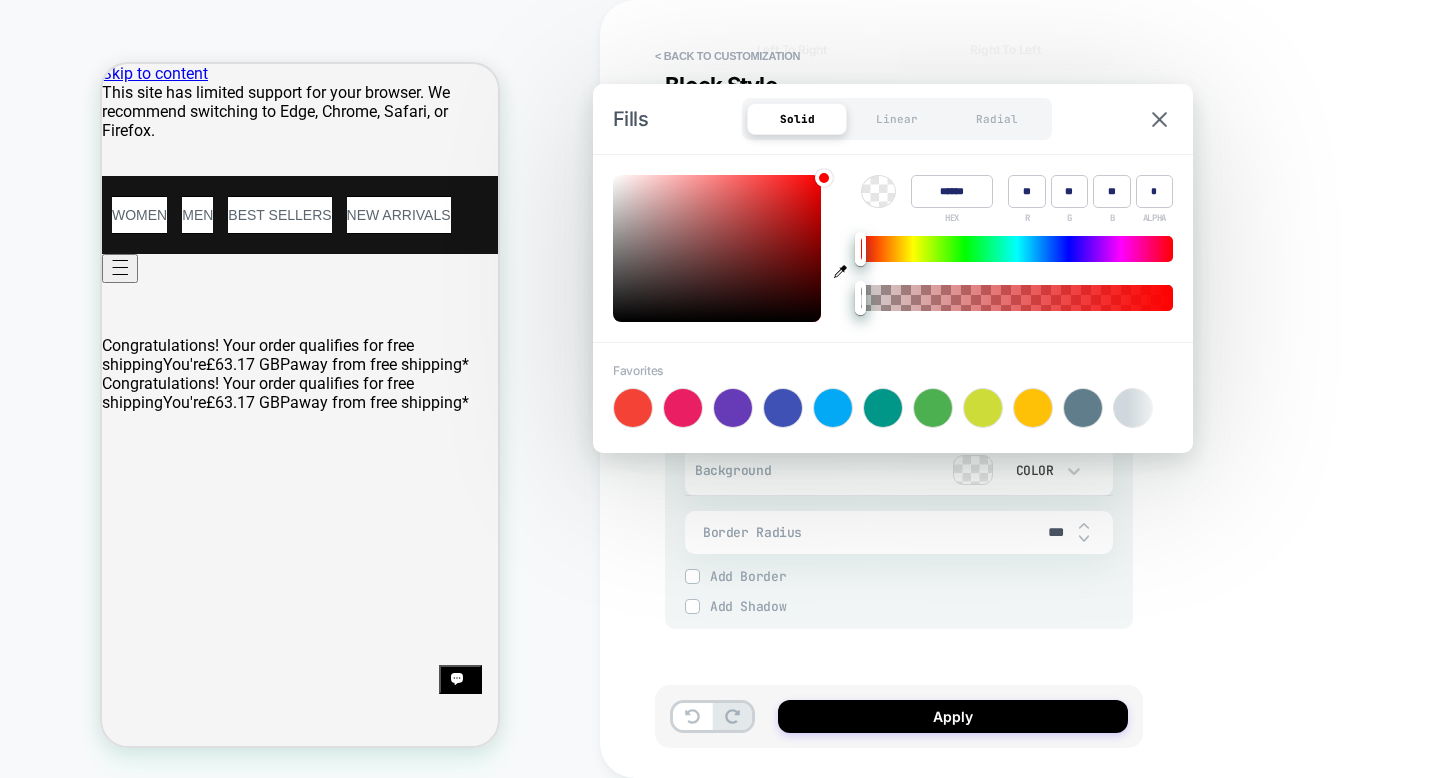 click at bounding box center (717, 248) 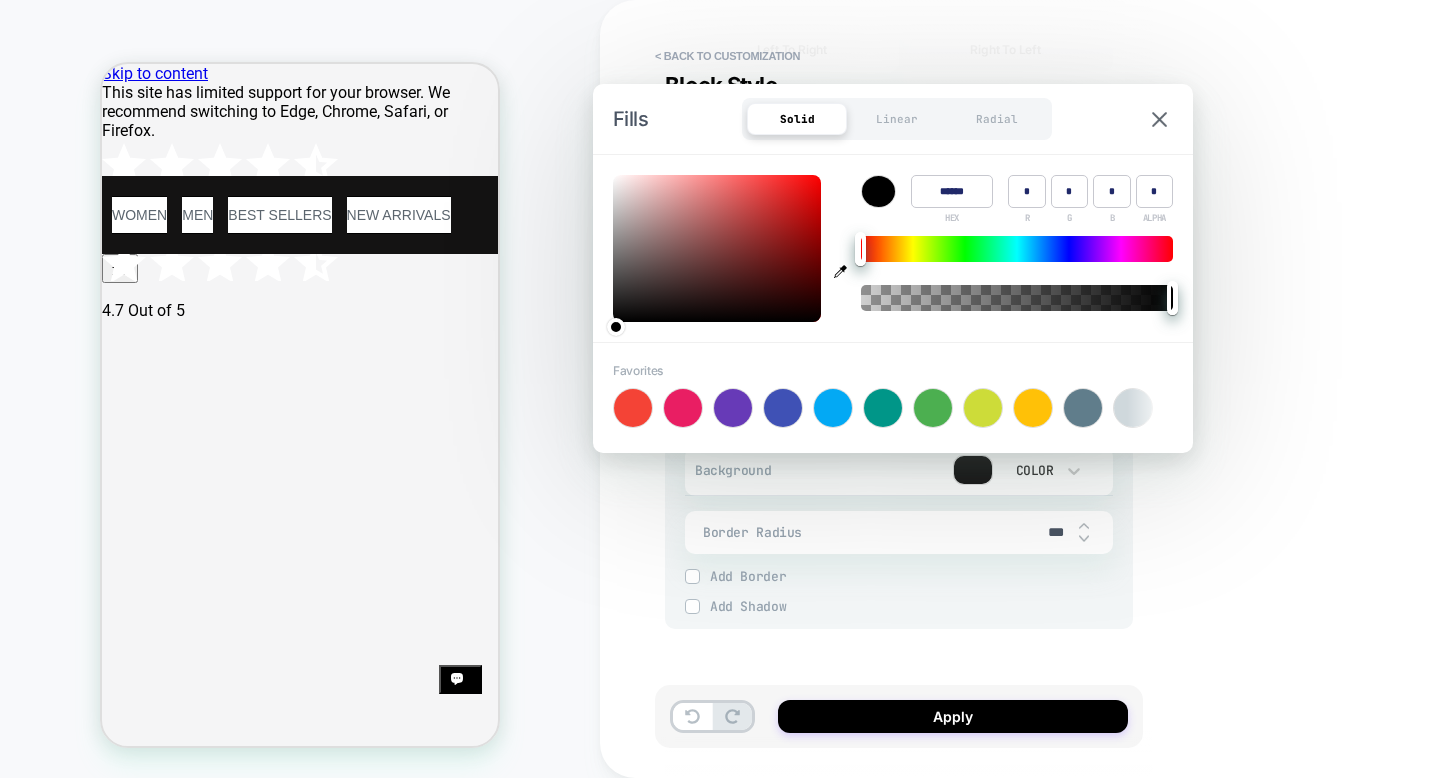 drag, startPoint x: 622, startPoint y: 312, endPoint x: 611, endPoint y: 323, distance: 15.556349 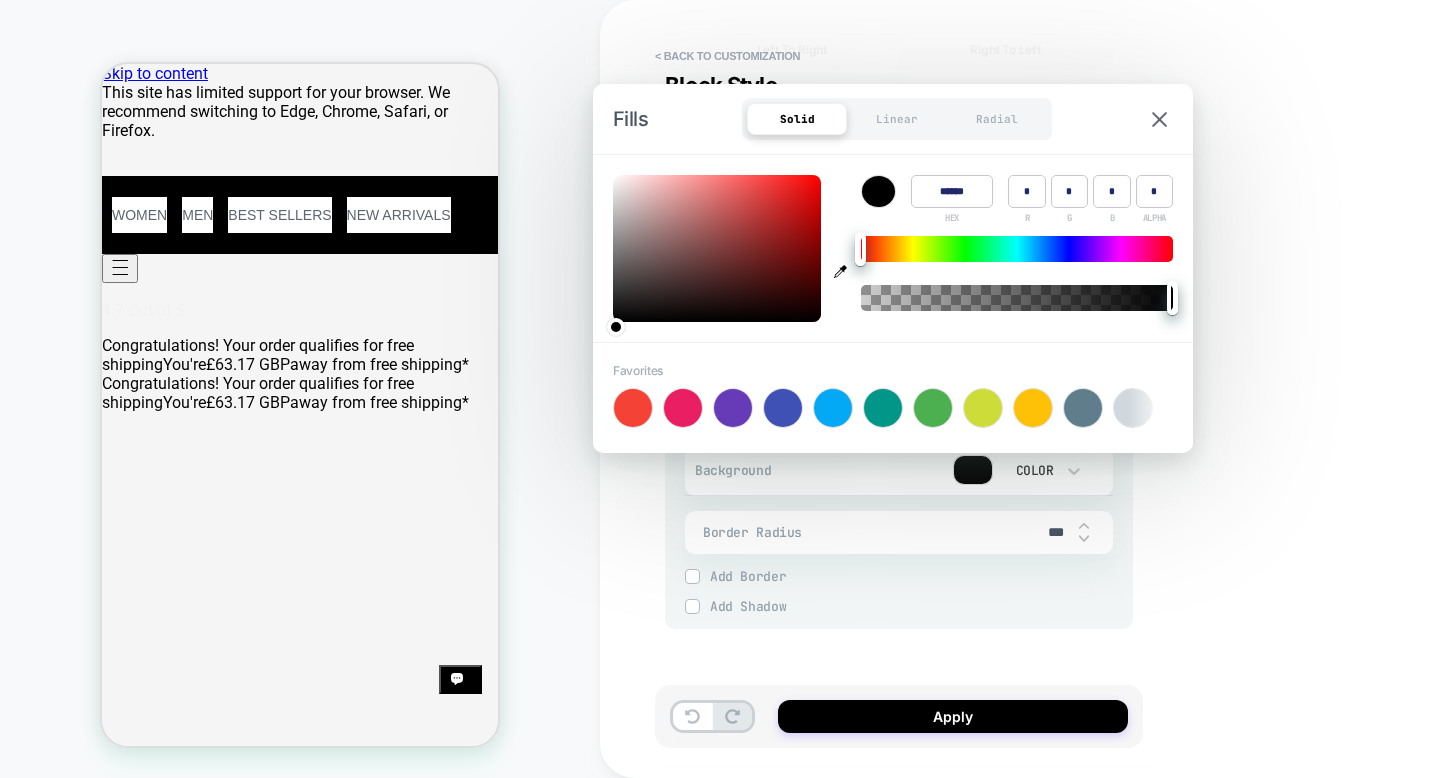 click 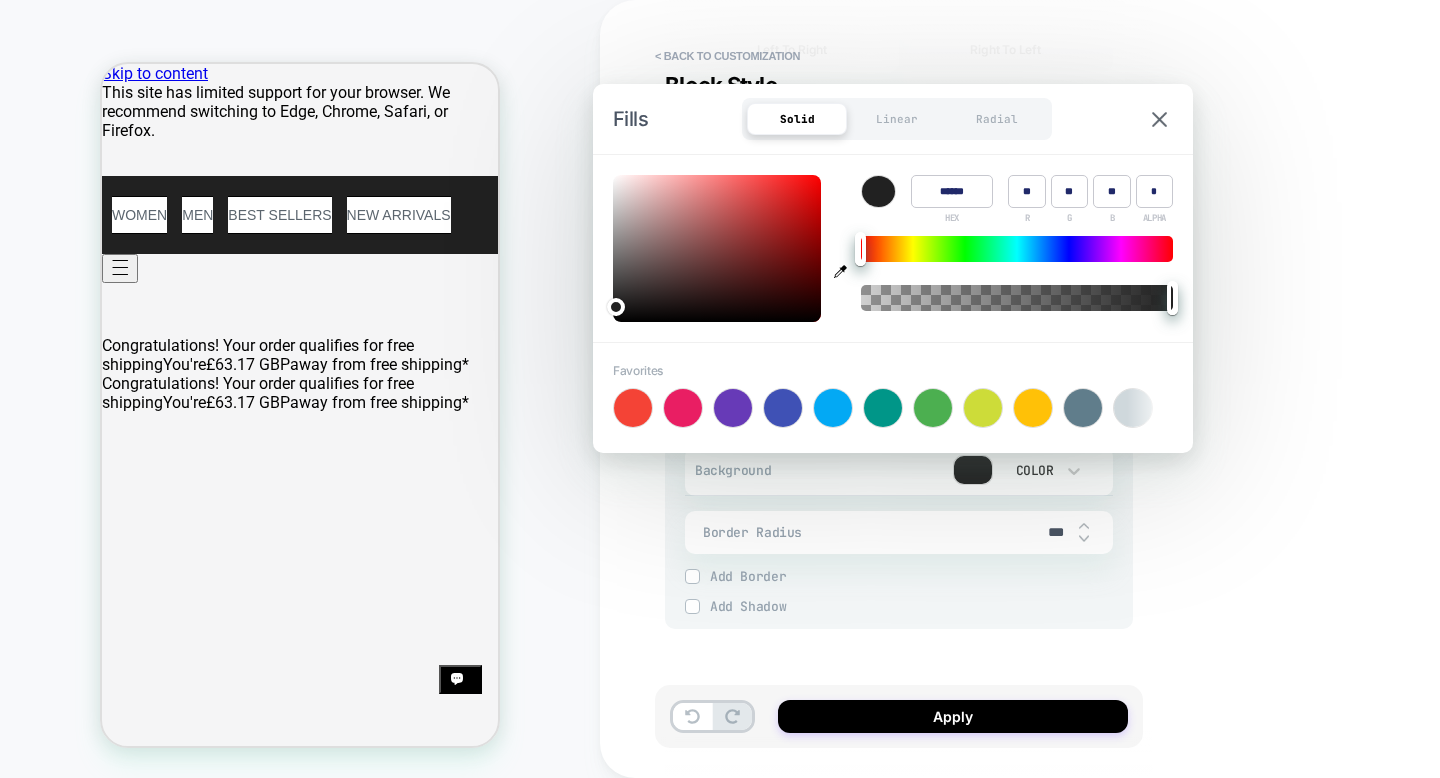 click on "Fills Solid Linear Radial" at bounding box center (893, 119) 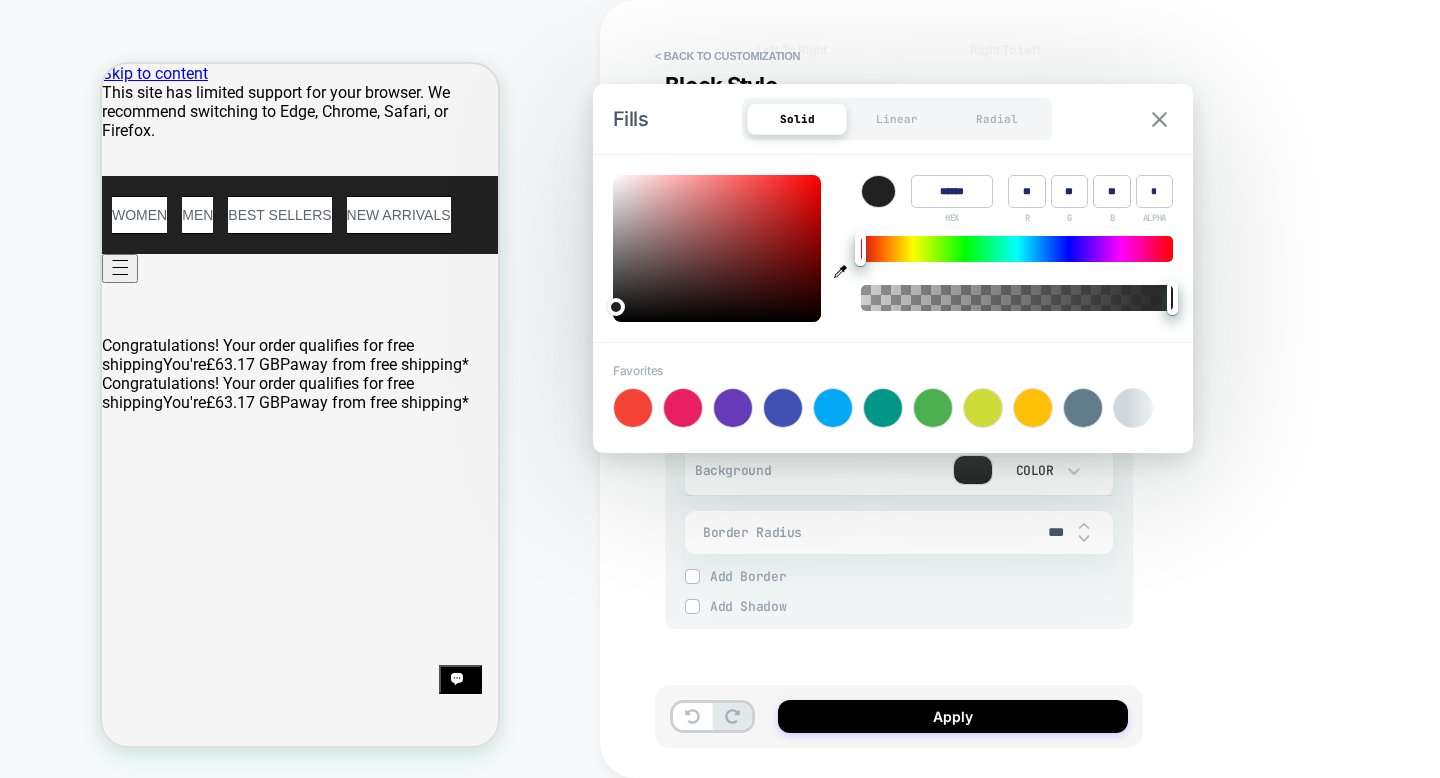 click at bounding box center [1159, 119] 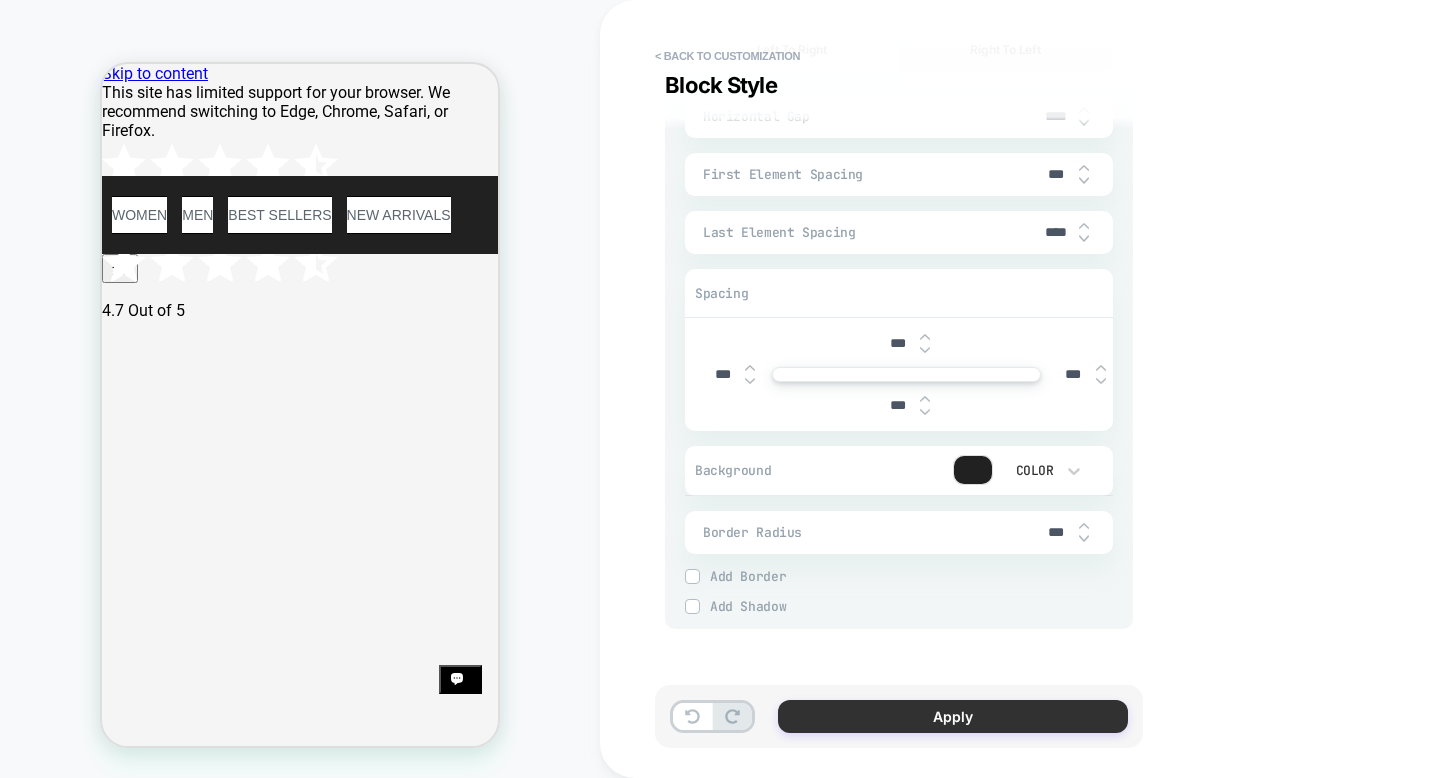 click on "Apply" at bounding box center [953, 716] 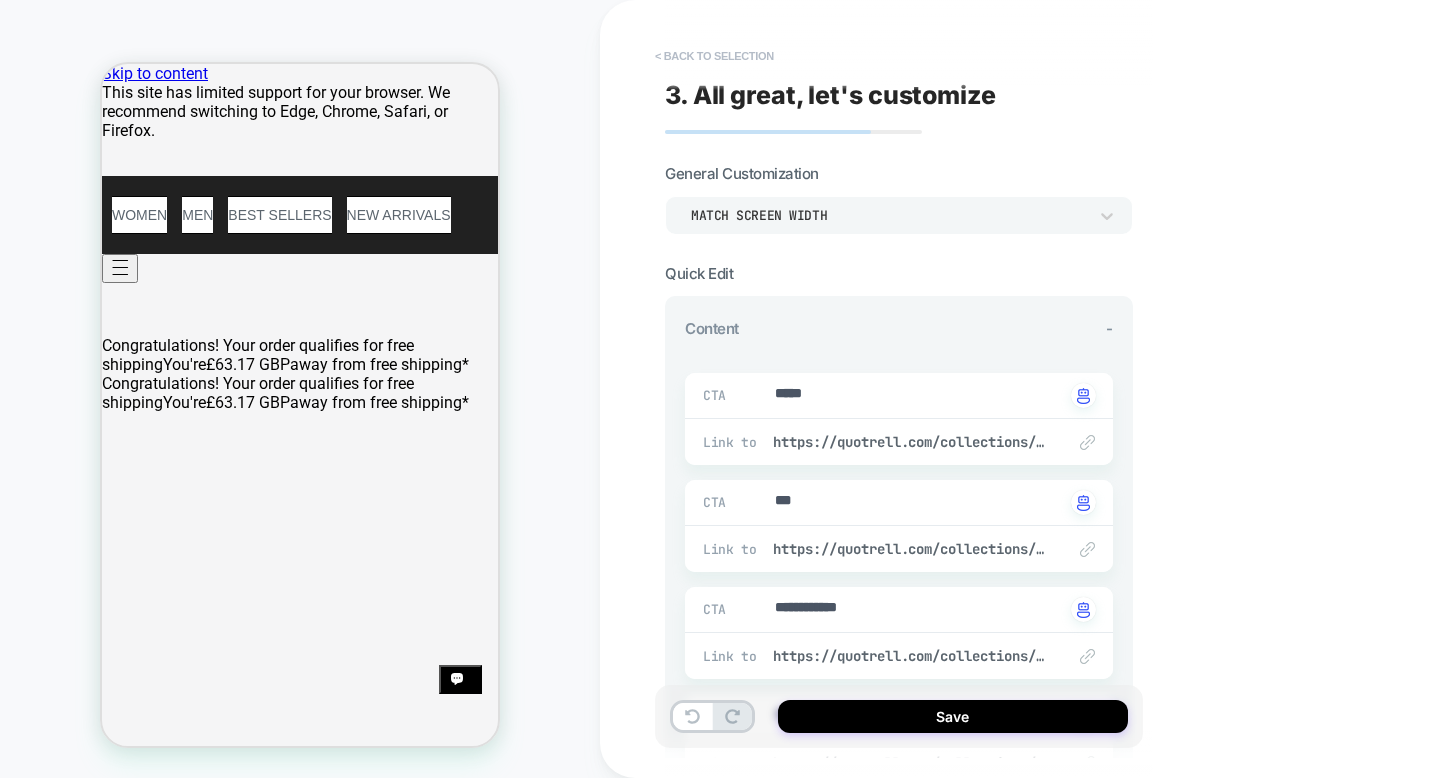 click on "< Back to selection" at bounding box center [714, 56] 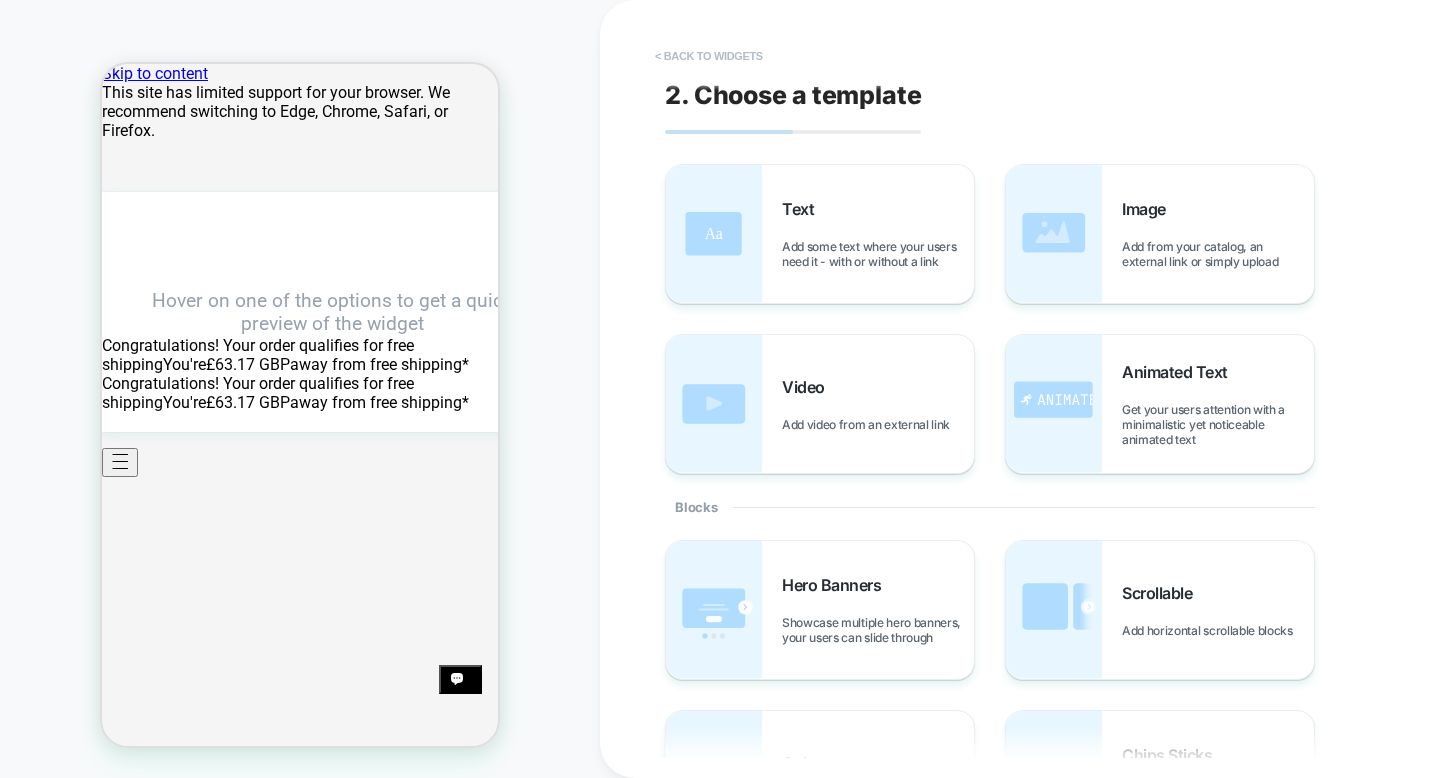 click on "< Back to widgets" at bounding box center [709, 56] 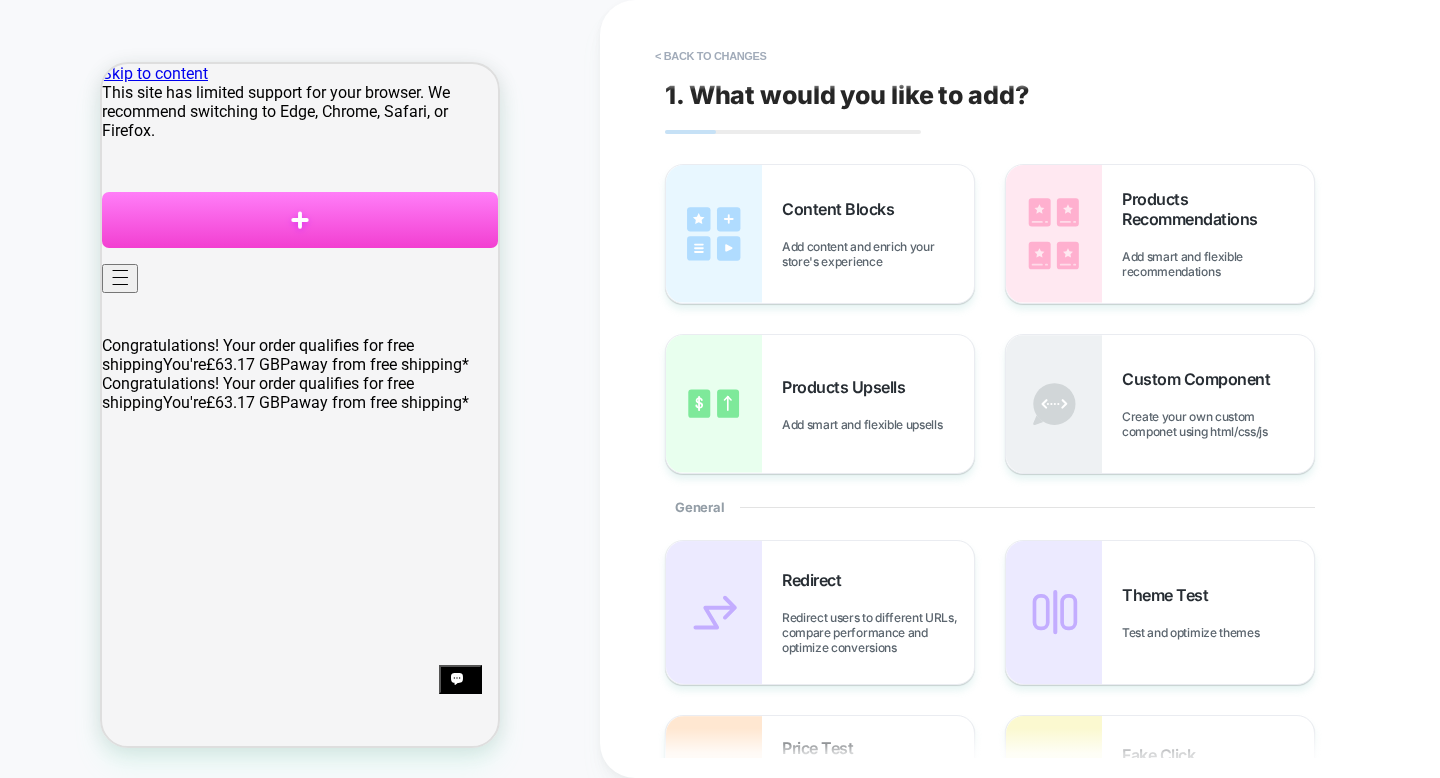 click on "< Back to changes" at bounding box center [711, 56] 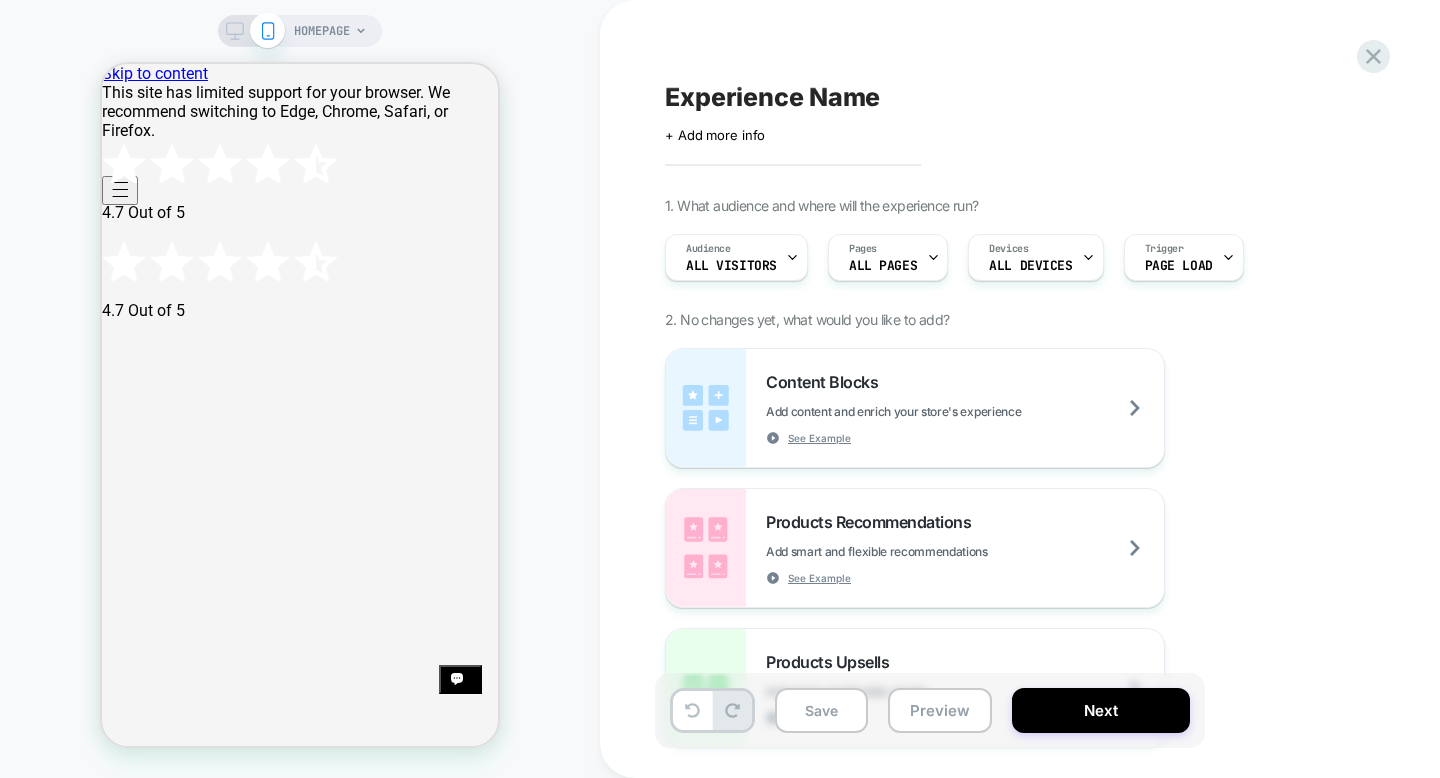 scroll, scrollTop: 0, scrollLeft: 0, axis: both 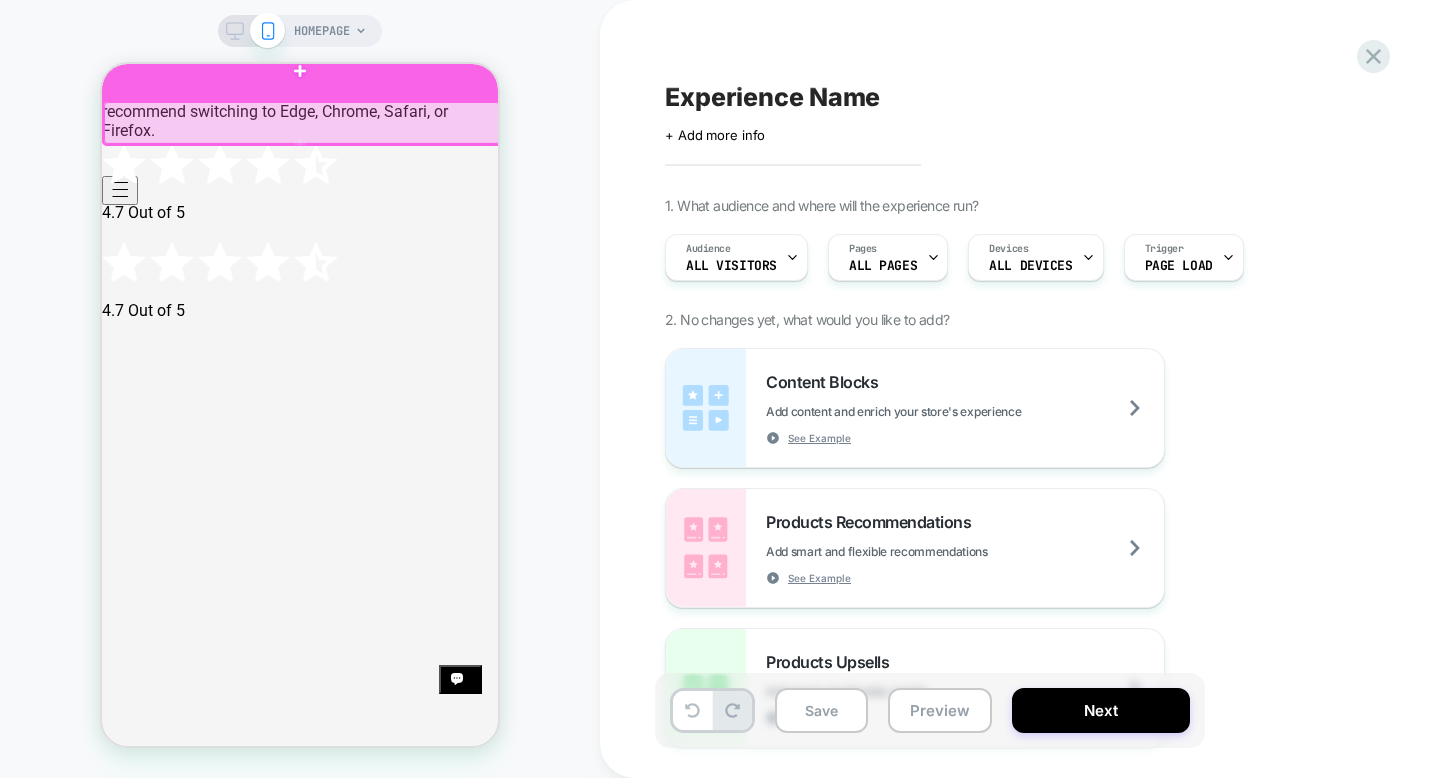 click at bounding box center (300, 71) 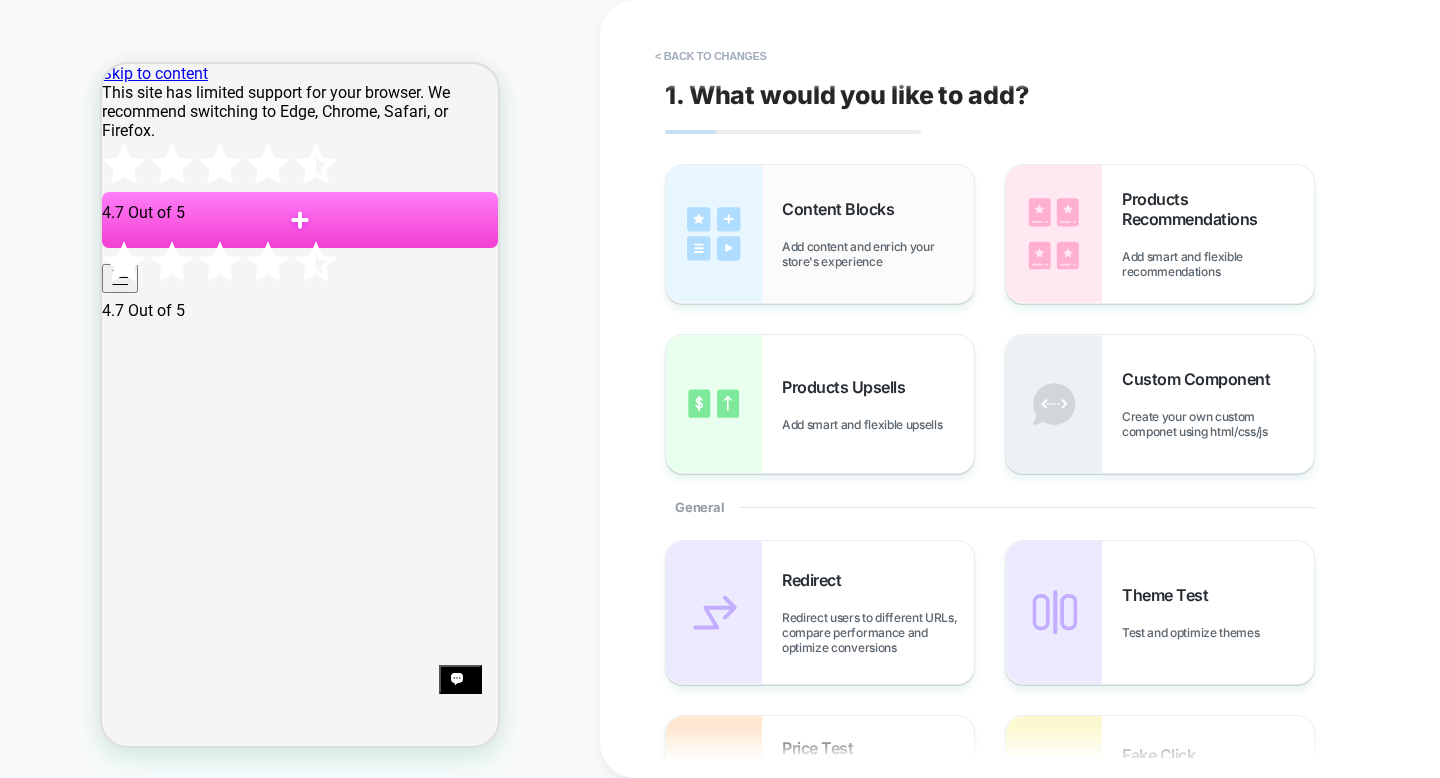 click on "Content Blocks Add content and enrich your store's experience" at bounding box center [878, 234] 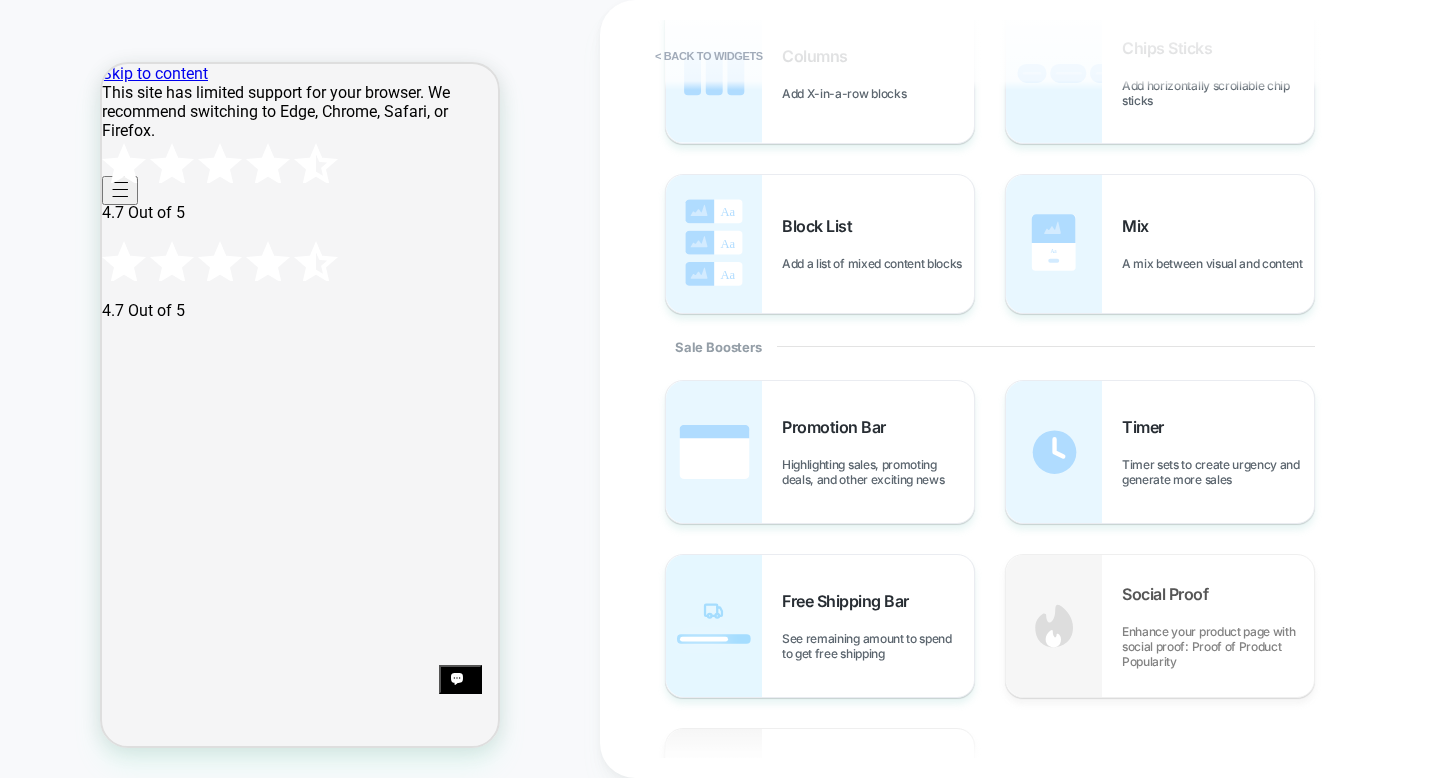 scroll, scrollTop: 708, scrollLeft: 0, axis: vertical 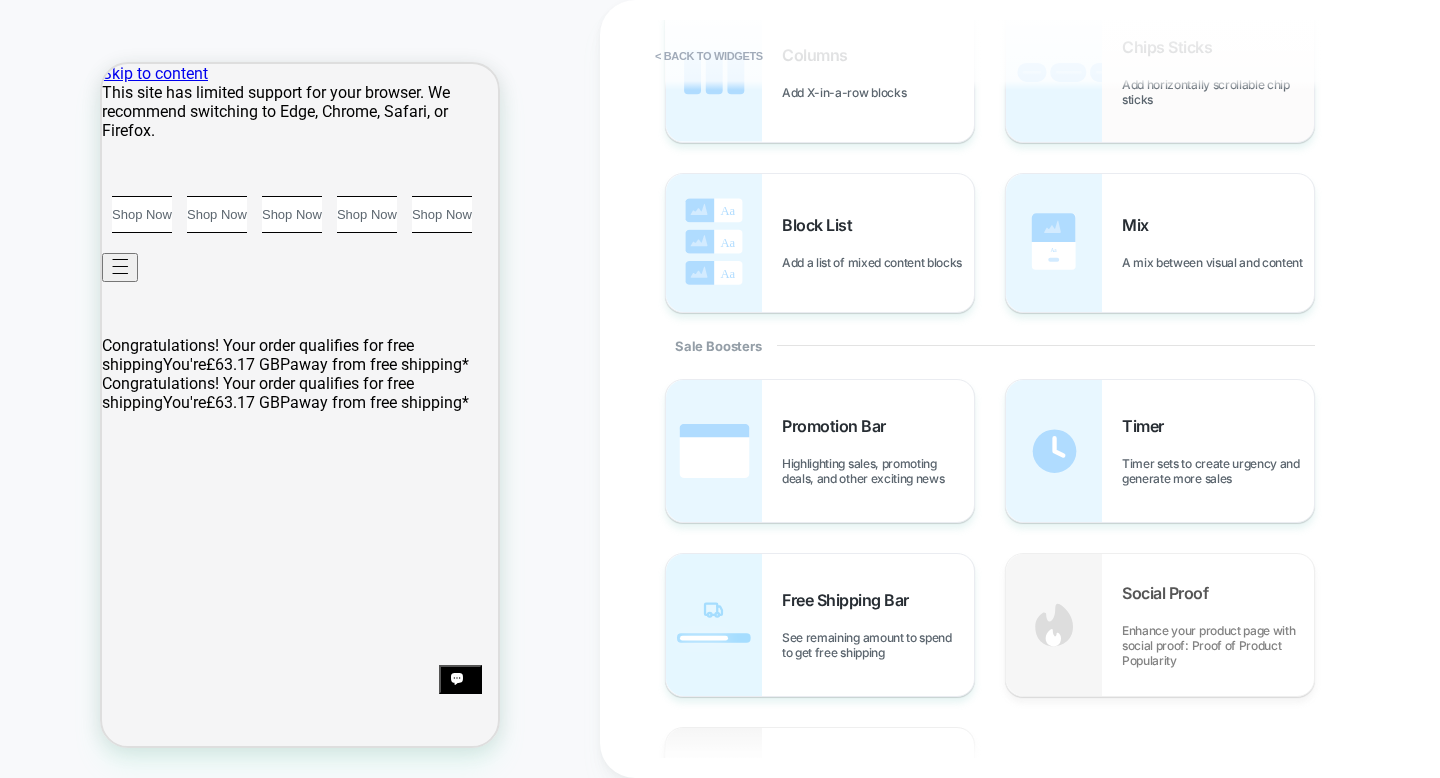click on "Chips Sticks Add horizontally scrollable chip sticks" at bounding box center [1160, 72] 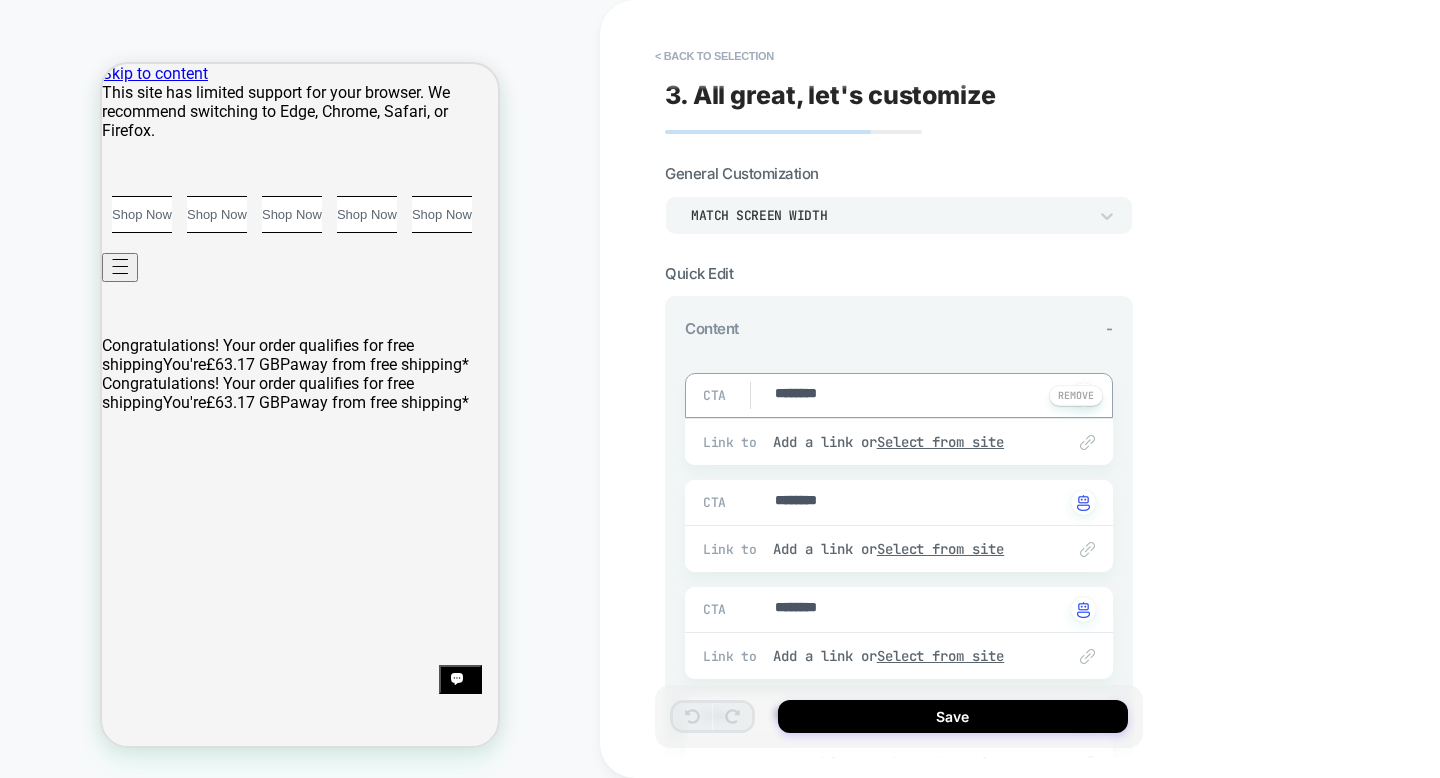 click on "********" at bounding box center [918, 395] 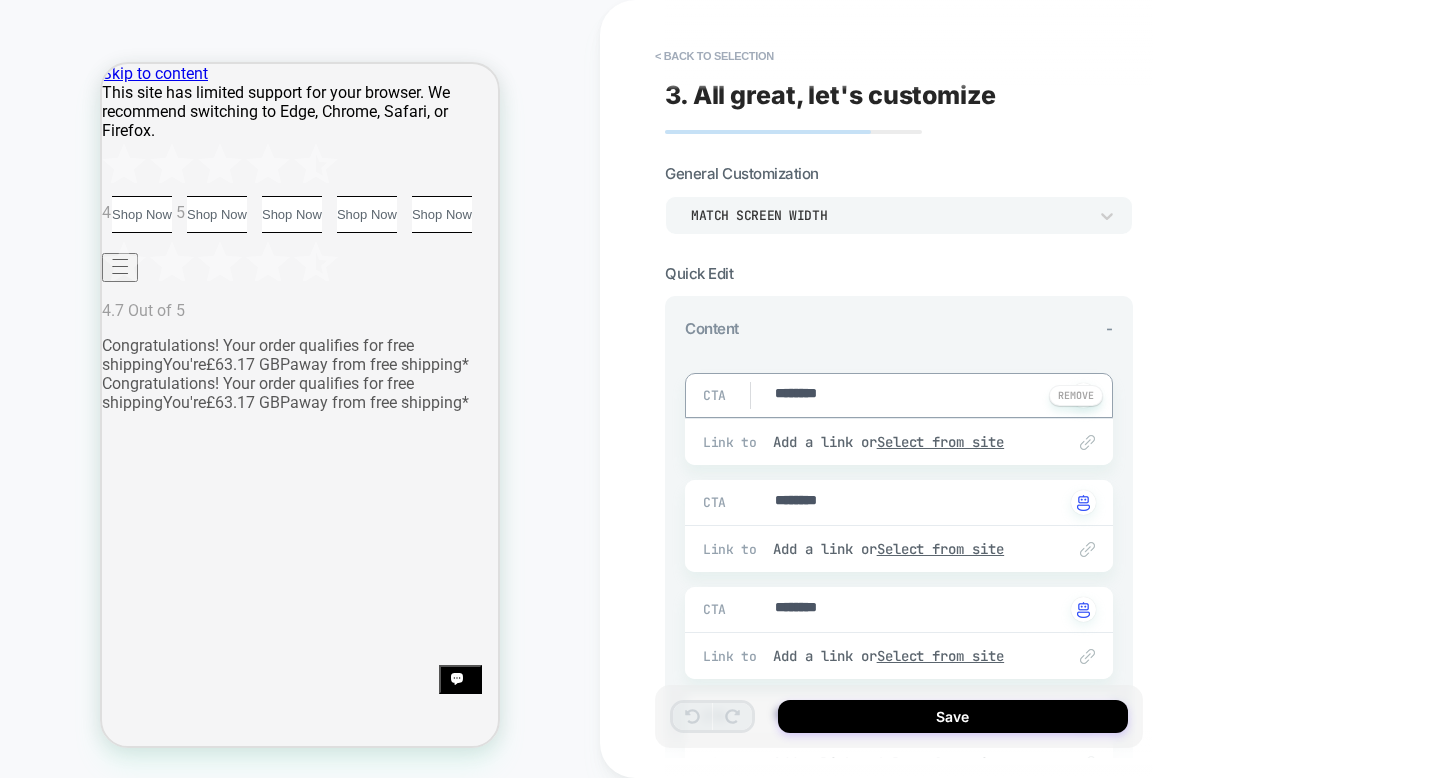 type on "*" 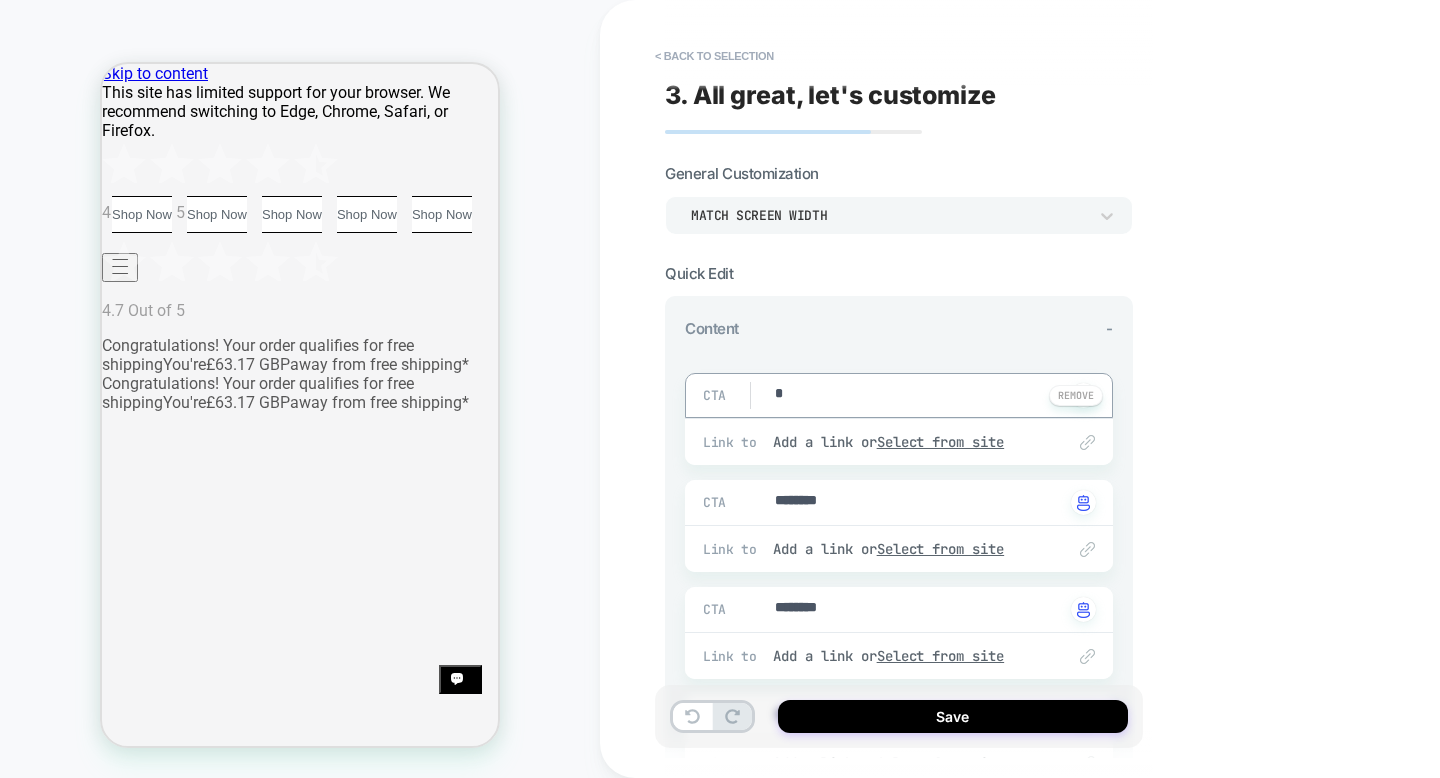 type on "*" 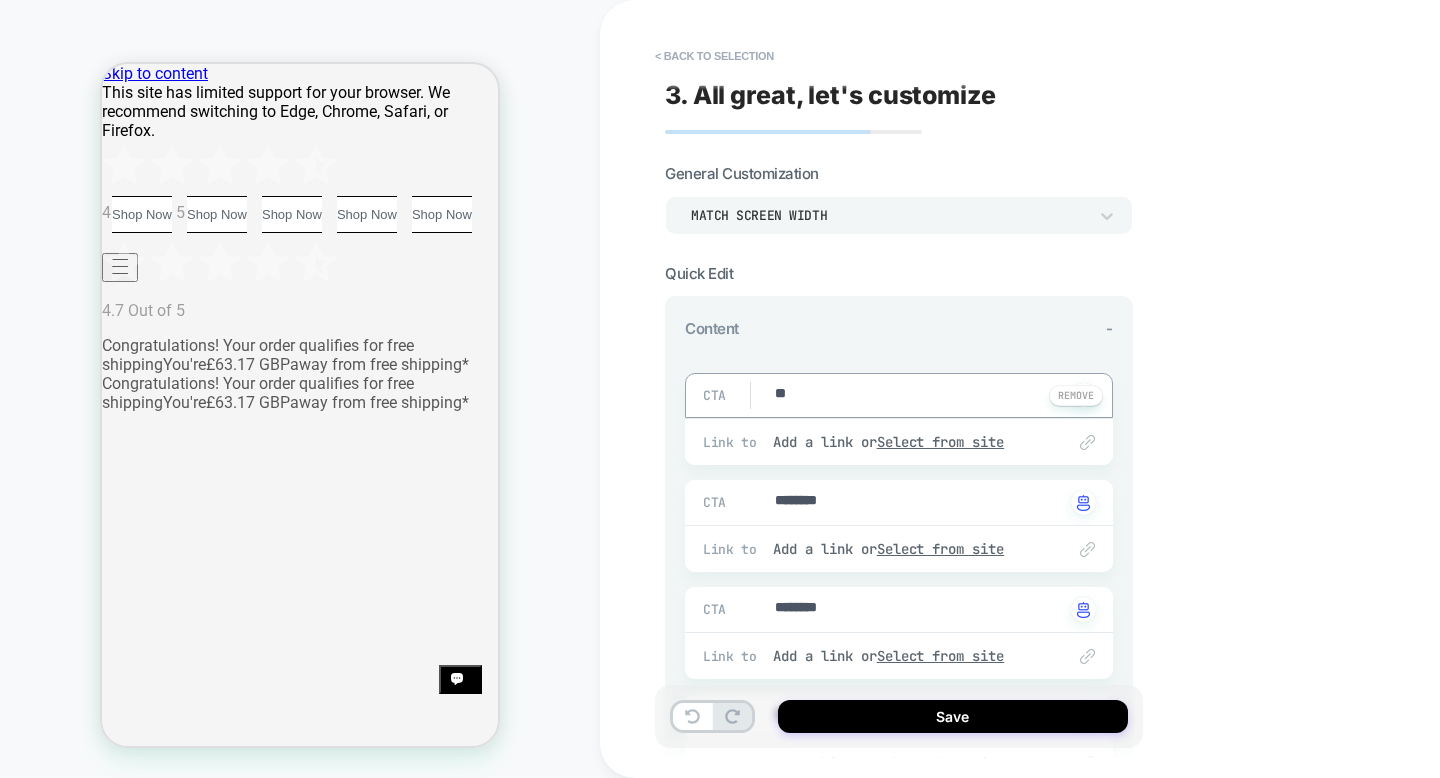 type on "*" 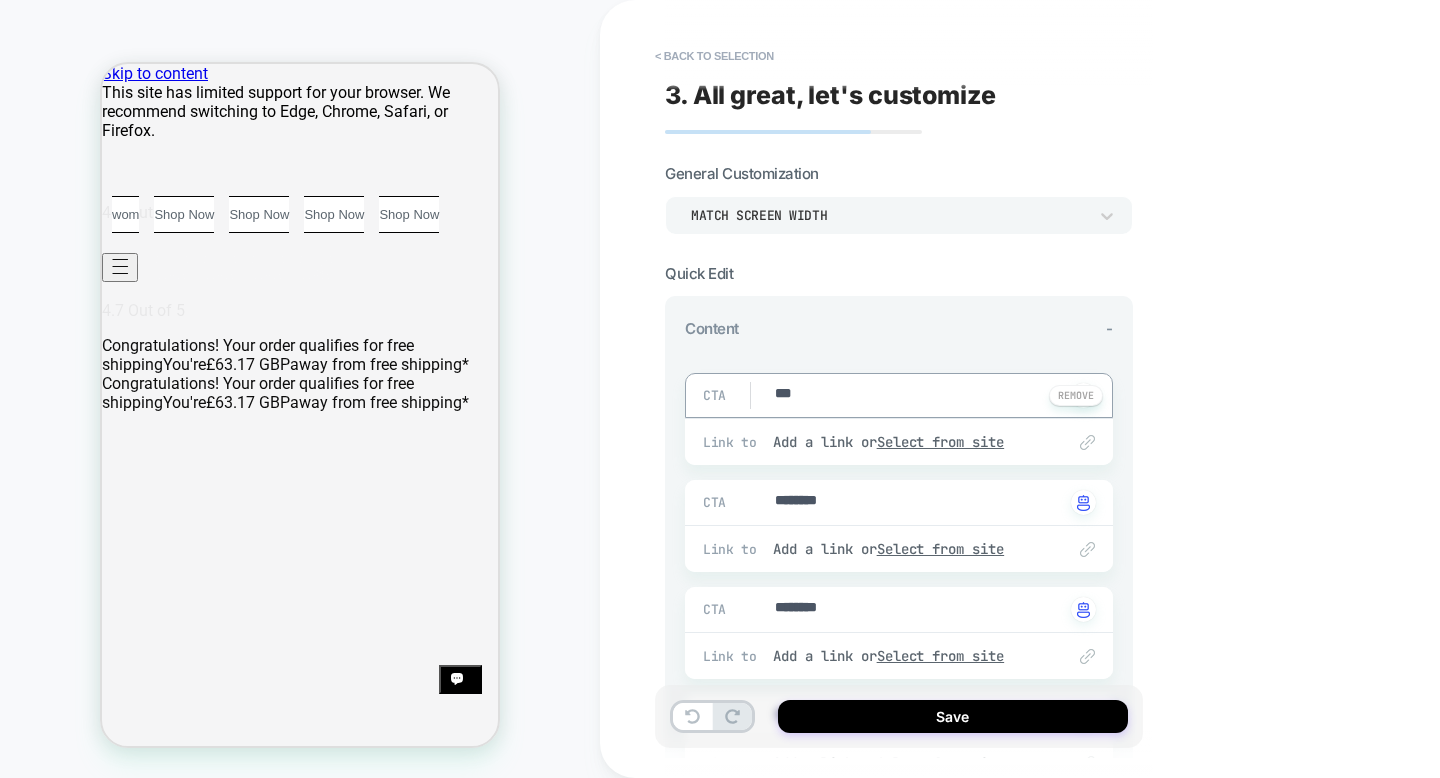 type on "*" 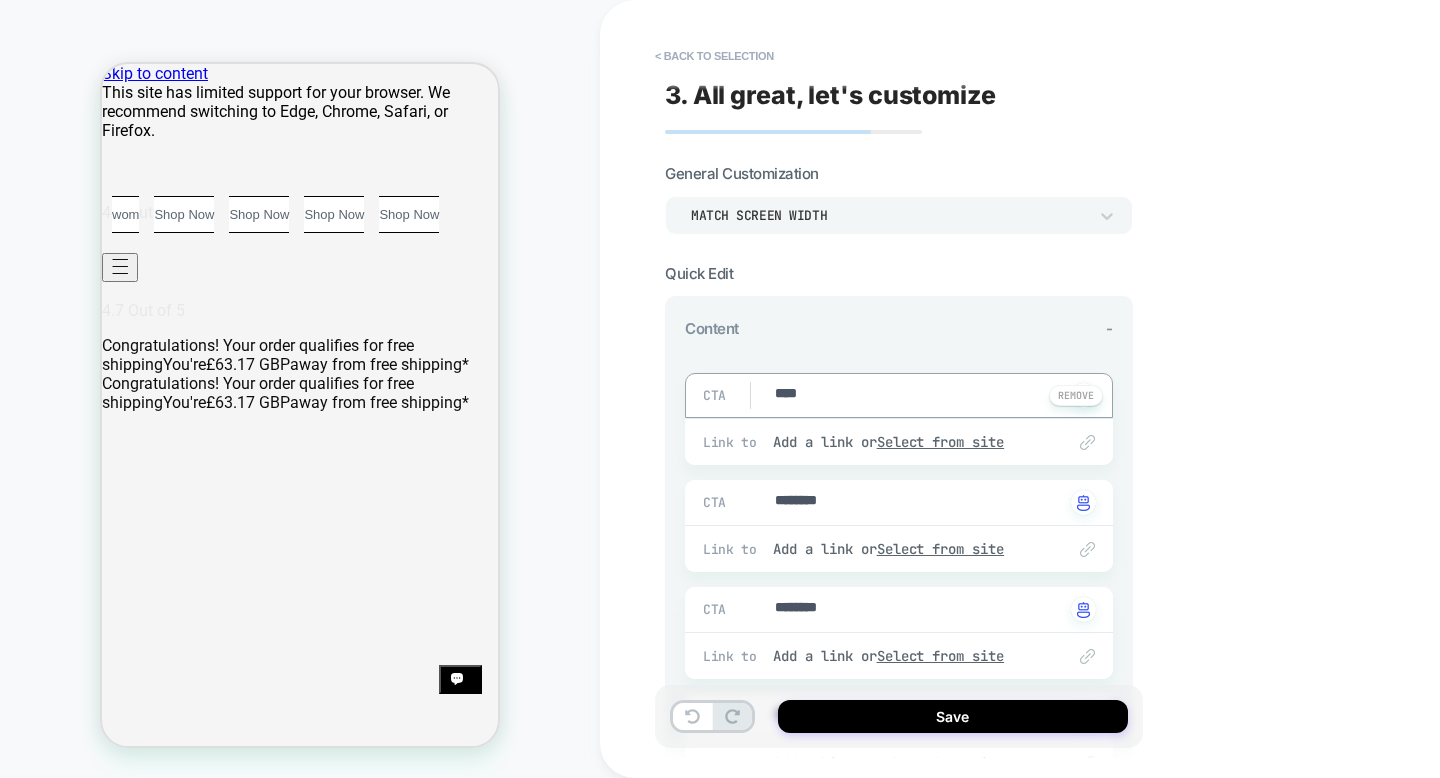 type on "*" 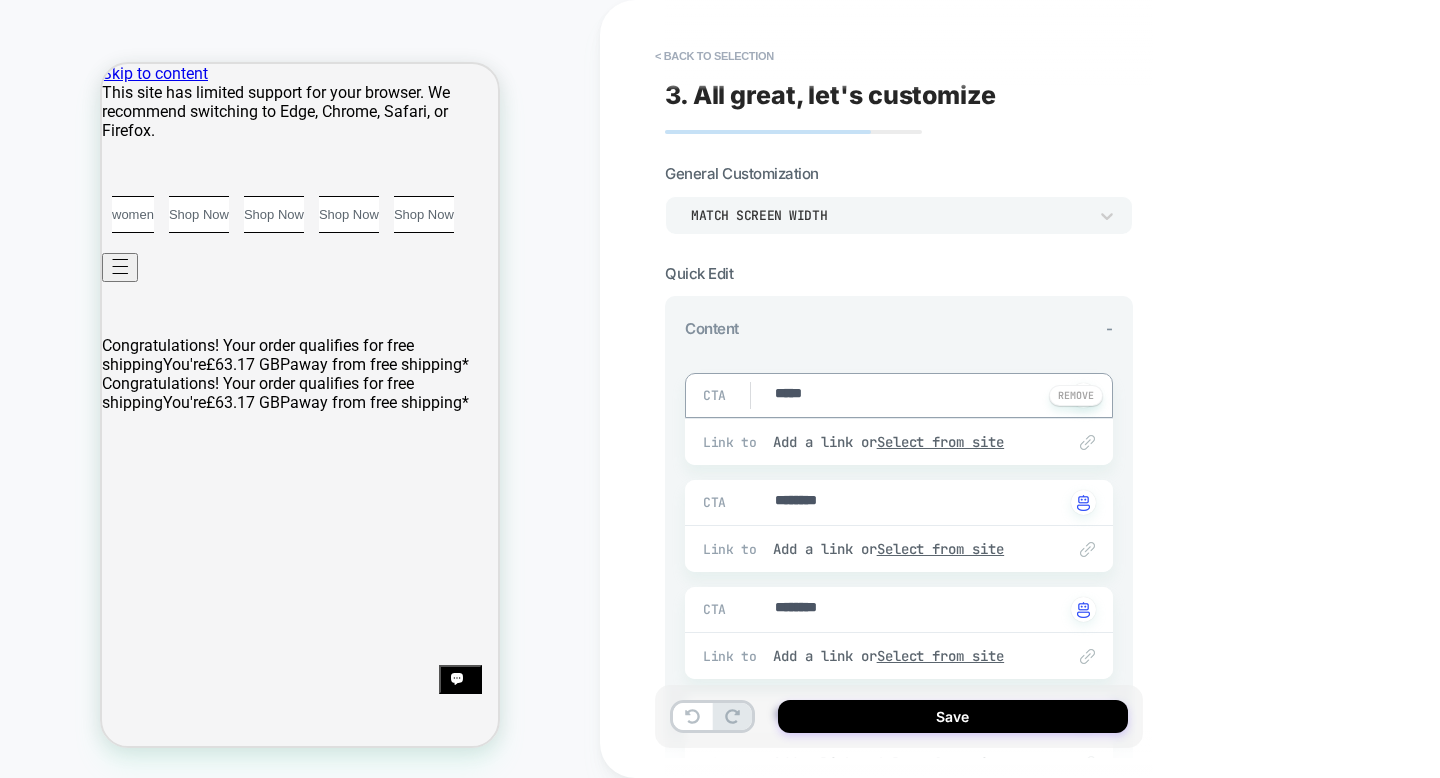 click on "*****" at bounding box center [918, 395] 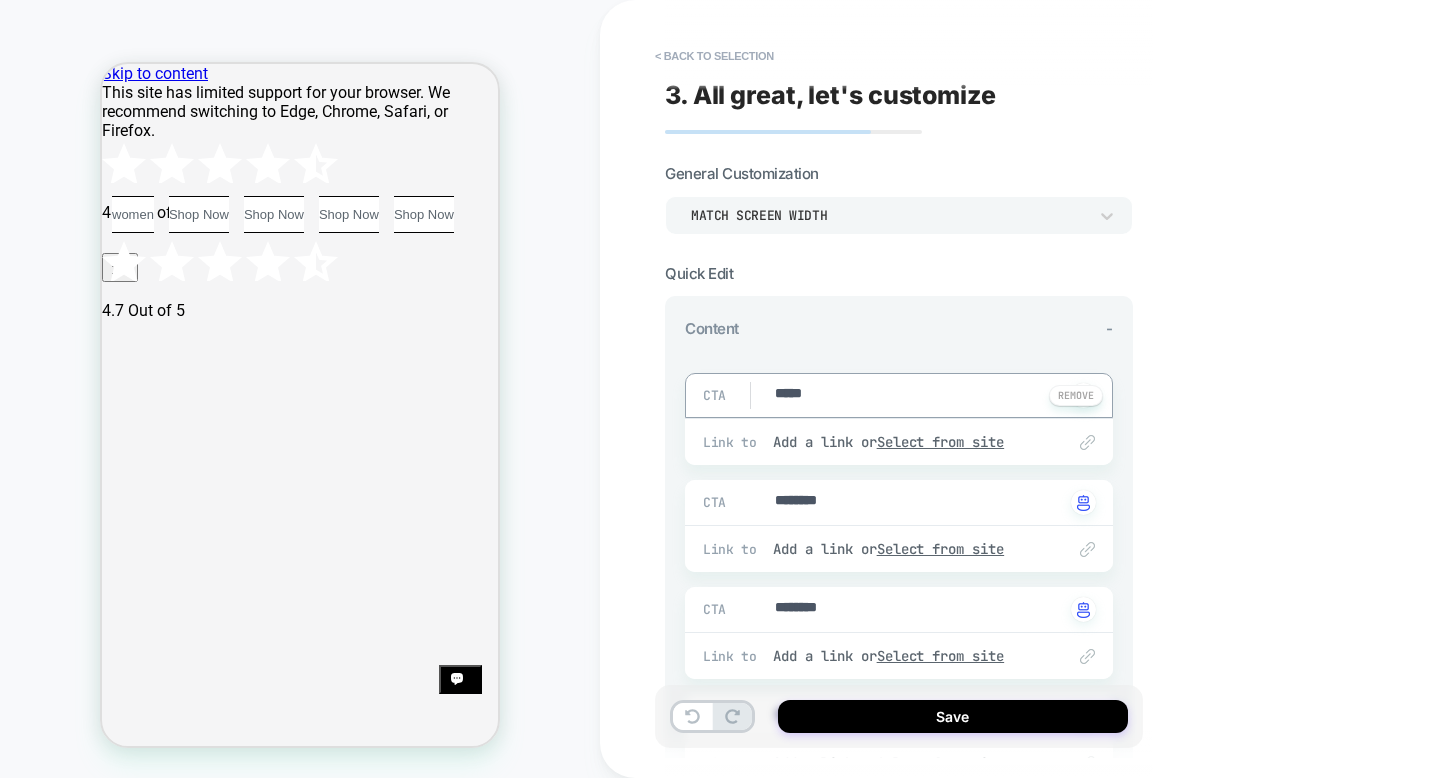 click on "*****" at bounding box center (918, 395) 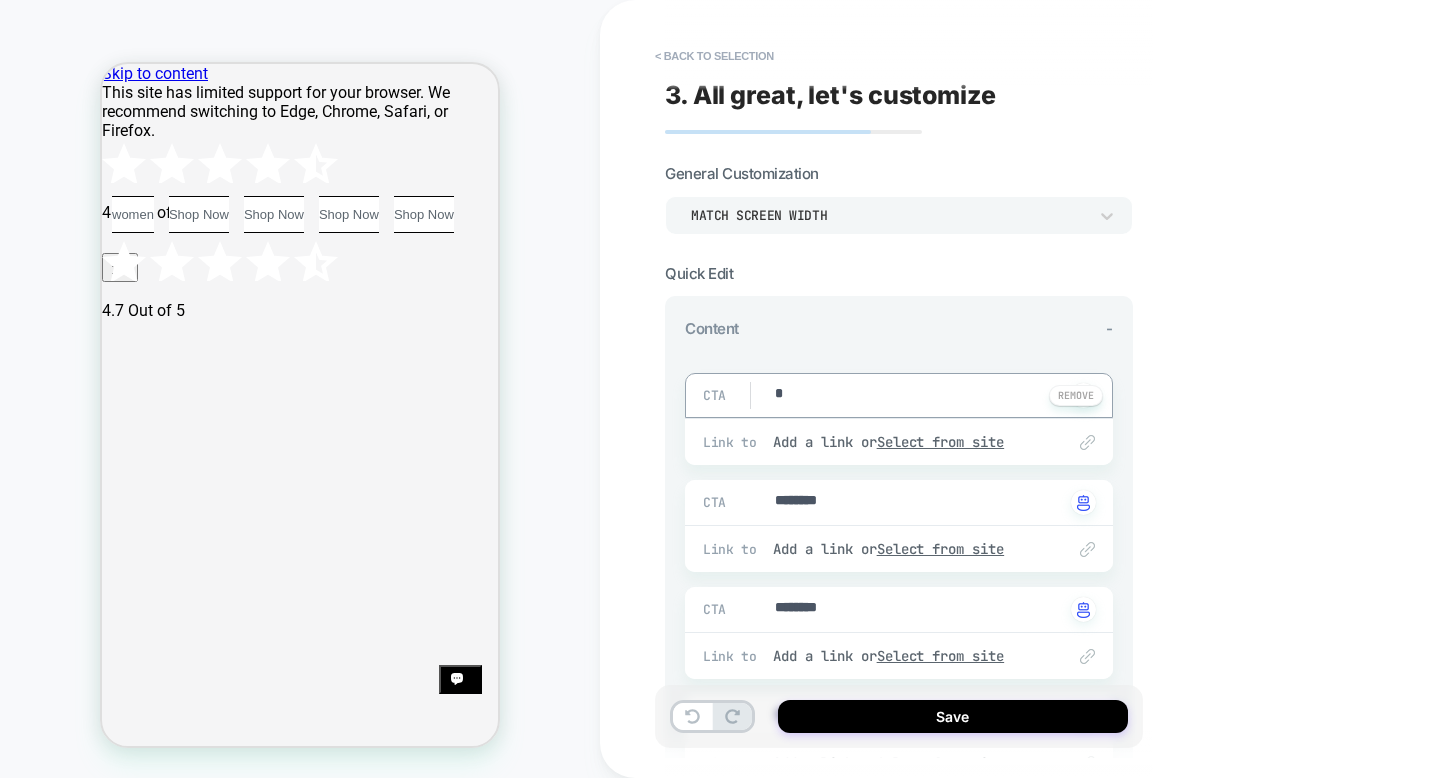 type on "*" 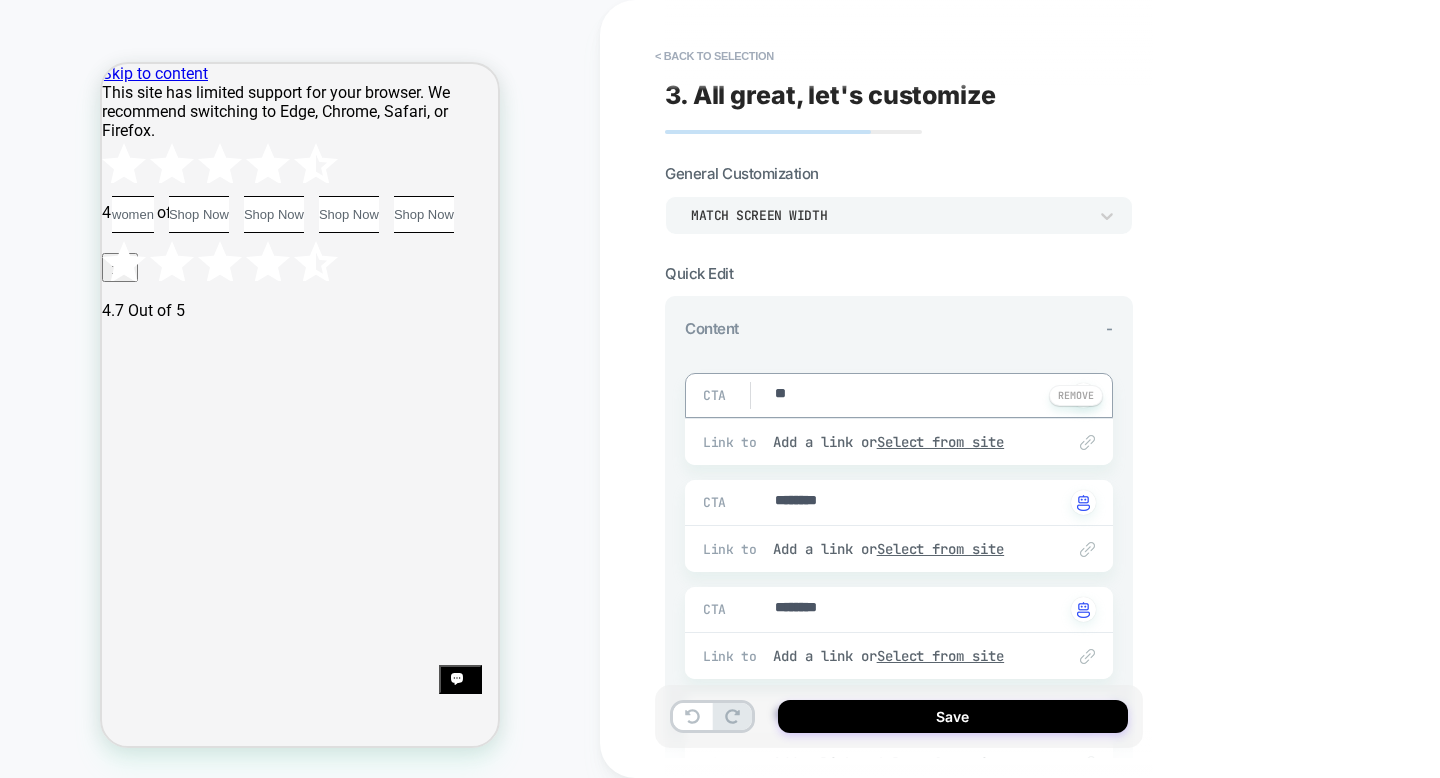 type on "*" 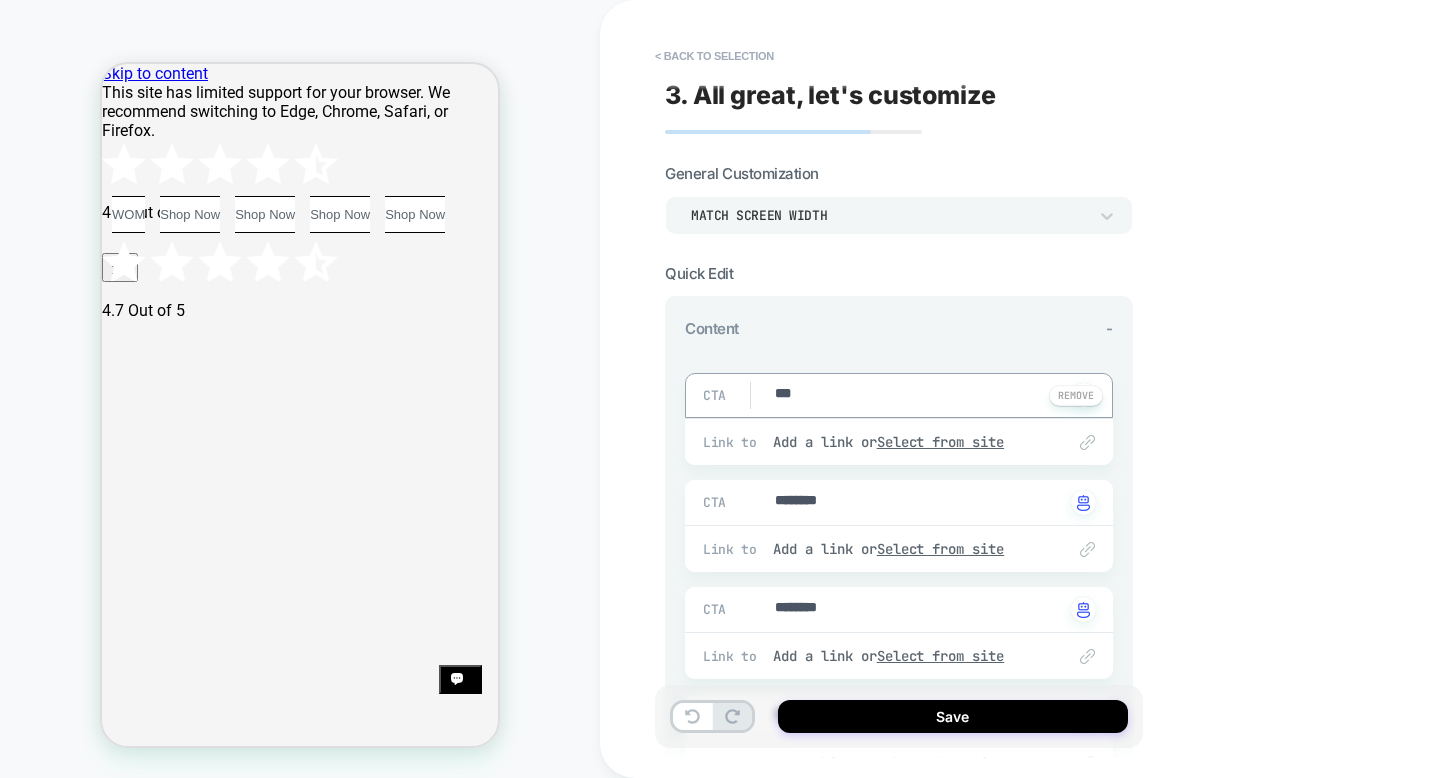type on "*" 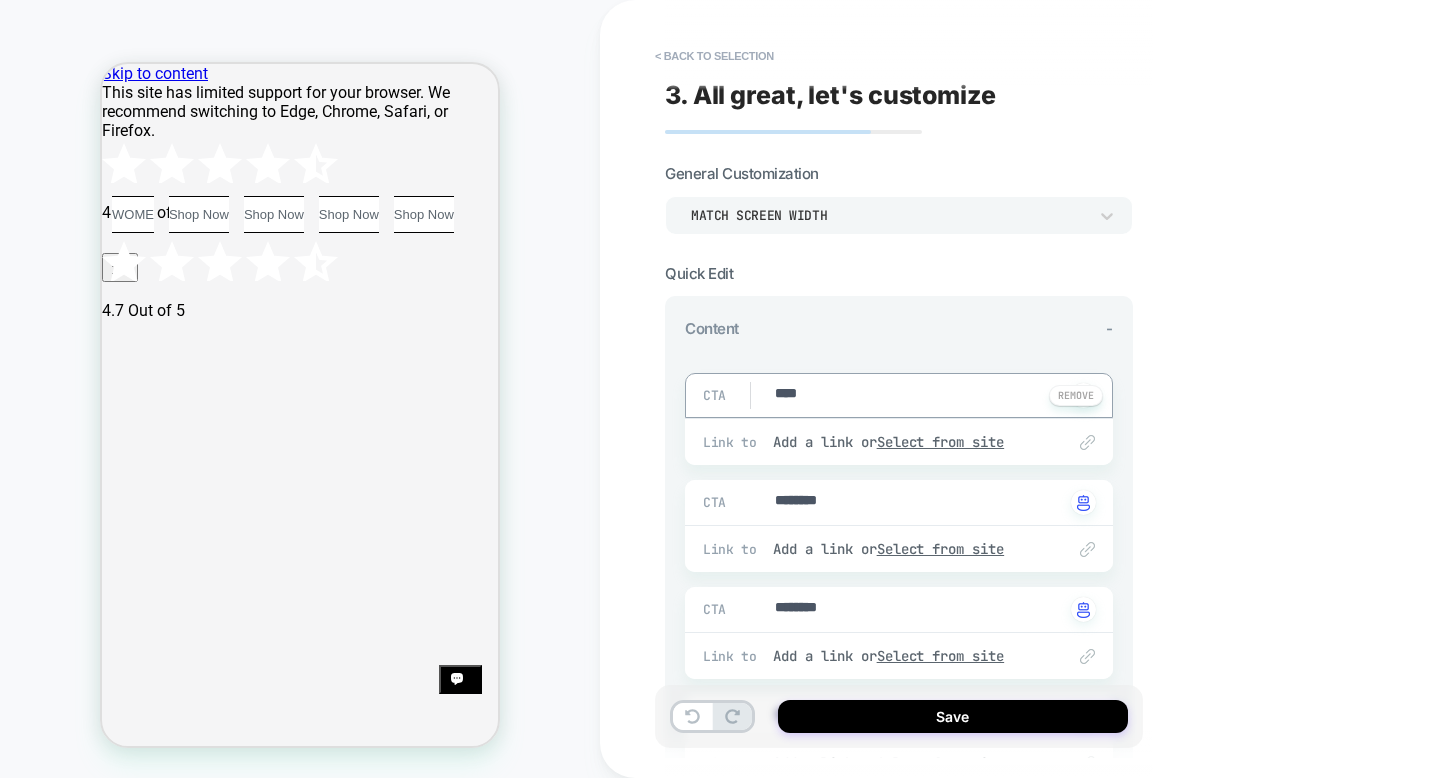 type on "*" 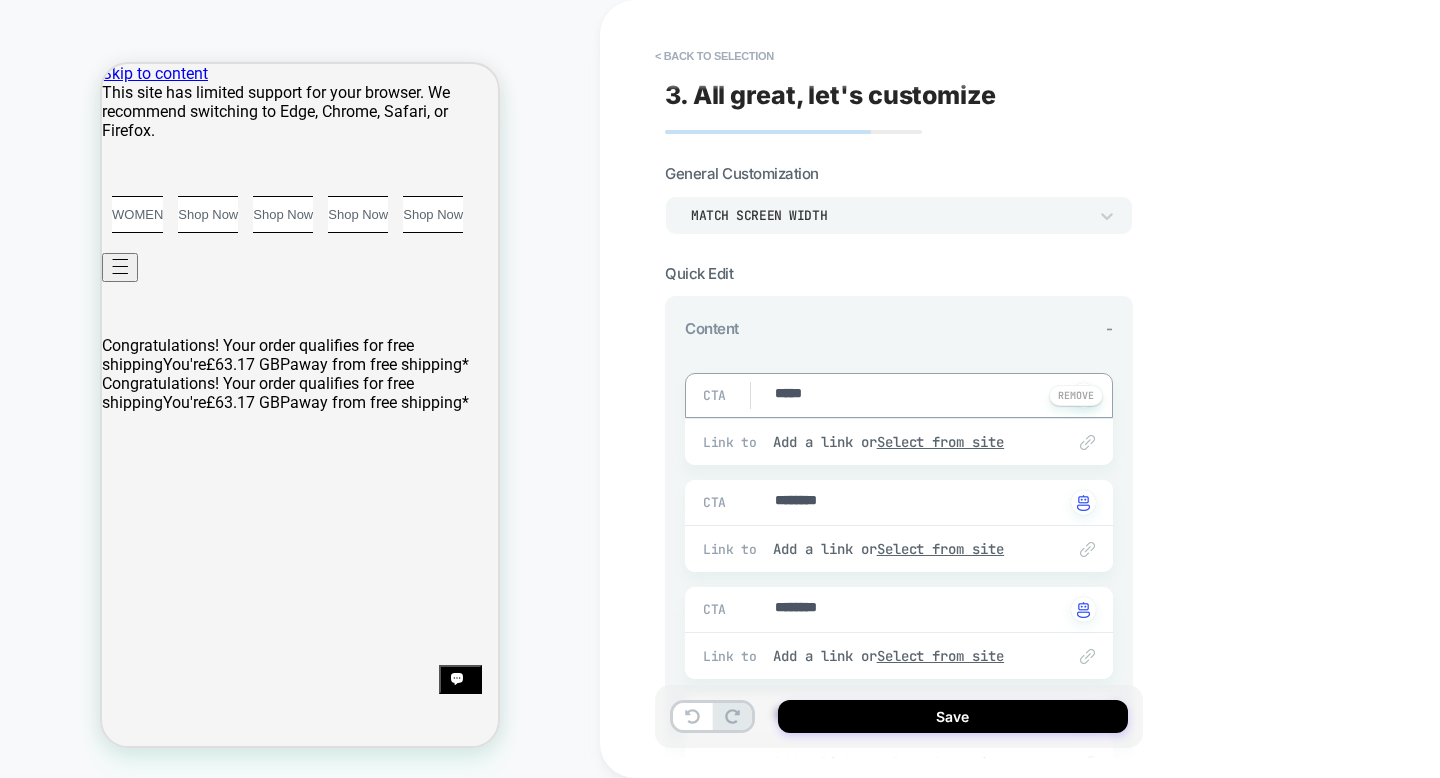 click on "*****" at bounding box center [918, 395] 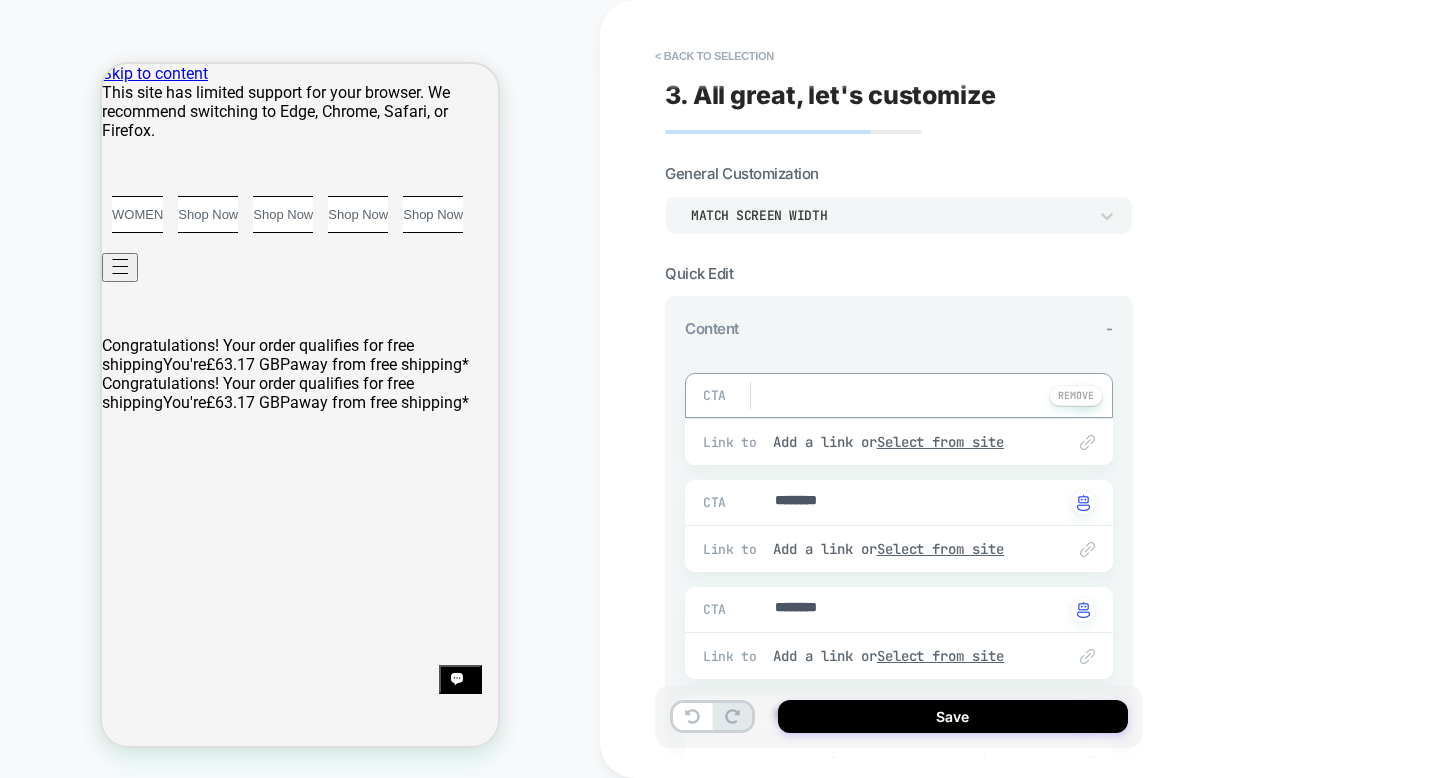 type on "*" 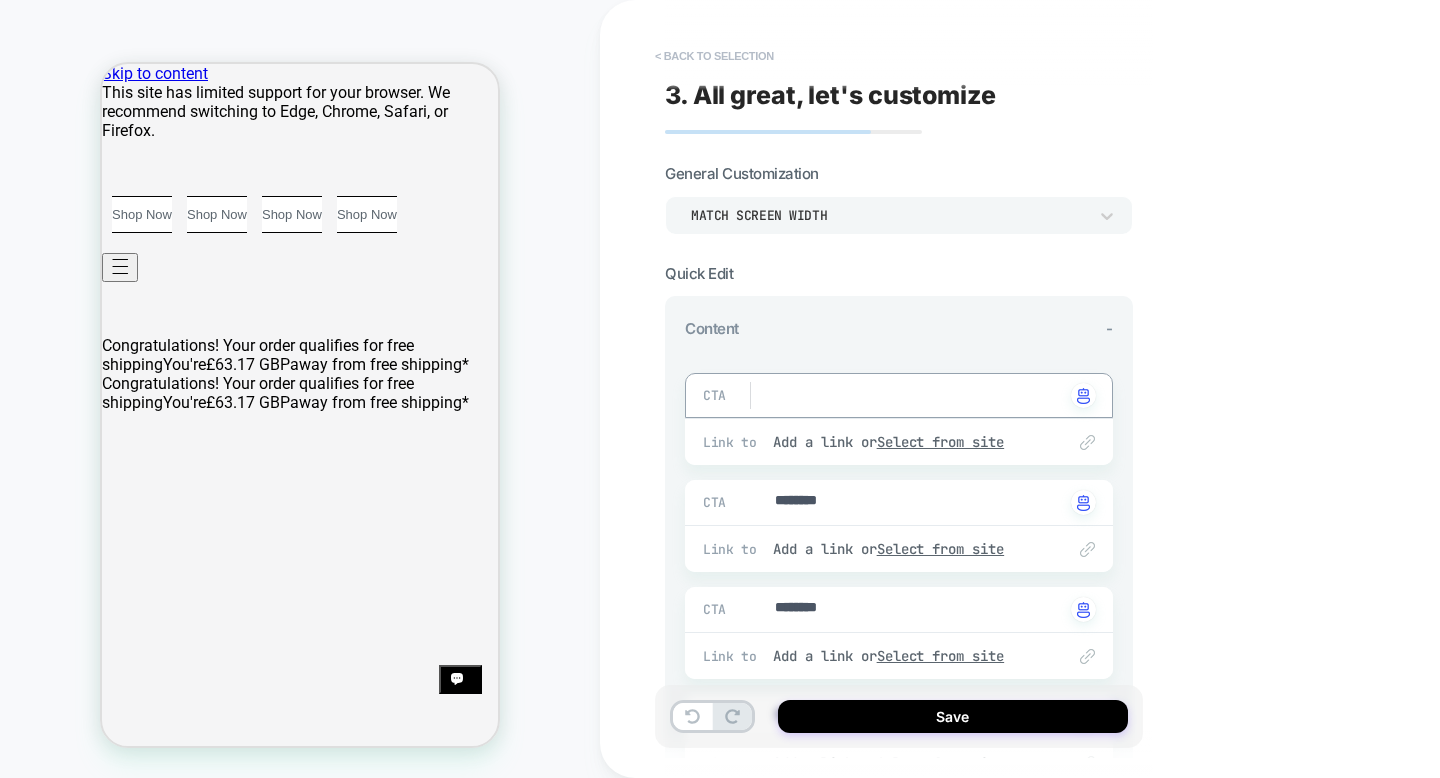 type 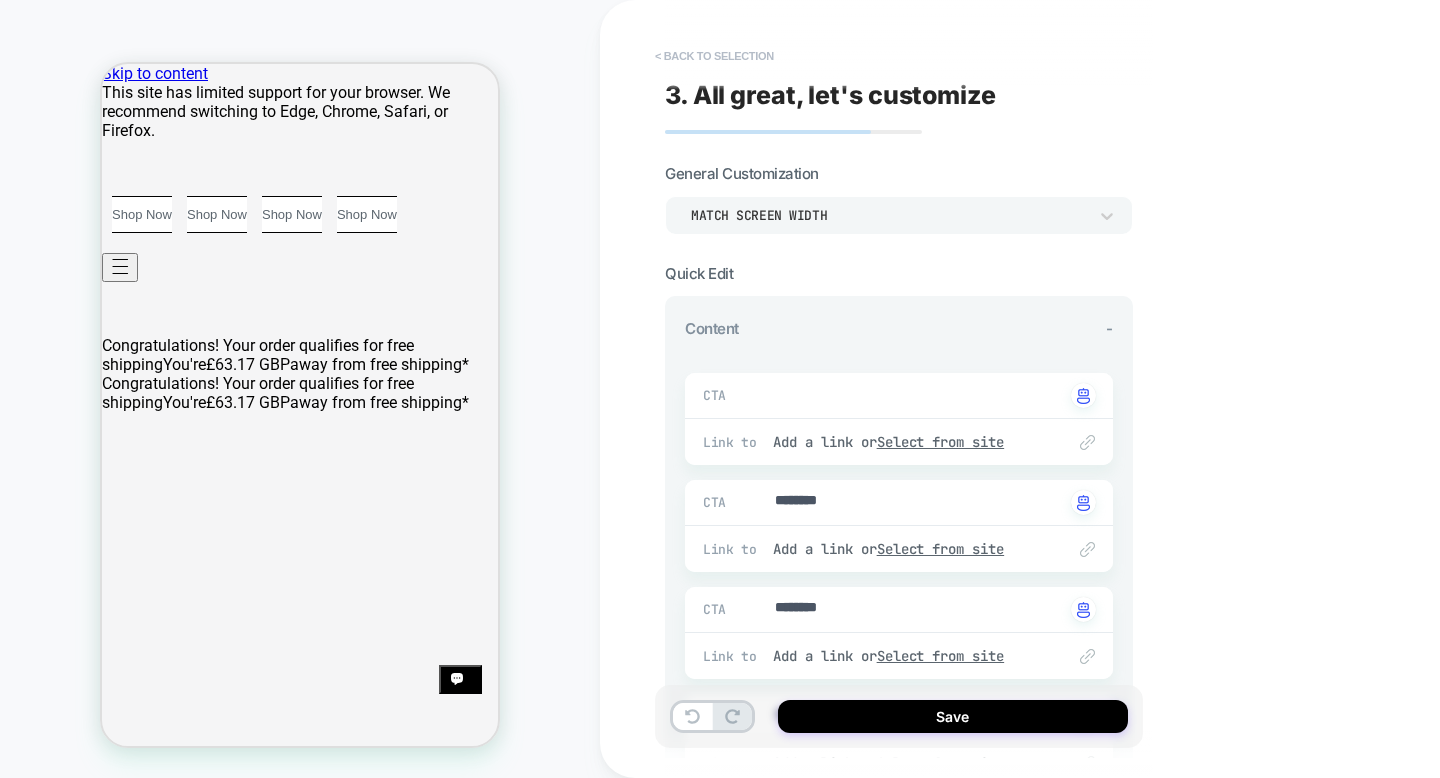 click on "< Back to selection" at bounding box center (714, 56) 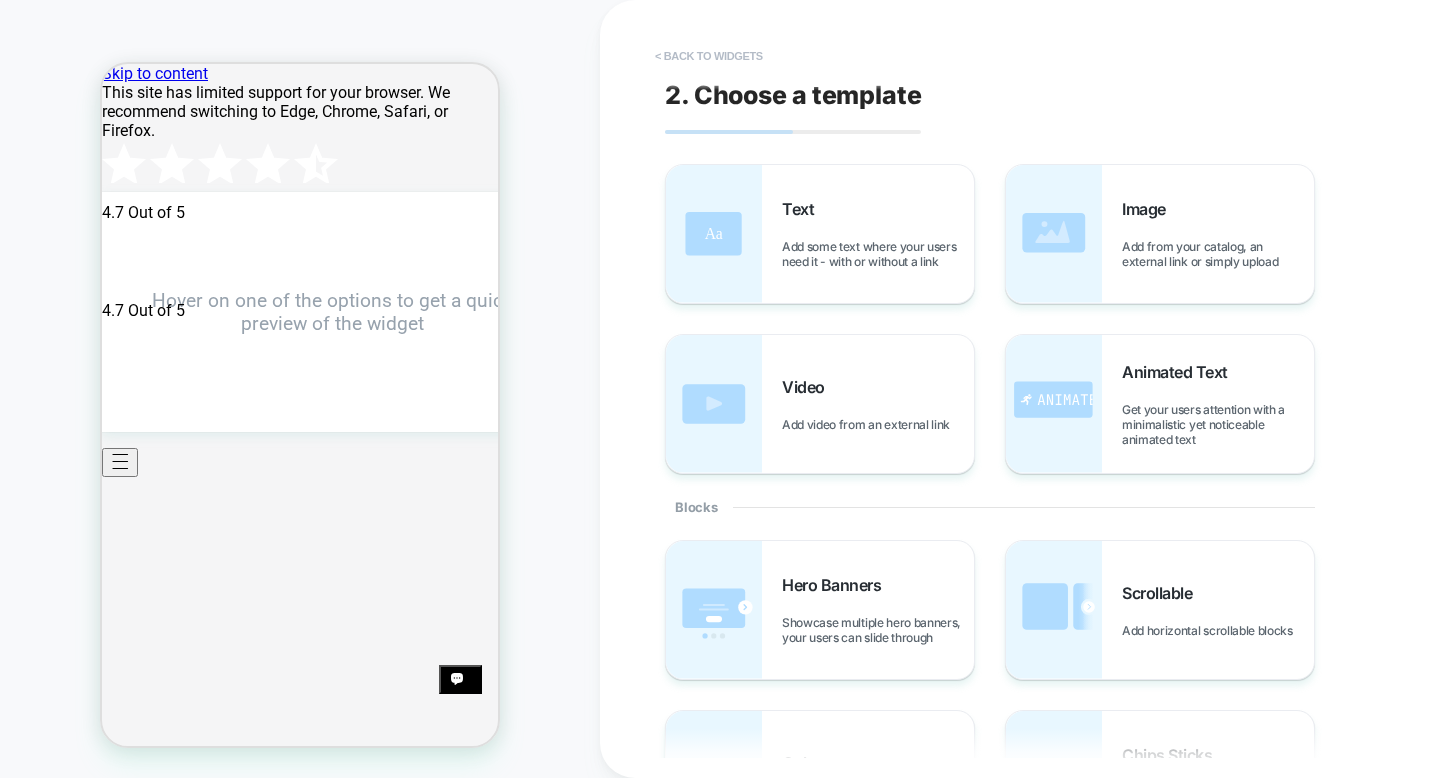 click on "< Back to widgets" at bounding box center (709, 56) 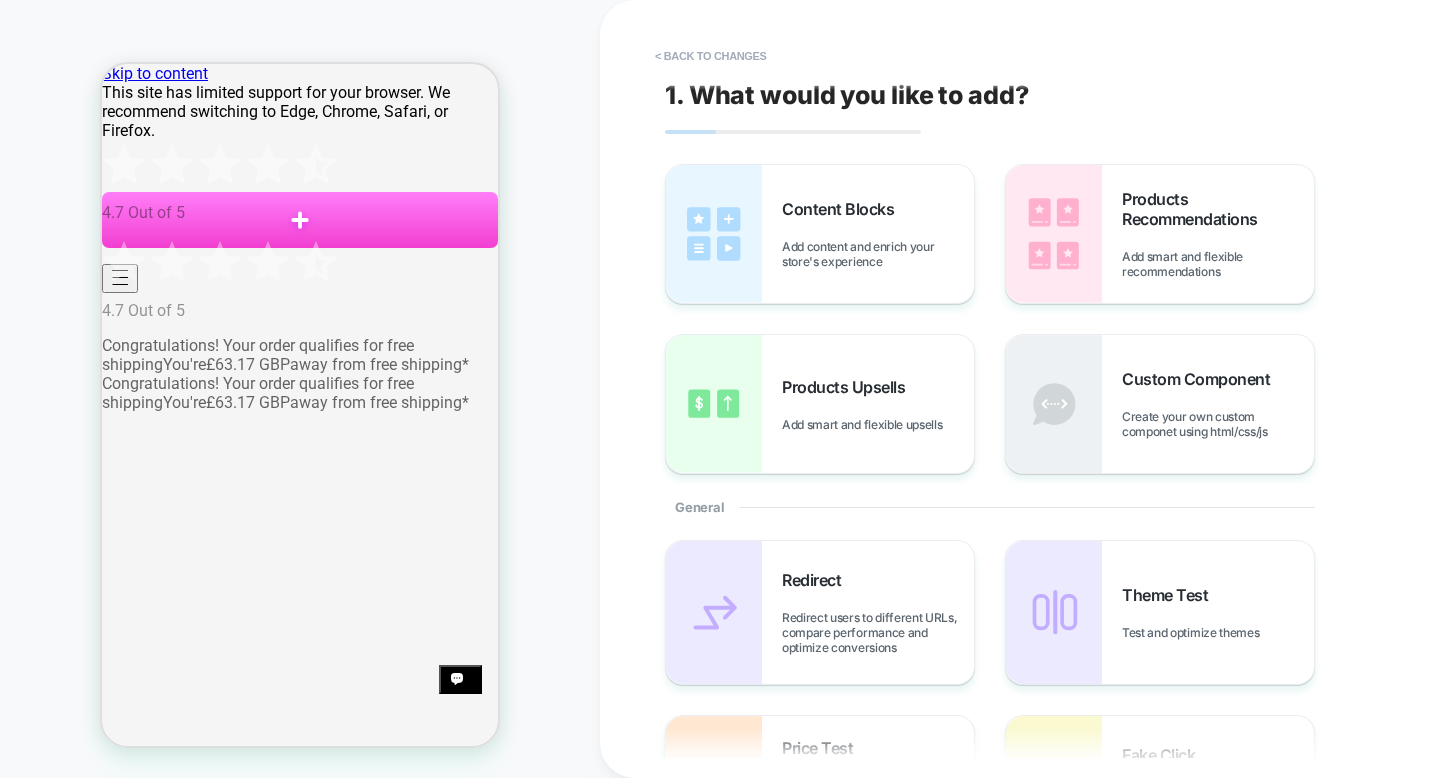 click on "< Back to changes" at bounding box center (1020, 56) 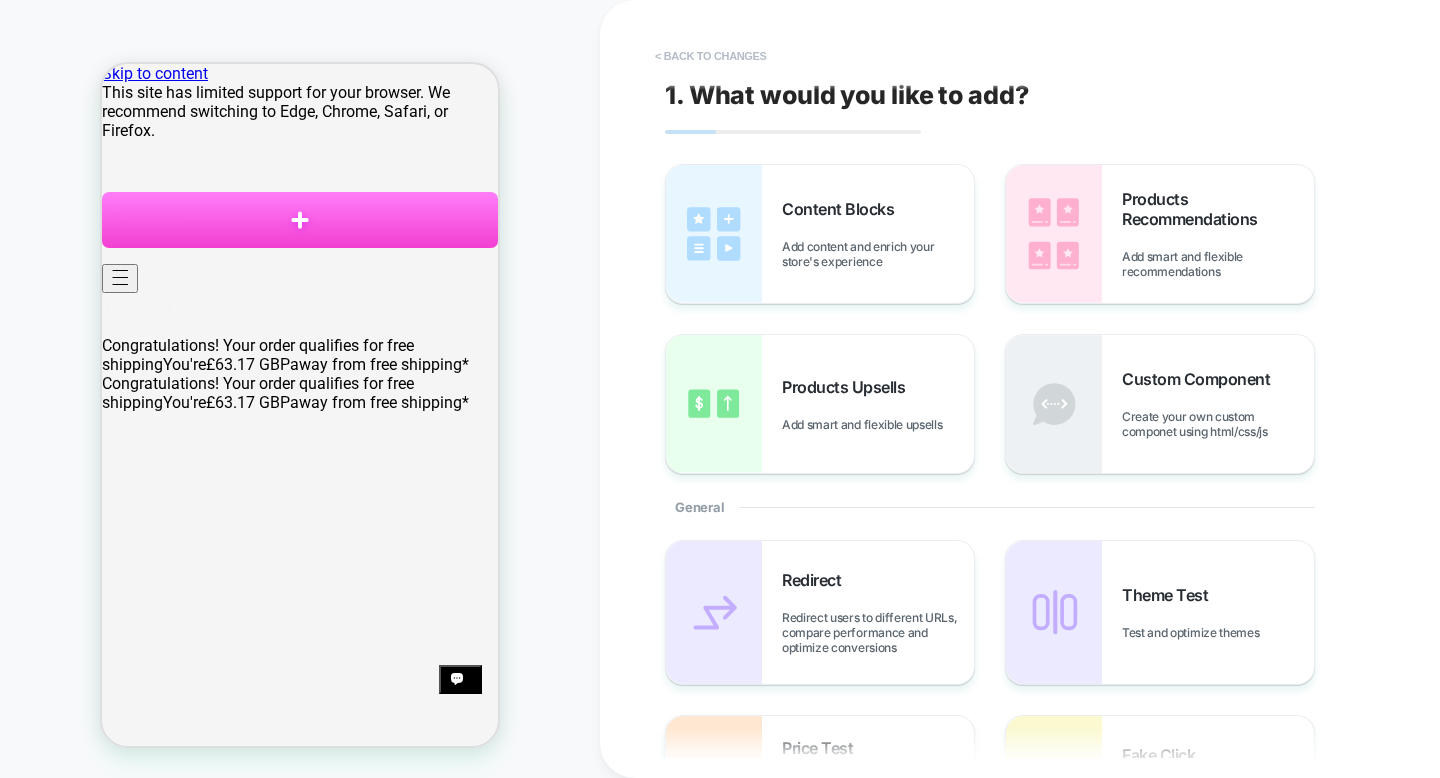 click on "< Back to changes" at bounding box center [711, 56] 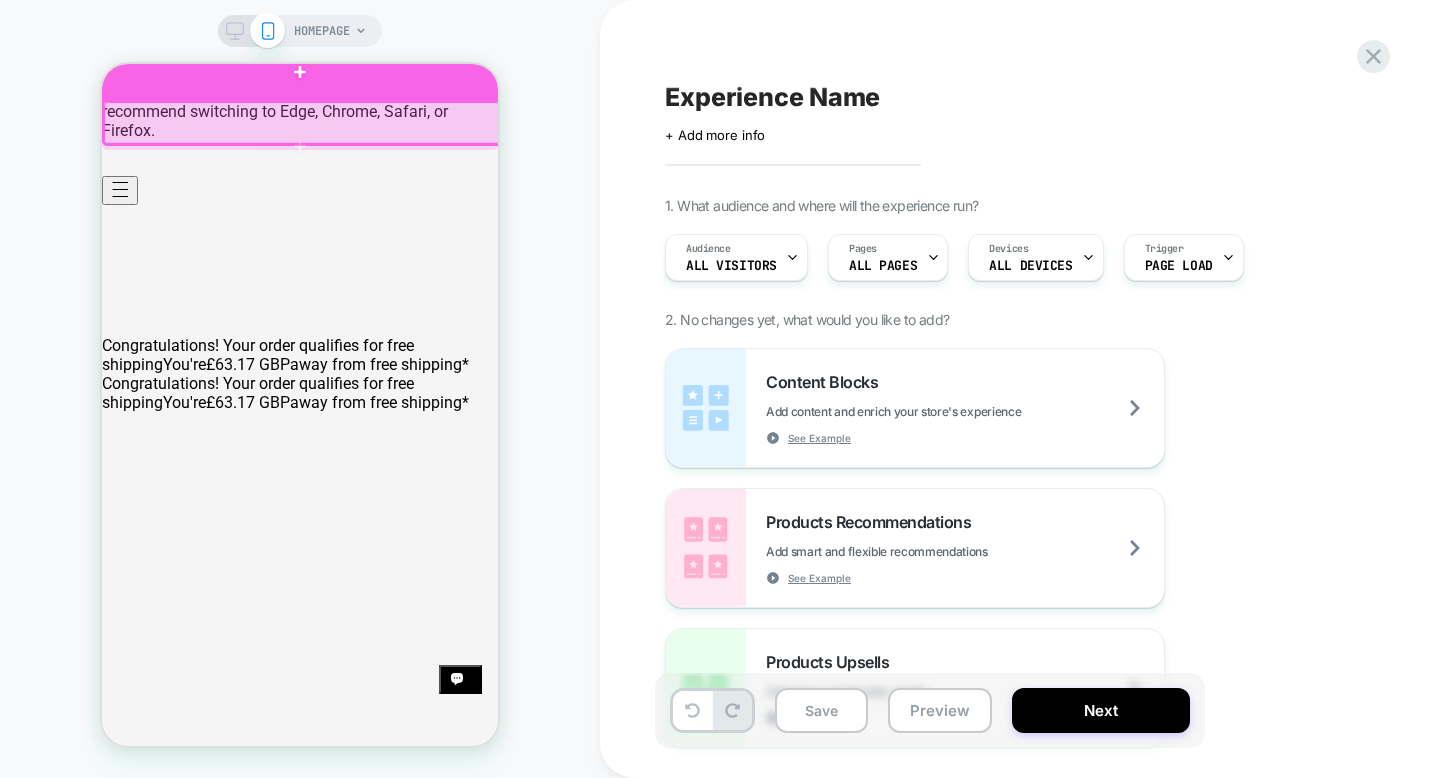 click at bounding box center (300, 73) 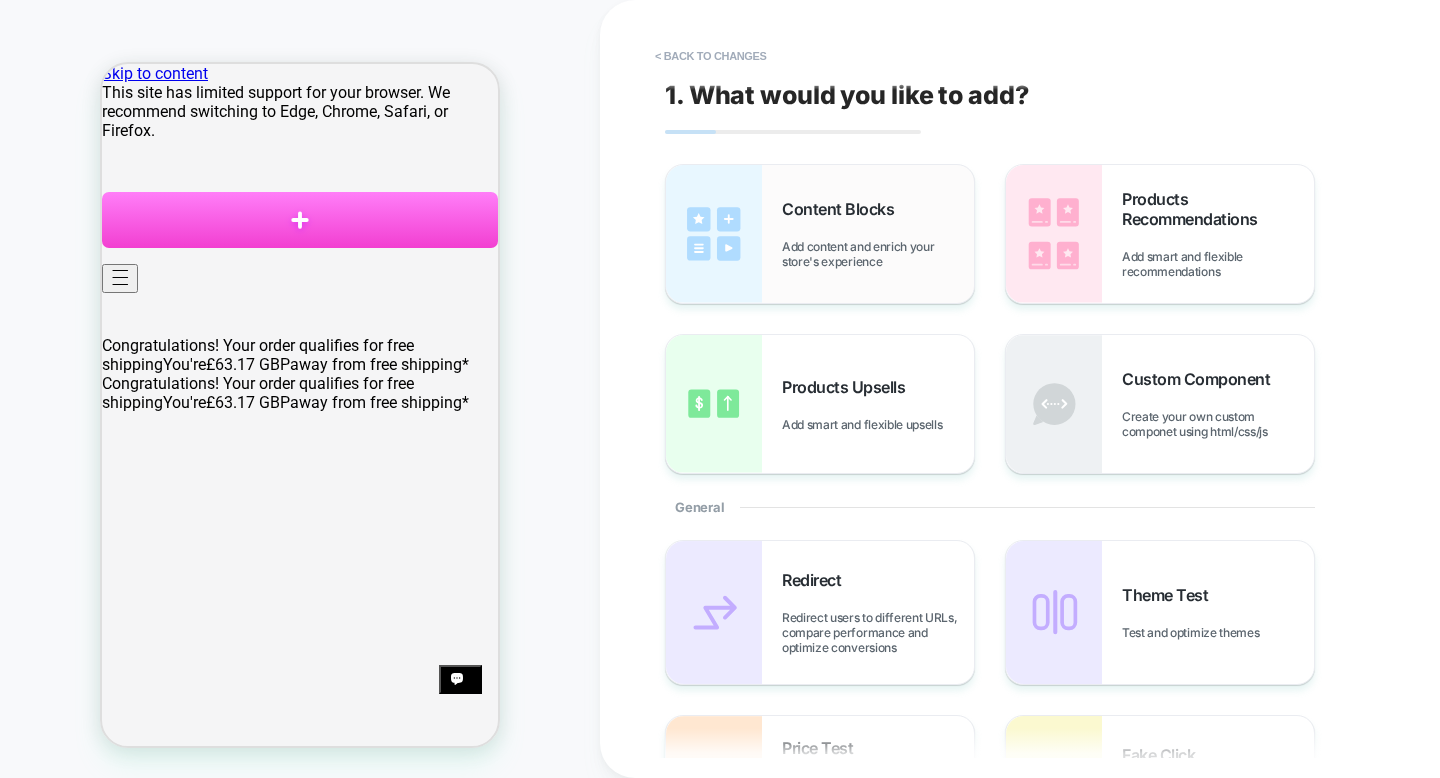 click on "Content Blocks Add content and enrich your store's experience" at bounding box center (878, 234) 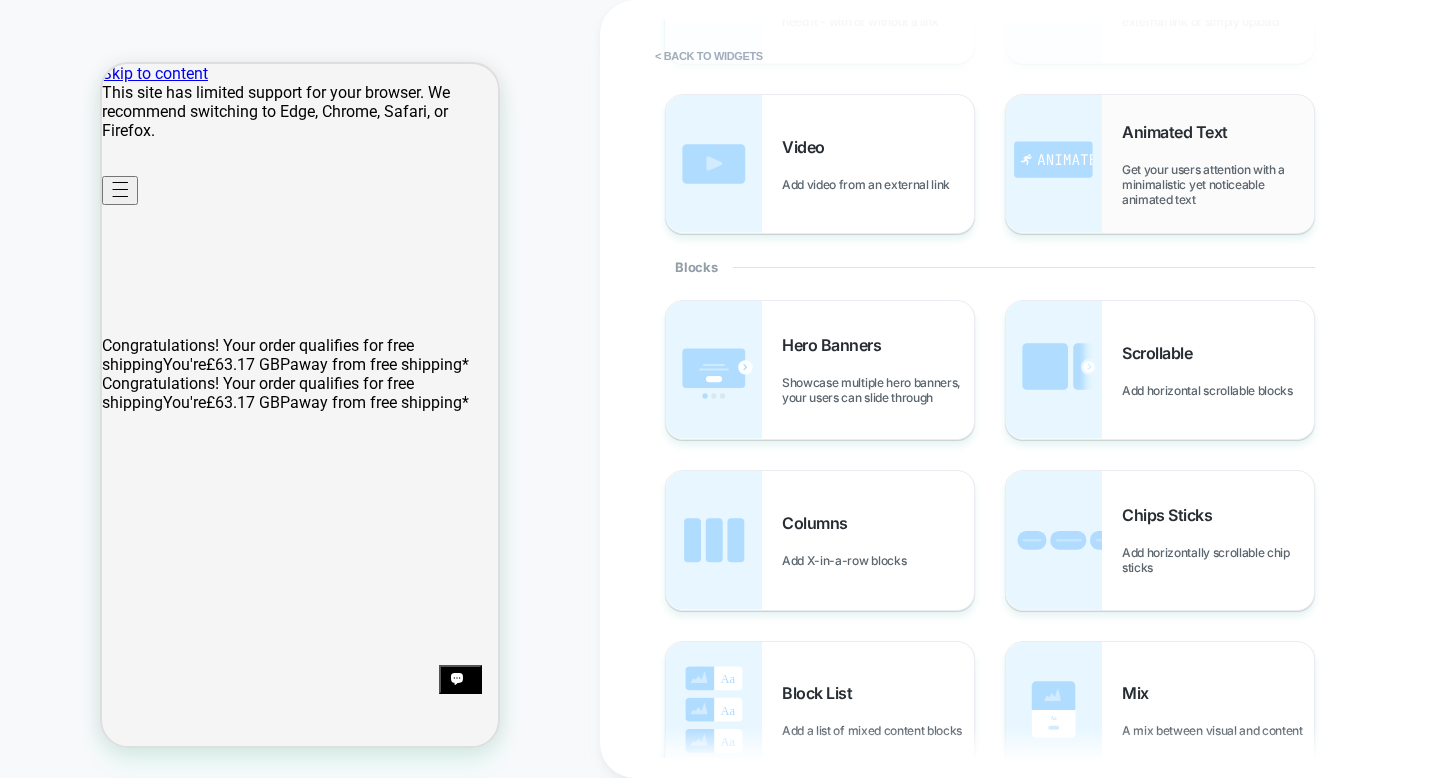 scroll, scrollTop: 244, scrollLeft: 0, axis: vertical 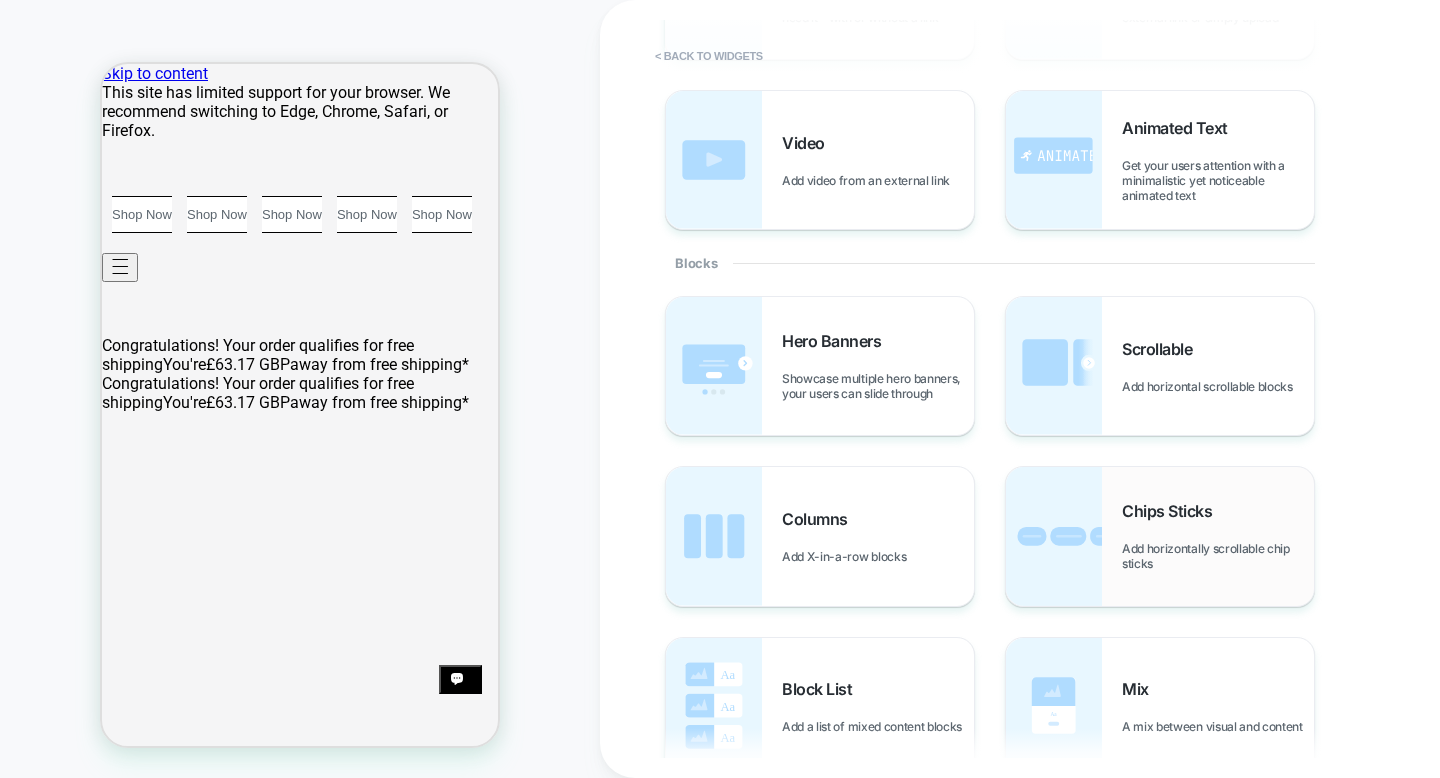 click on "Chips Sticks" at bounding box center (1172, 511) 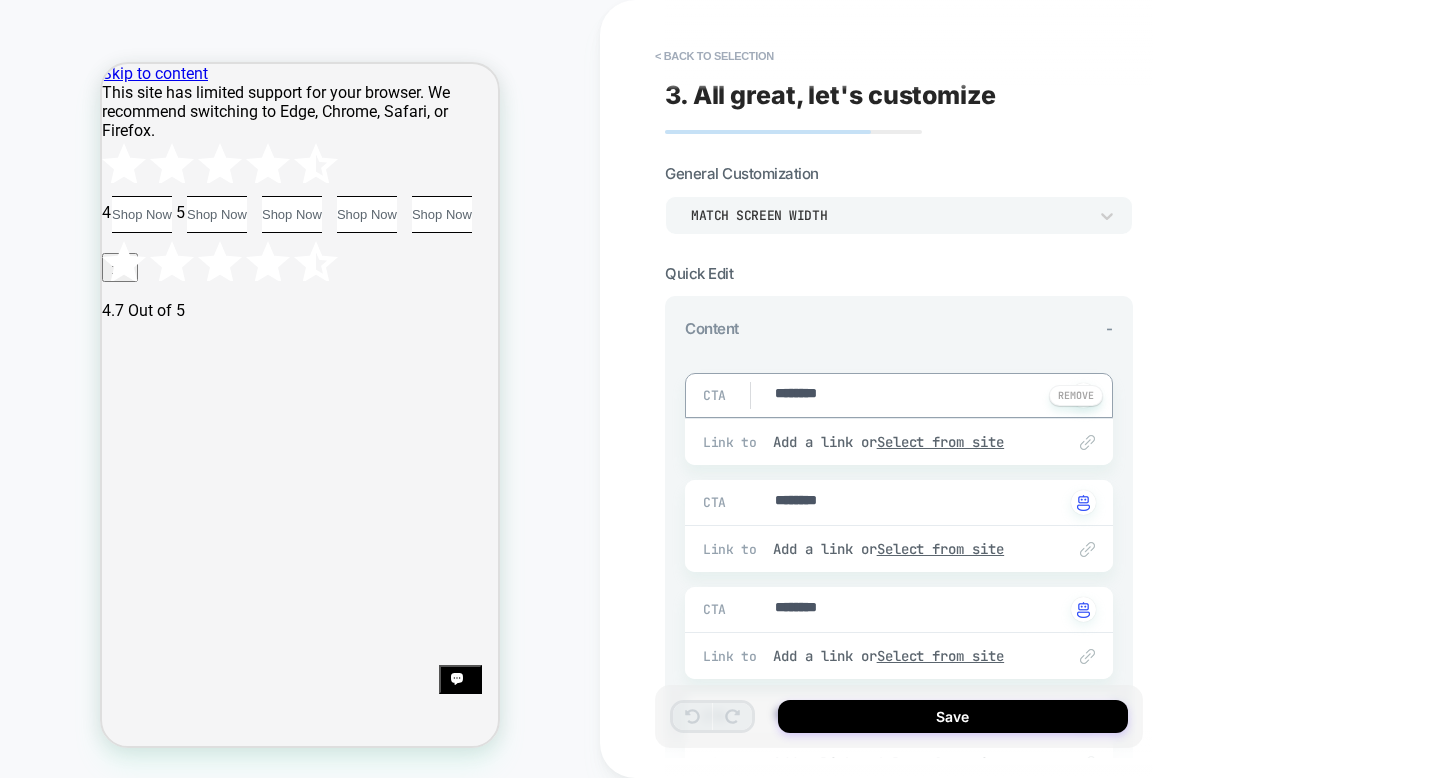 click on "********" at bounding box center (918, 395) 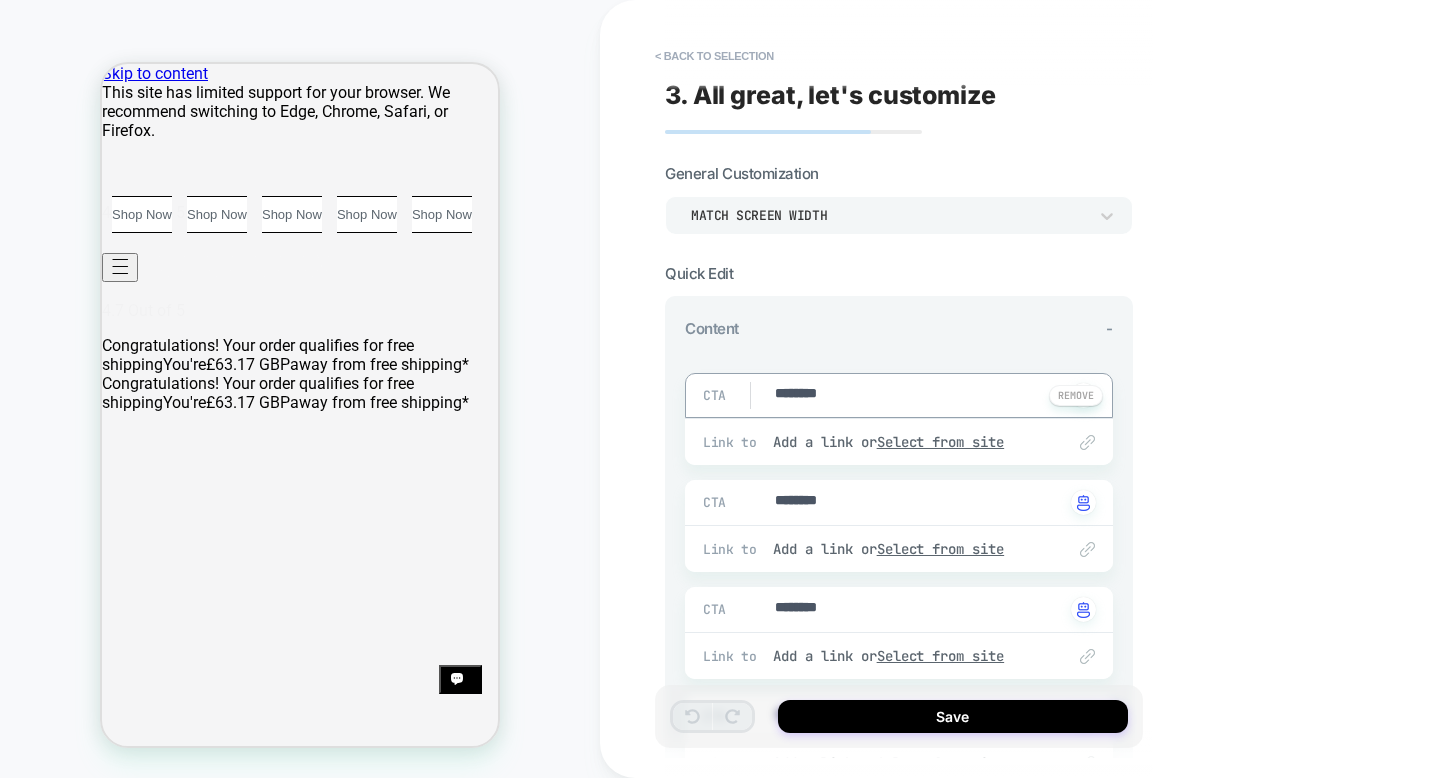type on "*" 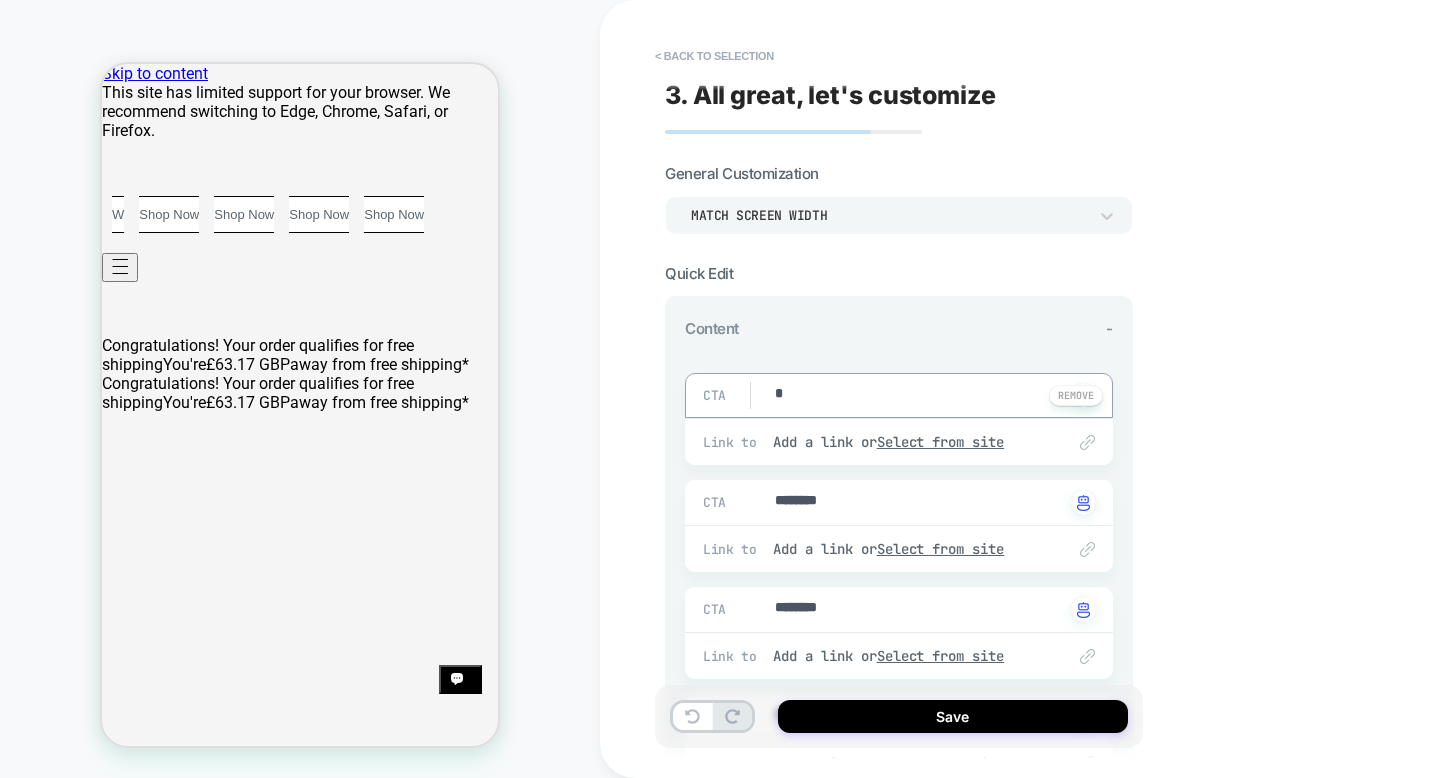 type on "*" 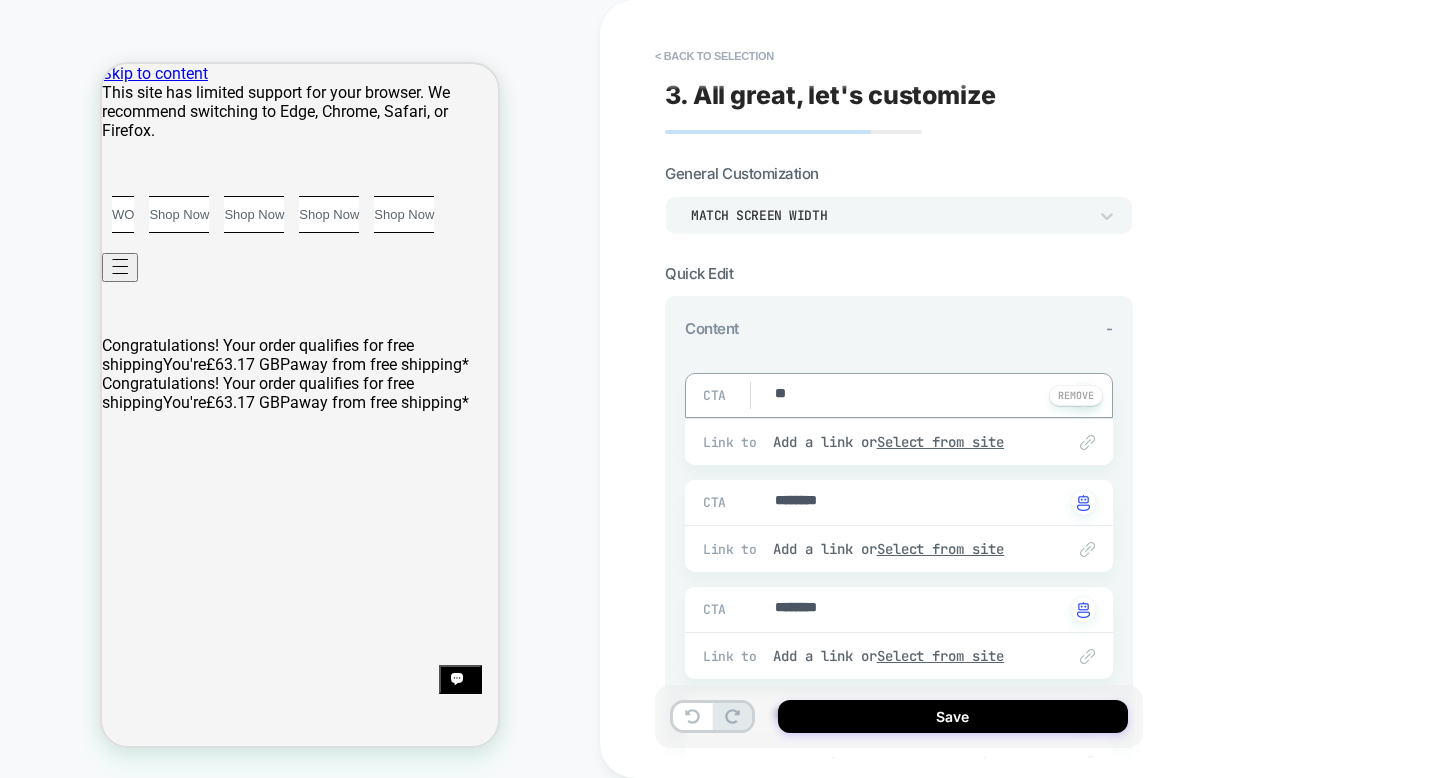 type on "*" 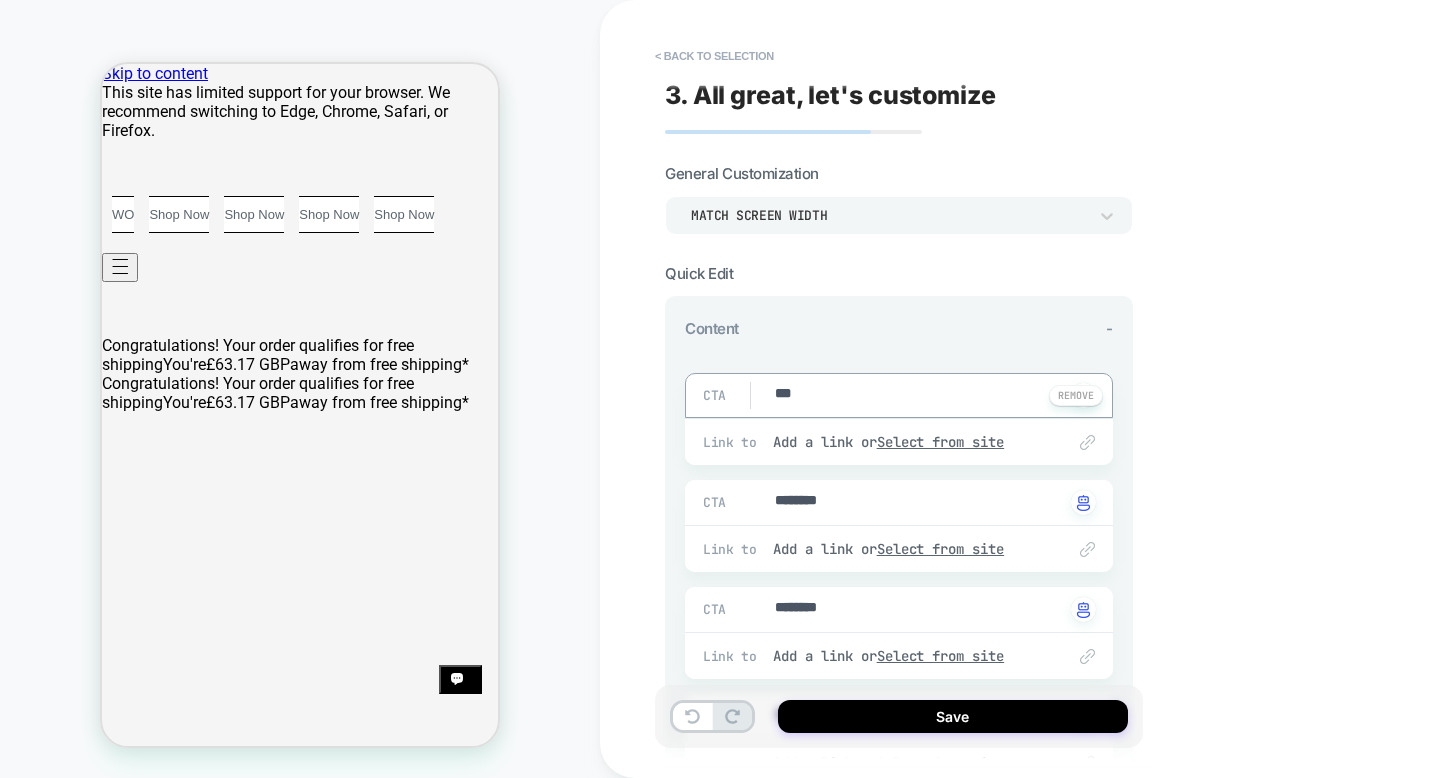 type on "*" 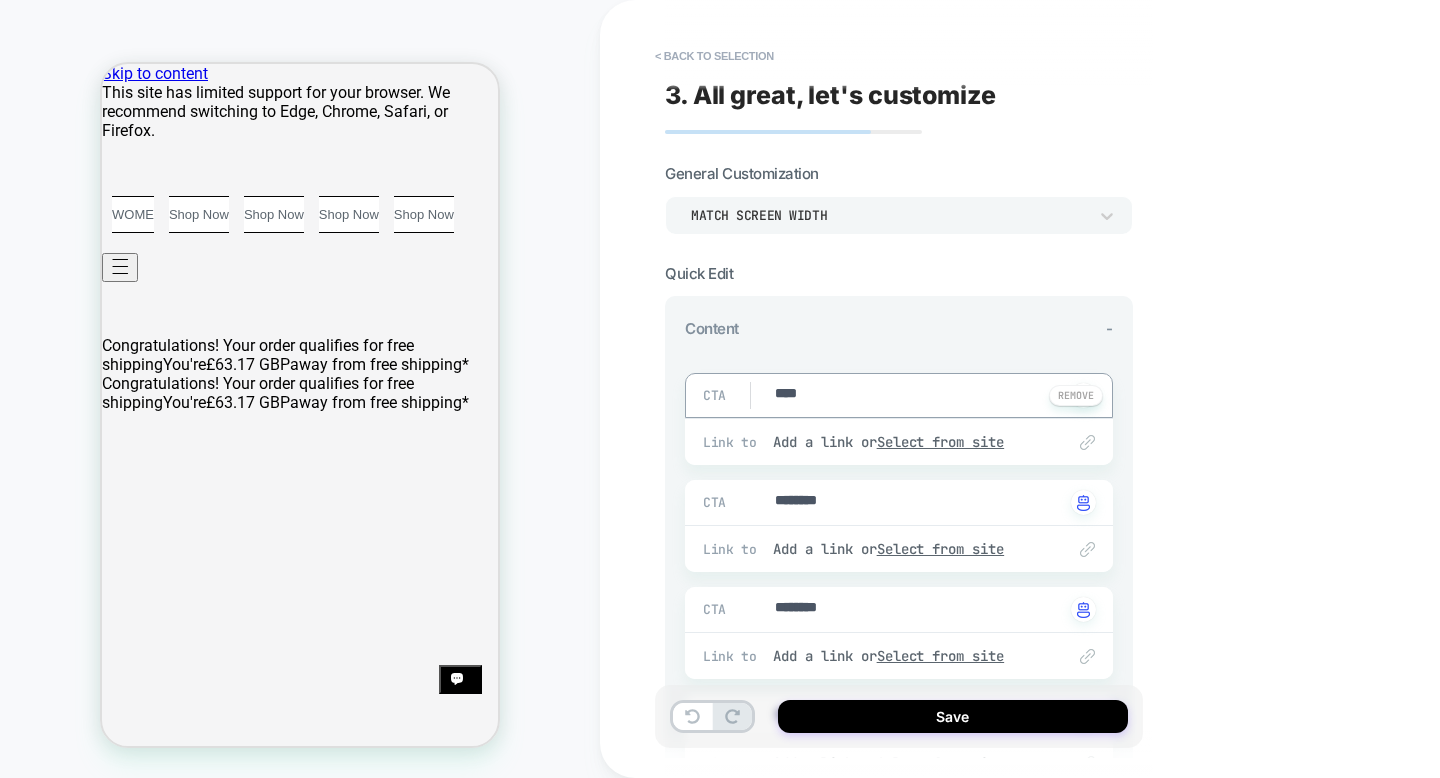 type on "*" 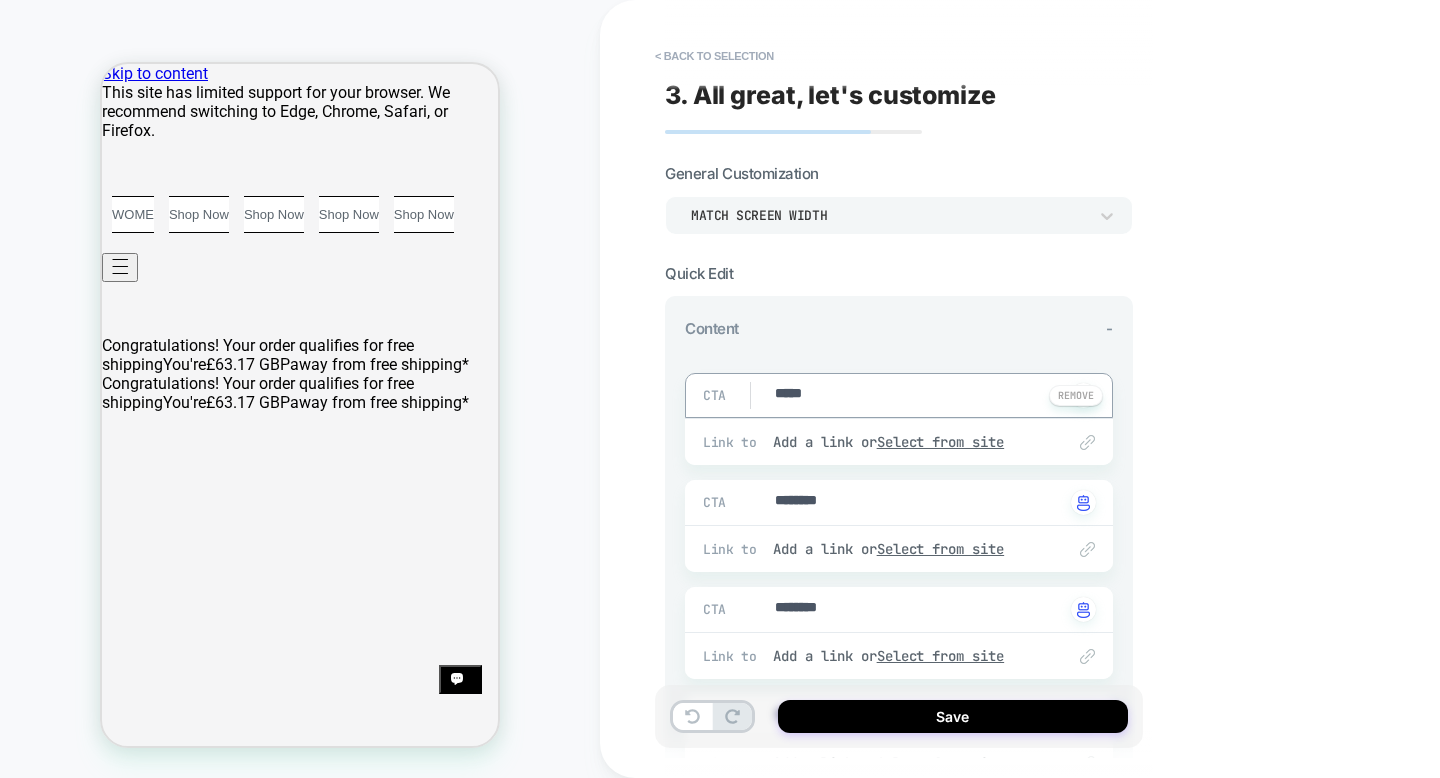 type on "*" 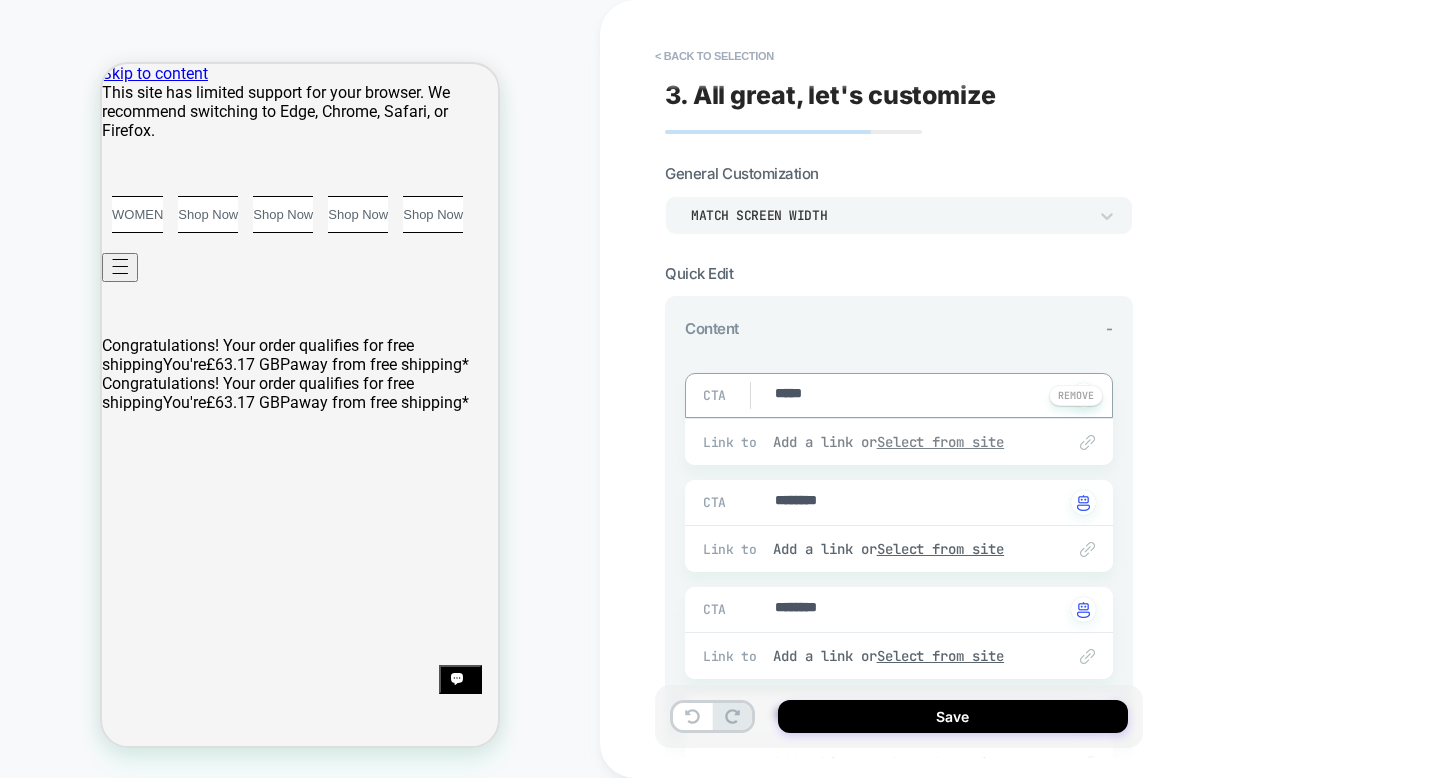type on "*****" 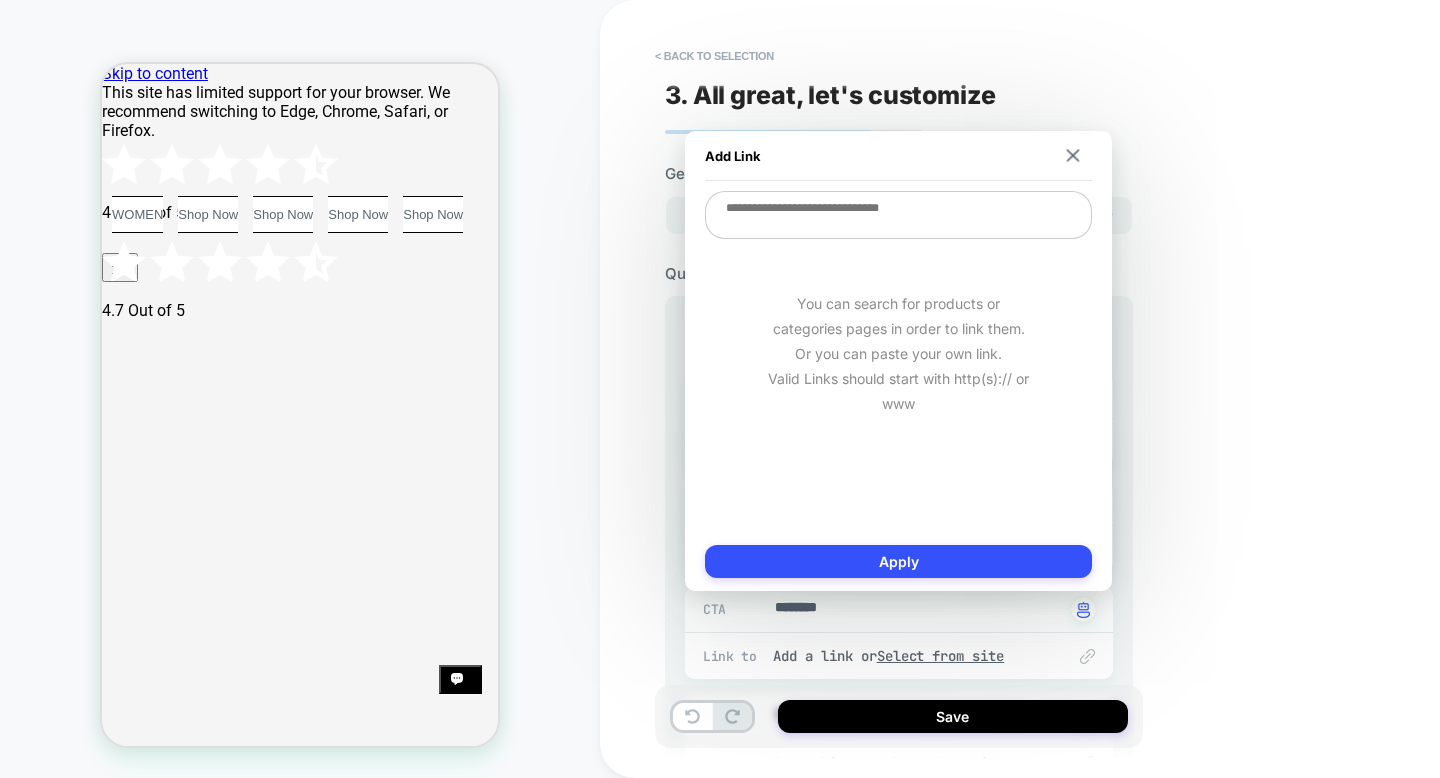 type on "*" 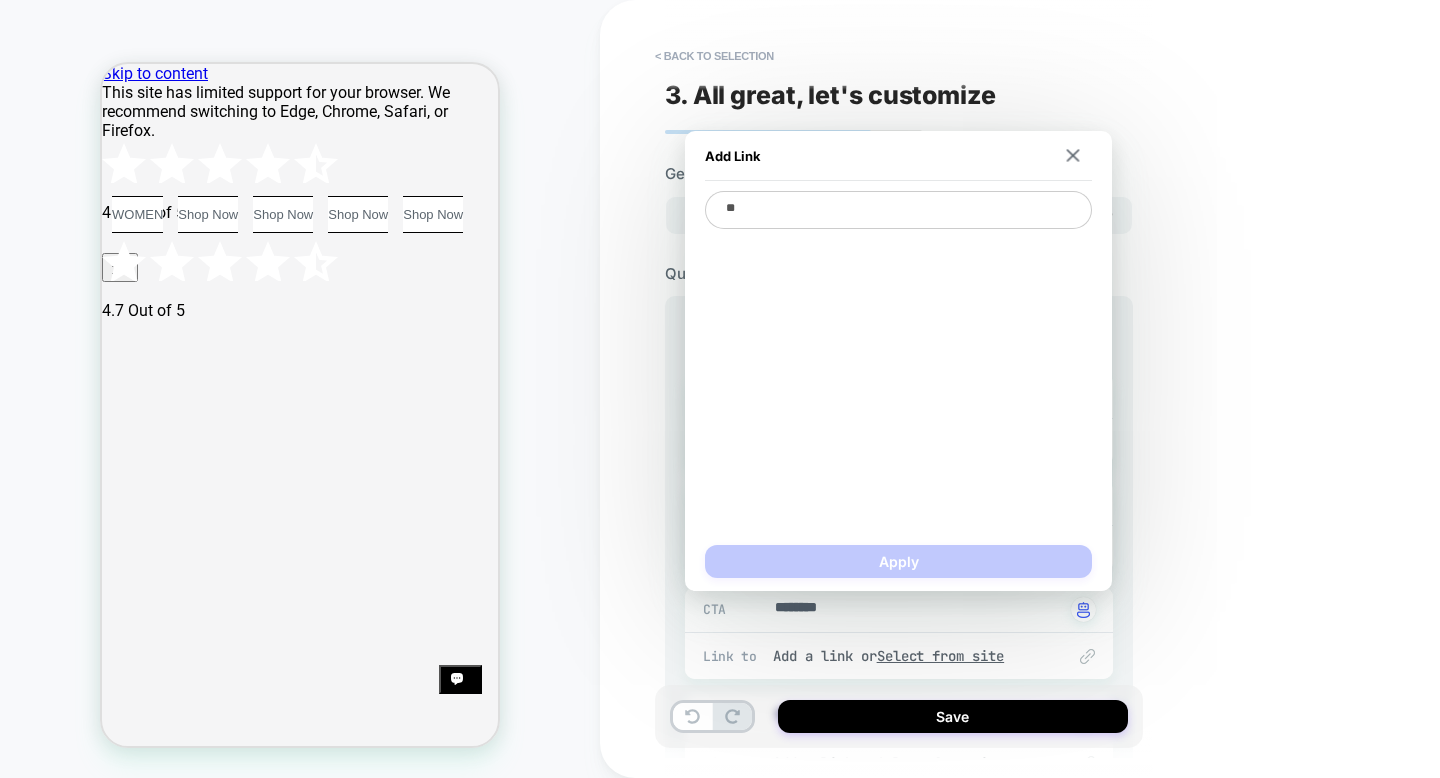 type on "***" 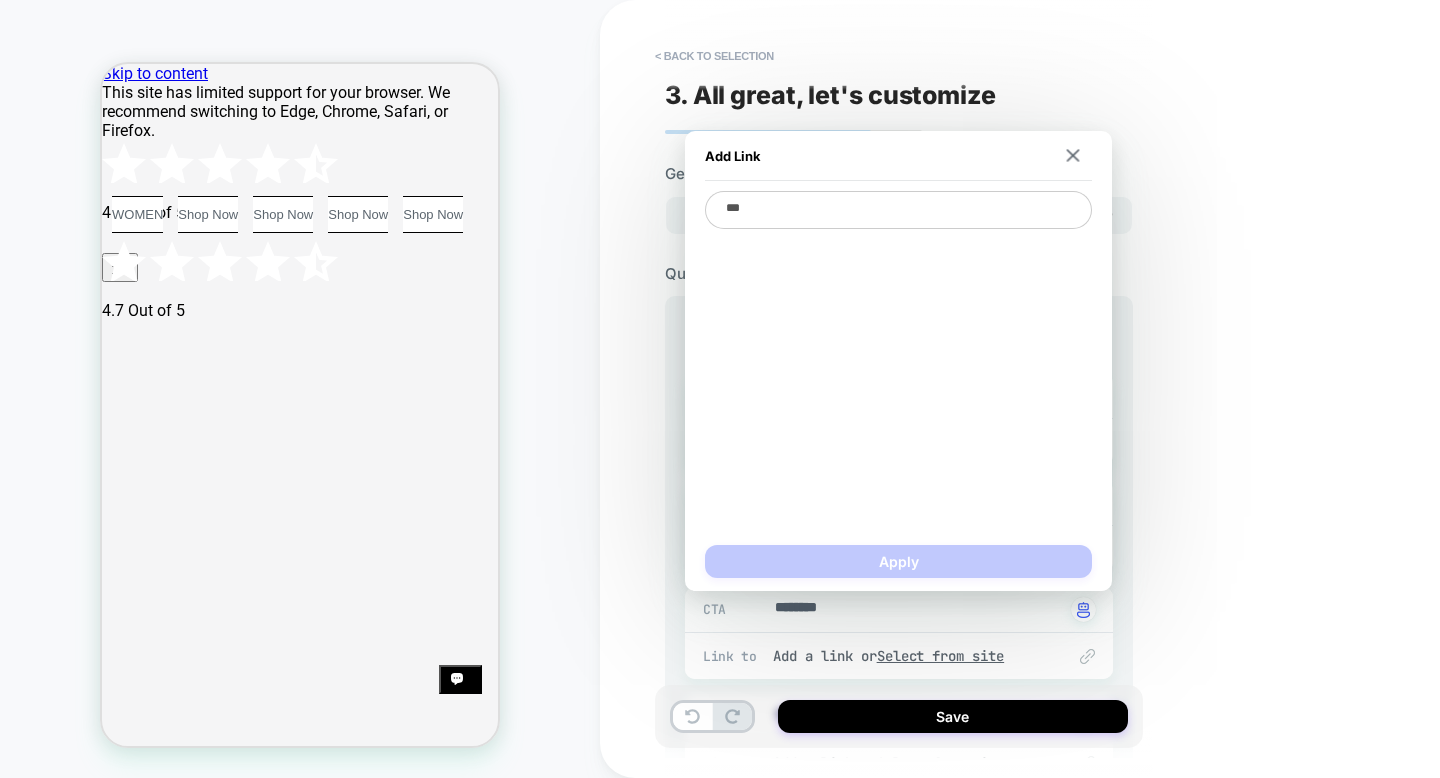 type on "*" 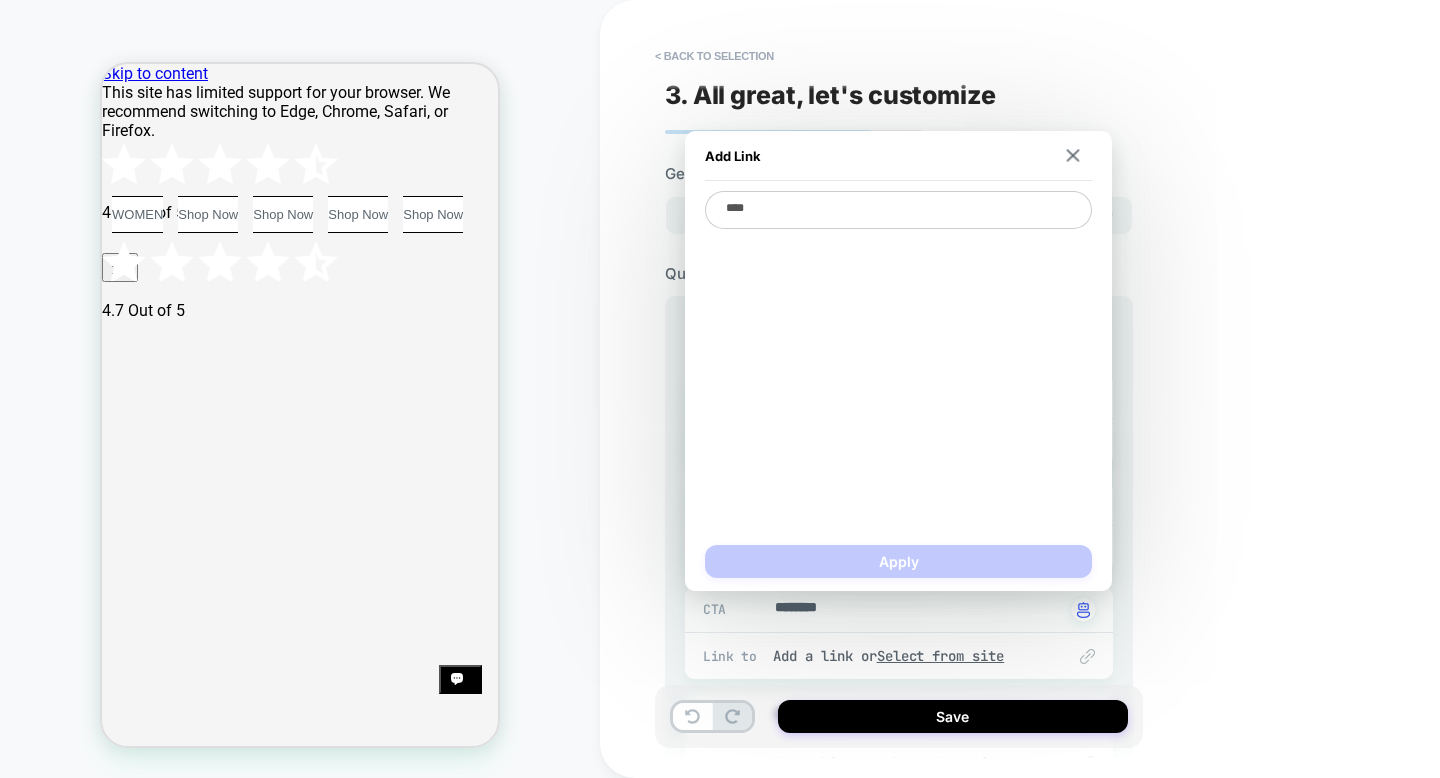 type on "*" 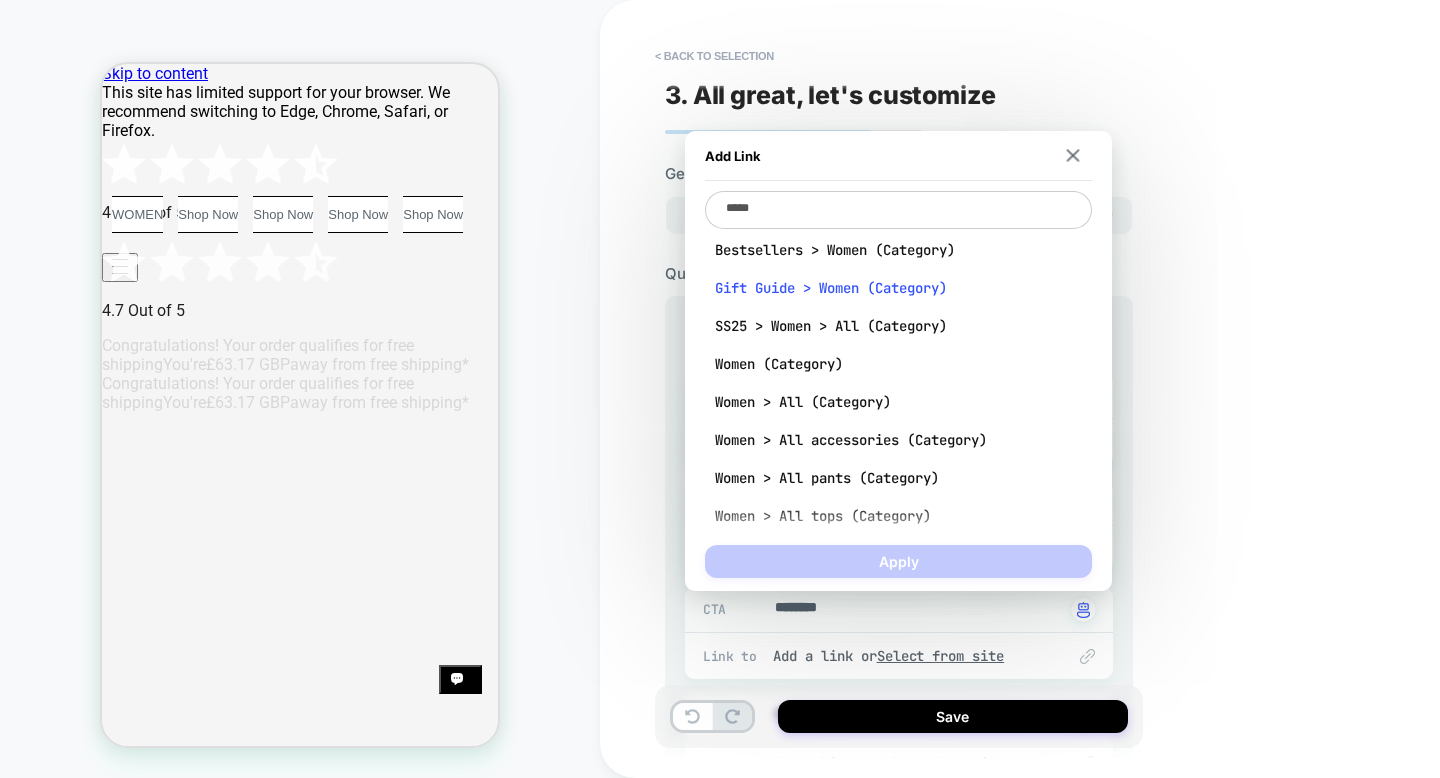 type on "*" 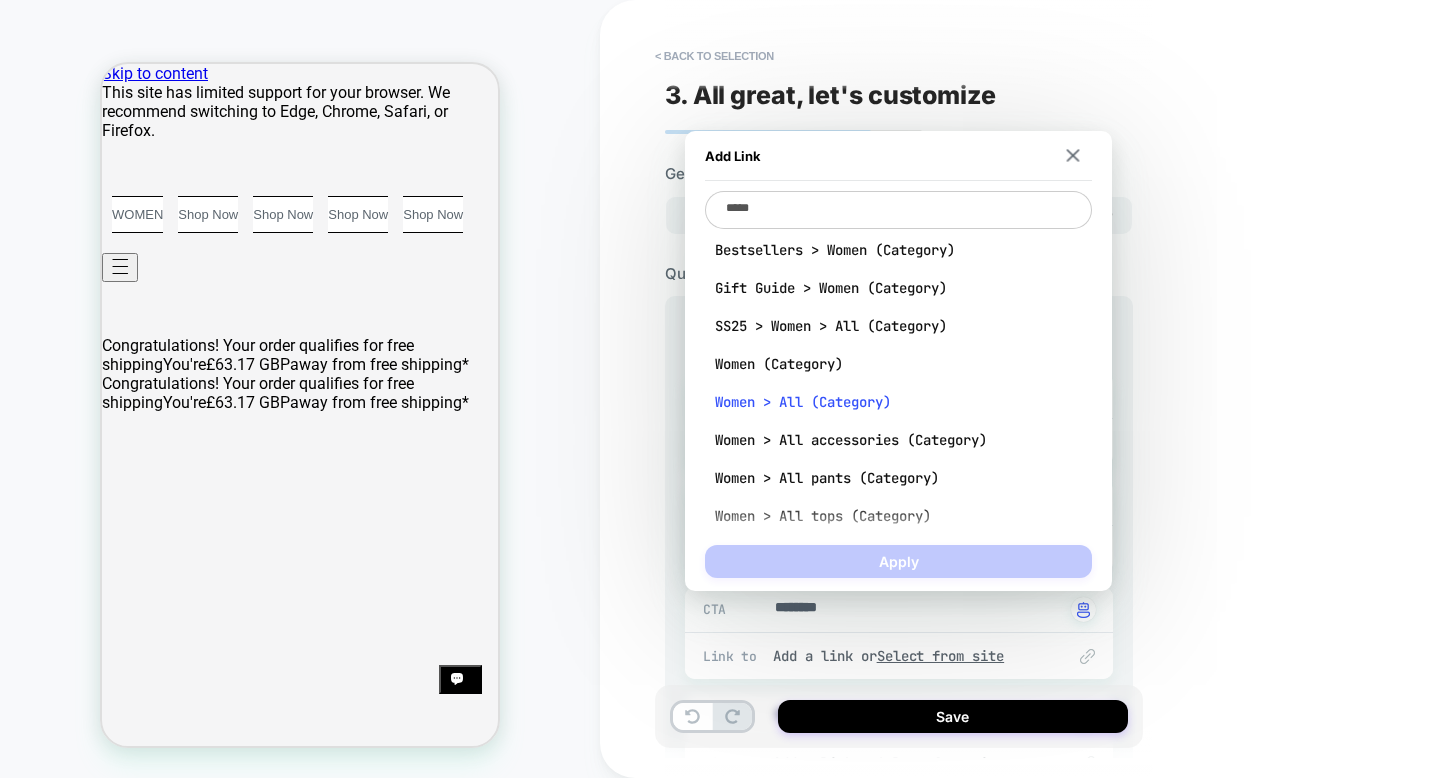 type on "*****" 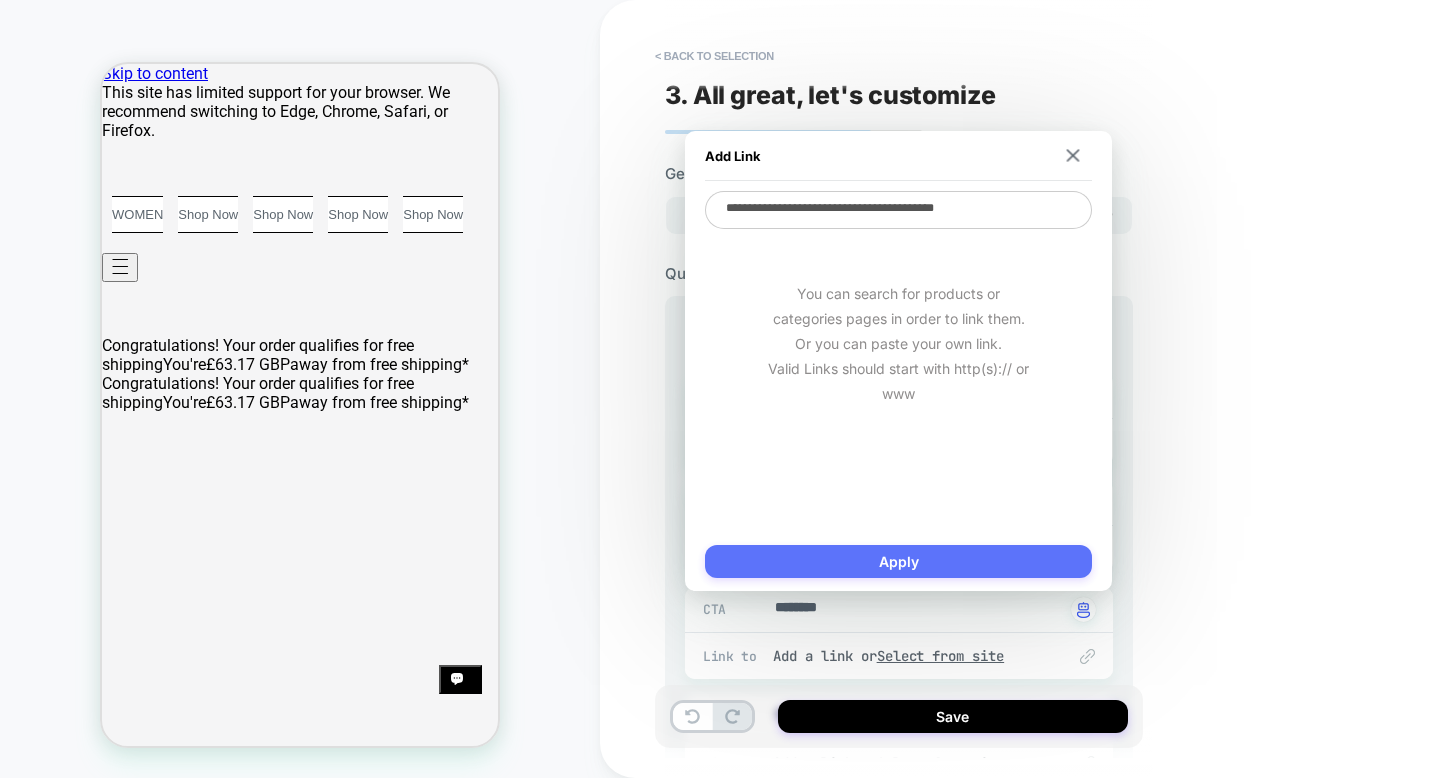 click on "Apply" at bounding box center (898, 561) 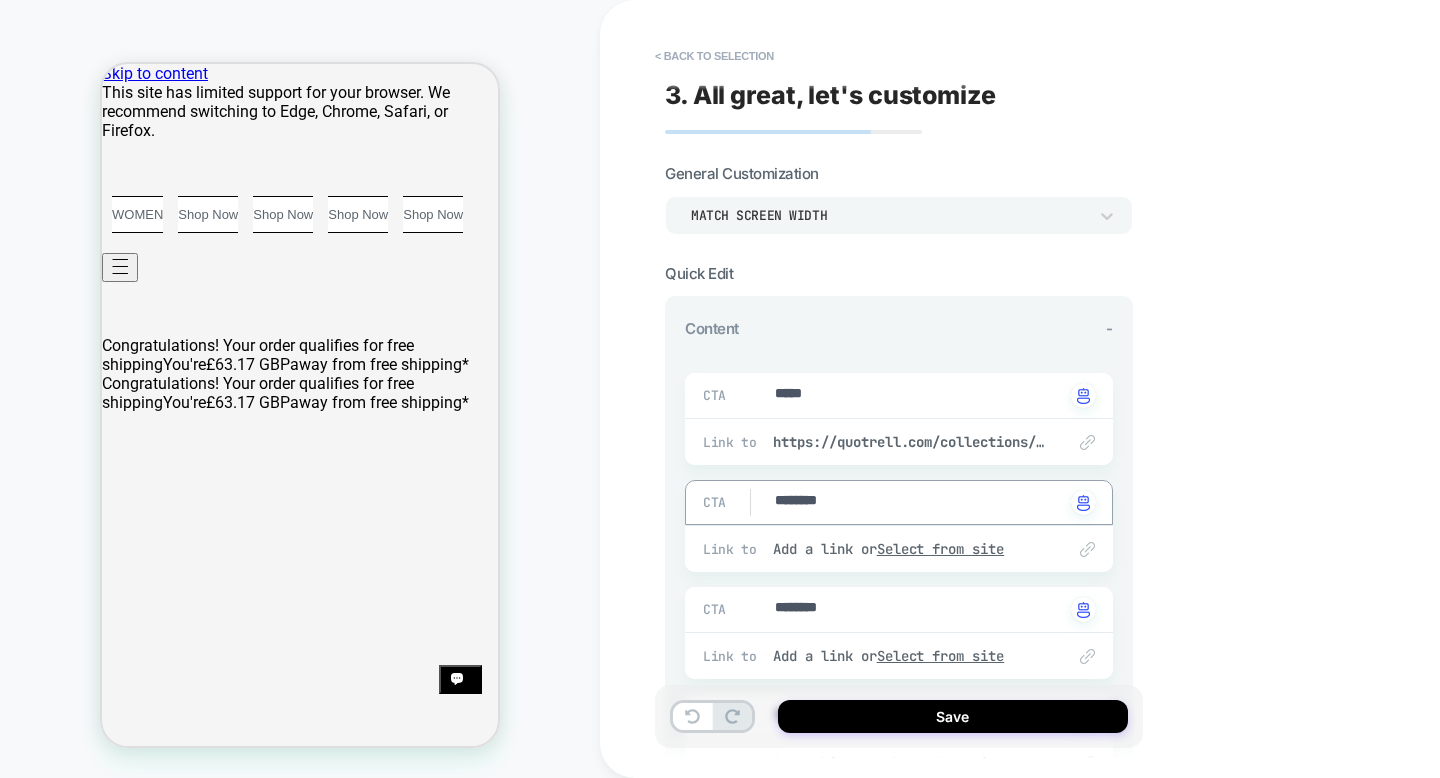 click on "********" at bounding box center (918, 502) 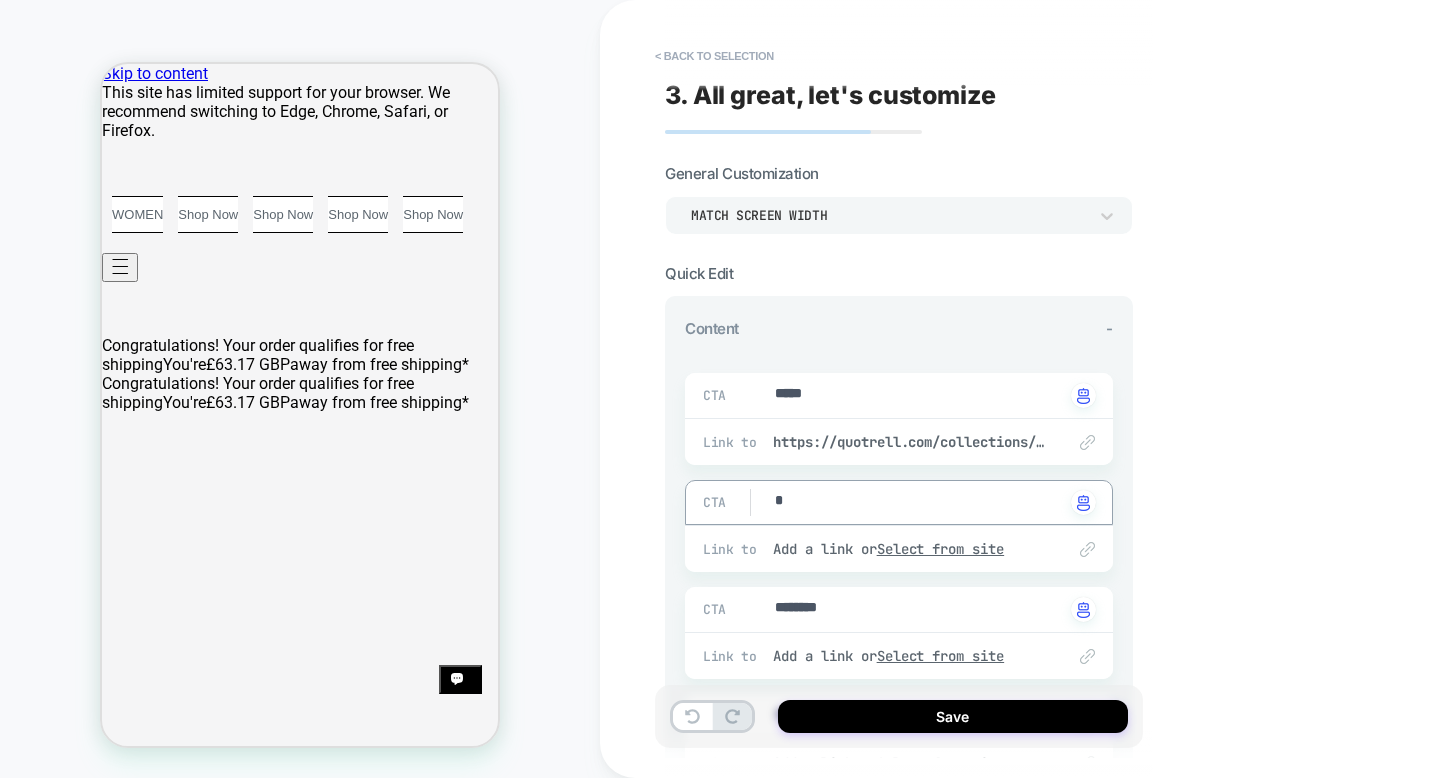 type on "*" 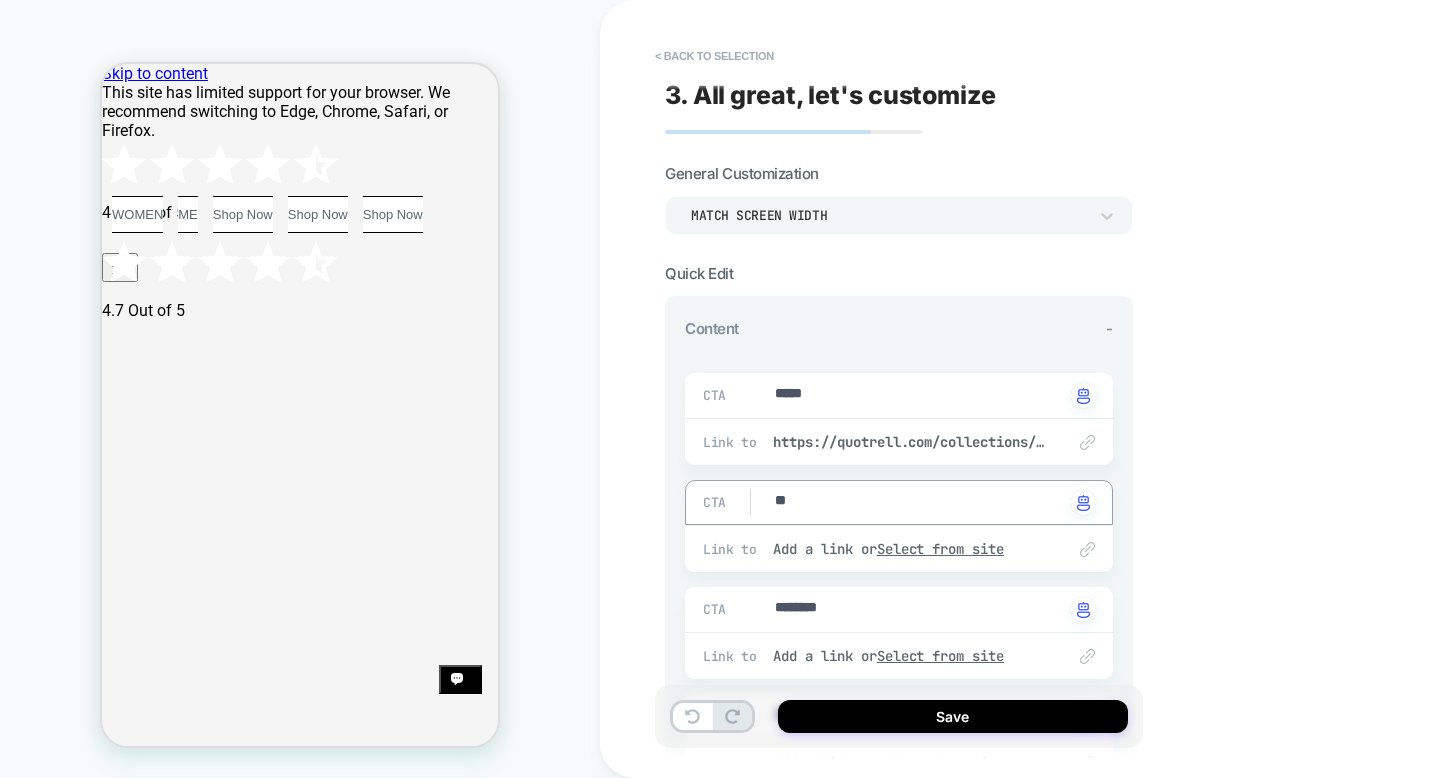 type on "*" 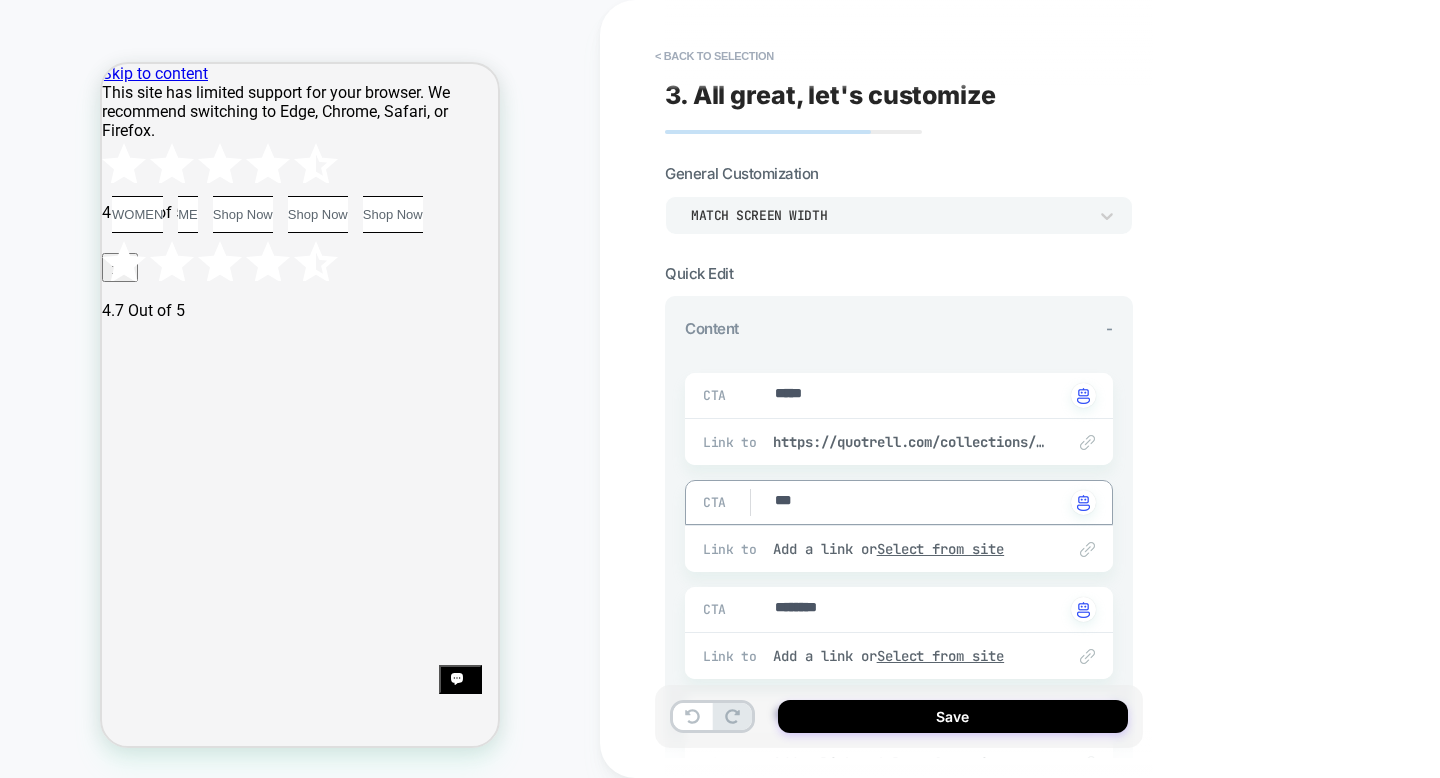 type on "*" 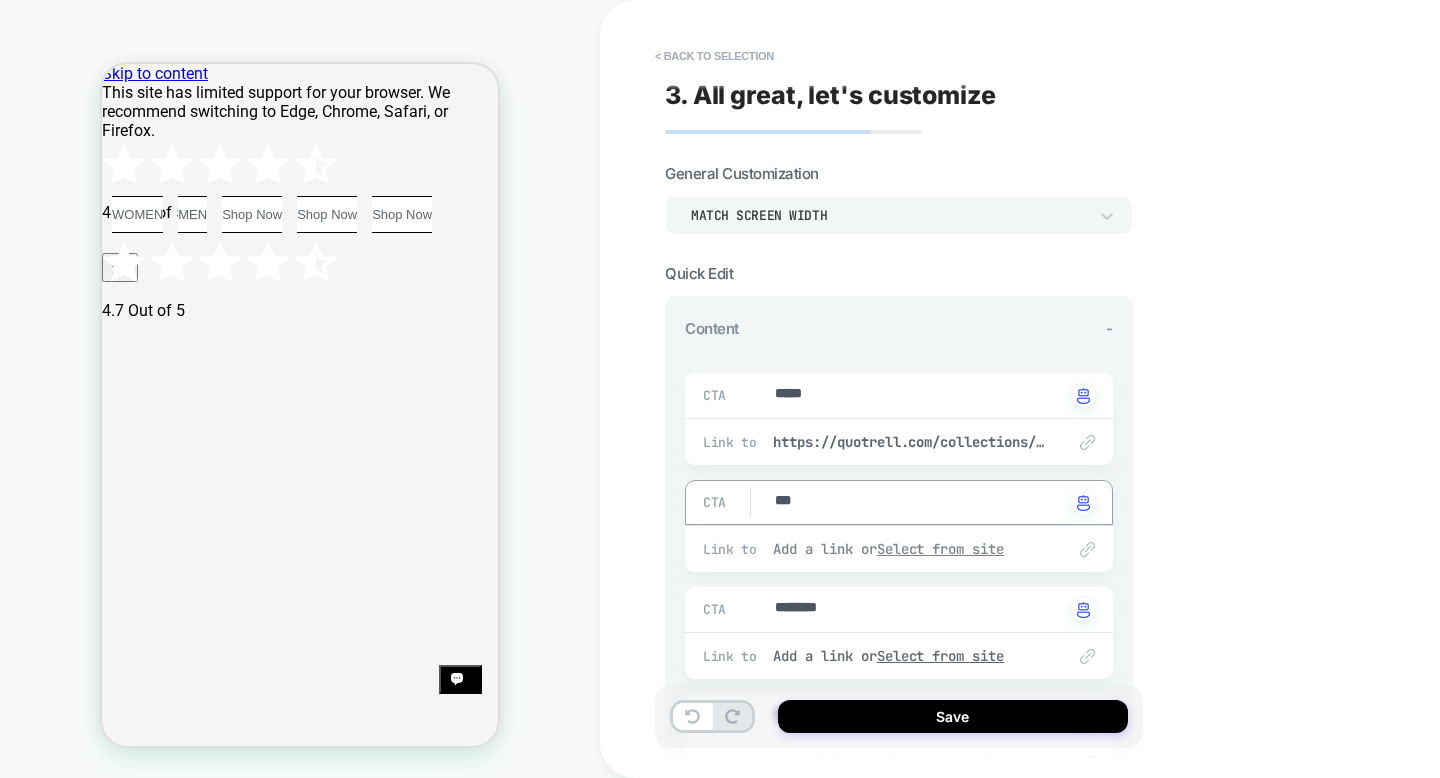 type on "***" 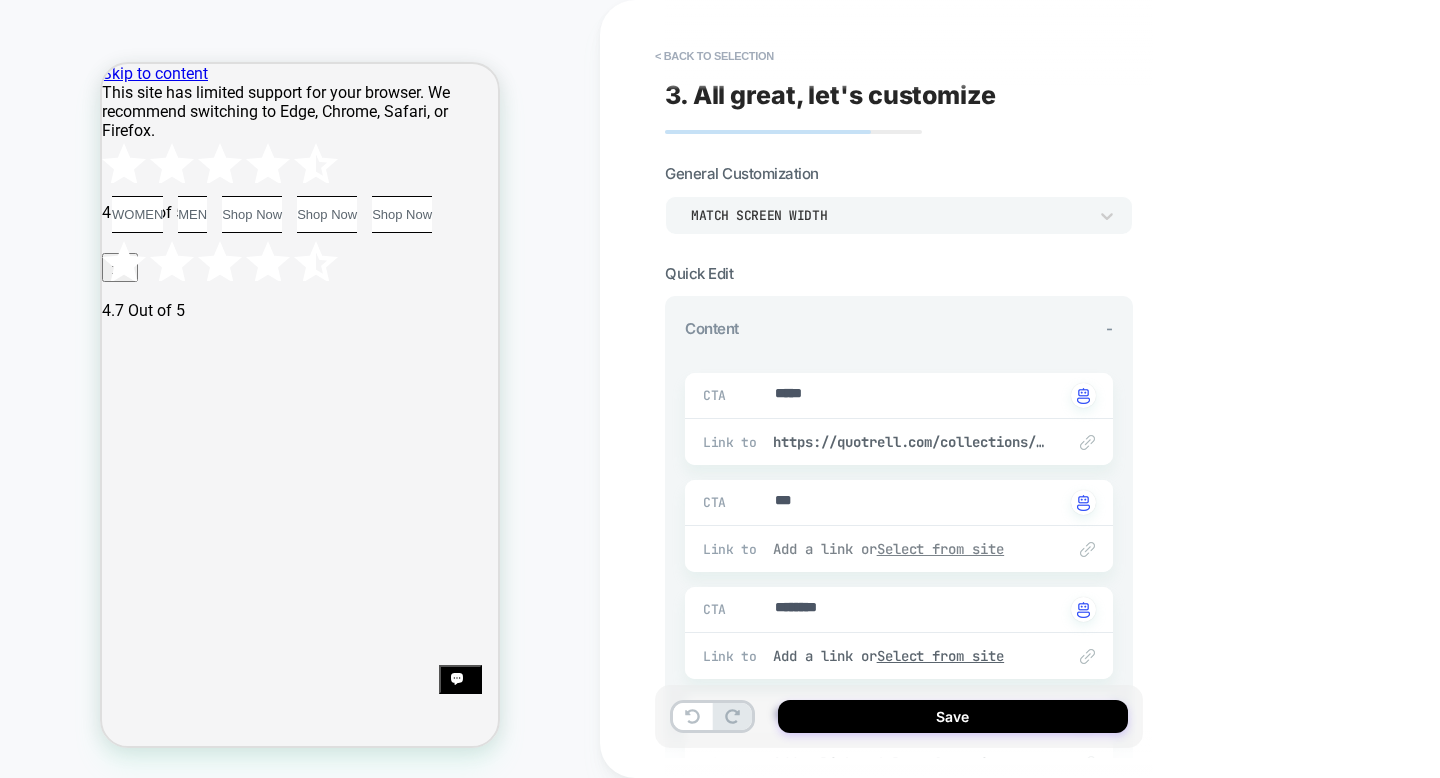 click on "Select from site" at bounding box center (941, 549) 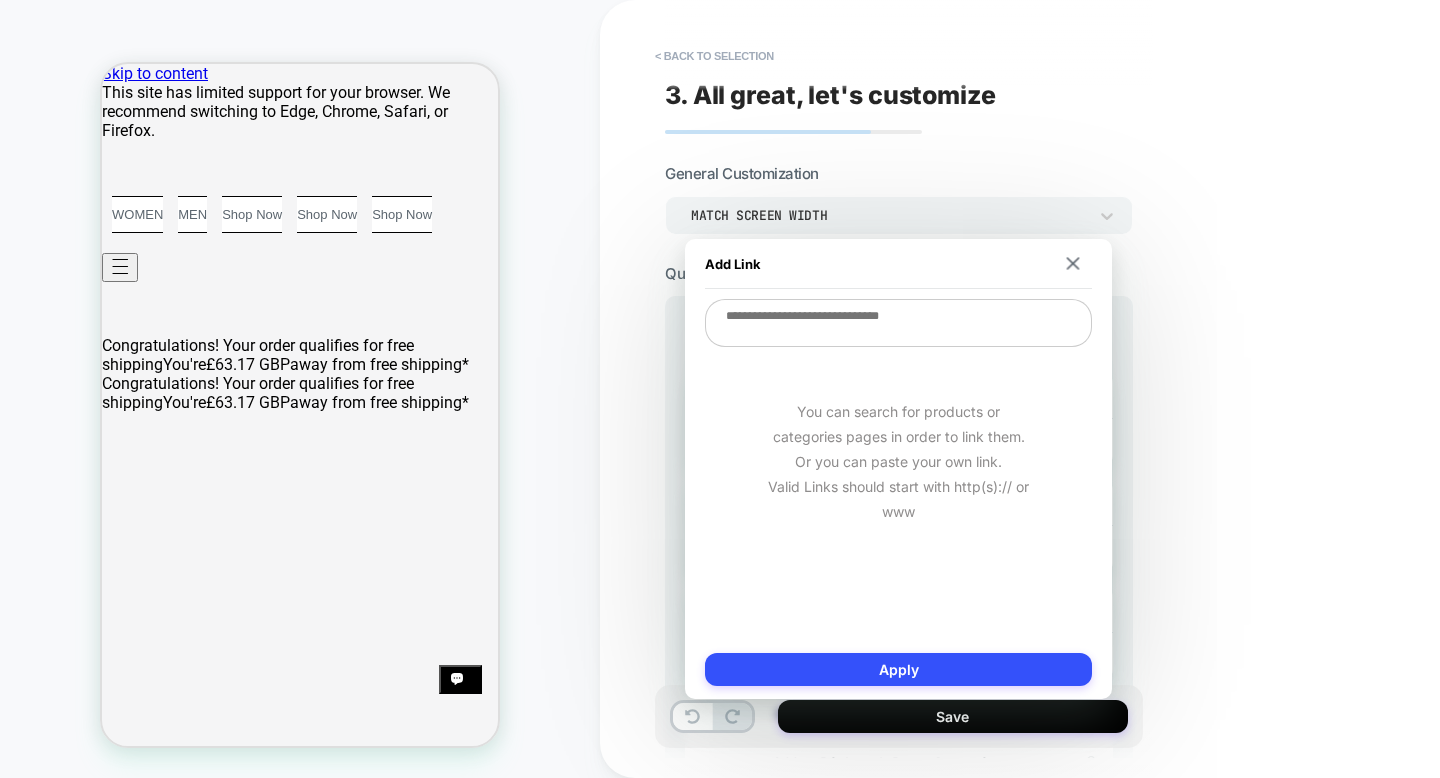 type on "*" 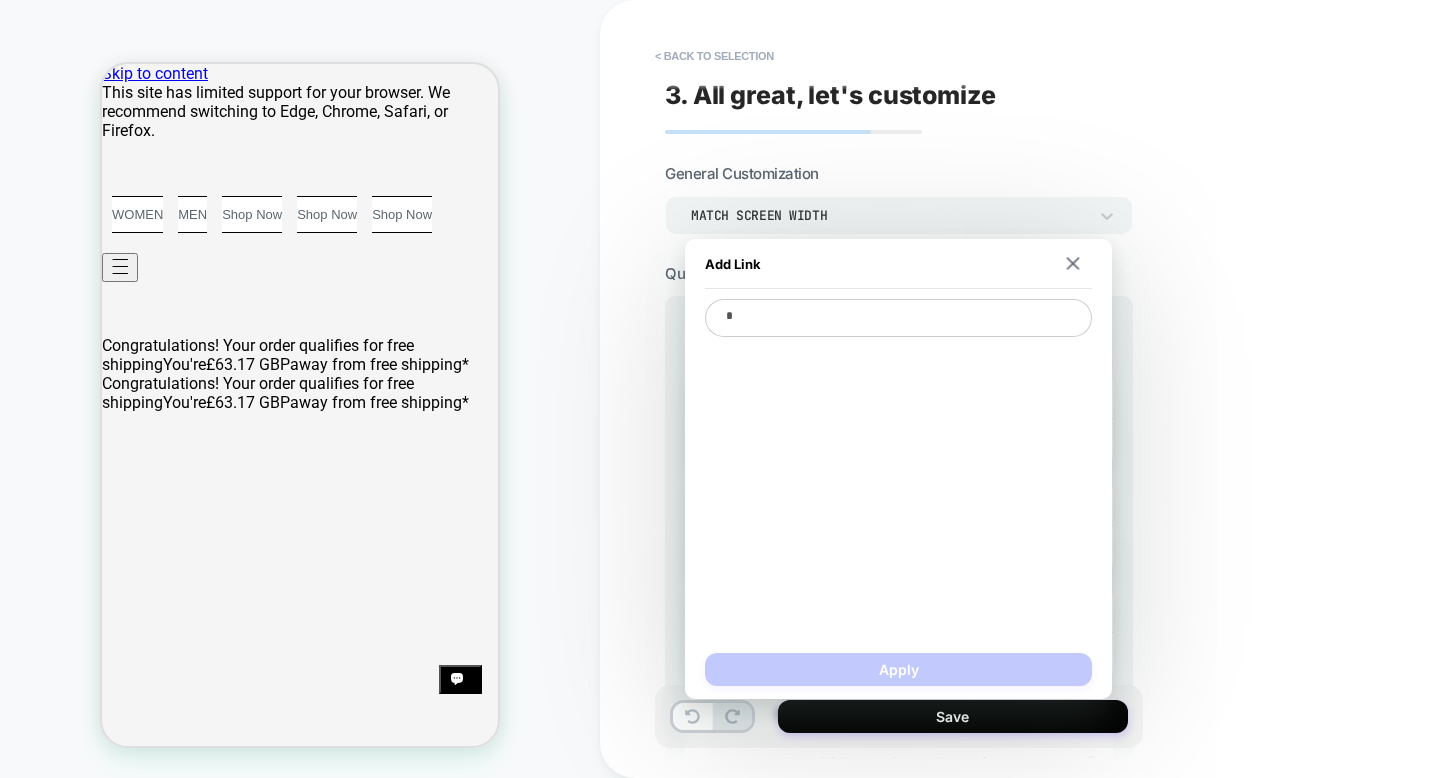 type on "*" 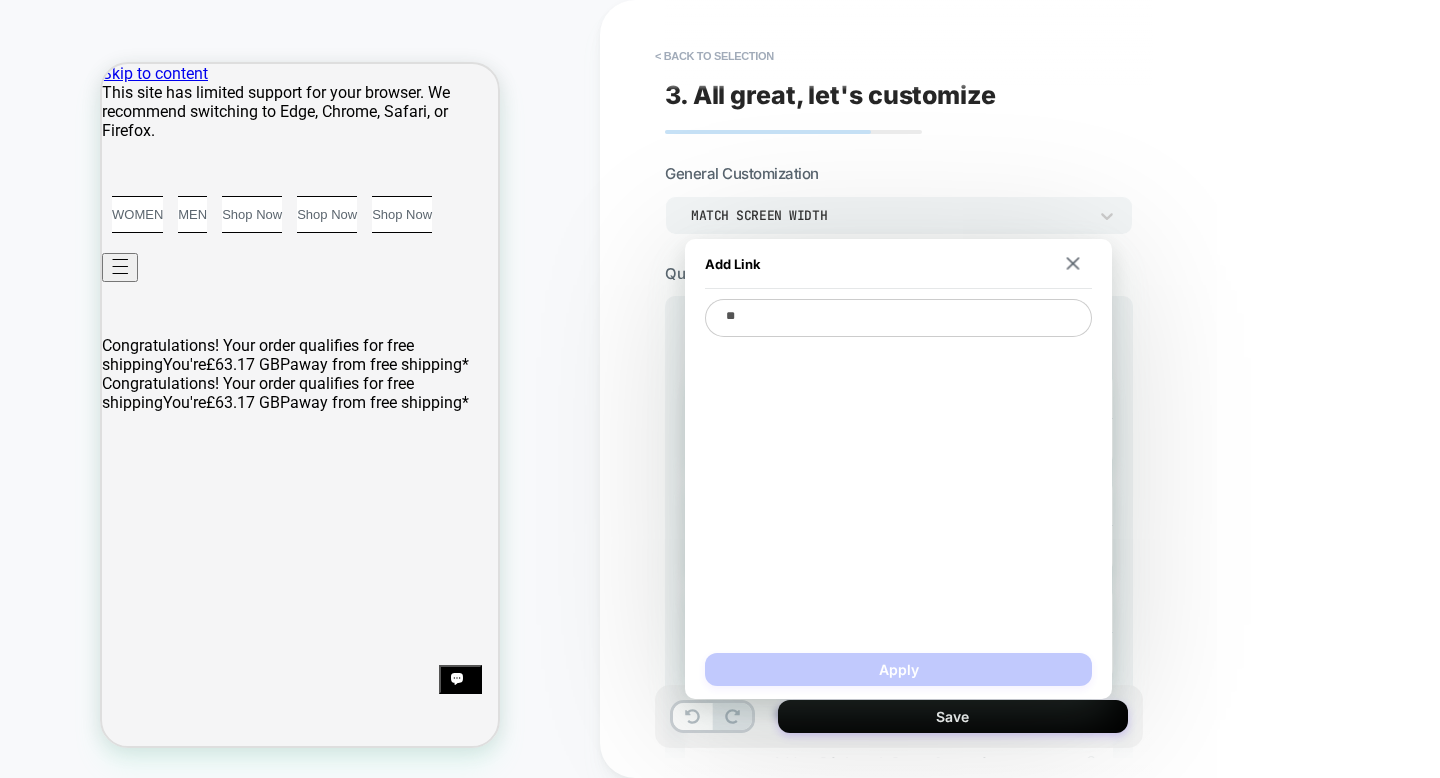 type on "*" 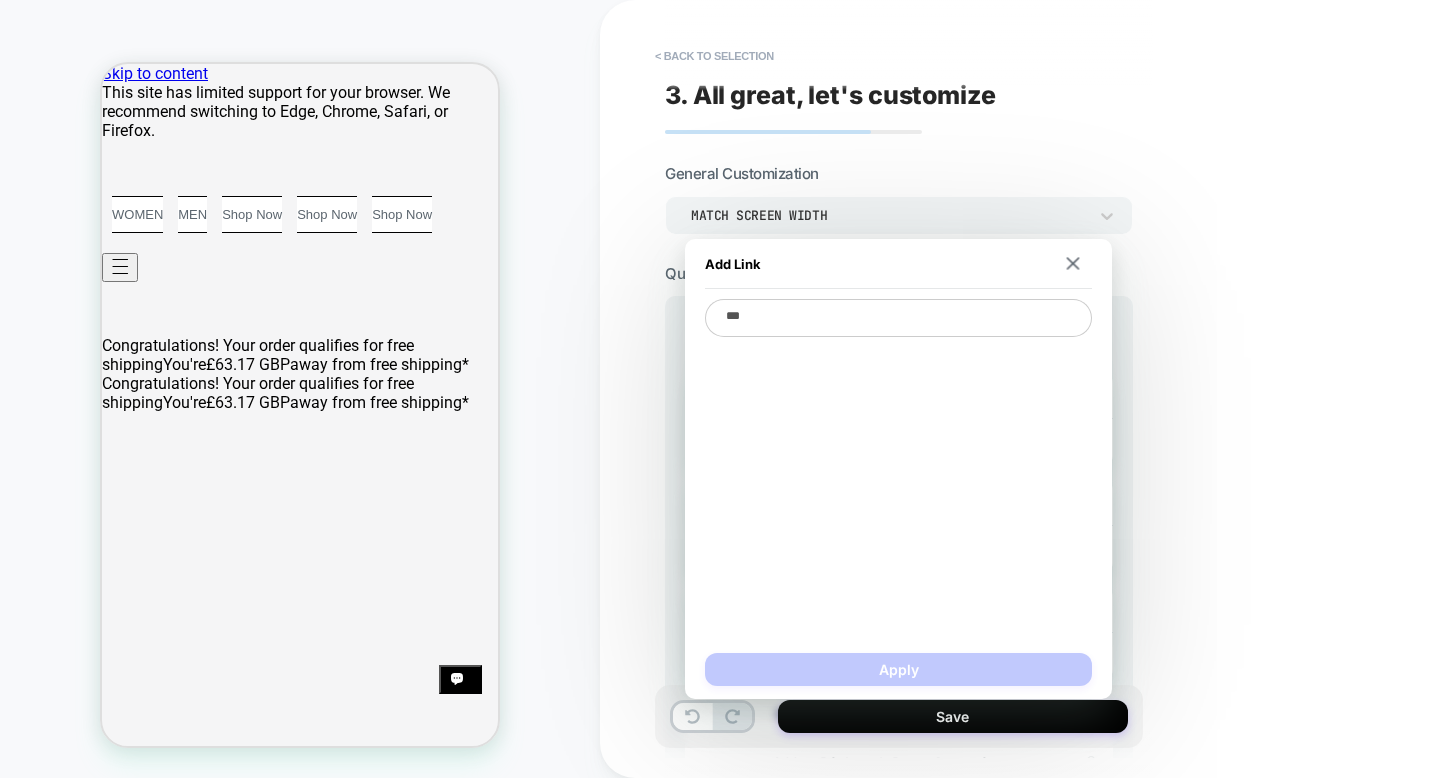 type on "*" 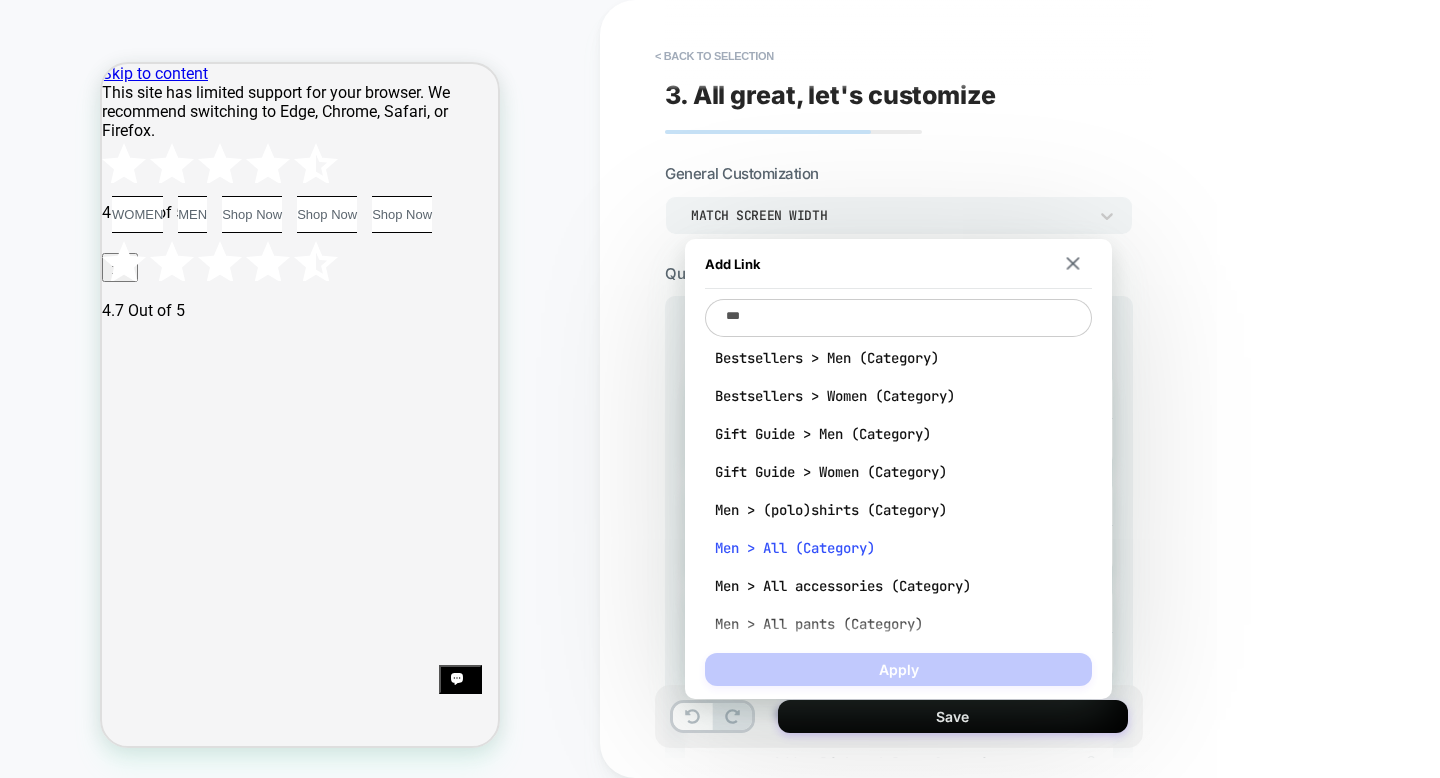 type on "***" 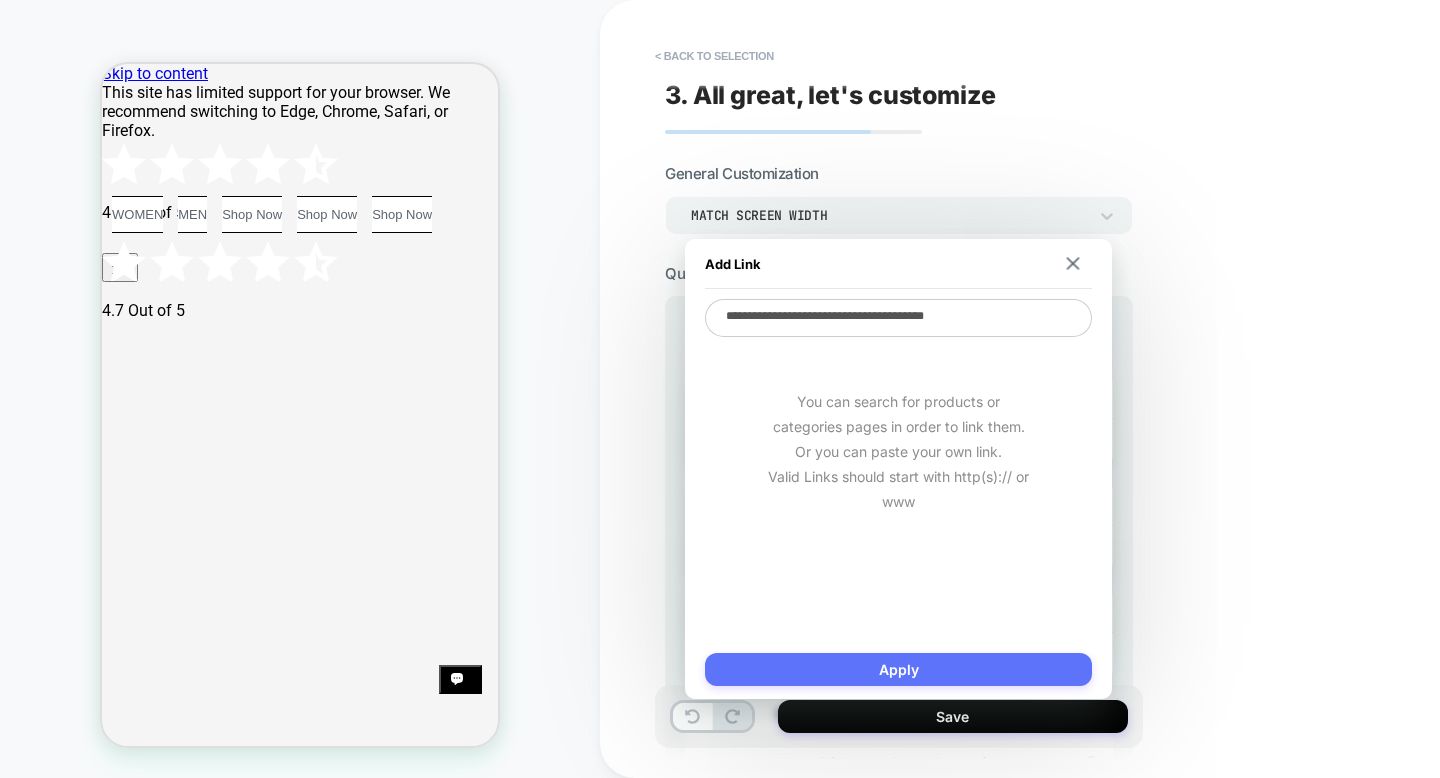 click on "Apply" at bounding box center [898, 669] 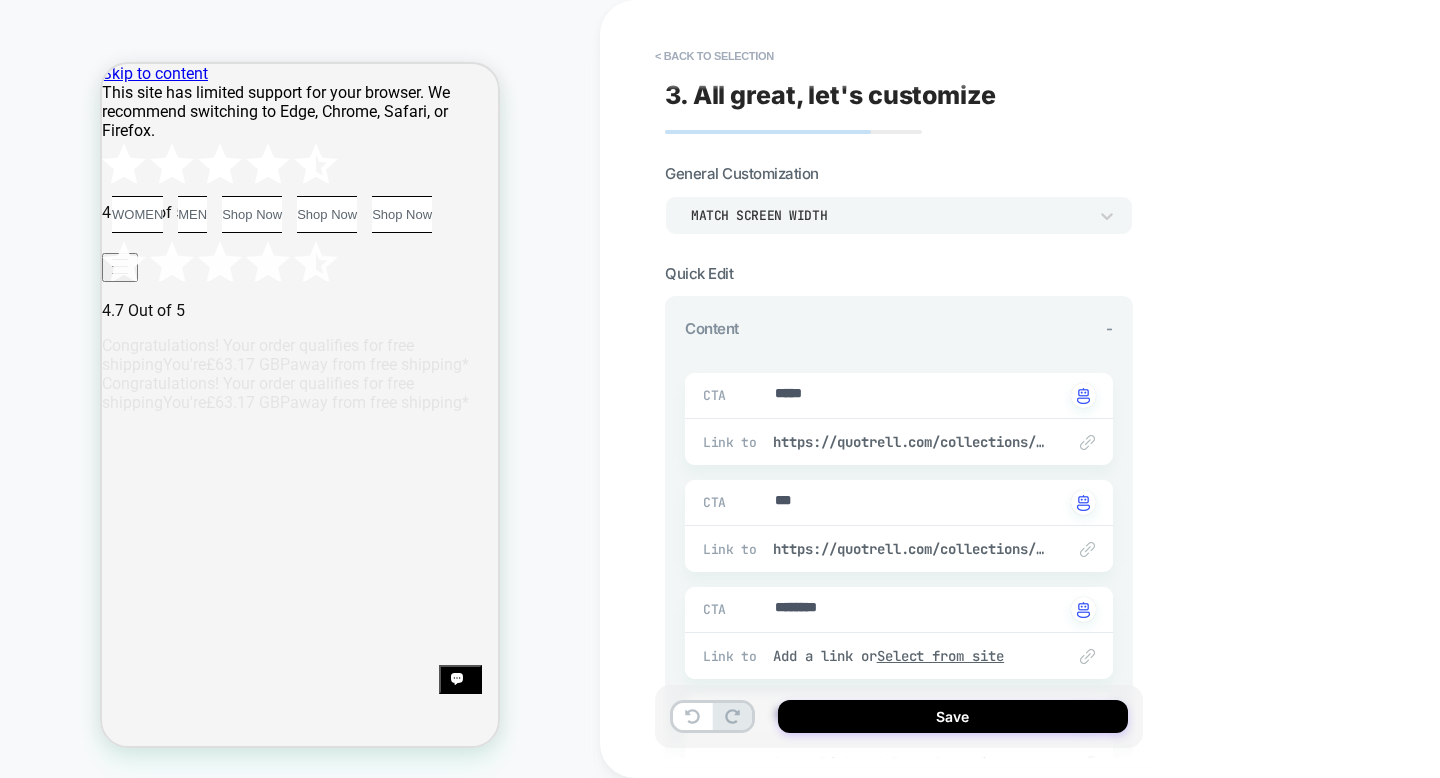 type on "*" 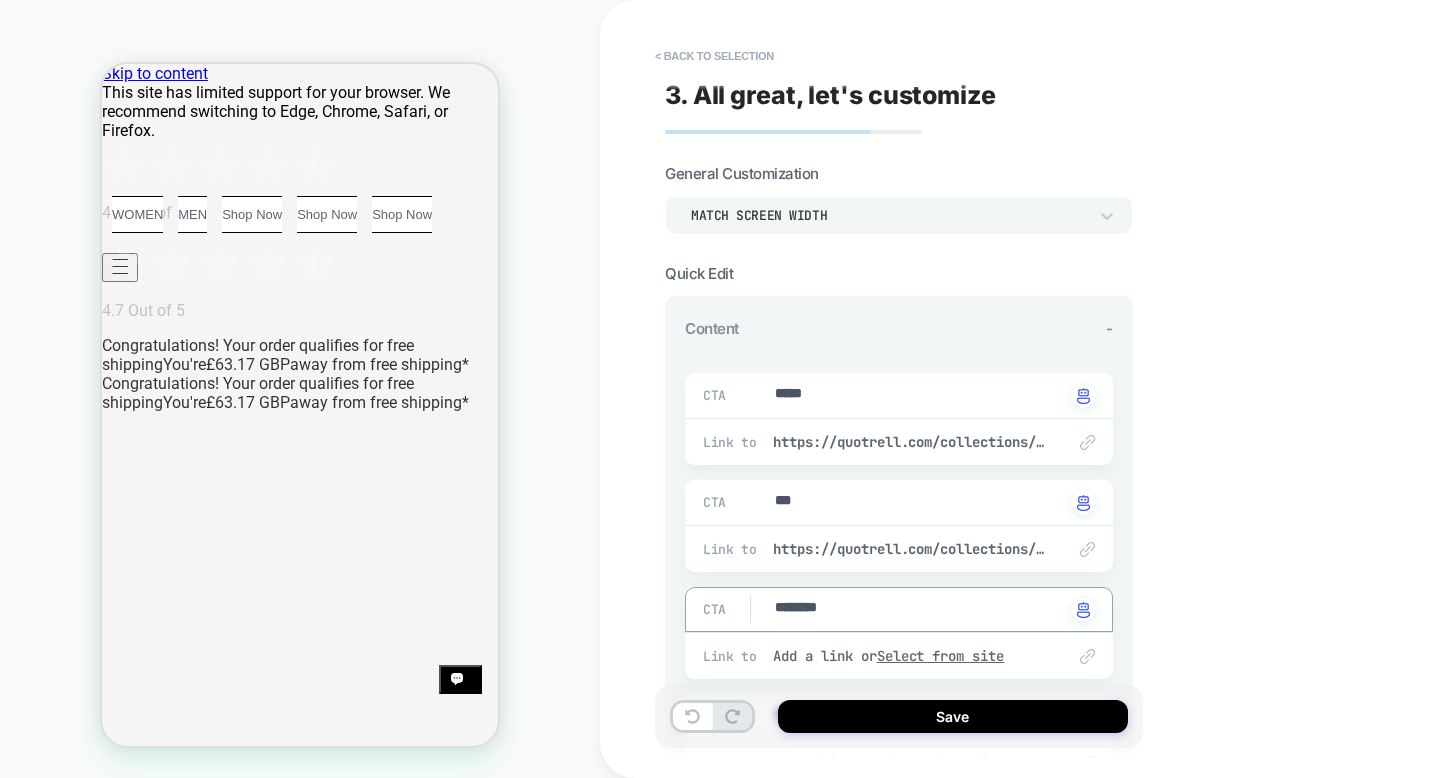 click on "********" at bounding box center [918, 609] 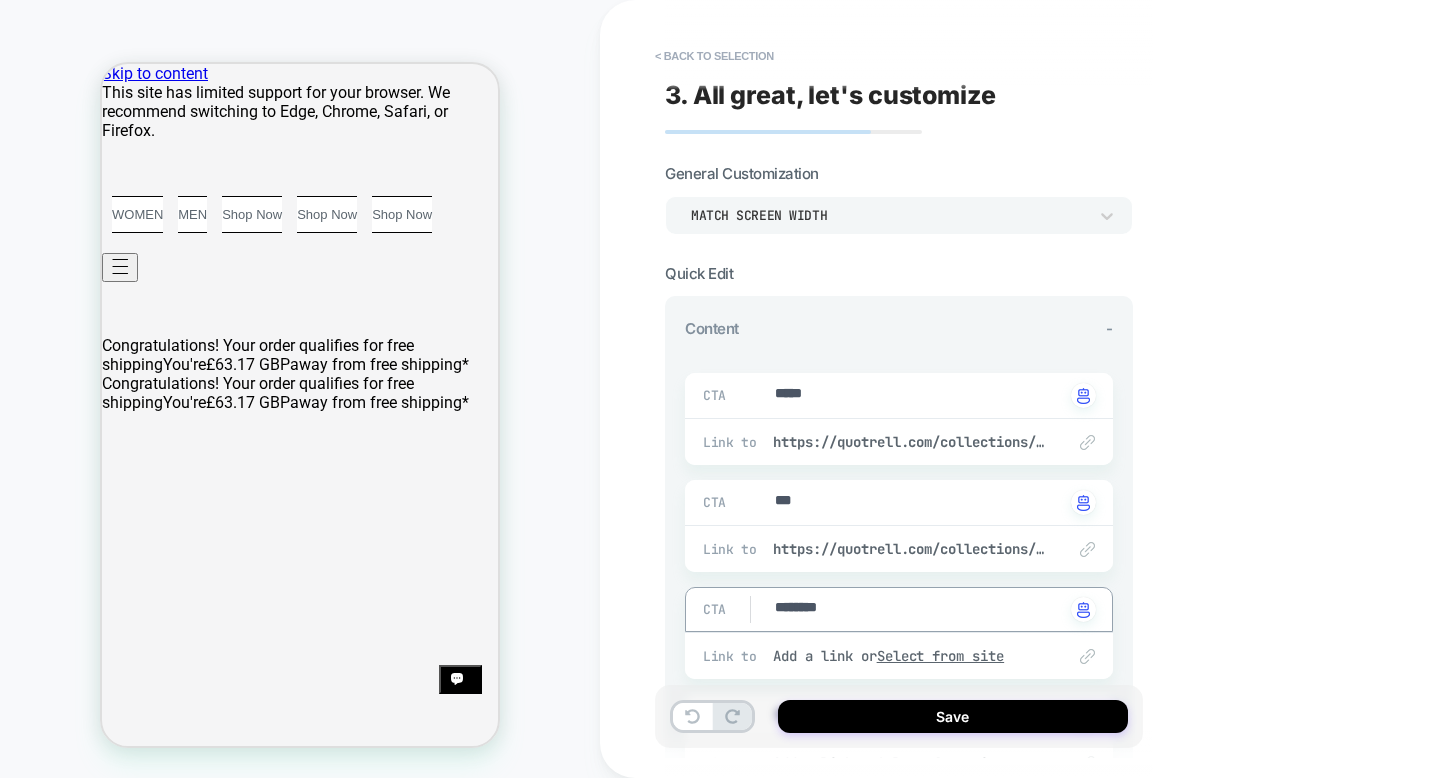 type on "*" 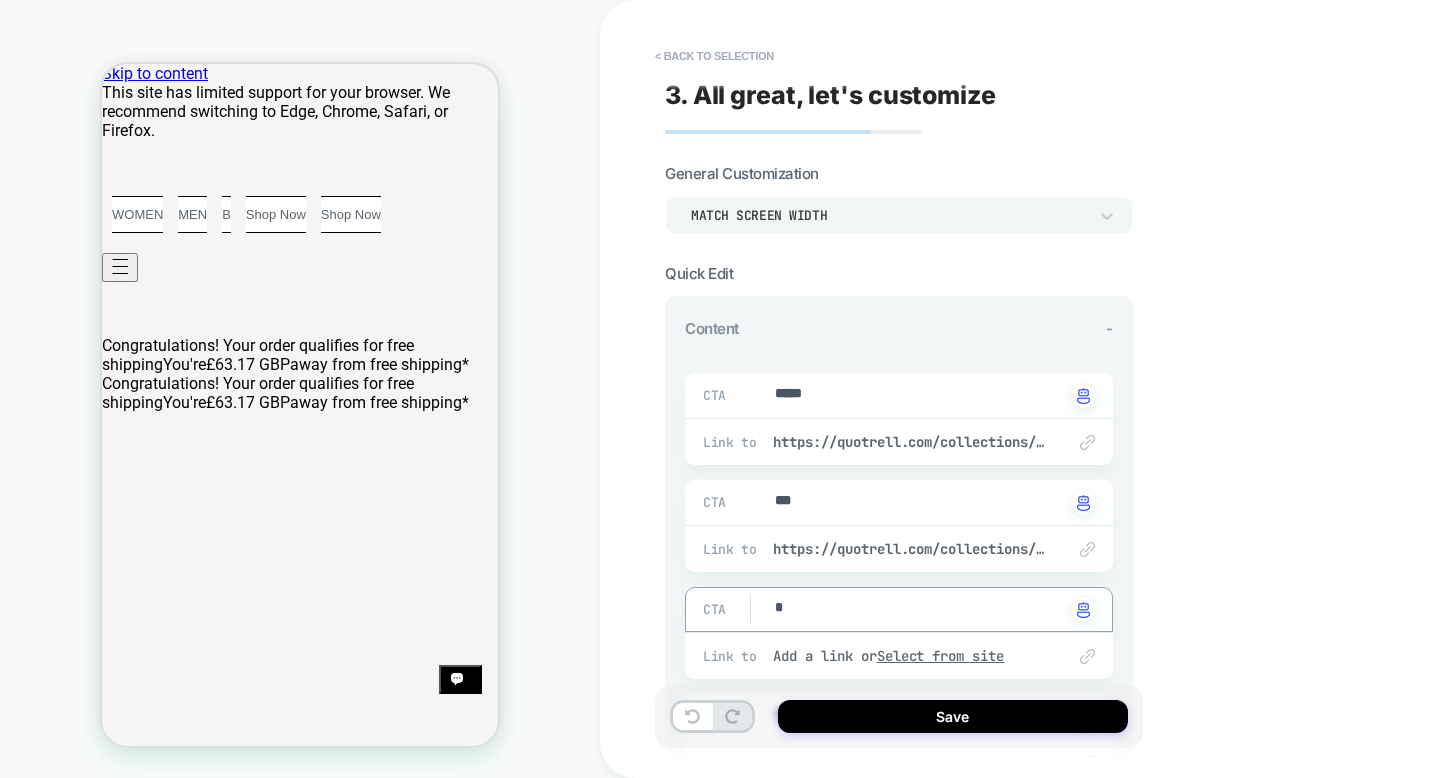 type on "*" 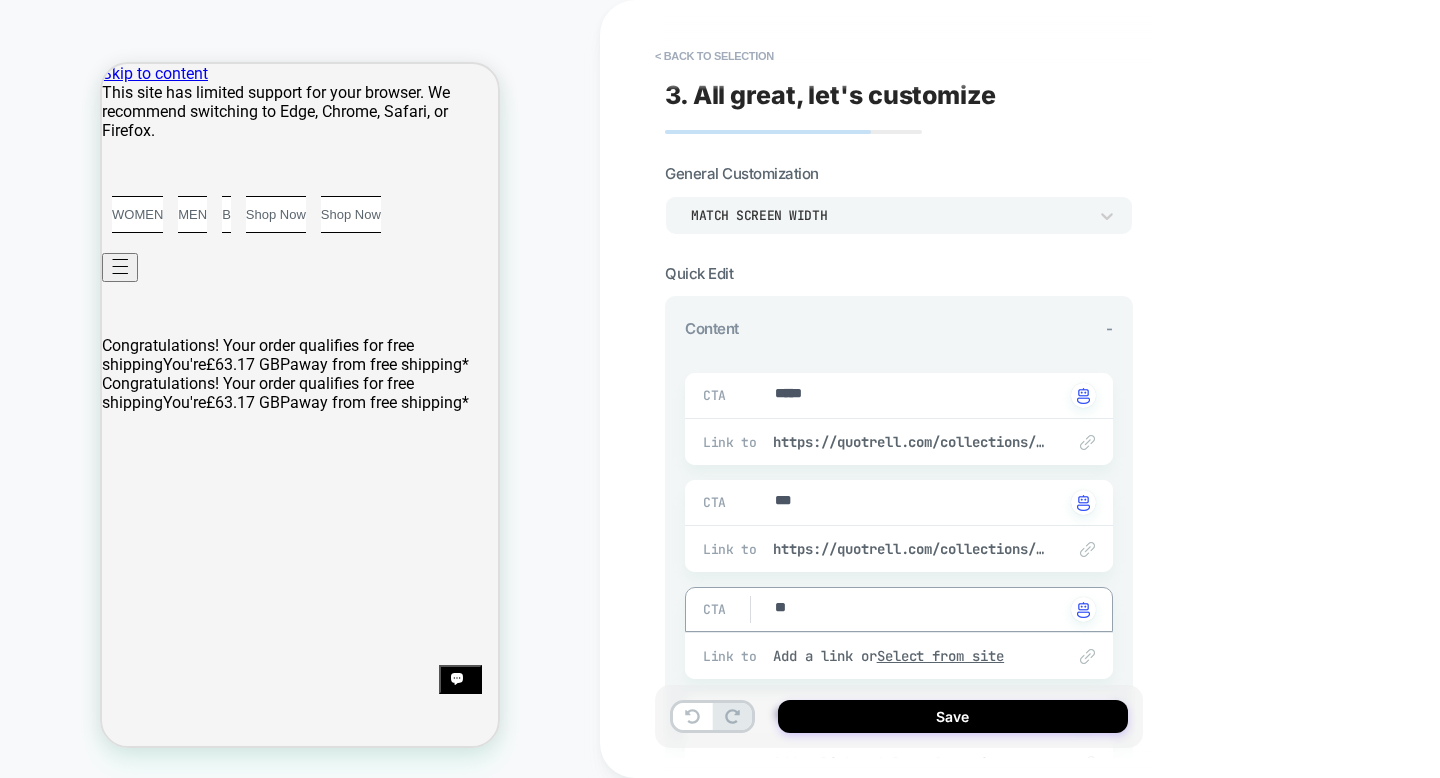type on "*" 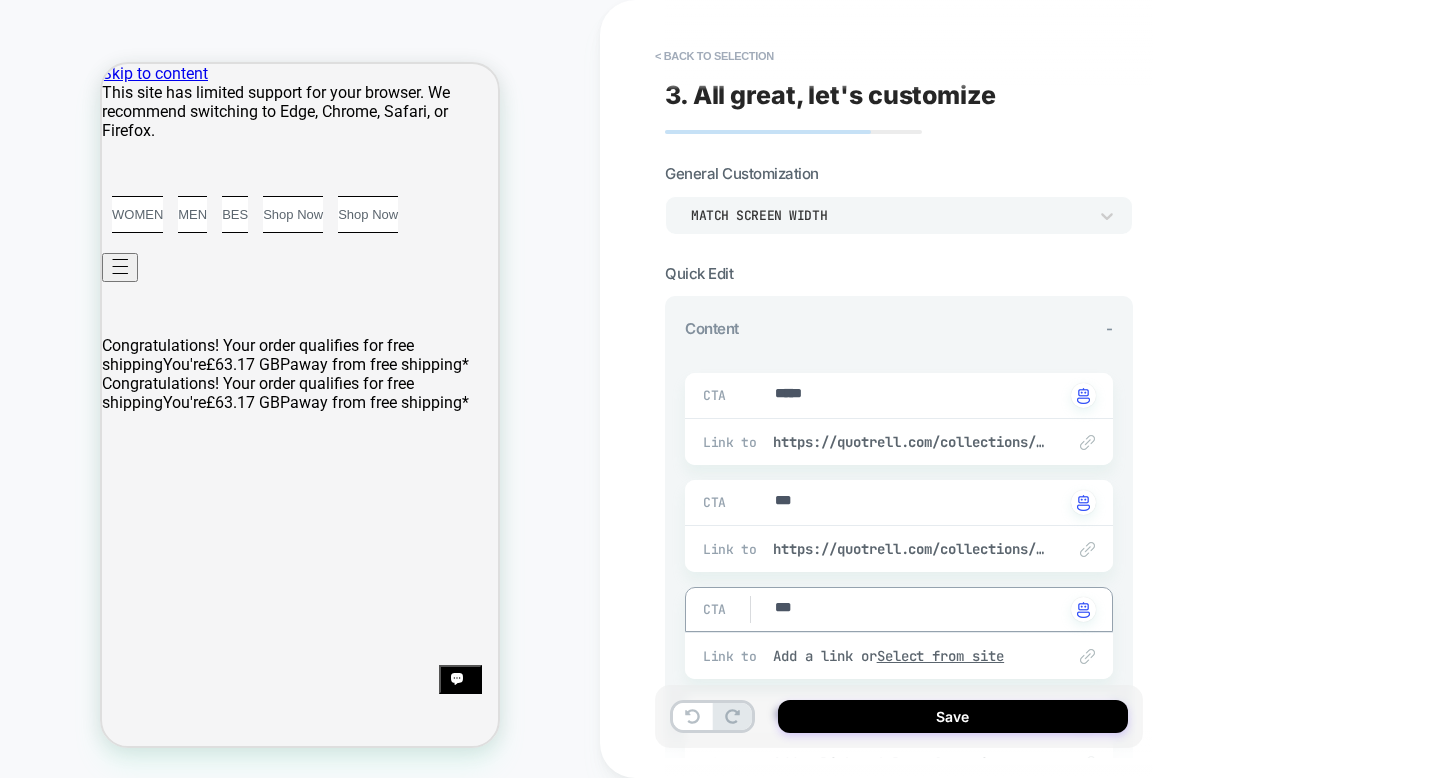 type on "*" 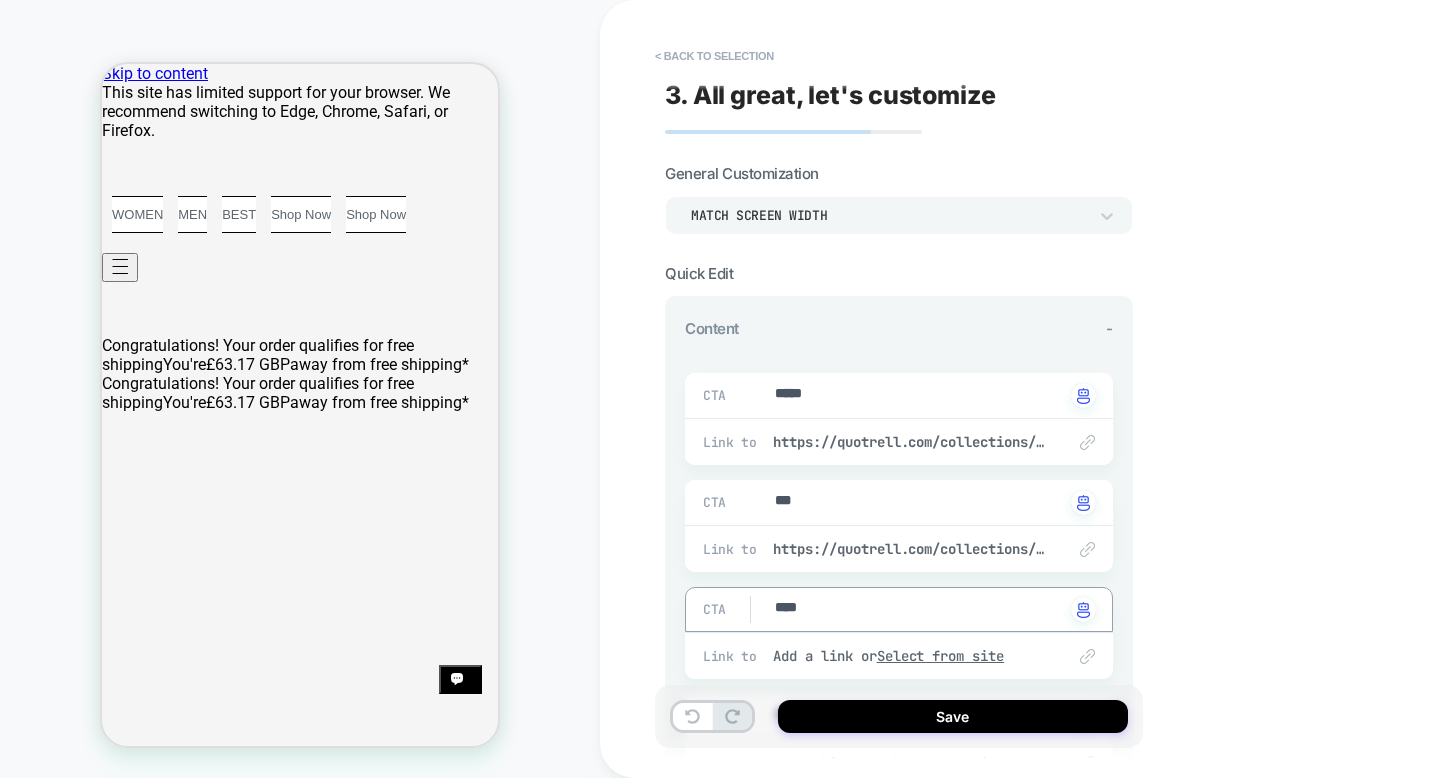 type on "*" 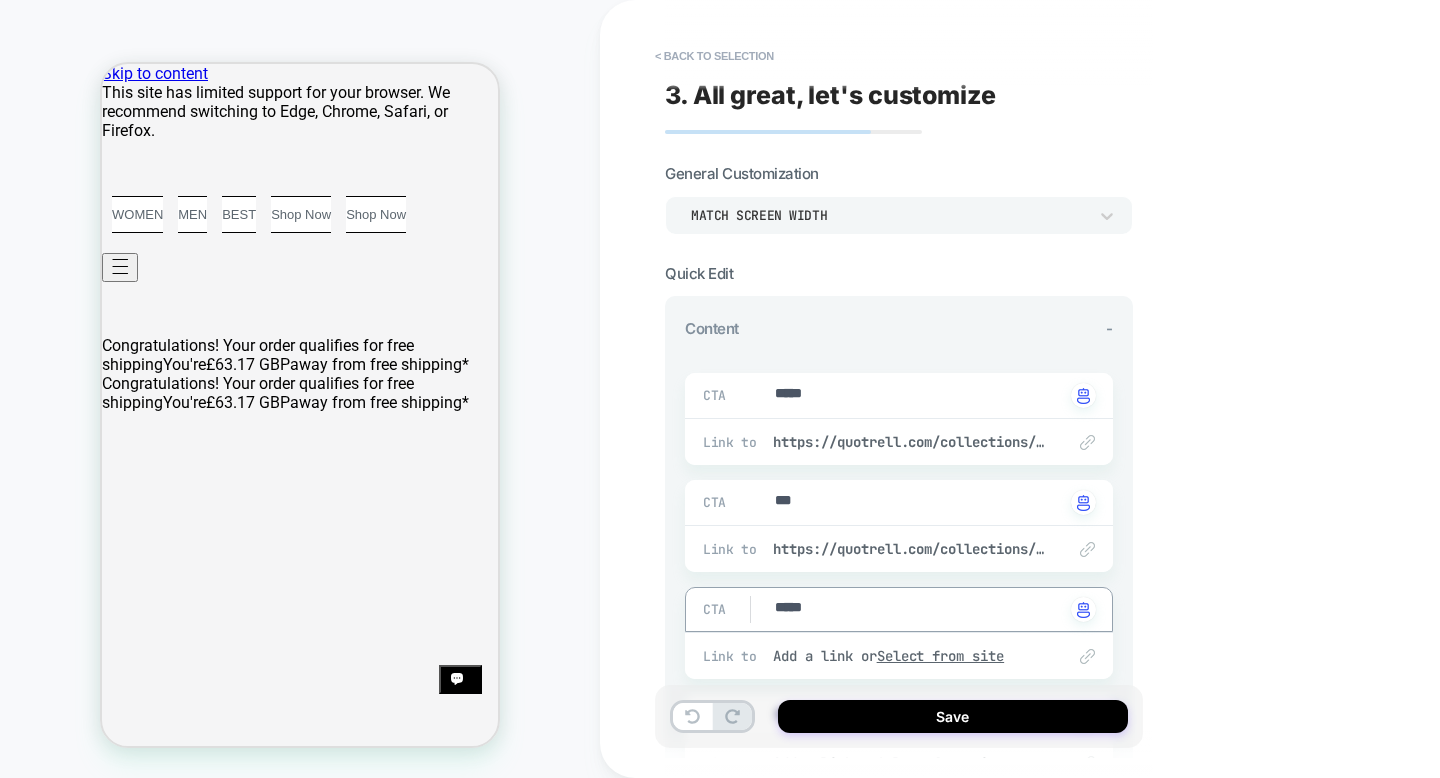 type on "*" 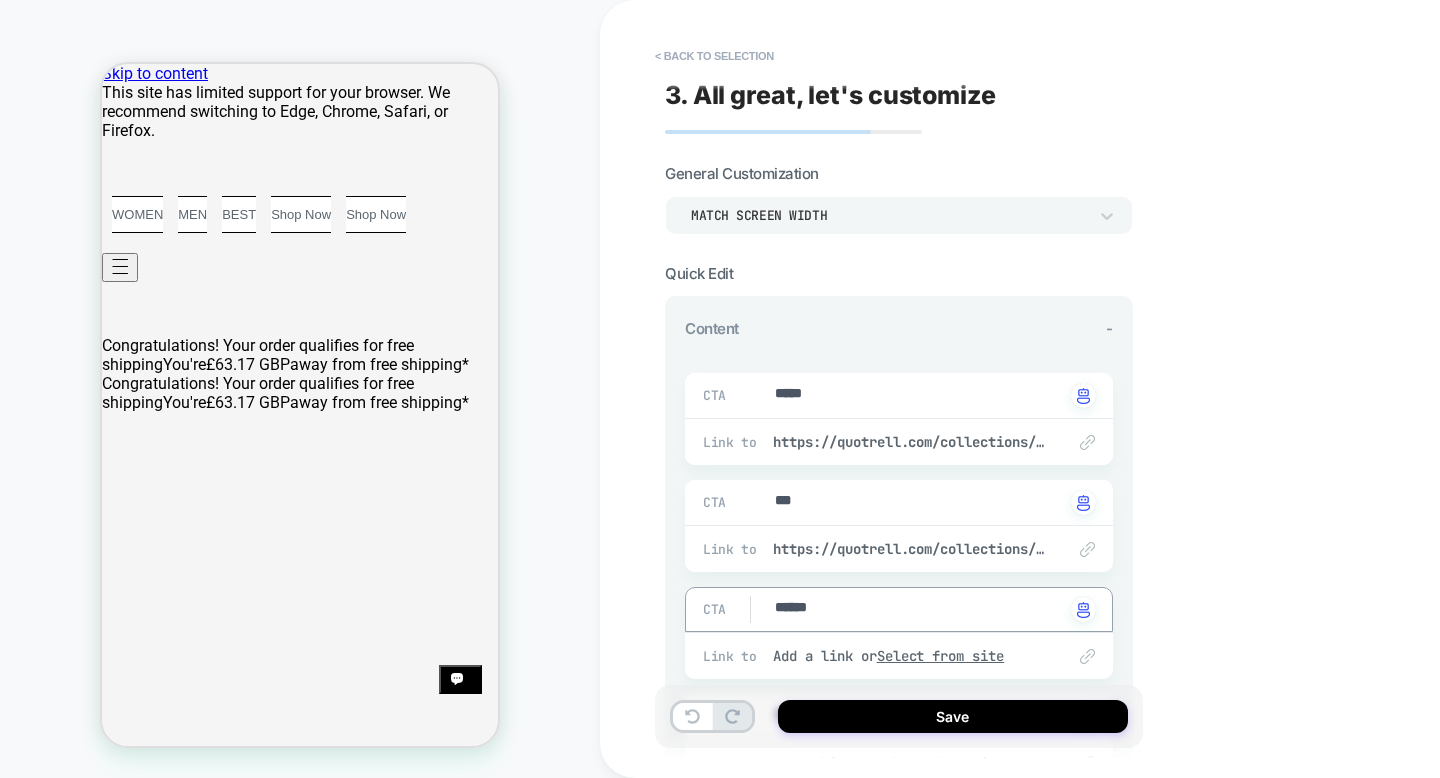 type on "*" 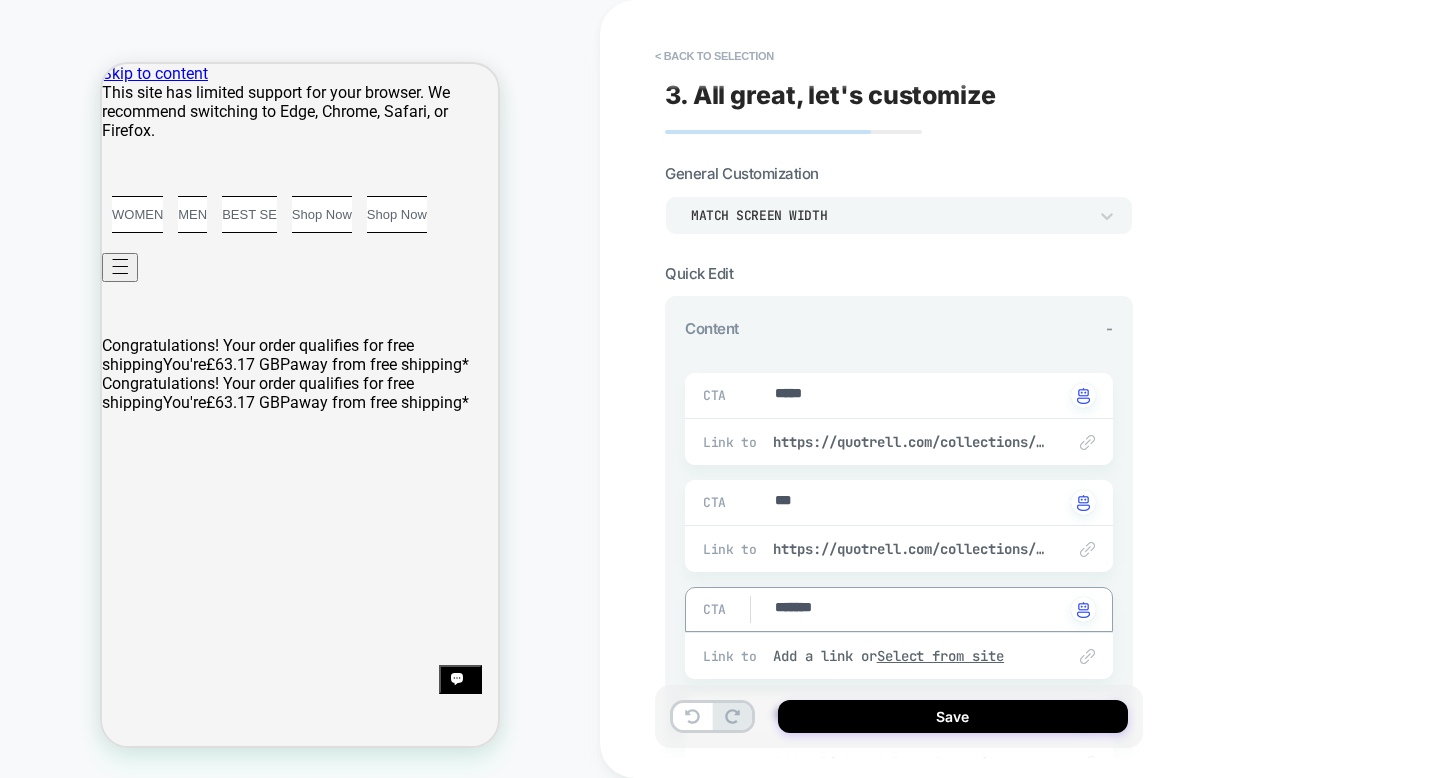 type on "*" 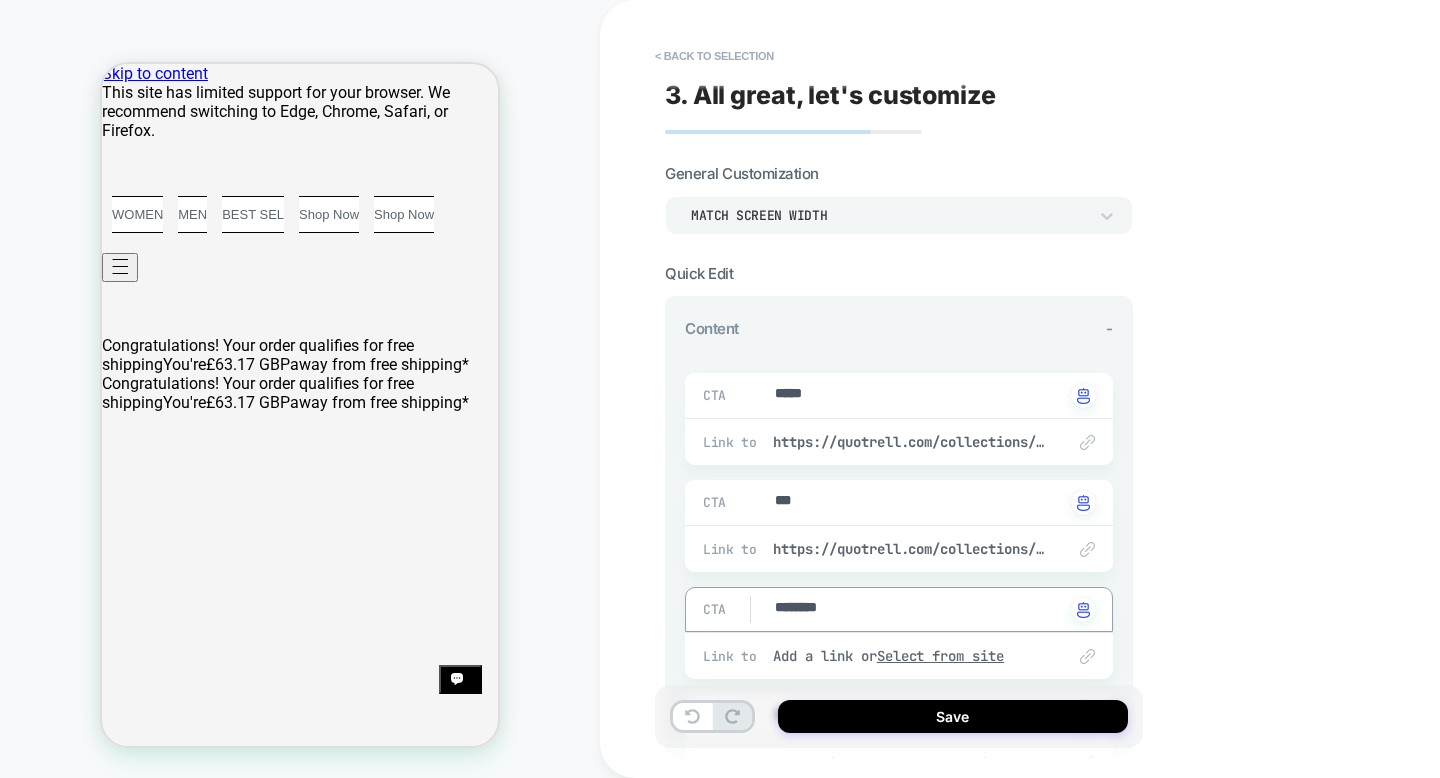 type on "*" 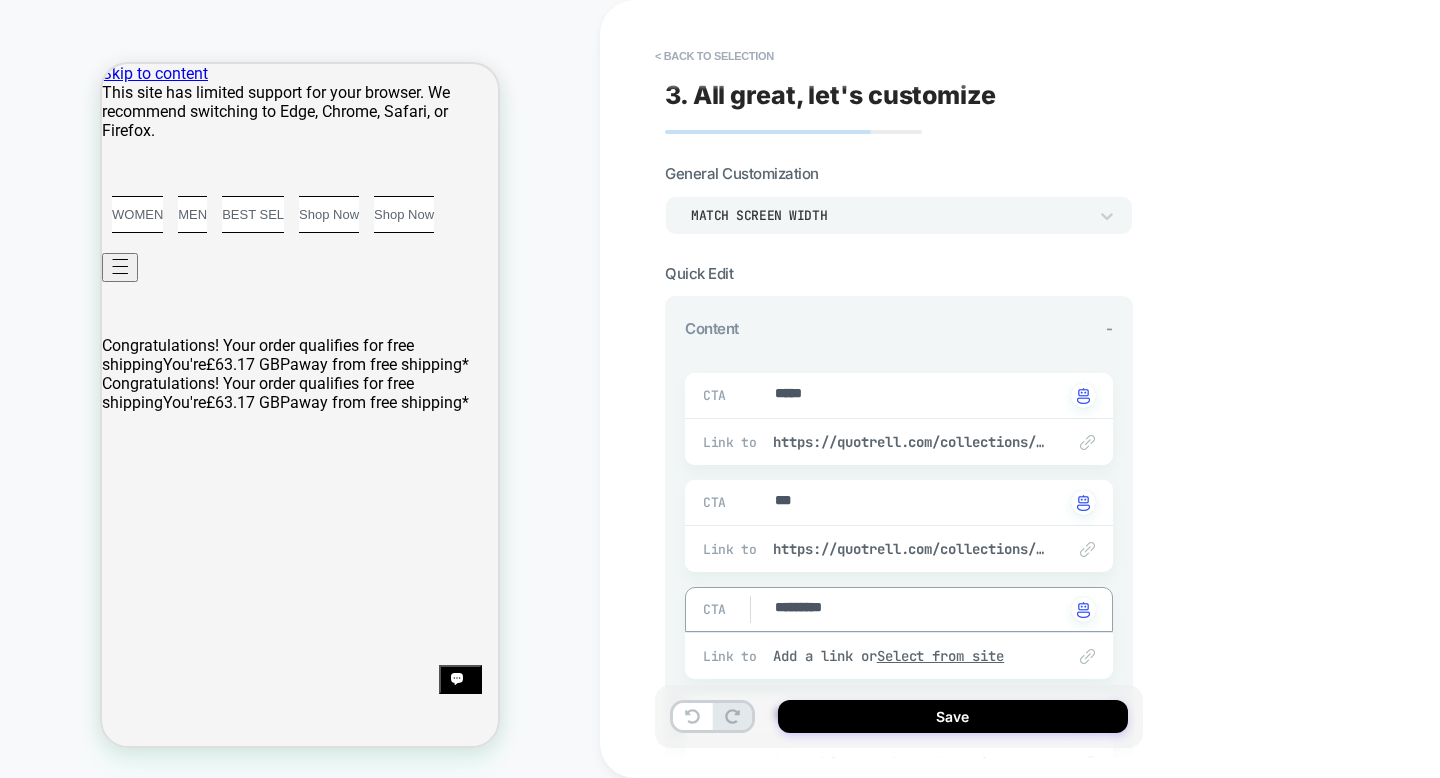 type on "*" 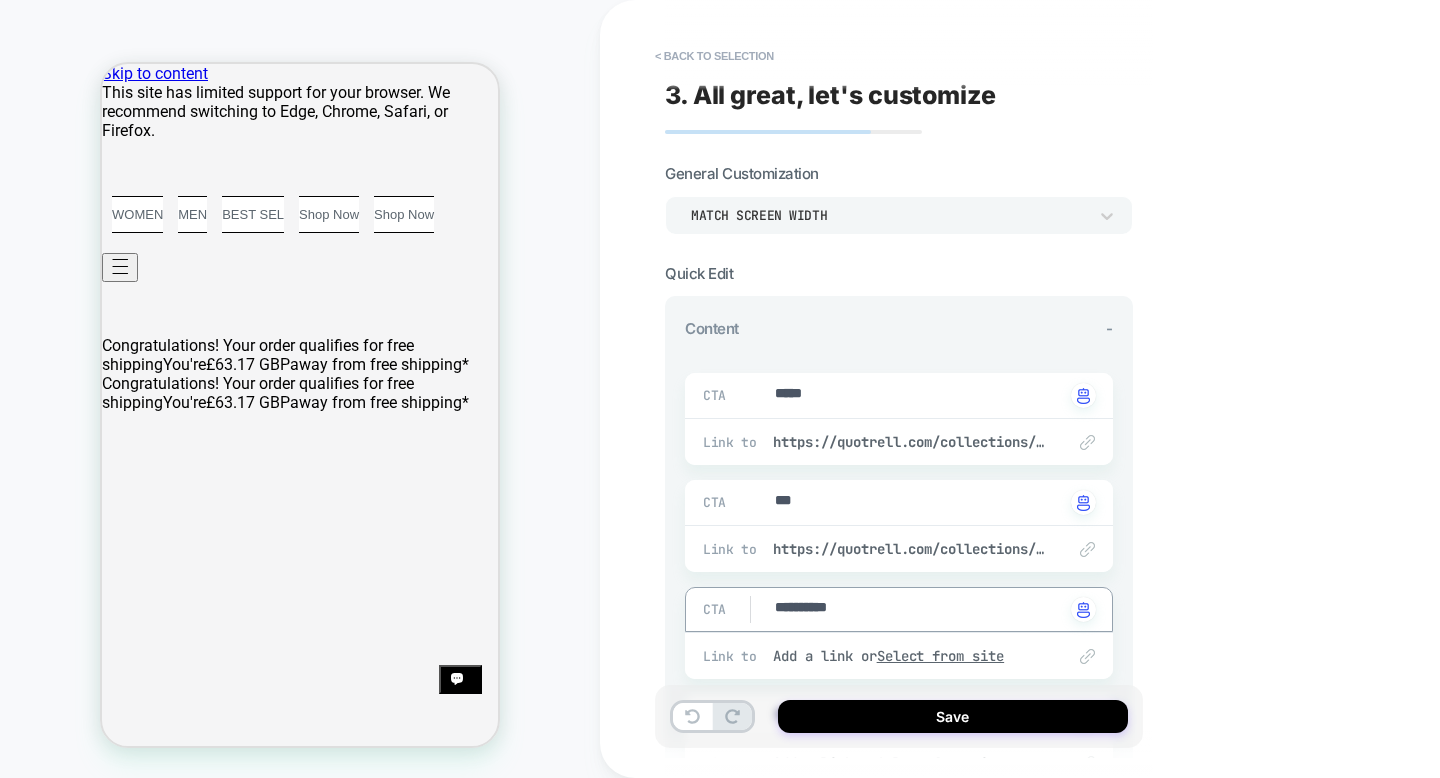 type on "*" 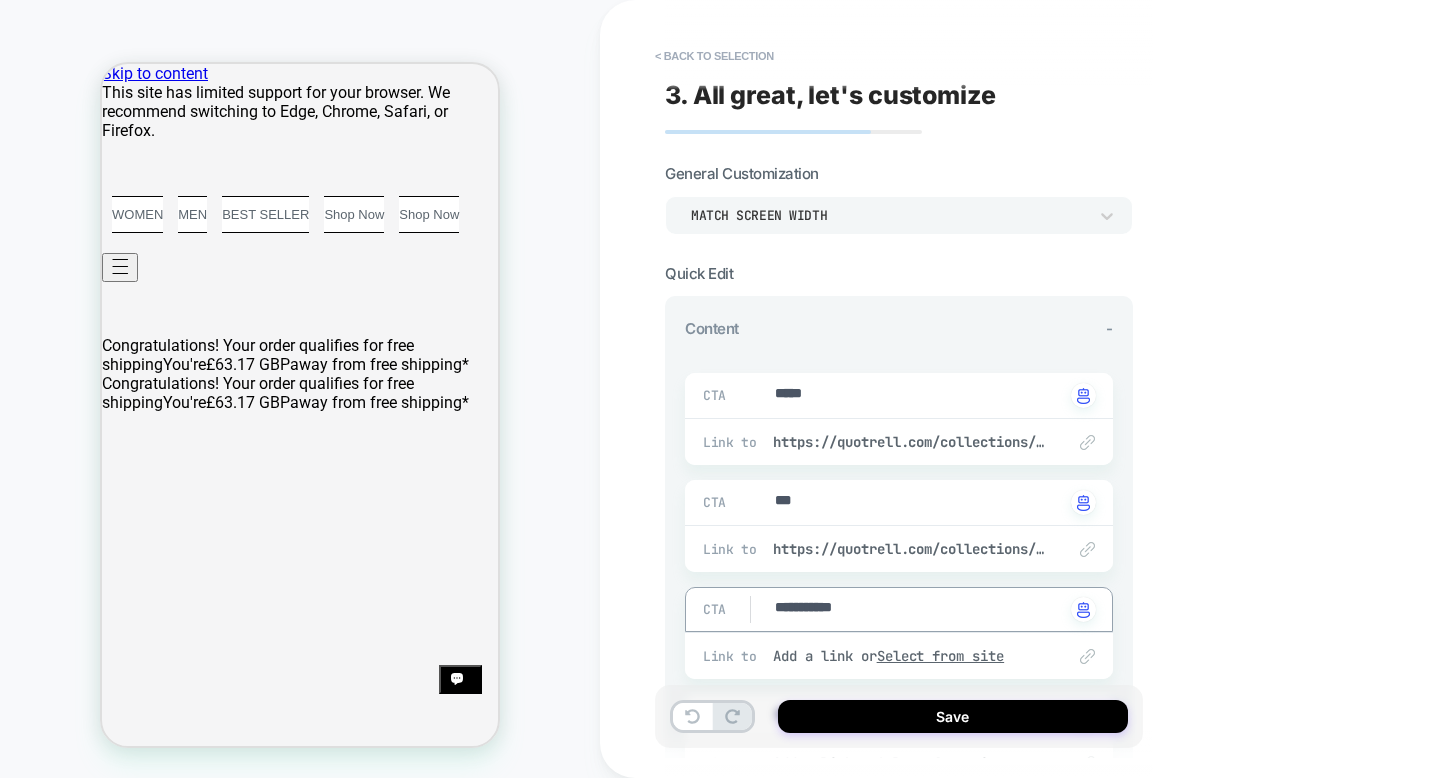 type on "*" 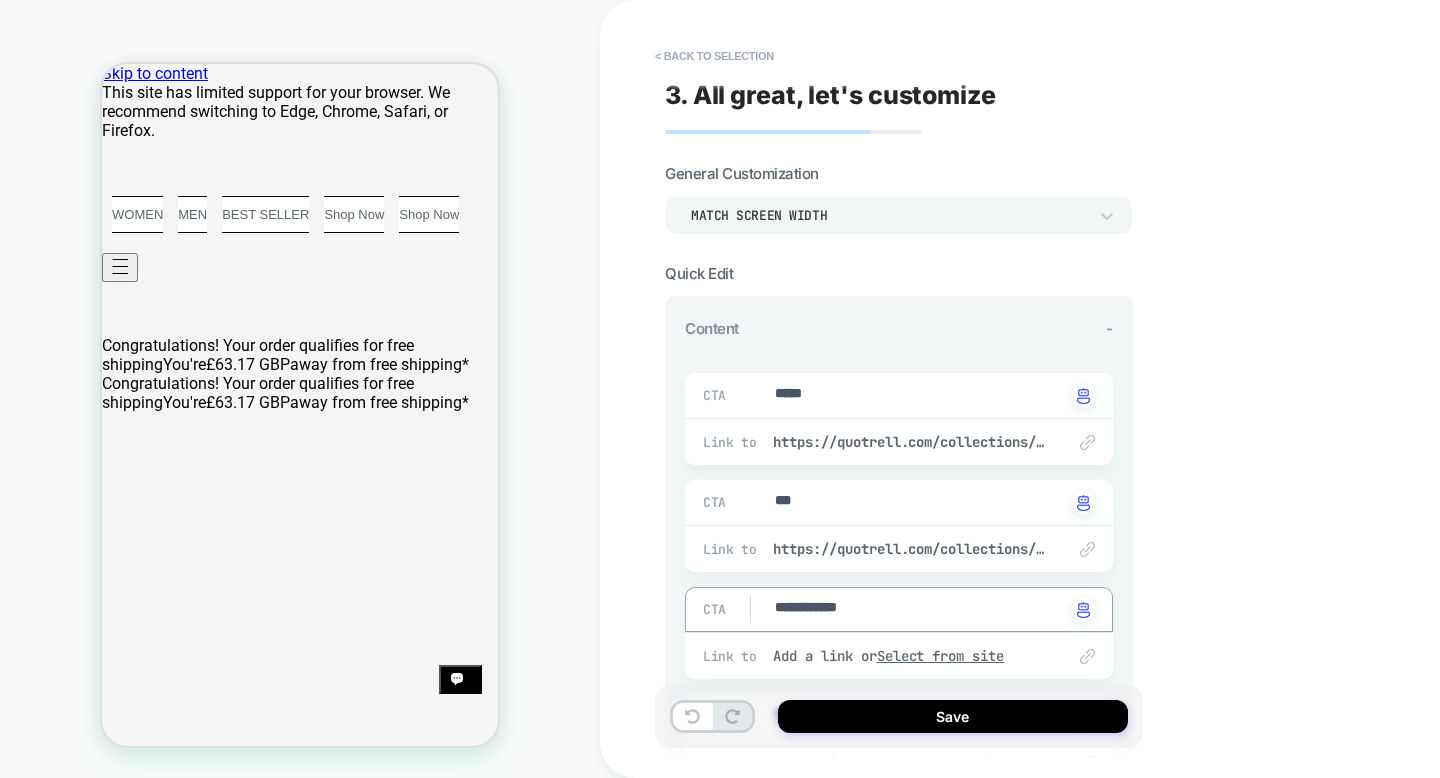type on "*" 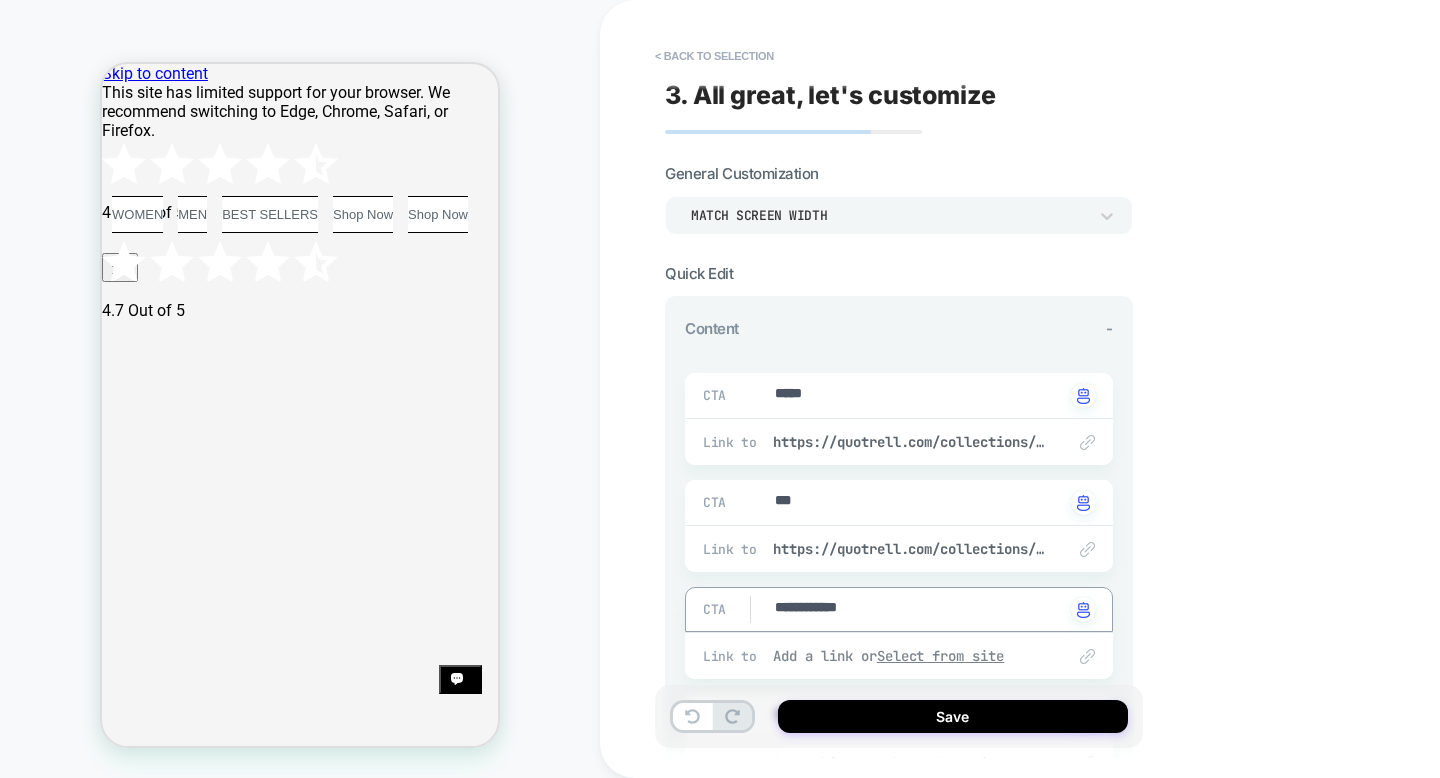 type on "**********" 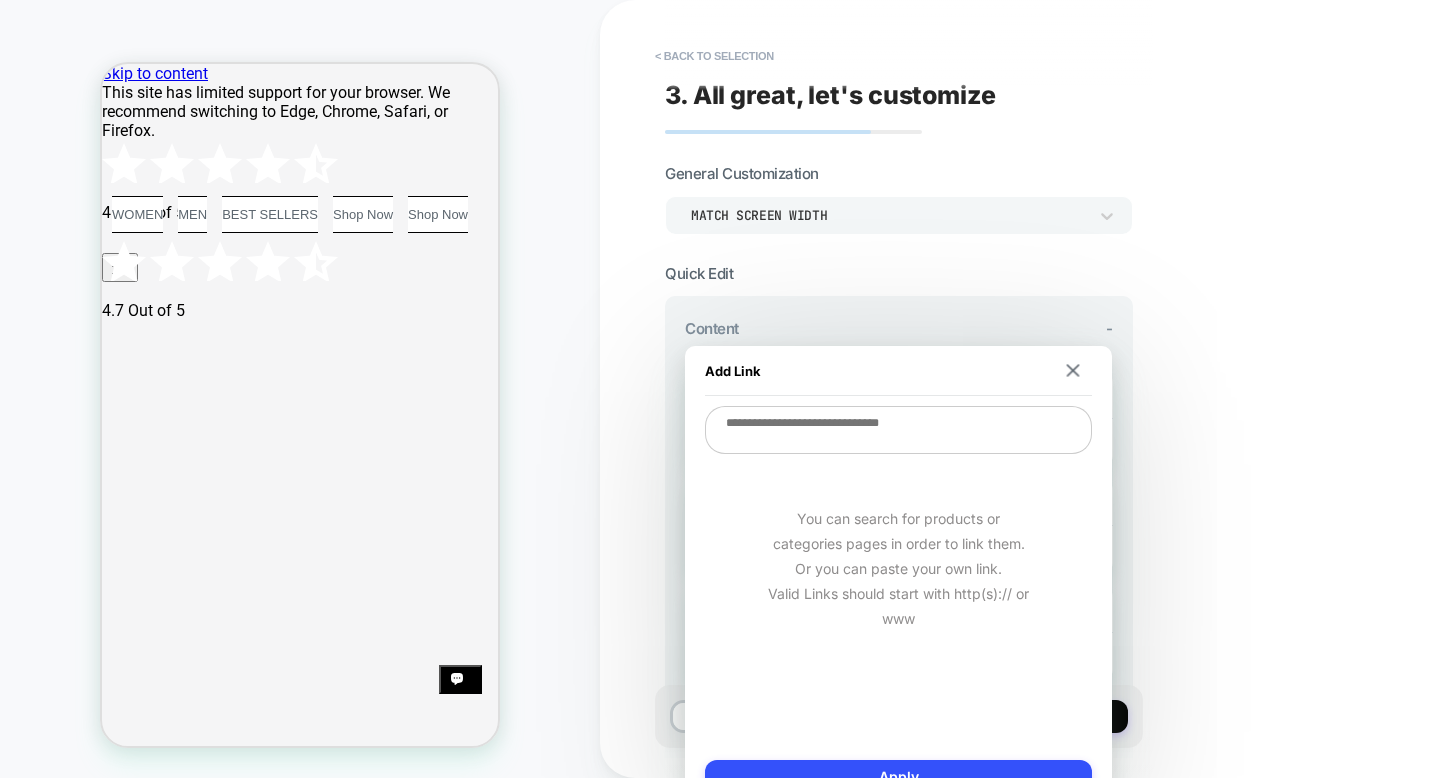type on "*" 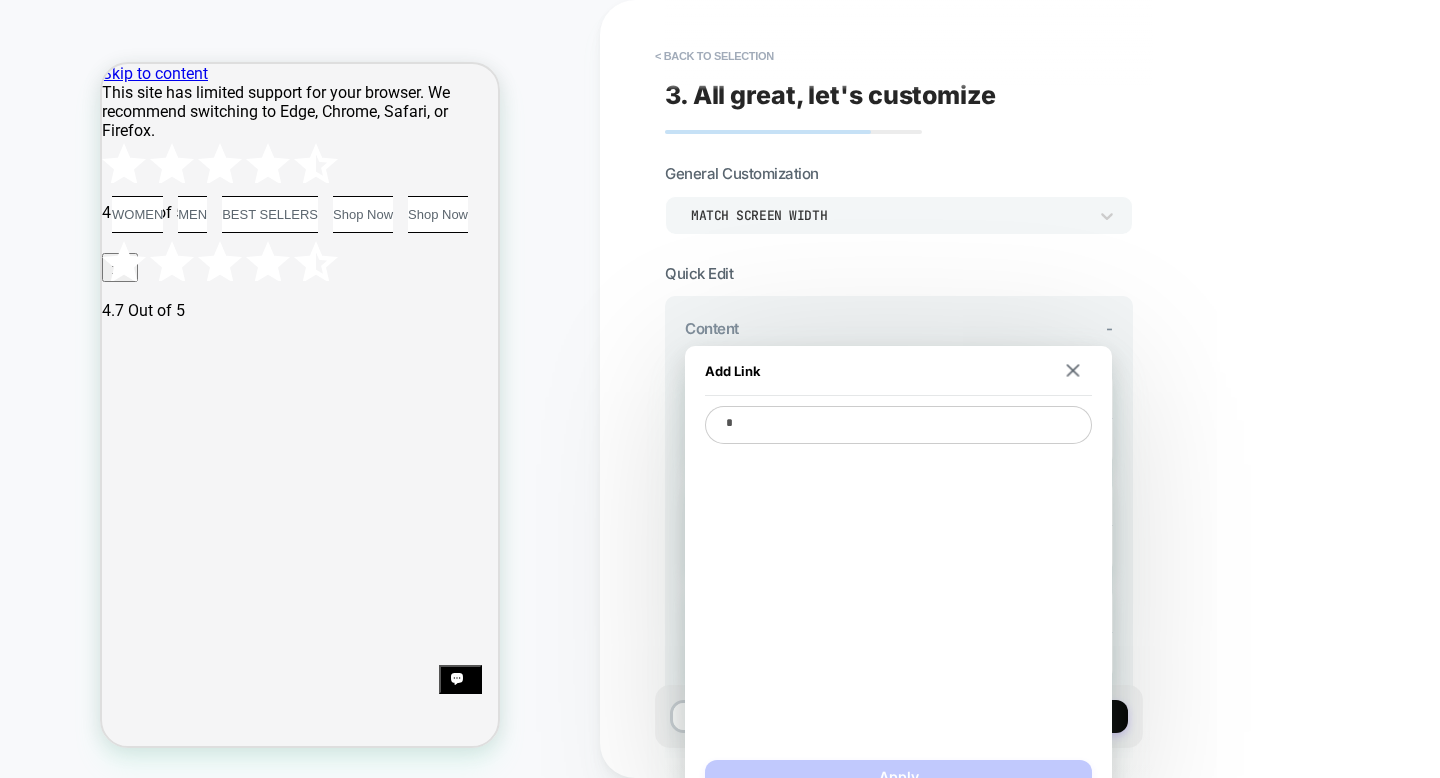 type on "*" 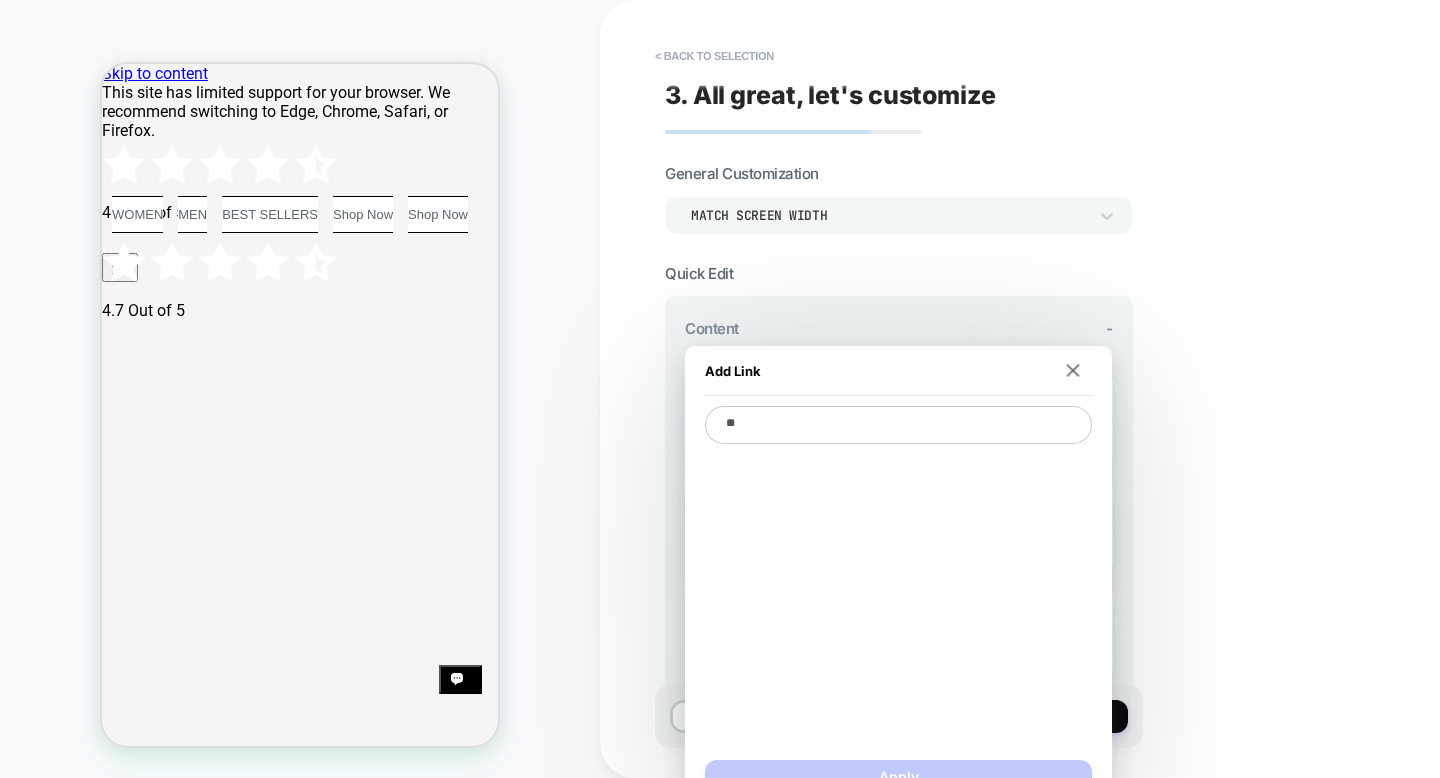 type on "*" 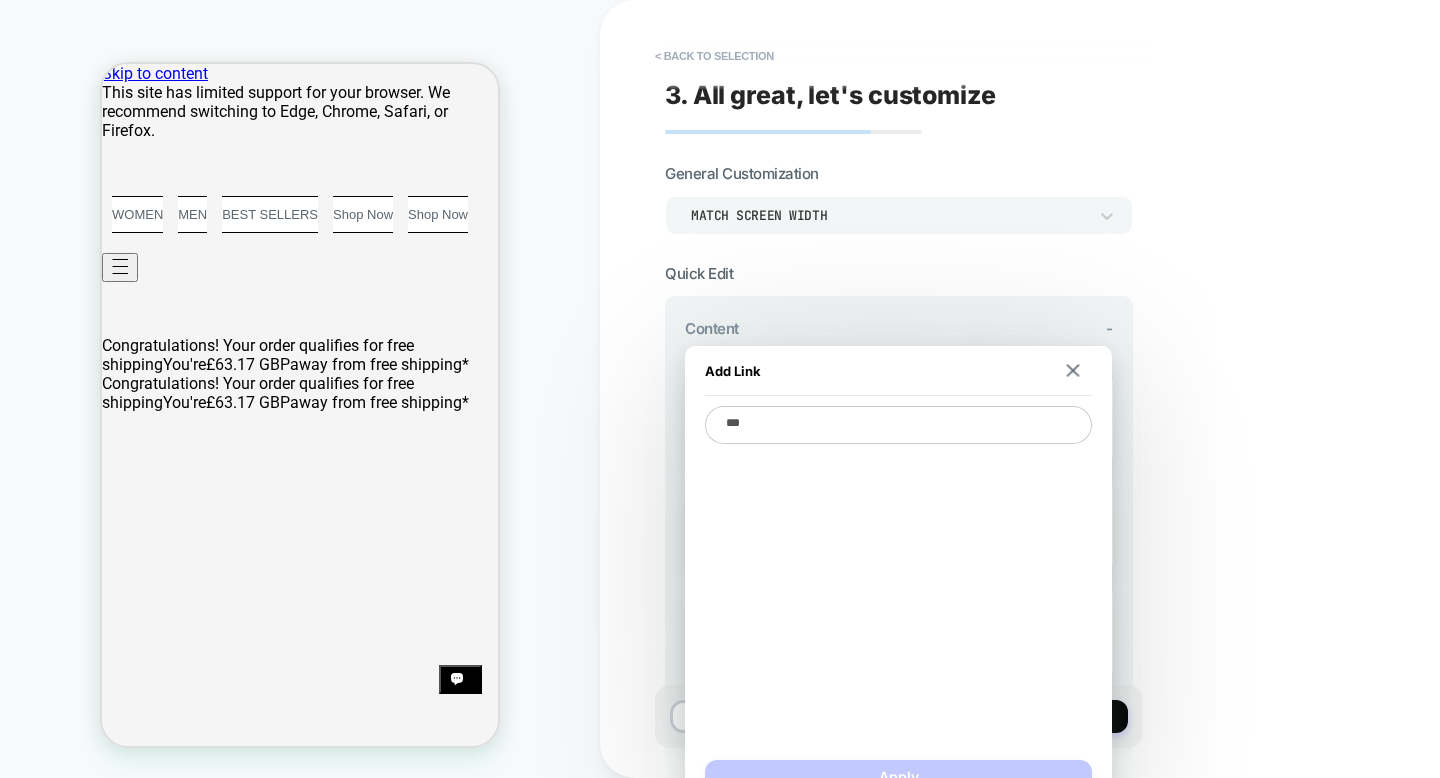 type on "*" 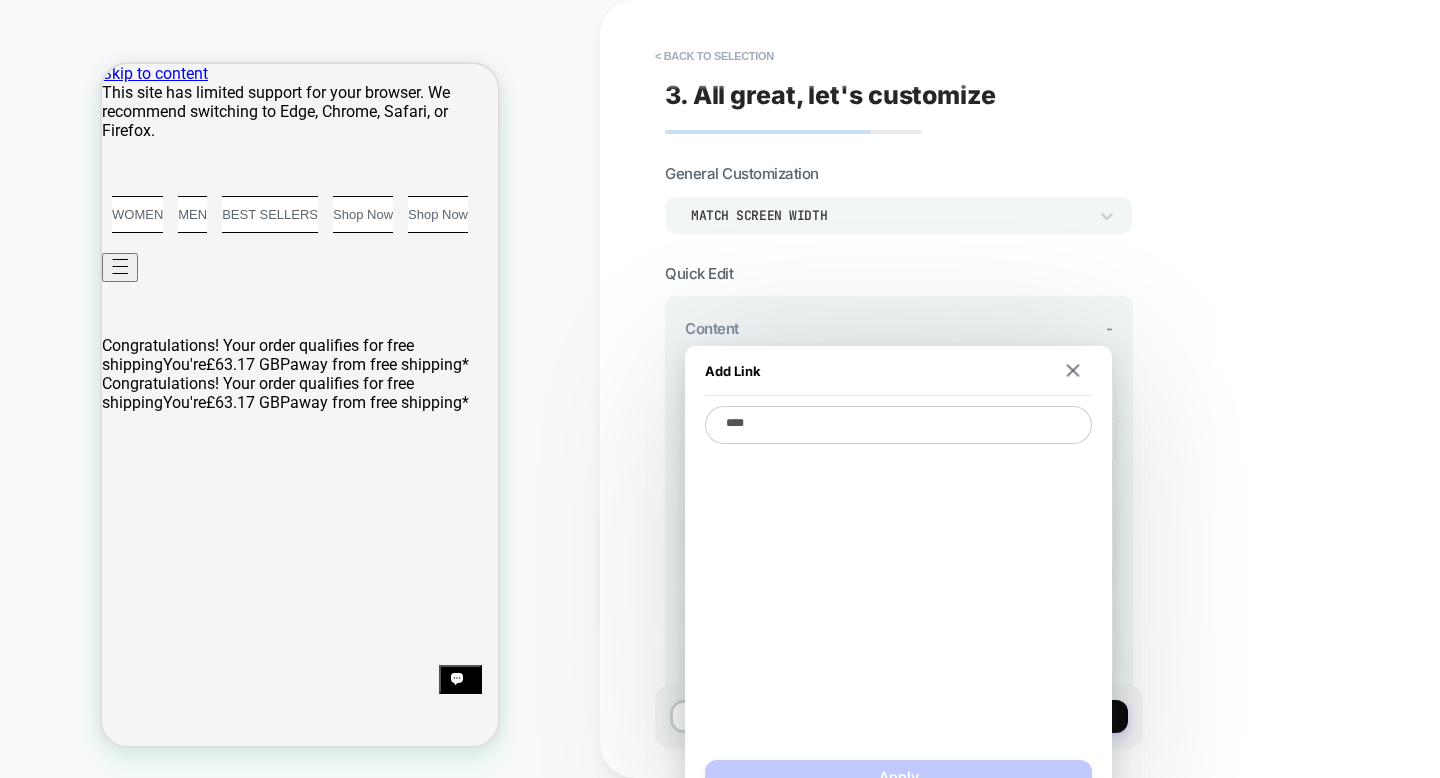 type on "*" 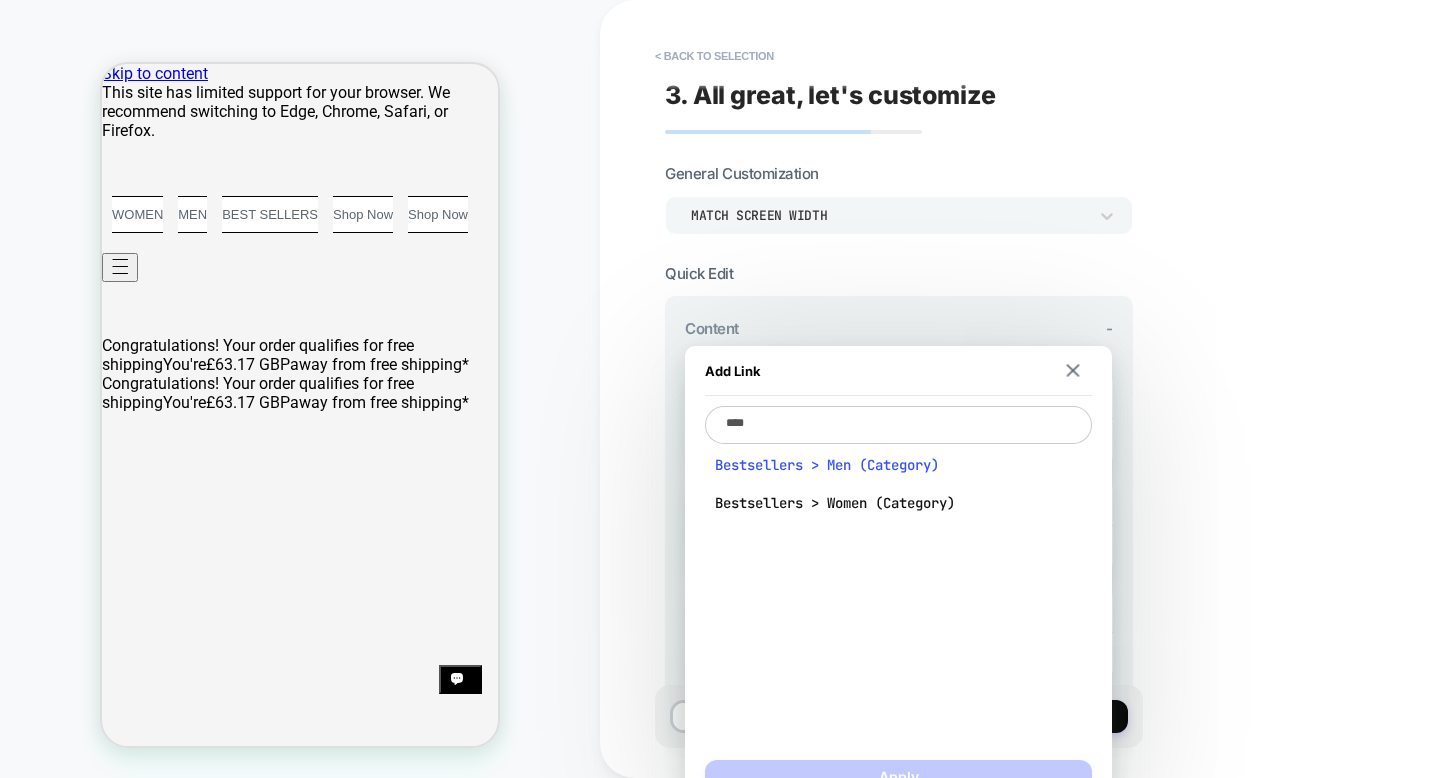 type on "****" 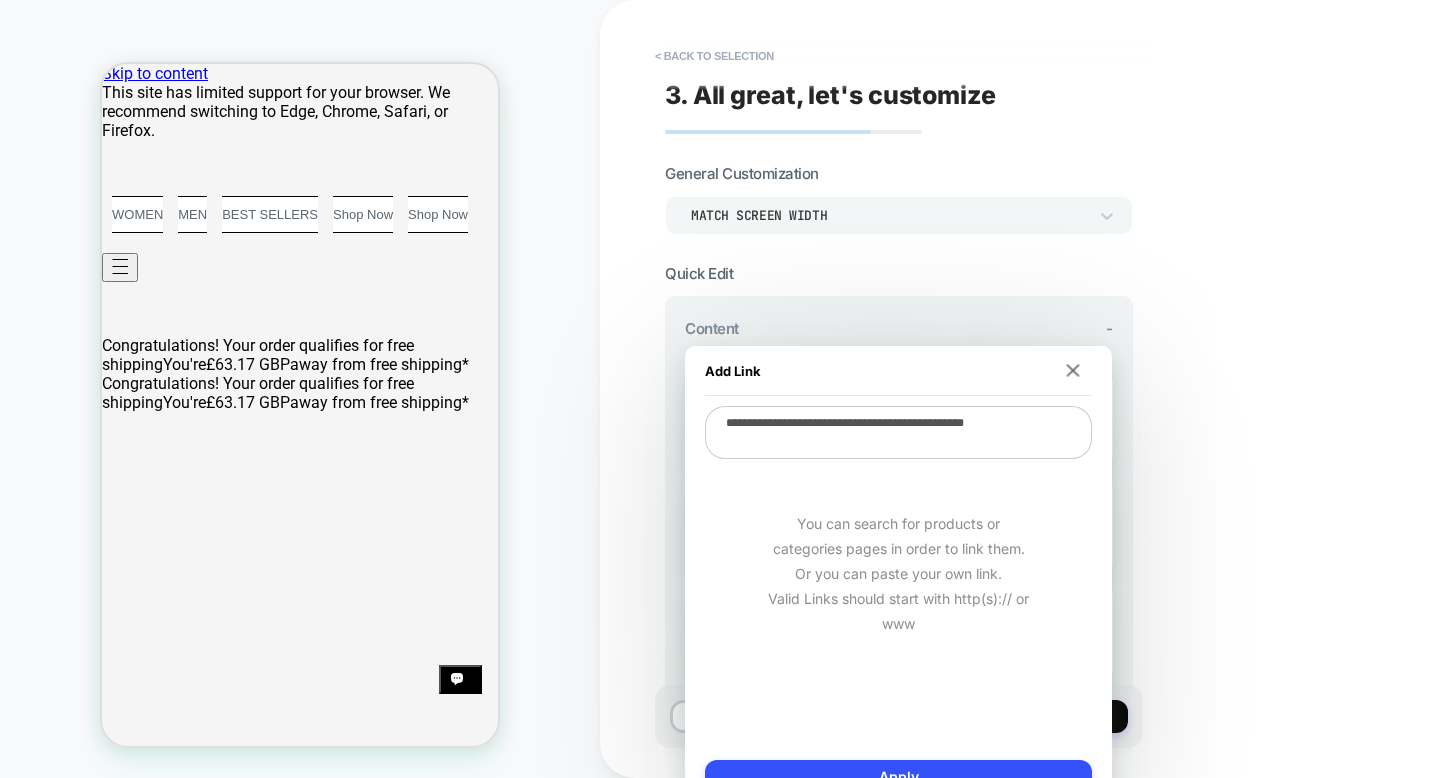 click on "**********" at bounding box center (898, 576) 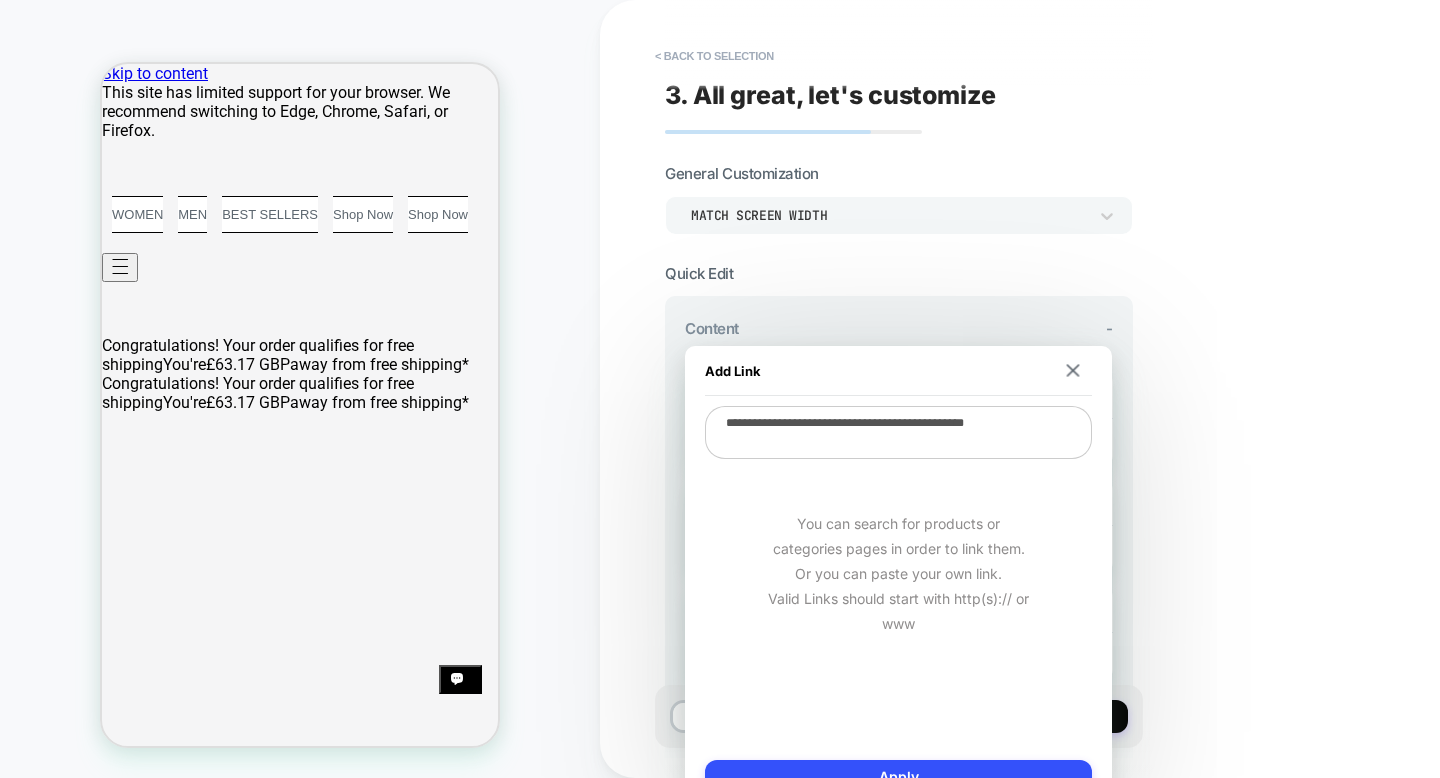 click on "**********" at bounding box center (1040, 389) 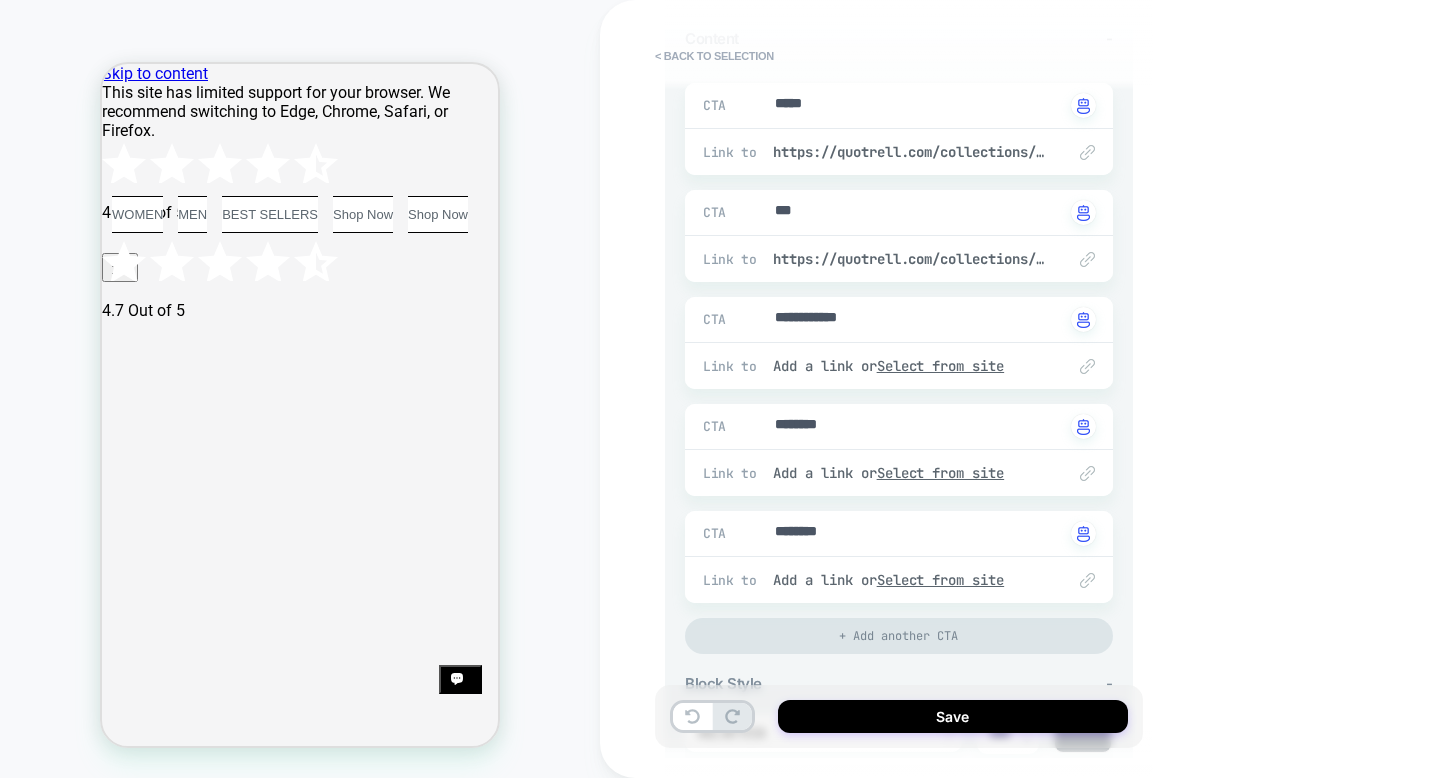 scroll, scrollTop: 302, scrollLeft: 0, axis: vertical 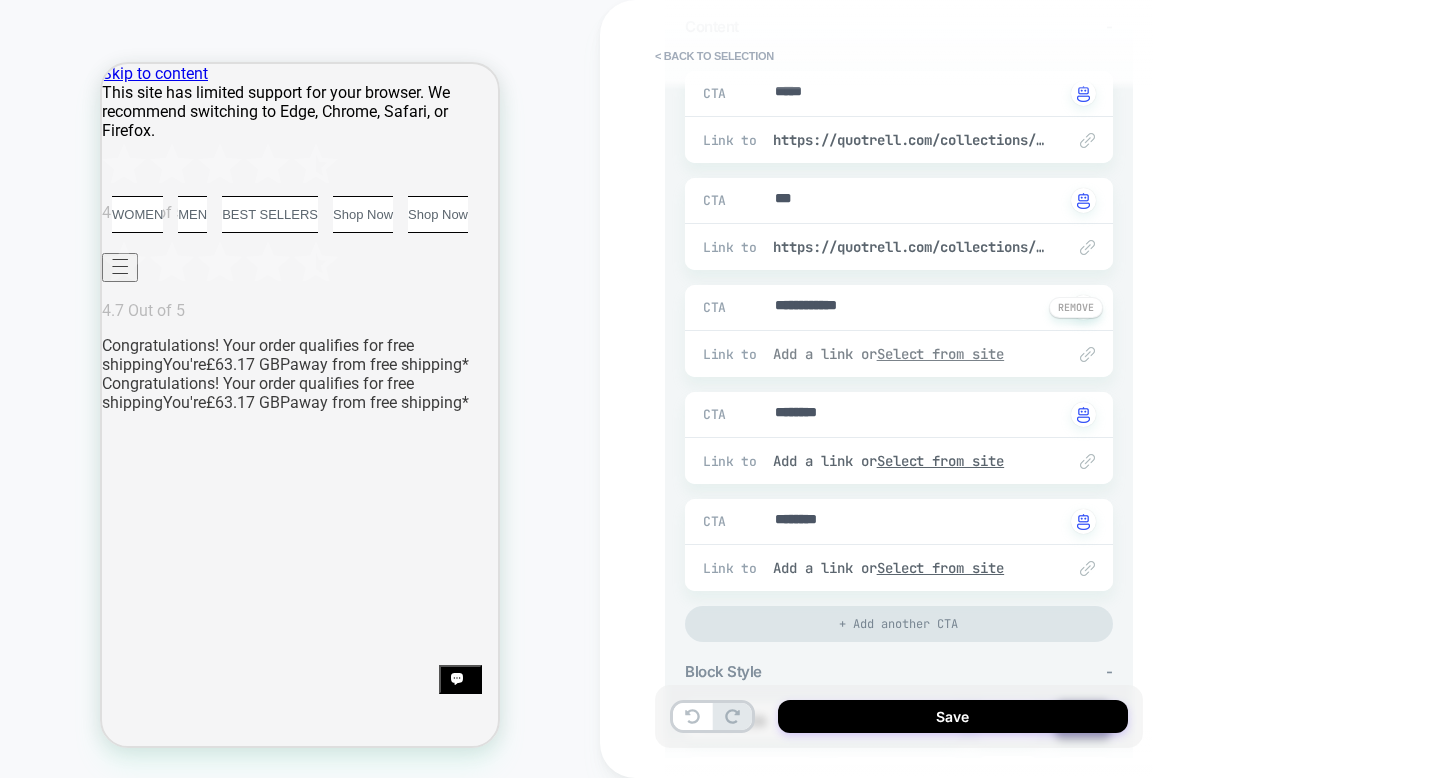 click on "Select from site" at bounding box center (941, 354) 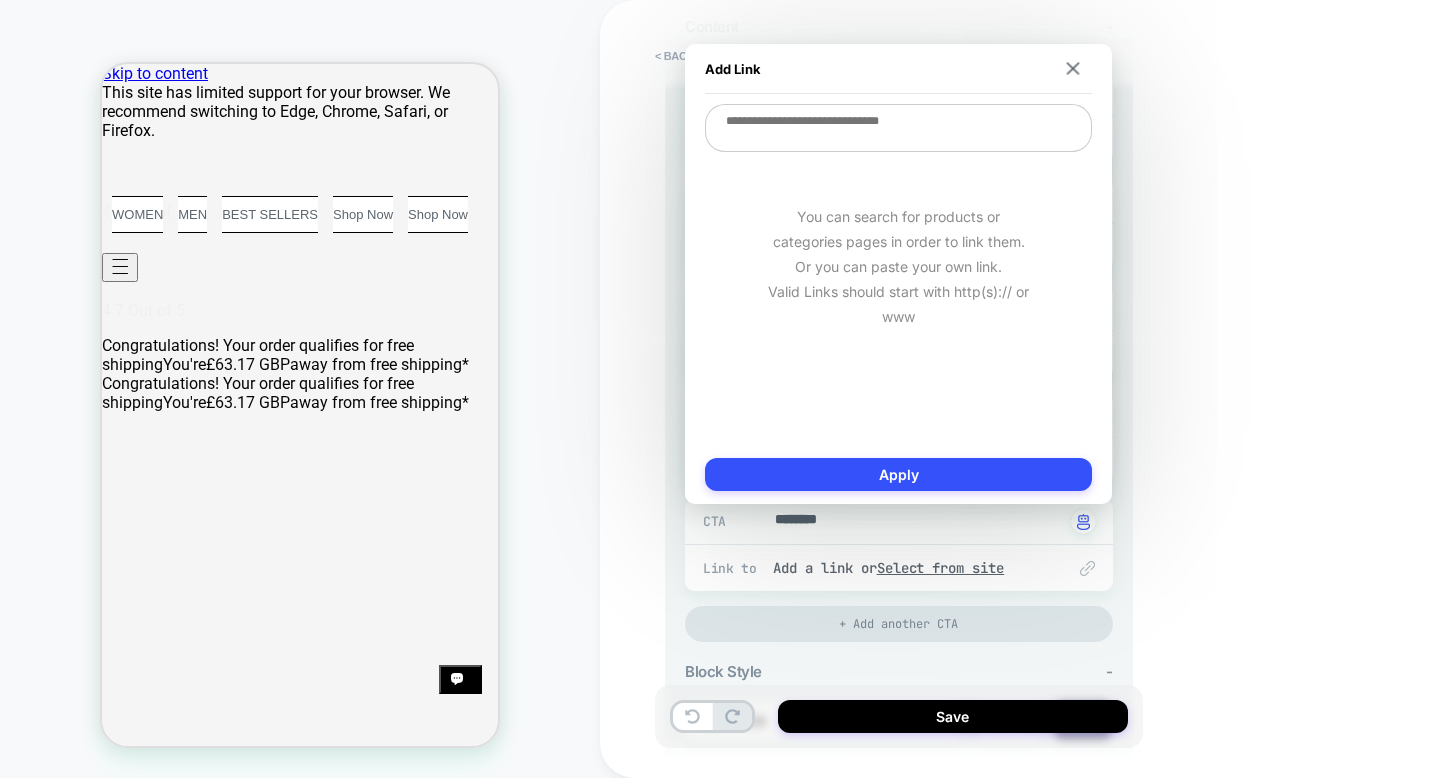 click on "You can search for products or categories pages in order to link them. Or you can paste your own link. Valid Links should start with http(s):// or www" at bounding box center (898, 266) 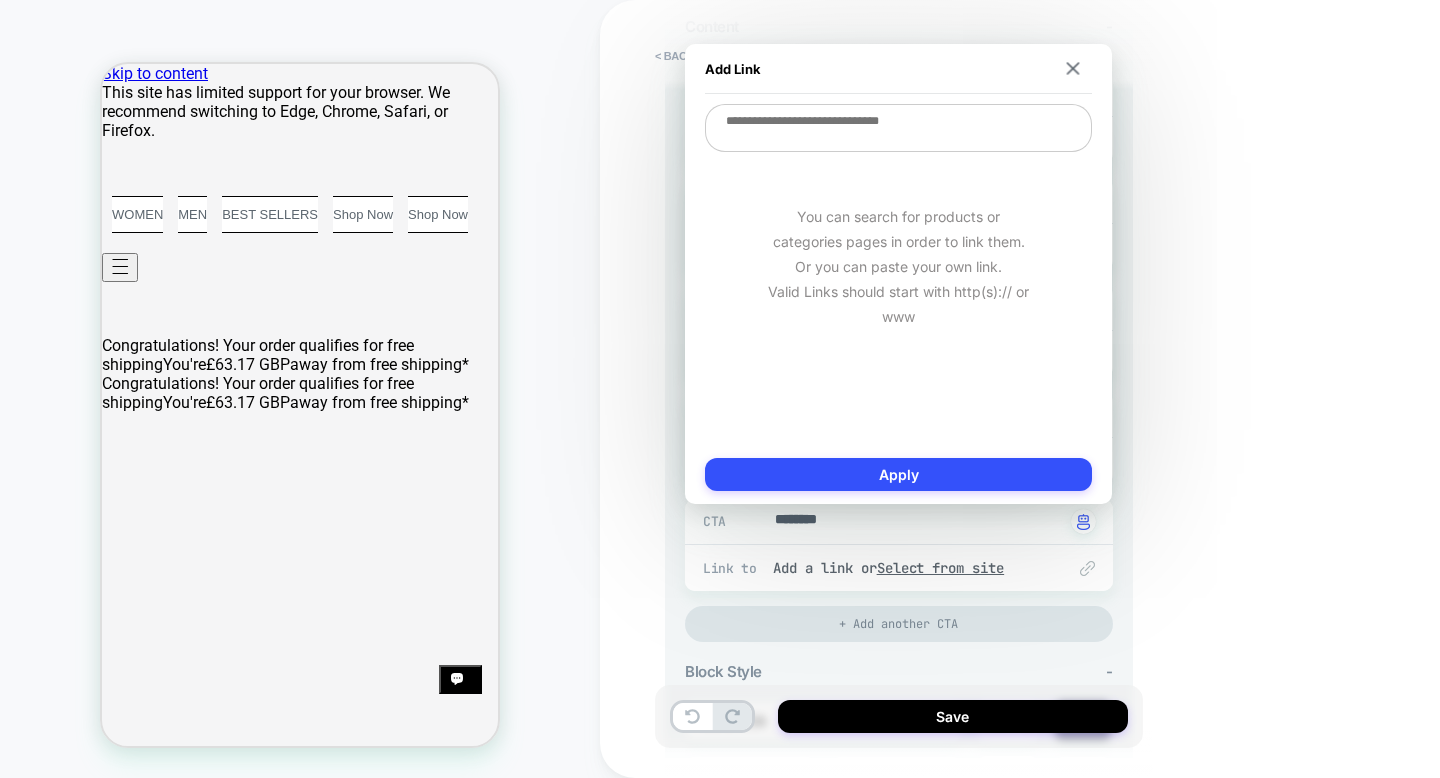 type on "*" 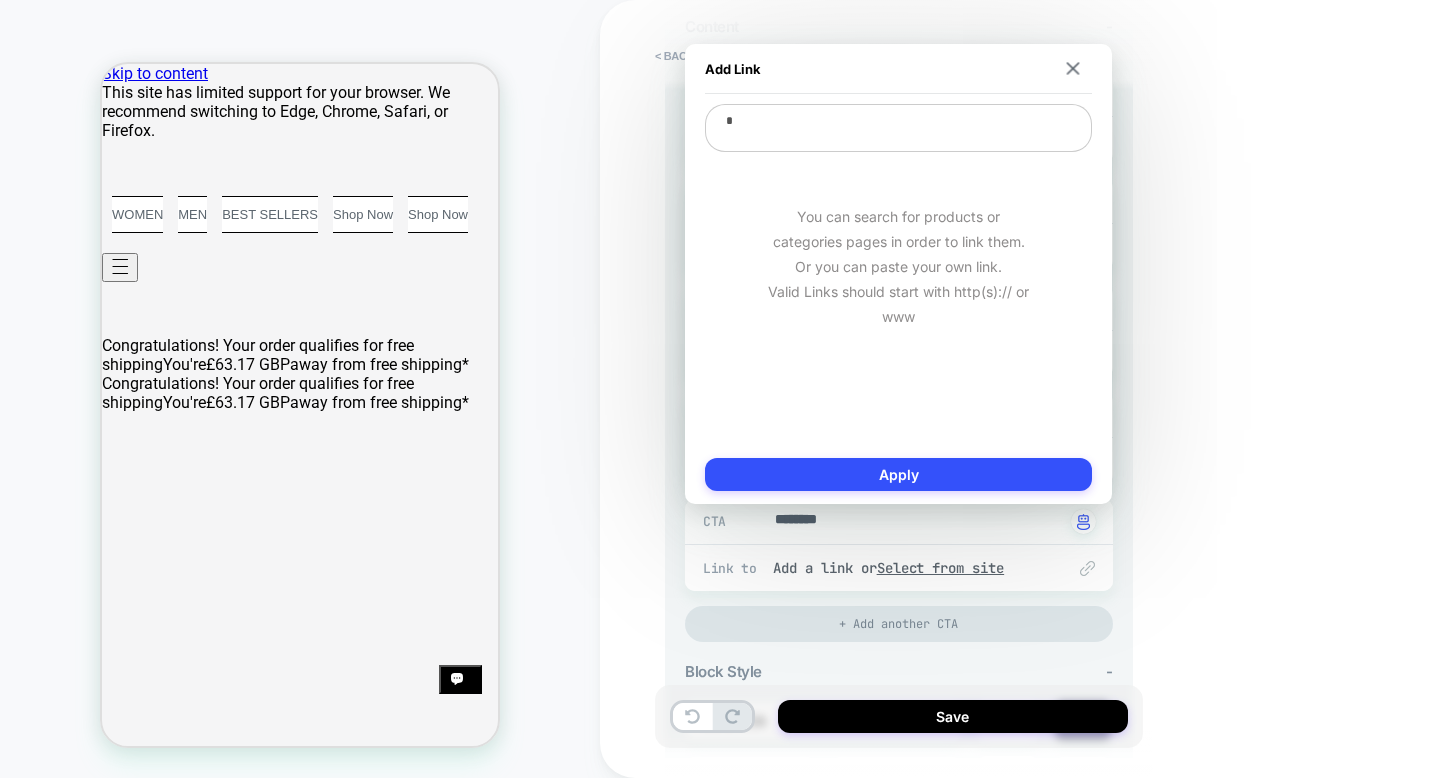 type on "*" 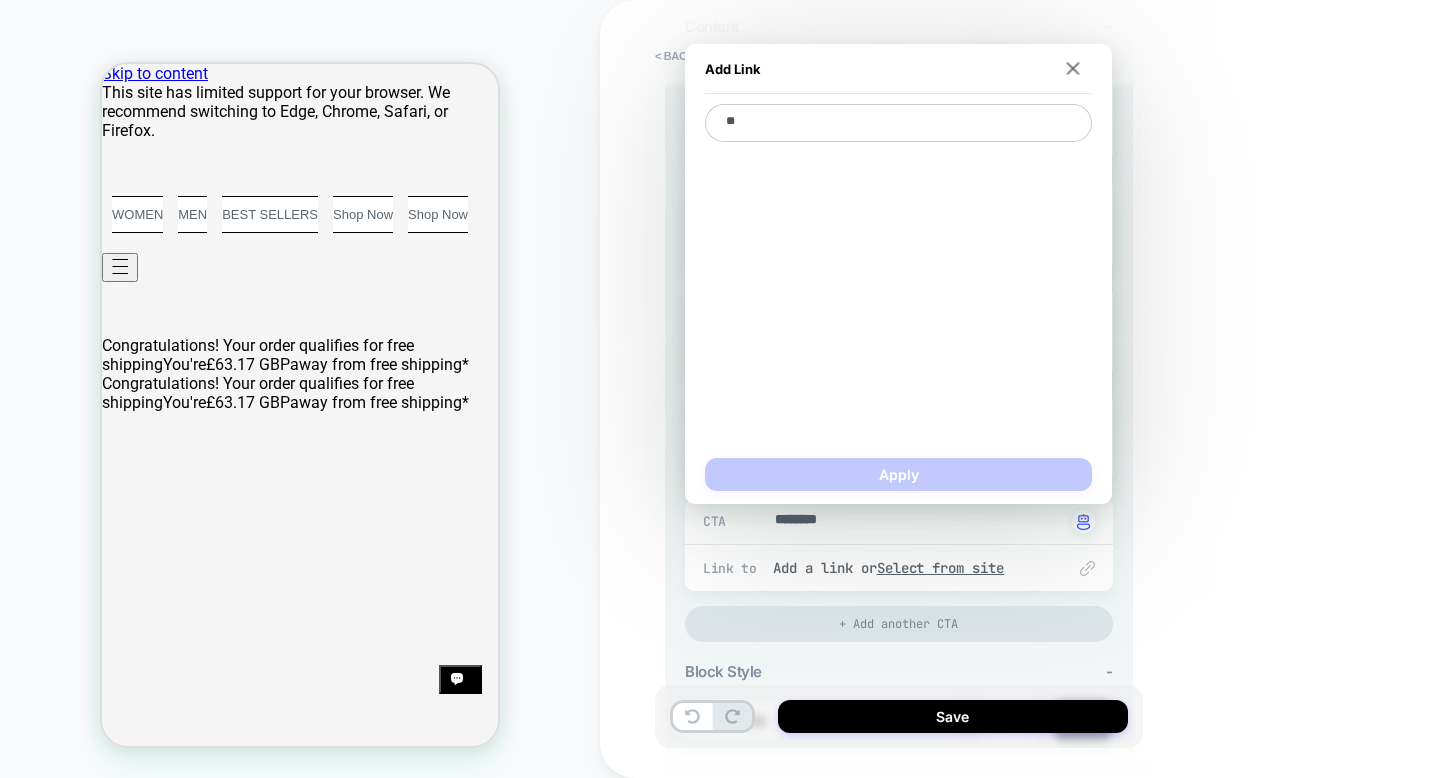 type on "*" 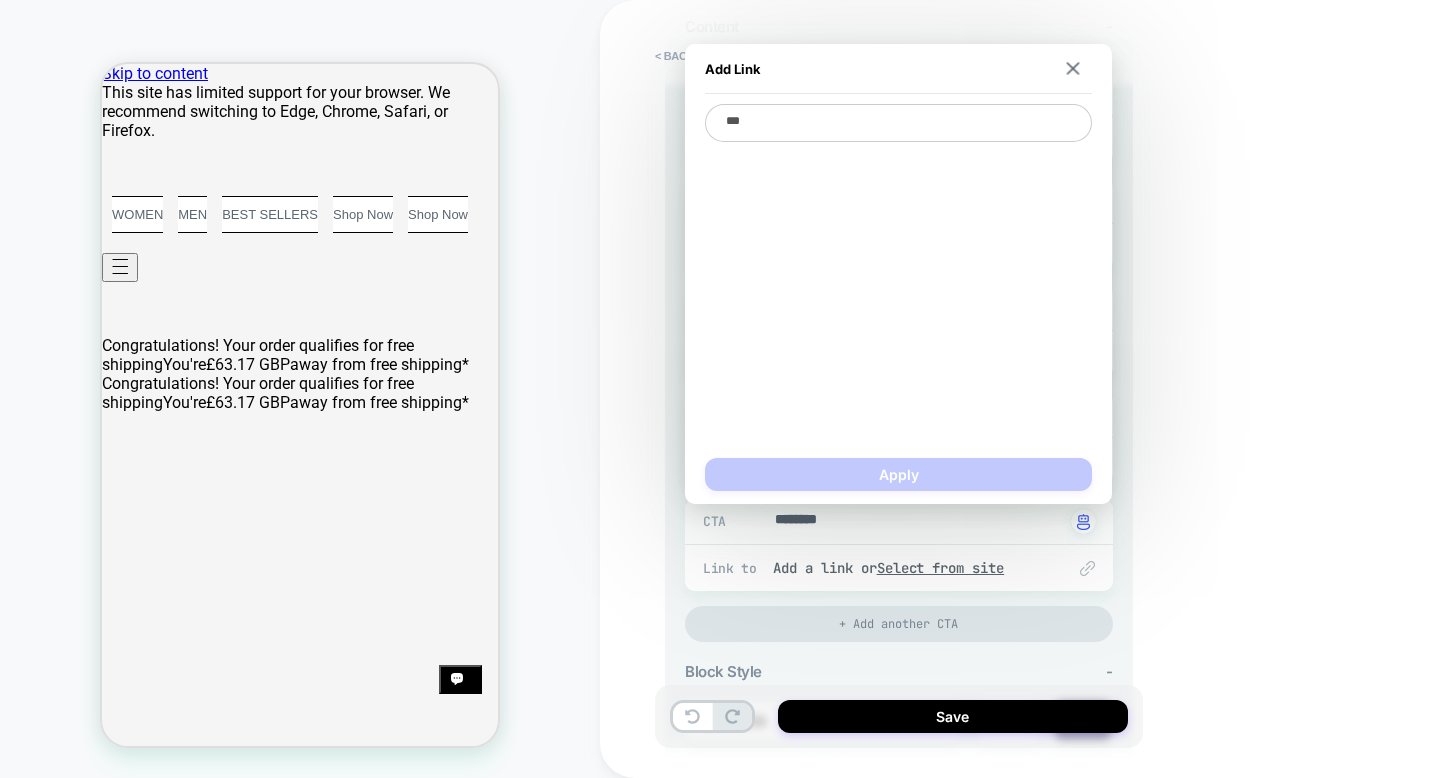 type on "*" 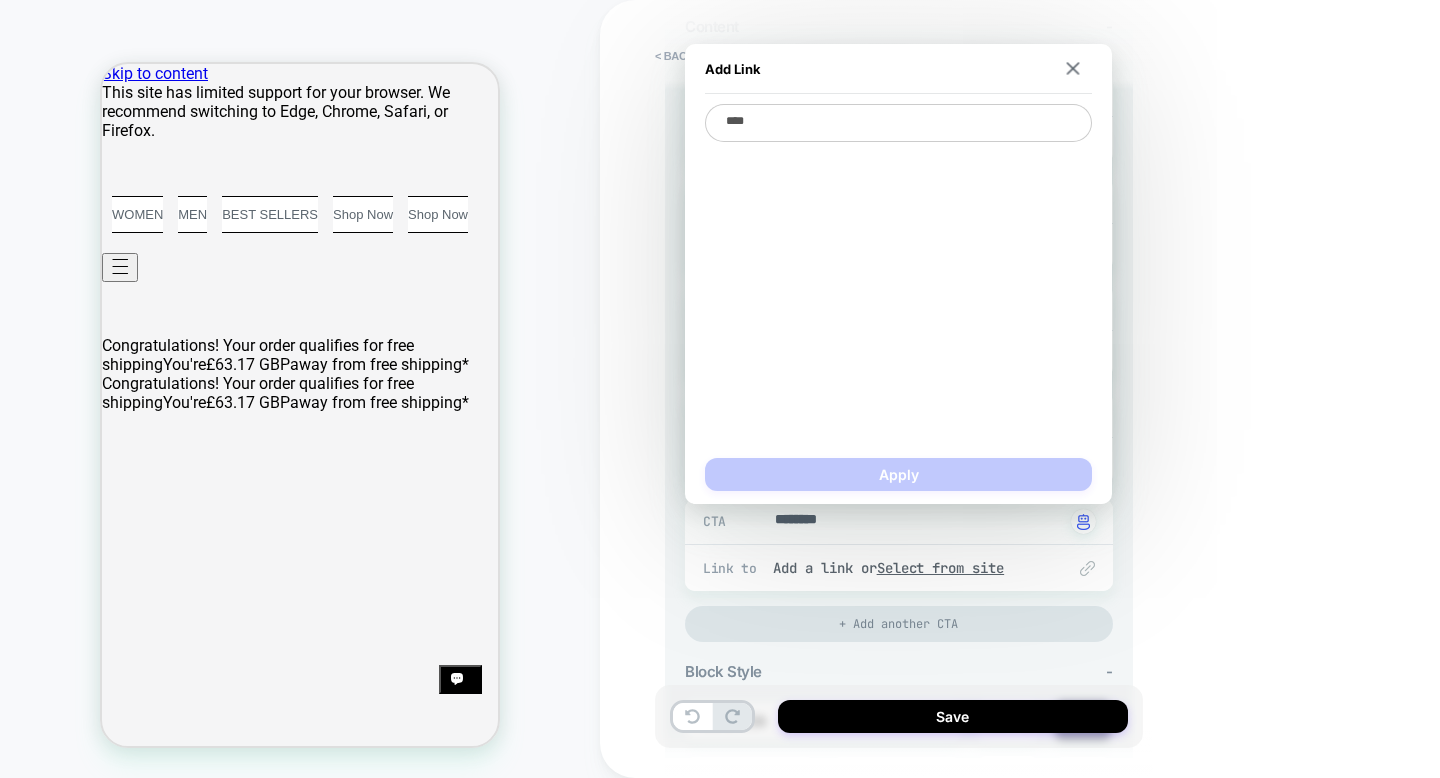 type on "*" 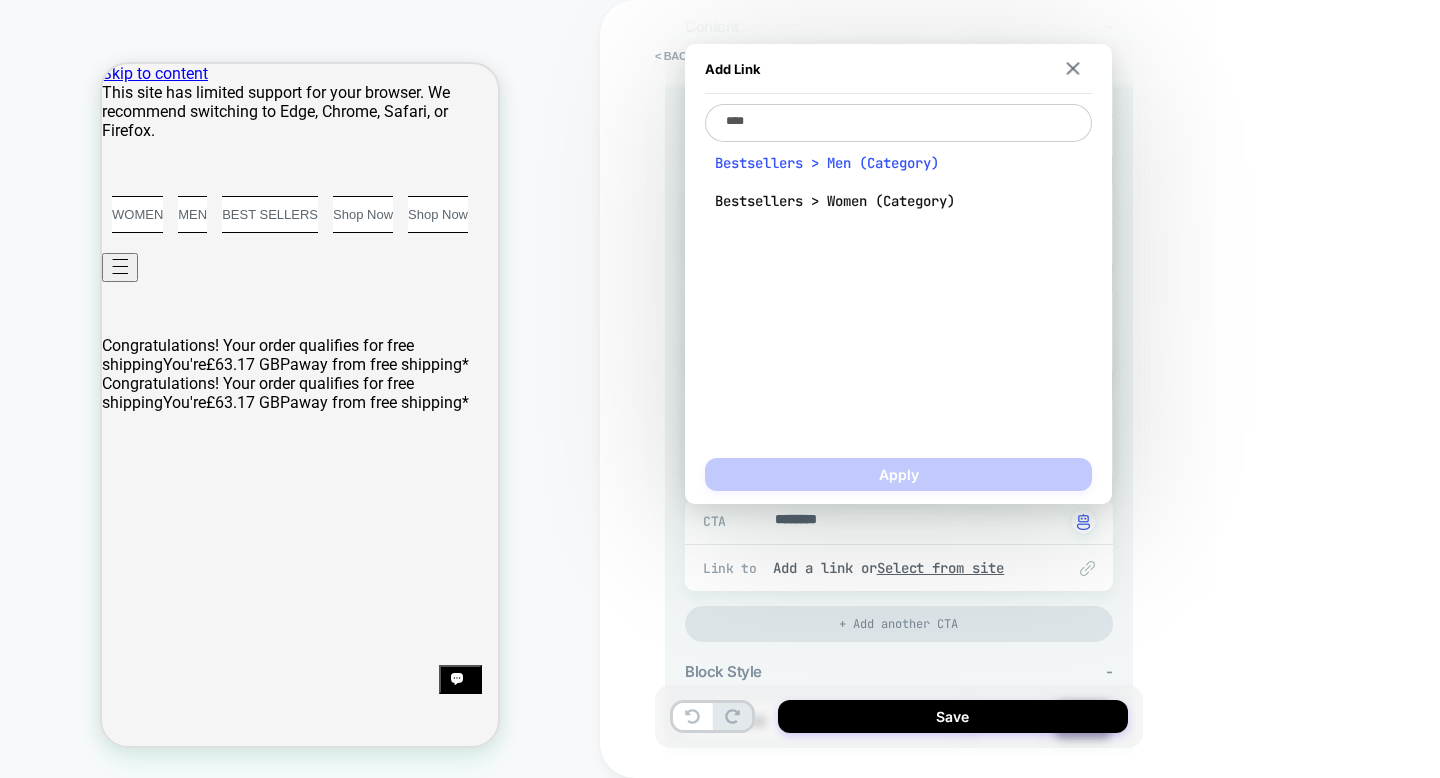 type on "****" 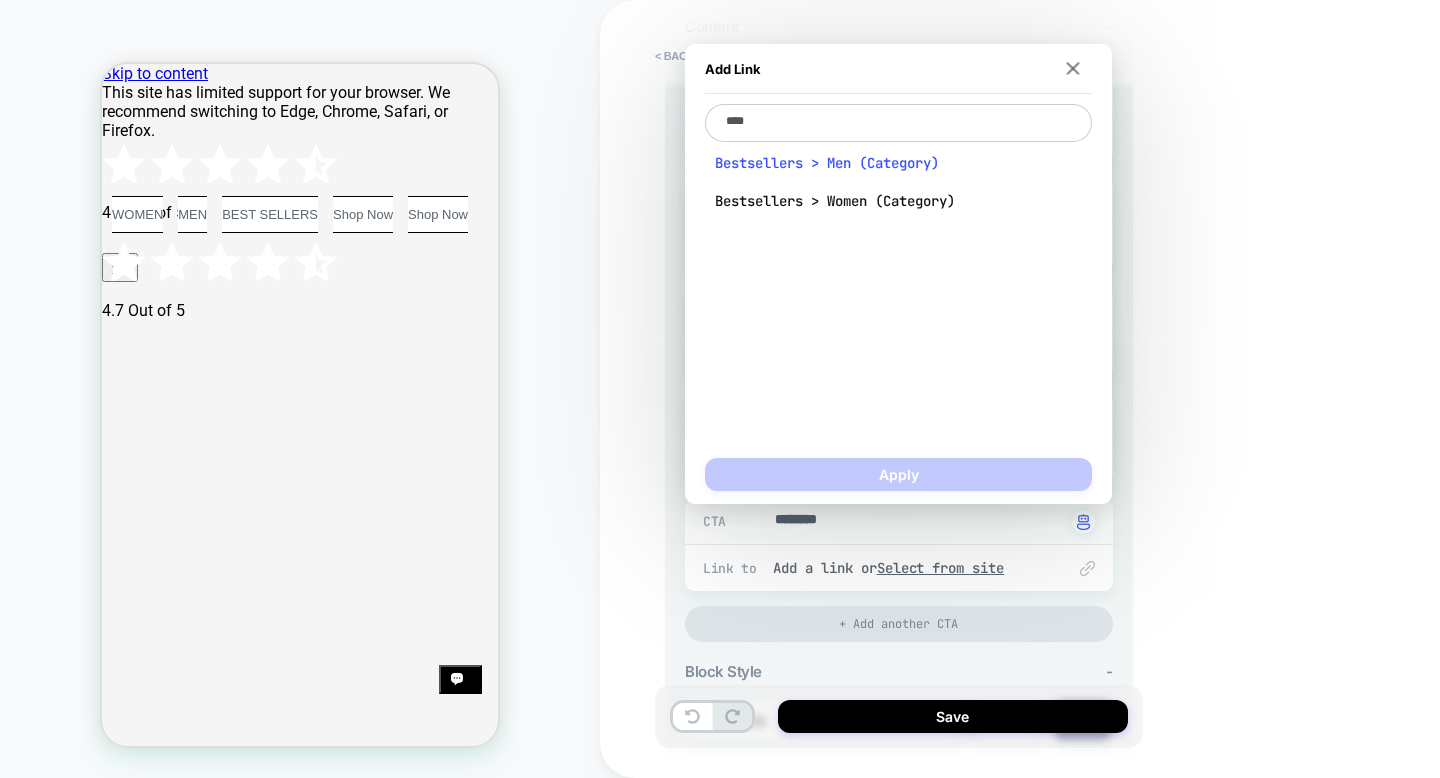 click on "Bestsellers > Men (Category)" at bounding box center (898, 163) 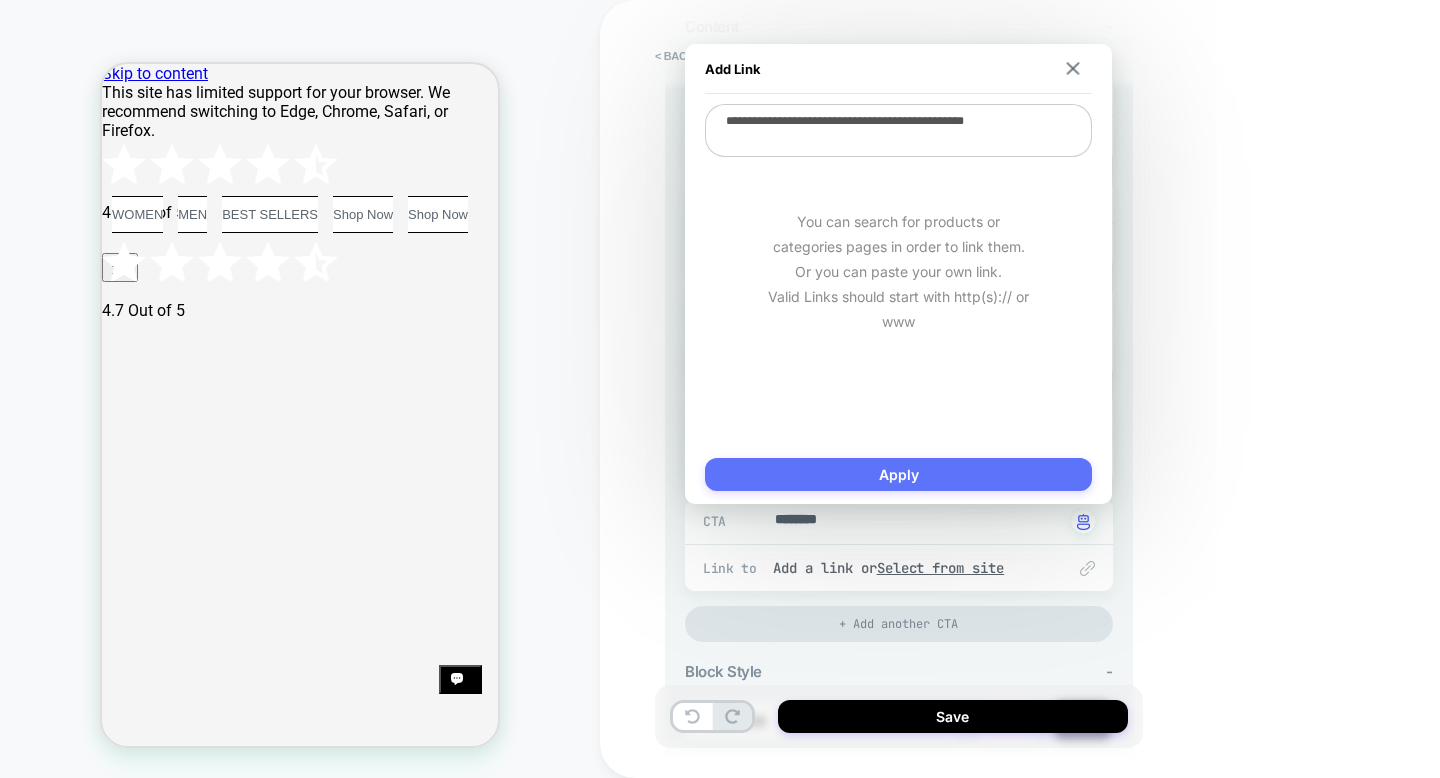 click on "Apply" at bounding box center (898, 474) 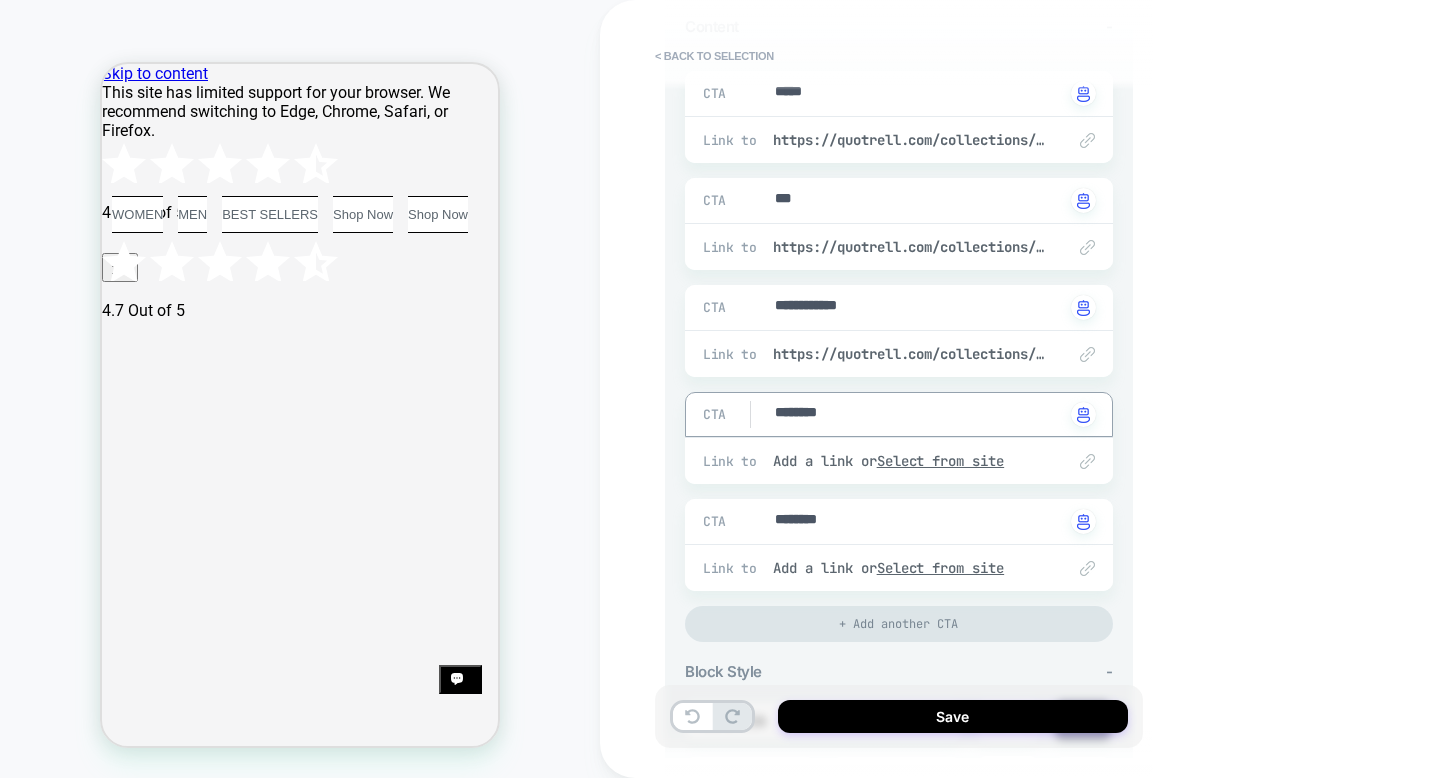 click on "********" at bounding box center [918, 414] 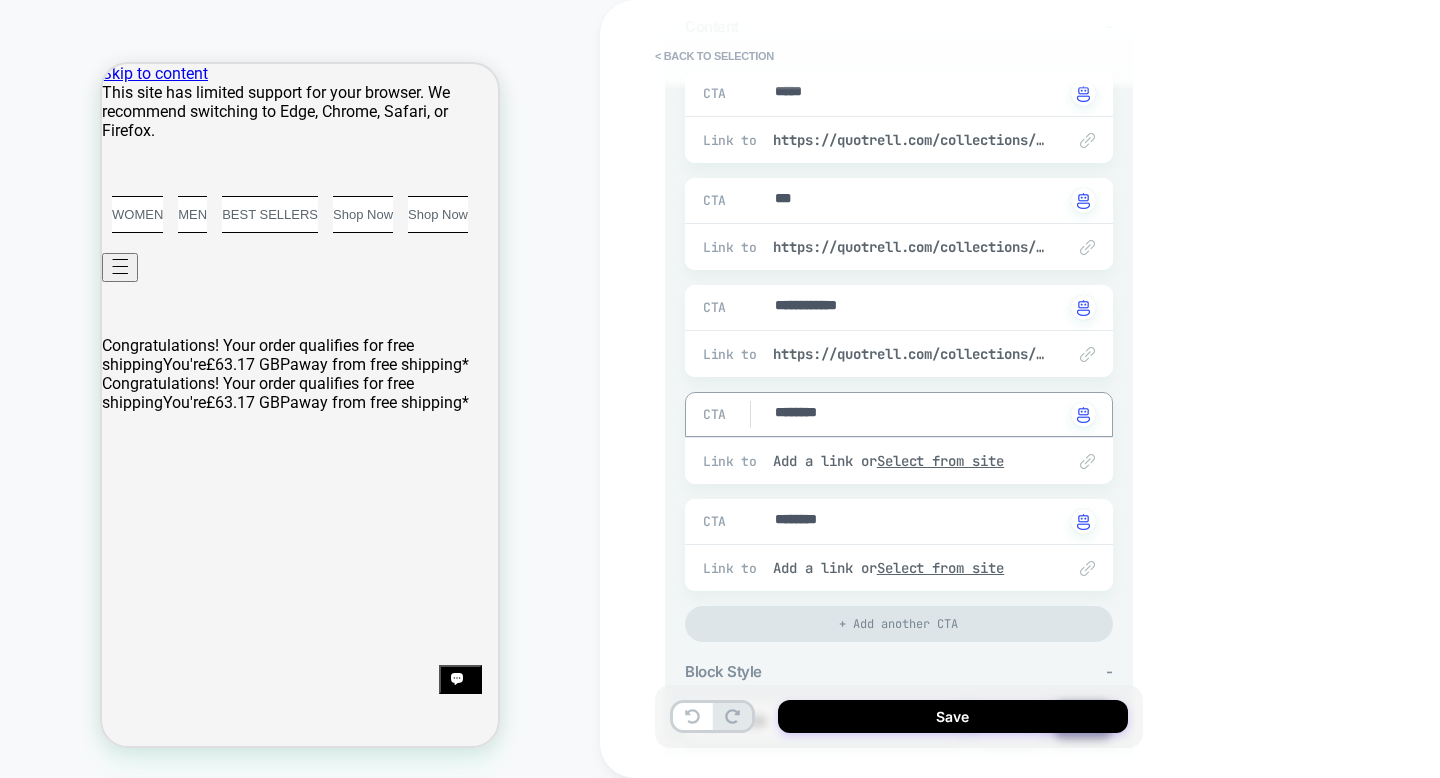 click on "********" at bounding box center (918, 414) 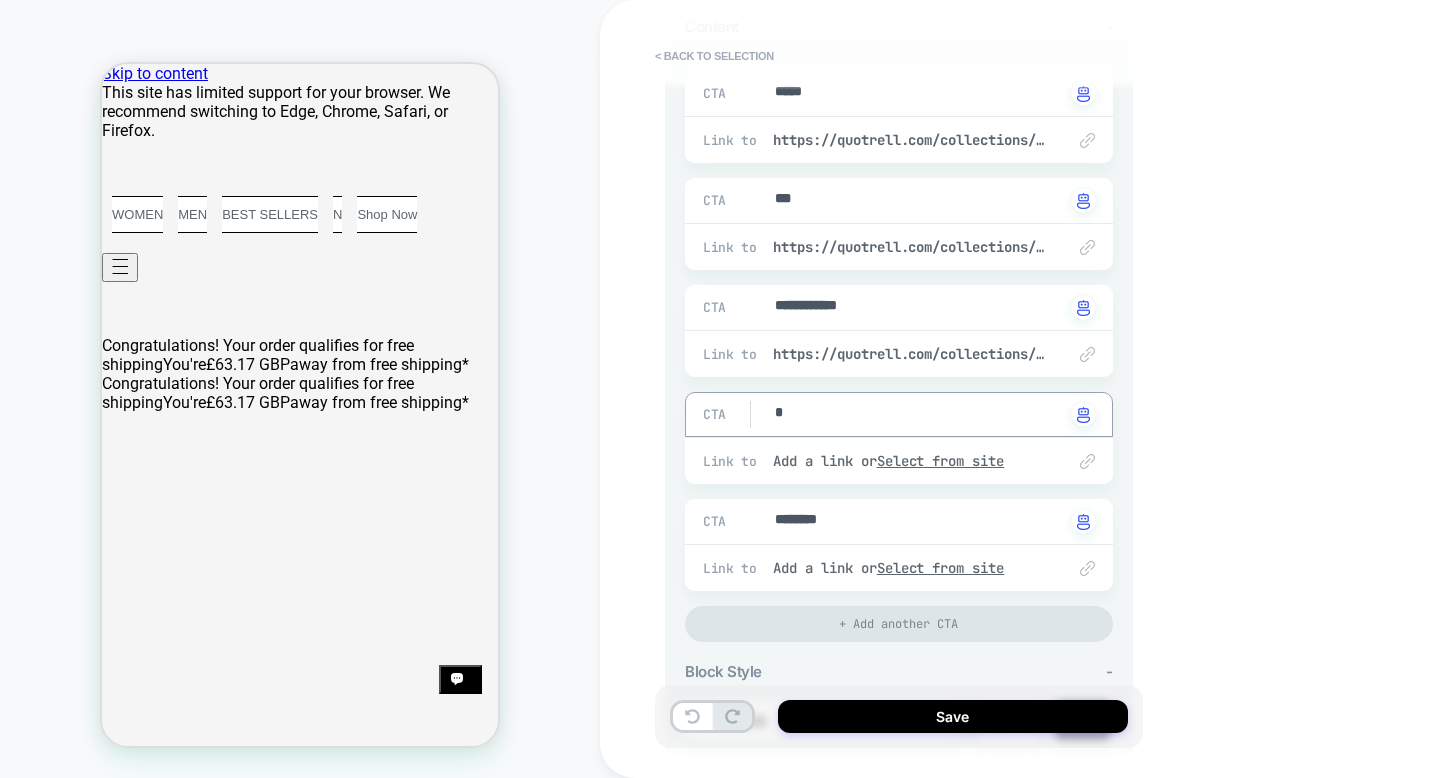 type on "*" 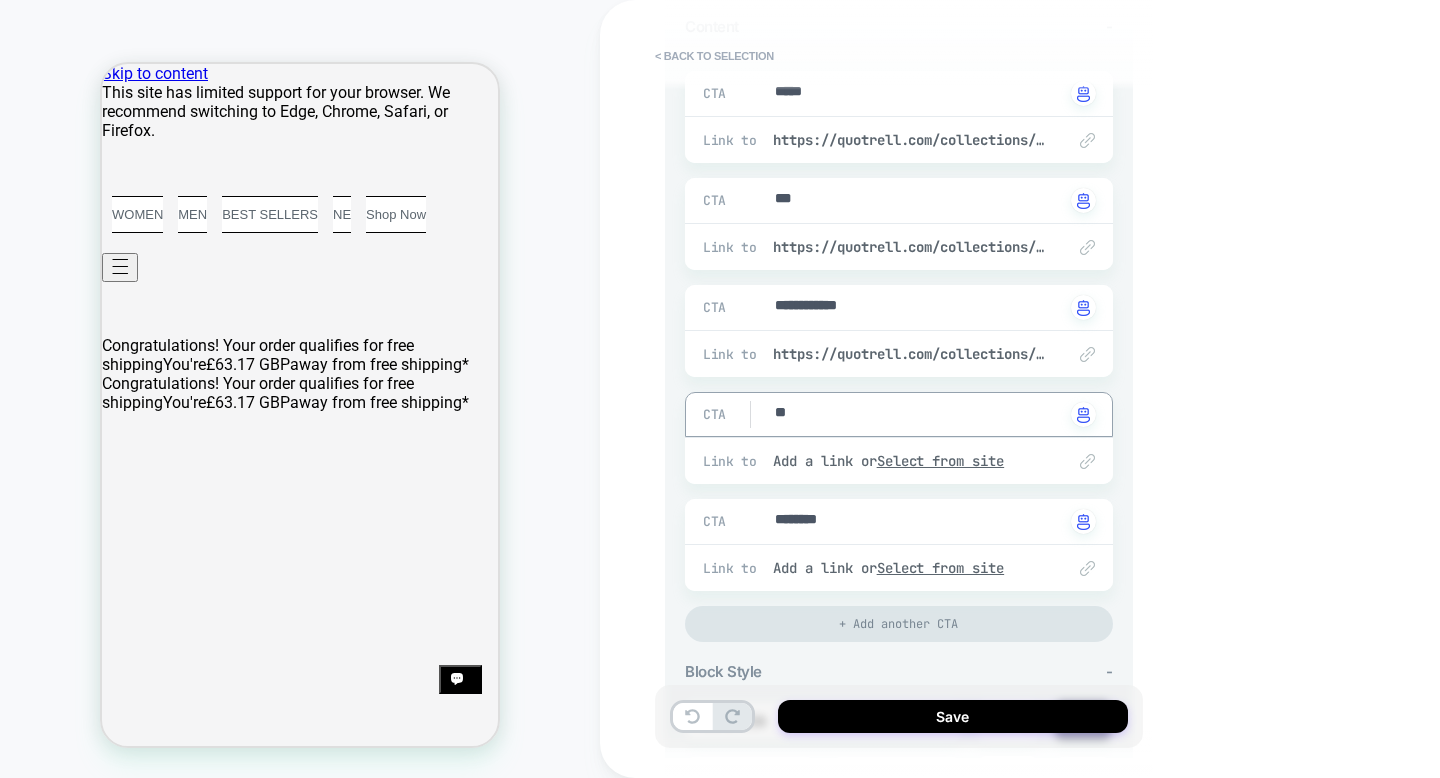 type on "*" 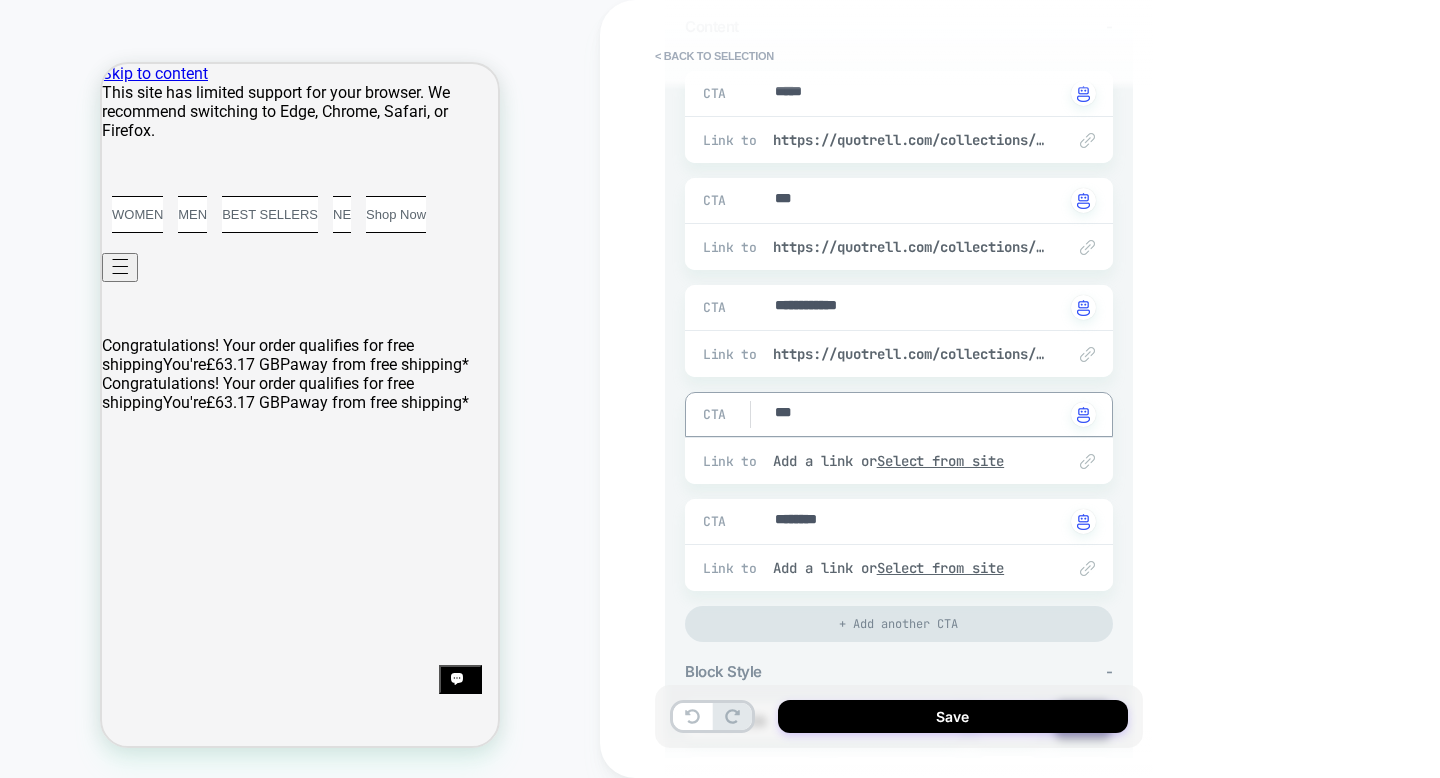type on "*" 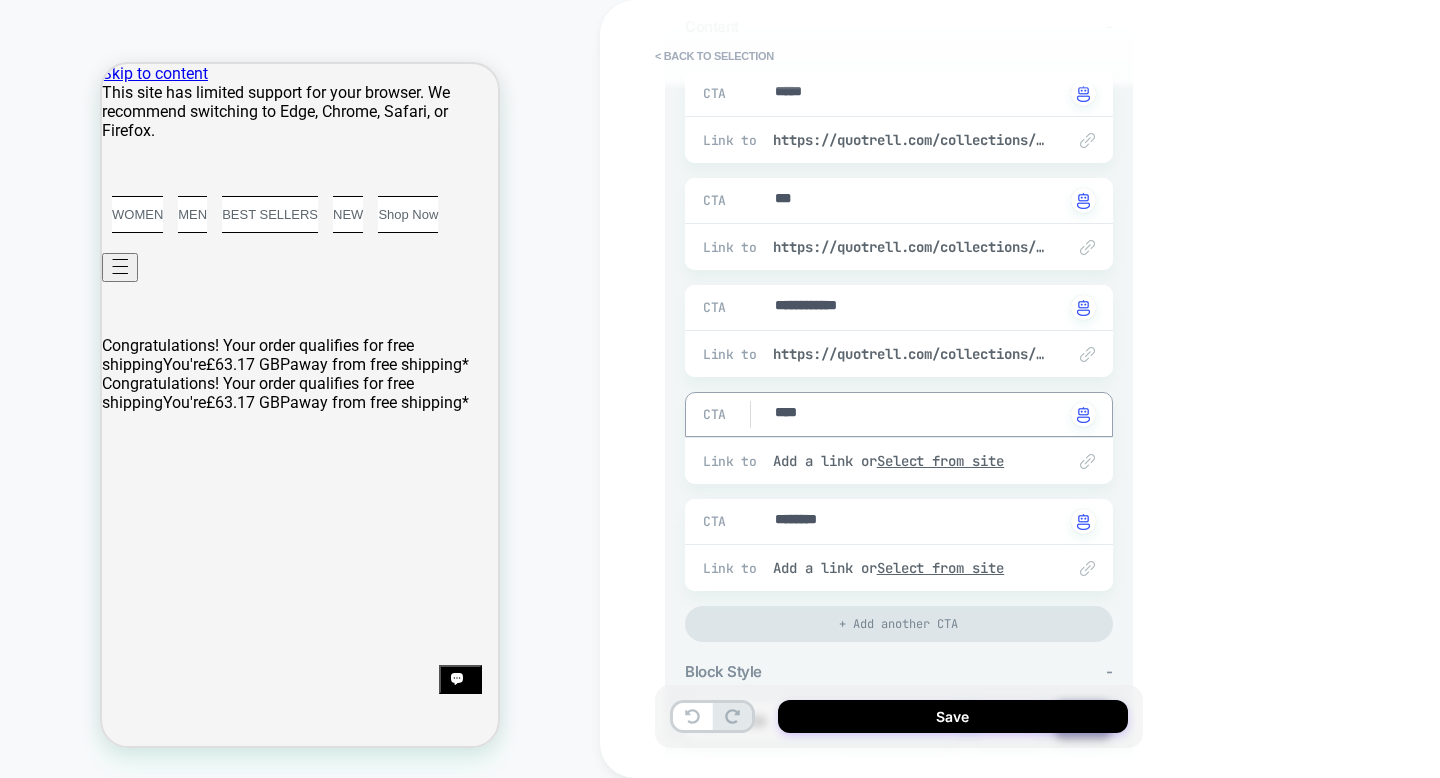 type on "*" 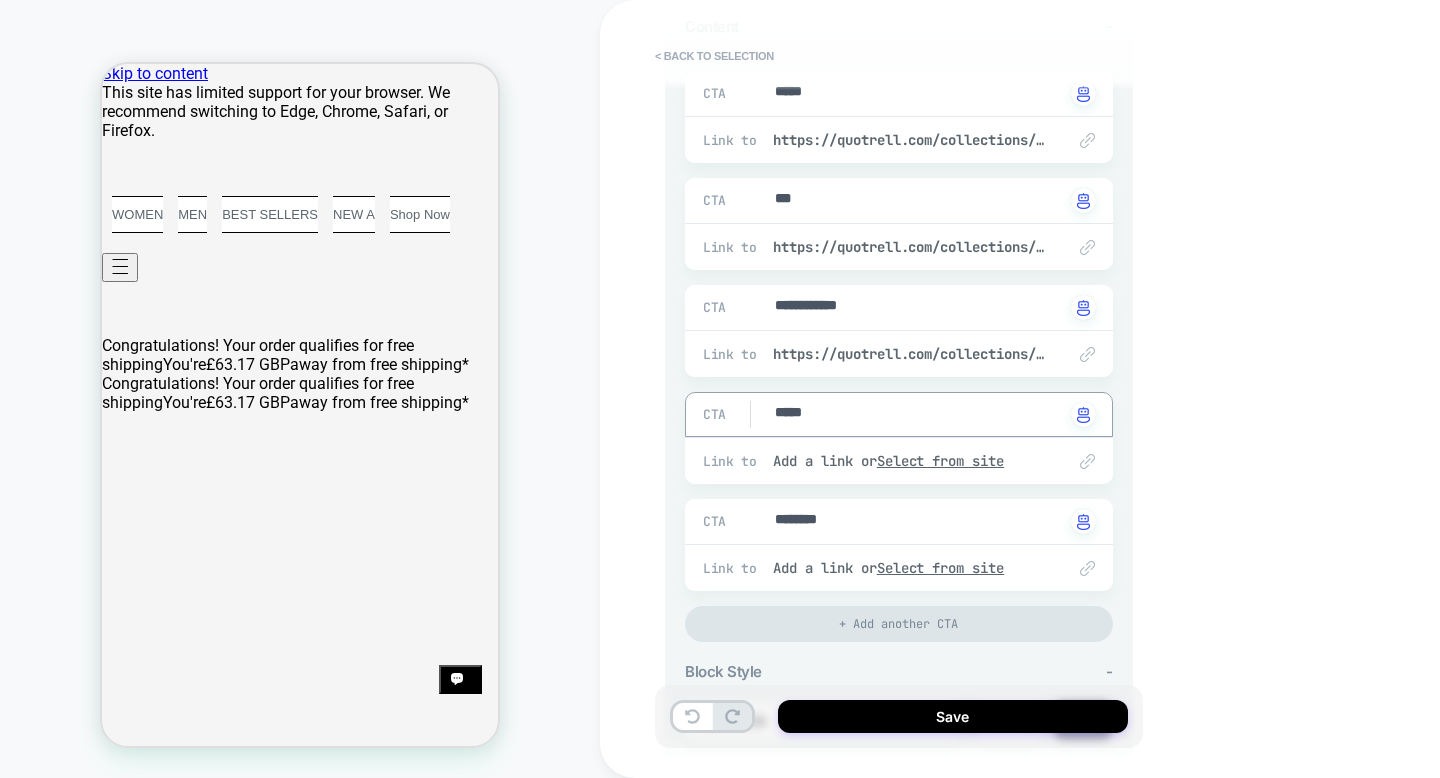 type on "*" 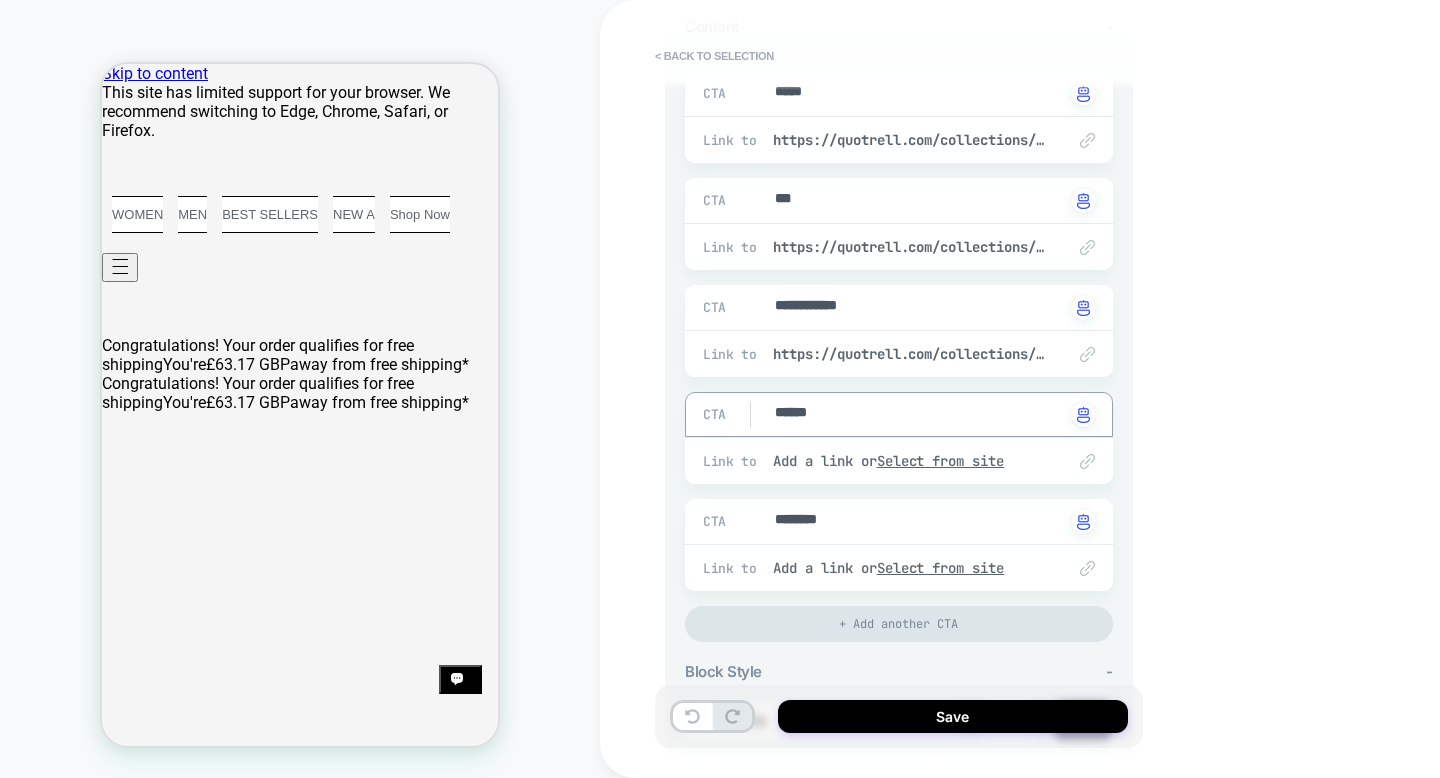 type on "*" 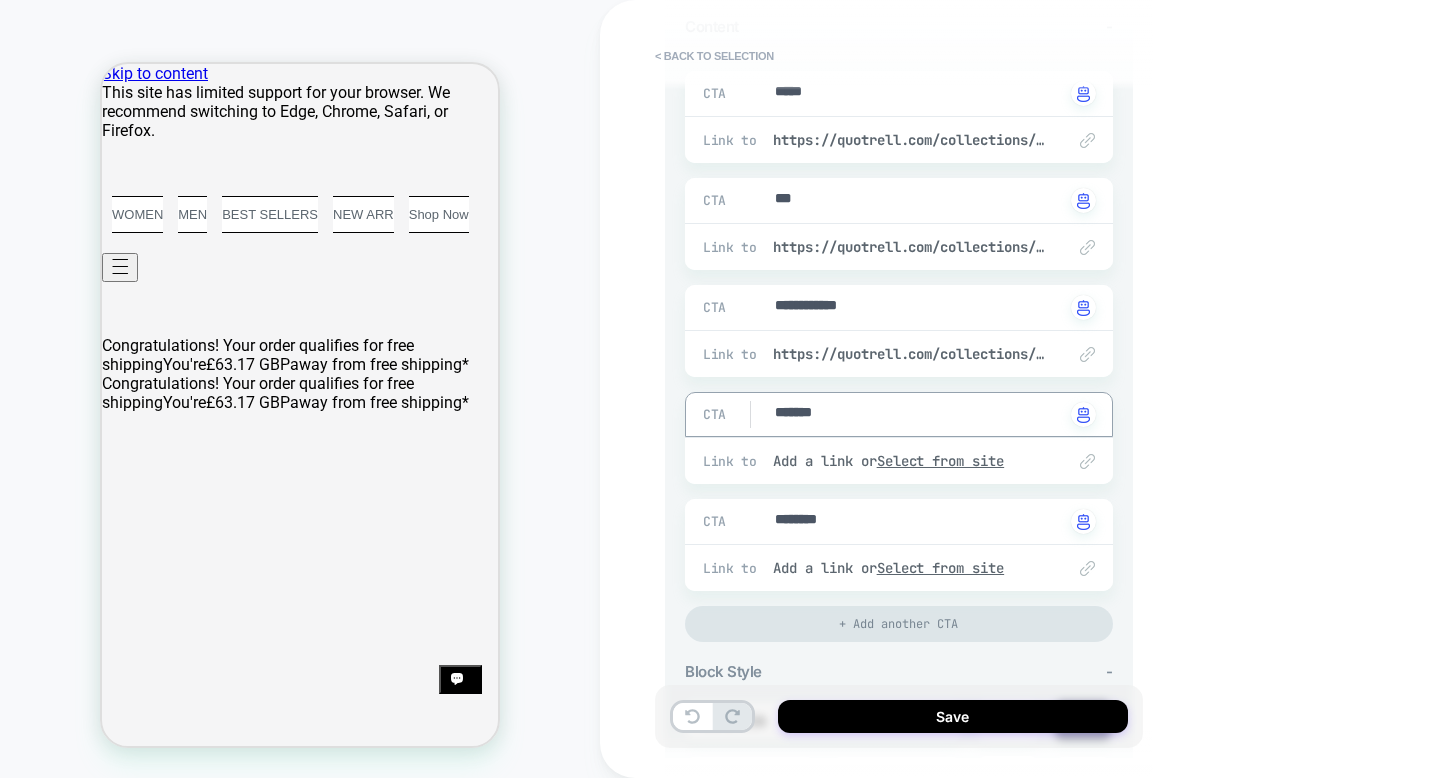 type on "*" 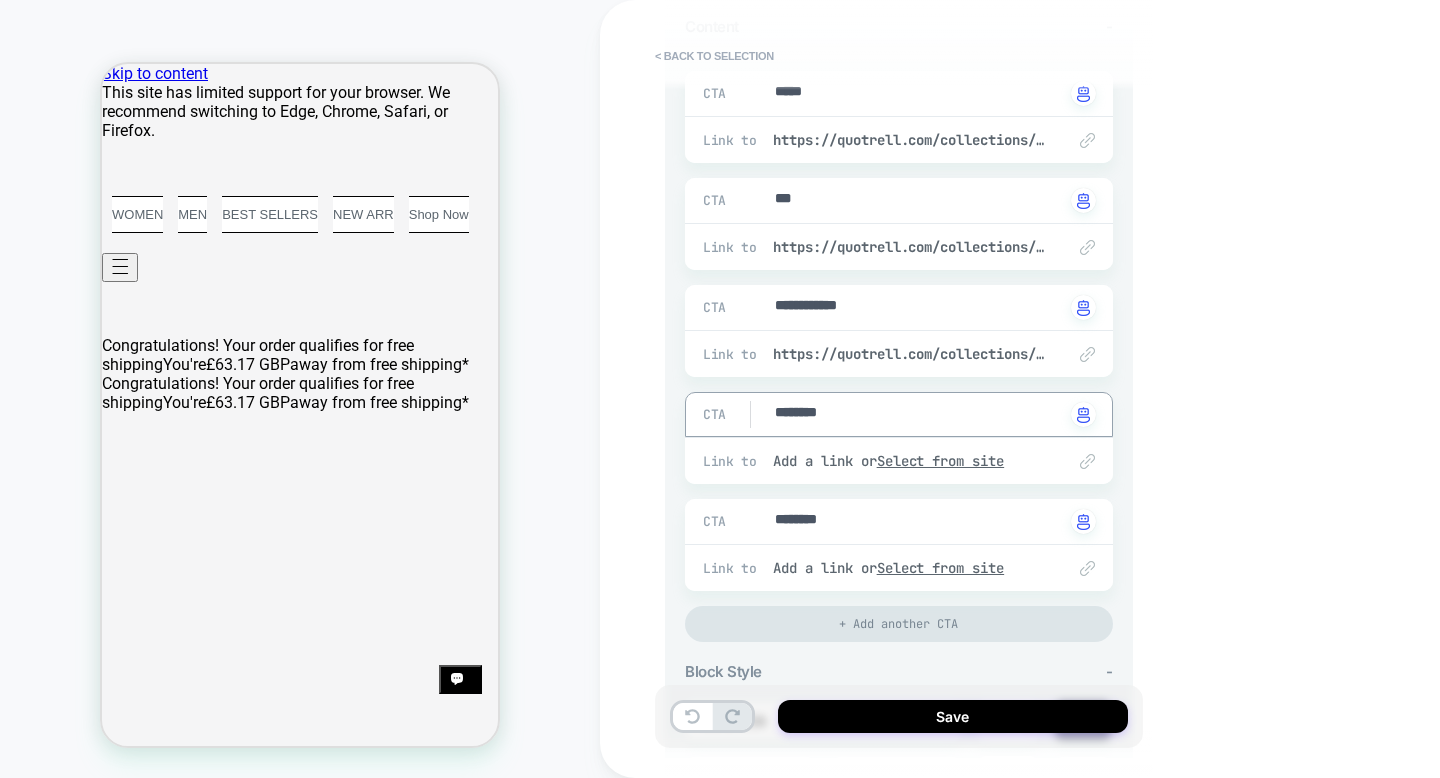 type on "*" 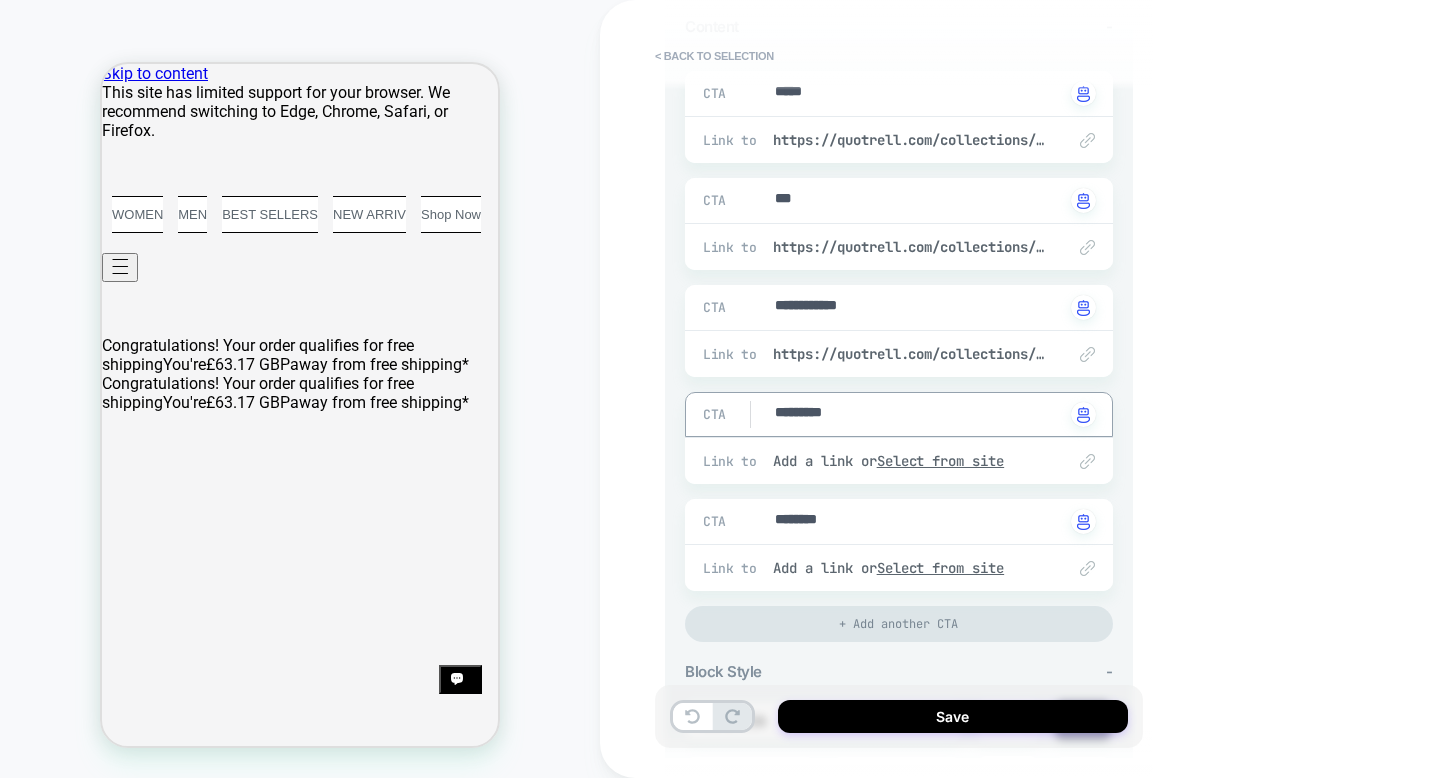 type on "*" 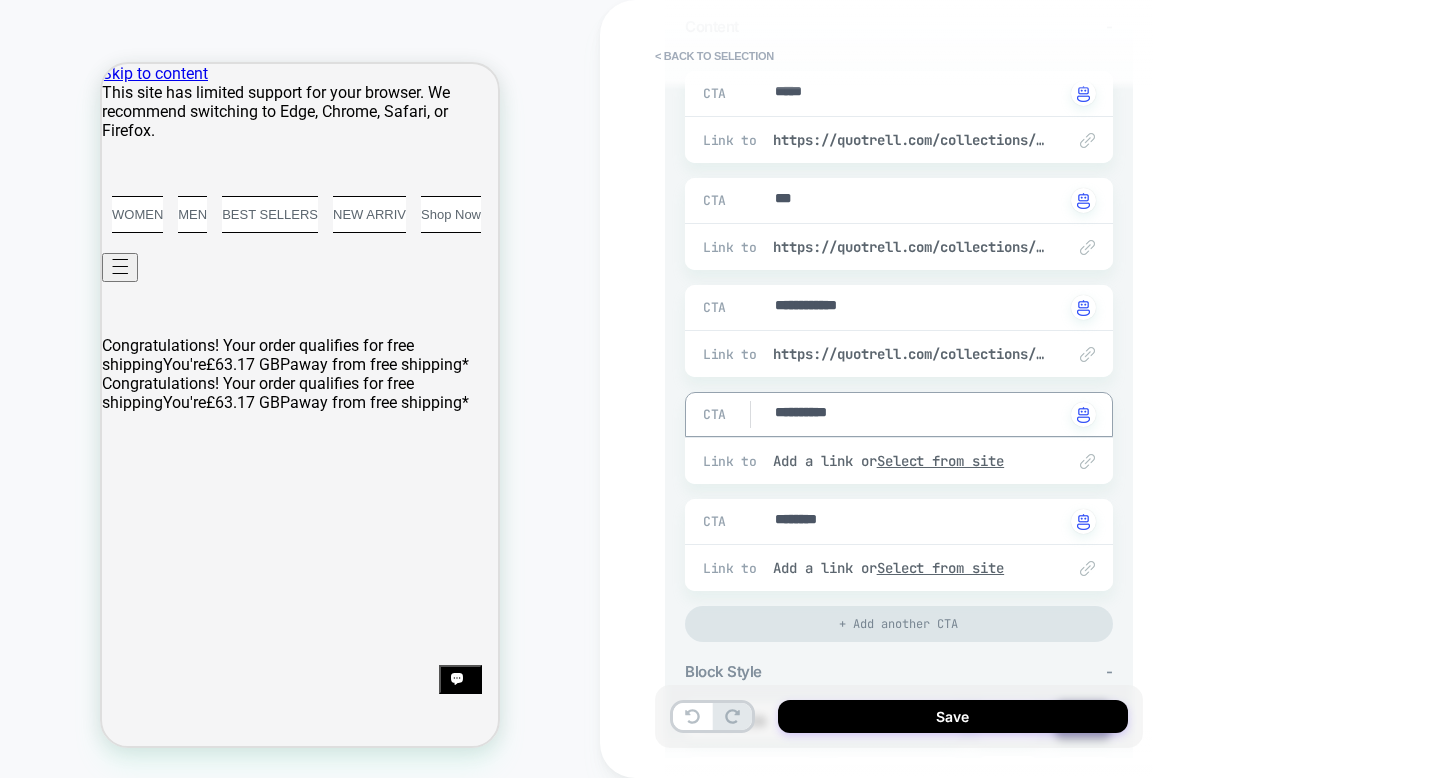 type on "*" 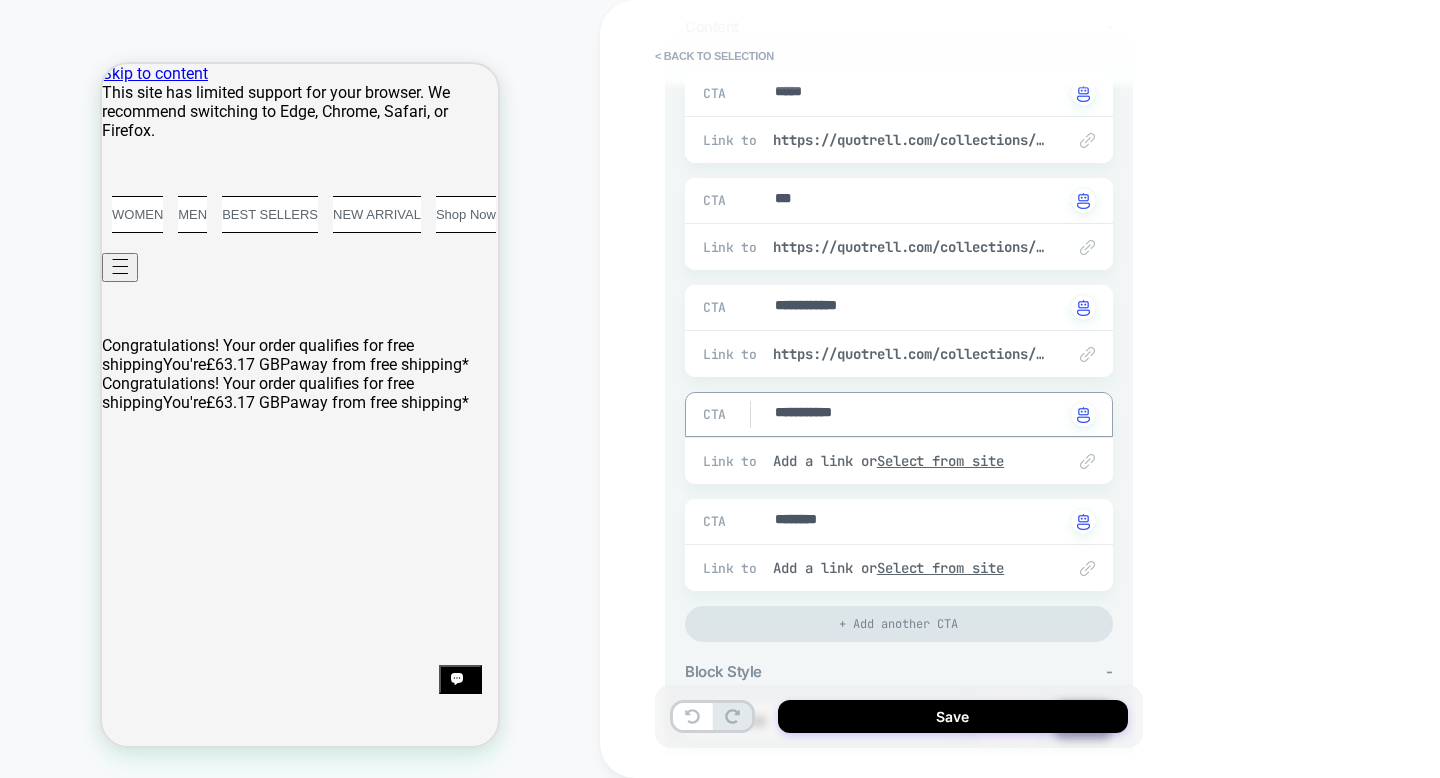type on "*" 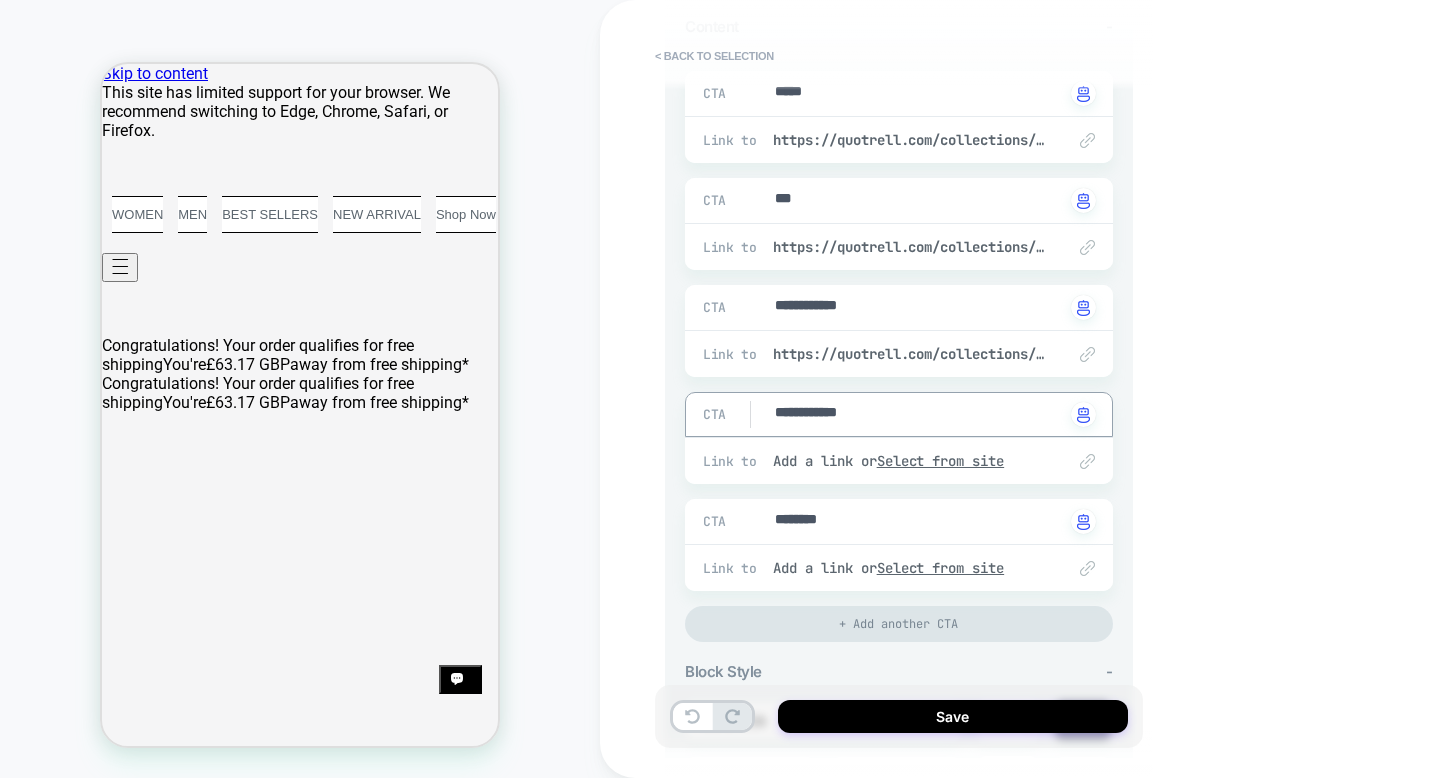 type on "*" 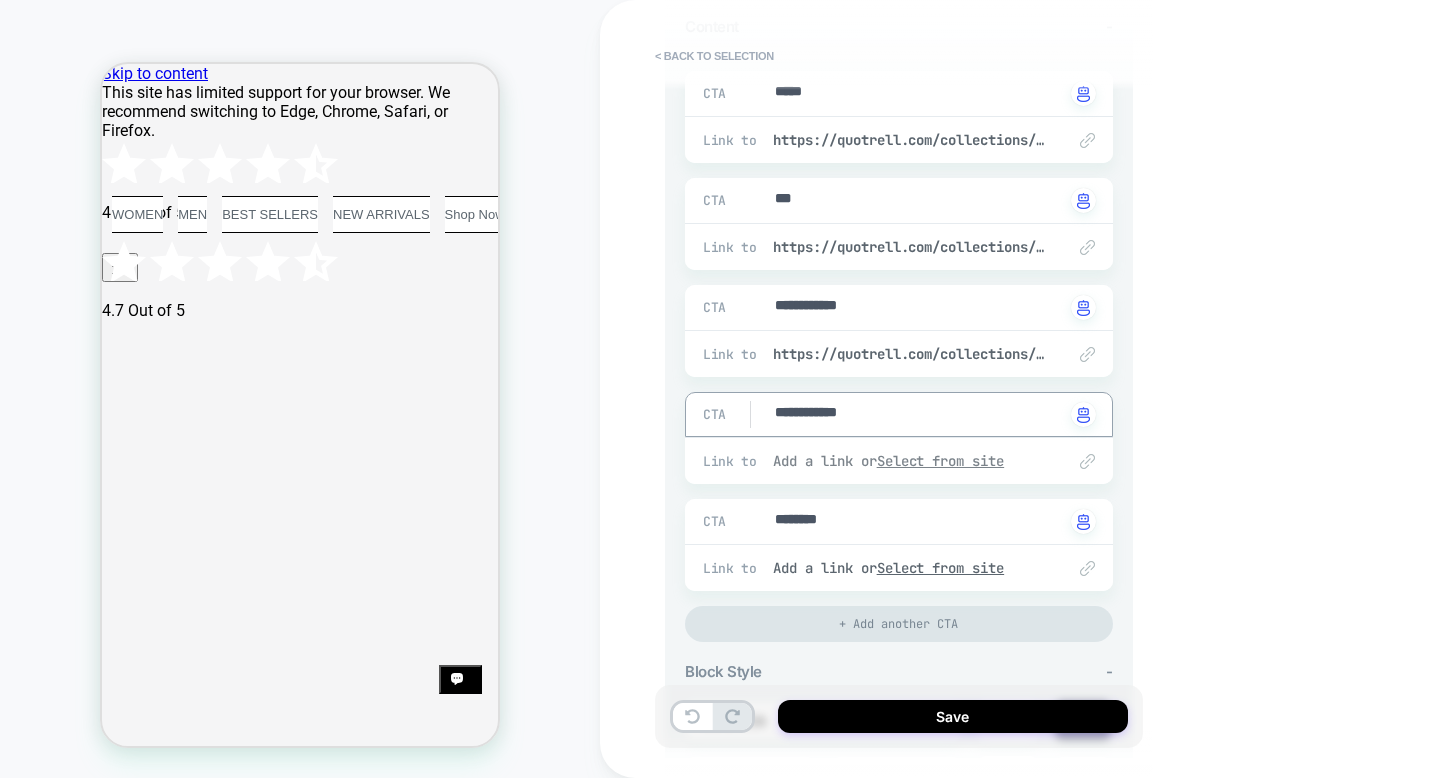 type on "**********" 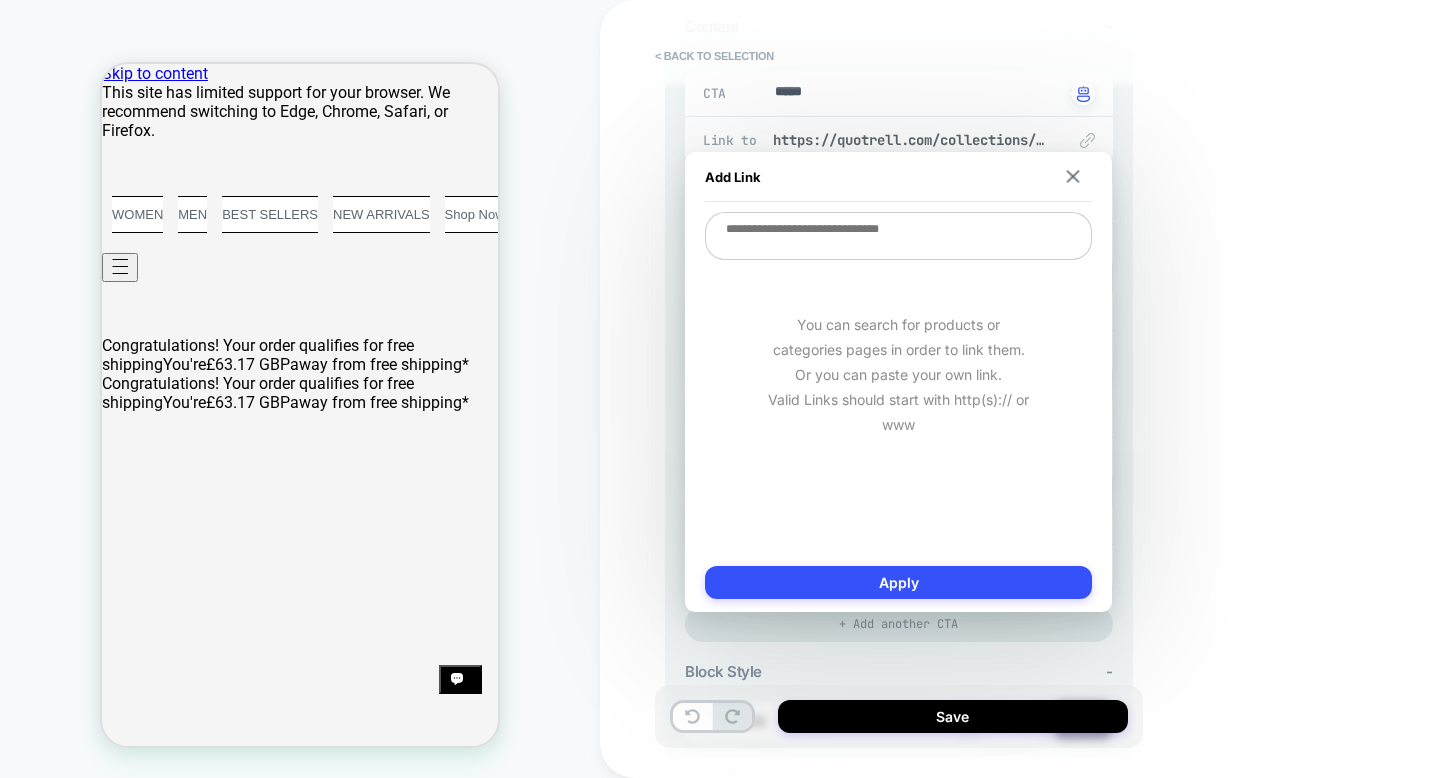 type on "*" 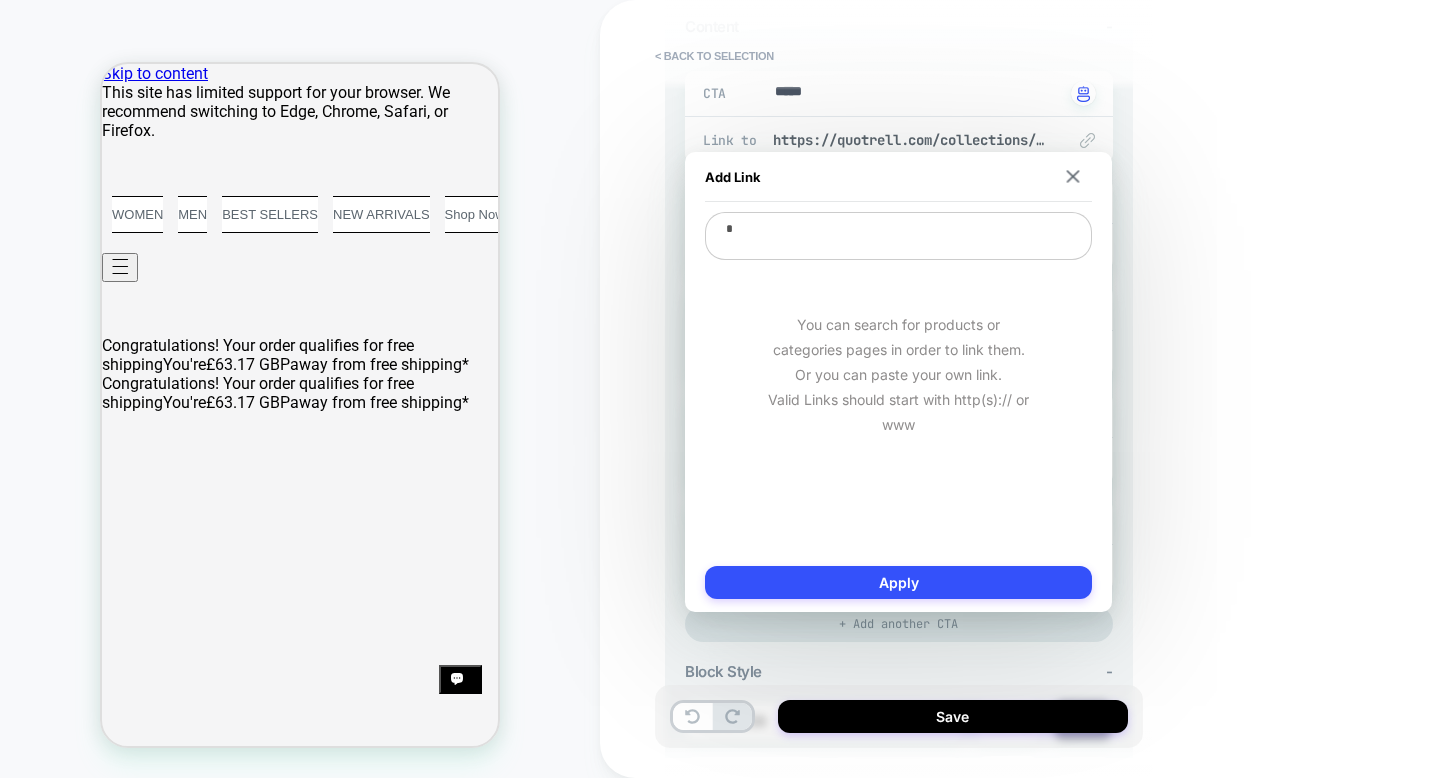 type on "*" 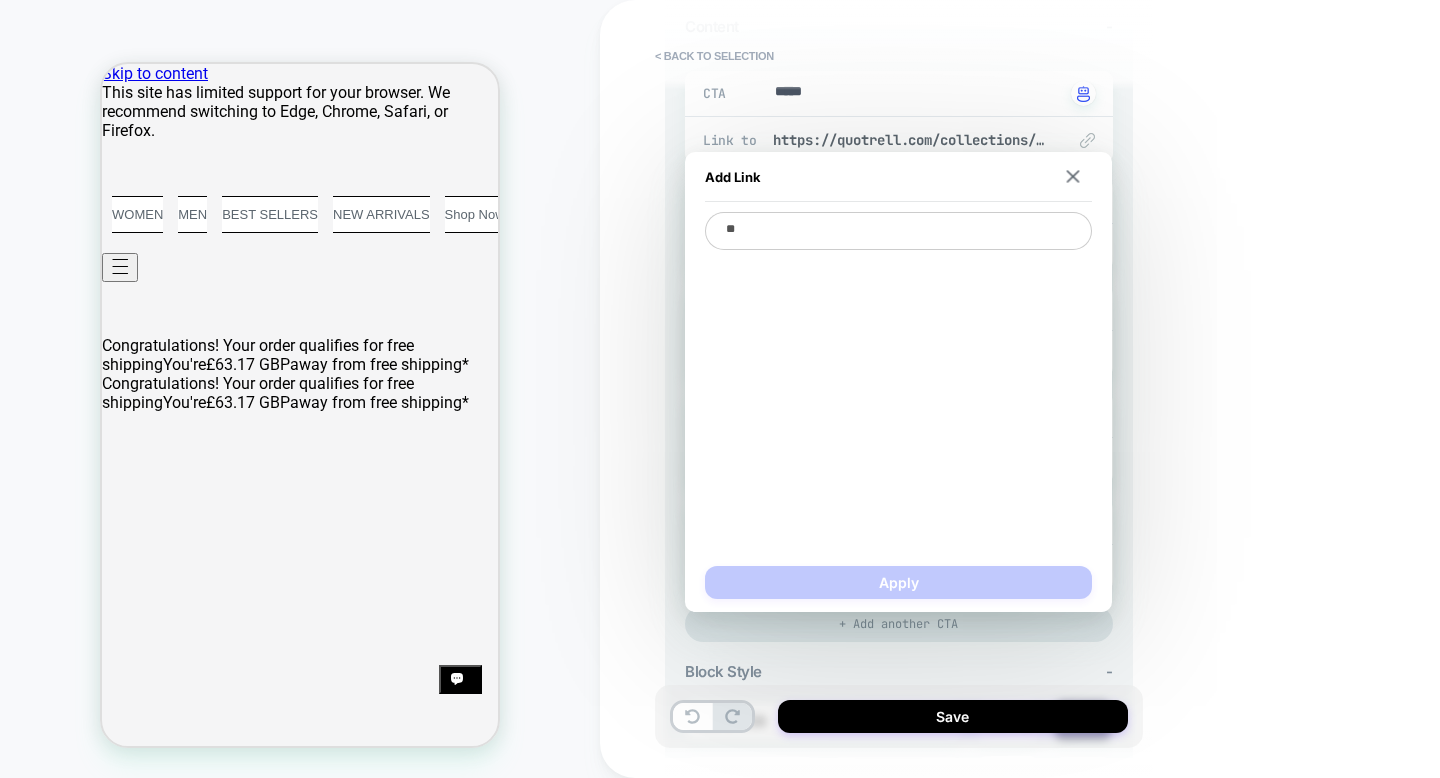 type on "***" 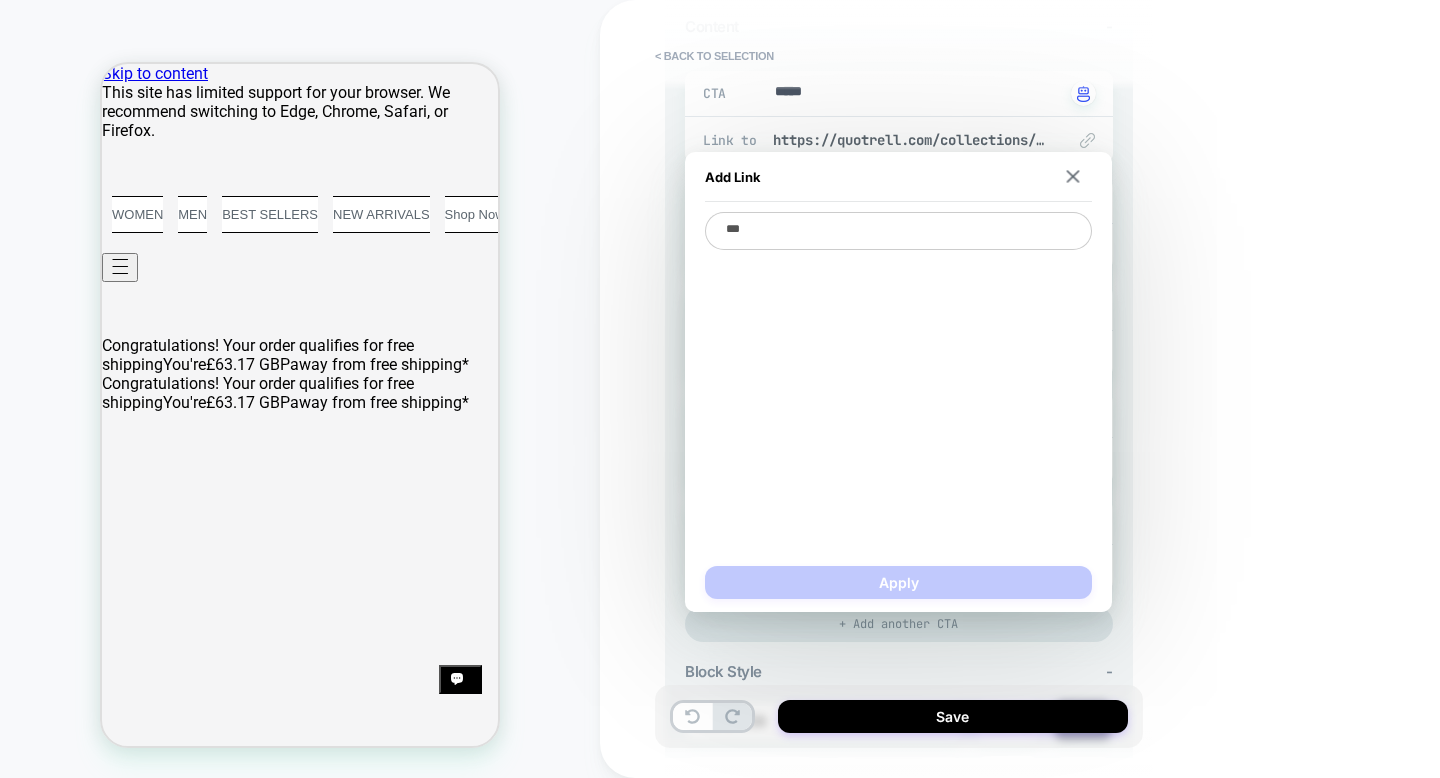 type on "*" 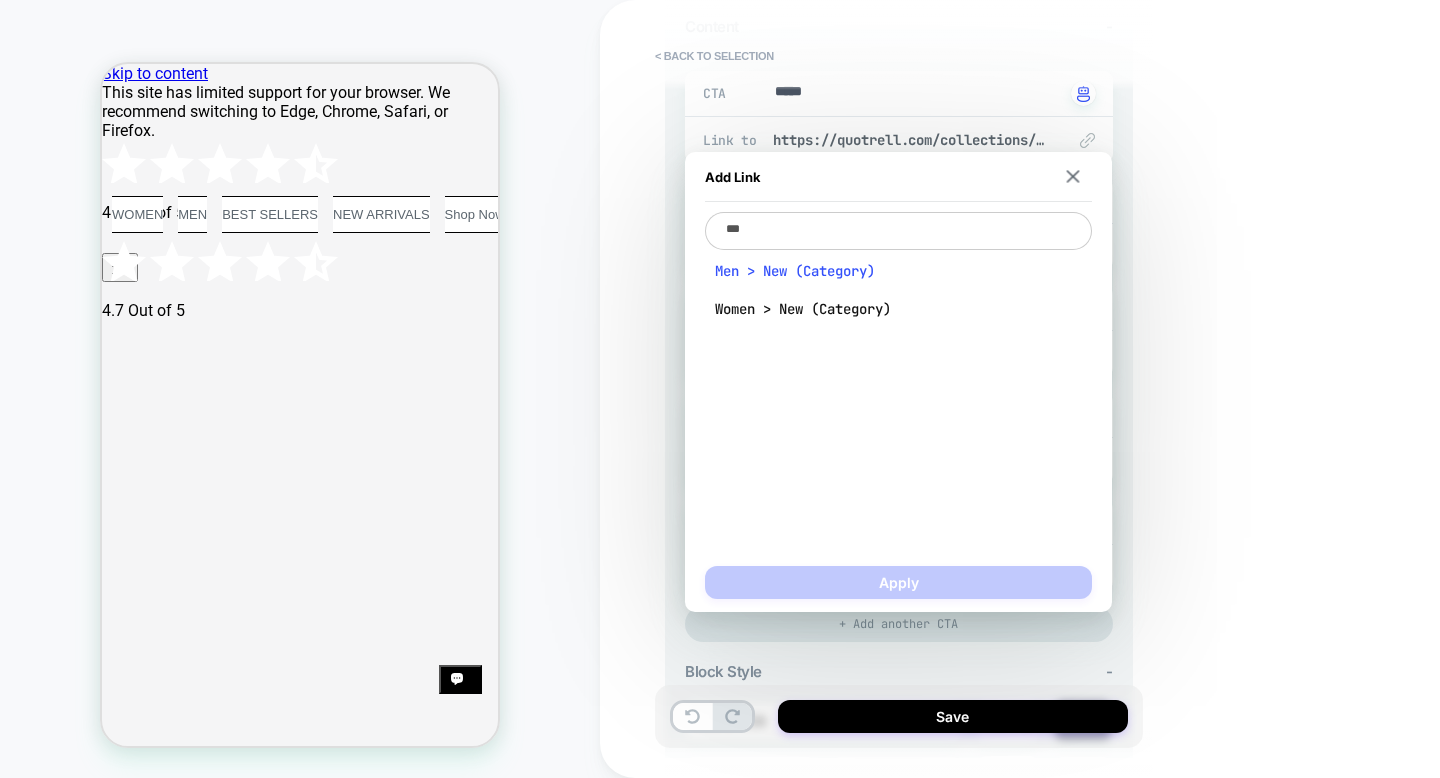 type on "***" 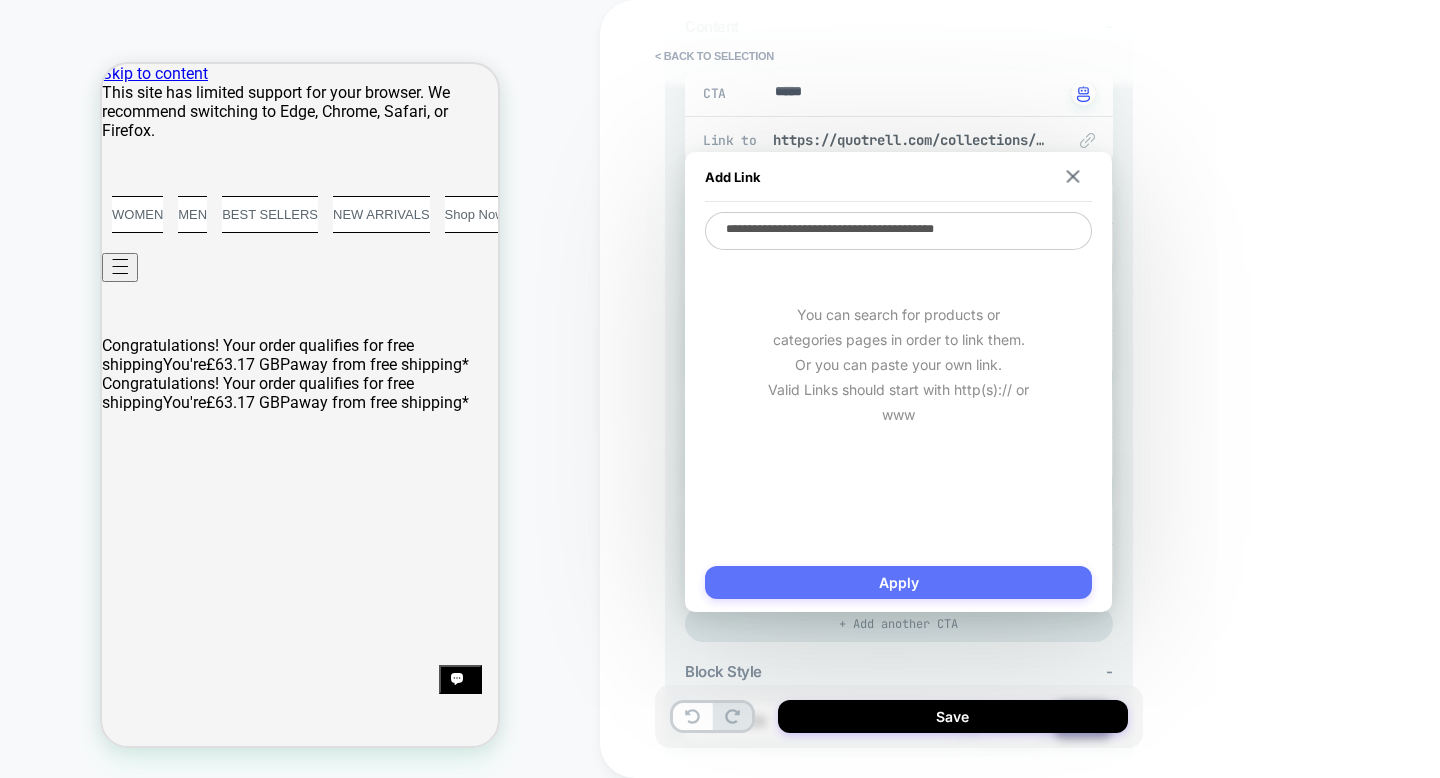 click on "Apply" at bounding box center [898, 582] 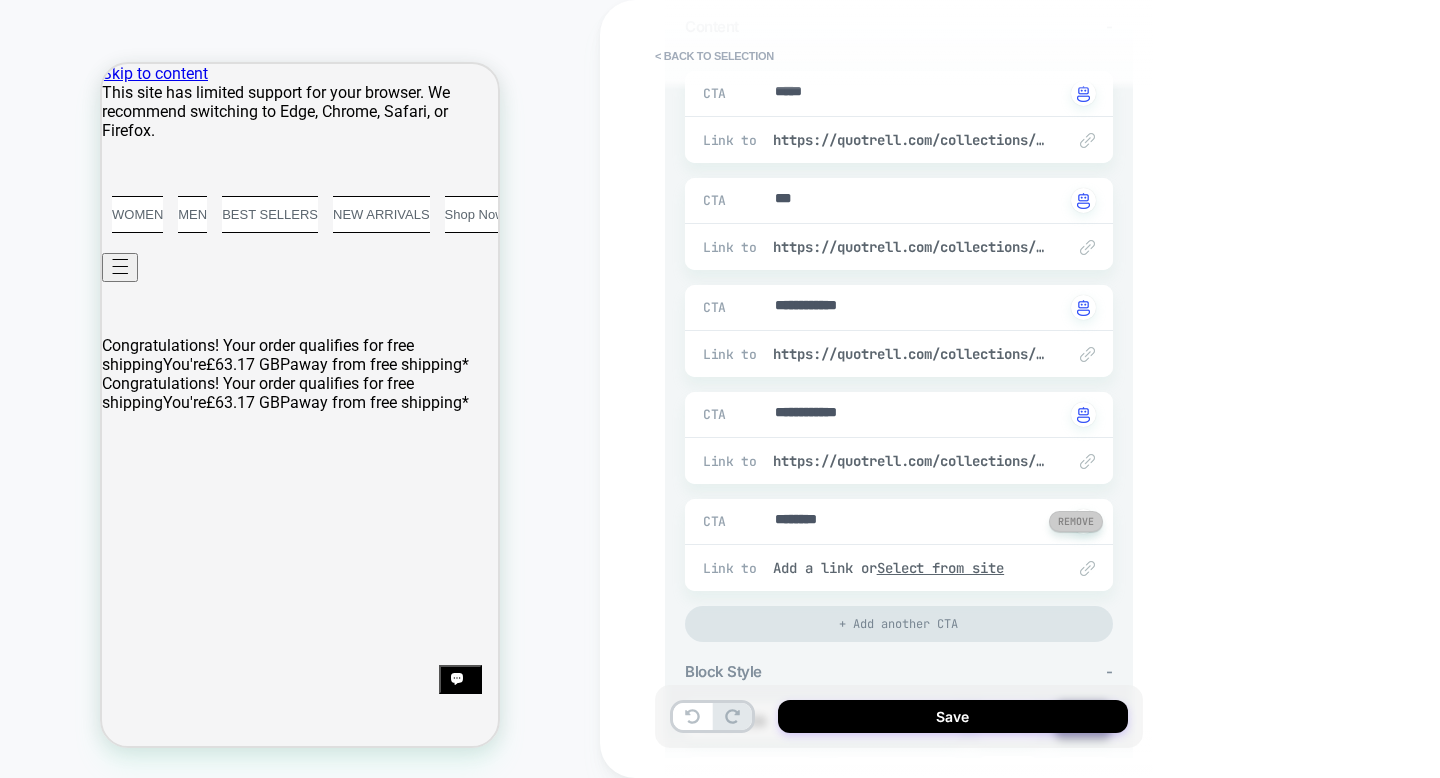click at bounding box center [1076, 521] 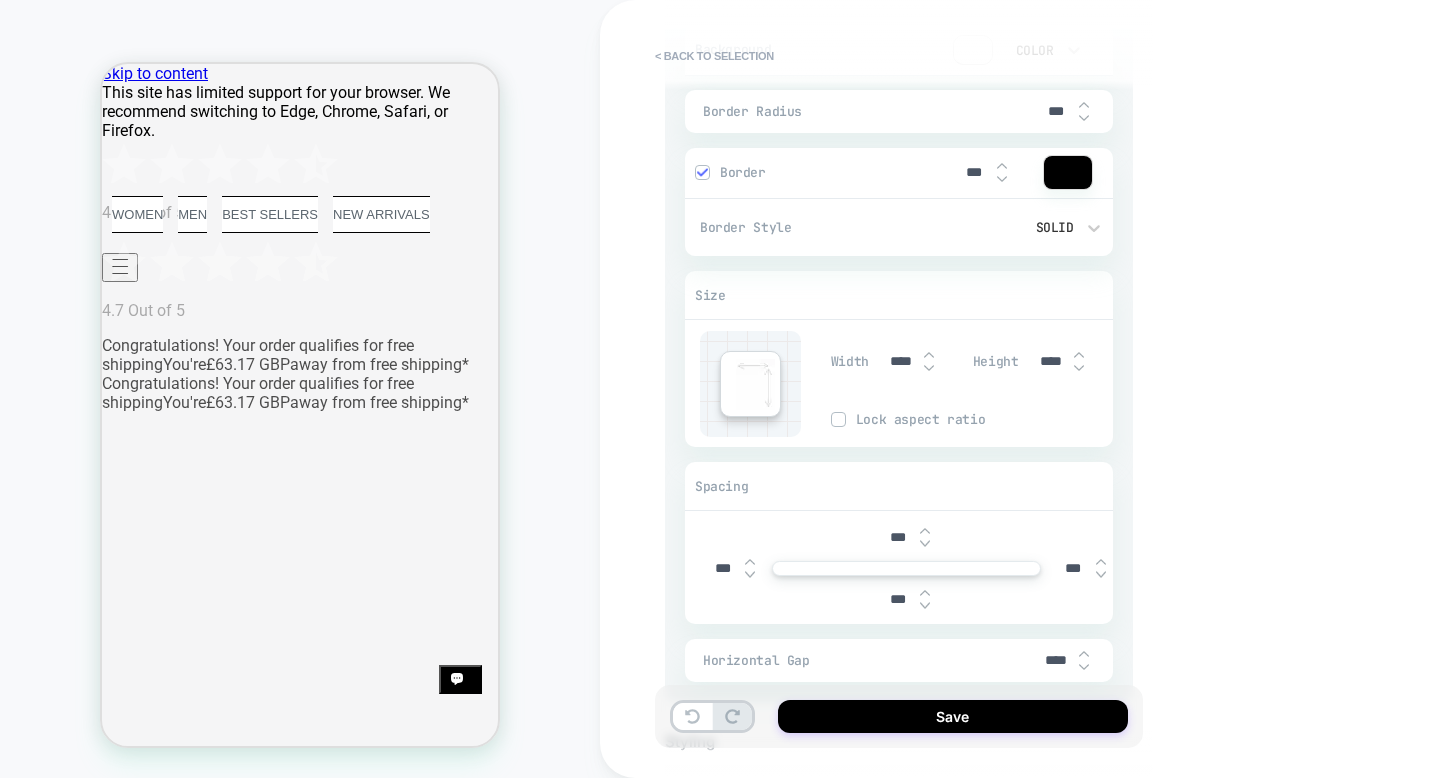 scroll, scrollTop: 1225, scrollLeft: 0, axis: vertical 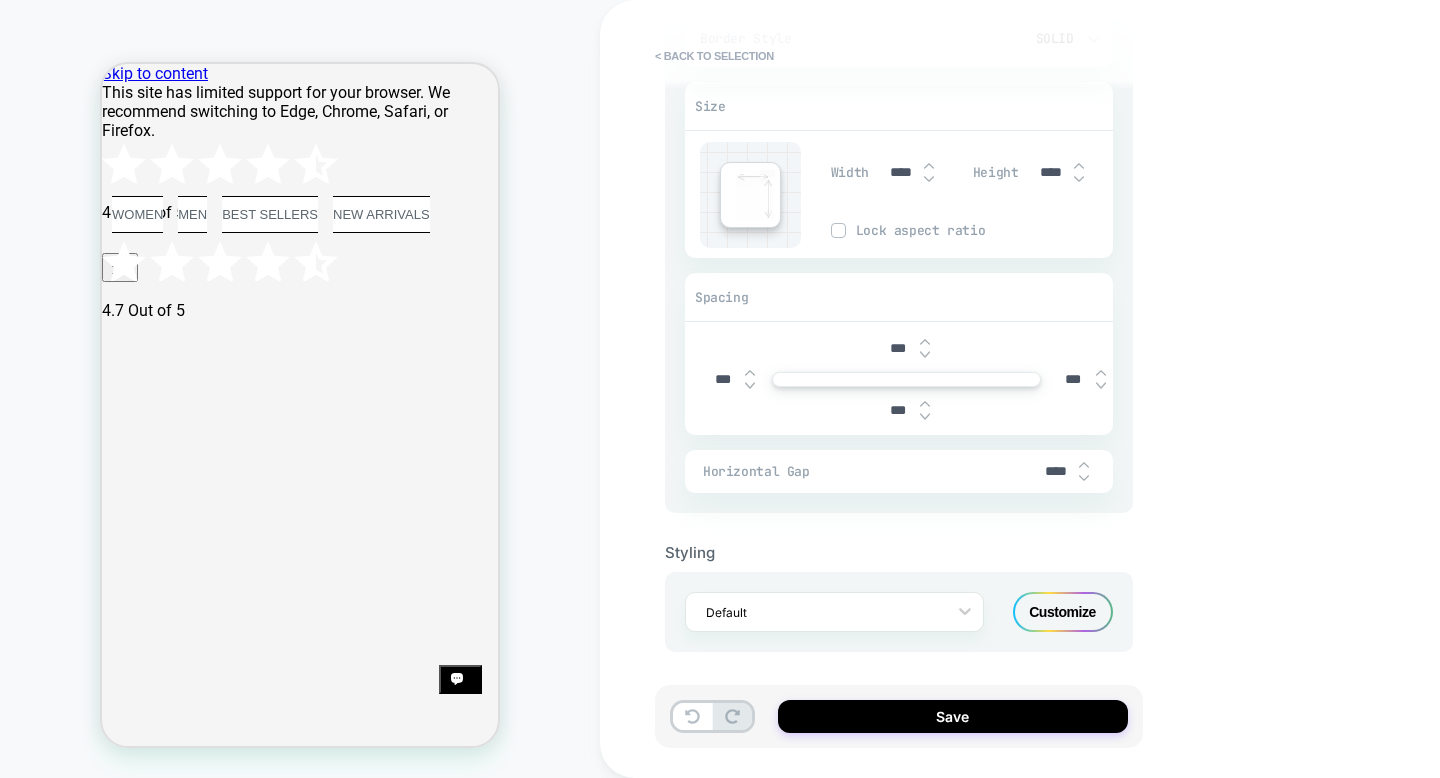 click on "Customize" at bounding box center (1063, 612) 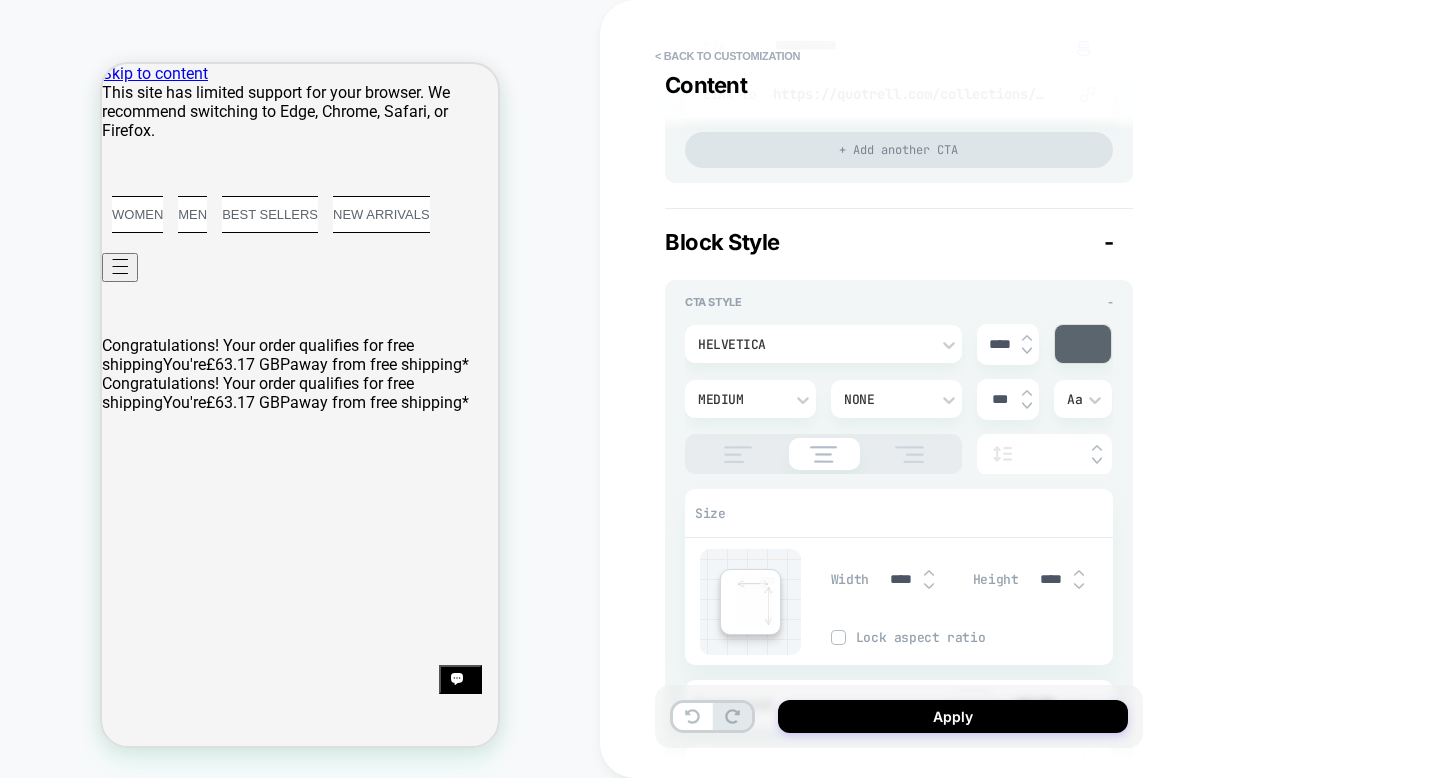 scroll, scrollTop: 695, scrollLeft: 0, axis: vertical 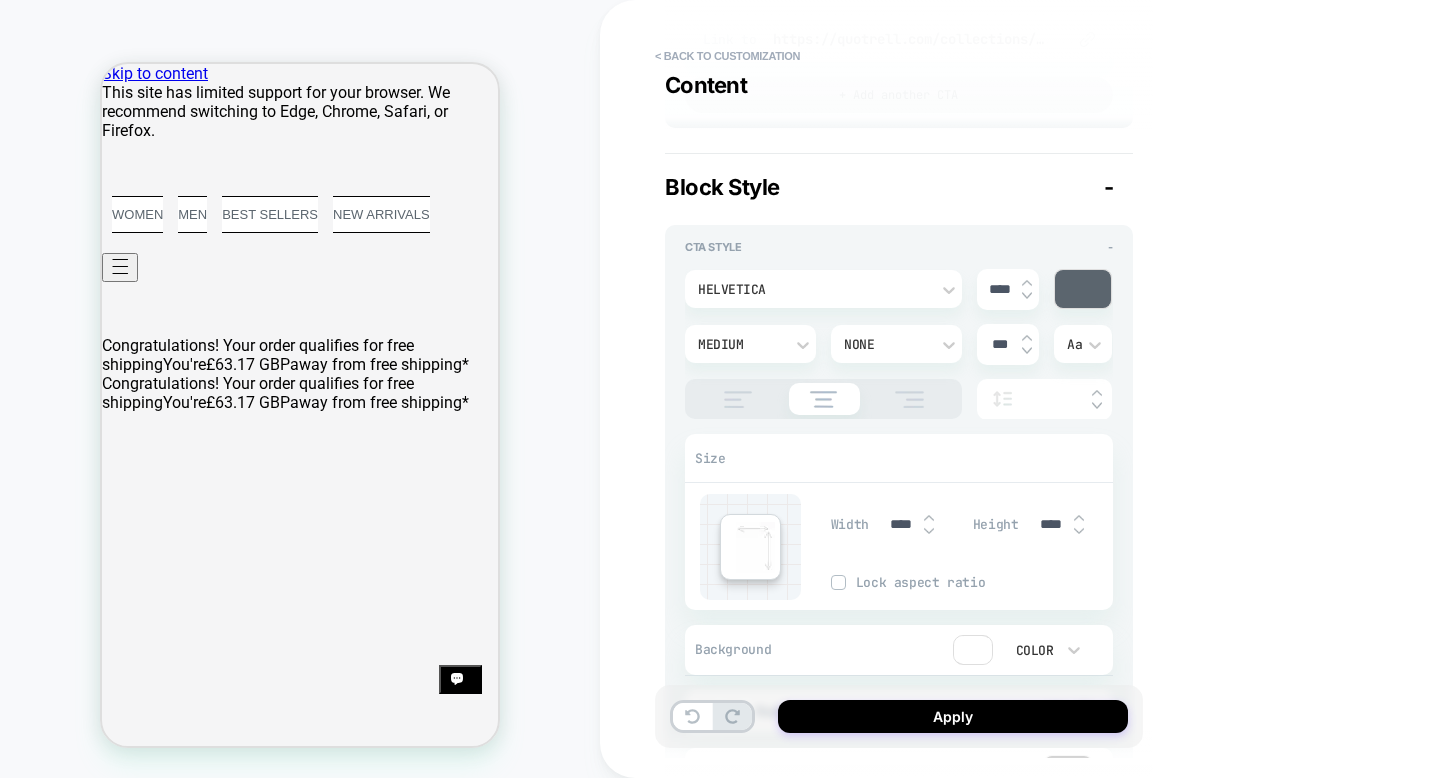click on "Helvetica" at bounding box center (813, 289) 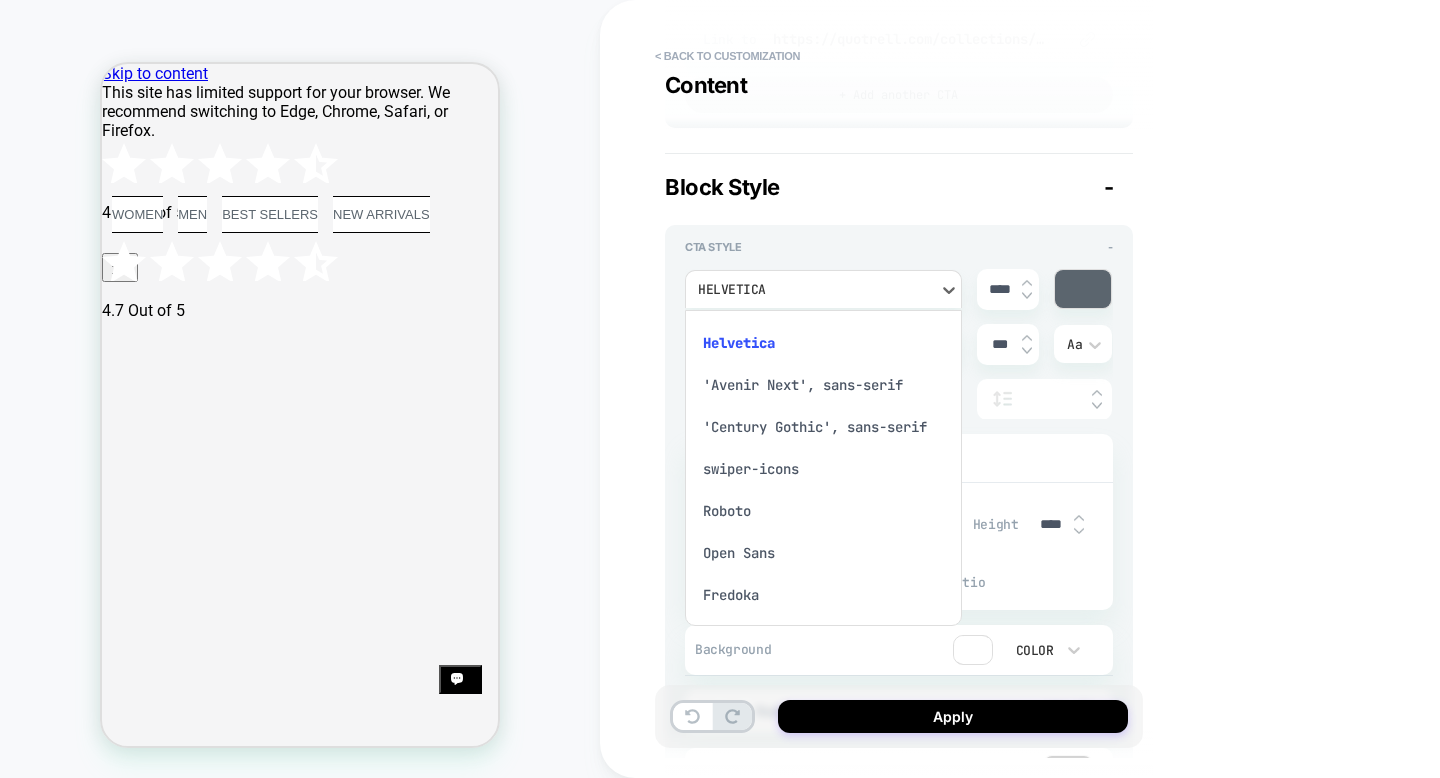 click on "'Avenir Next', sans-serif" at bounding box center (823, 385) 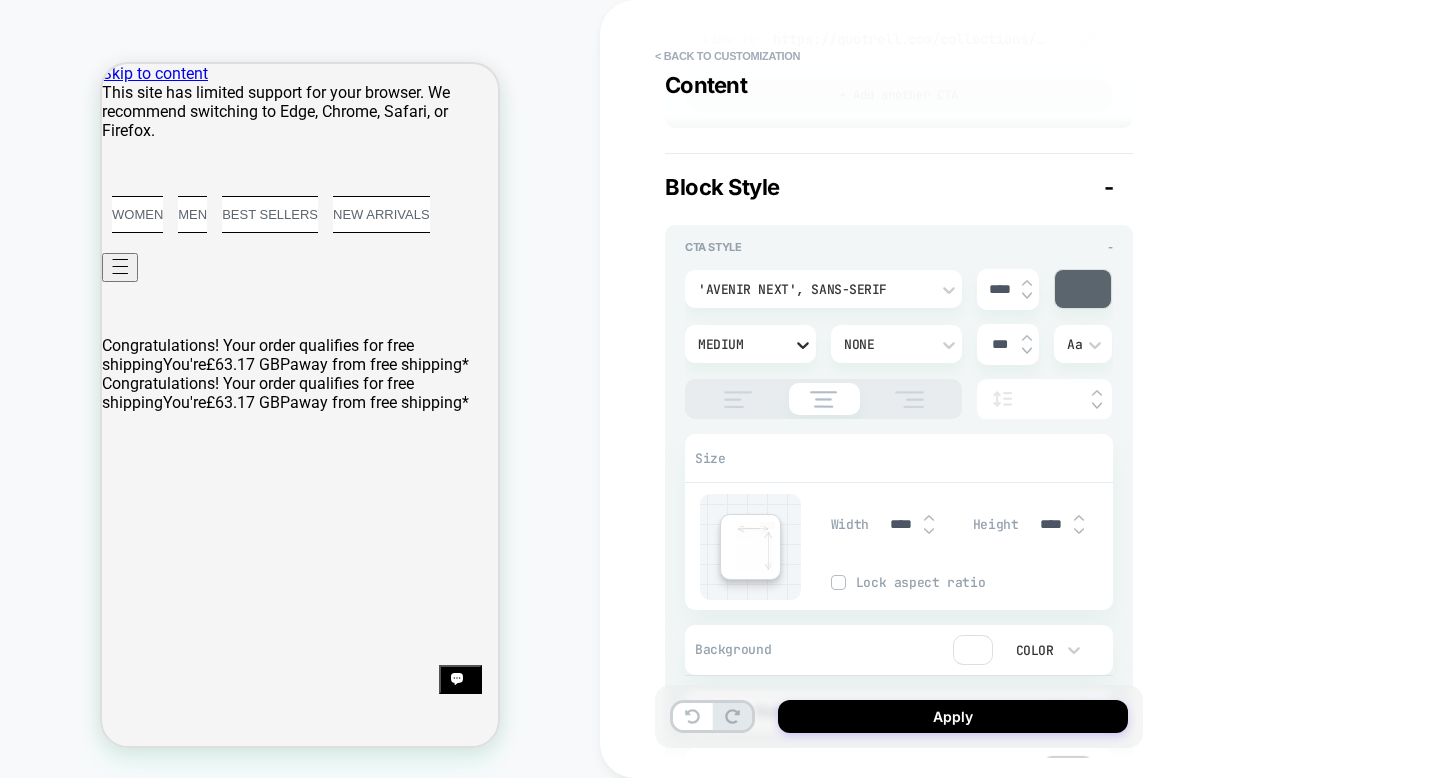 click 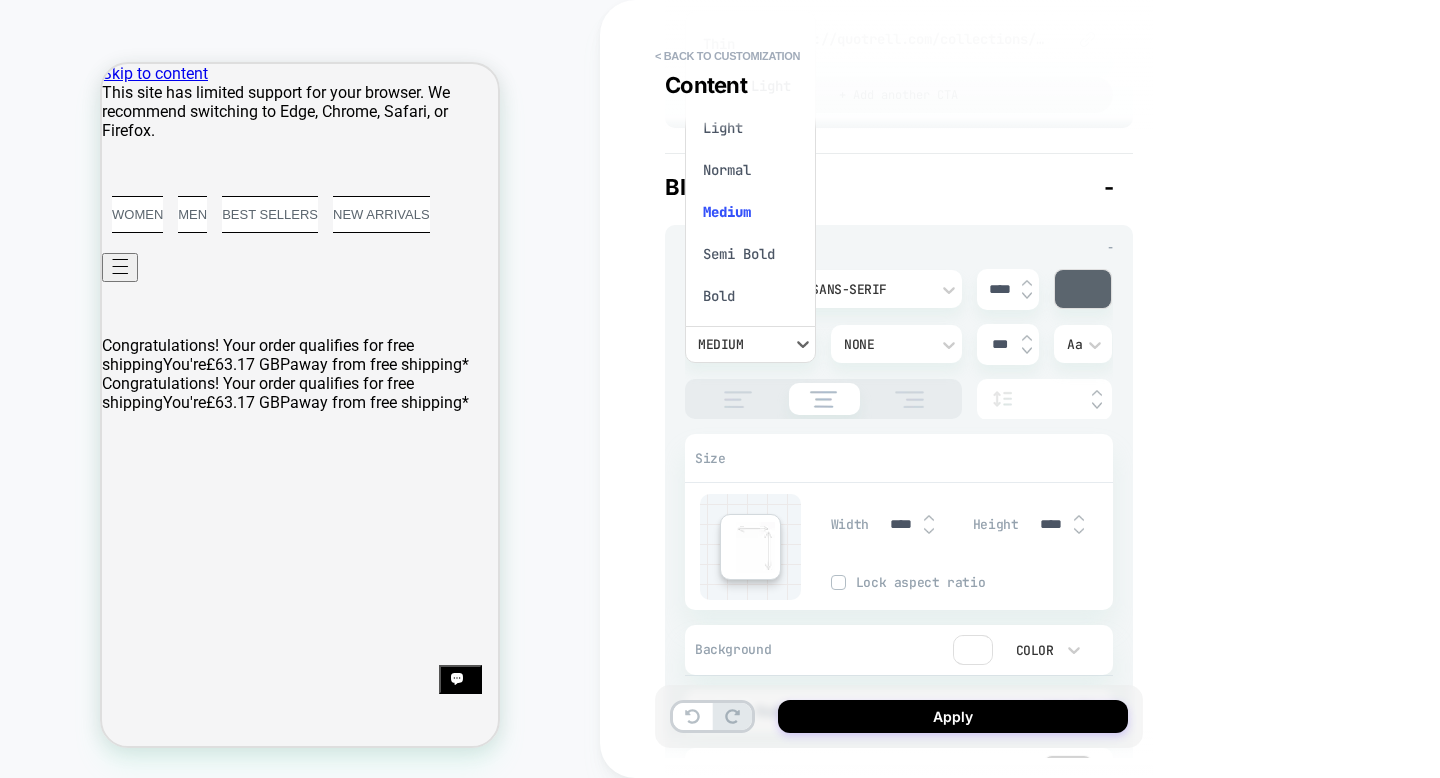 scroll, scrollTop: 16, scrollLeft: 0, axis: vertical 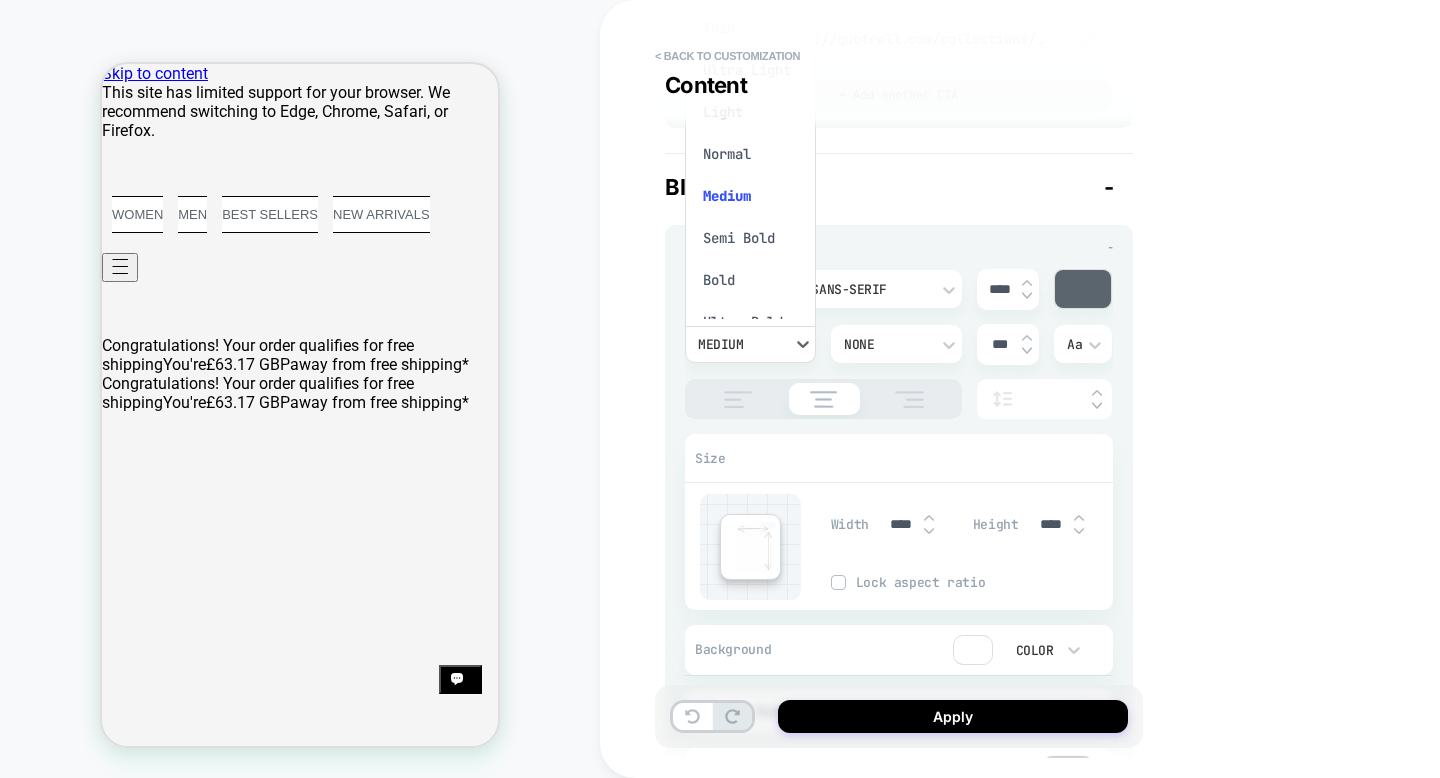 click on "Bold" at bounding box center [750, 280] 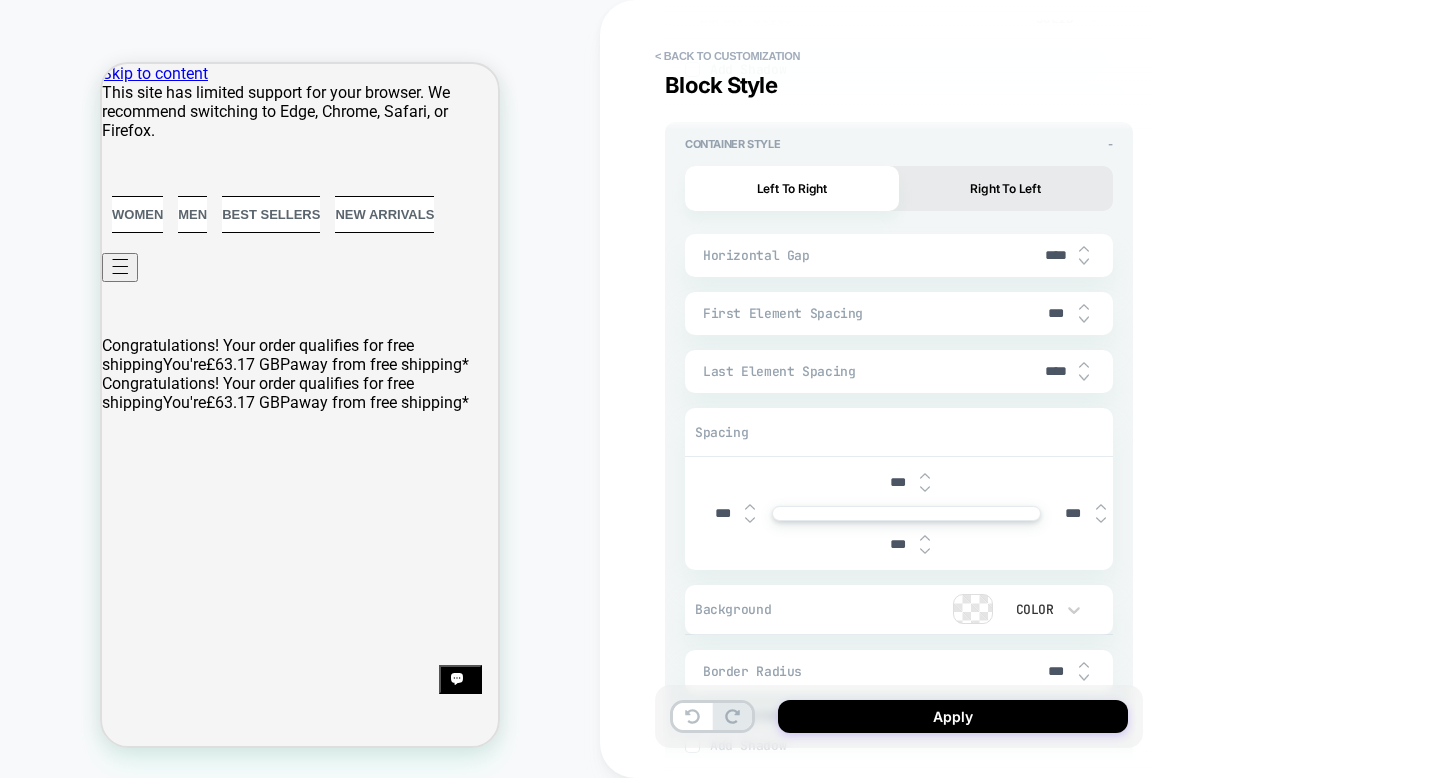 scroll, scrollTop: 1643, scrollLeft: 0, axis: vertical 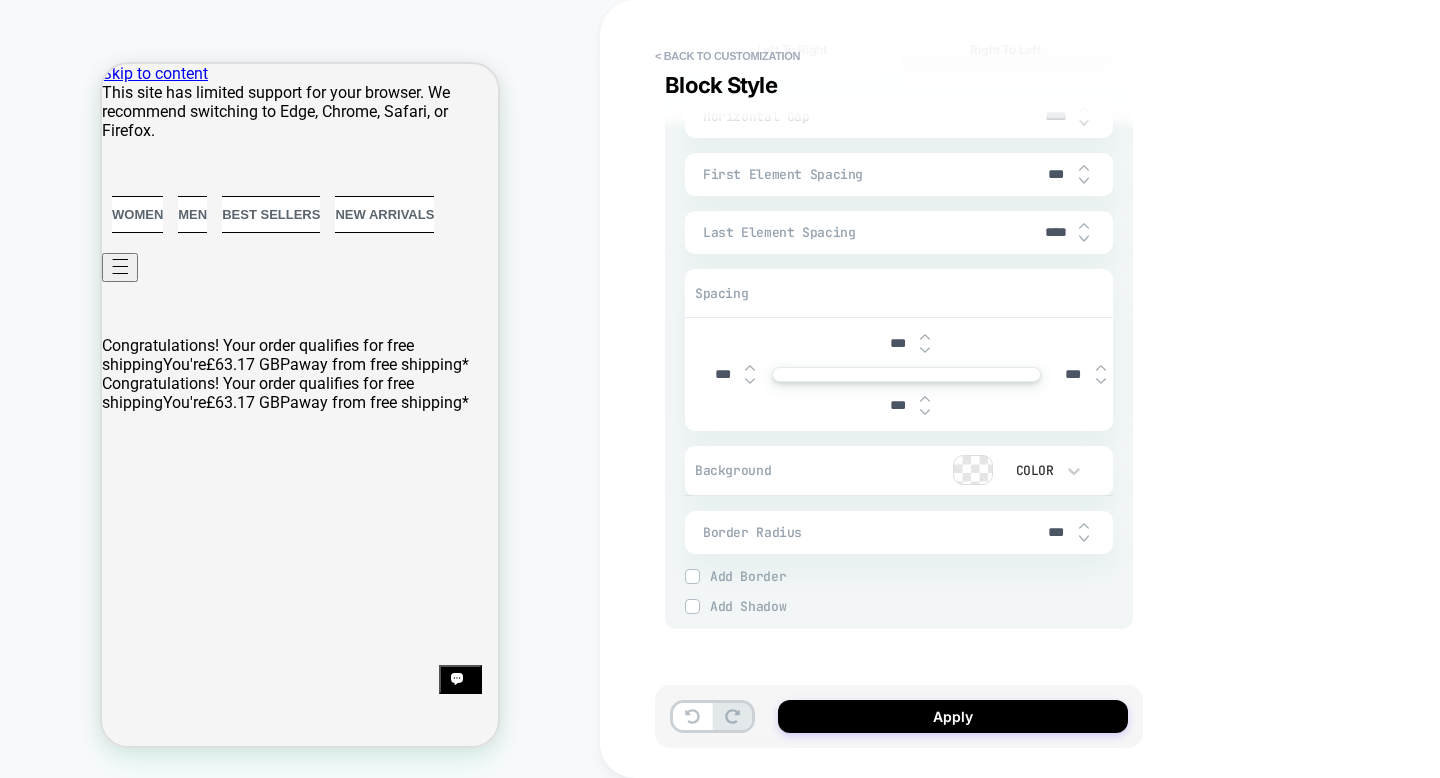 click at bounding box center (973, 470) 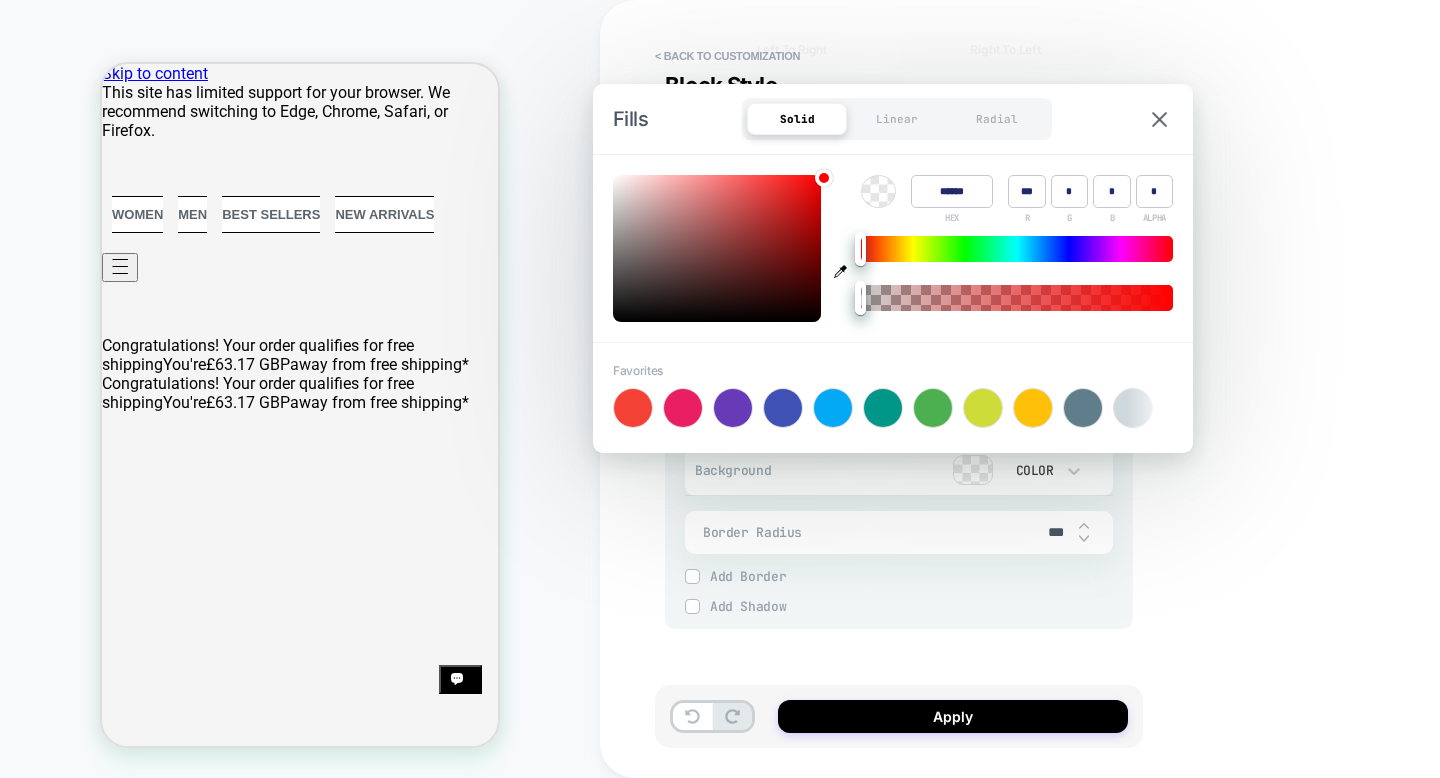 type on "*" 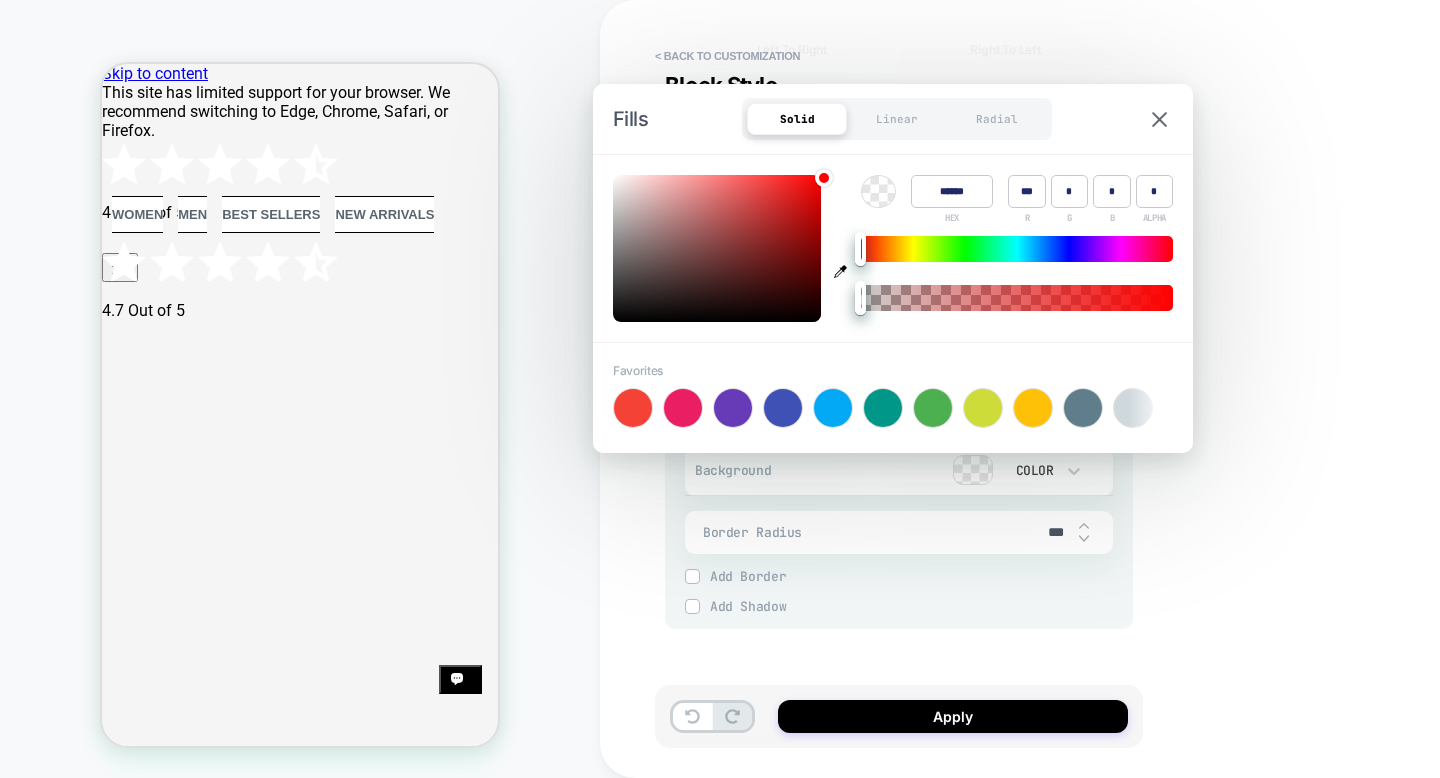 type on "******" 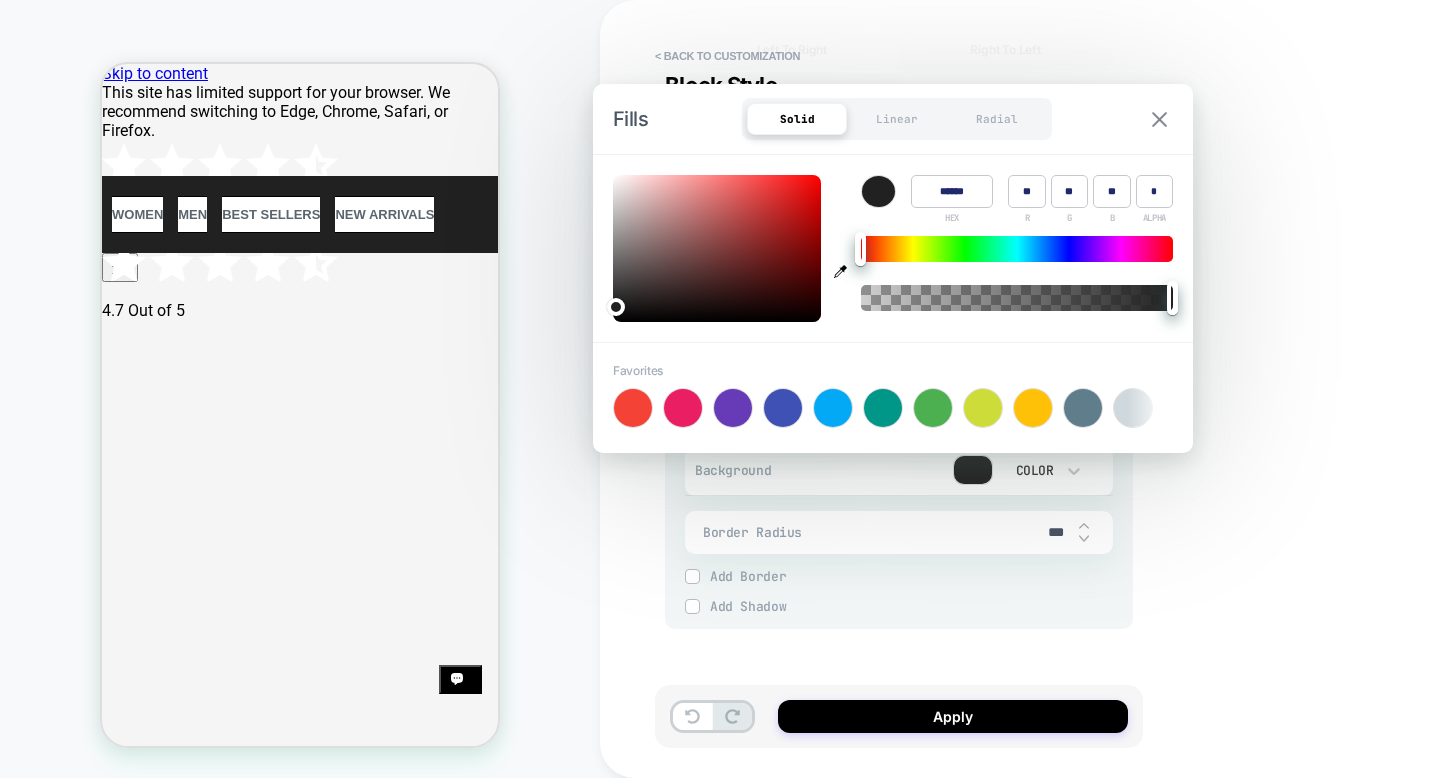click at bounding box center [1159, 119] 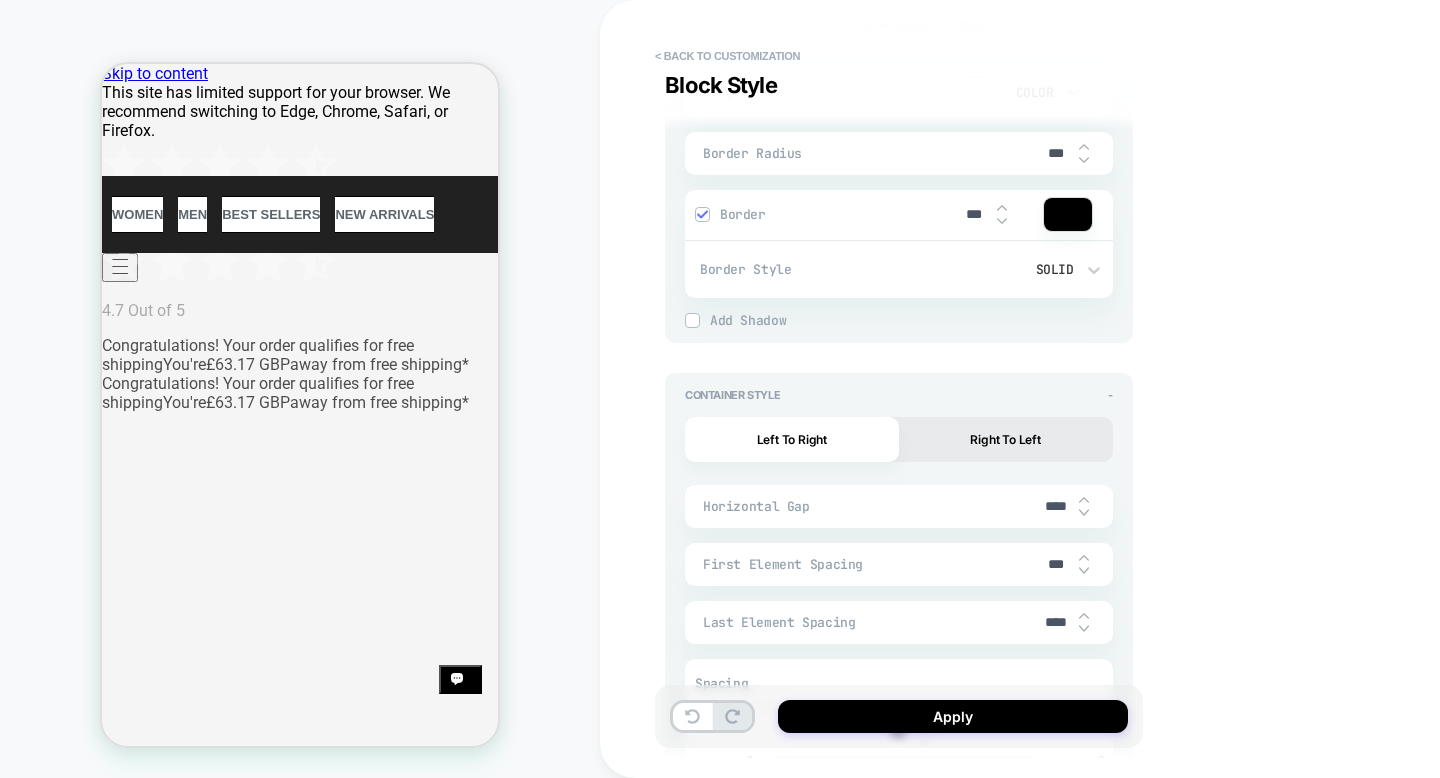 scroll, scrollTop: 1234, scrollLeft: 0, axis: vertical 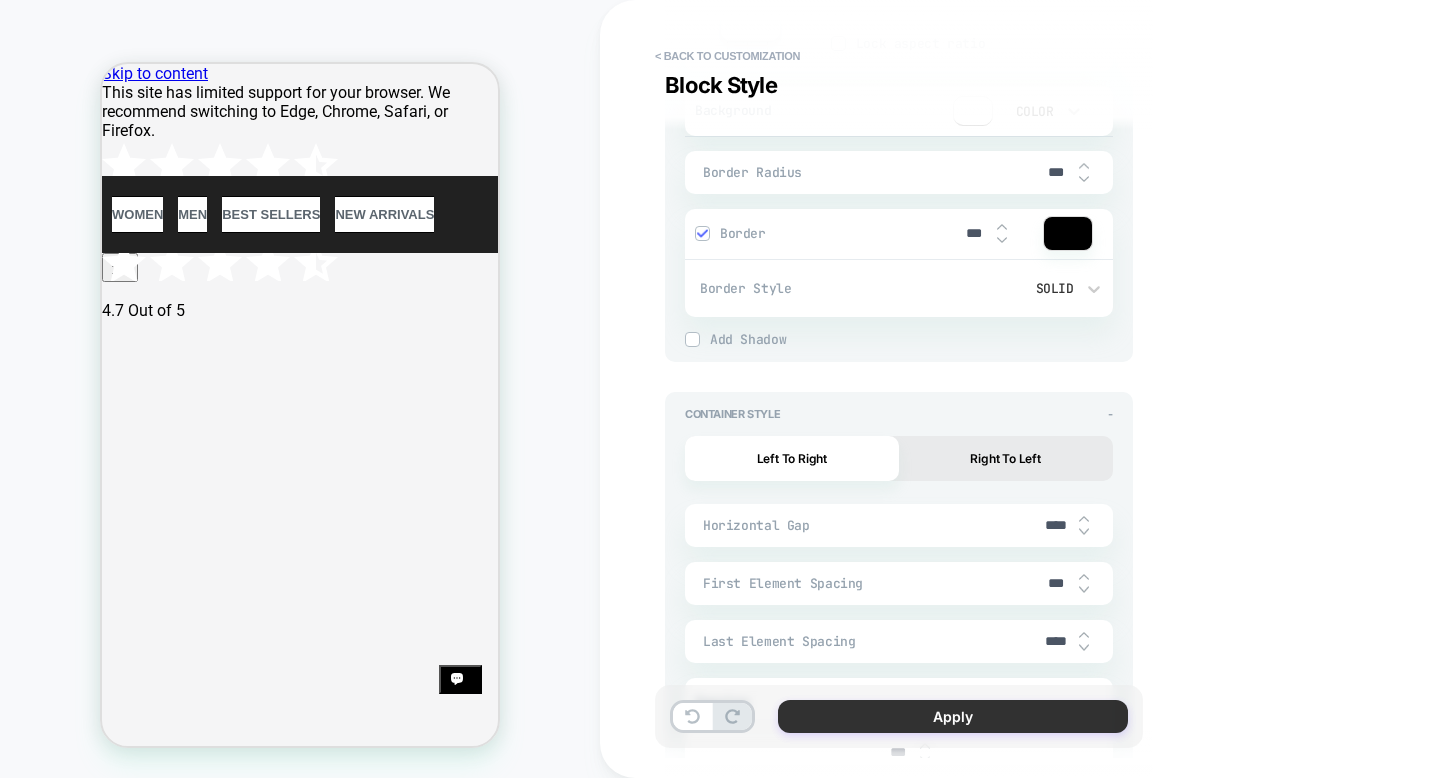 click on "Apply" at bounding box center (953, 716) 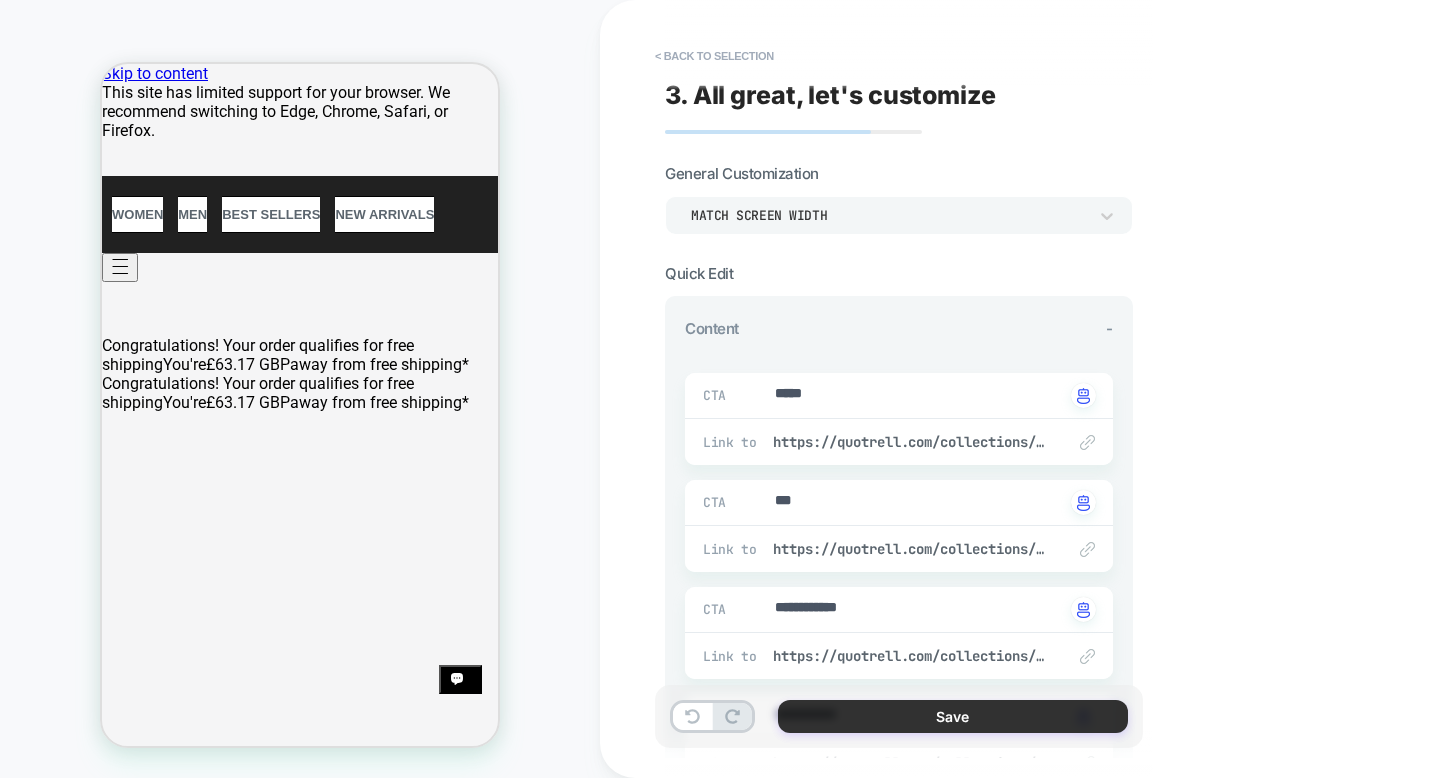 click on "Save" at bounding box center [953, 716] 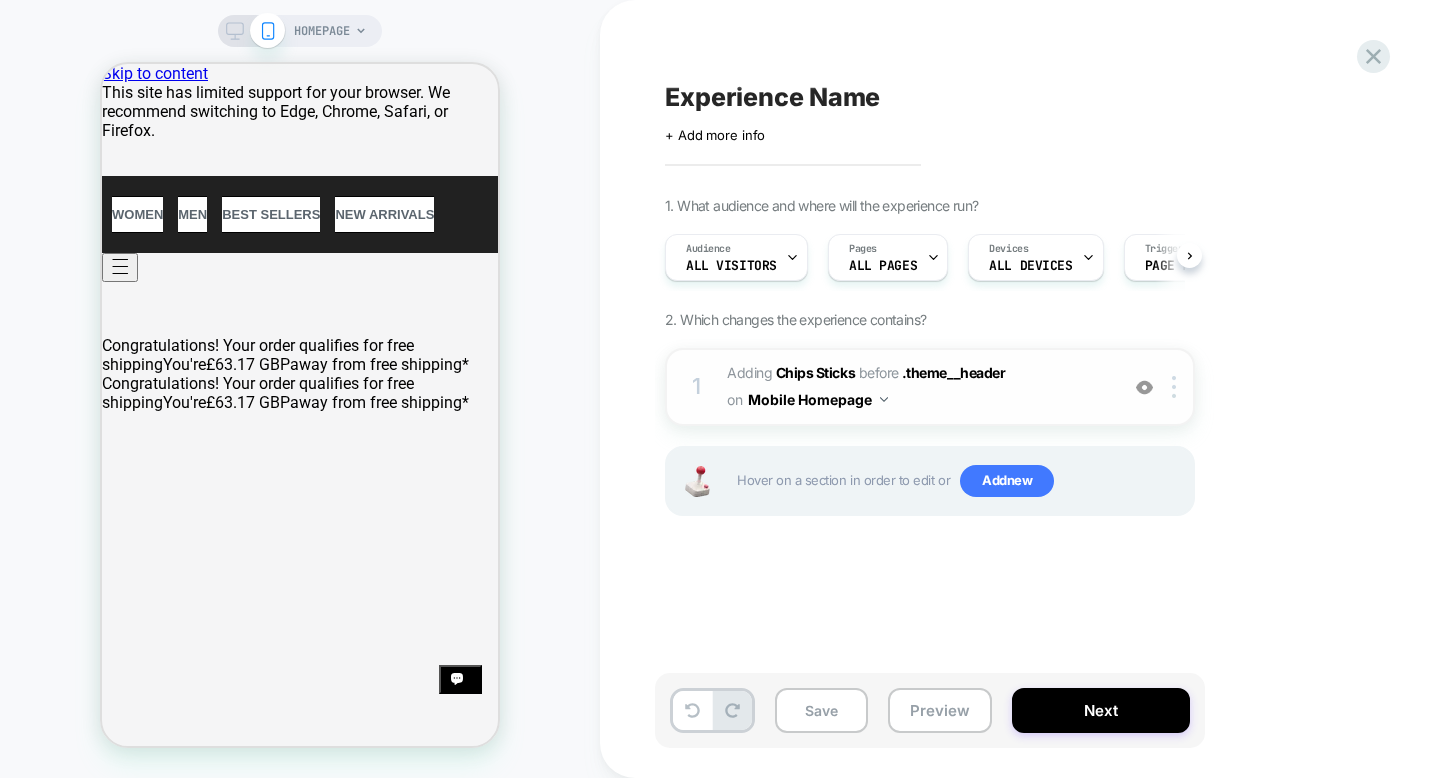 scroll, scrollTop: 0, scrollLeft: 1, axis: horizontal 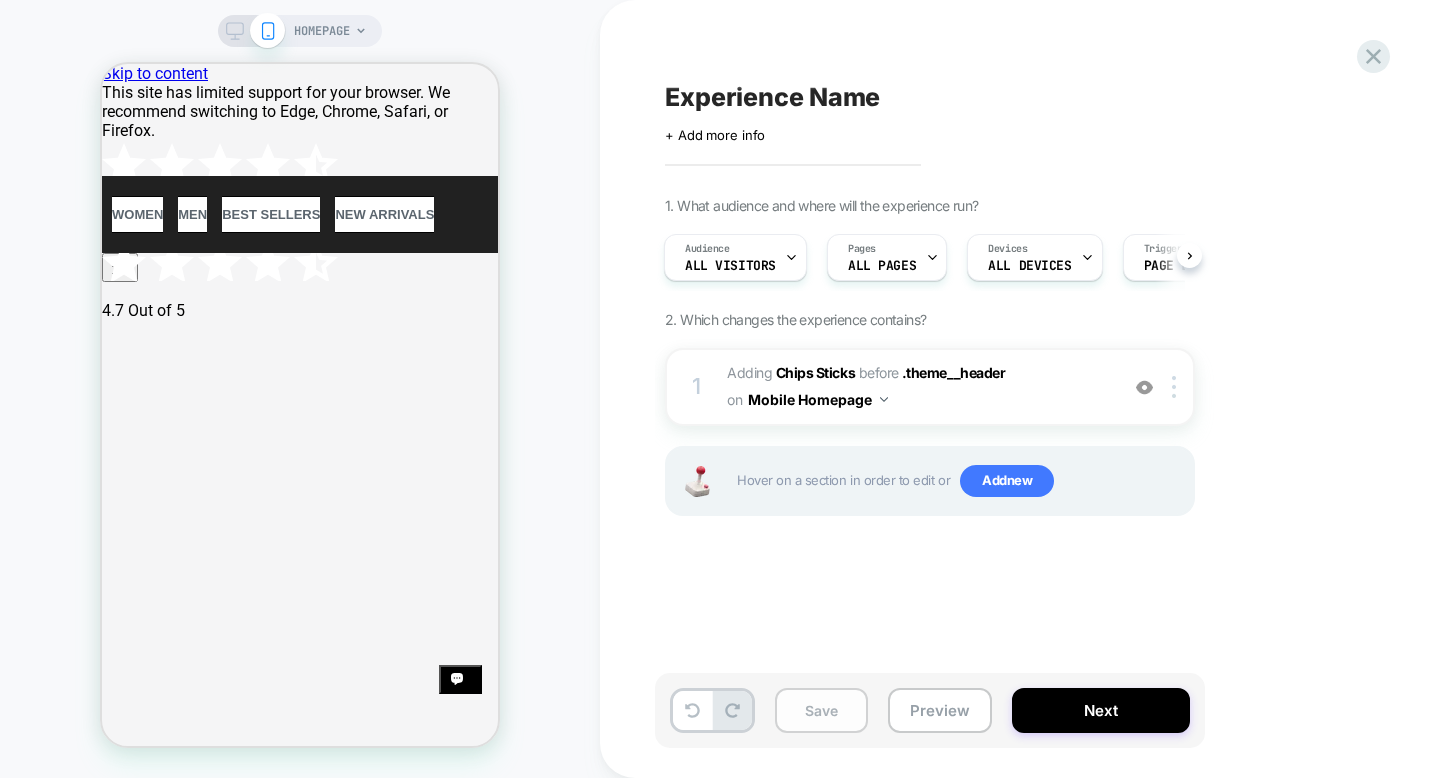 click on "Save" at bounding box center (821, 710) 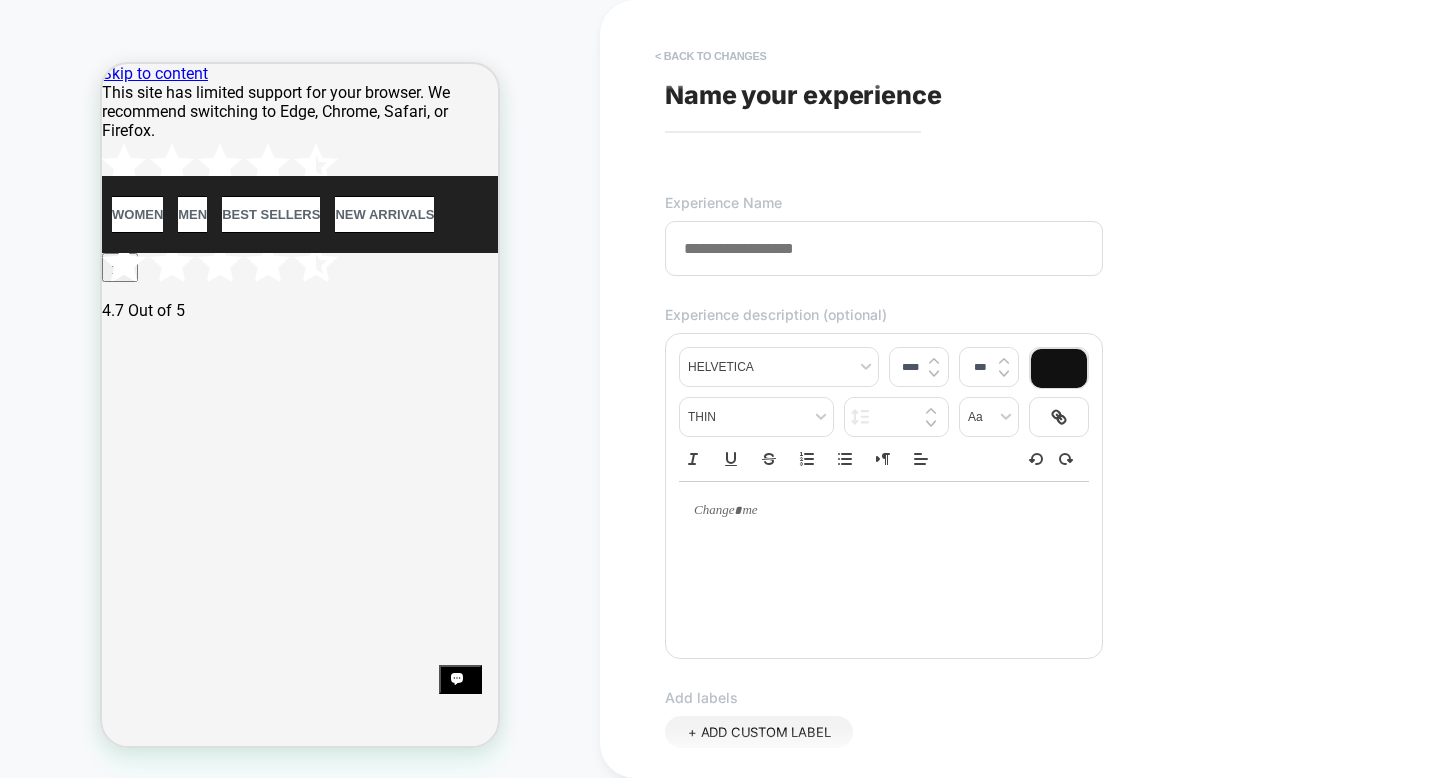 click on "< Back to changes" at bounding box center [711, 56] 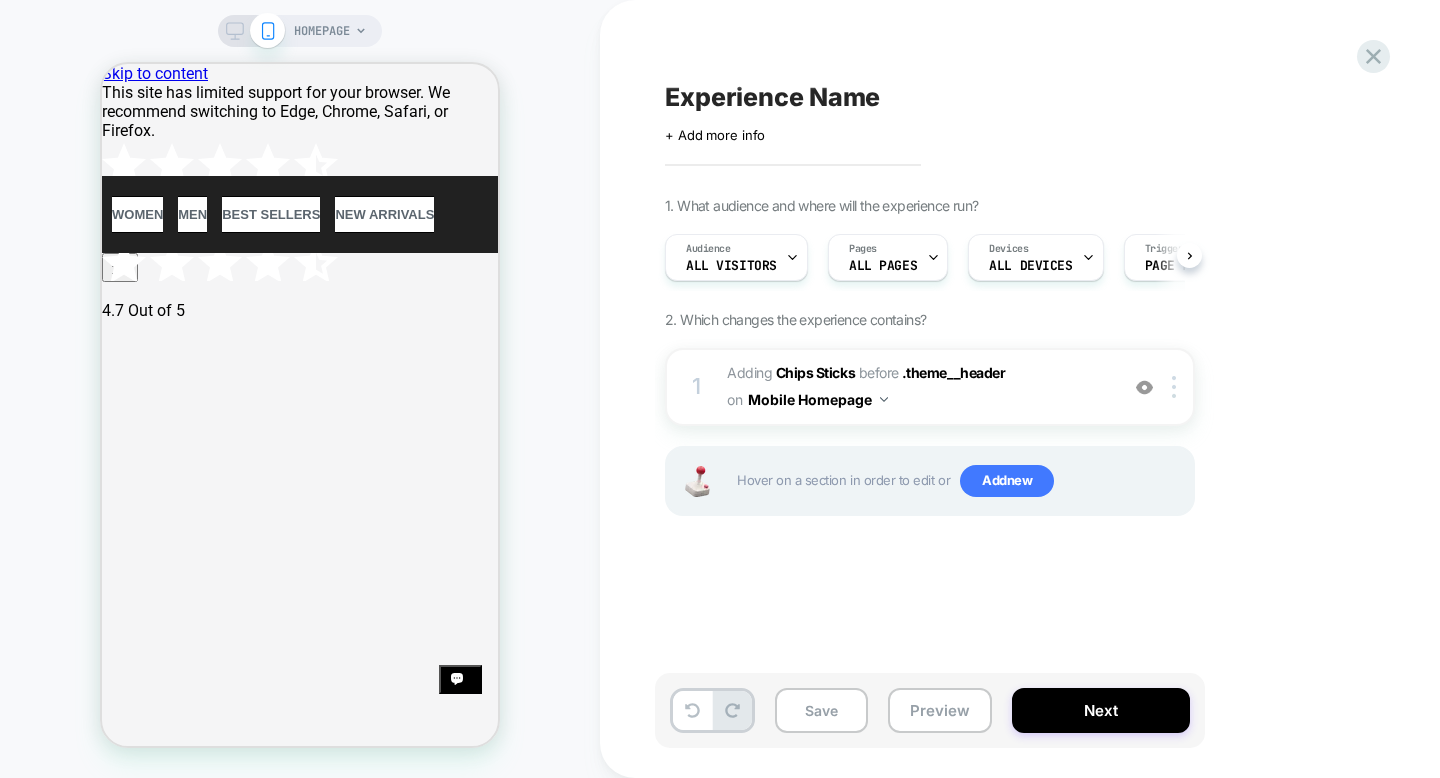 scroll, scrollTop: 0, scrollLeft: 1, axis: horizontal 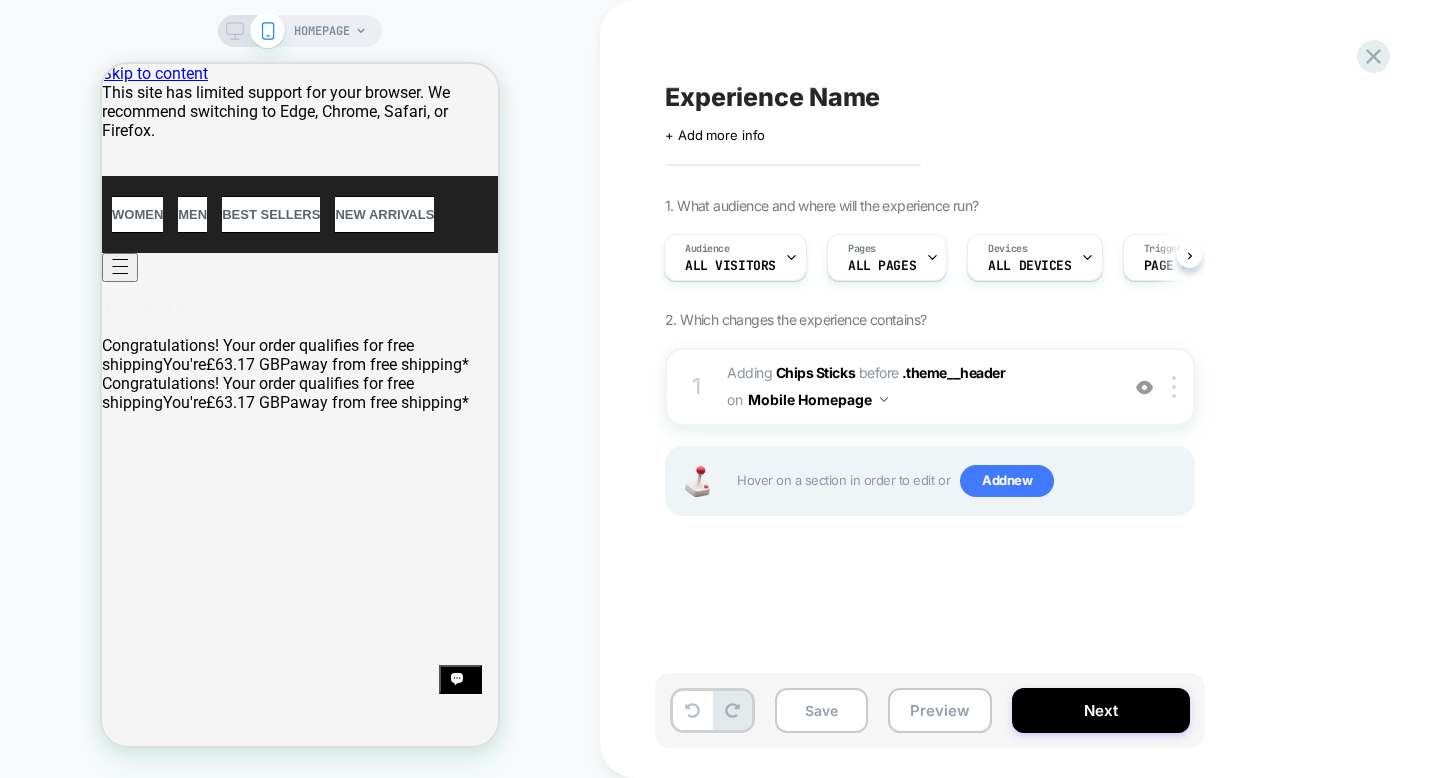 click on "Experience Name" at bounding box center [772, 97] 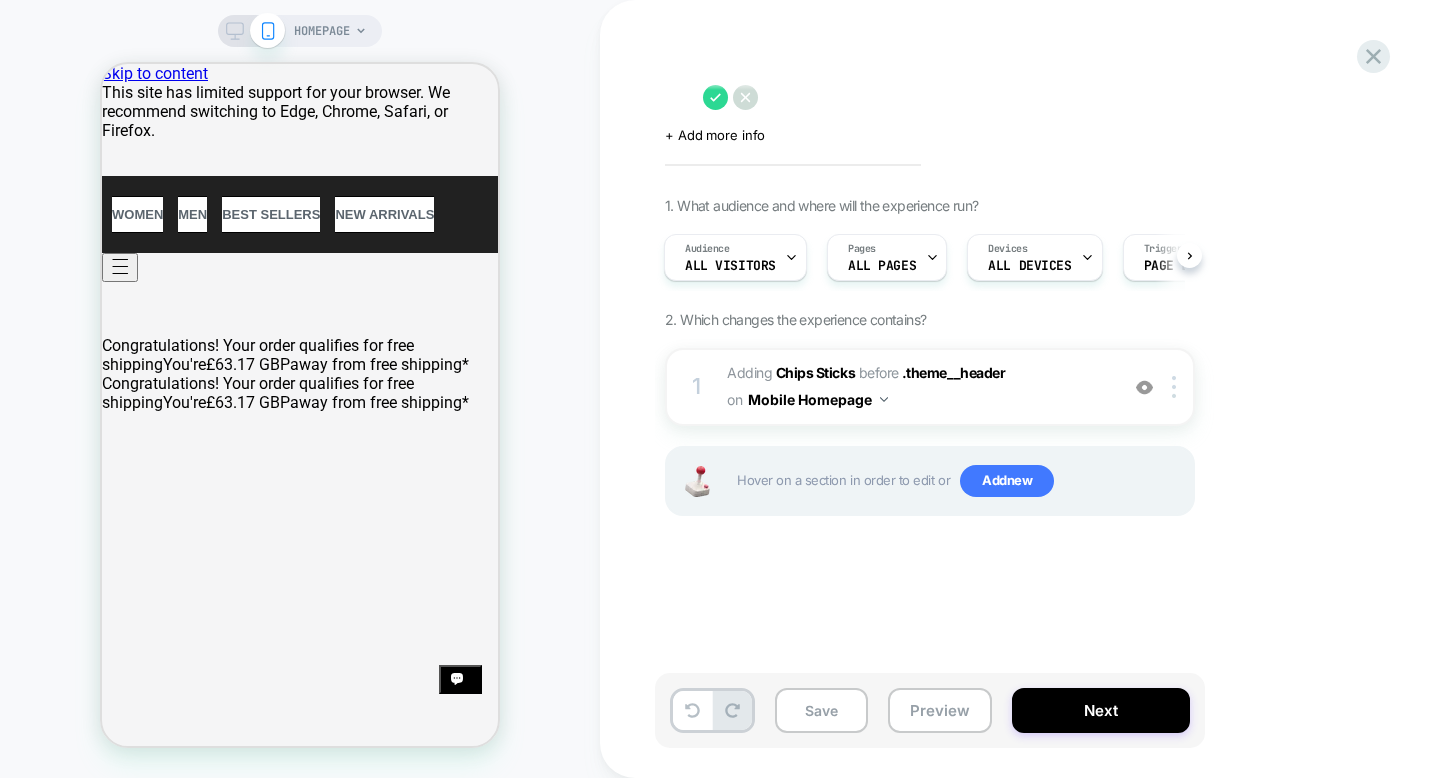 click at bounding box center (1030, 97) 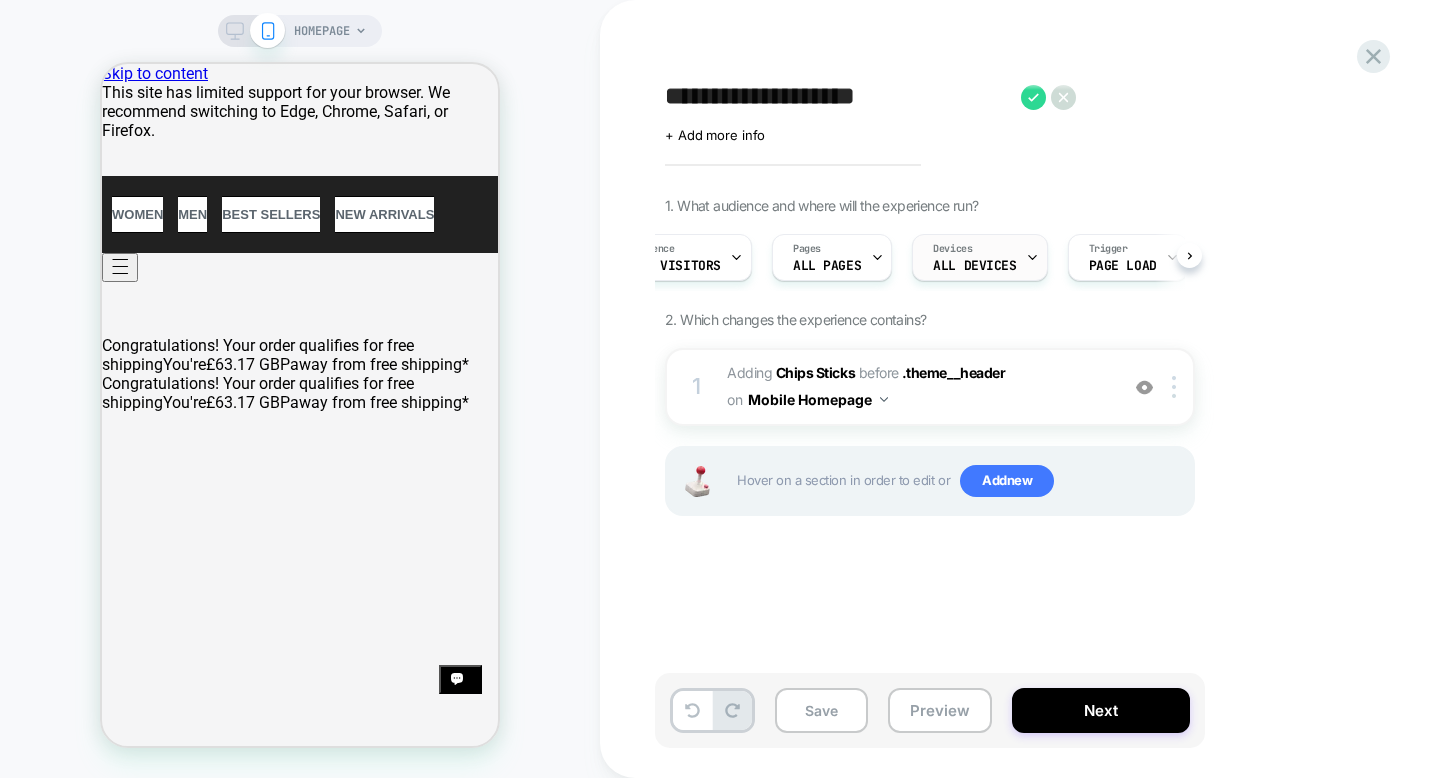 scroll, scrollTop: 0, scrollLeft: 0, axis: both 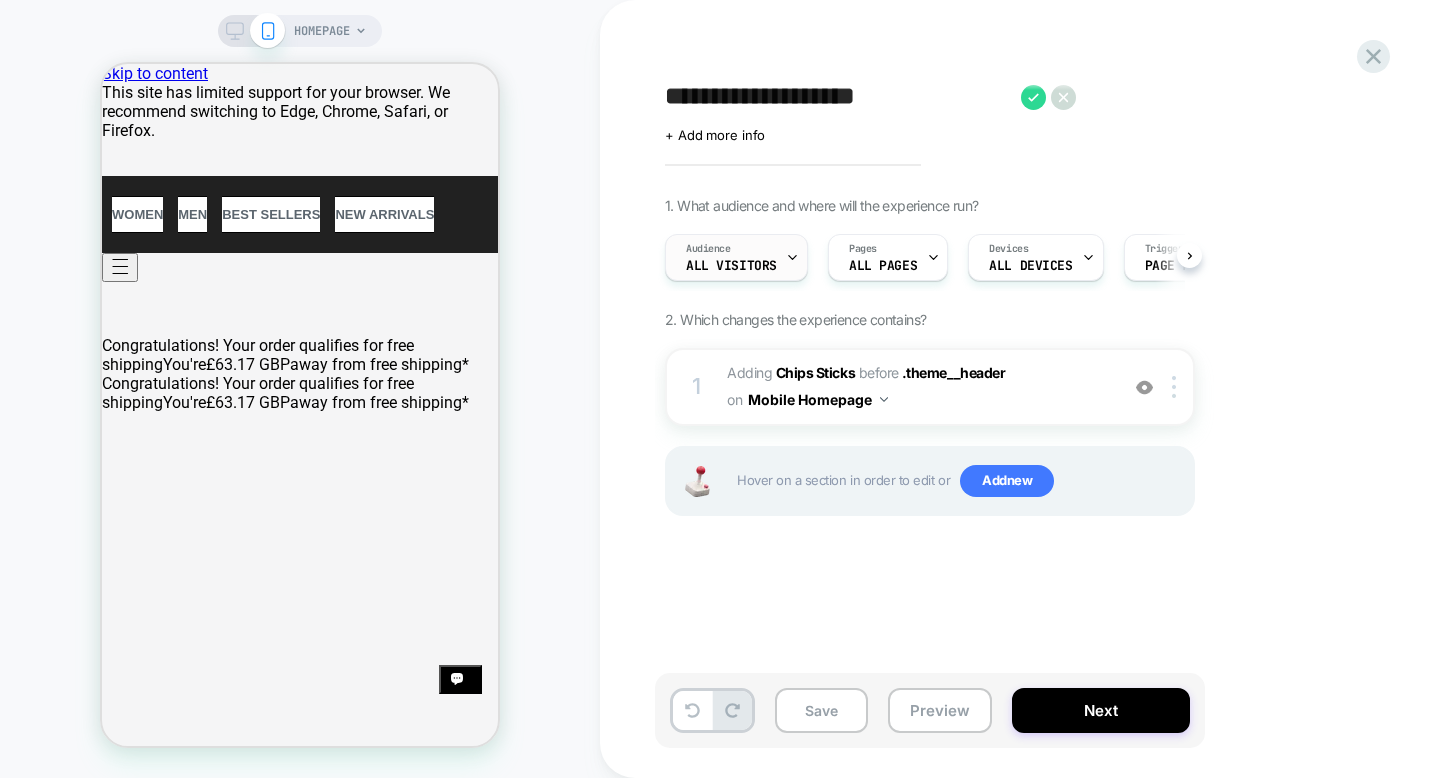 click on "Audience All Visitors" at bounding box center [731, 257] 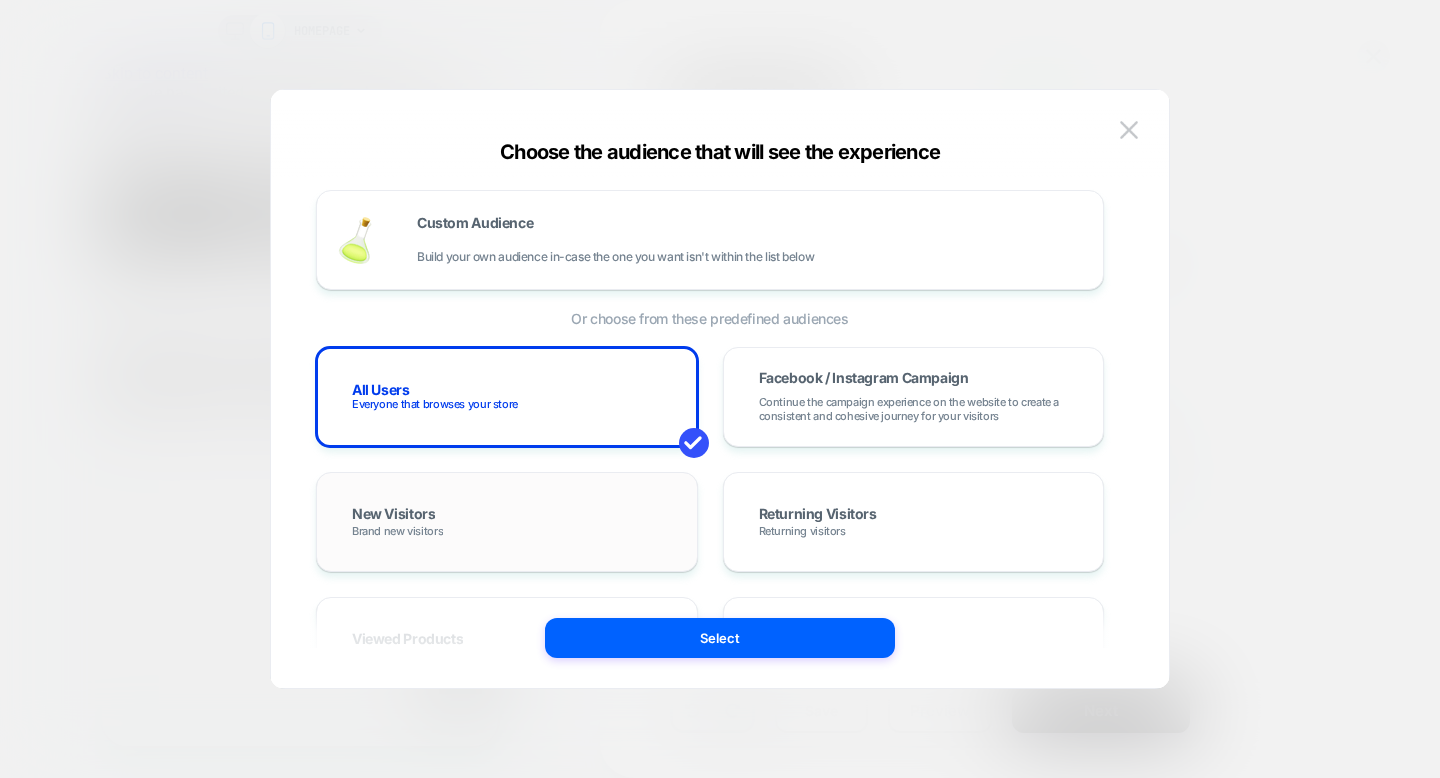 click on "New Visitors Brand new visitors" at bounding box center [507, 522] 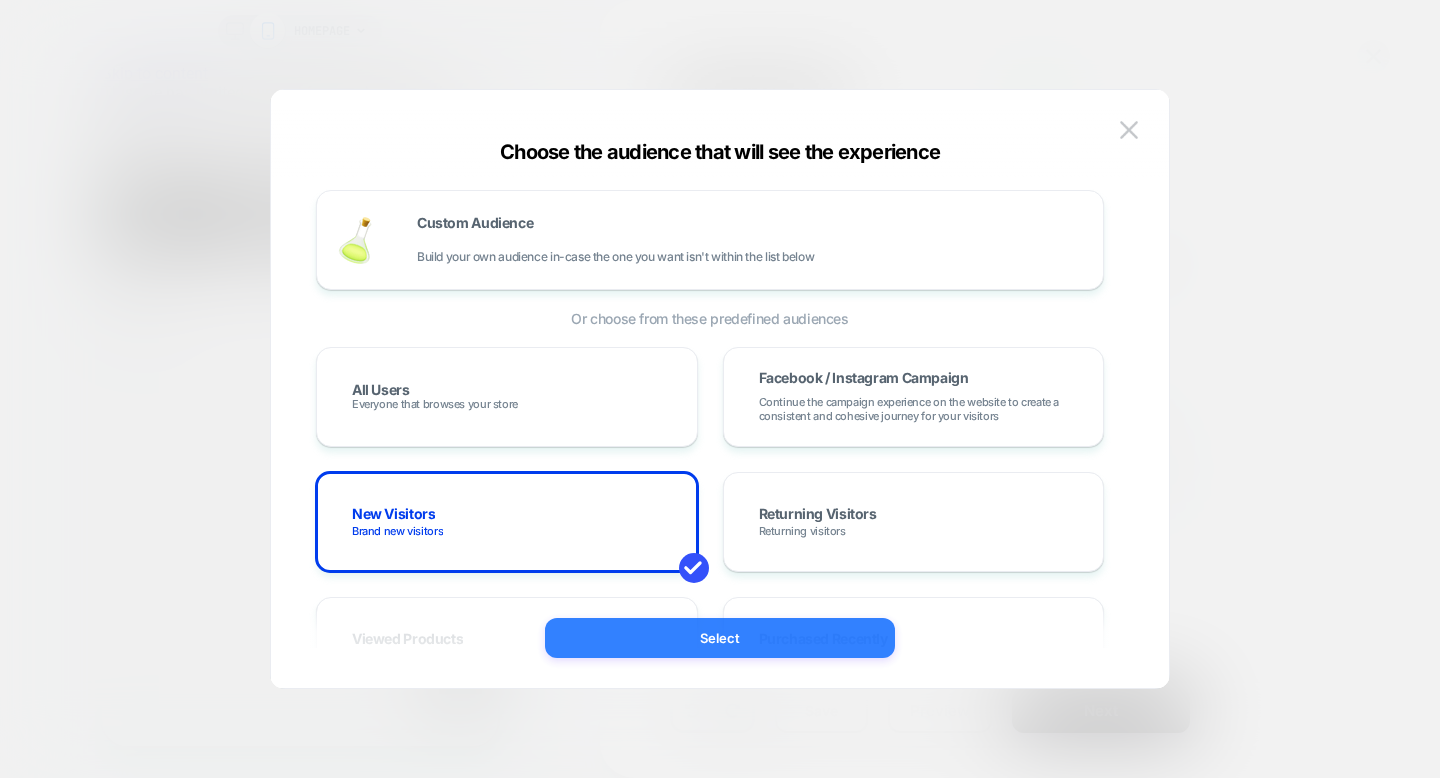 click on "Select" at bounding box center (720, 638) 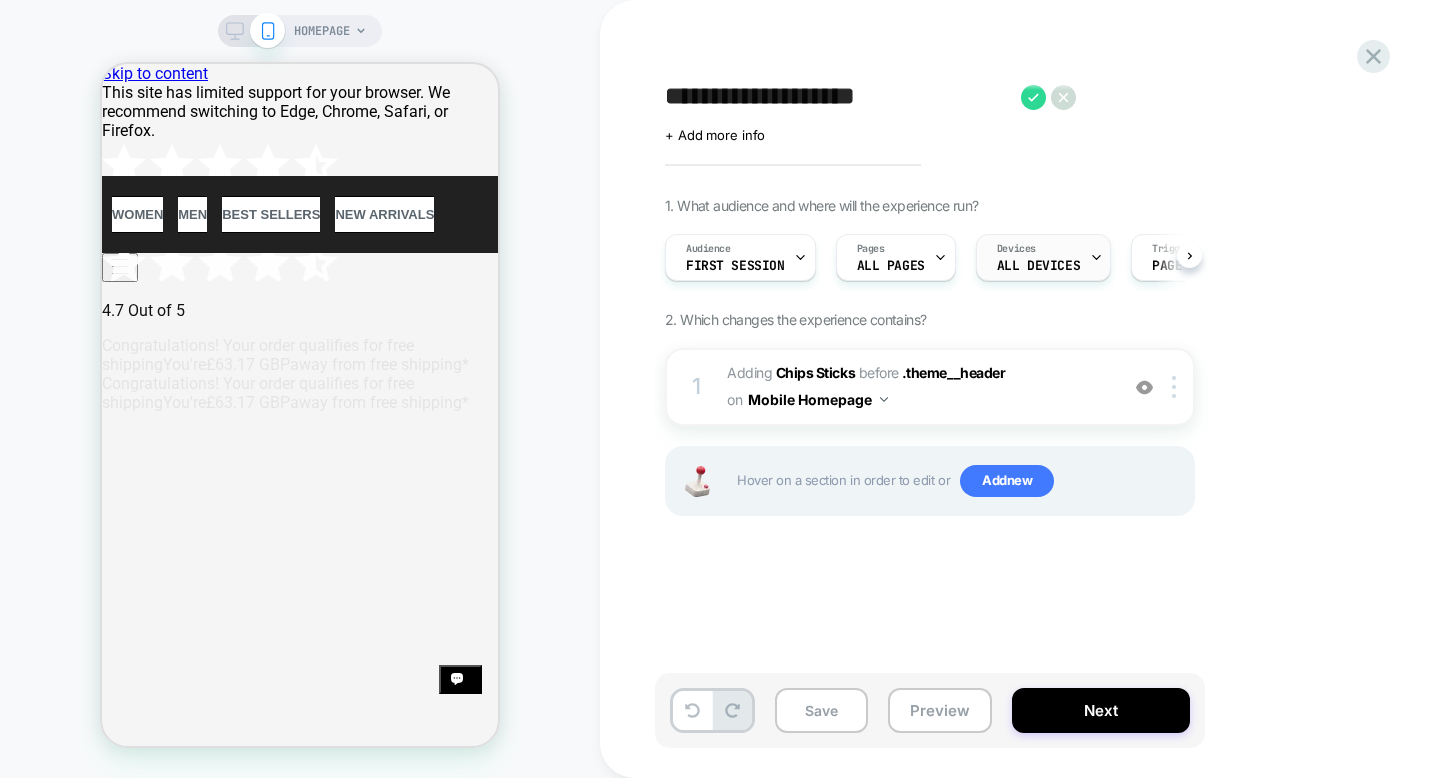 click on "ALL DEVICES" at bounding box center (1038, 266) 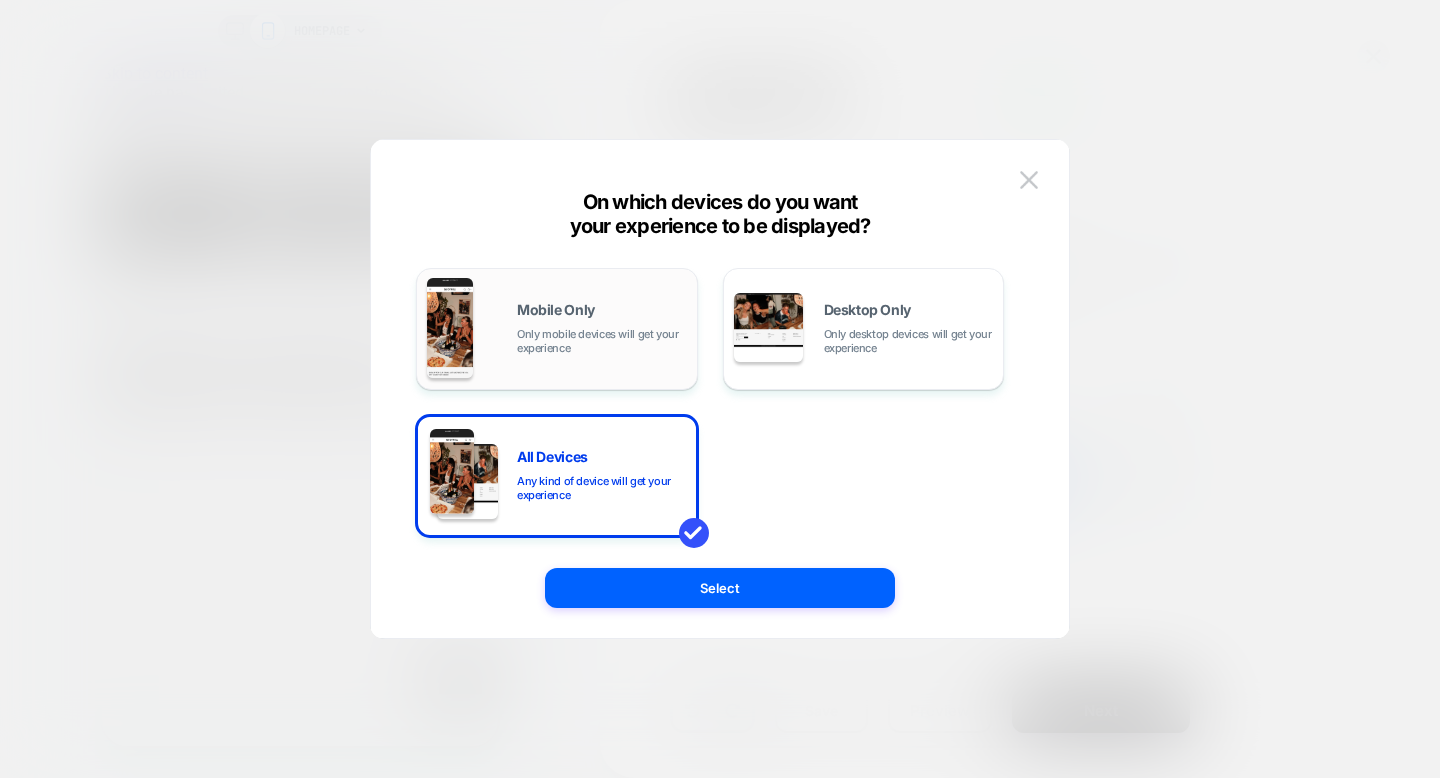 click on "Only mobile devices will get your experience" at bounding box center [602, 341] 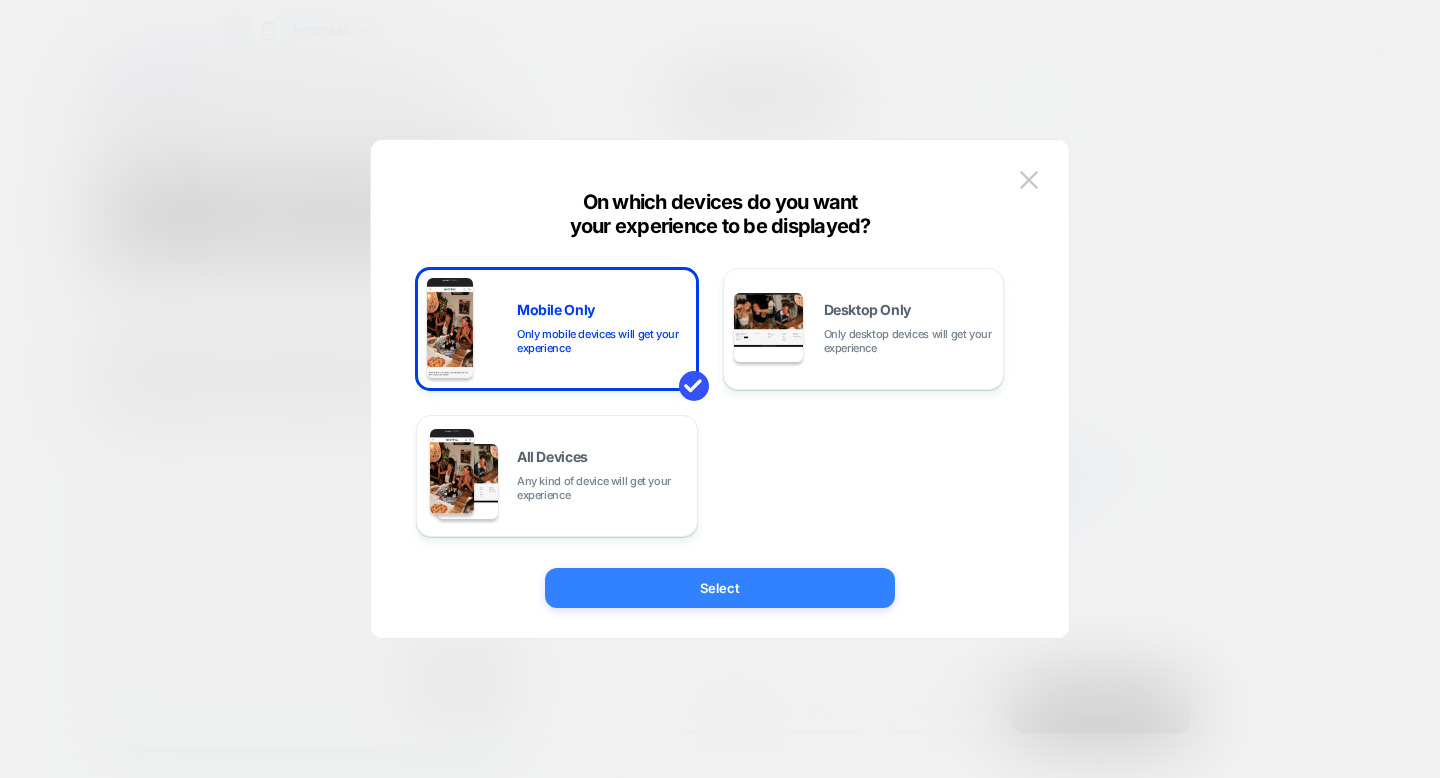 click on "Select" at bounding box center (720, 588) 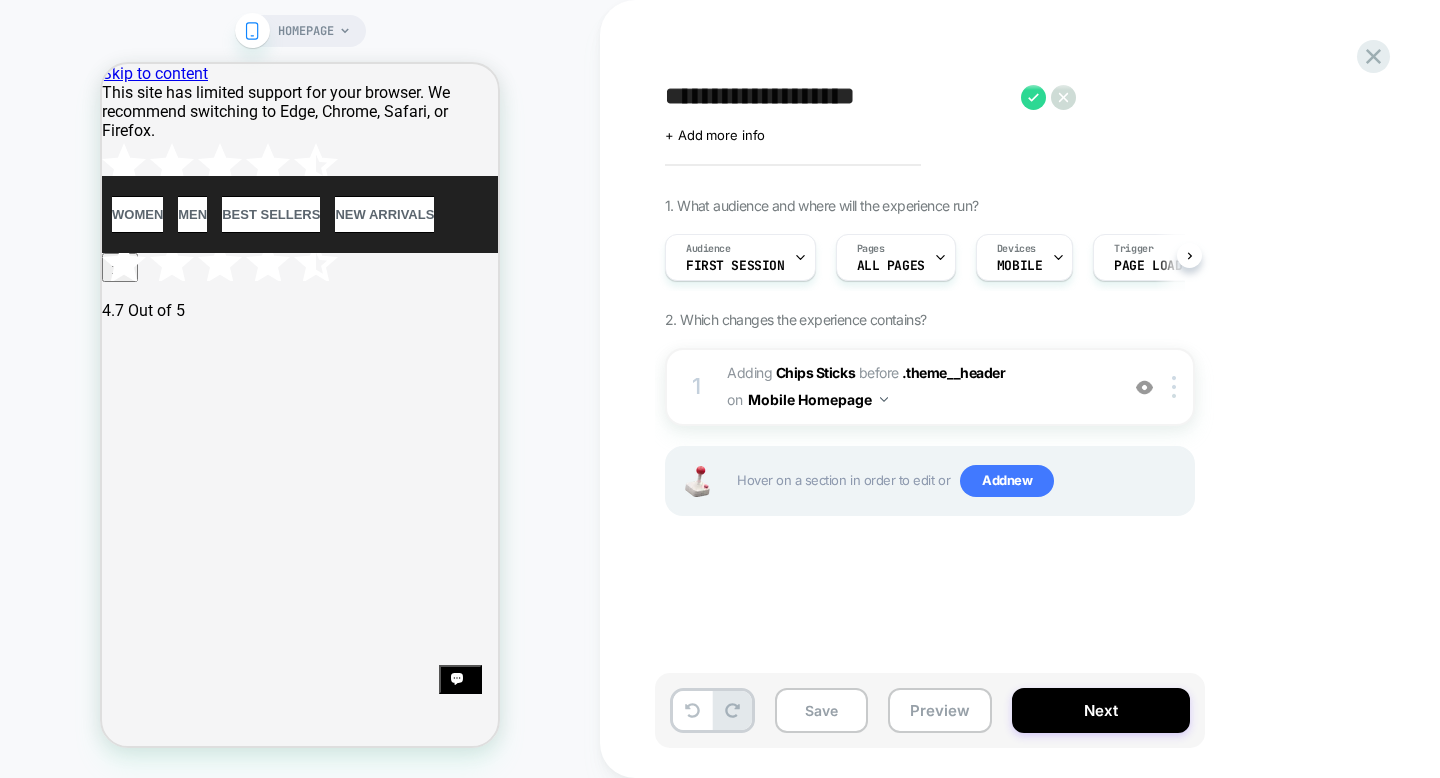 click on "**********" at bounding box center (838, 97) 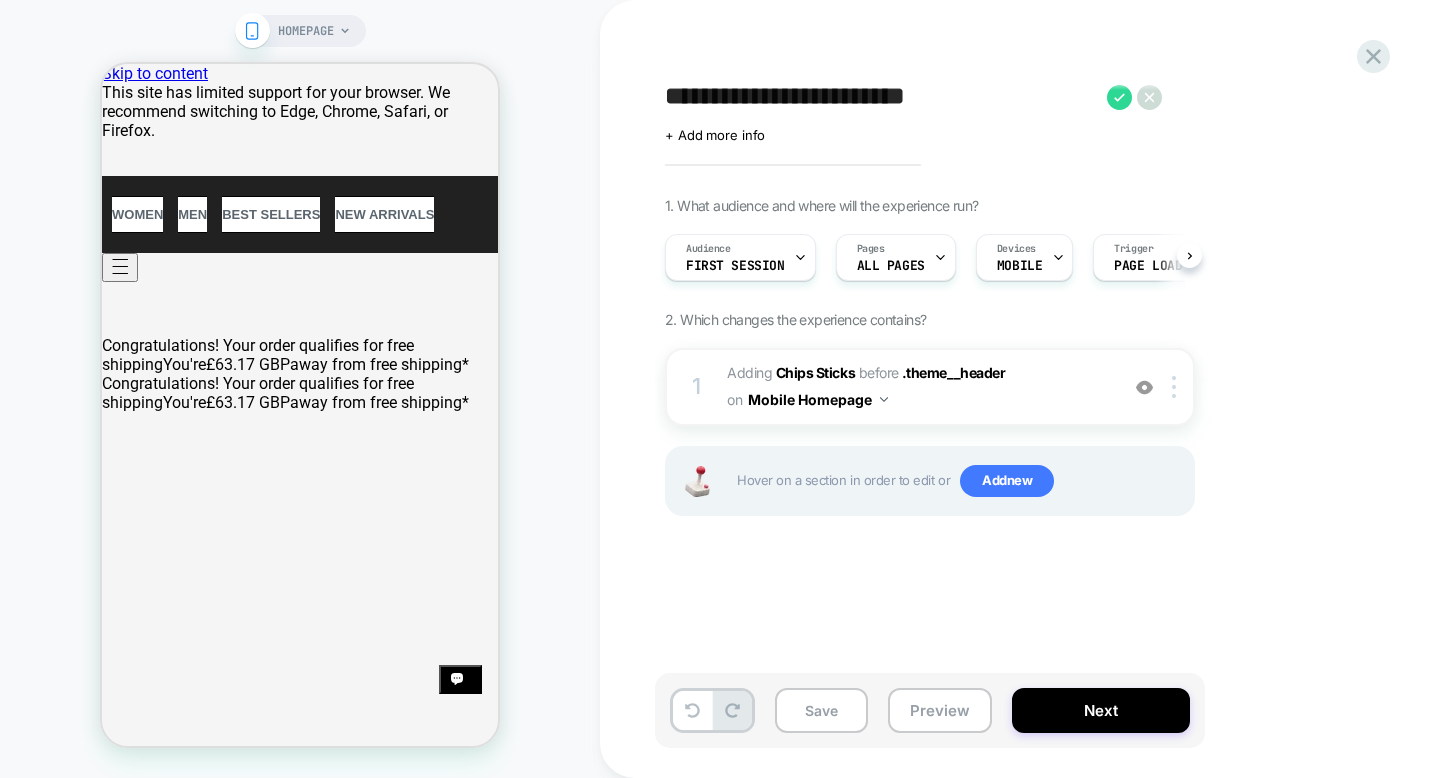 type on "**********" 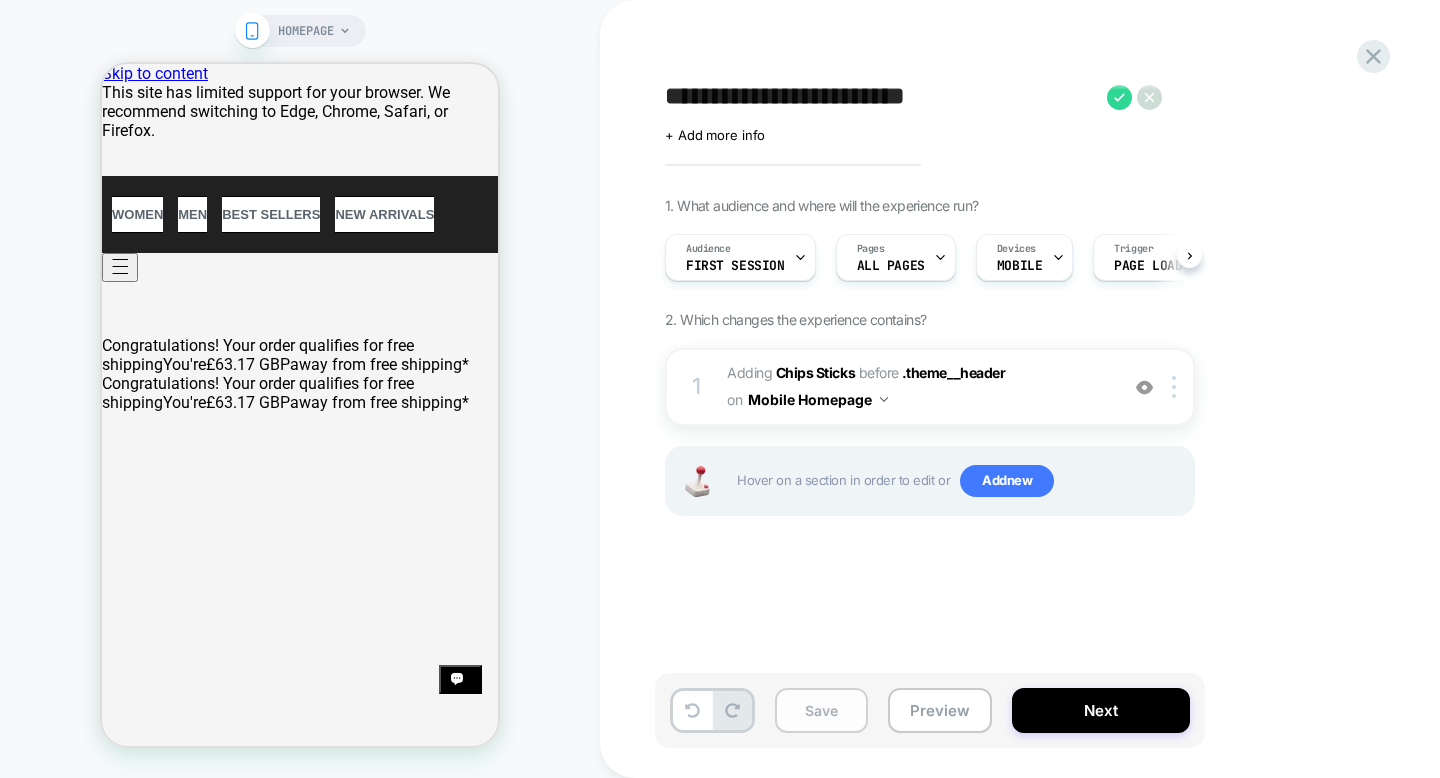 click on "Save" at bounding box center (821, 710) 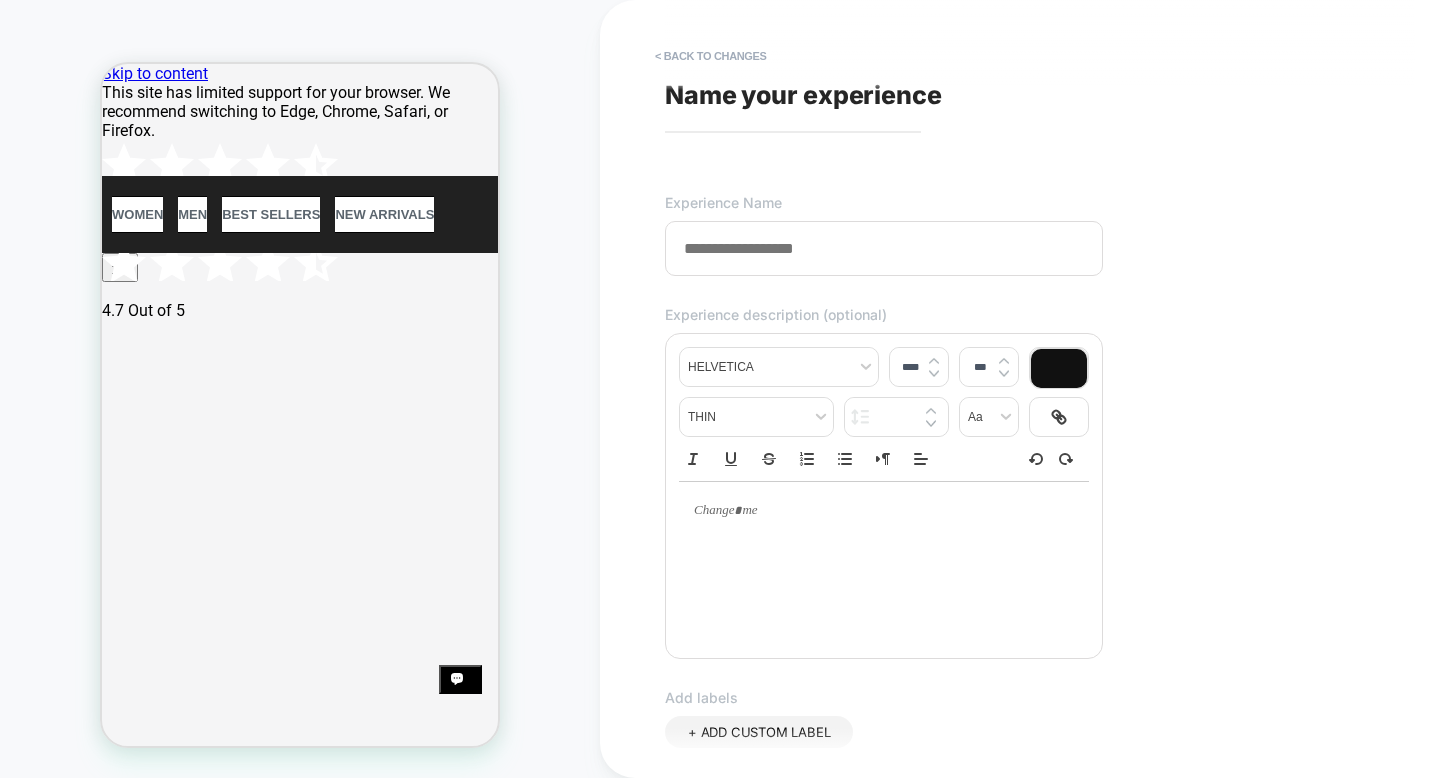 click on "Name your experience" at bounding box center (803, 95) 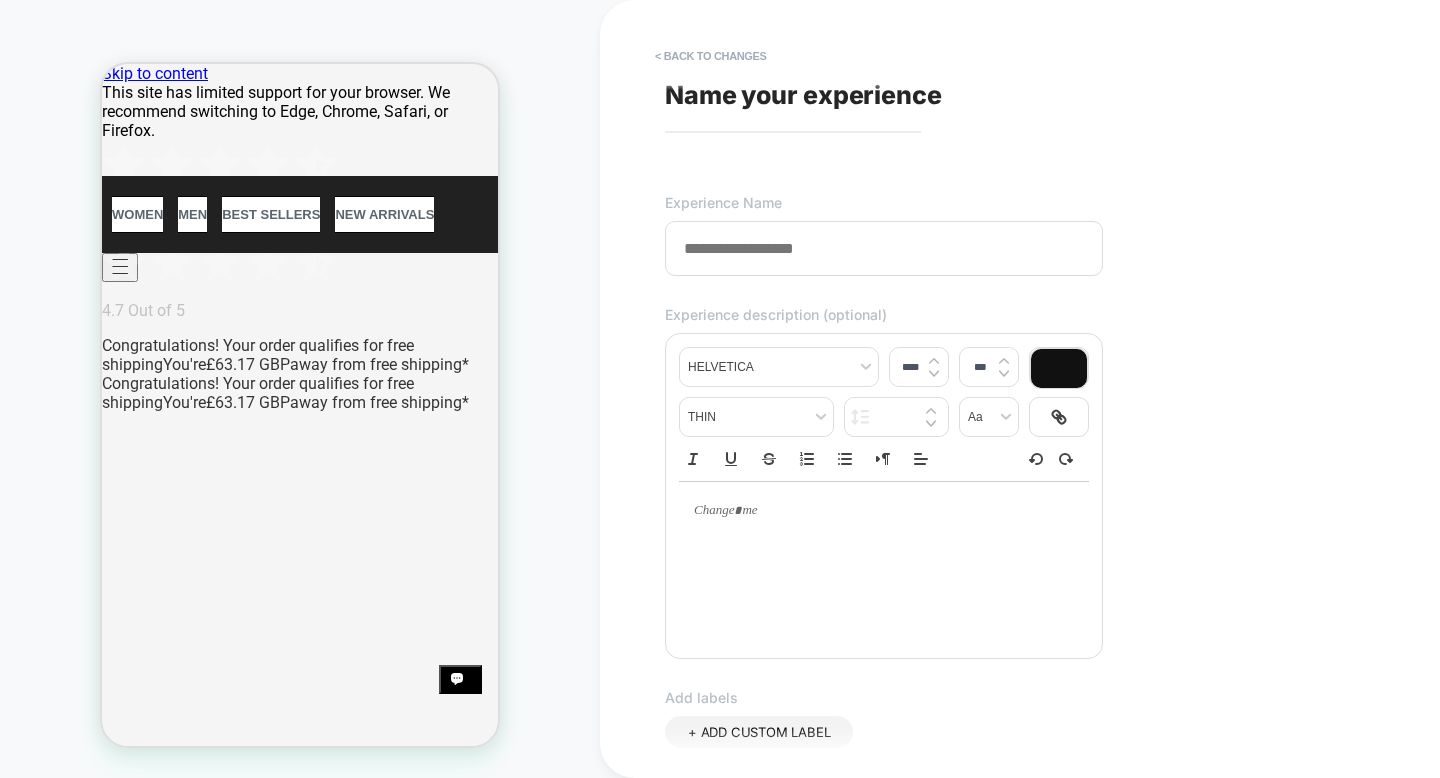 click at bounding box center [884, 248] 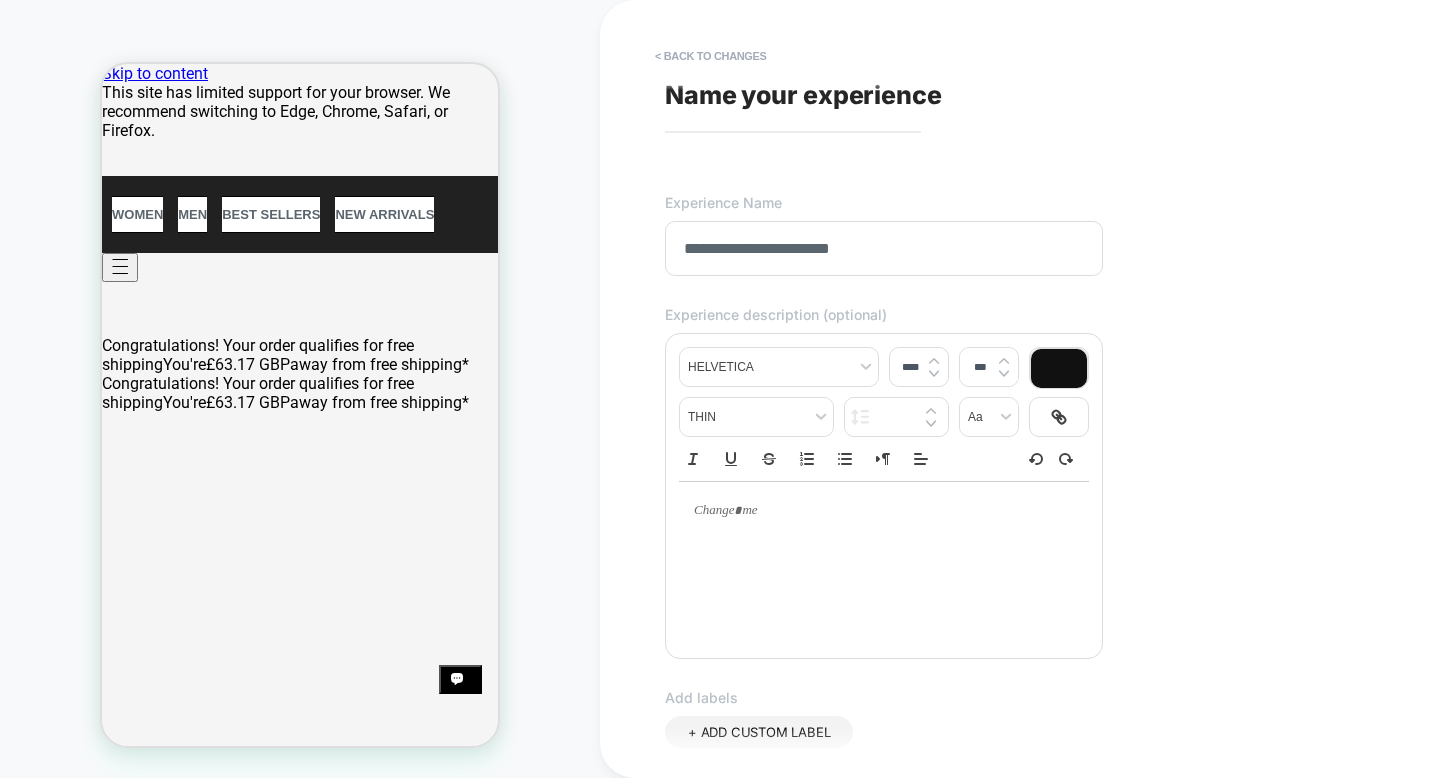 type on "**********" 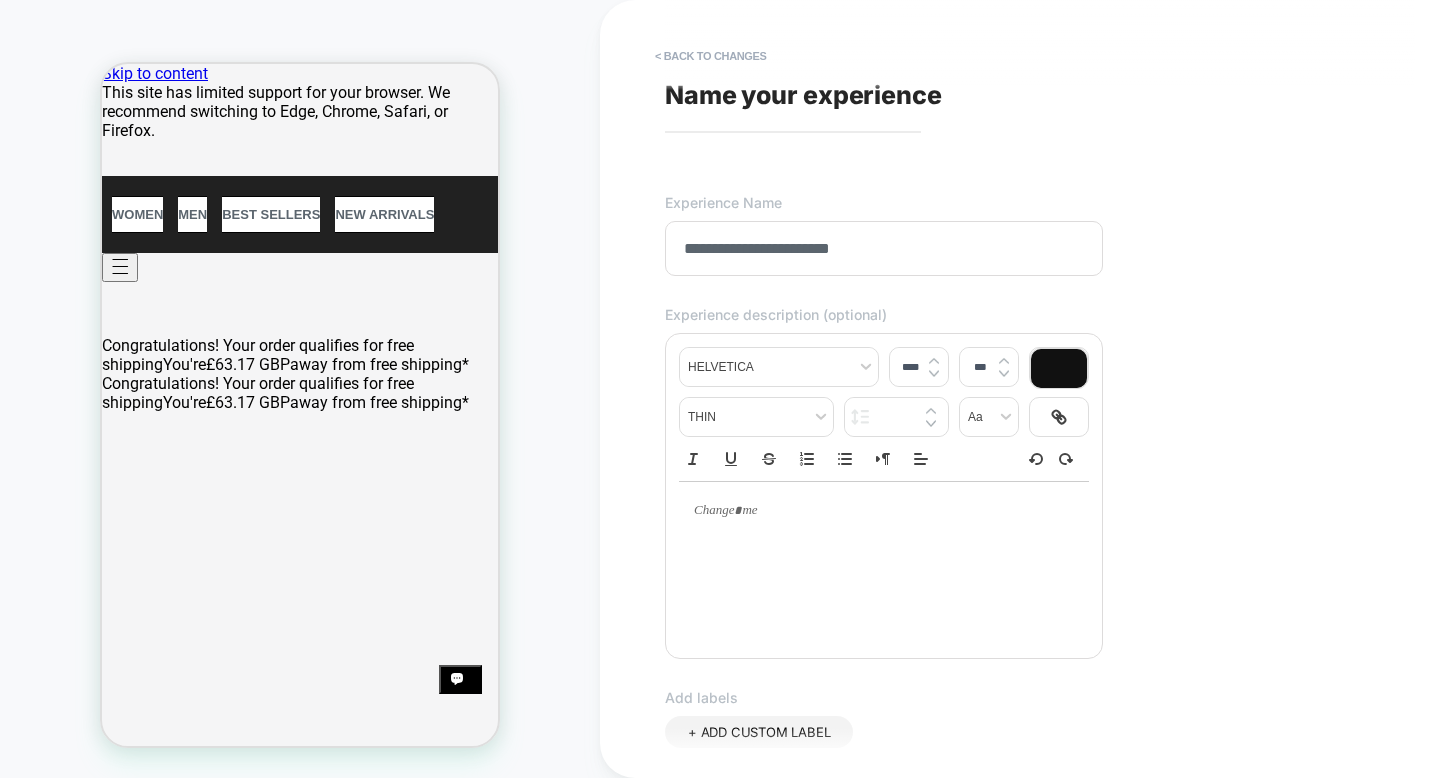 click at bounding box center (876, 511) 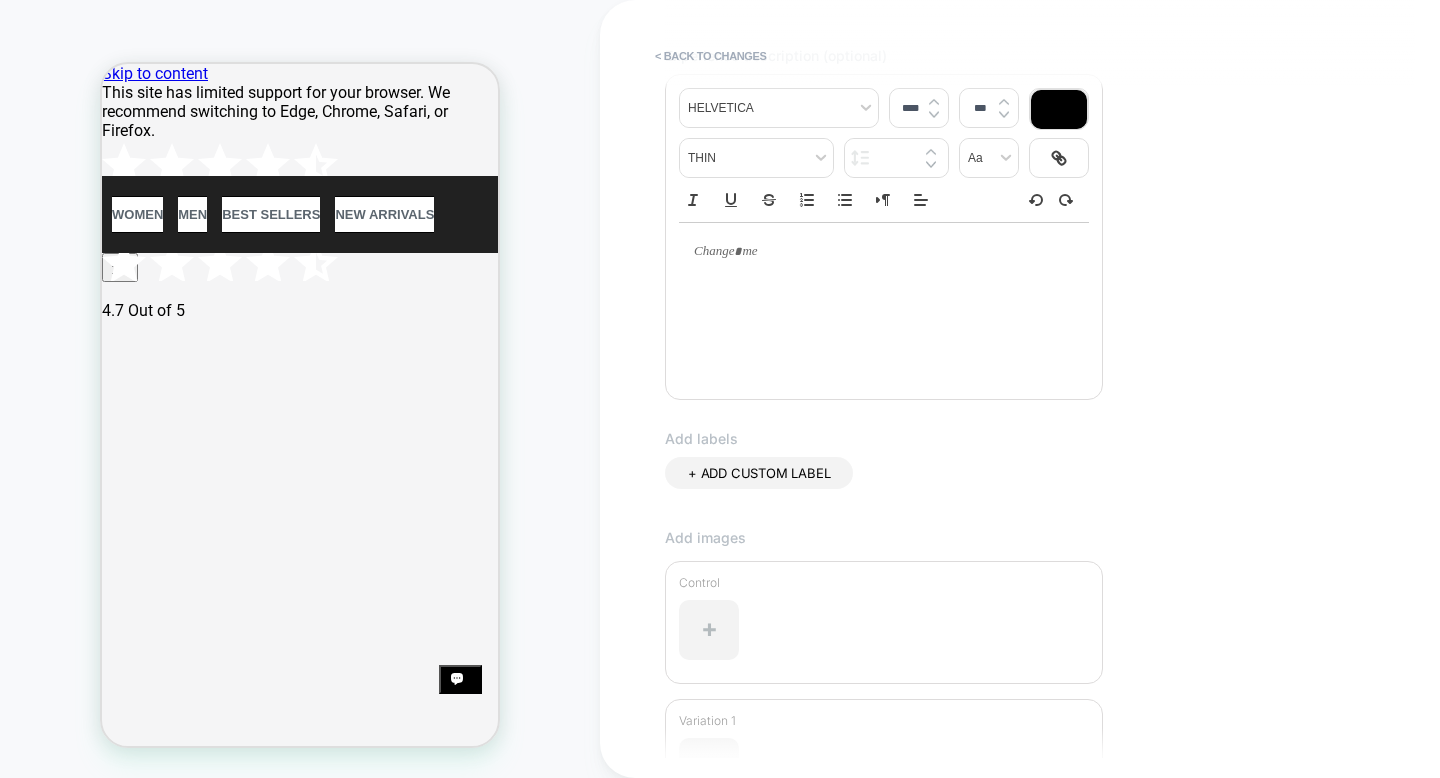 scroll, scrollTop: 496, scrollLeft: 0, axis: vertical 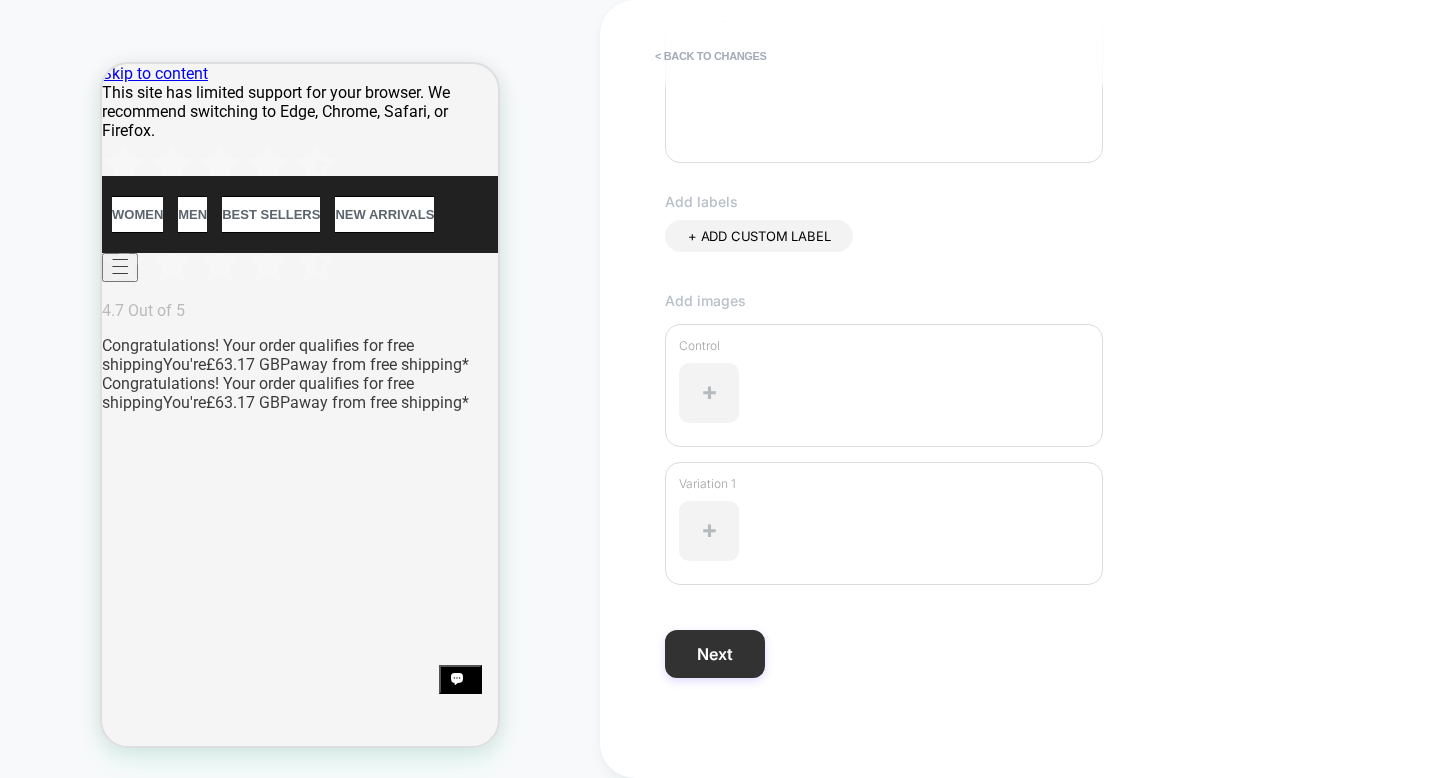 click on "Next" at bounding box center (715, 654) 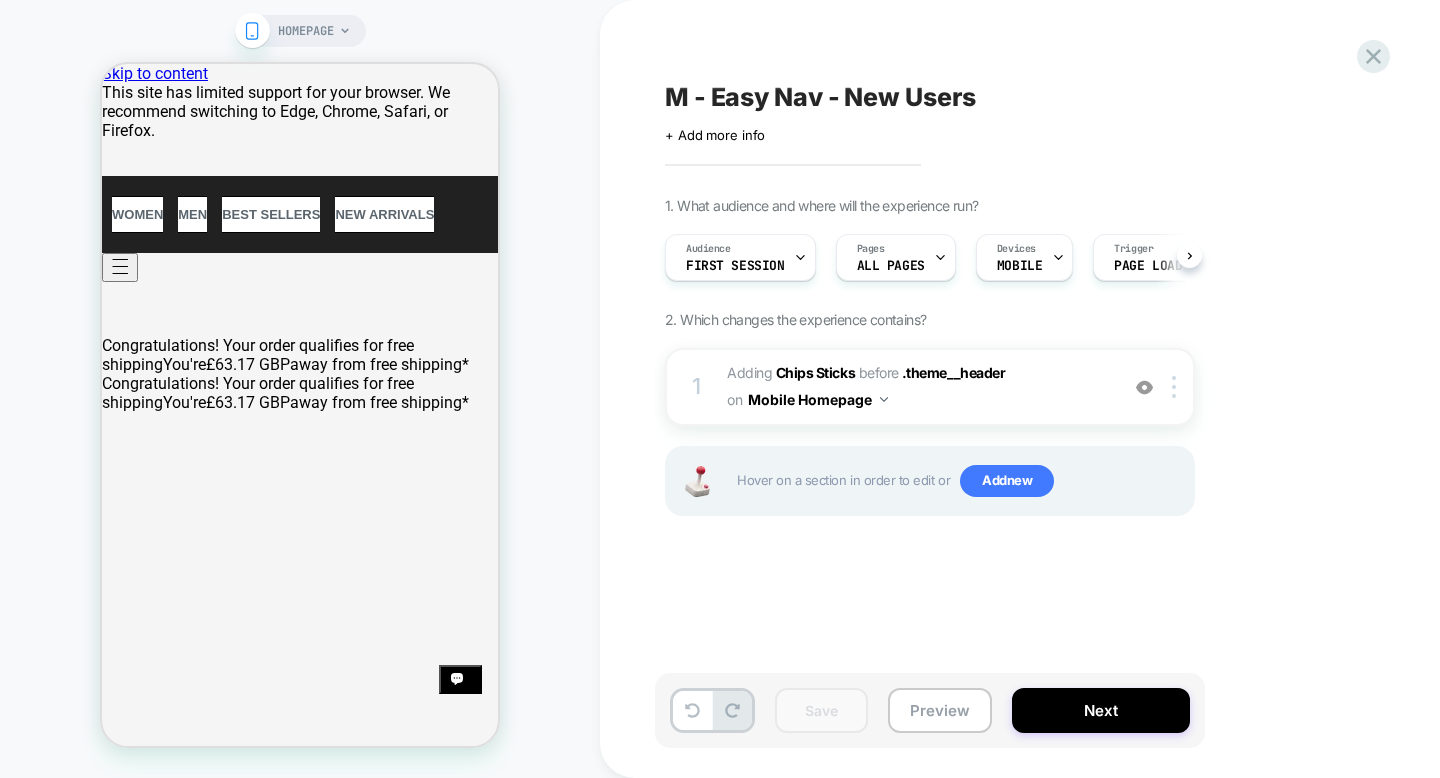 scroll, scrollTop: 0, scrollLeft: 1, axis: horizontal 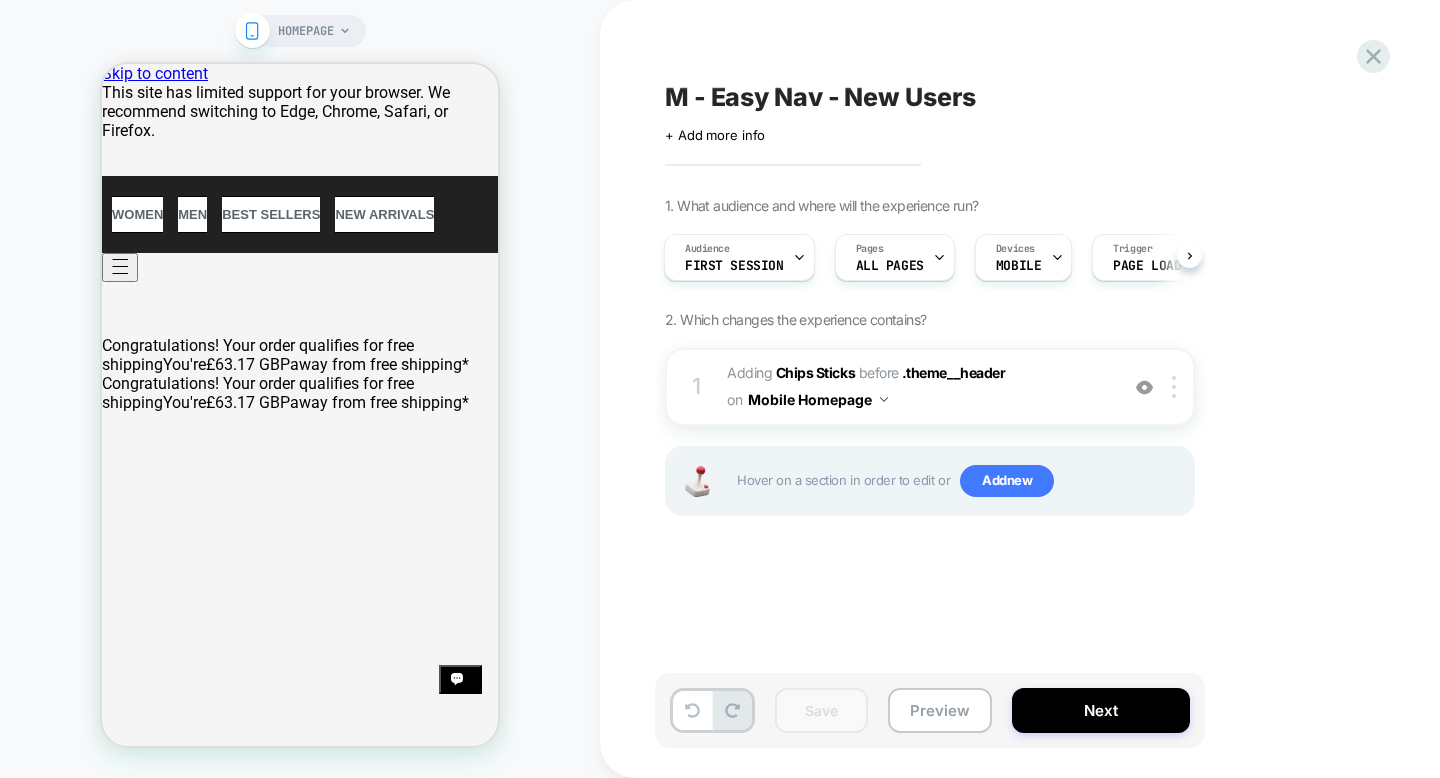 click on "Click to edit experience details + Add more info" at bounding box center (884, 127) 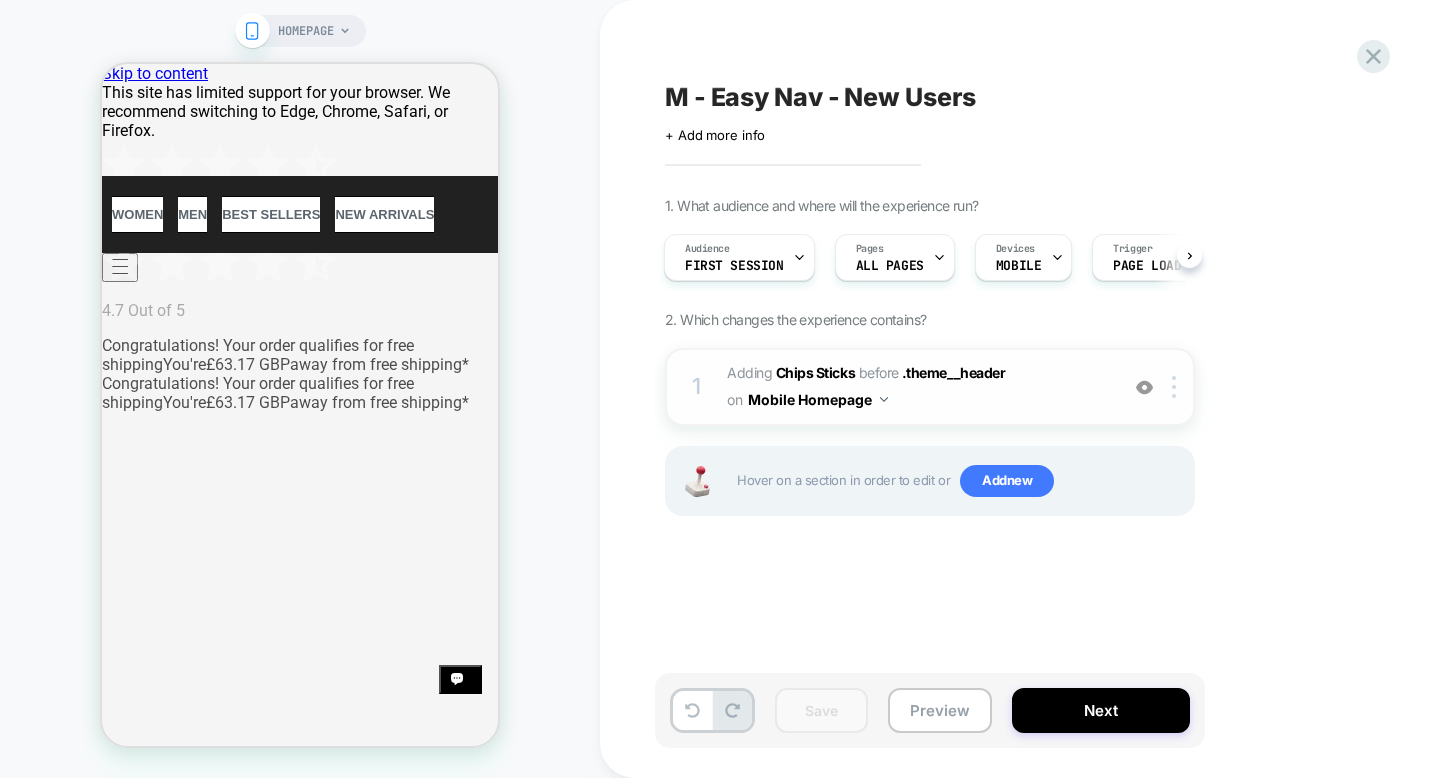 click at bounding box center (1144, 387) 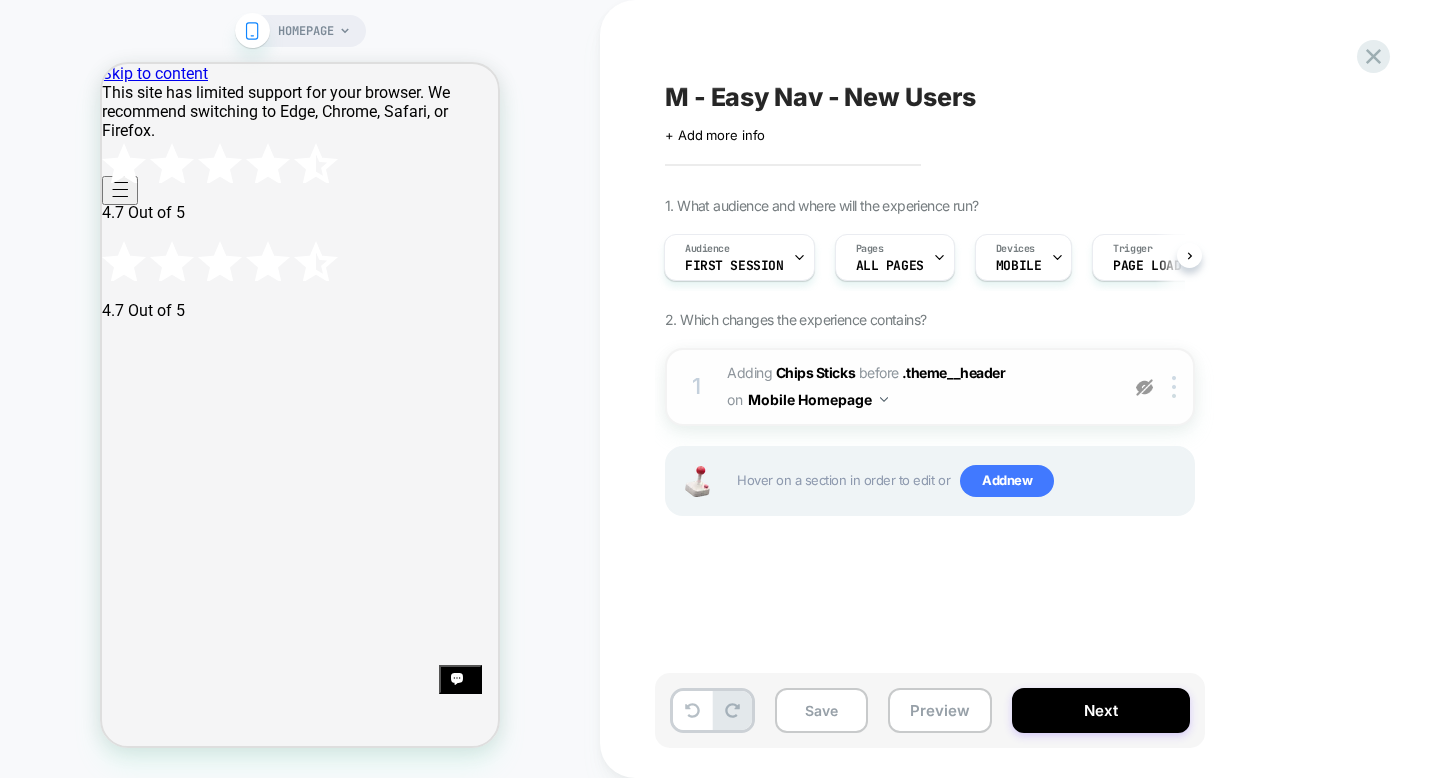 click at bounding box center [1144, 387] 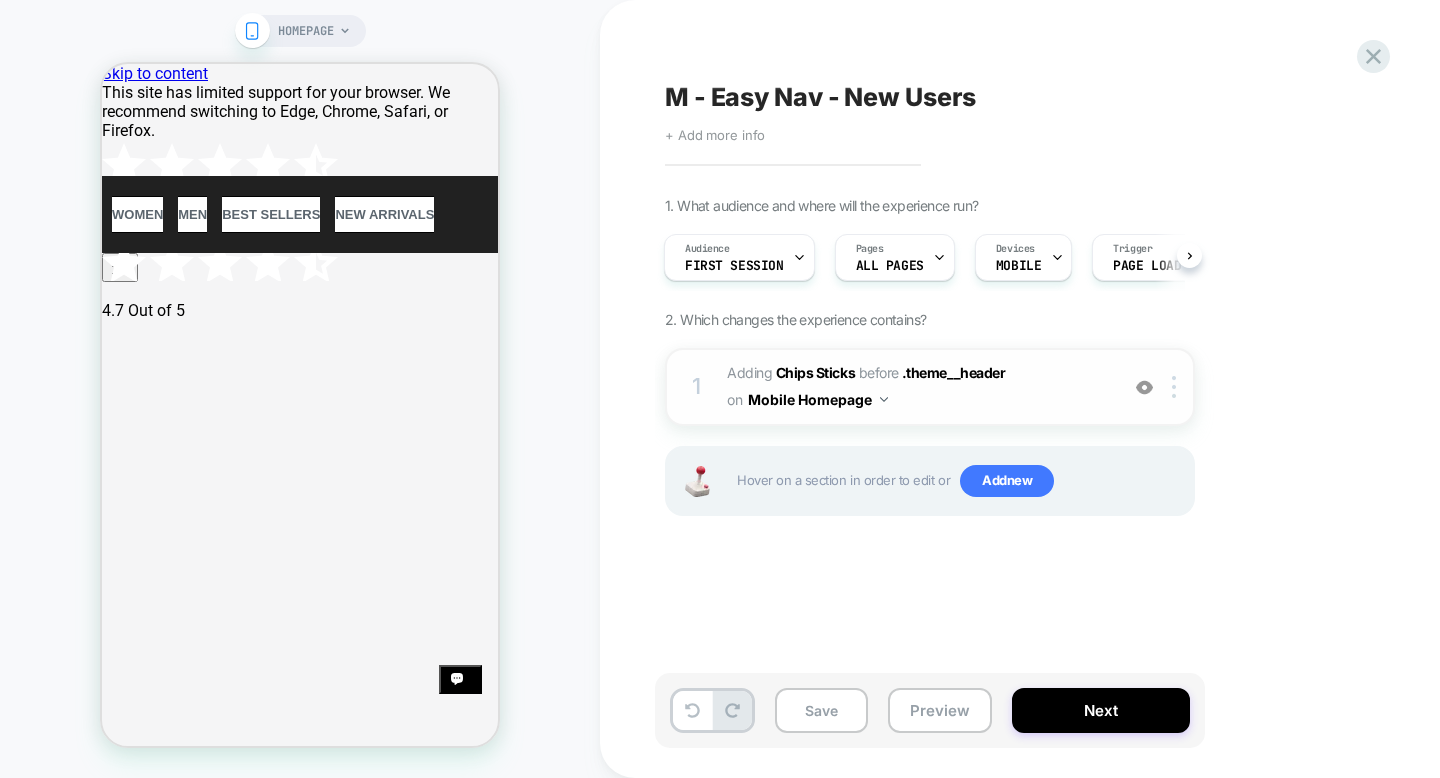 click on "+ Add more info" at bounding box center (715, 135) 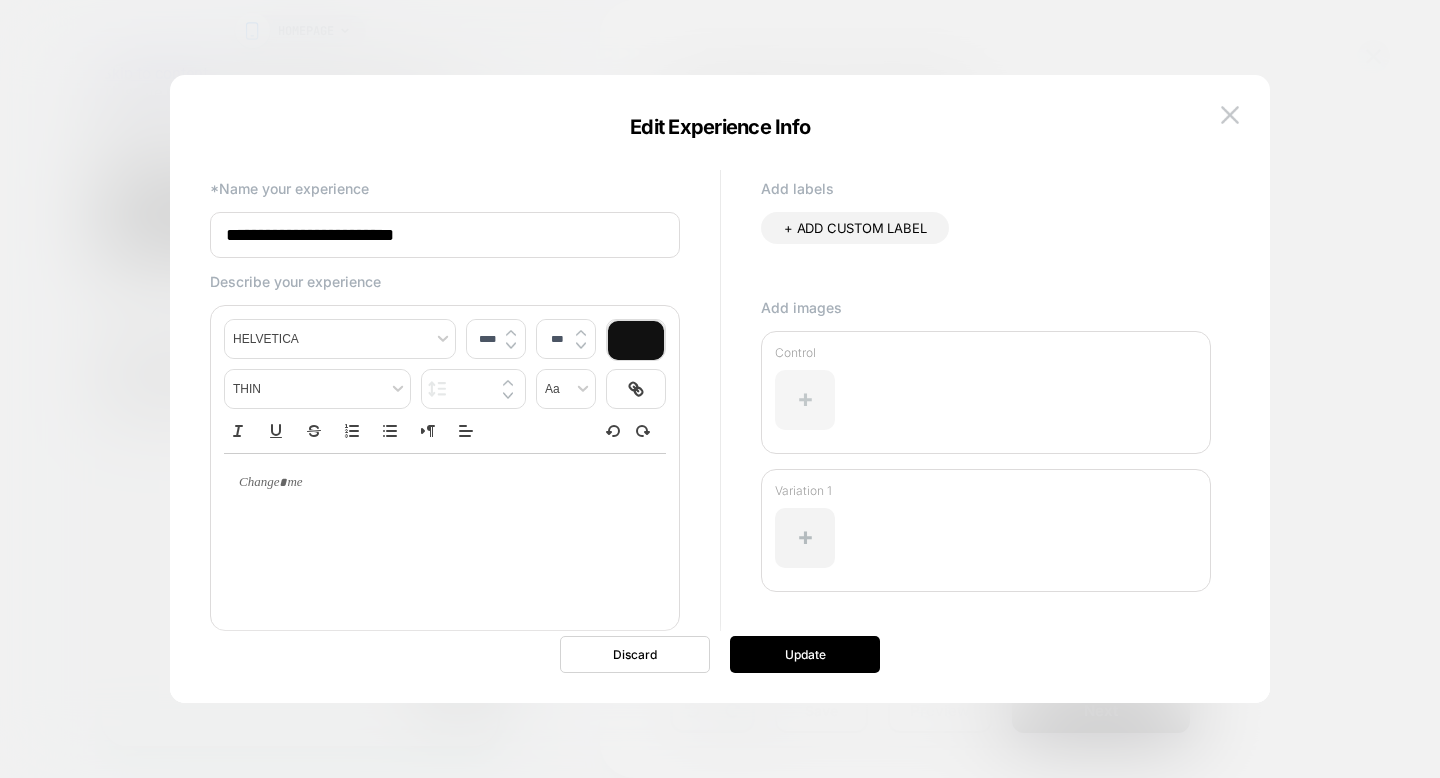 click at bounding box center [805, 400] 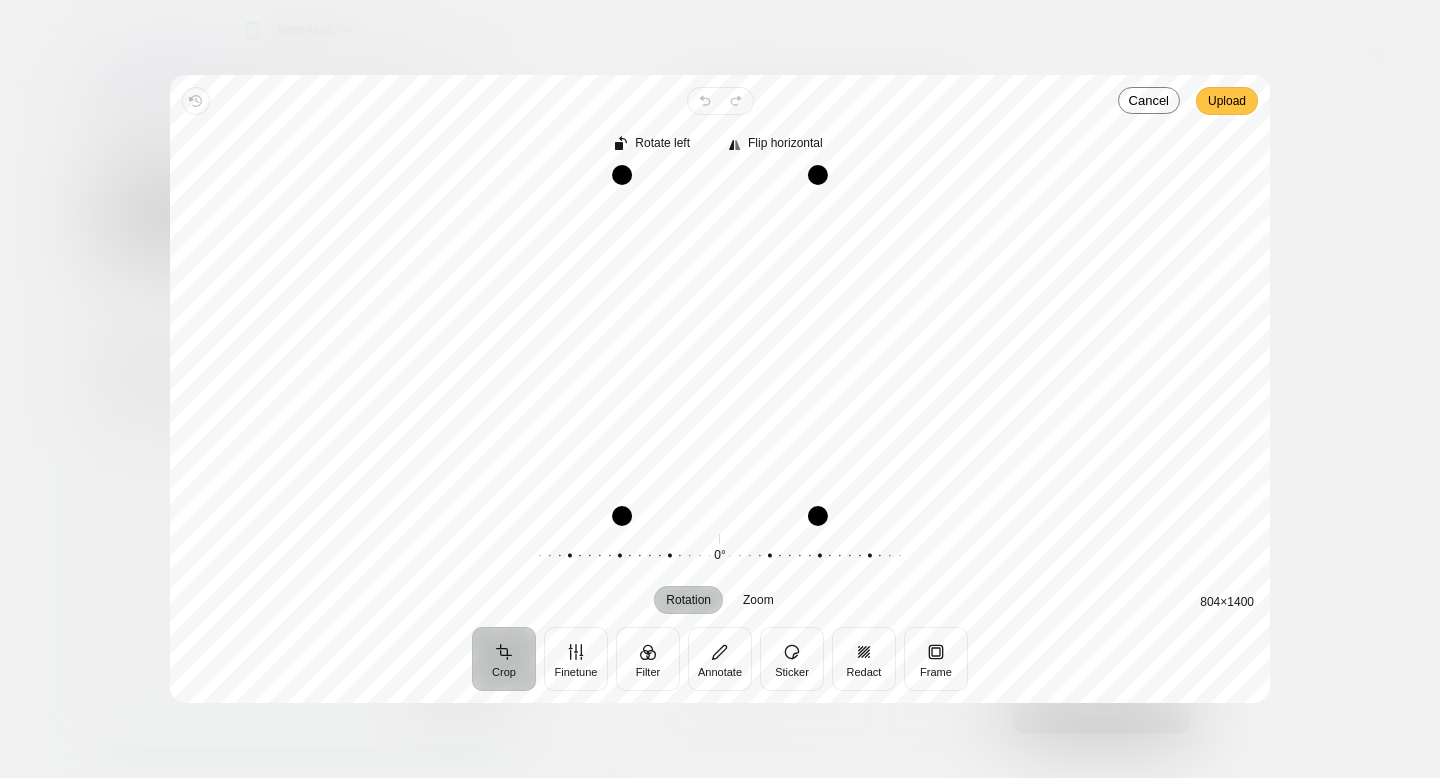 click on "Upload" at bounding box center (1227, 101) 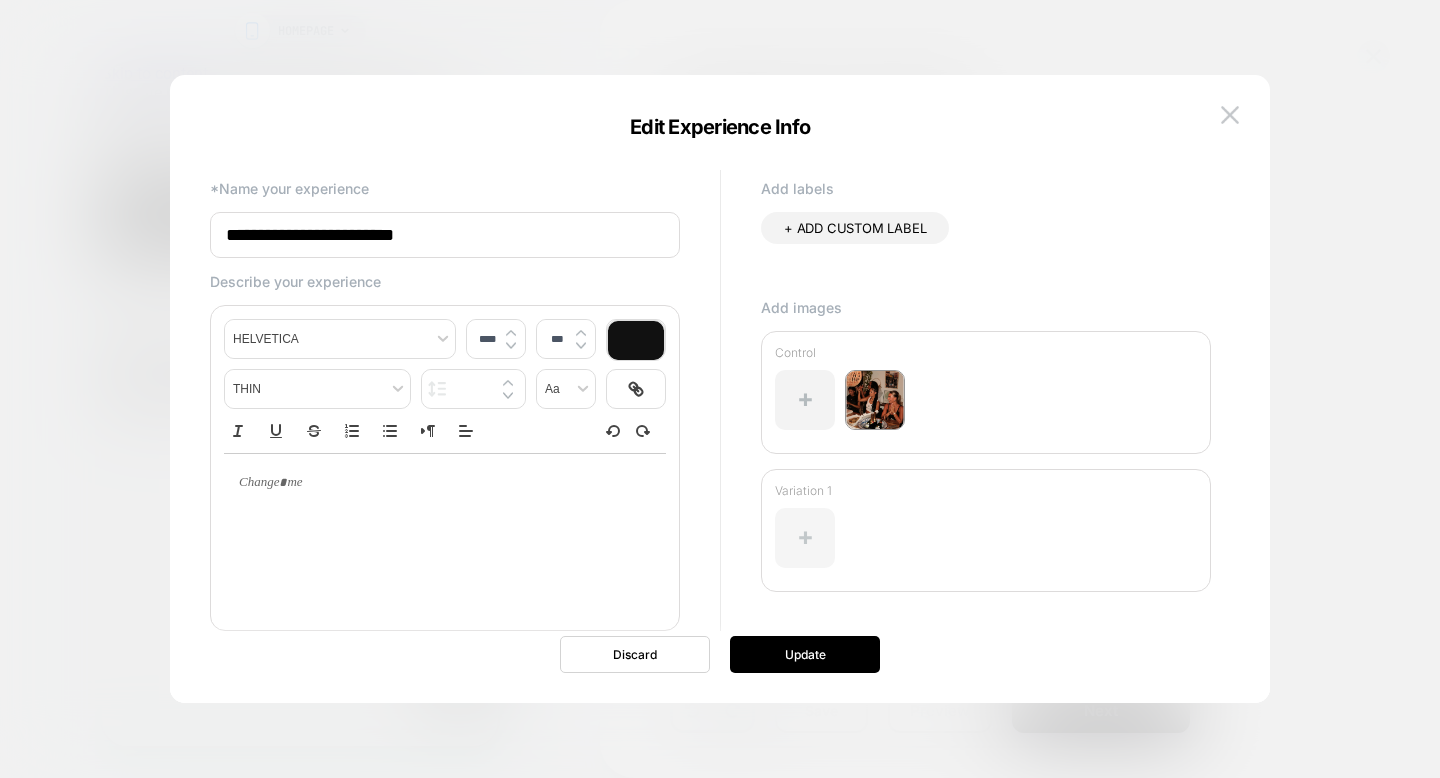 click at bounding box center (805, 538) 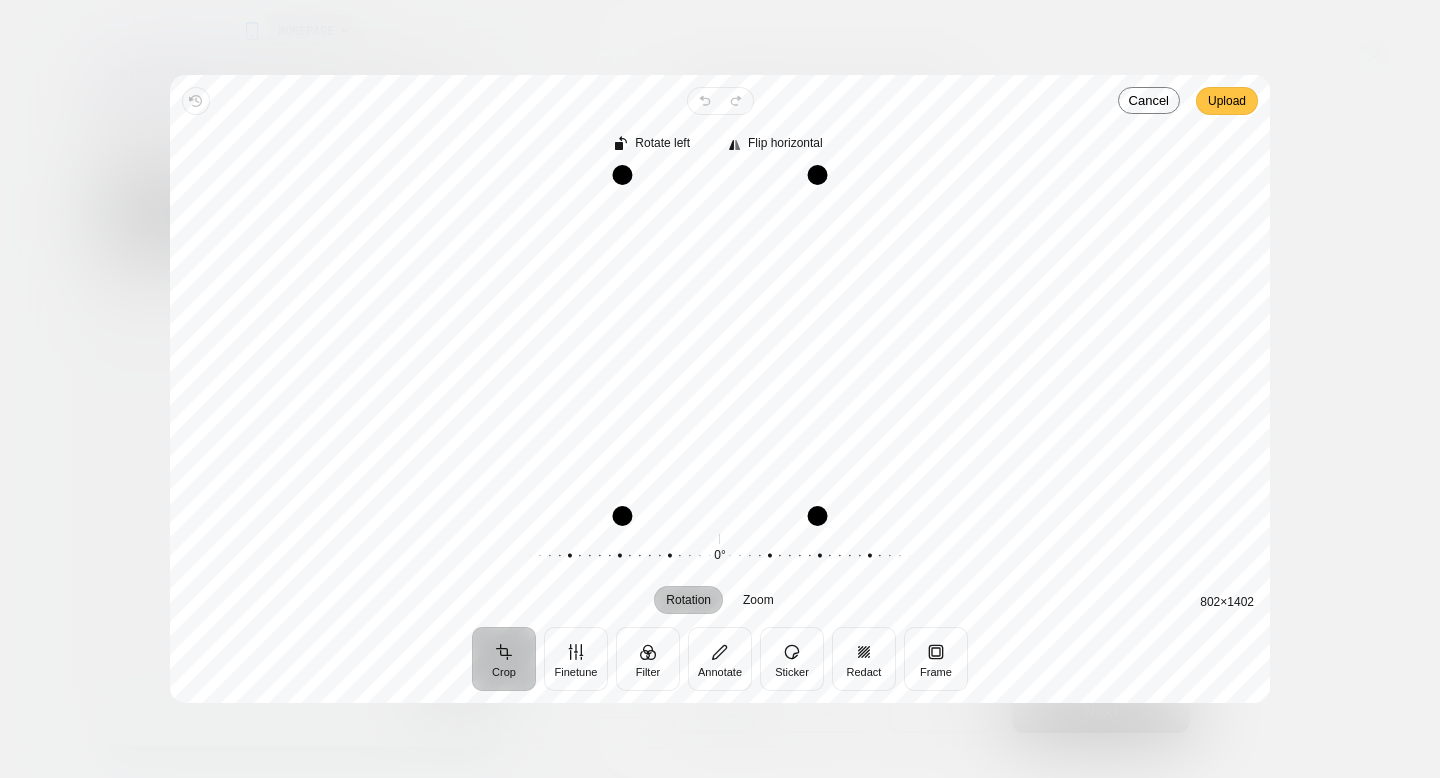 click on "Upload" at bounding box center (1227, 101) 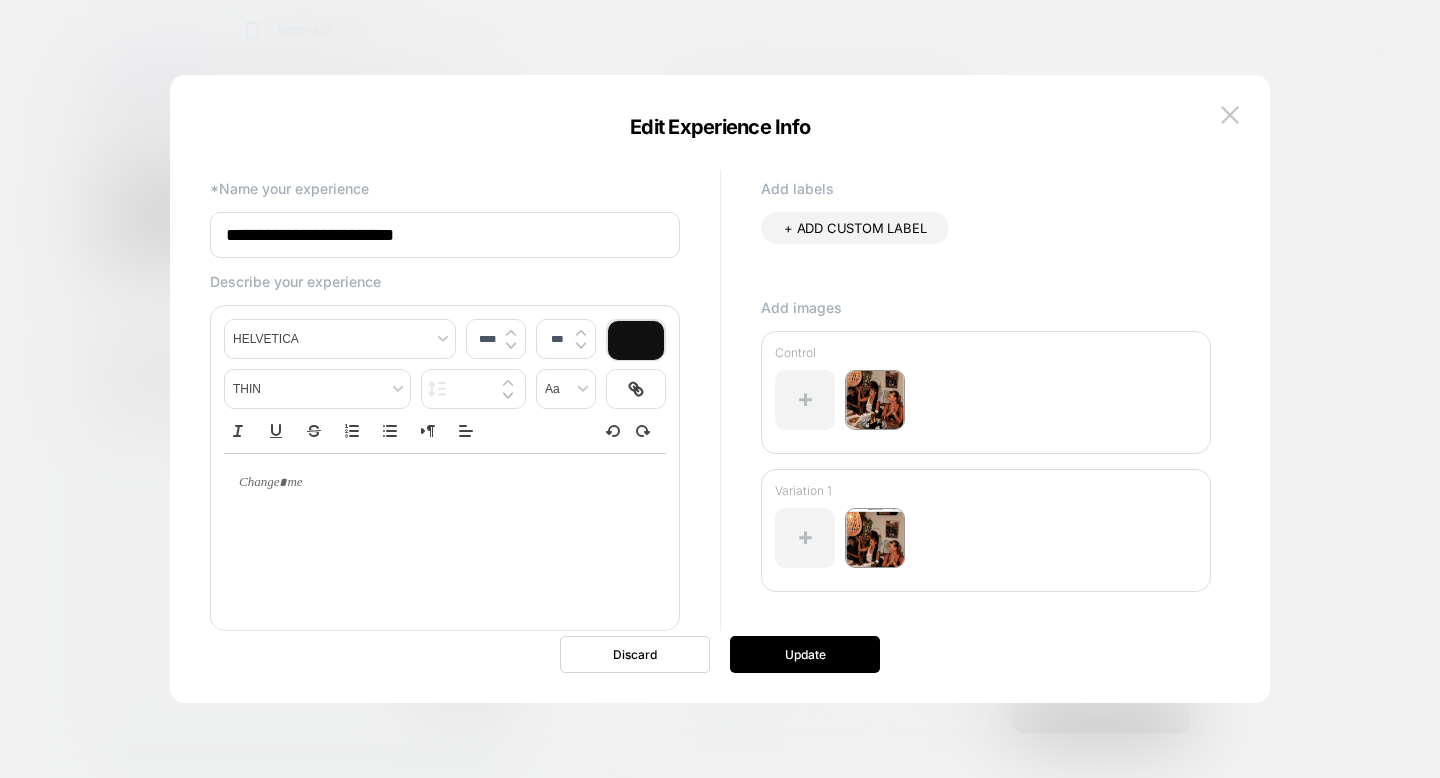 type on "****" 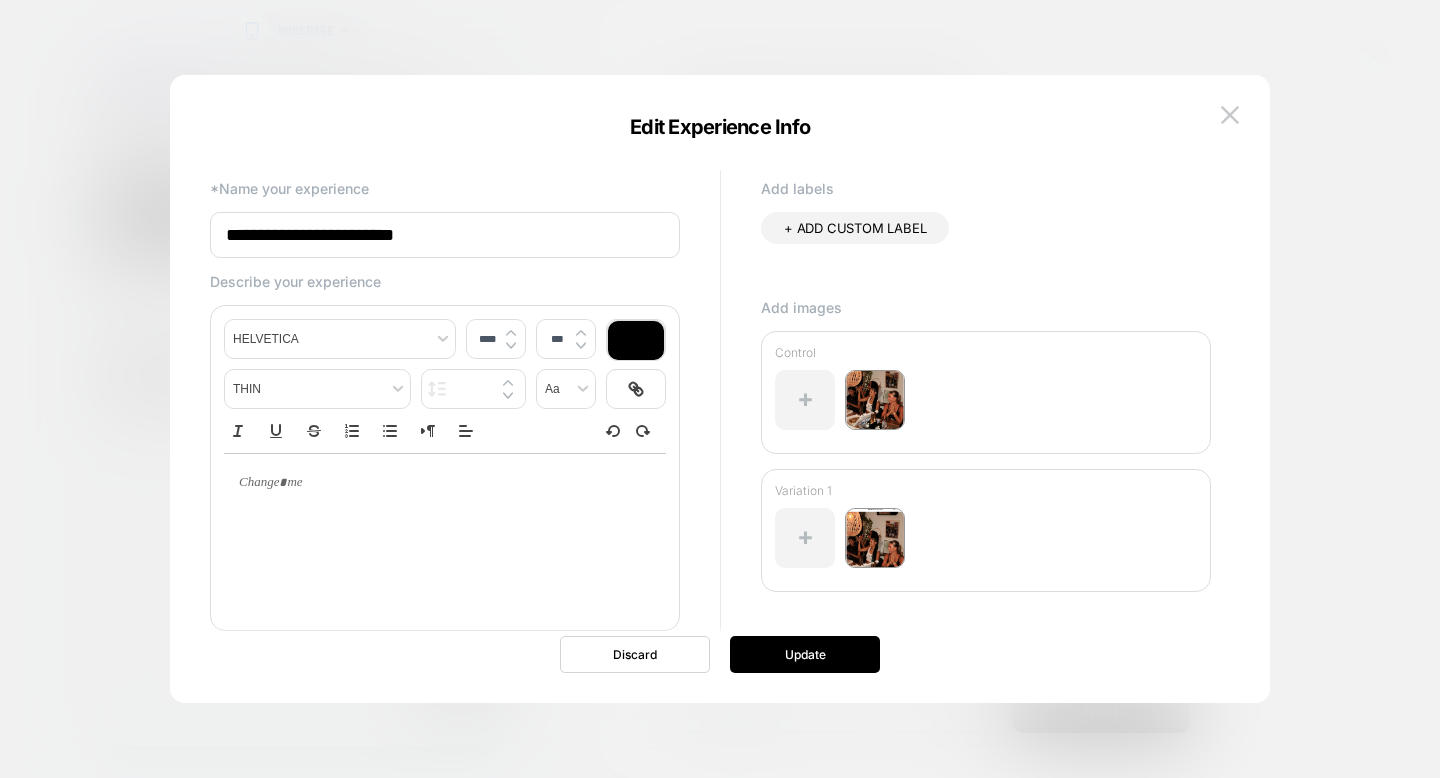 type 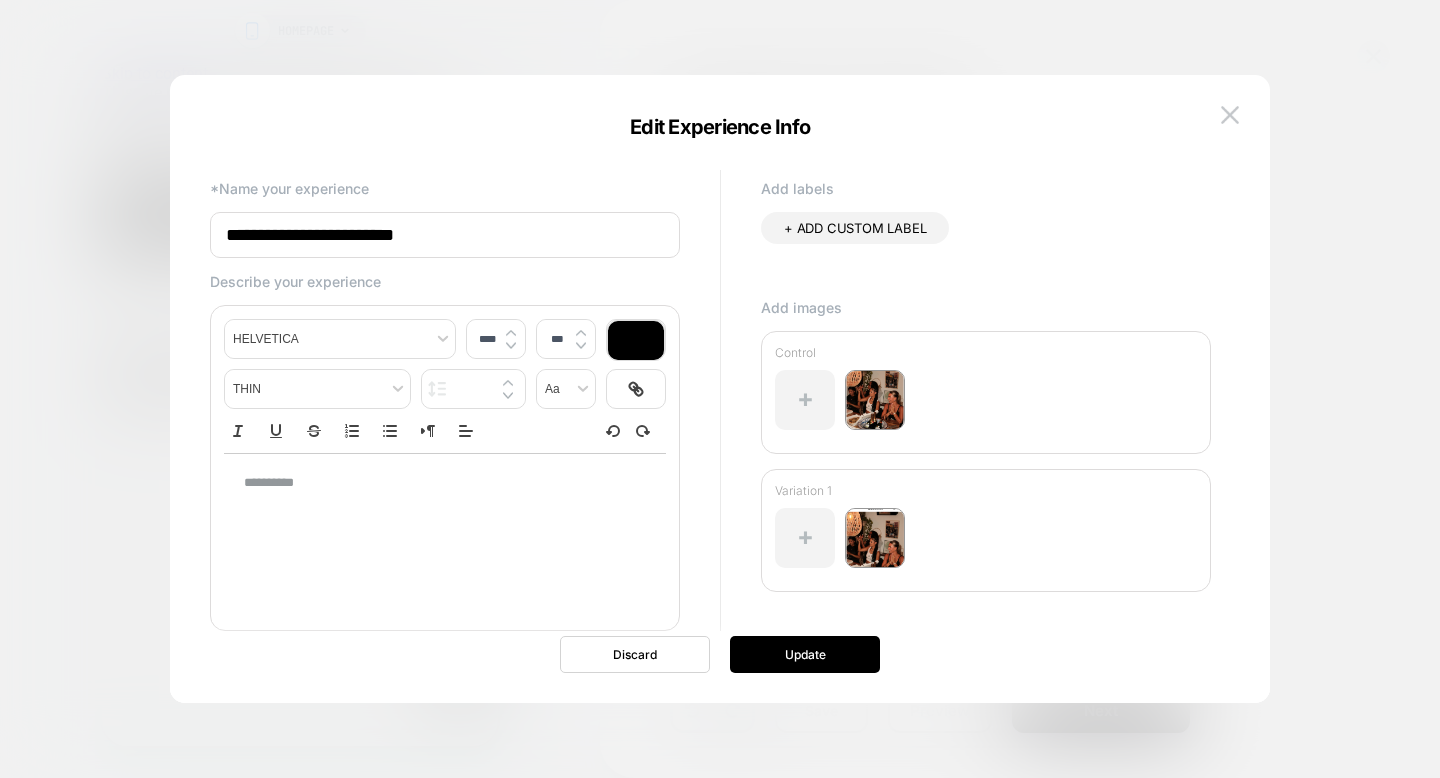 click on "*********" at bounding box center (445, 533) 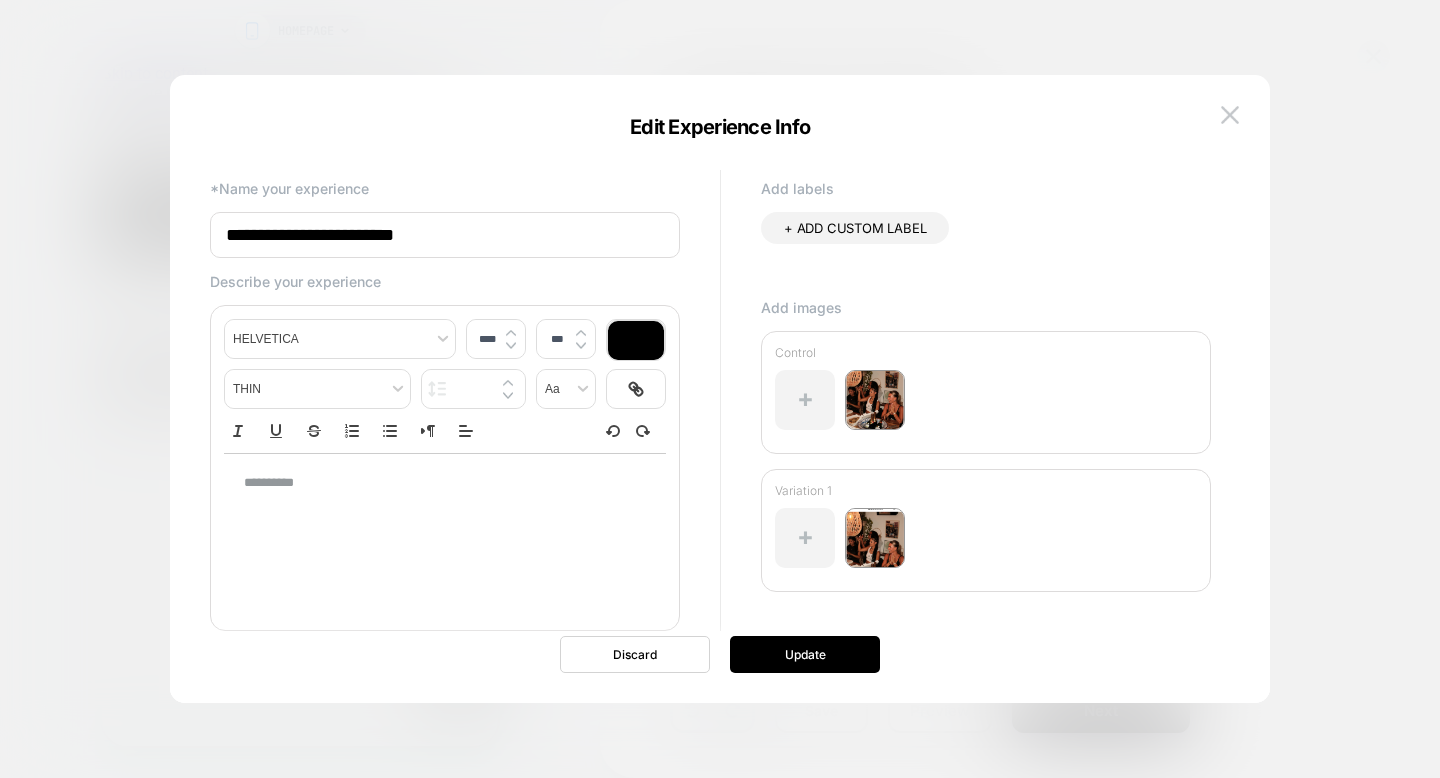 click on "*********" at bounding box center (445, 483) 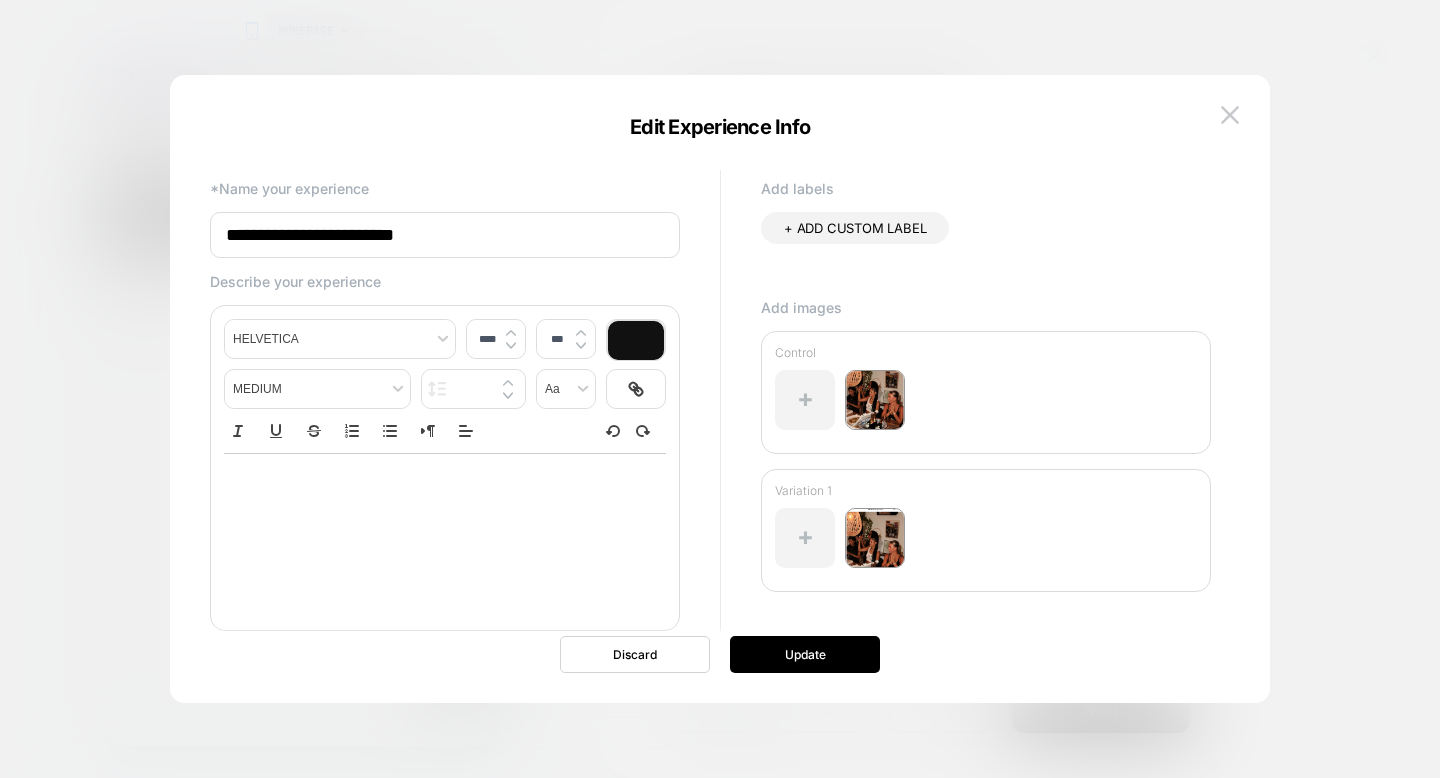 scroll, scrollTop: 0, scrollLeft: 0, axis: both 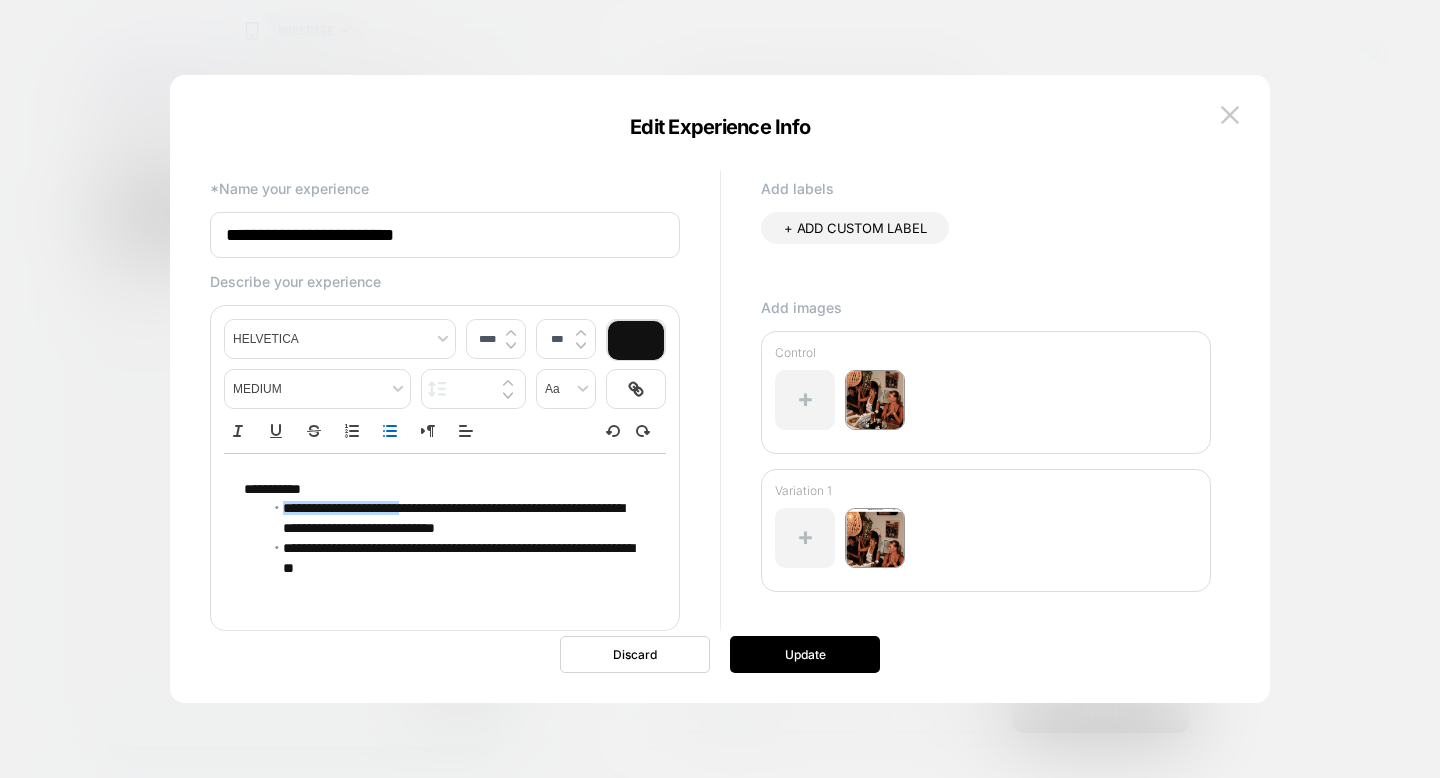drag, startPoint x: 579, startPoint y: 558, endPoint x: 390, endPoint y: 496, distance: 198.90953 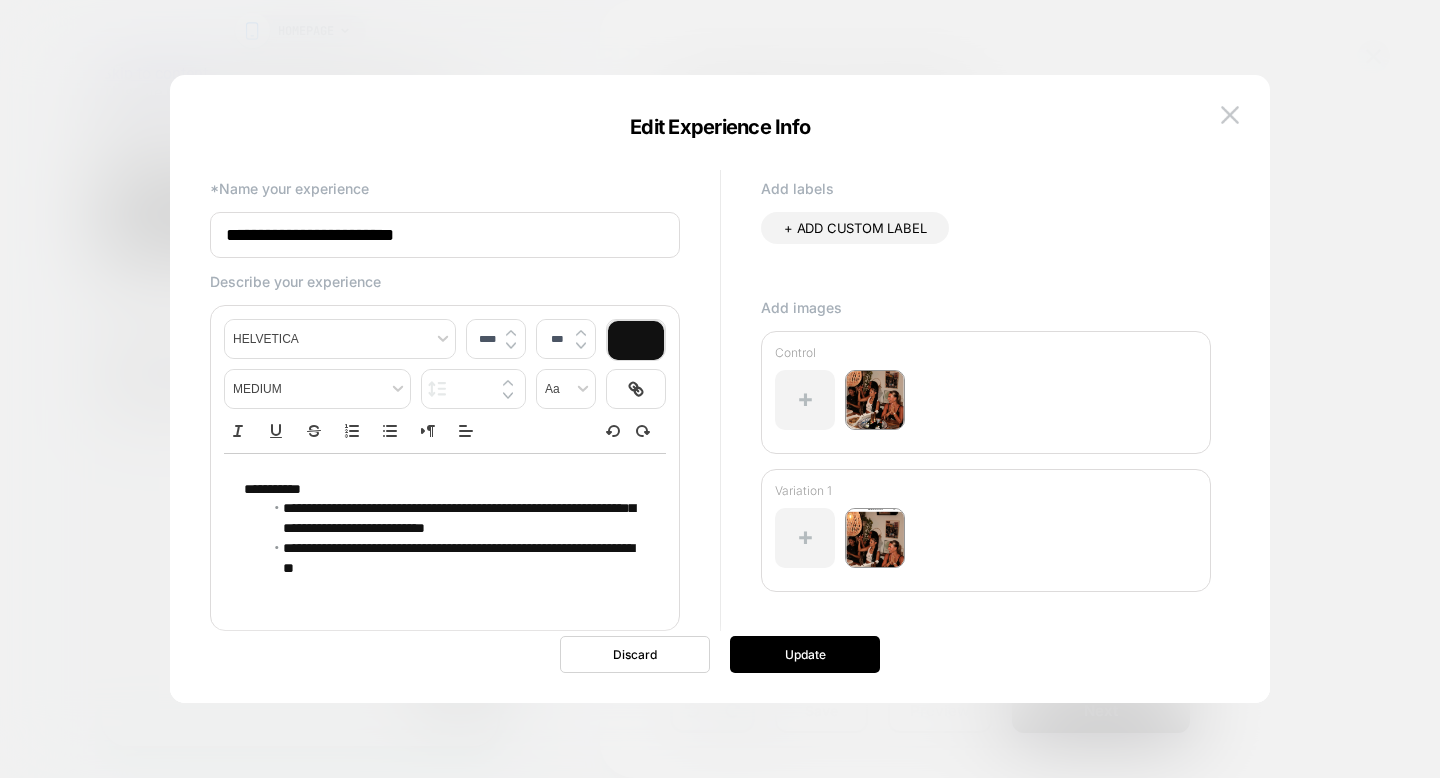 click on "**********" at bounding box center [437, 490] 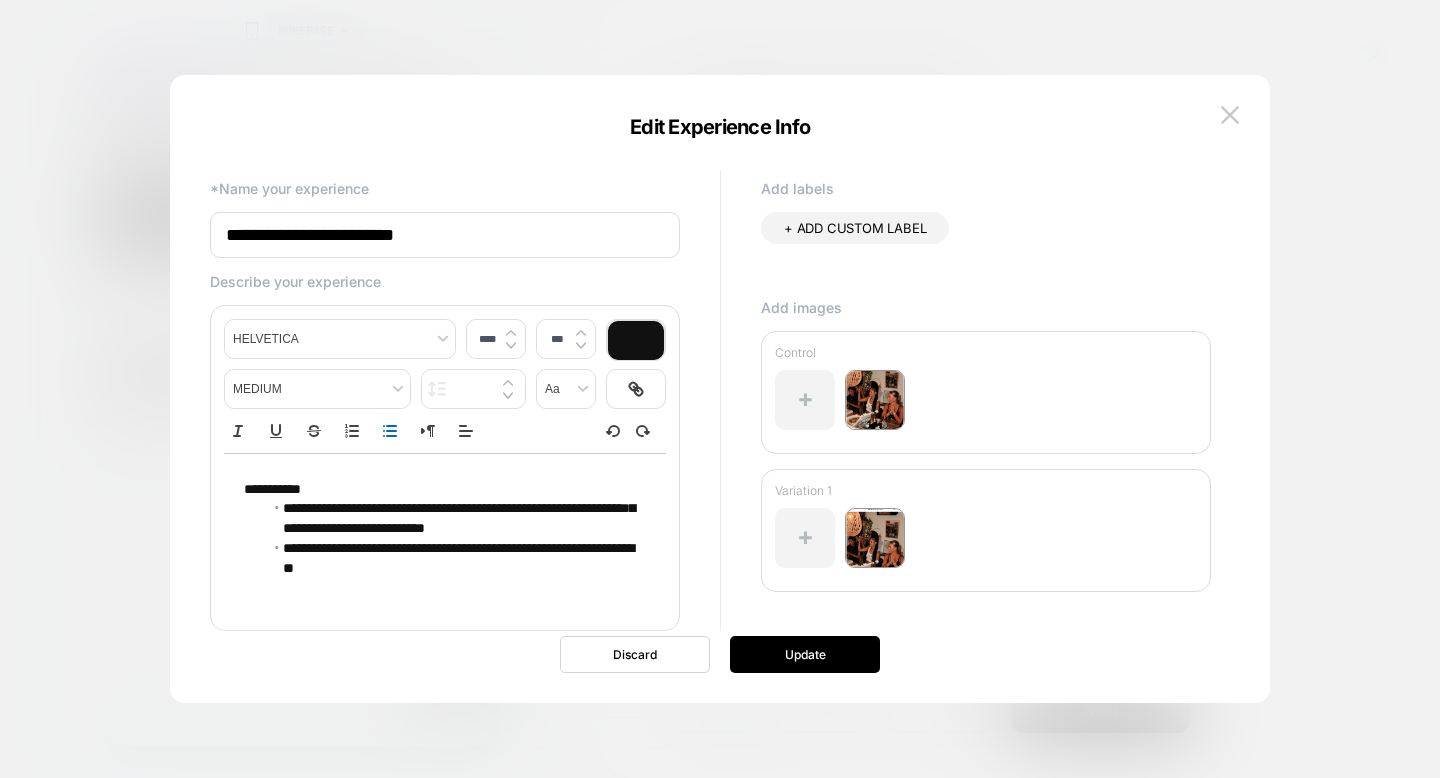drag, startPoint x: 394, startPoint y: 568, endPoint x: 329, endPoint y: 548, distance: 68.007355 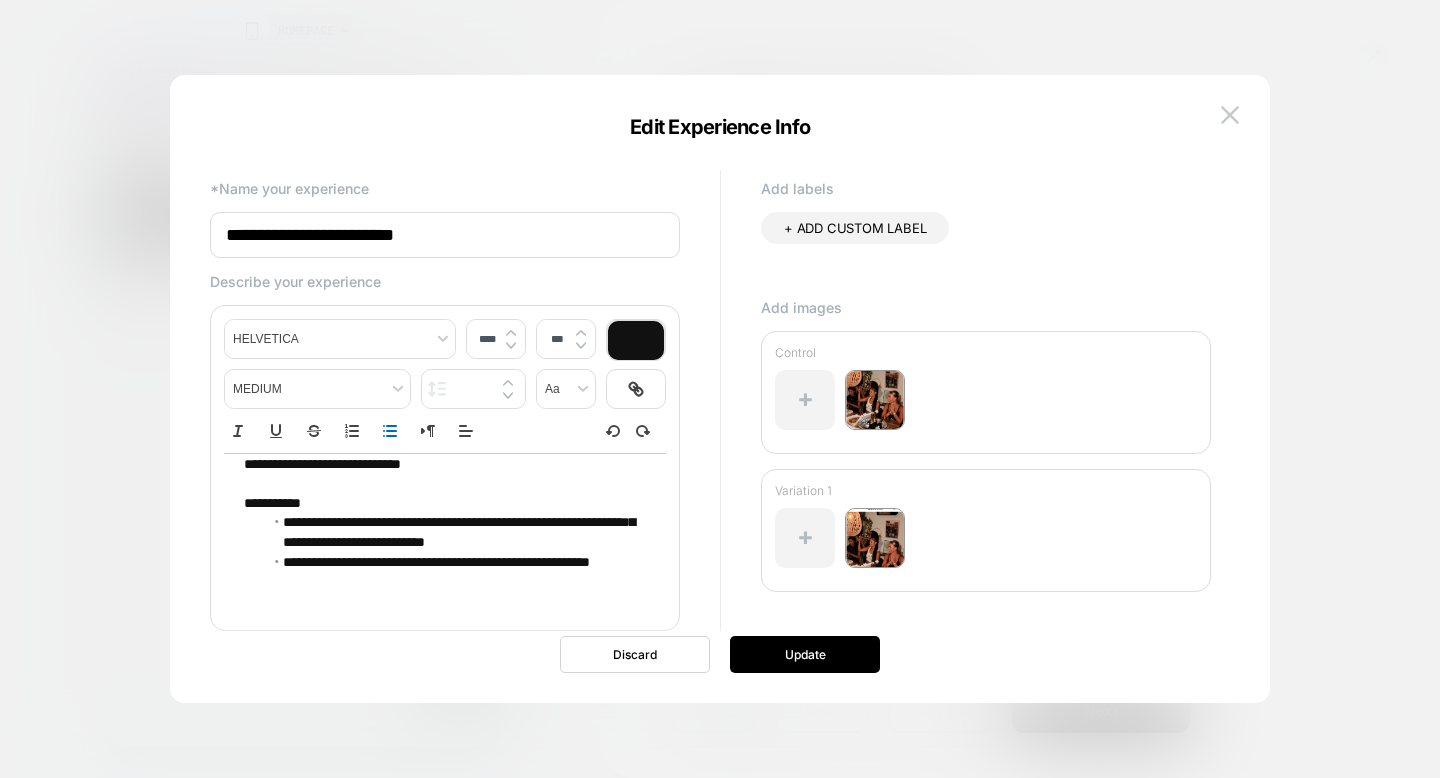 scroll, scrollTop: 155, scrollLeft: 0, axis: vertical 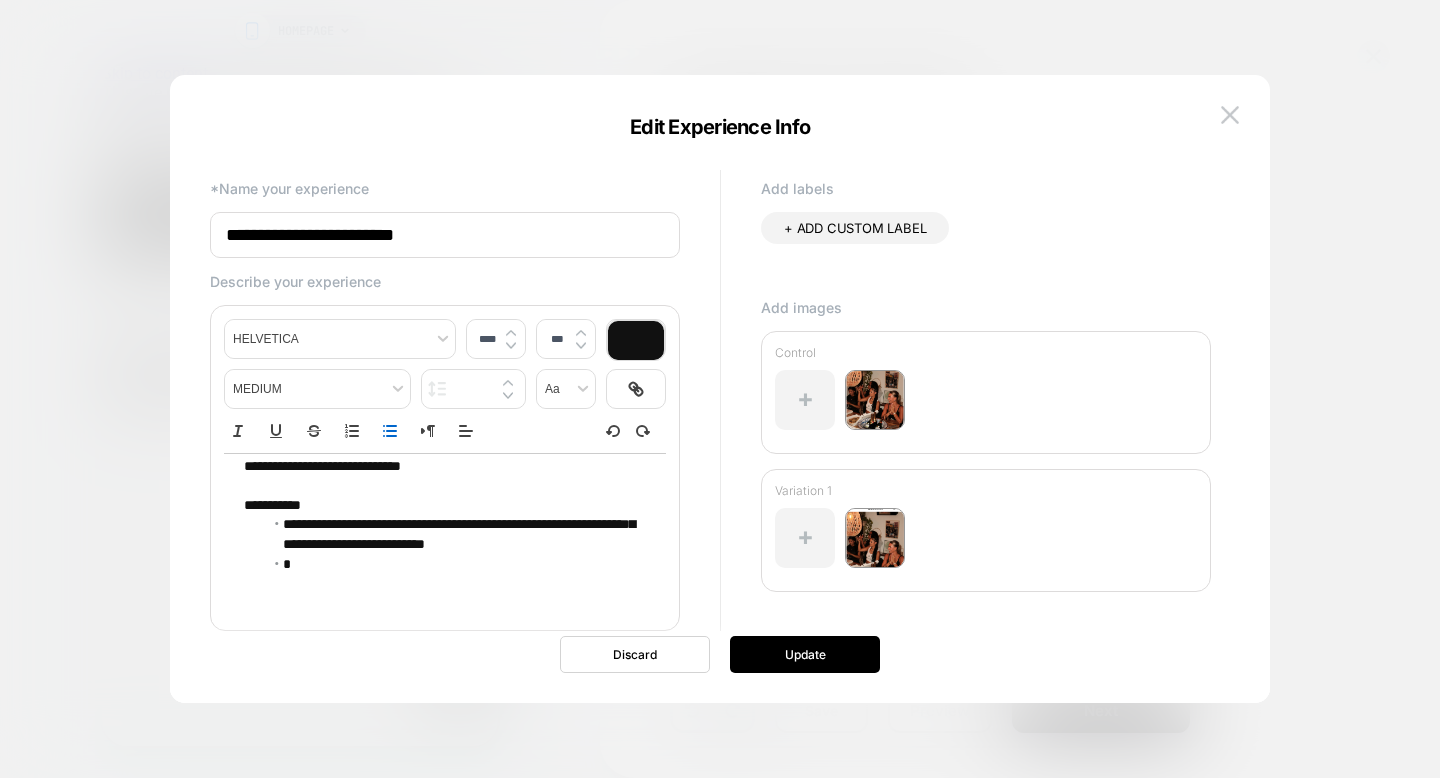 type on "****" 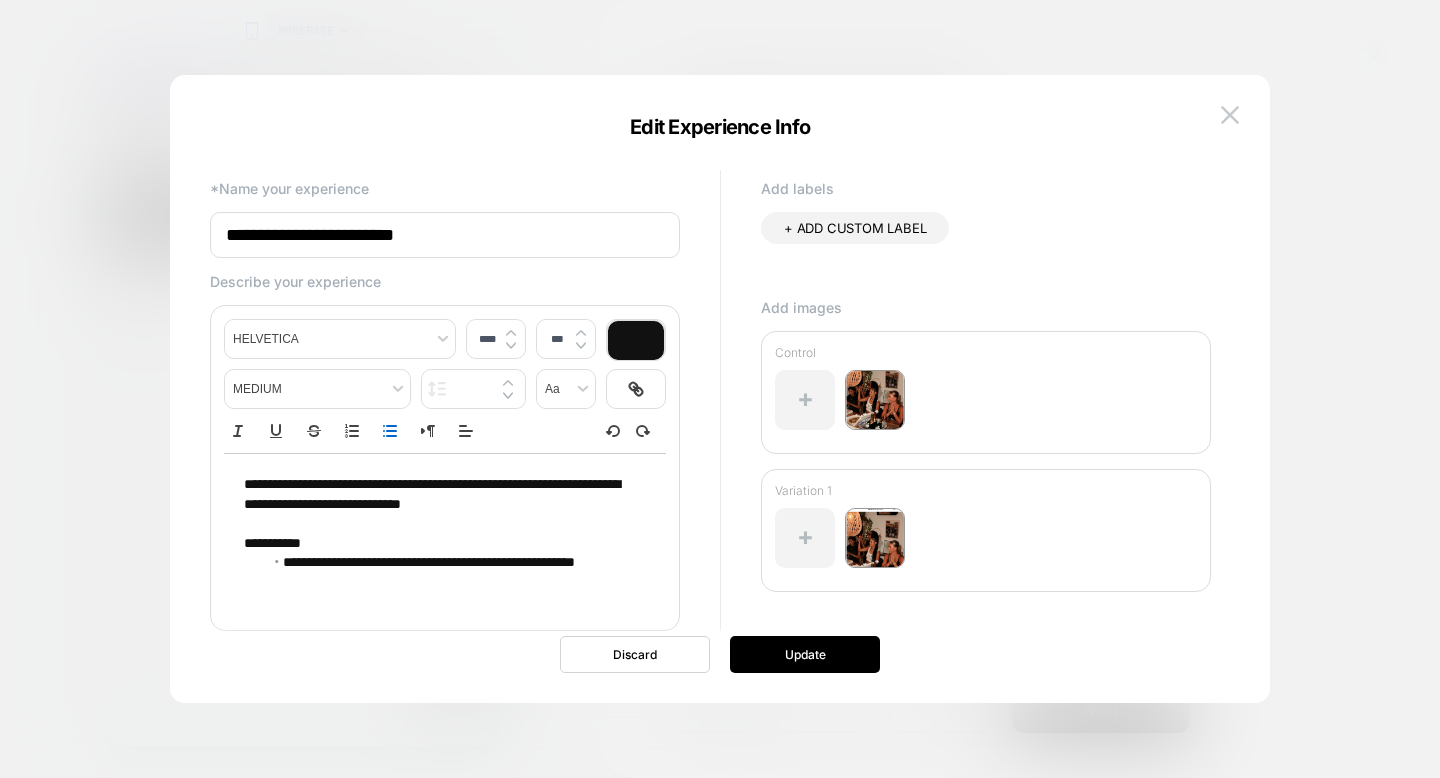 scroll, scrollTop: 135, scrollLeft: 0, axis: vertical 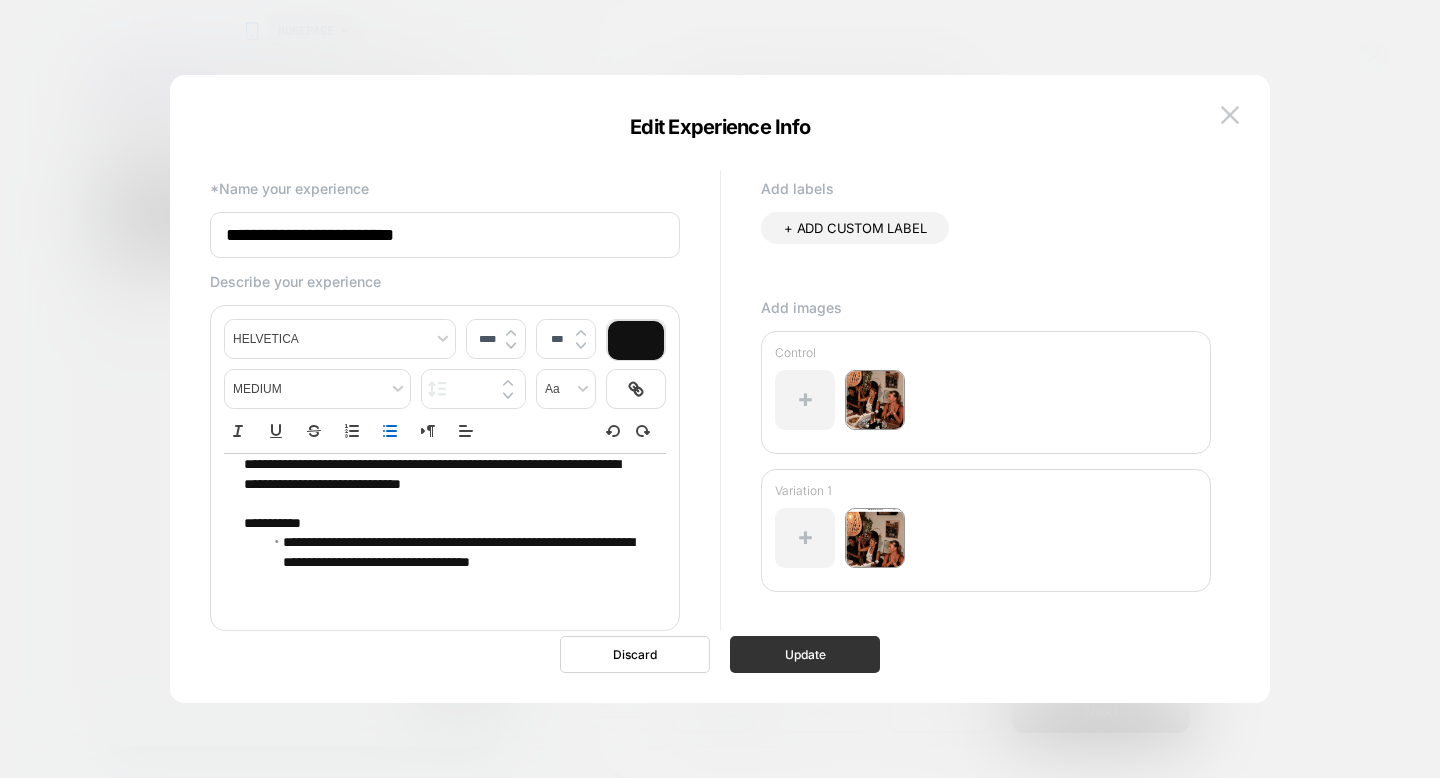click on "Update" at bounding box center [805, 654] 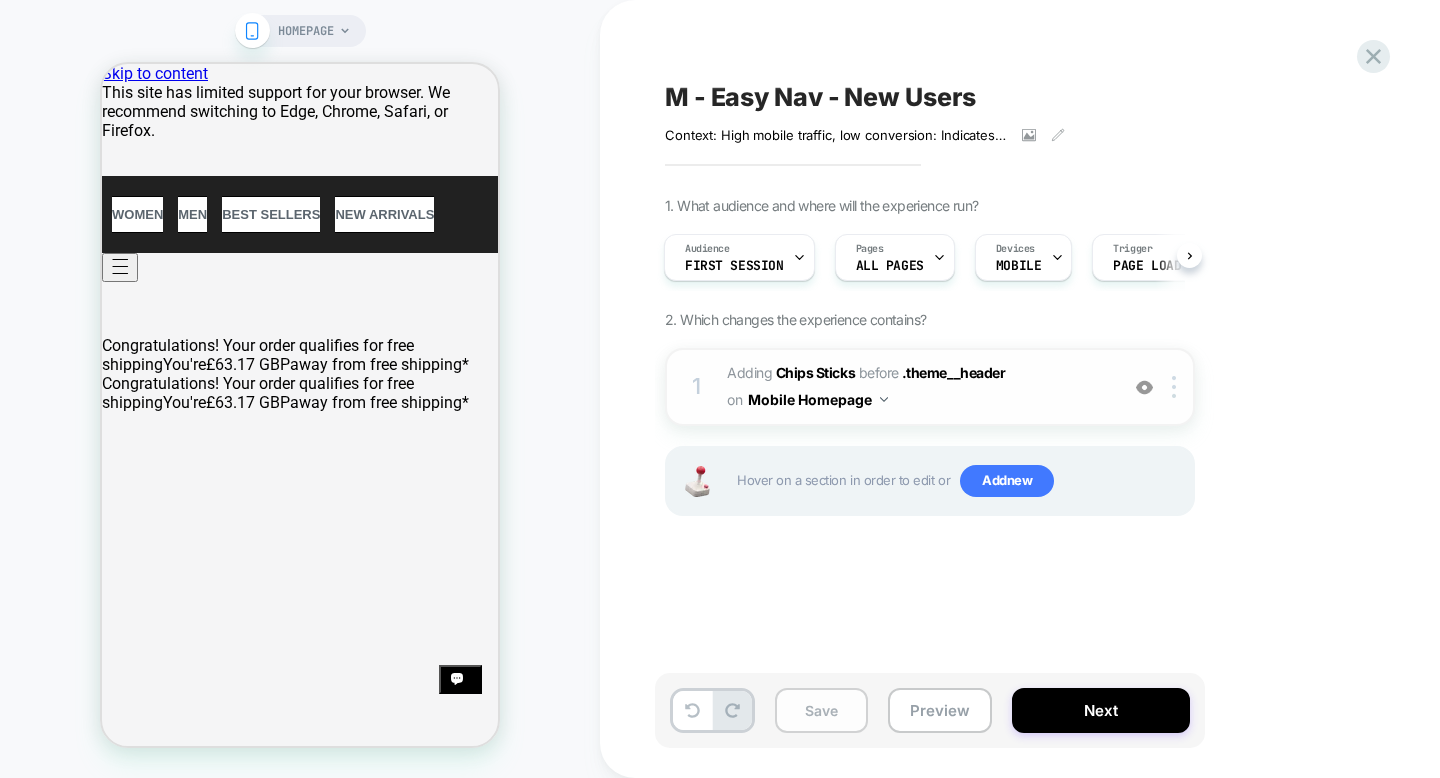 click on "Save" at bounding box center [821, 710] 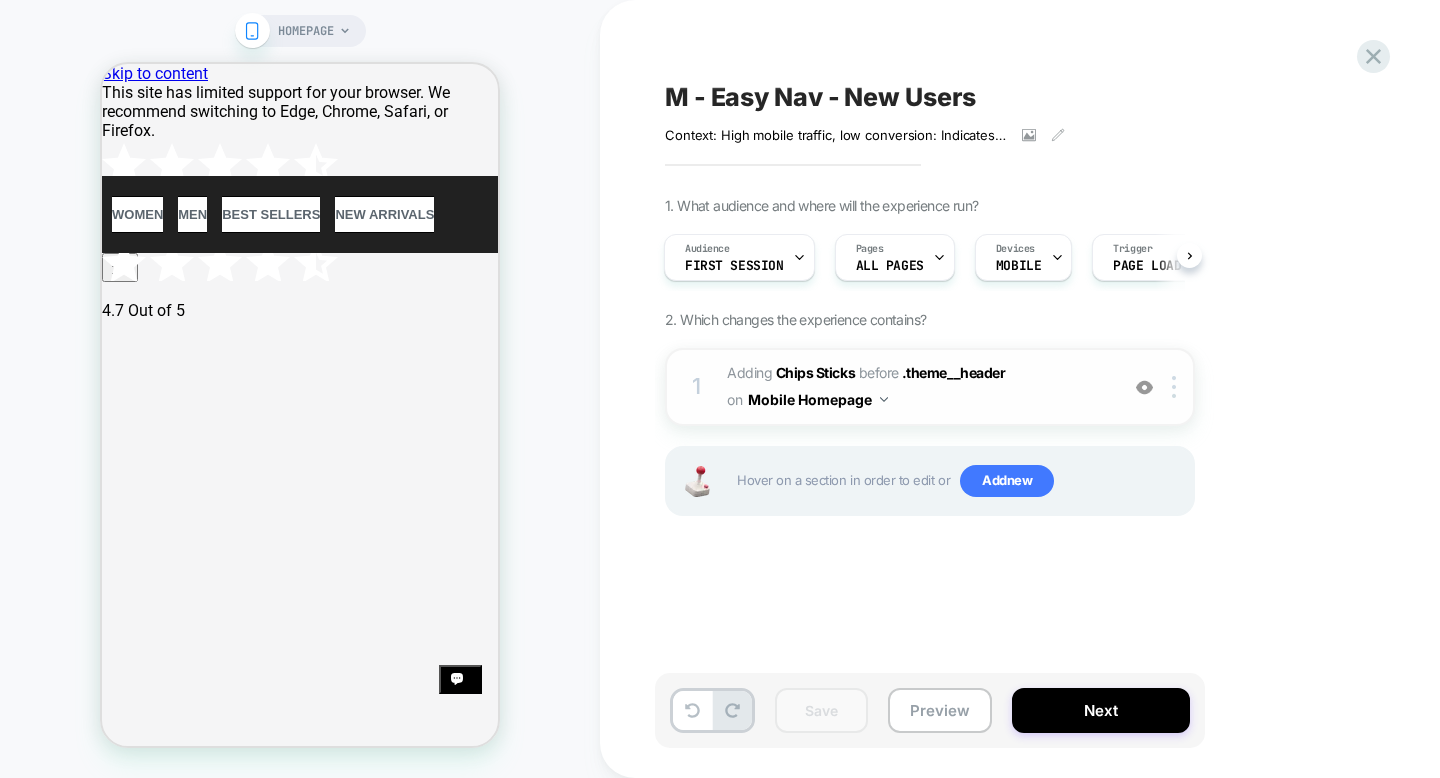 click on "HOMEPAGE" at bounding box center [300, 389] 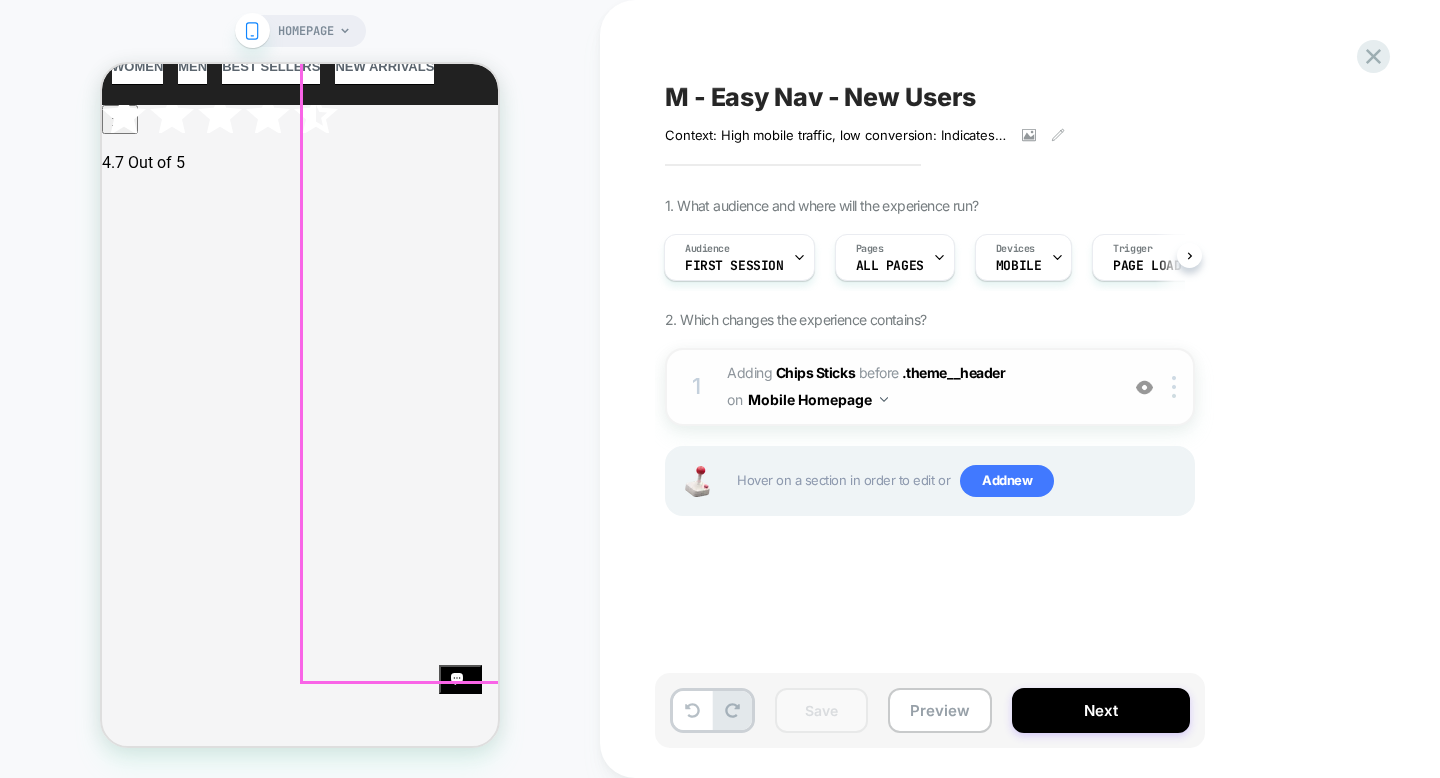 scroll, scrollTop: 0, scrollLeft: 0, axis: both 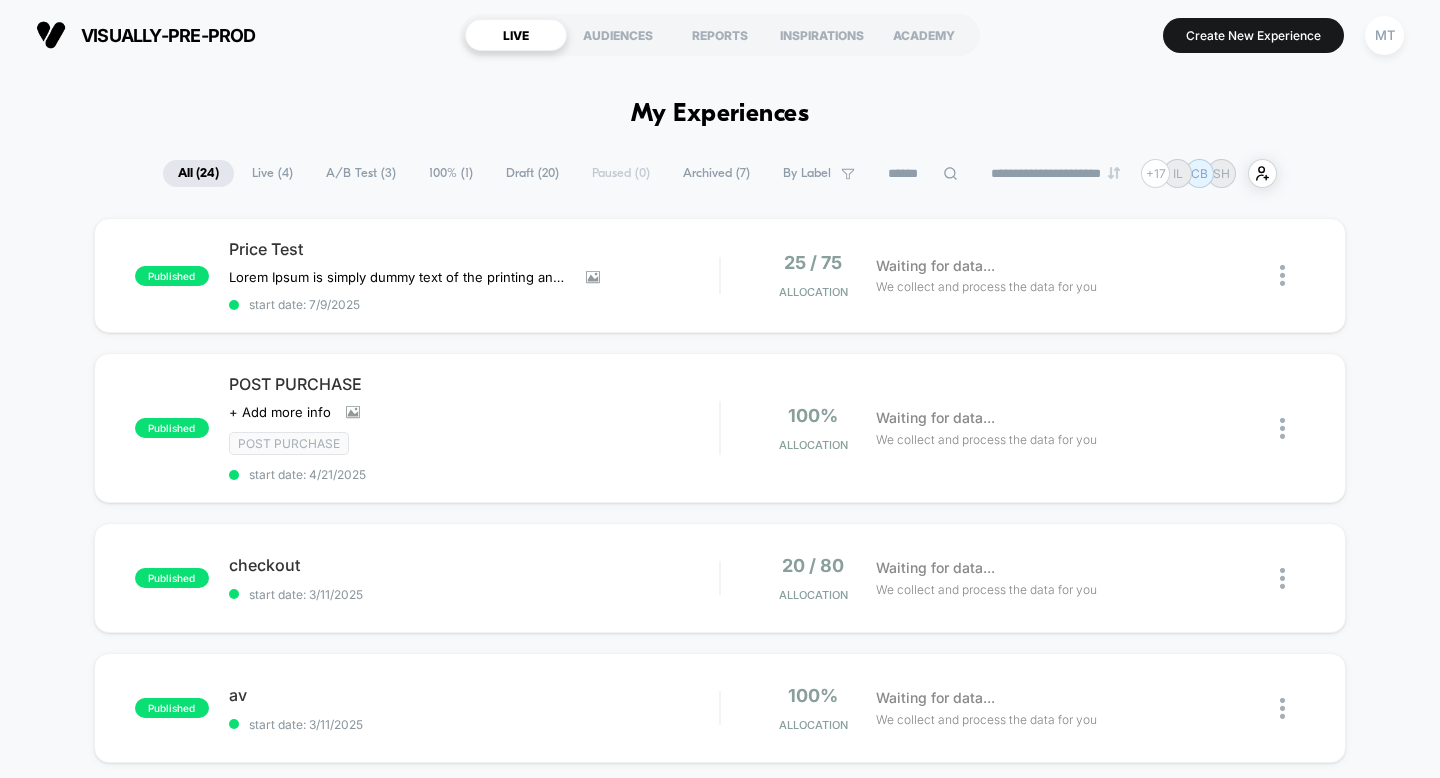 click on "**********" at bounding box center [720, 1896] 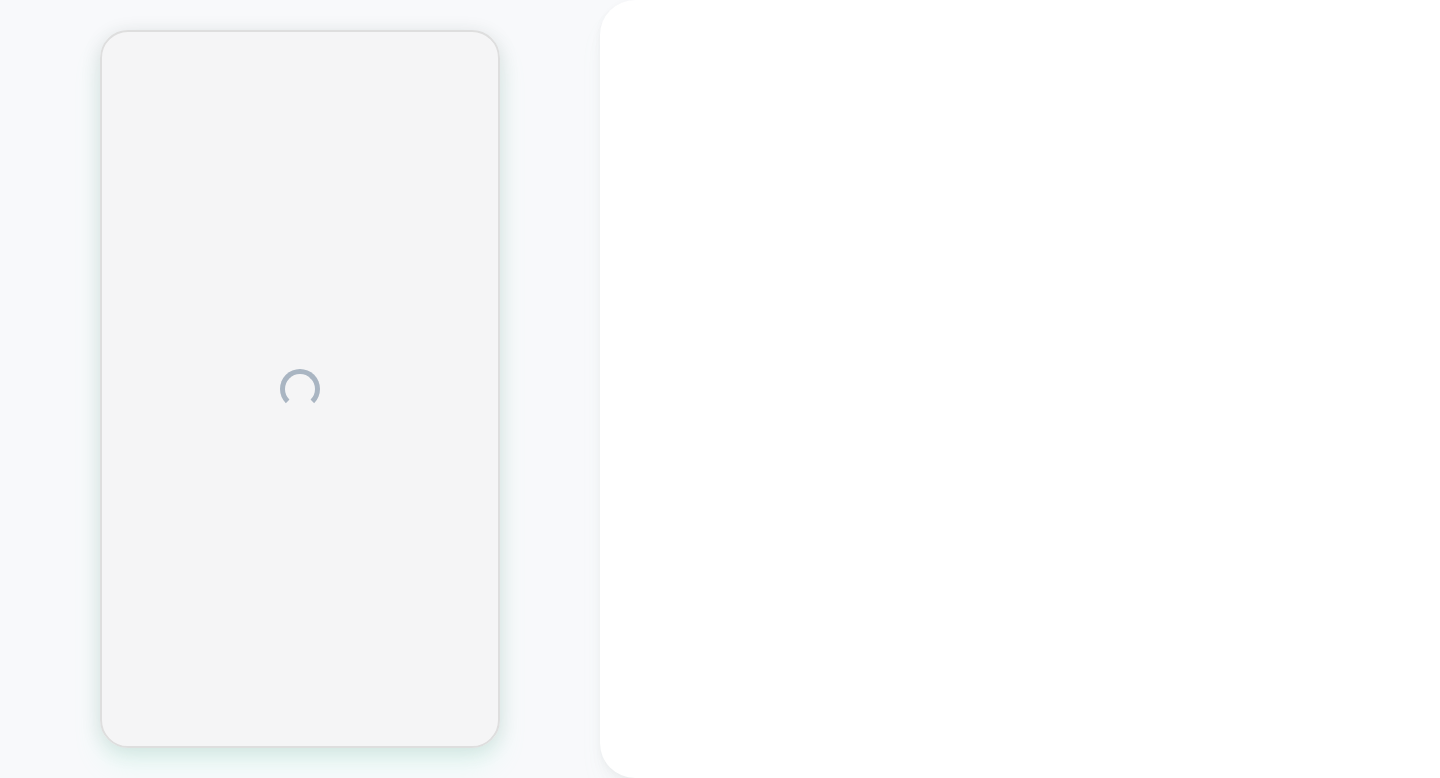 scroll, scrollTop: 0, scrollLeft: 0, axis: both 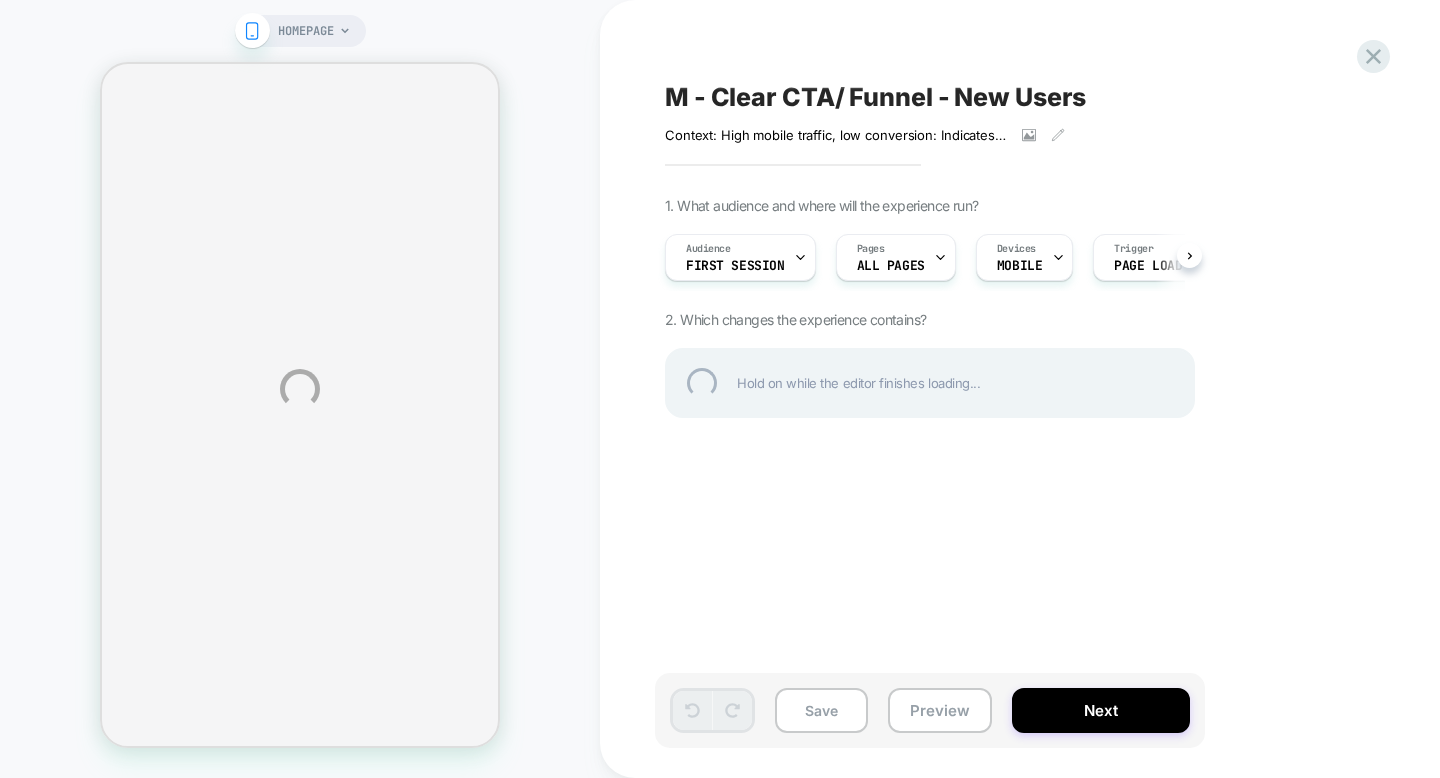 click on "HOMEPAGE M - Clear CTA/ Funnel - New Users Context:  High mobile traffic, low conversion:  Indicates potential  friction in mobile. Goal: Increase Mobile conversion by reducing friction in the funnel. Make Mobile experiences seamless and fast. Hypothesis: Mobile traffic isn't converting due to lack of clear navigation to relevant stores (men/women) Prediction: If we add a fake click on the hamburger menu on the home page it will increase transaction intent. If we add clear navigation to Sales, it will increase mobile conversion. Click to view images Click to edit experience details 1. What audience and where will the experience run? Audience First Session Pages ALL PAGES Devices MOBILE Trigger Page Load 2. Which changes the experience contains? Hold on while the editor finishes loading... Save Preview Next" at bounding box center [720, 389] 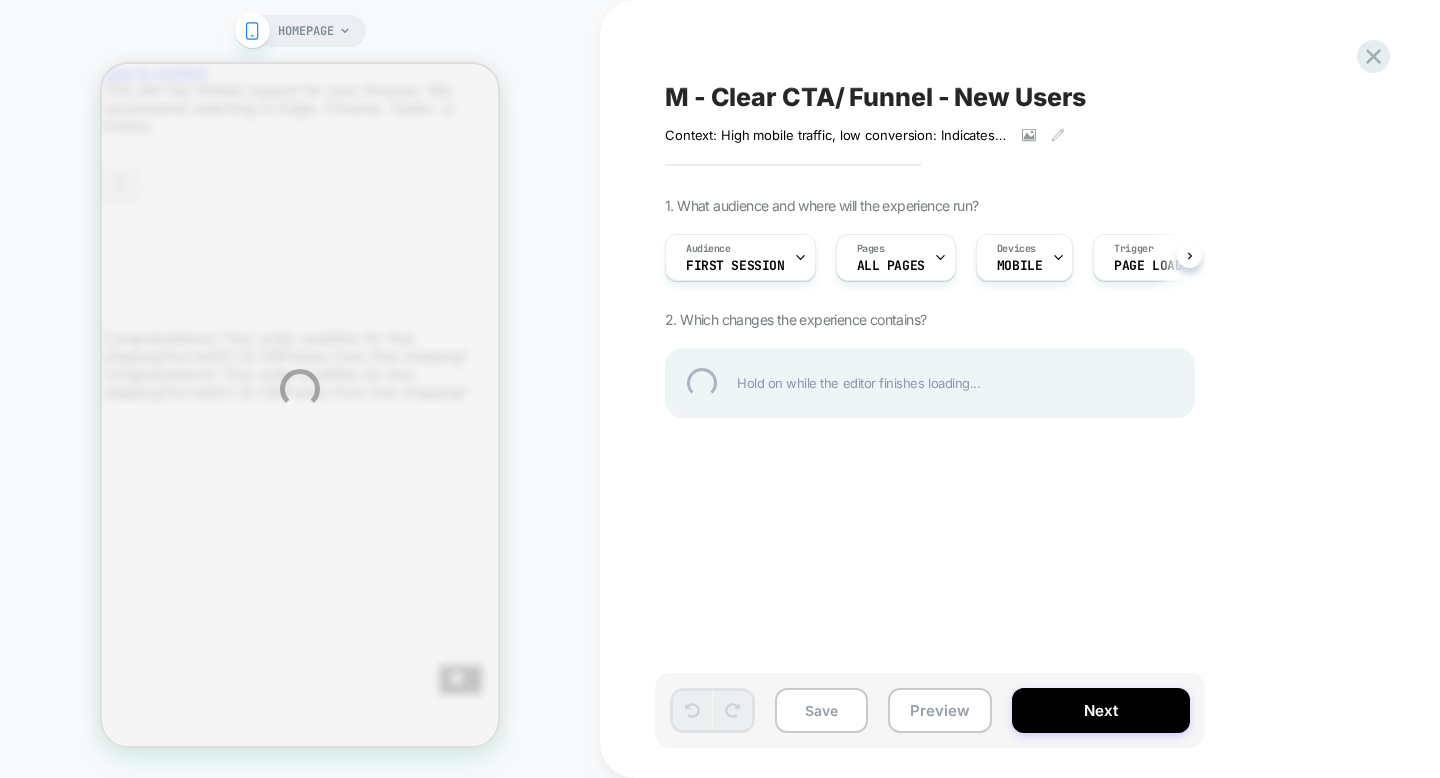 scroll, scrollTop: 0, scrollLeft: 0, axis: both 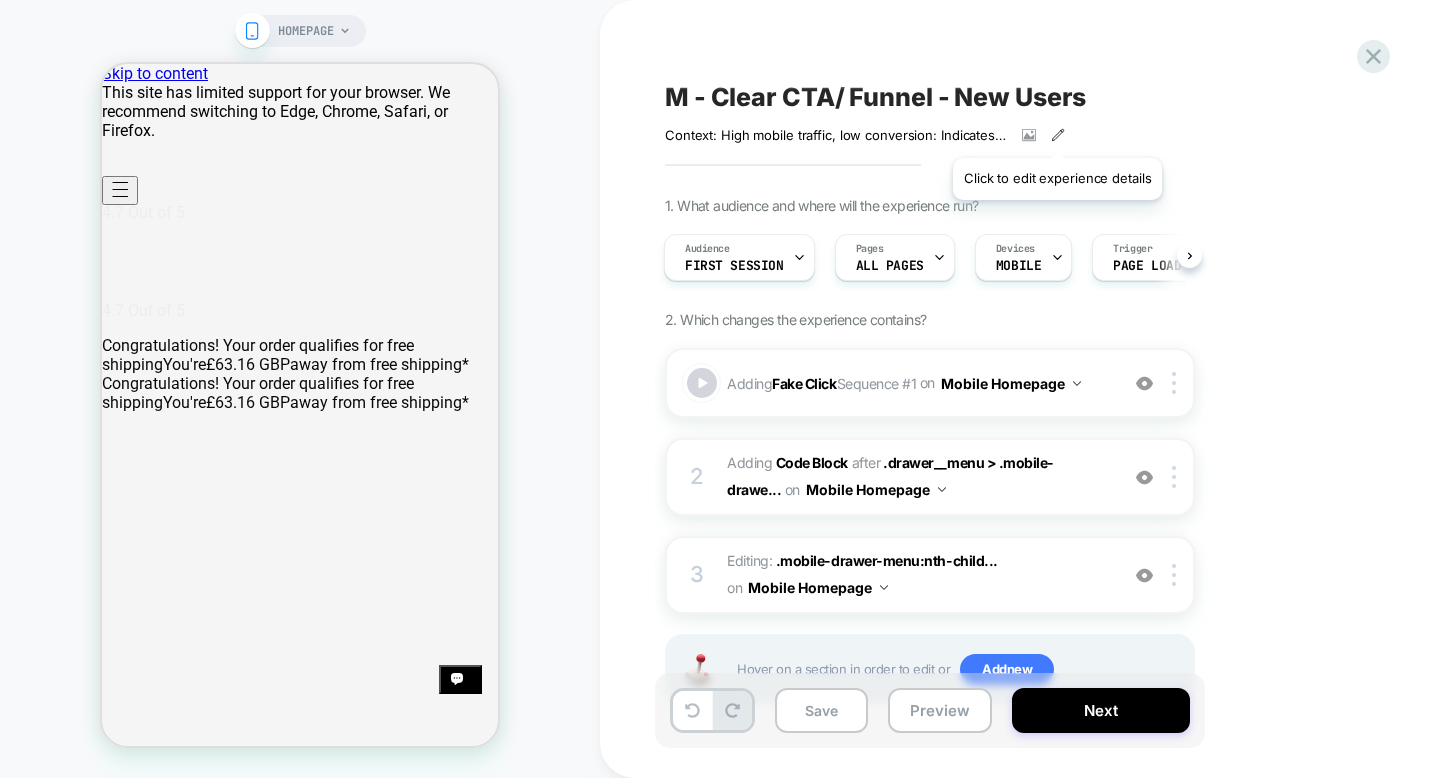 click 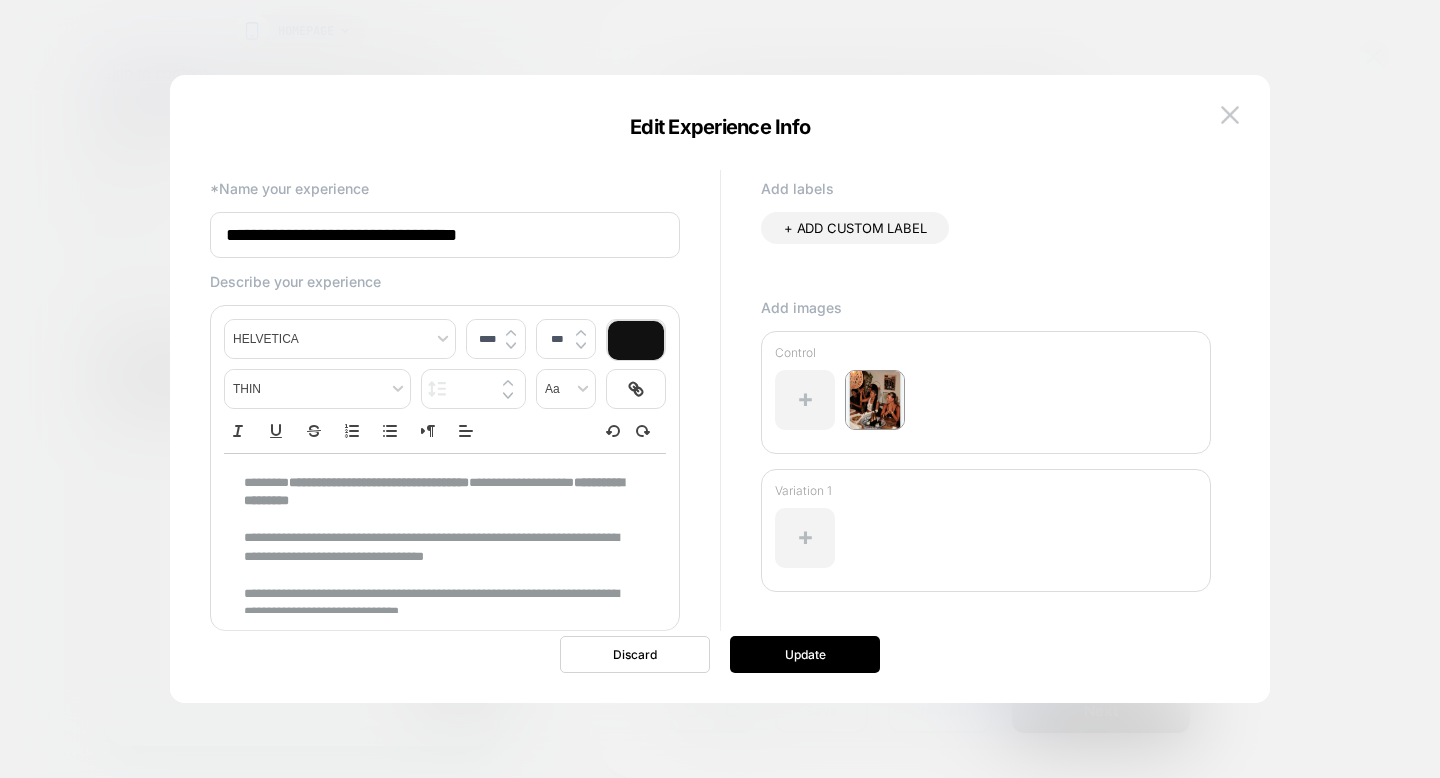 scroll, scrollTop: 120, scrollLeft: 0, axis: vertical 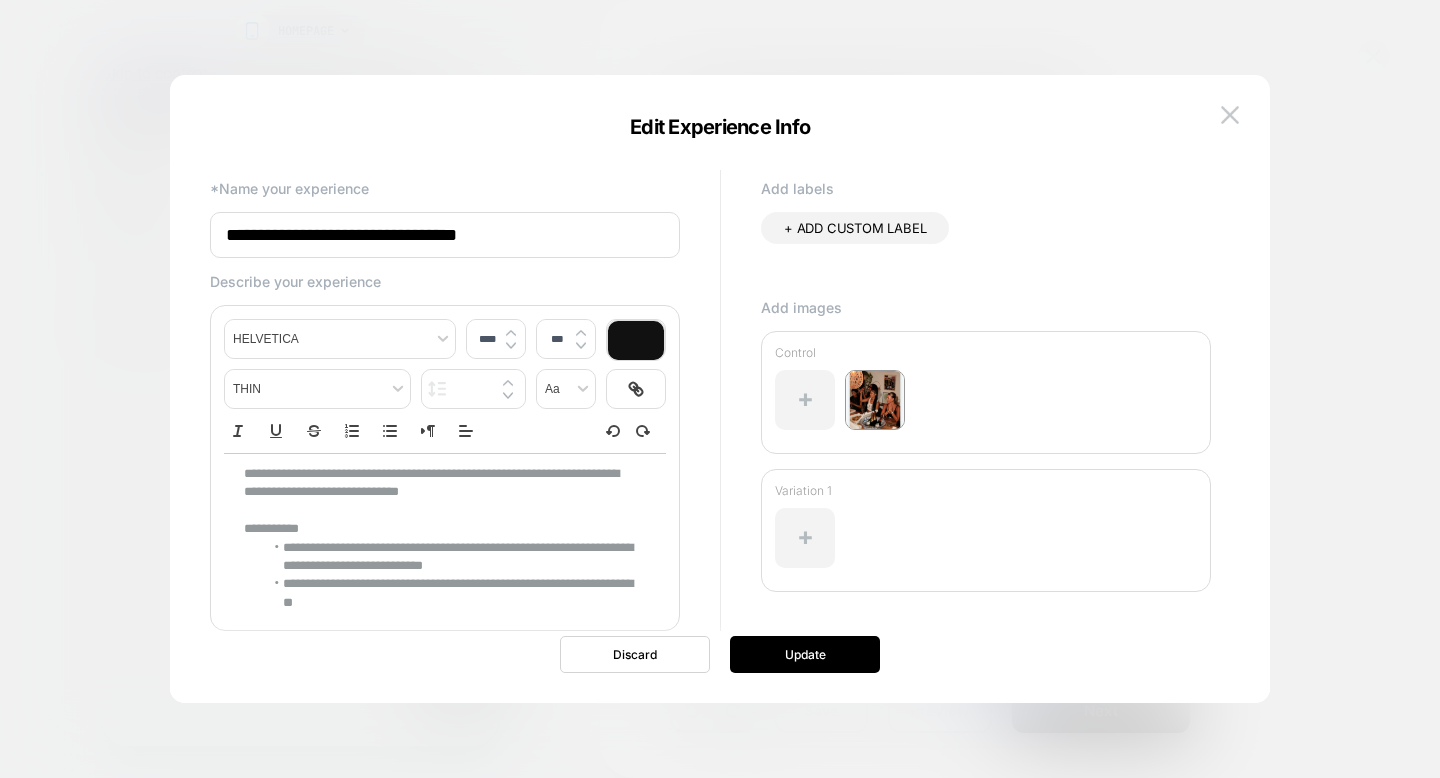 type on "****" 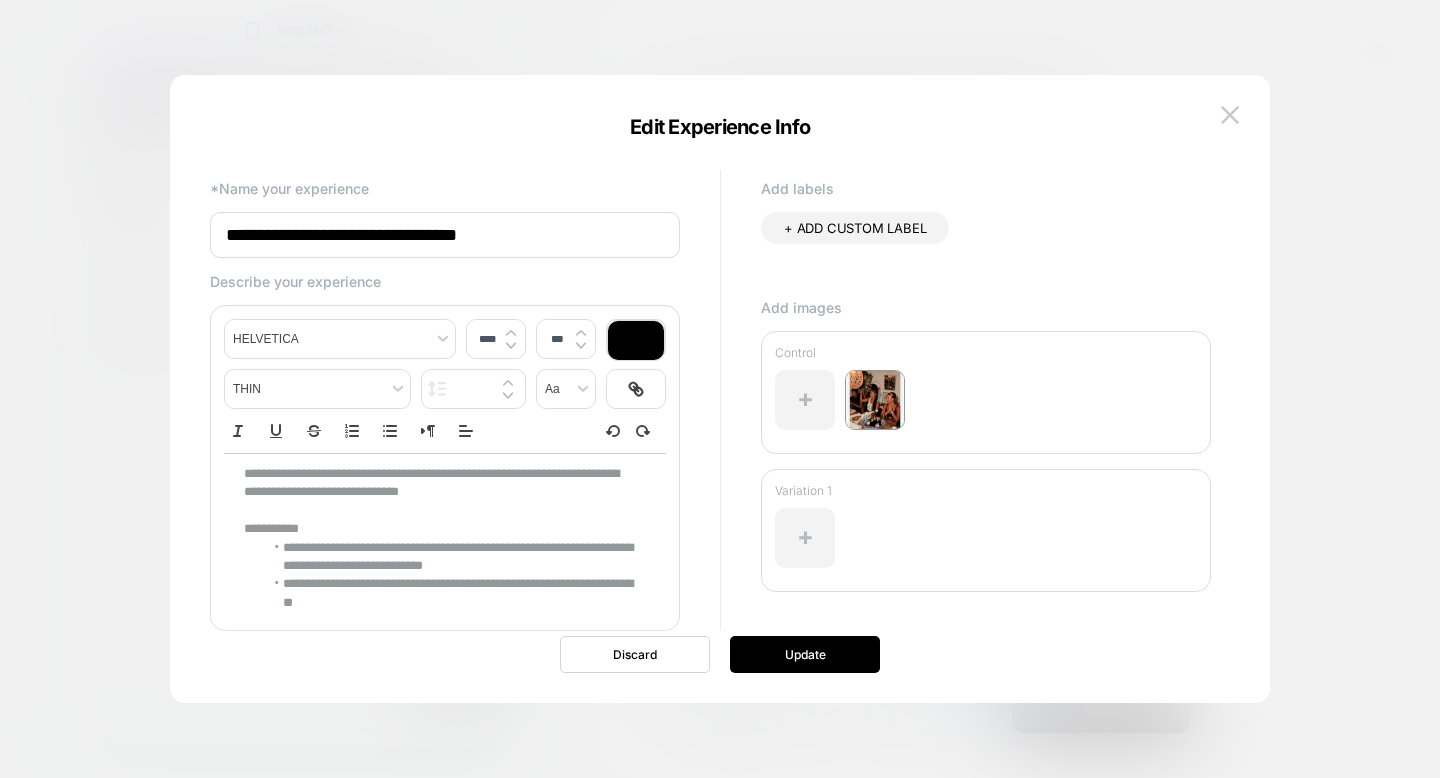 drag, startPoint x: 378, startPoint y: 608, endPoint x: 354, endPoint y: 483, distance: 127.28315 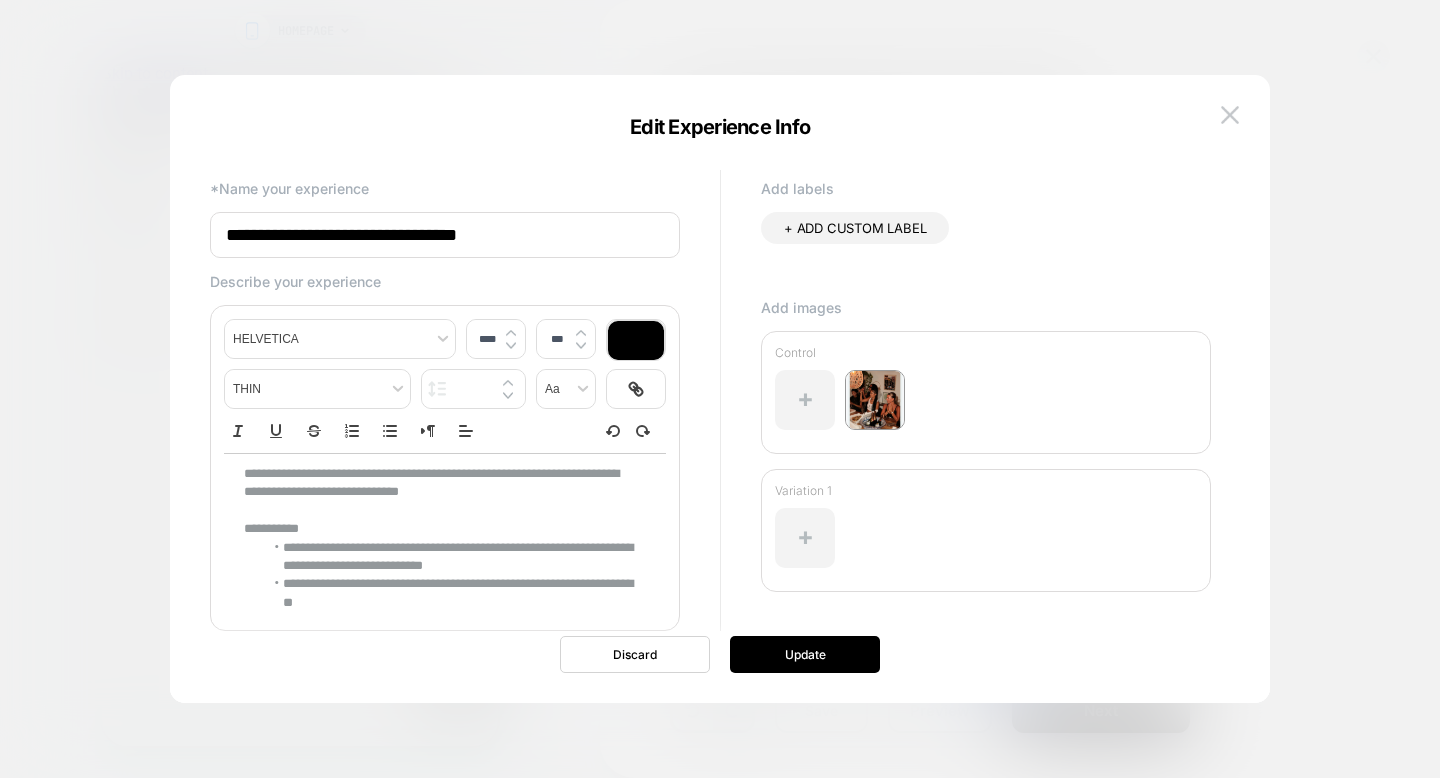 click on "**********" at bounding box center [445, 483] 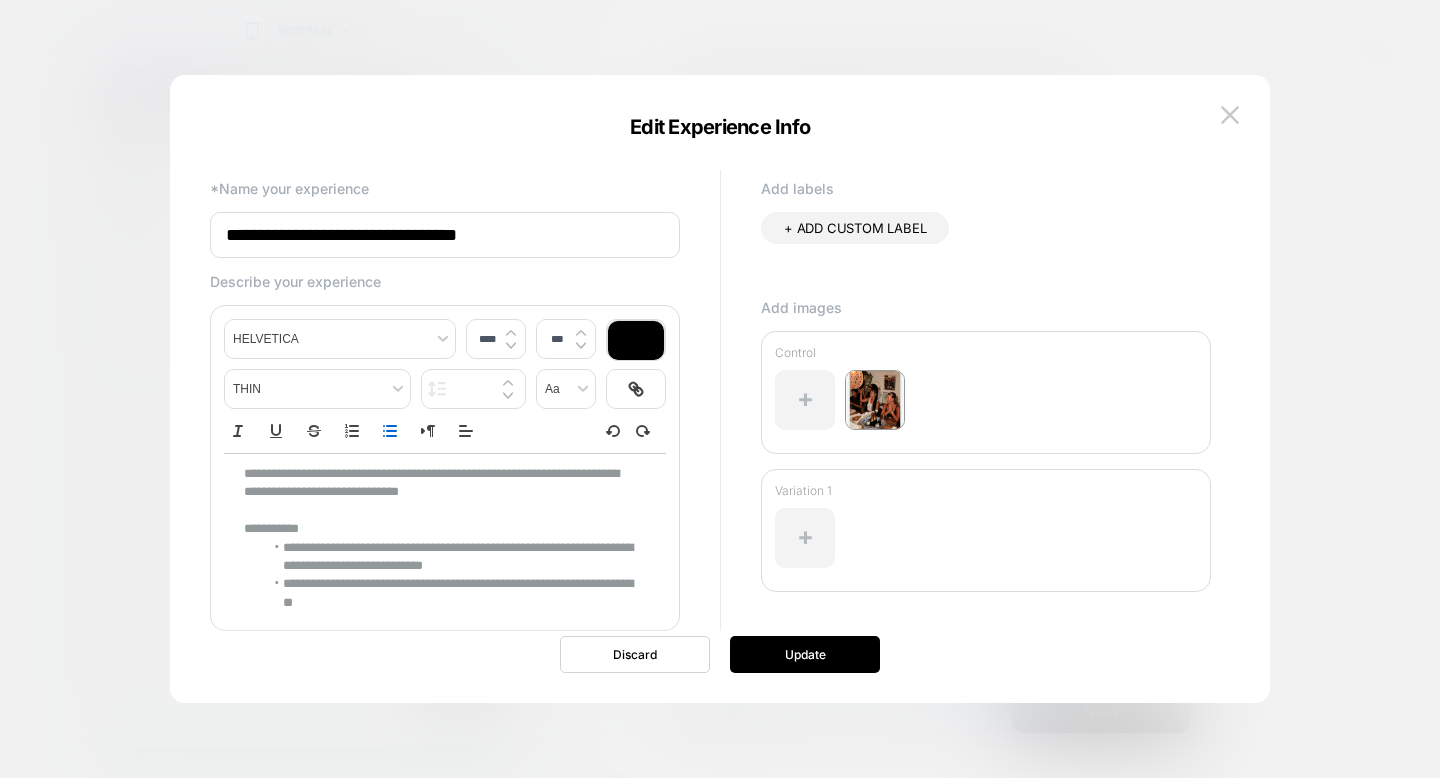 click on "**********" at bounding box center [448, 593] 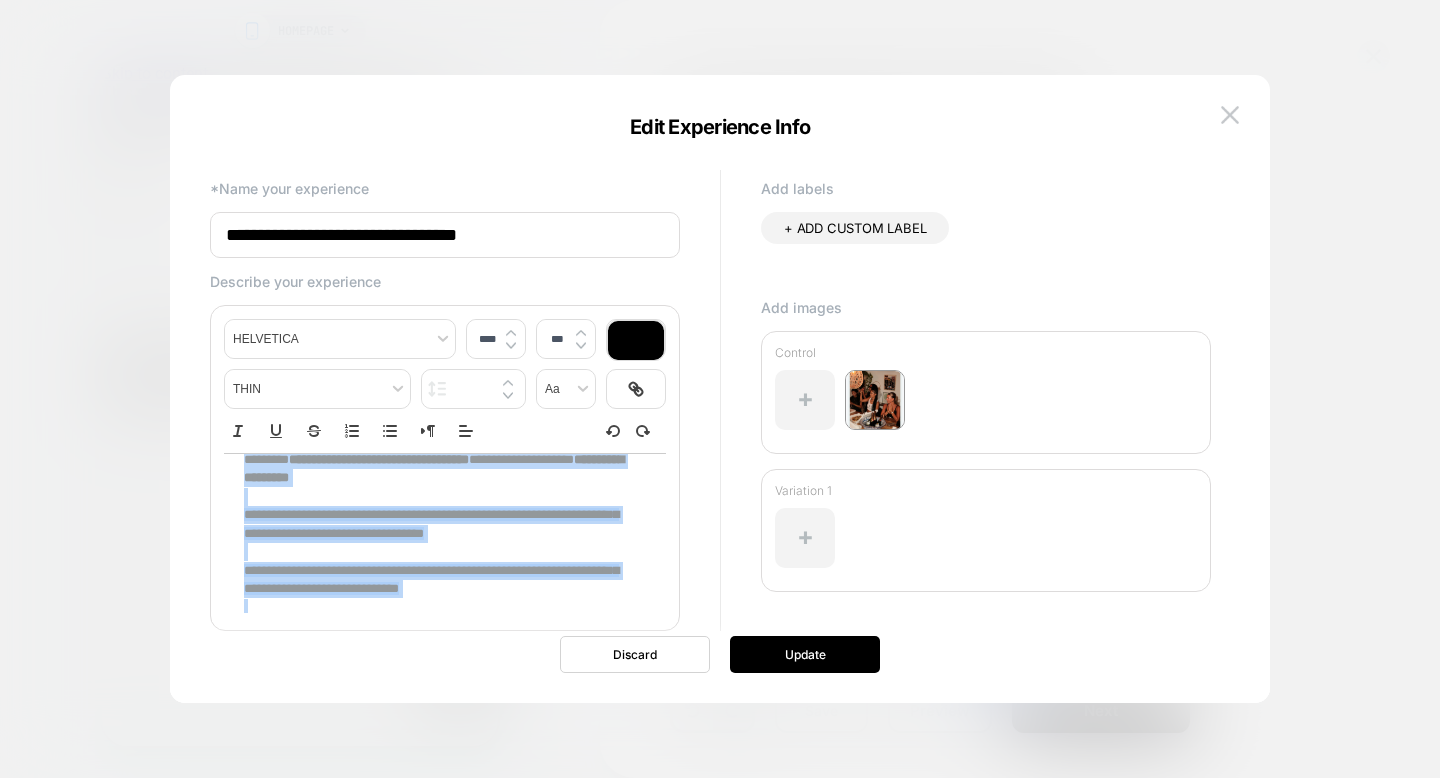scroll, scrollTop: 21, scrollLeft: 0, axis: vertical 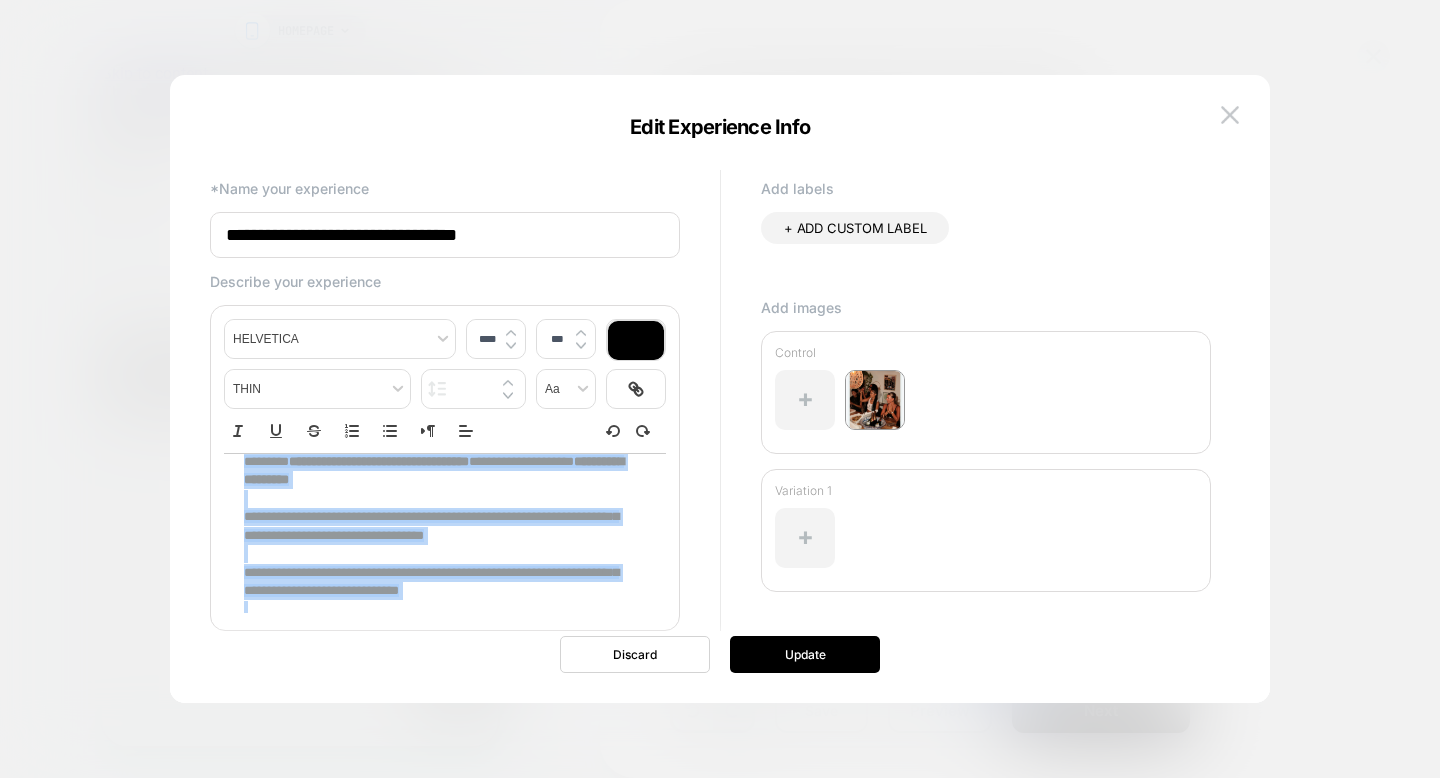 copy on "**********" 